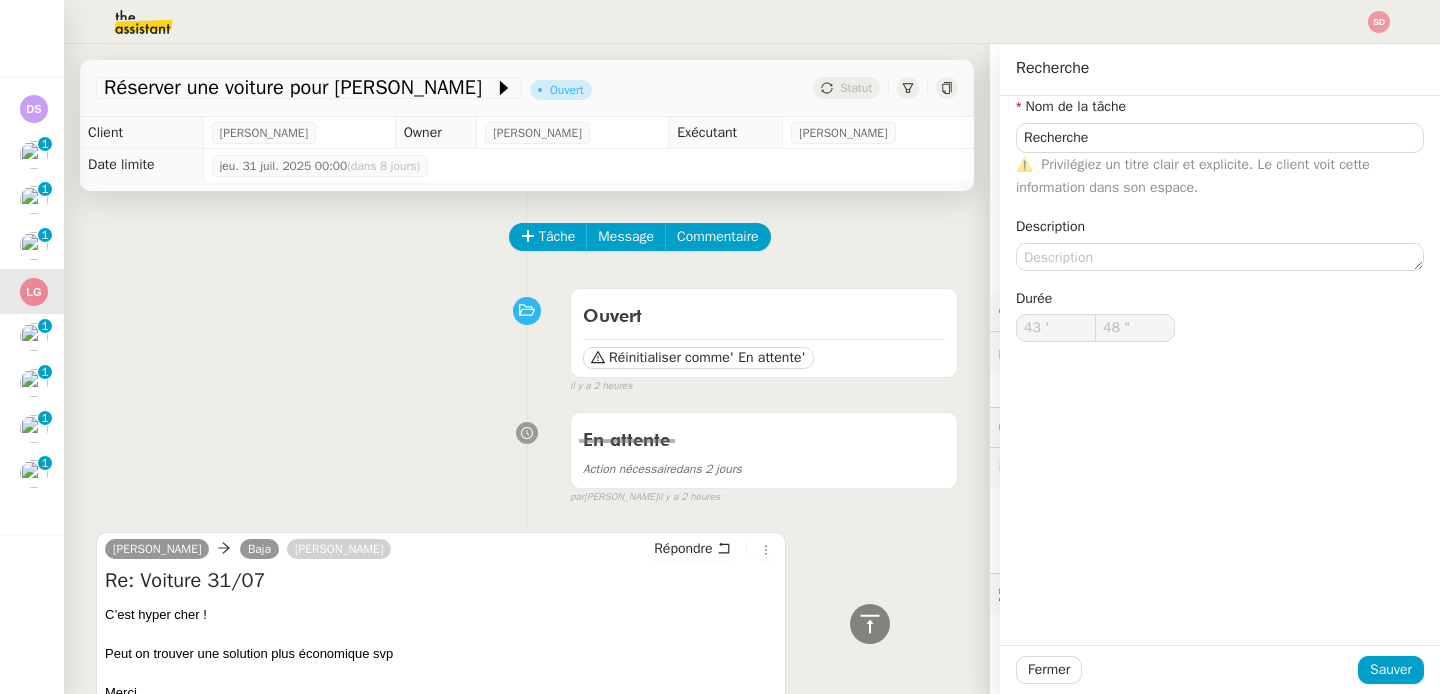 scroll, scrollTop: 0, scrollLeft: 0, axis: both 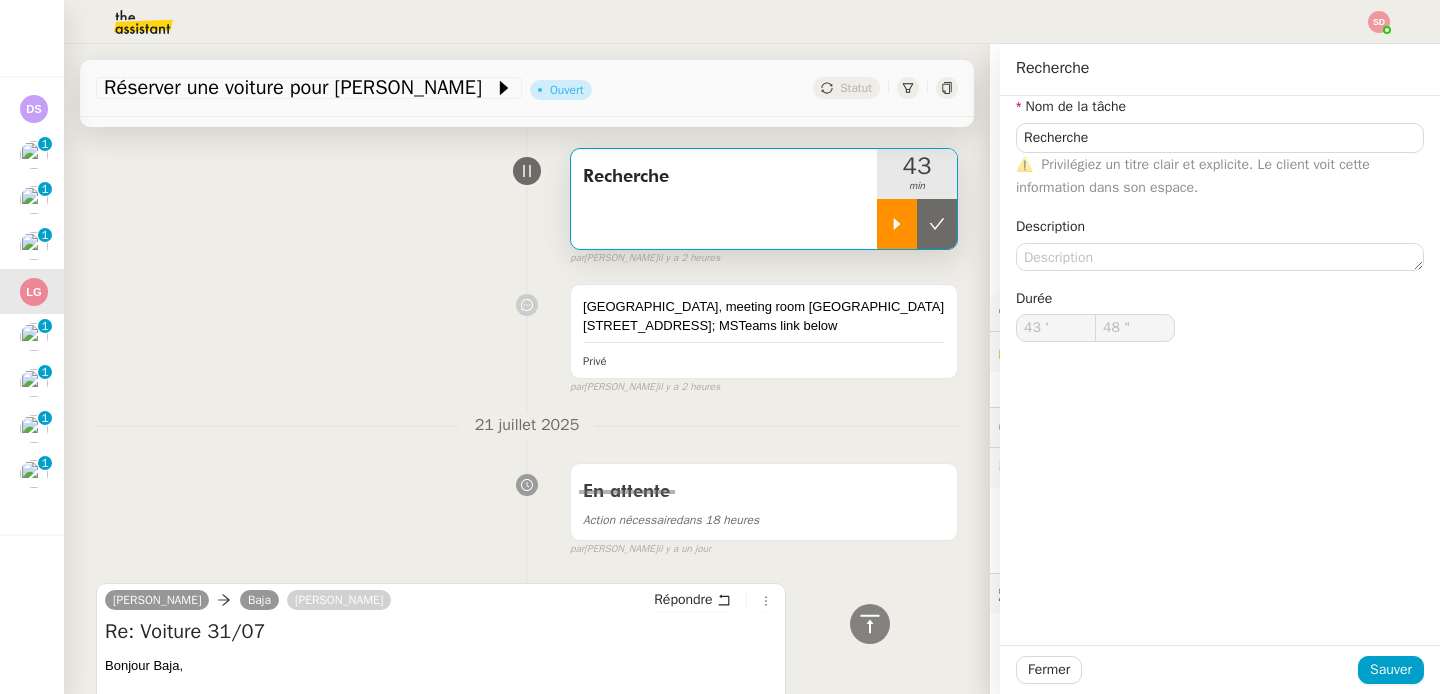 click 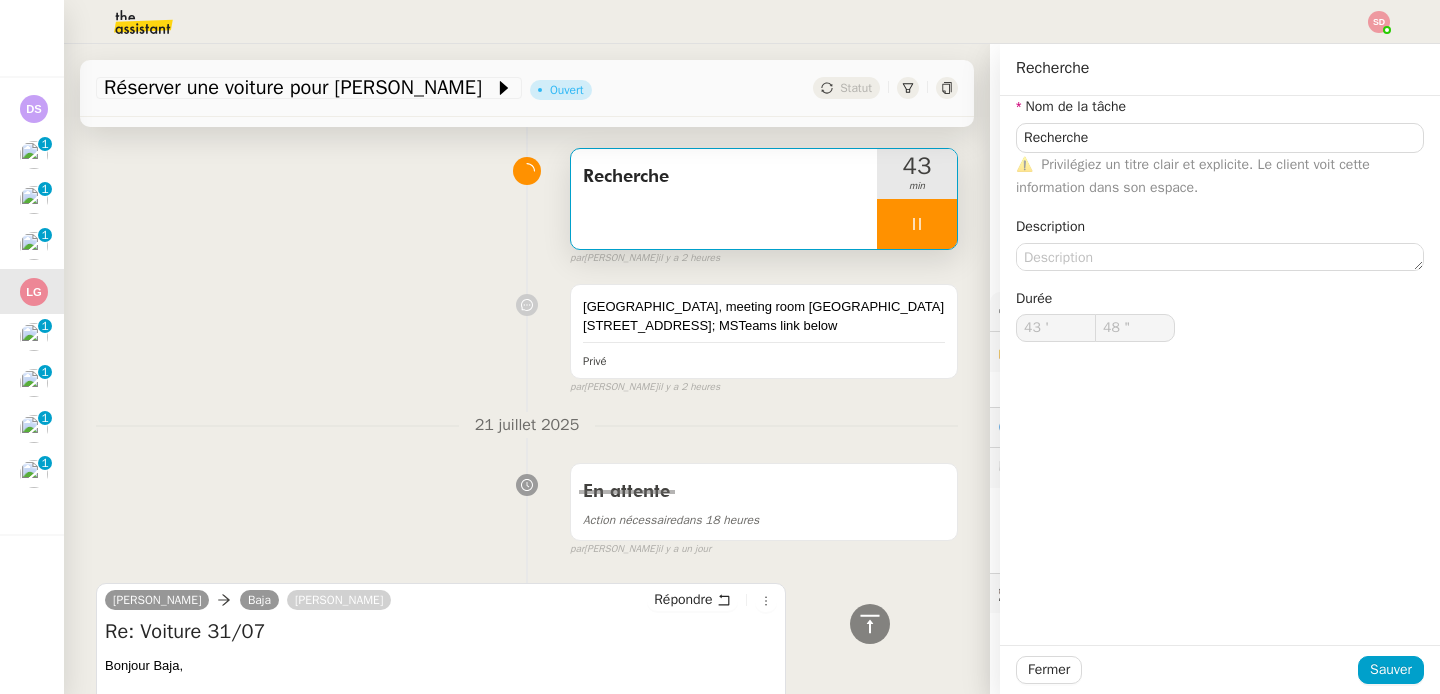 type on "Recherche" 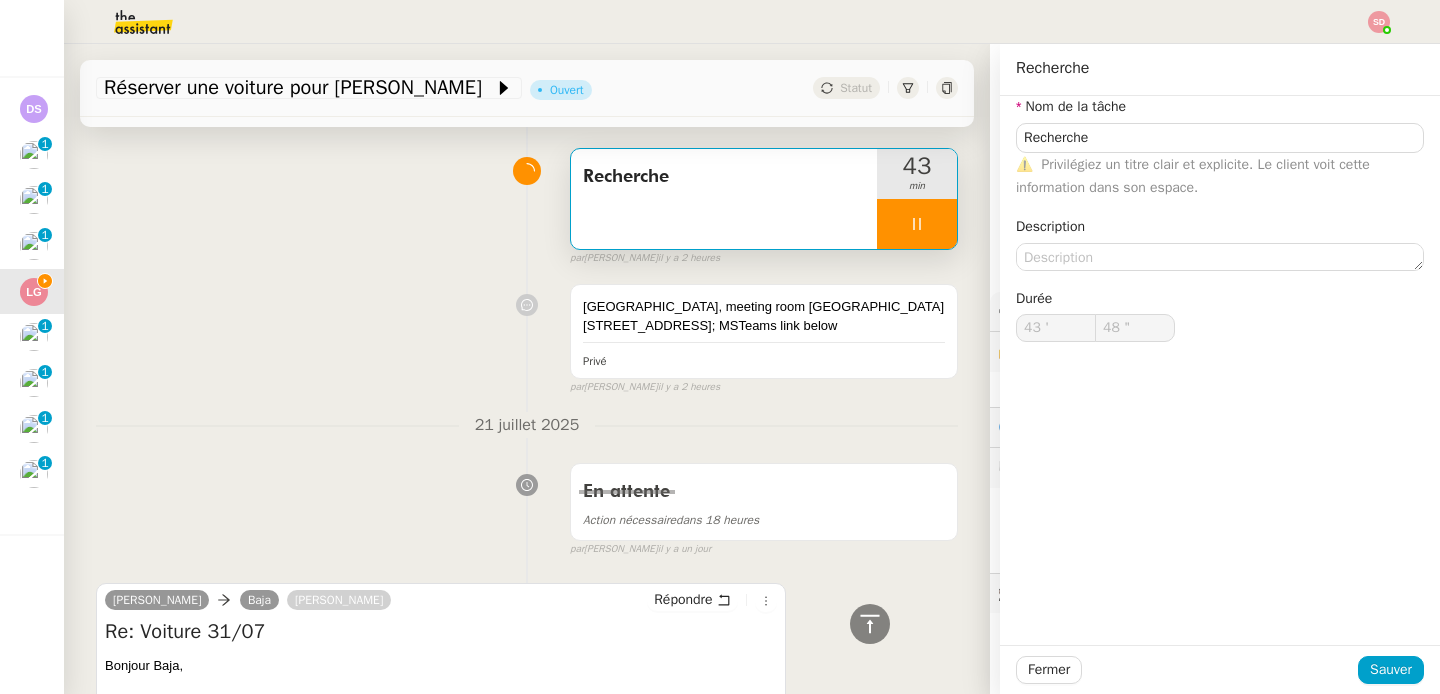 click on "21 juillet 2025" at bounding box center [527, 425] 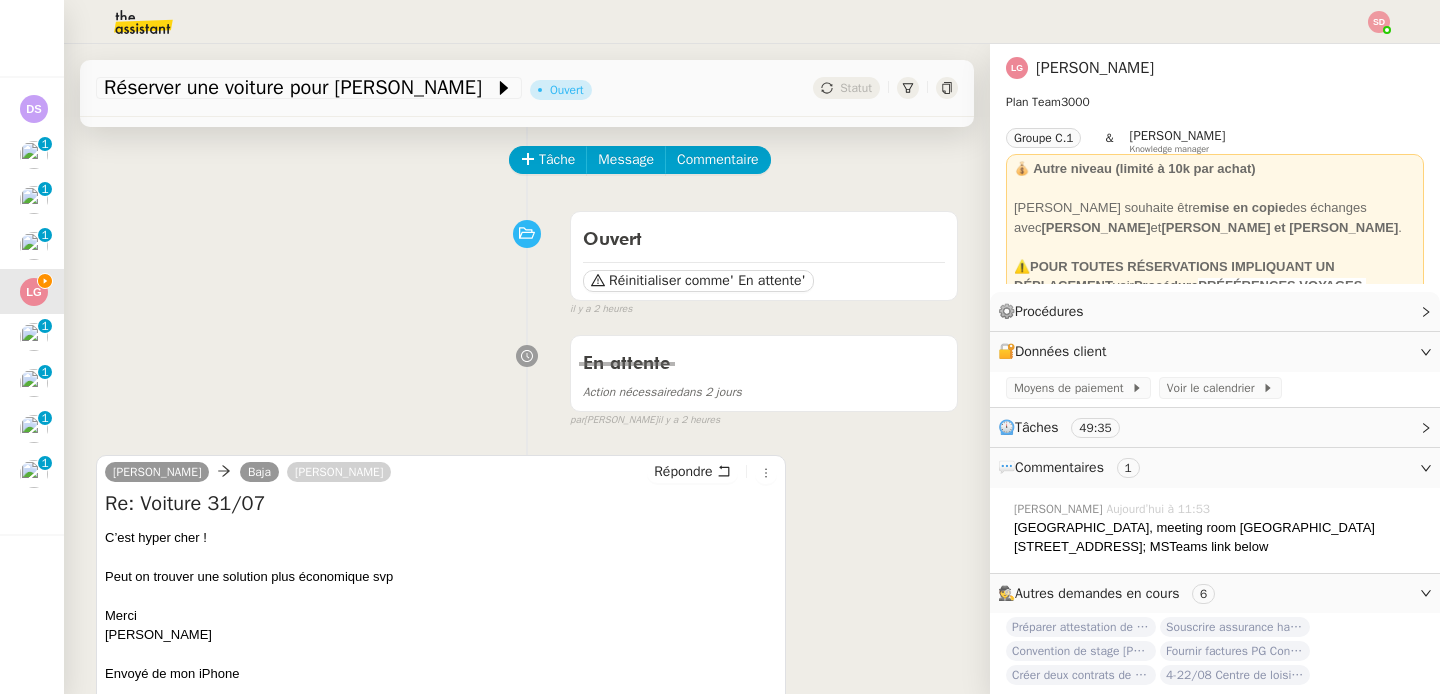 scroll, scrollTop: 303, scrollLeft: 0, axis: vertical 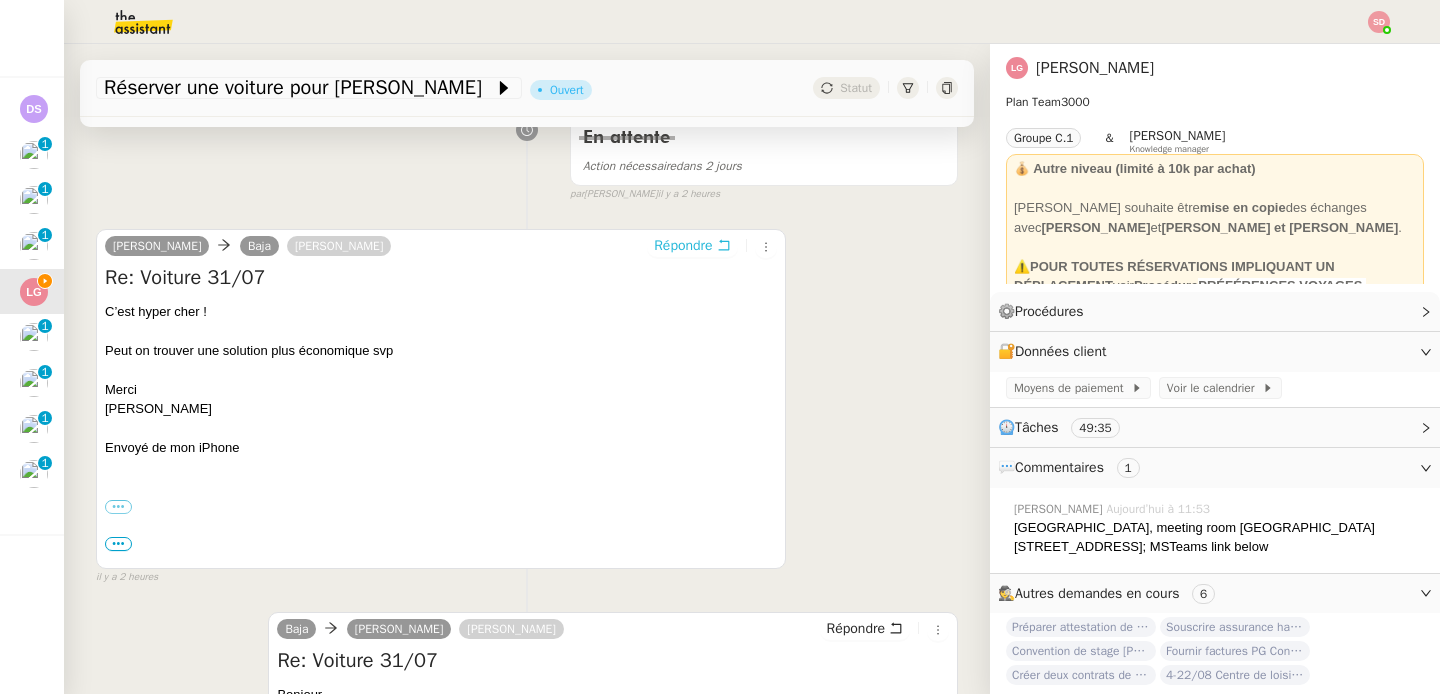 click on "Répondre" at bounding box center [683, 246] 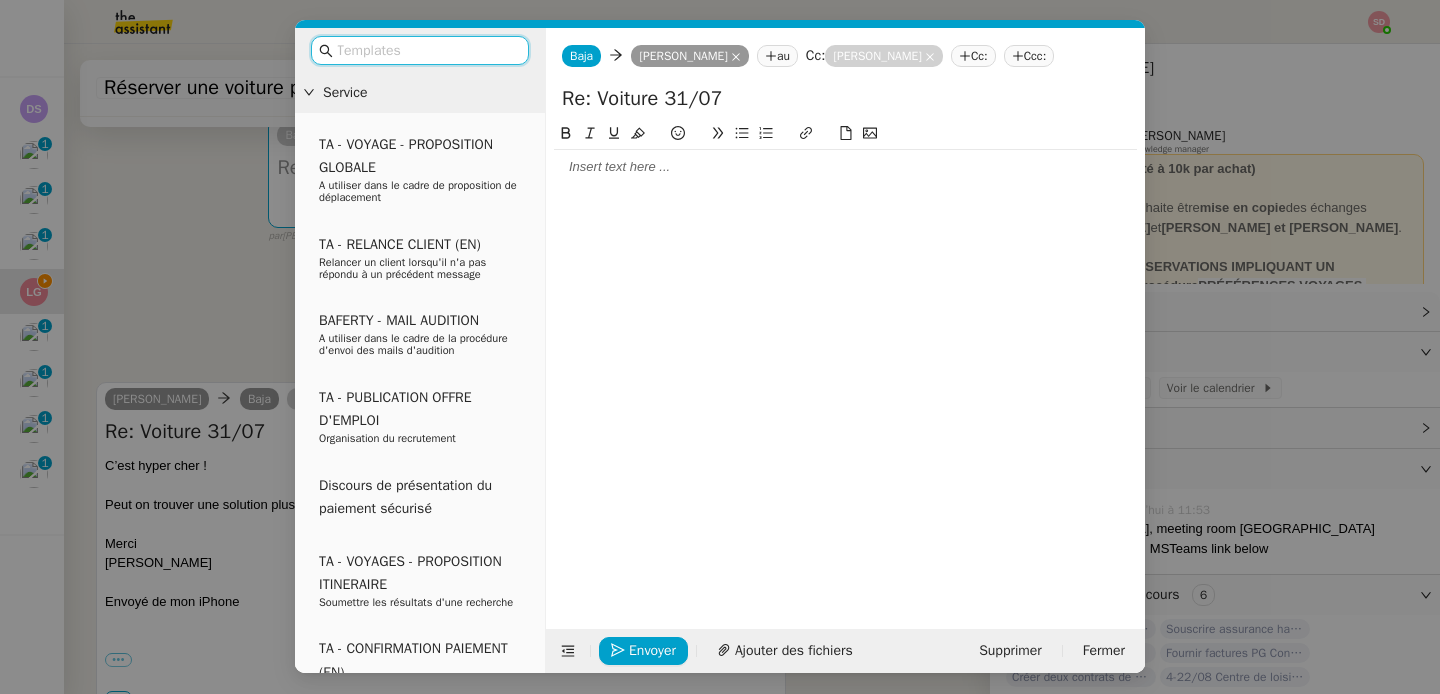 click 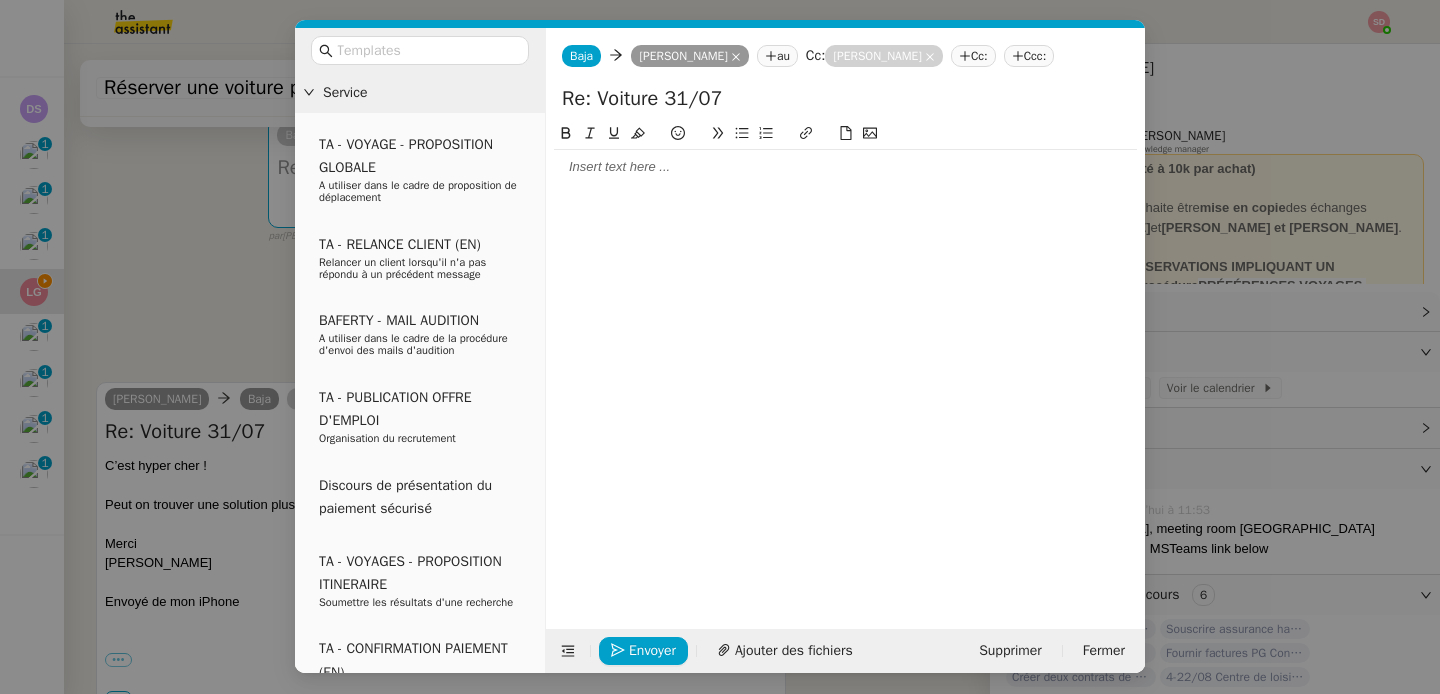 type 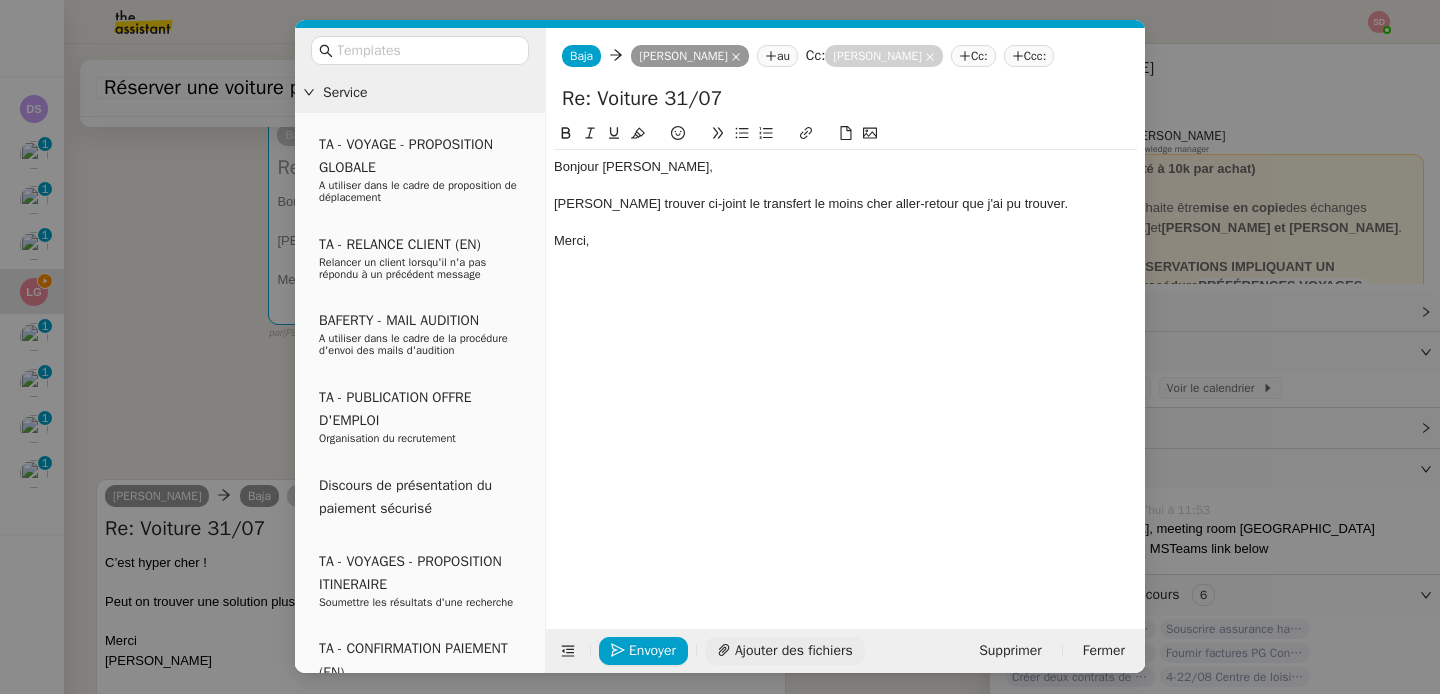 click on "Ajouter des fichiers" 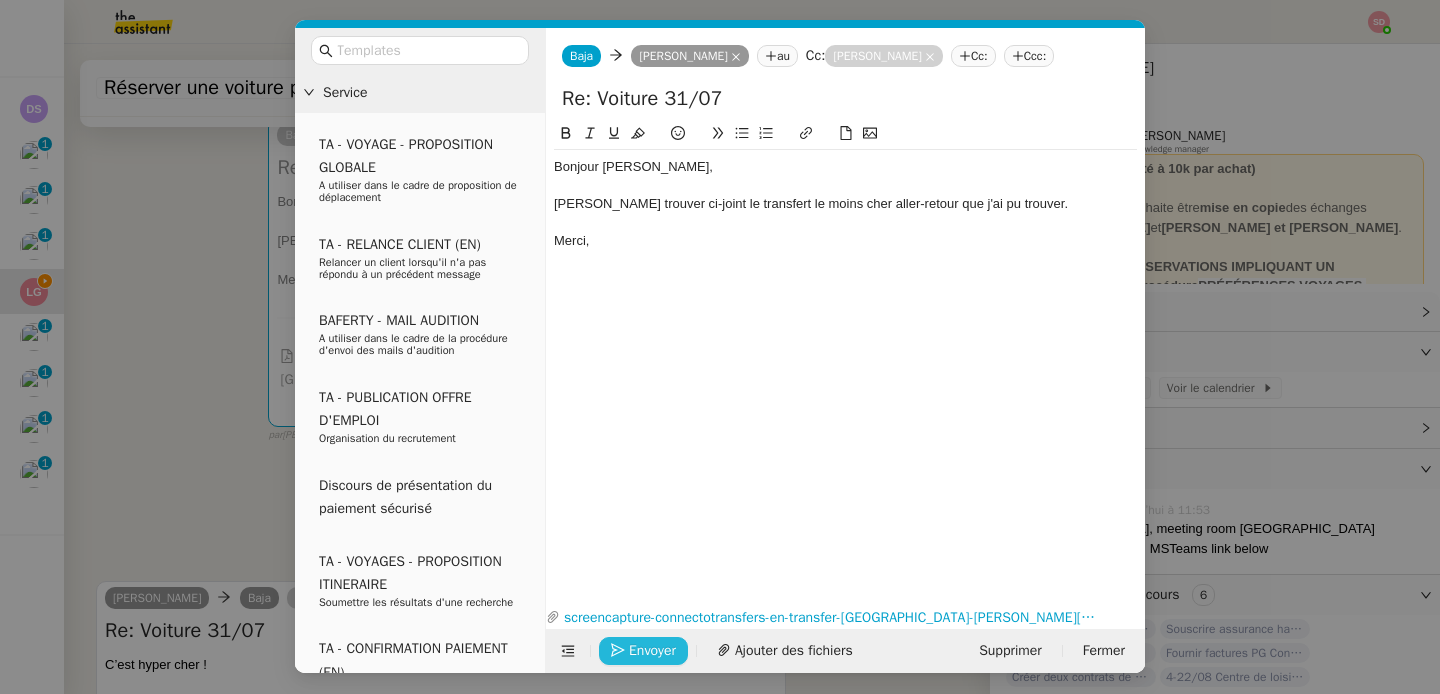 click on "Envoyer" 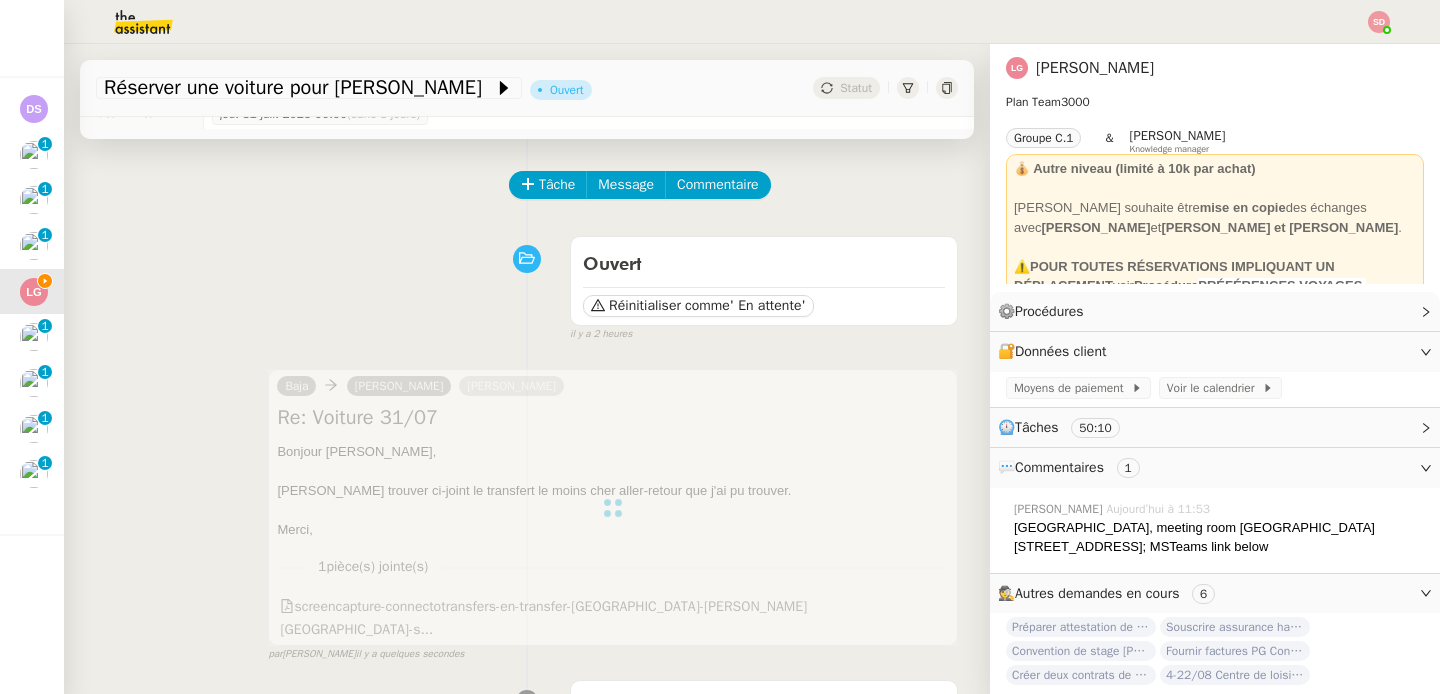 scroll, scrollTop: 0, scrollLeft: 0, axis: both 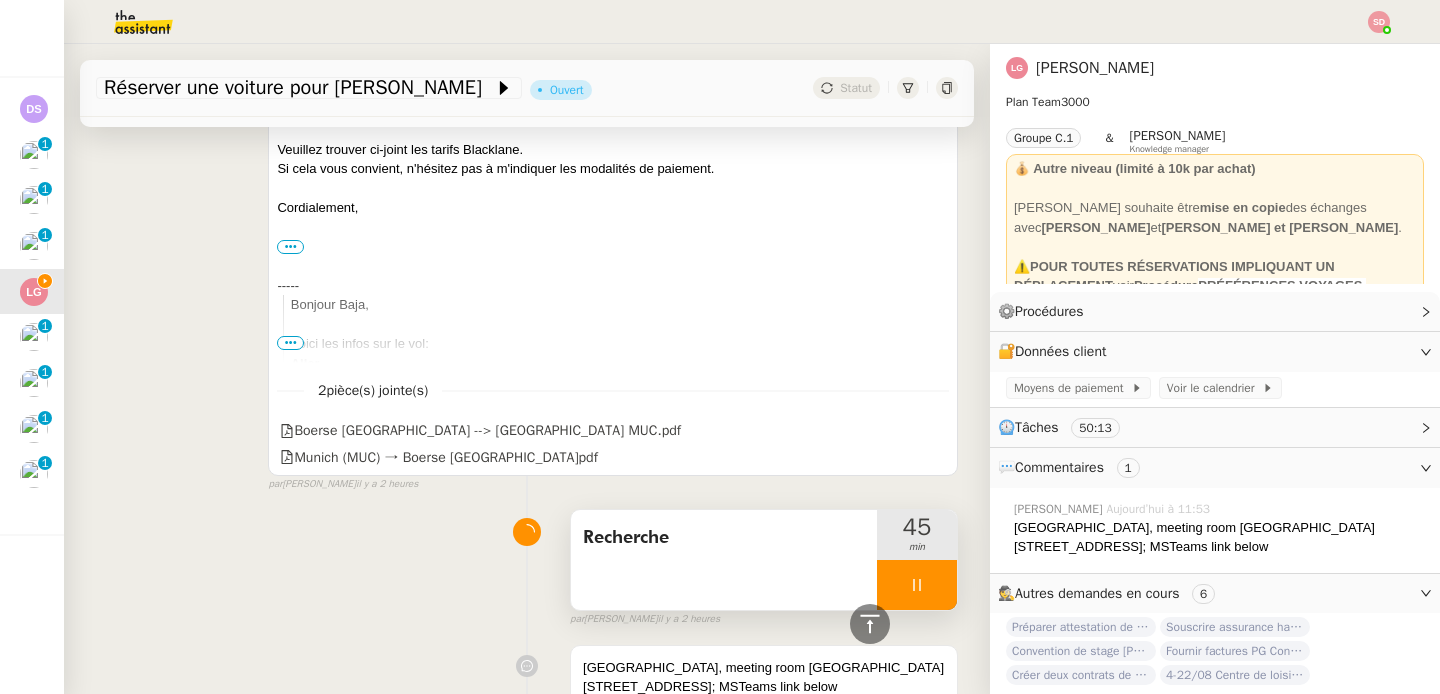 click at bounding box center [917, 585] 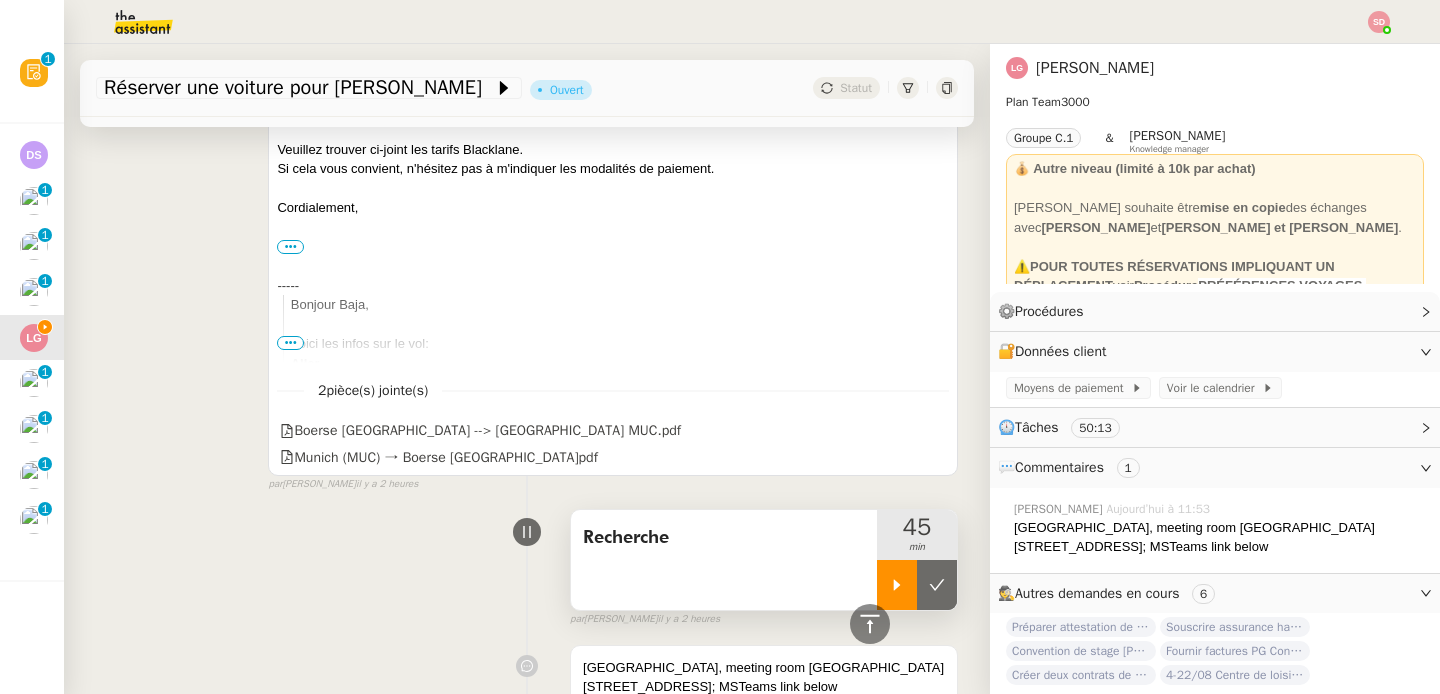 click at bounding box center (937, 585) 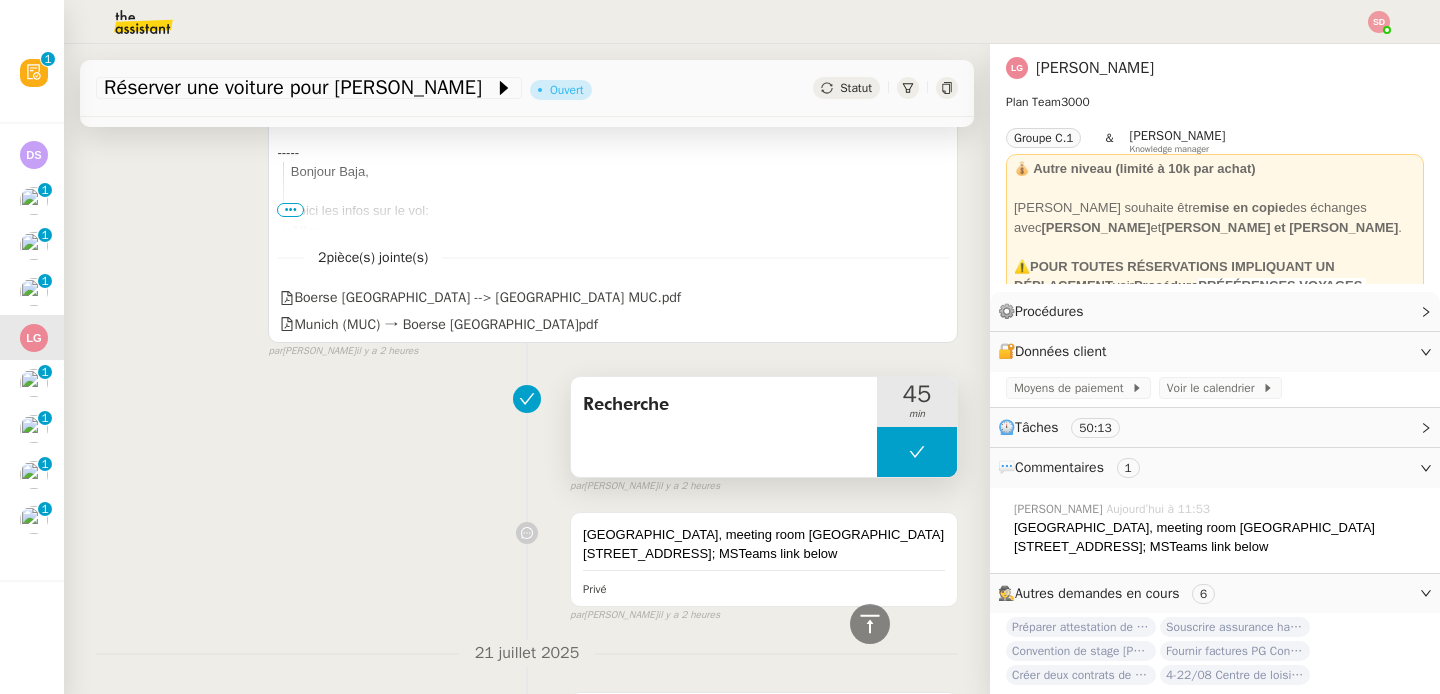 scroll, scrollTop: 1403, scrollLeft: 0, axis: vertical 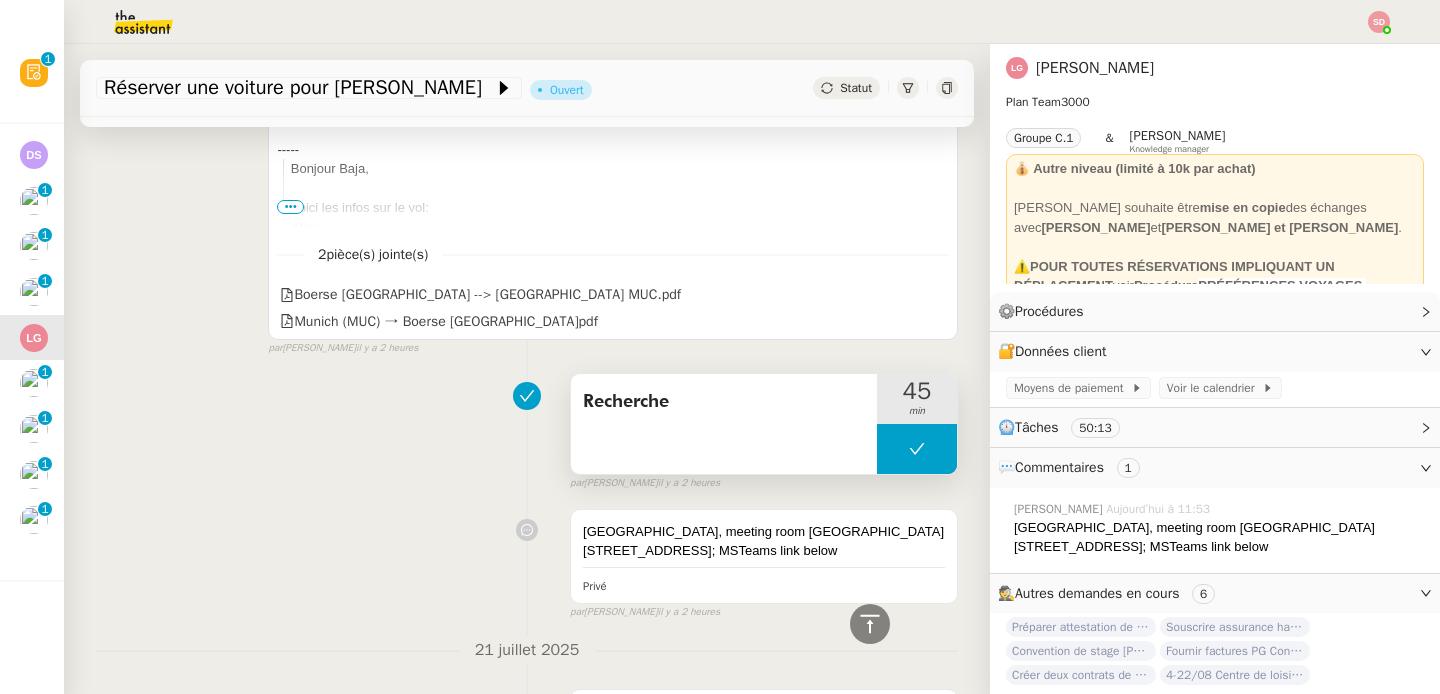 click 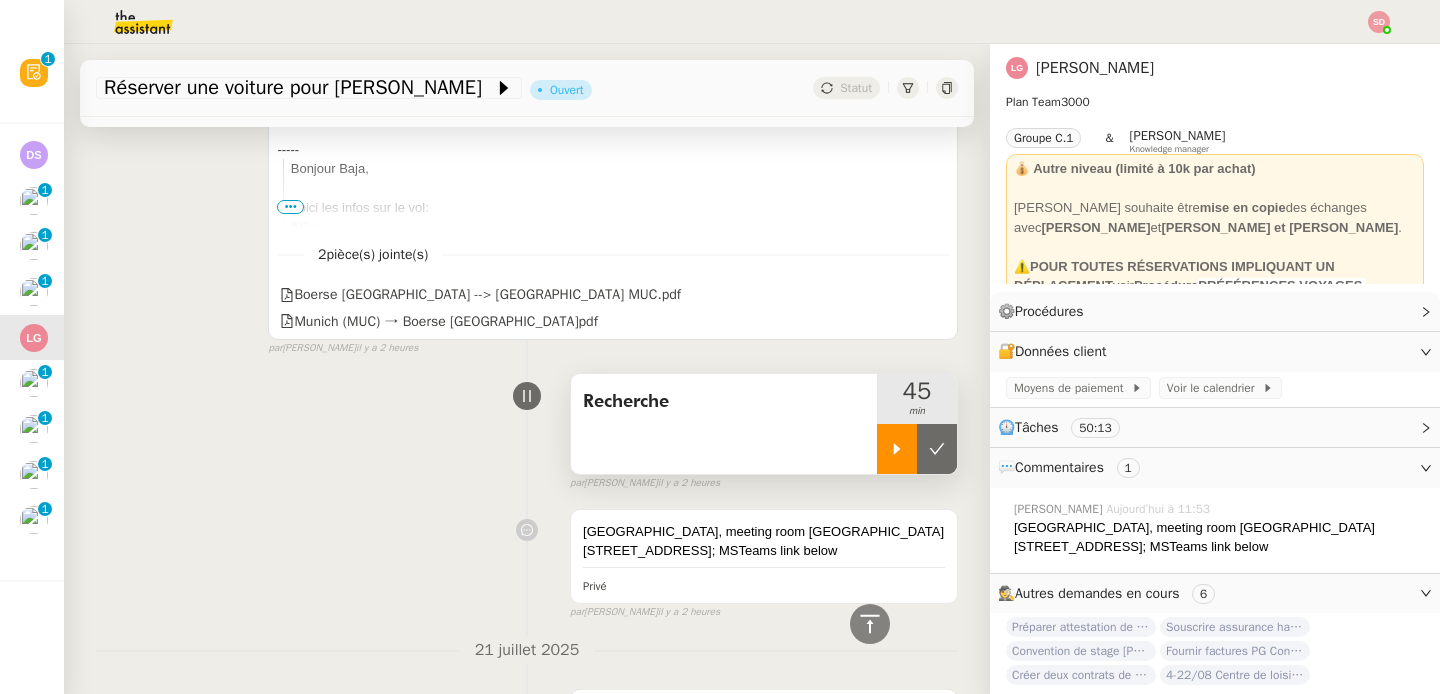 click 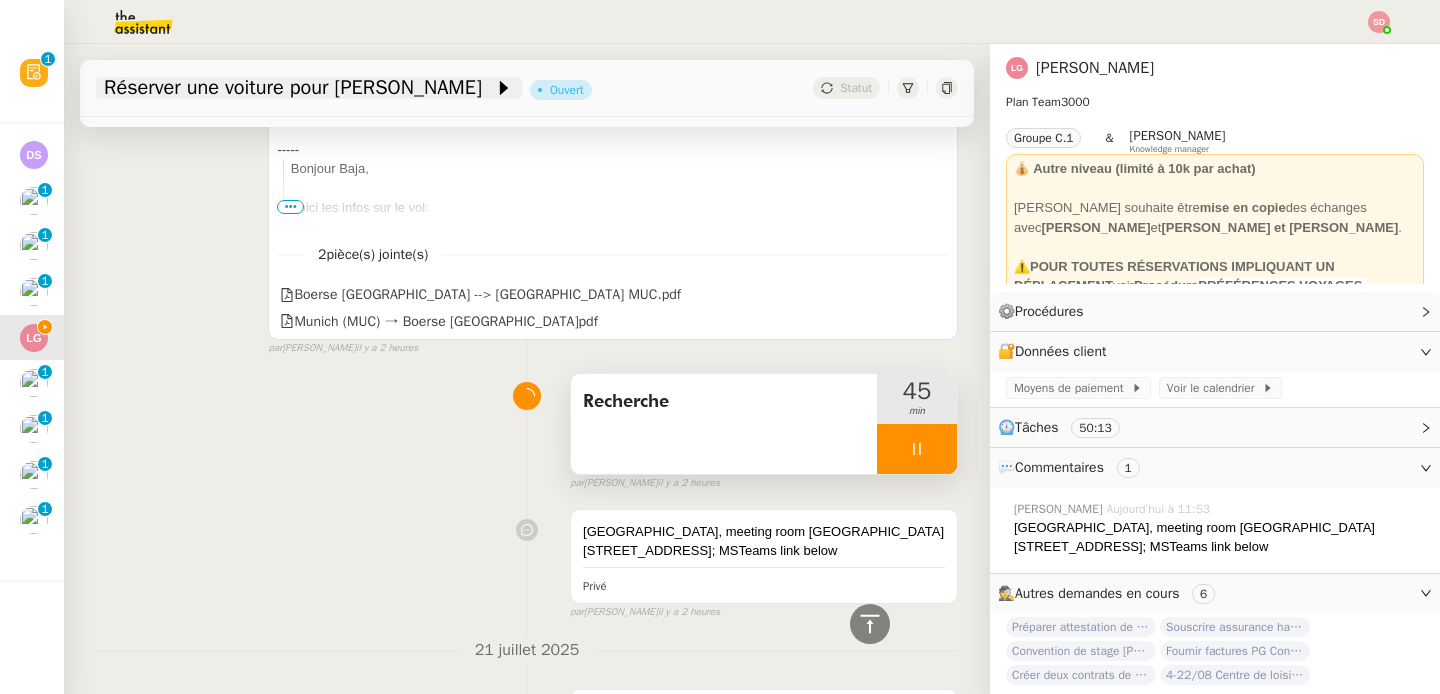 click on "Réserver une voiture pour [PERSON_NAME]" 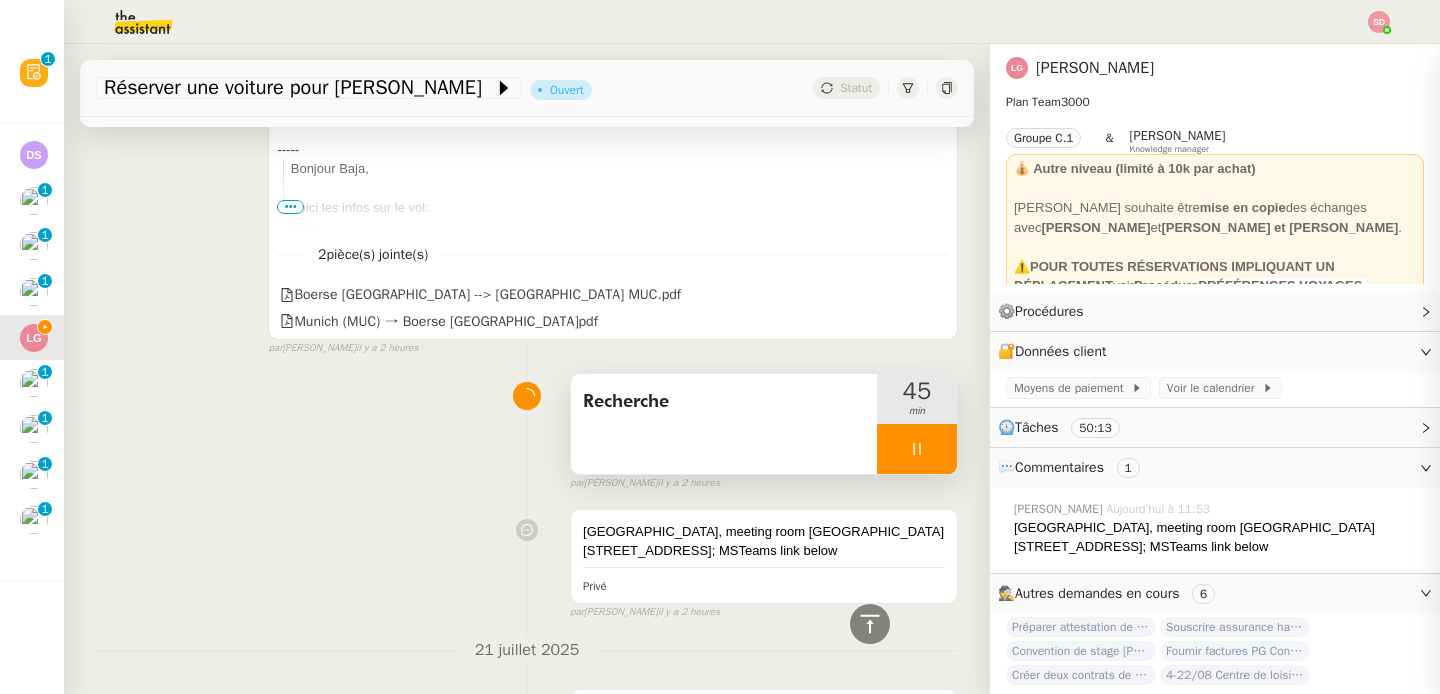 click on "Réserver une voiture pour [PERSON_NAME]" 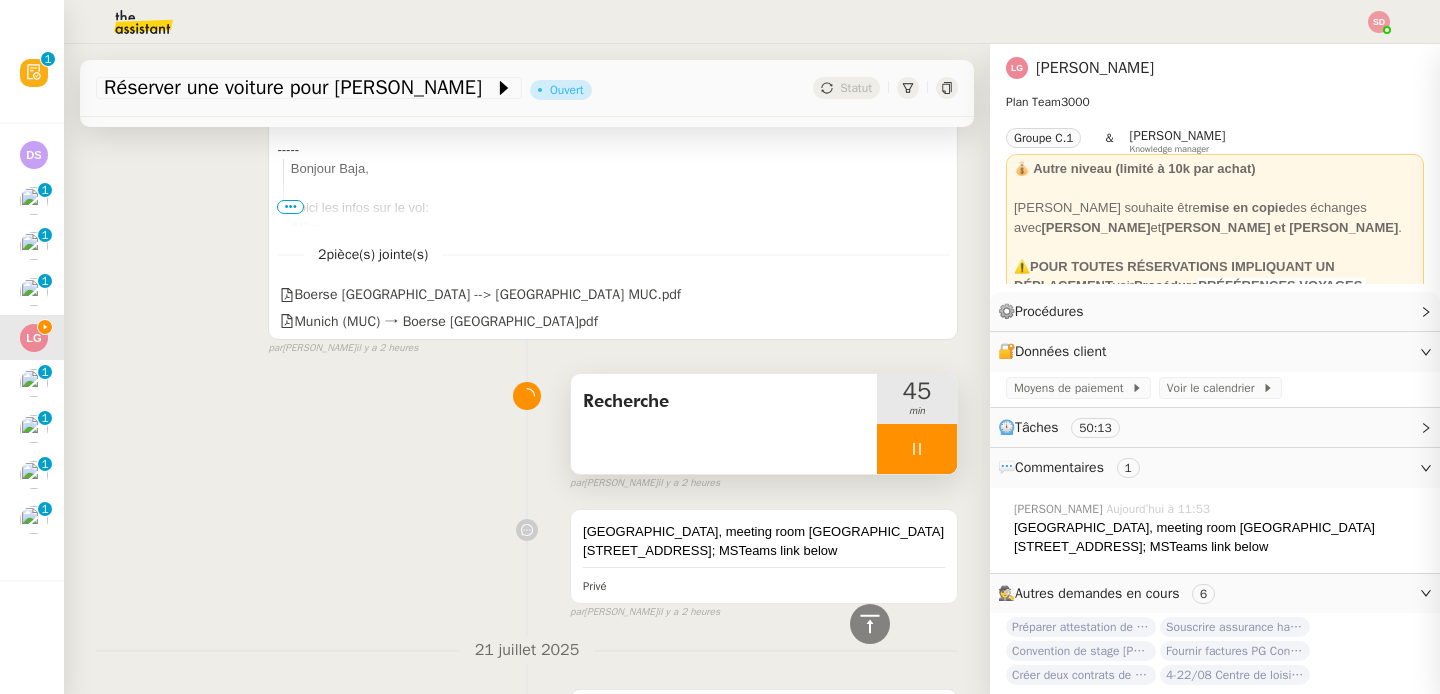 click on "Réserver une voiture pour [PERSON_NAME]" 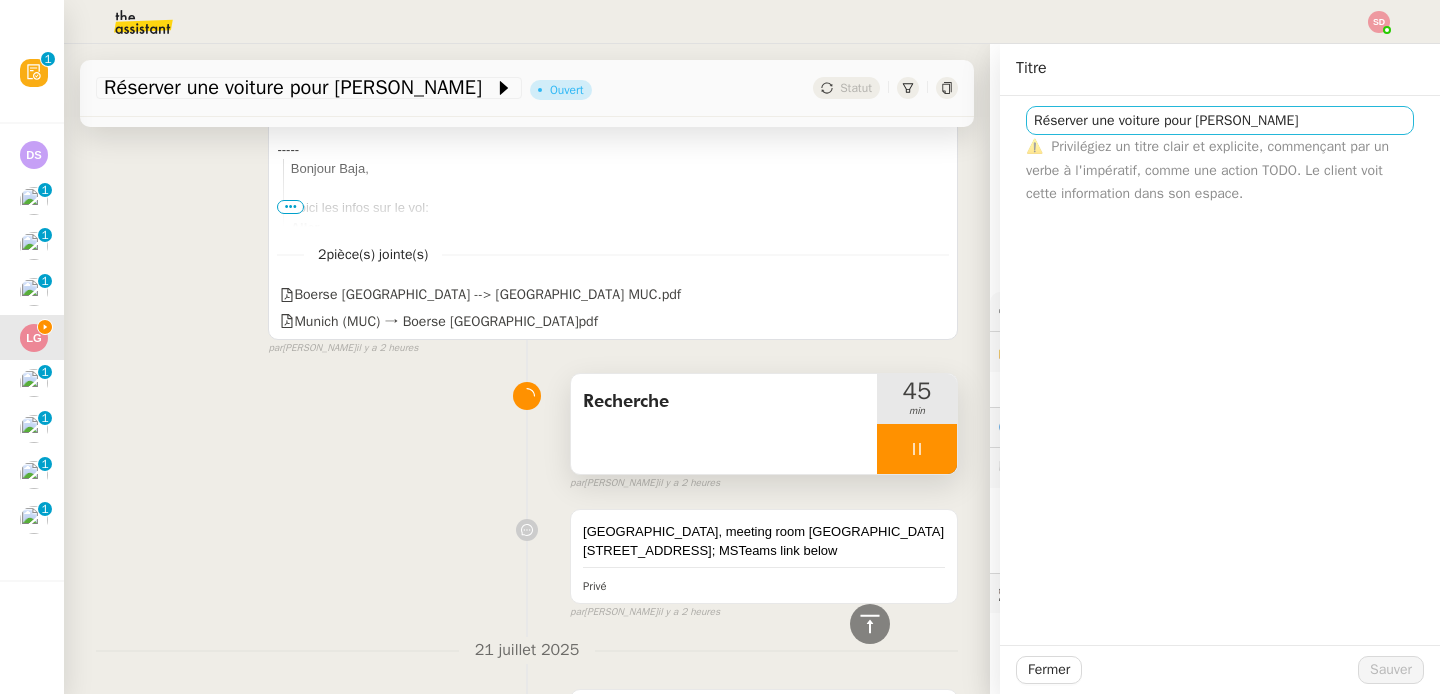 click on "Plan Team  3000 Groupe C.1 & [PERSON_NAME]    Knowledge manager" 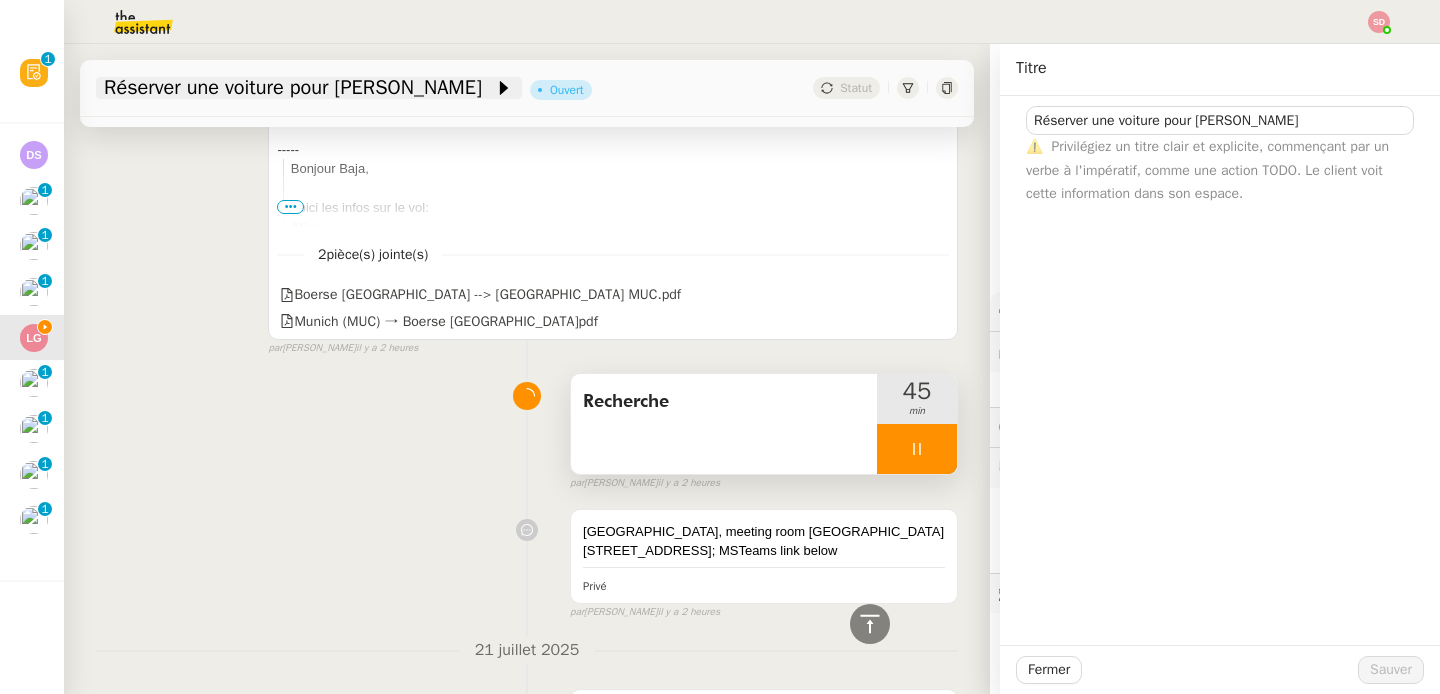 click on "Réserver une voiture pour [PERSON_NAME]" 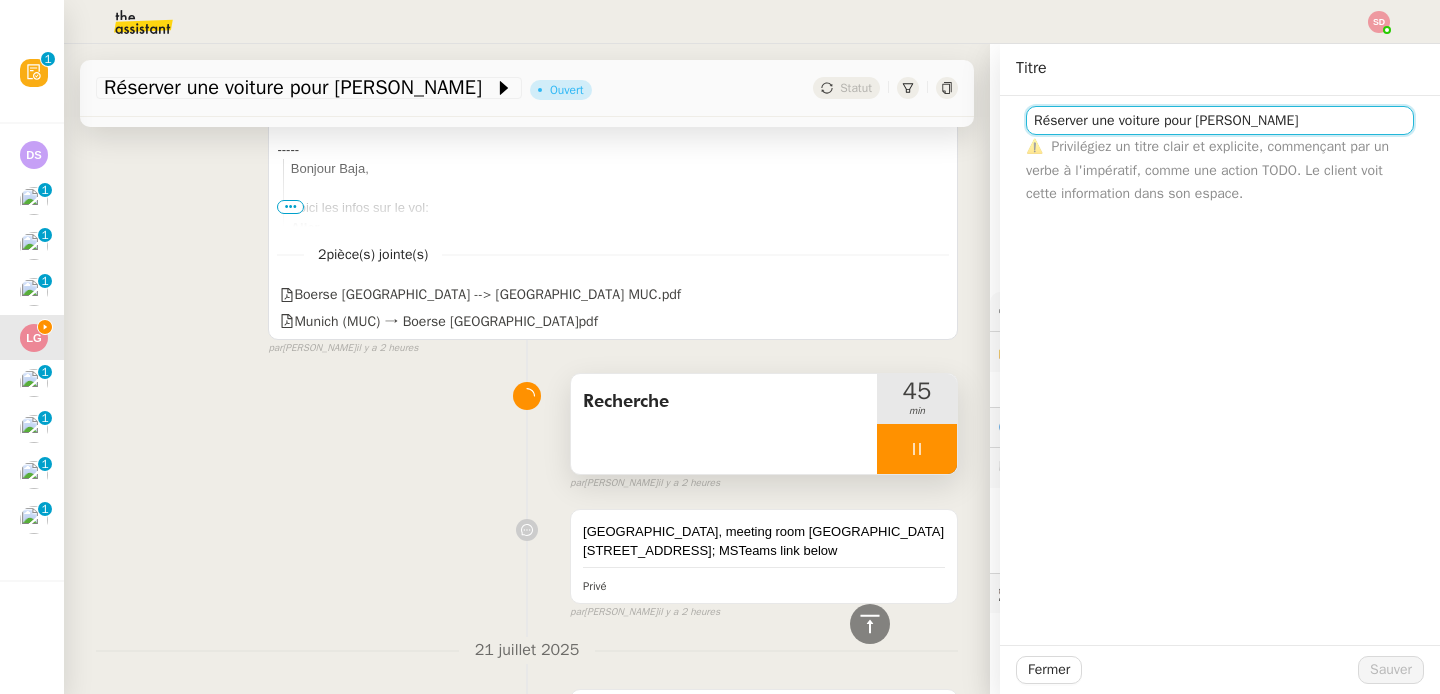 click on "Réserver une voiture pour [PERSON_NAME]" 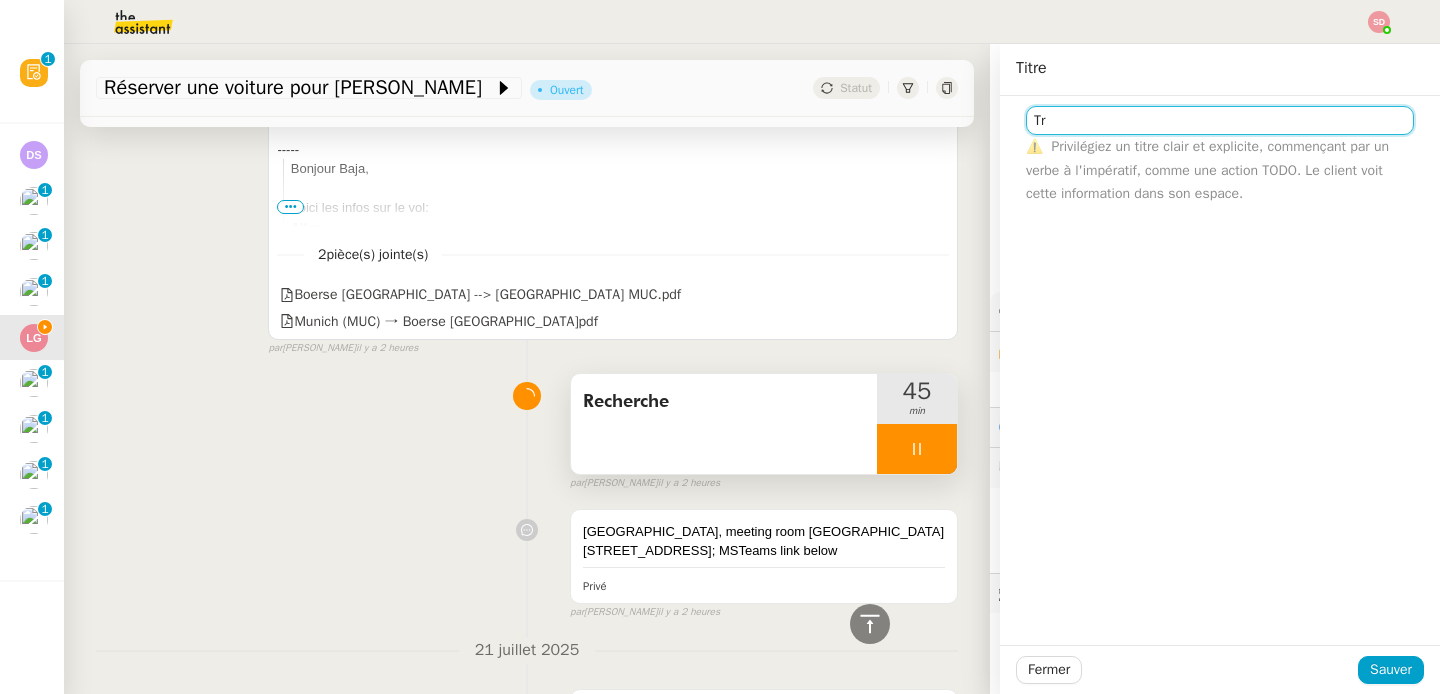 type on "T" 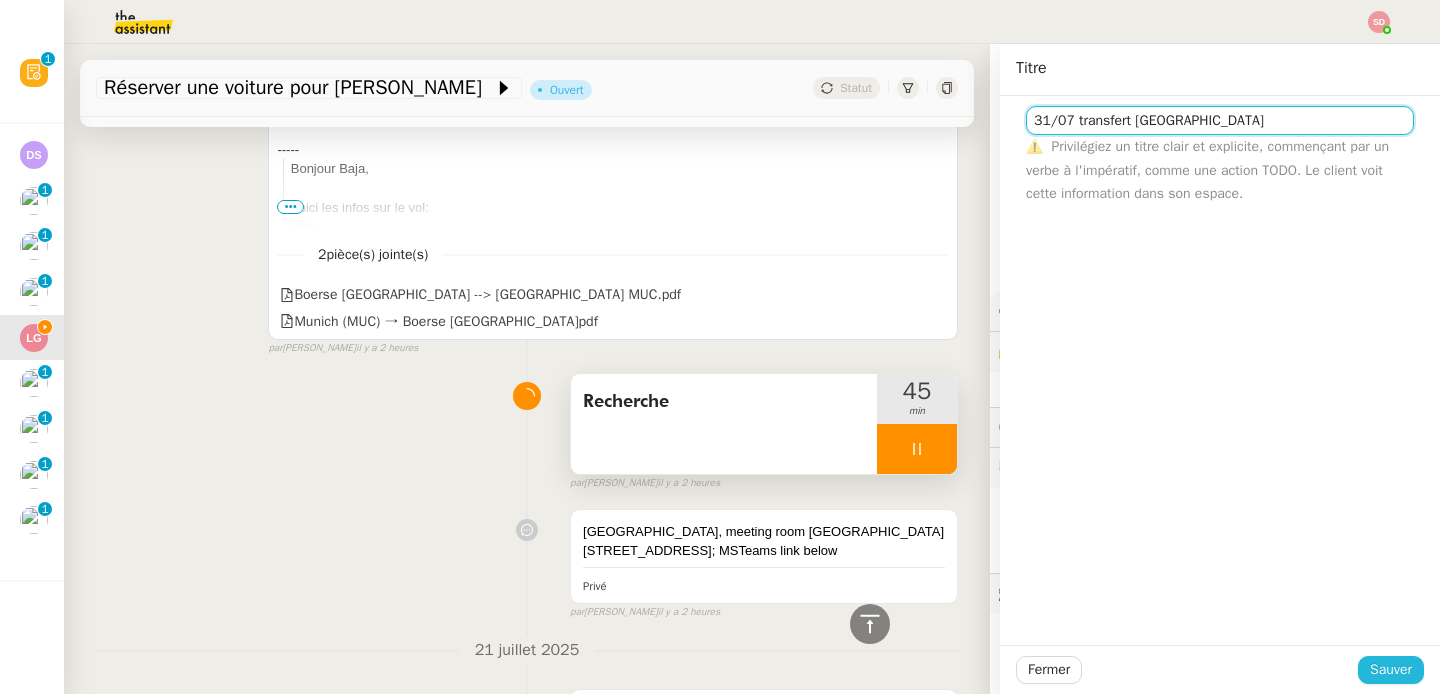 type on "31/07 transfert [GEOGRAPHIC_DATA]" 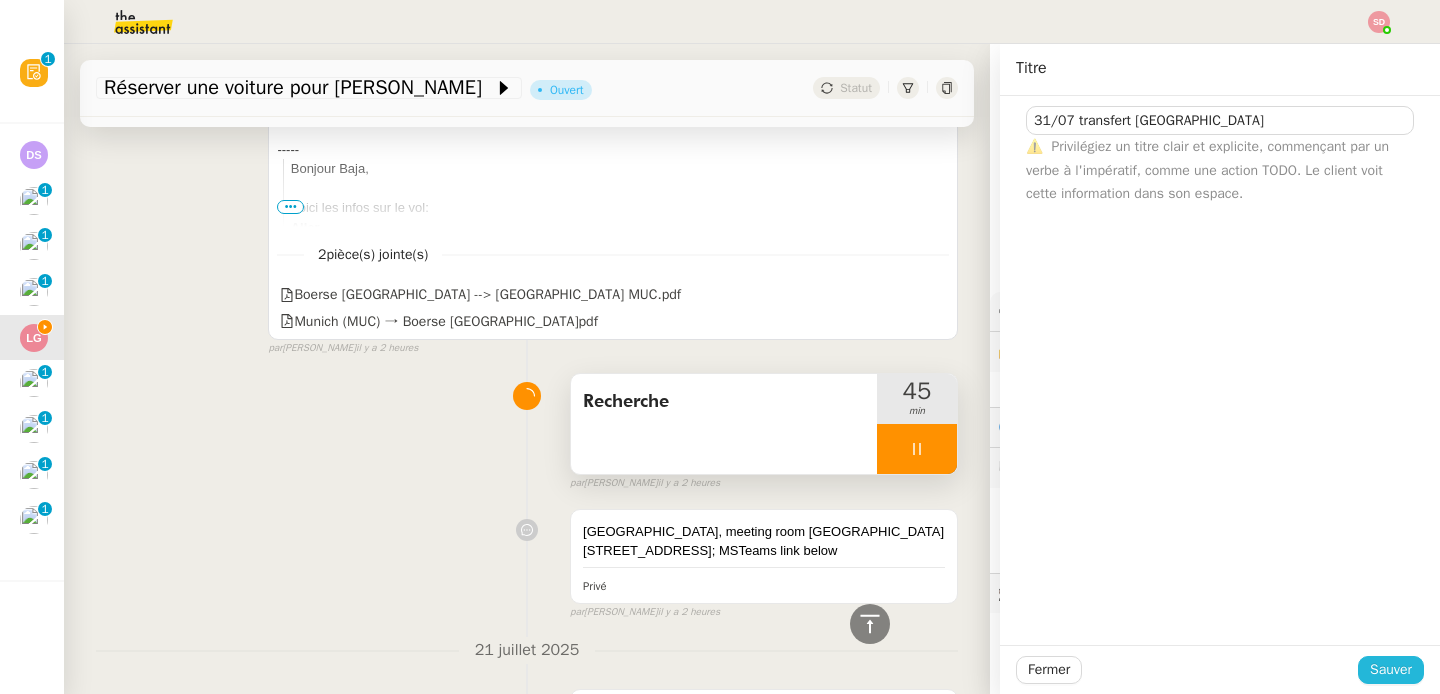 click on "Sauver" 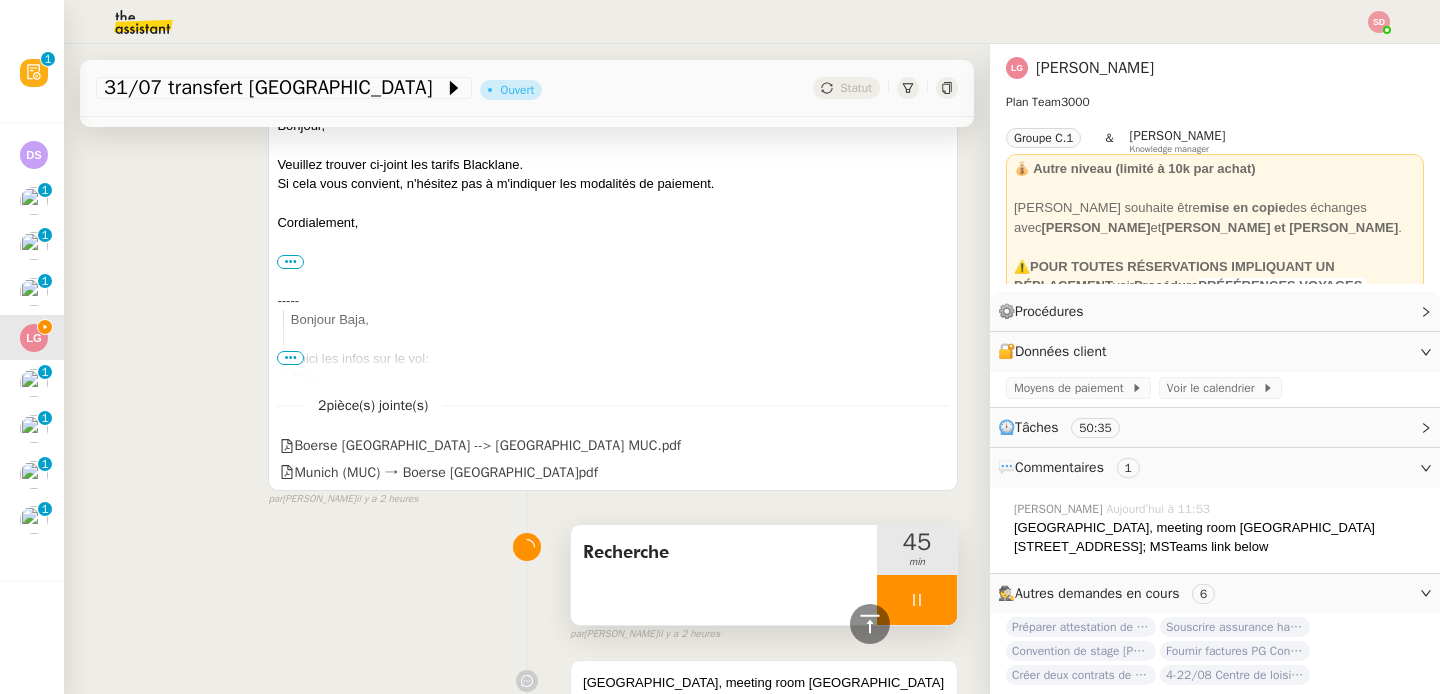 scroll, scrollTop: 1336, scrollLeft: 0, axis: vertical 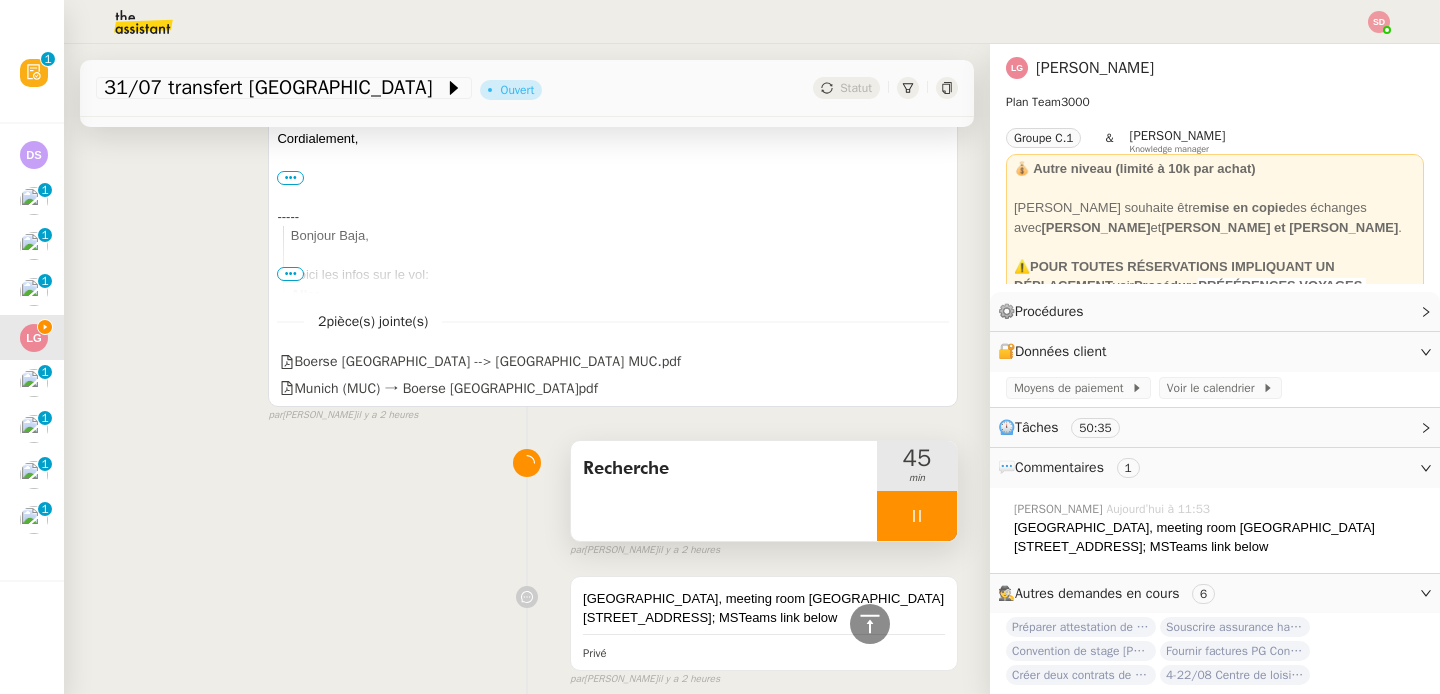 click at bounding box center [917, 516] 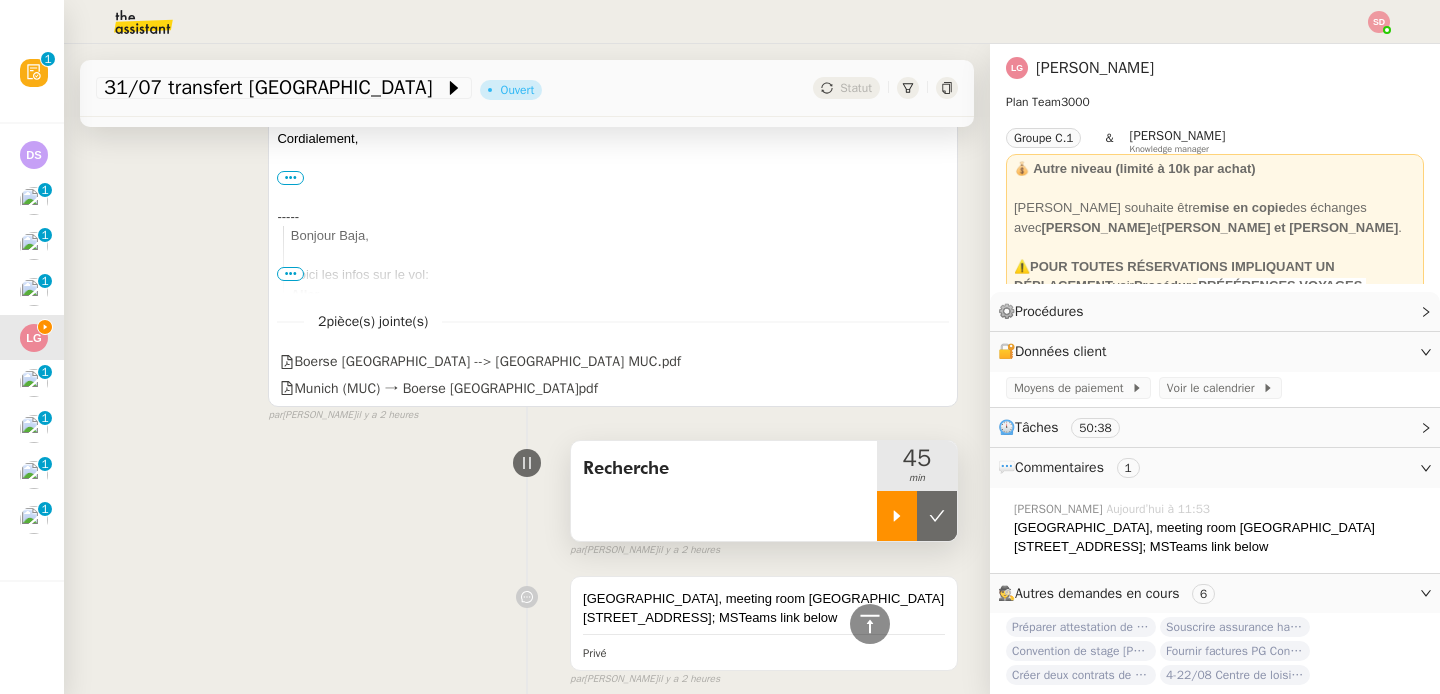 click at bounding box center [937, 516] 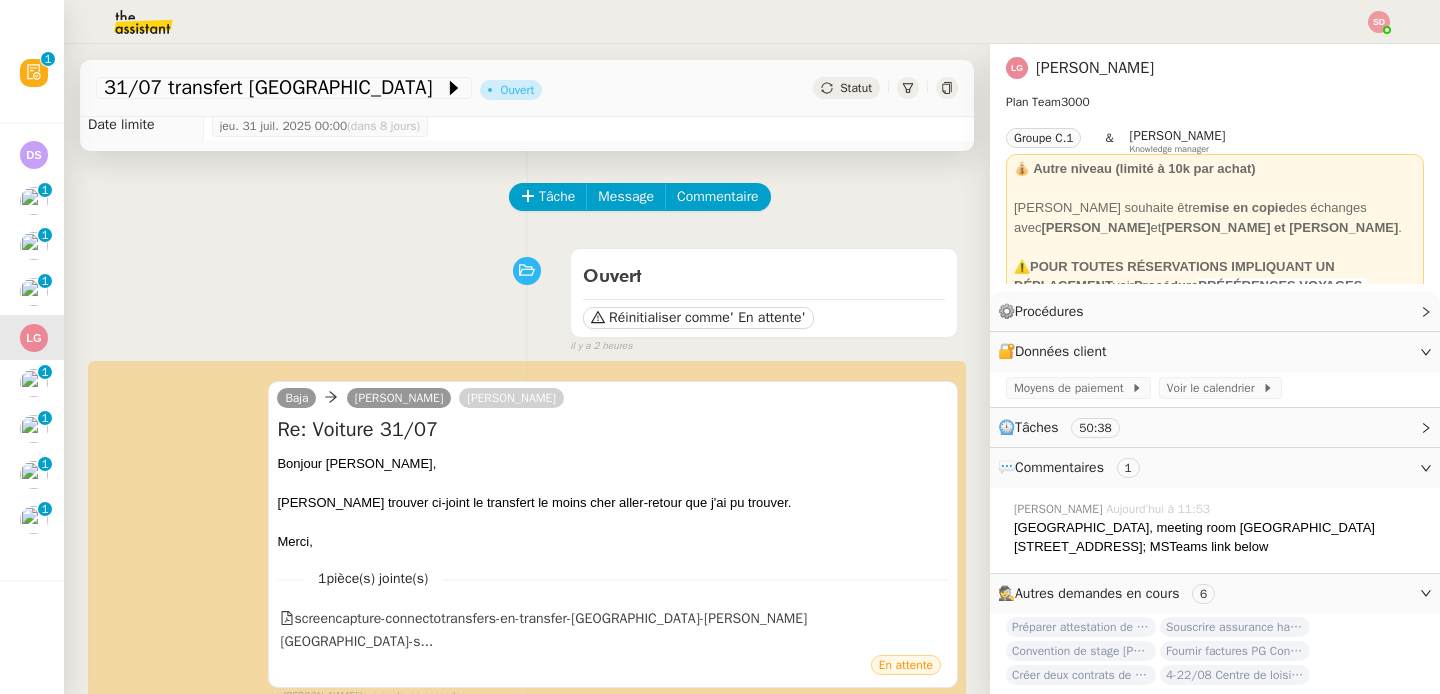 scroll, scrollTop: 0, scrollLeft: 0, axis: both 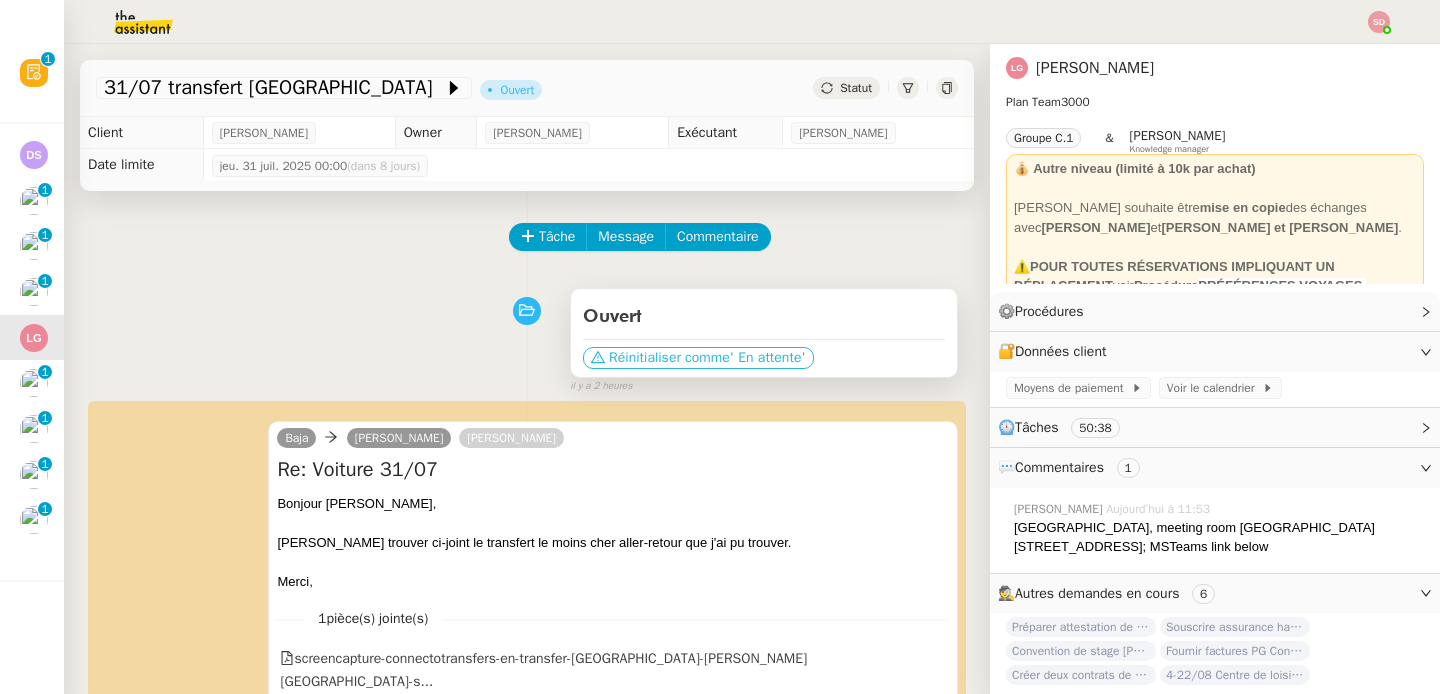 click on "' En attente'" at bounding box center (768, 358) 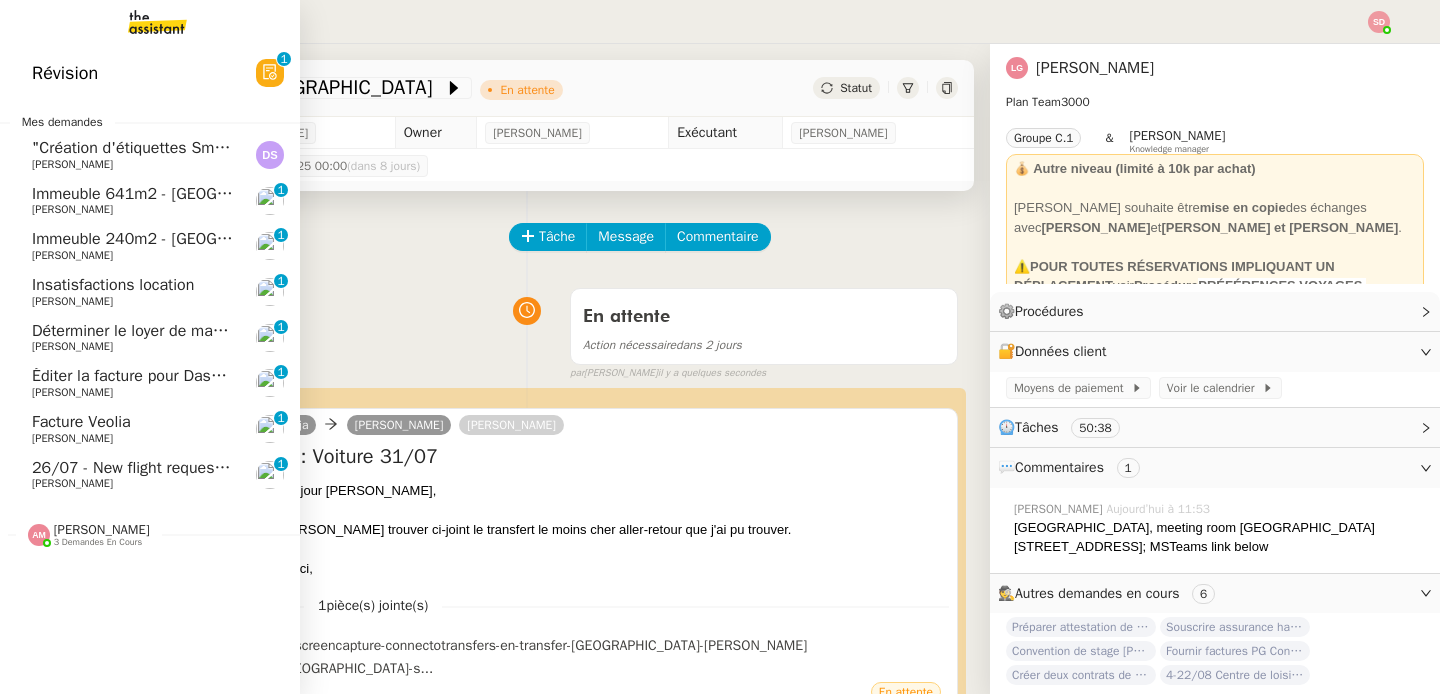 click on "26/07 - New flight request - [PERSON_NAME]" 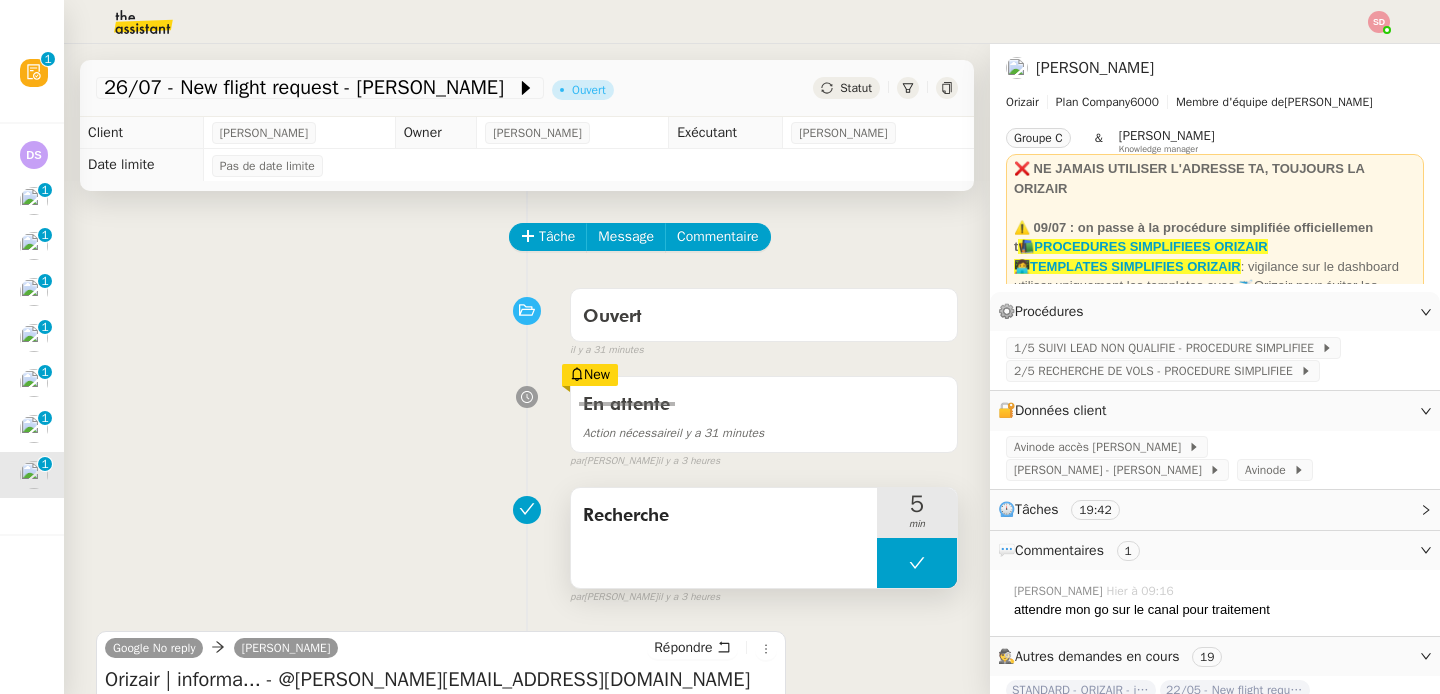 click 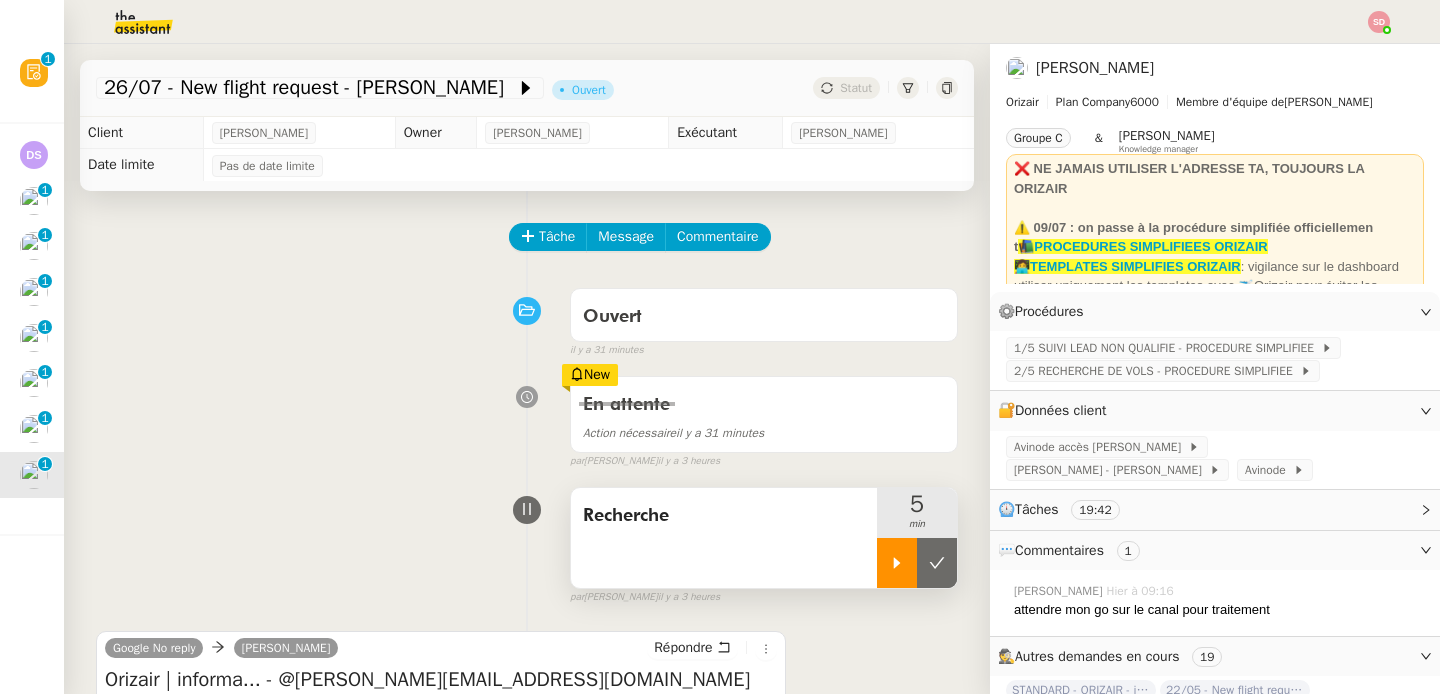 click 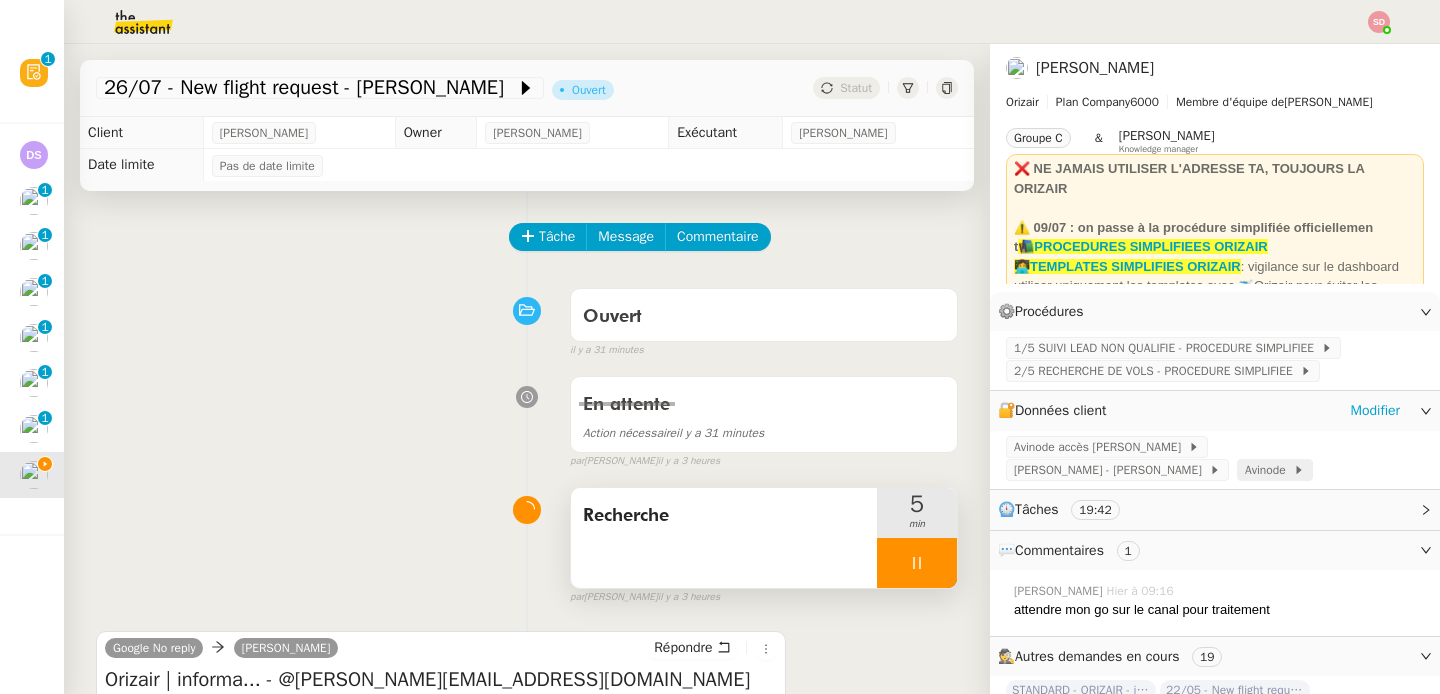 click on "Avinode" 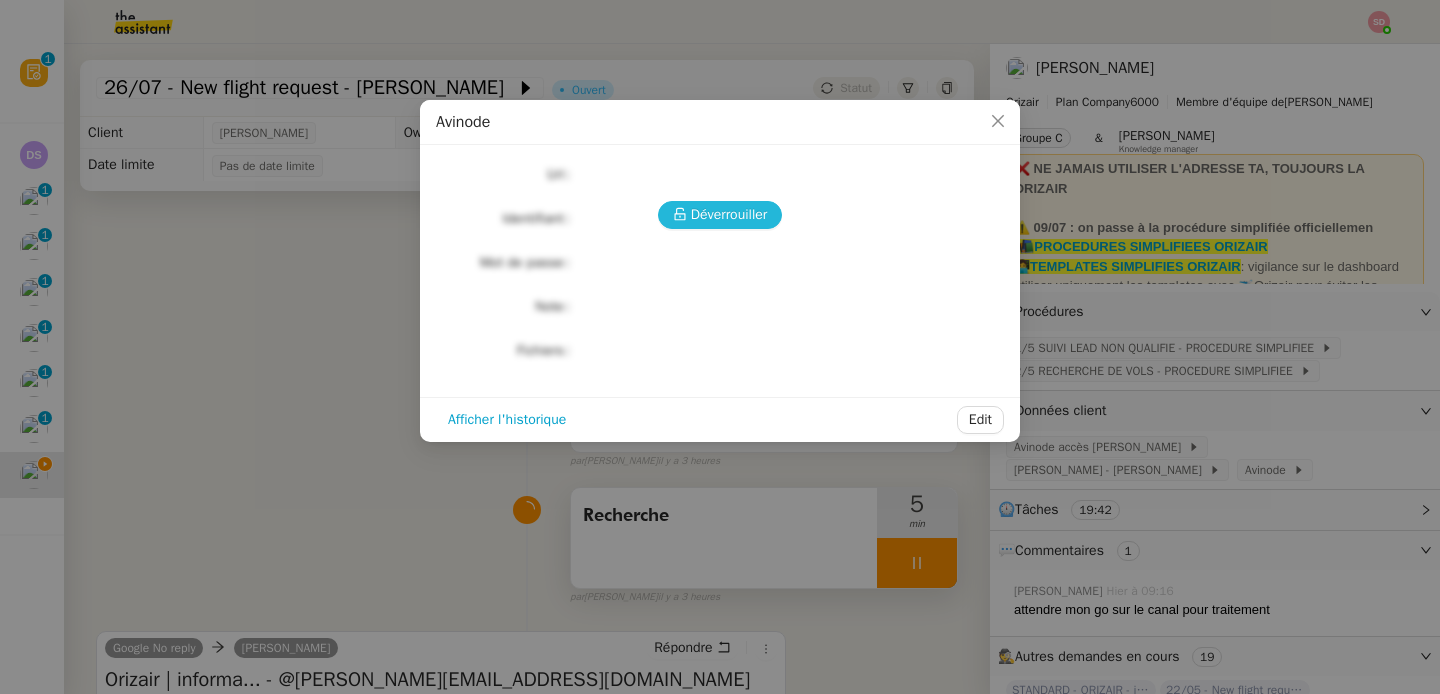 click 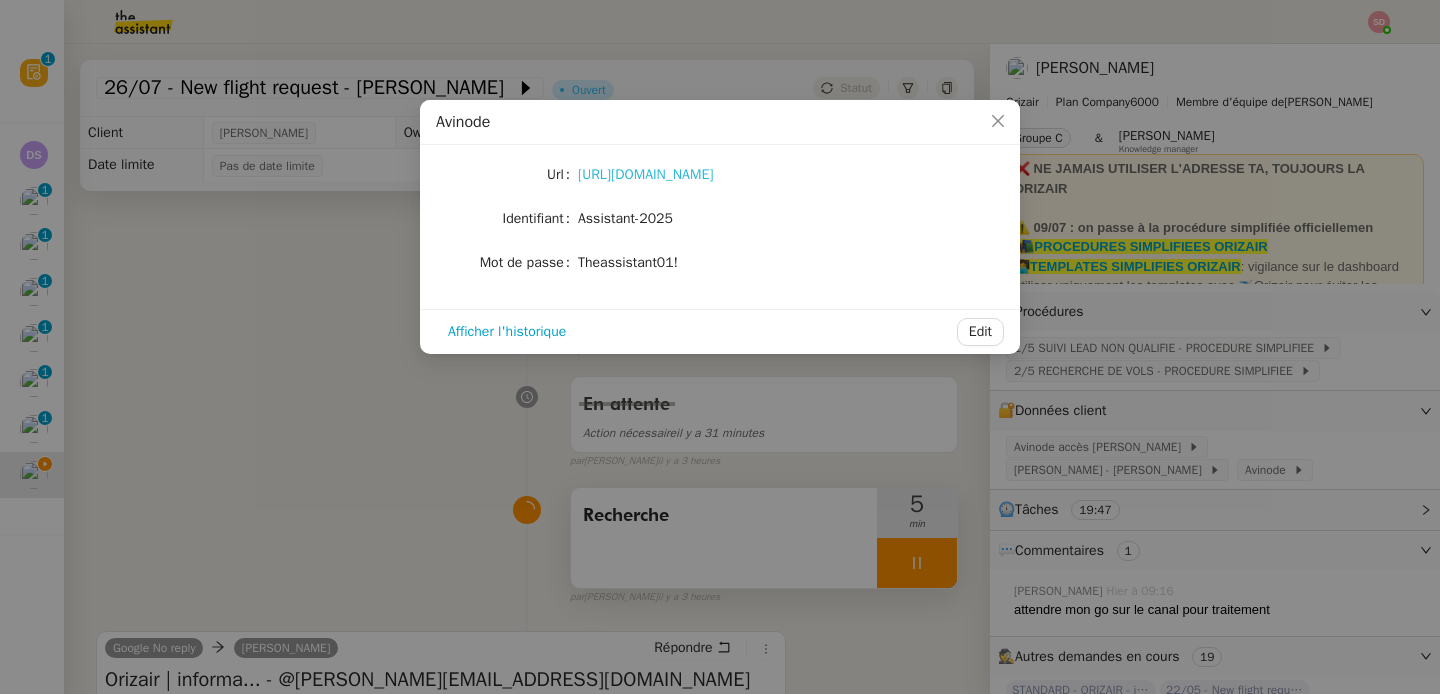 click on "[URL][DOMAIN_NAME]" 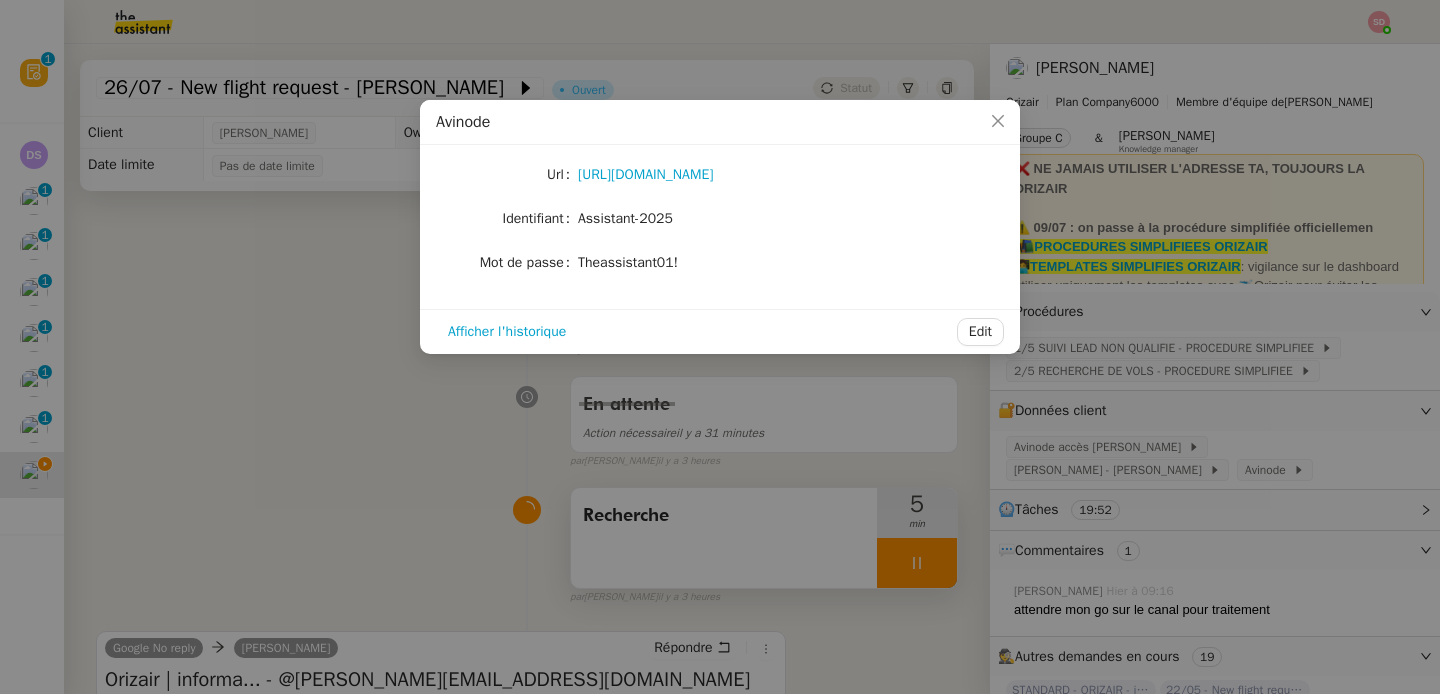 click on "Assistant-2025" 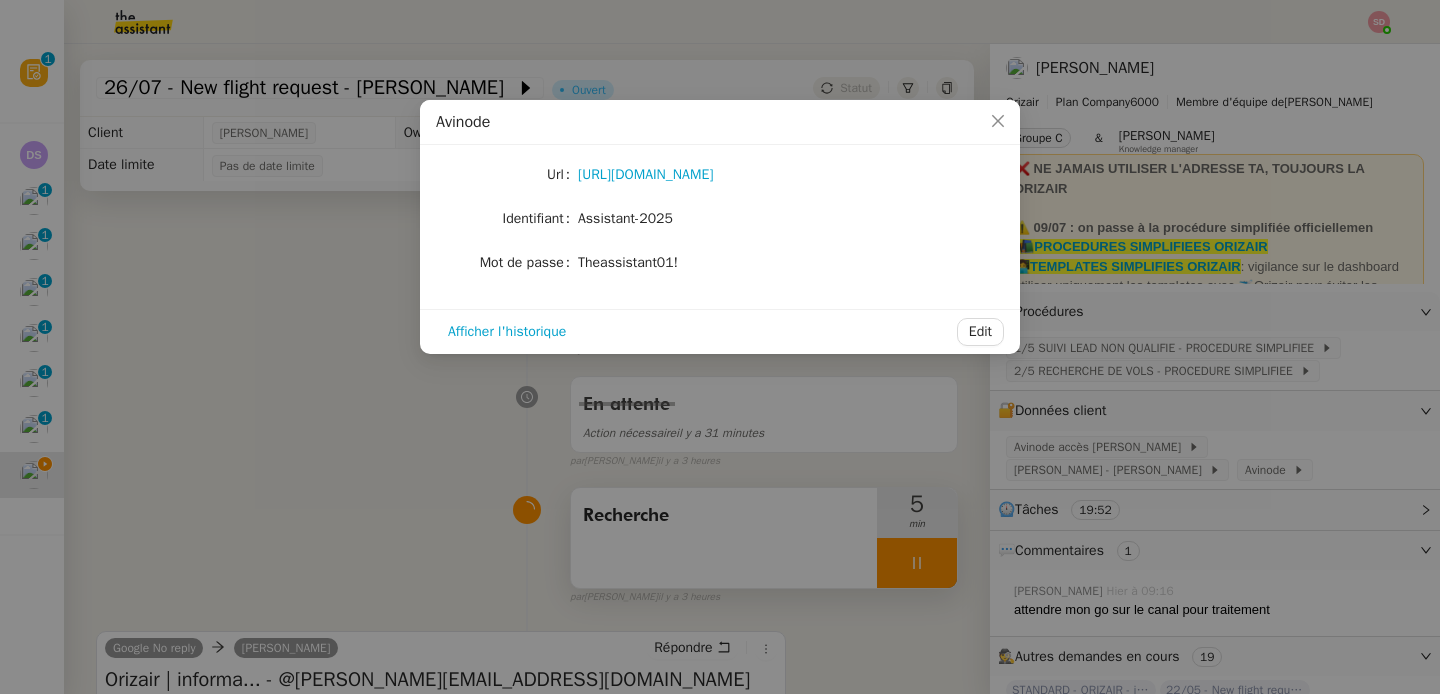 click on "Assistant-2025" 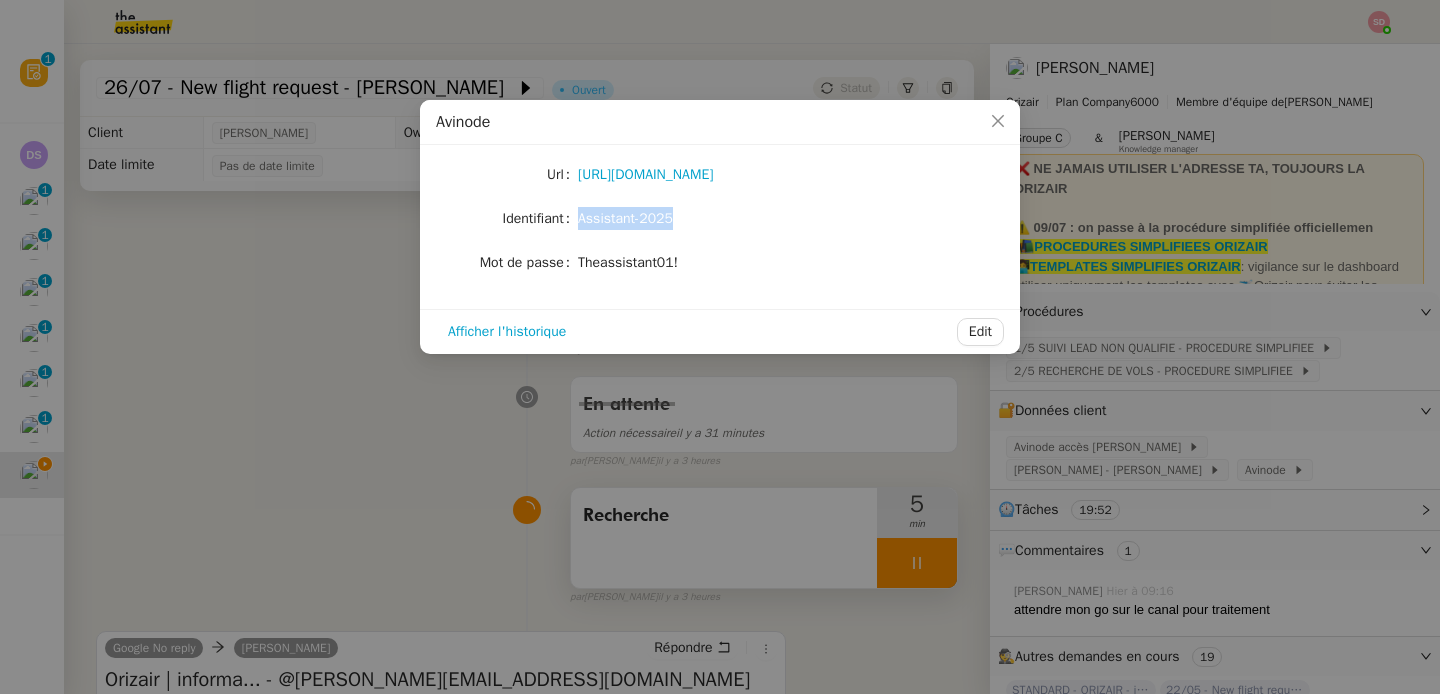 click on "Assistant-2025" 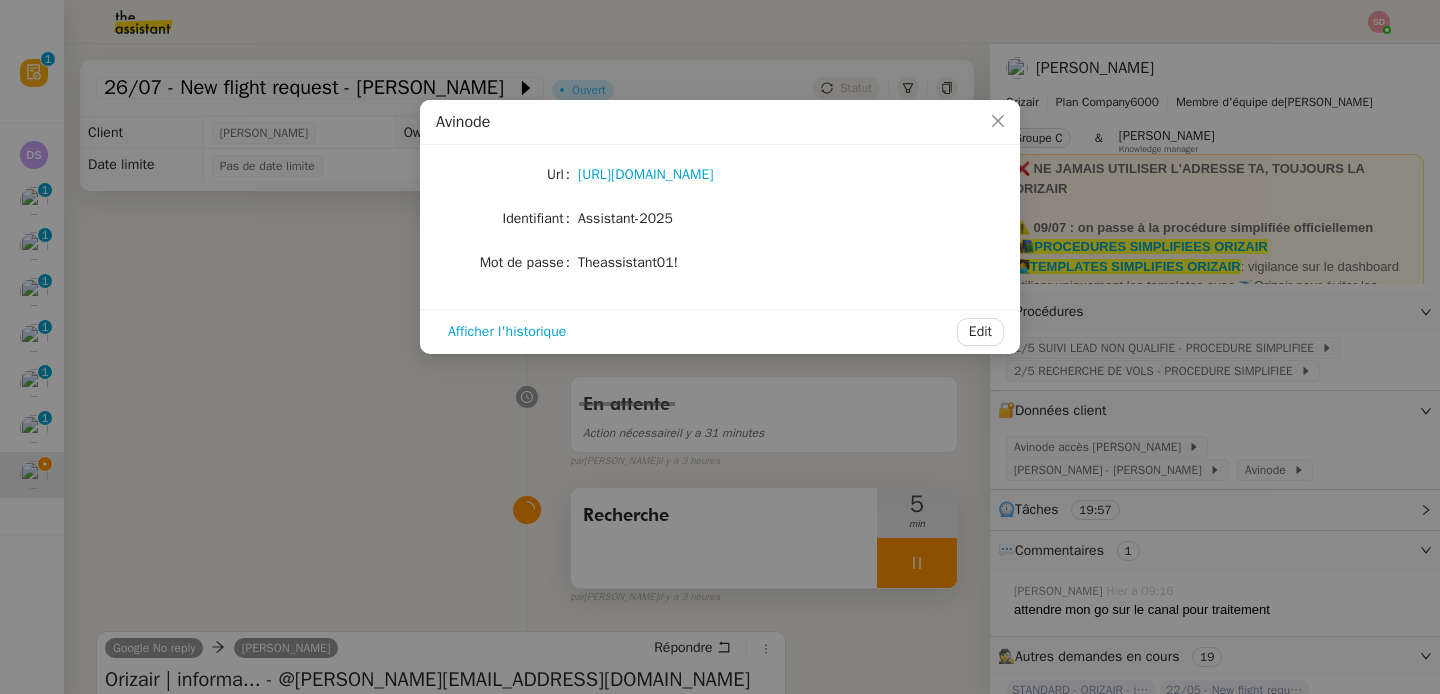 click on "Theassistant01!" 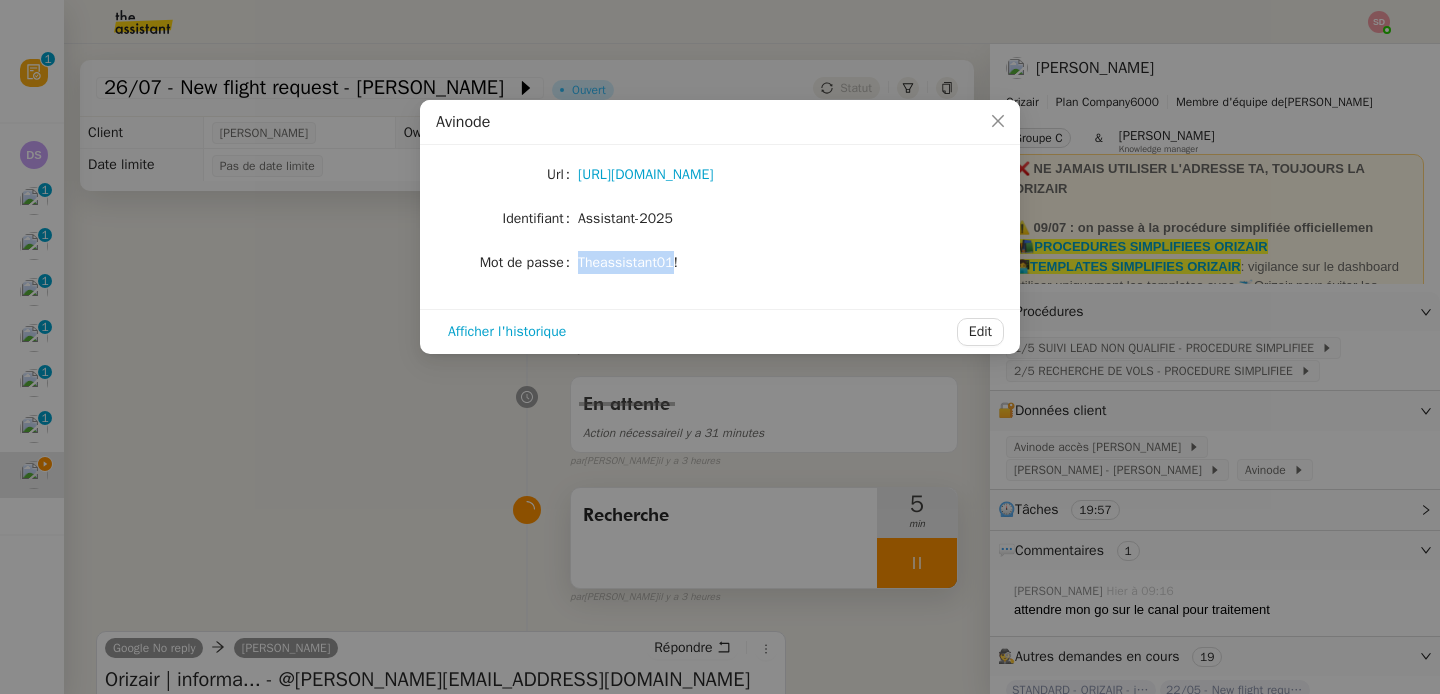 click on "Theassistant01!" 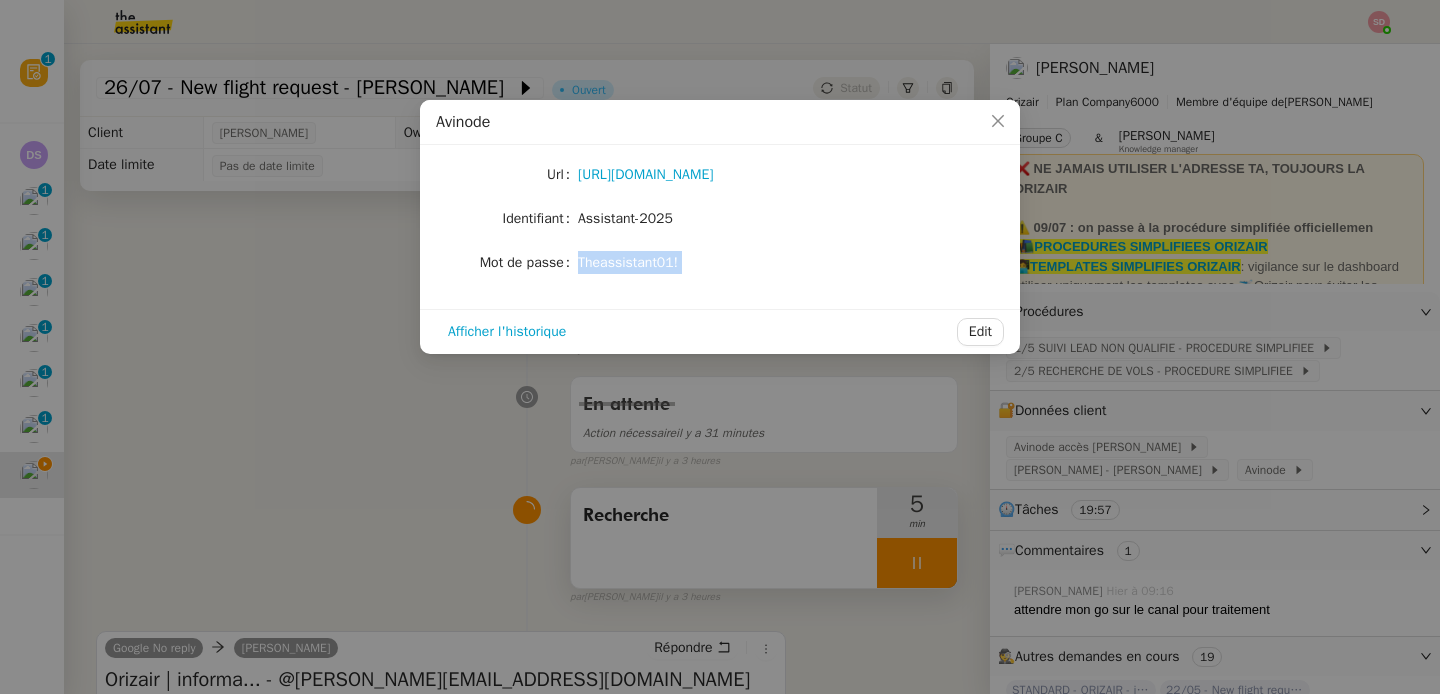click on "Theassistant01!" 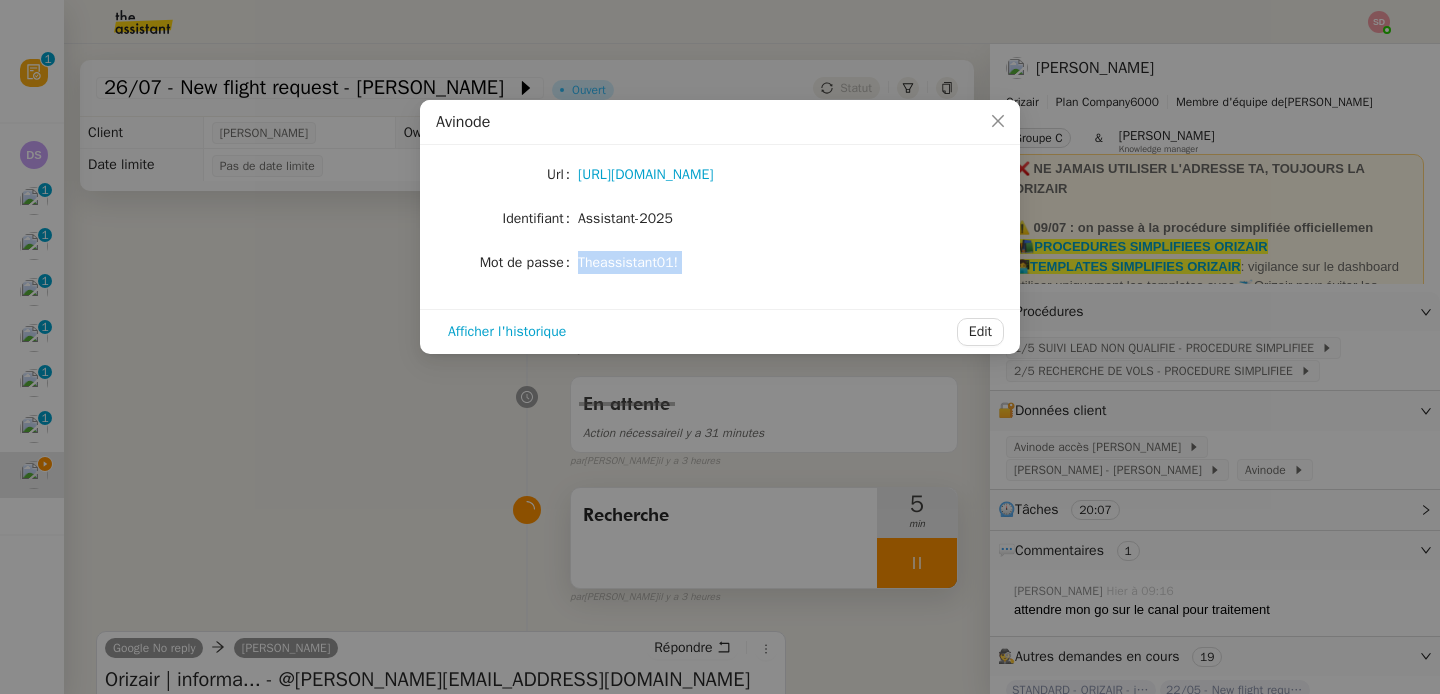 click on "Avinode  Url [URL][DOMAIN_NAME]    Identifiant Assistant-2025 Mot de passe [SECURITY_DATA] Afficher l'historique Edit" at bounding box center [720, 347] 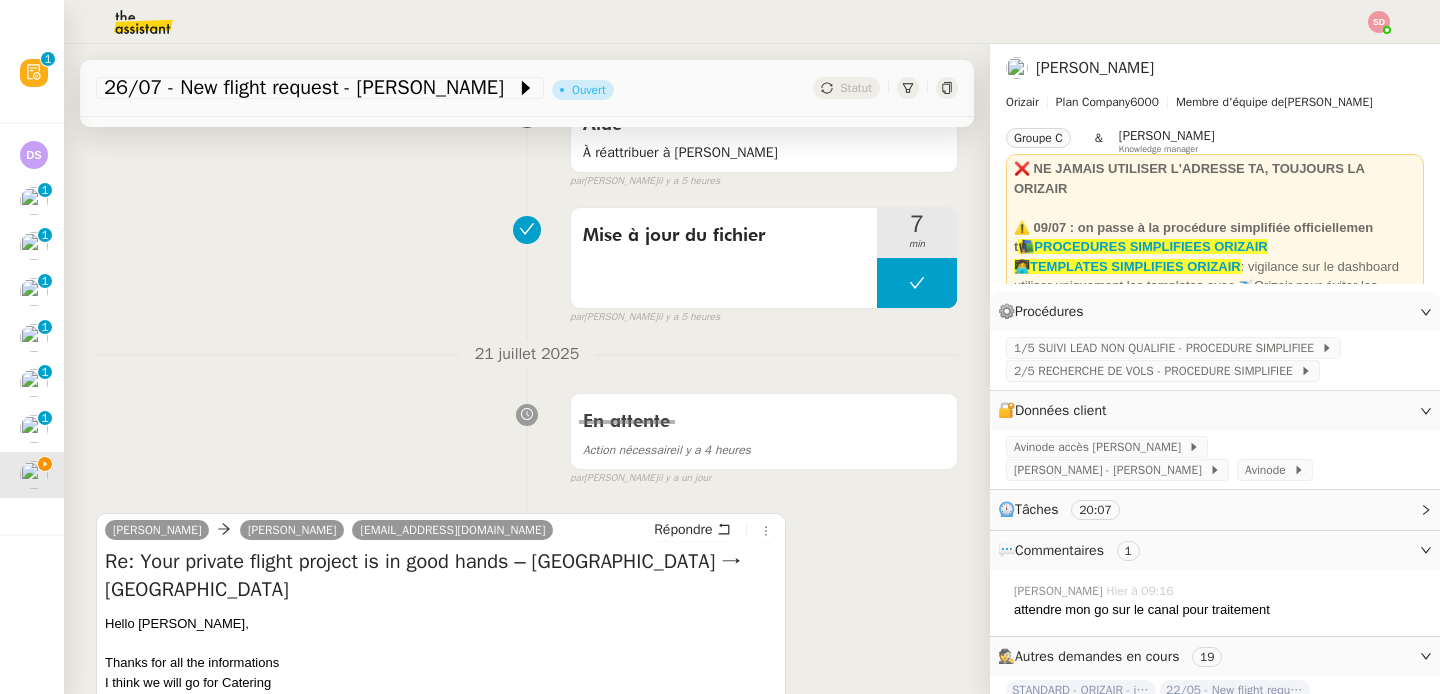 scroll, scrollTop: 1034, scrollLeft: 0, axis: vertical 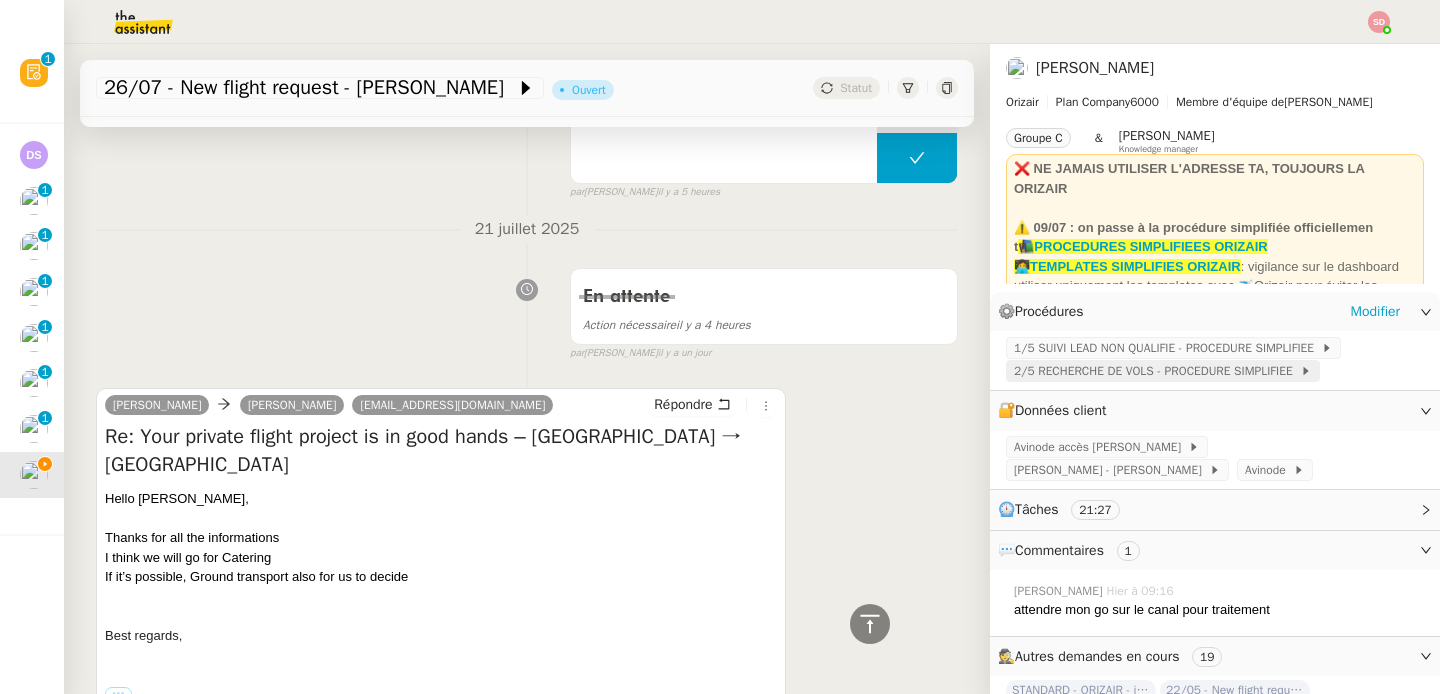 click on "2/5 RECHERCHE DE VOLS - PROCEDURE SIMPLIFIEE" 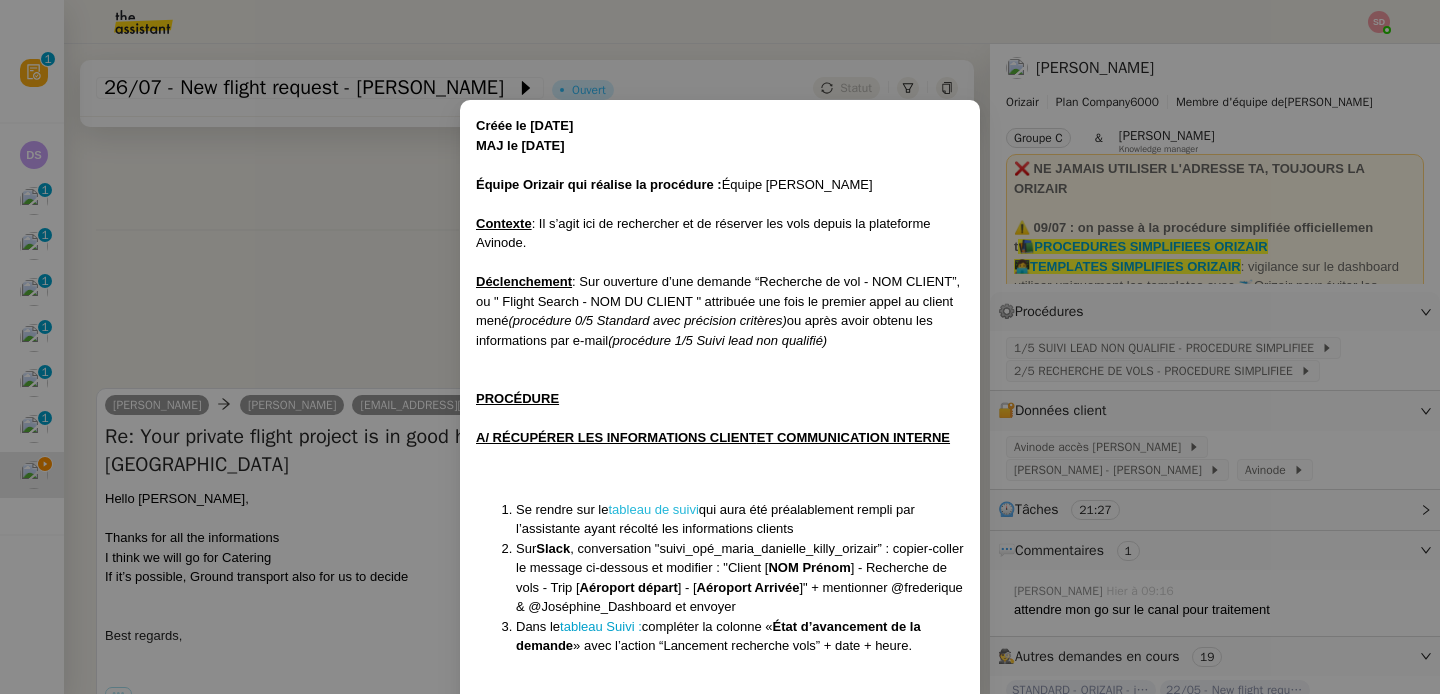 click on "tableau de suivi" at bounding box center (654, 509) 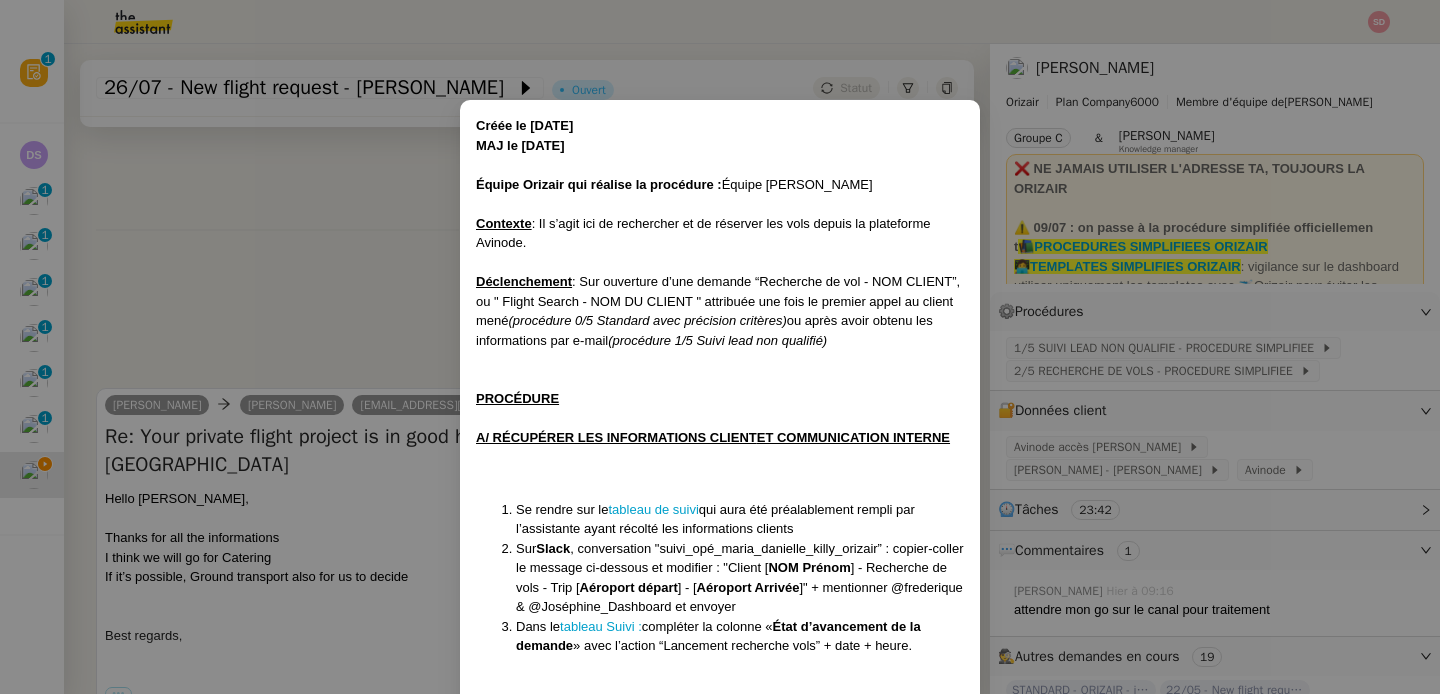 click on "Créée le [DATE]  MAJ le [DATE] Équipe Orizair qui réalise la procédure :  Équipe [PERSON_NAME]  Contexte  : Il s’agit ici de rechercher et de réserver les vols depuis la plateforme Avinode. Déclenchement  : Sur ouverture d’une demande “Recherche de vol - NOM CLIENT”, ou " Flight Search - NOM DU CLIENT " attribuée une fois le premier appel au client mené  (procédure 0/5 Standard avec précision critères)  ou après avoir obtenu les informations par e-mail  (procédure 1/5 Suivi lead non qualifié)   PROCÉDURE   A/ RÉCUPÉRER LES INFORMATIONS CLIENT  ET COMMUNICATION INTERNE Se rendre sur le  tableau de suivi  qui aura été préalablement rempli par l’assistante ayant récolté les informations clients Sur  Slack , conversation "suivi_opé_maria_danielle_killy_orizair” : copier-coller le message ci-dessous et modifier : "Client [ NOM Prénom ] - Recherche de vols - Trip [ Aéroport départ ] - [ Aéroport Arrivée Dans le  tableau Suivi :  compléter la colonne « M   +" at bounding box center (720, 347) 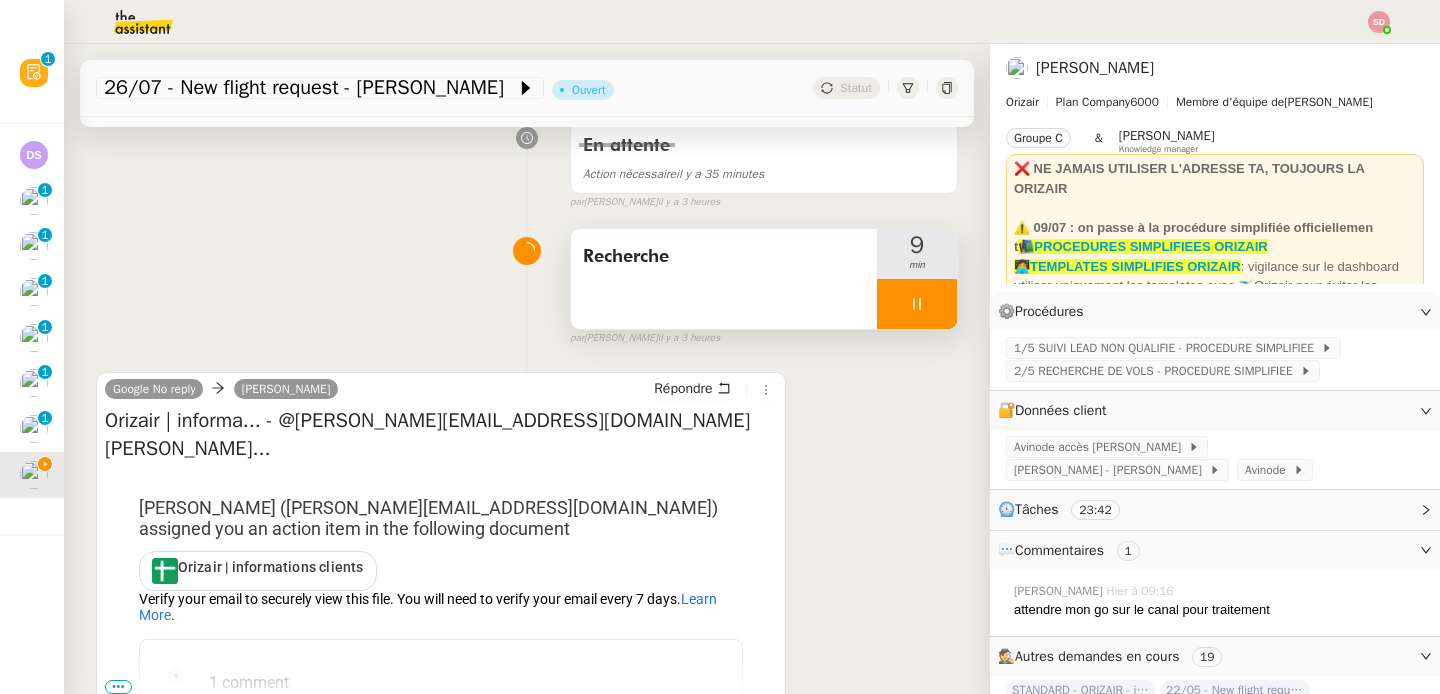 scroll, scrollTop: 0, scrollLeft: 0, axis: both 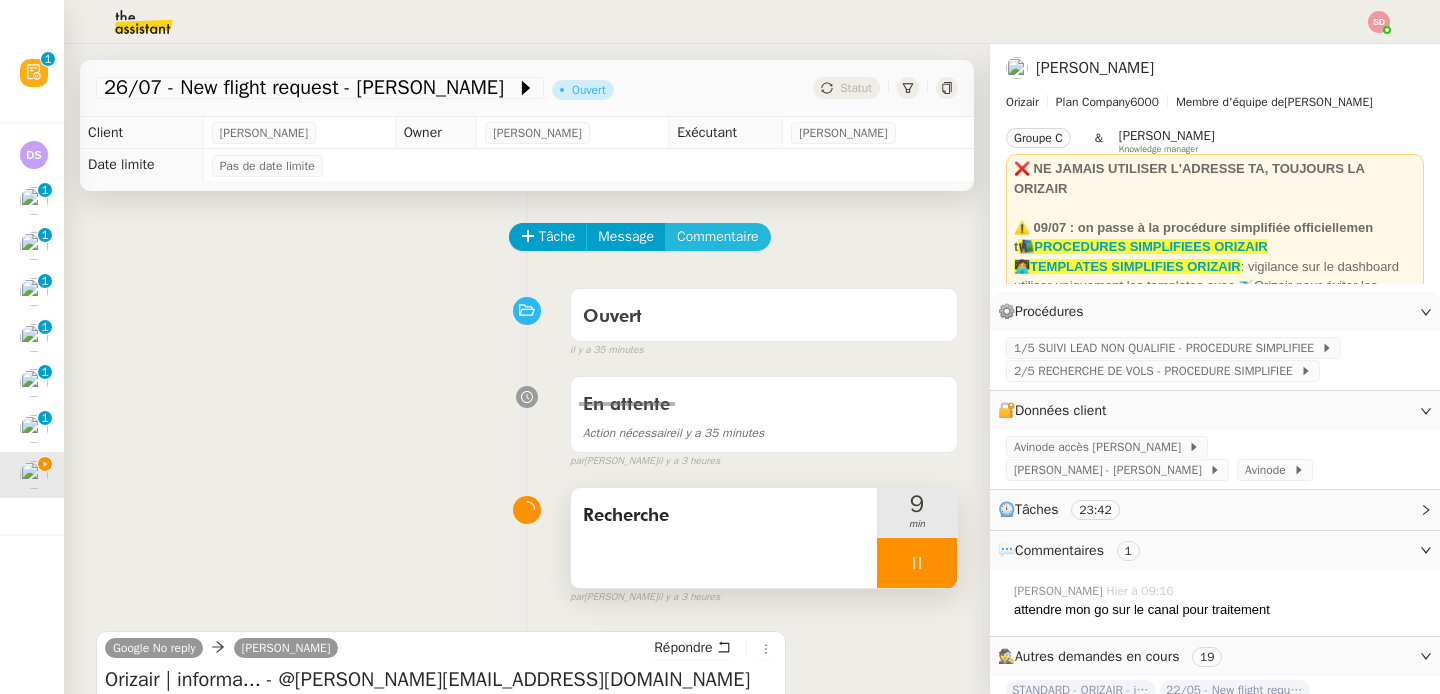 click on "Commentaire" 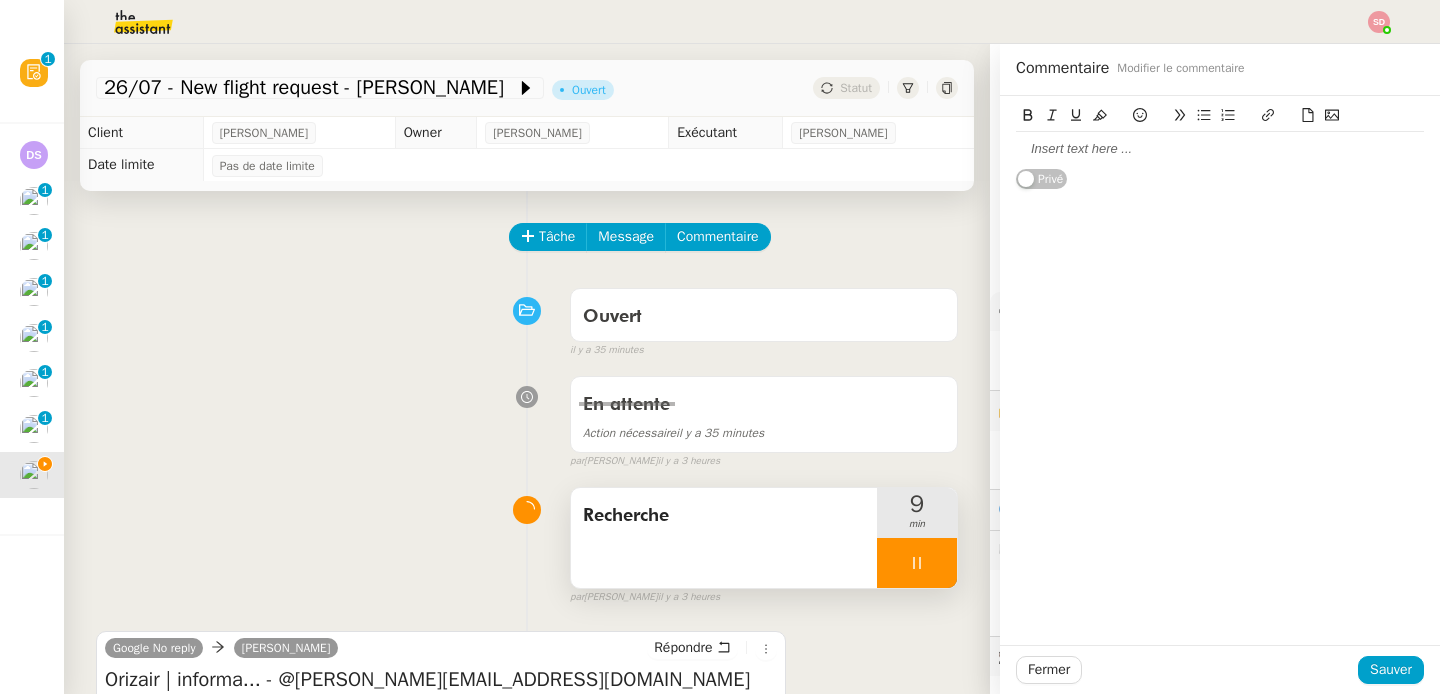 click 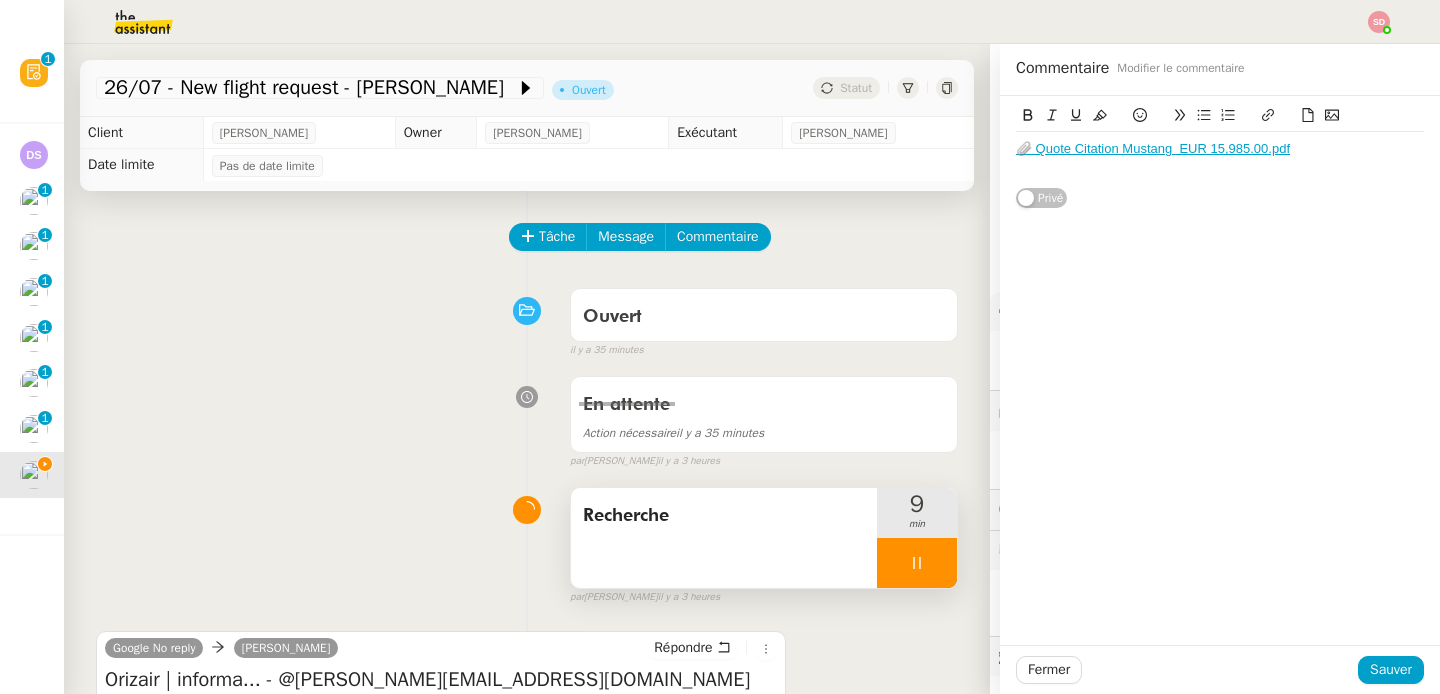 click 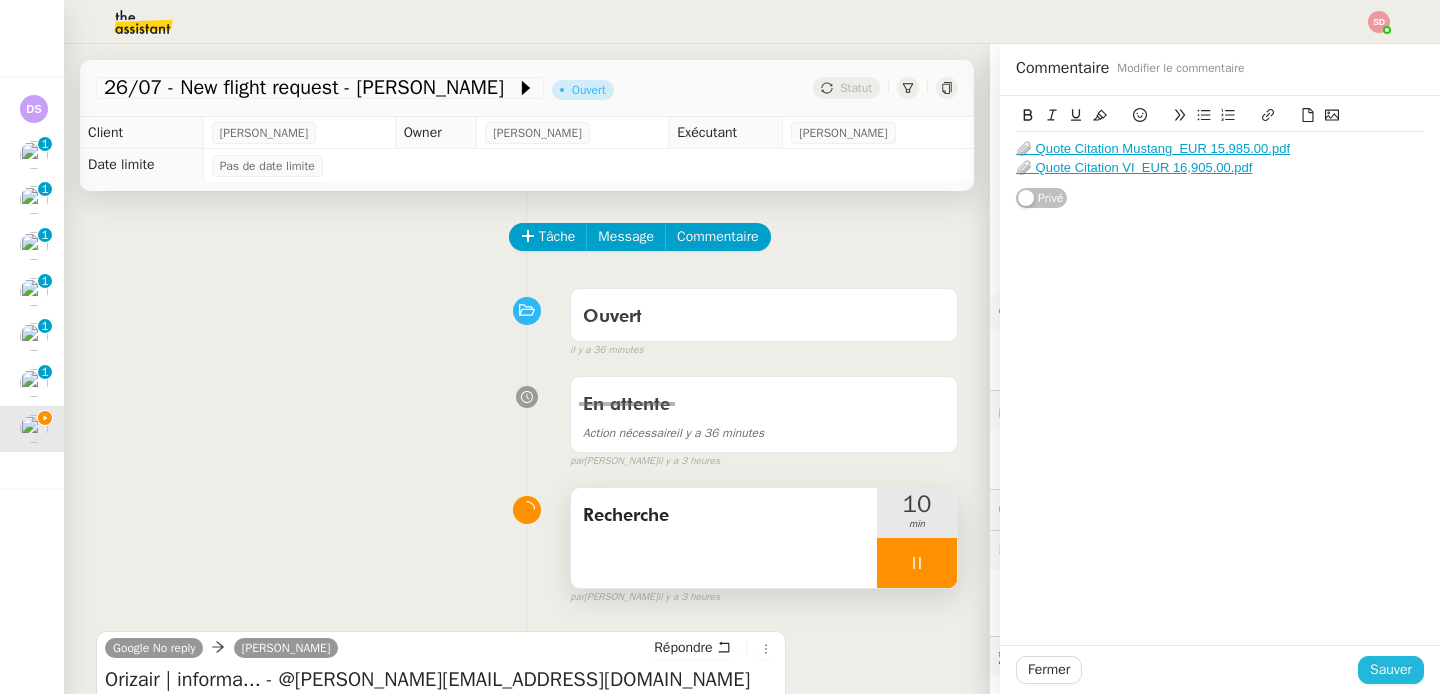 click on "Sauver" 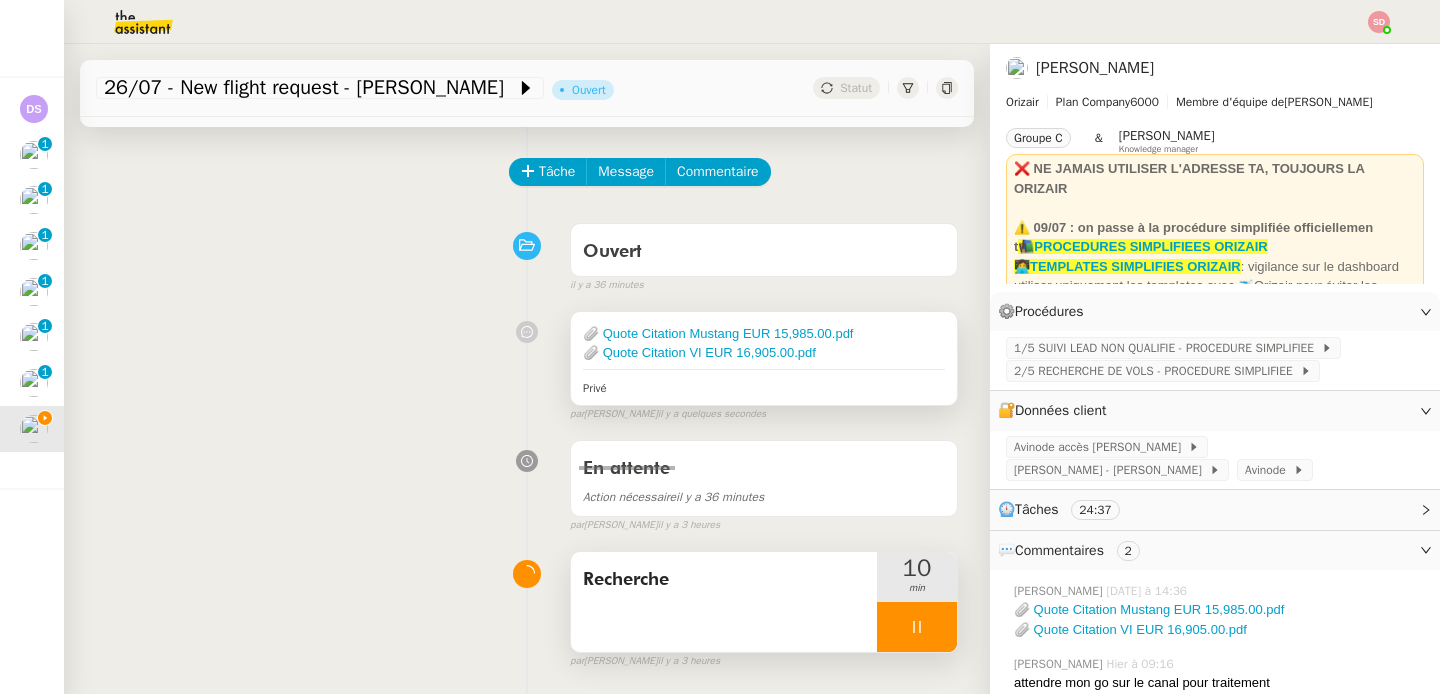 scroll, scrollTop: 82, scrollLeft: 0, axis: vertical 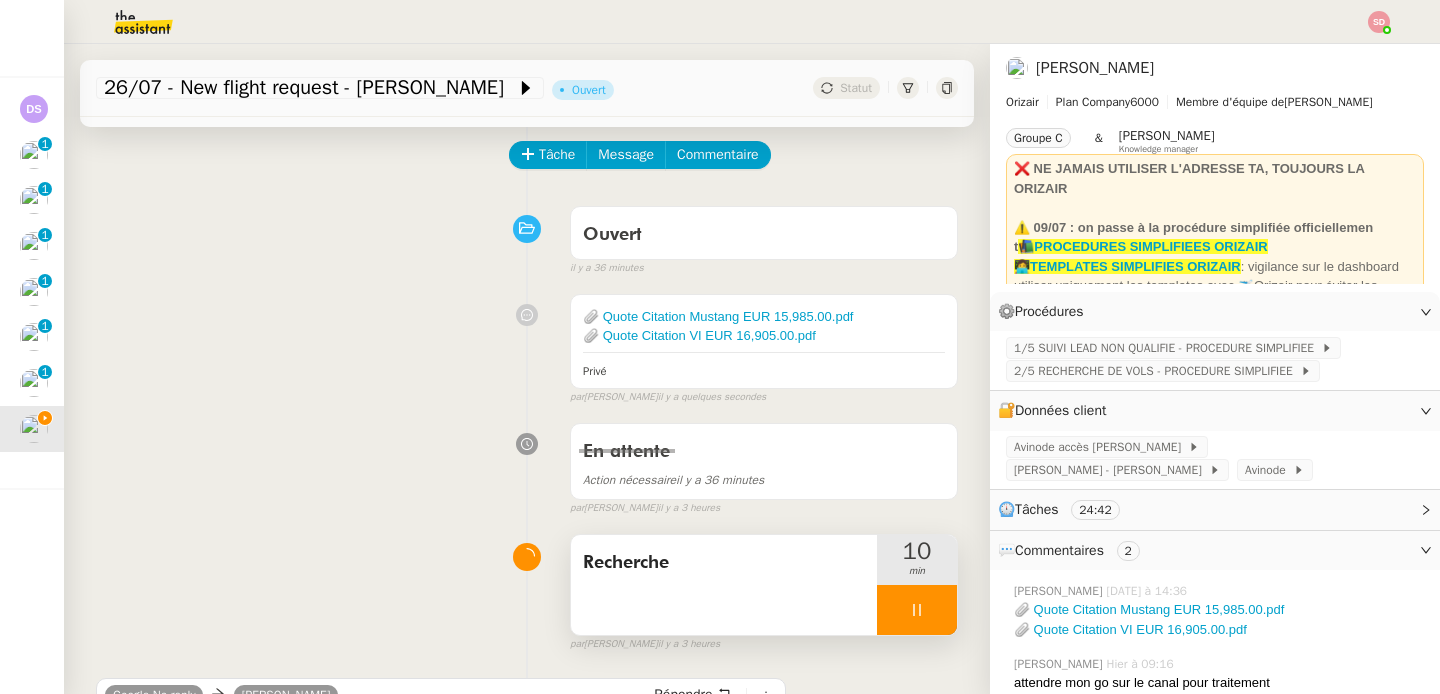 click at bounding box center (917, 610) 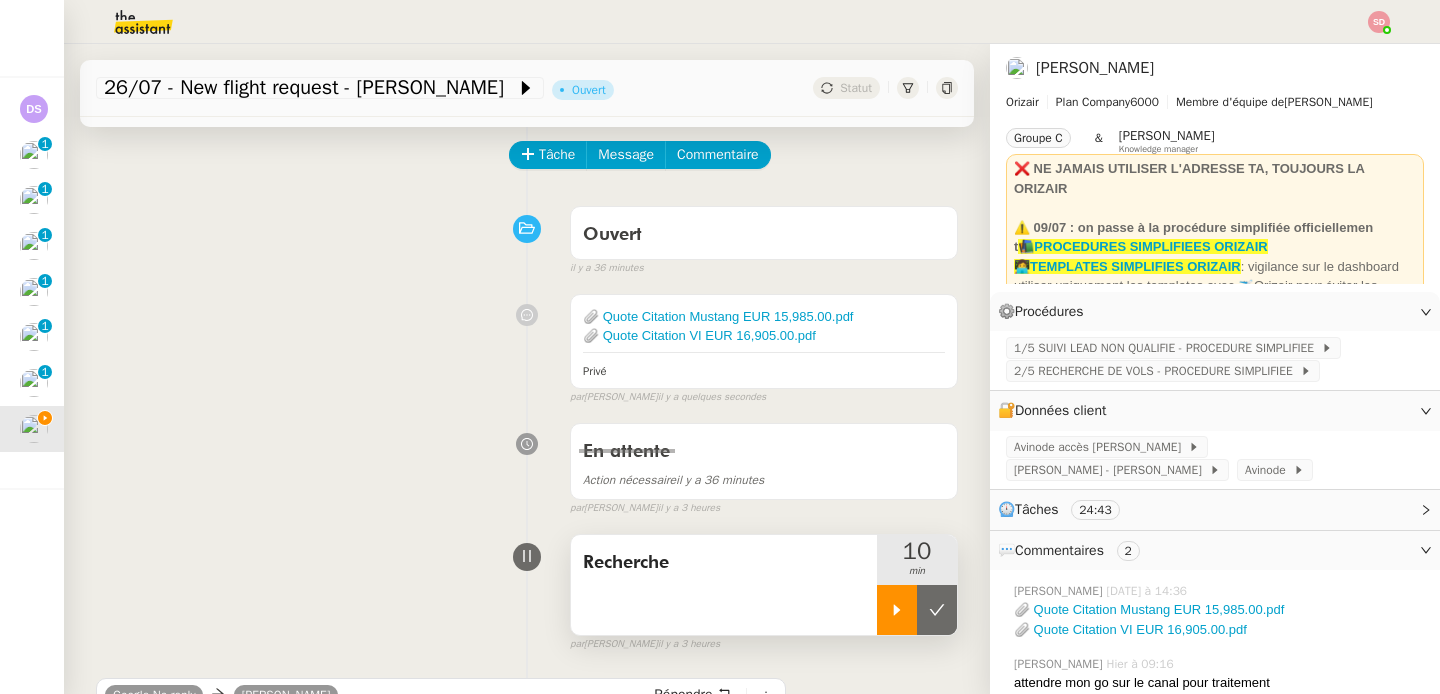 click at bounding box center [937, 610] 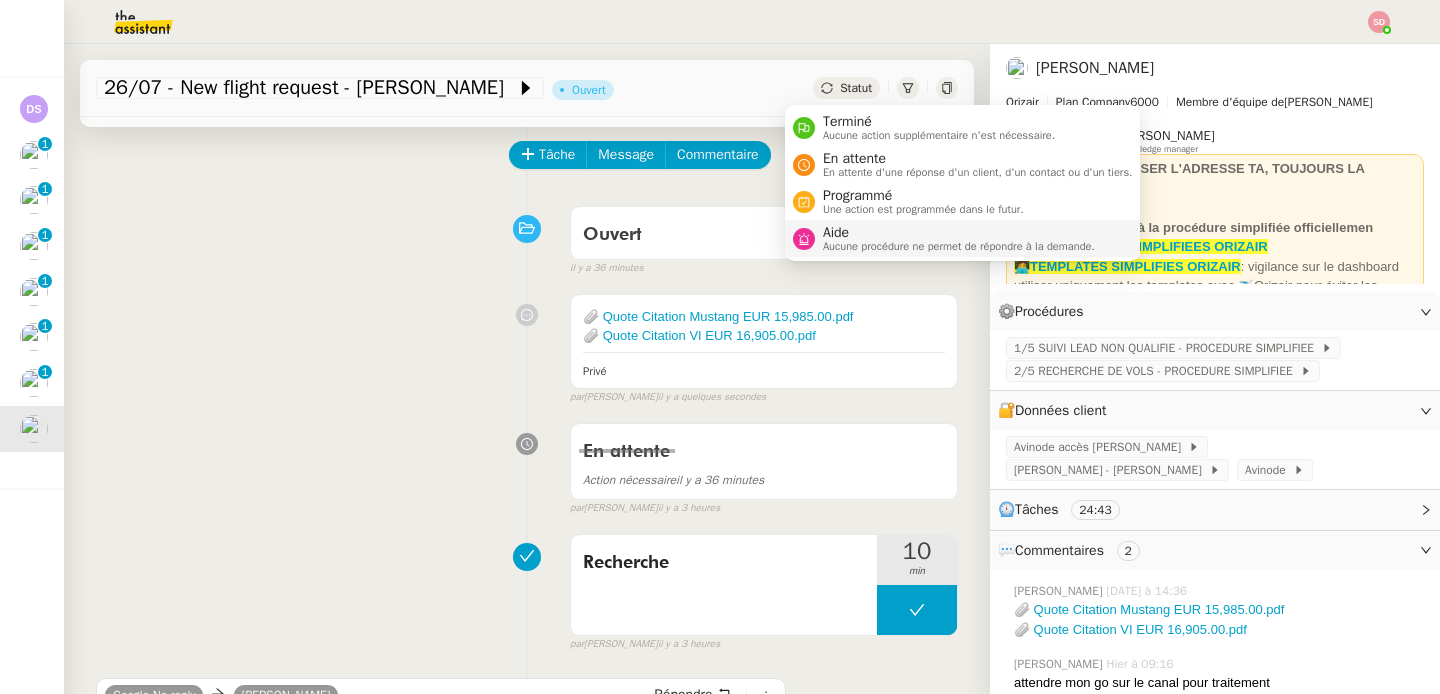 click on "Aide Aucune procédure ne permet de répondre à la demande." at bounding box center (944, 238) 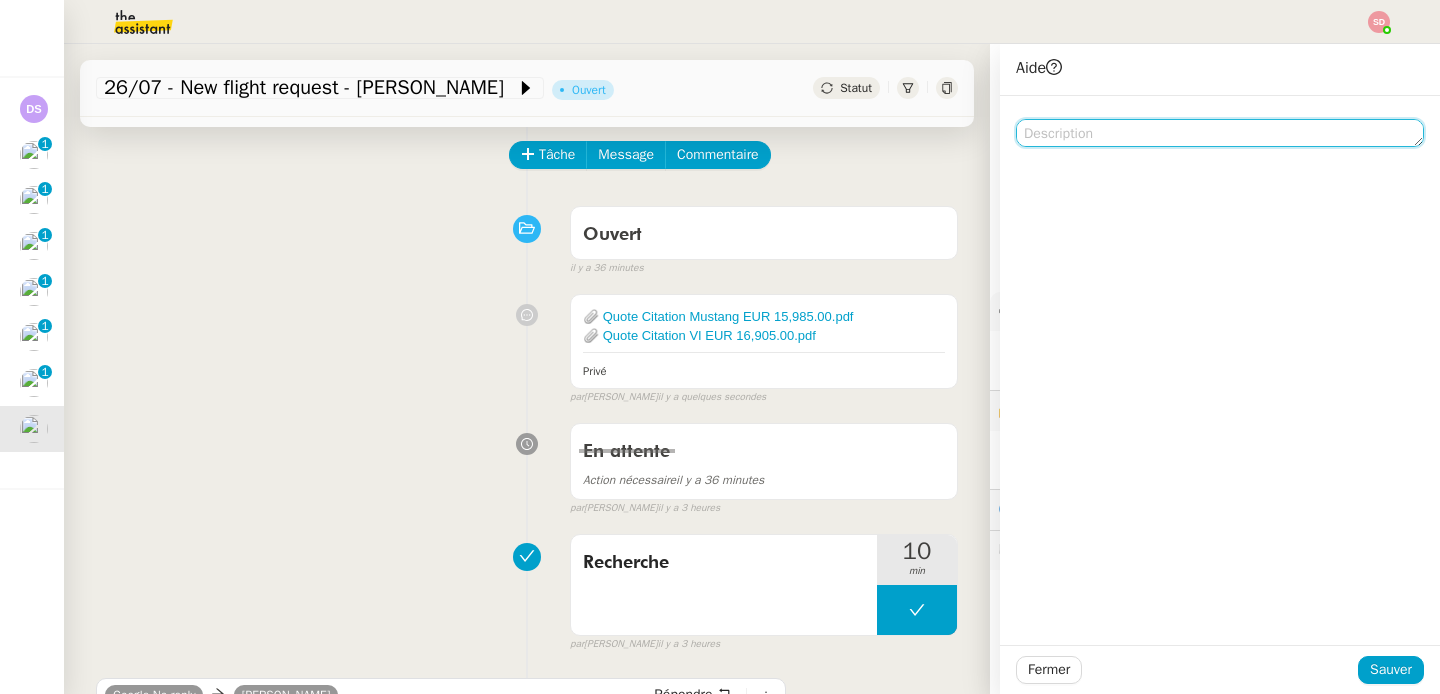 click 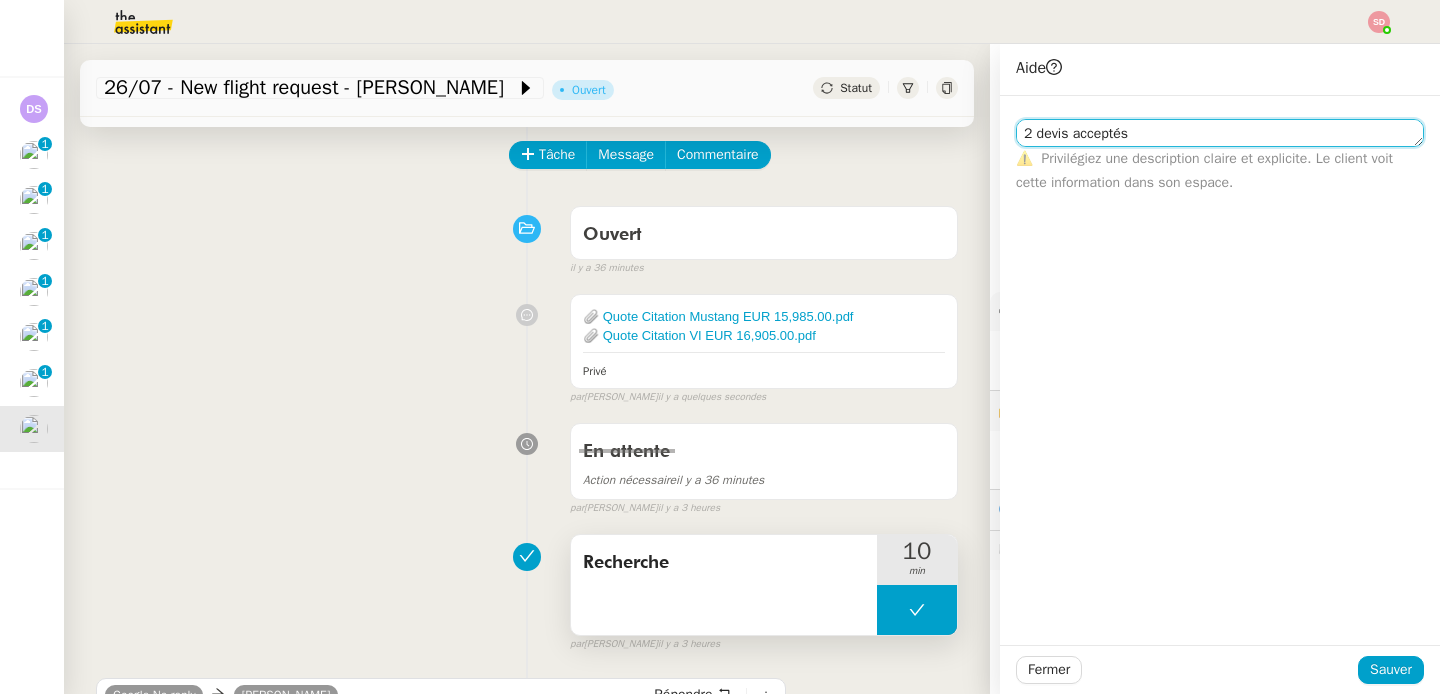type on "2 devis acceptés" 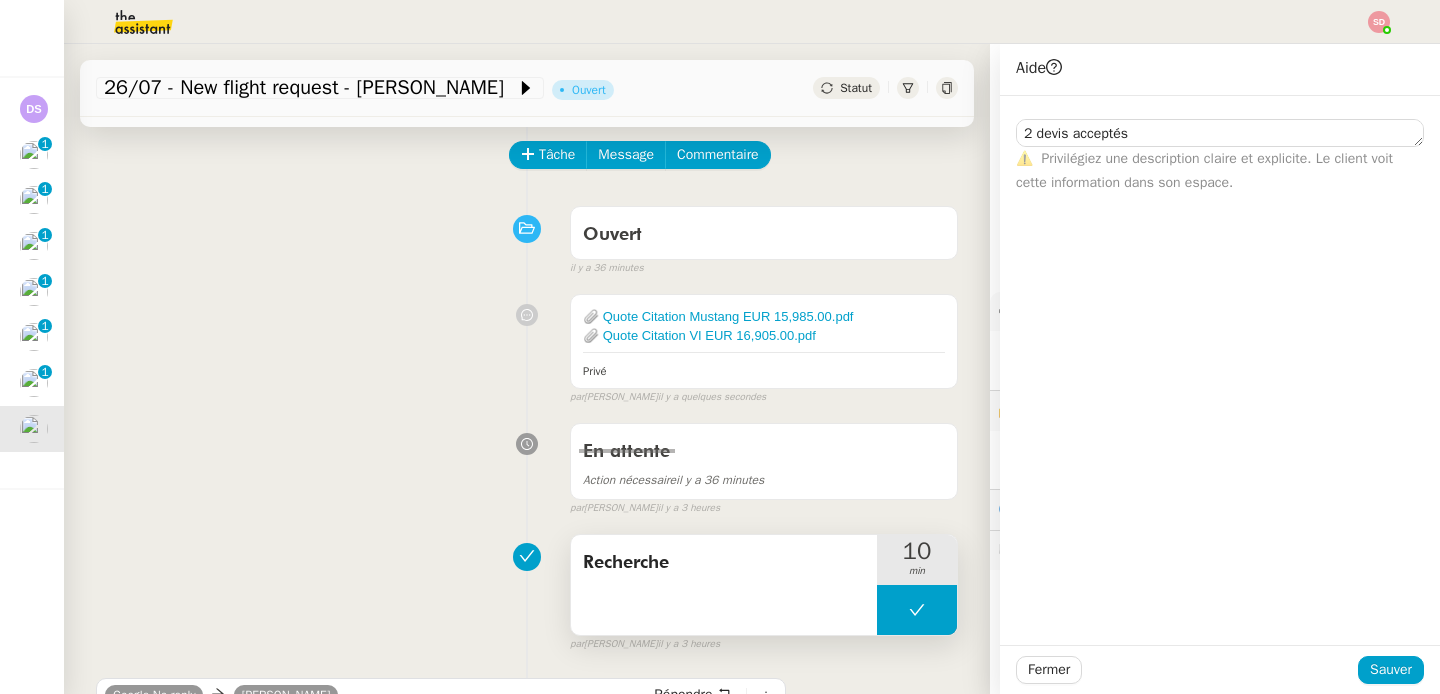 click at bounding box center [917, 610] 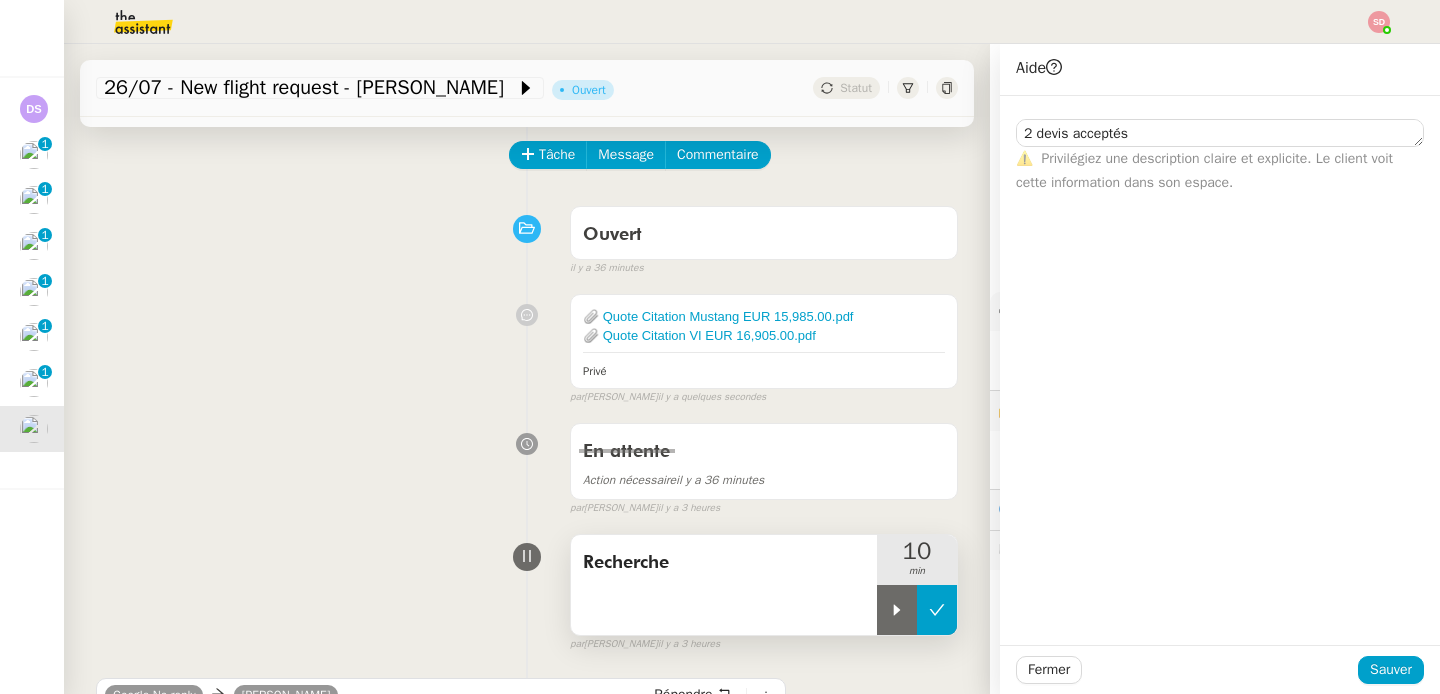 click 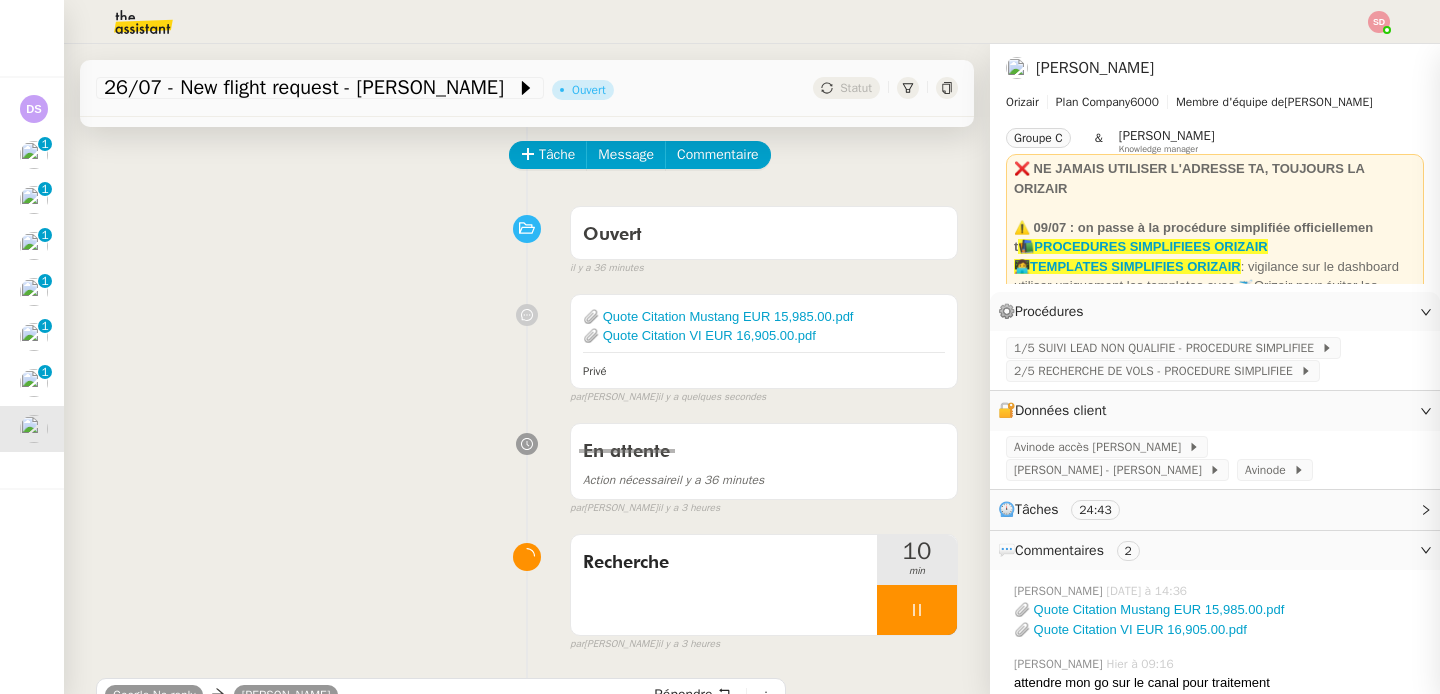 click on "En attente Action nécessaire  il y a 36 minutes  false par   [PERSON_NAME].   il y a 3 heures" at bounding box center (527, 465) 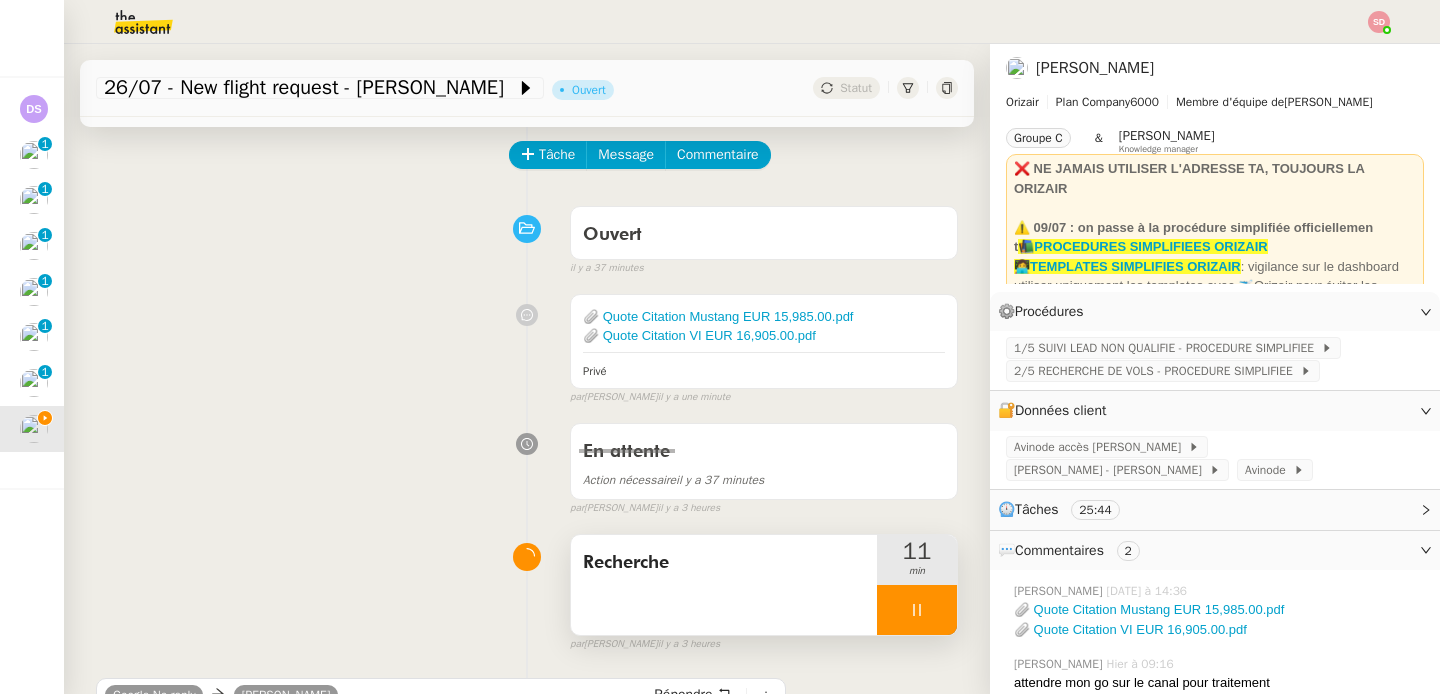 click at bounding box center (917, 610) 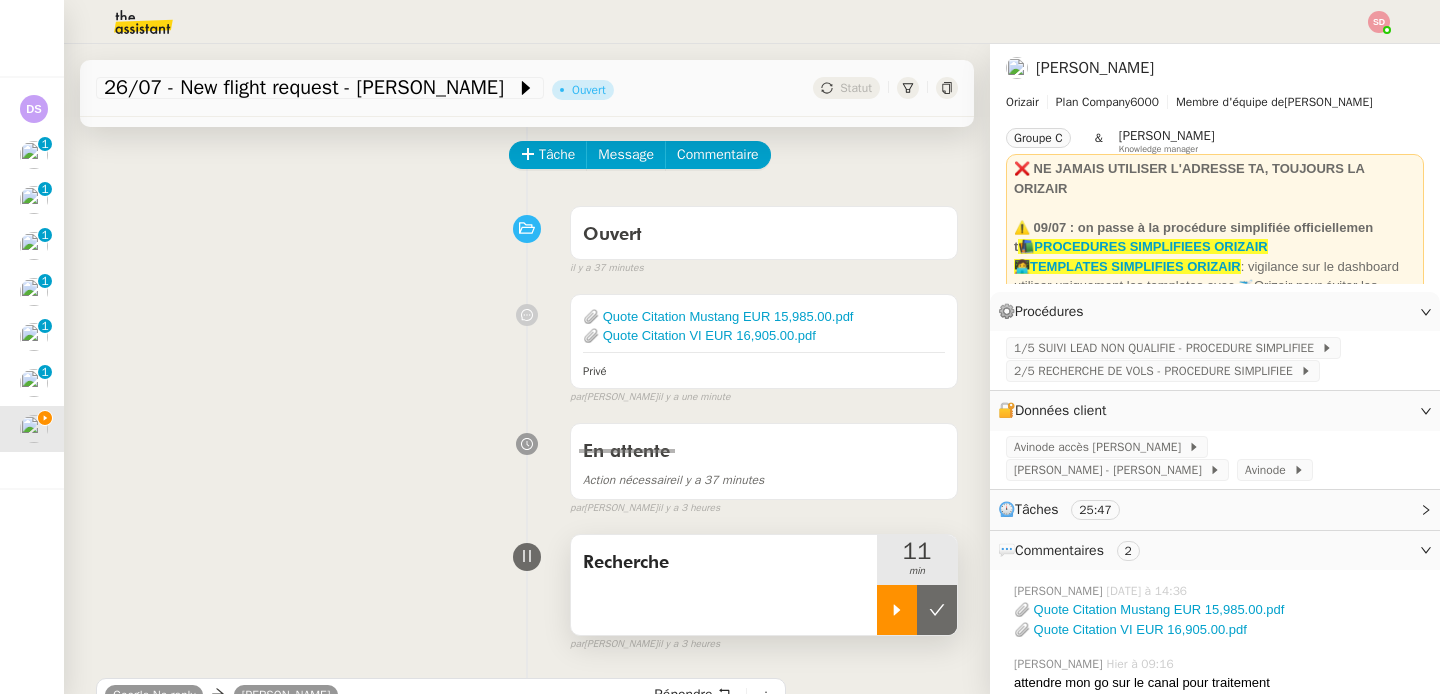 click at bounding box center [937, 610] 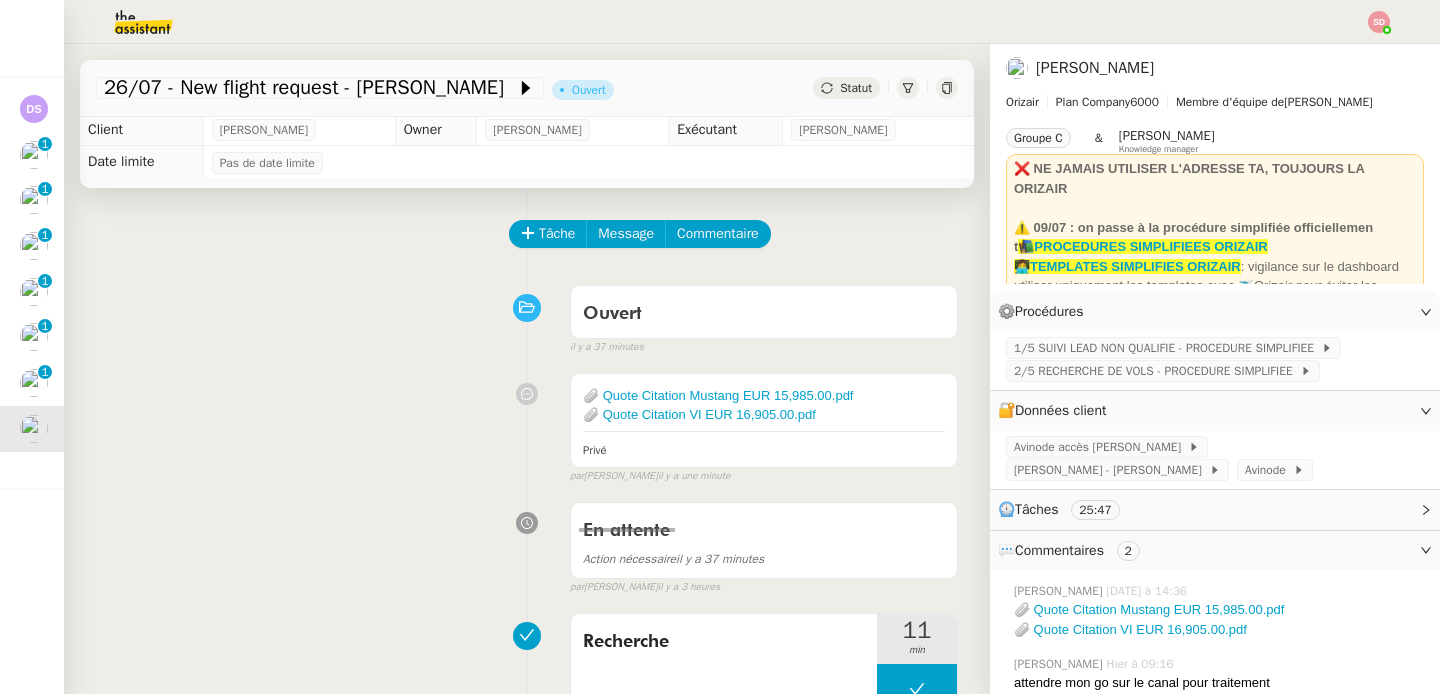 scroll, scrollTop: 0, scrollLeft: 0, axis: both 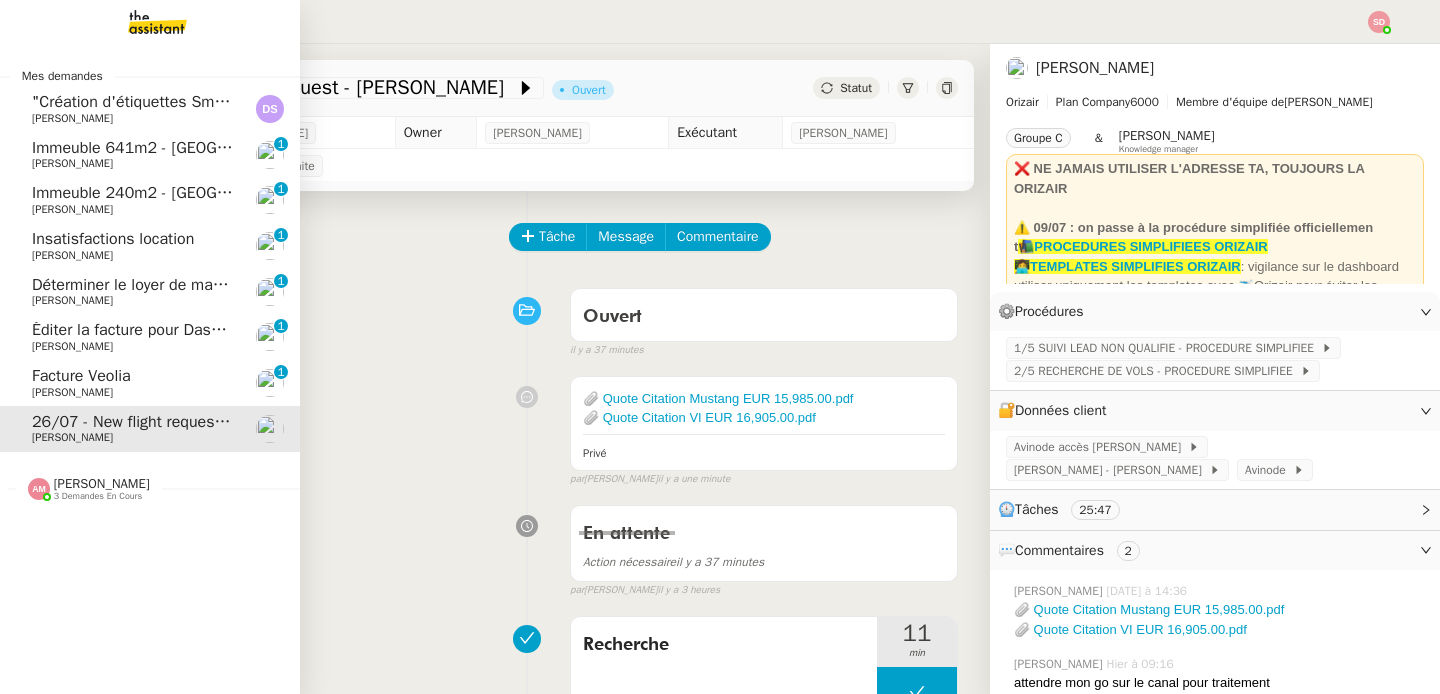 click on "Facture Veolia    [PERSON_NAME]     0   1   2   3   4   5   6   7   8   9" 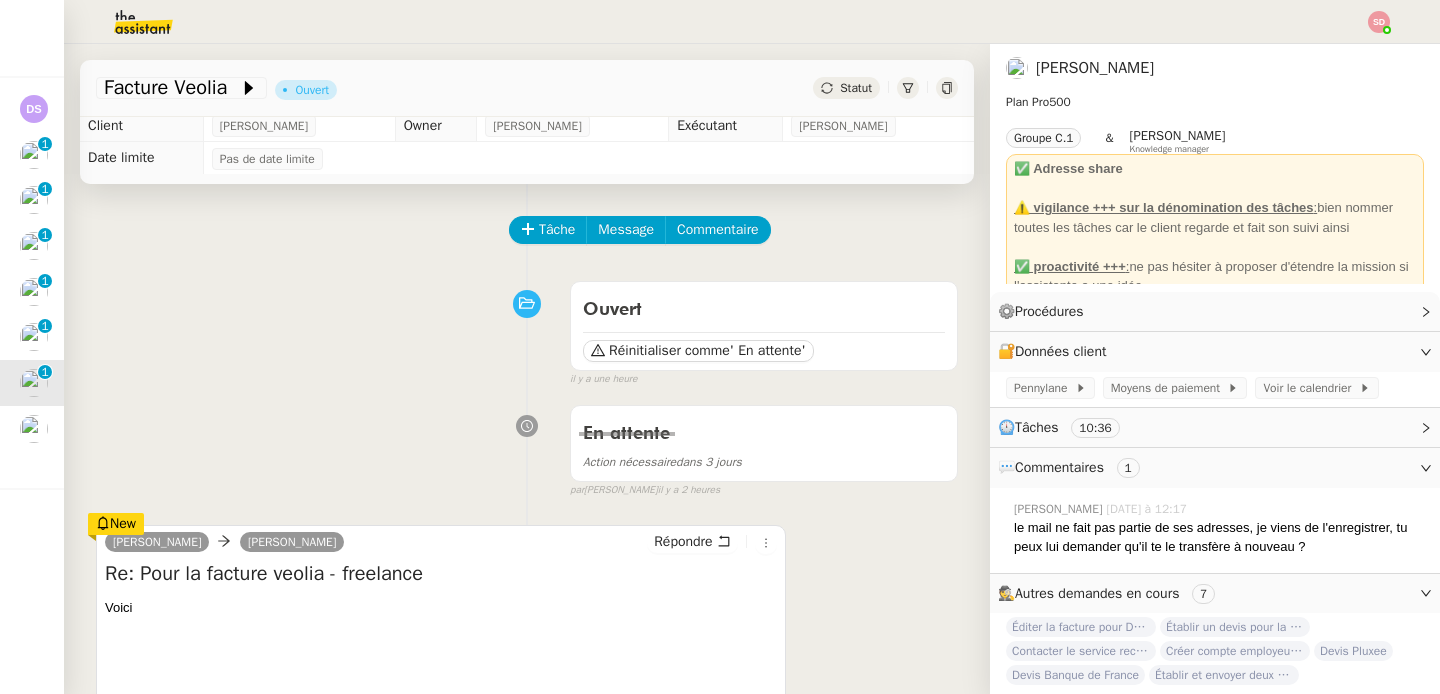 scroll, scrollTop: 0, scrollLeft: 0, axis: both 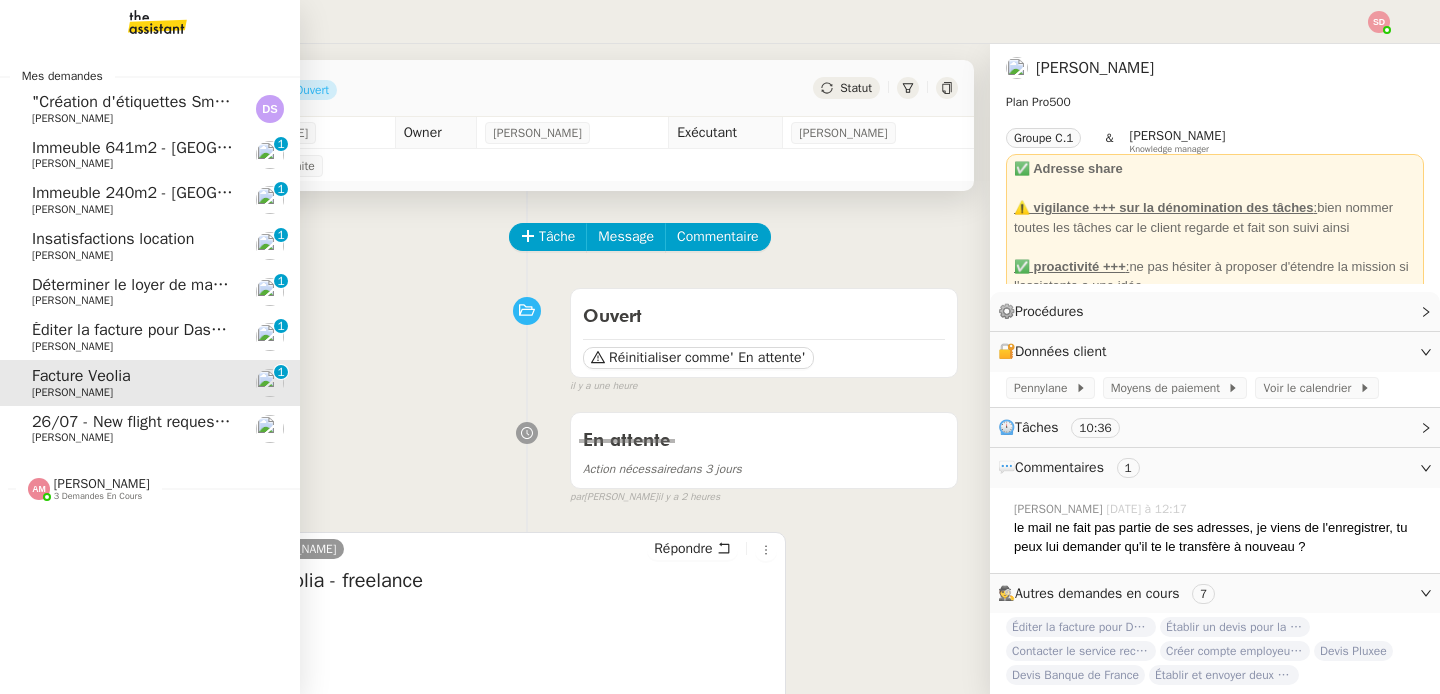 click on "Éditer la facture pour Dassault Systèmes" 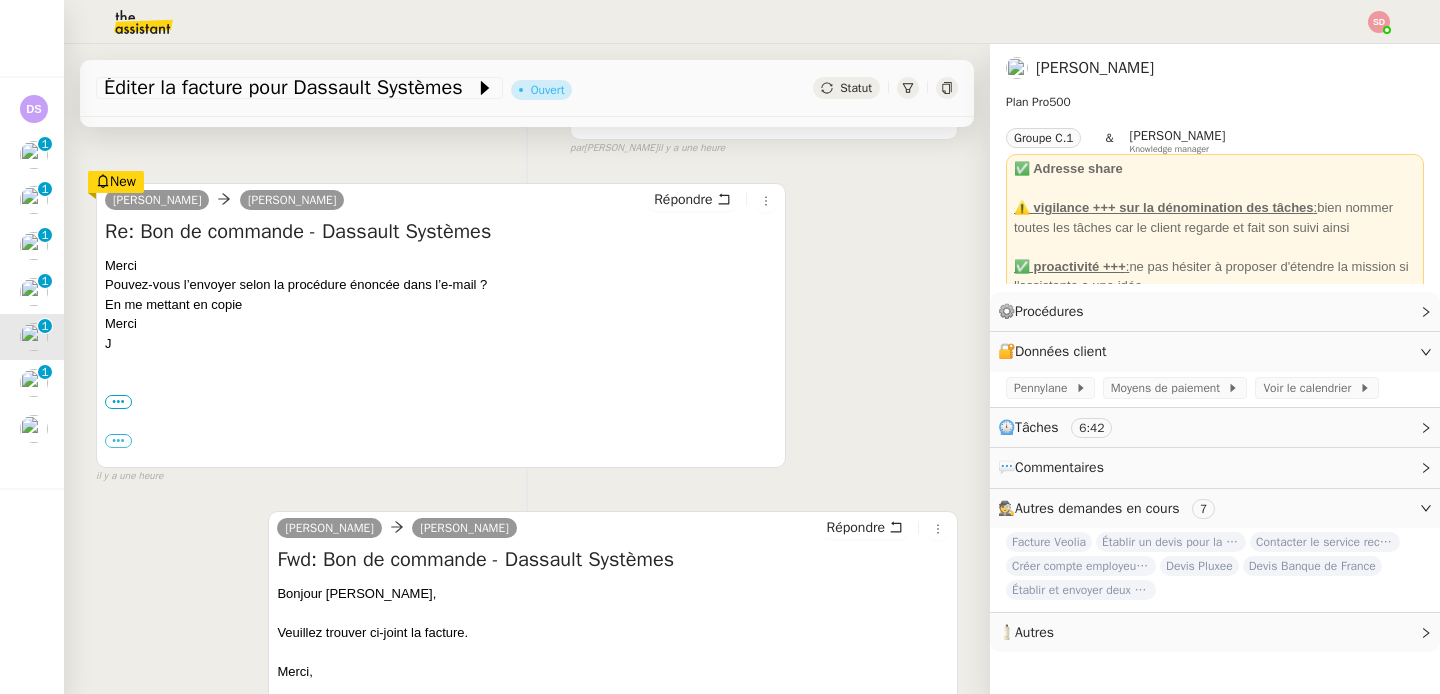 scroll, scrollTop: 0, scrollLeft: 0, axis: both 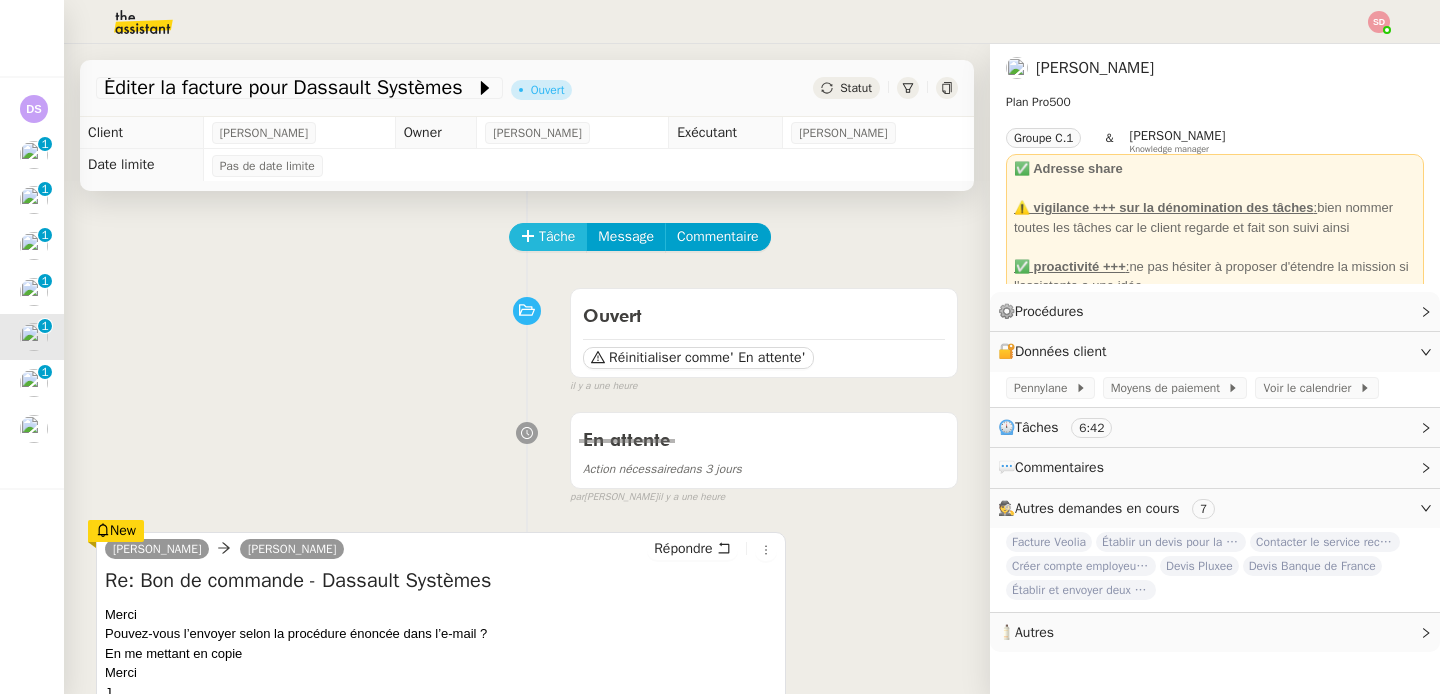 click on "Tâche" 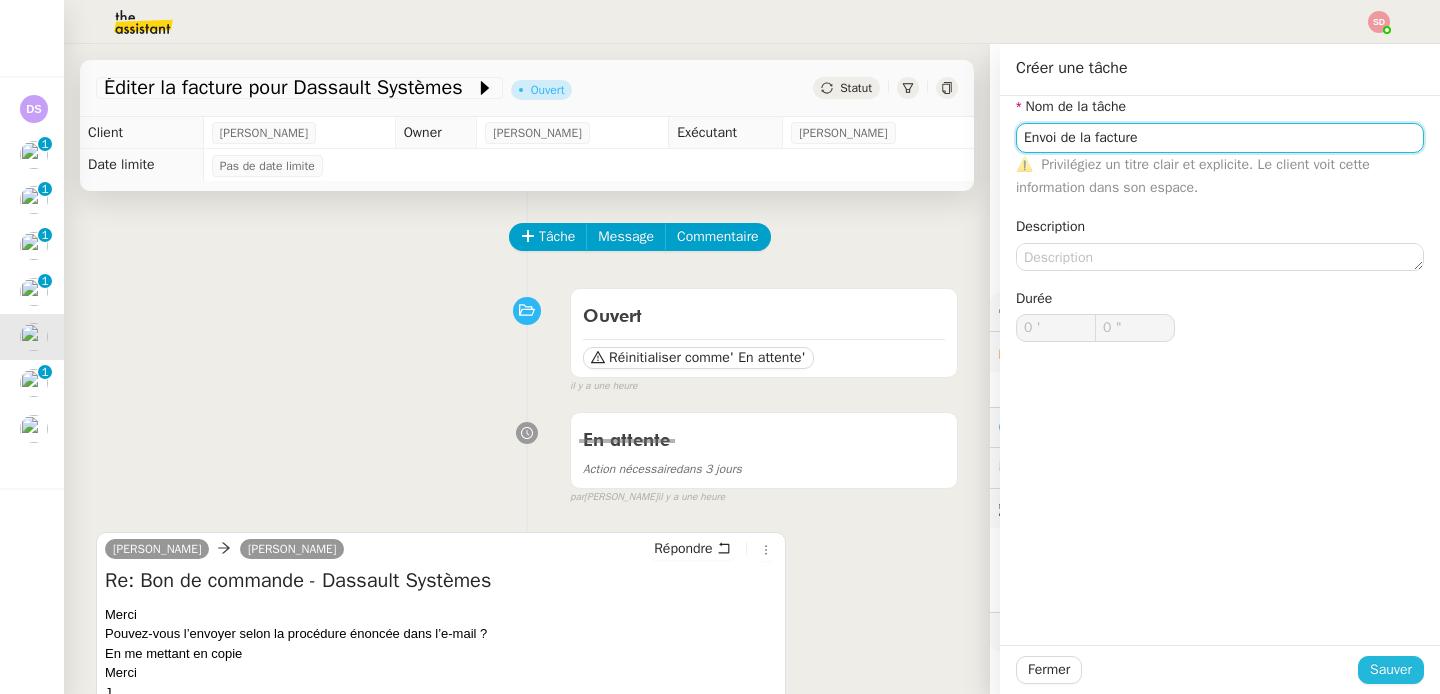 type on "Envoi de la facture" 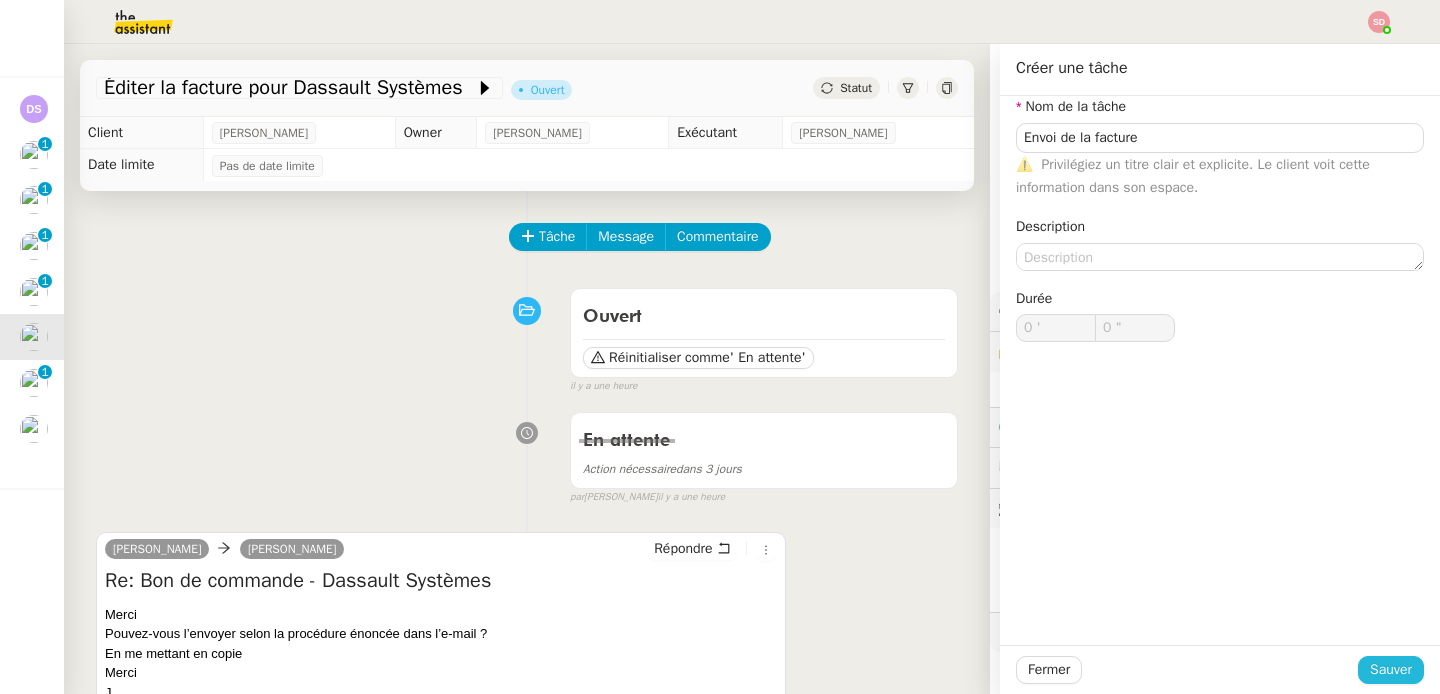 click on "Sauver" 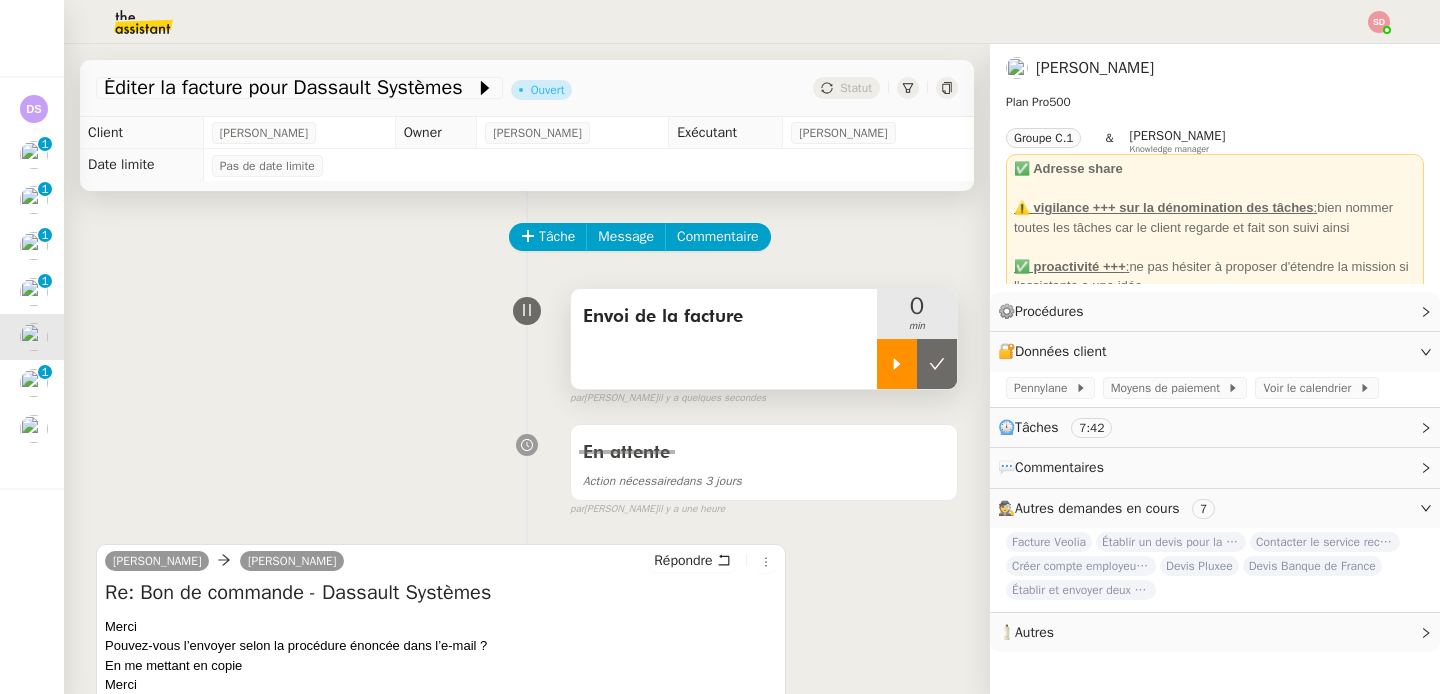 click 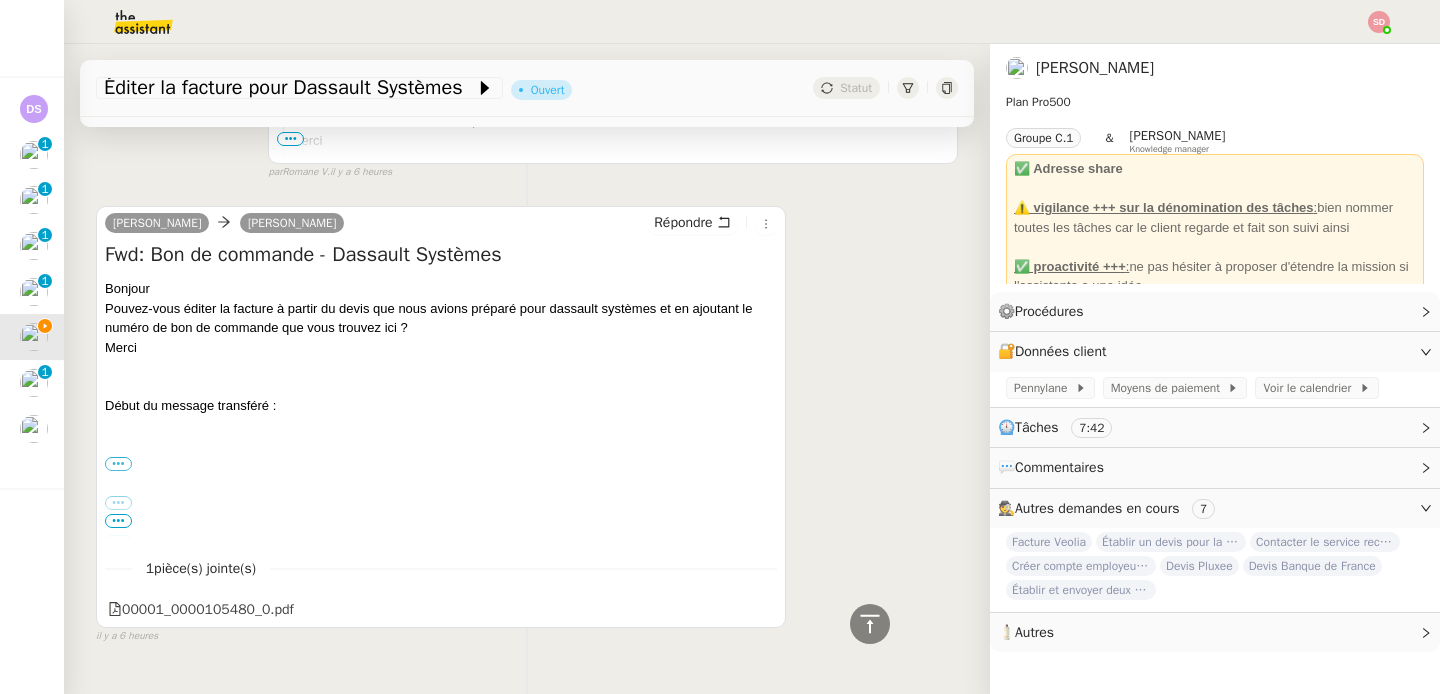 scroll, scrollTop: 1705, scrollLeft: 0, axis: vertical 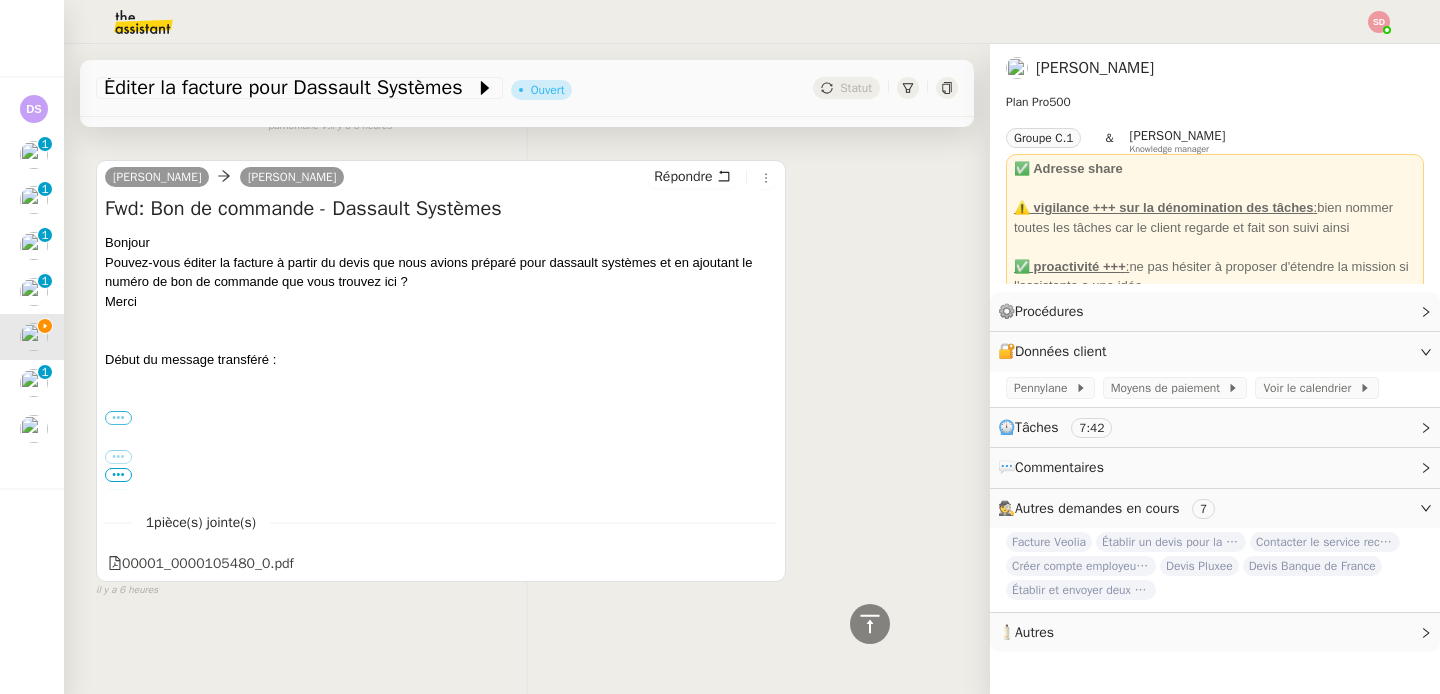 click on "•••" at bounding box center [118, 418] 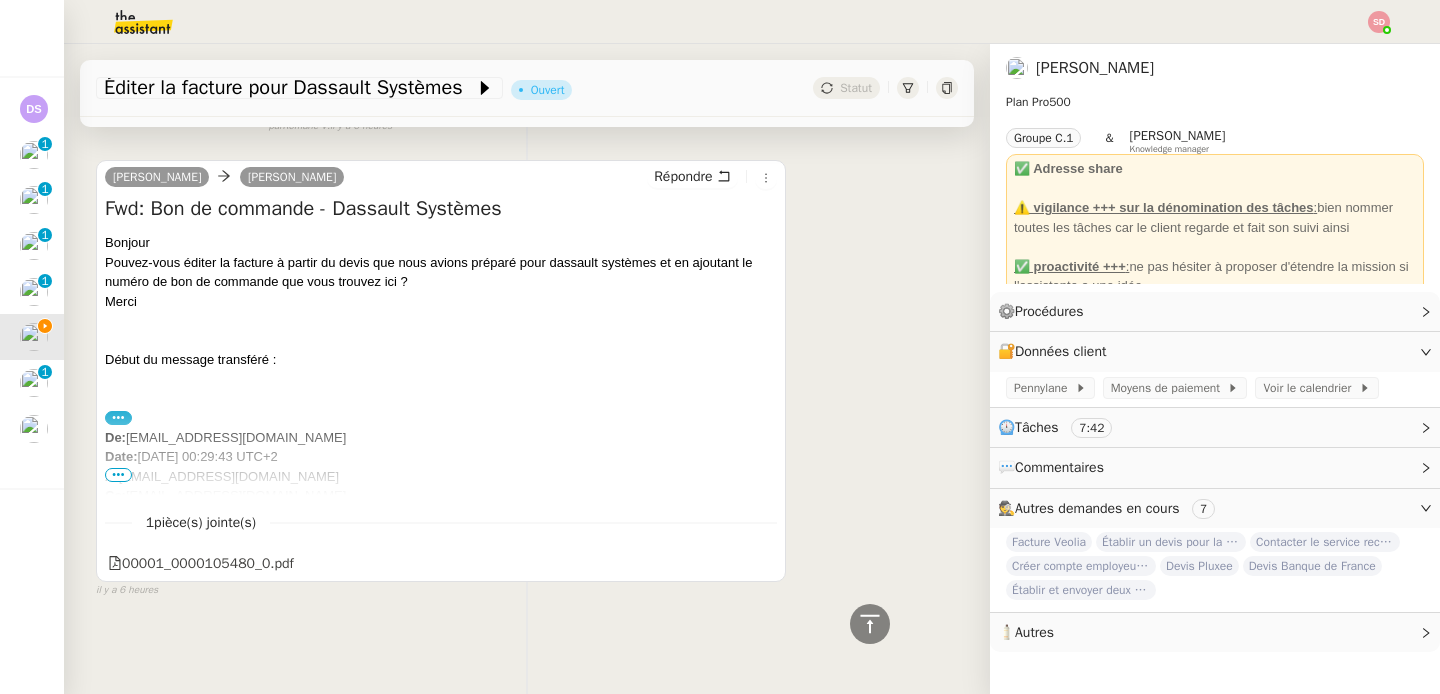 click on "•••" at bounding box center (118, 475) 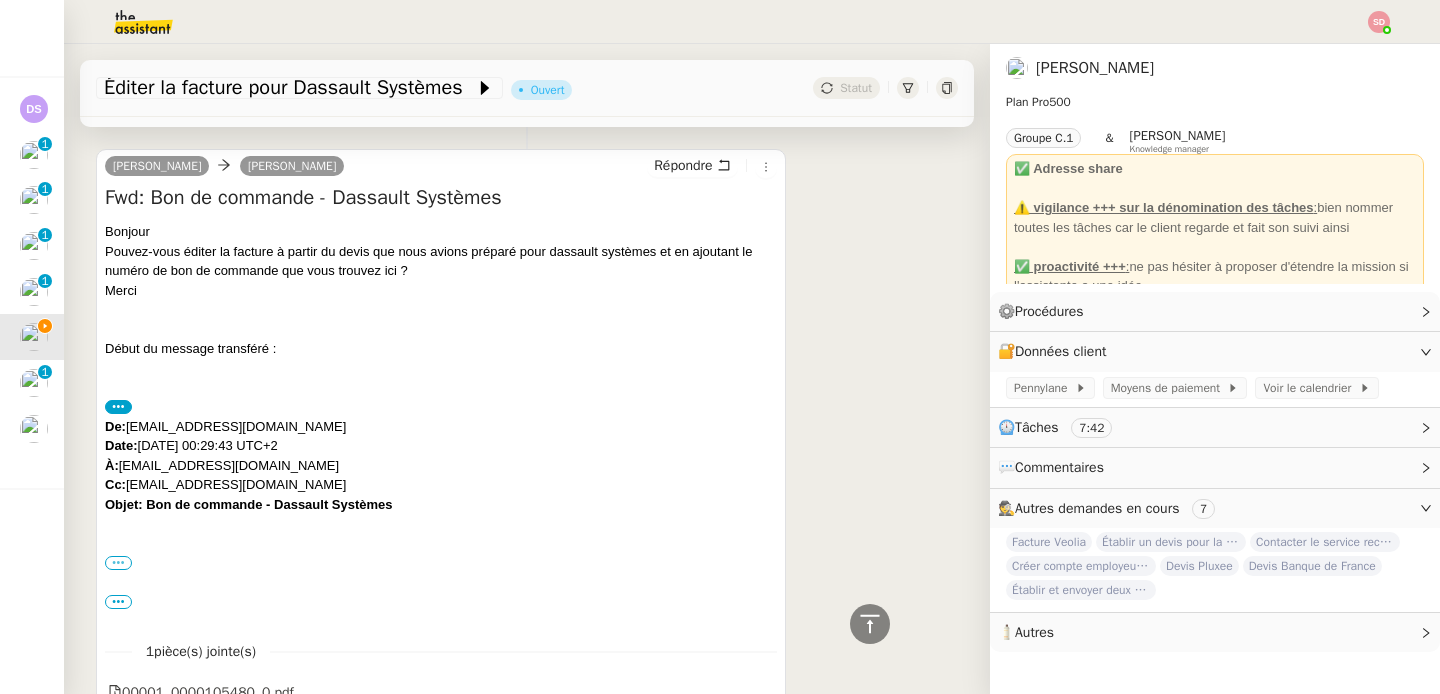 click on "•••" at bounding box center [118, 563] 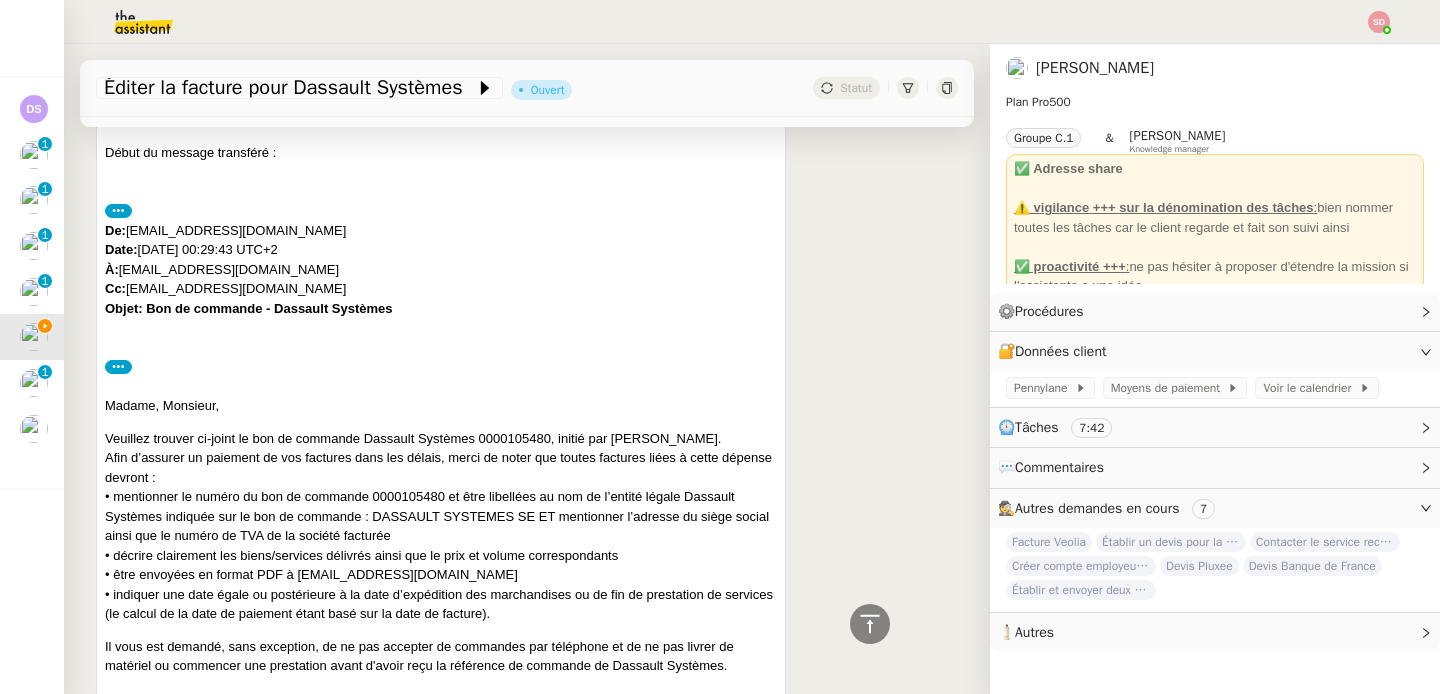 scroll, scrollTop: 2011, scrollLeft: 0, axis: vertical 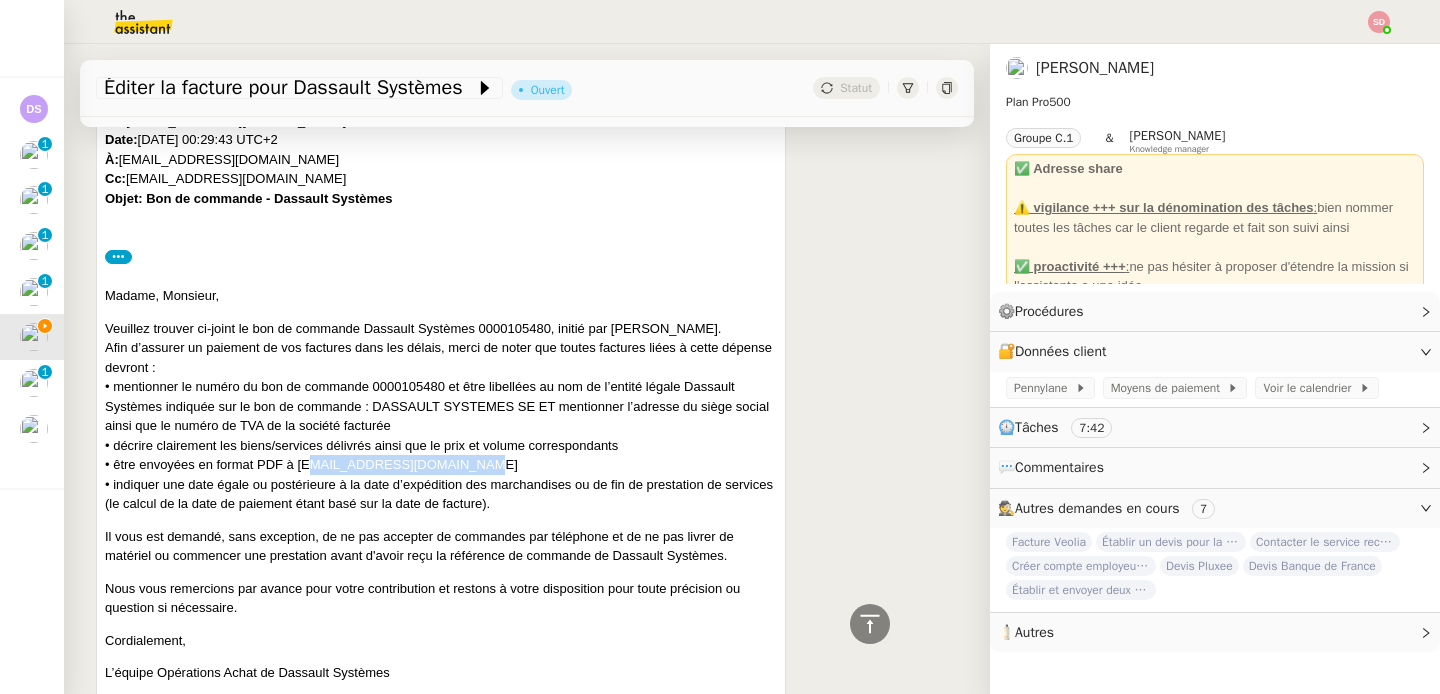 drag, startPoint x: 301, startPoint y: 465, endPoint x: 468, endPoint y: 464, distance: 167.00299 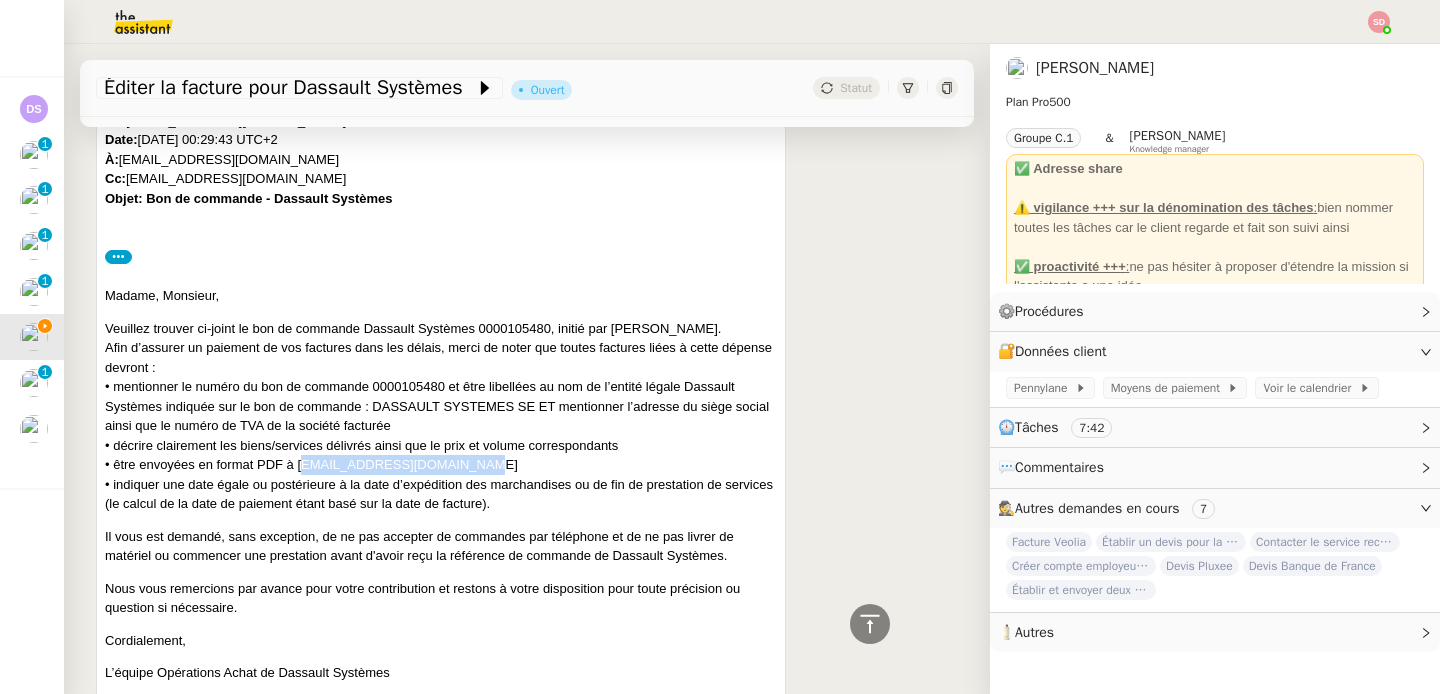 drag, startPoint x: 457, startPoint y: 464, endPoint x: 298, endPoint y: 472, distance: 159.20113 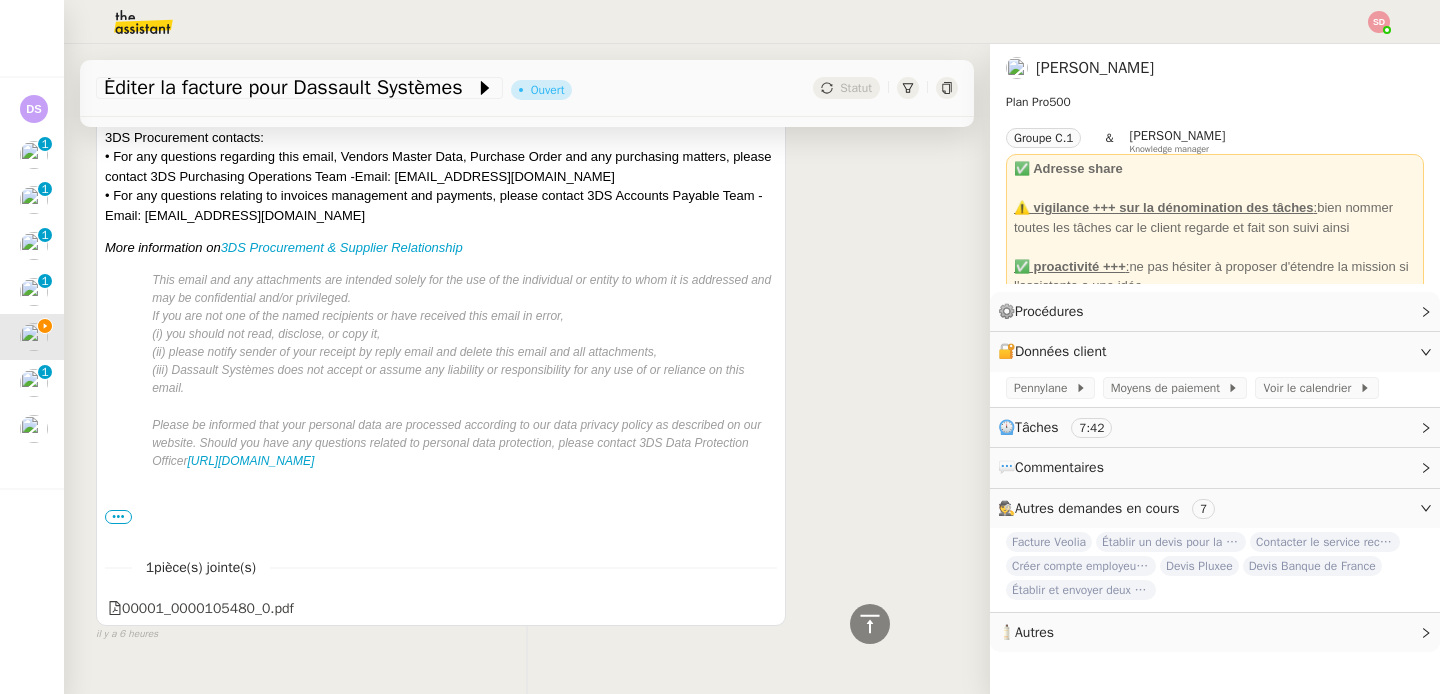 scroll, scrollTop: 3220, scrollLeft: 0, axis: vertical 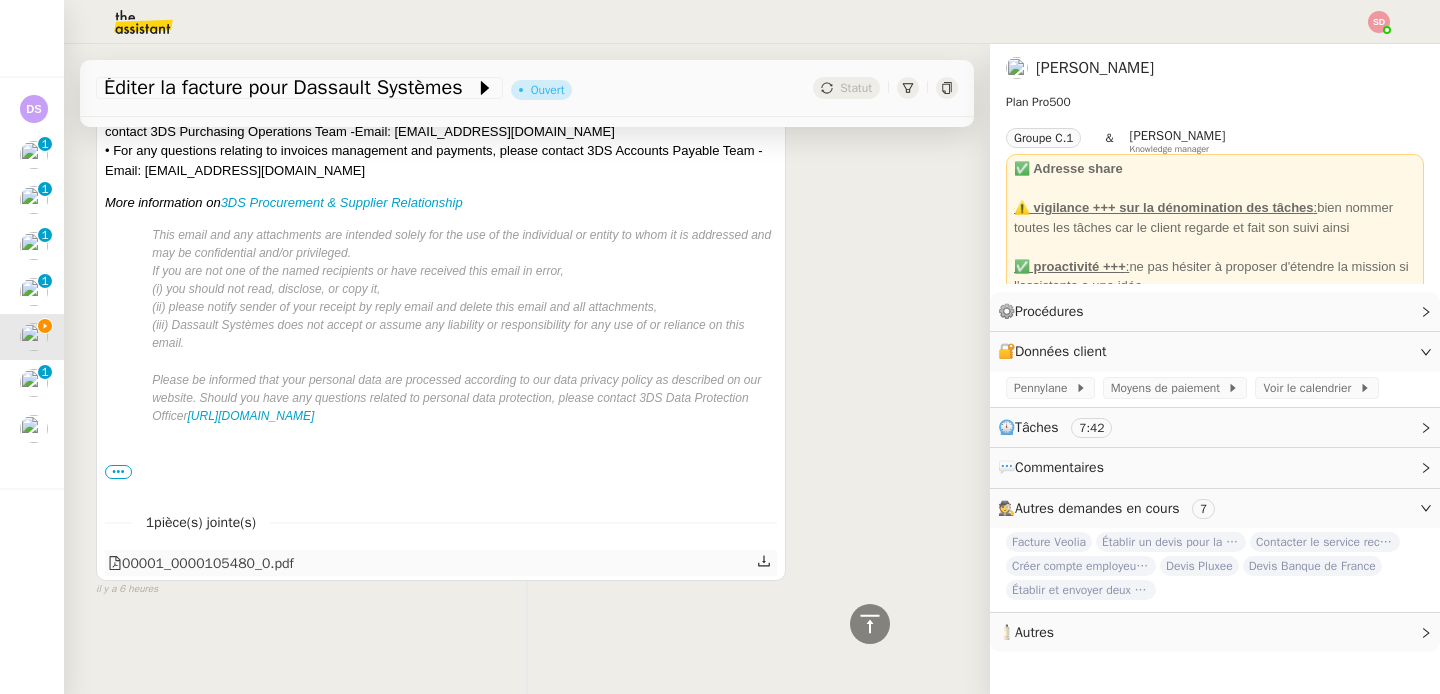 click on "00001_0000105480_0.pdf" 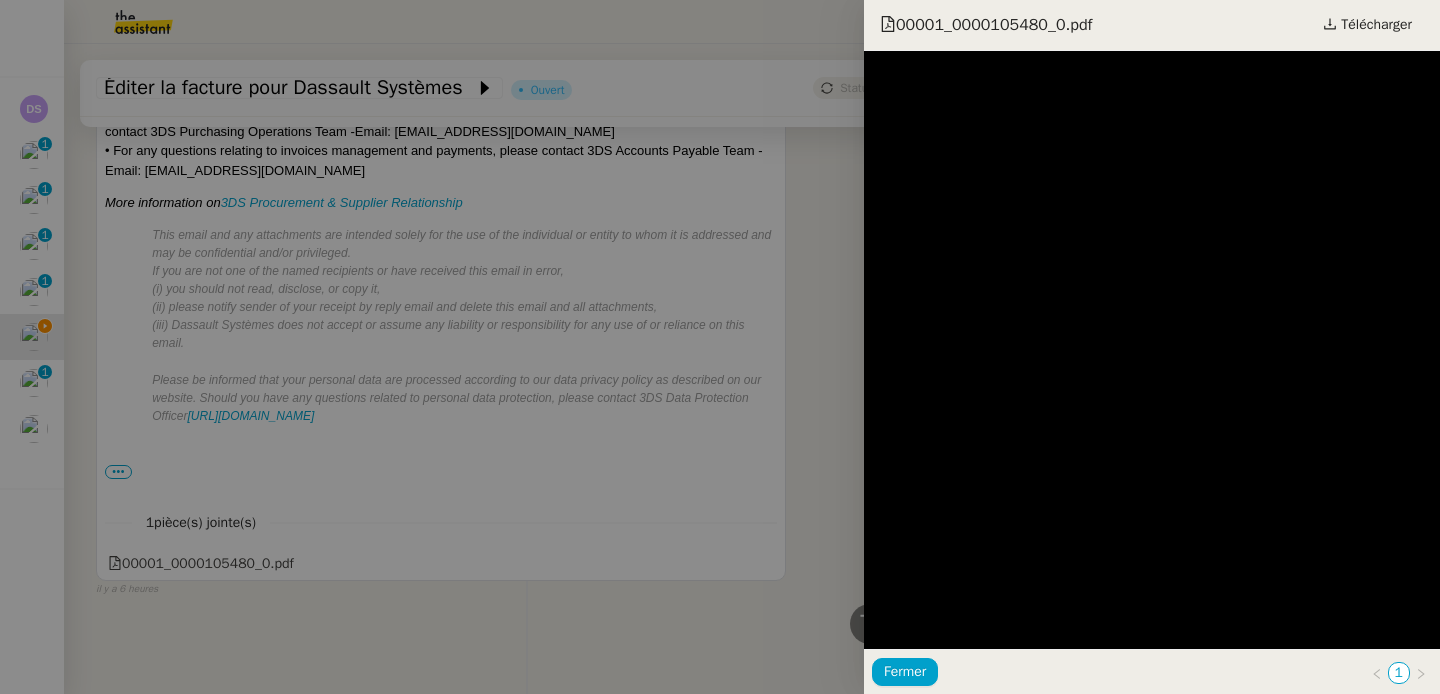 click on "00001_0000105480_0.pdf  Télécharger" at bounding box center (1152, 25) 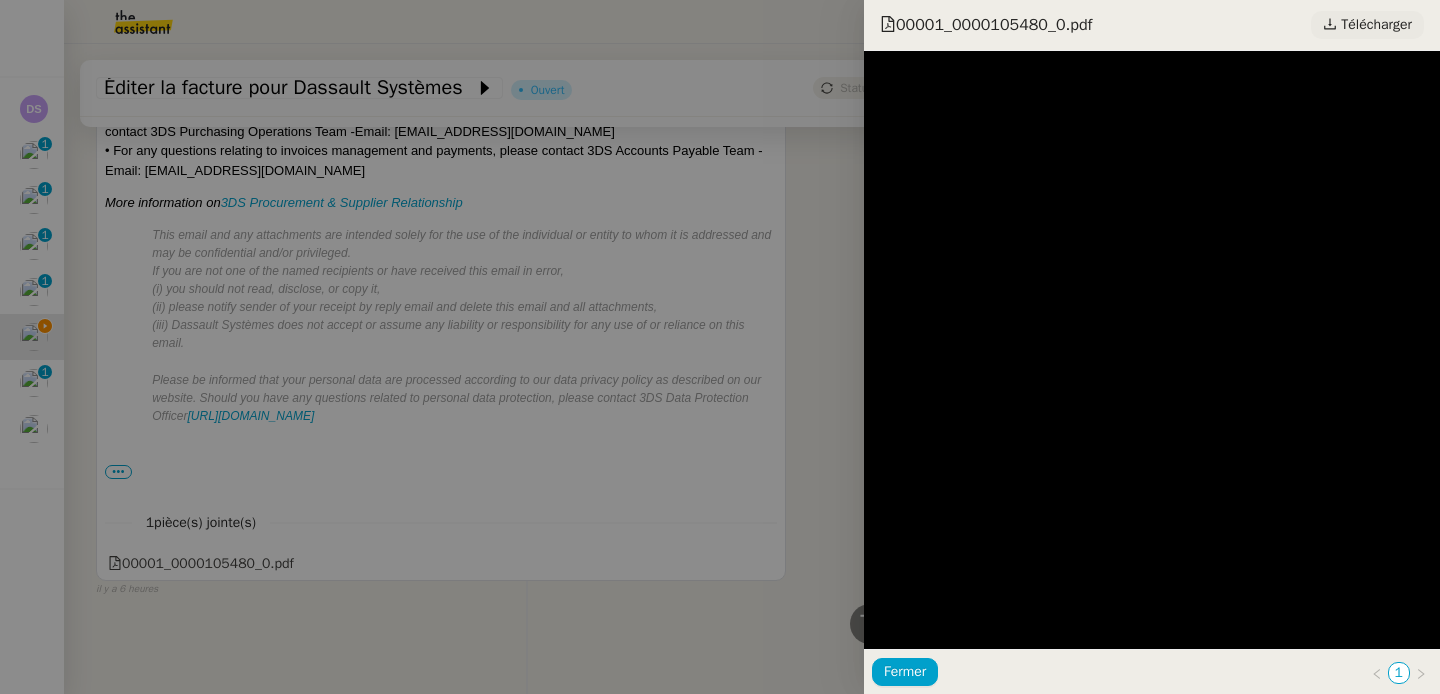 click on "Télécharger" at bounding box center [1376, 25] 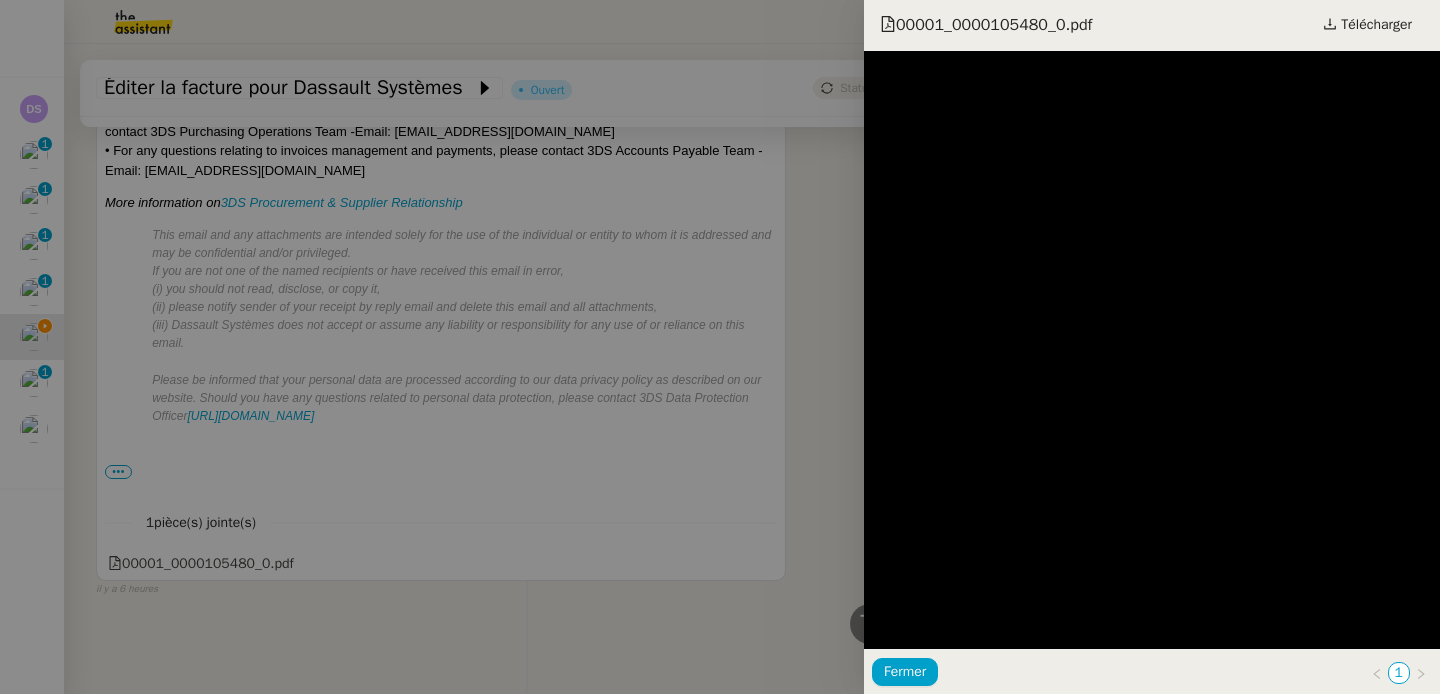 click at bounding box center (720, 347) 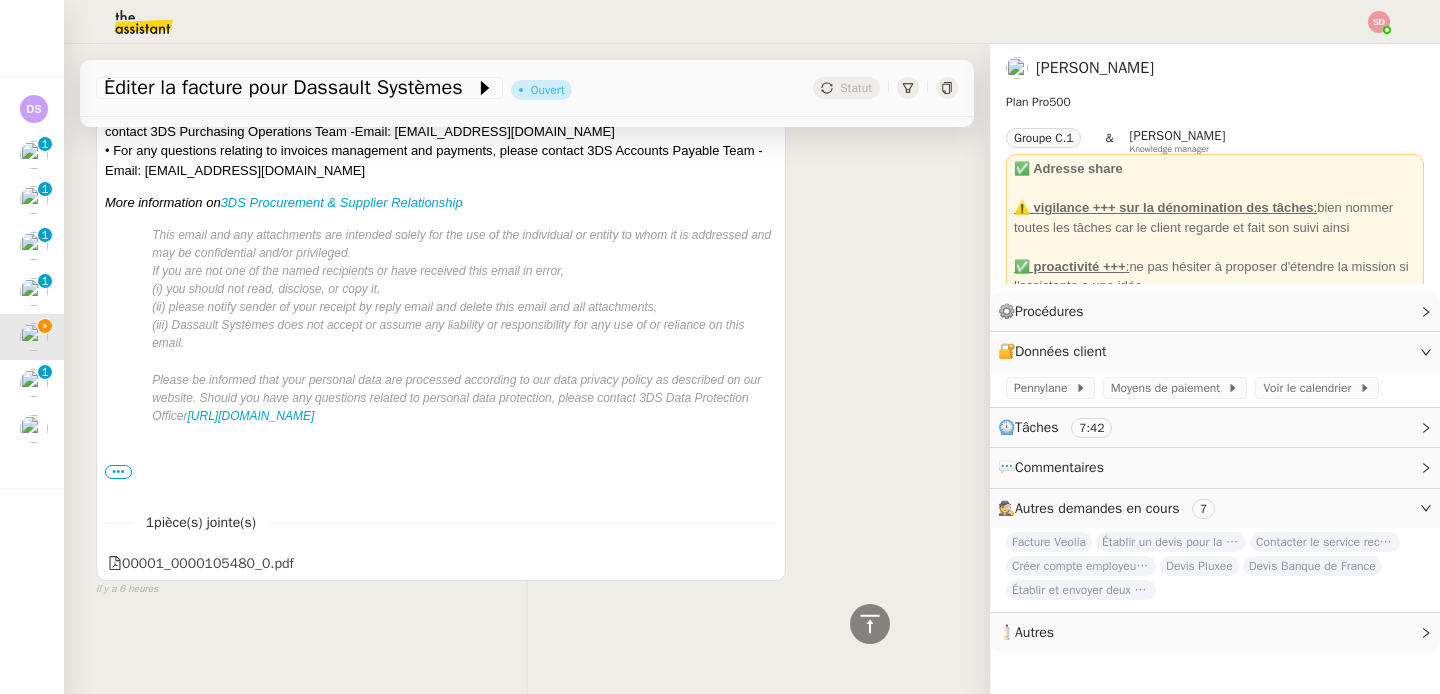 click 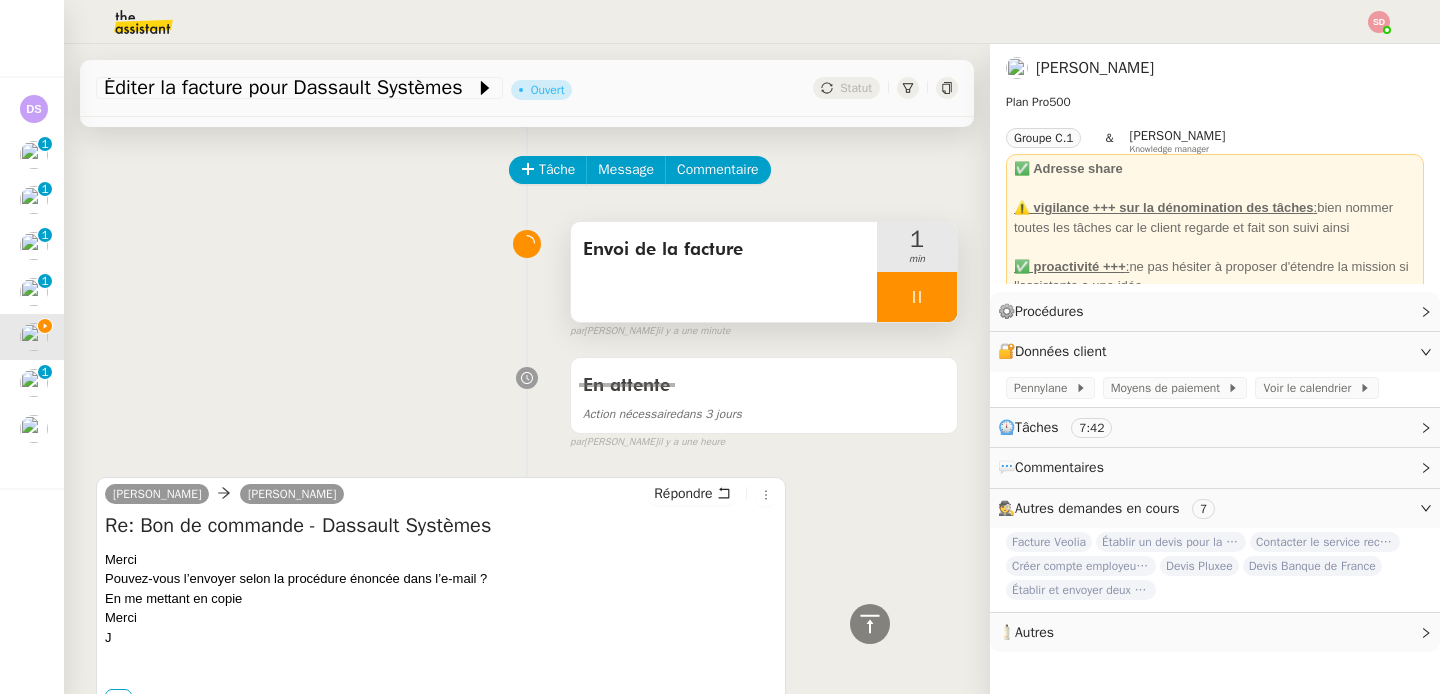 scroll, scrollTop: 0, scrollLeft: 0, axis: both 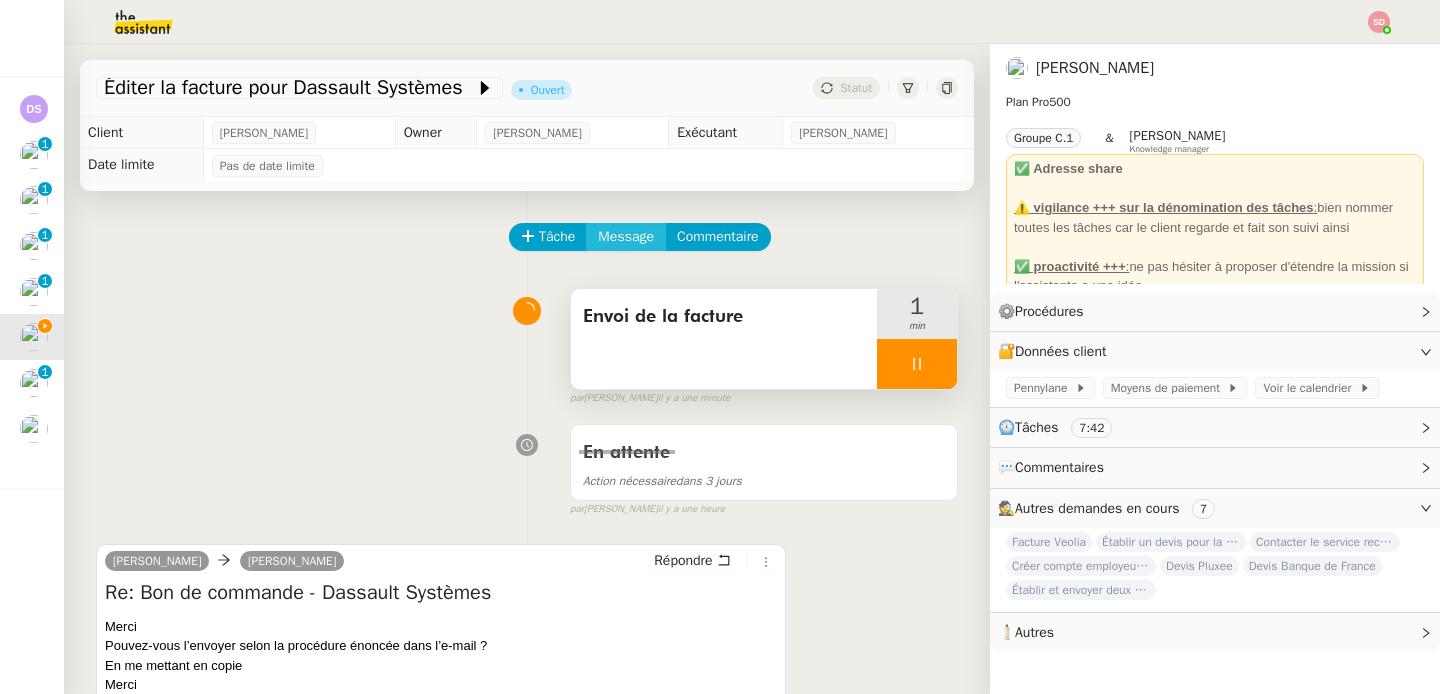 click on "Message" 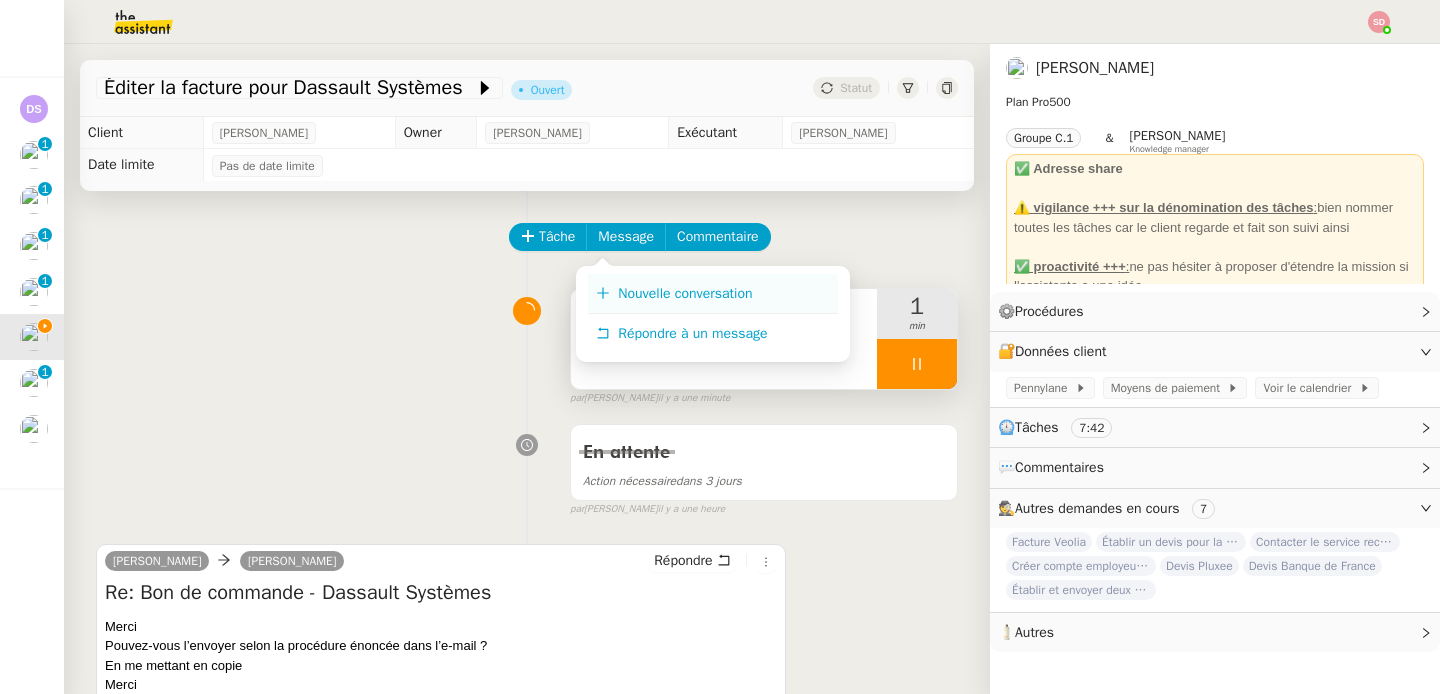 click on "Nouvelle conversation" at bounding box center (713, 294) 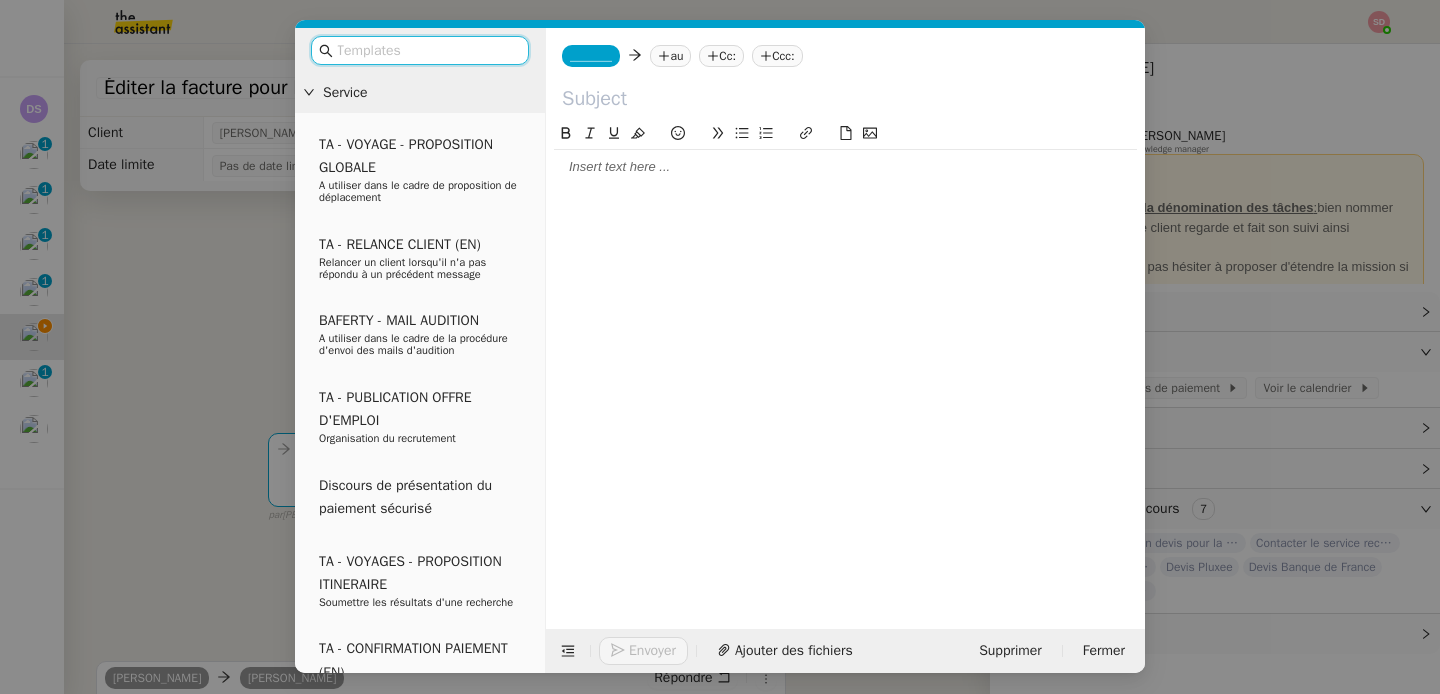 click on "_______         au
Cc:
Ccc:" 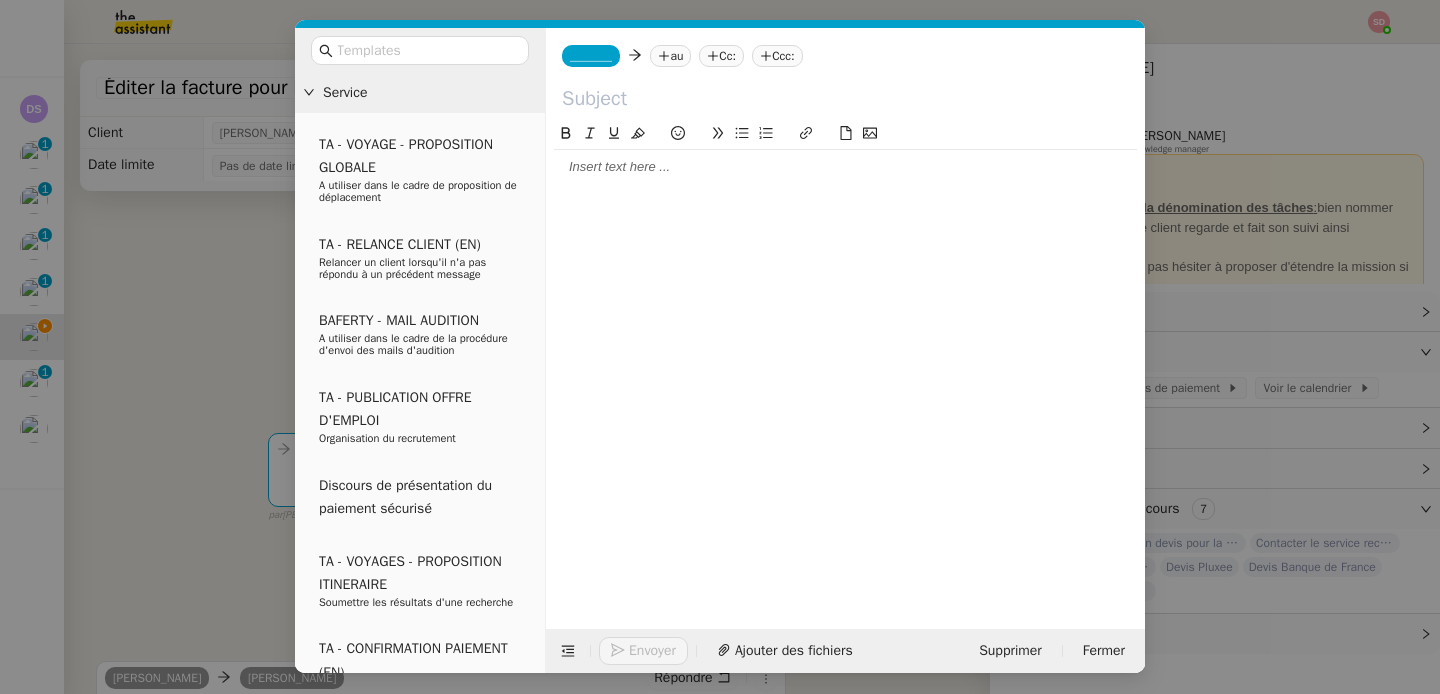 click on "_______" 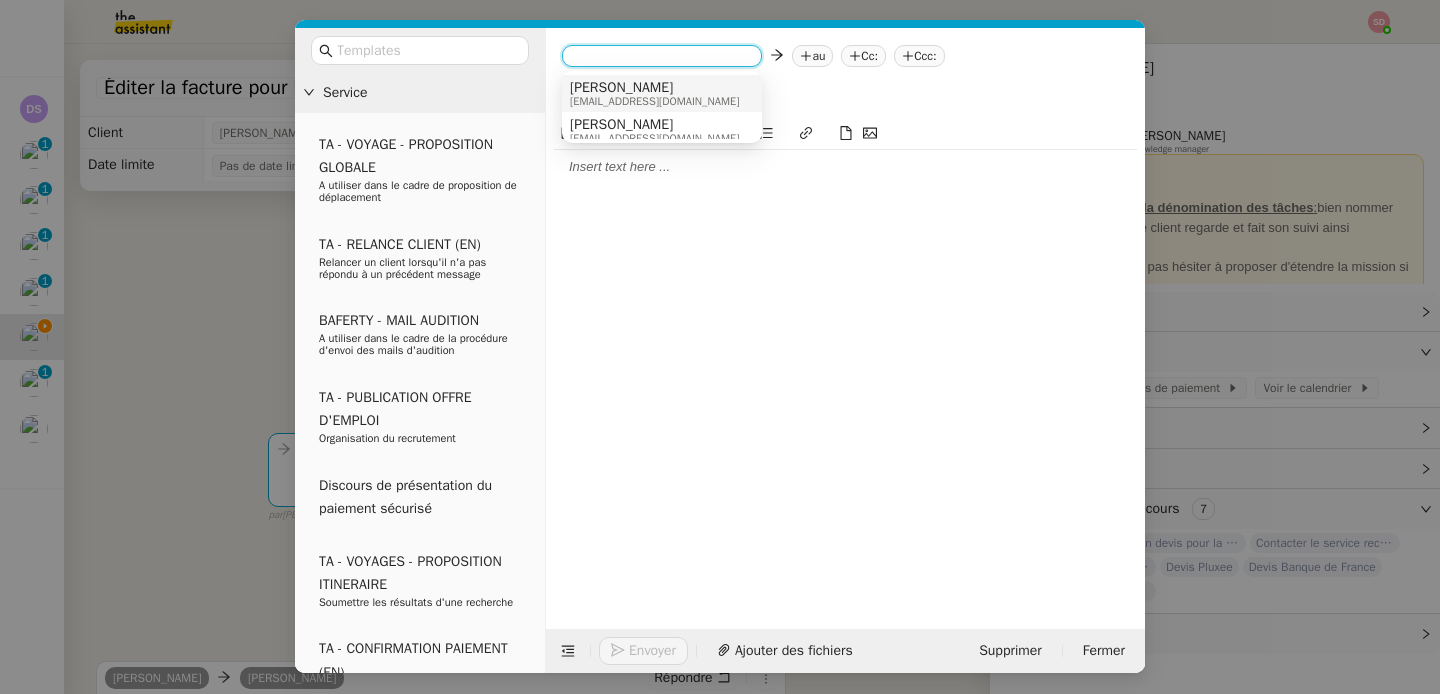 click on "[PERSON_NAME]" at bounding box center (654, 88) 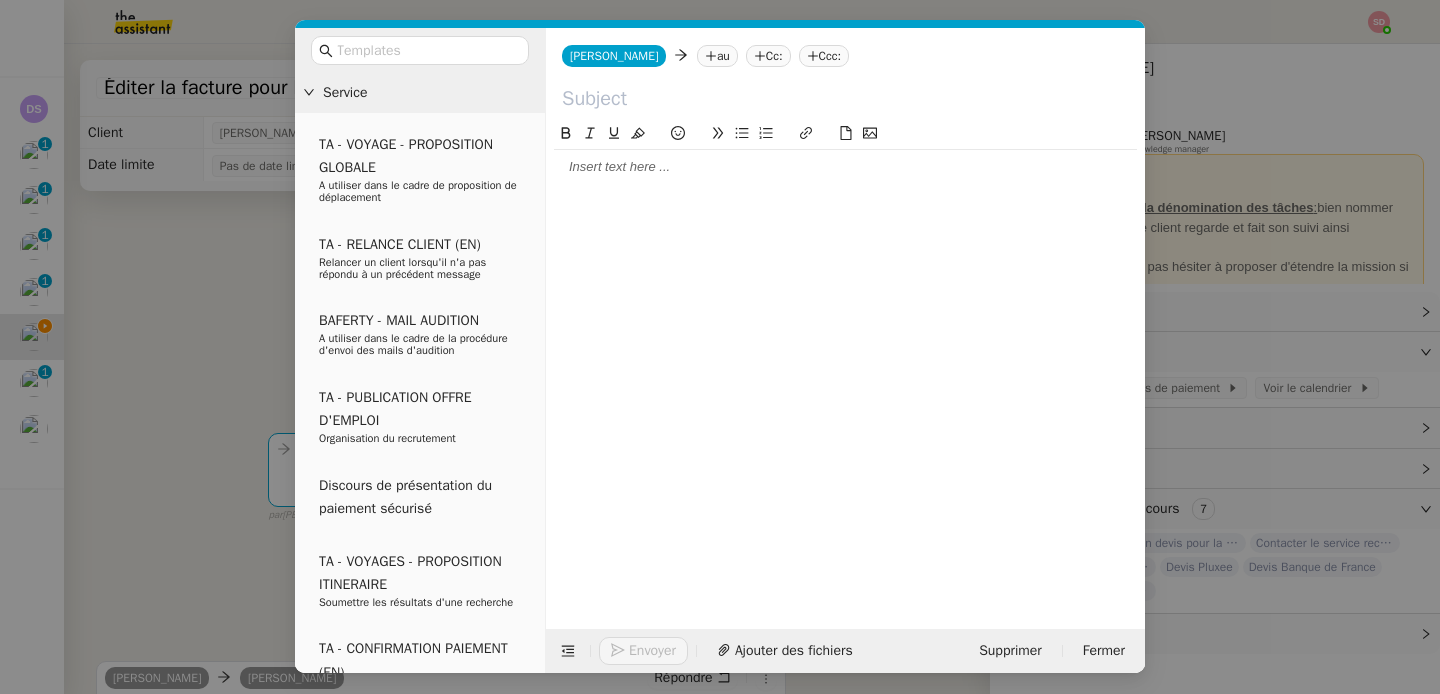 click on "au" 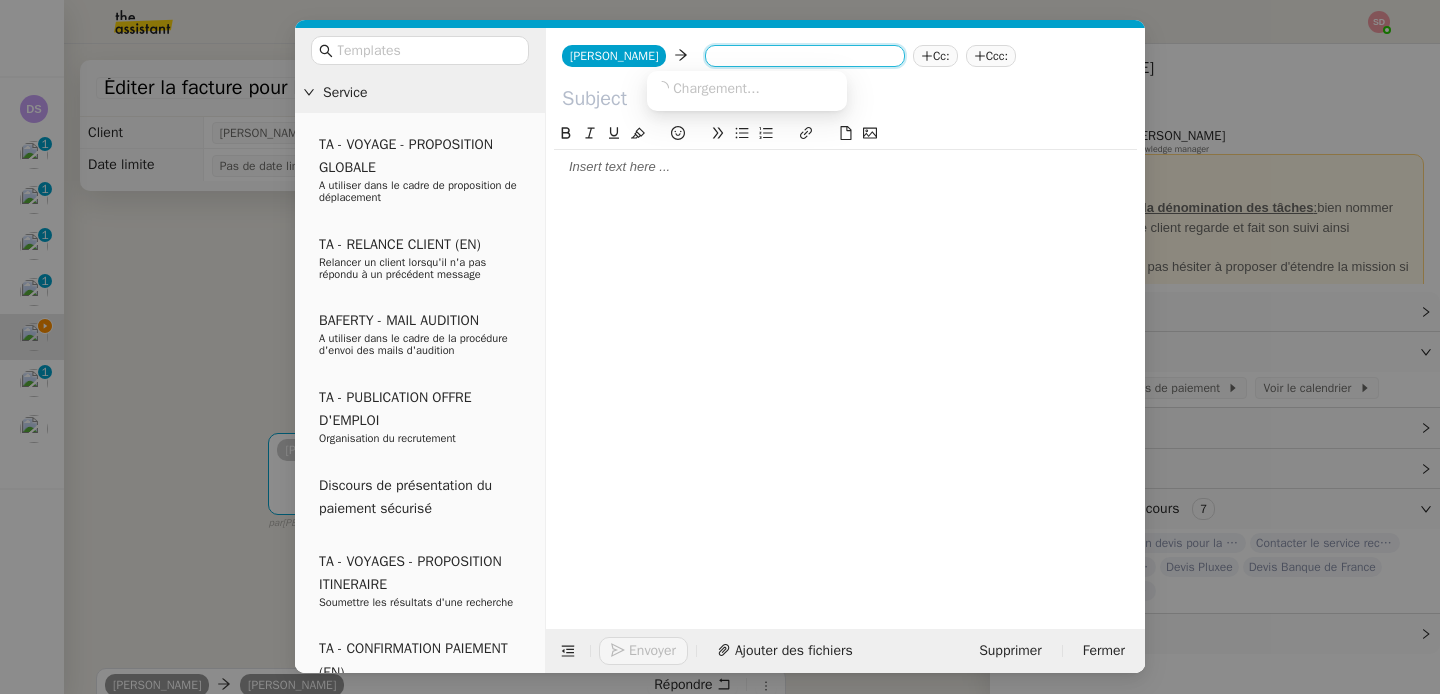 paste on "[EMAIL_ADDRESS][DOMAIN_NAME]" 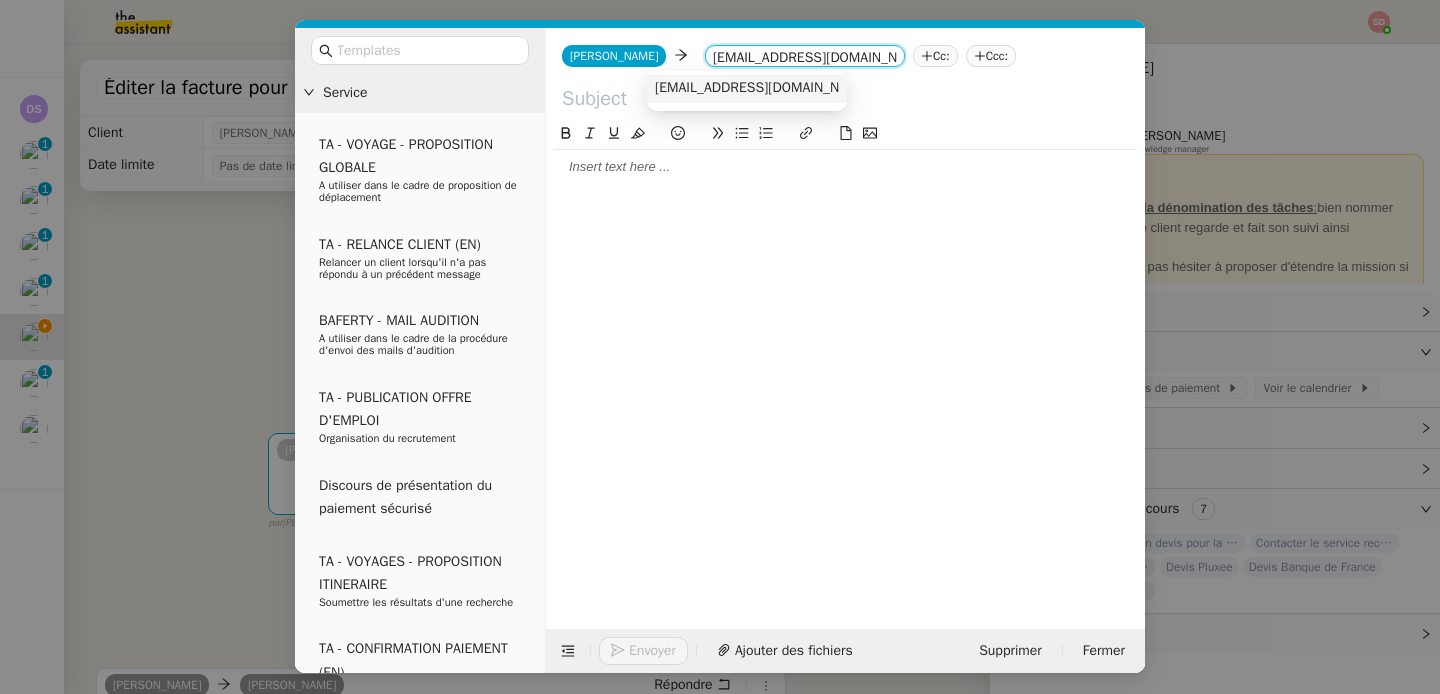 type on "[EMAIL_ADDRESS][DOMAIN_NAME]" 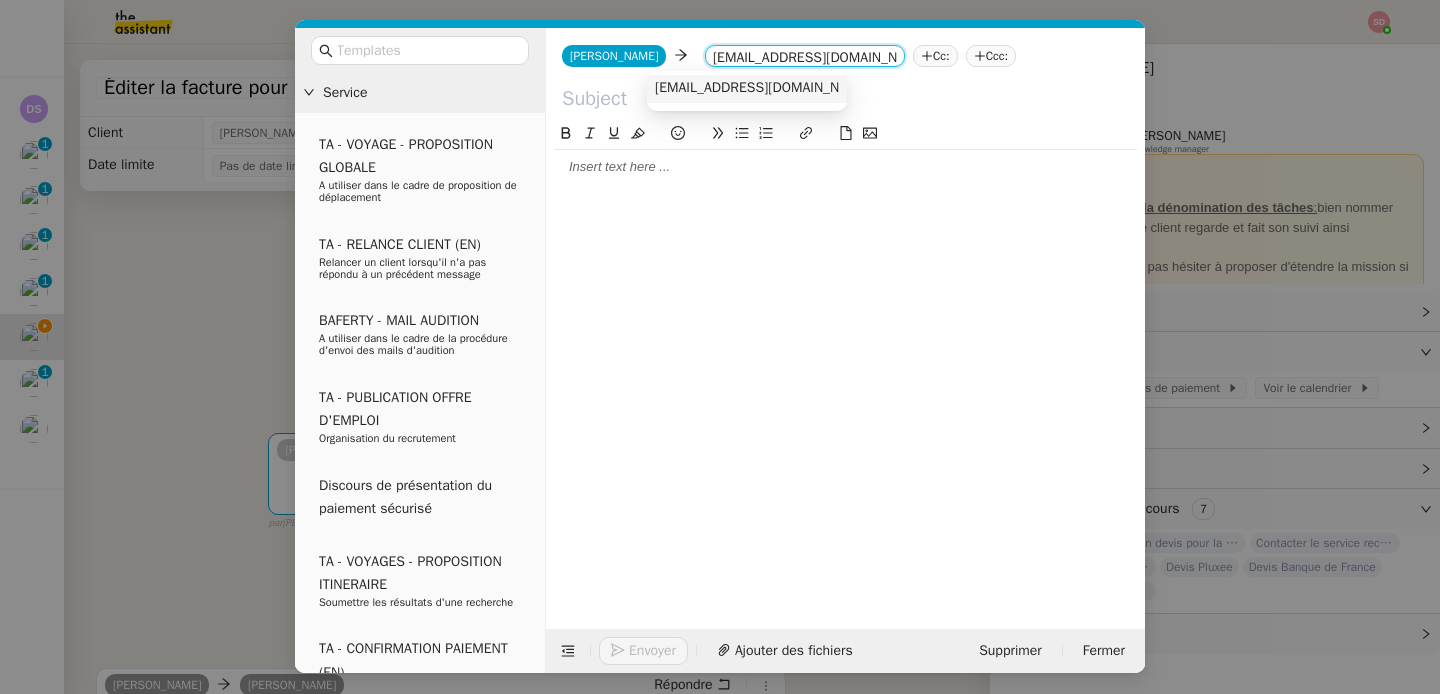 click on "[EMAIL_ADDRESS][DOMAIN_NAME]" at bounding box center [763, 88] 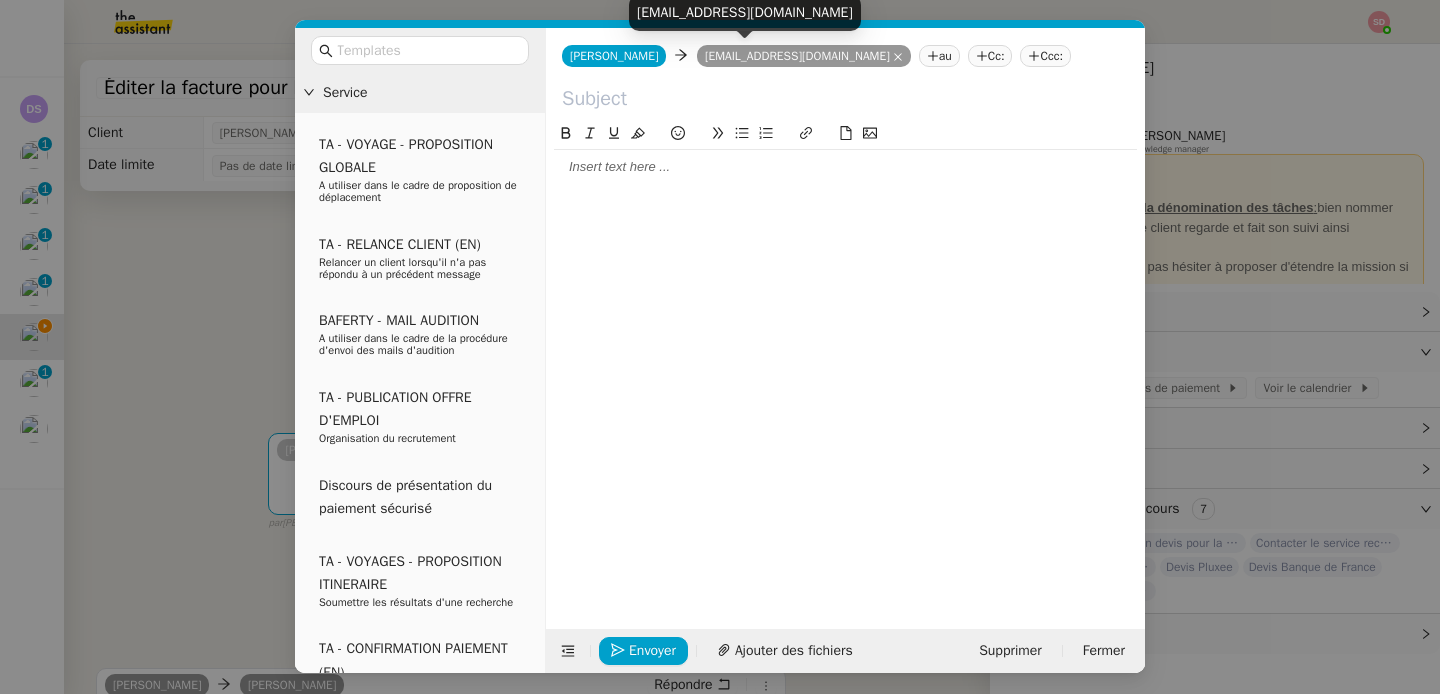 click on "Cc:" 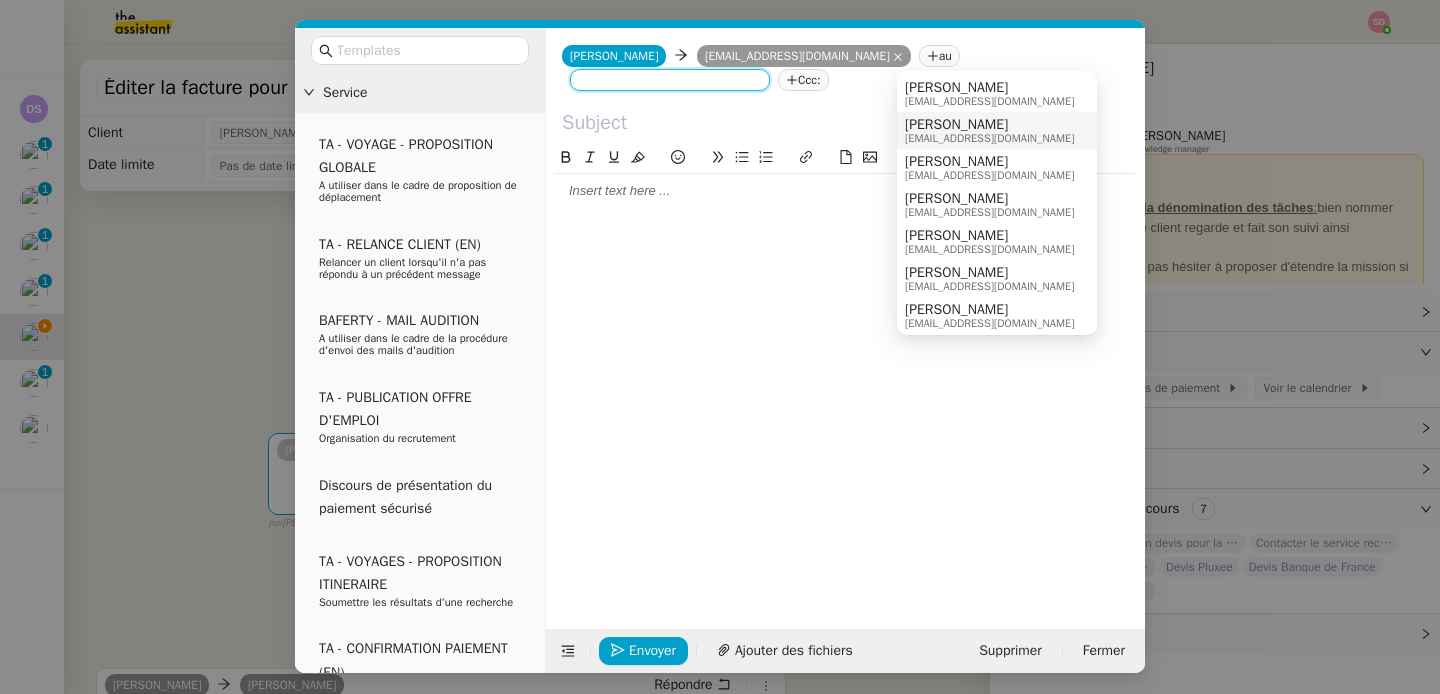 click on "[PERSON_NAME]" at bounding box center [989, 125] 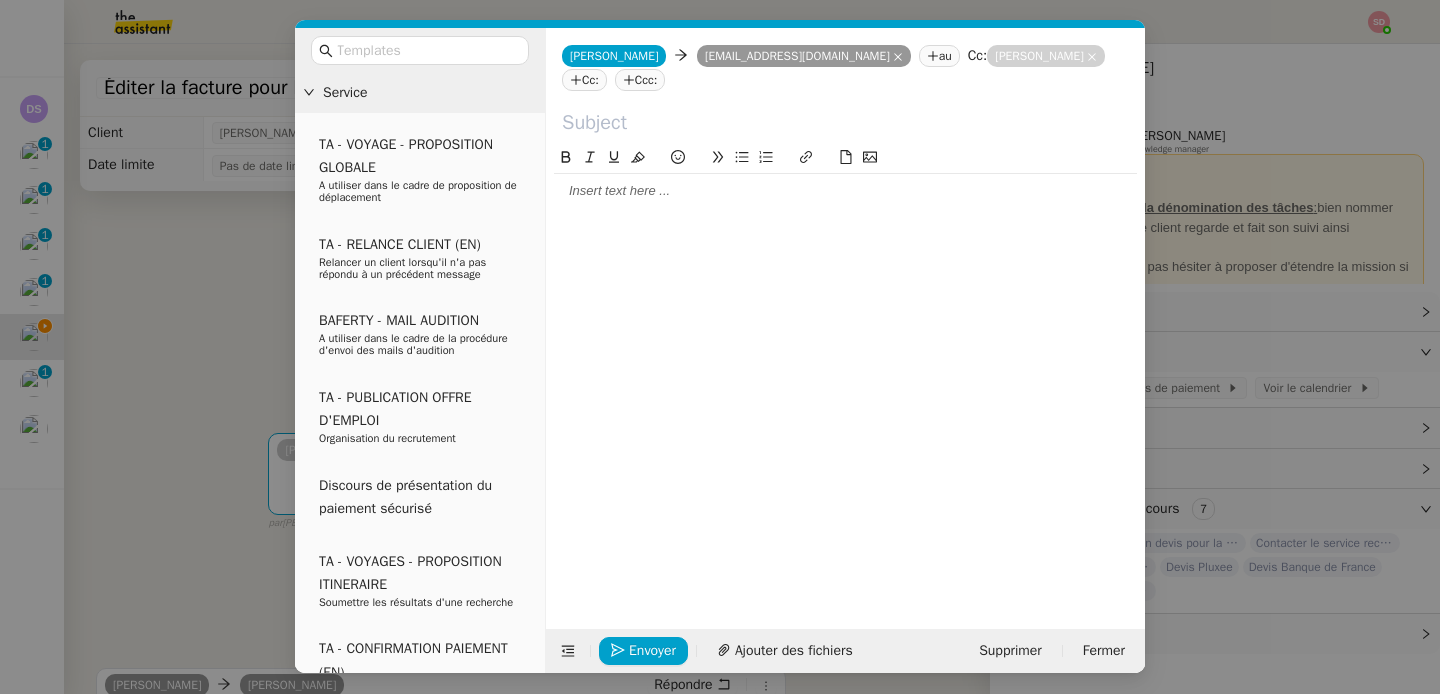 click on "Service TA - VOYAGE - PROPOSITION GLOBALE    A utiliser dans le cadre de proposition de déplacement TA - RELANCE CLIENT (EN)    Relancer un client lorsqu'il n'a pas répondu à un précédent message BAFERTY - MAIL AUDITION    A utiliser dans le cadre de la procédure d'envoi des mails d'audition TA - PUBLICATION OFFRE D'EMPLOI     Organisation du recrutement Discours de présentation du paiement sécurisé    TA - VOYAGES - PROPOSITION ITINERAIRE    Soumettre les résultats d'une recherche TA - CONFIRMATION PAIEMENT (EN)    Confirmer avec le client de modèle de transaction - Attention Plan Pro nécessaire. TA - COURRIER EXPEDIE (recommandé)    A utiliser dans le cadre de l'envoi d'un courrier recommandé TA - PARTAGE DE CALENDRIER (EN)    A utiliser pour demander au client de partager son calendrier afin de faciliter l'accès et la gestion PSPI - Appel de fonds MJL    A utiliser dans le cadre de la procédure d'appel de fonds MJL TA - RELANCE CLIENT    TA - AR PROCEDURES        21 YIELD" at bounding box center [720, 347] 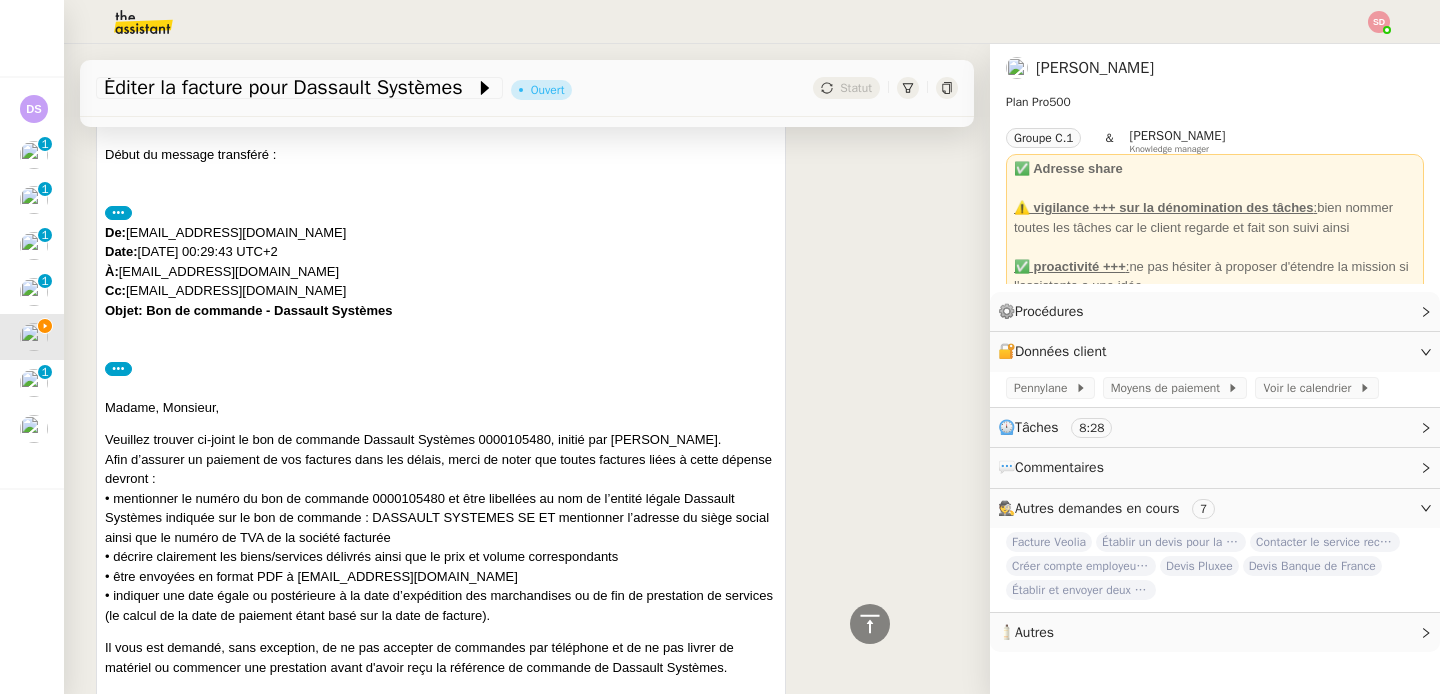 scroll, scrollTop: 2187, scrollLeft: 0, axis: vertical 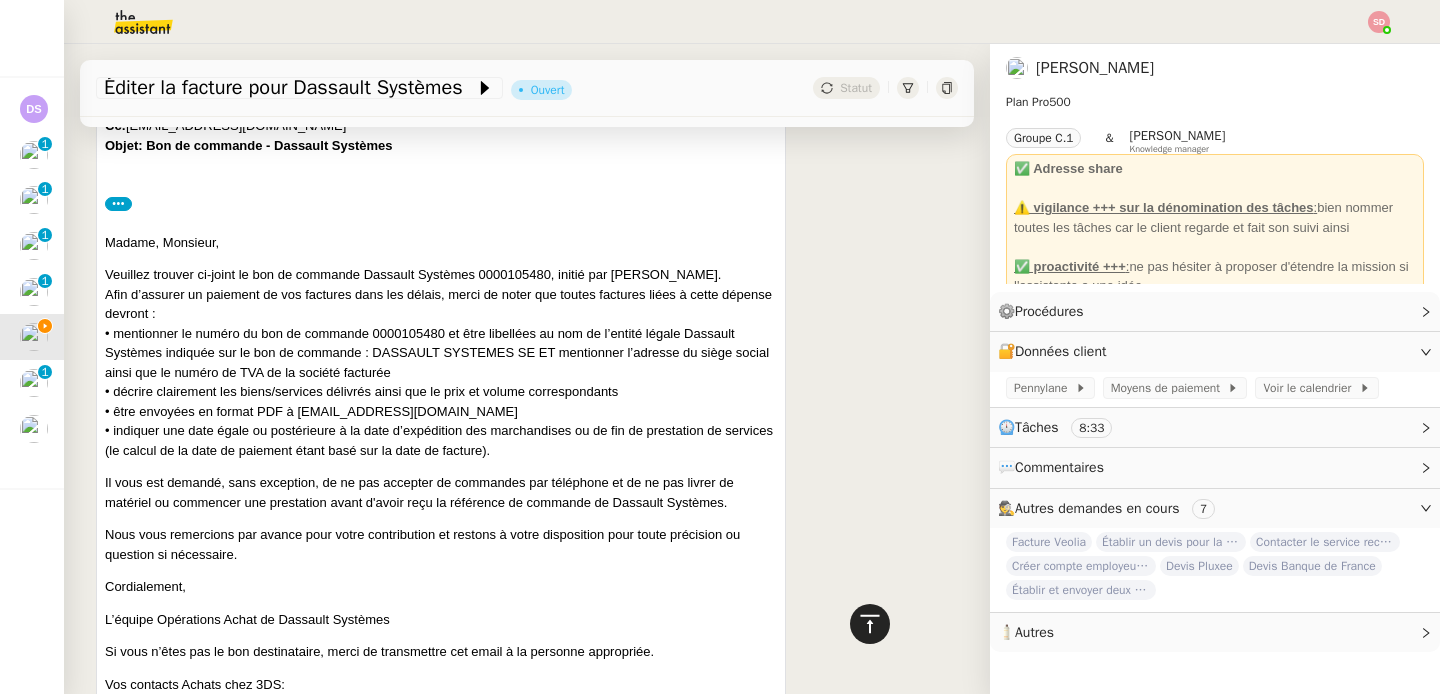 click 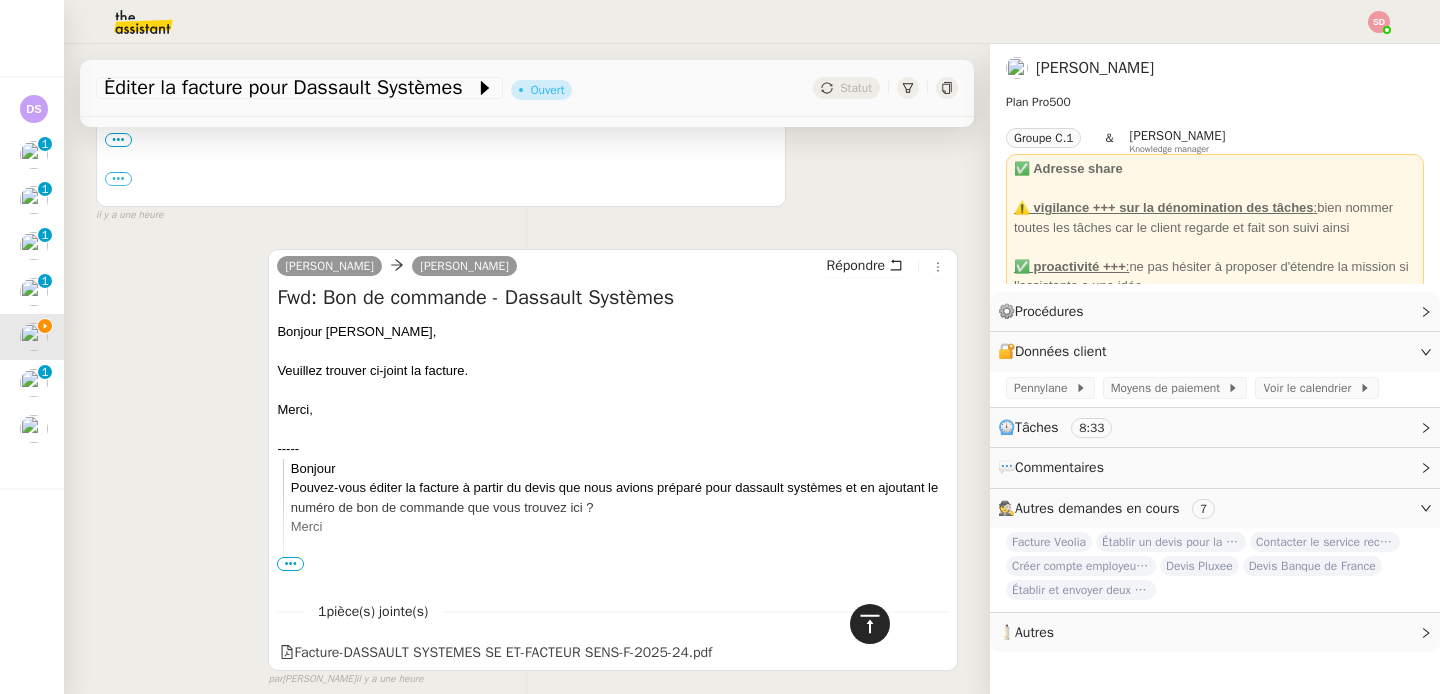 scroll, scrollTop: 0, scrollLeft: 0, axis: both 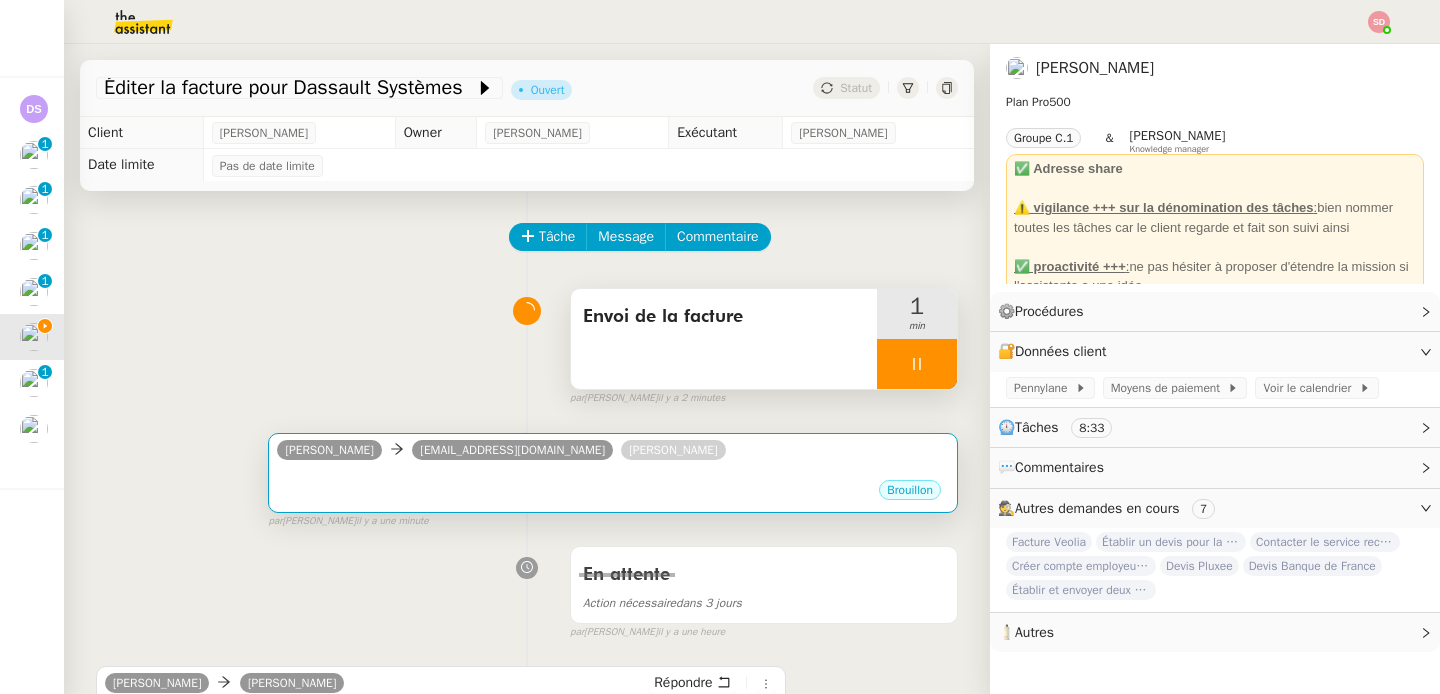 click on "Brouillon" at bounding box center [613, 493] 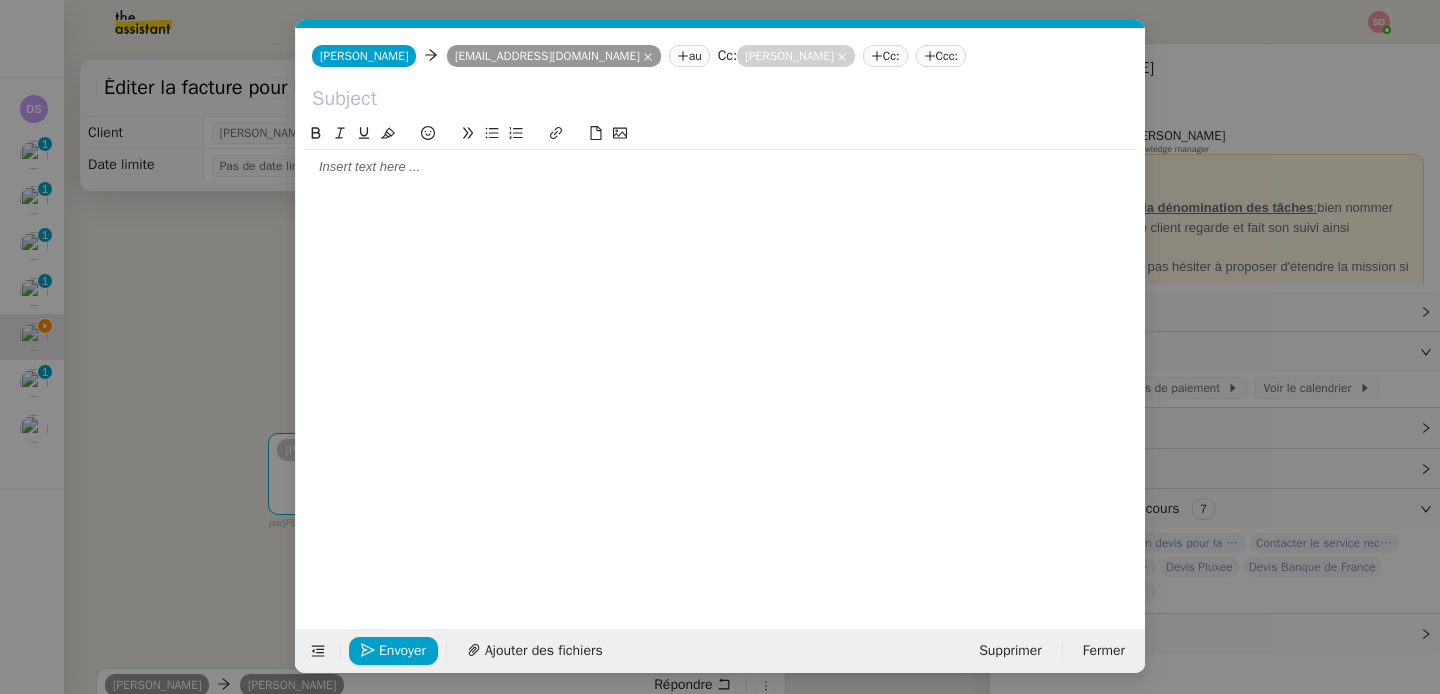 scroll, scrollTop: 0, scrollLeft: 42, axis: horizontal 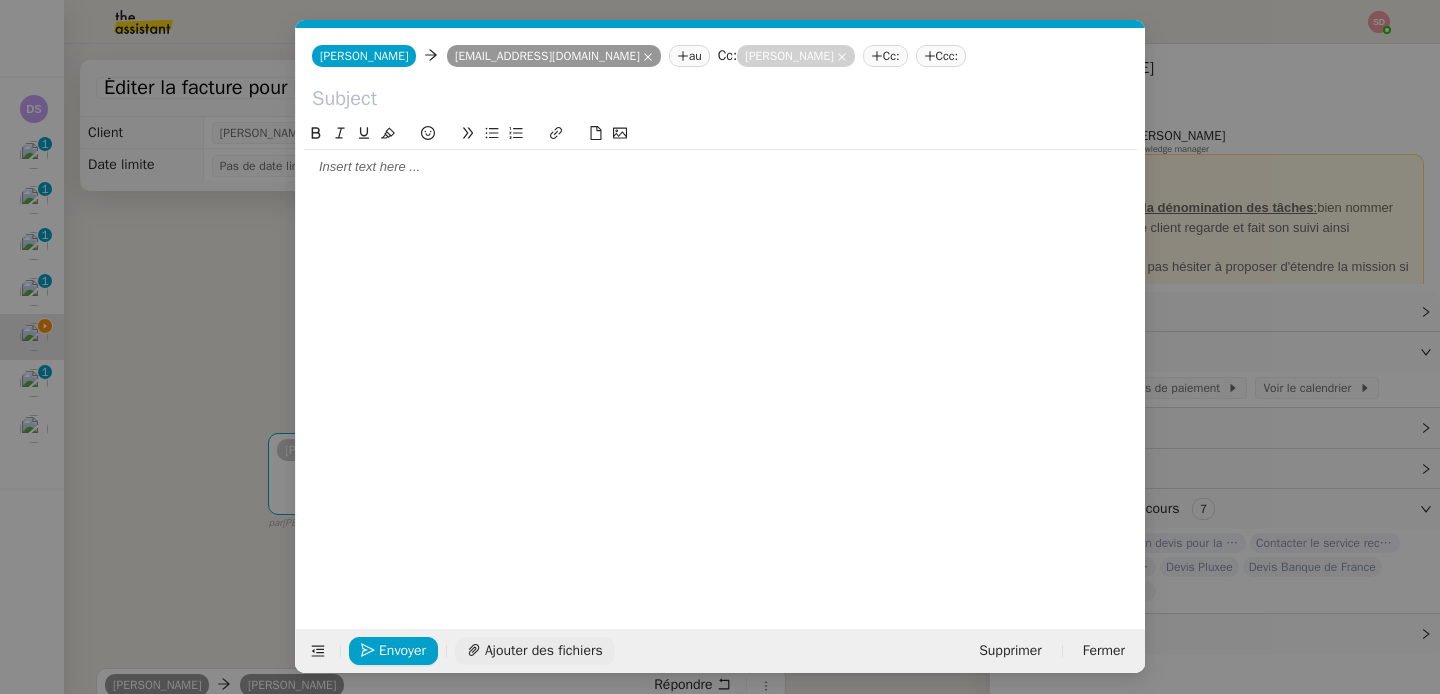 click on "Ajouter des fichiers" 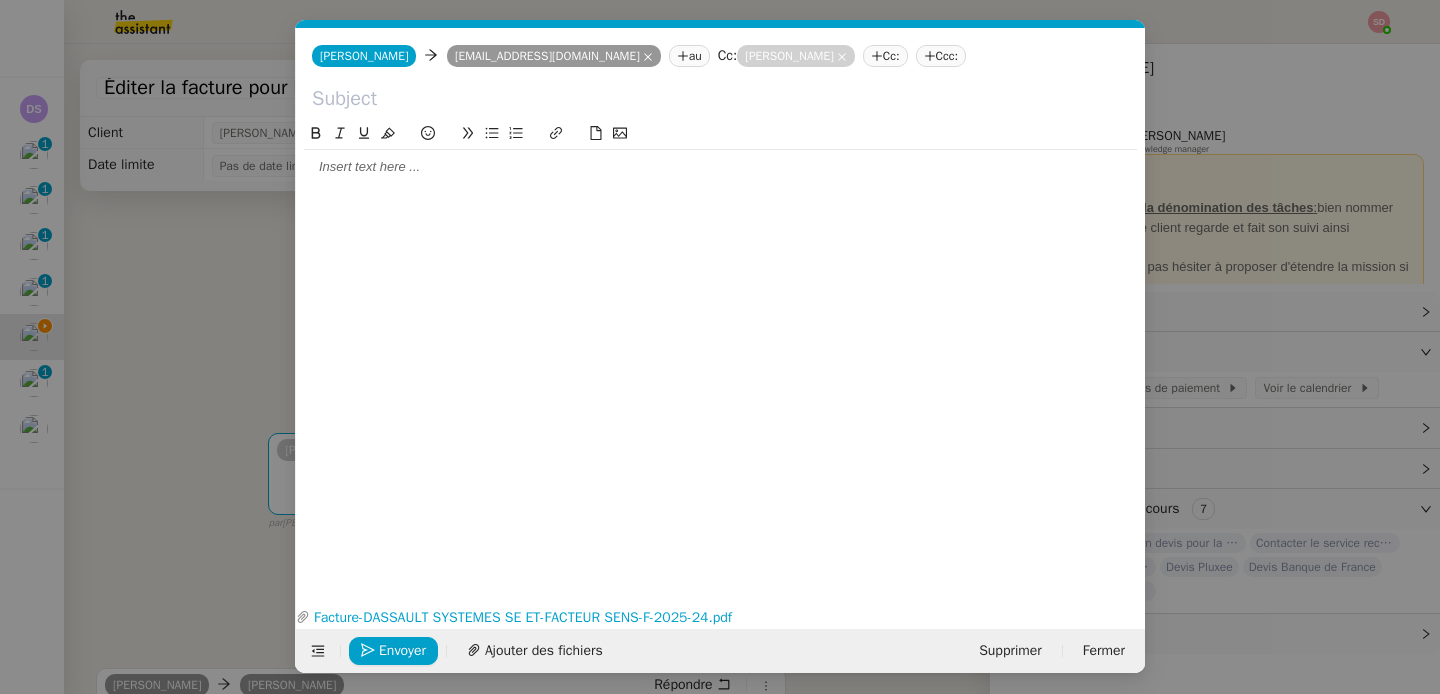 click 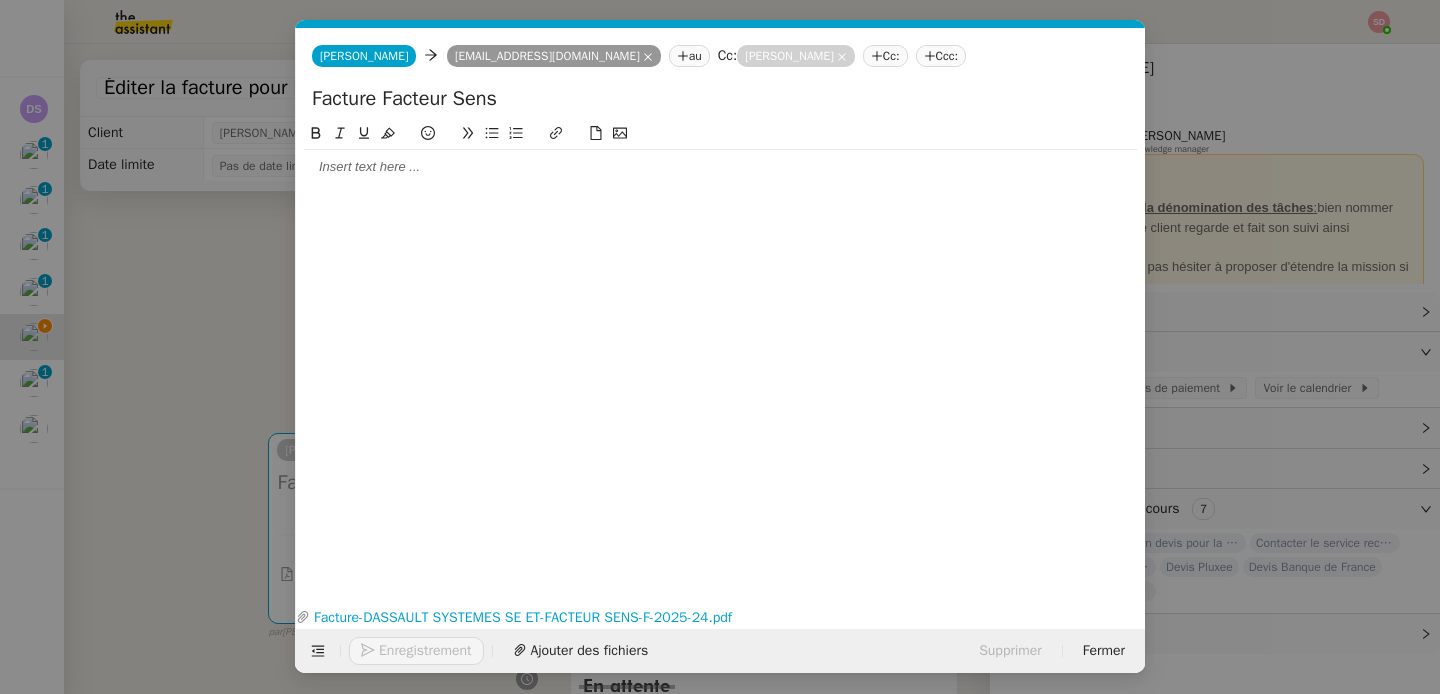 type on "Facture Facteur Sens" 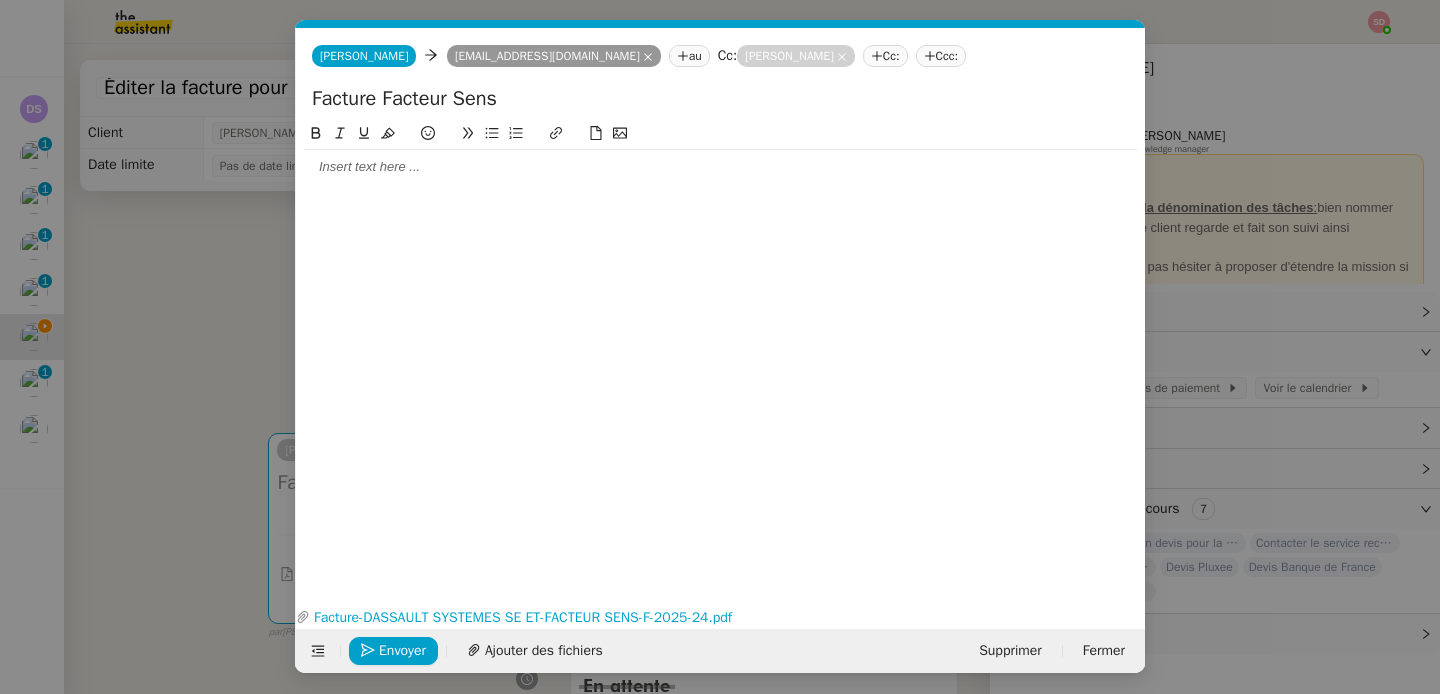 click 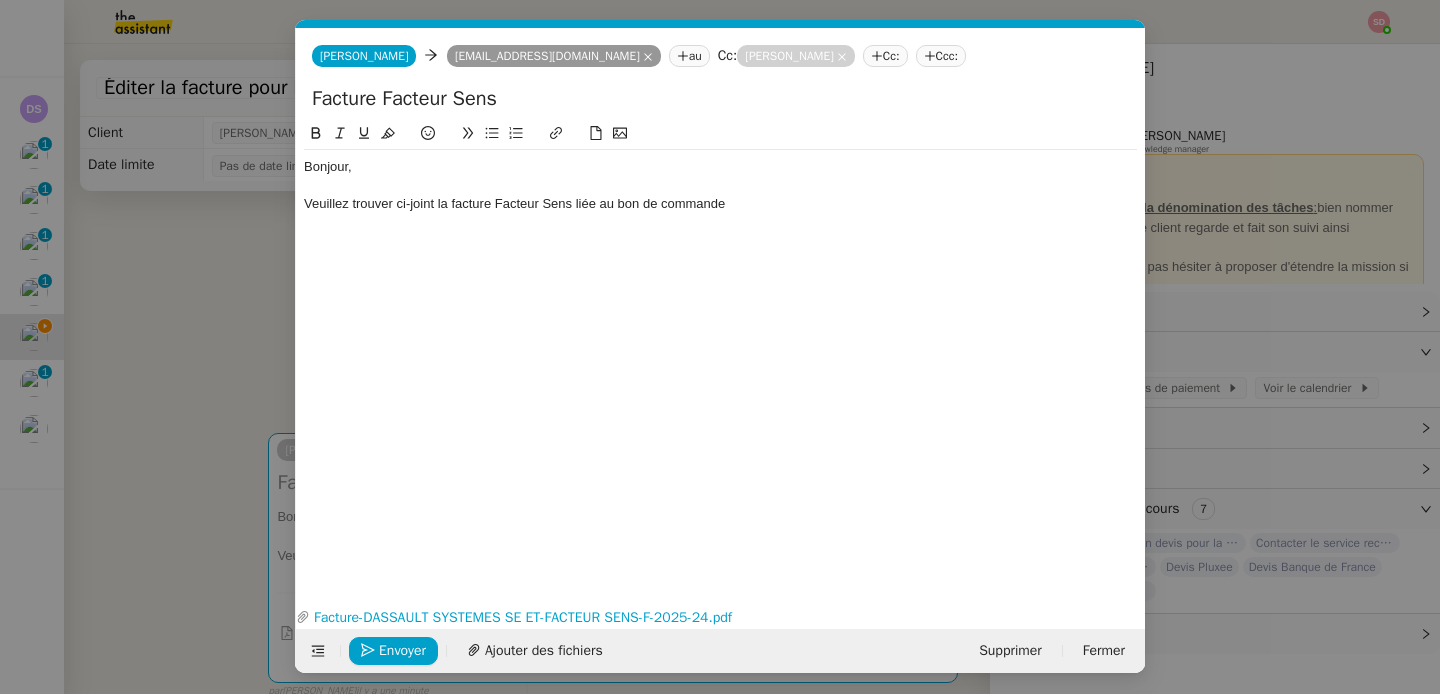 click on "Service TA - VOYAGE - PROPOSITION GLOBALE    A utiliser dans le cadre de proposition de déplacement TA - RELANCE CLIENT (EN)    Relancer un client lorsqu'il n'a pas répondu à un précédent message BAFERTY - MAIL AUDITION    A utiliser dans le cadre de la procédure d'envoi des mails d'audition TA - PUBLICATION OFFRE D'EMPLOI     Organisation du recrutement Discours de présentation du paiement sécurisé    TA - VOYAGES - PROPOSITION ITINERAIRE    Soumettre les résultats d'une recherche TA - CONFIRMATION PAIEMENT (EN)    Confirmer avec le client de modèle de transaction - Attention Plan Pro nécessaire. TA - COURRIER EXPEDIE (recommandé)    A utiliser dans le cadre de l'envoi d'un courrier recommandé TA - PARTAGE DE CALENDRIER (EN)    A utiliser pour demander au client de partager son calendrier afin de faciliter l'accès et la gestion PSPI - Appel de fonds MJL    A utiliser dans le cadre de la procédure d'appel de fonds MJL TA - RELANCE CLIENT    TA - AR PROCEDURES        21 YIELD" at bounding box center (720, 347) 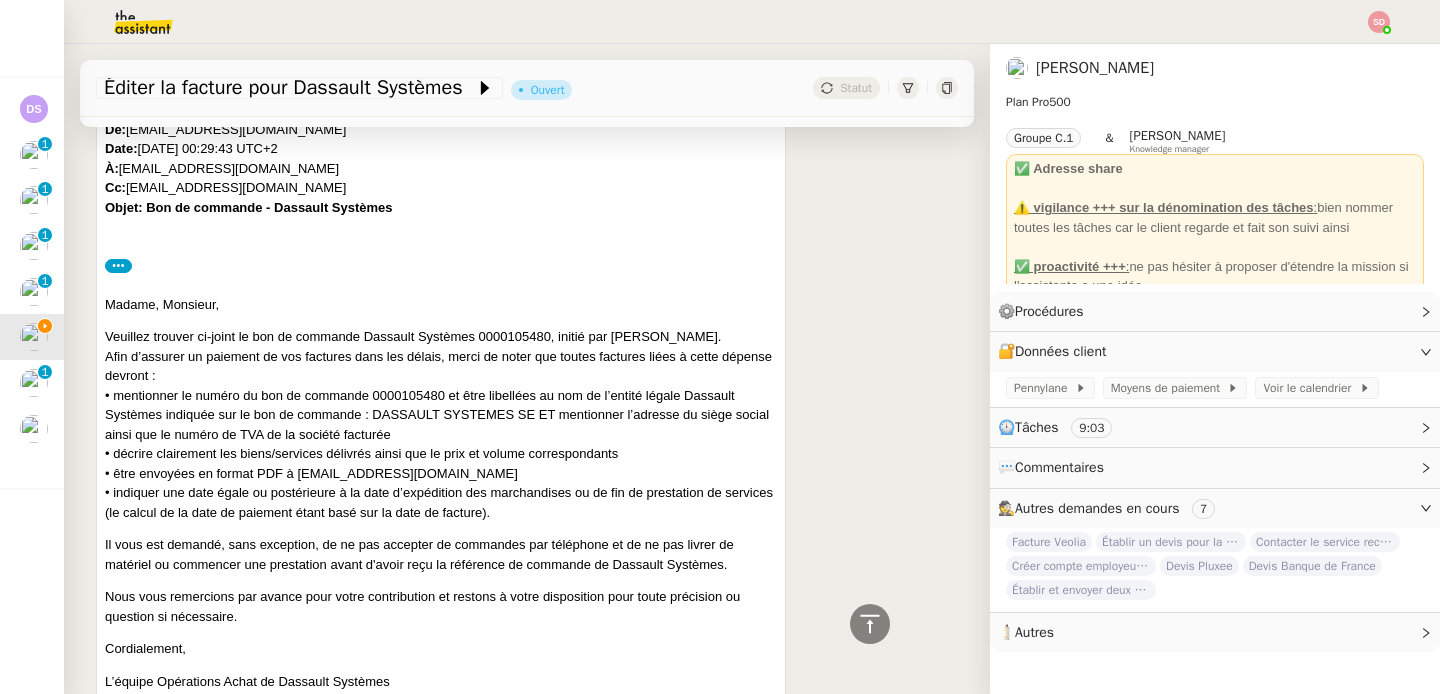 scroll, scrollTop: 2289, scrollLeft: 0, axis: vertical 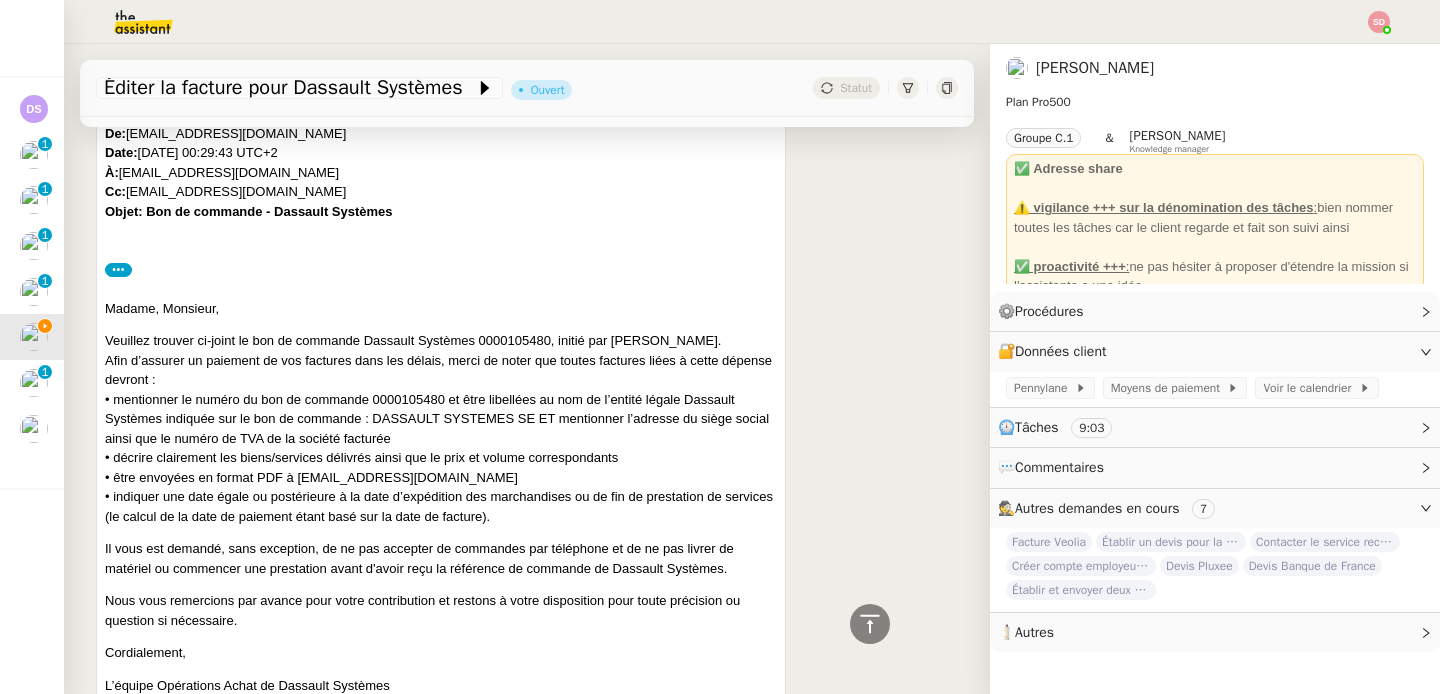 click on "Veuillez trouver ci-joint le bon de commande Dassault Systèmes 0000105480, initié par [PERSON_NAME].
Afin d’assurer un paiement de vos factures dans les délais, merci de noter que toutes factures liées à cette dépense devront :
• mentionner le numéro du bon de commande 0000105480 et être libellées au nom de l’entité légale Dassault Systèmes indiquée sur le bon de commande : DASSAULT SYSTEMES SE ET mentionner l’adresse du siège social ainsi que le numéro de TVA de la société facturée
• décrire clairement les biens/services délivrés ainsi que le prix et volume correspondants
• être envoyées en format PDF à [EMAIL_ADDRESS][DOMAIN_NAME]
• indiquer une date égale ou postérieure à la date d’expédition des marchandises ou de fin de prestation de services (le calcul de la date de paiement étant basé sur la date de facture)." at bounding box center (441, 428) 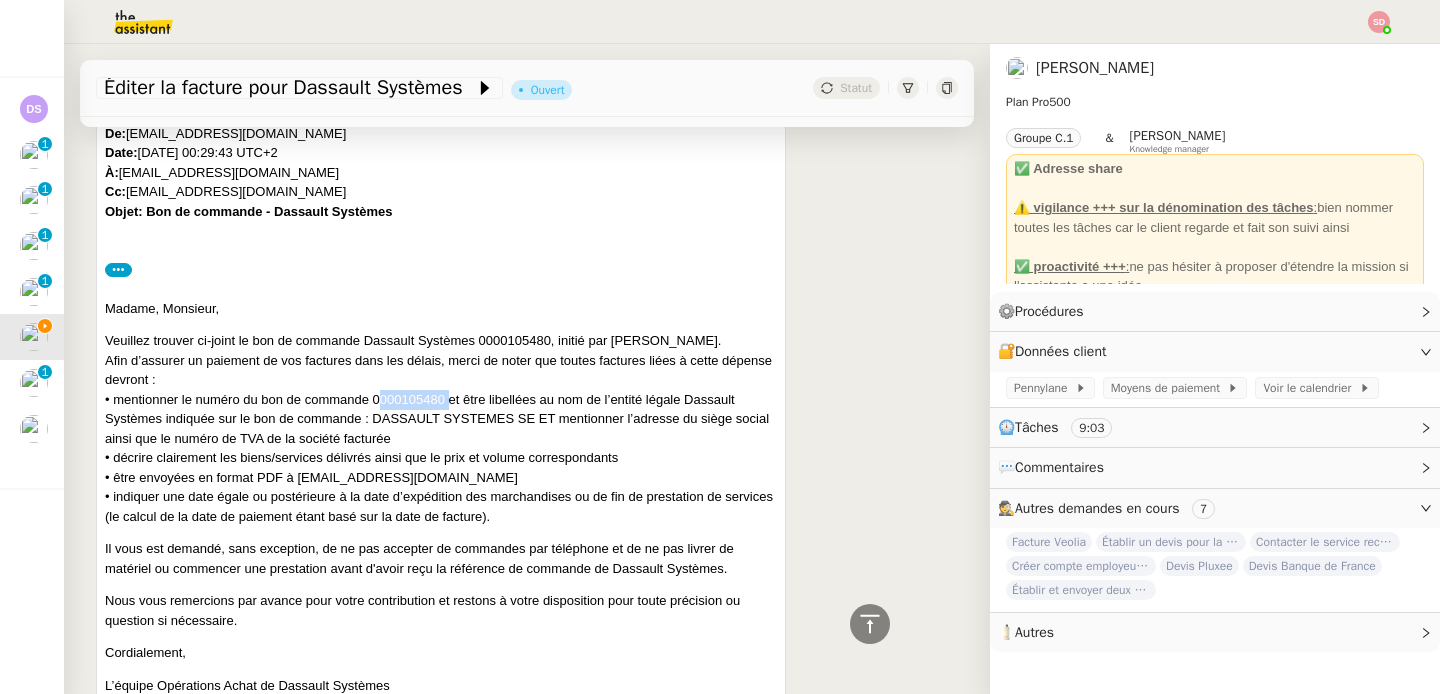 click on "Veuillez trouver ci-joint le bon de commande Dassault Systèmes 0000105480, initié par [PERSON_NAME].
Afin d’assurer un paiement de vos factures dans les délais, merci de noter que toutes factures liées à cette dépense devront :
• mentionner le numéro du bon de commande 0000105480 et être libellées au nom de l’entité légale Dassault Systèmes indiquée sur le bon de commande : DASSAULT SYSTEMES SE ET mentionner l’adresse du siège social ainsi que le numéro de TVA de la société facturée
• décrire clairement les biens/services délivrés ainsi que le prix et volume correspondants
• être envoyées en format PDF à [EMAIL_ADDRESS][DOMAIN_NAME]
• indiquer une date égale ou postérieure à la date d’expédition des marchandises ou de fin de prestation de services (le calcul de la date de paiement étant basé sur la date de facture)." at bounding box center [441, 428] 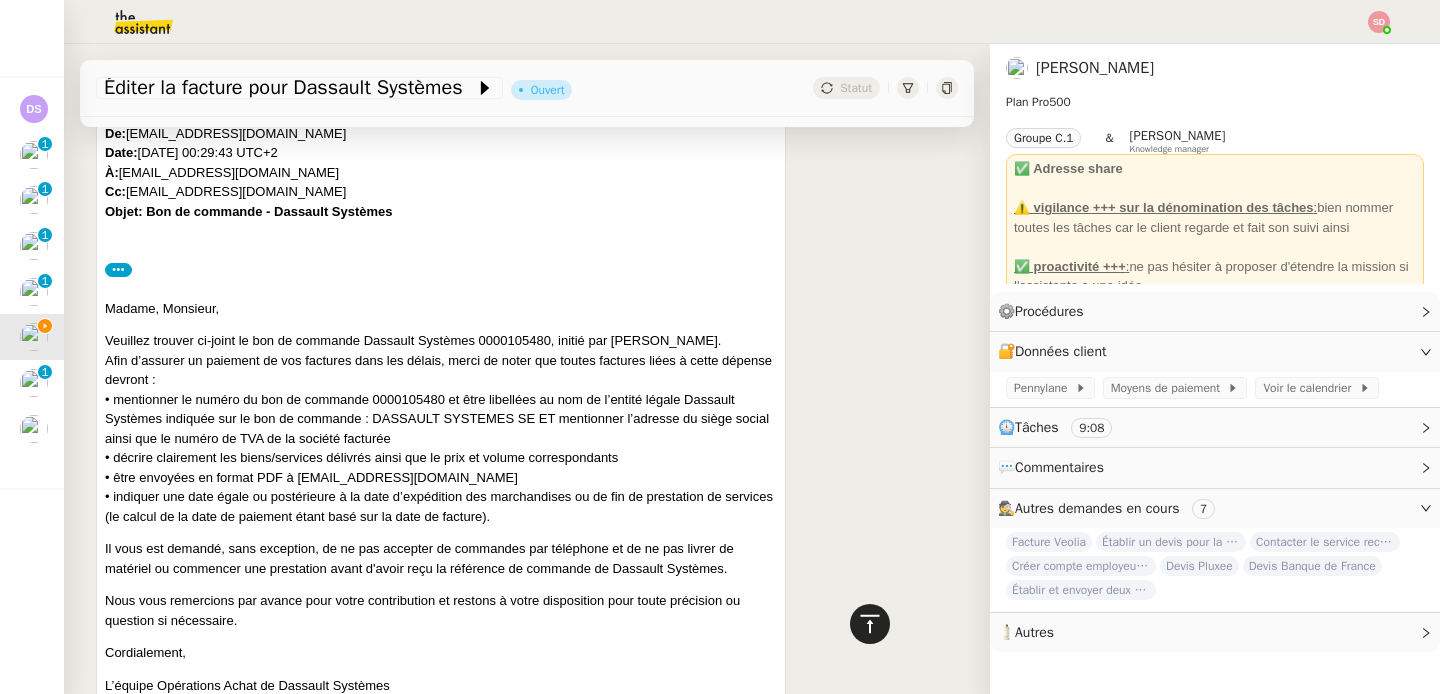 click 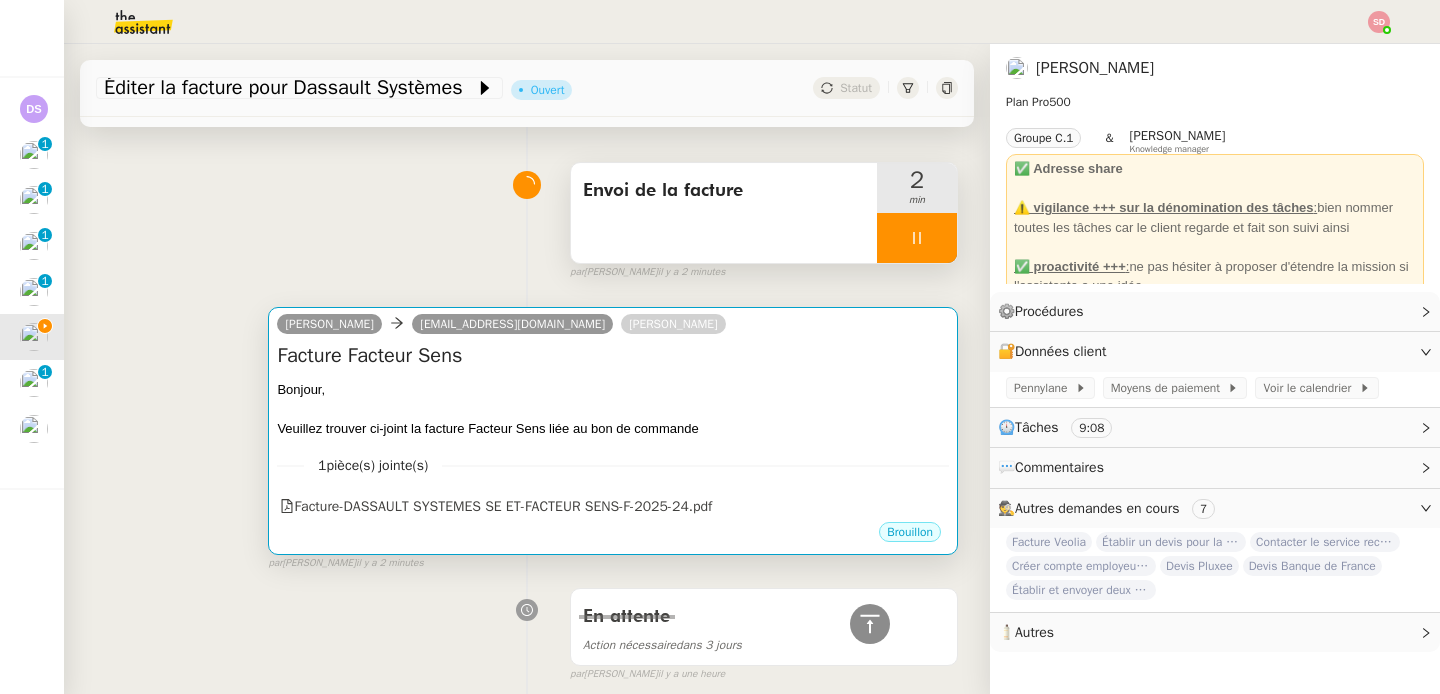 scroll, scrollTop: 0, scrollLeft: 0, axis: both 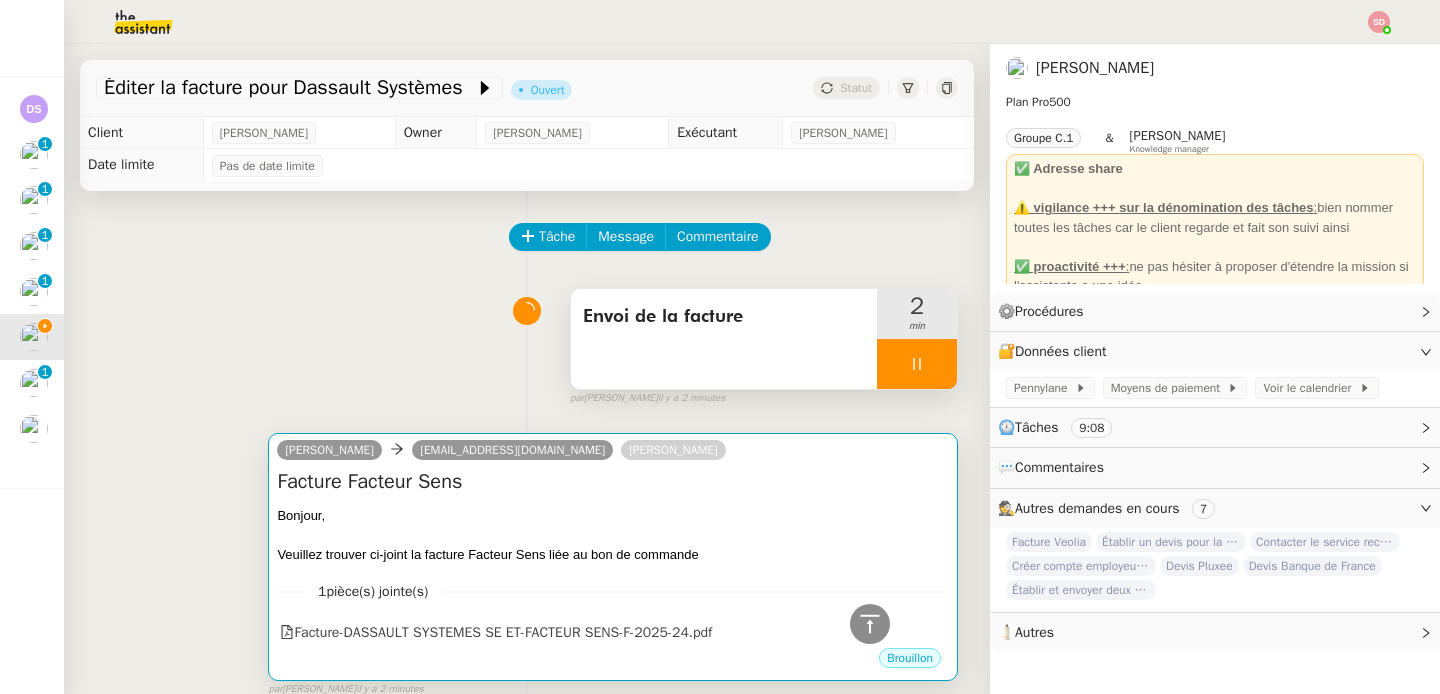 click on "Bonjour," at bounding box center (613, 516) 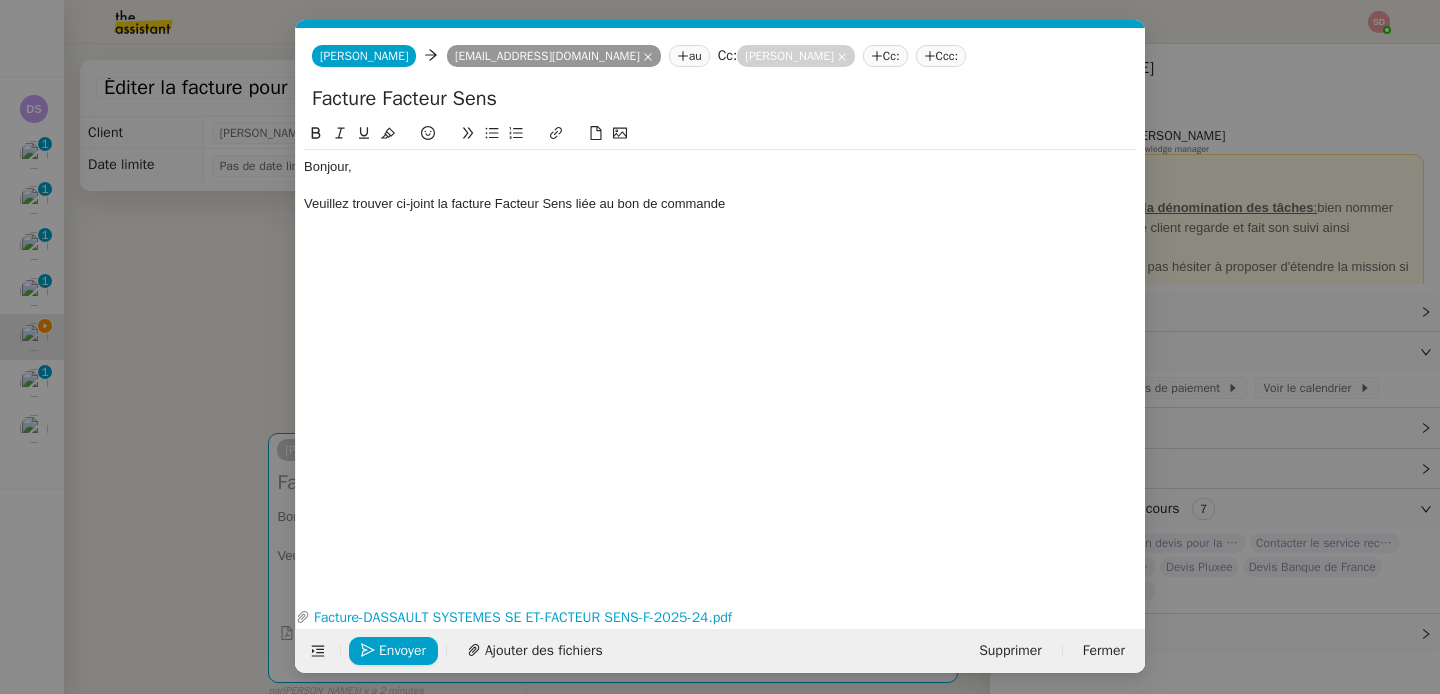 scroll, scrollTop: 0, scrollLeft: 42, axis: horizontal 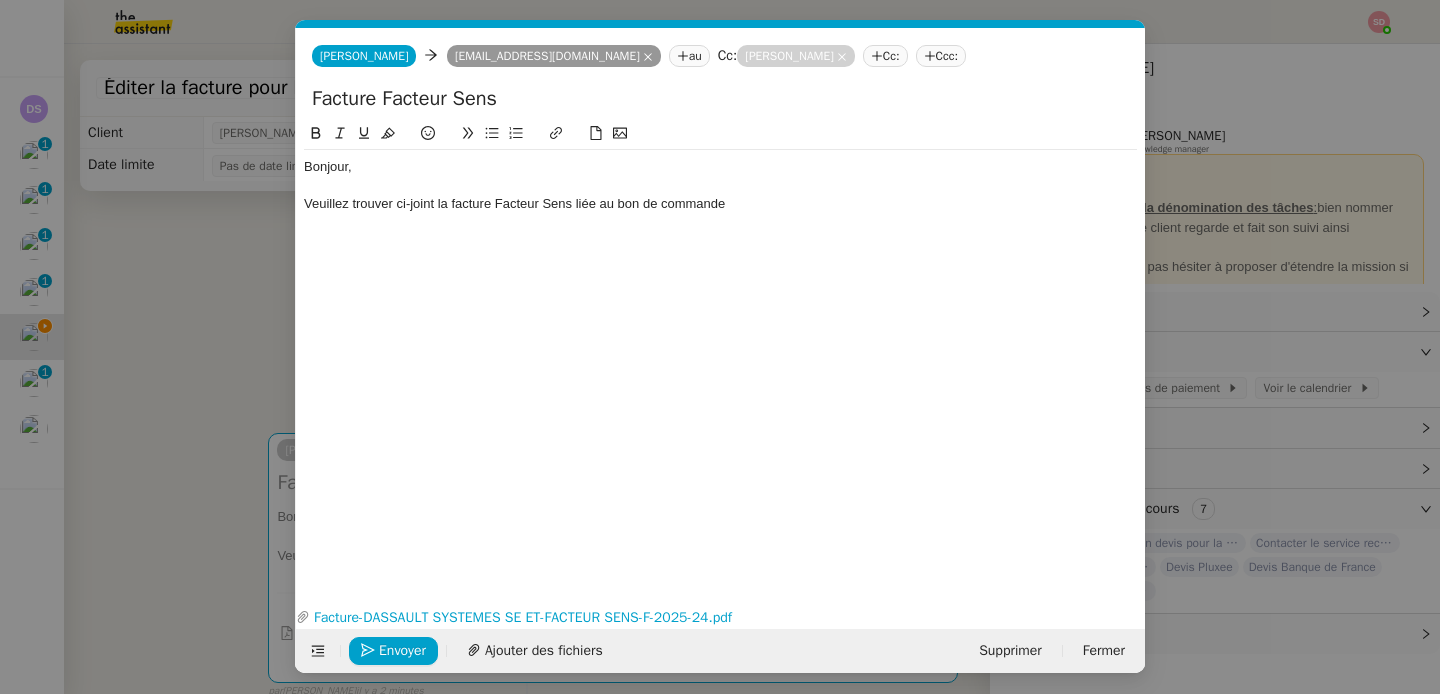 click on "Veuillez trouver ci-joint la facture Facteur Sens liée au bon de commande" 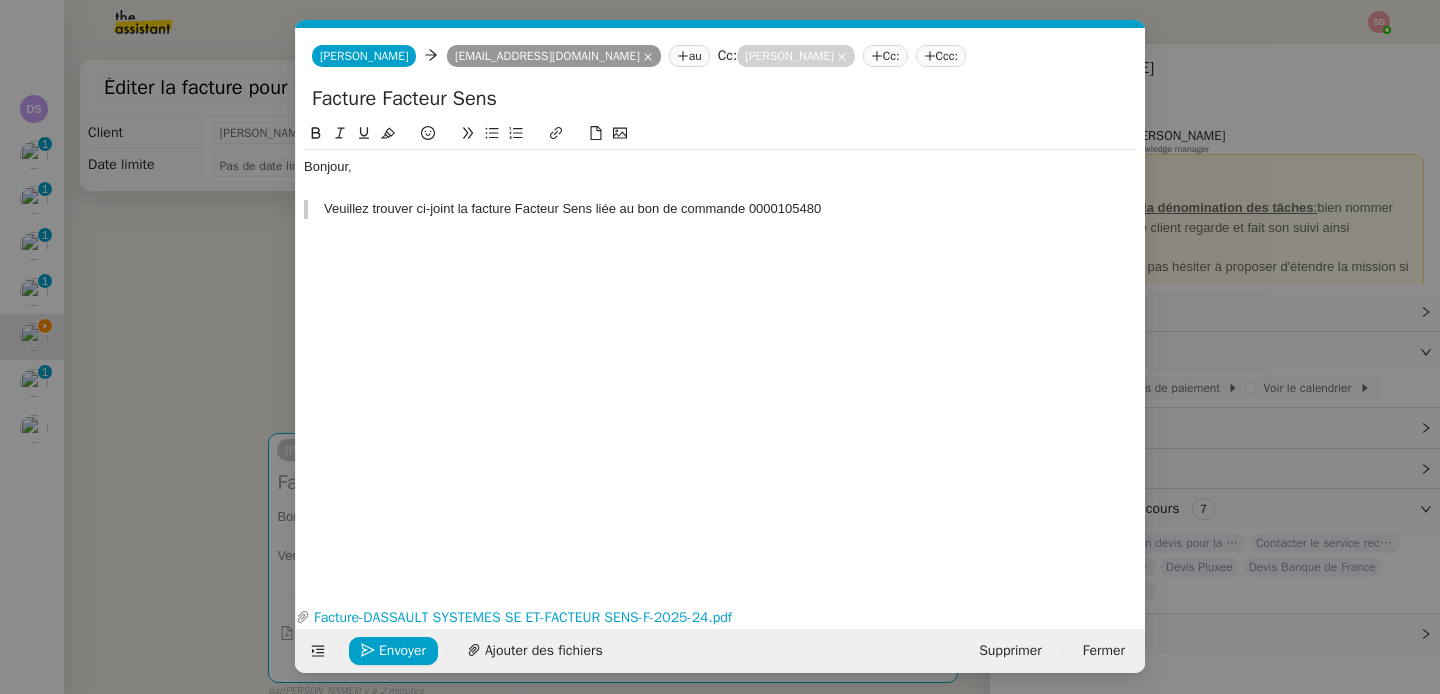scroll, scrollTop: 0, scrollLeft: 0, axis: both 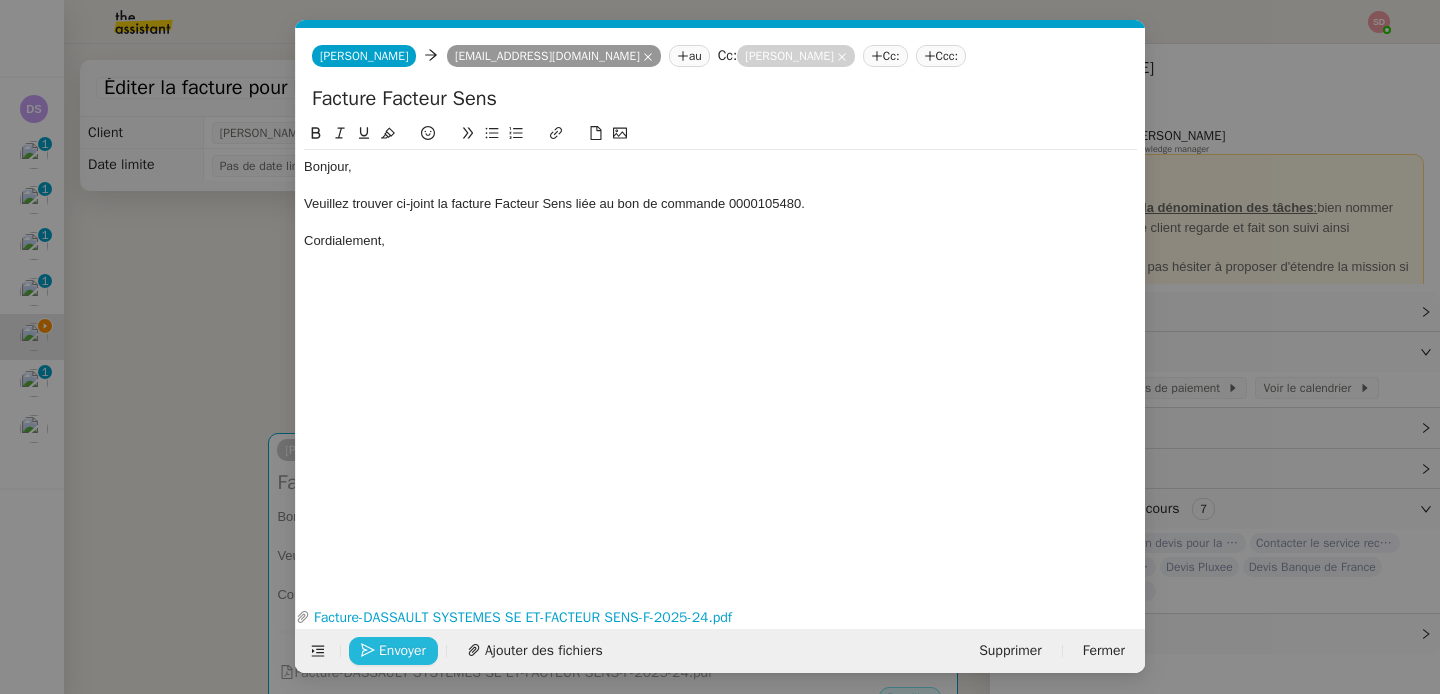 click 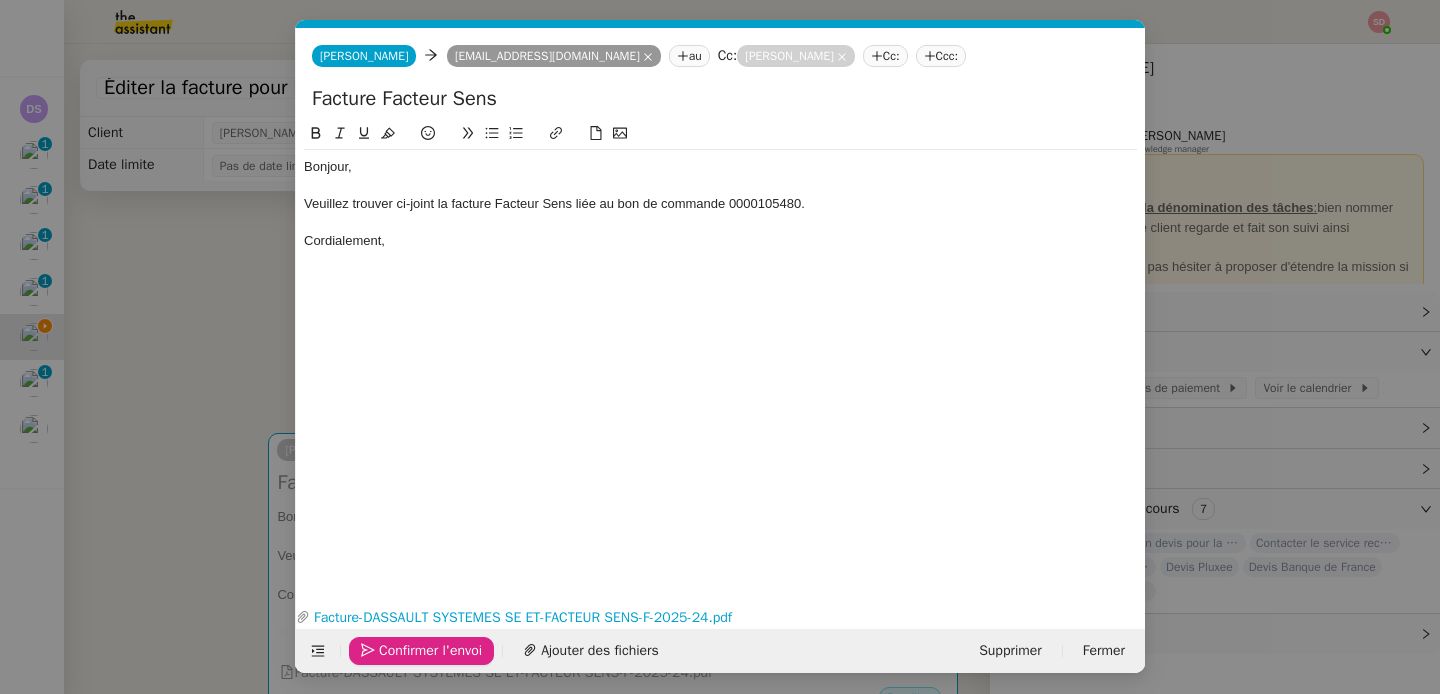 click 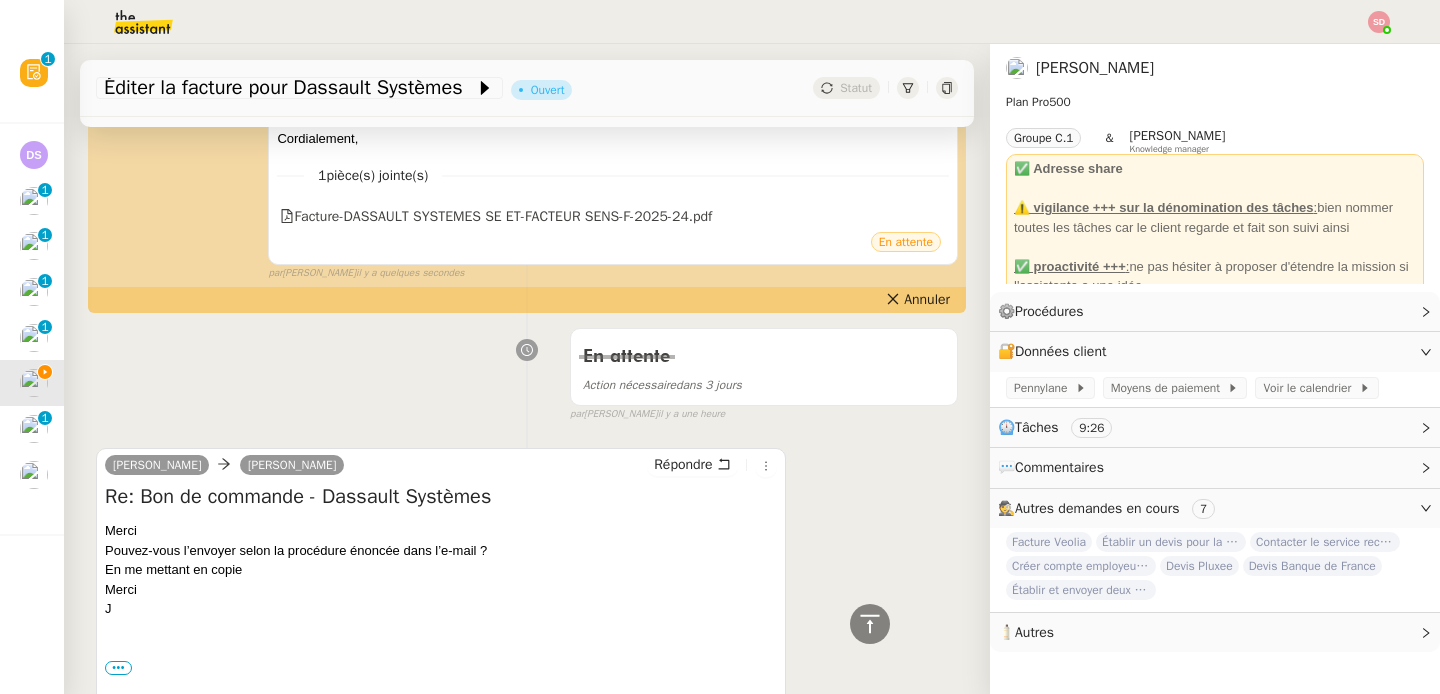 scroll, scrollTop: 0, scrollLeft: 0, axis: both 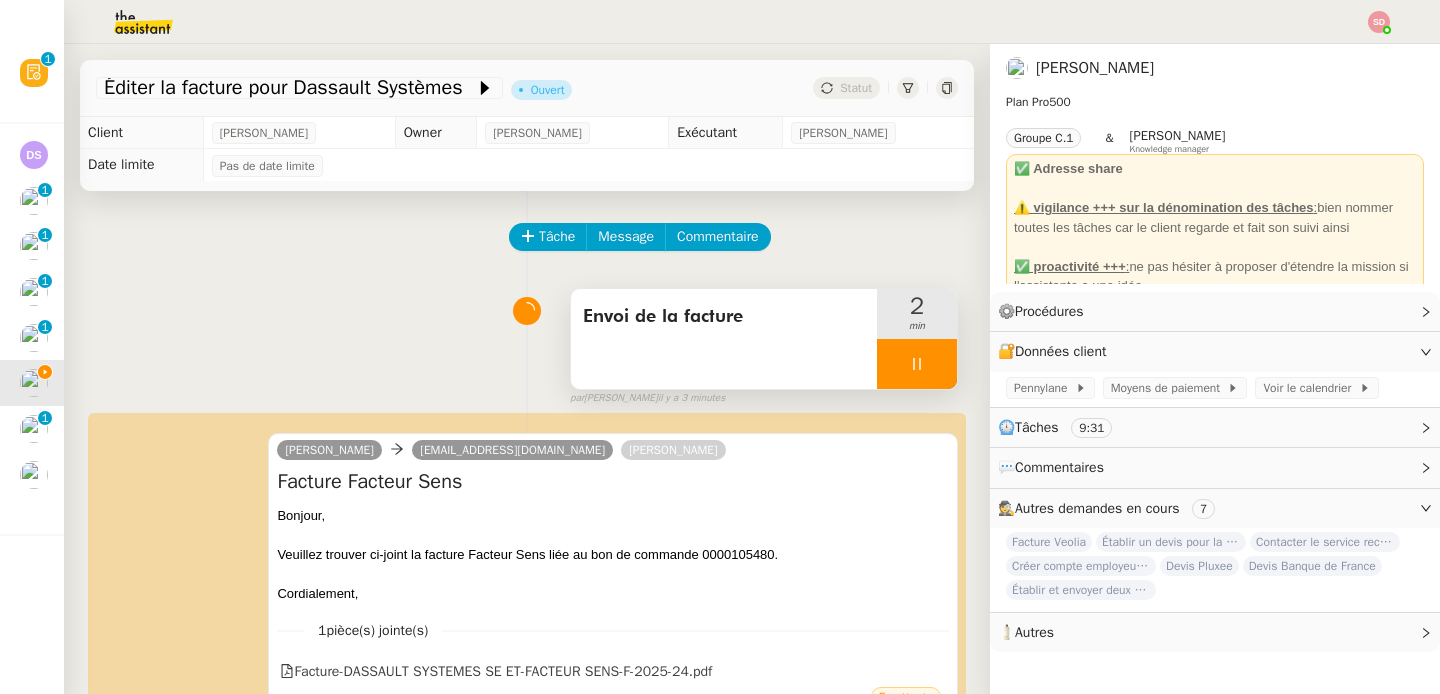 click at bounding box center (917, 364) 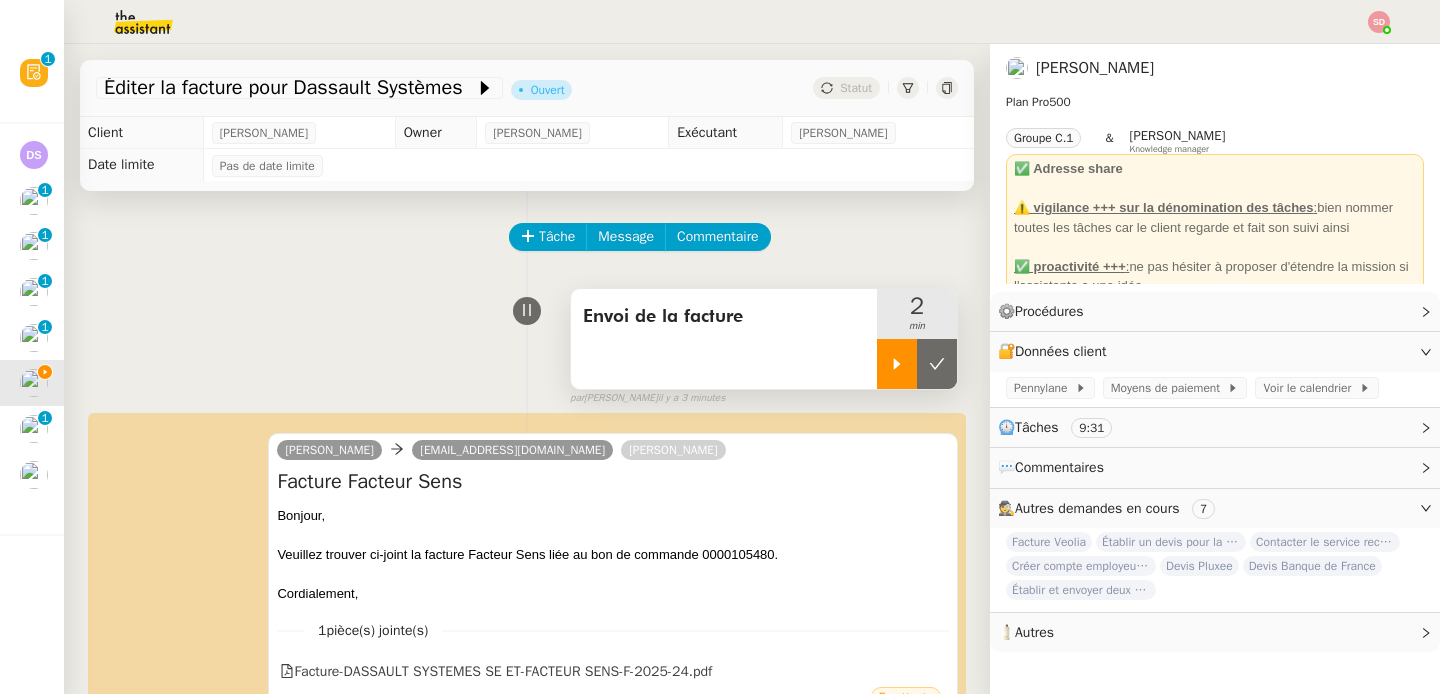 click 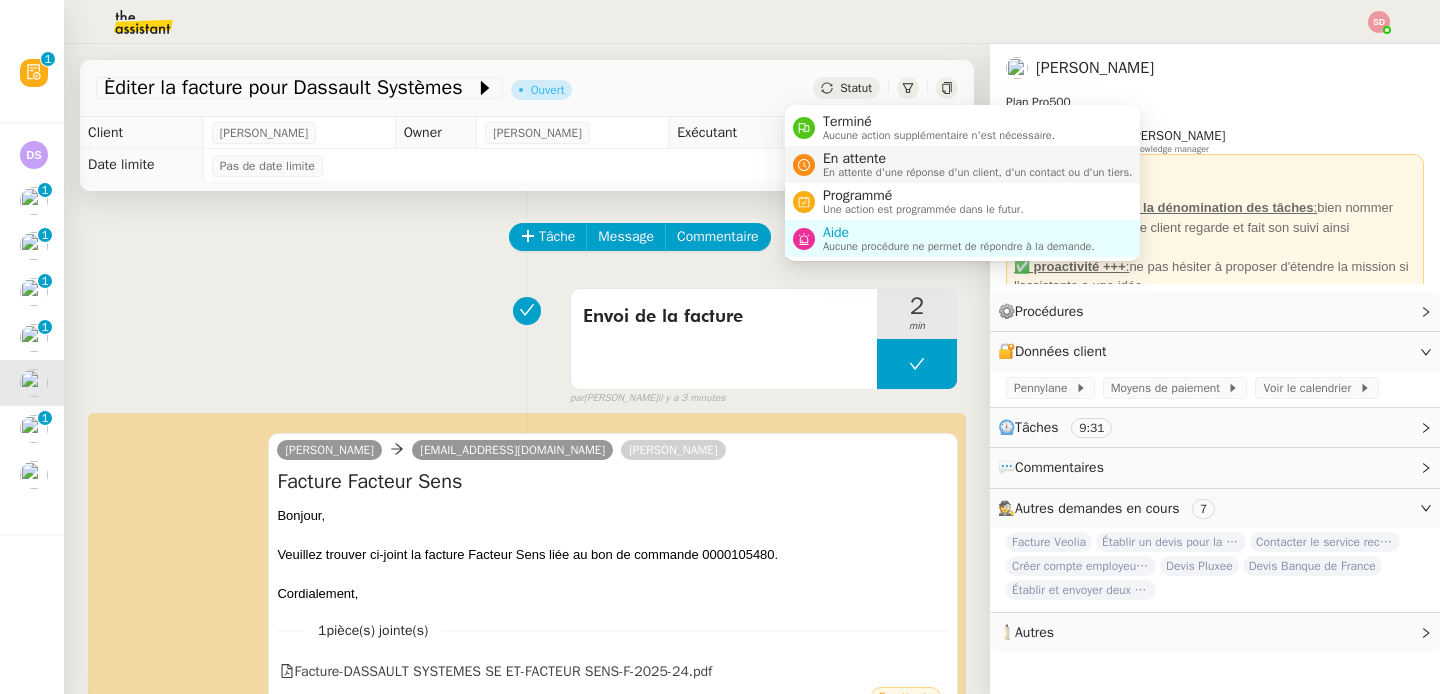 click on "En attente" at bounding box center [978, 159] 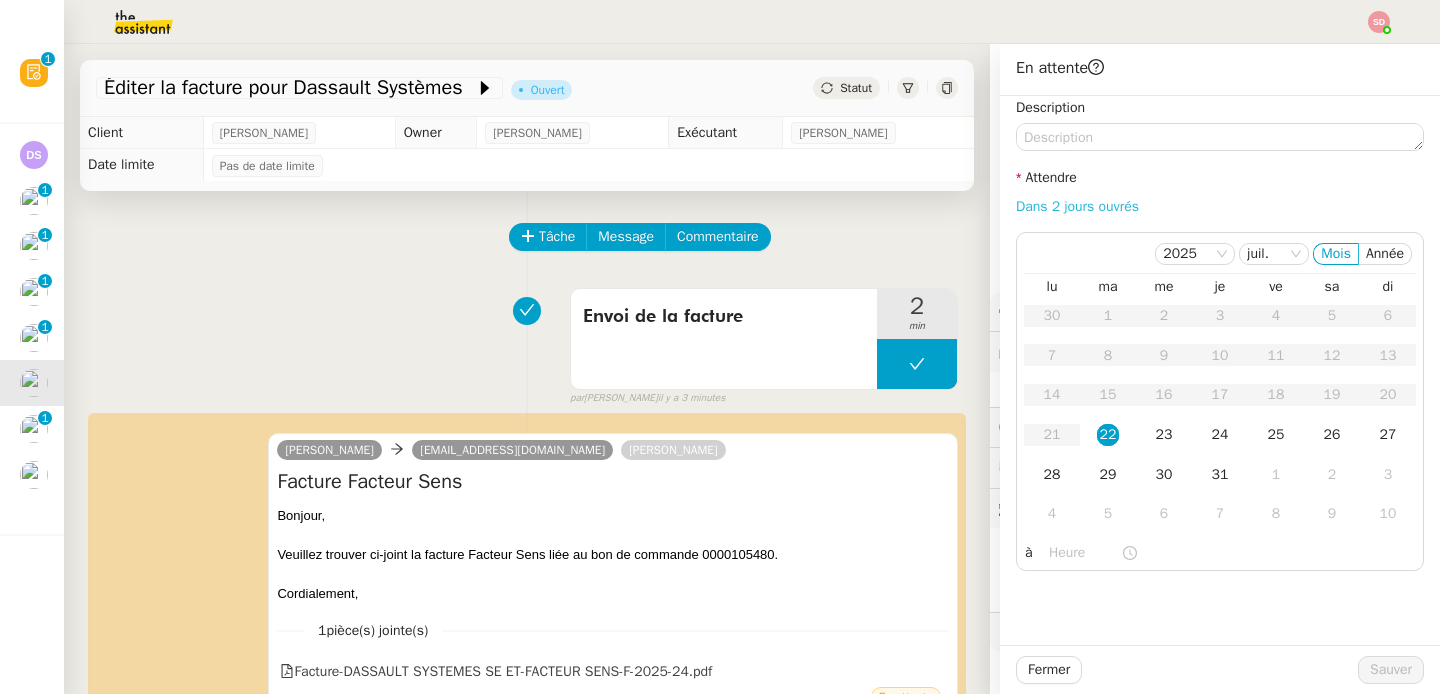 click on "Dans 2 jours ouvrés" 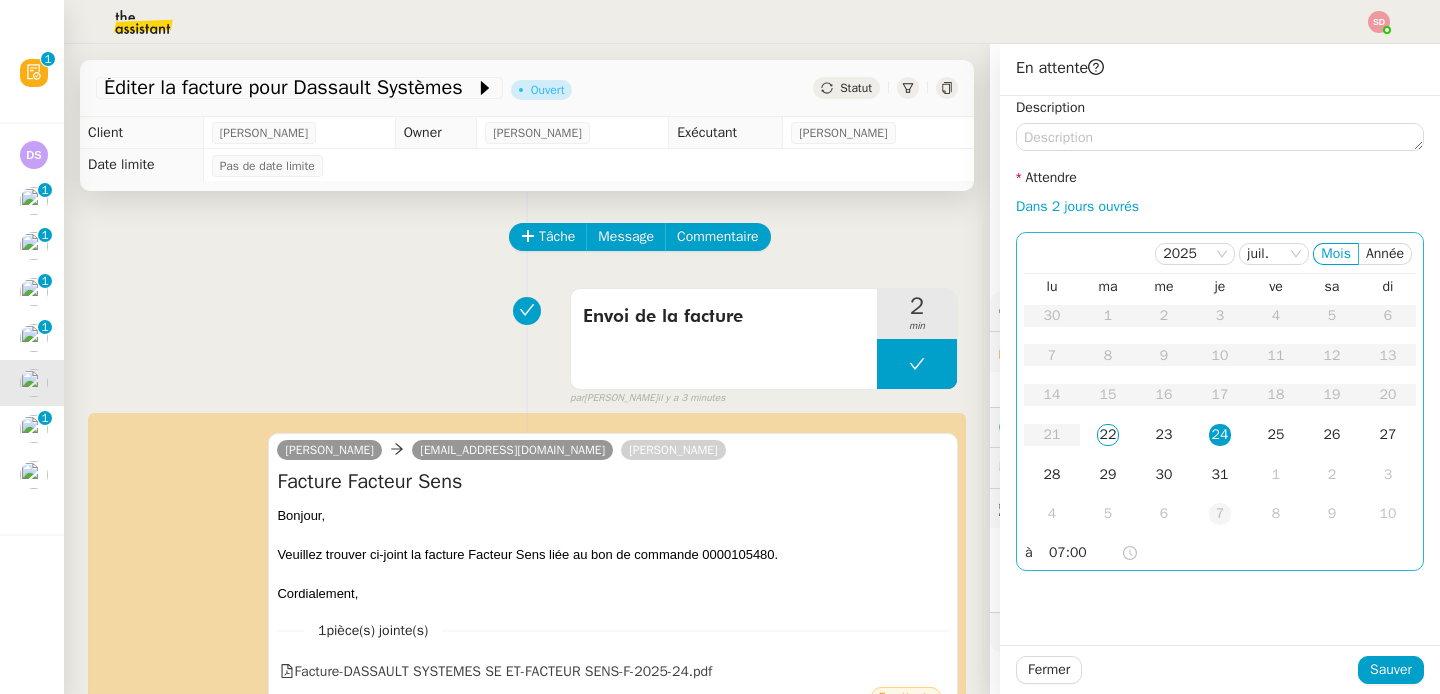 click on "7" 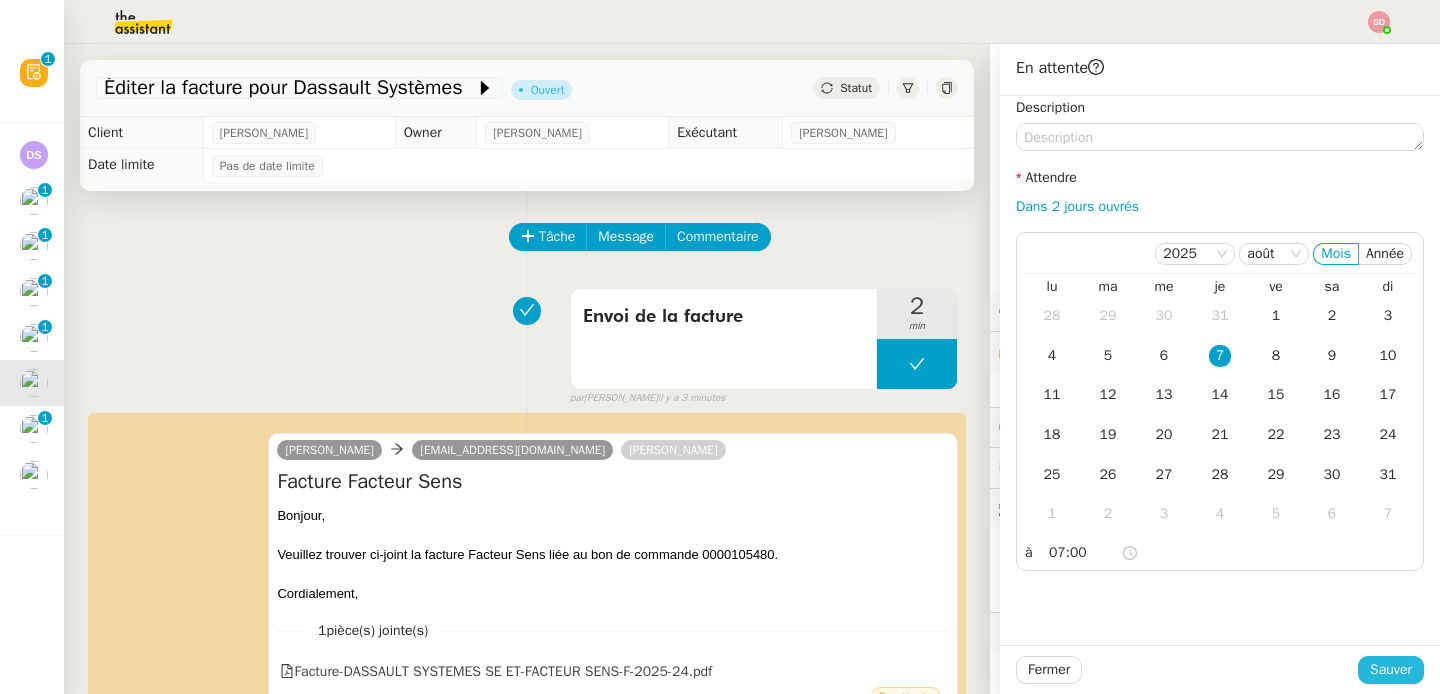 click on "Sauver" 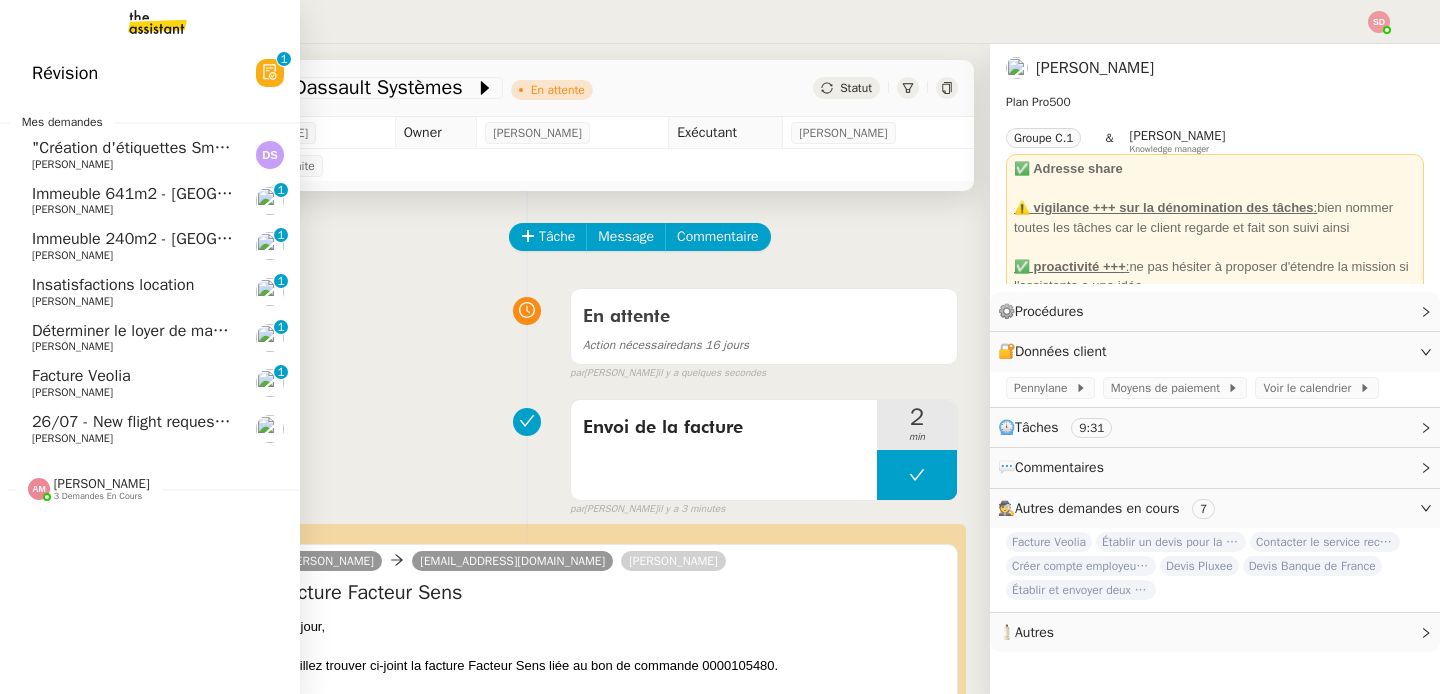 click on ""Création d'étiquettes Smart green Execution (réponses)" a été modifié récemment." 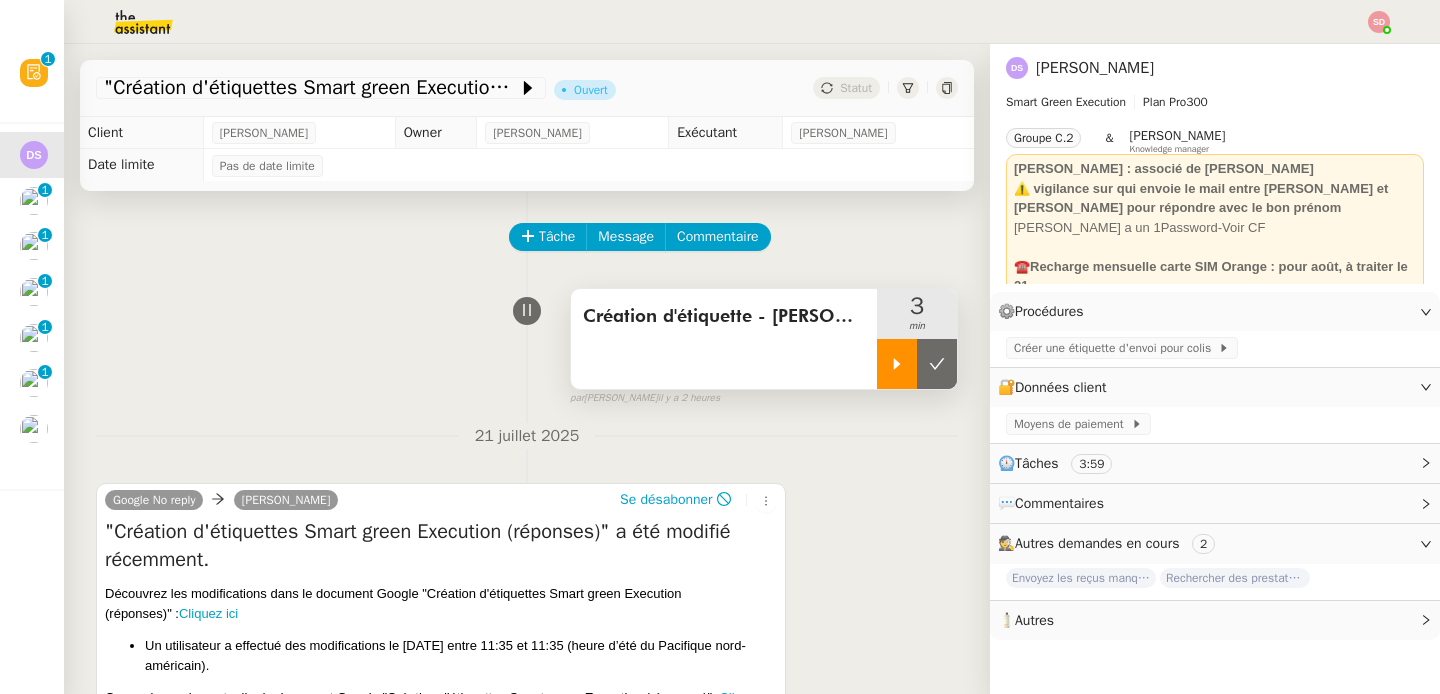 click 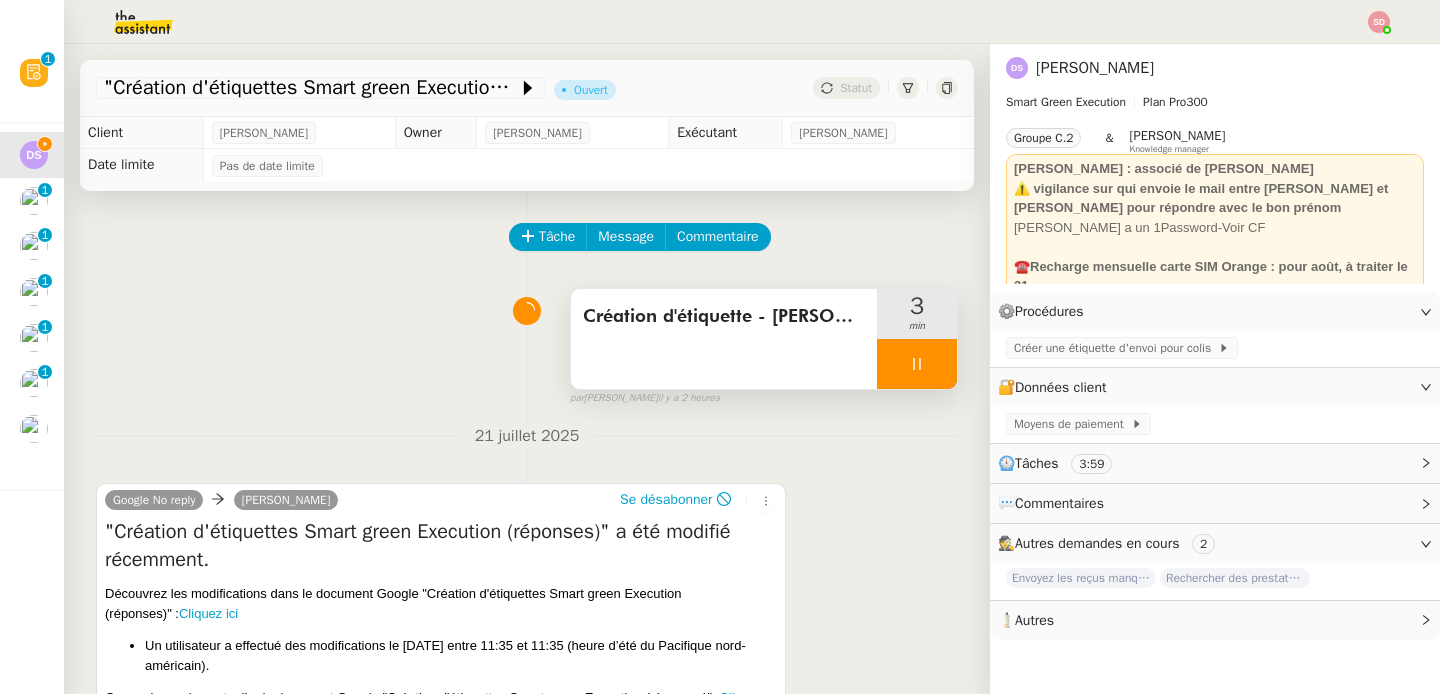 click on "Créer une étiquette d'envoi pour colis" 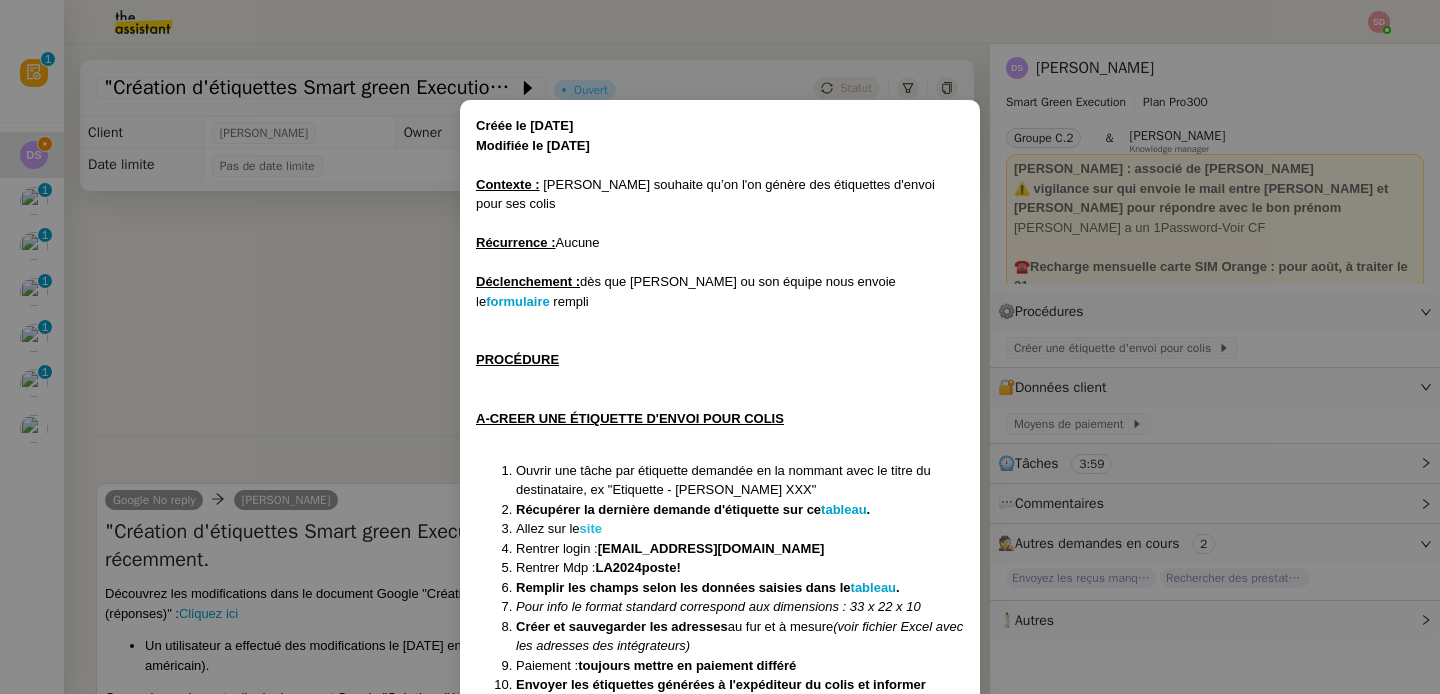 click on "site" at bounding box center (591, 528) 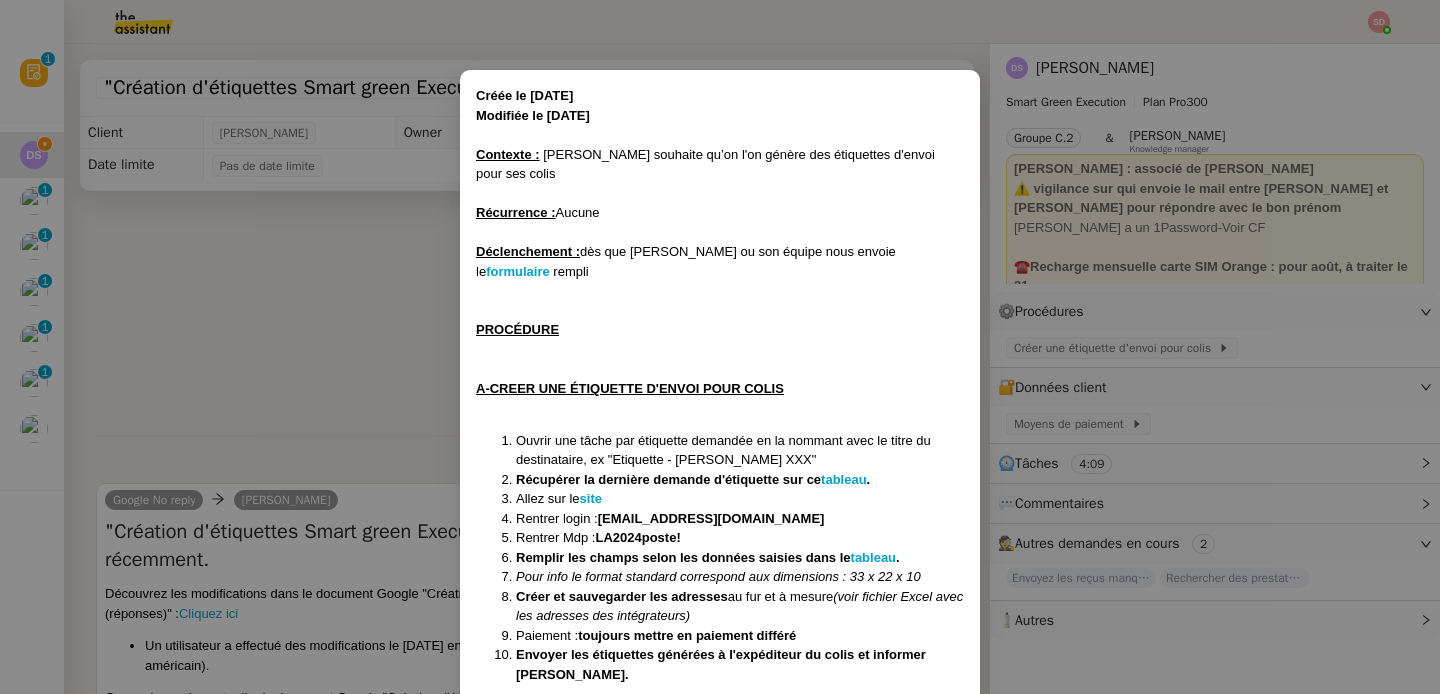 scroll, scrollTop: 34, scrollLeft: 0, axis: vertical 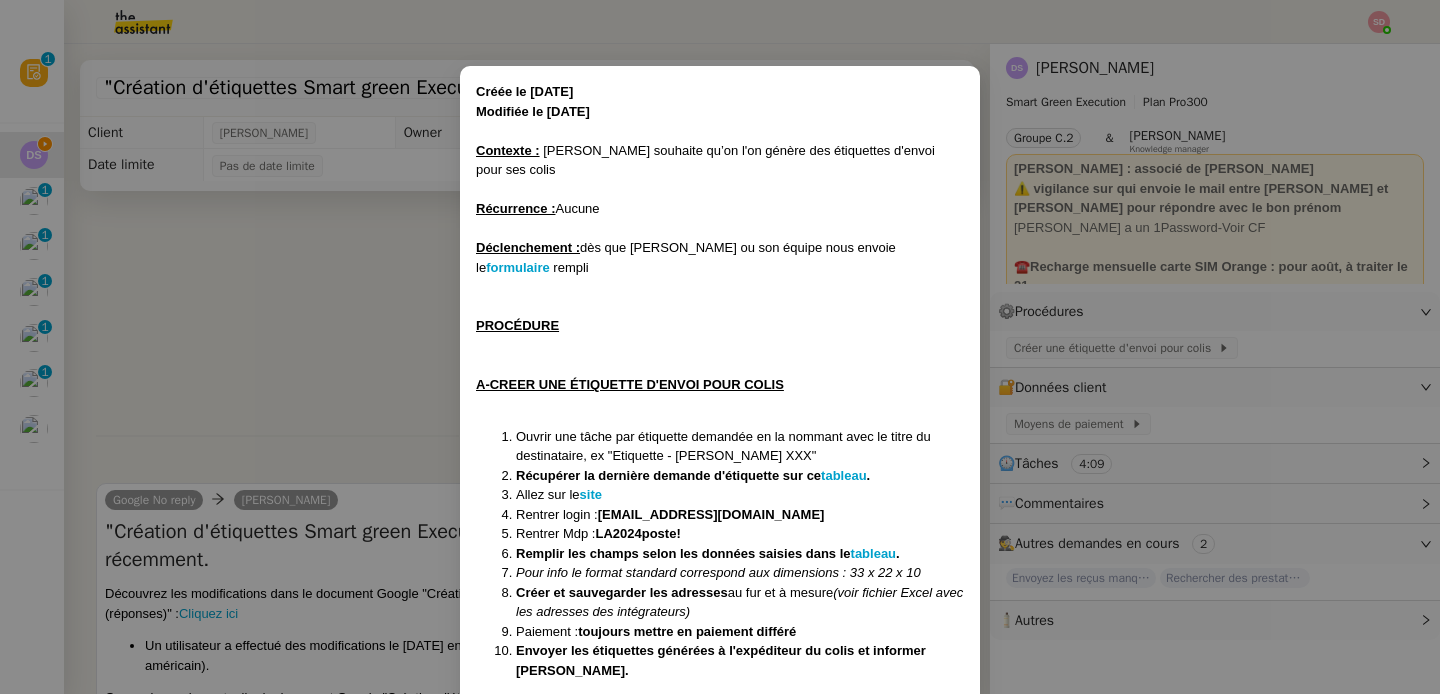 drag, startPoint x: 600, startPoint y: 475, endPoint x: 873, endPoint y: 480, distance: 273.04578 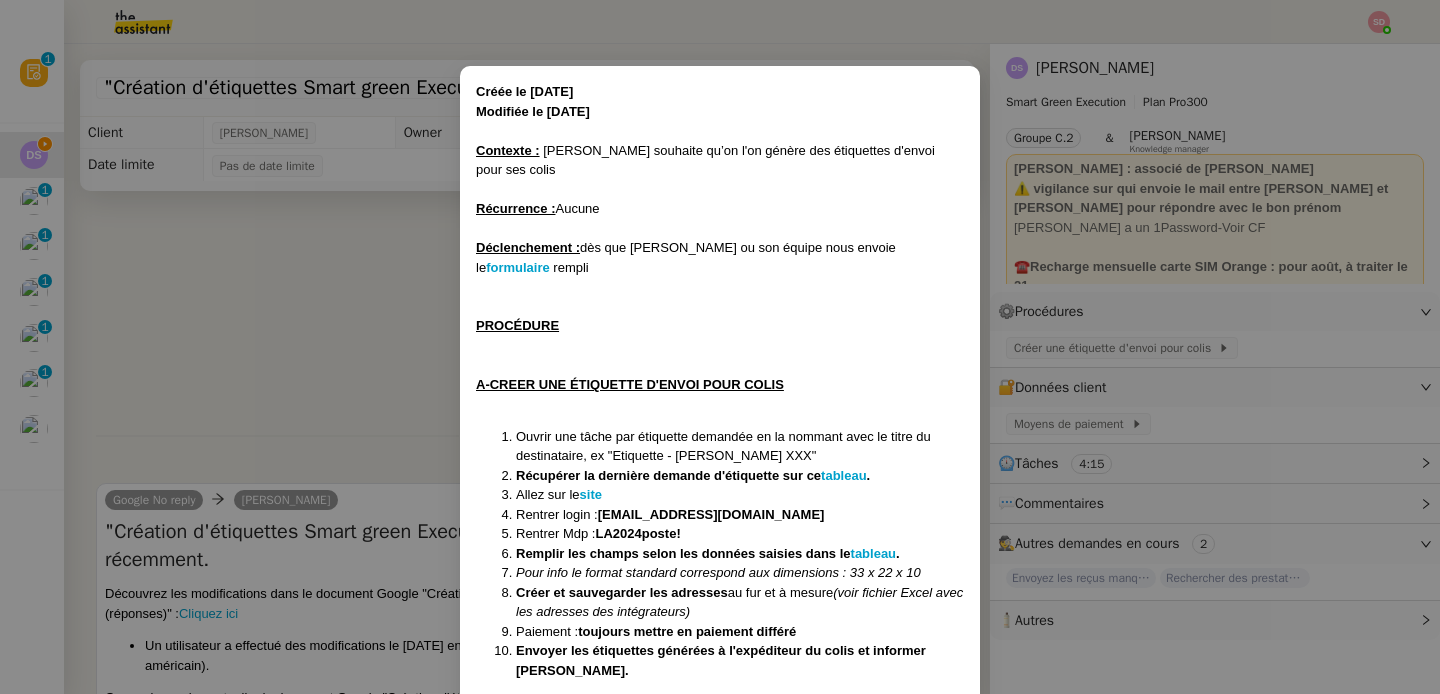 click on "LA2024poste!" at bounding box center (637, 533) 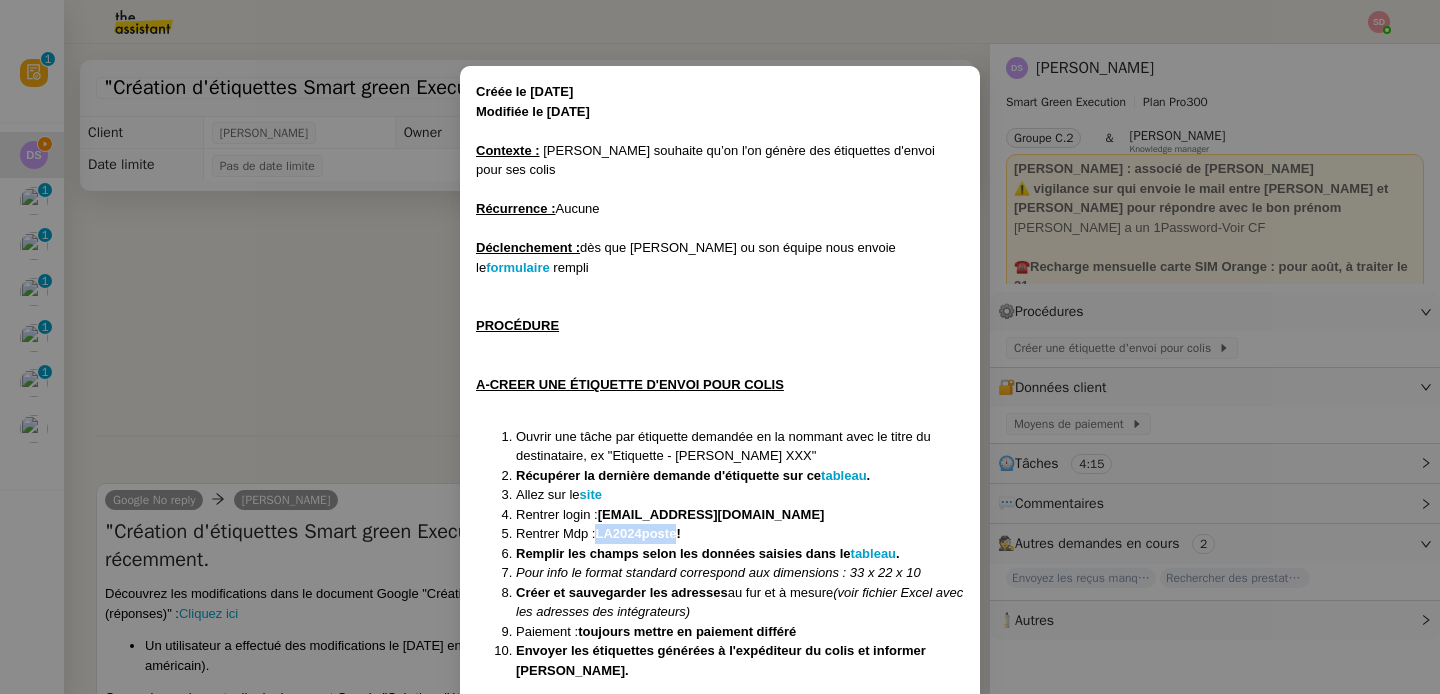 click on "LA2024poste!" at bounding box center (637, 533) 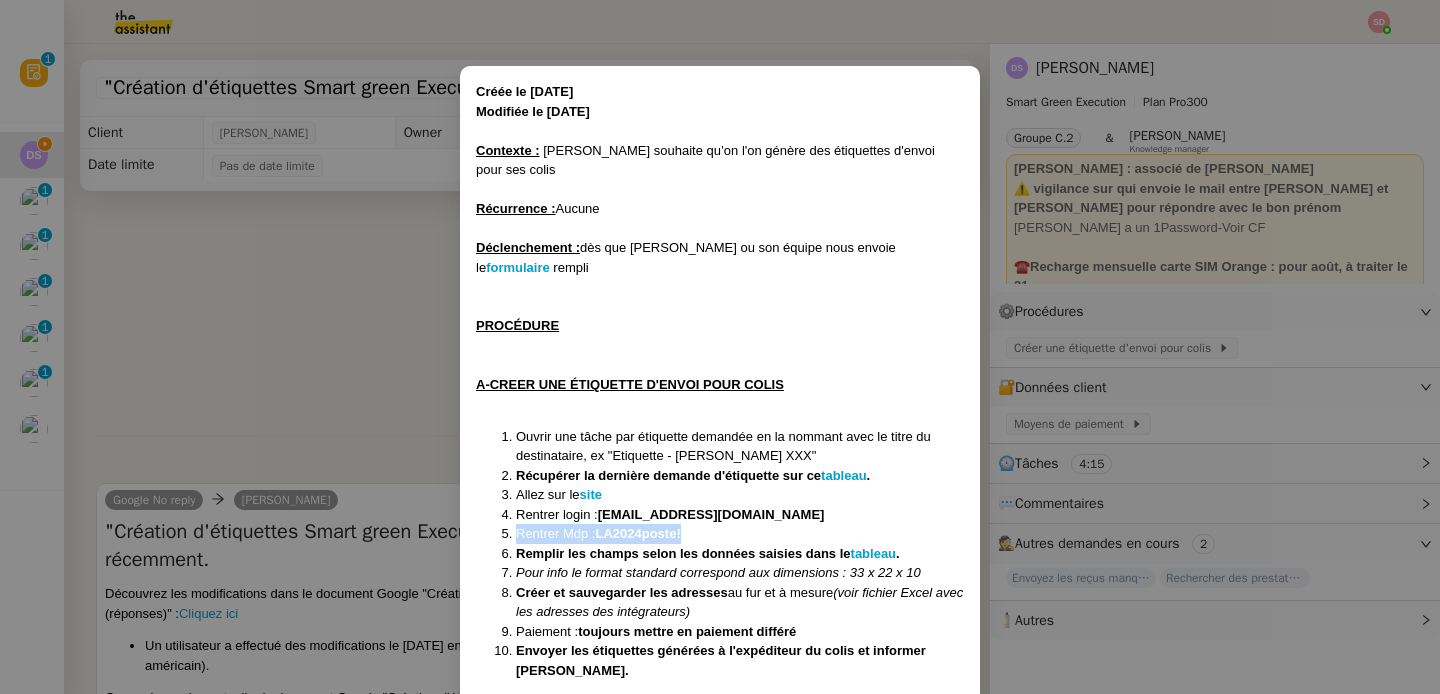 click on "LA2024poste!" at bounding box center [637, 533] 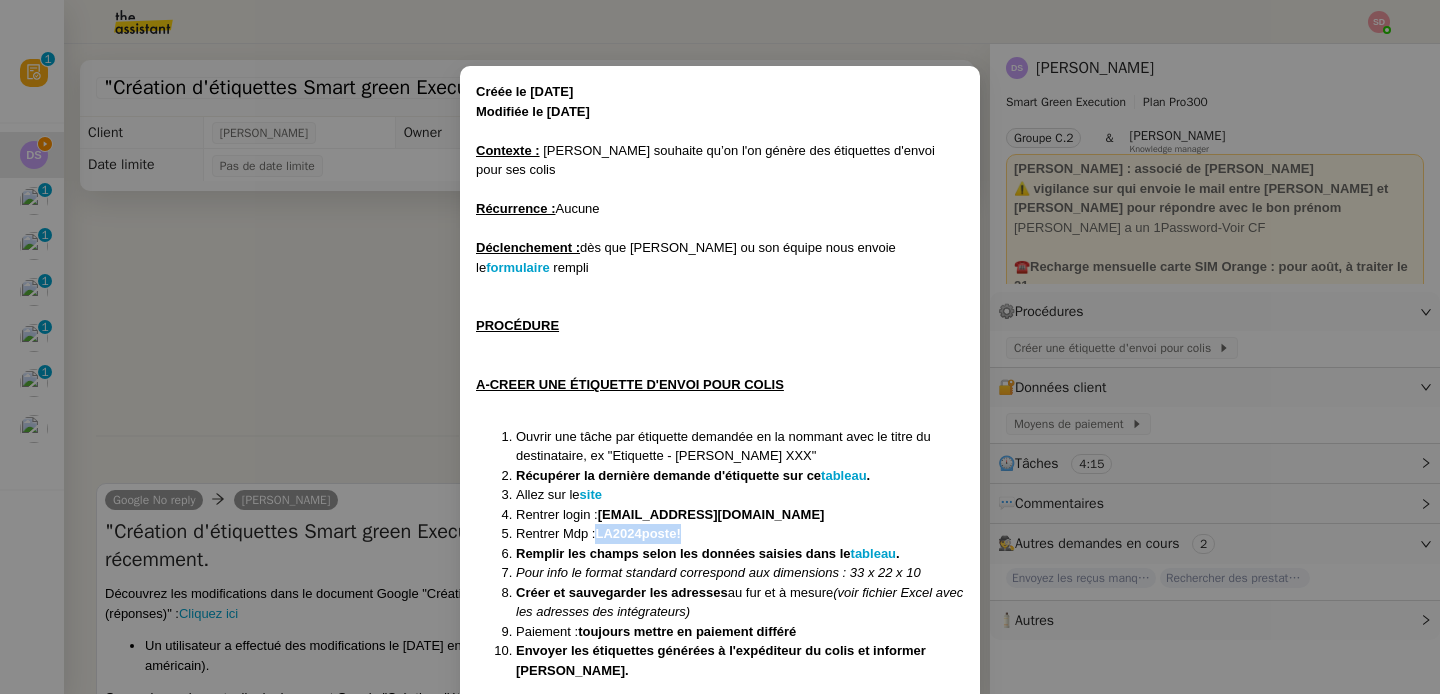 drag, startPoint x: 594, startPoint y: 497, endPoint x: 708, endPoint y: 499, distance: 114.01754 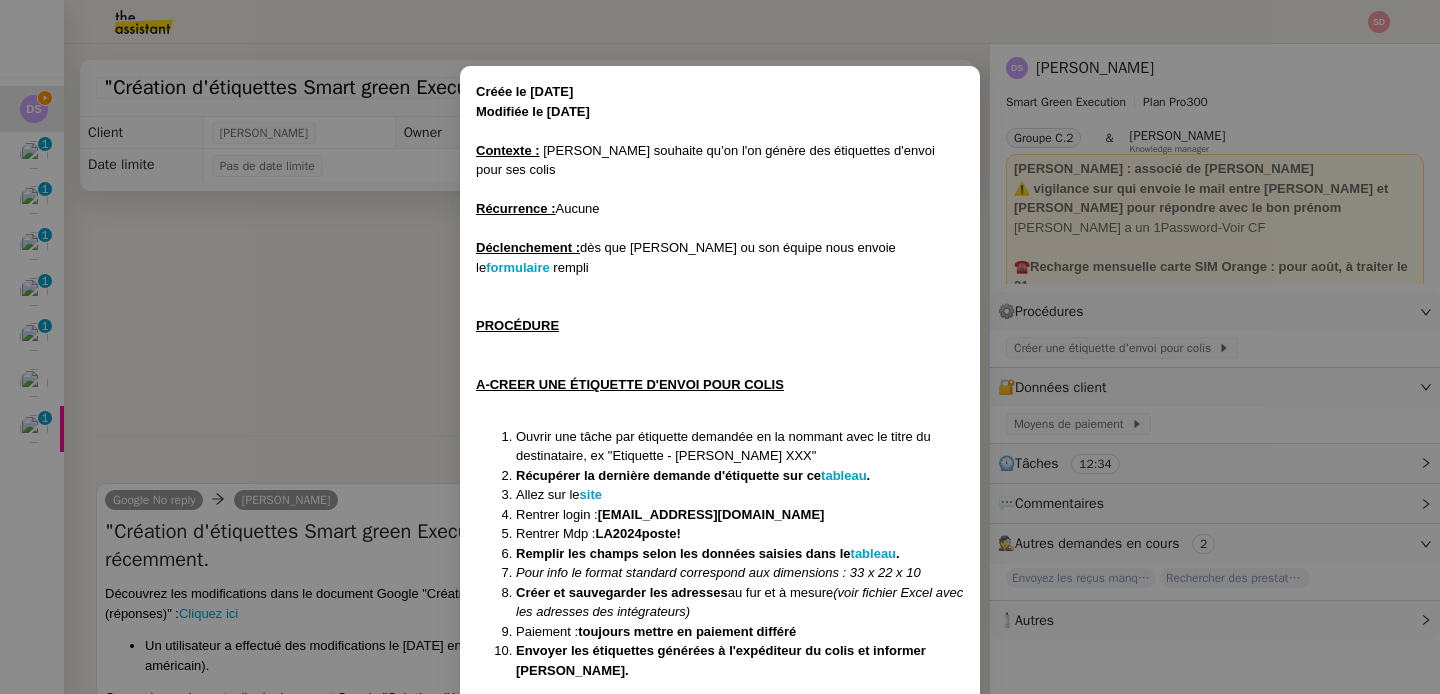 click on "Créée le [DATE] Modifiée le [DATE] Contexte :   [PERSON_NAME] souhaite qu’on l'on génère des étiquettes d'envoi pour ses colis Récurrence :  Aucune Déclenchement :  dès que [PERSON_NAME] ou son équipe nous envoie le  formulaire   rempli PROCÉDURE A-CREER UNE ÉTIQUETTE D'ENVOI POUR COLIS Ouvrir une tâche par étiquette demandée en la nommant avec le titre du destinataire, ex "Etiquette - [PERSON_NAME] XXX" Récupérer la dernière demande d'étiquette sur ce  tableau . Allez sur le  site   Rentrer login :   [EMAIL_ADDRESS][DOMAIN_NAME] Rentrer Mdp :  LA2024poste! Remplir les champs selon les données saisies dans le  tableau . Pour info le format standard correspond aux dimensions : 33 x 22 x 10 Créer et sauvegarder les adresses  au fur et à mesure  (voir fichier Excel avec les adresses des intégrateurs) Paiement :  toujours mettre en paiement différé Envoyer les étiquettes générées à l'expéditeur du colis et informer [PERSON_NAME]." at bounding box center [720, 347] 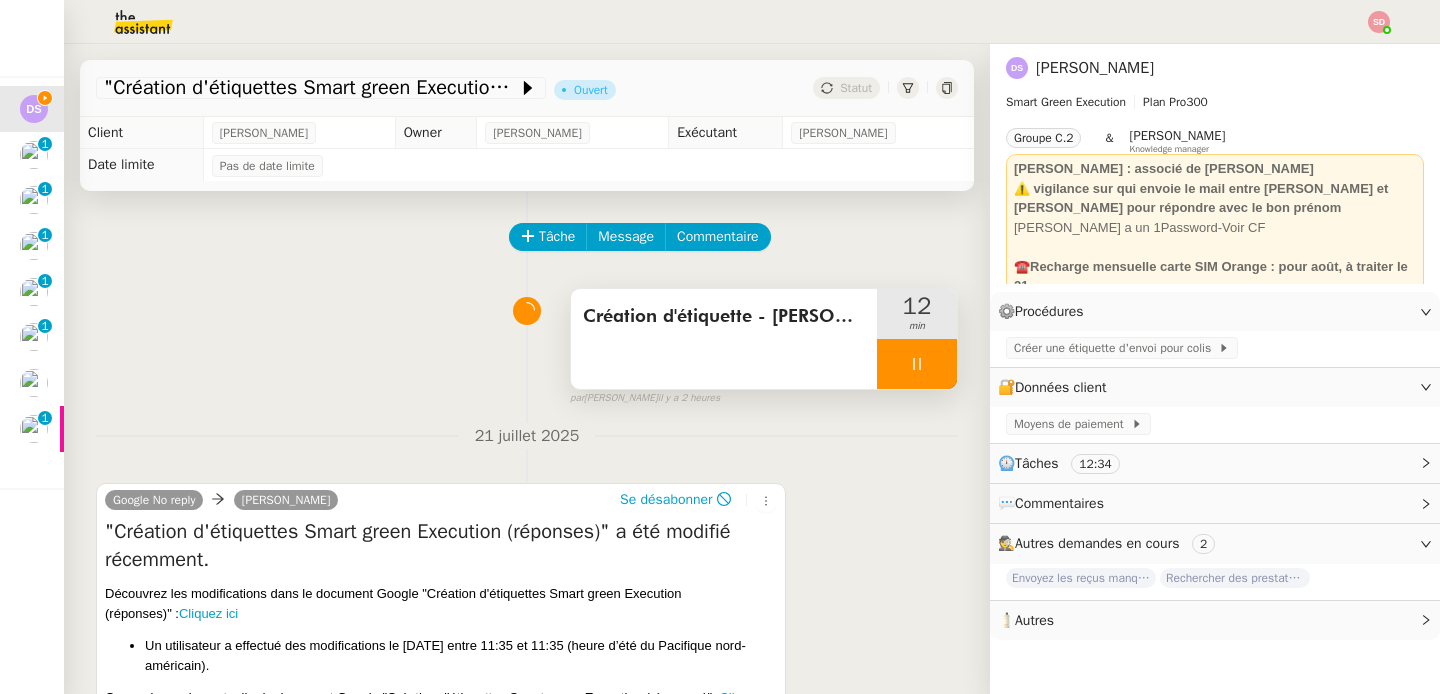 scroll, scrollTop: 0, scrollLeft: 0, axis: both 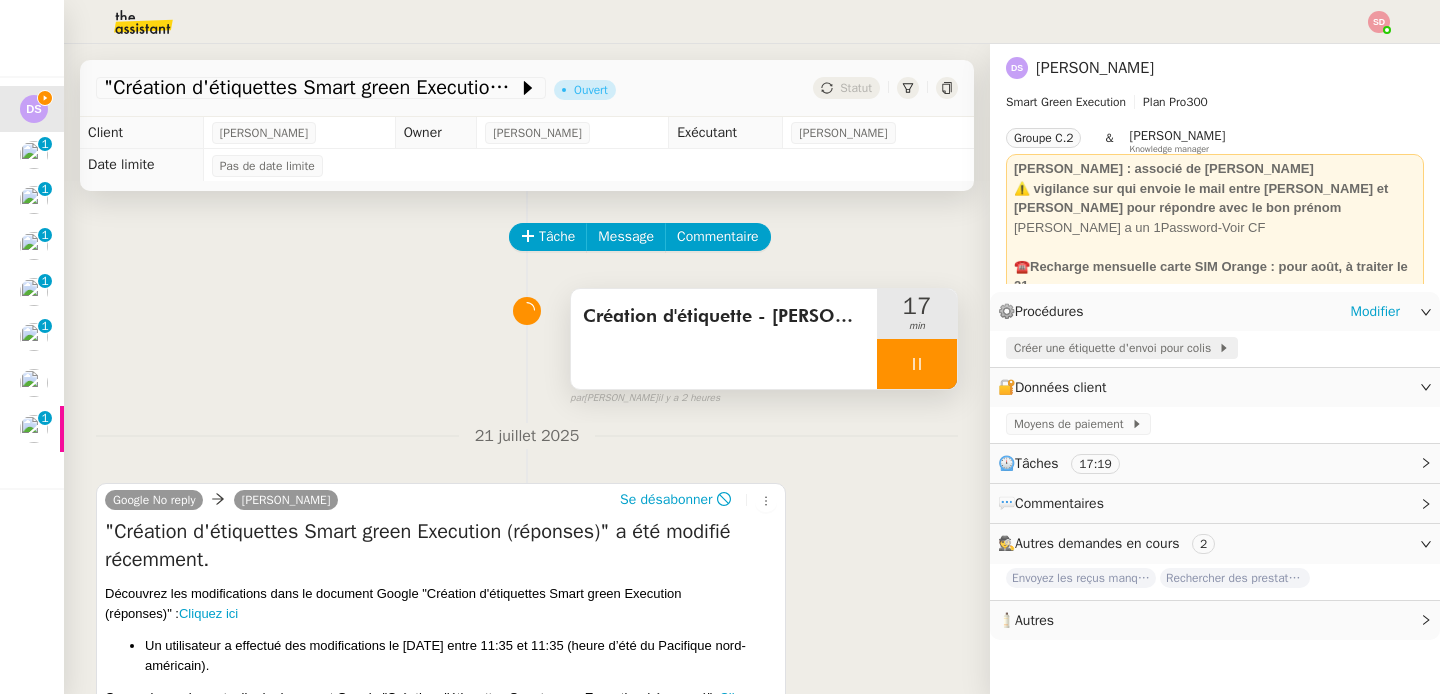 click on "Créer une étiquette d'envoi pour colis" 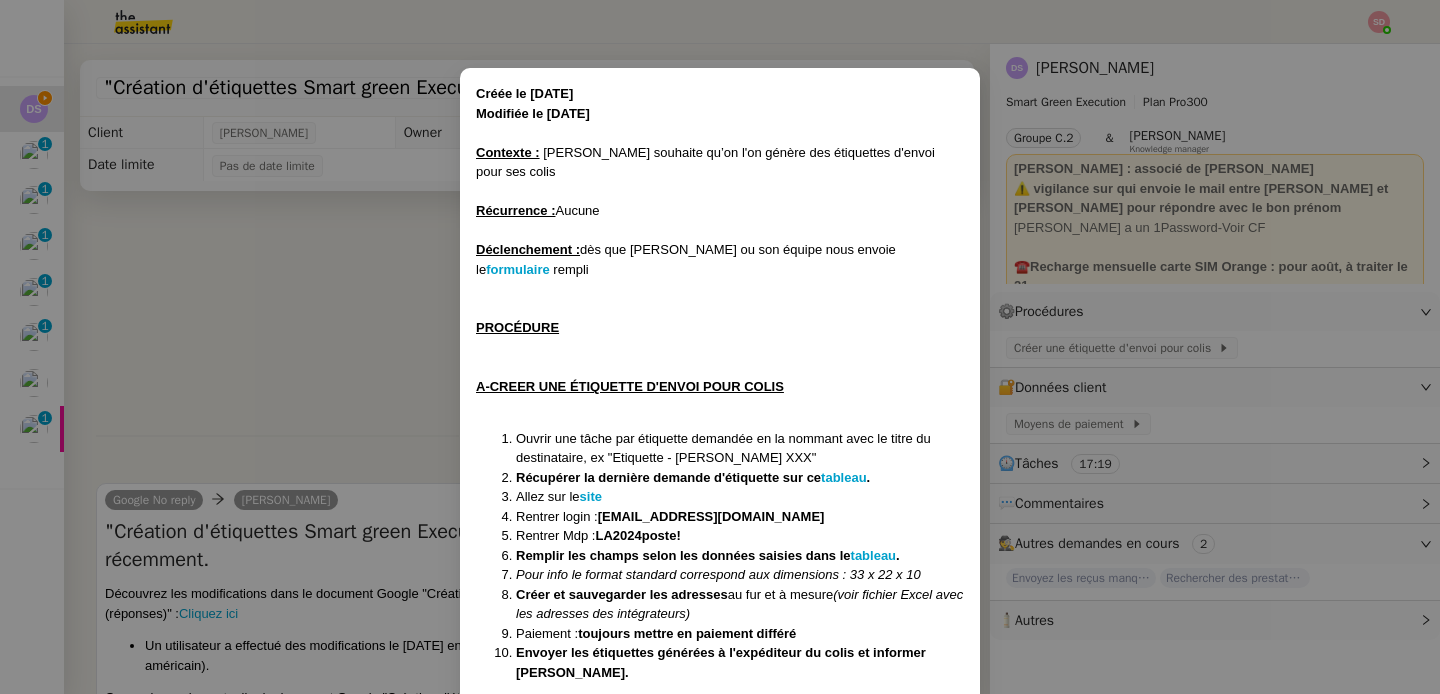 scroll, scrollTop: 34, scrollLeft: 0, axis: vertical 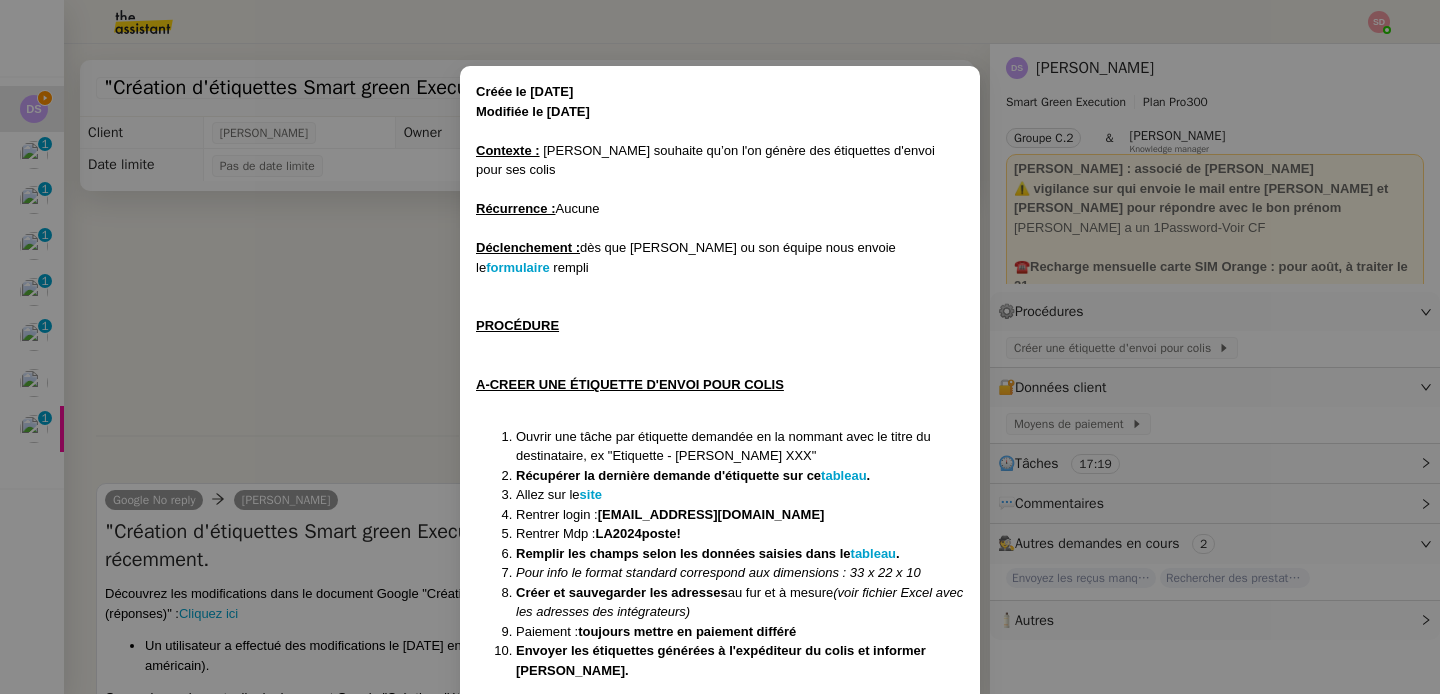 click on "Créée le [DATE] Modifiée le [DATE] Contexte :   [PERSON_NAME] souhaite qu’on l'on génère des étiquettes d'envoi pour ses colis Récurrence :  Aucune Déclenchement :  dès que [PERSON_NAME] ou son équipe nous envoie le  formulaire   rempli PROCÉDURE A-CREER UNE ÉTIQUETTE D'ENVOI POUR COLIS Ouvrir une tâche par étiquette demandée en la nommant avec le titre du destinataire, ex "Etiquette - [PERSON_NAME] XXX" Récupérer la dernière demande d'étiquette sur ce  tableau . Allez sur le  site   Rentrer login :   [EMAIL_ADDRESS][DOMAIN_NAME] Rentrer Mdp :  LA2024poste! Remplir les champs selon les données saisies dans le  tableau . Pour info le format standard correspond aux dimensions : 33 x 22 x 10 Créer et sauvegarder les adresses  au fur et à mesure  (voir fichier Excel avec les adresses des intégrateurs) Paiement :  toujours mettre en paiement différé Envoyer les étiquettes générées à l'expéditeur du colis et informer [PERSON_NAME]." at bounding box center (720, 347) 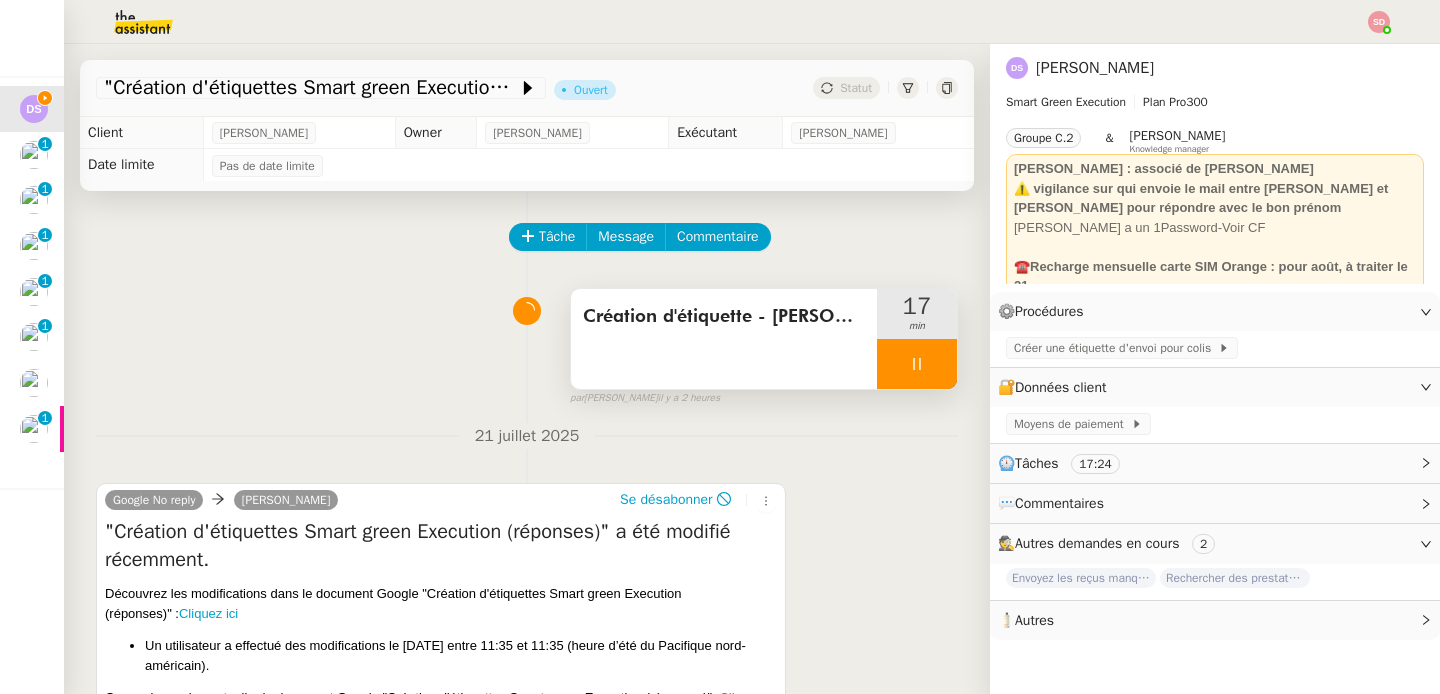 scroll, scrollTop: 0, scrollLeft: 0, axis: both 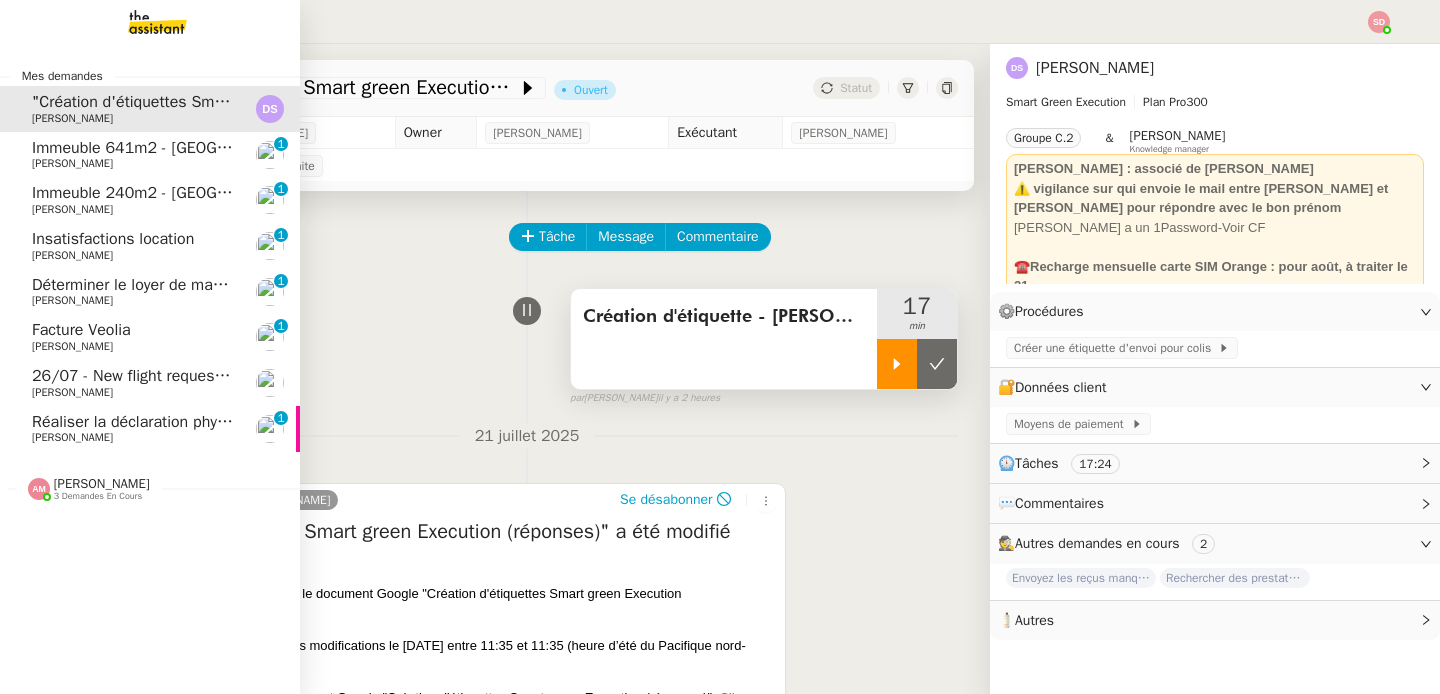 click on "Réaliser la déclaration phytosanitaire 2024" 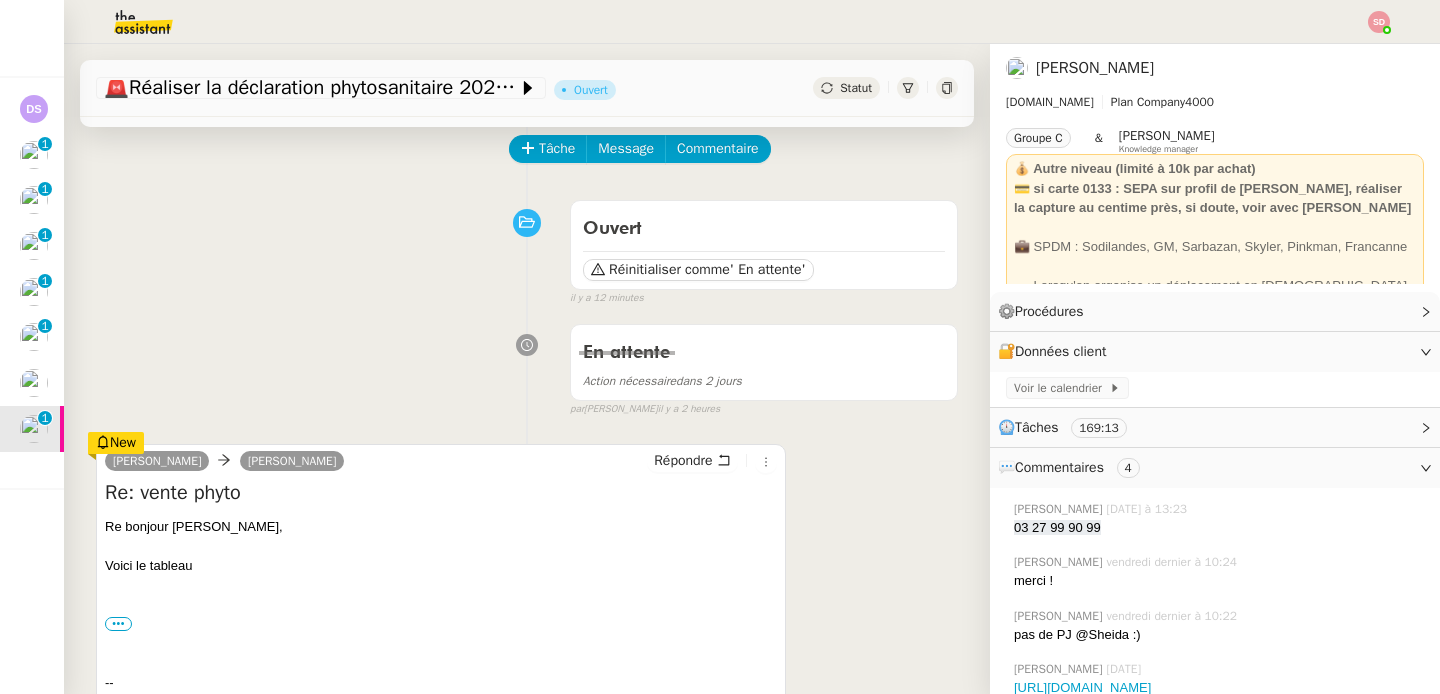 scroll, scrollTop: 0, scrollLeft: 0, axis: both 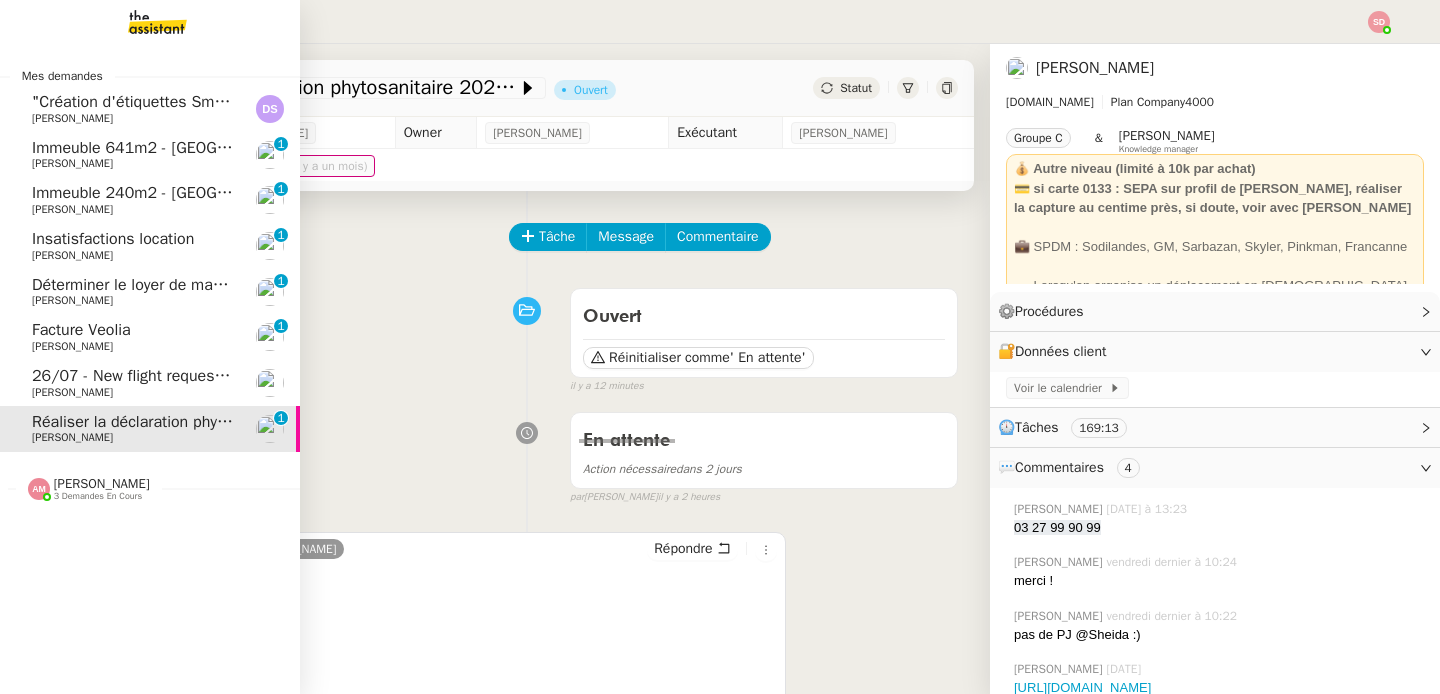 click on "26/07 - New flight request - [PERSON_NAME]" 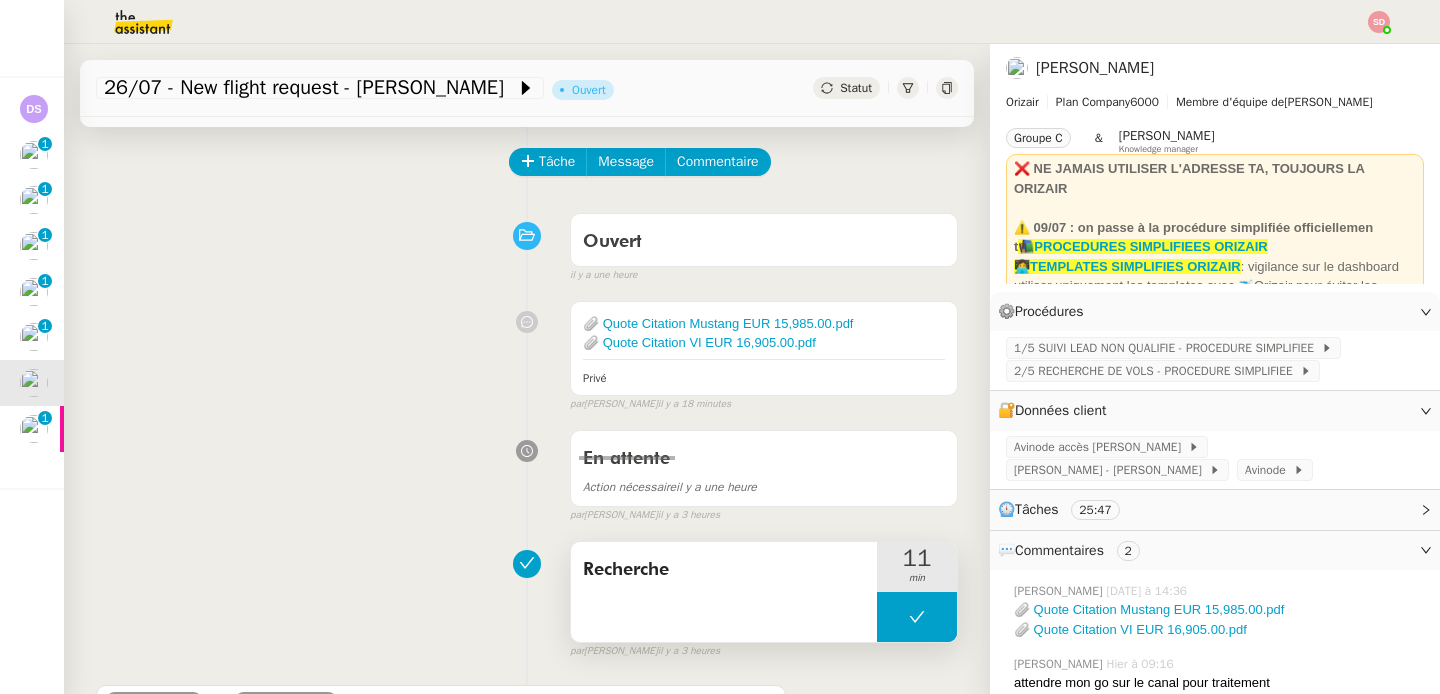 scroll, scrollTop: 171, scrollLeft: 0, axis: vertical 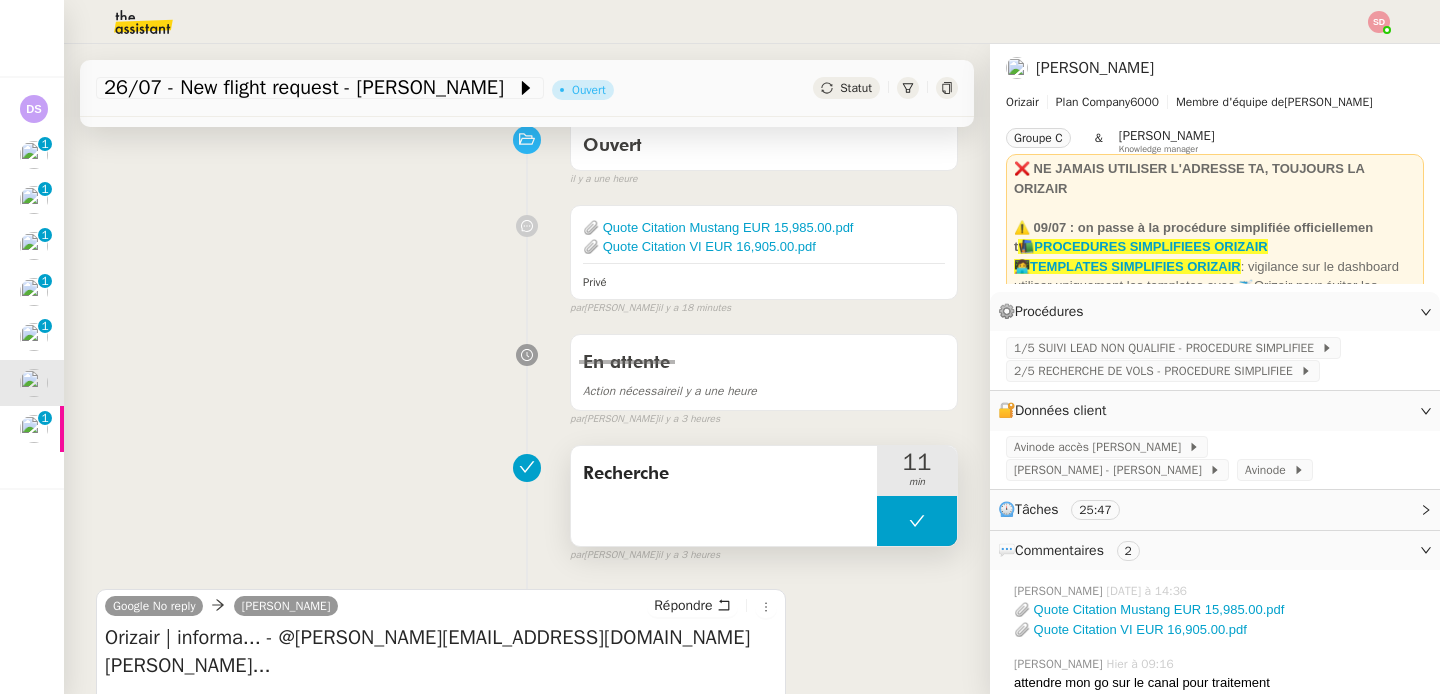 click 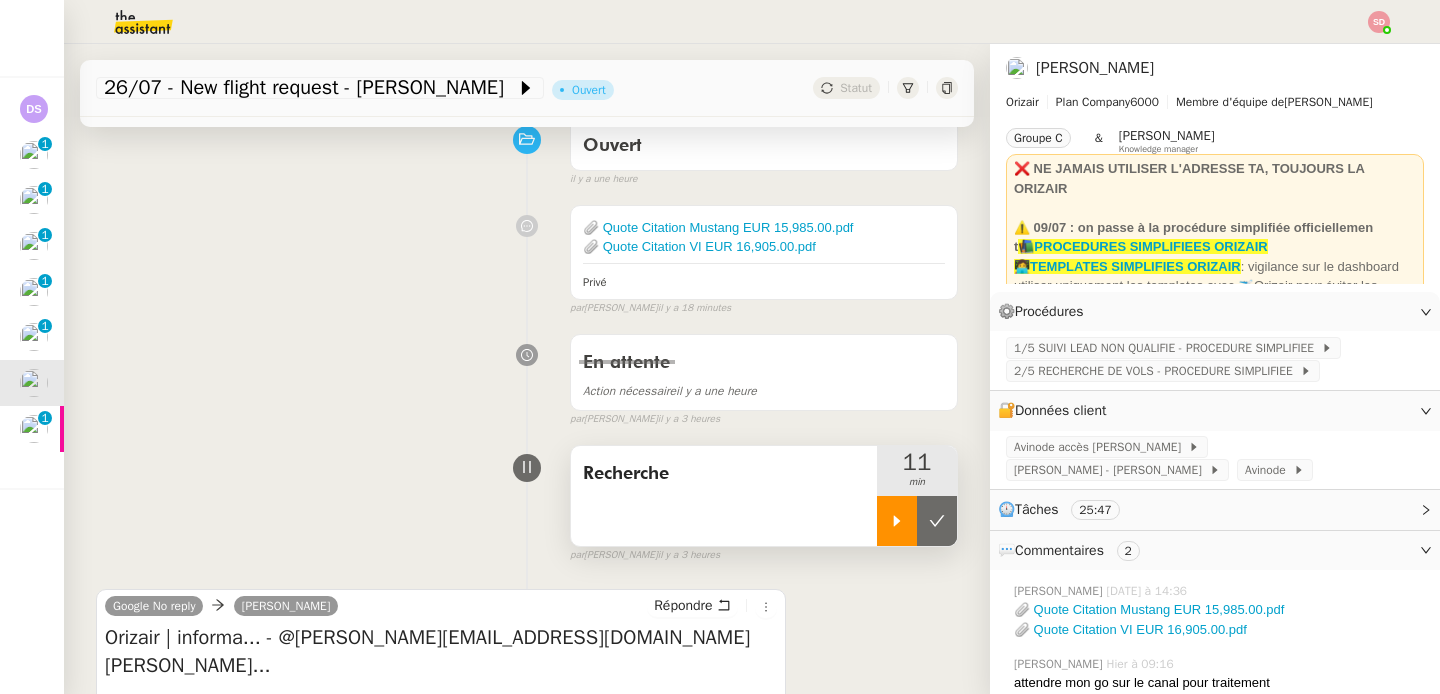 click at bounding box center [897, 521] 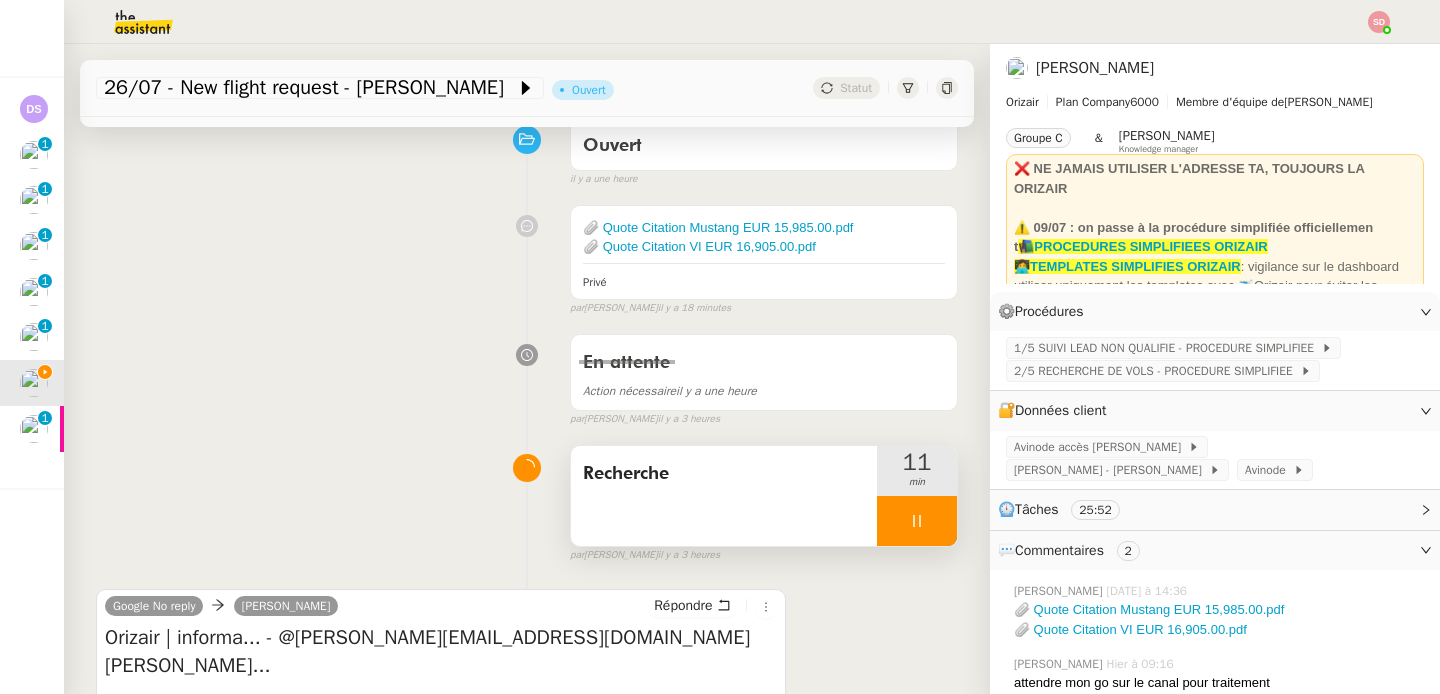 click 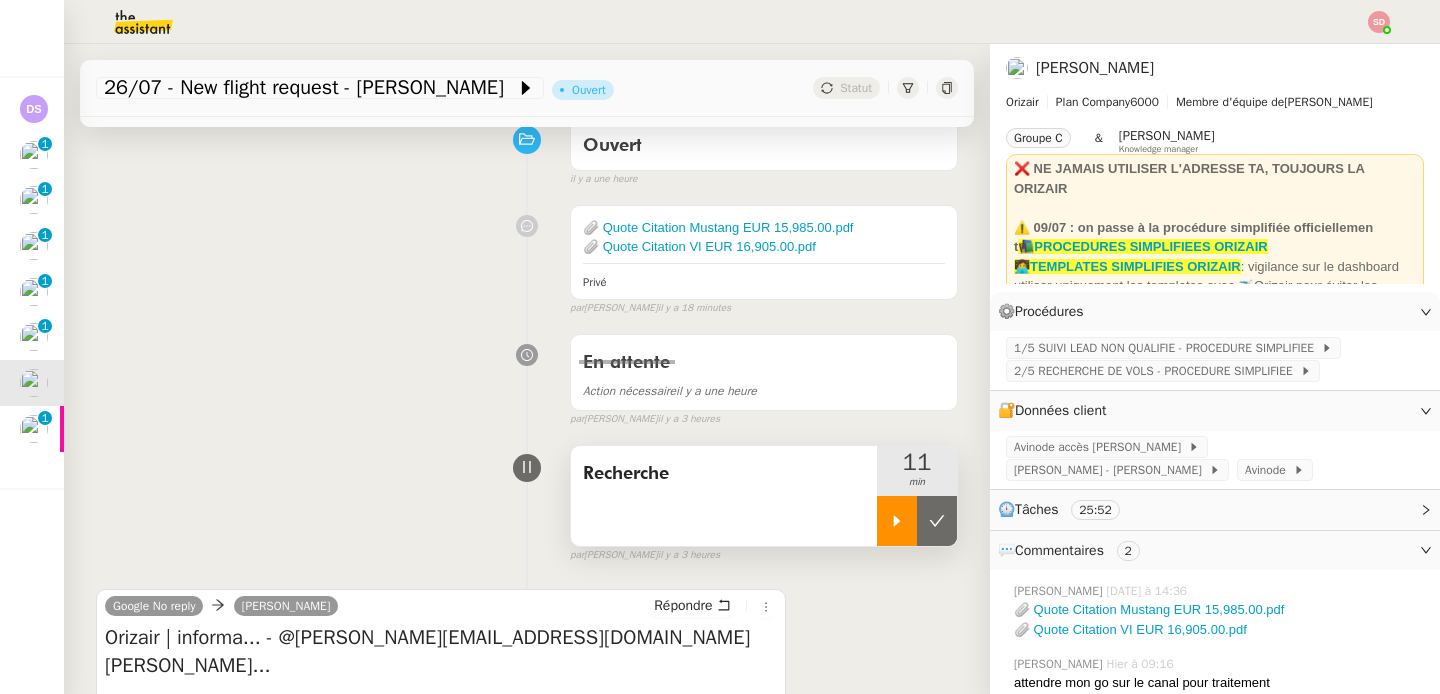 scroll, scrollTop: 0, scrollLeft: 0, axis: both 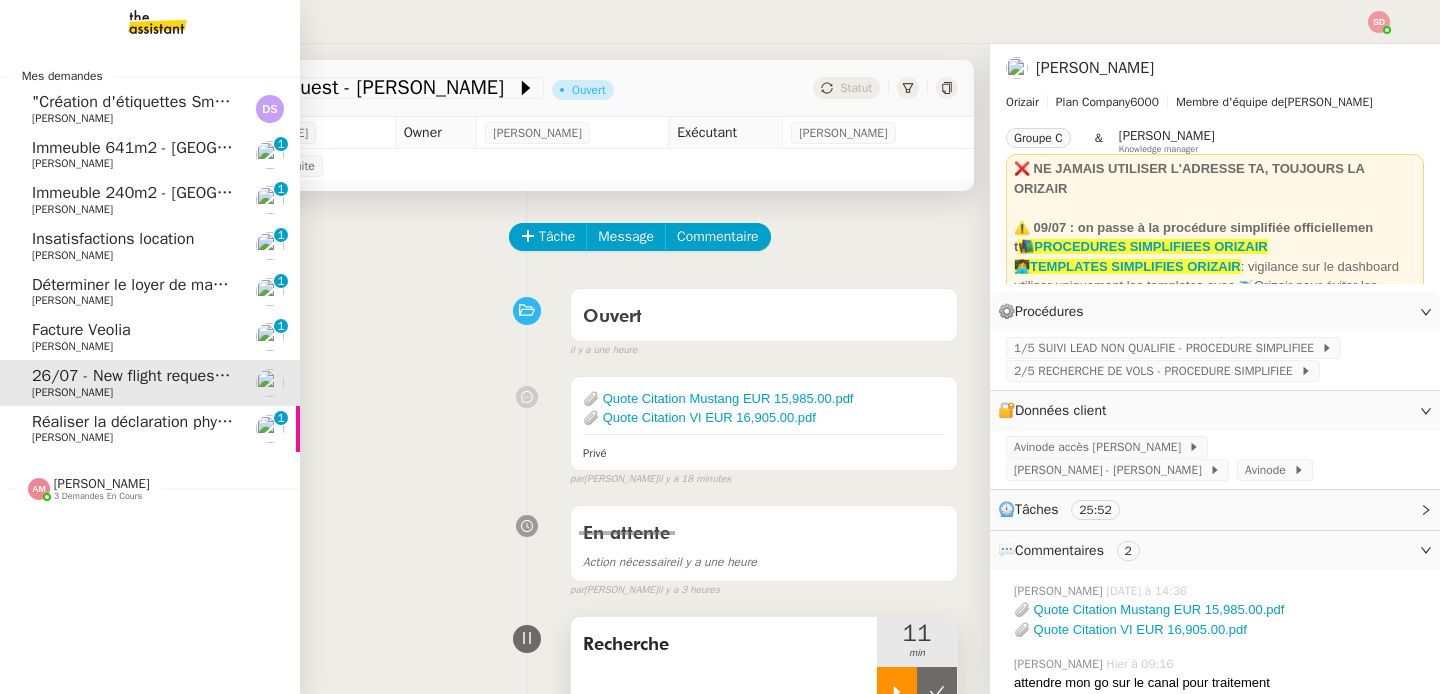 click on "Facture Veolia" 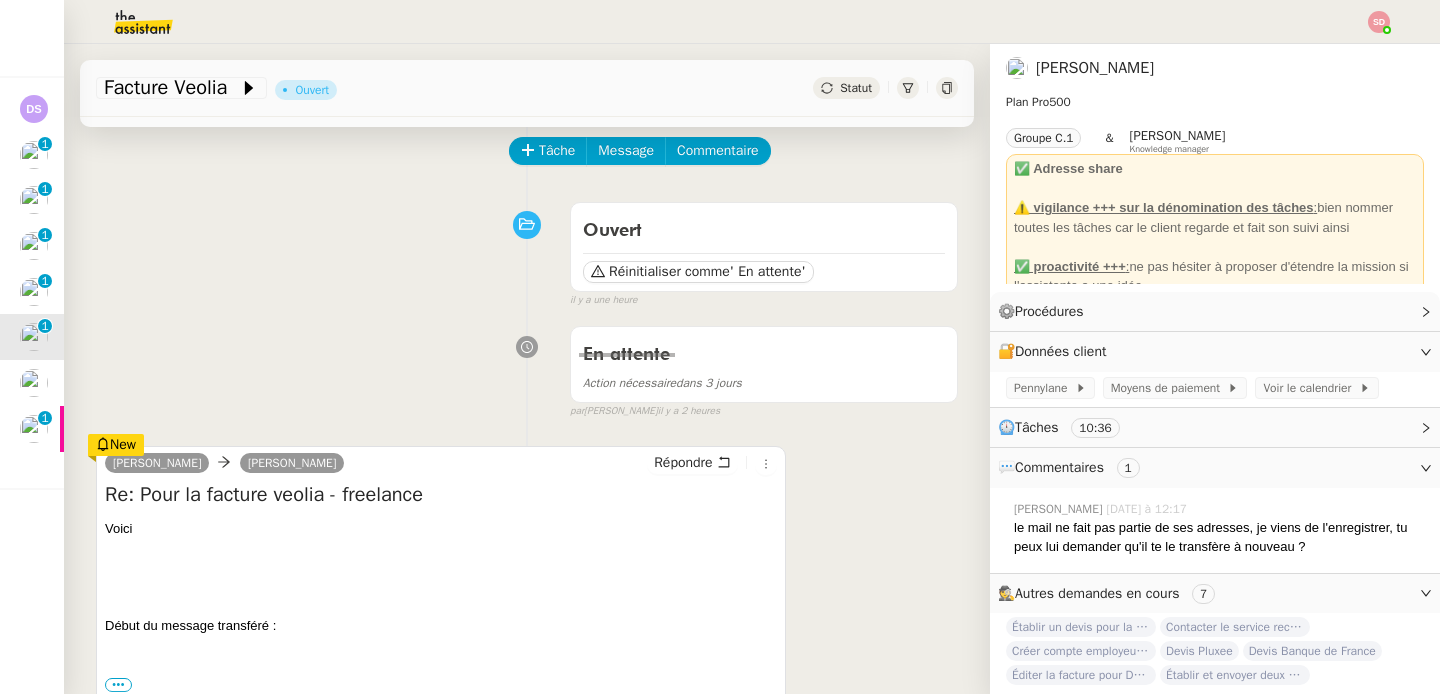 scroll, scrollTop: 0, scrollLeft: 0, axis: both 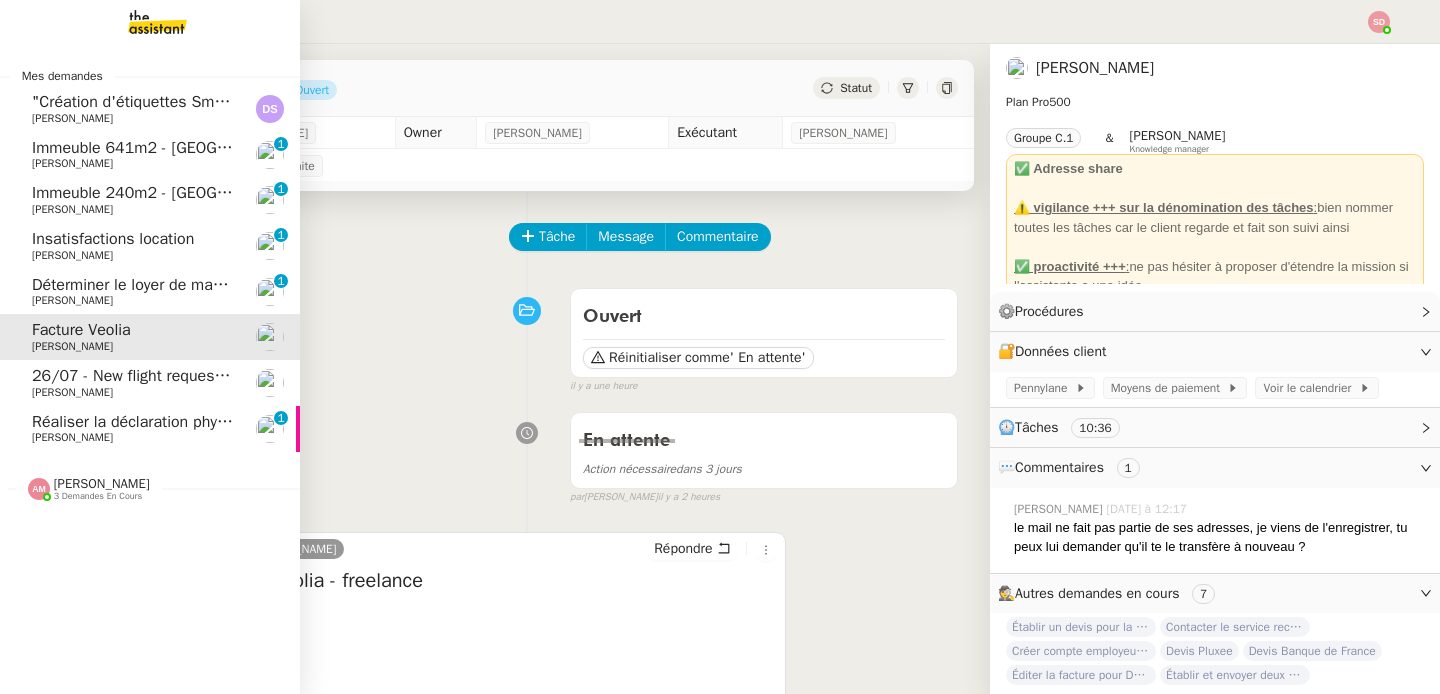 click on "[PERSON_NAME]" 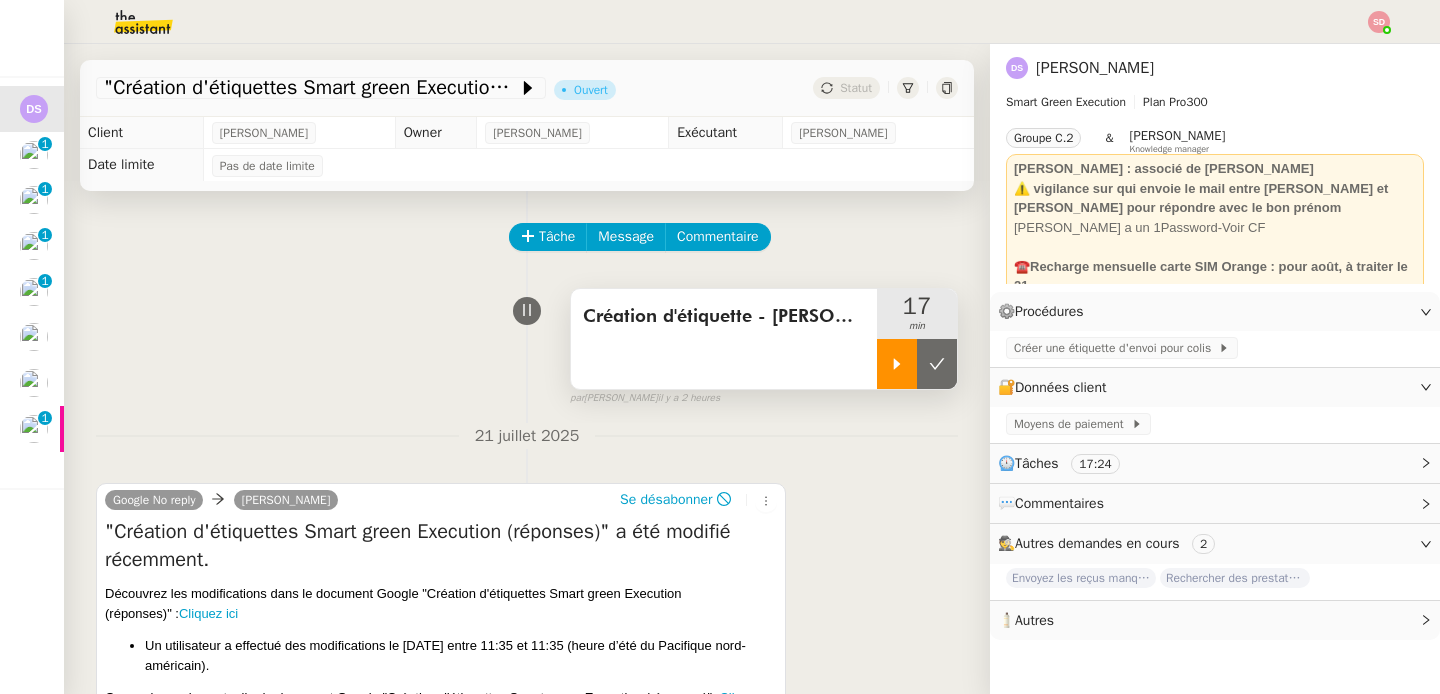 click at bounding box center (897, 364) 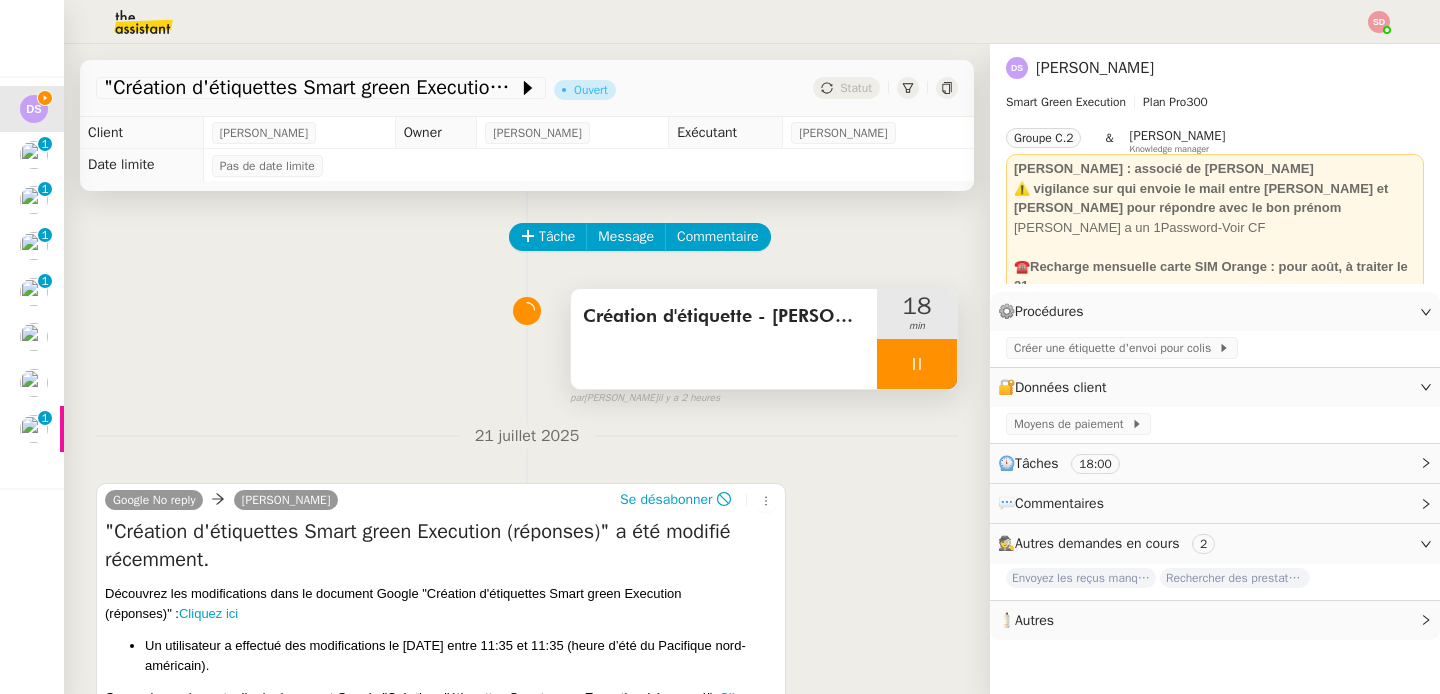 click at bounding box center [917, 364] 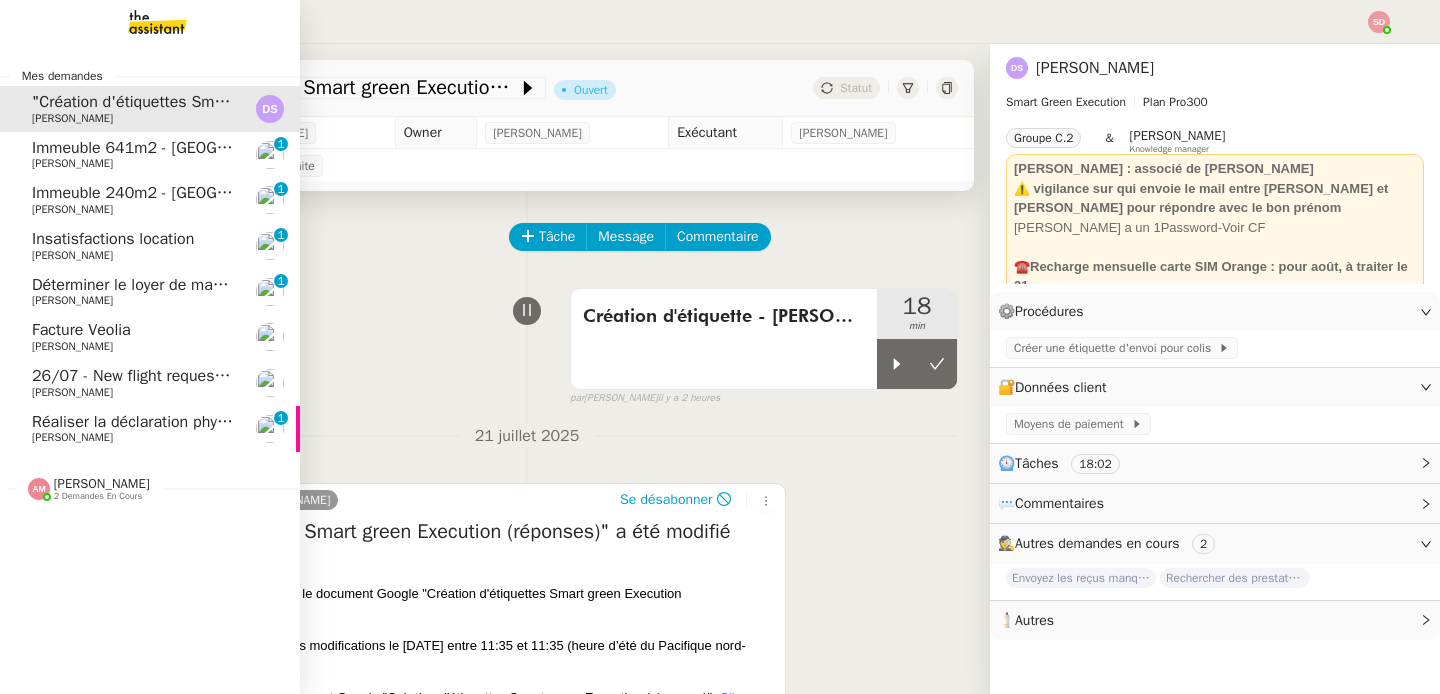 click 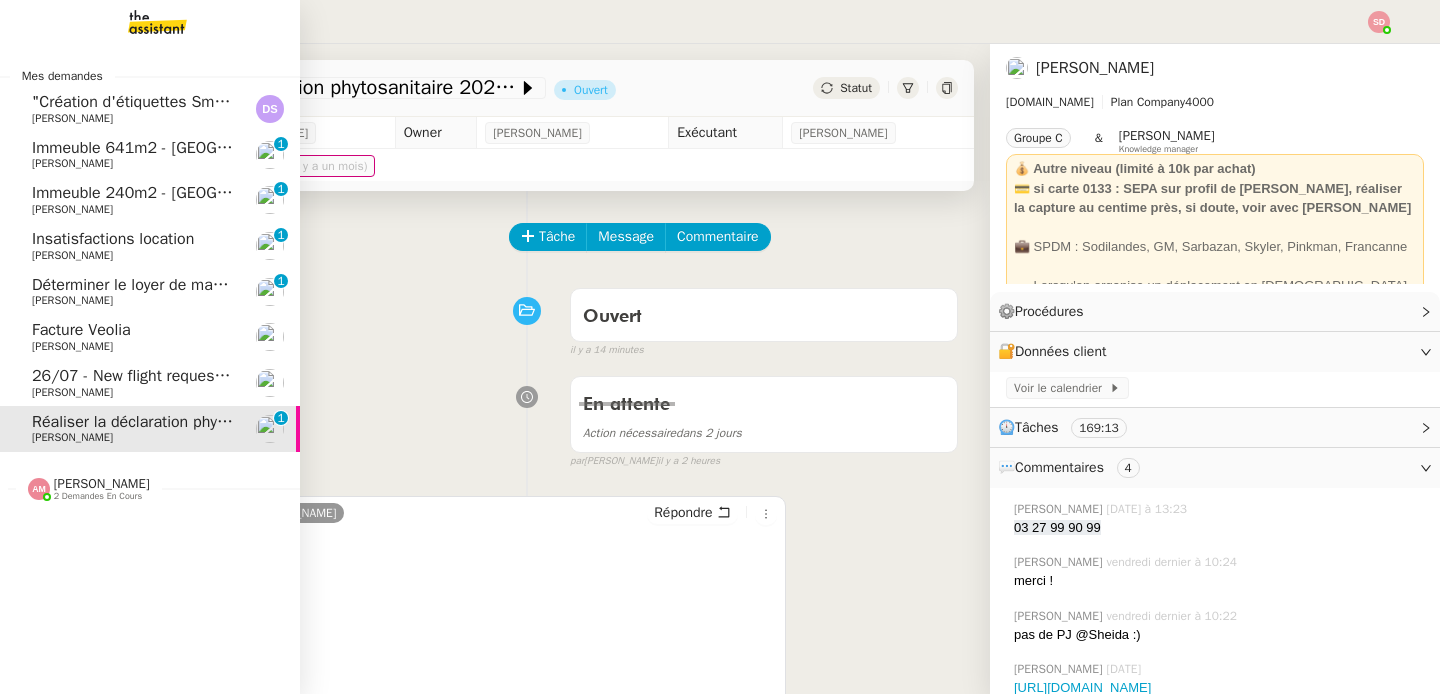 click on "2 demandes en cours" 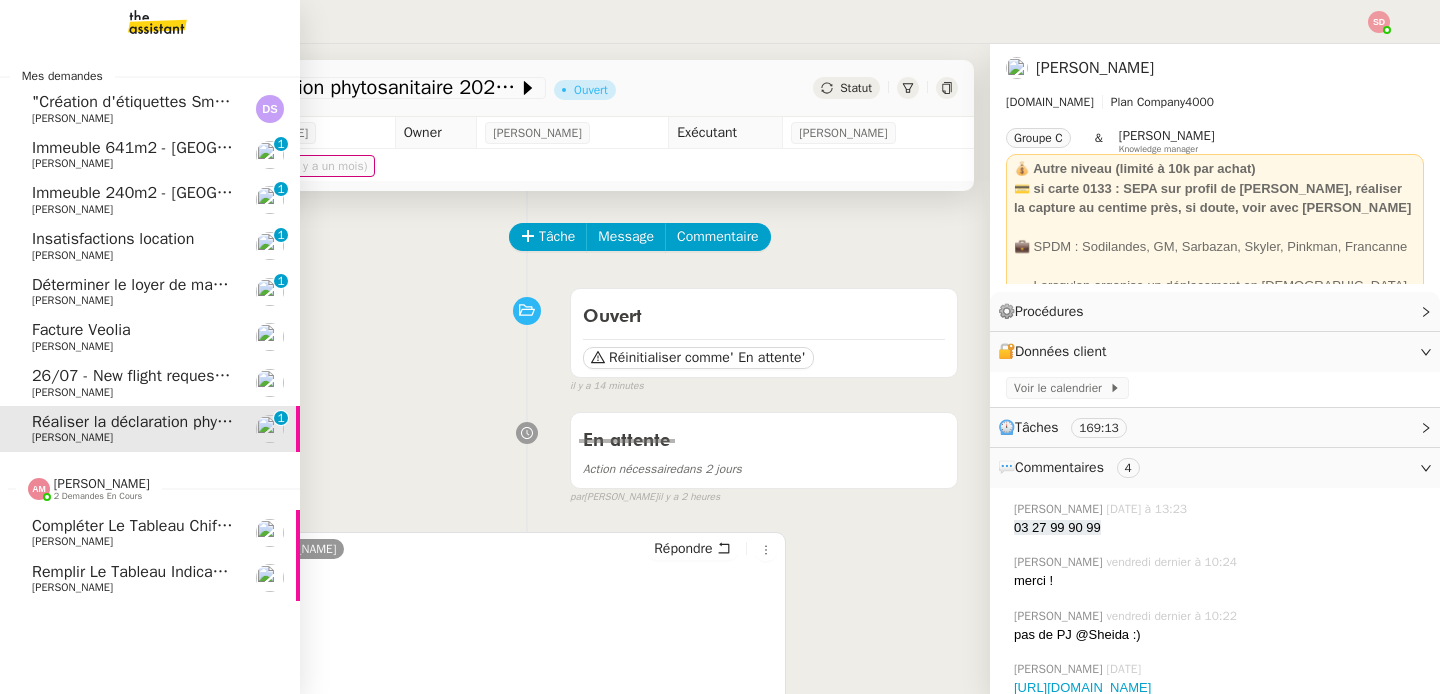 click on "2 demandes en cours" 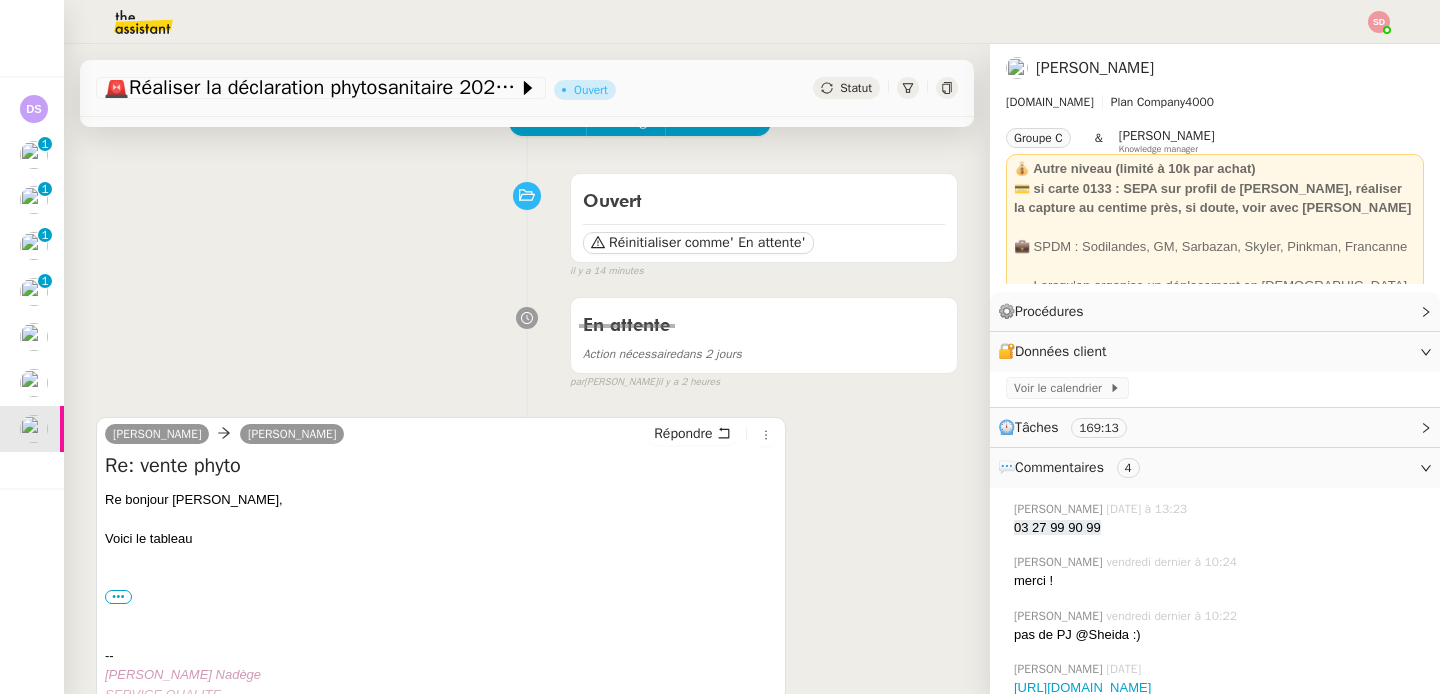 scroll, scrollTop: 0, scrollLeft: 0, axis: both 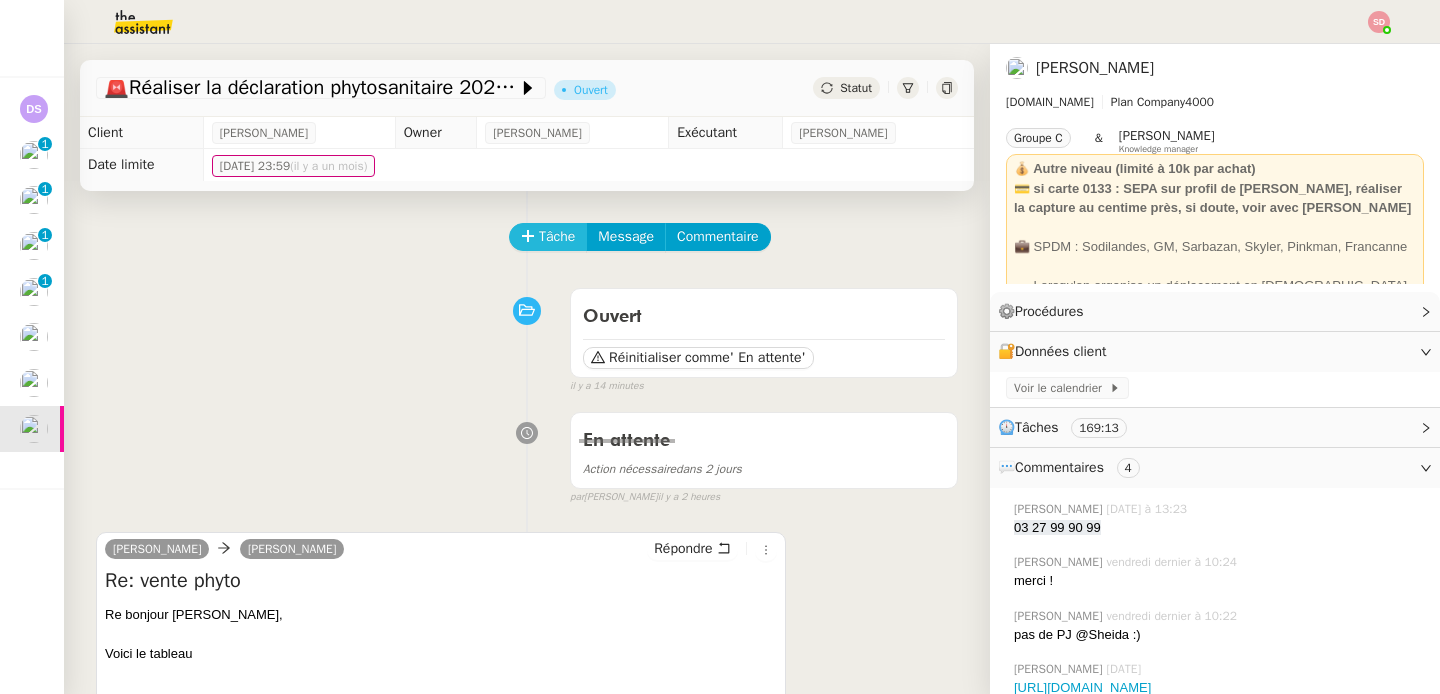 click on "Tâche" 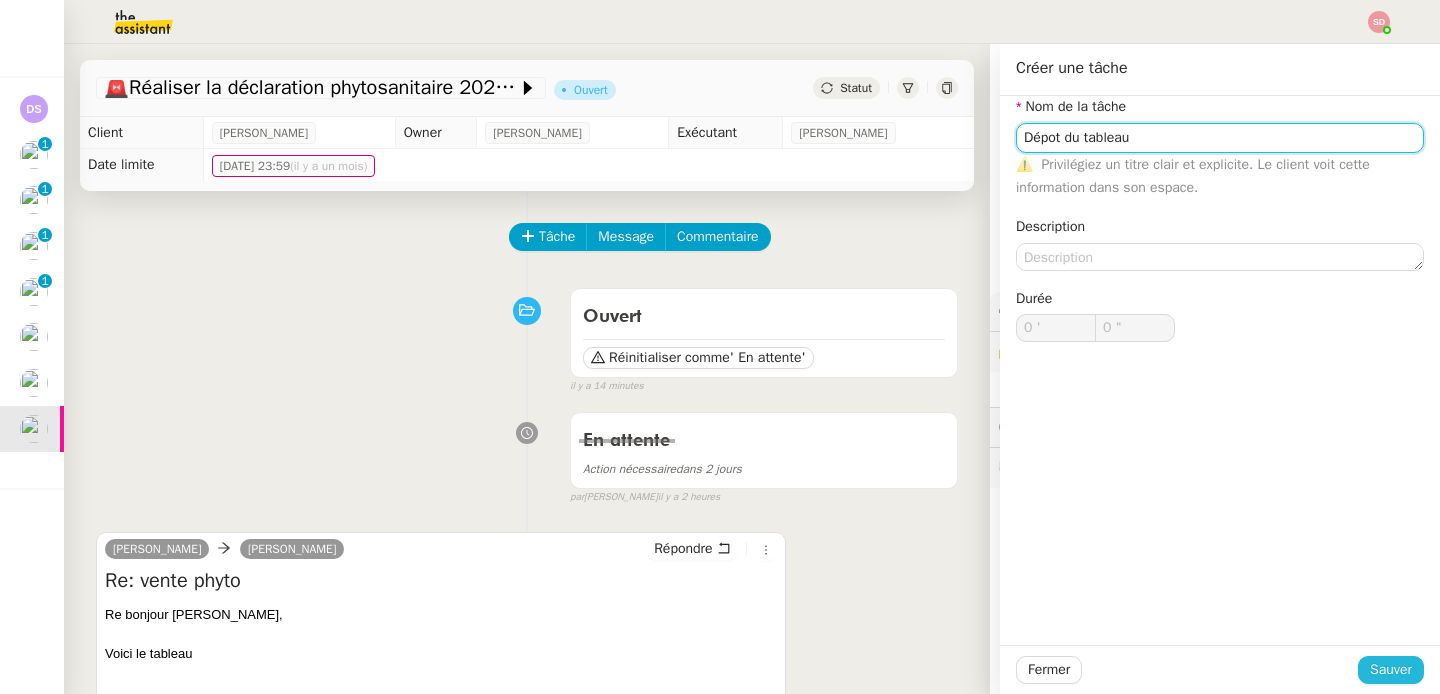type on "Dépot du tableau" 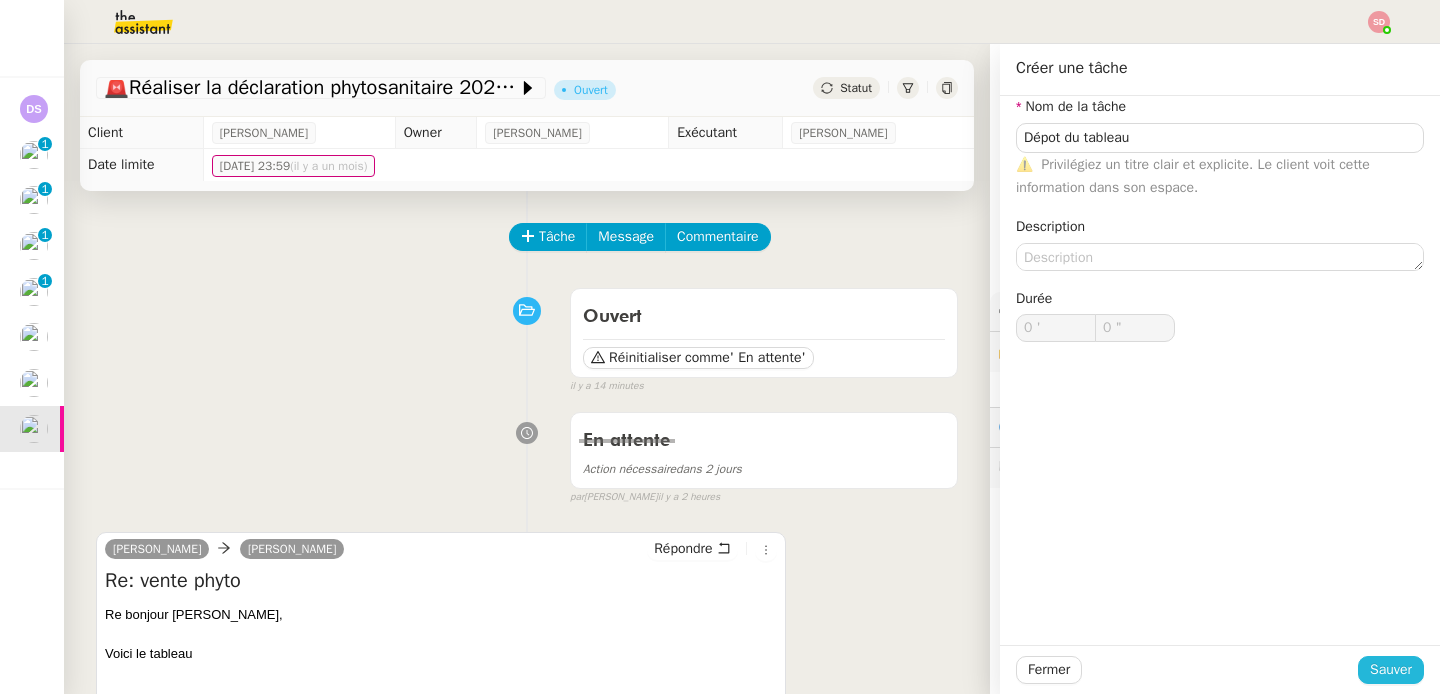 click on "Sauver" 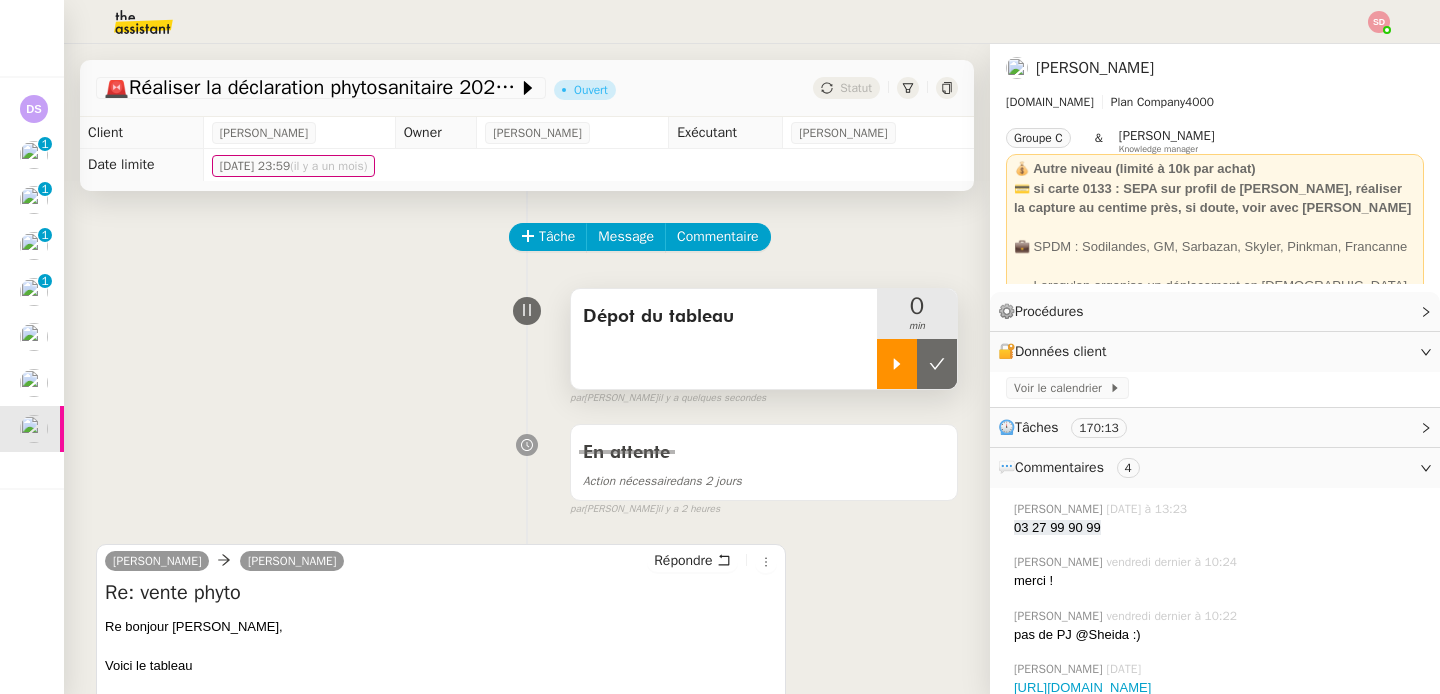 click at bounding box center [897, 364] 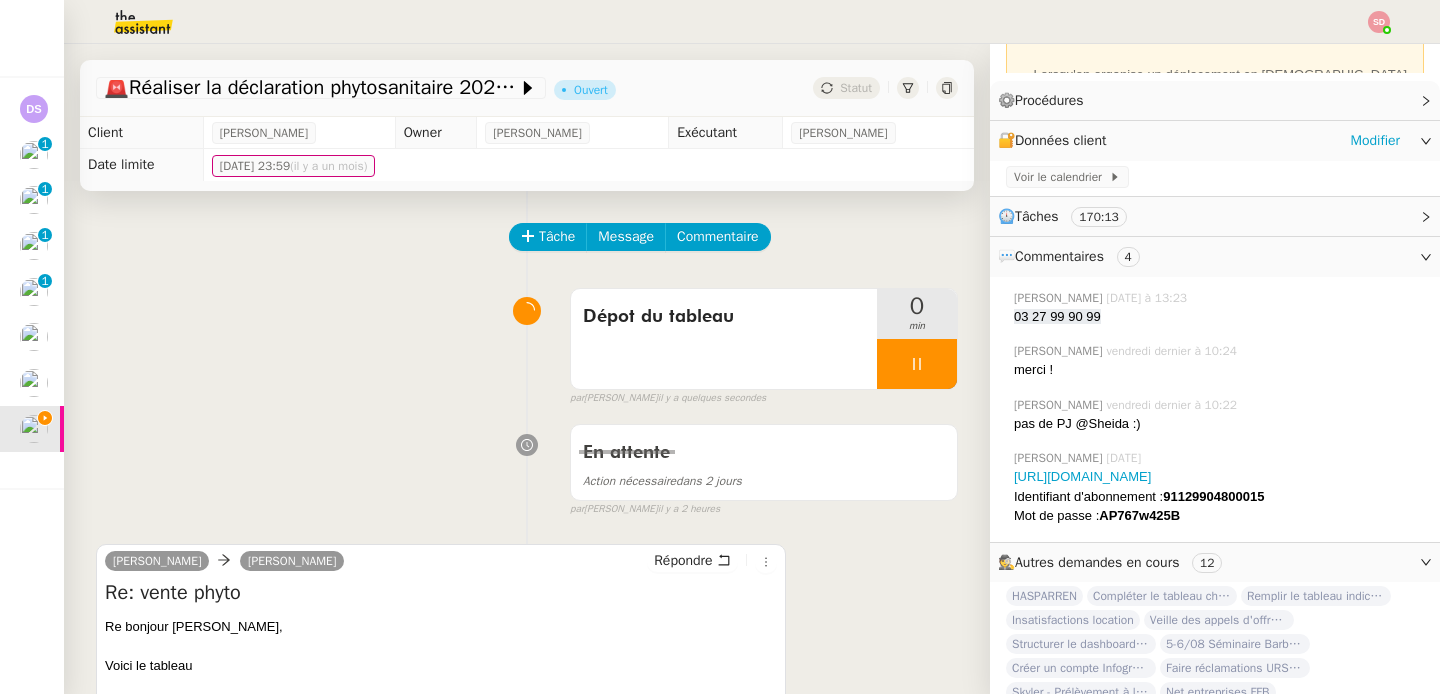 scroll, scrollTop: 306, scrollLeft: 0, axis: vertical 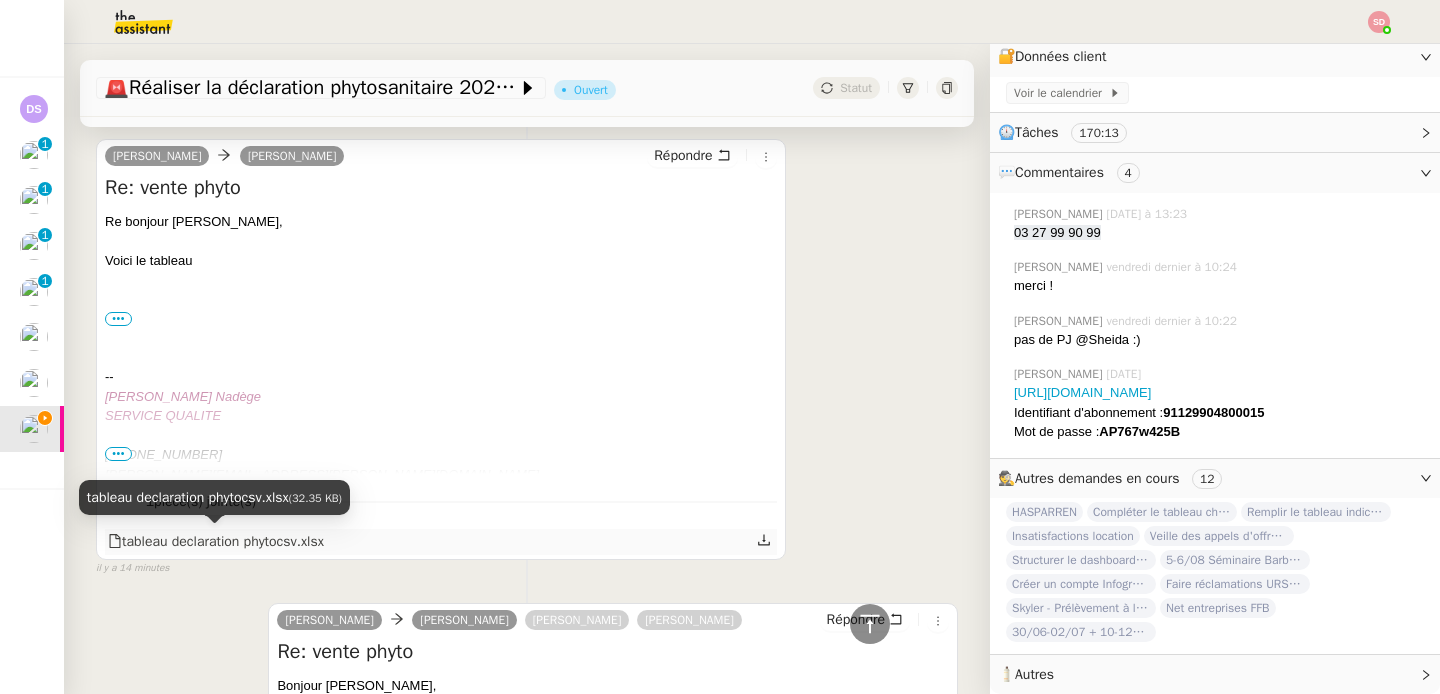 click on "tableau declaration phytocsv.xlsx" 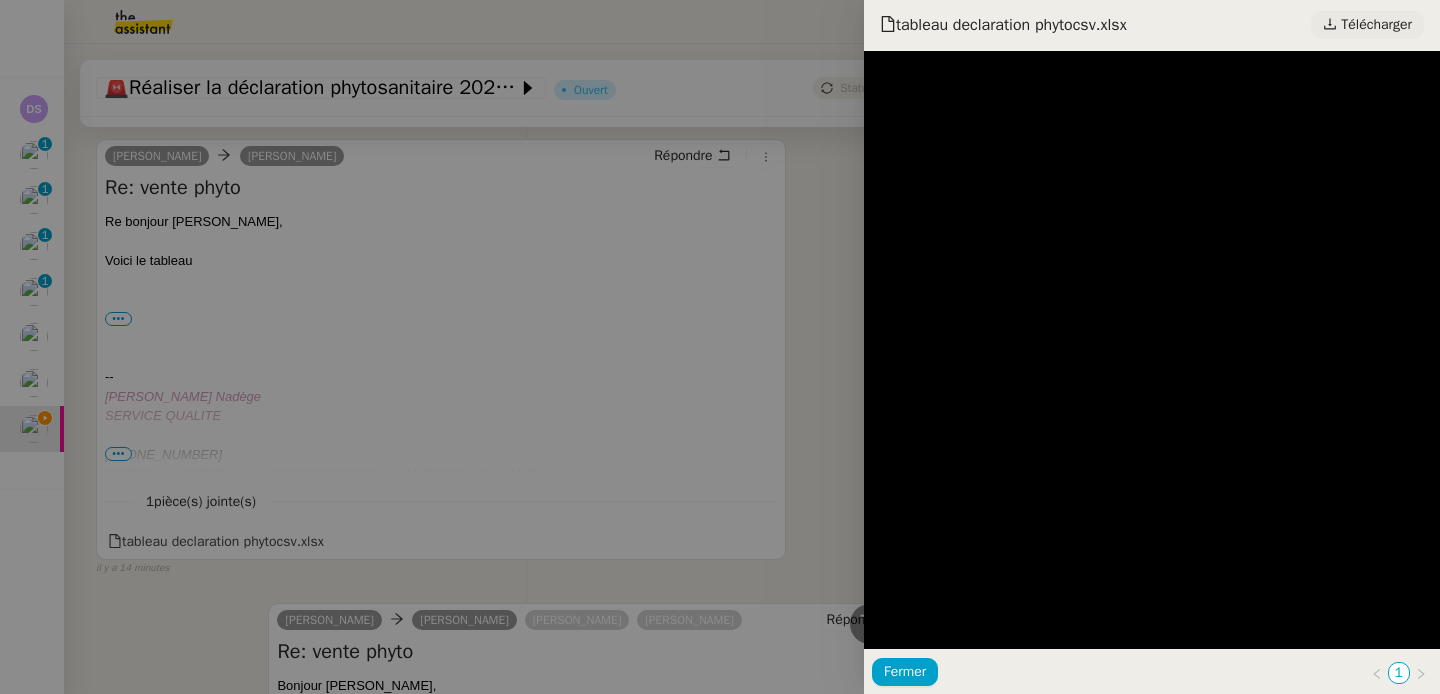 click on "Télécharger" at bounding box center (1376, 25) 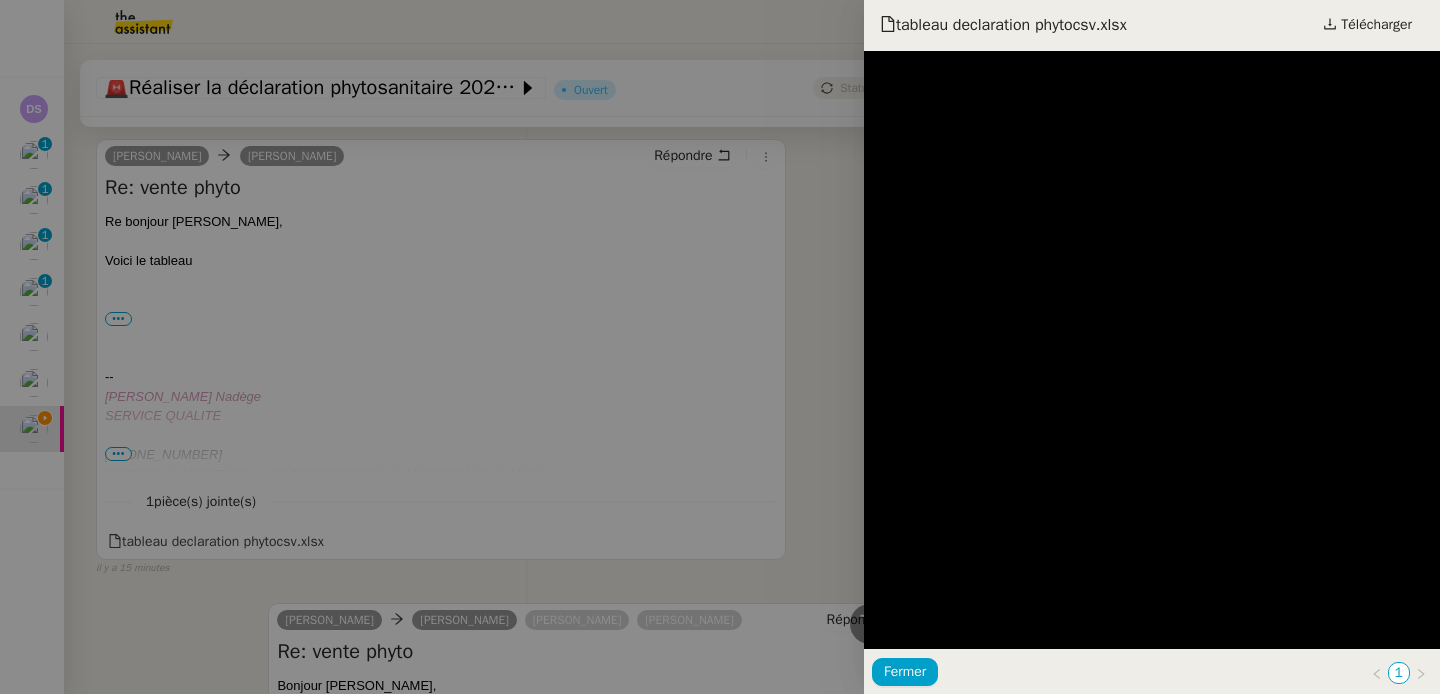 click at bounding box center (720, 347) 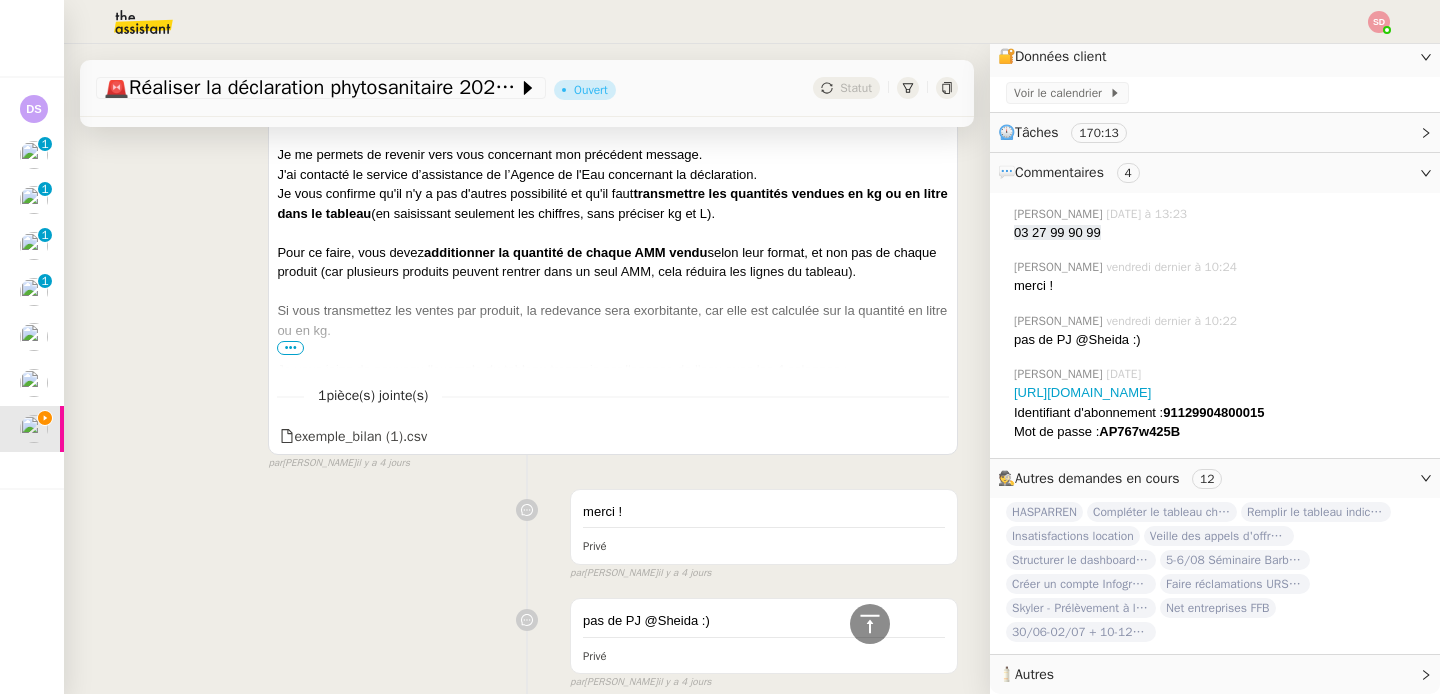 scroll, scrollTop: 3596, scrollLeft: 0, axis: vertical 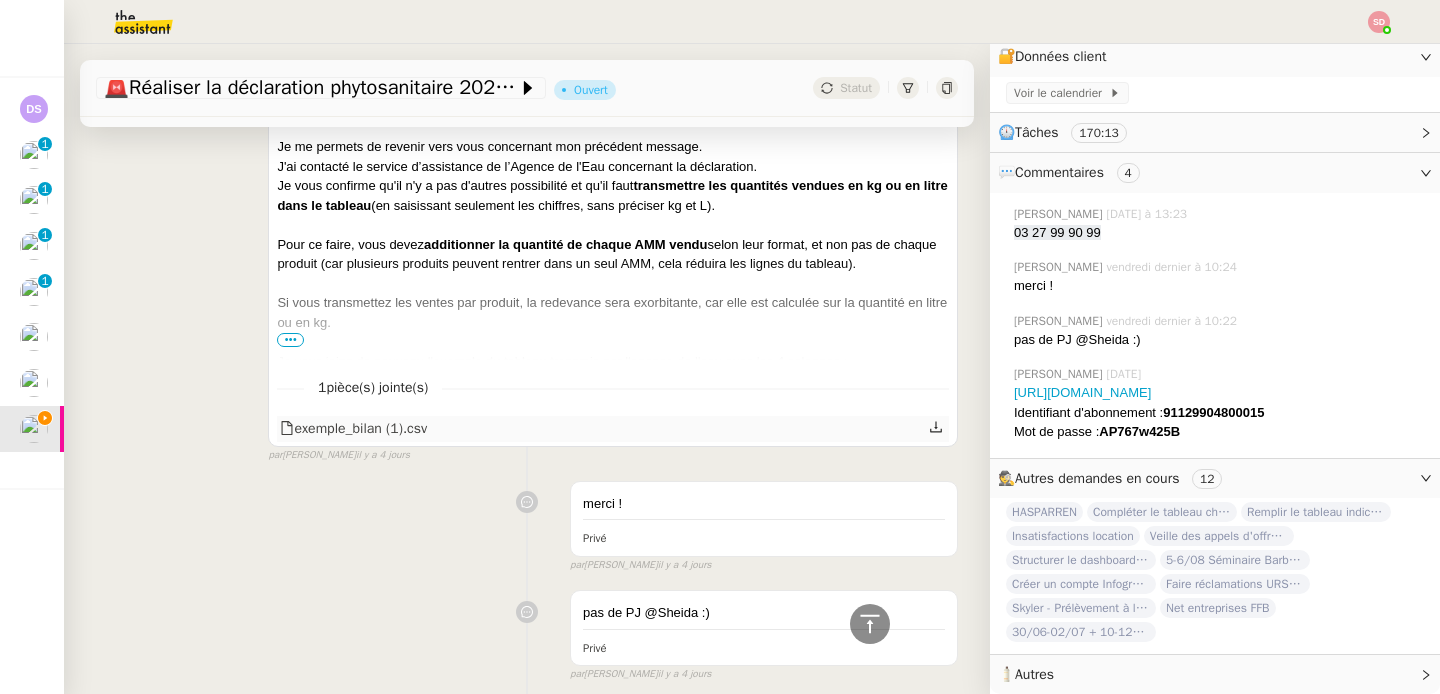 click on "exemple_bilan (1).csv" 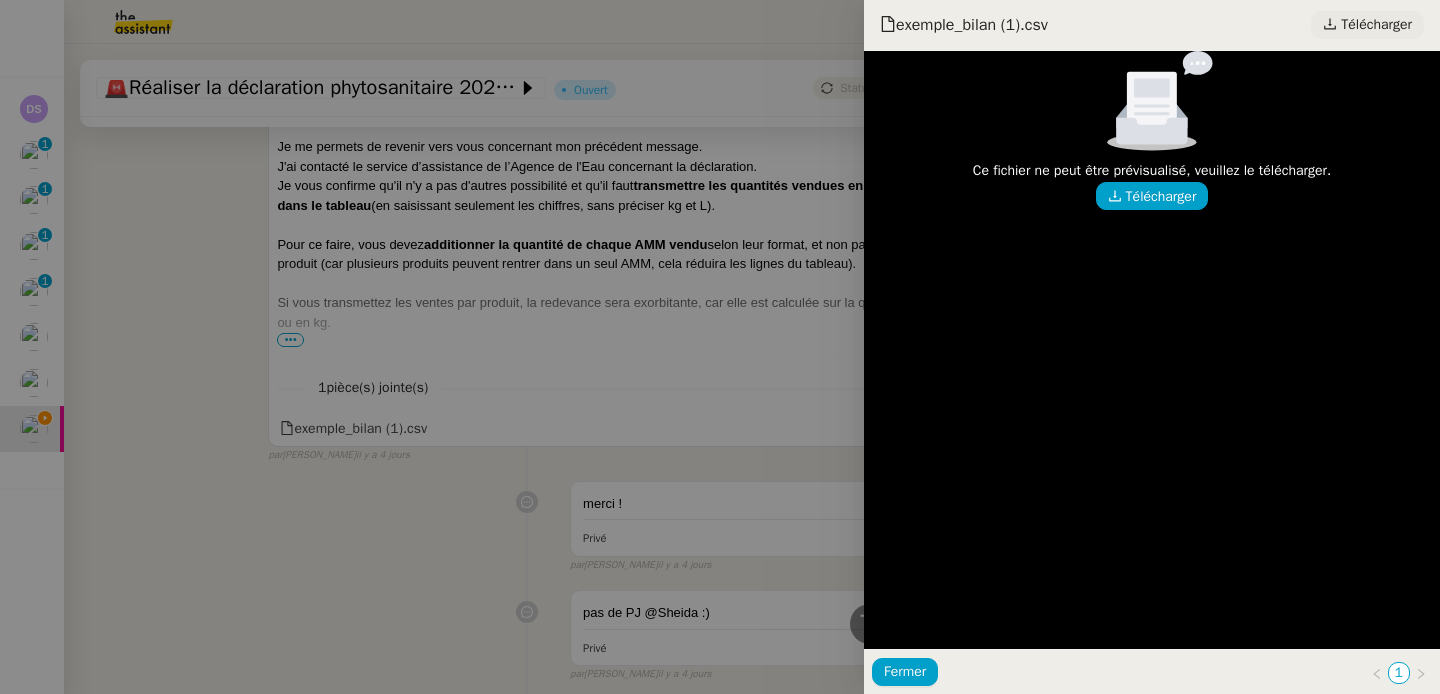 click on "Télécharger" at bounding box center [1376, 25] 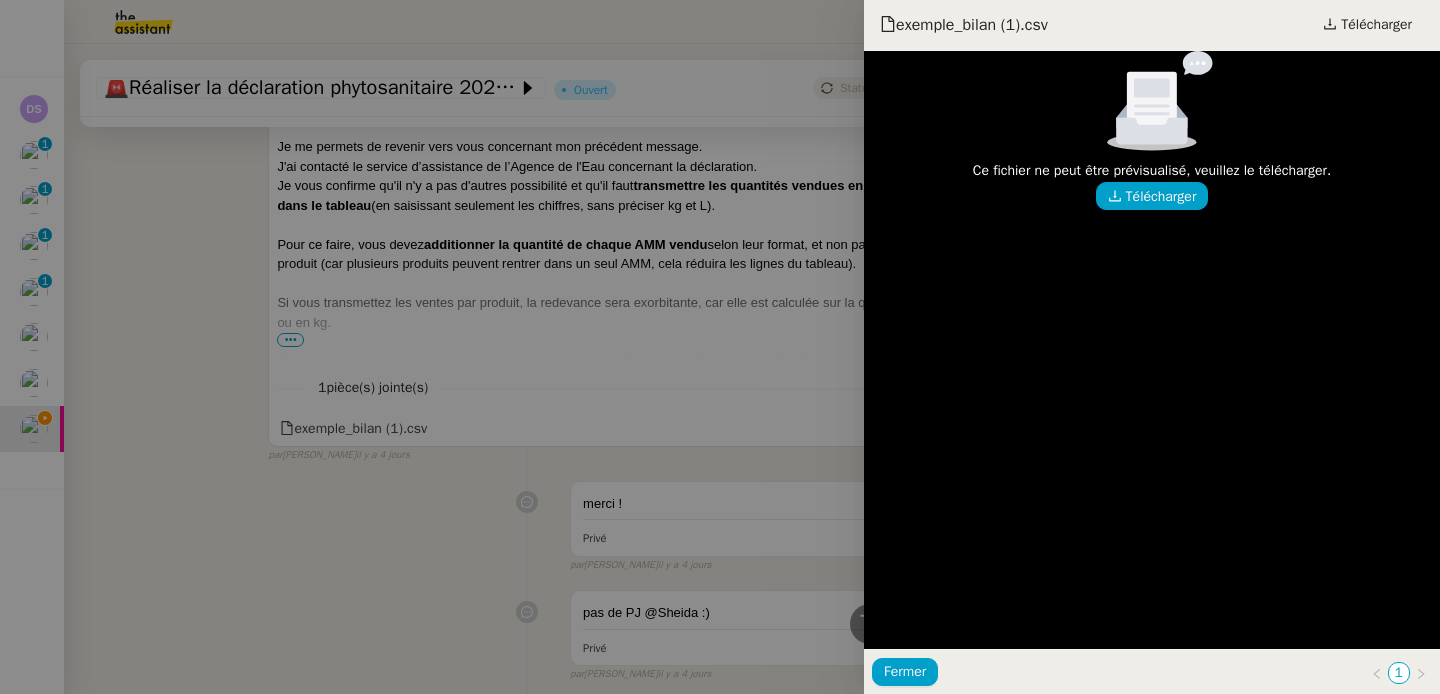 click at bounding box center [720, 347] 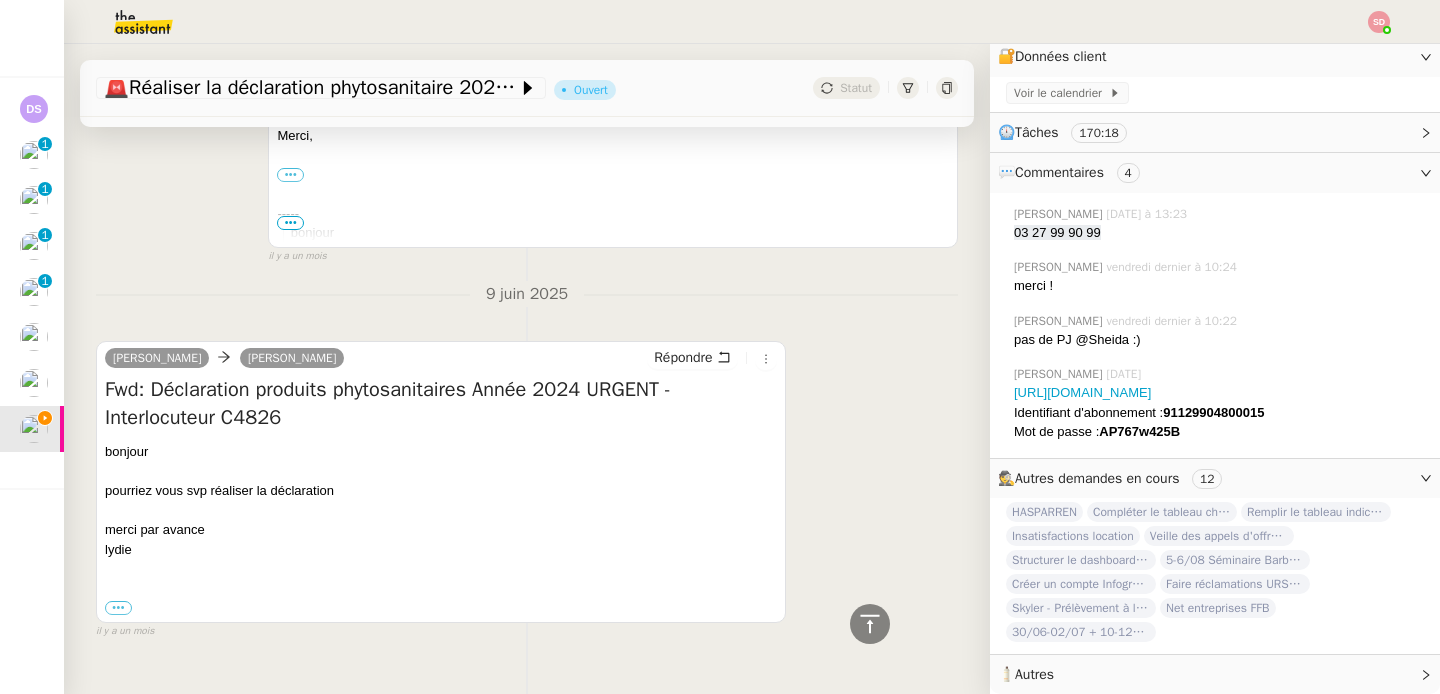 scroll, scrollTop: 13090, scrollLeft: 0, axis: vertical 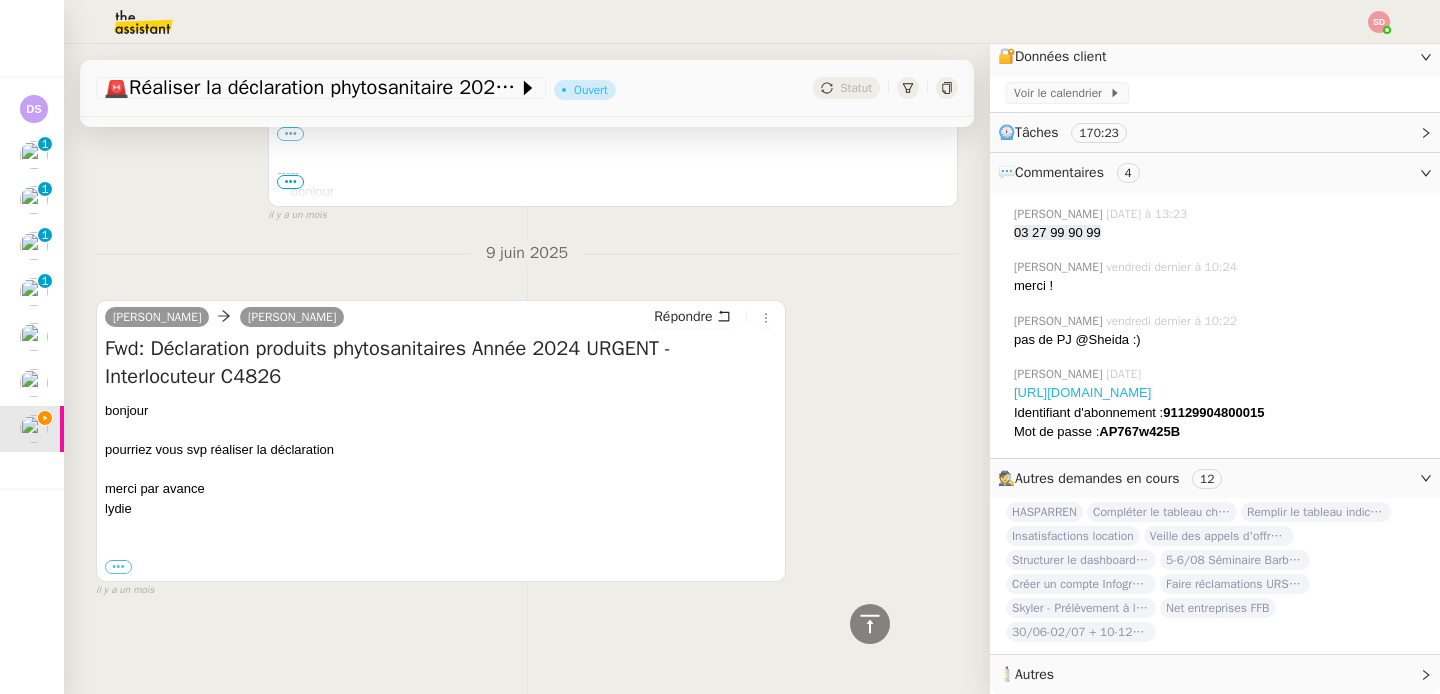 click on "[URL][DOMAIN_NAME]" 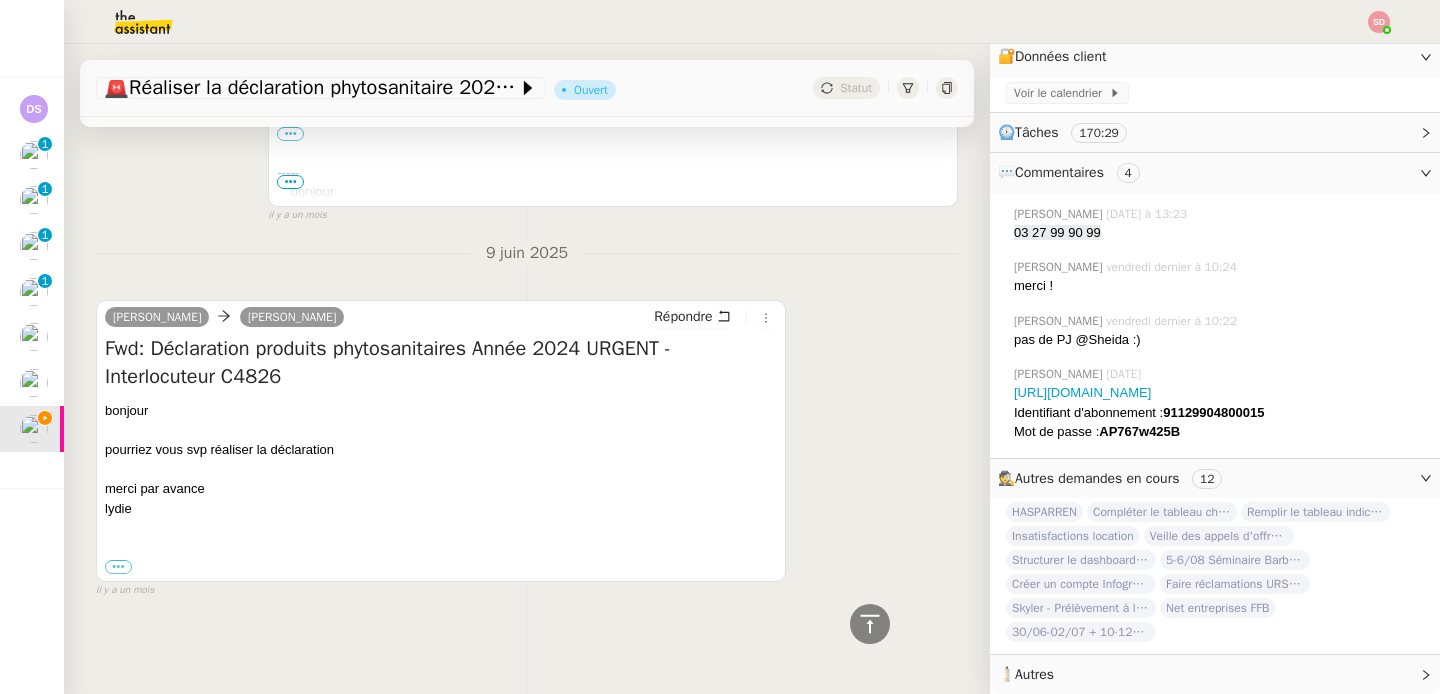 click on "91129904800015" 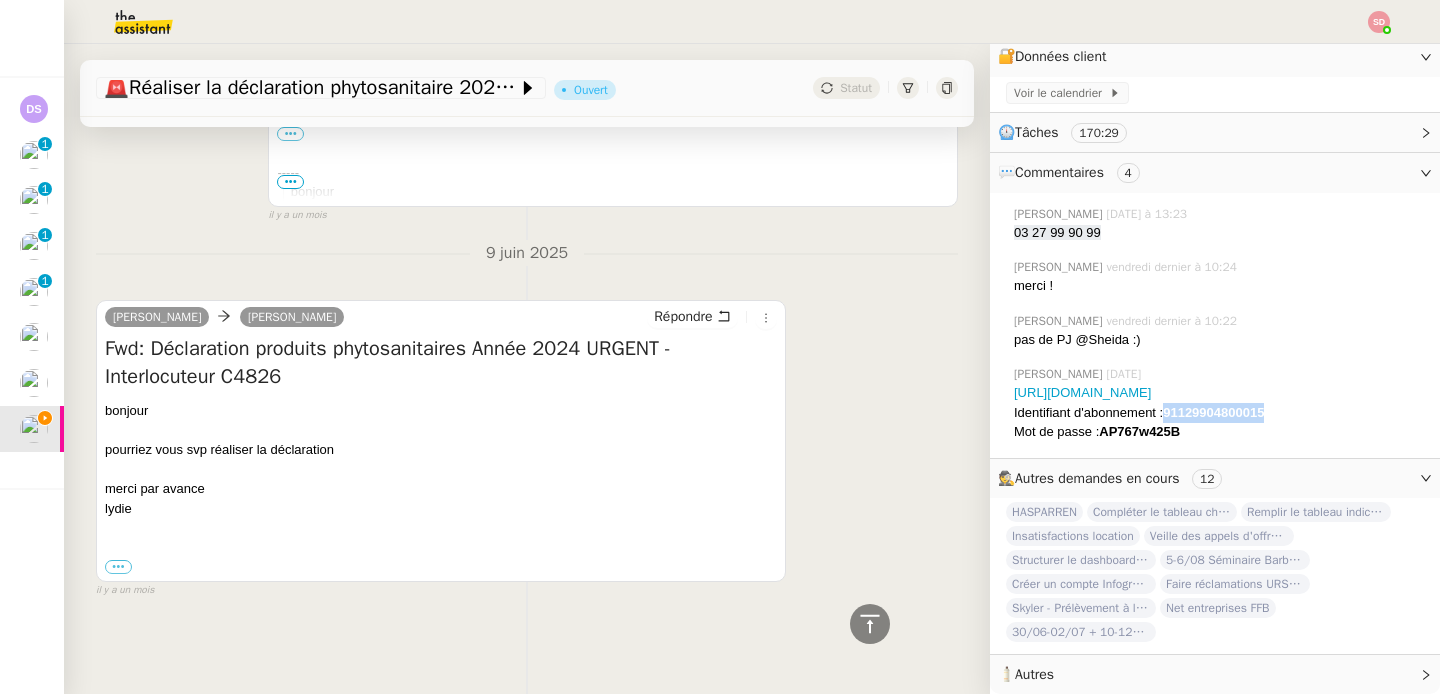 click on "91129904800015" 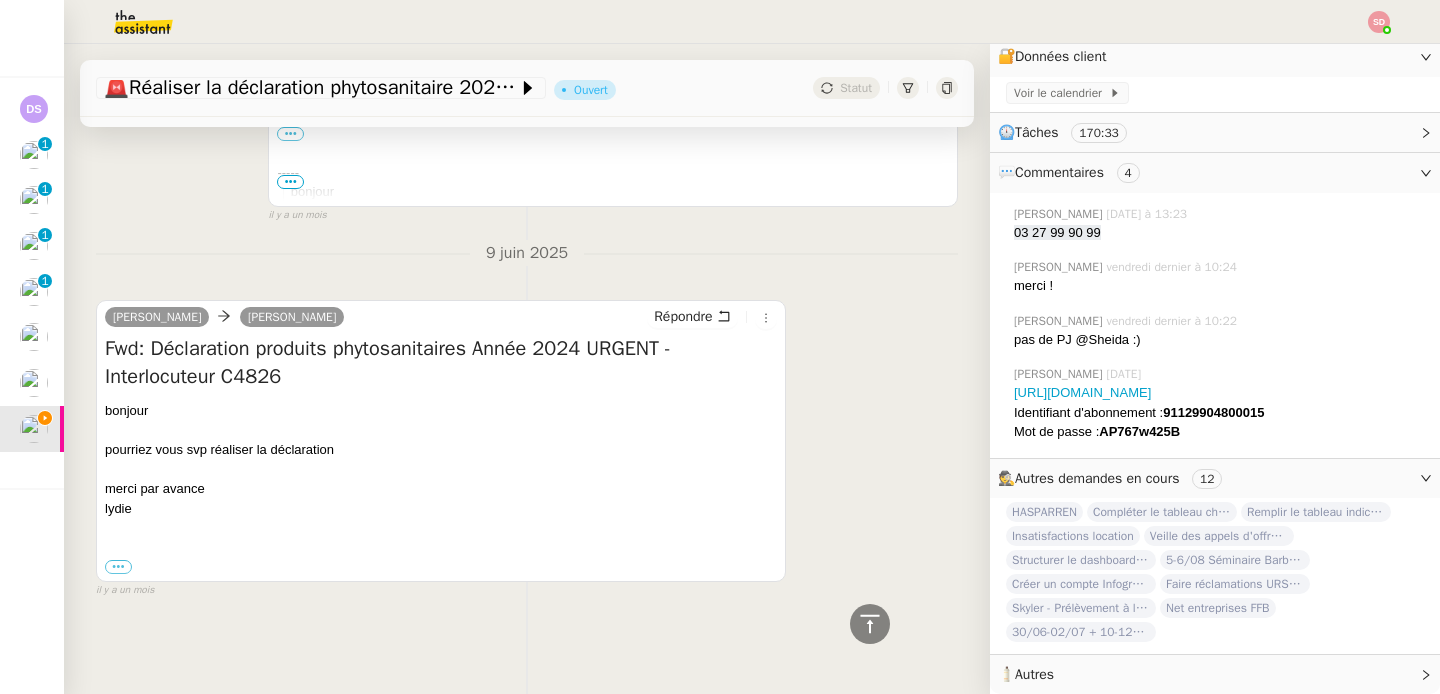 click on "AP767w425B" 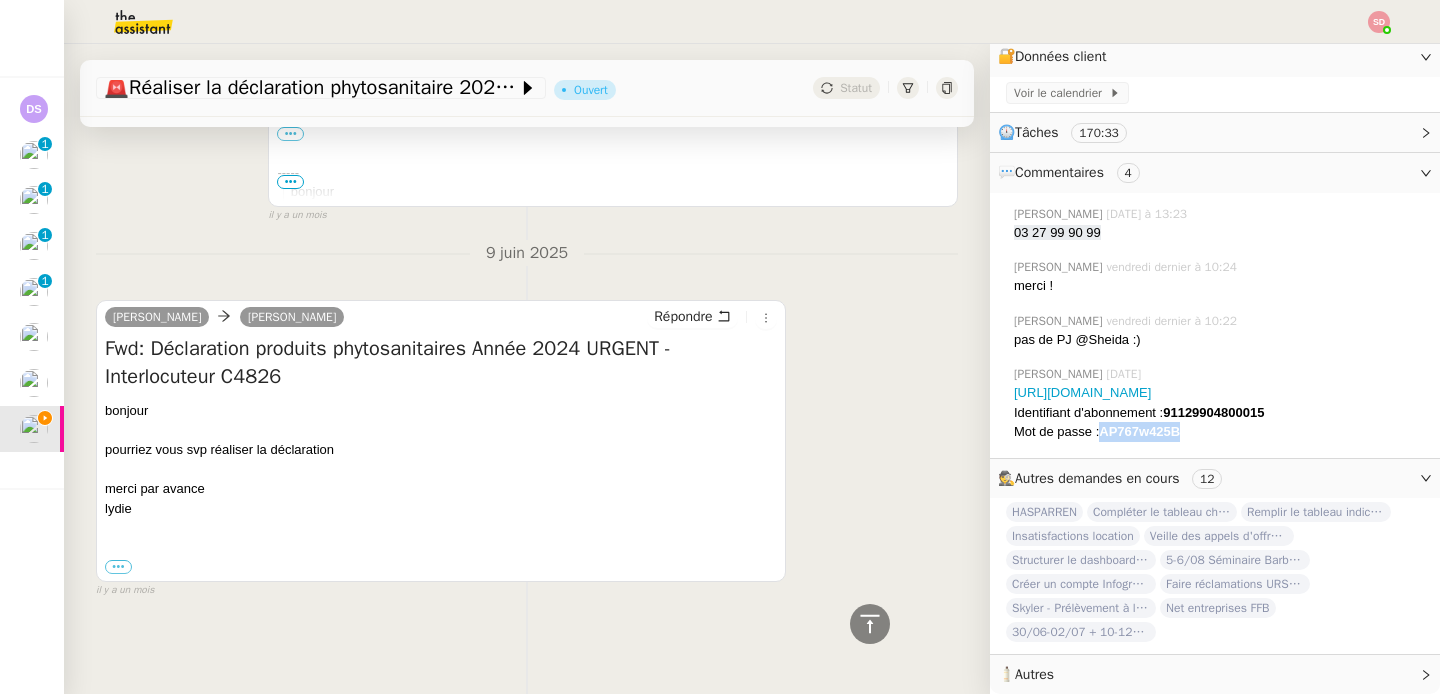 click on "AP767w425B" 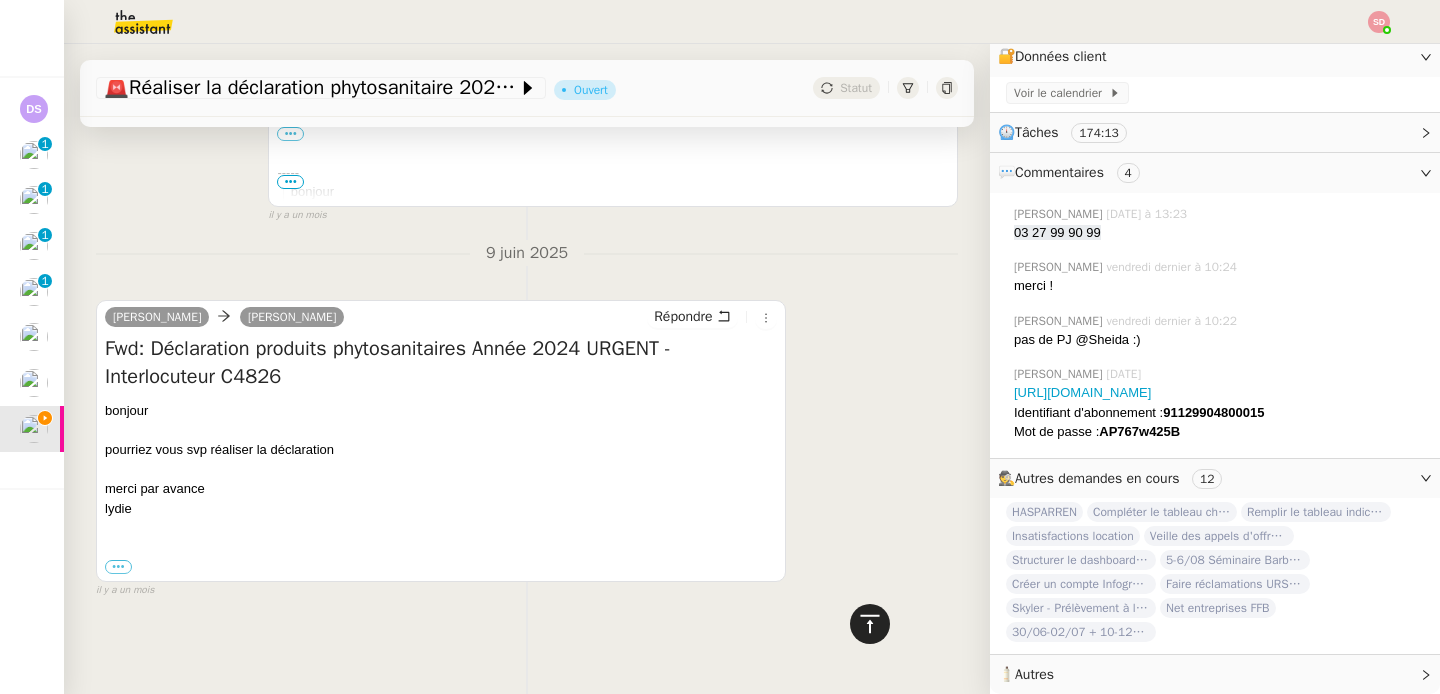 click 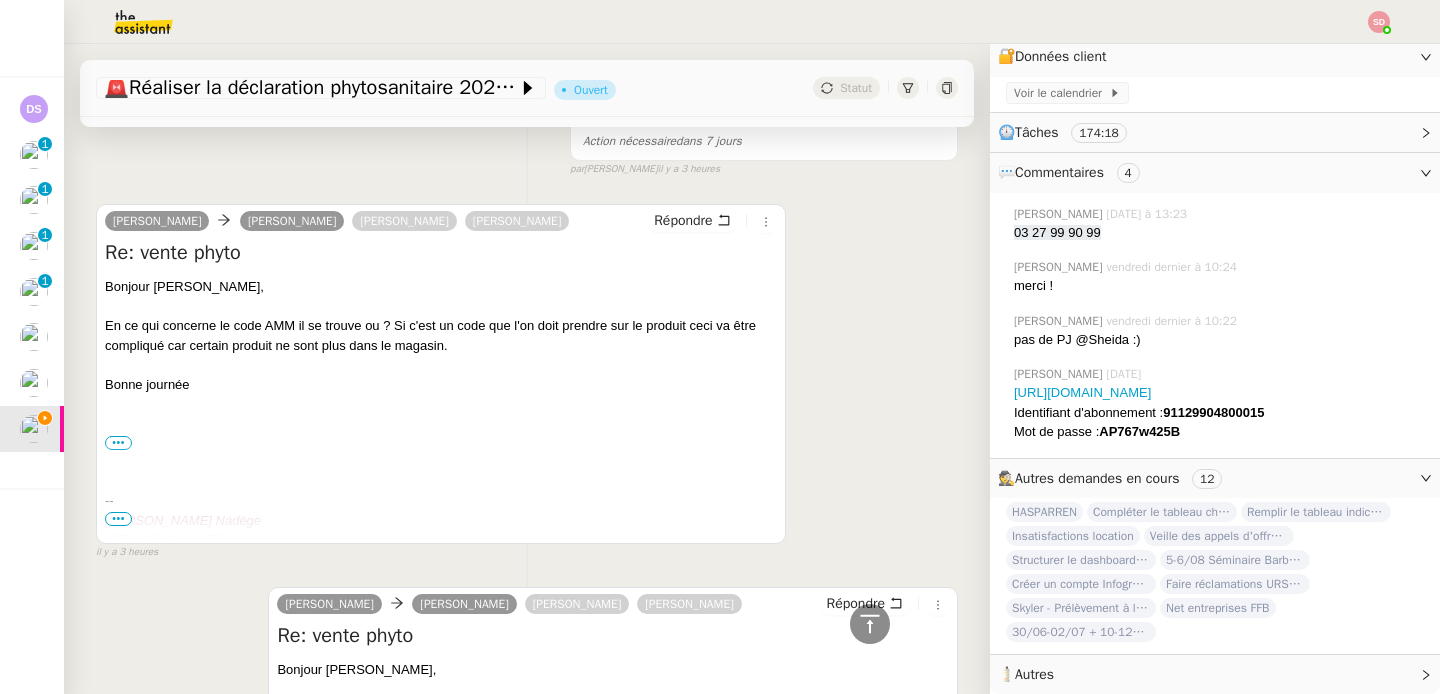 scroll, scrollTop: 1832, scrollLeft: 0, axis: vertical 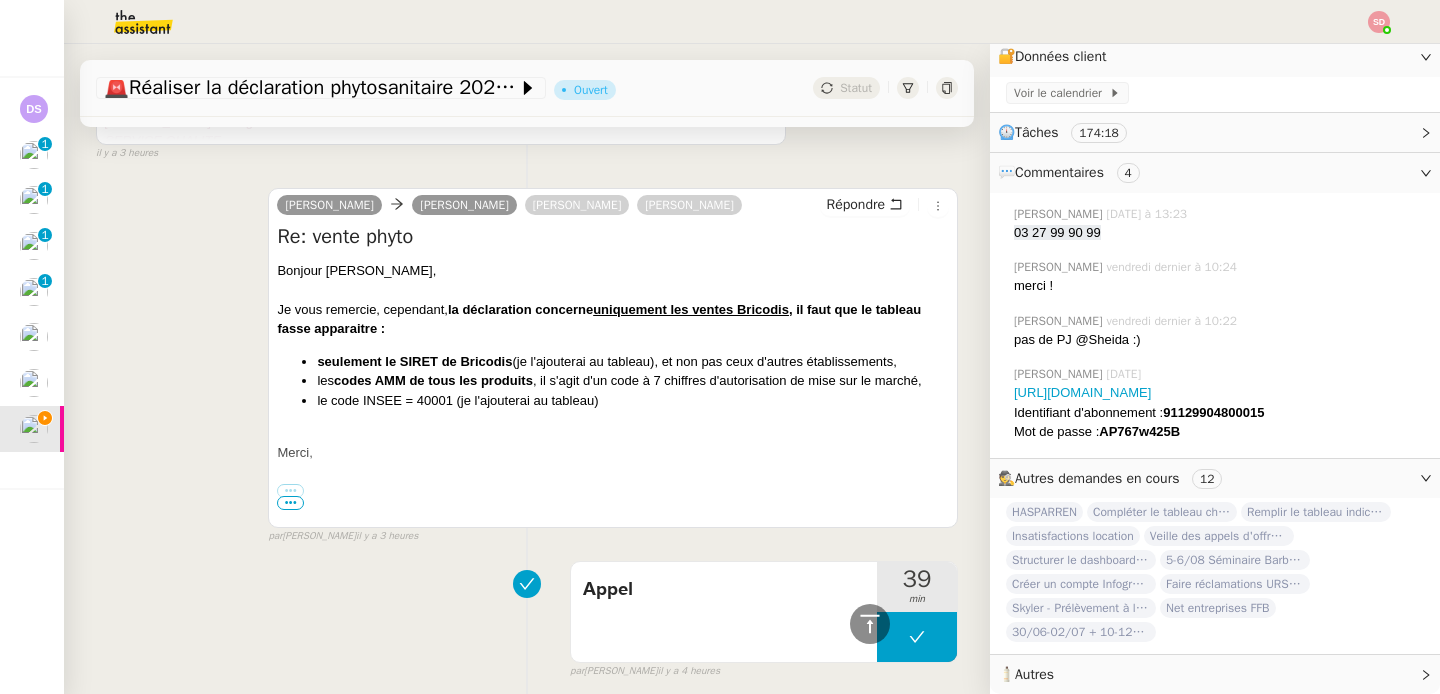 click on "le code INSEE = 40001 (je l'ajouterai au tableau)" at bounding box center [633, 401] 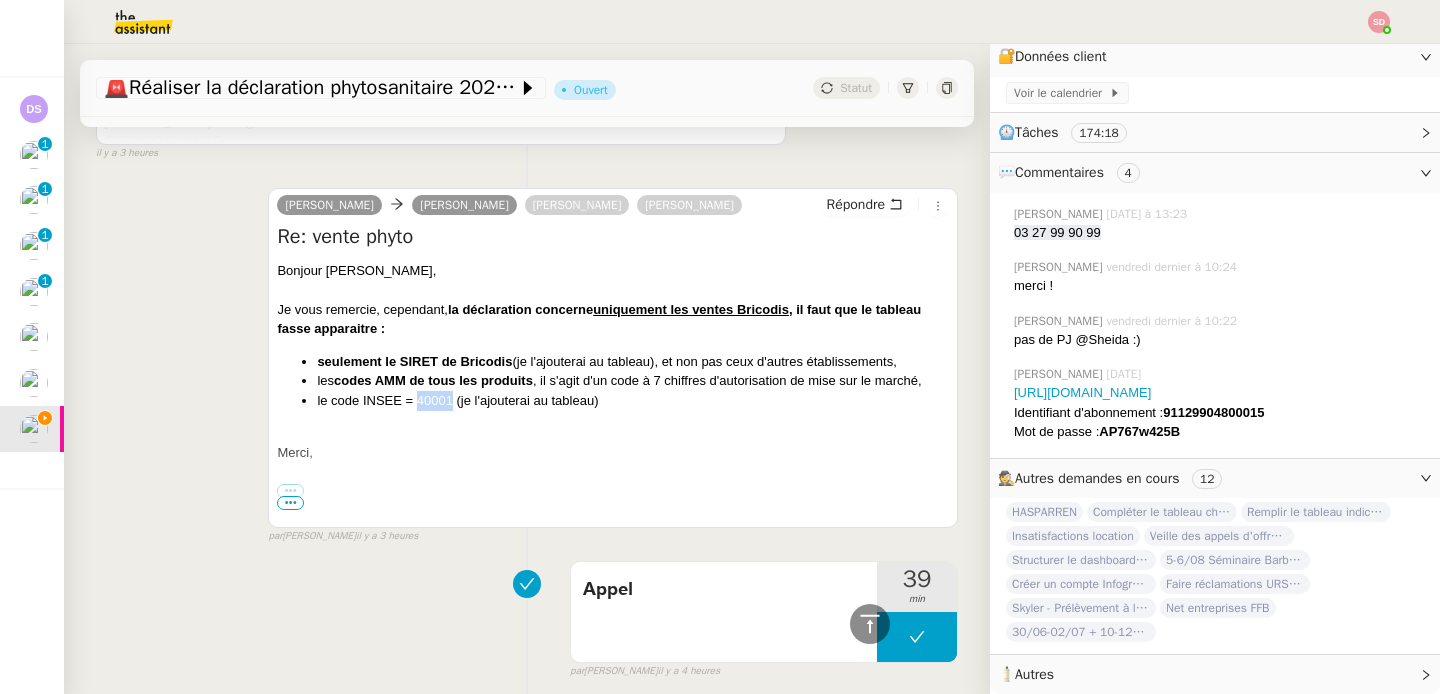 click on "le code INSEE = 40001 (je l'ajouterai au tableau)" at bounding box center (633, 401) 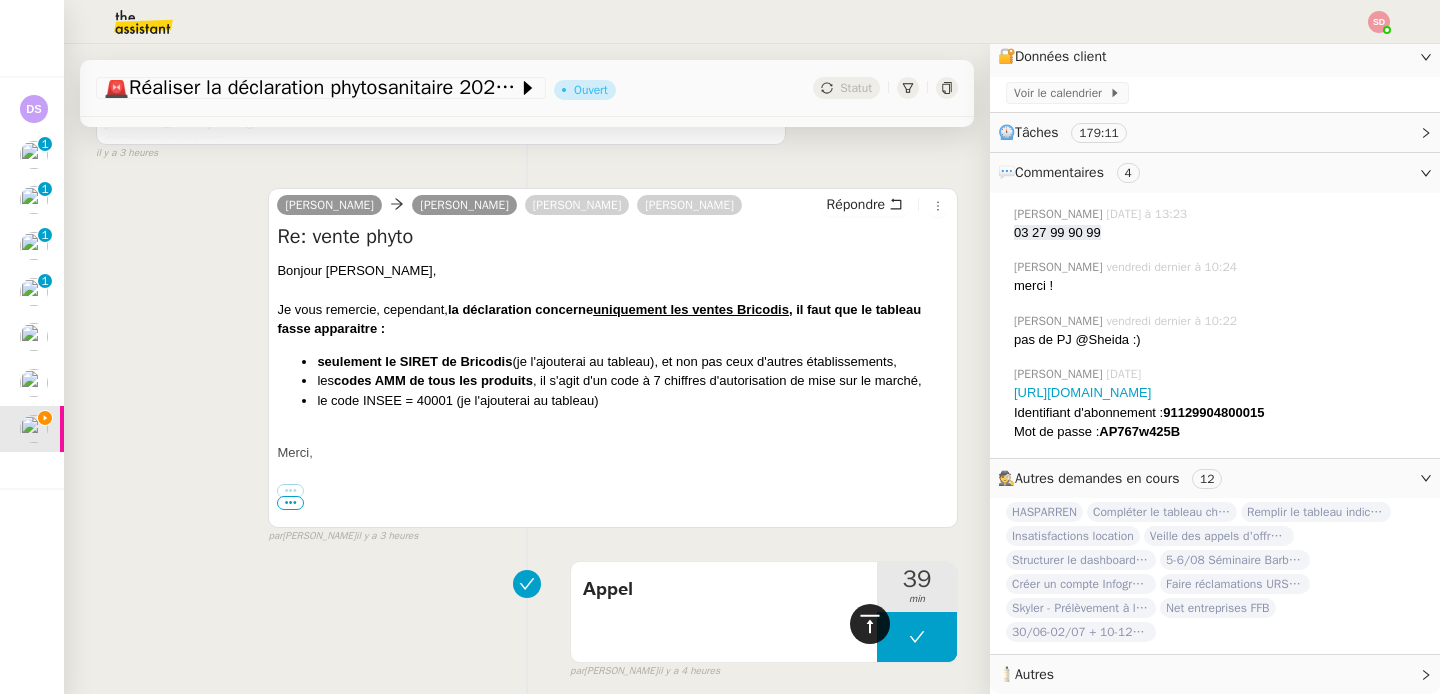 click 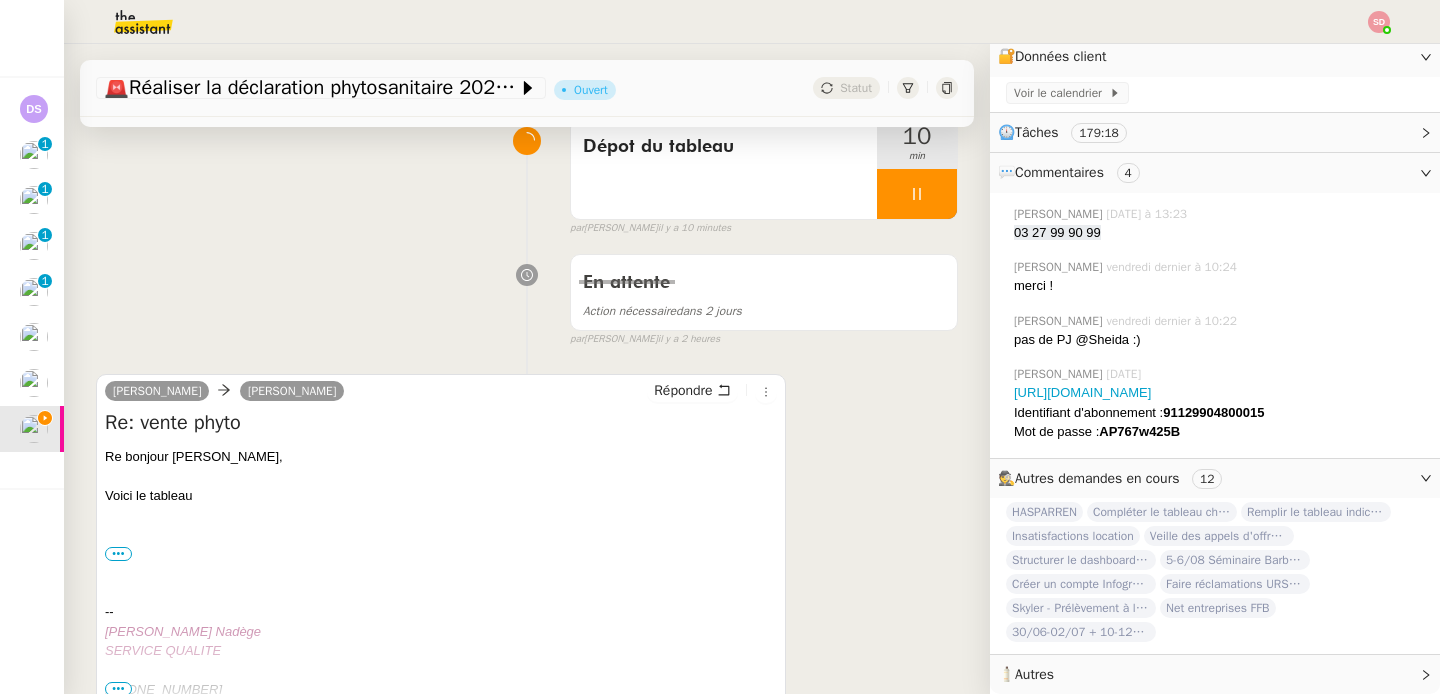 scroll, scrollTop: 349, scrollLeft: 0, axis: vertical 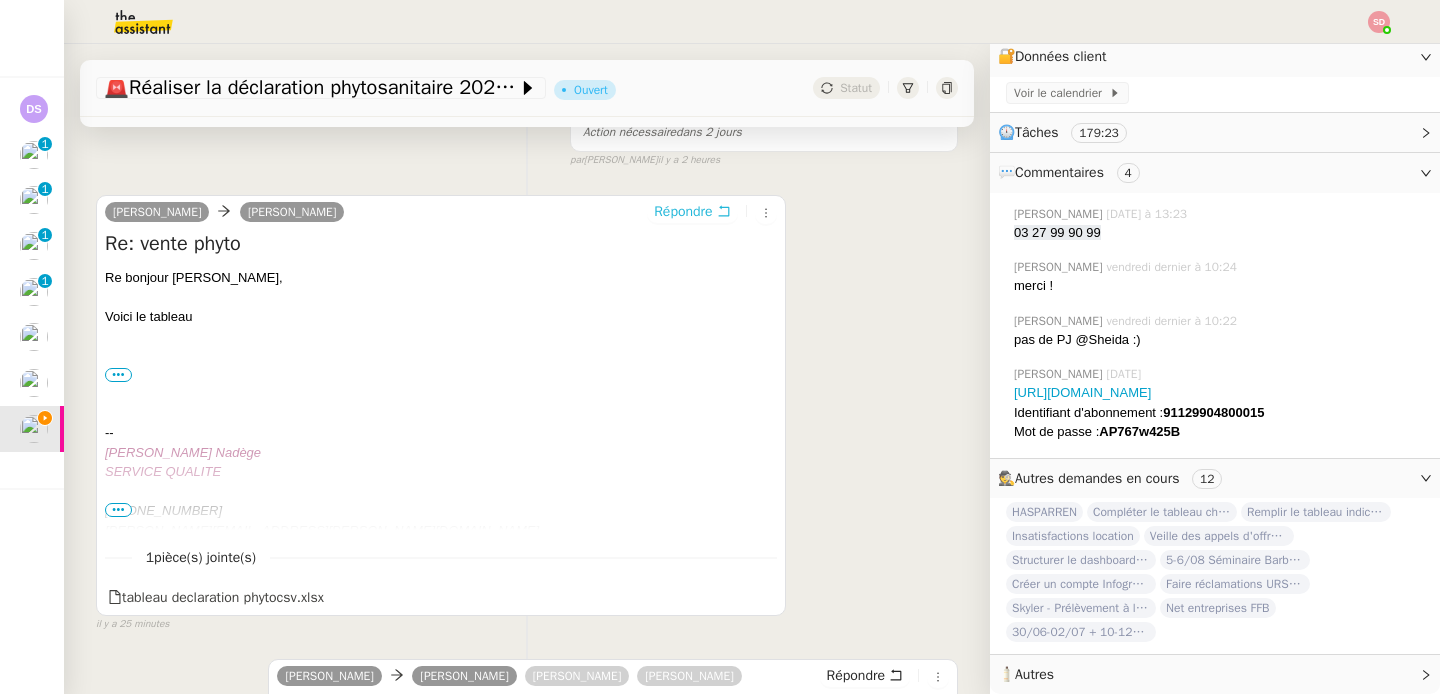 click on "Répondre" at bounding box center [683, 212] 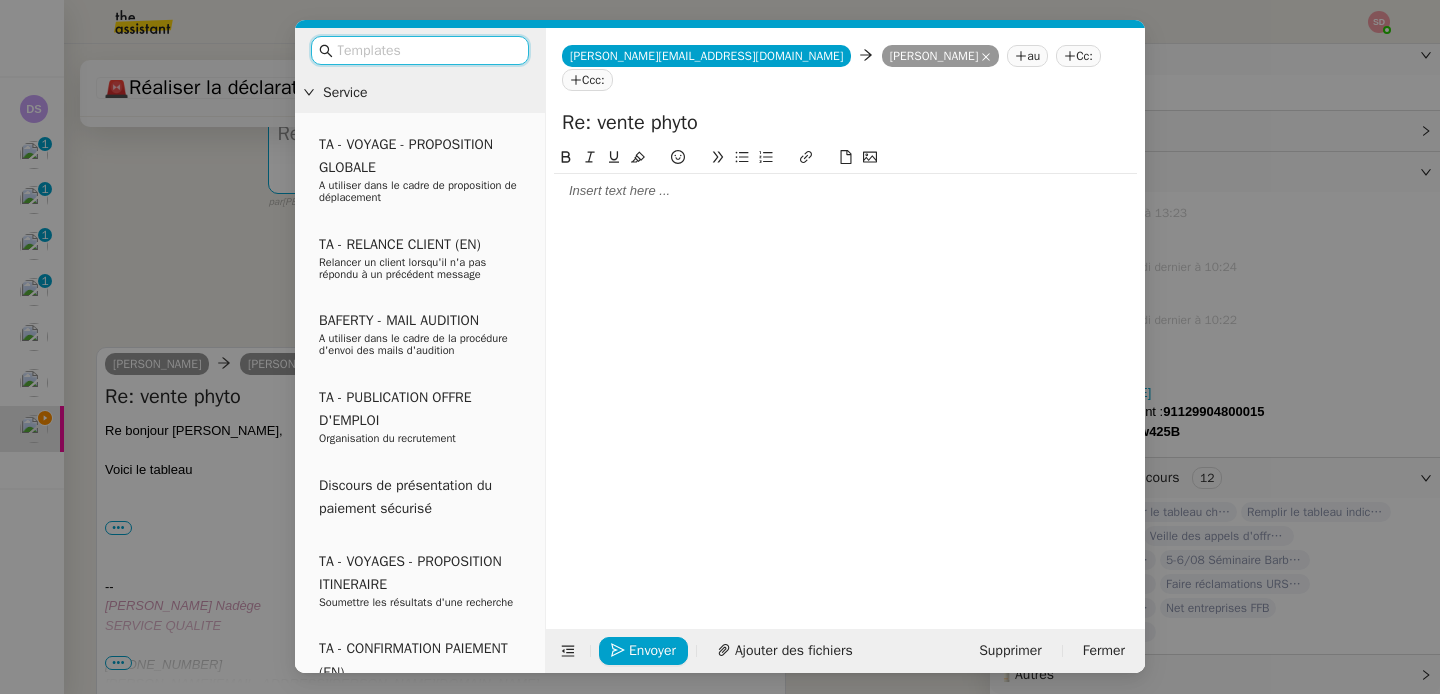 click 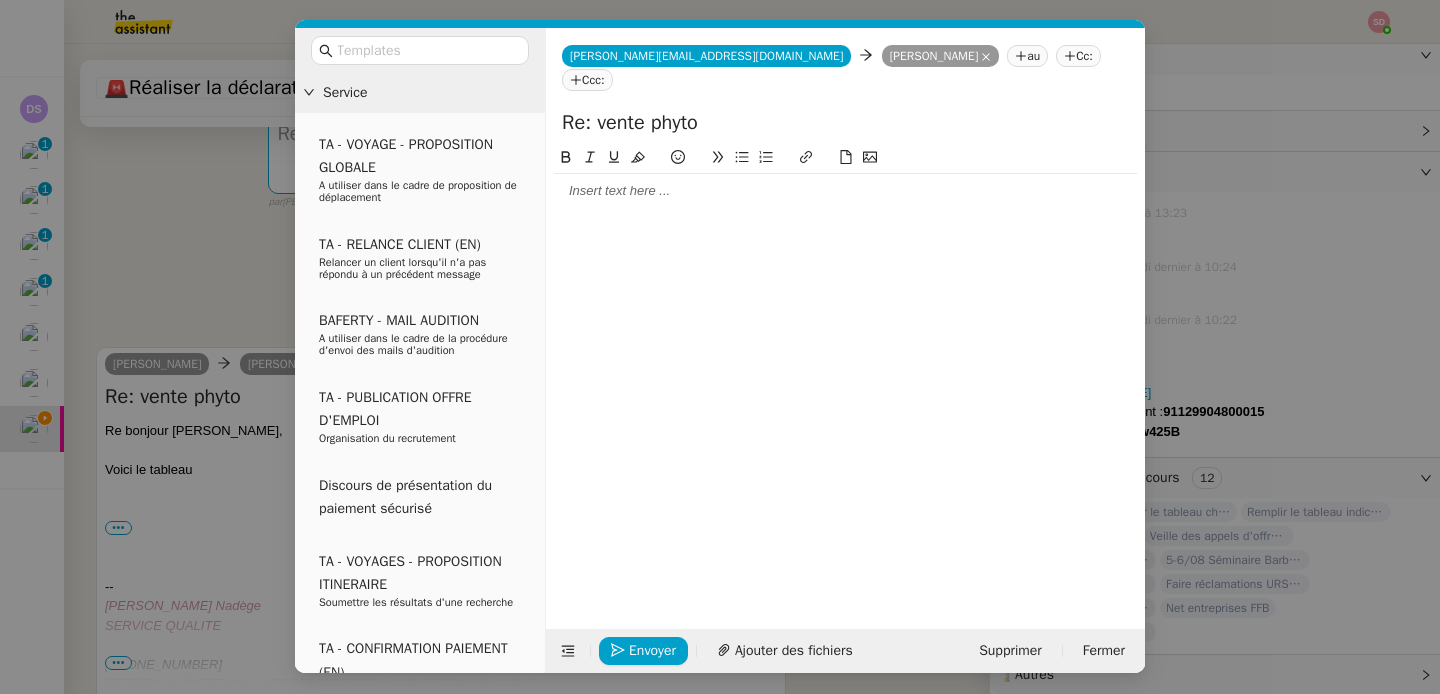 click 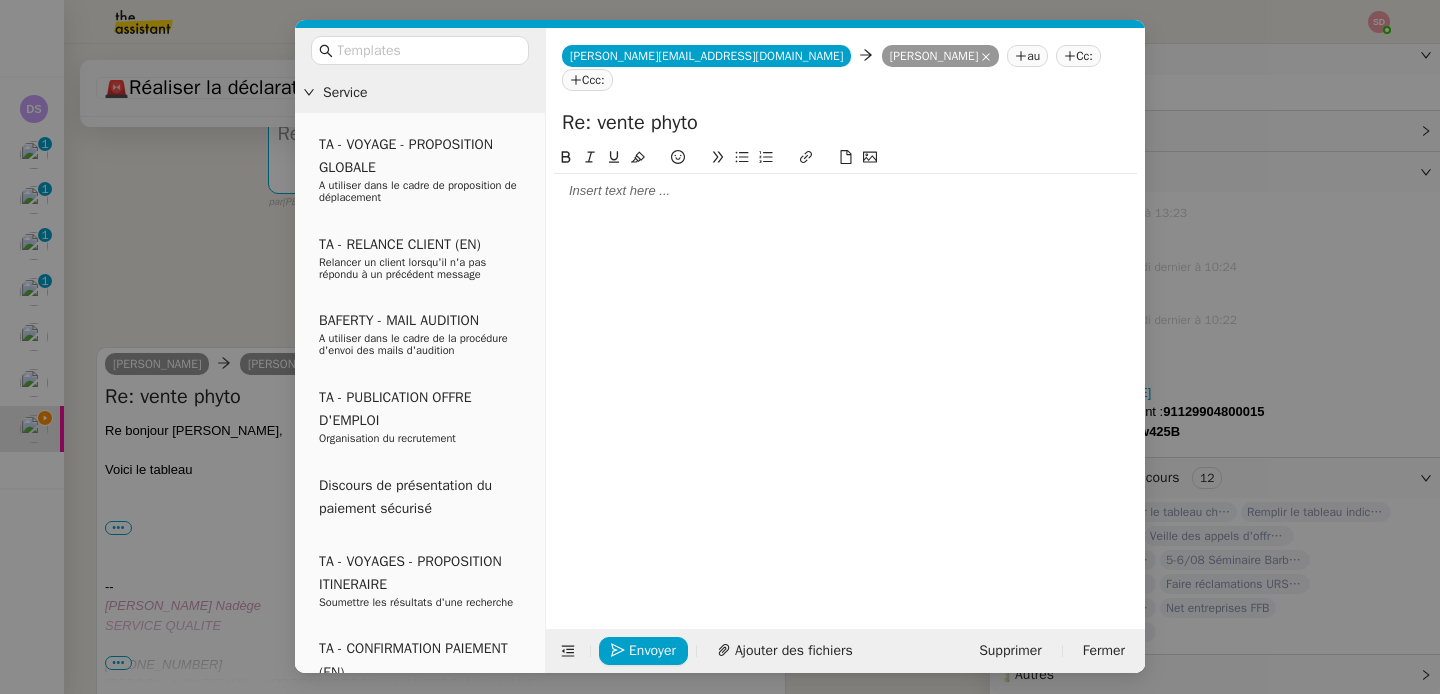 type 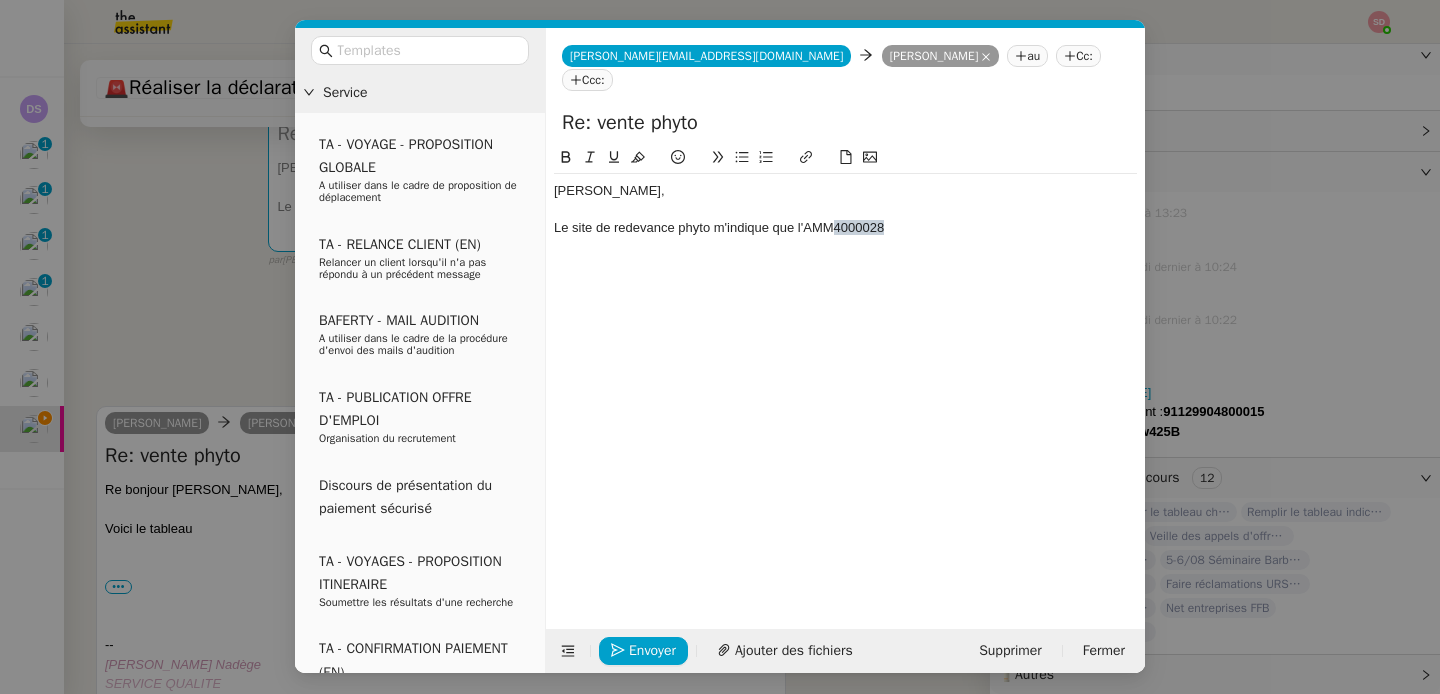 scroll, scrollTop: 0, scrollLeft: 0, axis: both 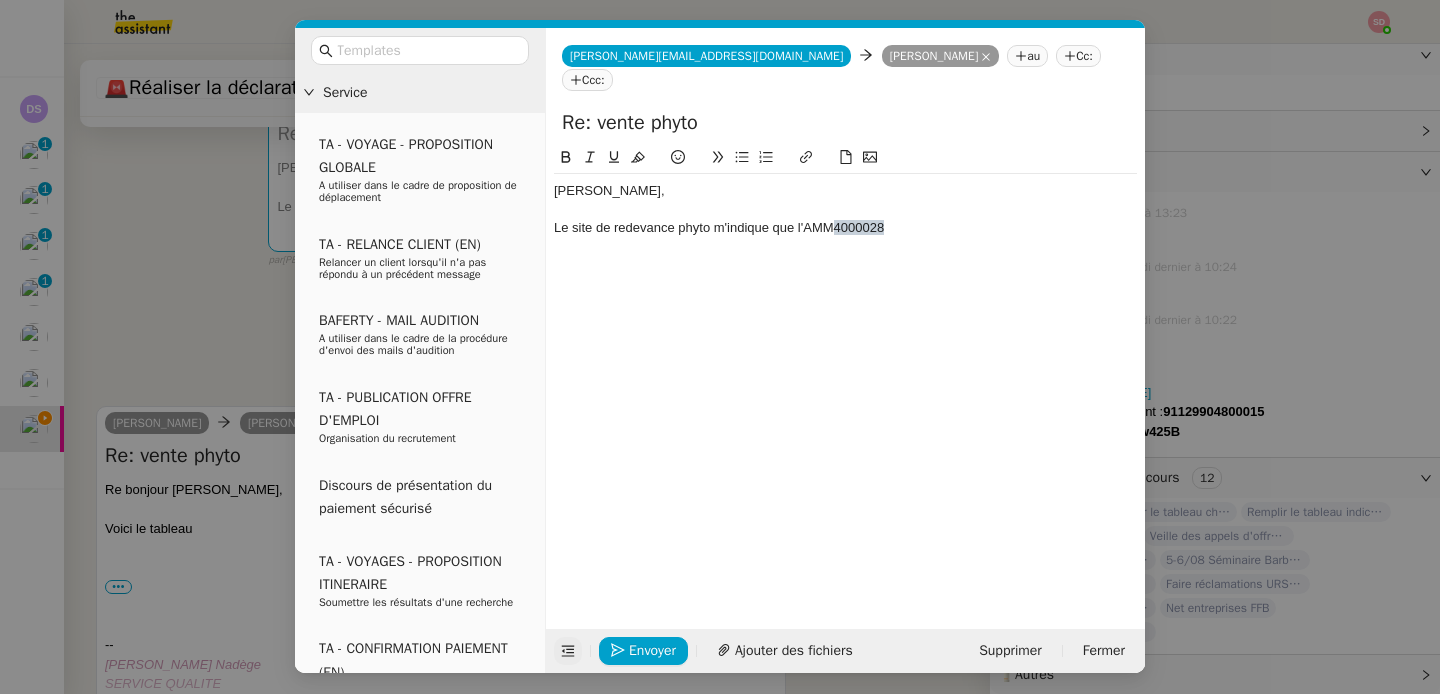 click 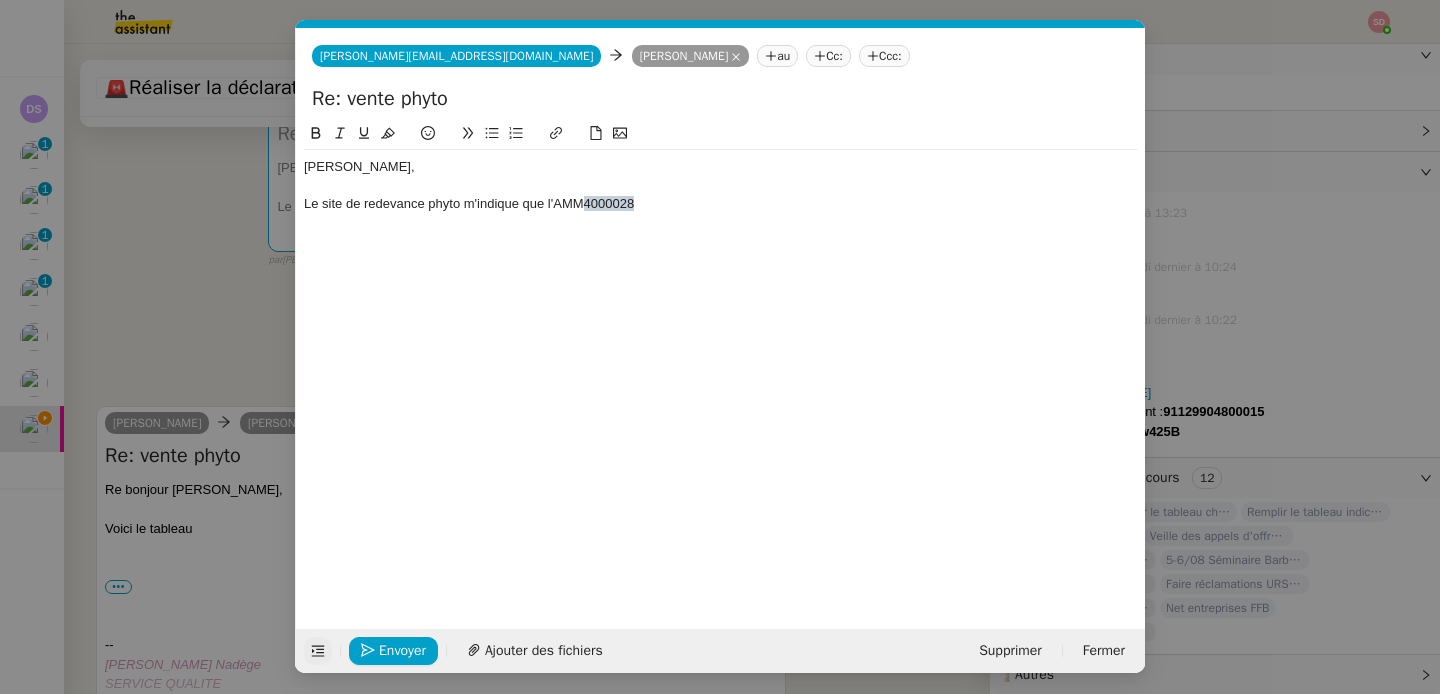 click on "Le site de redevance phyto m'indique que l'AMM  4000028" 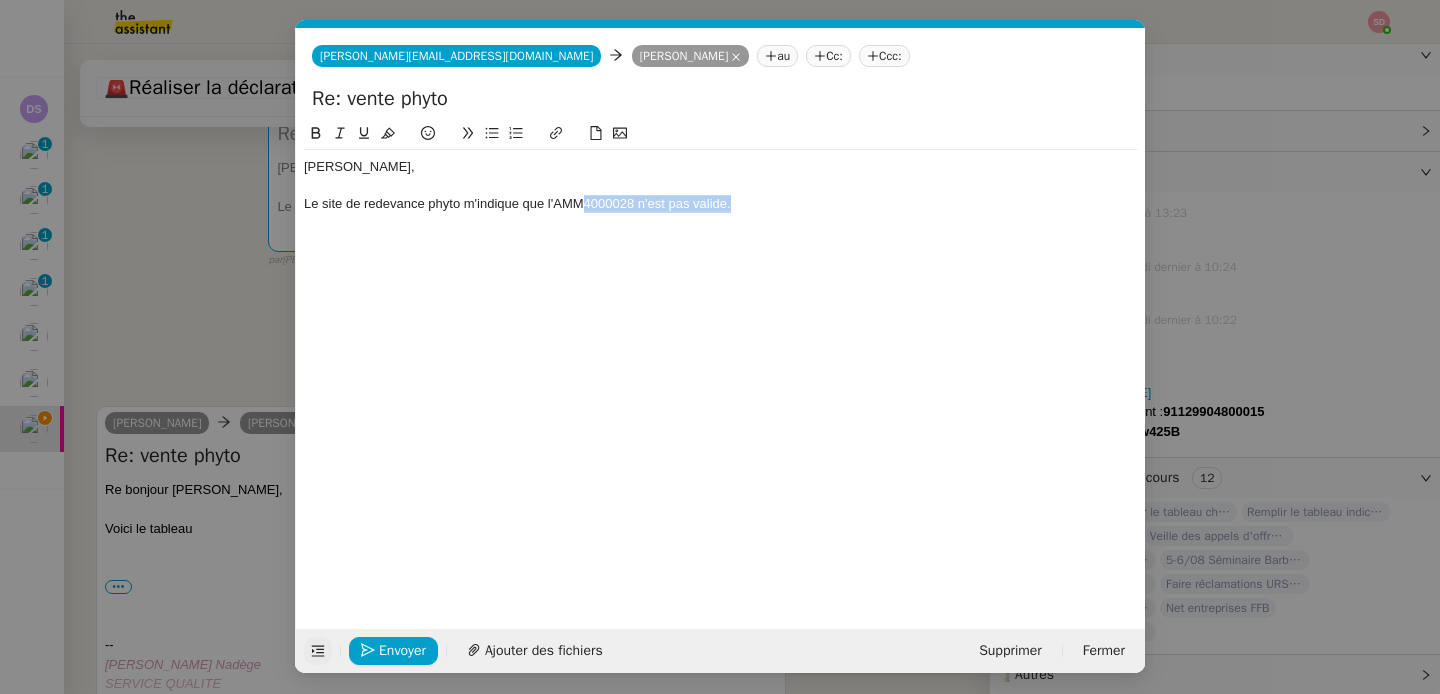 drag, startPoint x: 745, startPoint y: 209, endPoint x: 587, endPoint y: 206, distance: 158.02847 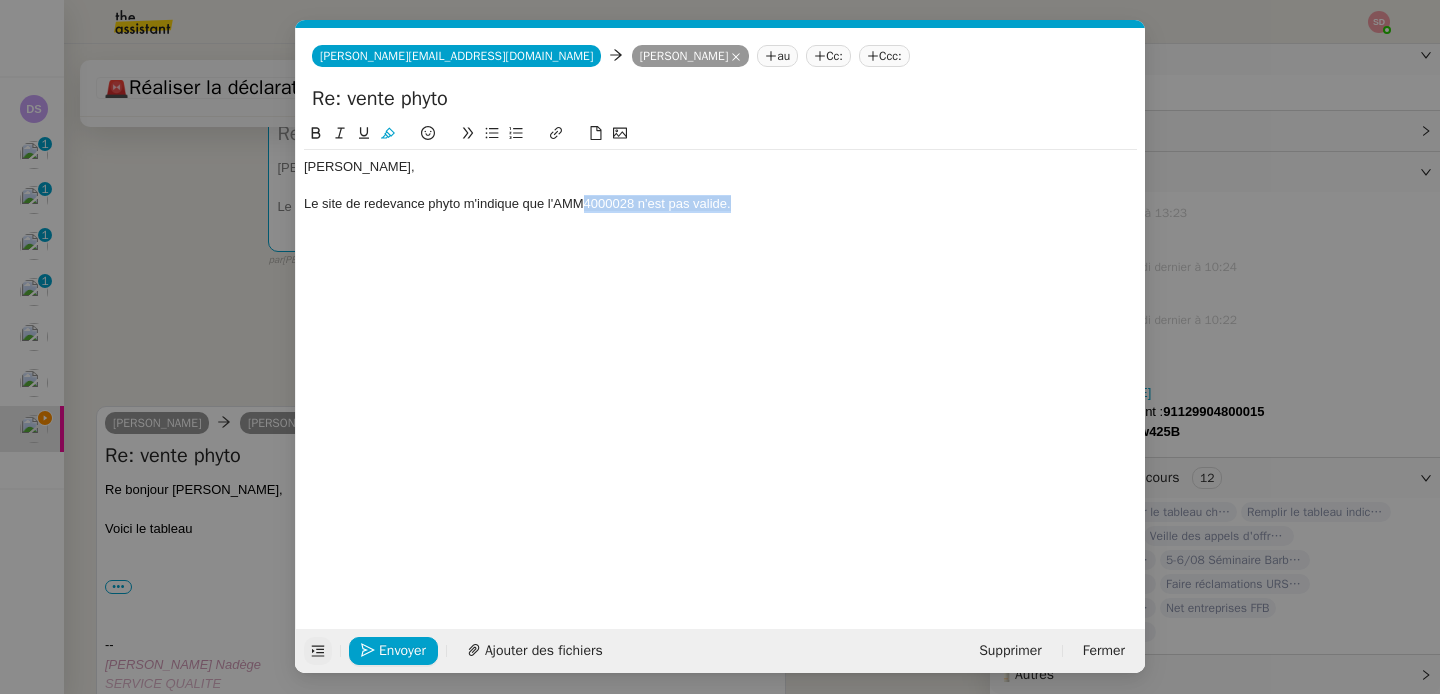 click 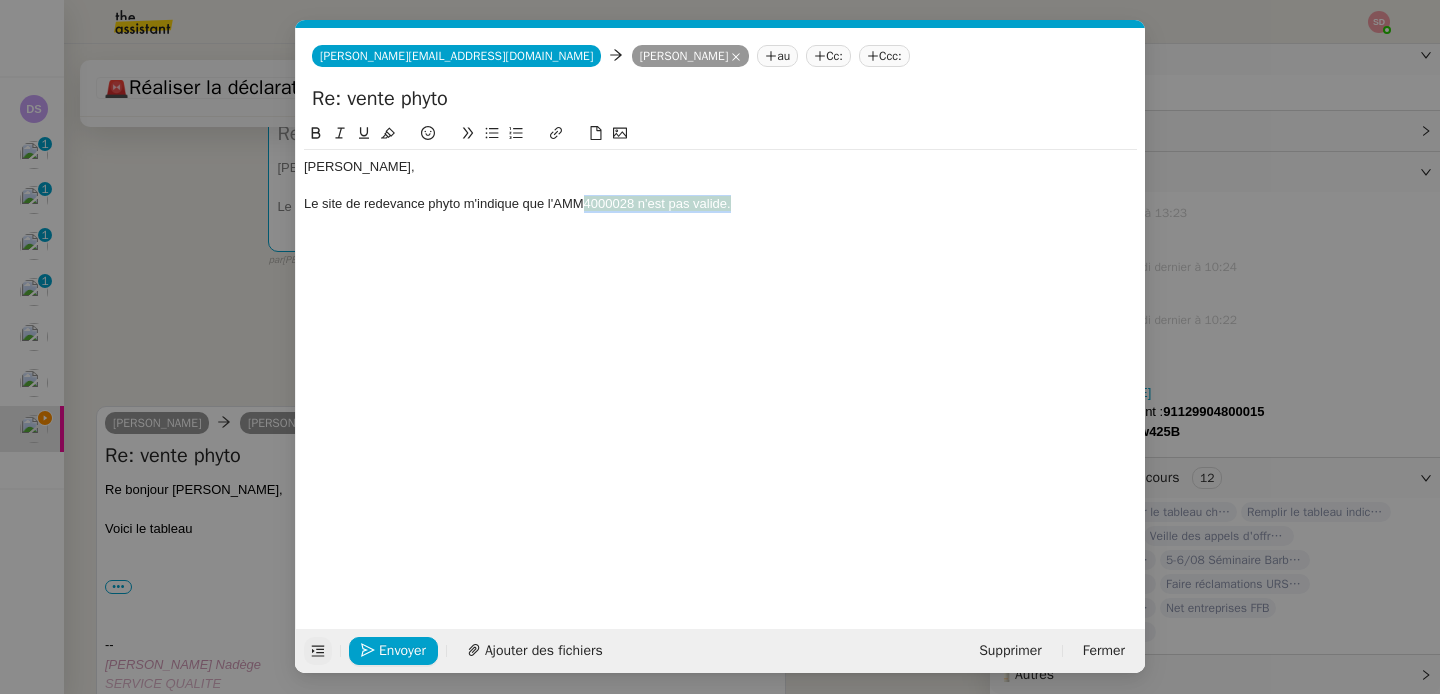 click on "Le site de redevance phyto m'indique que l'AMM  4000028 n'est pas valide." 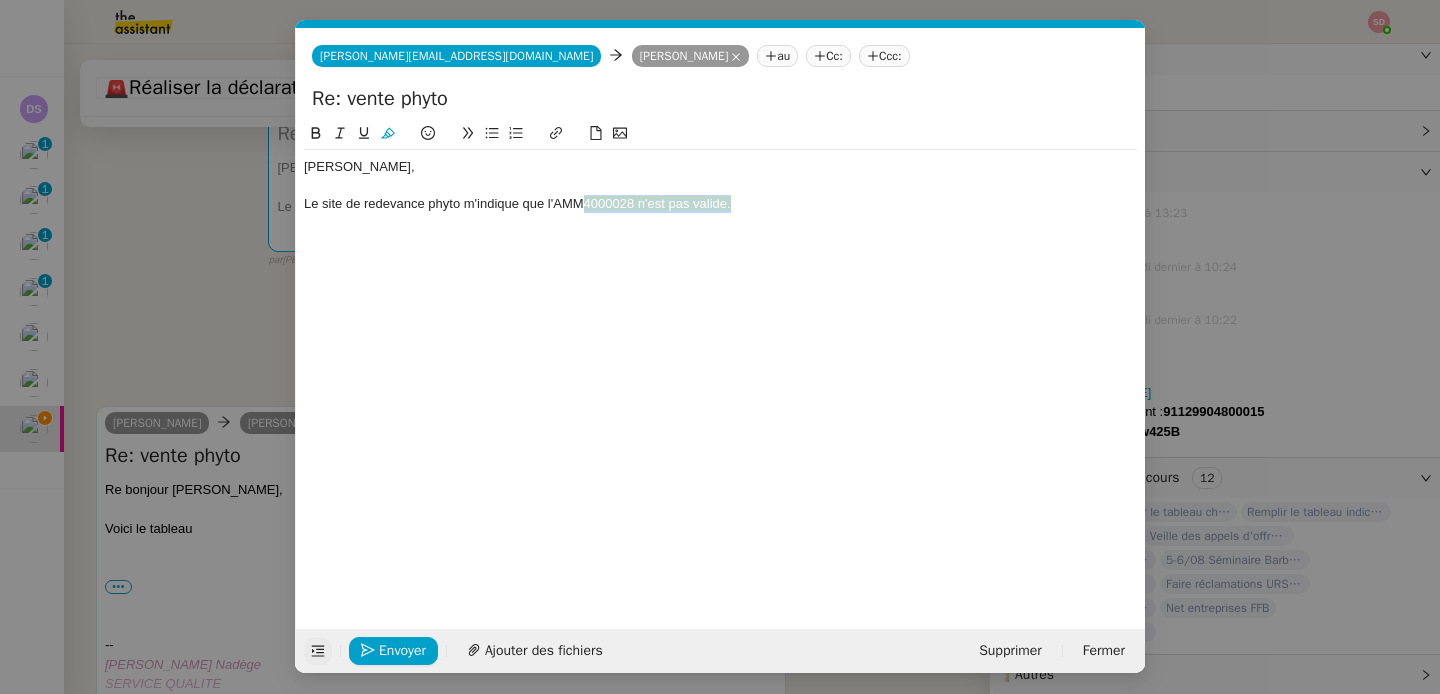 drag, startPoint x: 769, startPoint y: 209, endPoint x: 590, endPoint y: 206, distance: 179.02513 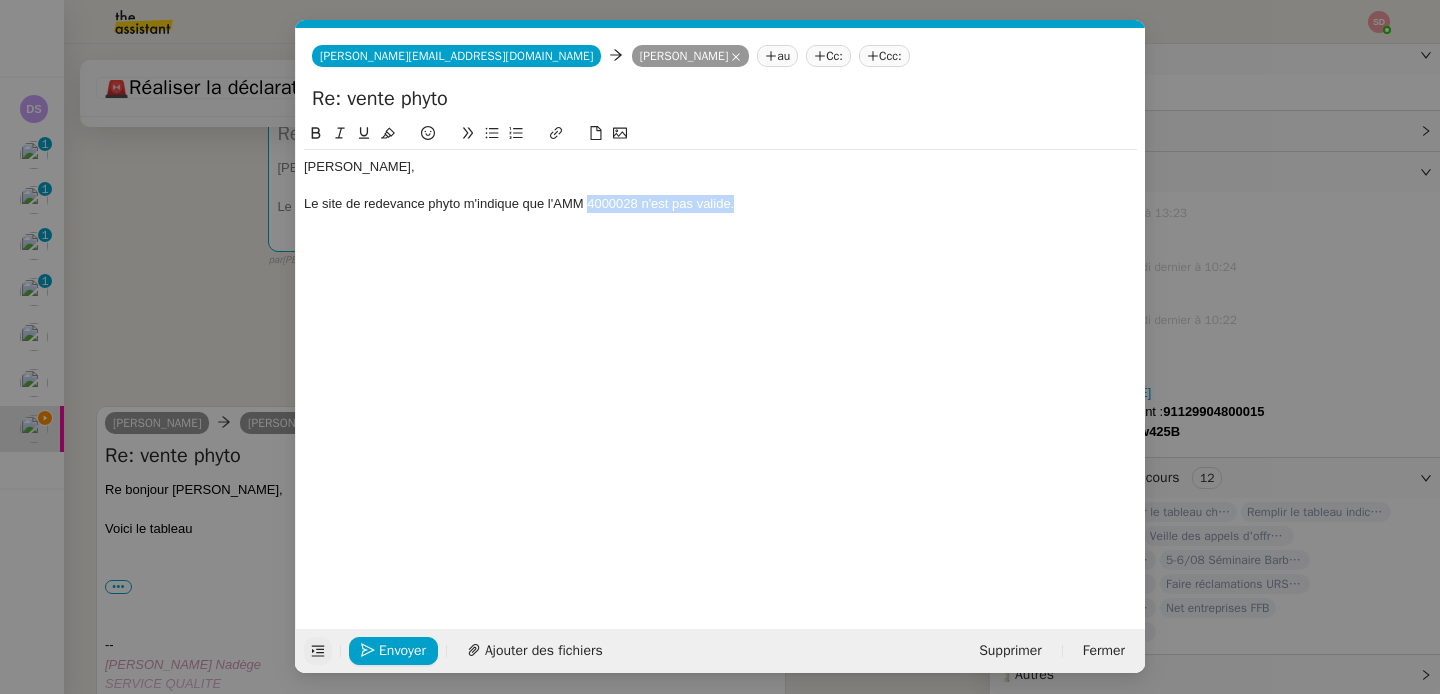 click on "Le site de redevance phyto m'indique que l'AMM 4000028 n'est pas valide." 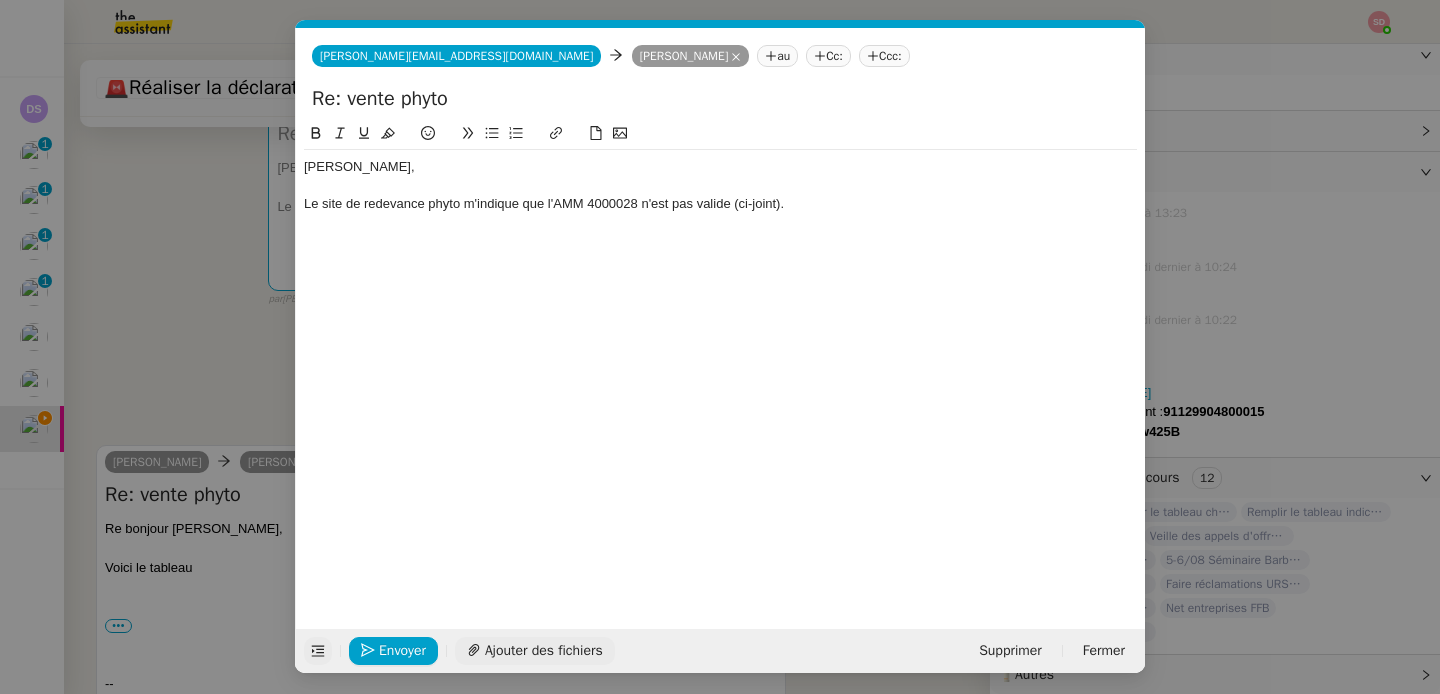 click on "Ajouter des fichiers" 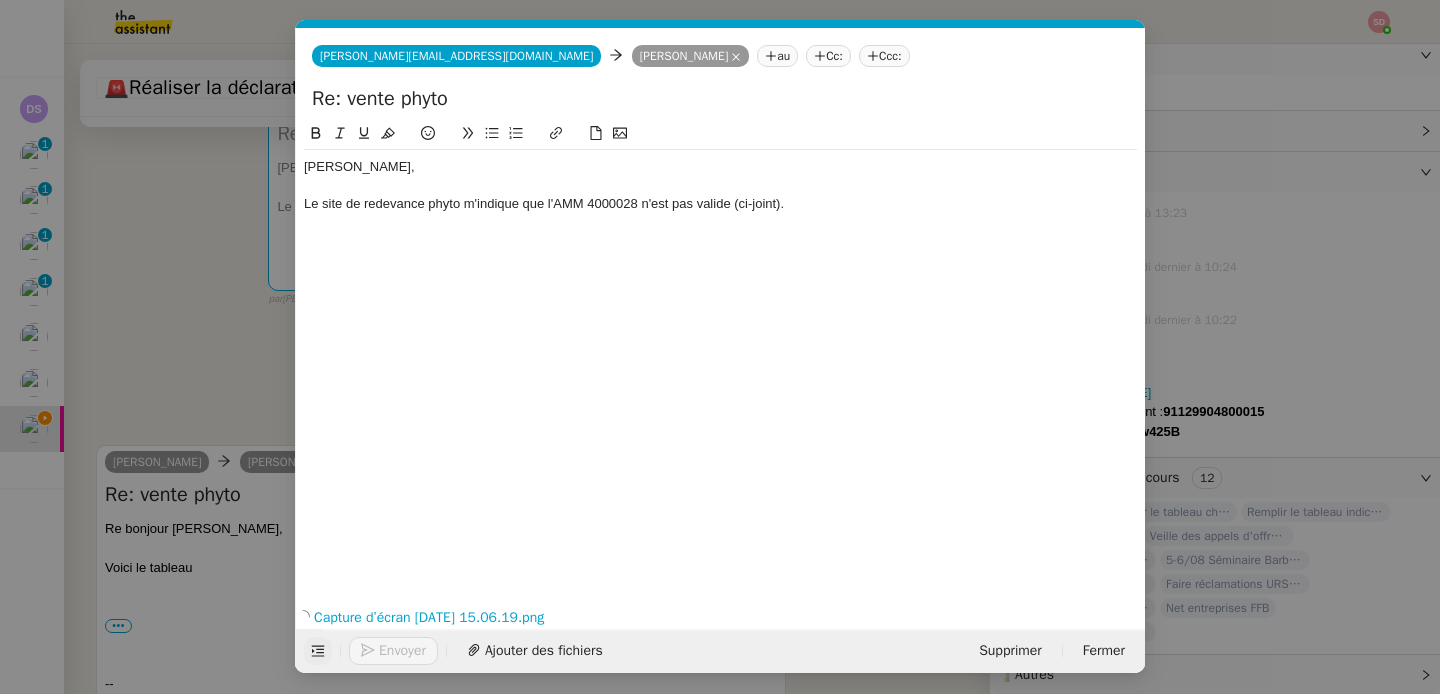 click 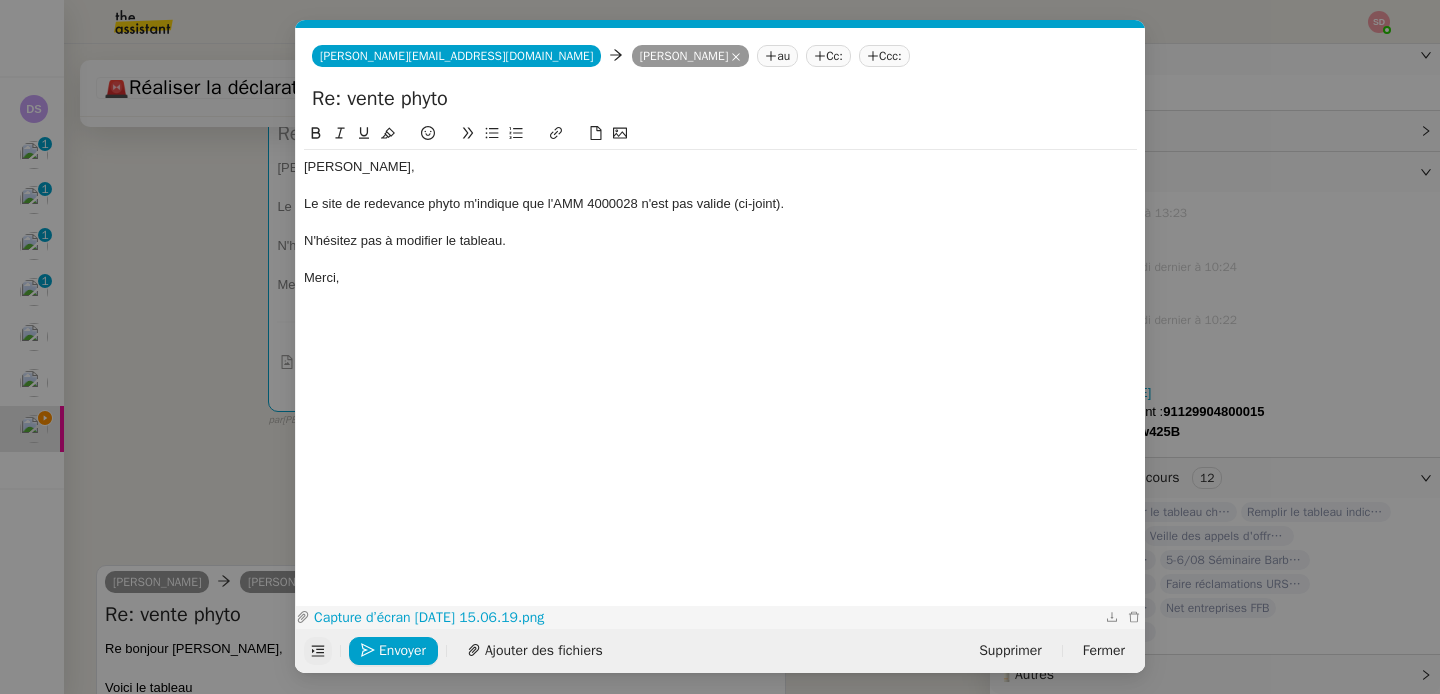 click on "Capture d’écran [DATE] 15.06.19.png" 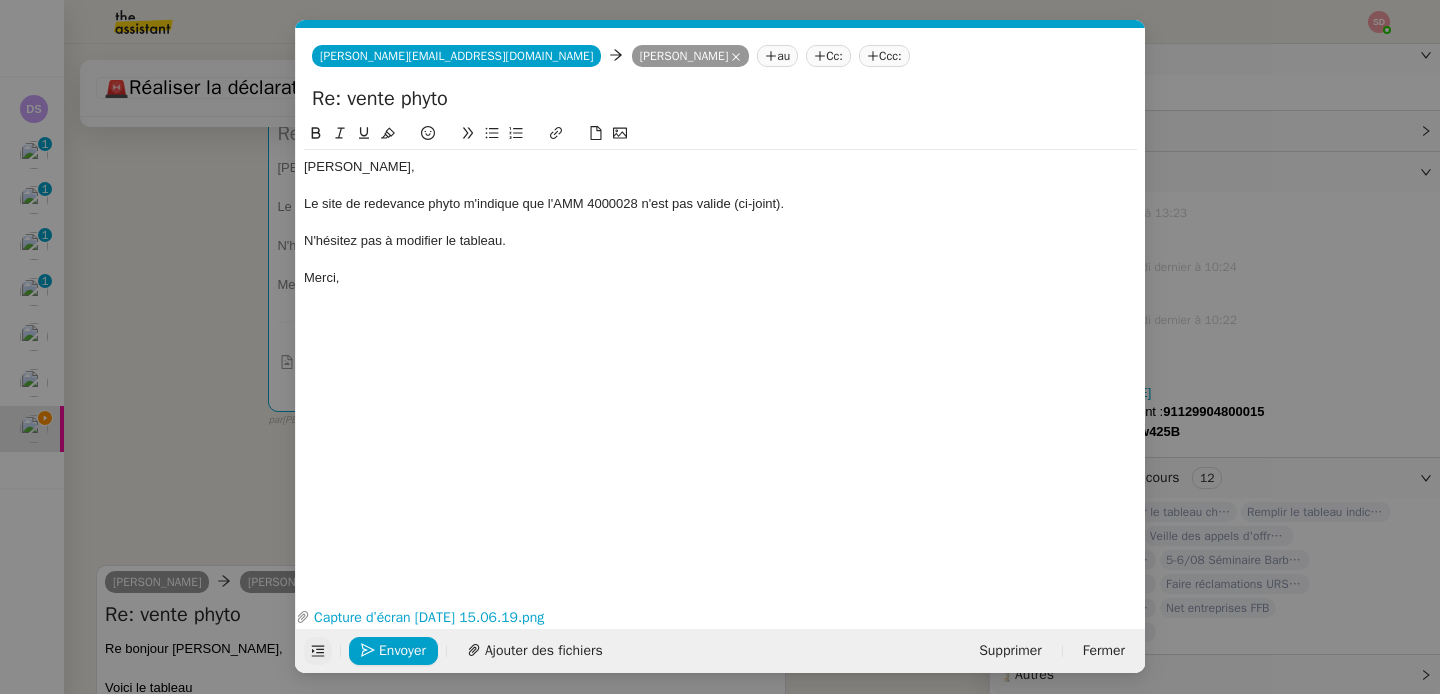 click on "Merci," 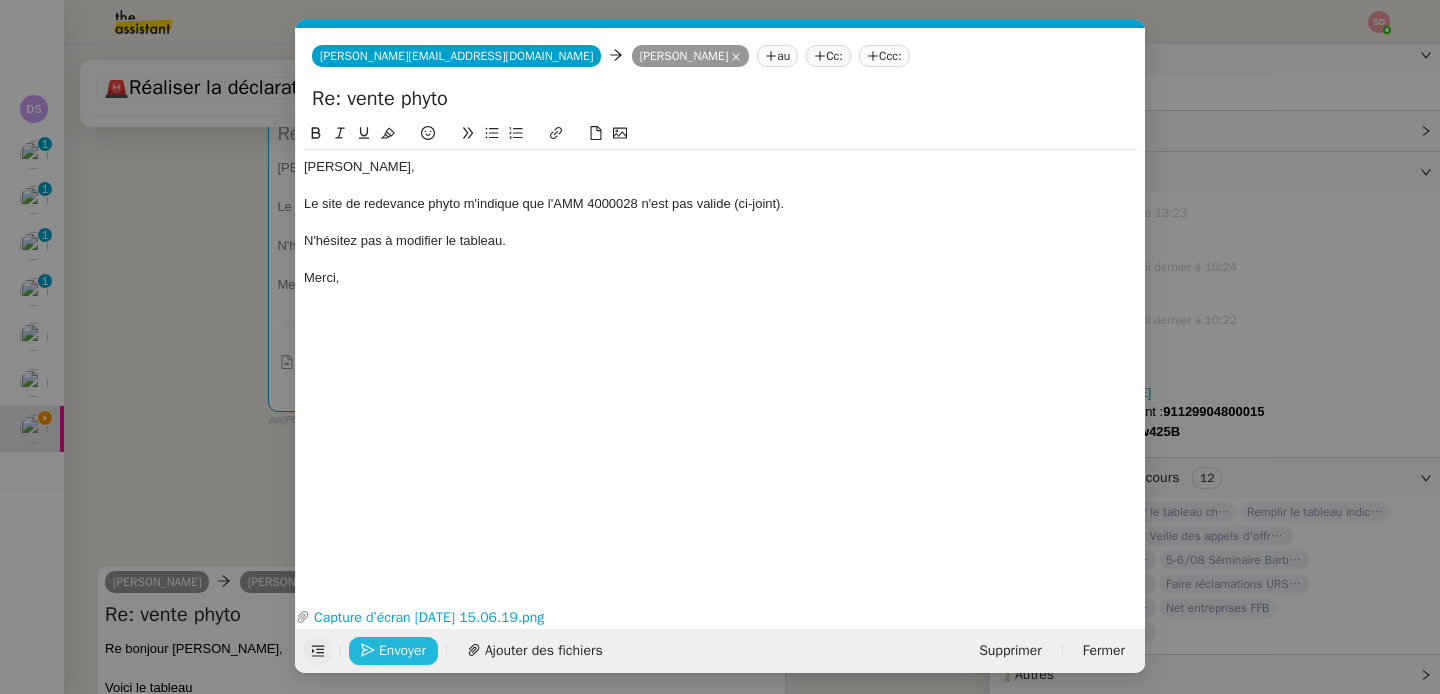 click 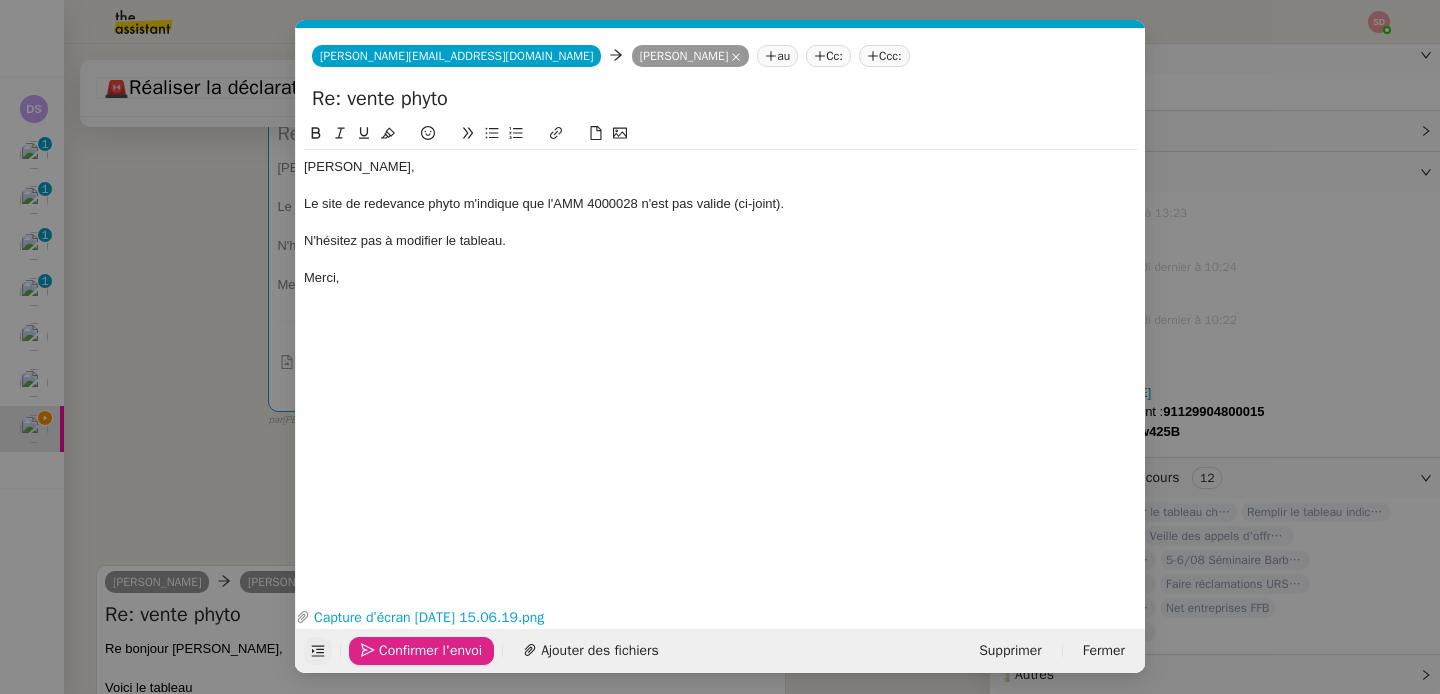 click 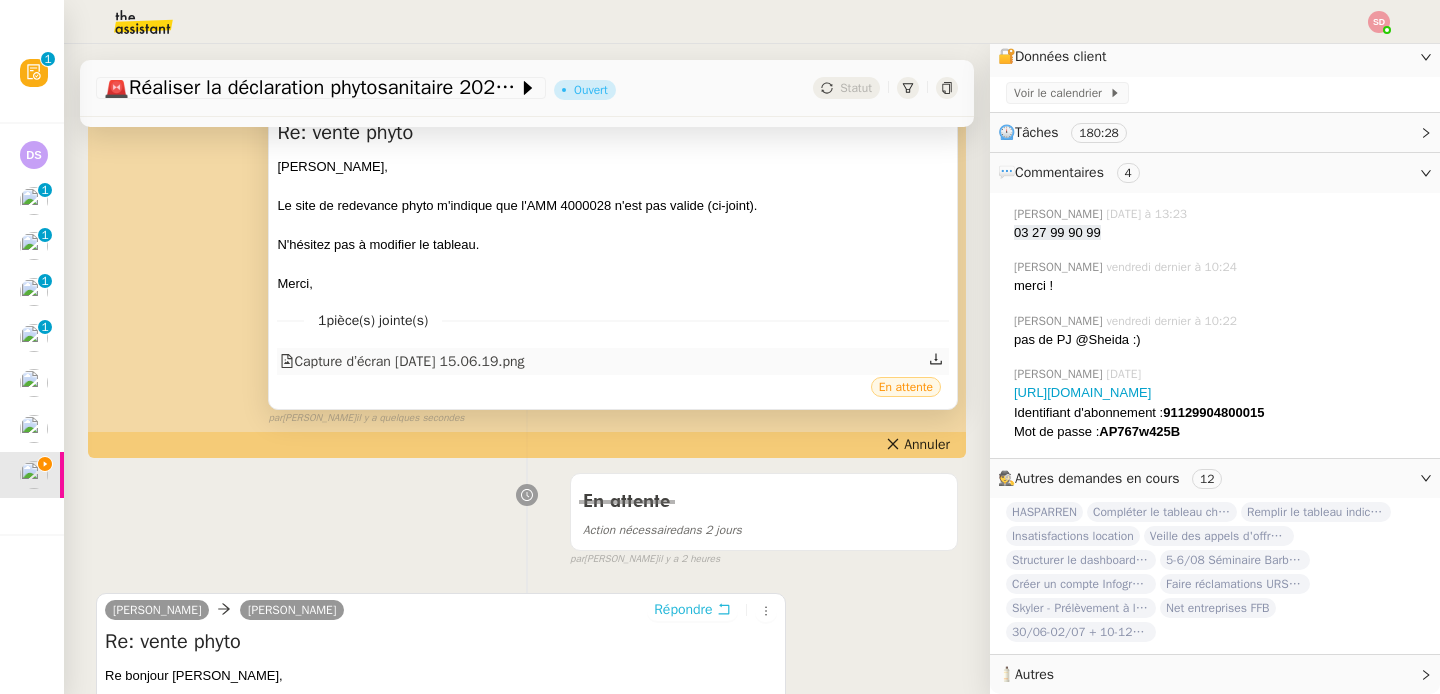 scroll, scrollTop: 0, scrollLeft: 0, axis: both 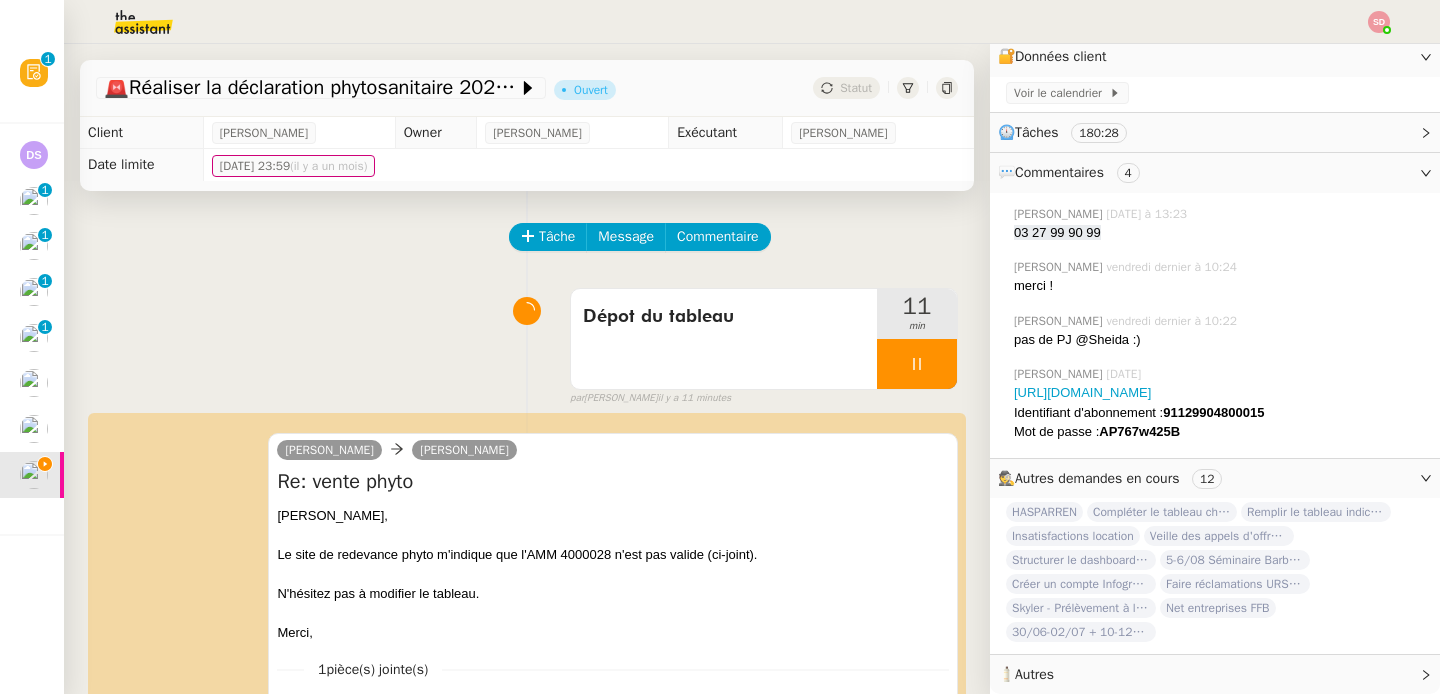 click on "Tâche Message Commentaire Veuillez patienter une erreur s'est produite 👌👌👌 message envoyé ✌️✌️✌️ [PERSON_NAME] d'abord attribuer un client Une erreur s'est produite, veuillez réessayer  Dépot du tableau     11 min false par   [PERSON_NAME]   il y a 11 minutes 👌👌👌 message envoyé ✌️✌️✌️ une erreur s'est produite 👌👌👌 message envoyé ✌️✌️✌️ Votre message va être revu ✌️✌️✌️ une erreur s'est produite La taille des fichiers doit être de 10Mb au maximum.  [PERSON_NAME]  Re: vente phyto
[PERSON_NAME], Le site de redevance phyto m'indique que l'AMM 4000028 n'est pas valide (ci-joint). N'hésitez pas à modifier le tableau. [GEOGRAPHIC_DATA], •••  1  pièce(s) jointe(s)  Capture d’écran [DATE] 15.06.19.png  En attente false par   [PERSON_NAME]   il y a quelques secondes Annuler 👌👌👌 message envoyé ✌️✌️✌️ une erreur s'est produite 👌👌👌 message envoyé ✌️✌️✌️ une erreur s'est produite" 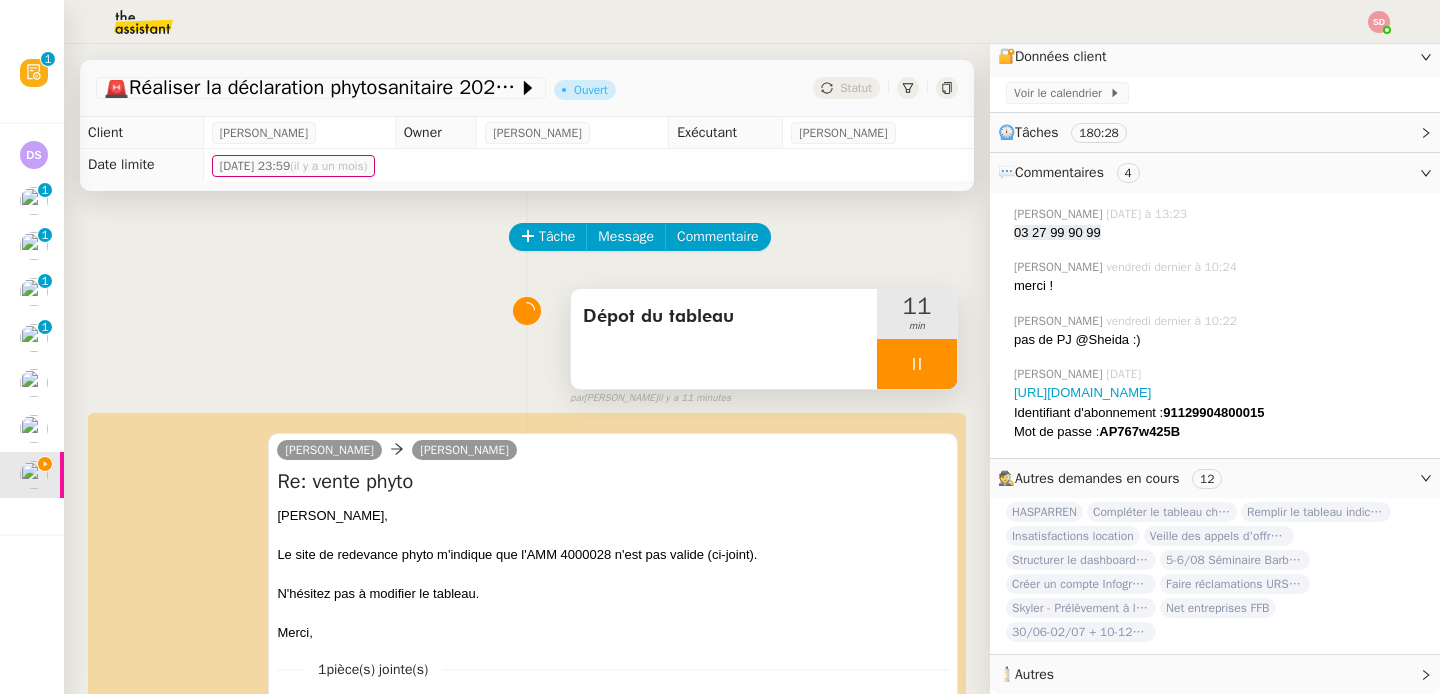 click at bounding box center (917, 364) 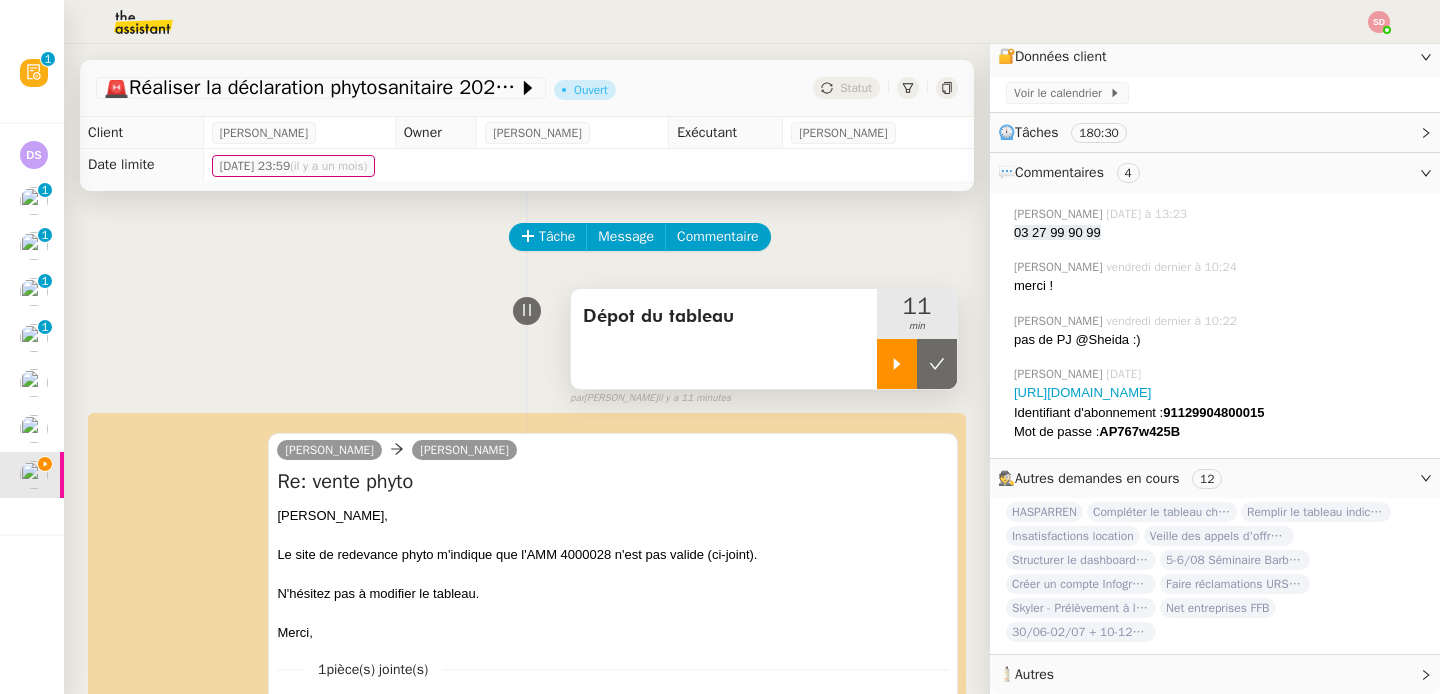 click at bounding box center [937, 364] 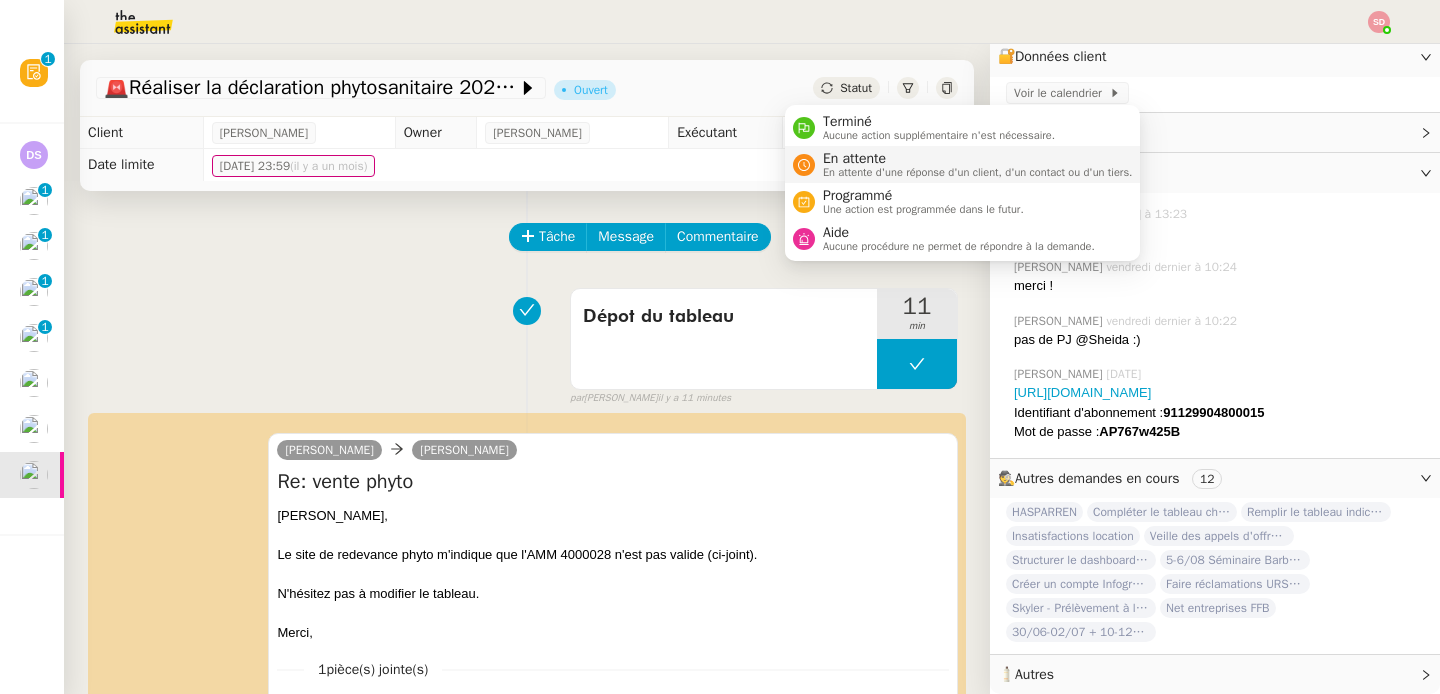 click on "En attente" at bounding box center [978, 159] 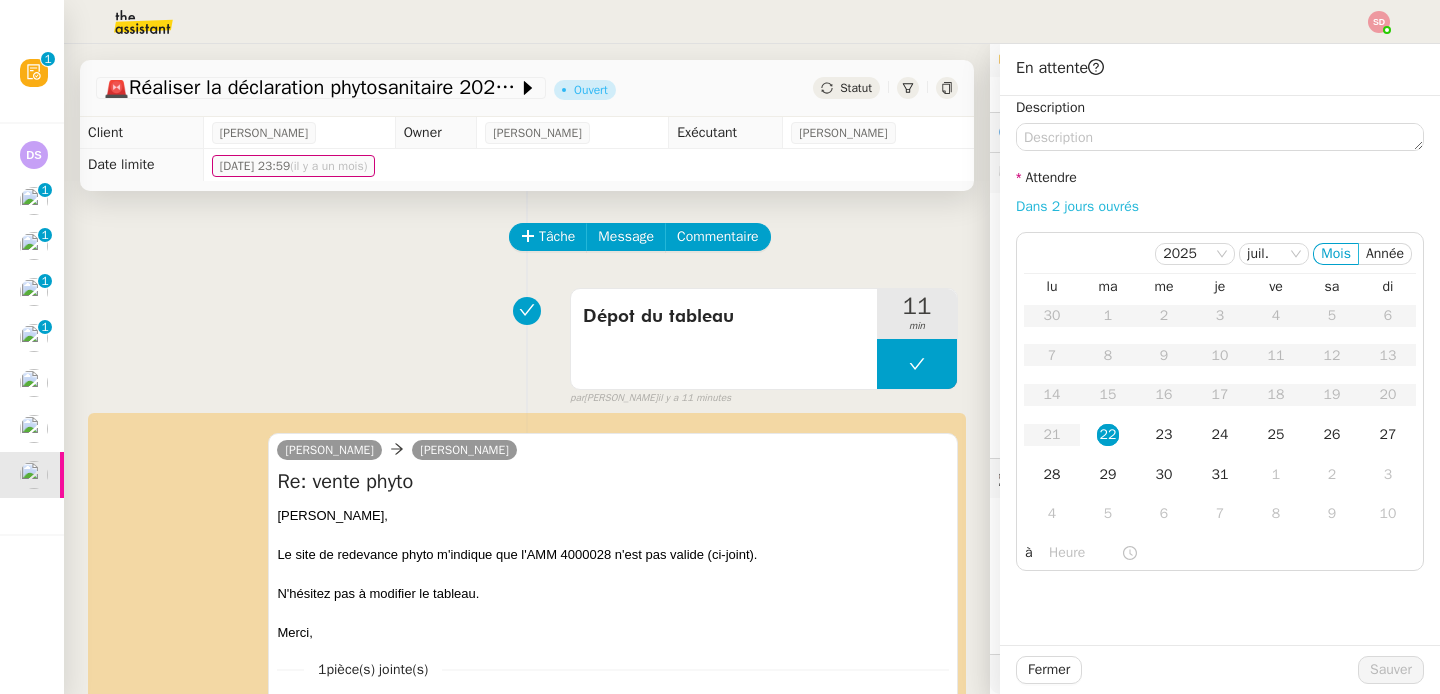 click on "Dans 2 jours ouvrés" 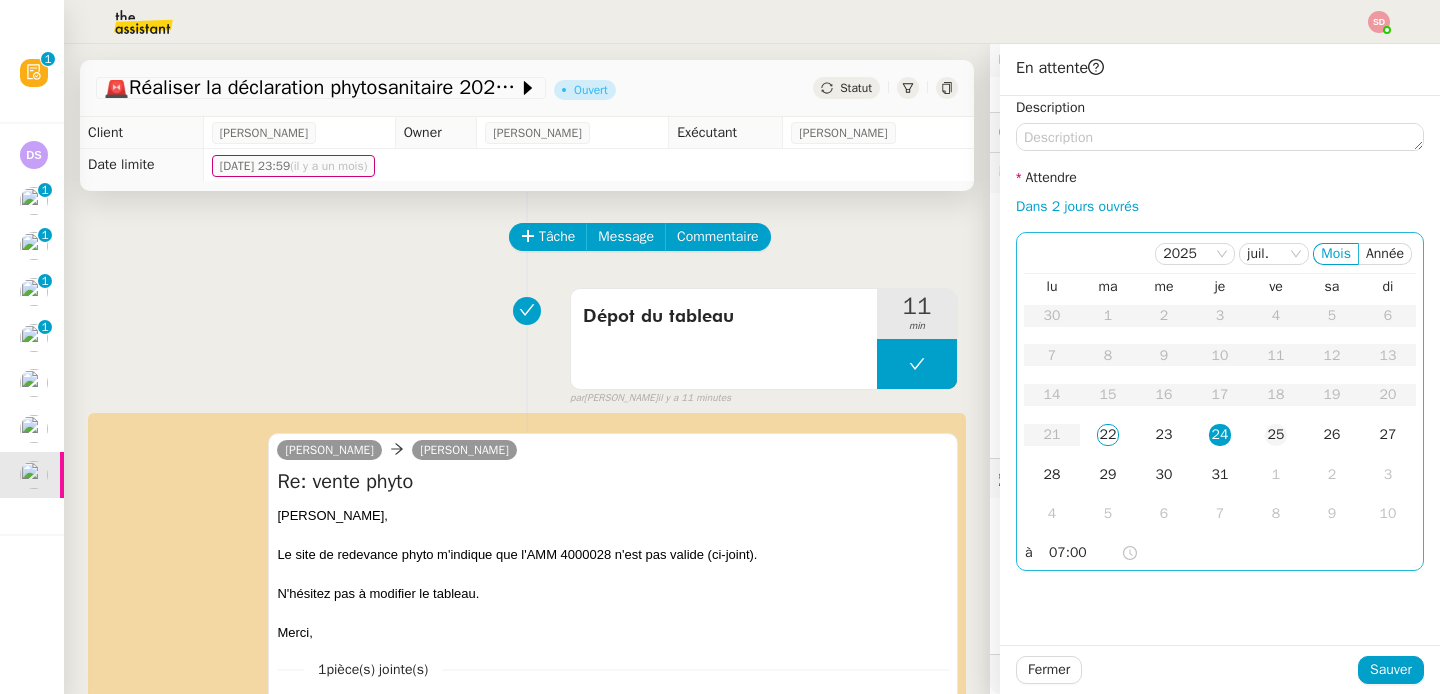 click on "25" 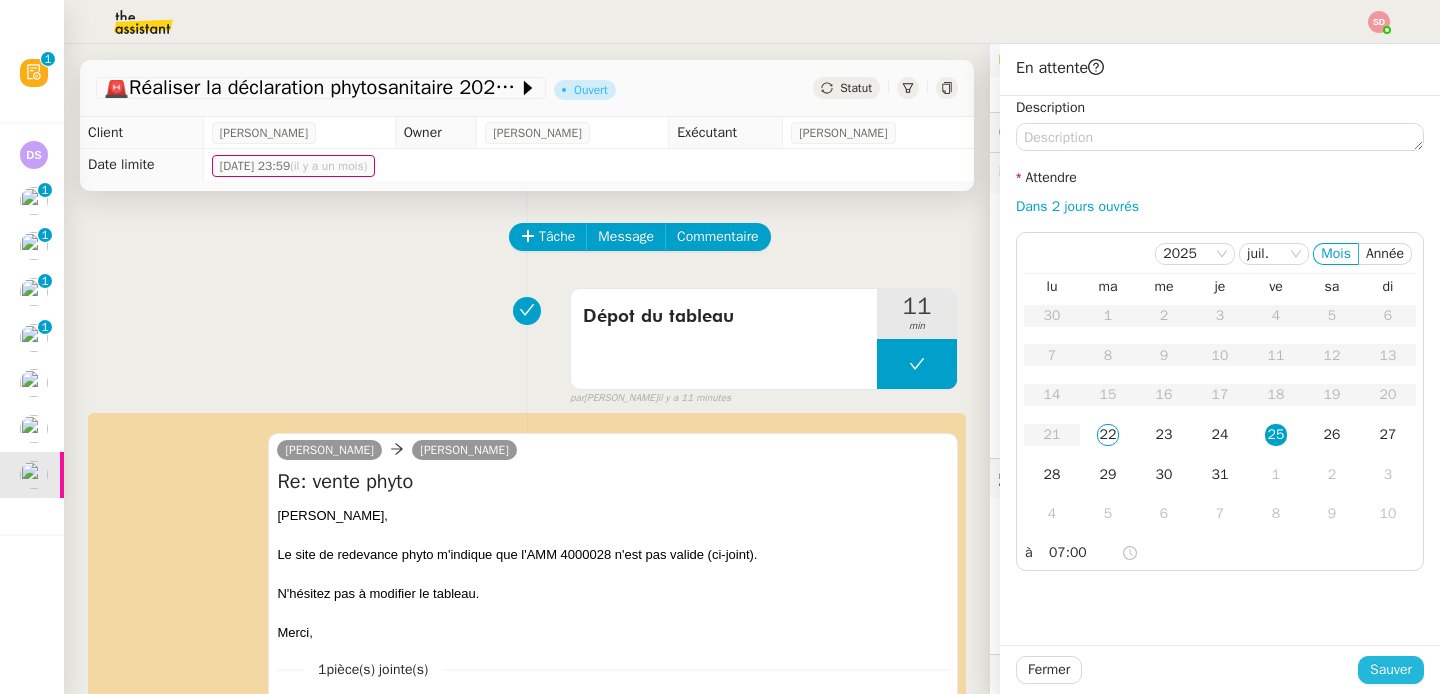 click on "Sauver" 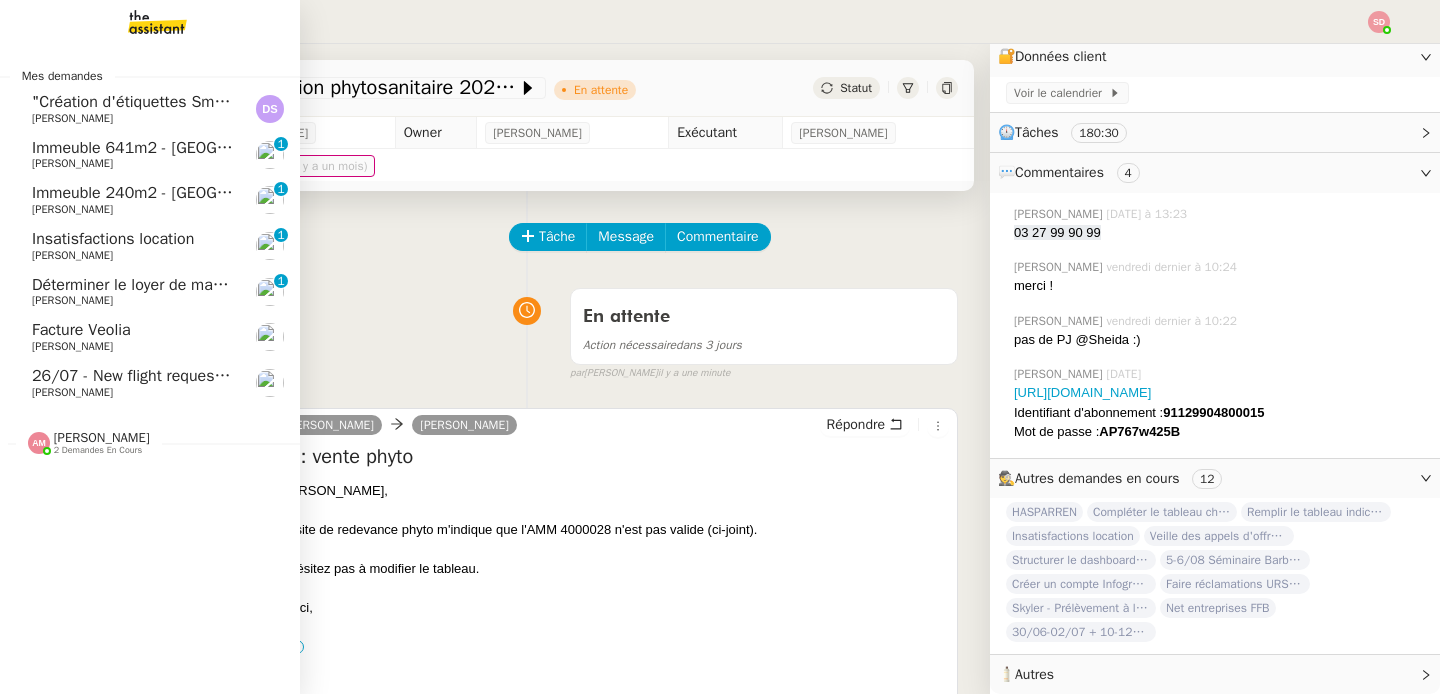 click on "26/07 - New flight request - [PERSON_NAME]" 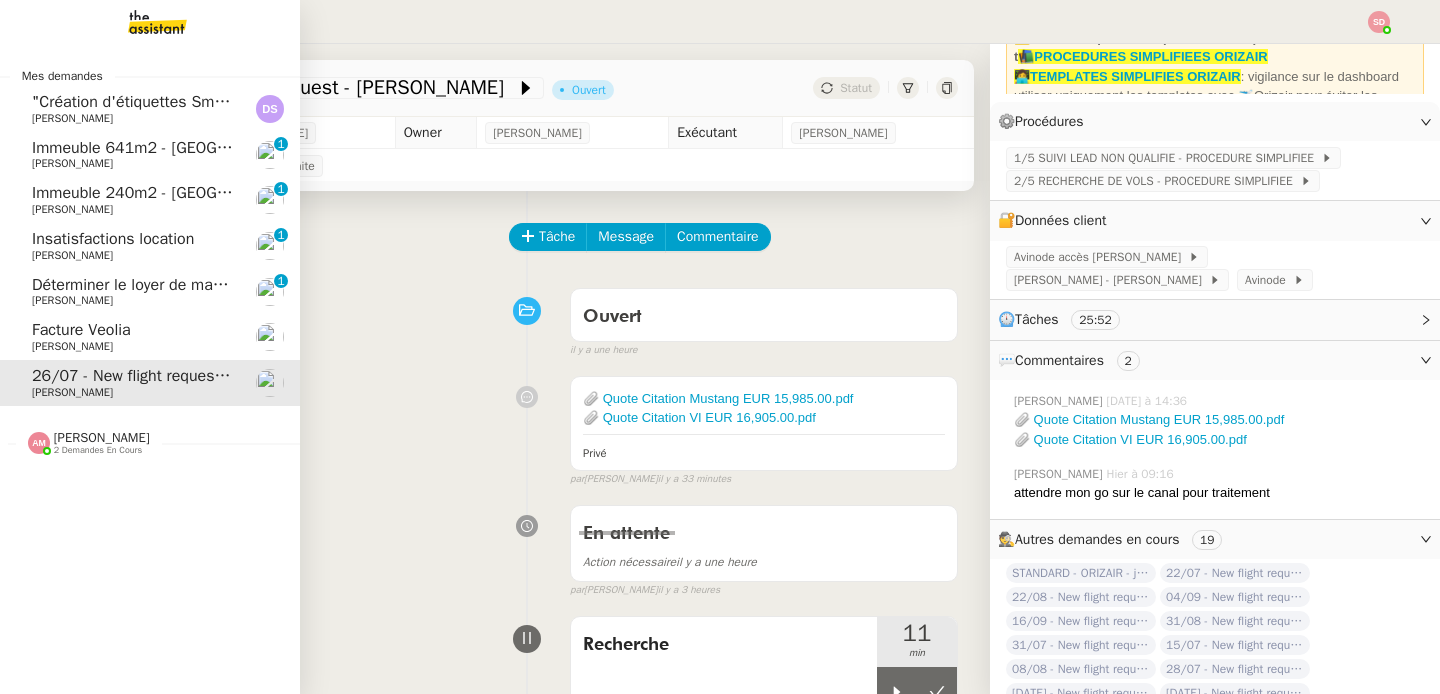 scroll, scrollTop: 358, scrollLeft: 0, axis: vertical 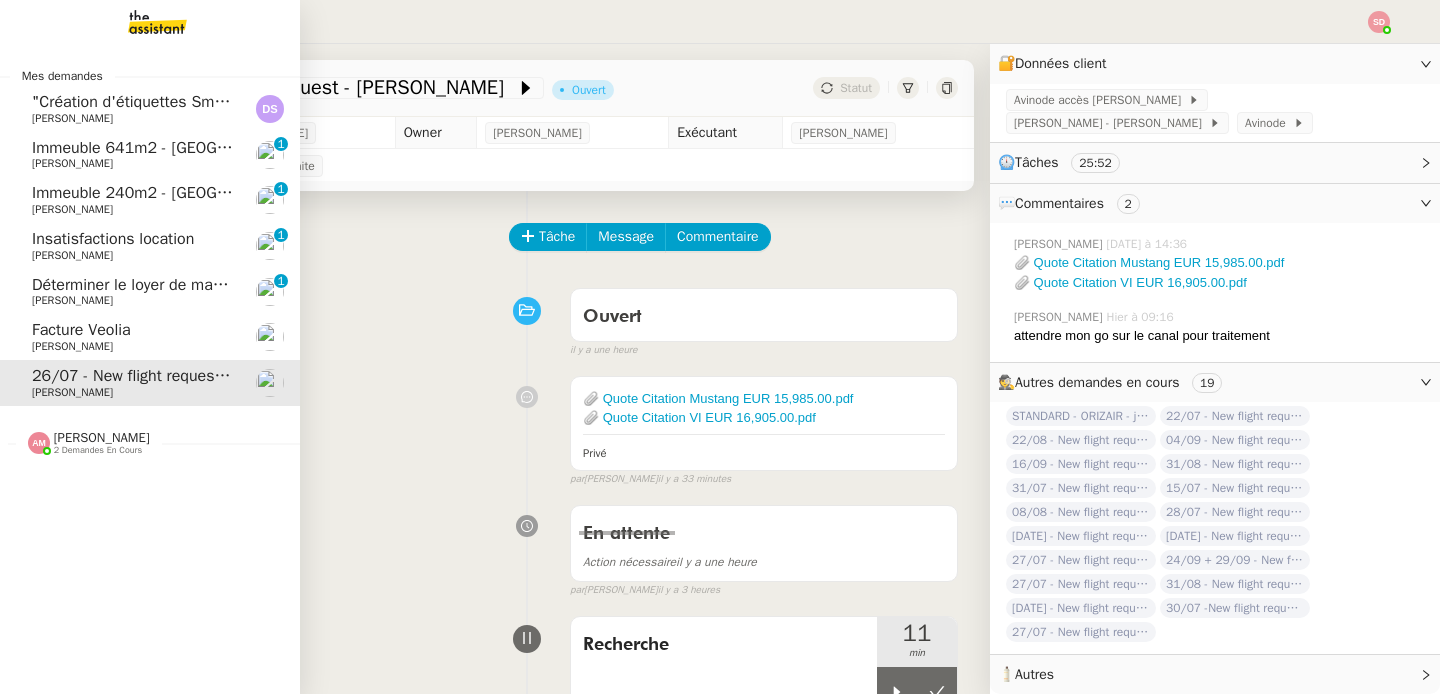 click on ""Création d'étiquettes Smart green Execution (réponses)" a été modifié récemment.    [PERSON_NAME]" 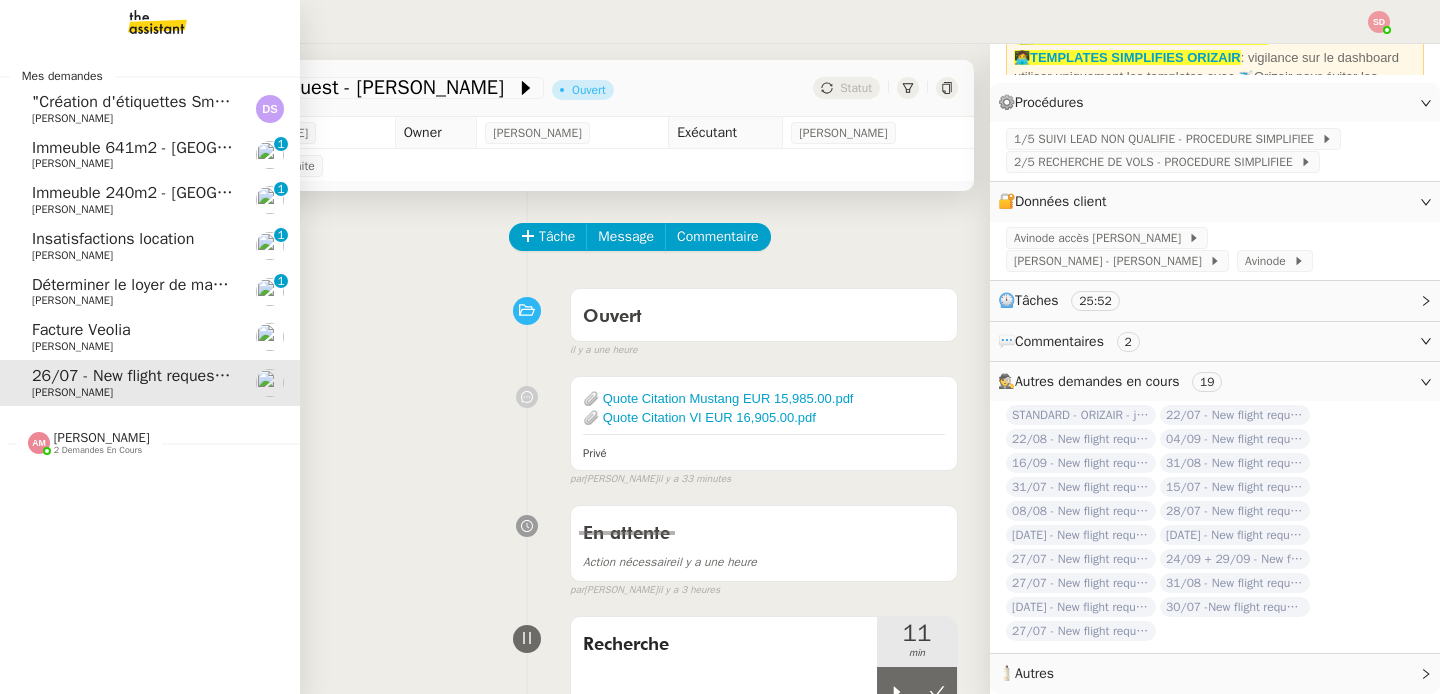scroll, scrollTop: 0, scrollLeft: 0, axis: both 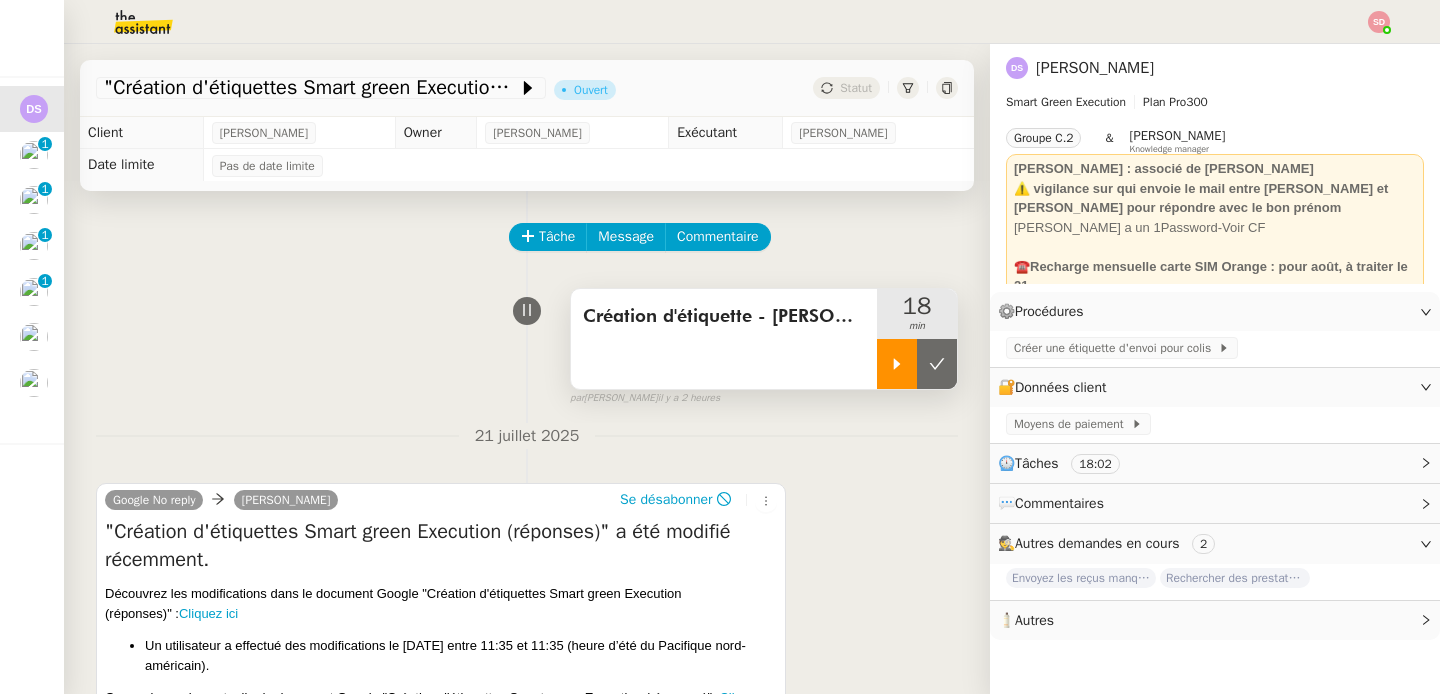 click at bounding box center [897, 364] 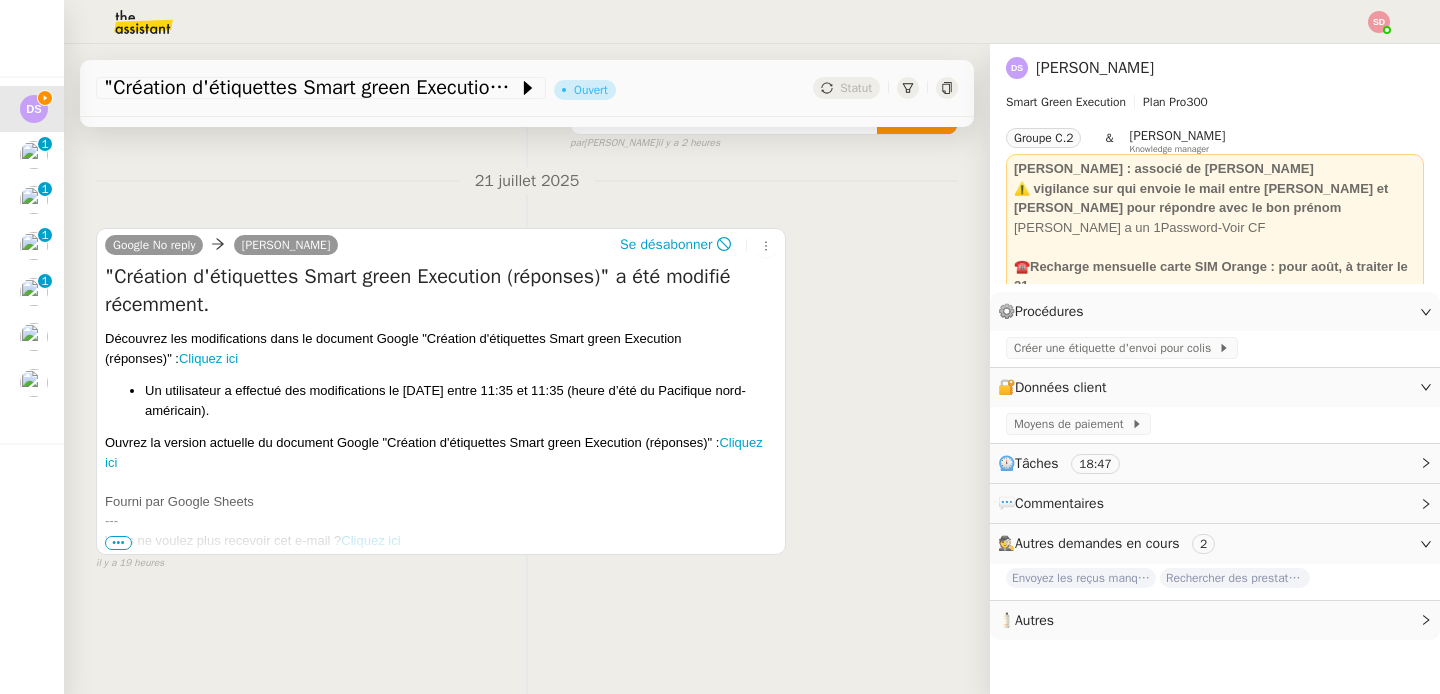 scroll, scrollTop: 0, scrollLeft: 0, axis: both 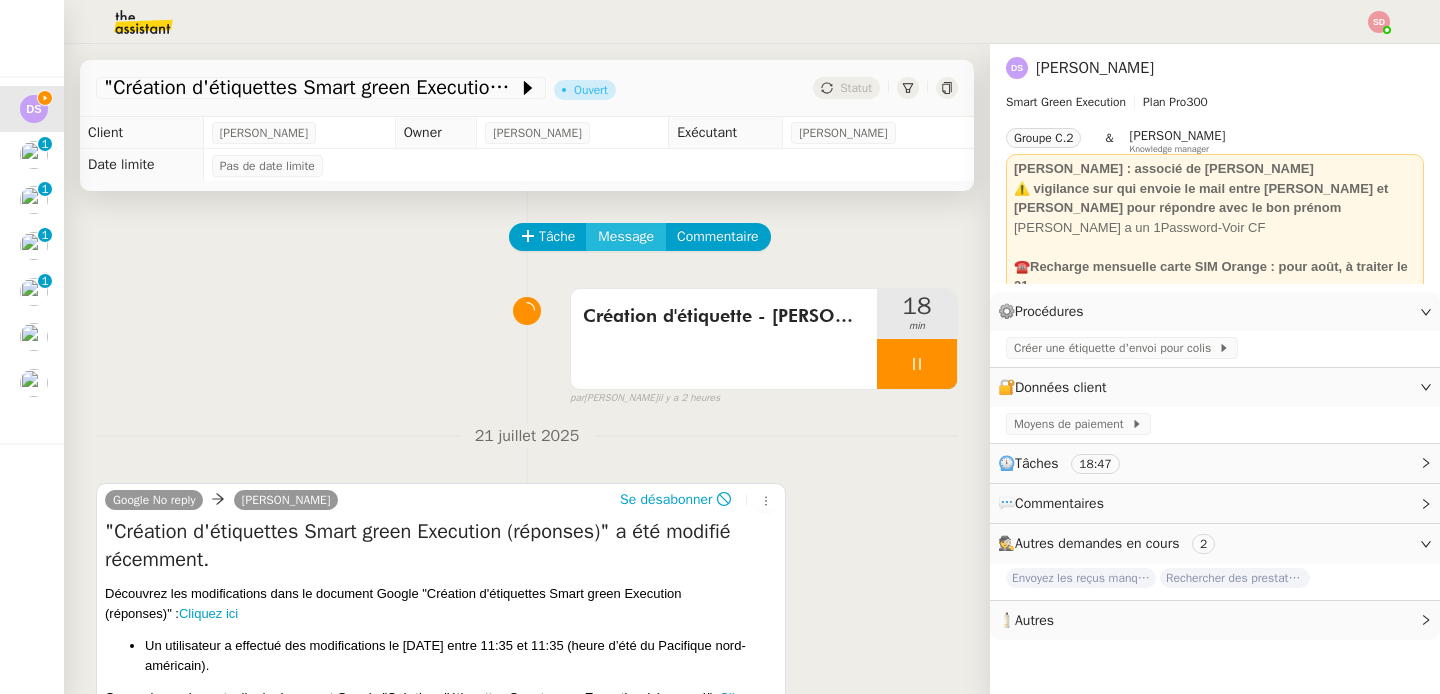 click on "Message" 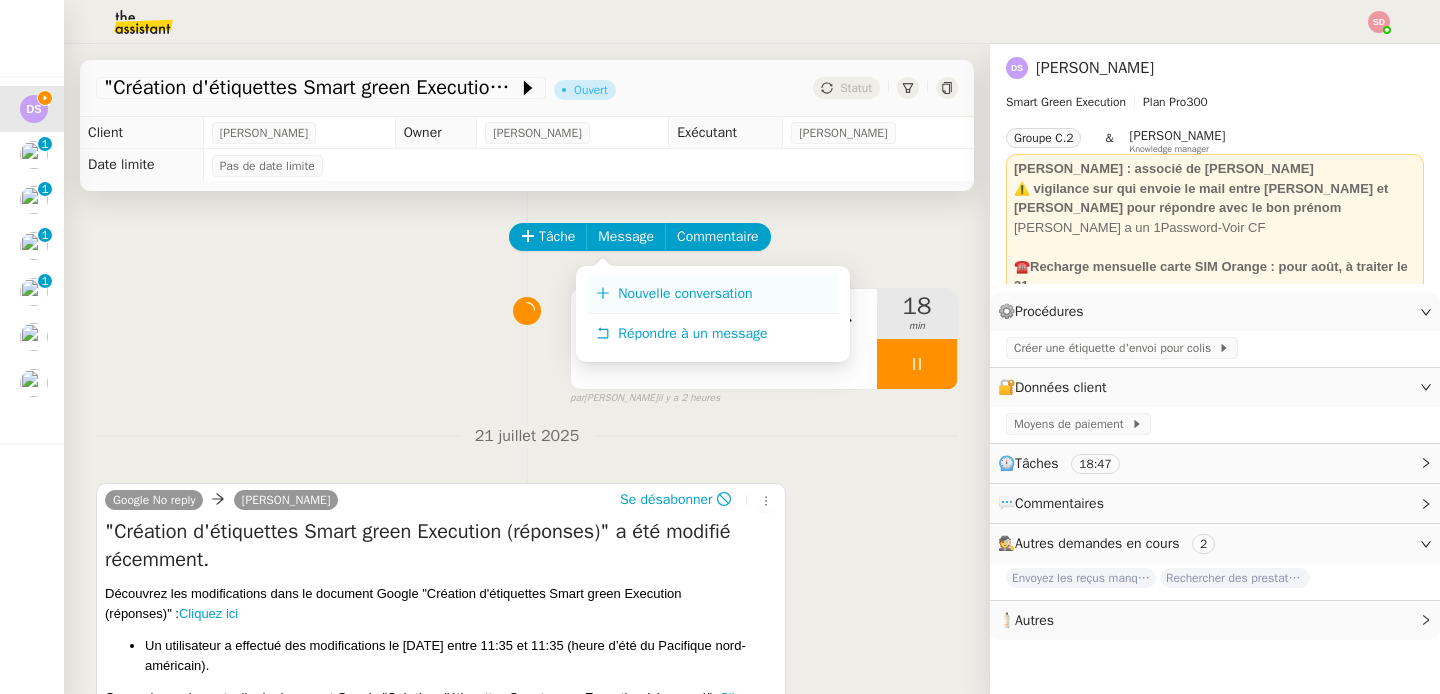 click on "Nouvelle conversation" at bounding box center (713, 294) 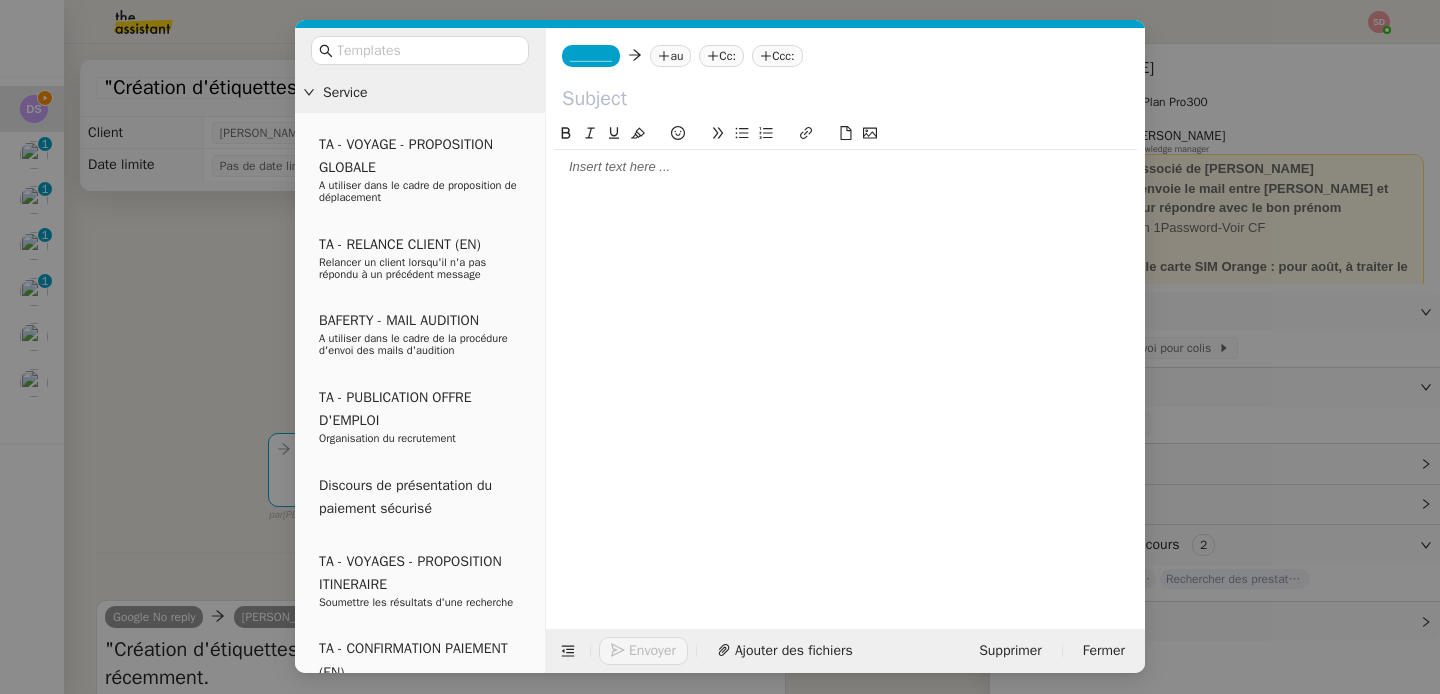 click on "_______         au
Cc:
Ccc:" 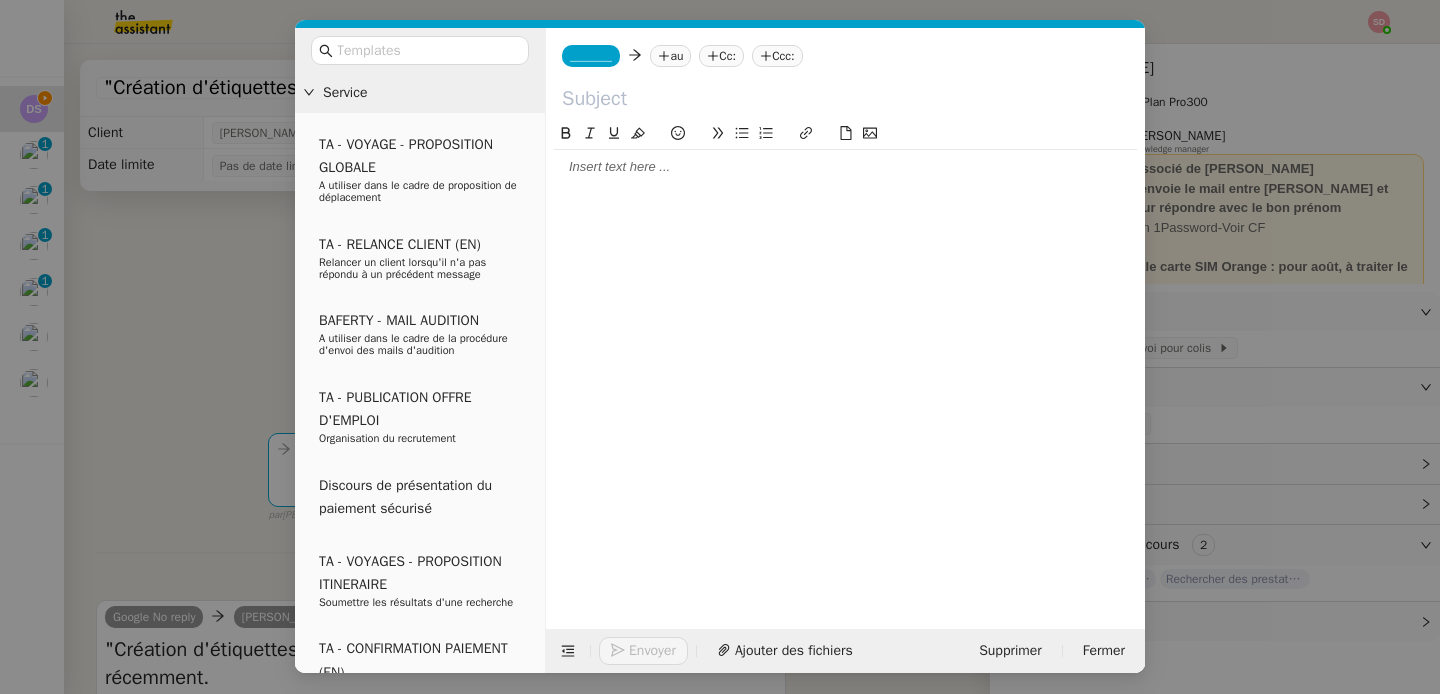 click on "_______" 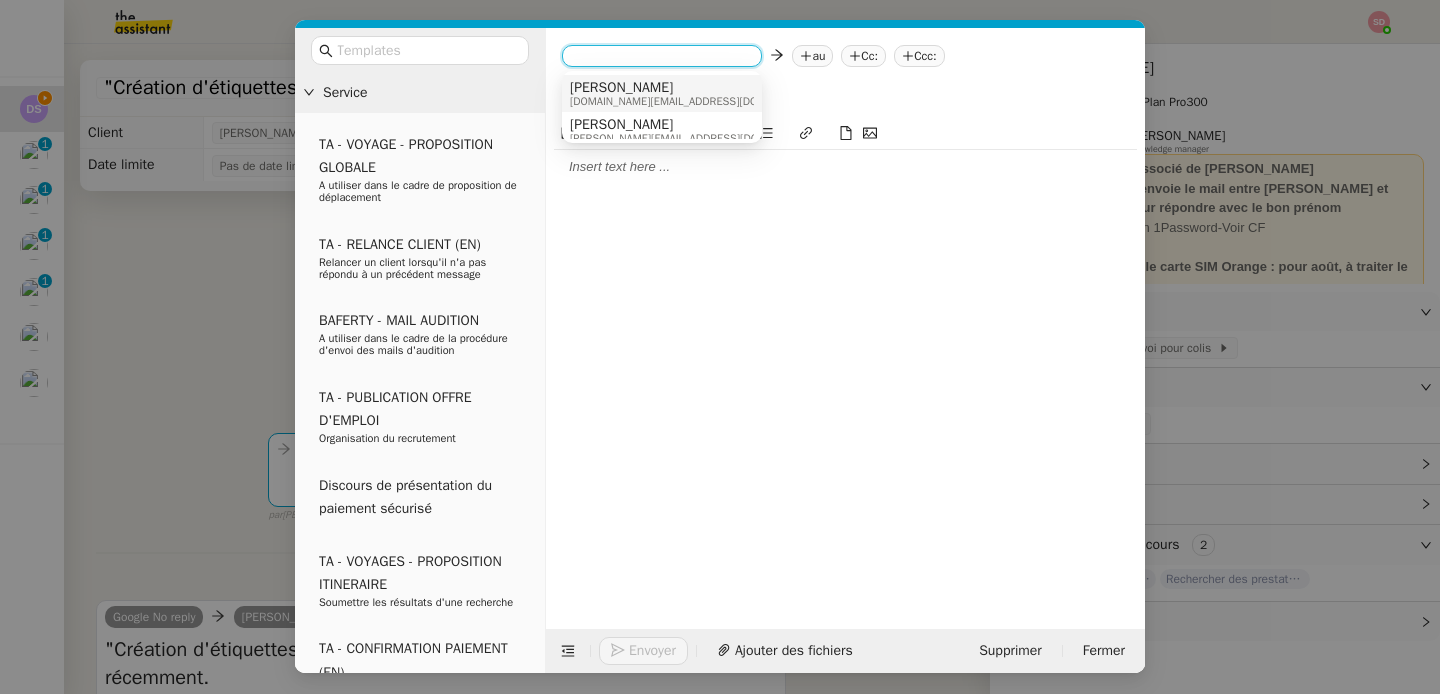 click on "[PERSON_NAME]" at bounding box center [695, 88] 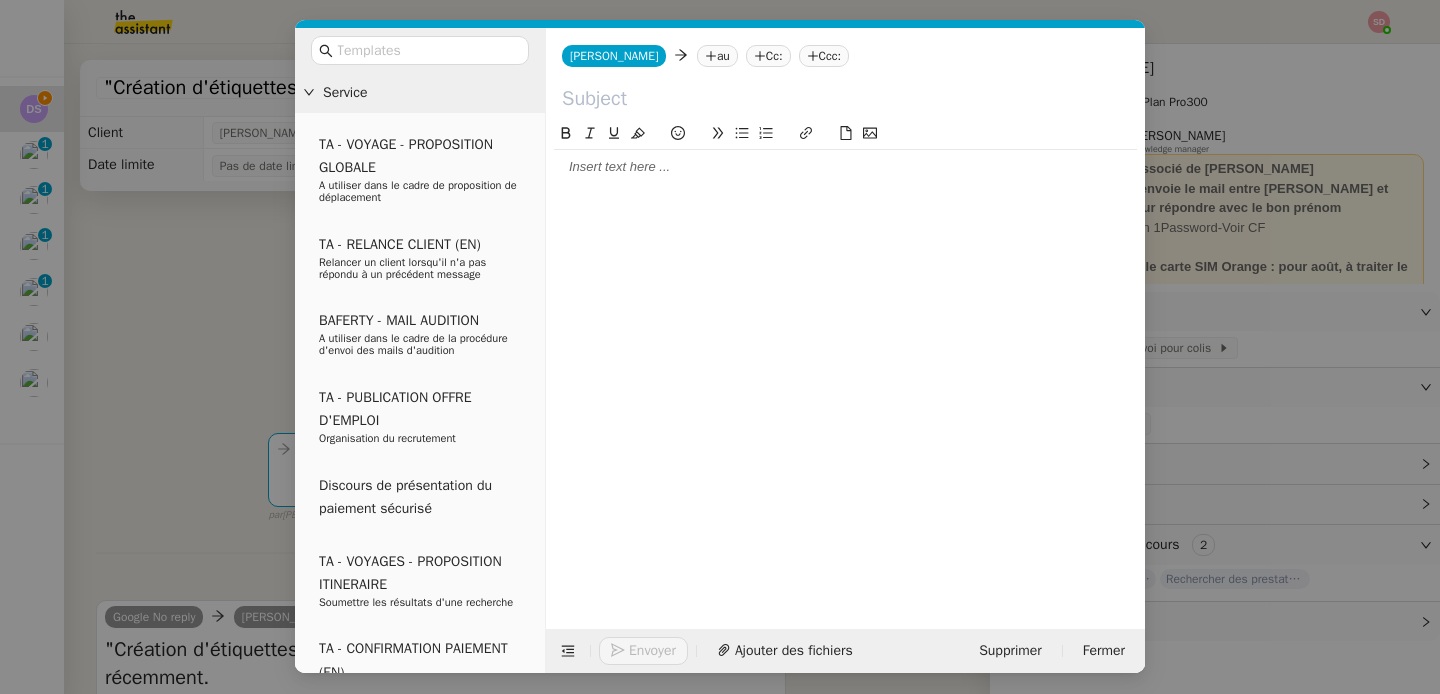 click on "au" 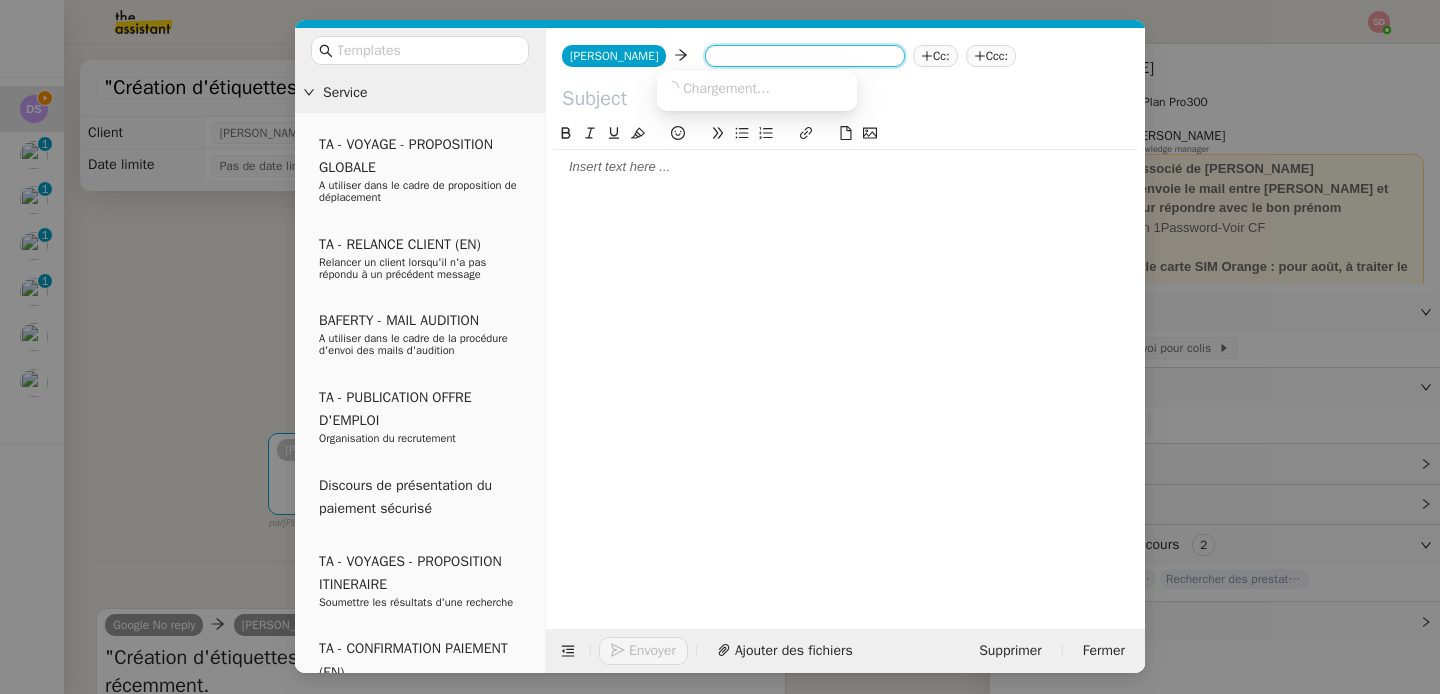 paste on "[PERSON_NAME][EMAIL_ADDRESS][DOMAIN_NAME]" 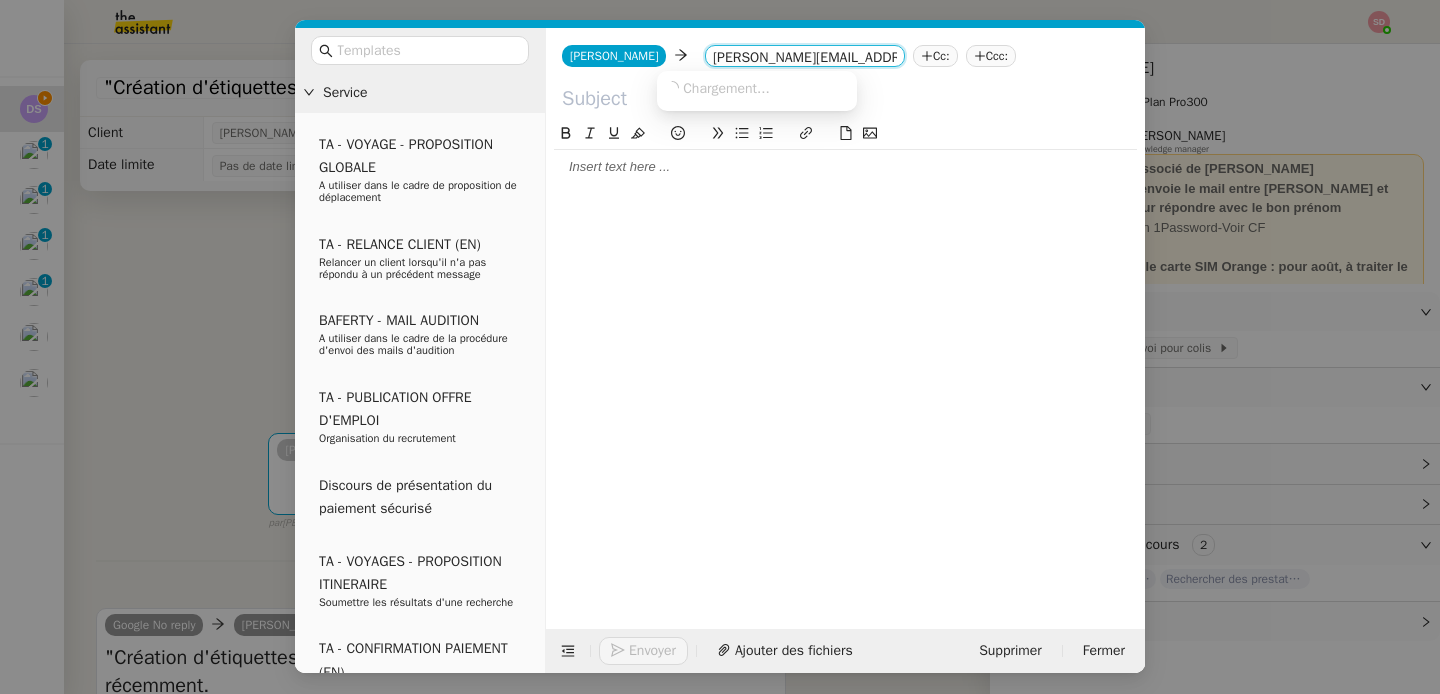 scroll, scrollTop: 0, scrollLeft: 45, axis: horizontal 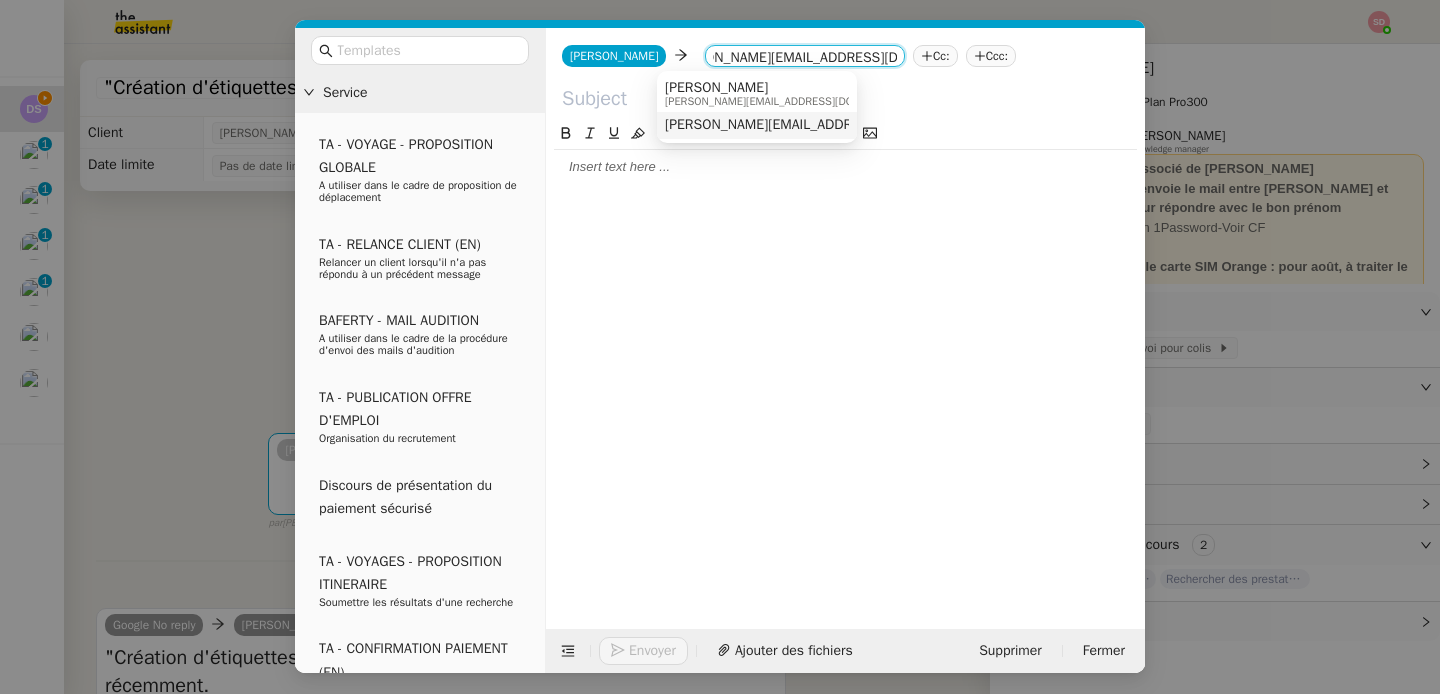 type on "[PERSON_NAME][EMAIL_ADDRESS][DOMAIN_NAME]" 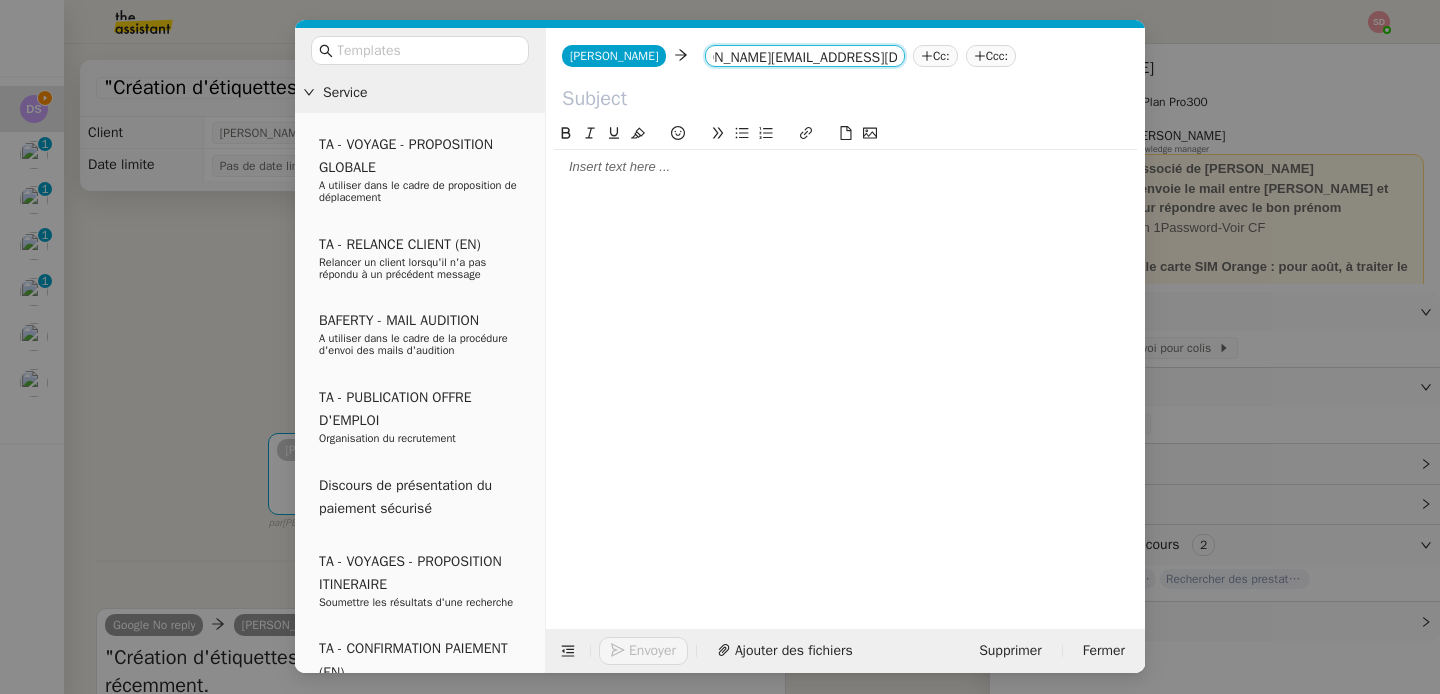 scroll, scrollTop: 0, scrollLeft: 0, axis: both 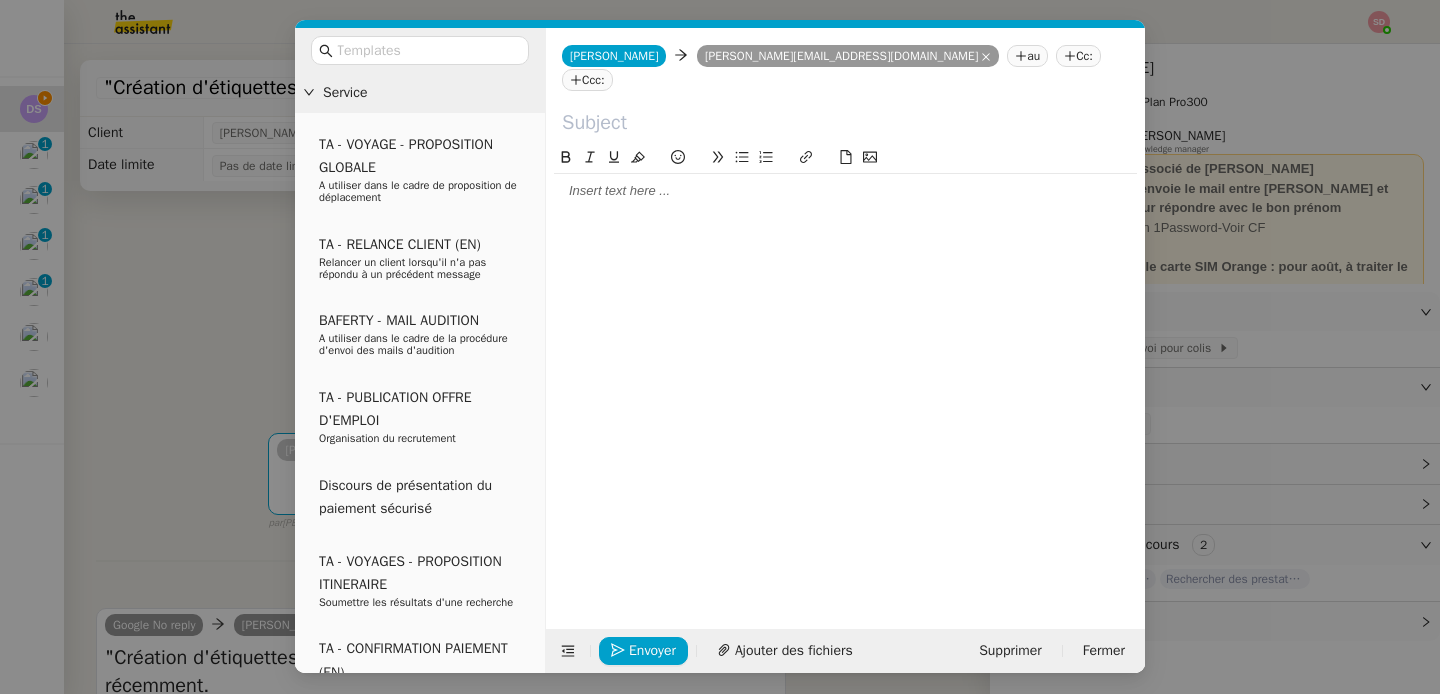 click 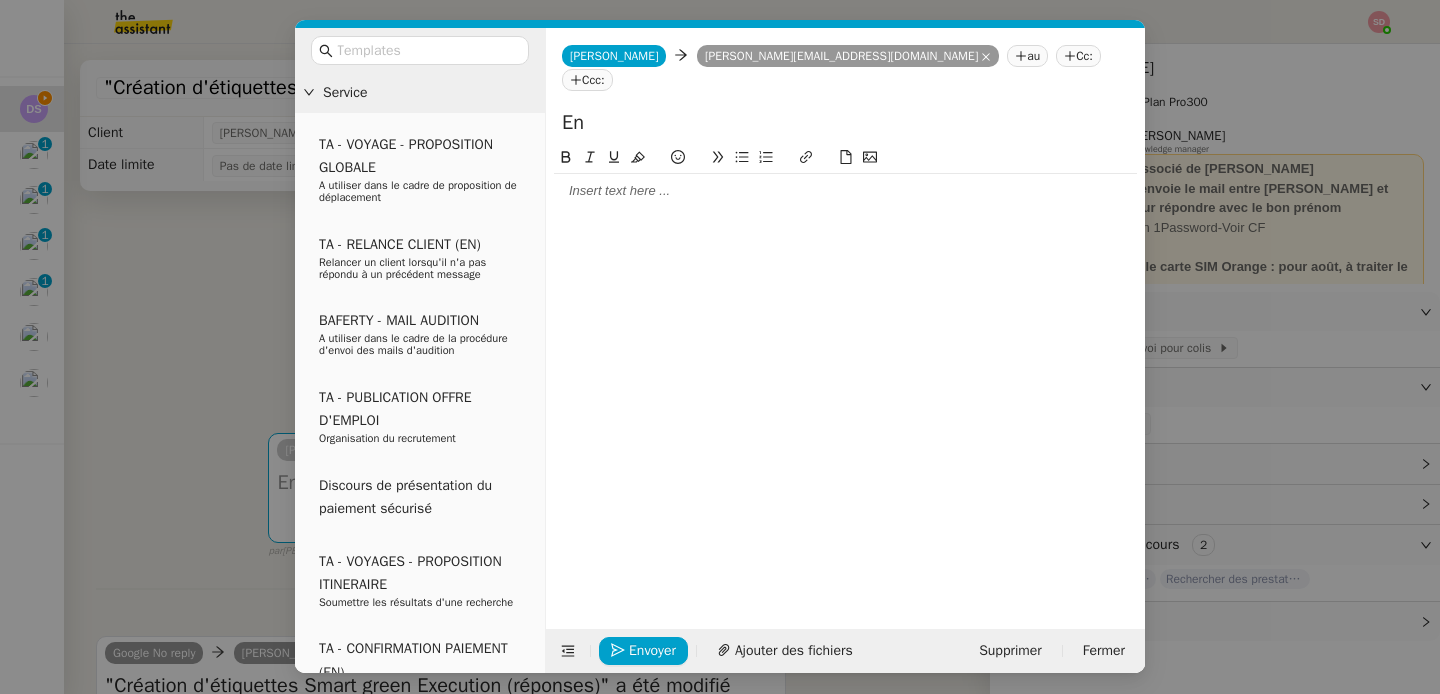 type on "E" 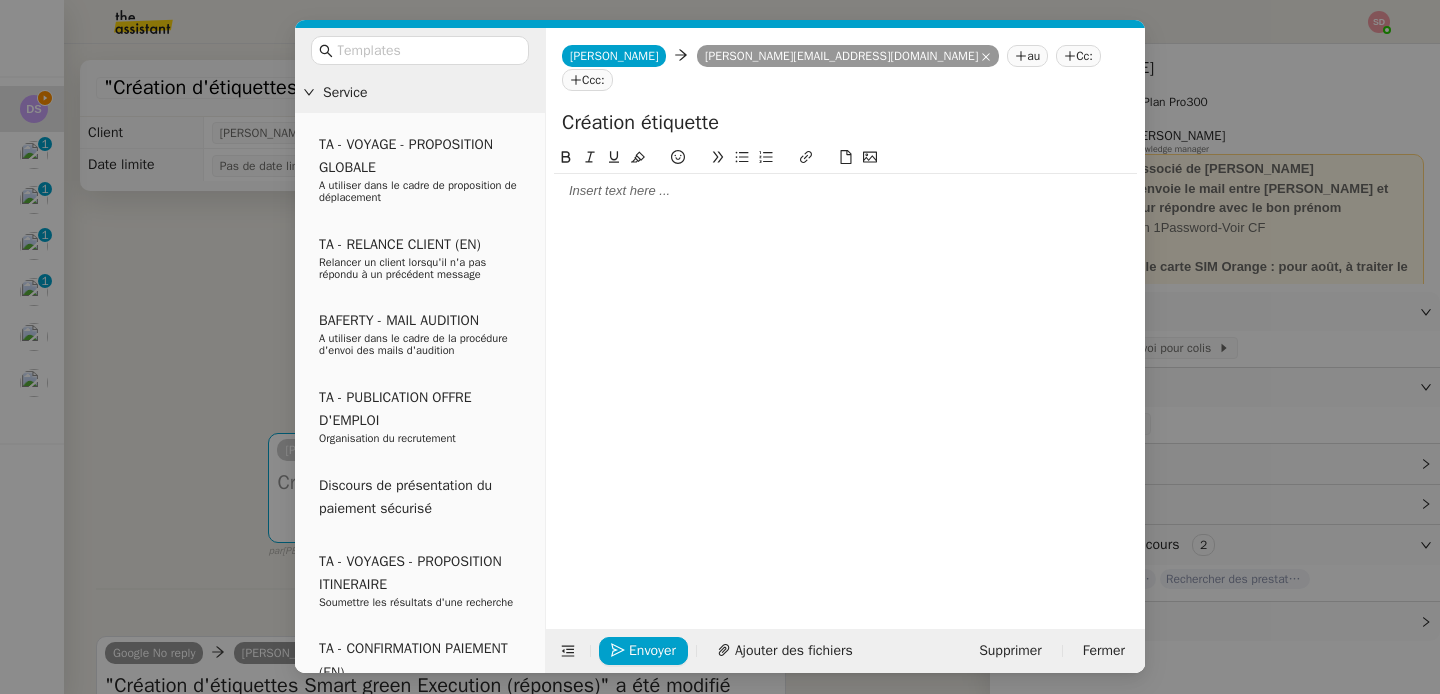 paste on "[PERSON_NAME]" 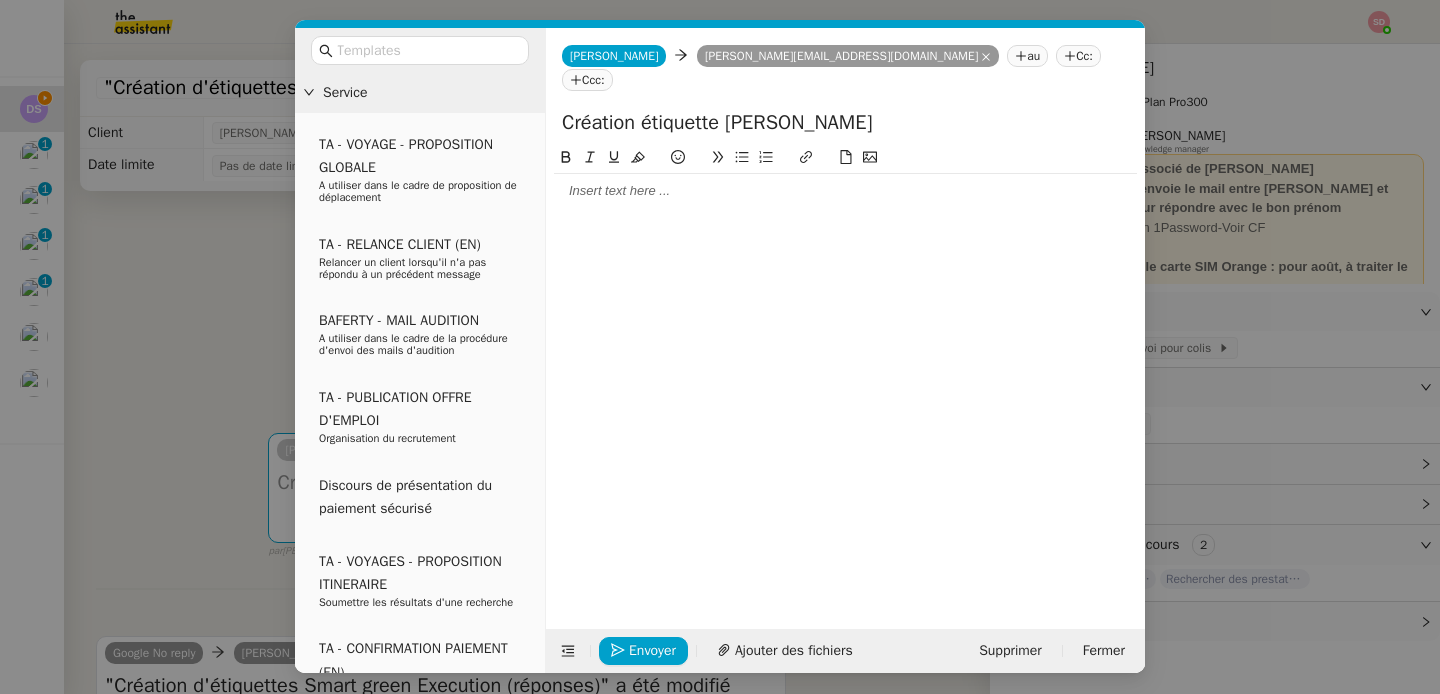 type on "Création étiquette [PERSON_NAME]" 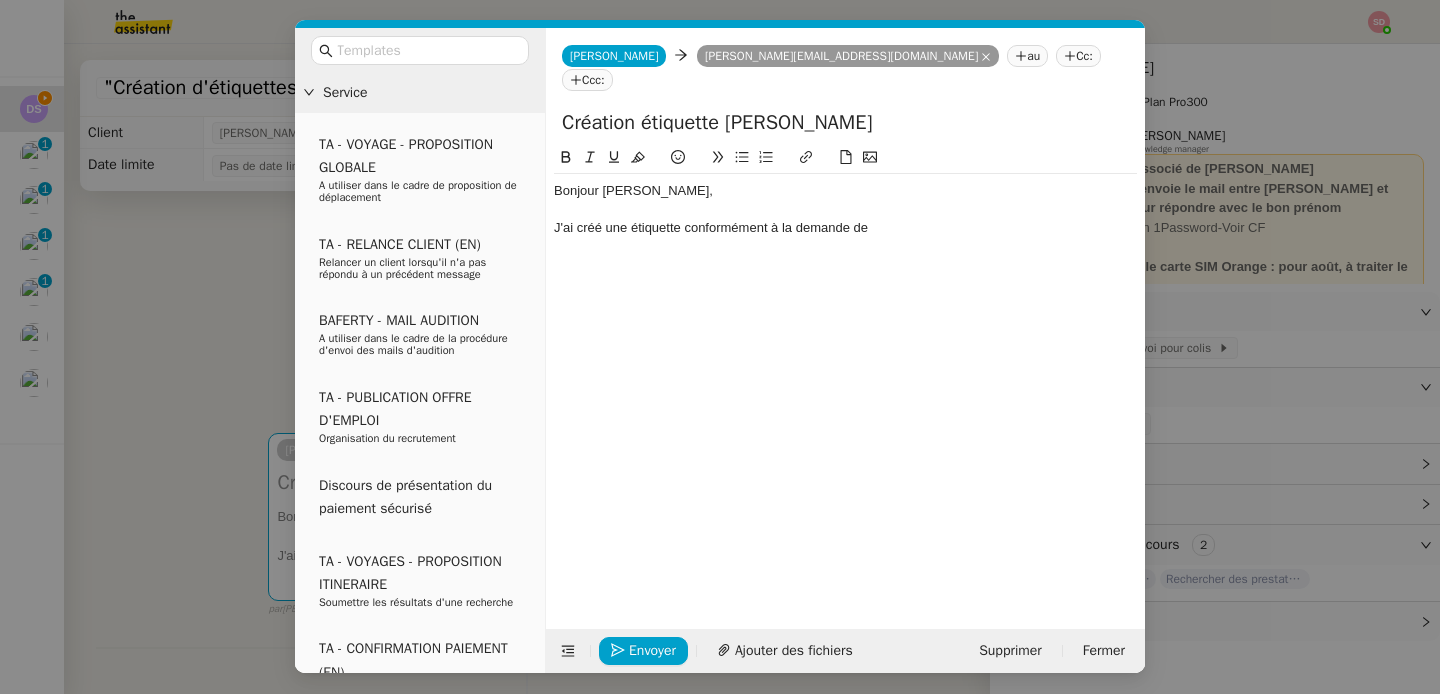 scroll, scrollTop: 0, scrollLeft: 0, axis: both 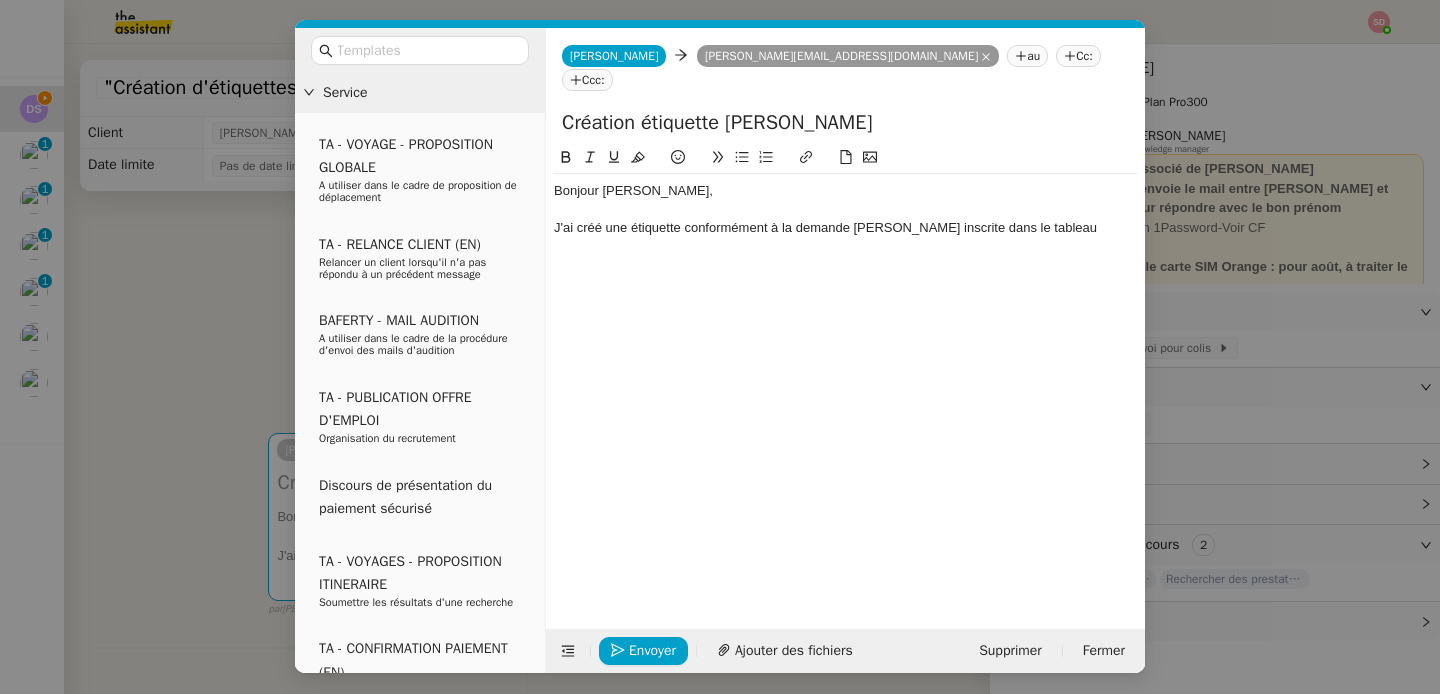 click on "J'ai créé une étiquette conformément à la demande [PERSON_NAME] inscrite dans le tableau" 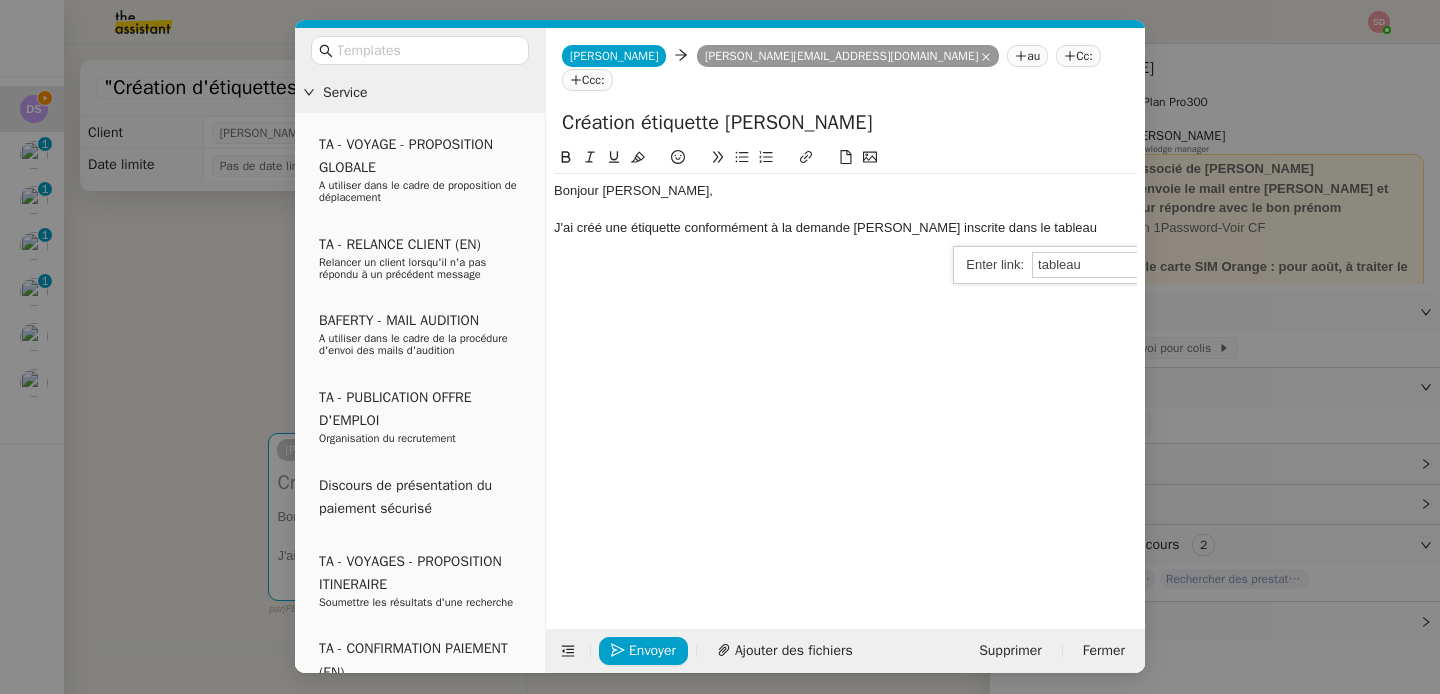 paste on "[URL][DOMAIN_NAME]" 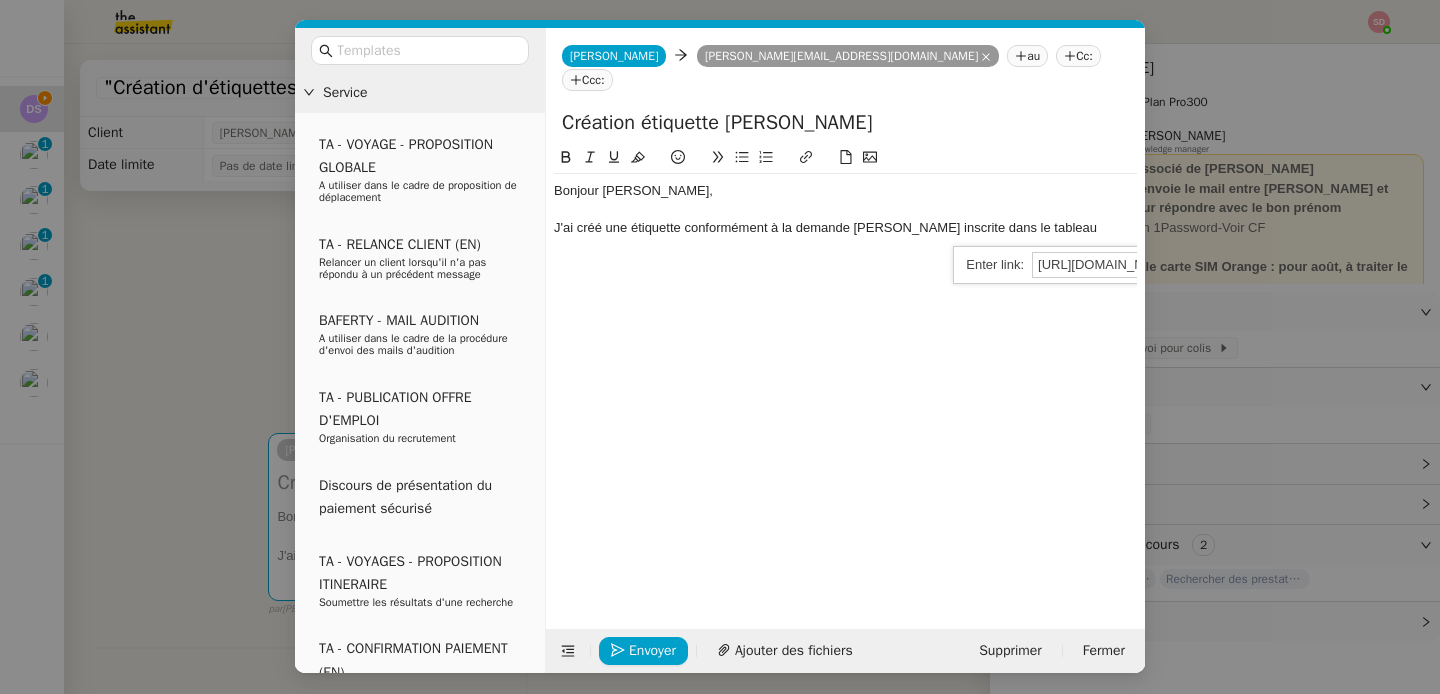 scroll, scrollTop: 0, scrollLeft: 507, axis: horizontal 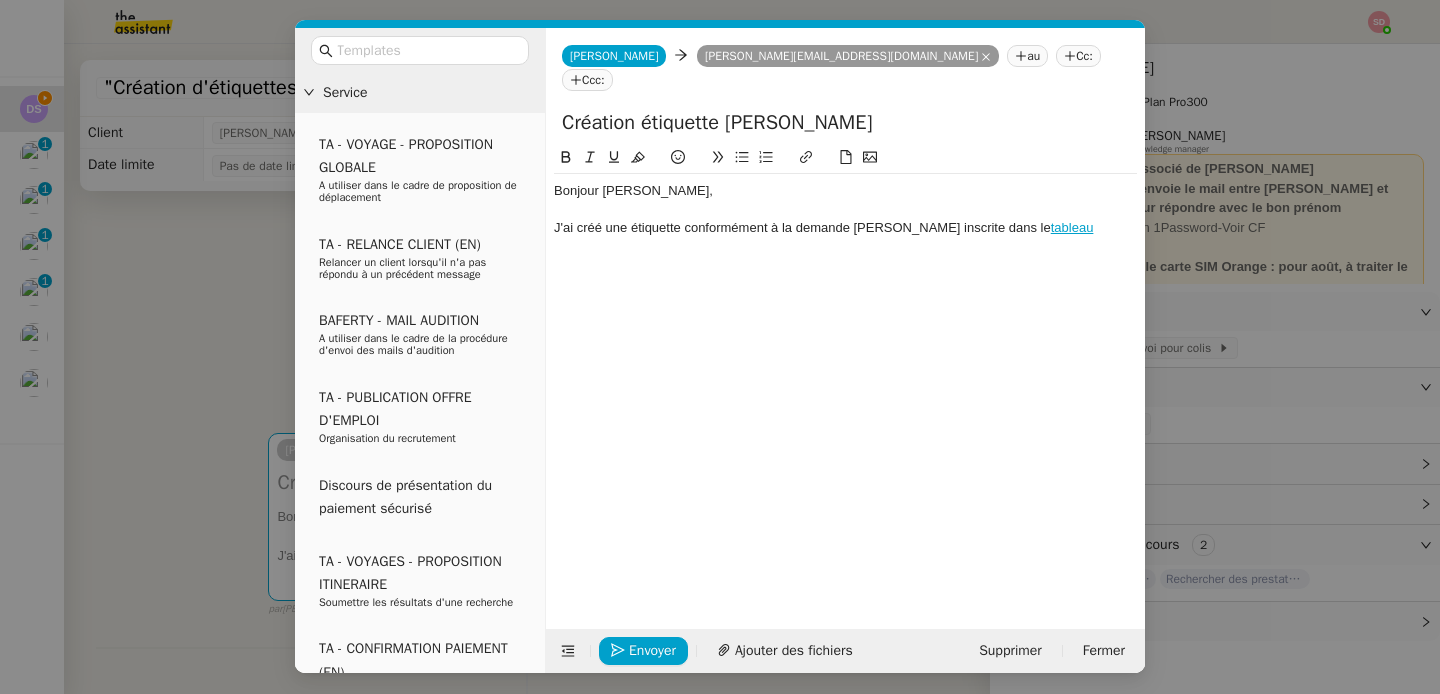 click on "Bonjour [PERSON_NAME], J'ai créé une étiquette conformément à la demande [PERSON_NAME] inscrite dans le  tableau" 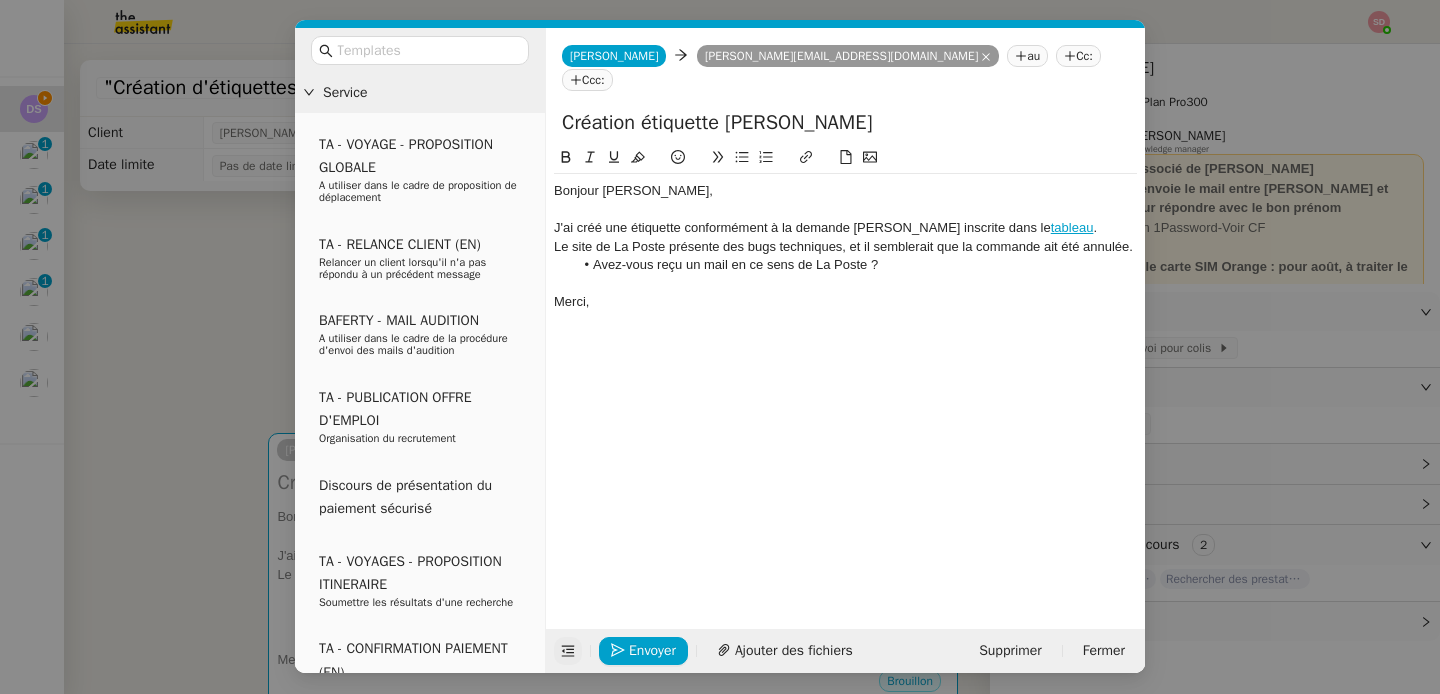 click 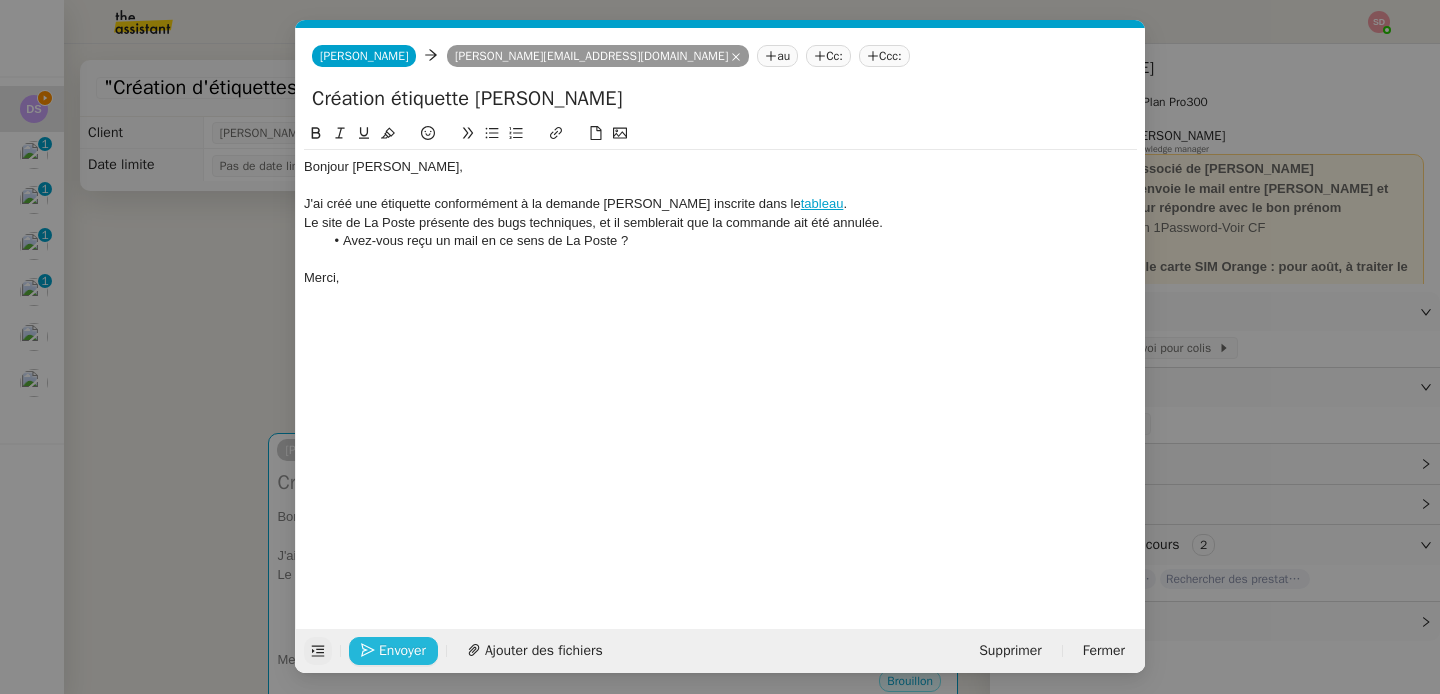 click on "Envoyer" 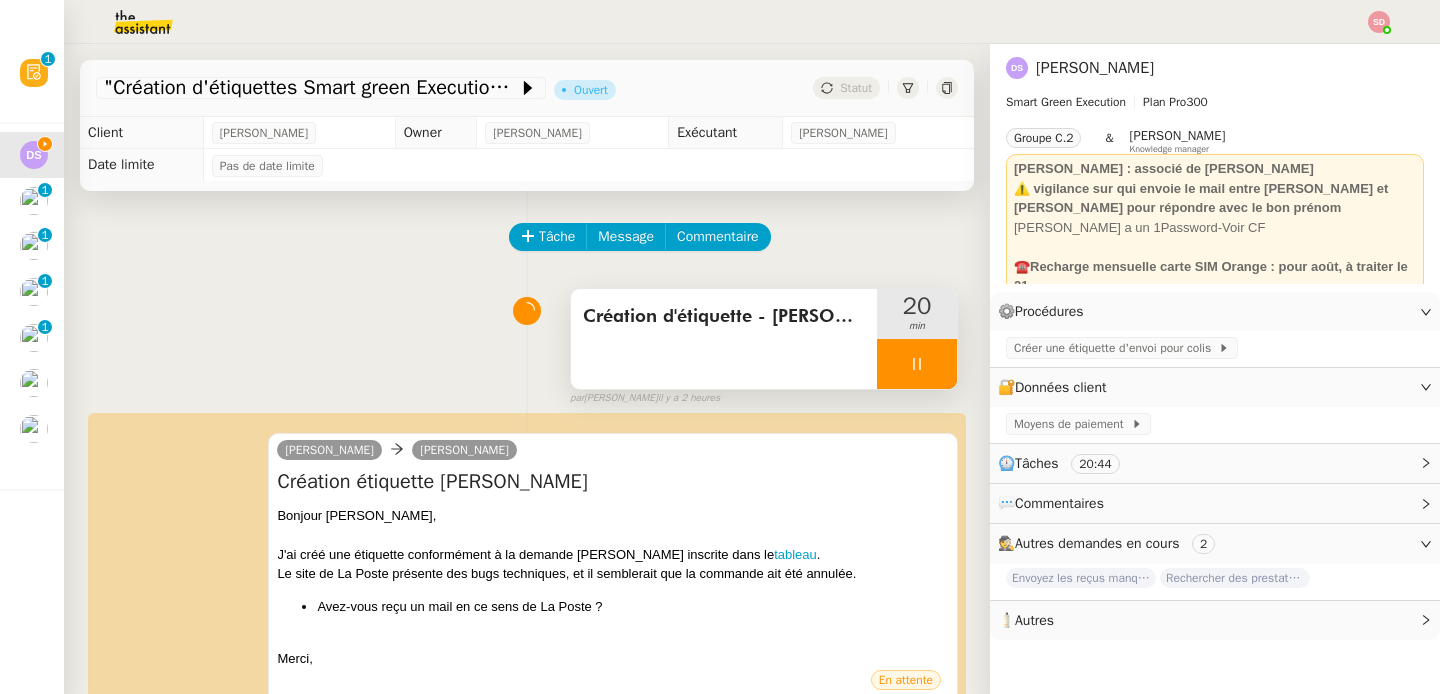 click at bounding box center [917, 364] 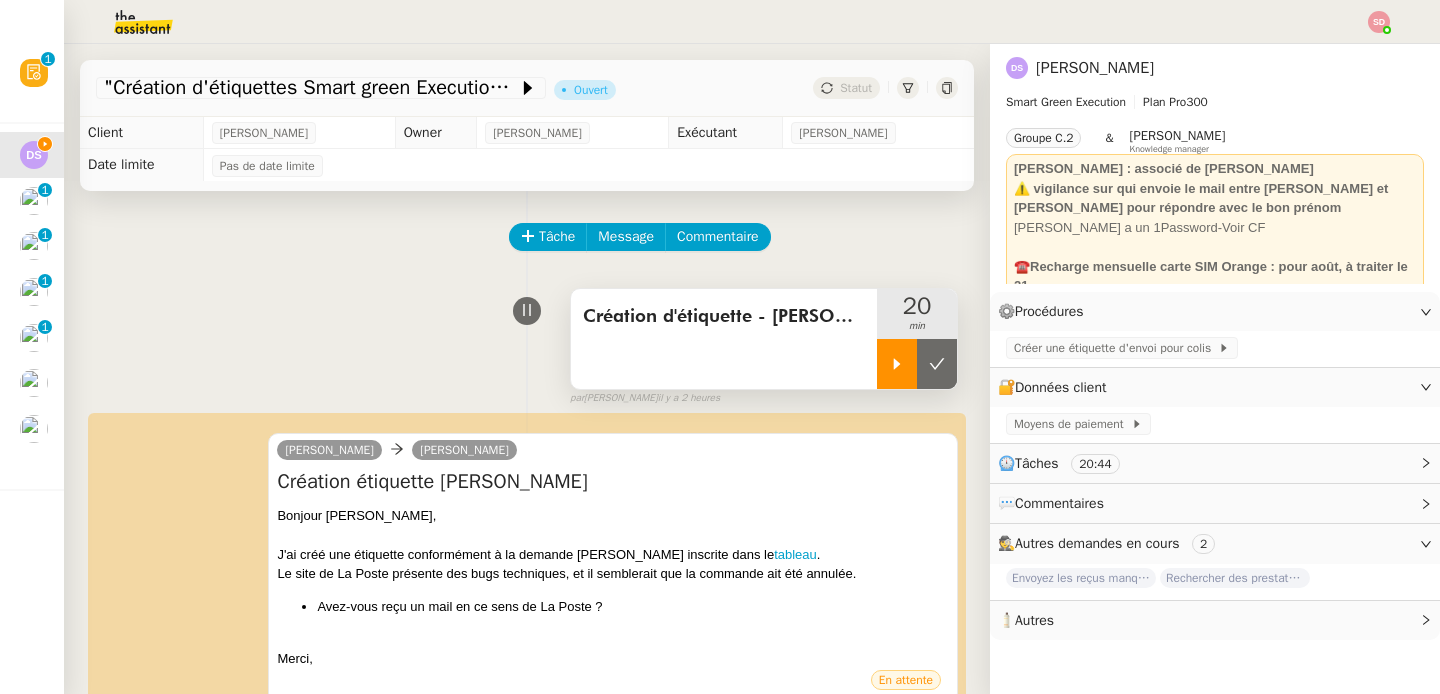 click at bounding box center (937, 364) 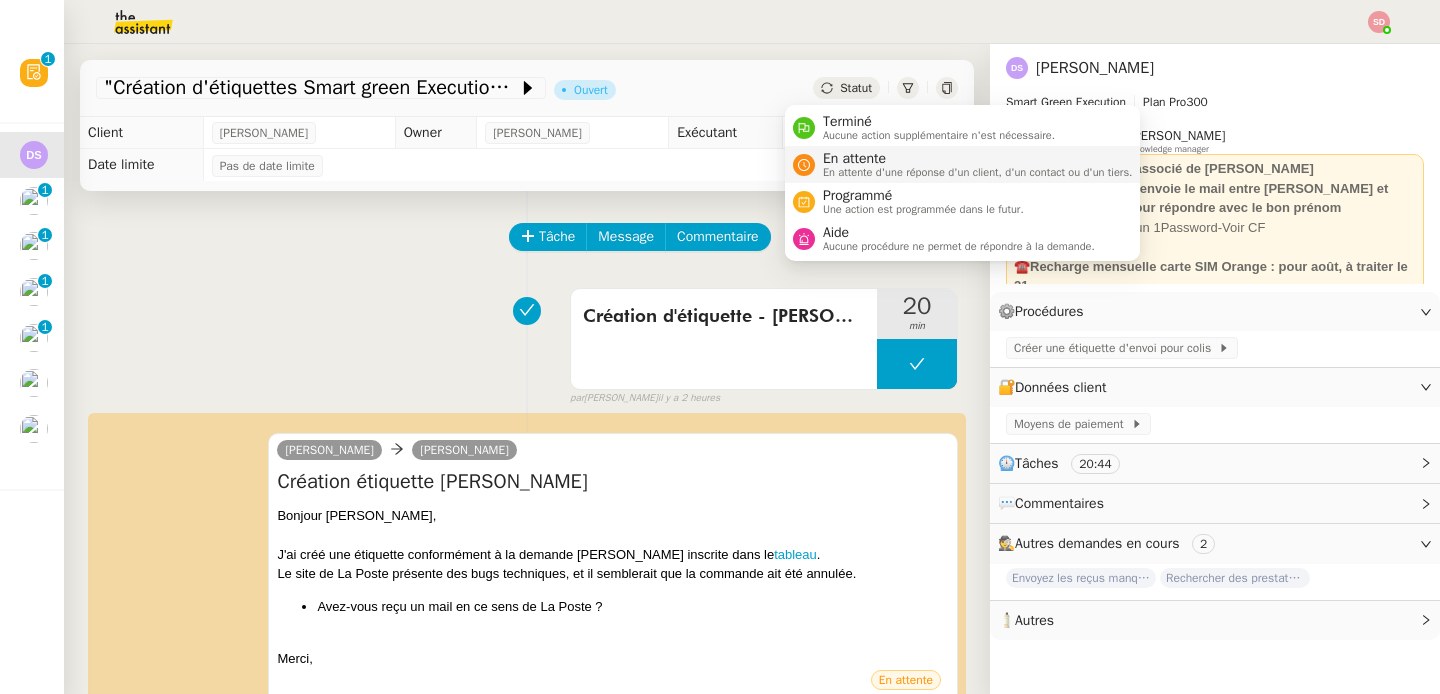 click on "En attente En attente d'une réponse d'un client, d'un contact ou d'un tiers." at bounding box center (963, 164) 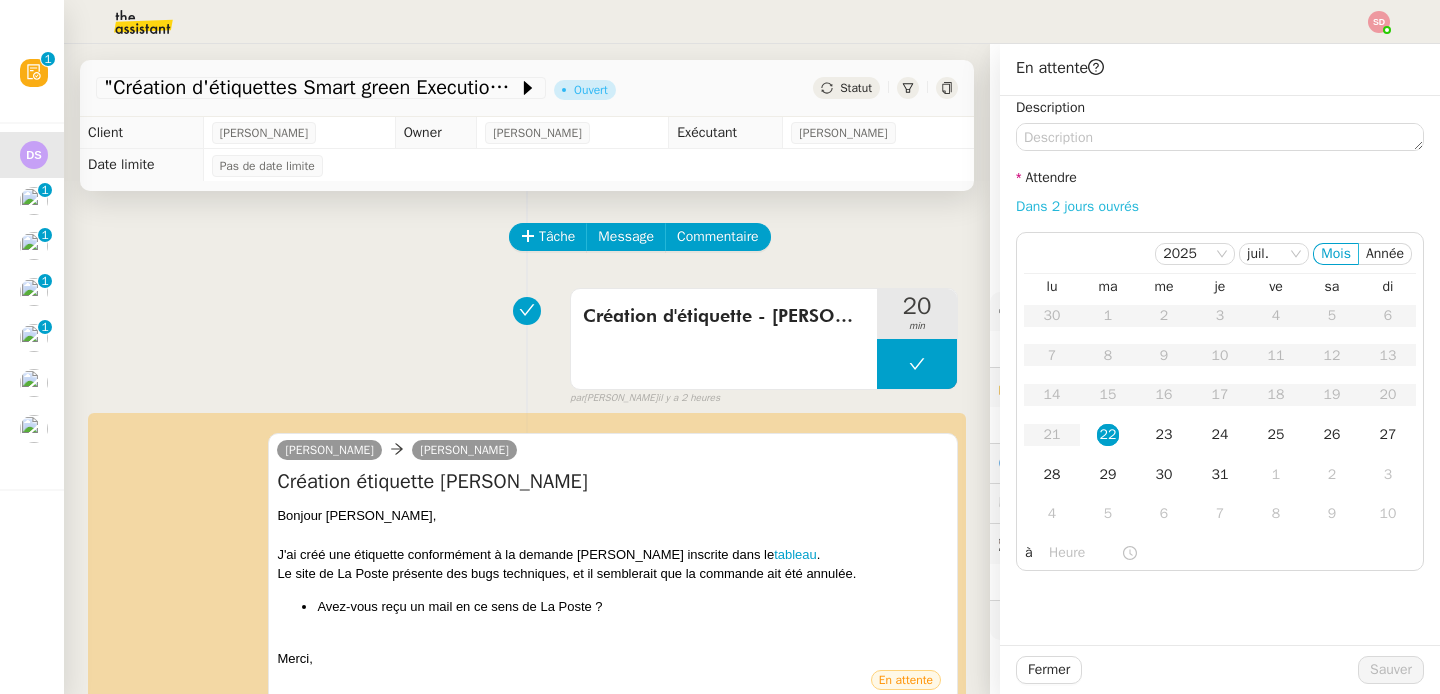 click on "Dans 2 jours ouvrés" 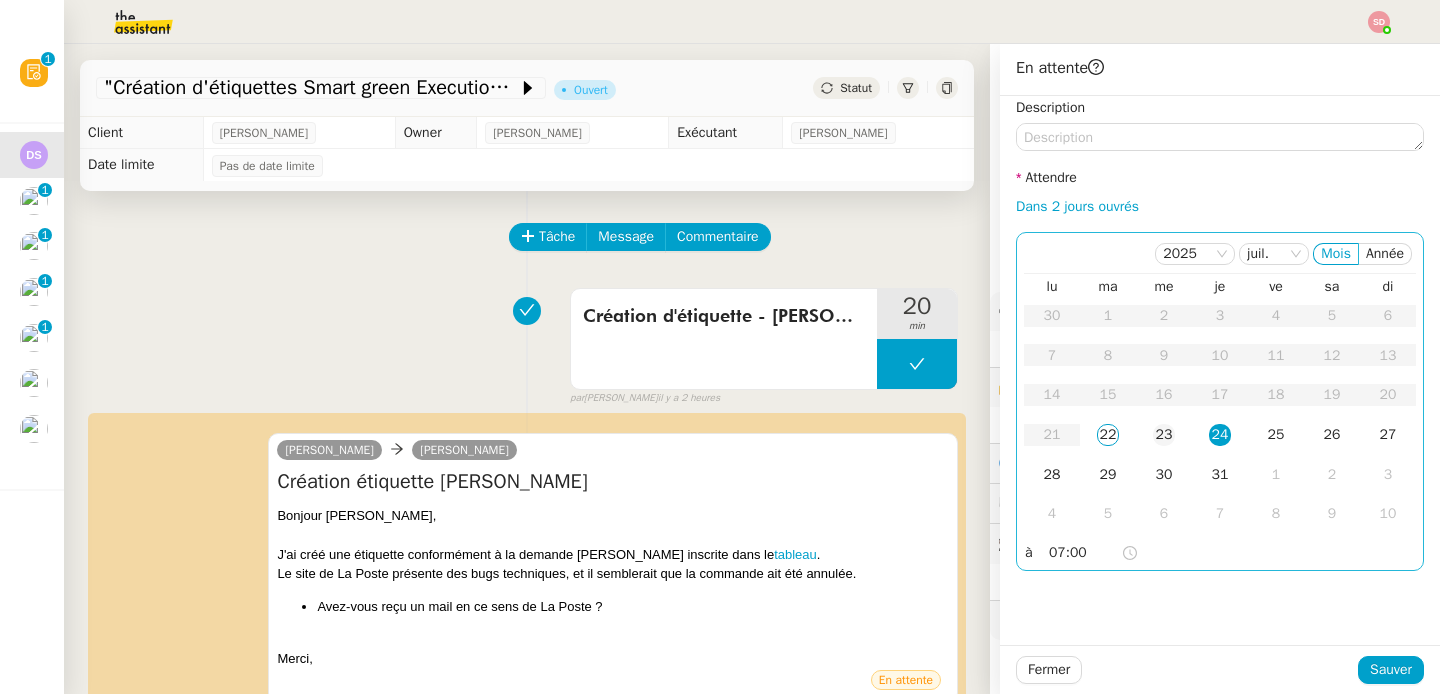 click on "23" 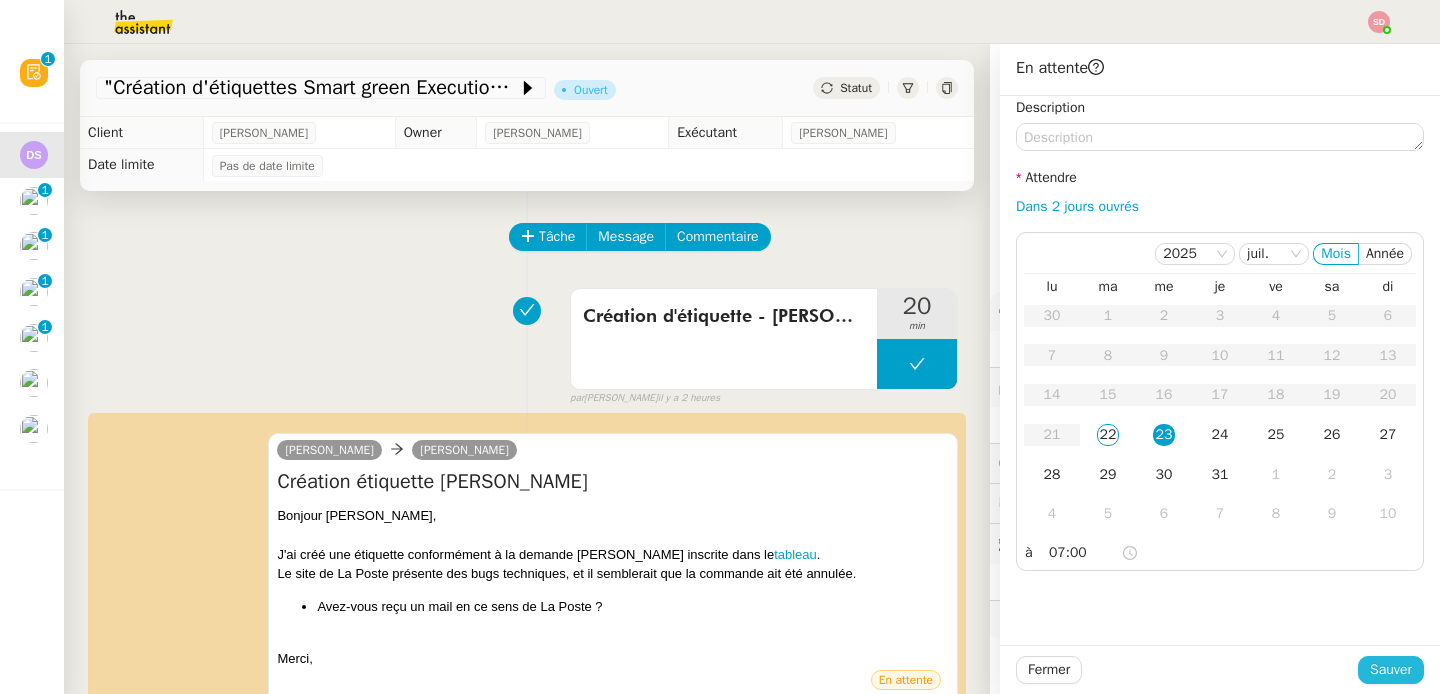 click on "Sauver" 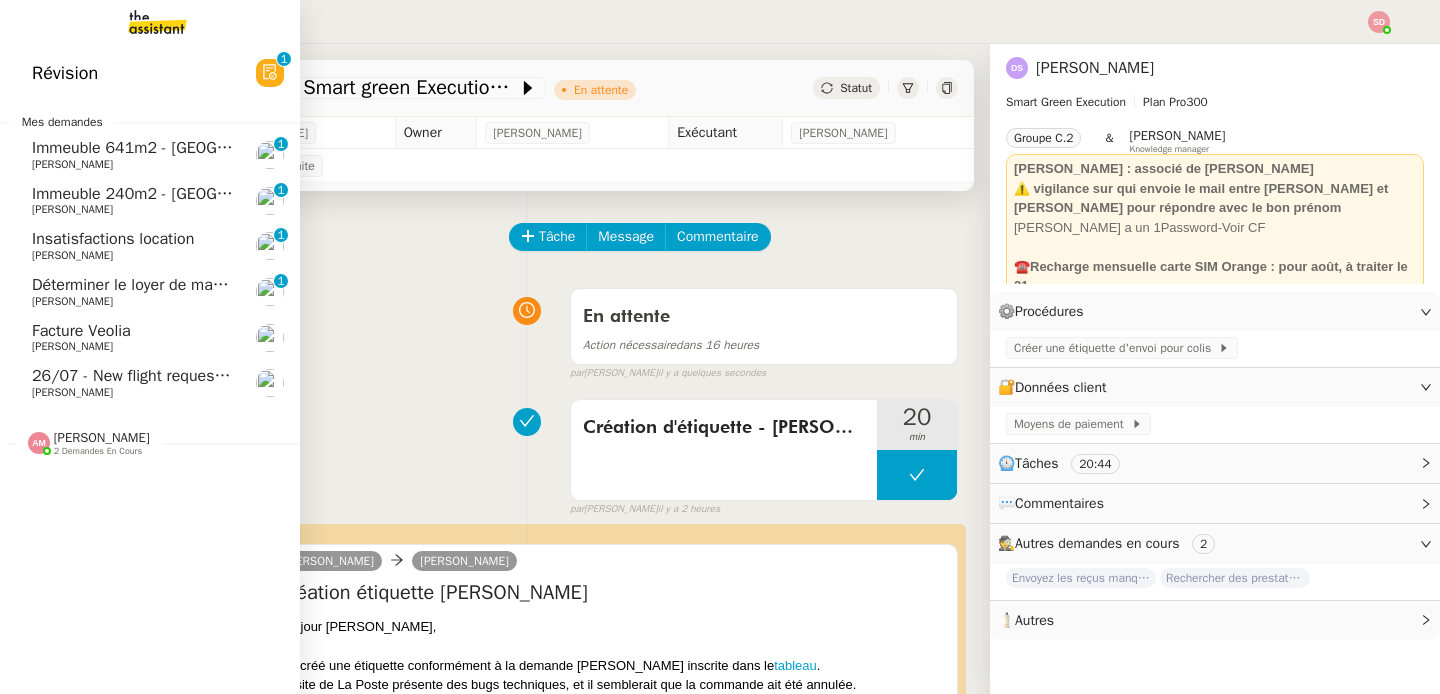click on "1" 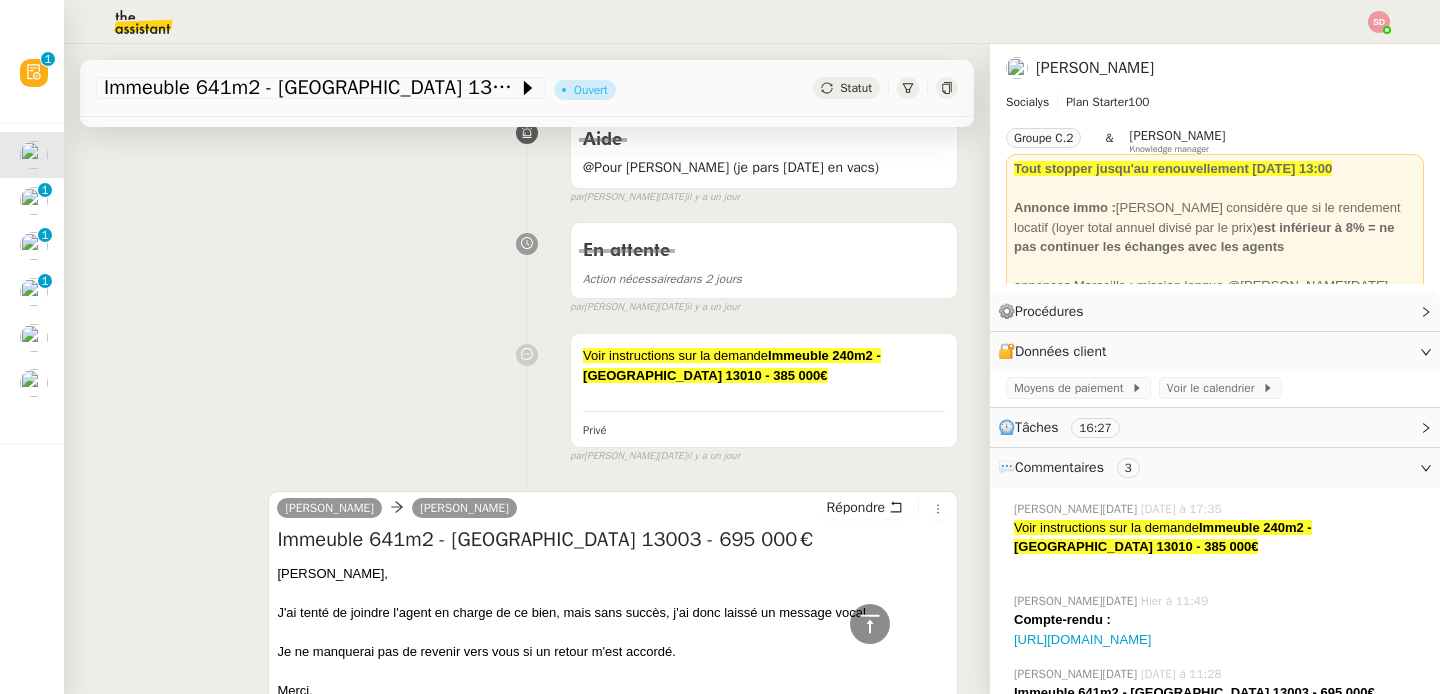 scroll, scrollTop: 0, scrollLeft: 0, axis: both 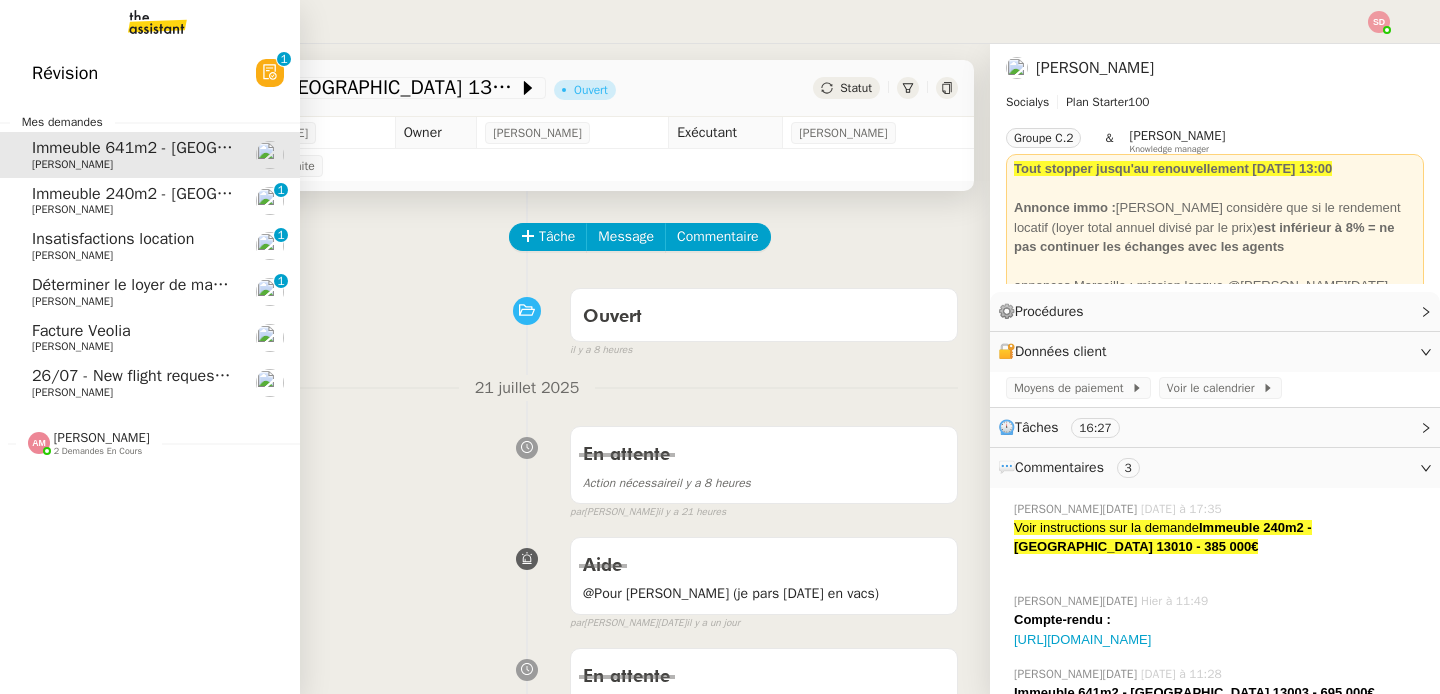 click on "Immeuble 240m2 - [GEOGRAPHIC_DATA] 13010 - 385 000€" 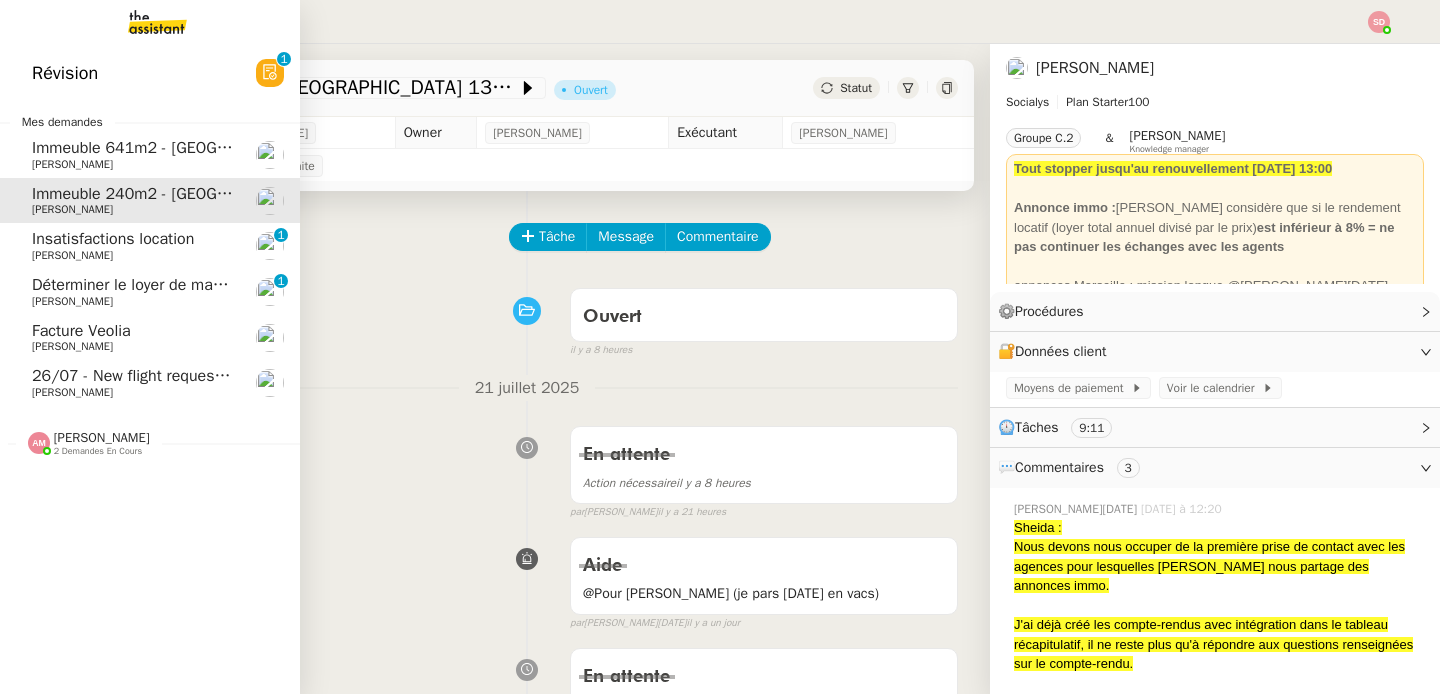 click on "26/07 - New flight request - [PERSON_NAME]" 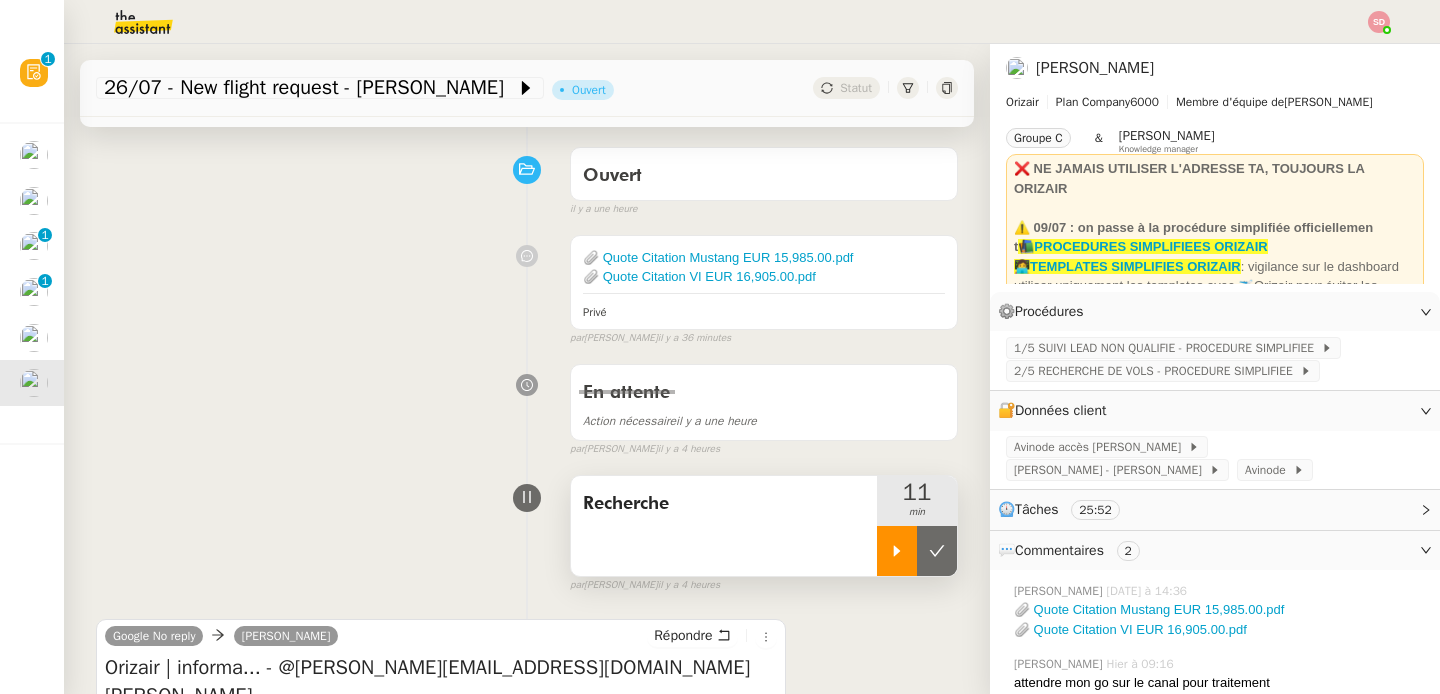 scroll, scrollTop: 144, scrollLeft: 0, axis: vertical 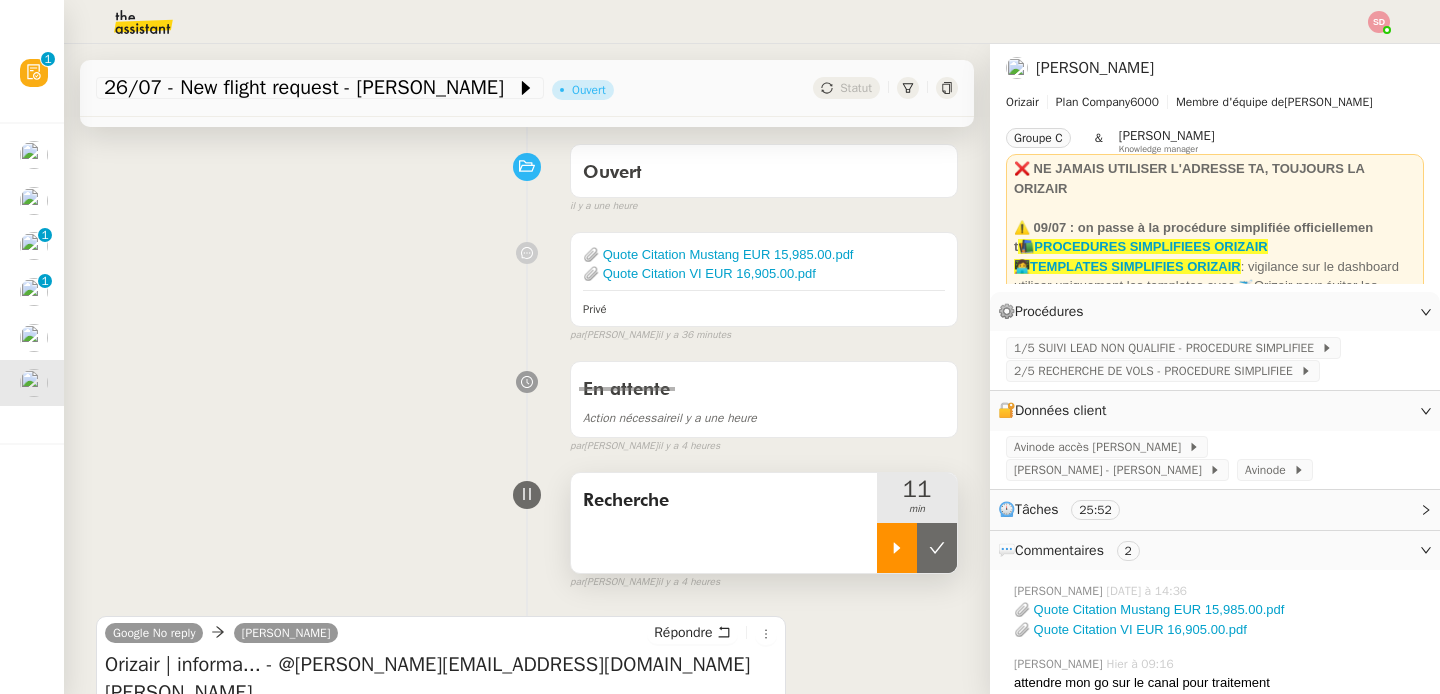 click 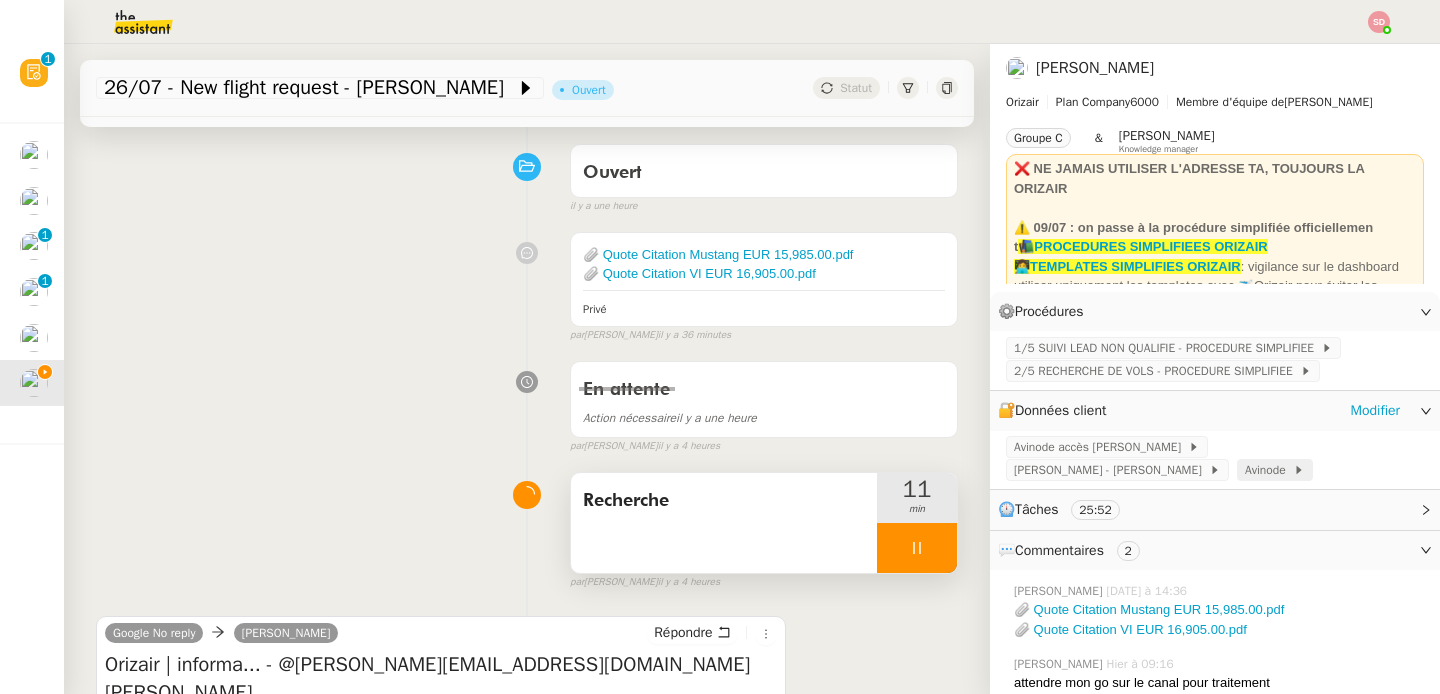 click on "Avinode" 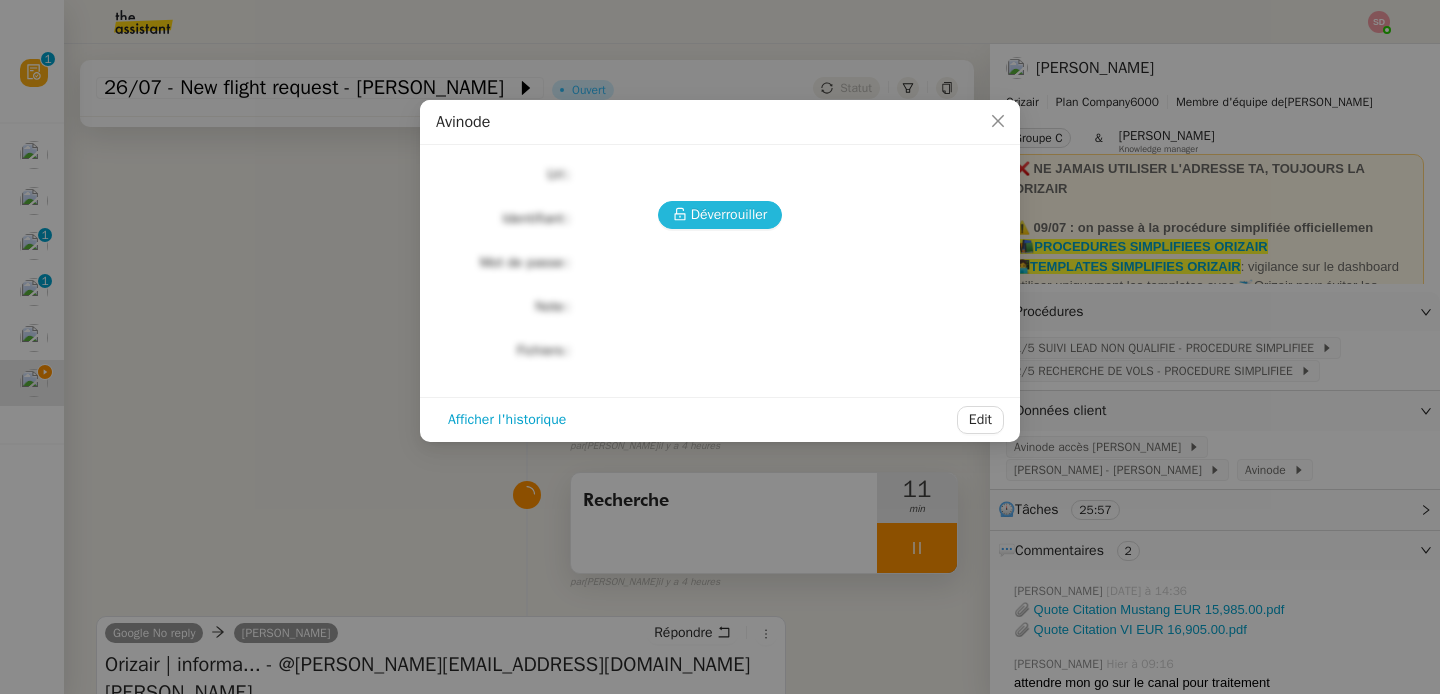 click on "Déverrouiller" at bounding box center [729, 214] 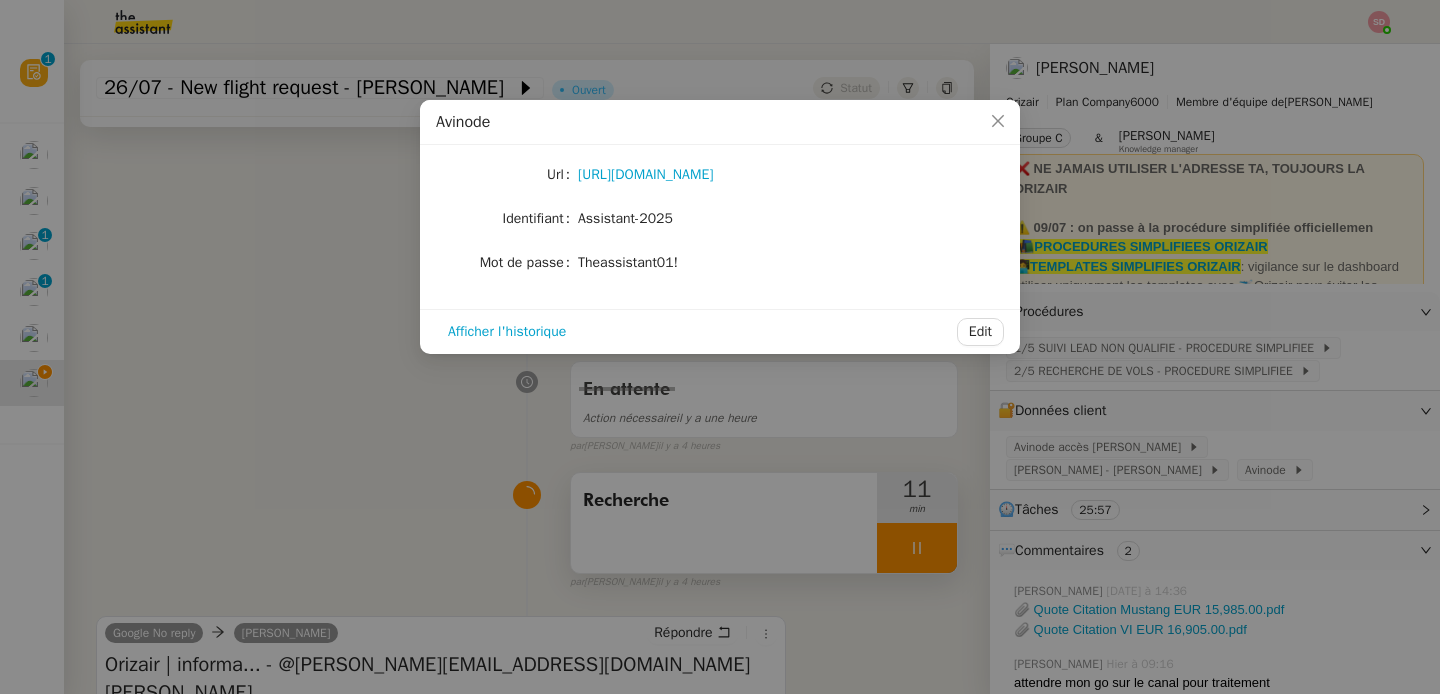 click on "Assistant-2025" 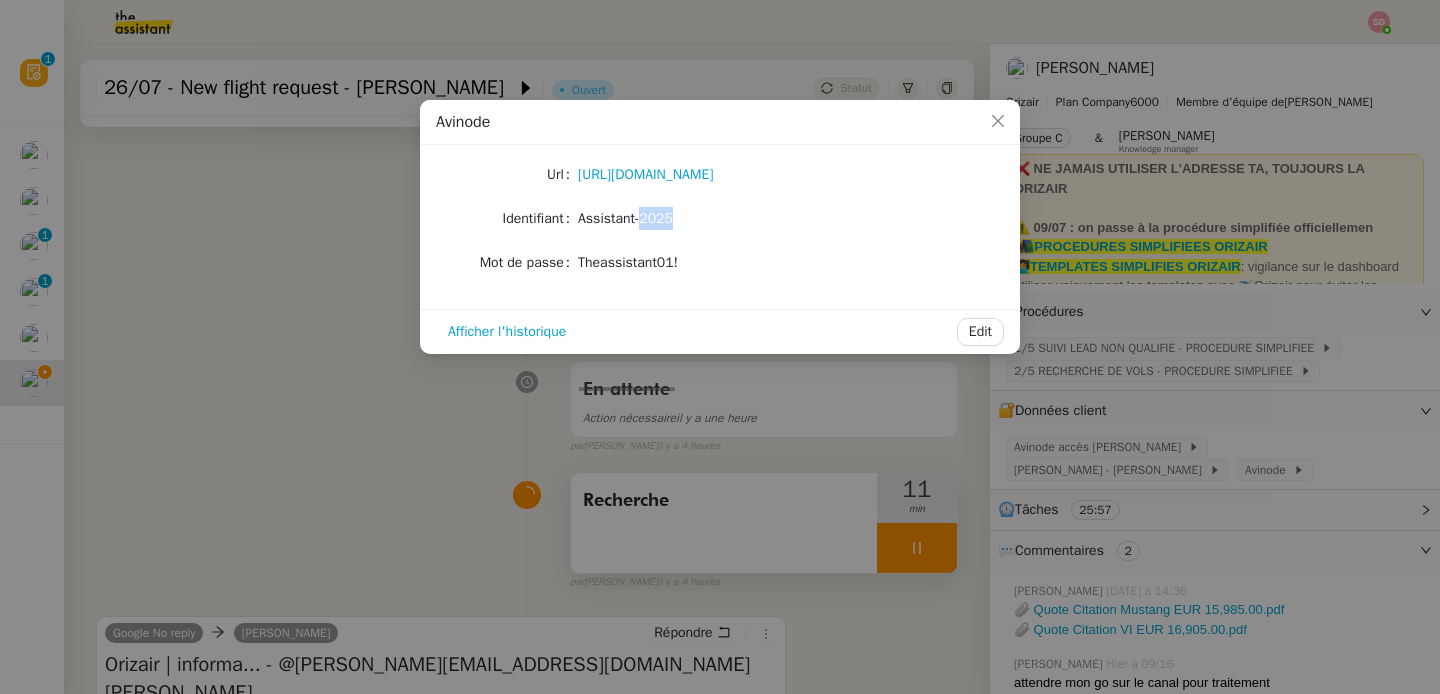 click on "Assistant-2025" 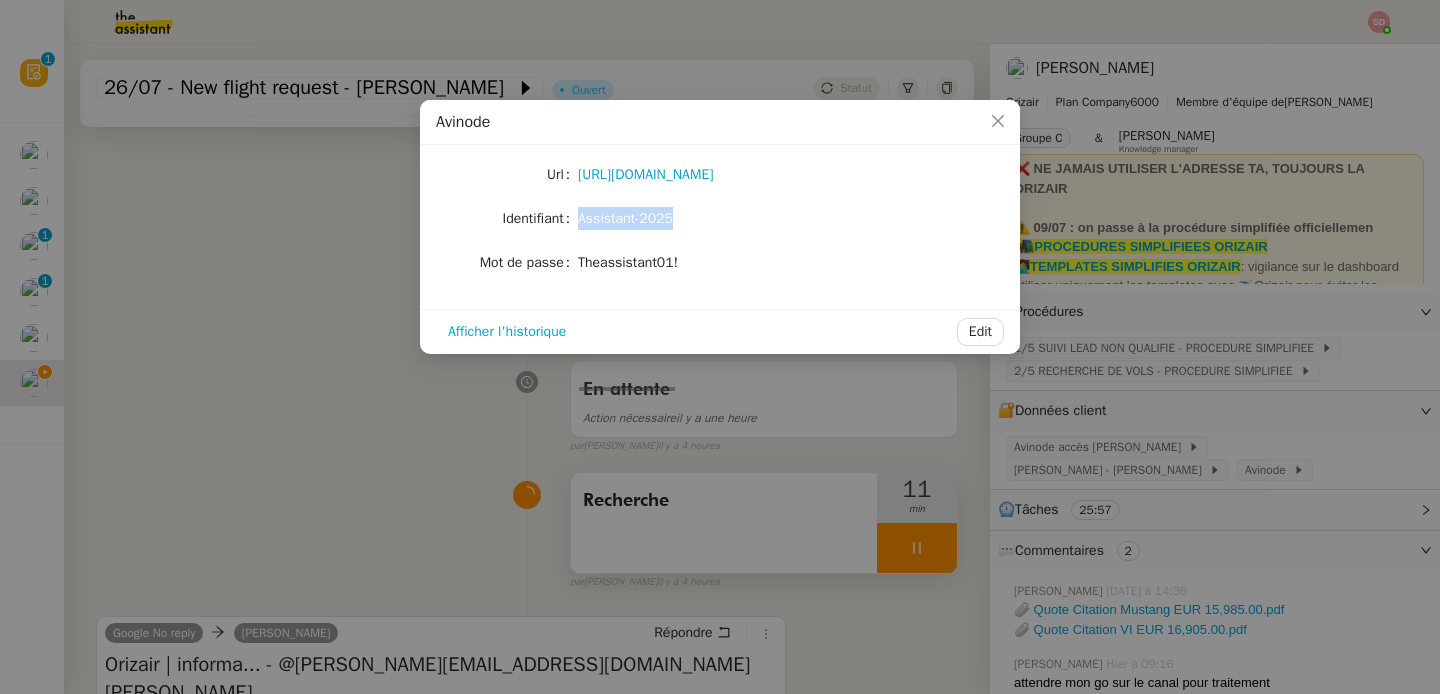 click on "Assistant-2025" 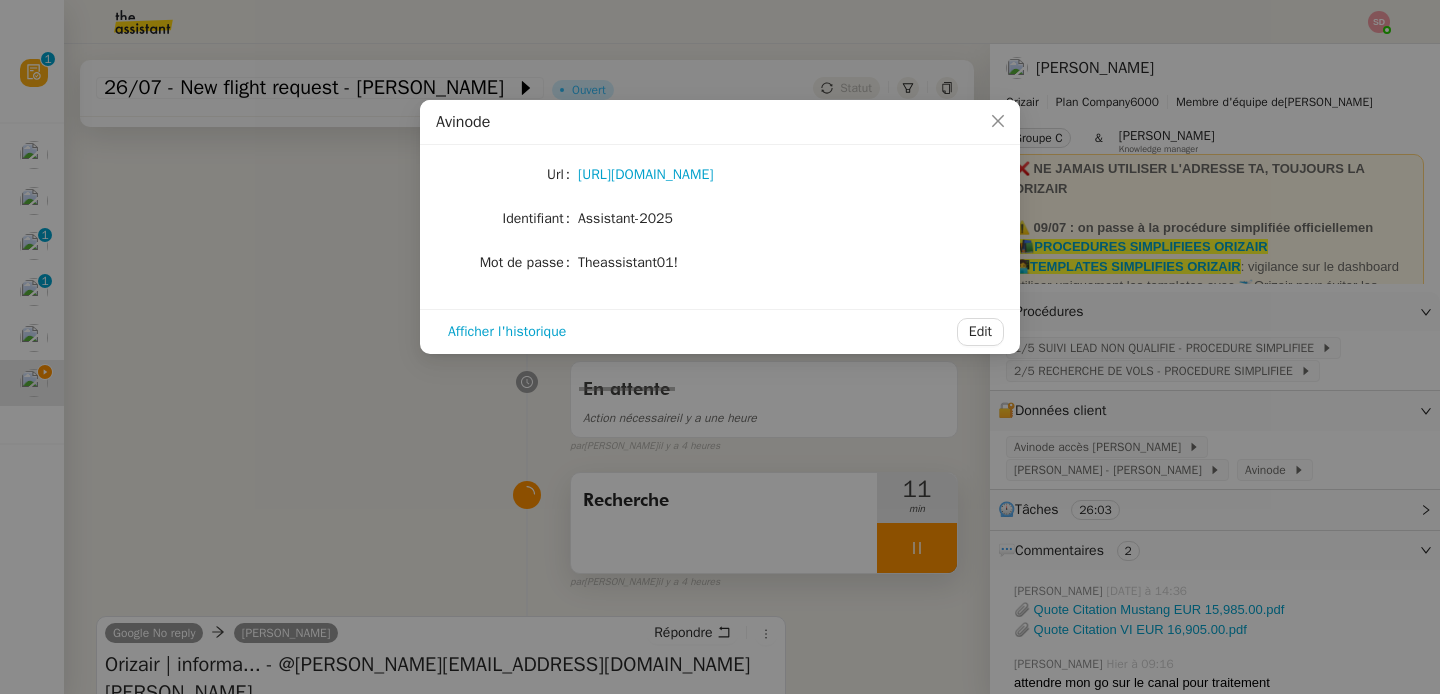 click on "Theassistant01!" 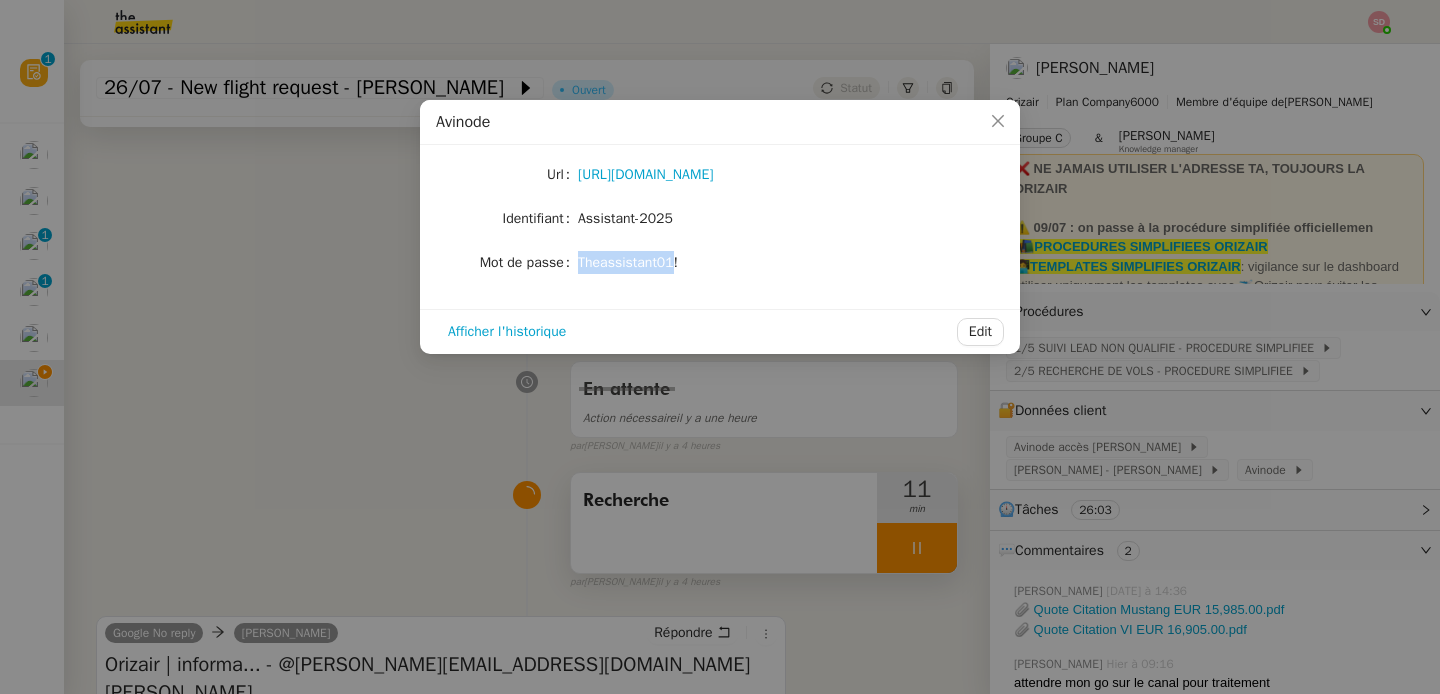 click on "Theassistant01!" 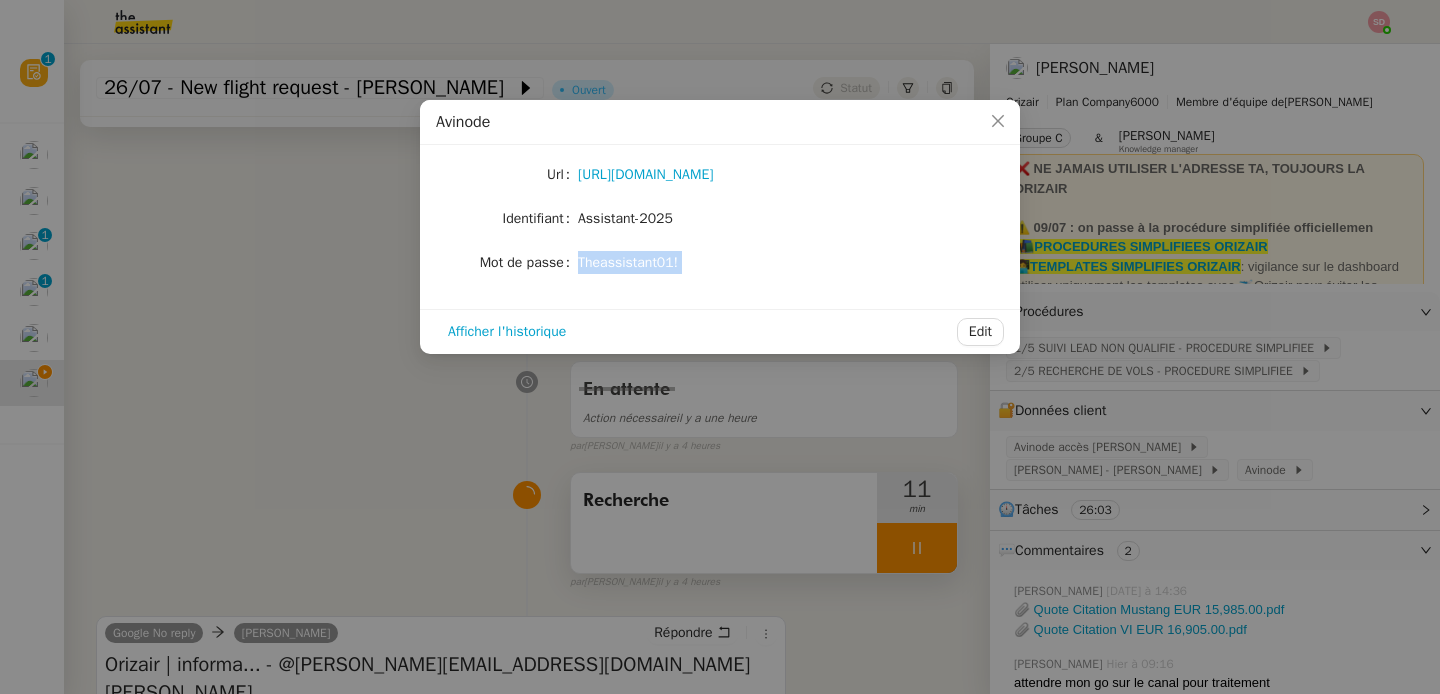 click on "Theassistant01!" 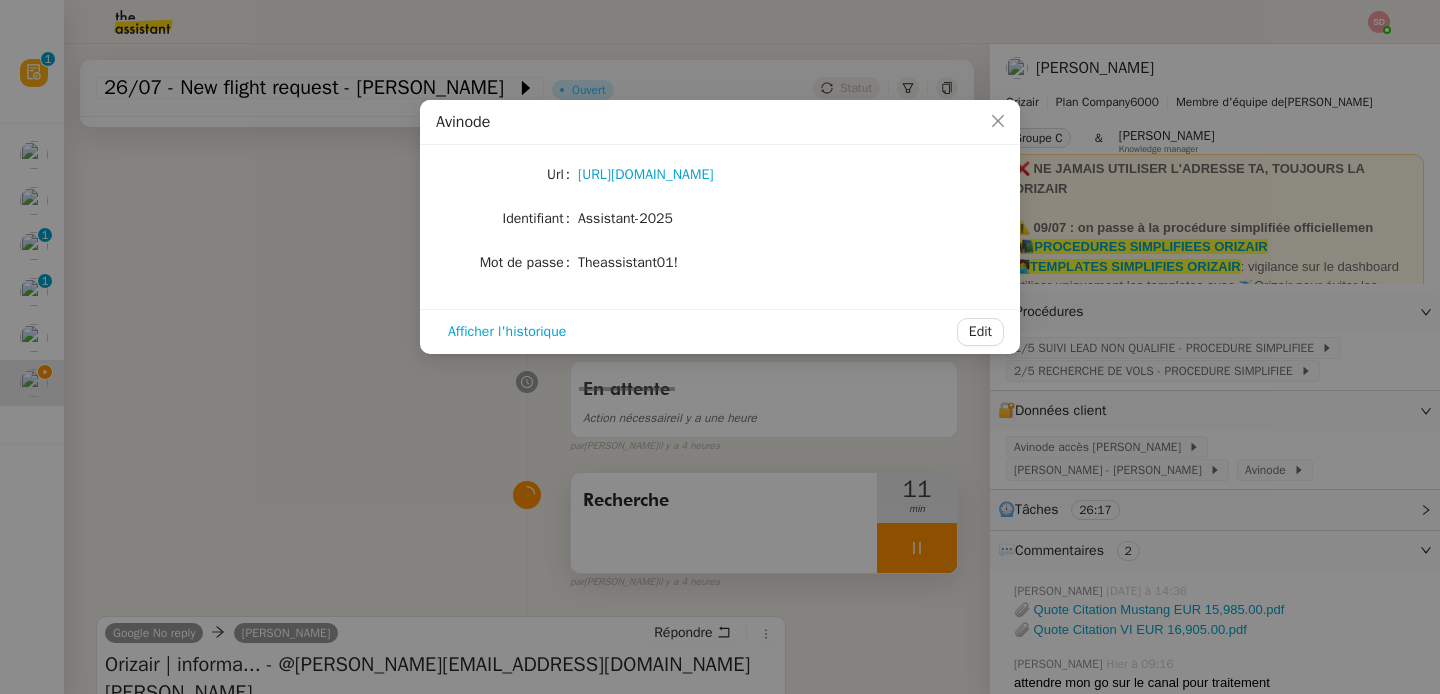 click on "Avinode  Url [URL][DOMAIN_NAME]    Identifiant Assistant-2025 Mot de passe [SECURITY_DATA] Afficher l'historique Edit" at bounding box center [720, 347] 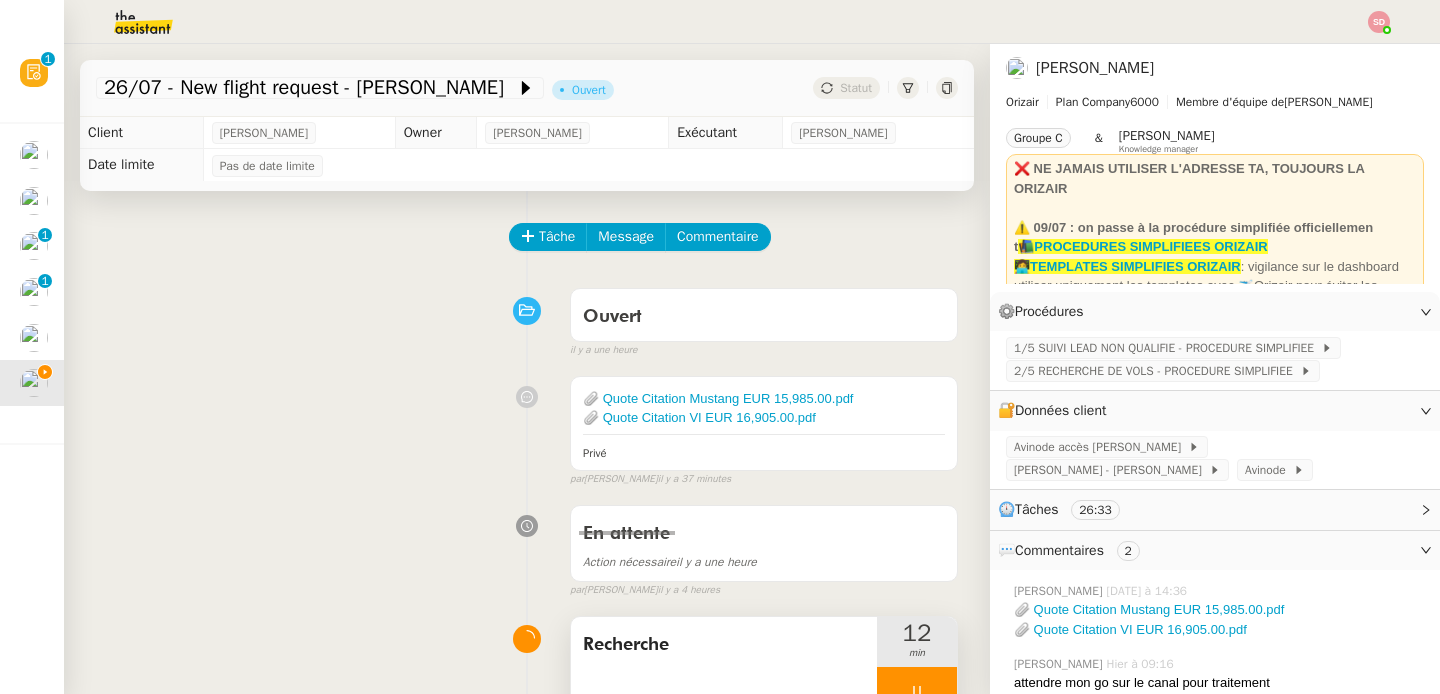 scroll, scrollTop: 411, scrollLeft: 0, axis: vertical 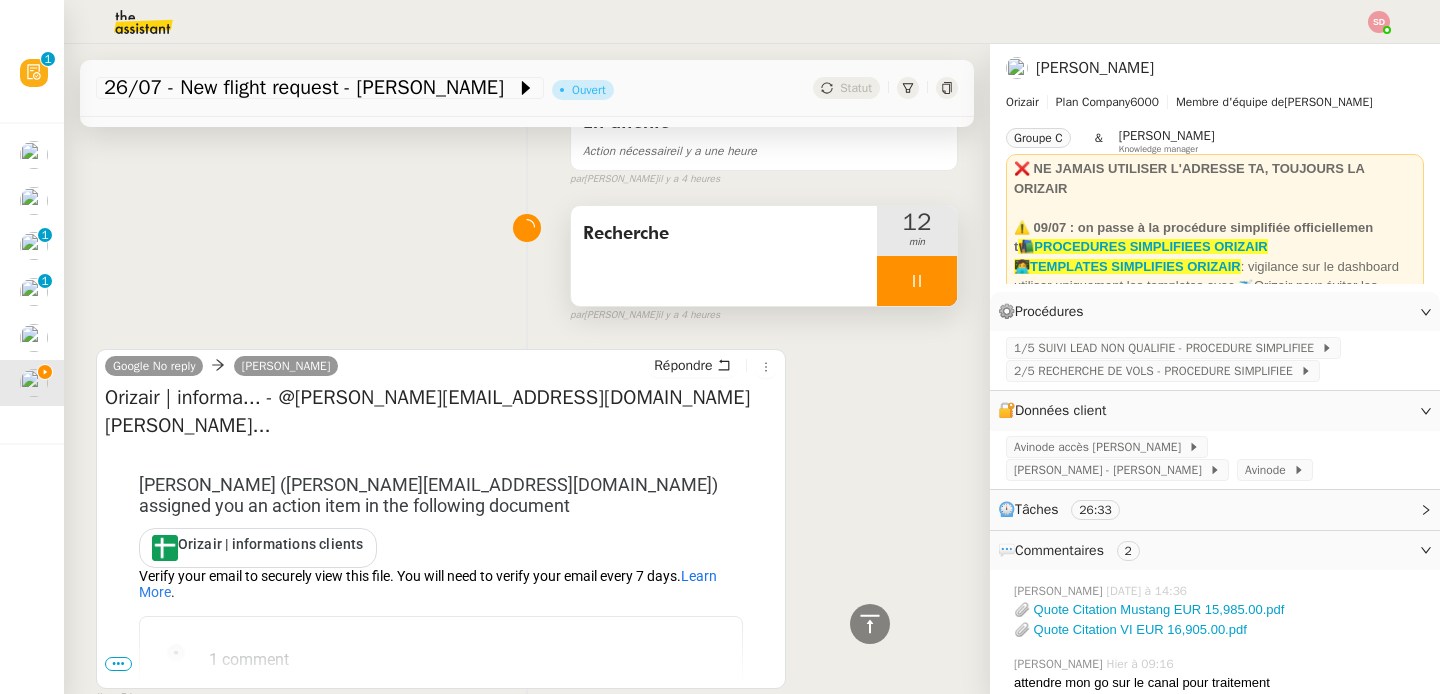 click at bounding box center [917, 281] 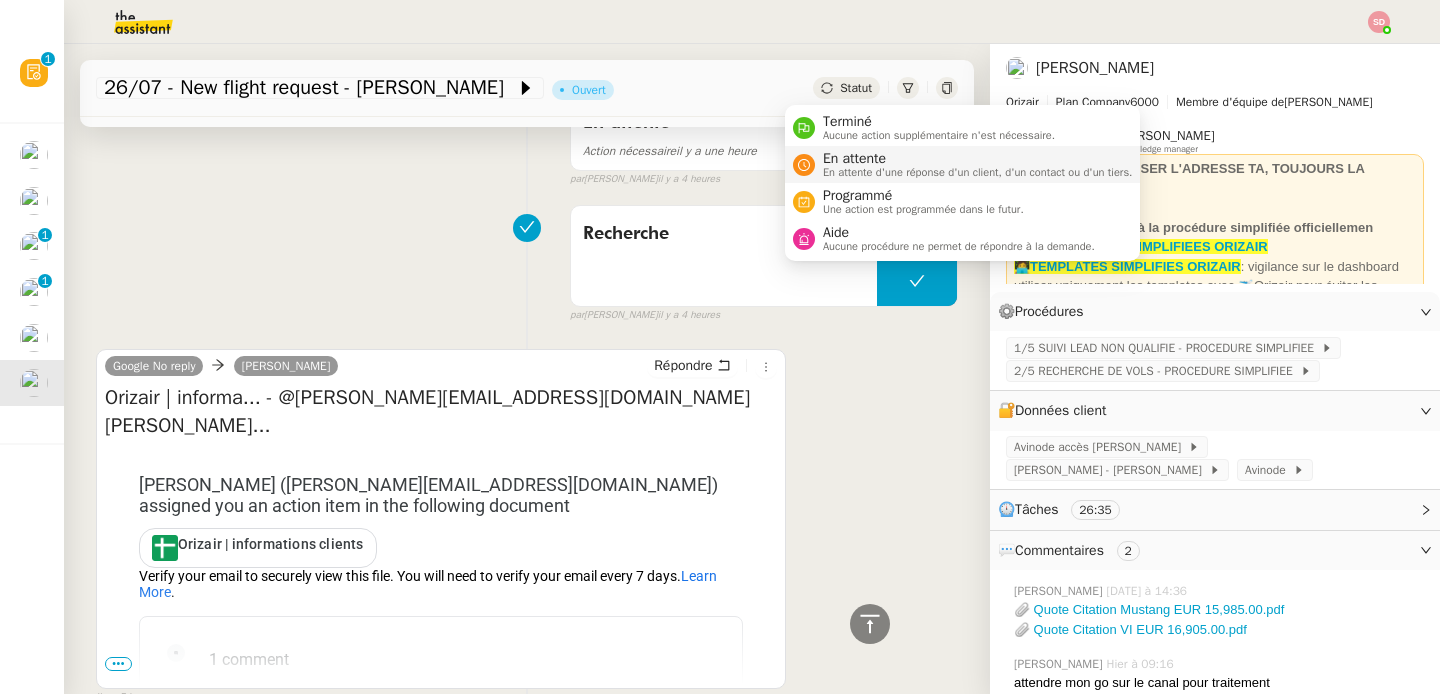click 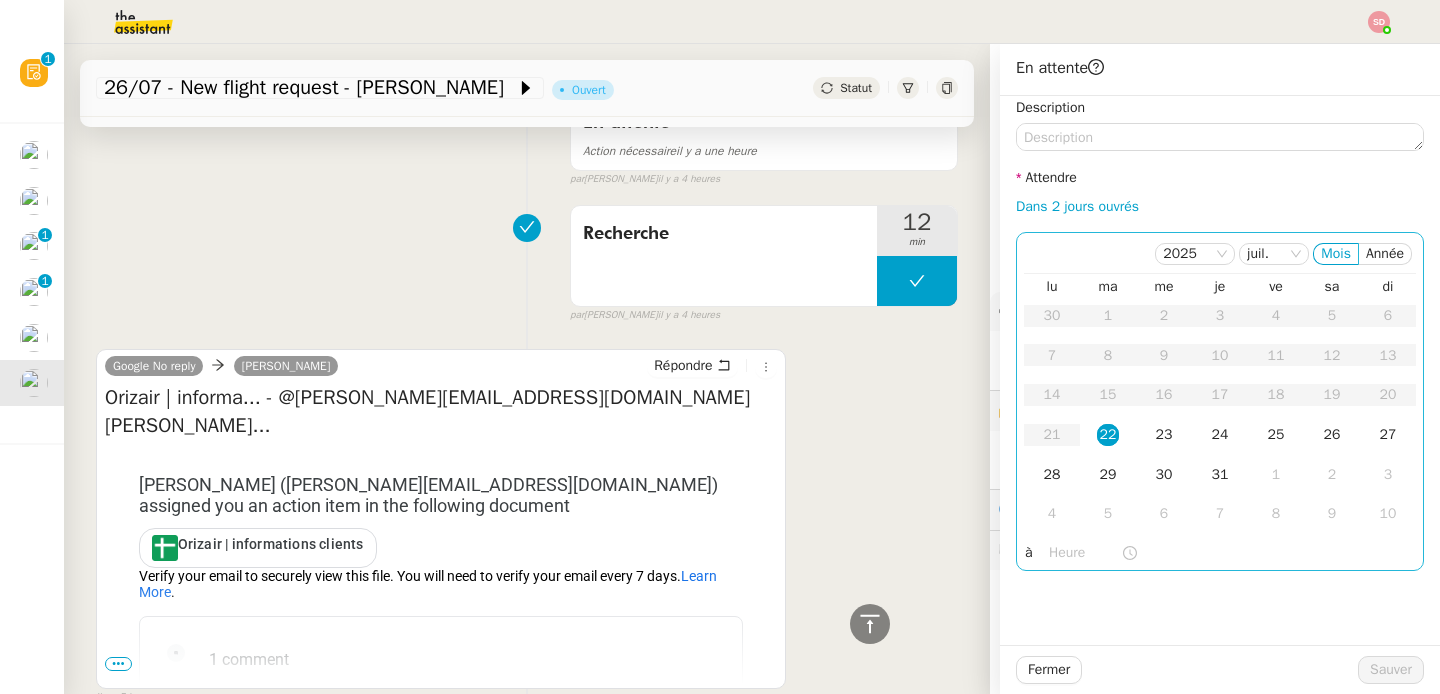 click 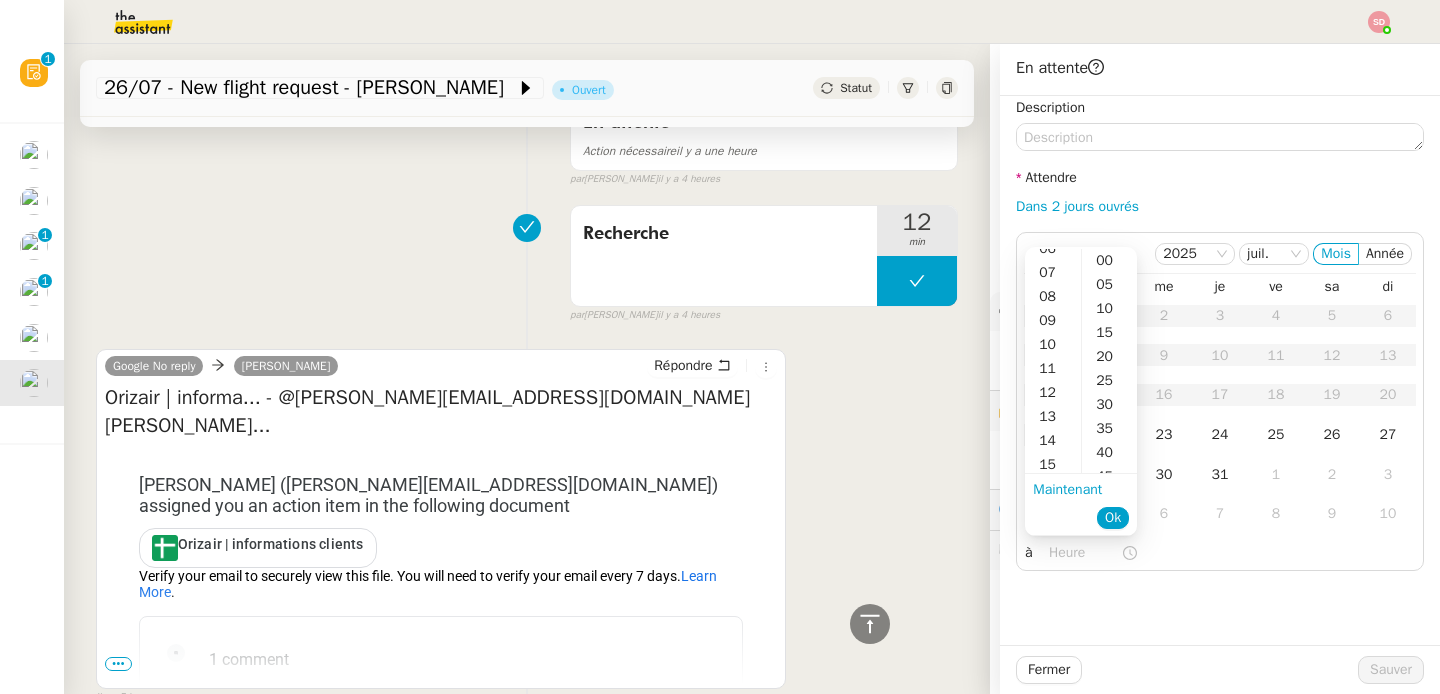 scroll, scrollTop: 182, scrollLeft: 0, axis: vertical 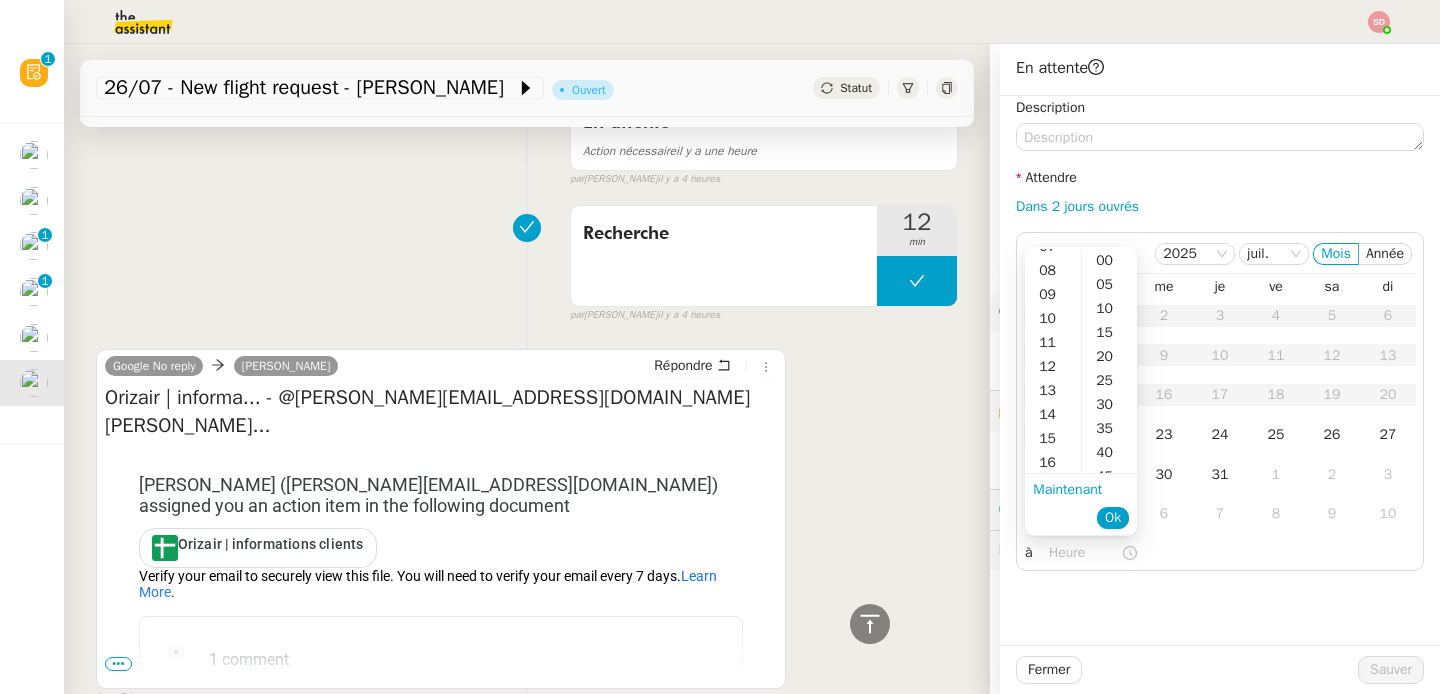 click on "16" at bounding box center (1053, 463) 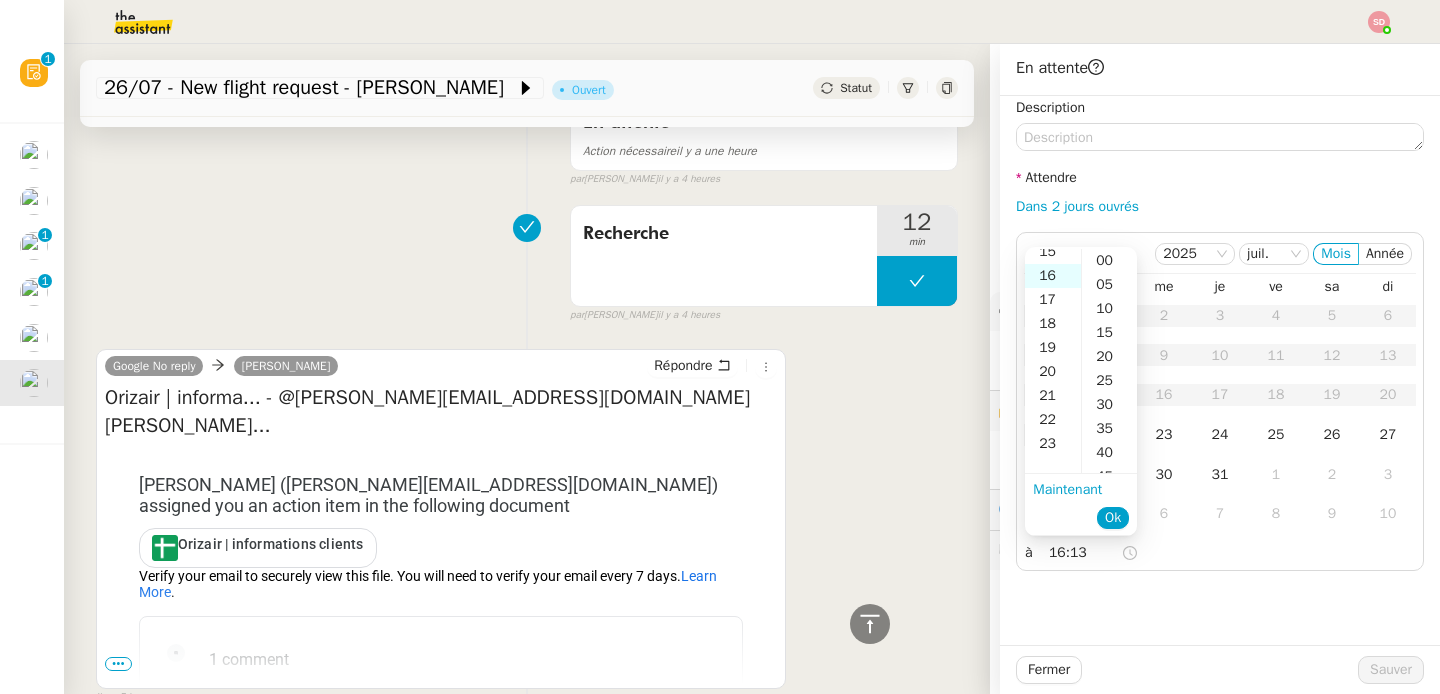 scroll, scrollTop: 384, scrollLeft: 0, axis: vertical 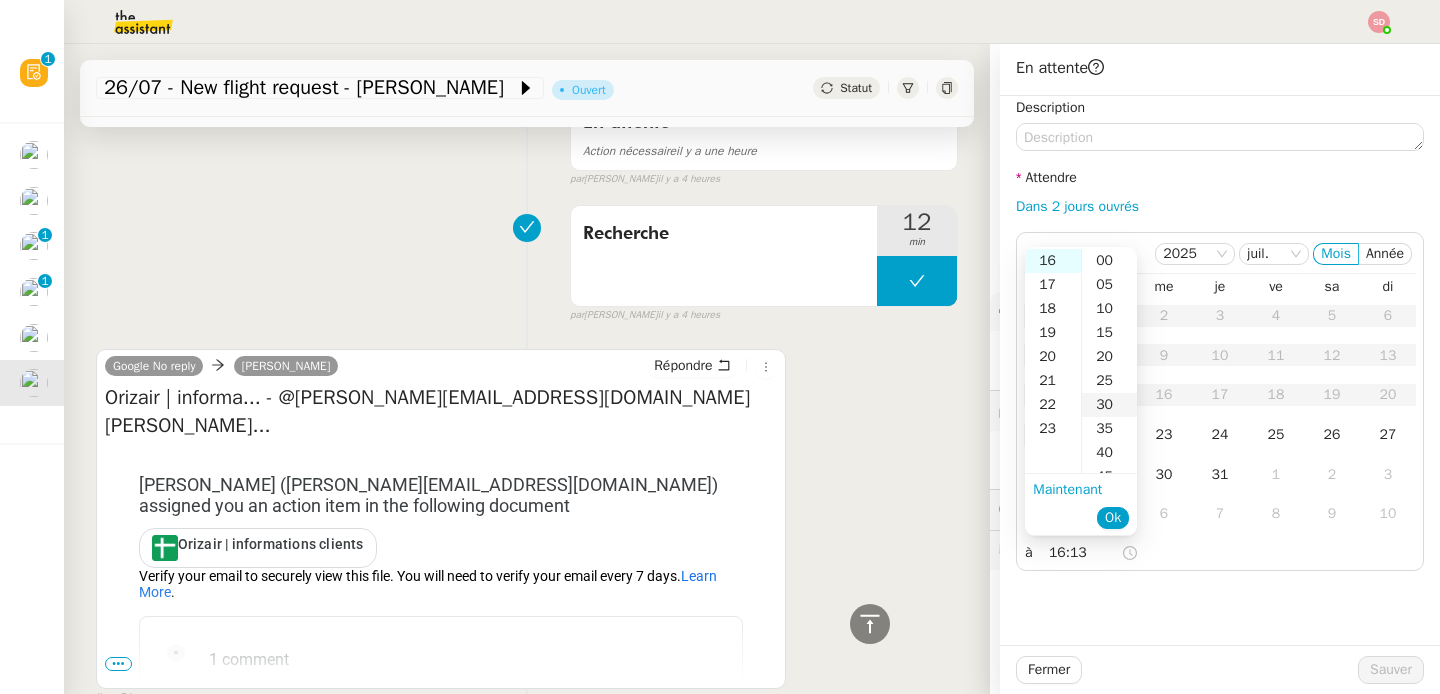 click on "30" at bounding box center [1109, 405] 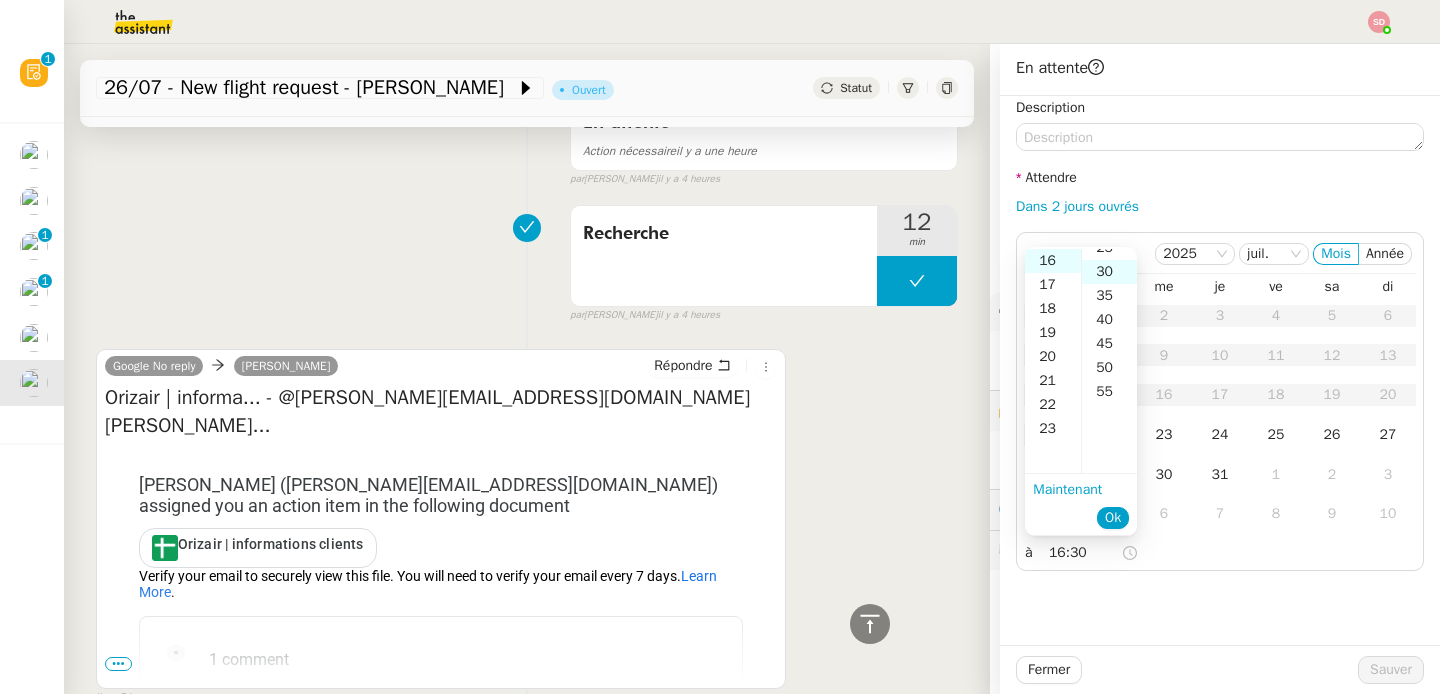 scroll, scrollTop: 144, scrollLeft: 0, axis: vertical 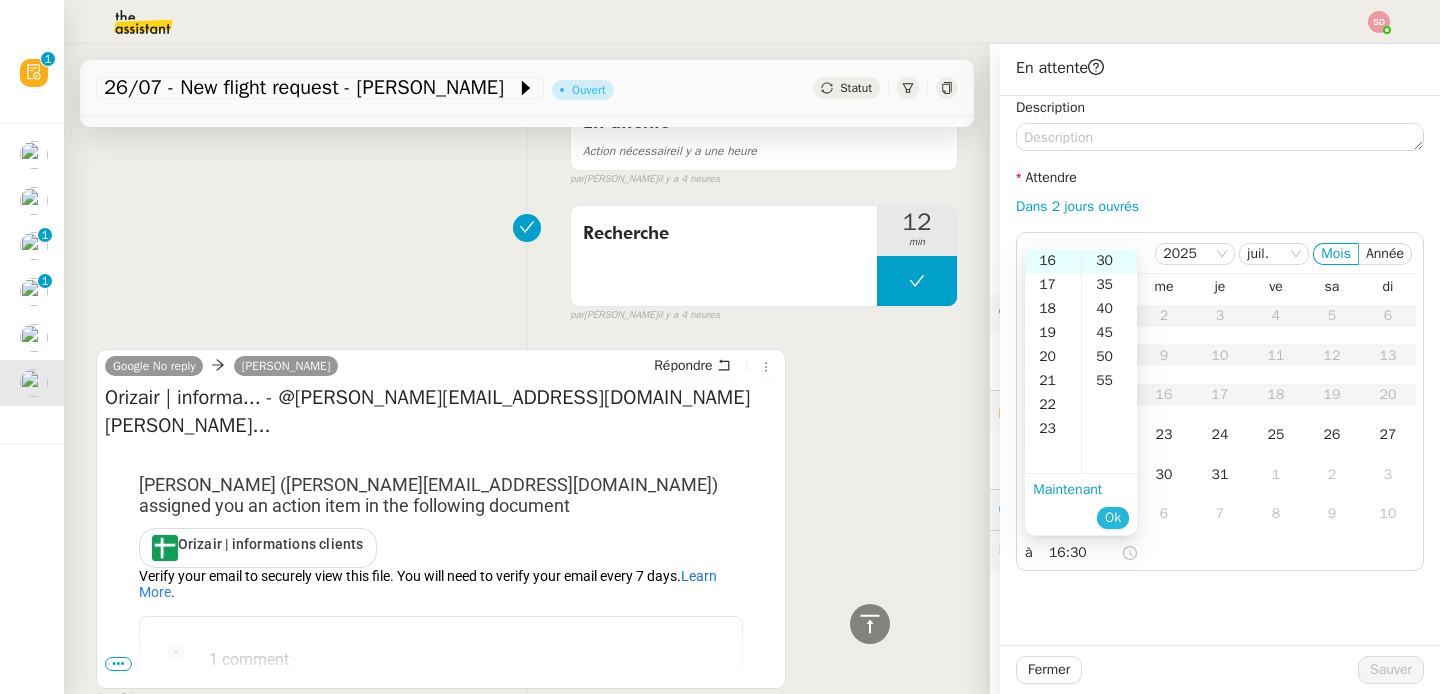 click on "Ok" at bounding box center (1113, 518) 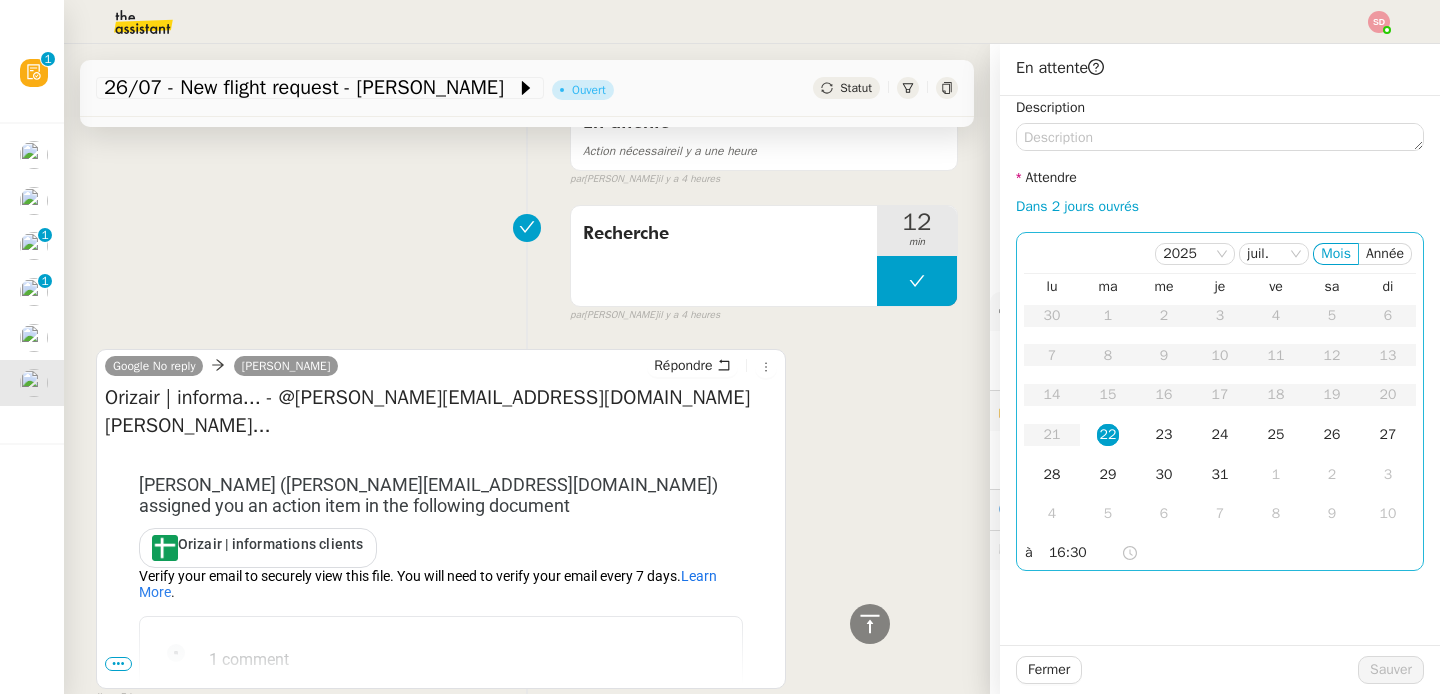 click on "22" 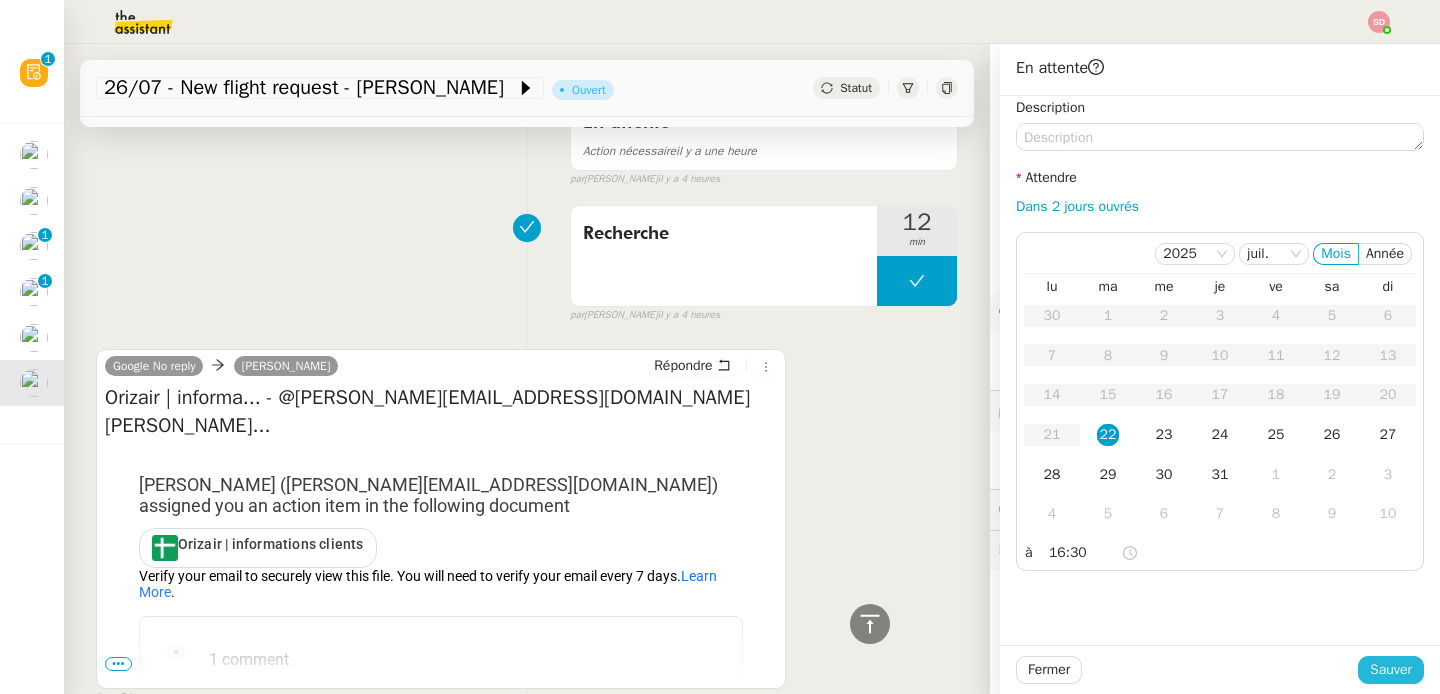 click on "Sauver" 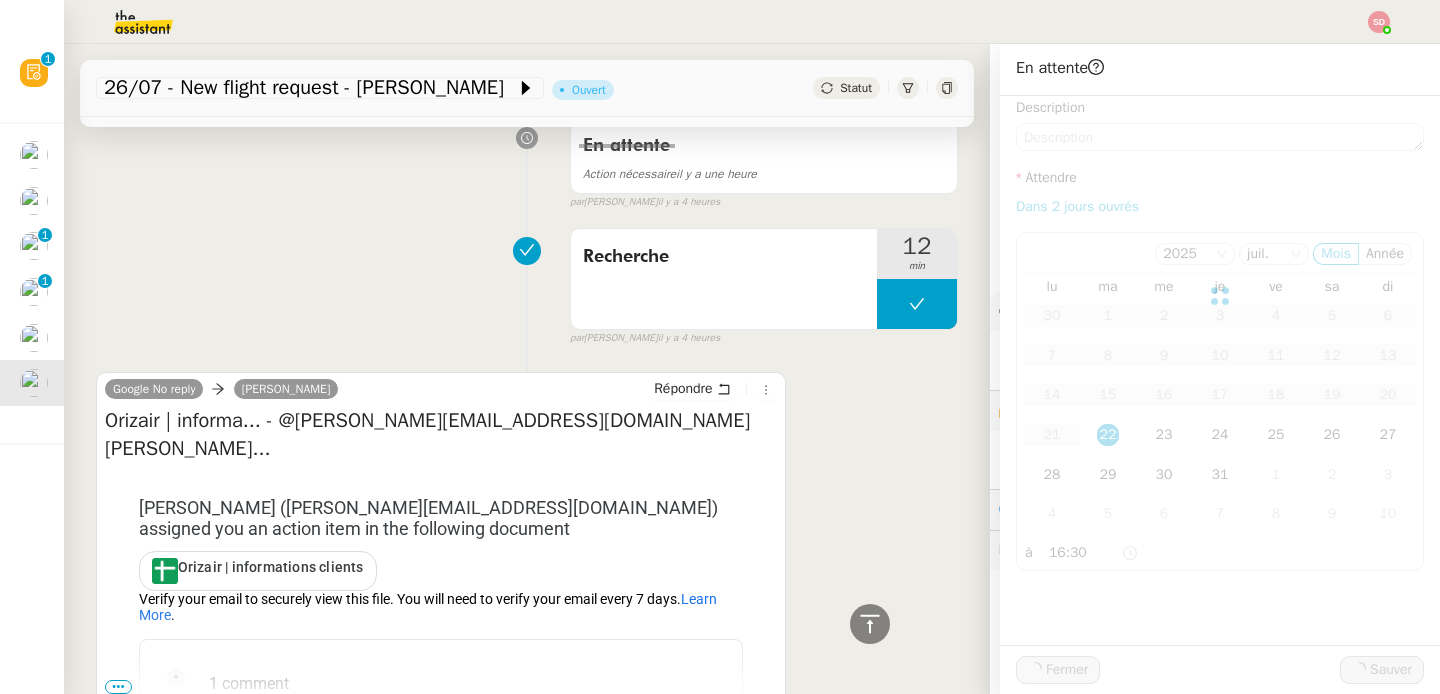 scroll, scrollTop: 434, scrollLeft: 0, axis: vertical 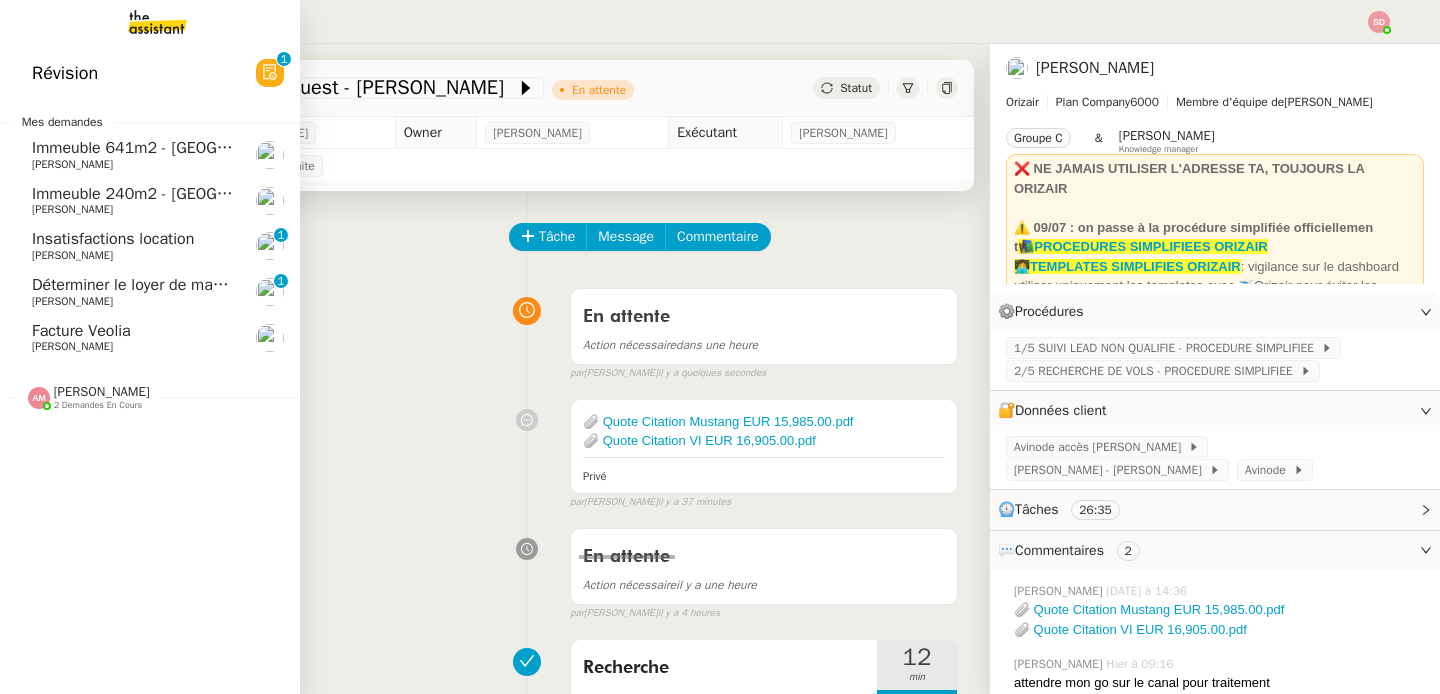 click on "[PERSON_NAME]" 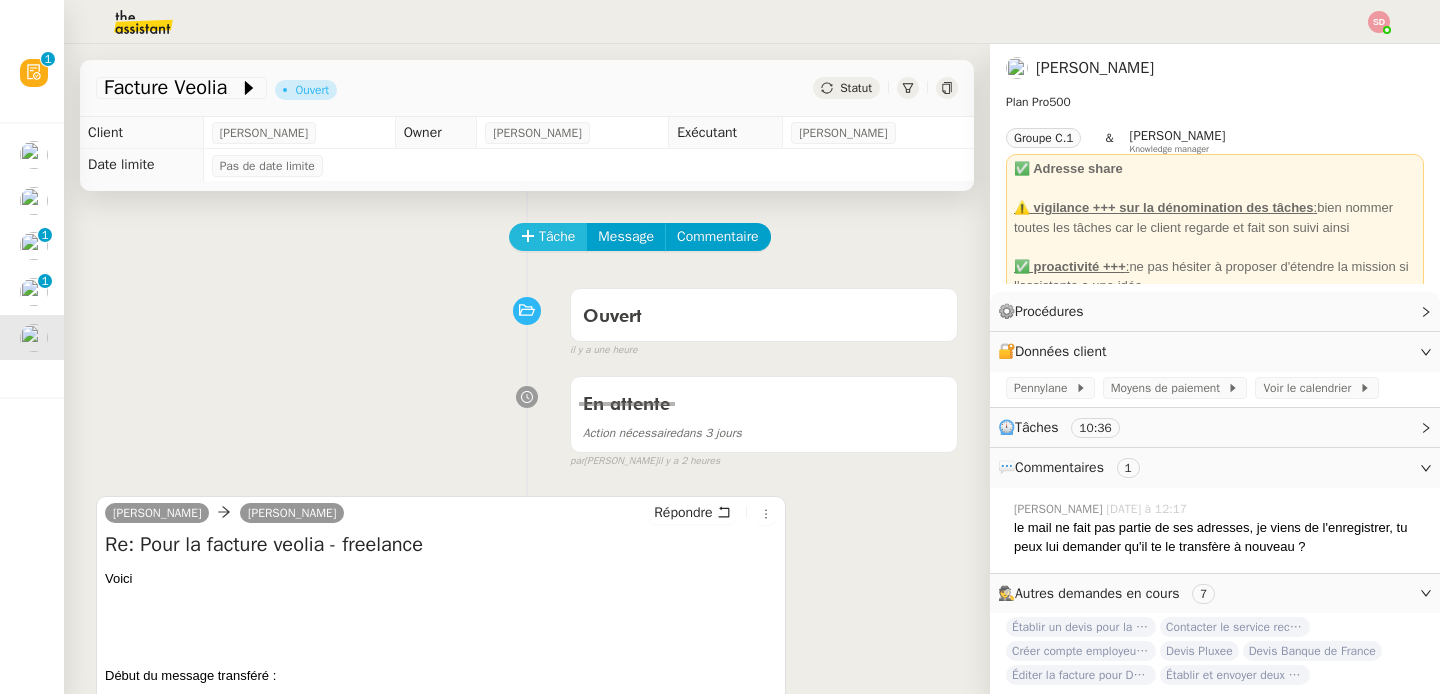 click on "Tâche" 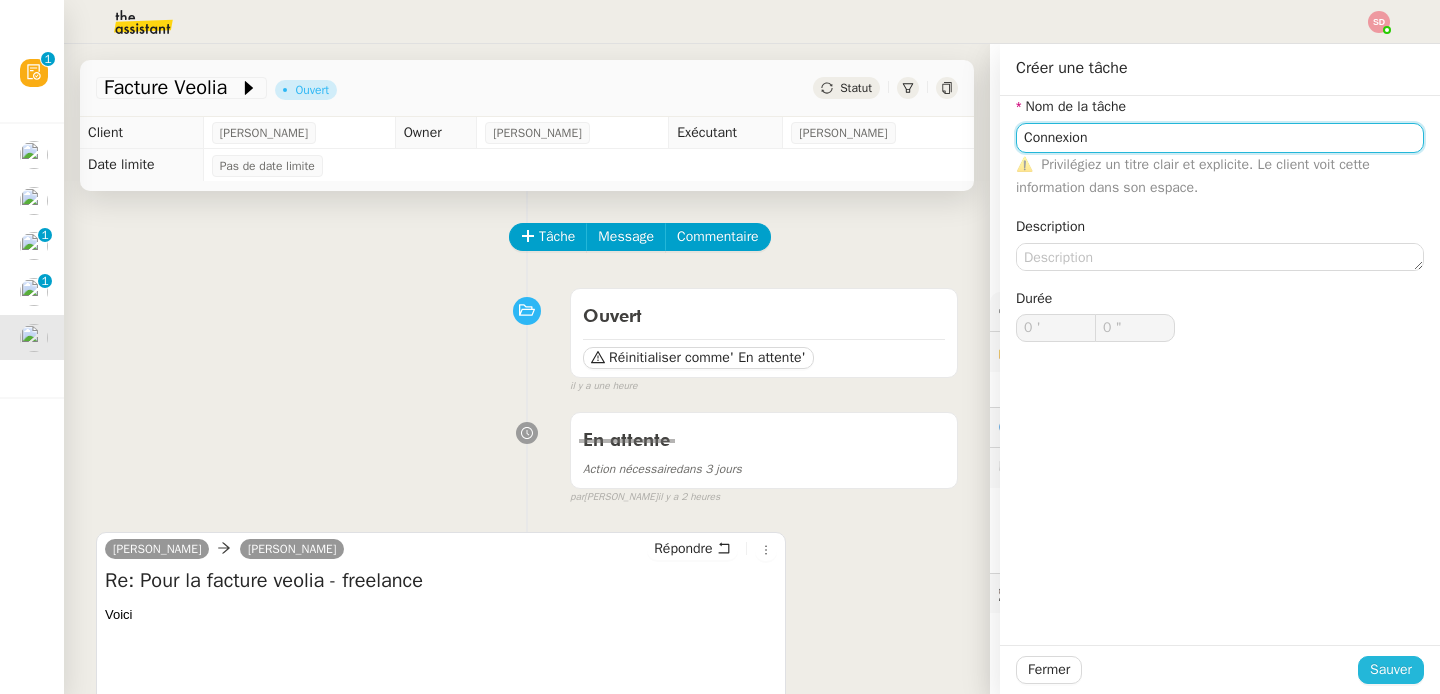 type on "Connexion" 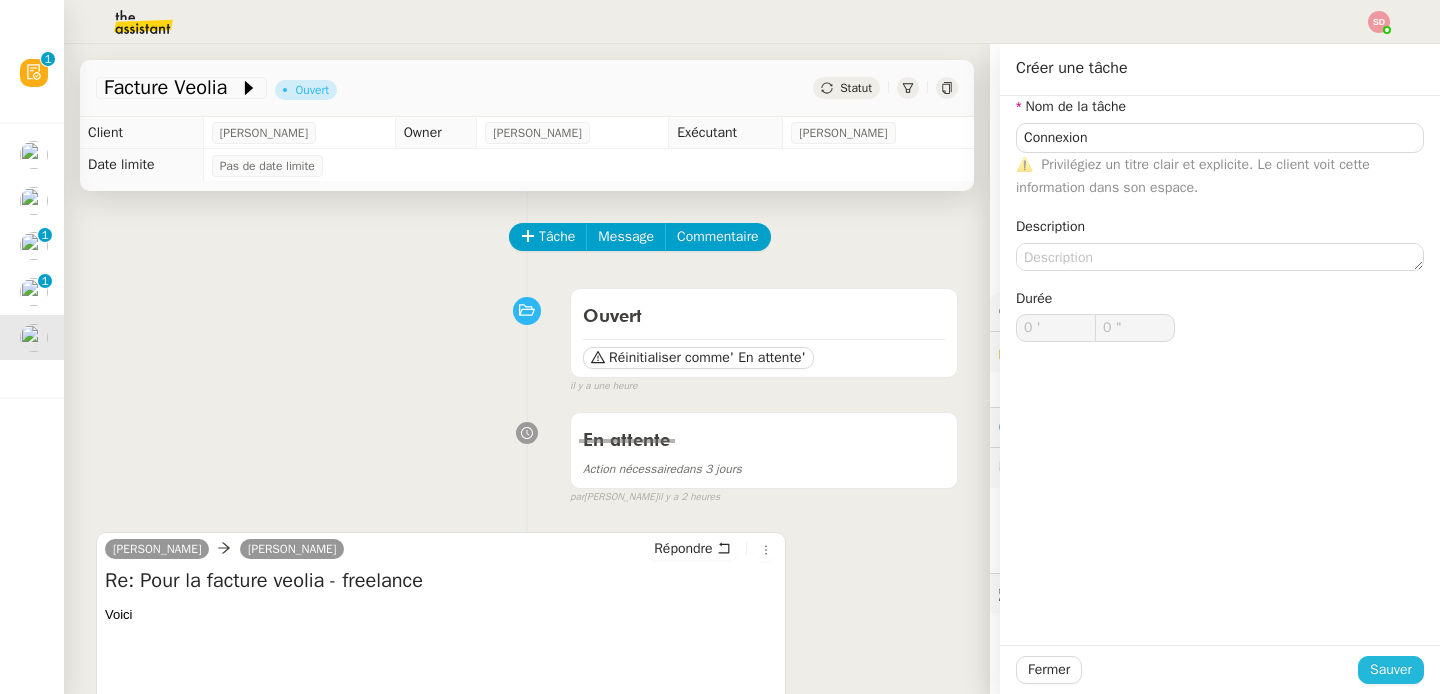 drag, startPoint x: 1373, startPoint y: 669, endPoint x: 1342, endPoint y: 662, distance: 31.780497 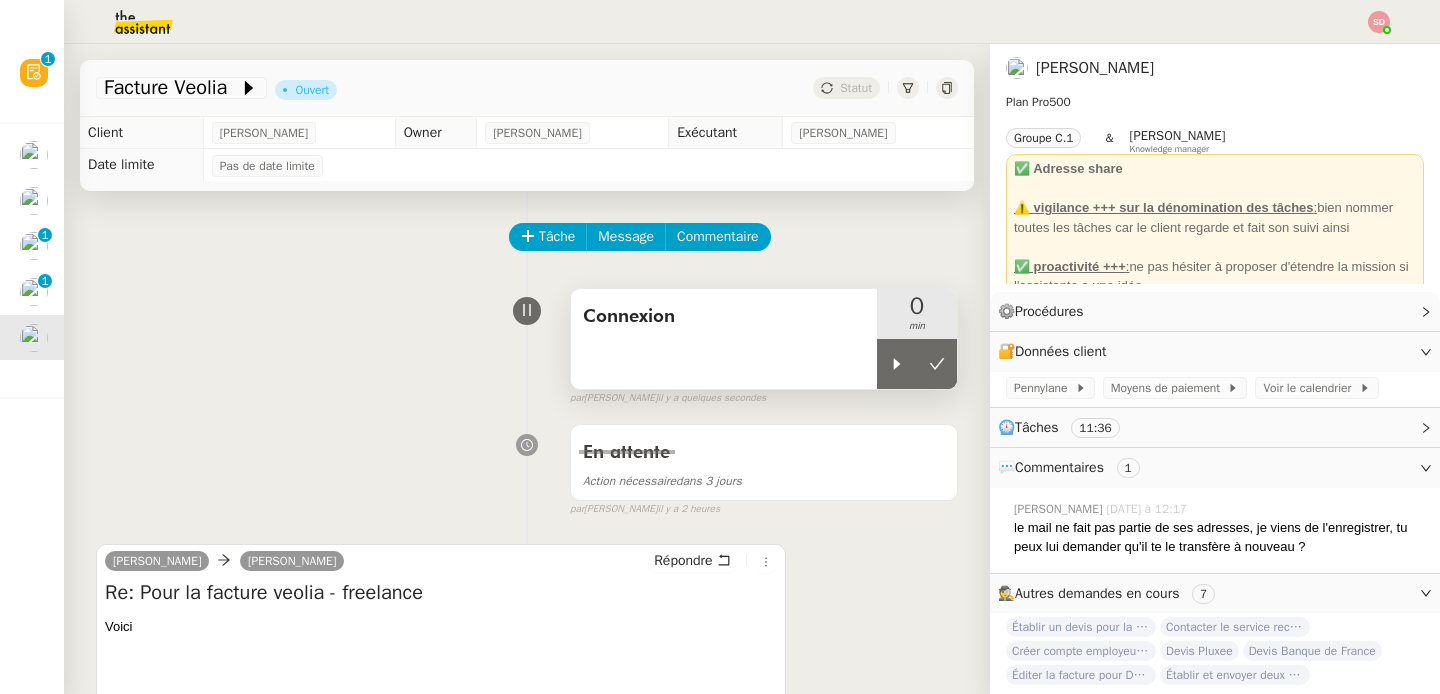click on "Connexion" at bounding box center (724, 339) 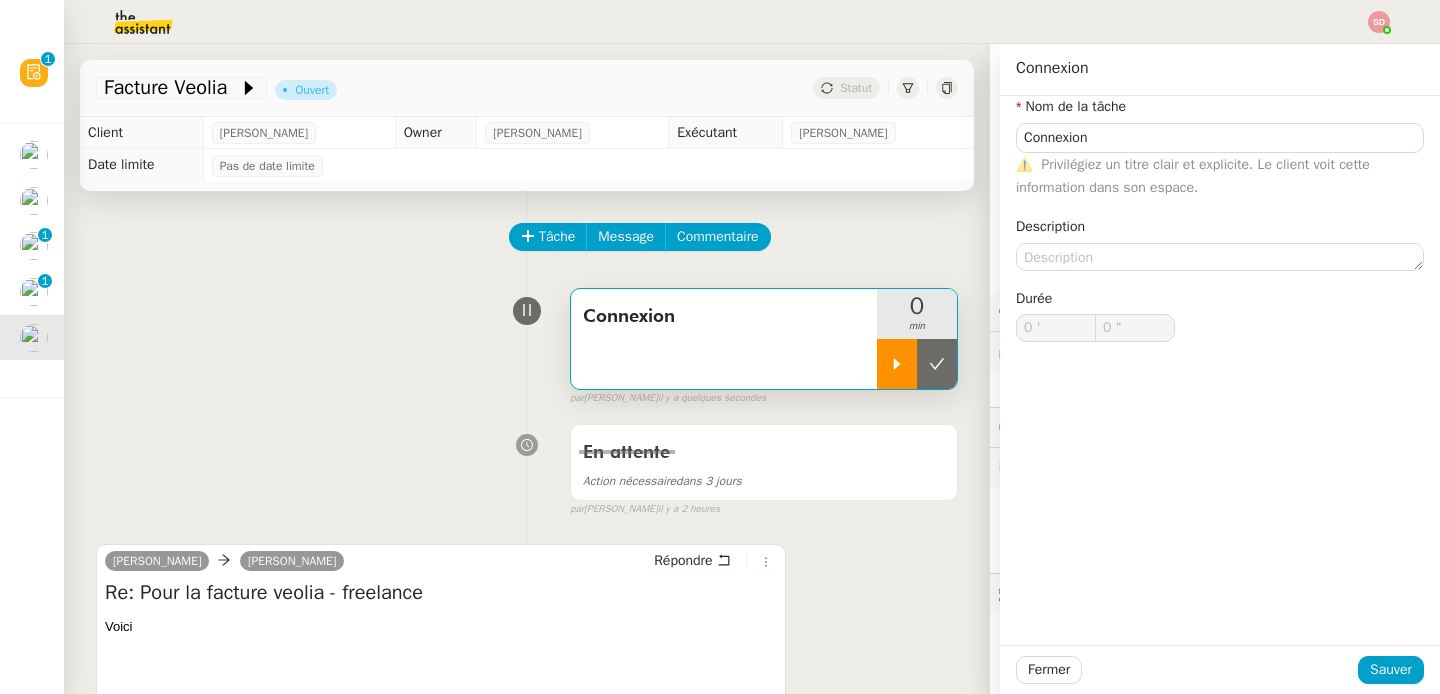 click 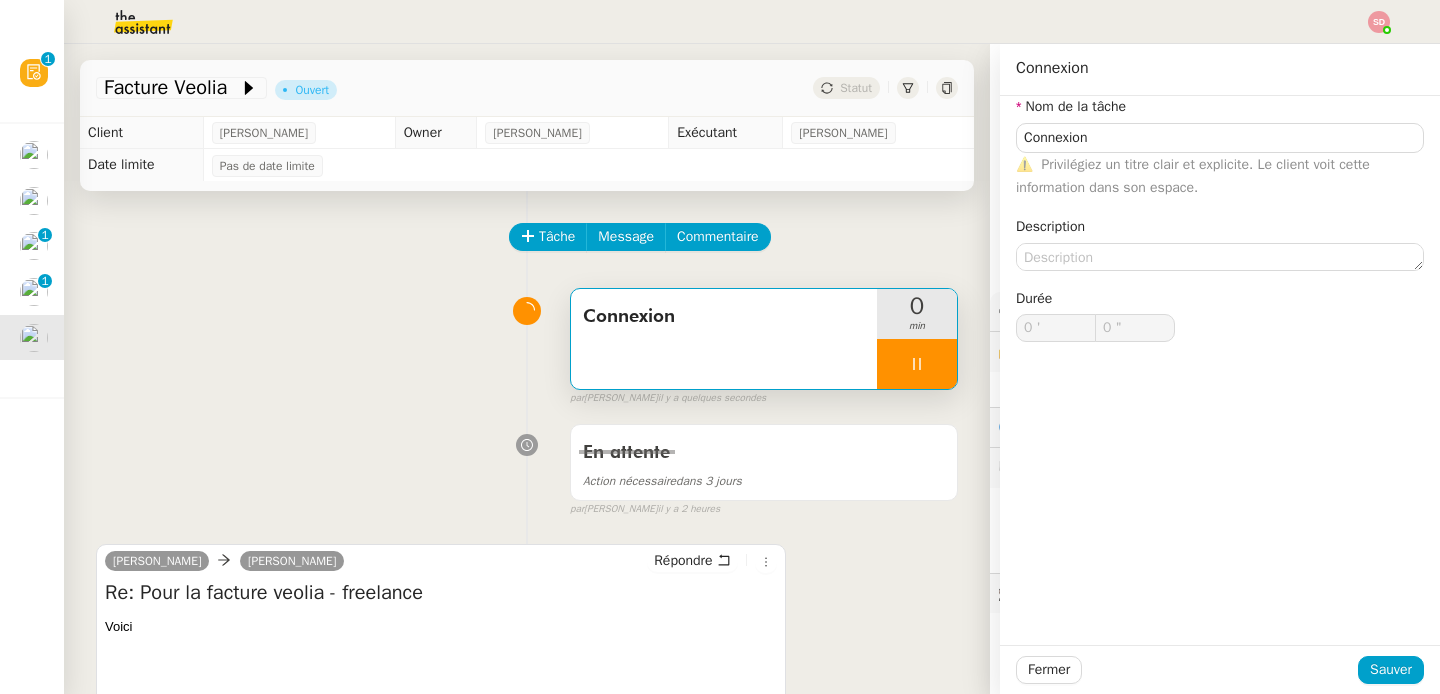 type on "Connexion" 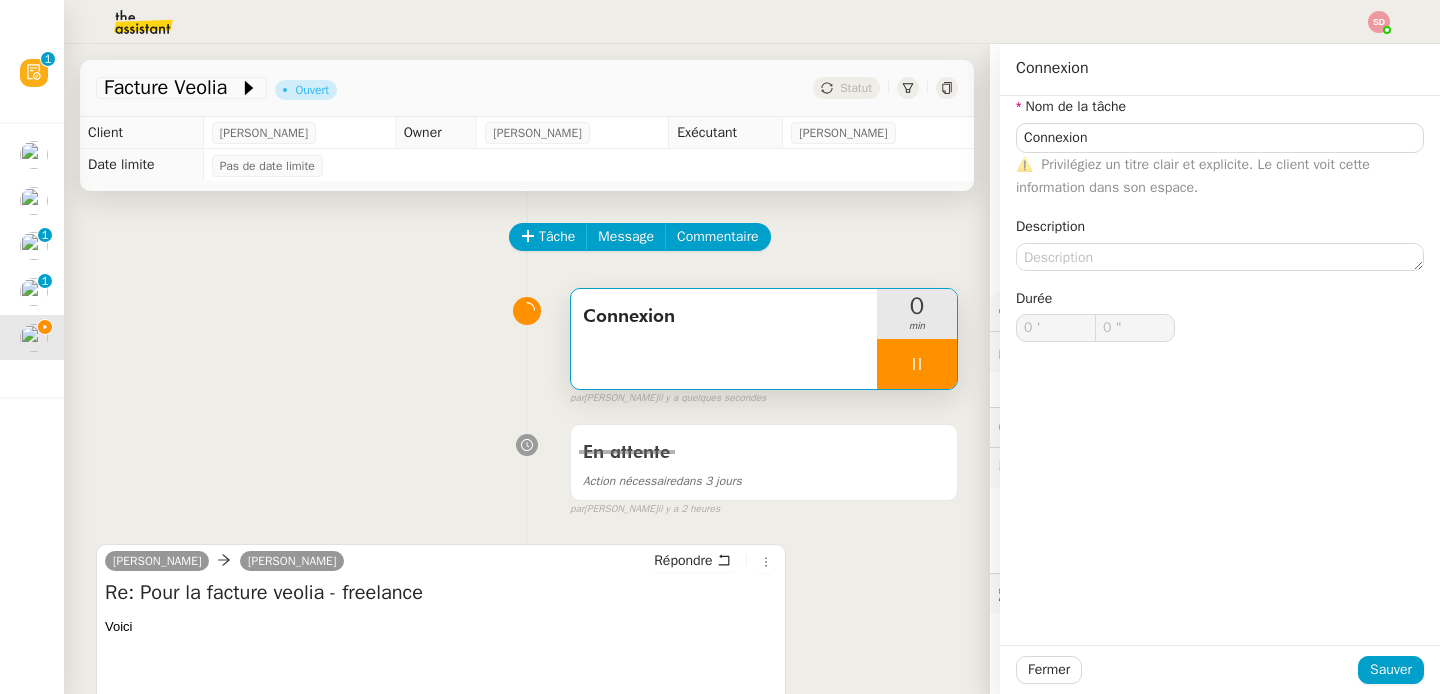 type on "Connexion" 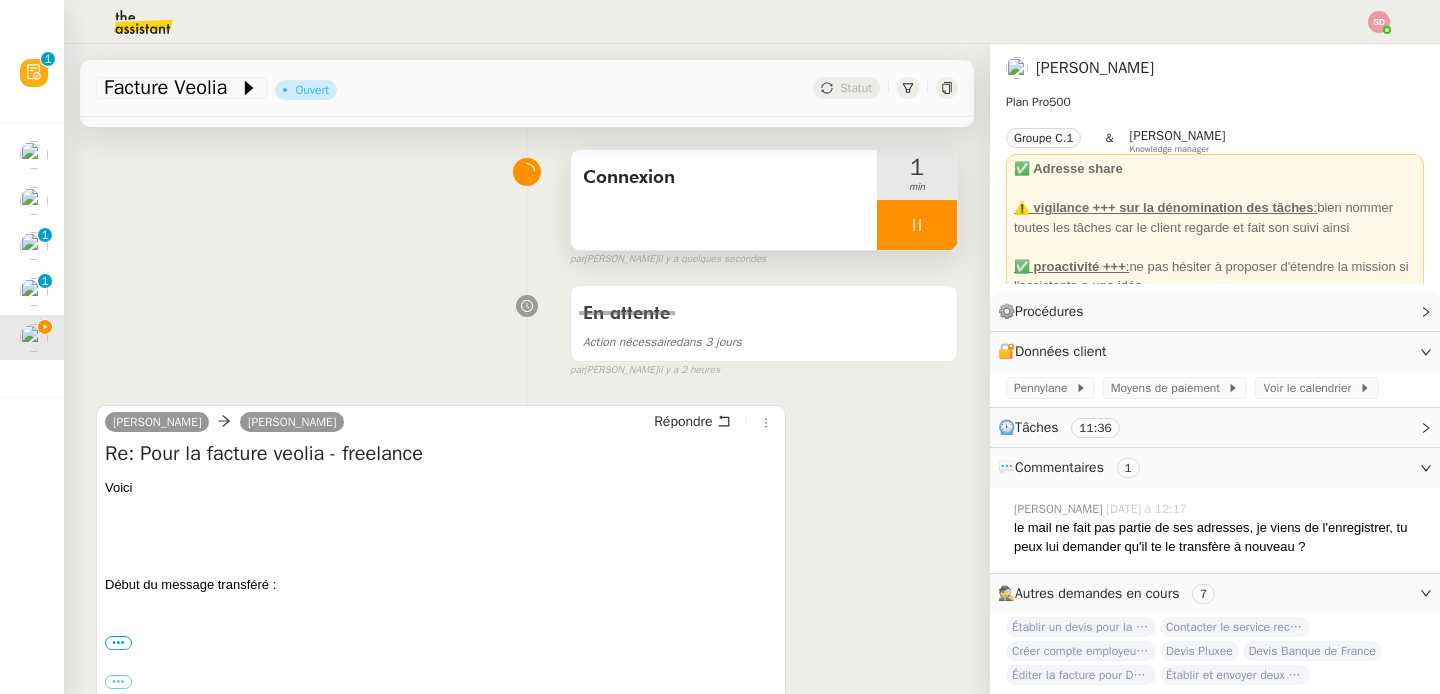 scroll, scrollTop: 366, scrollLeft: 0, axis: vertical 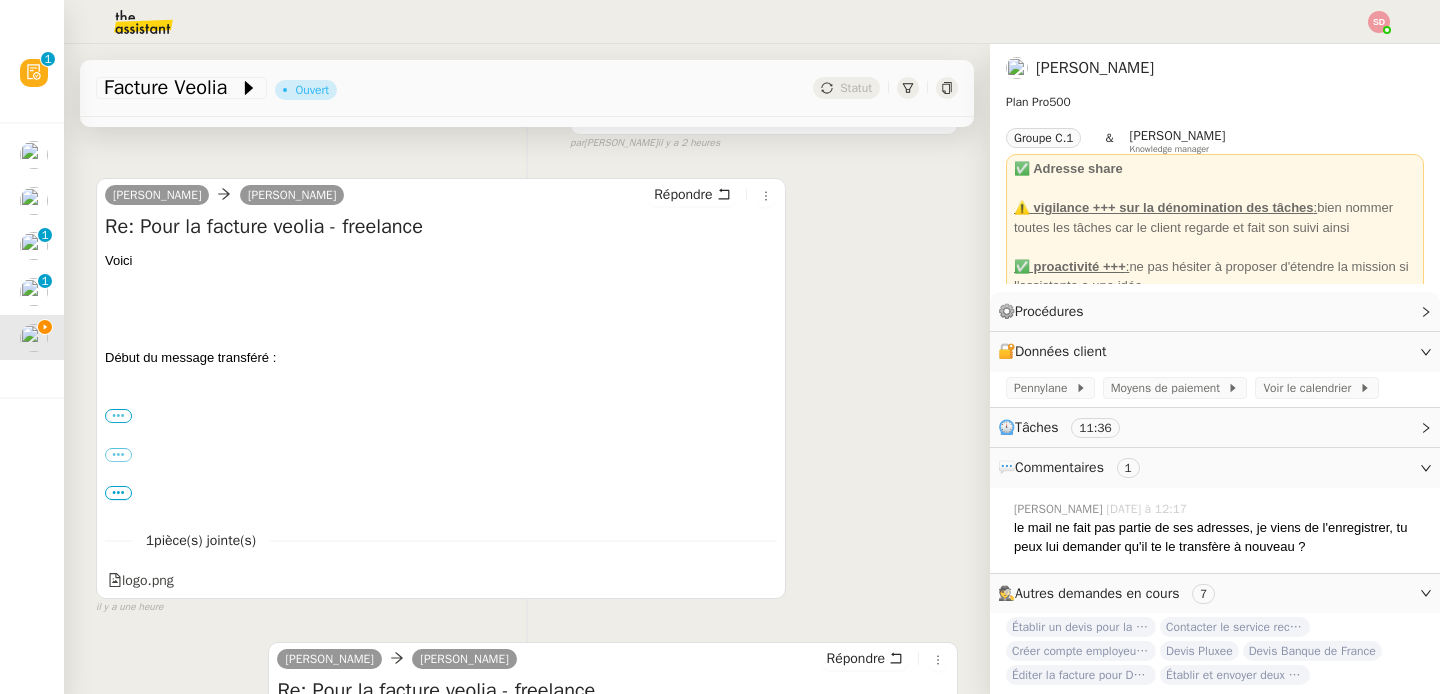 click on "•••" at bounding box center (118, 416) 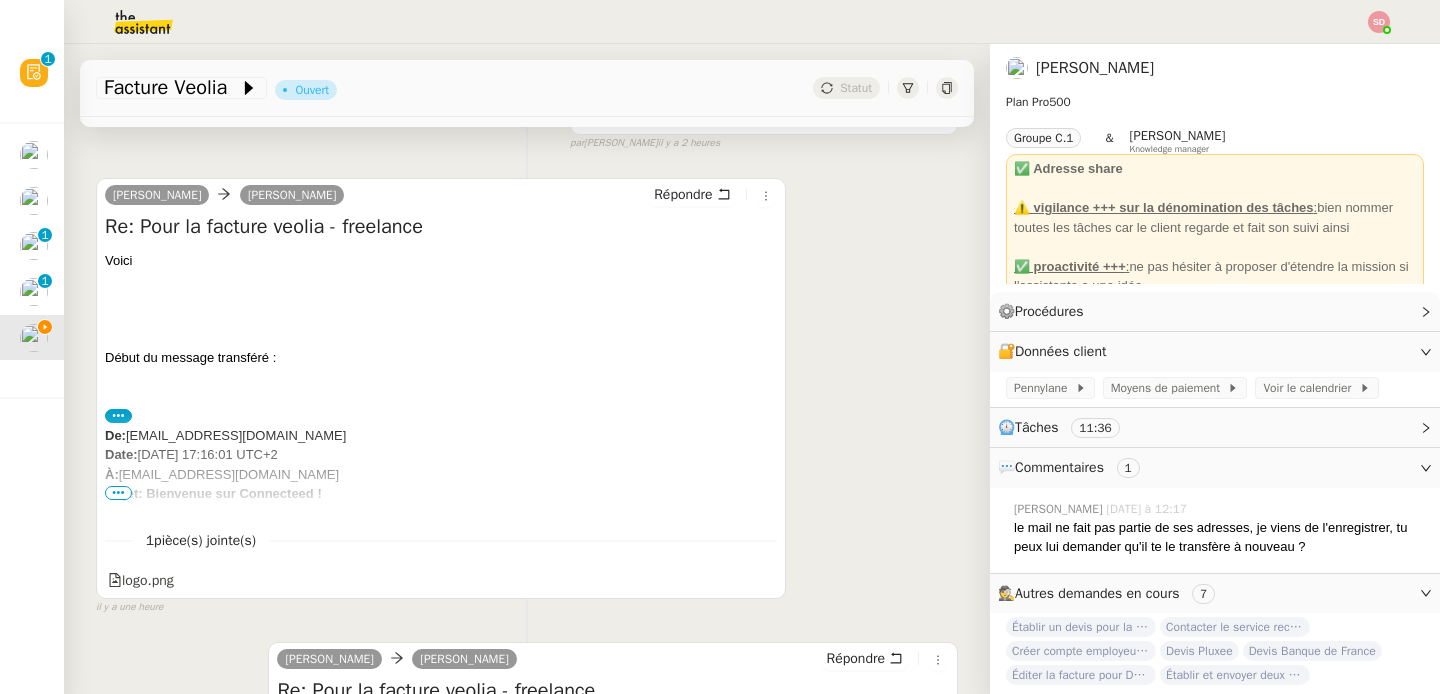click on "•••" at bounding box center (118, 493) 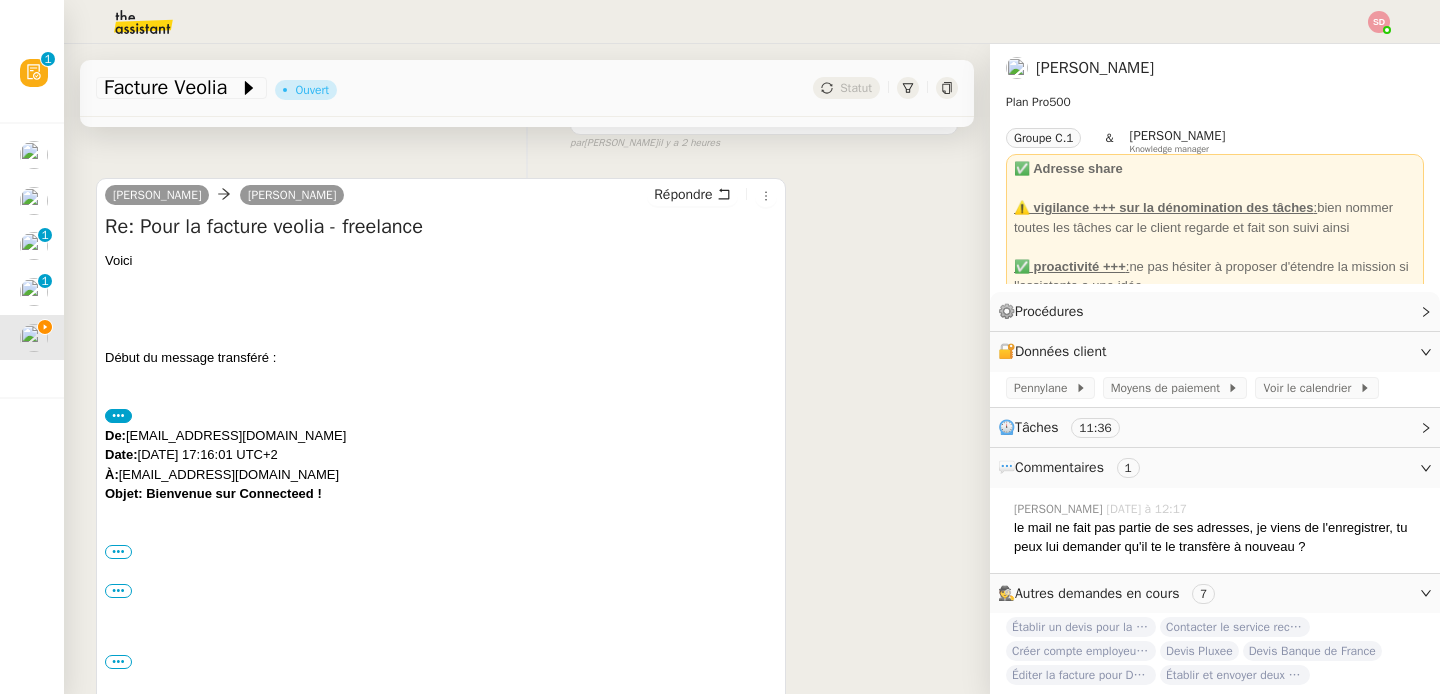 scroll, scrollTop: 516, scrollLeft: 0, axis: vertical 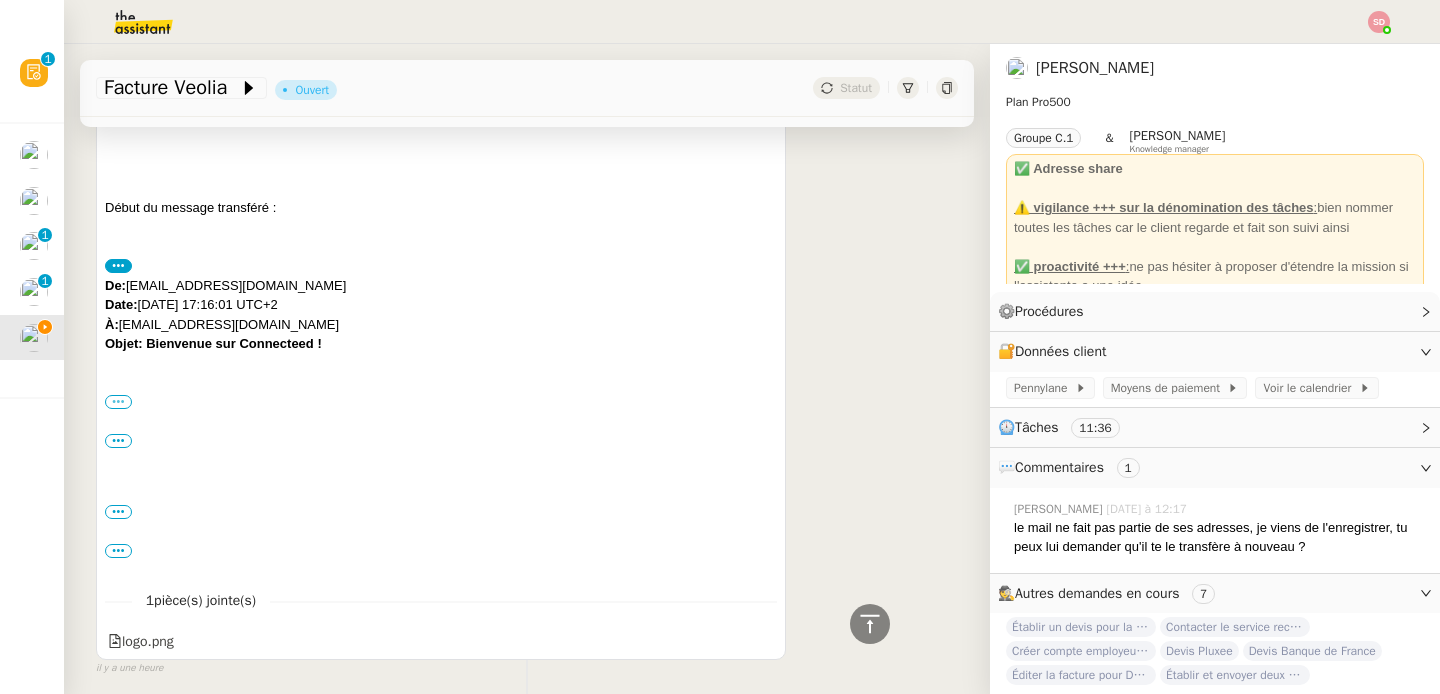 click on "•••" at bounding box center [118, 402] 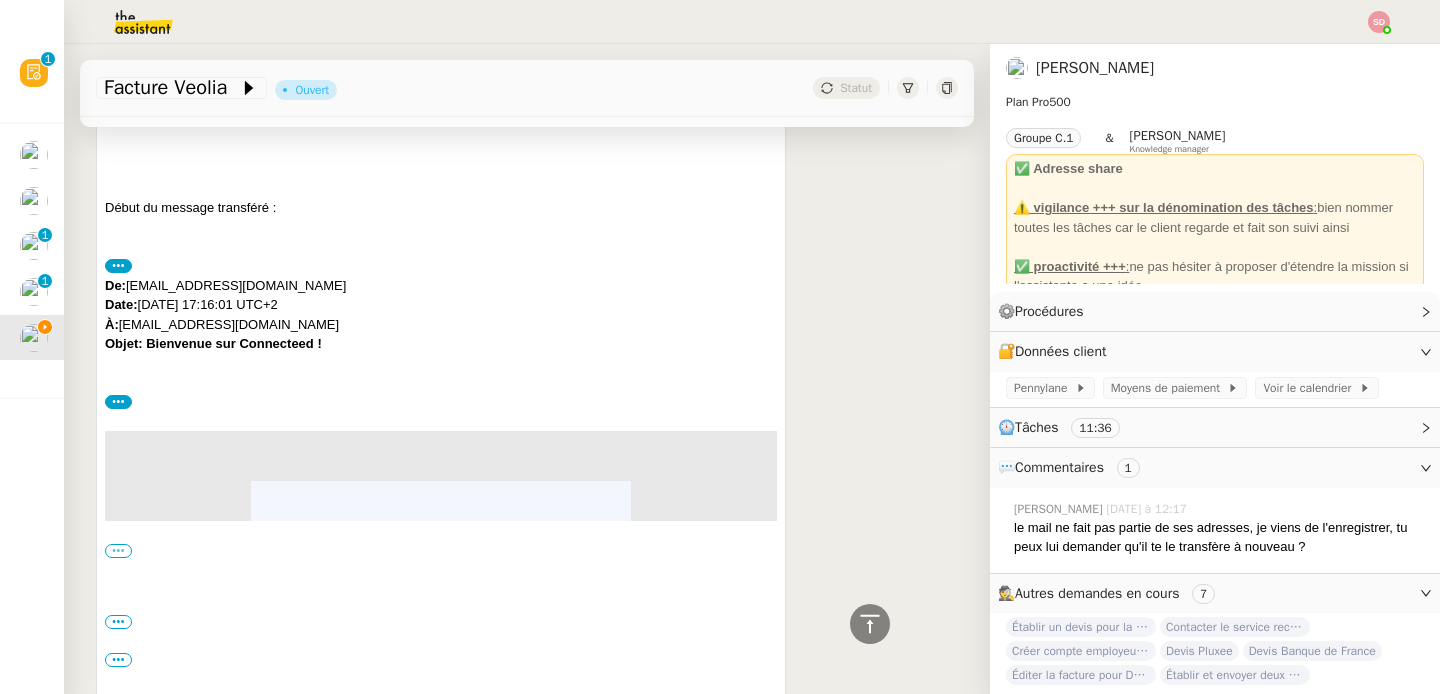 click on "•••" at bounding box center [118, 551] 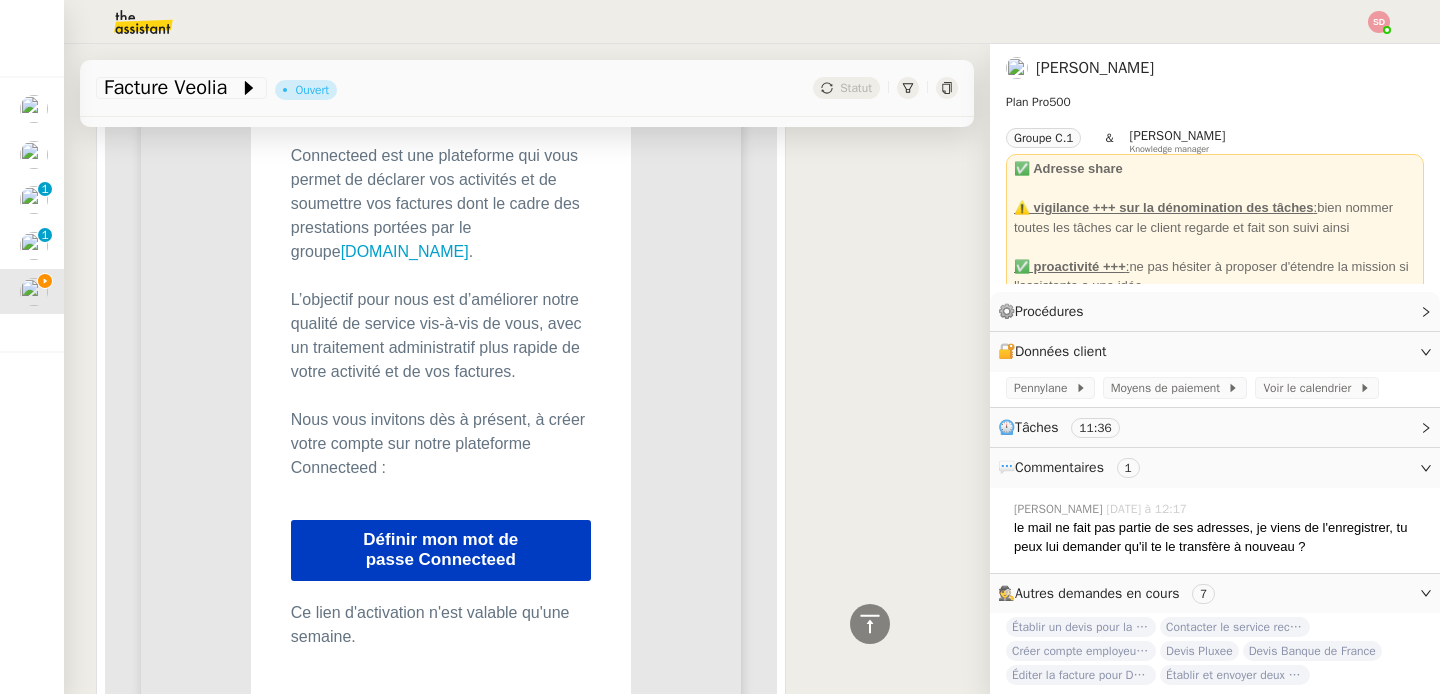 scroll, scrollTop: 1116, scrollLeft: 0, axis: vertical 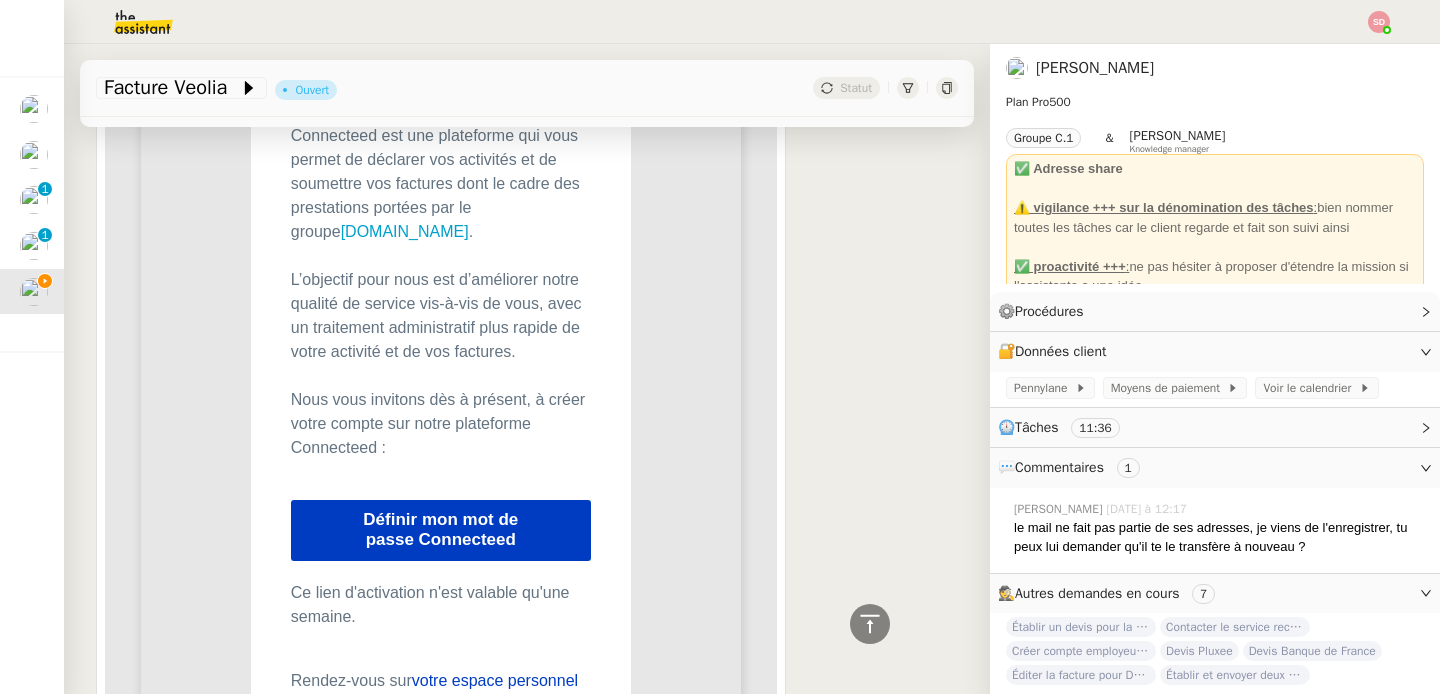click on "Définir mon mot de passe Connecteed" at bounding box center (441, 530) 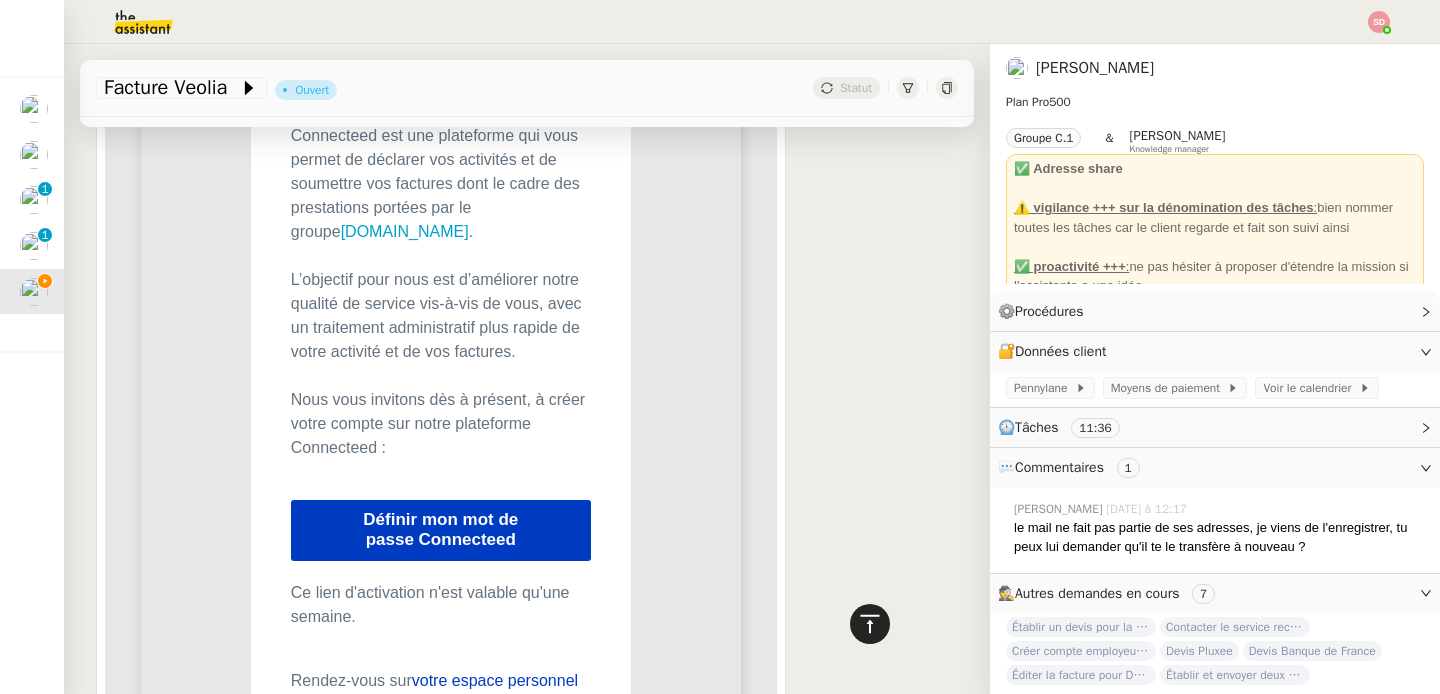 click 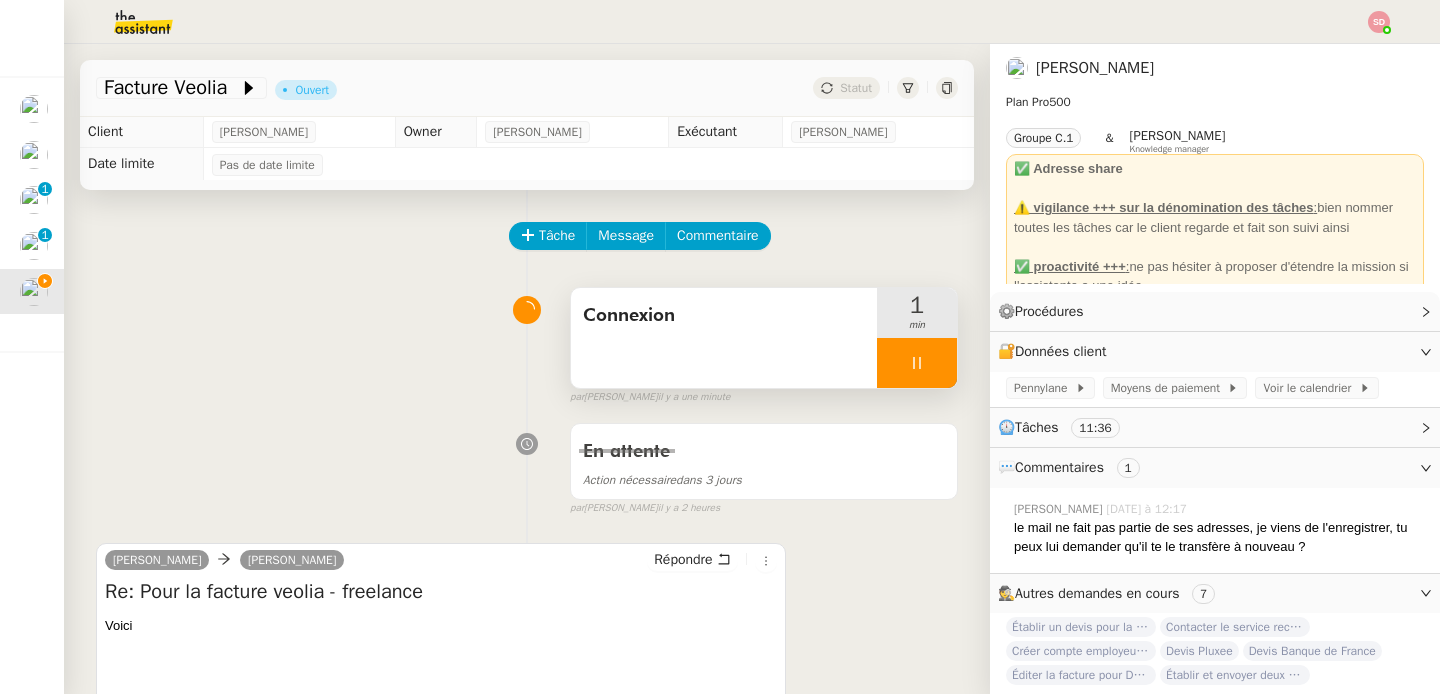 scroll, scrollTop: 0, scrollLeft: 0, axis: both 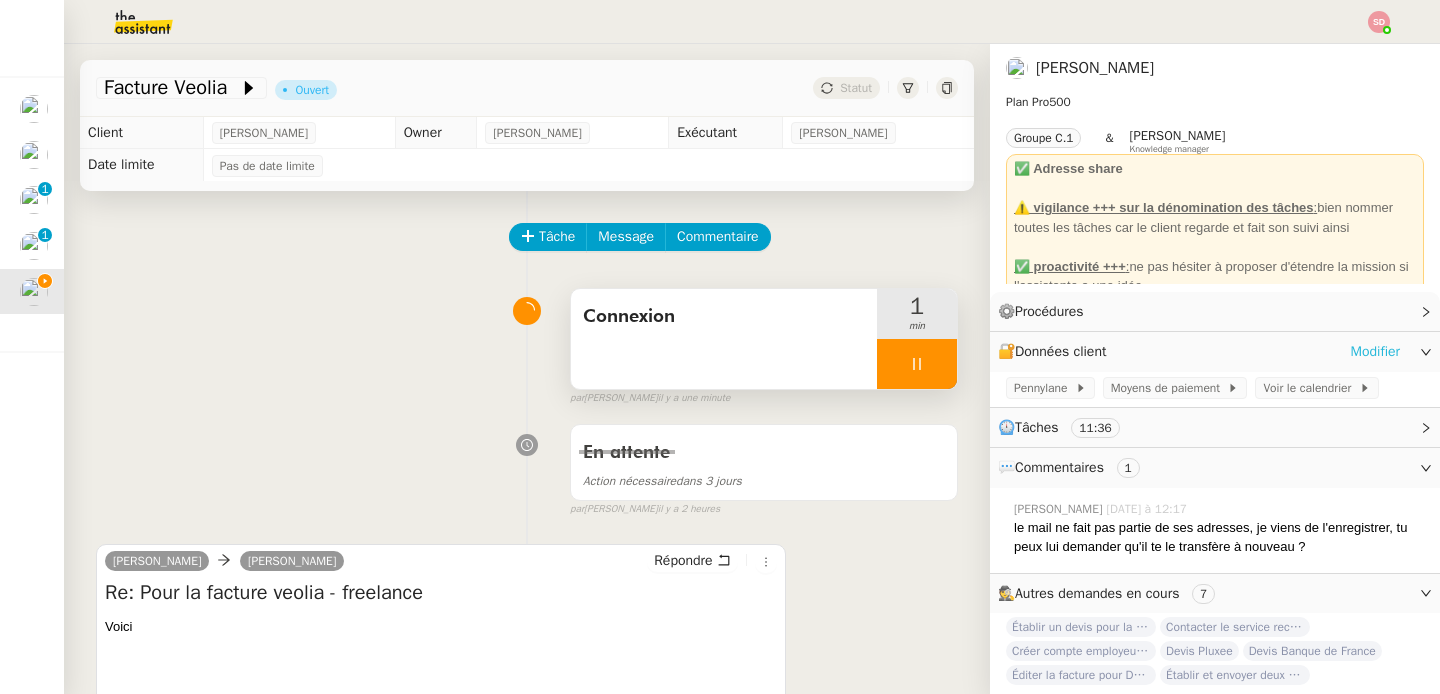 click on "Modifier" 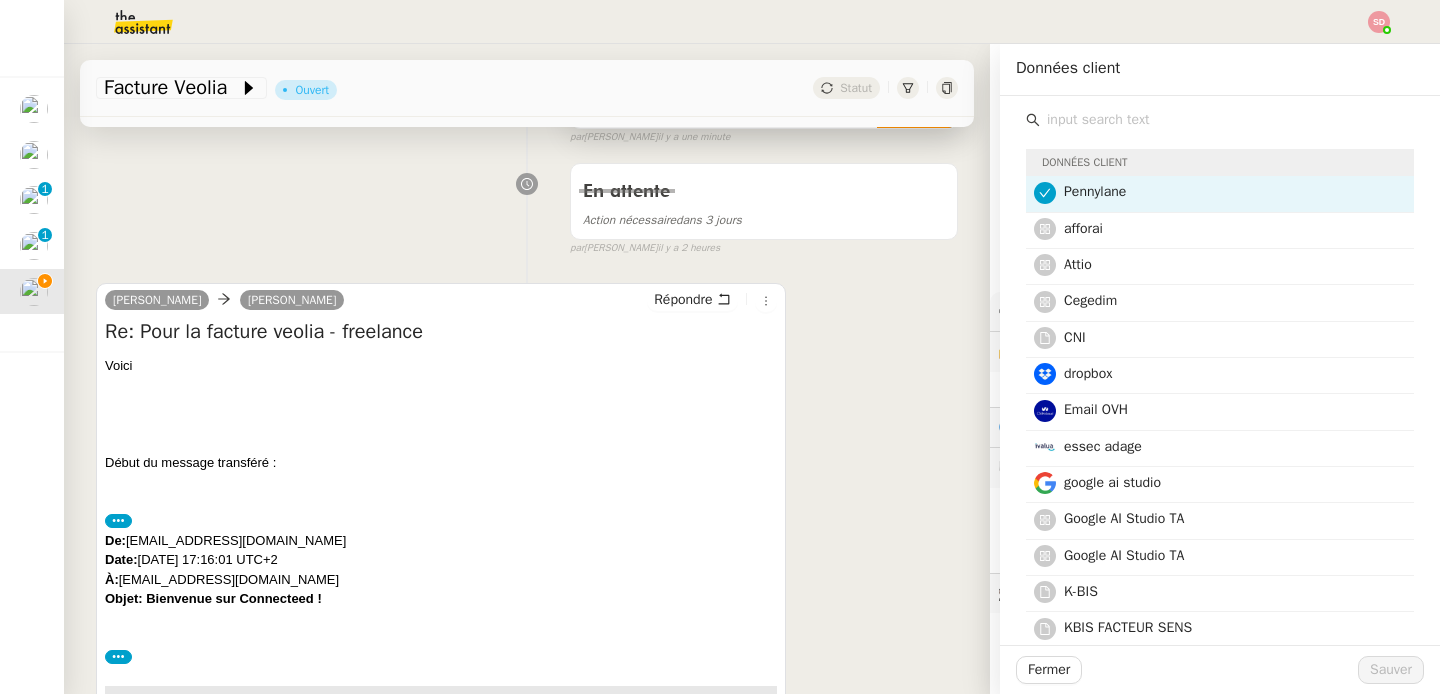 scroll, scrollTop: 390, scrollLeft: 0, axis: vertical 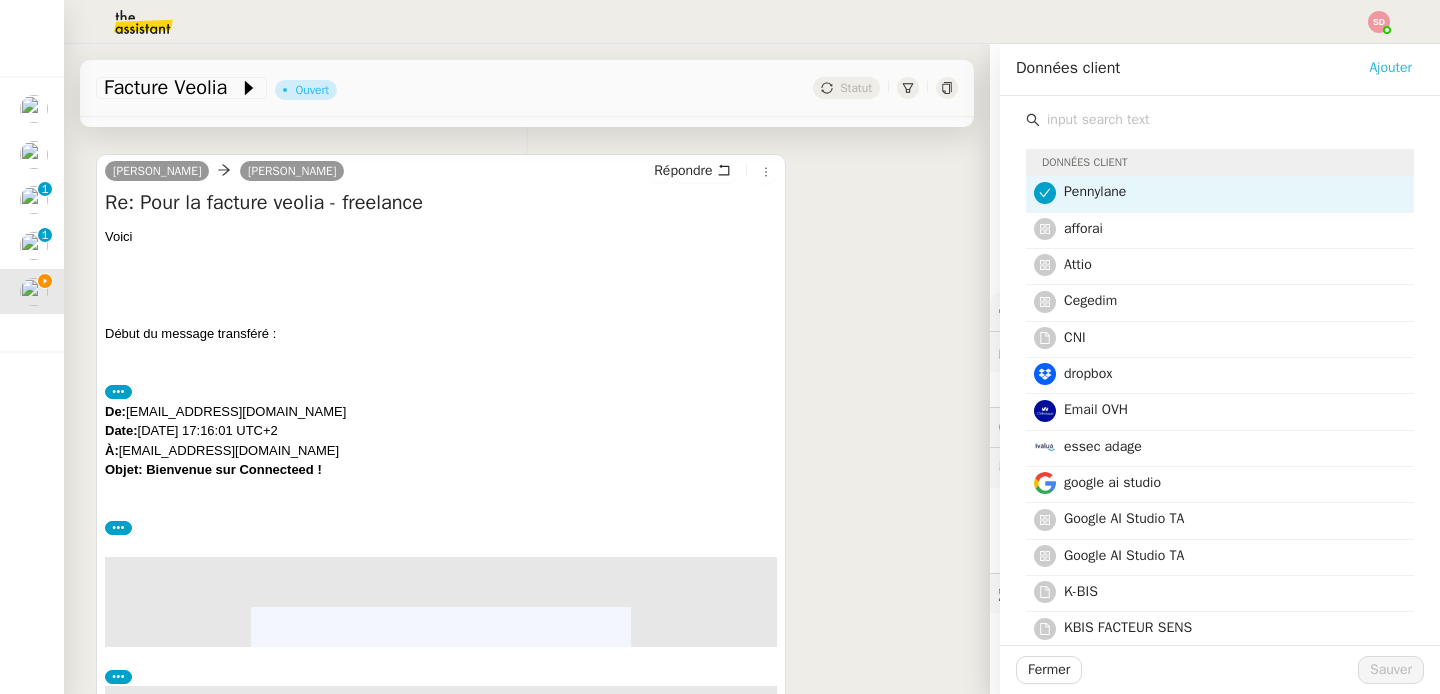 click on "Ajouter" 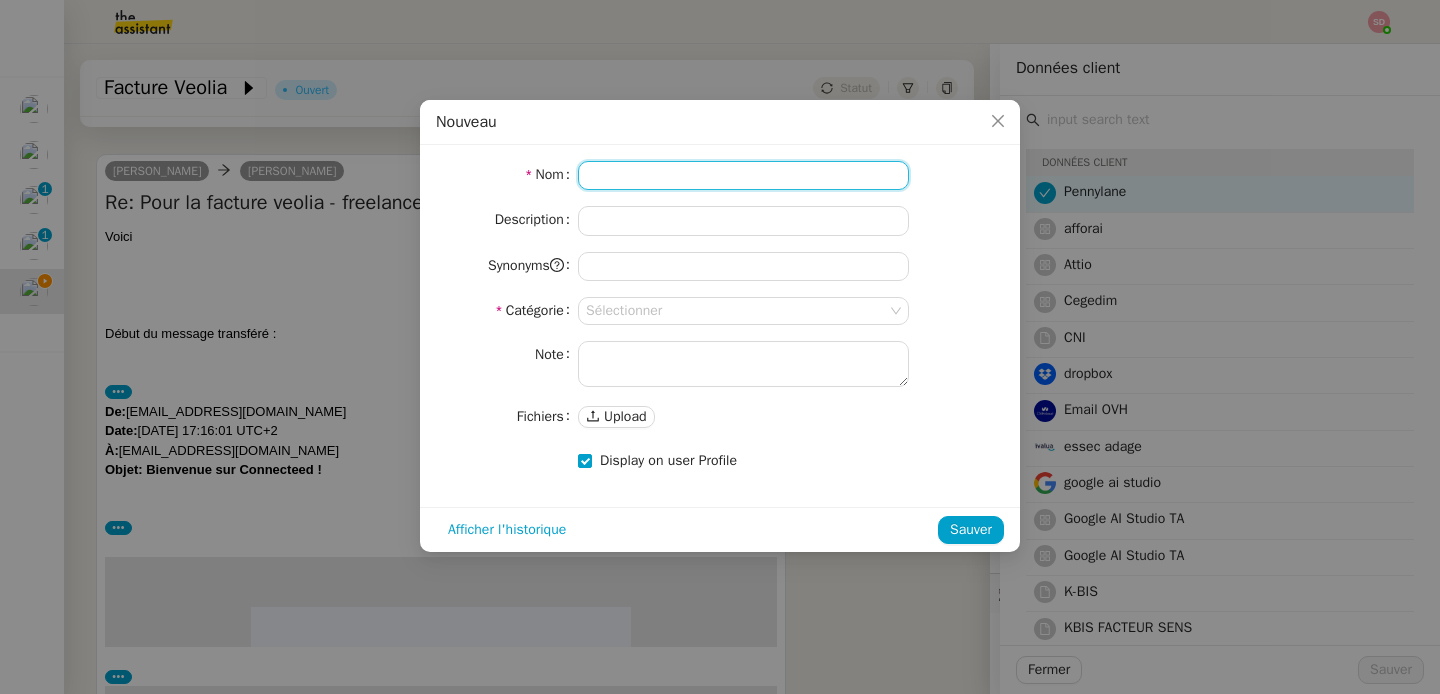 click 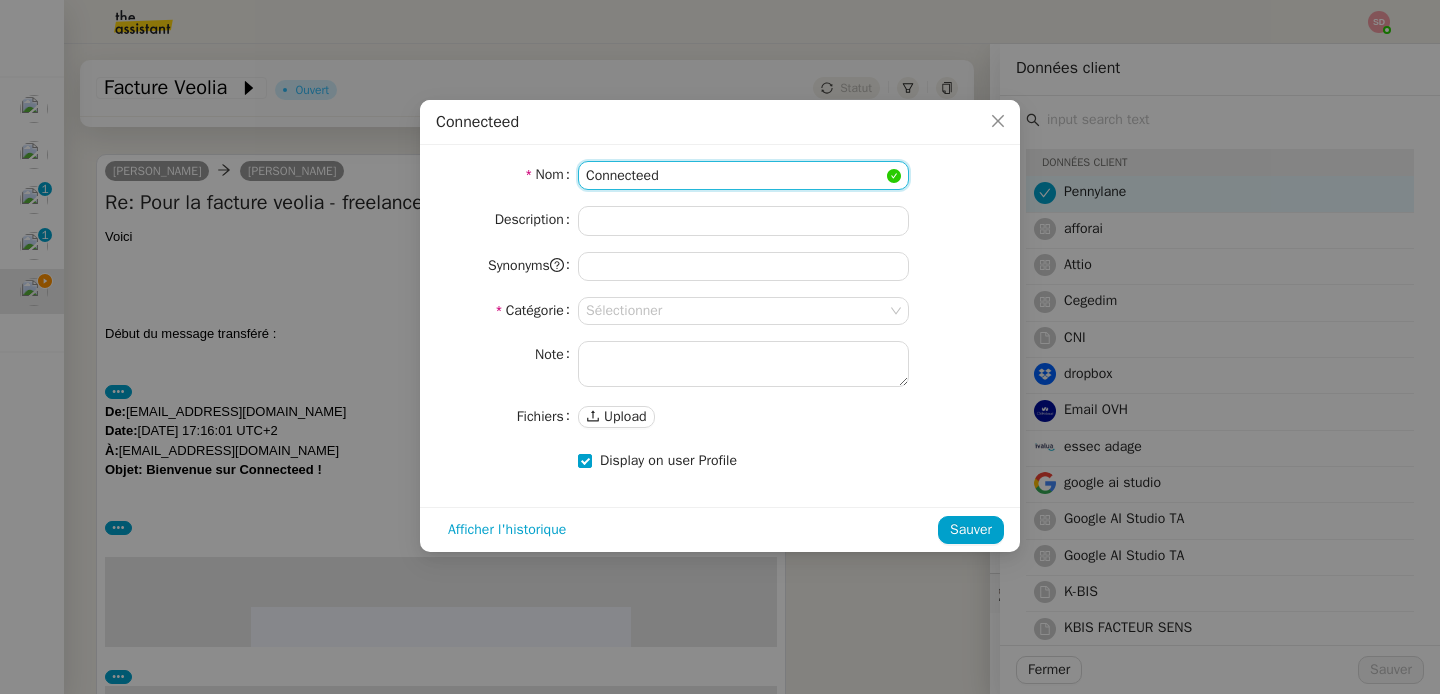 type on "Connecteed" 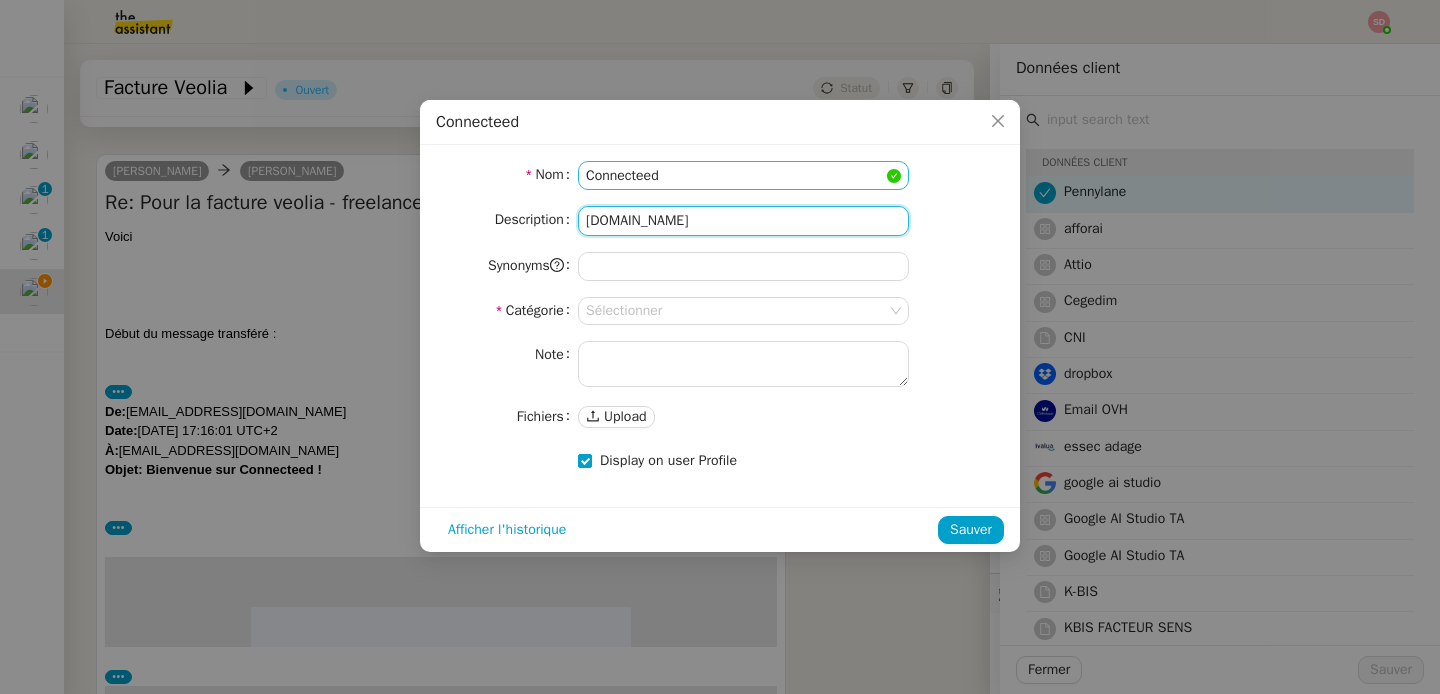 type on "[DOMAIN_NAME]" 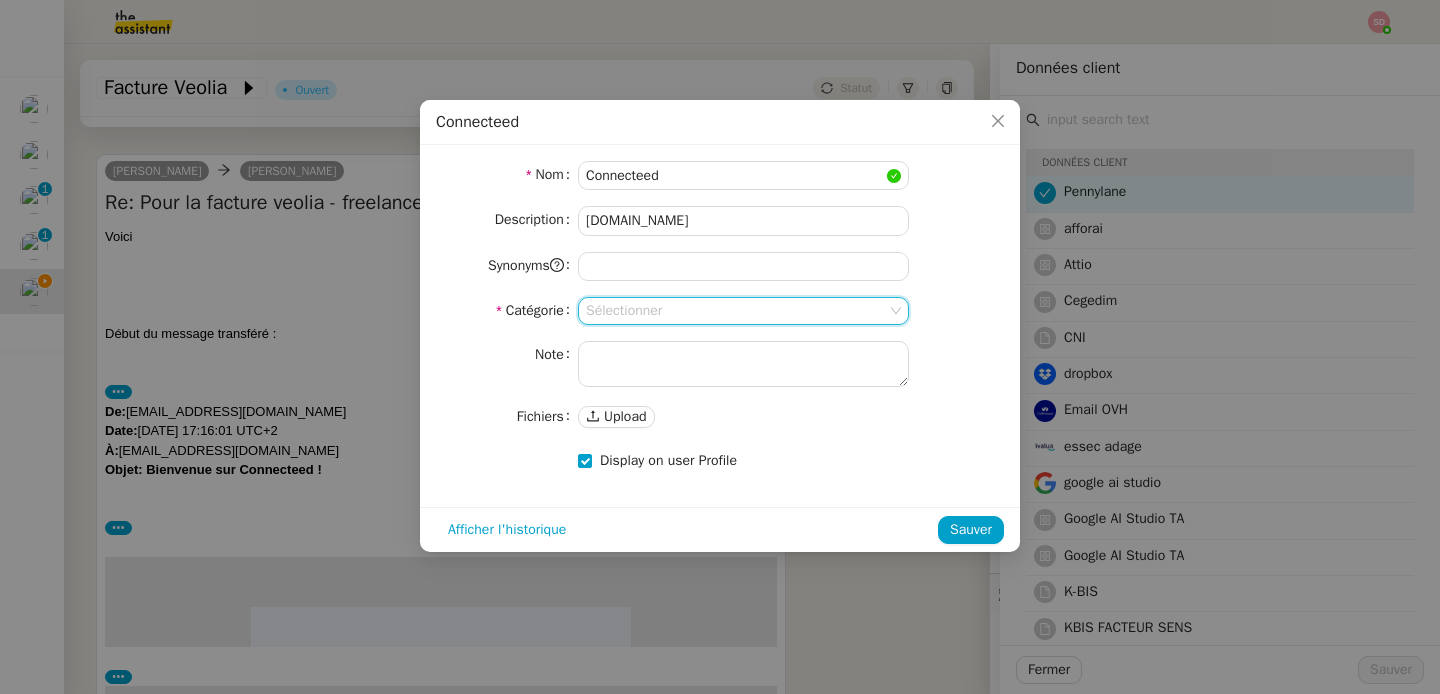 click 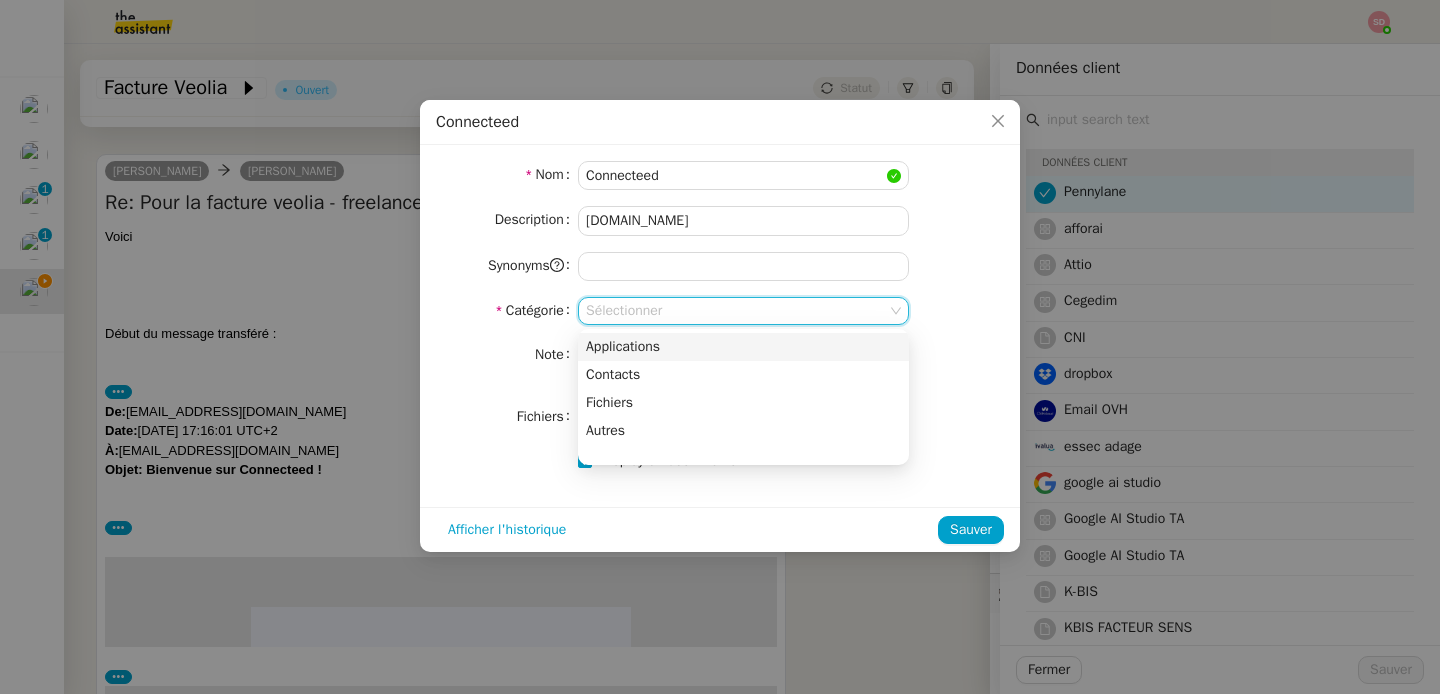 click on "Applications" at bounding box center [743, 347] 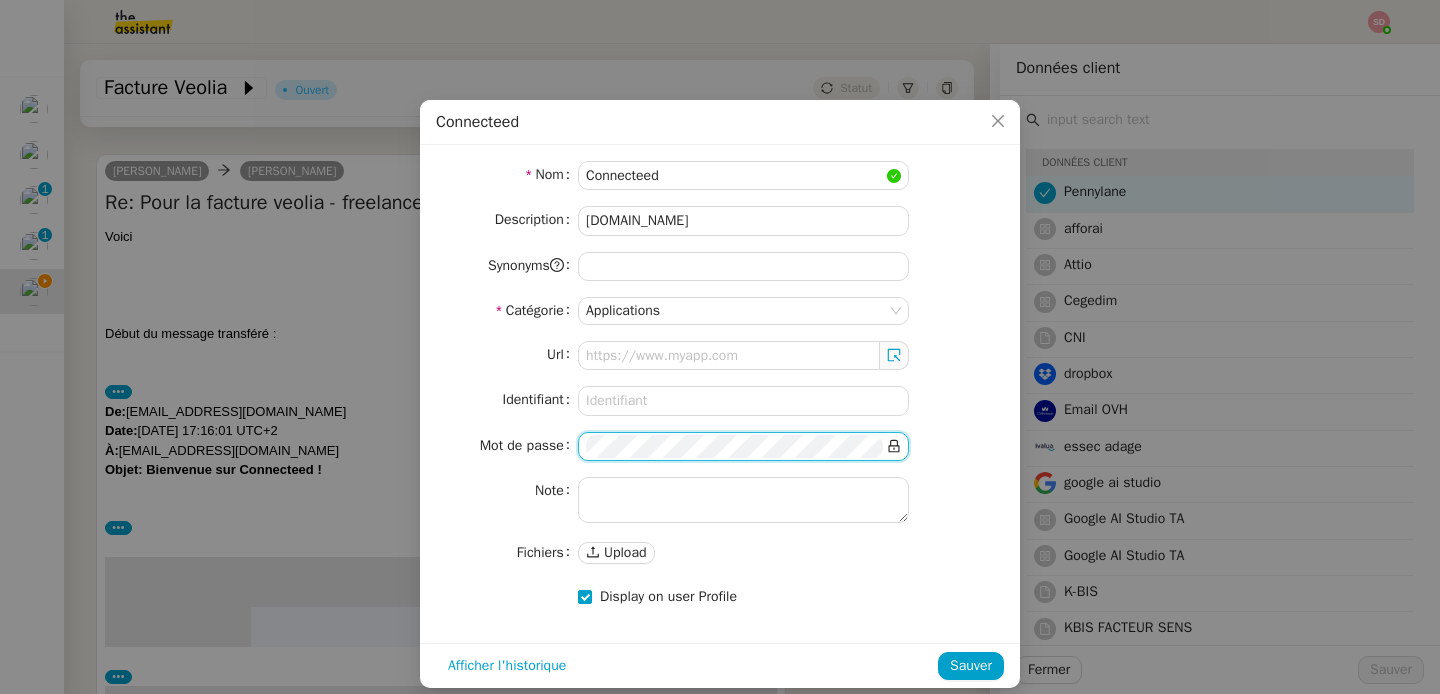 click 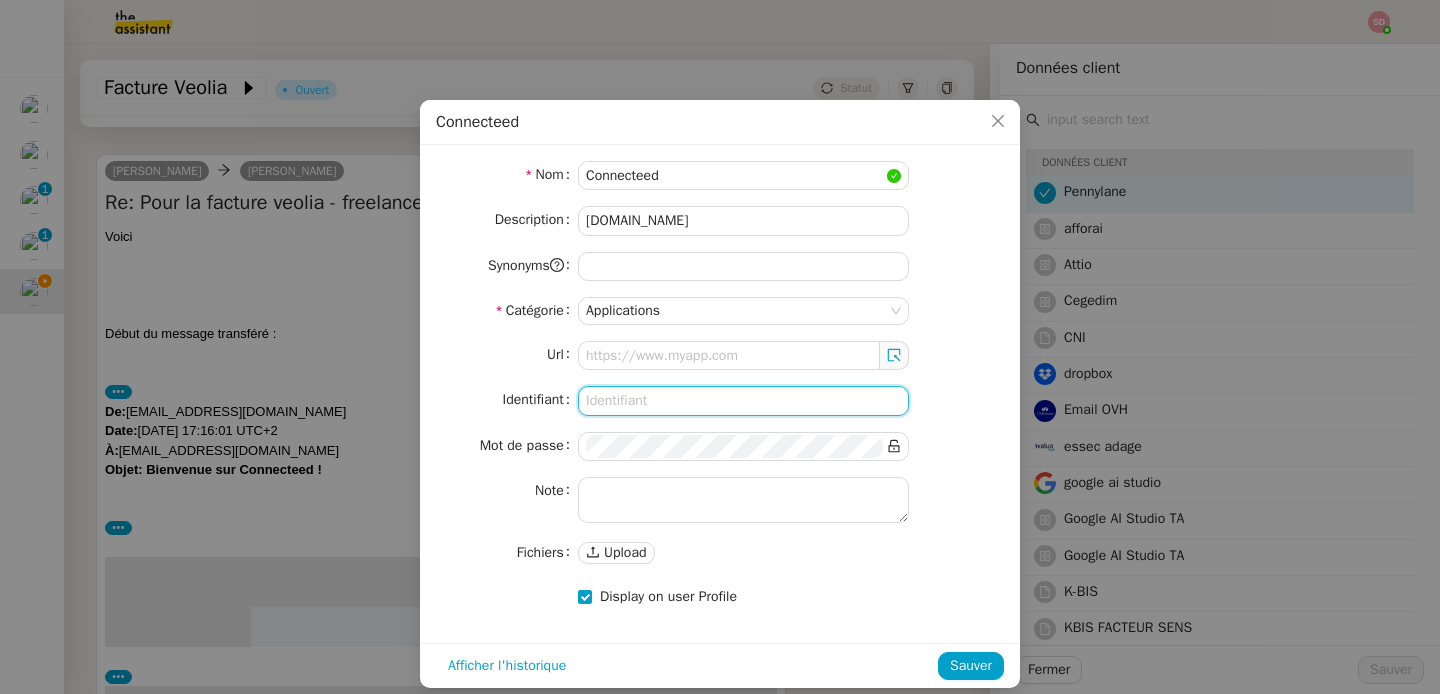 click 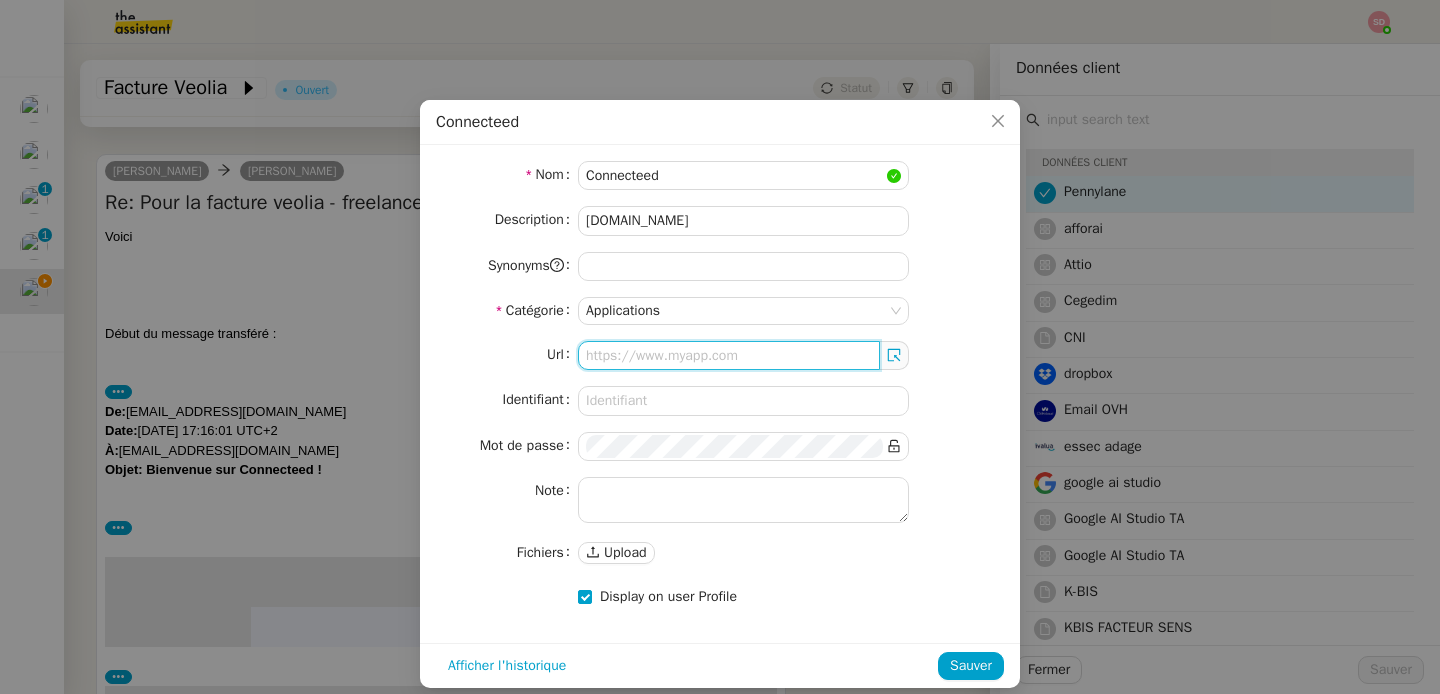 click 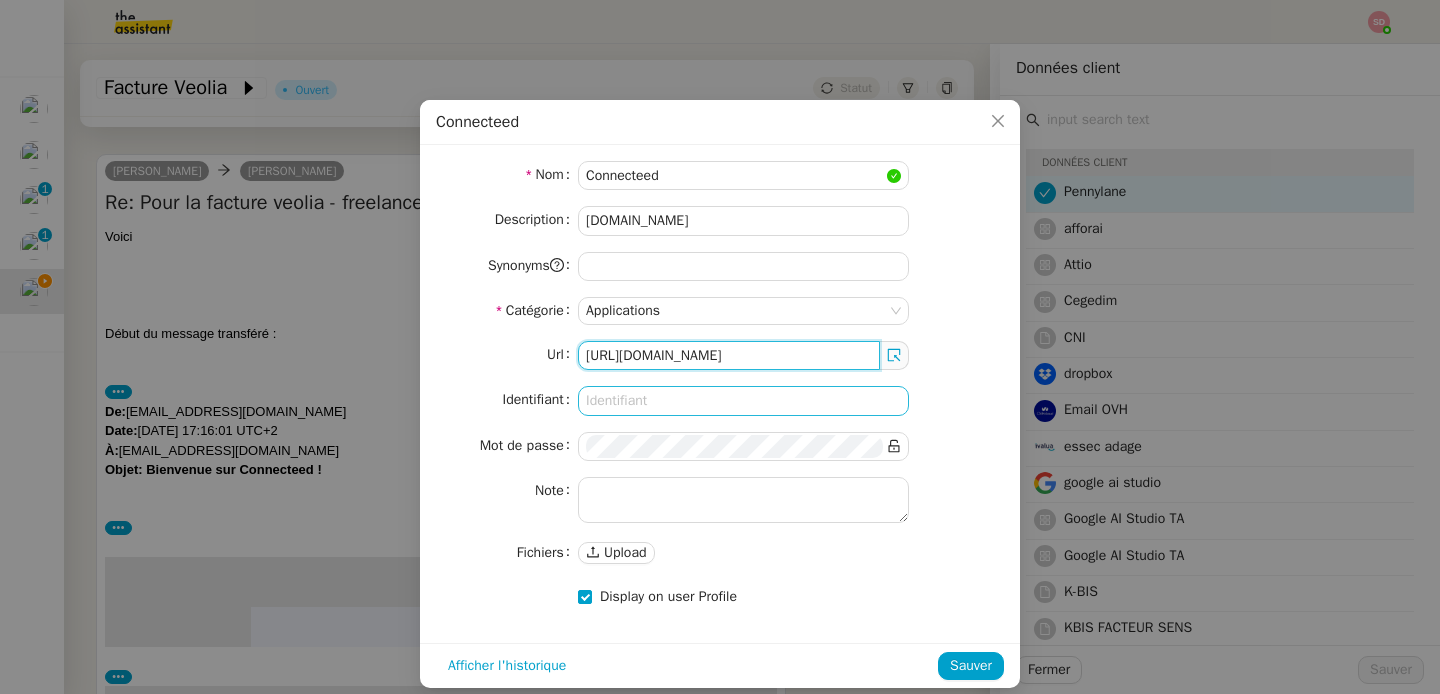 type on "[URL][DOMAIN_NAME]" 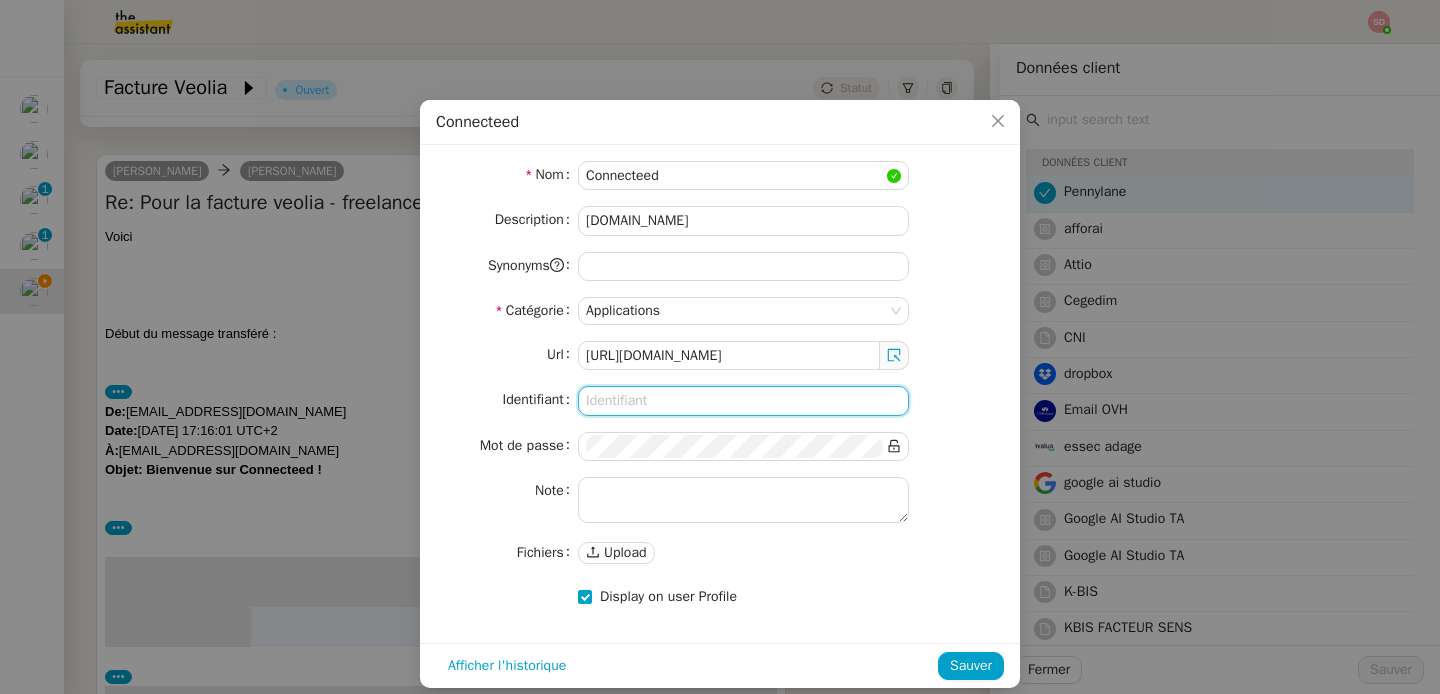 click 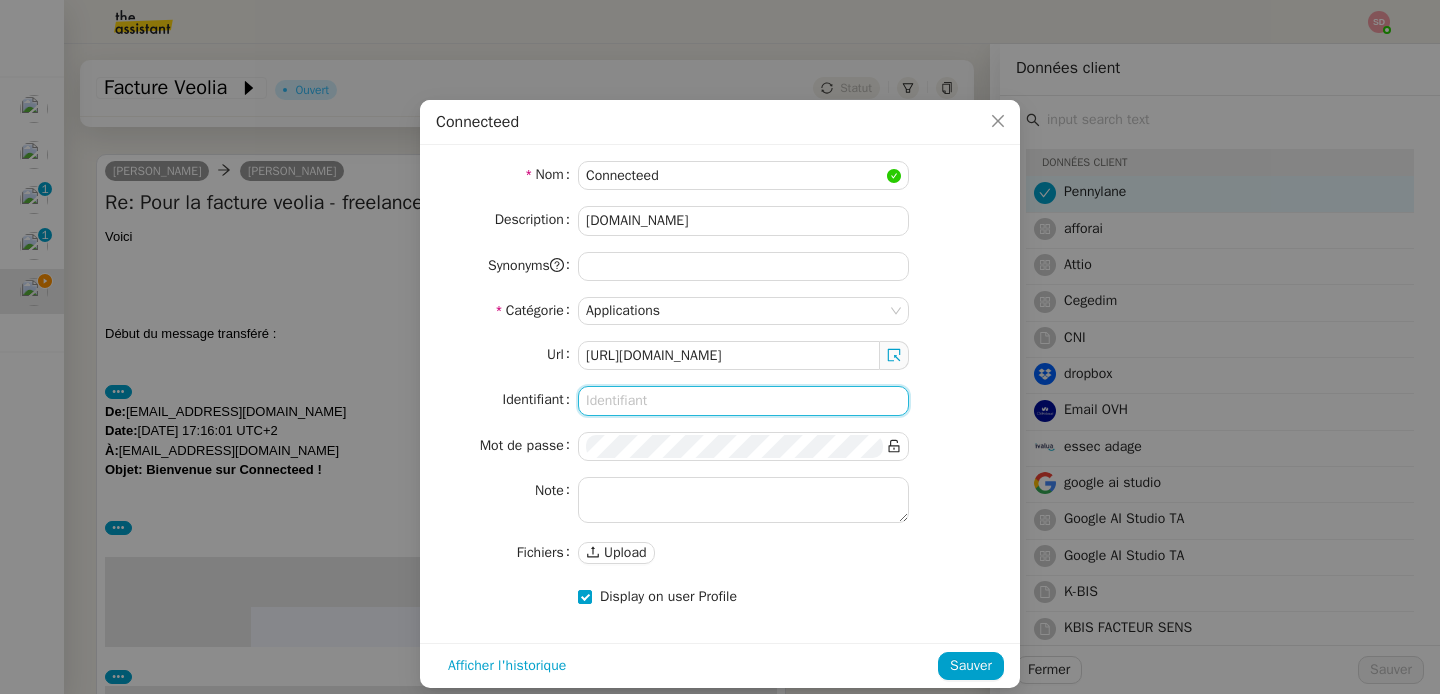 paste on "[EMAIL_ADDRESS][DOMAIN_NAME]" 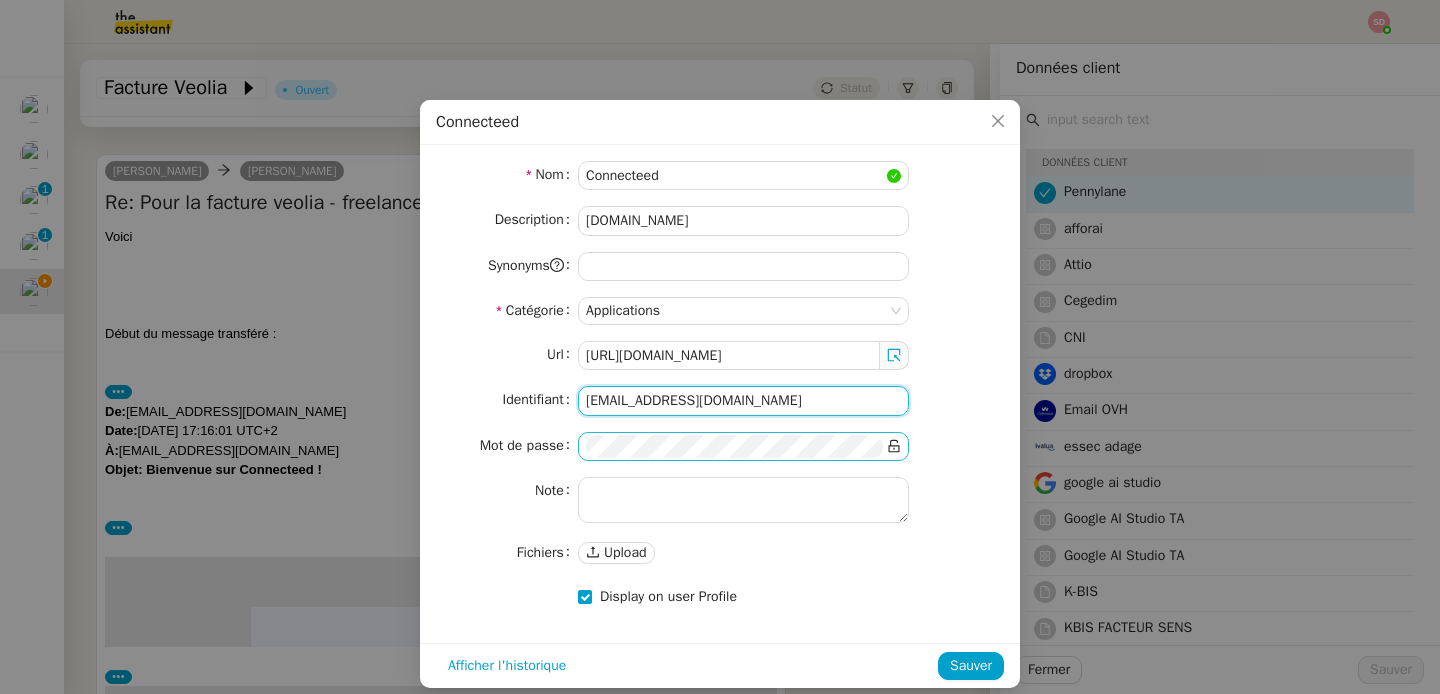 type on "[EMAIL_ADDRESS][DOMAIN_NAME]" 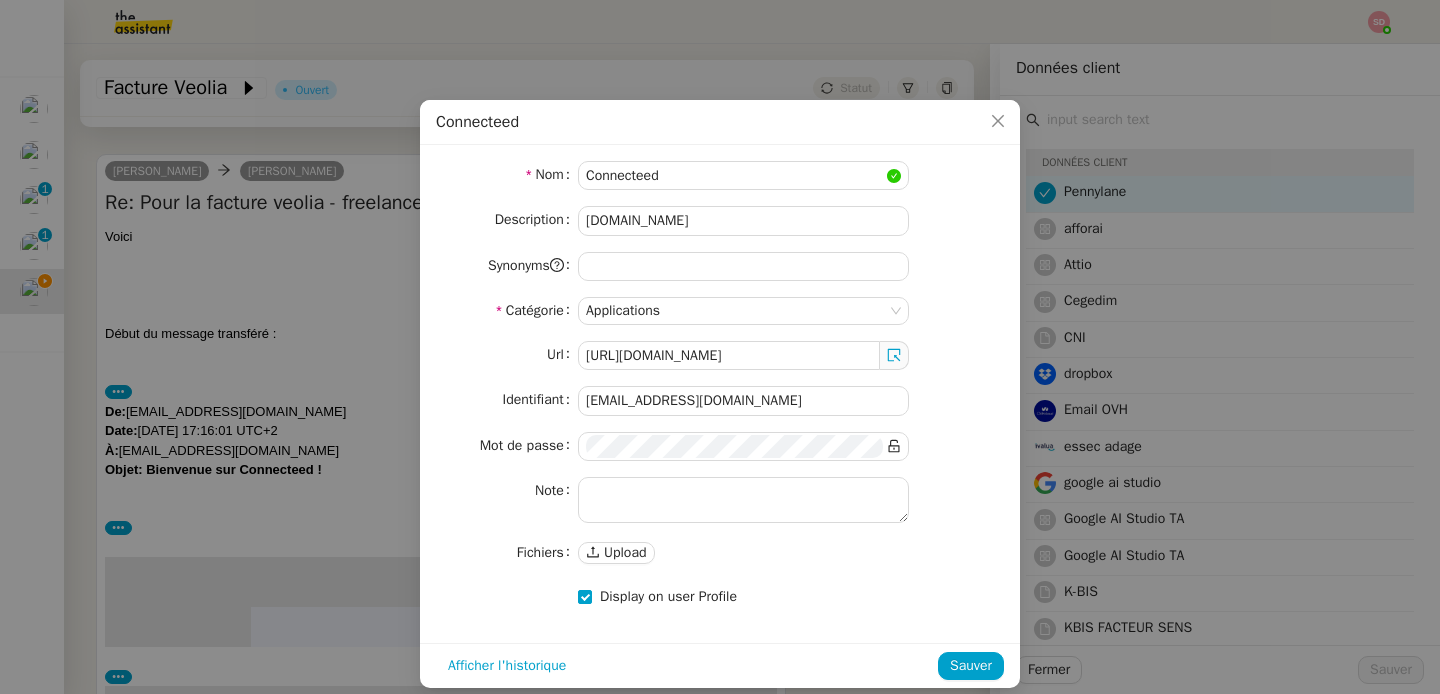 click on "Url [URL][DOMAIN_NAME] Identifiant [EMAIL_ADDRESS][DOMAIN_NAME] Mot de passe Note Fichiers Upload" at bounding box center [720, 454] 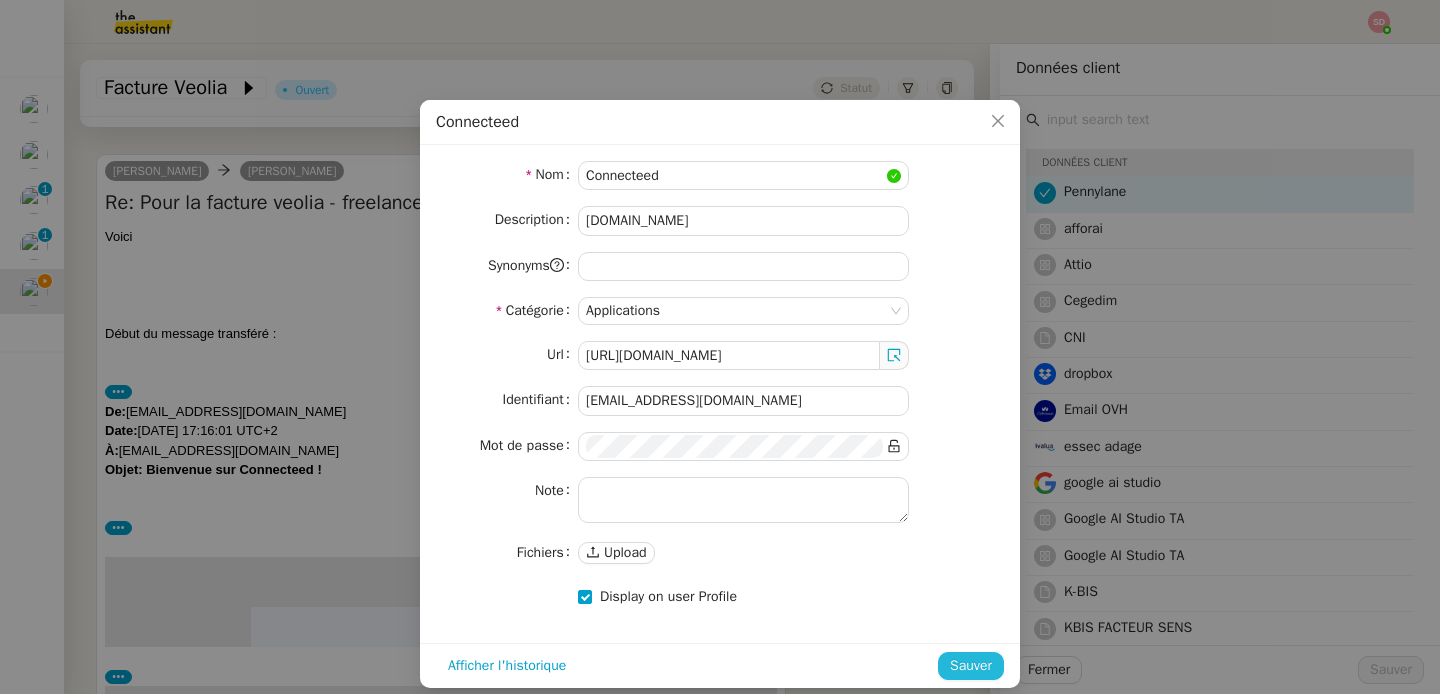 click on "Sauver" at bounding box center (971, 666) 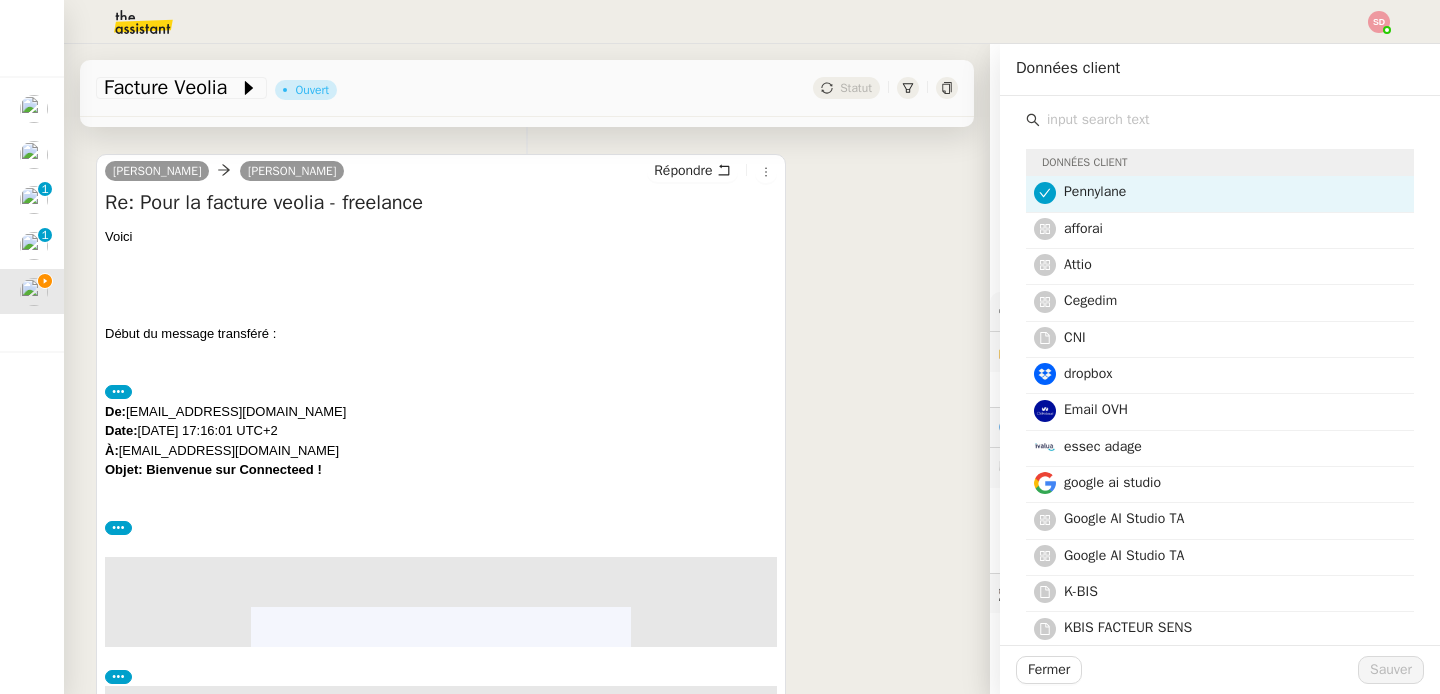 click on "[PERSON_NAME] Re: Pour la facture veolia - freelance
Voici Début du message transféré :
•••
De:  [EMAIL_ADDRESS][DOMAIN_NAME] Date:  [DATE] 17:16:01 UTC+2 À:  [EMAIL_ADDRESS][DOMAIN_NAME] Objet:   Bienvenue sur Connecteed !
•••
﻿
•••
Cher Partenaire, Connecteed est une plateforme qui vous permet de déclarer vos activités et de soumettre vos factures dont le cadre des prestations portées par le groupe  [DOMAIN_NAME] . L’objectif pour nous est d’améliorer notre qualité de service vis-à-vis de vous, avec un traitement administratif plus rapide de votre activité et de vos factures. Nous vous invitons dès à présent, à créer votre compte sur notre plateforme Connecteed : Définir mon mot de passe Connecteed Ce lien d'activation n'est valable qu'une semaine. contactez-nous" at bounding box center (527, 1207) 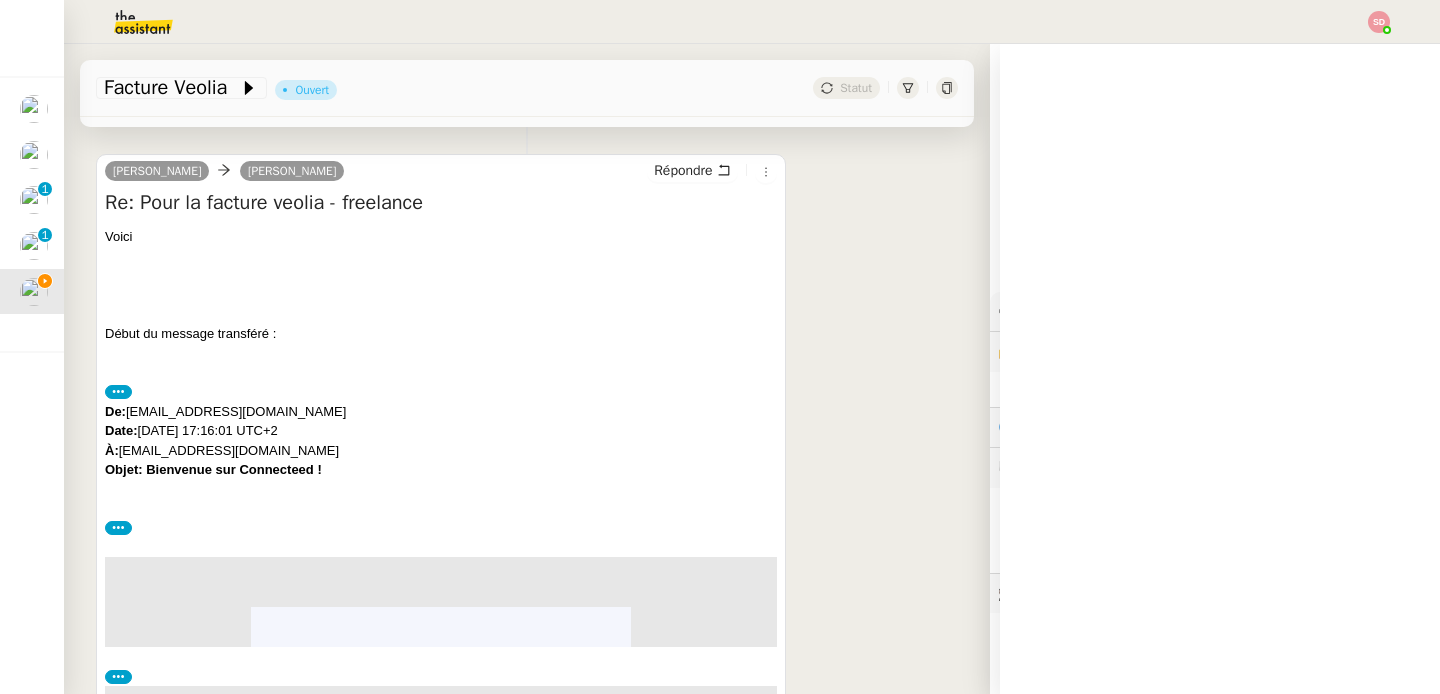 scroll, scrollTop: 0, scrollLeft: 0, axis: both 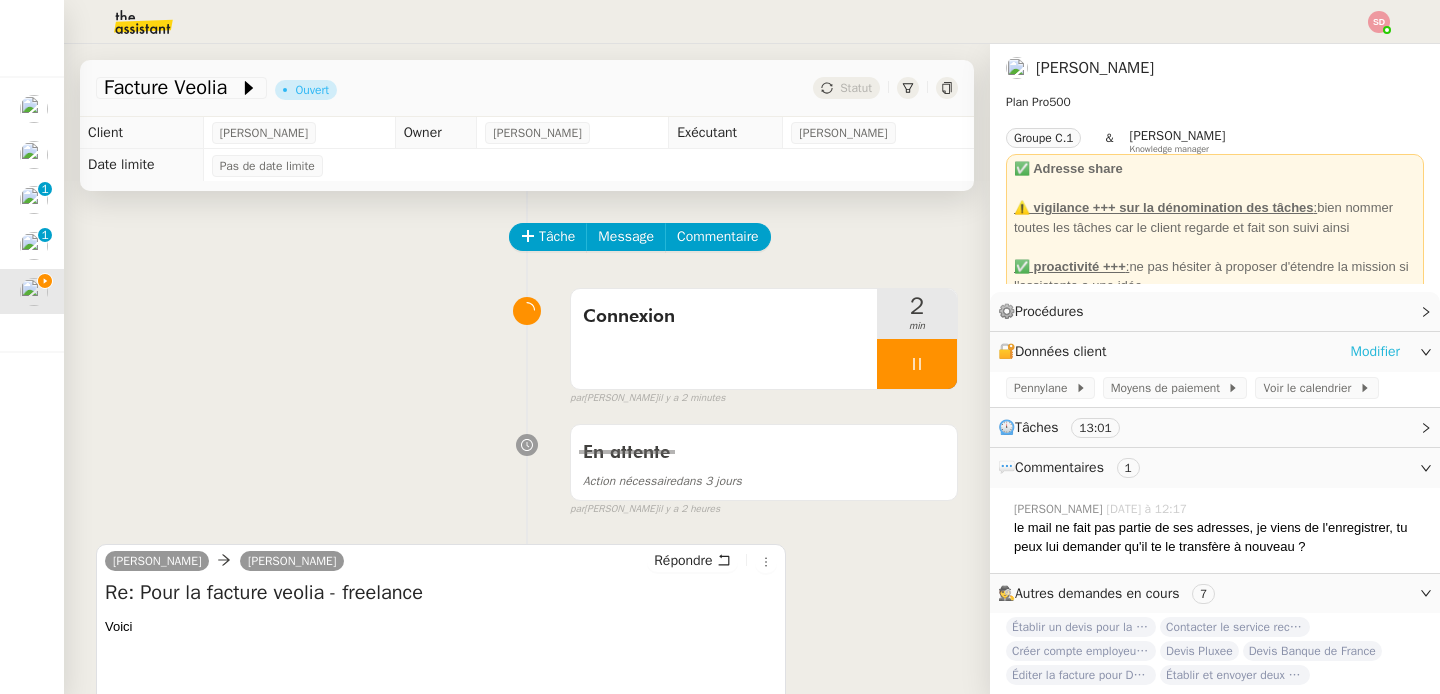 click on "Modifier" 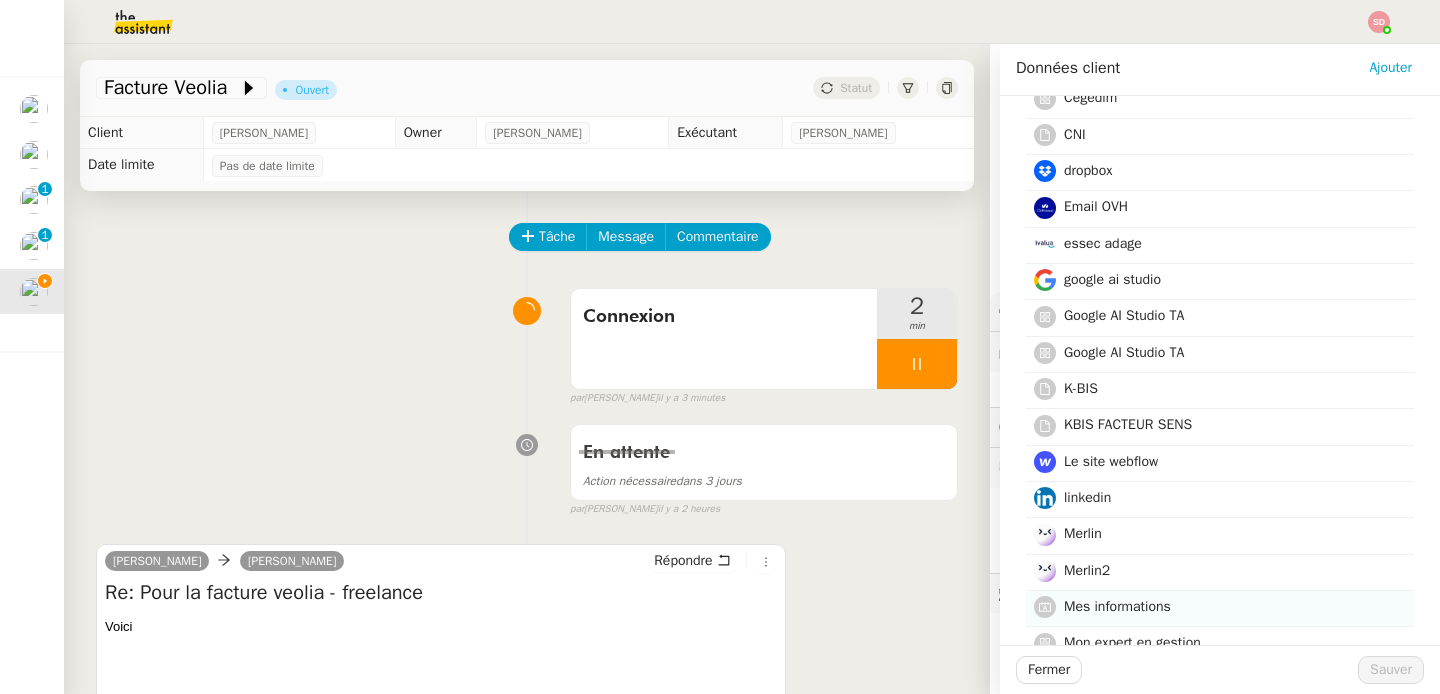 scroll, scrollTop: 218, scrollLeft: 0, axis: vertical 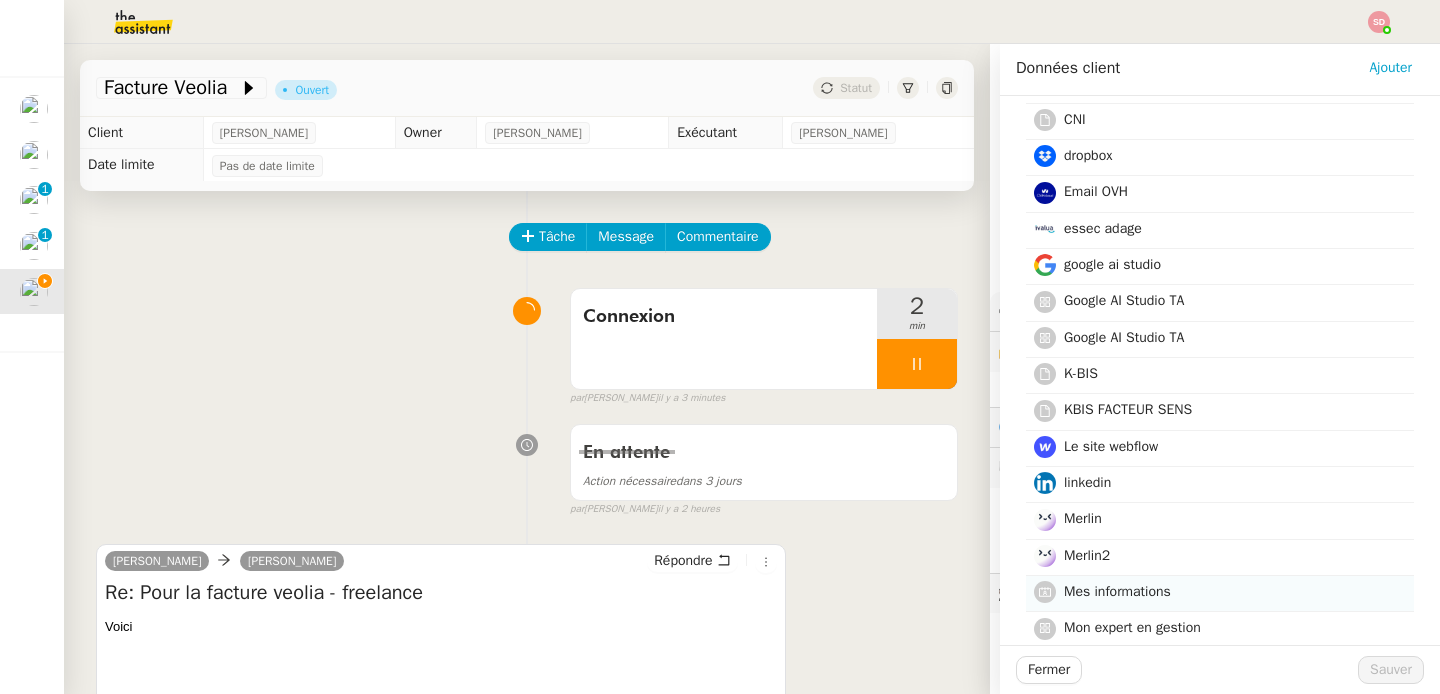 click on "Mes informations" 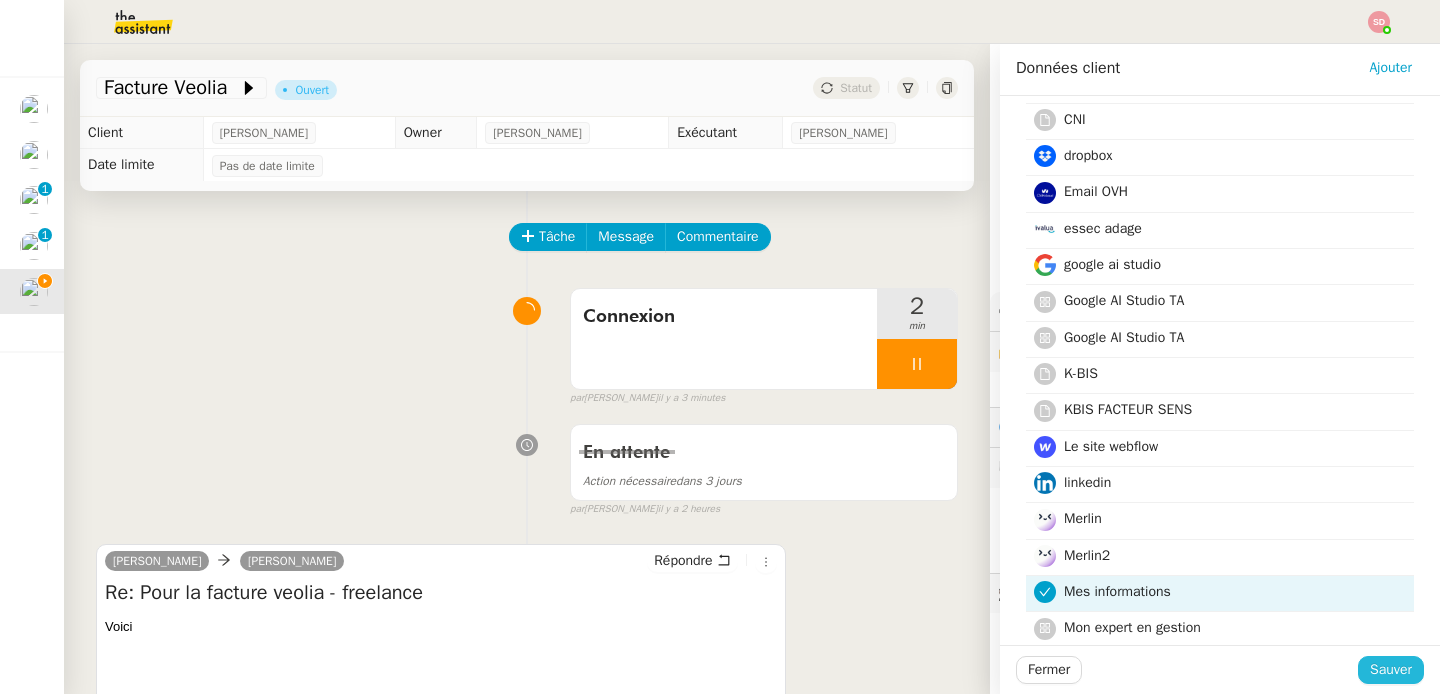 click on "Sauver" 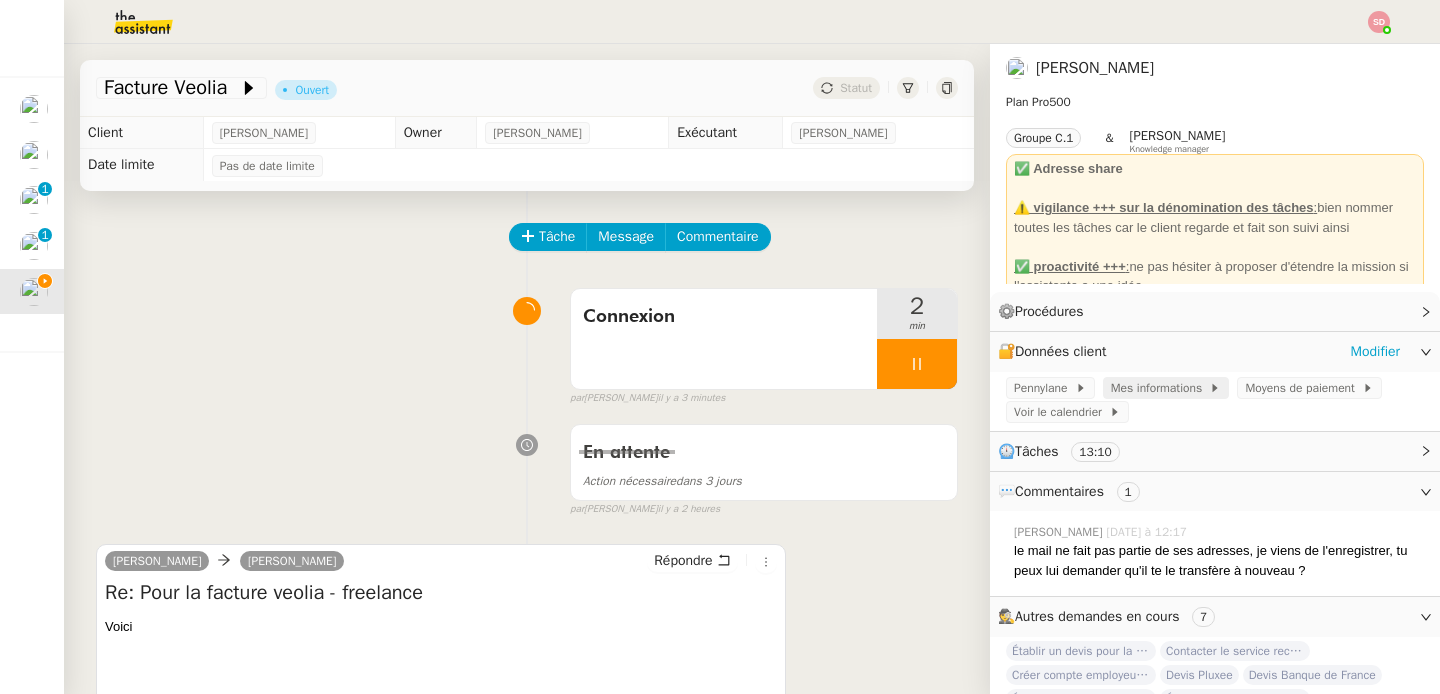 click on "Mes informations" 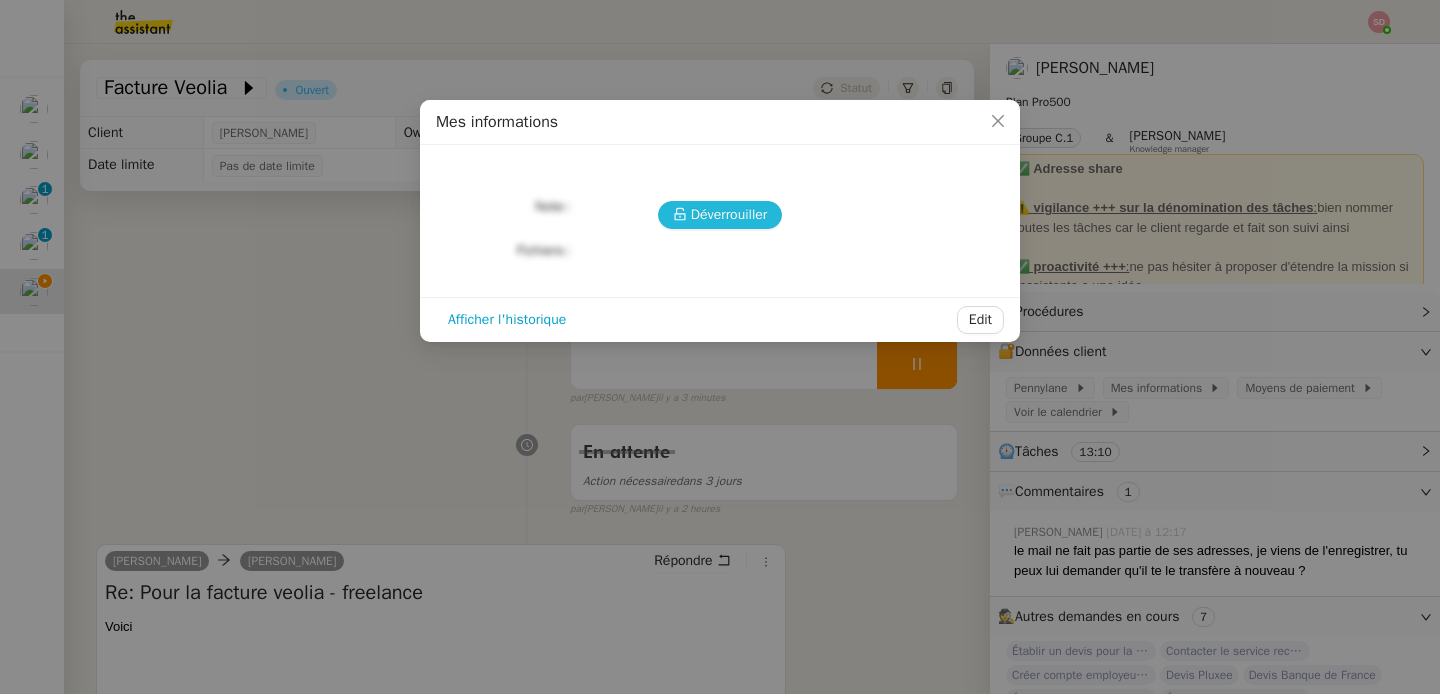 click on "Déverrouiller" at bounding box center (729, 214) 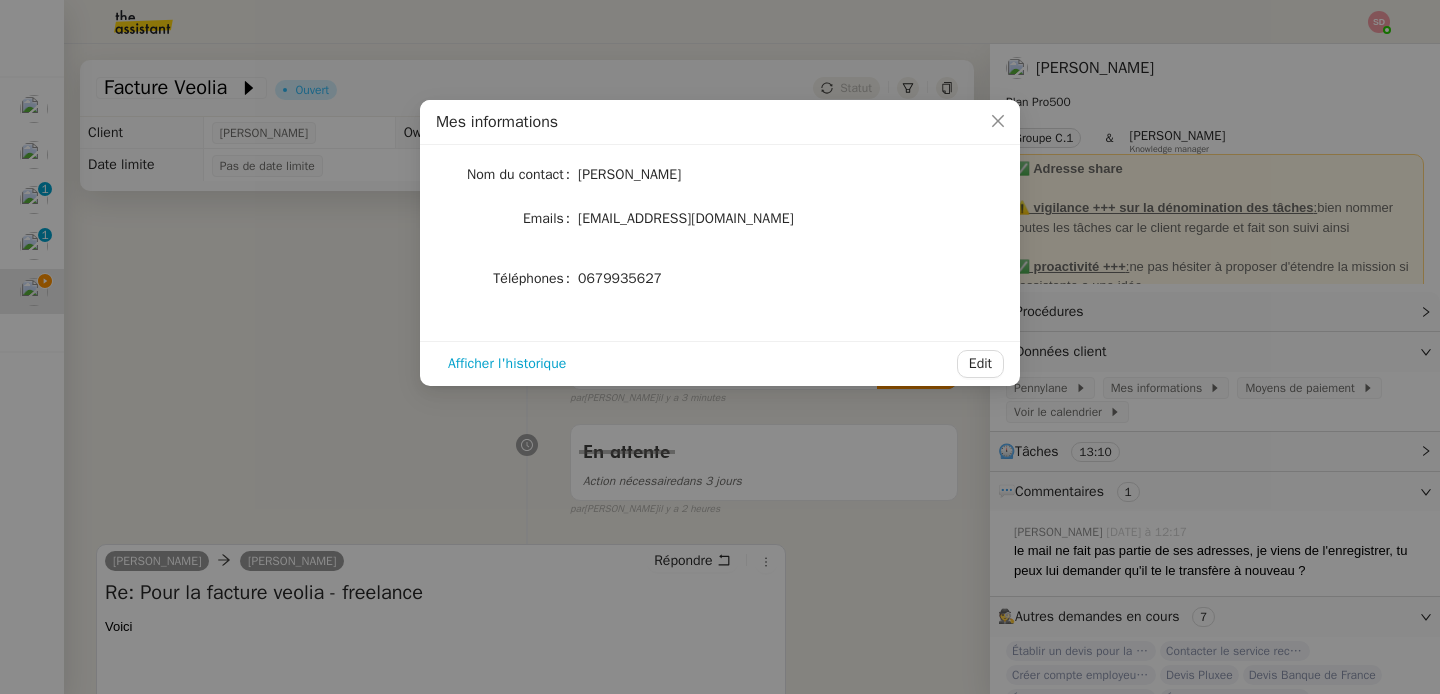 click on "0679935627" 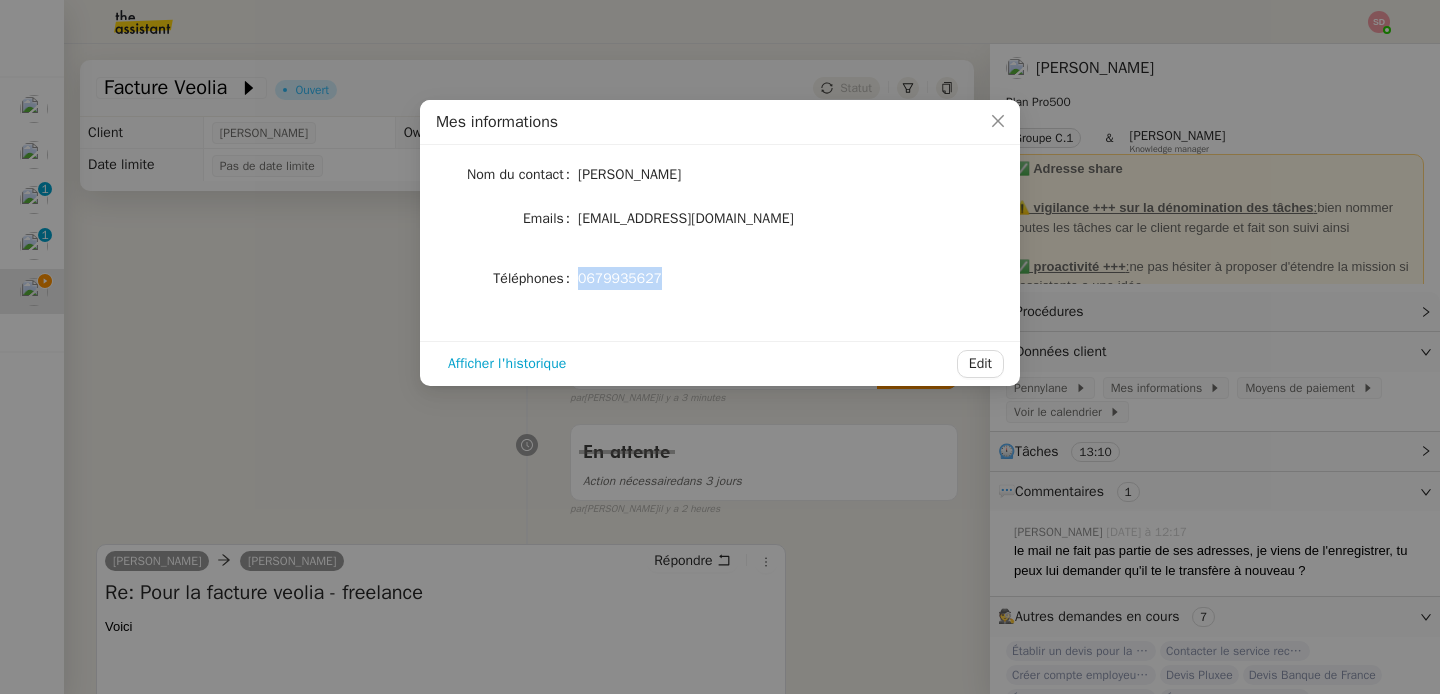 click on "0679935627" 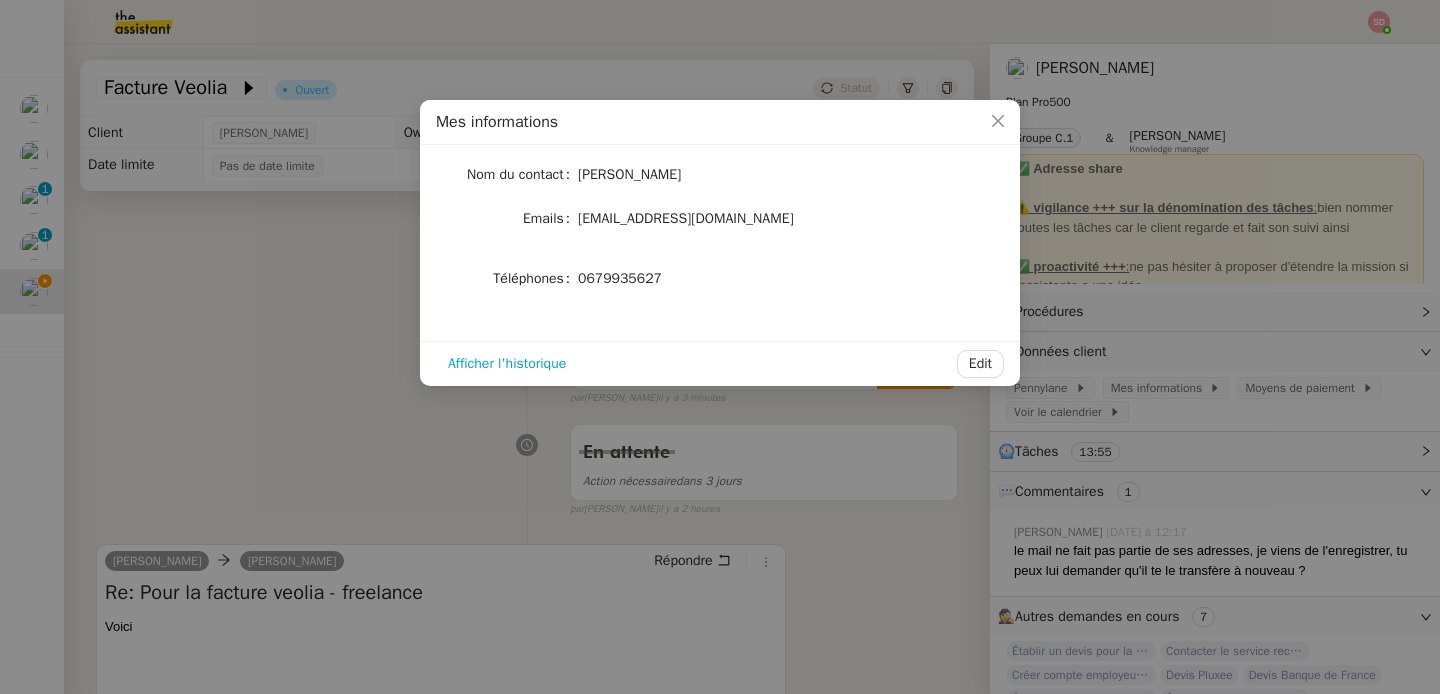 click on "0679935627" 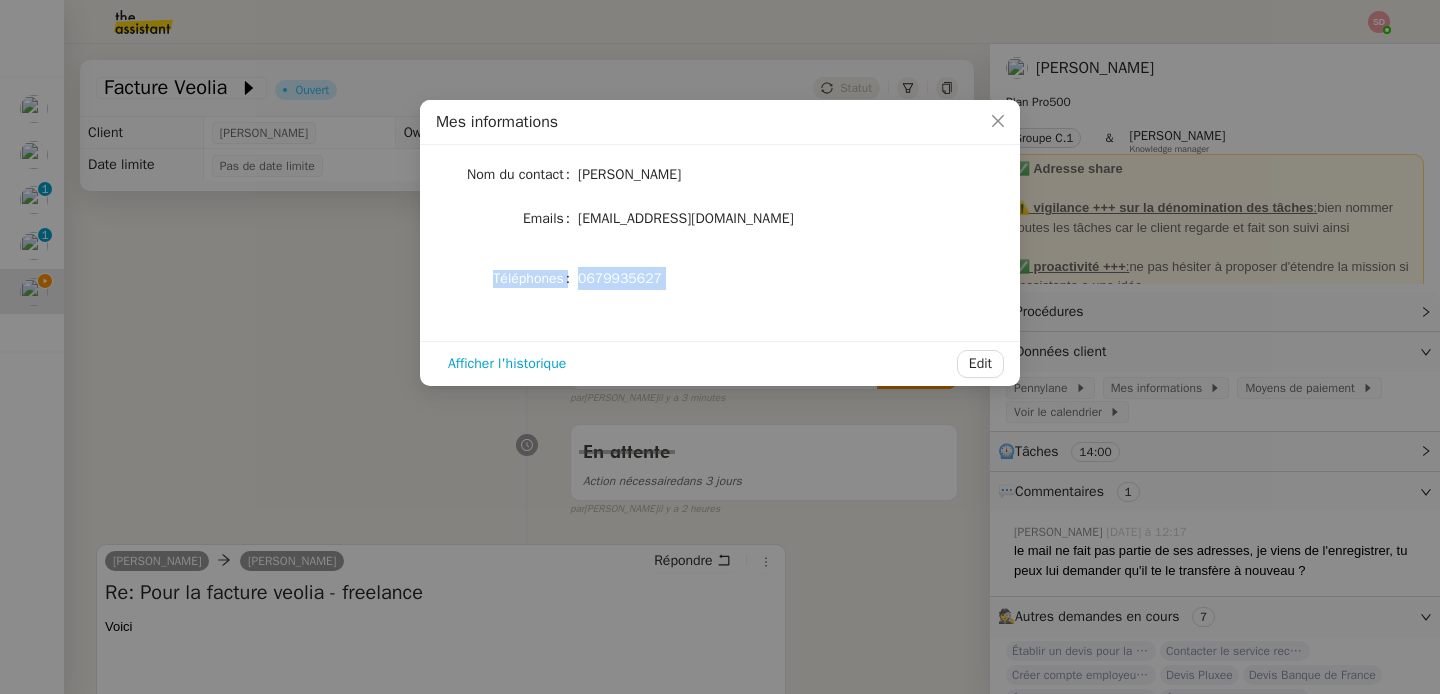 drag, startPoint x: 664, startPoint y: 272, endPoint x: 551, endPoint y: 281, distance: 113.35784 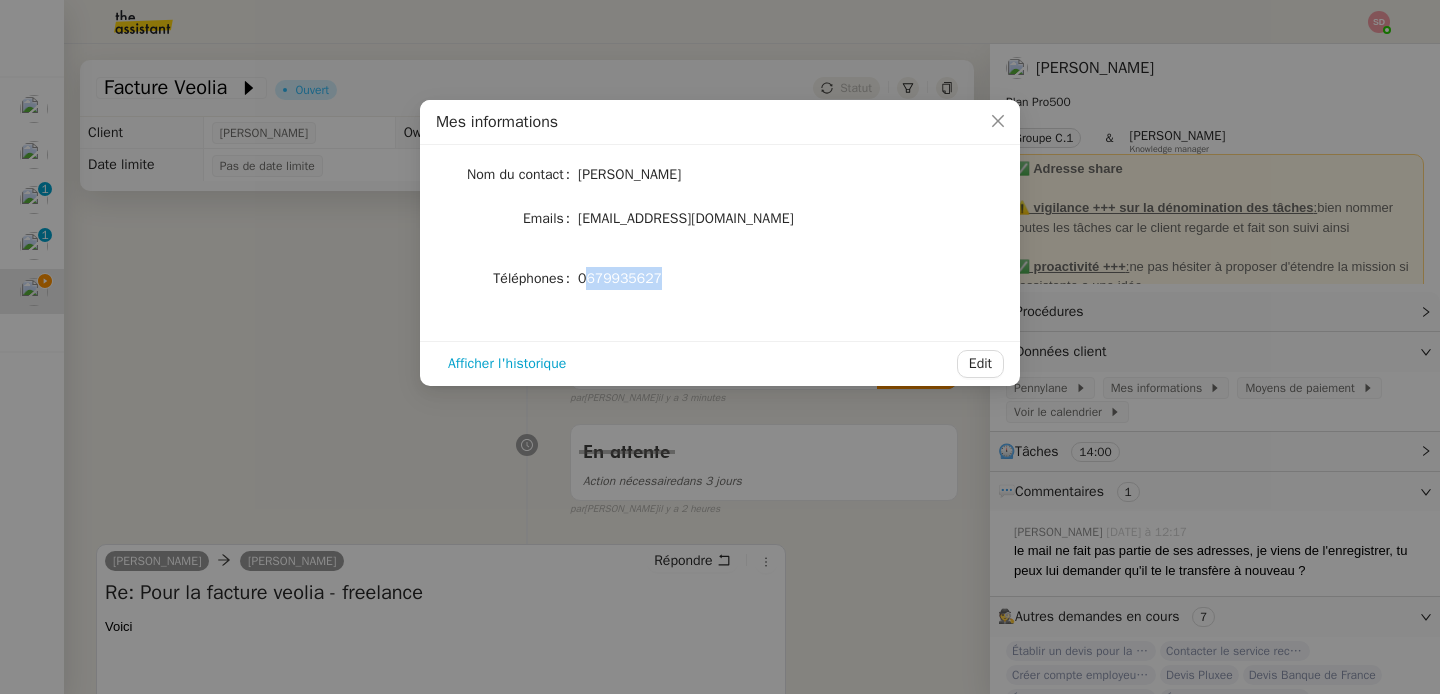 drag, startPoint x: 586, startPoint y: 281, endPoint x: 676, endPoint y: 282, distance: 90.005554 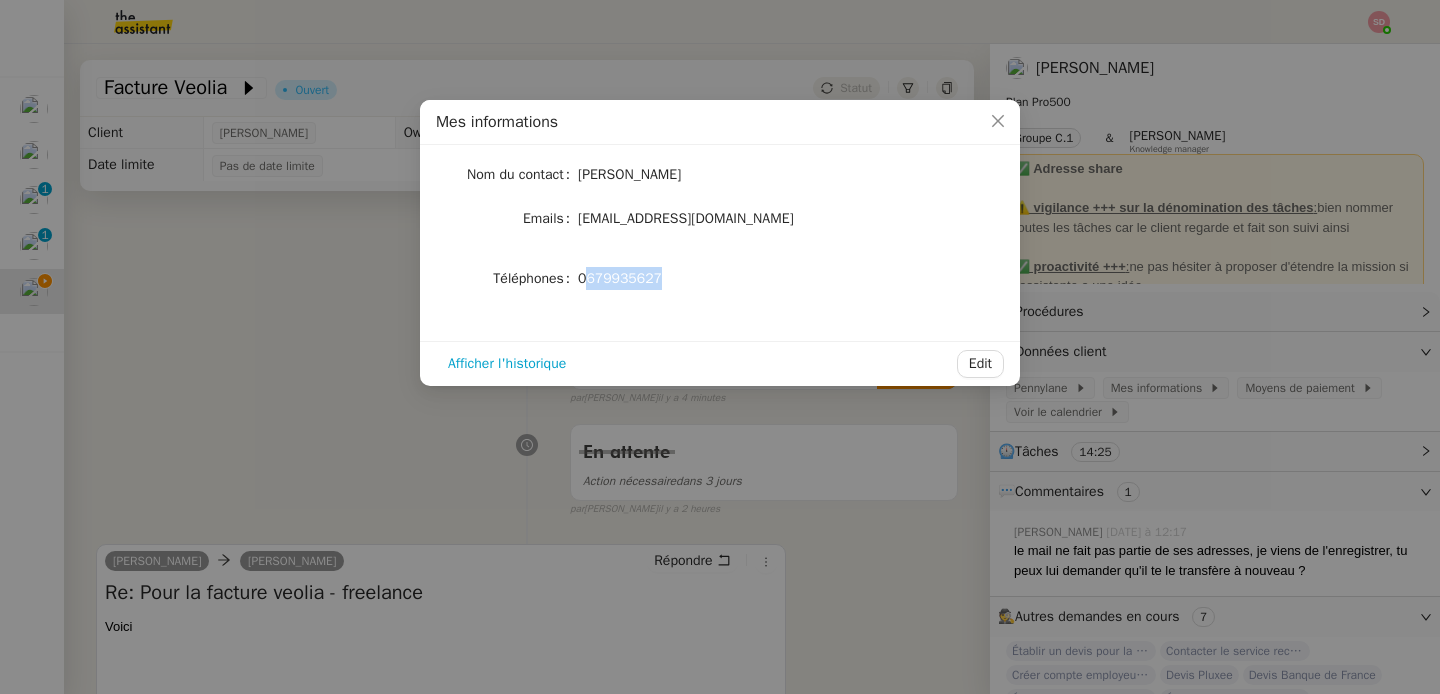 click on "Nom du contact [PERSON_NAME] Emails [EMAIL_ADDRESS][DOMAIN_NAME] Téléphones [PHONE_NUMBER]" at bounding box center (720, 235) 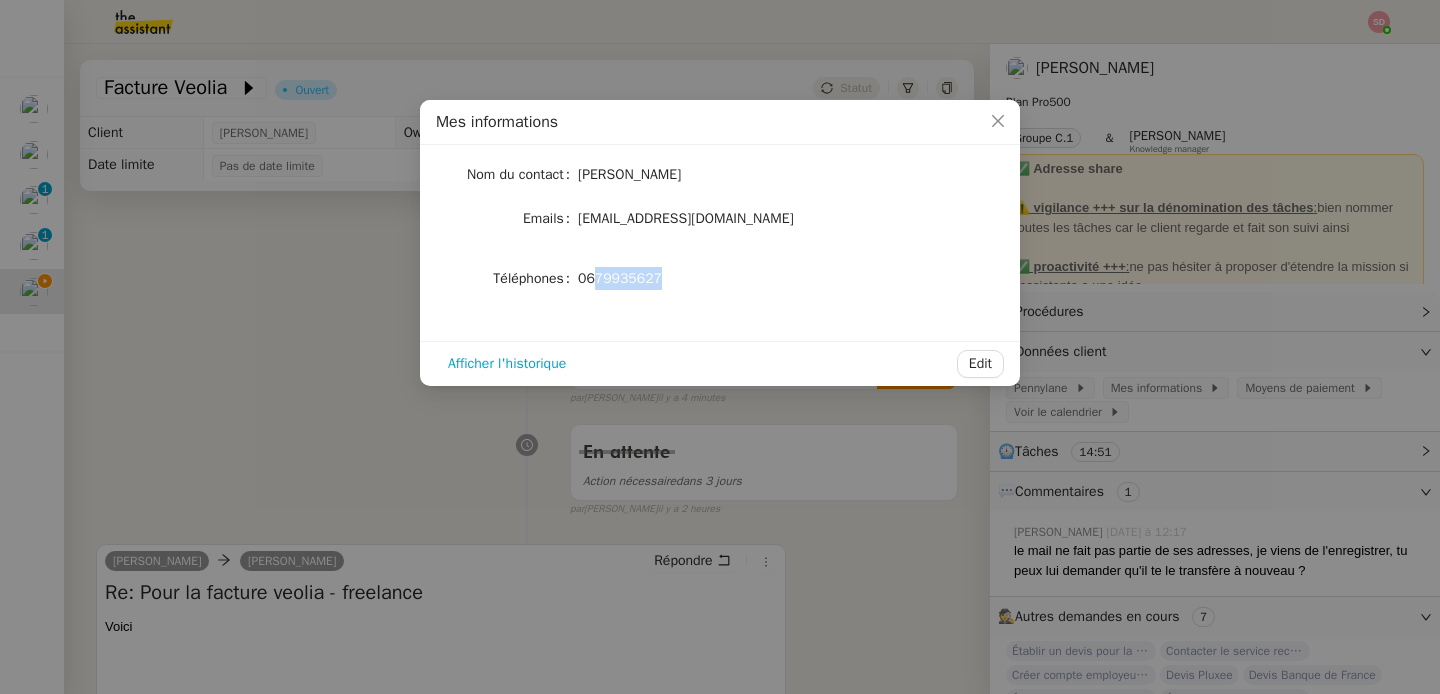 drag, startPoint x: 598, startPoint y: 279, endPoint x: 673, endPoint y: 278, distance: 75.00667 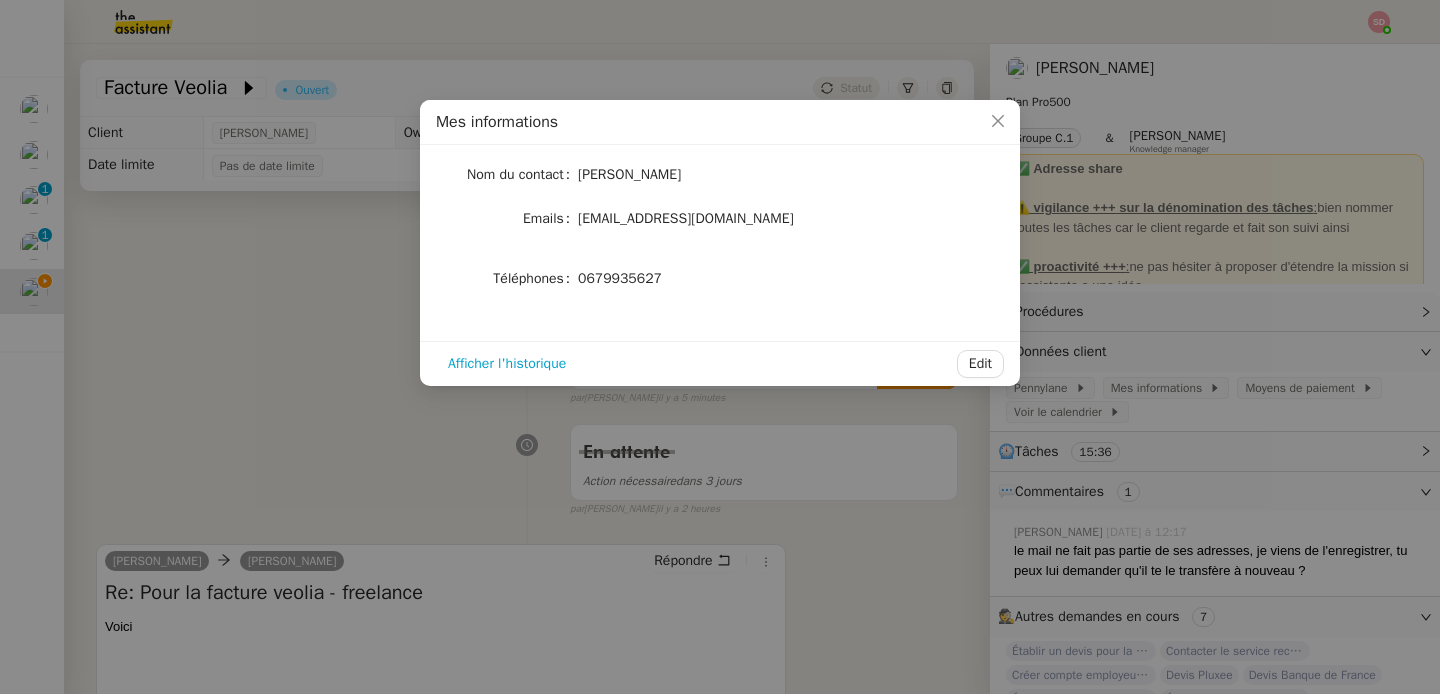click on "Mes informations Nom du contact [PERSON_NAME] Emails [EMAIL_ADDRESS][DOMAIN_NAME] Téléphones [PHONE_NUMBER] Afficher l'historique Edit" at bounding box center [720, 347] 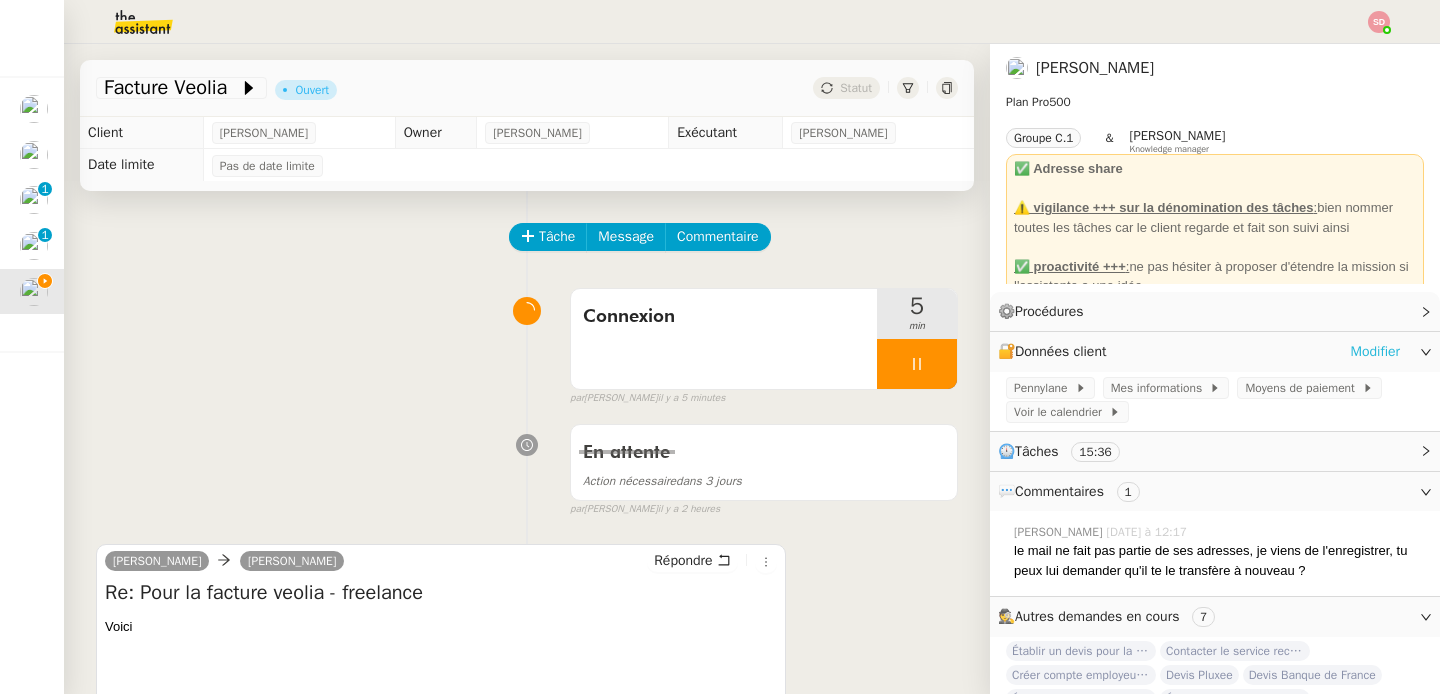 click on "Modifier" 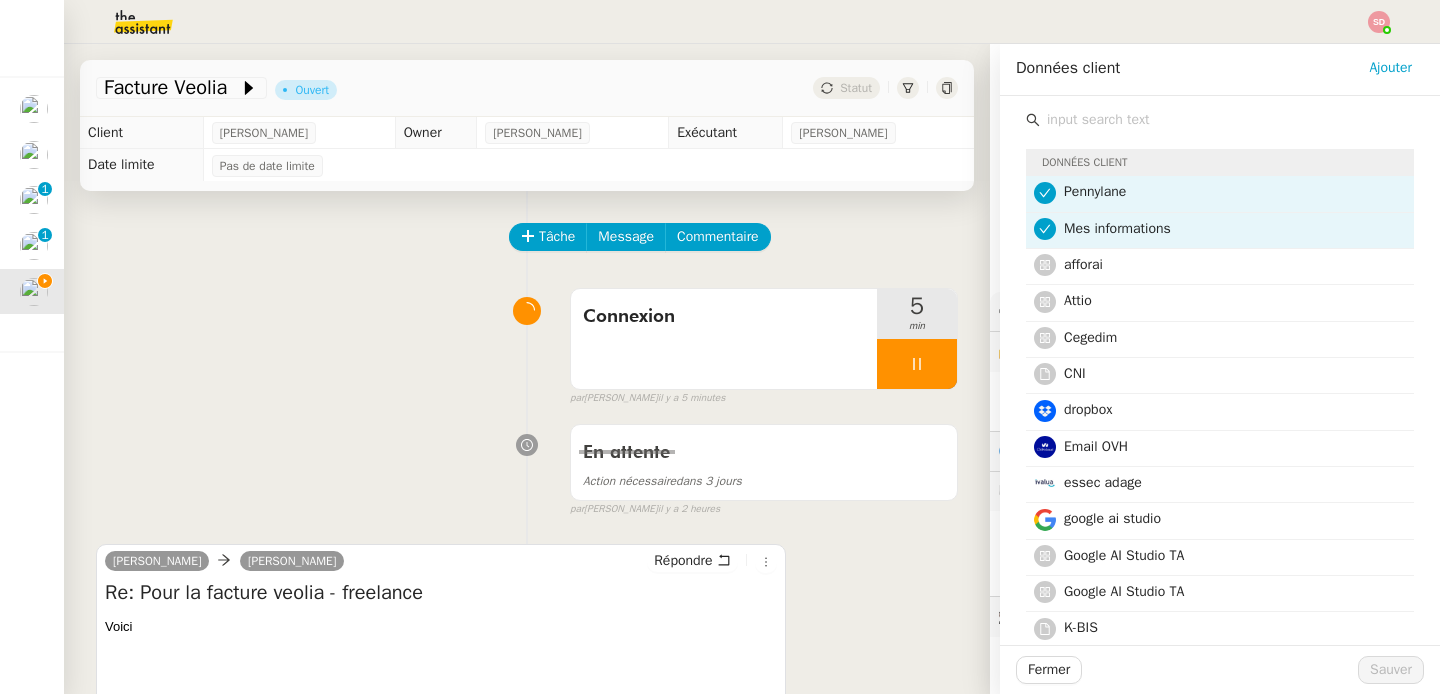 click 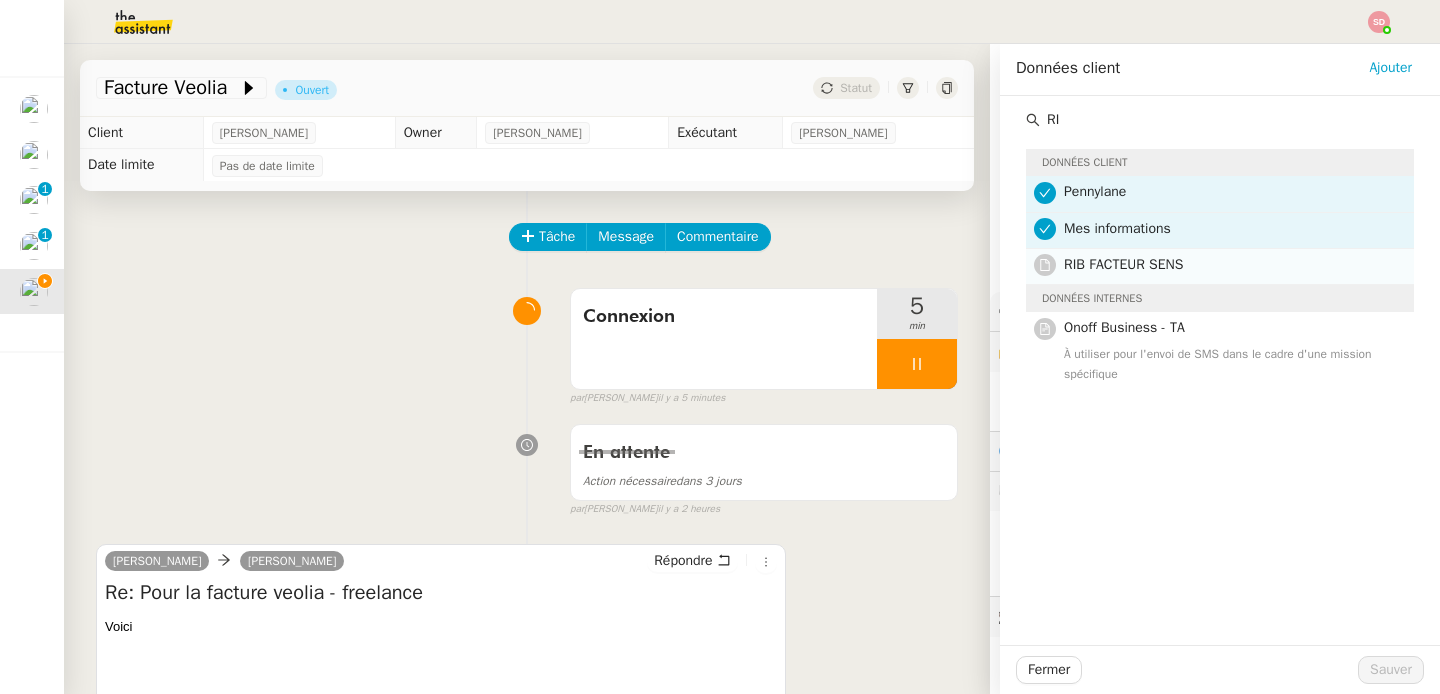 type on "RI" 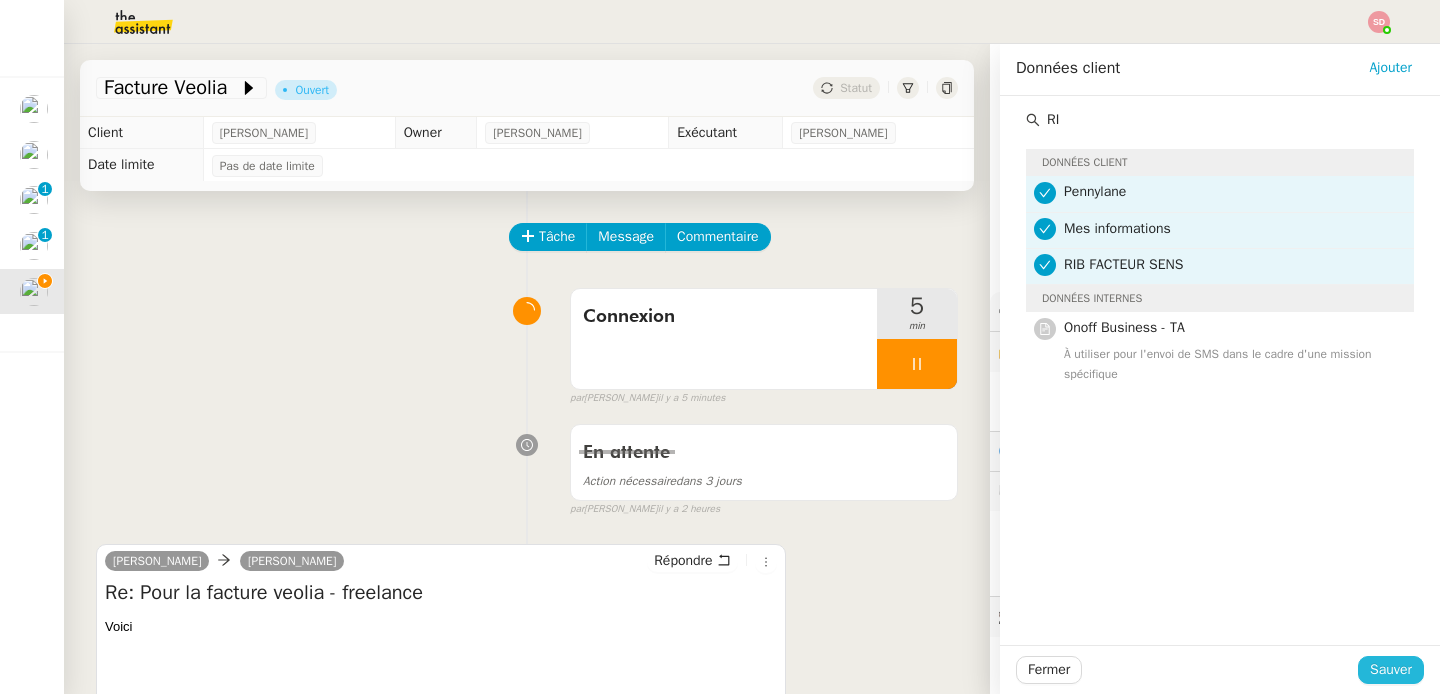 click on "Sauver" 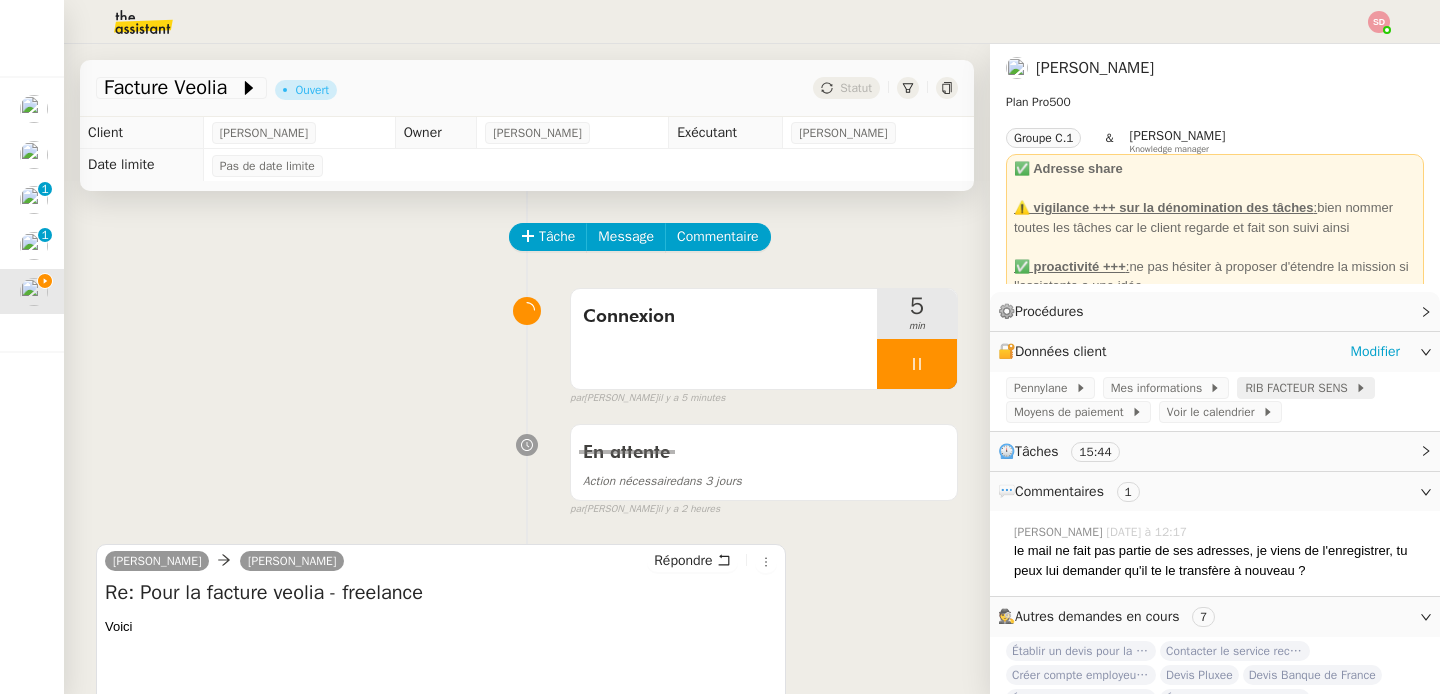 click on "RIB FACTEUR SENS" 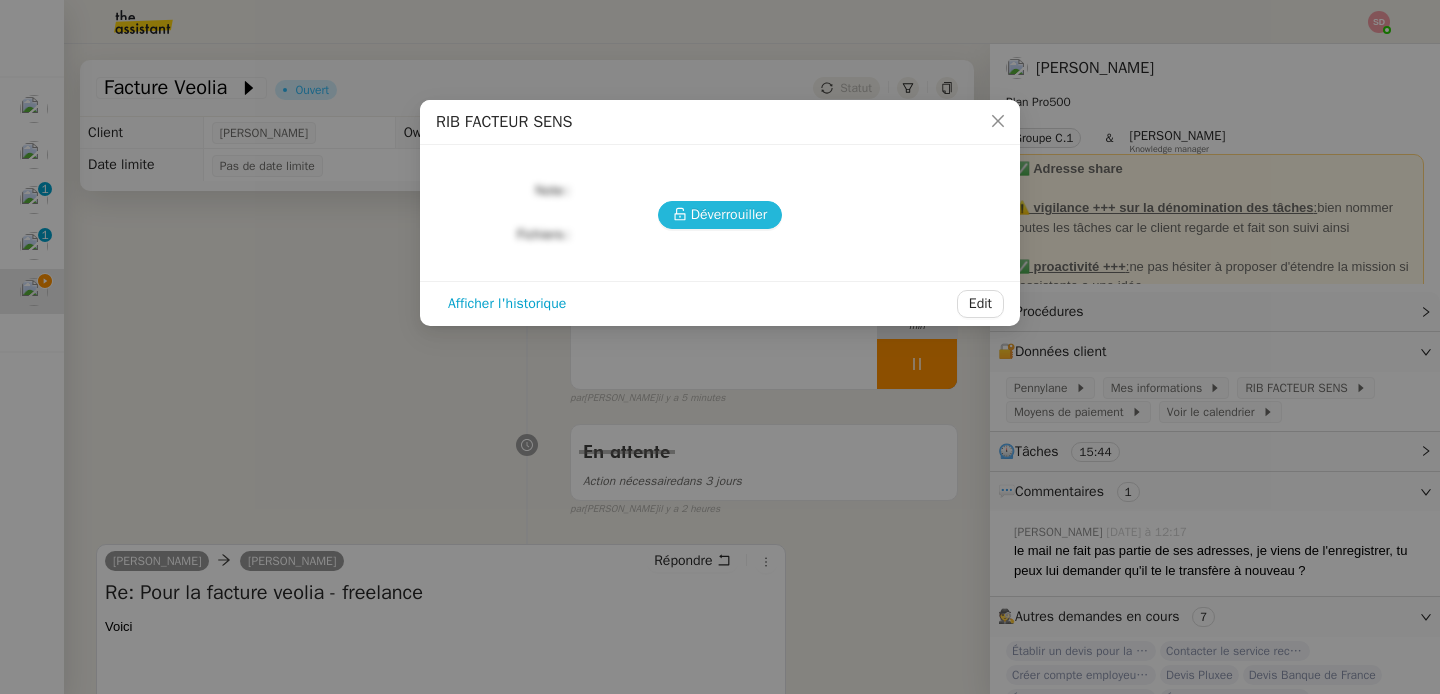click on "Déverrouiller" at bounding box center [729, 214] 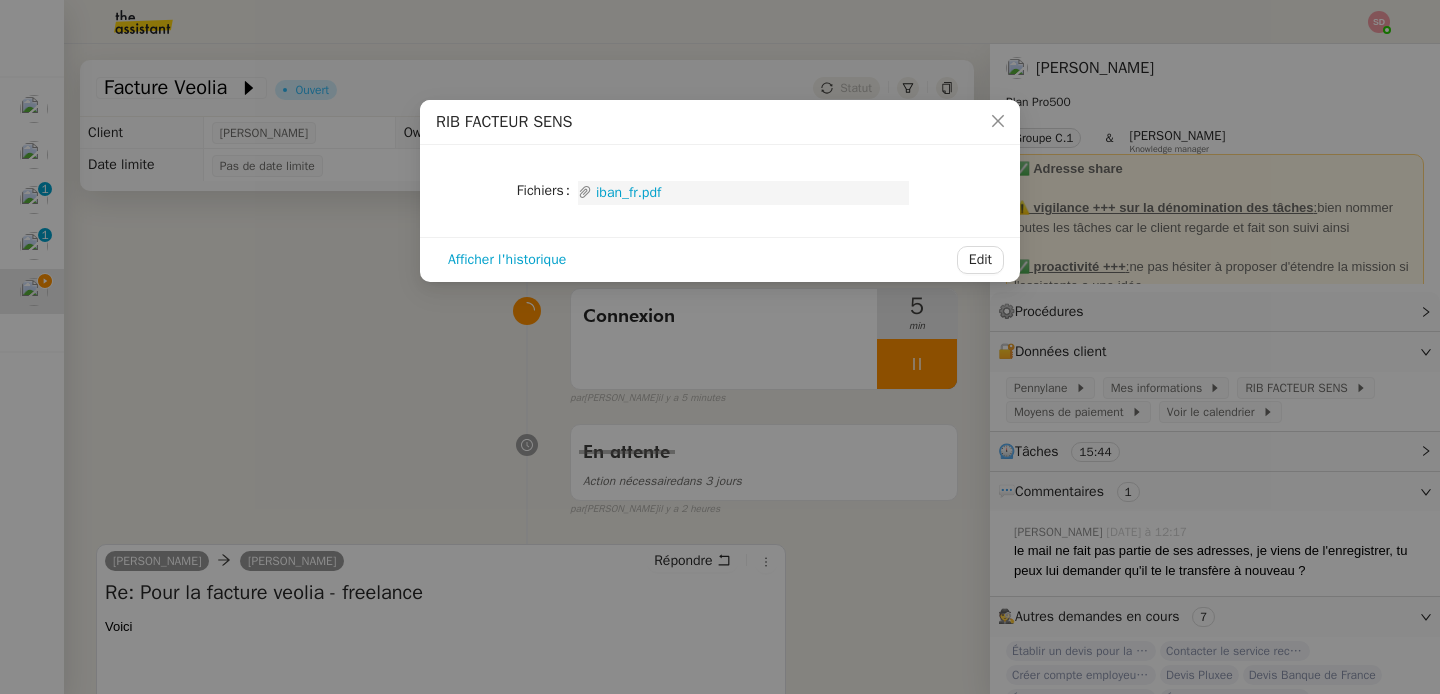 click on "iban_fr.pdf" 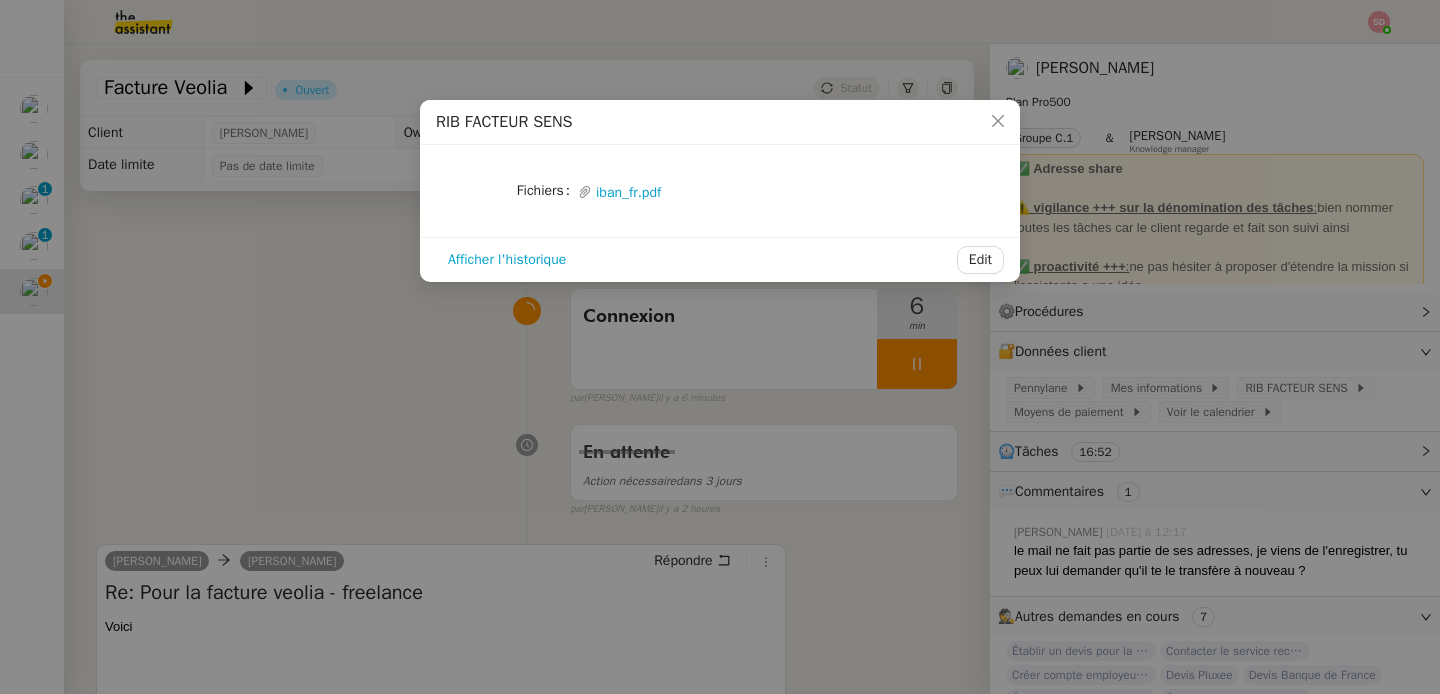 click on "RIB FACTEUR SENS  Fichiers Upload  iban_fr.pdf  Afficher l'historique Edit" at bounding box center [720, 347] 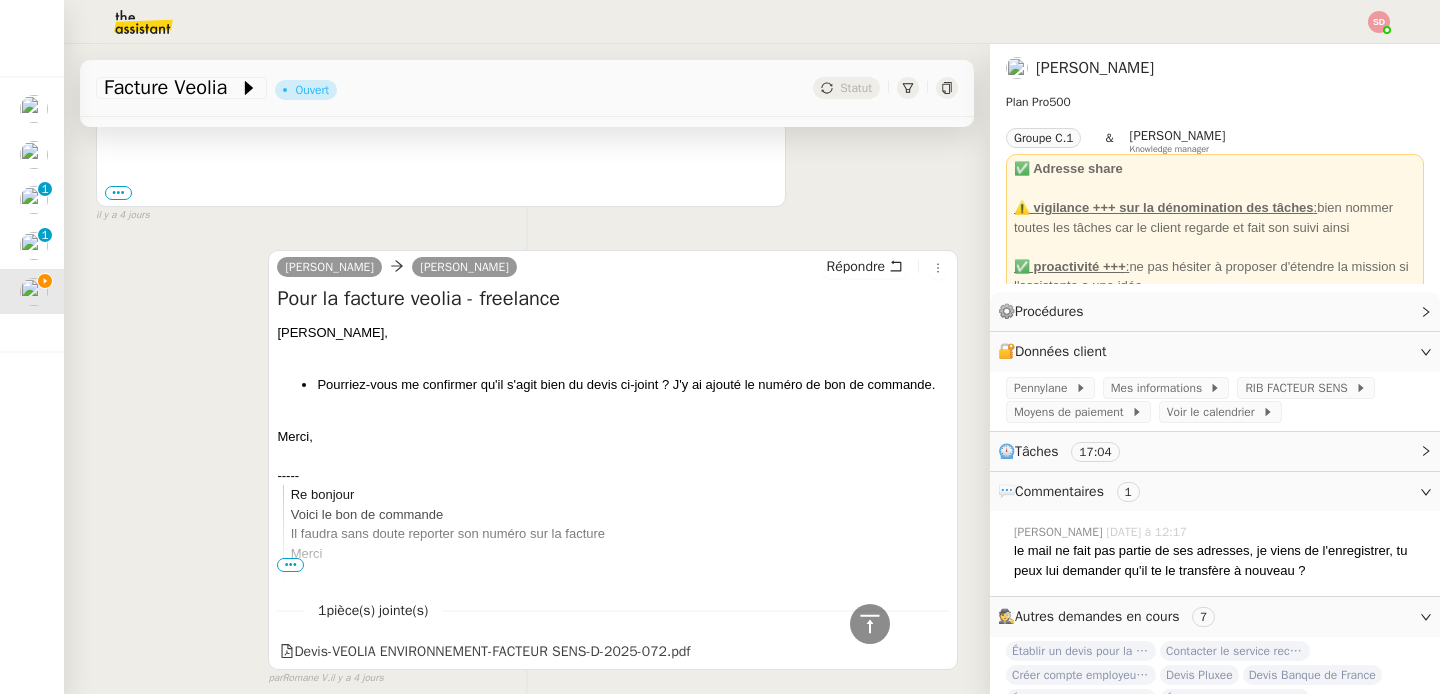 scroll, scrollTop: 5049, scrollLeft: 0, axis: vertical 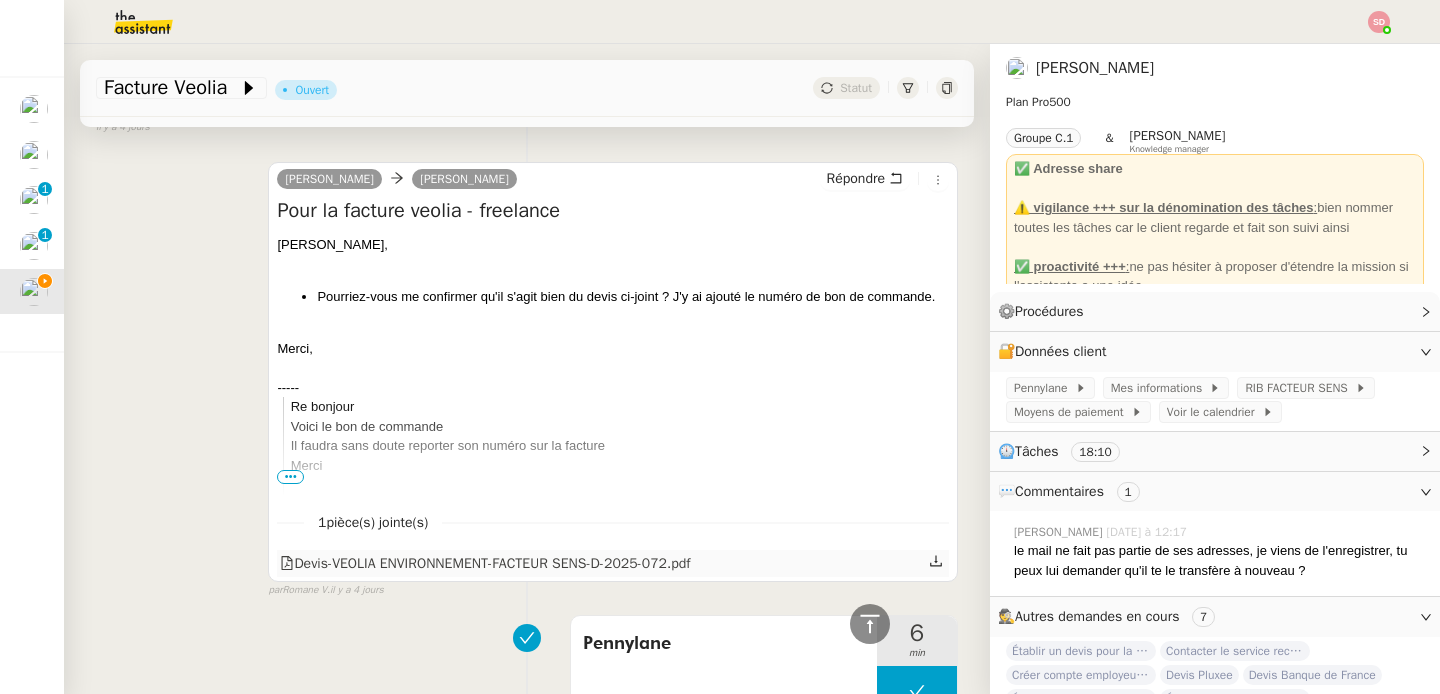 click on "Devis-VEOLIA ENVIRONNEMENT-FACTEUR SENS-D-2025-072.pdf" 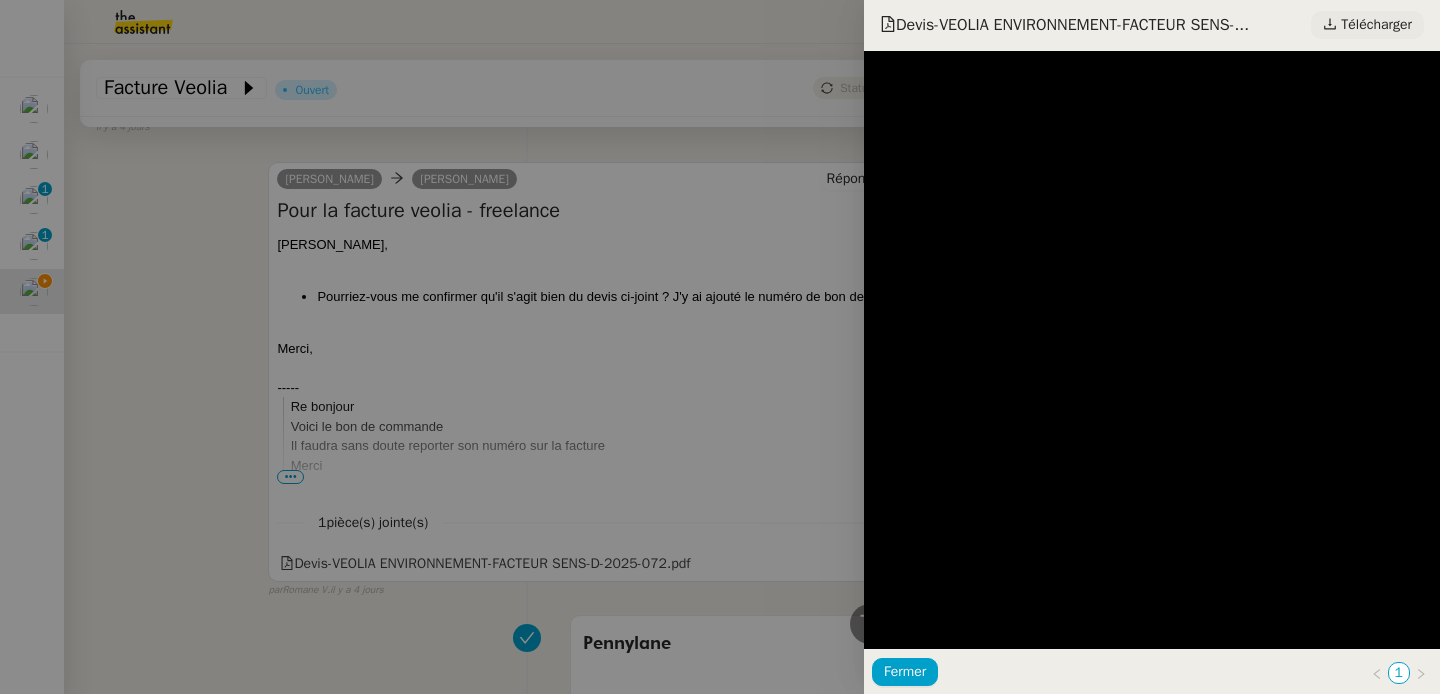 click on "Télécharger" at bounding box center (1376, 25) 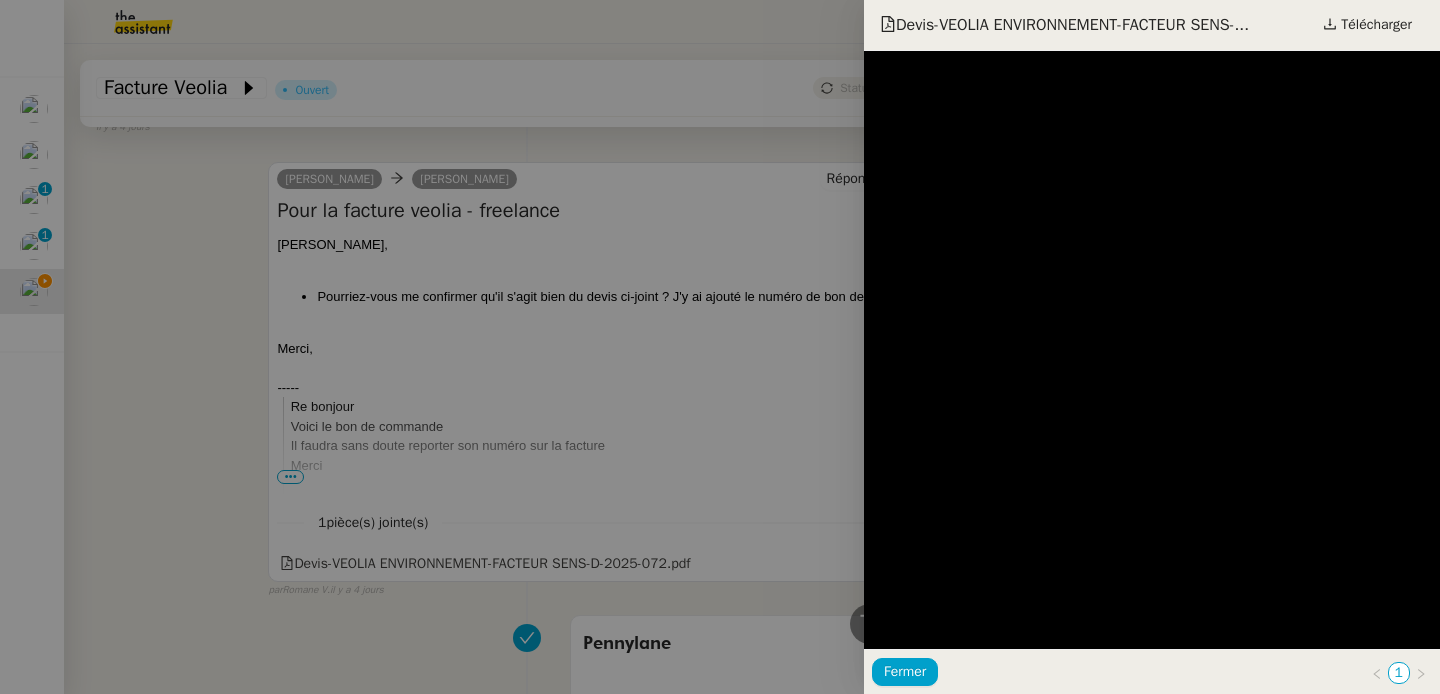click at bounding box center [720, 347] 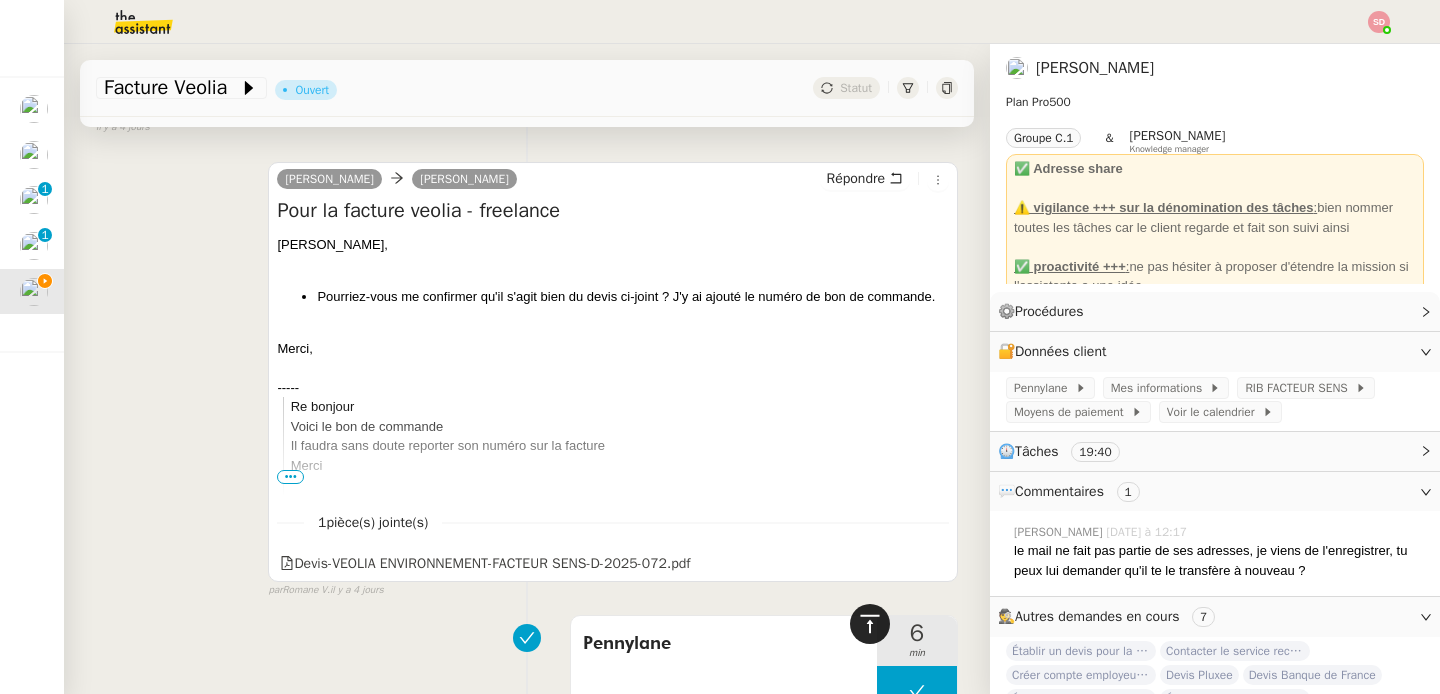click 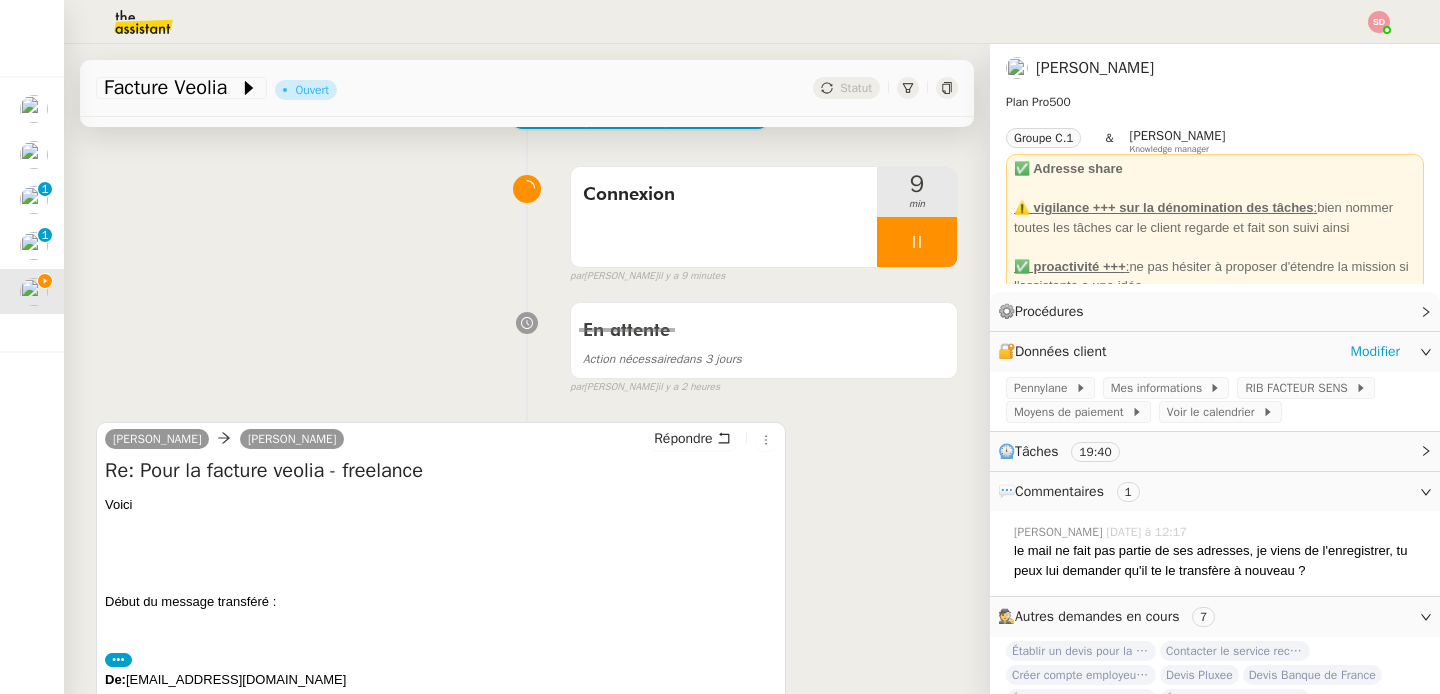 scroll, scrollTop: 0, scrollLeft: 0, axis: both 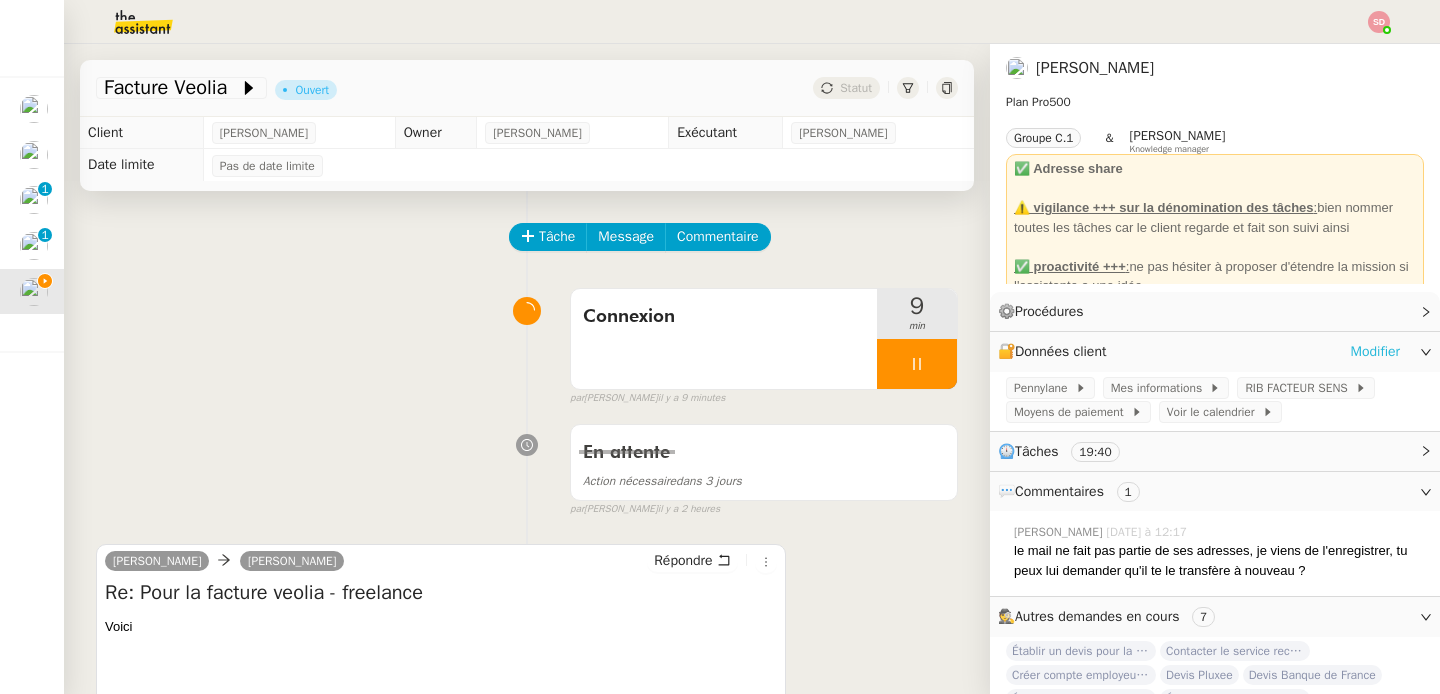 click on "Modifier" 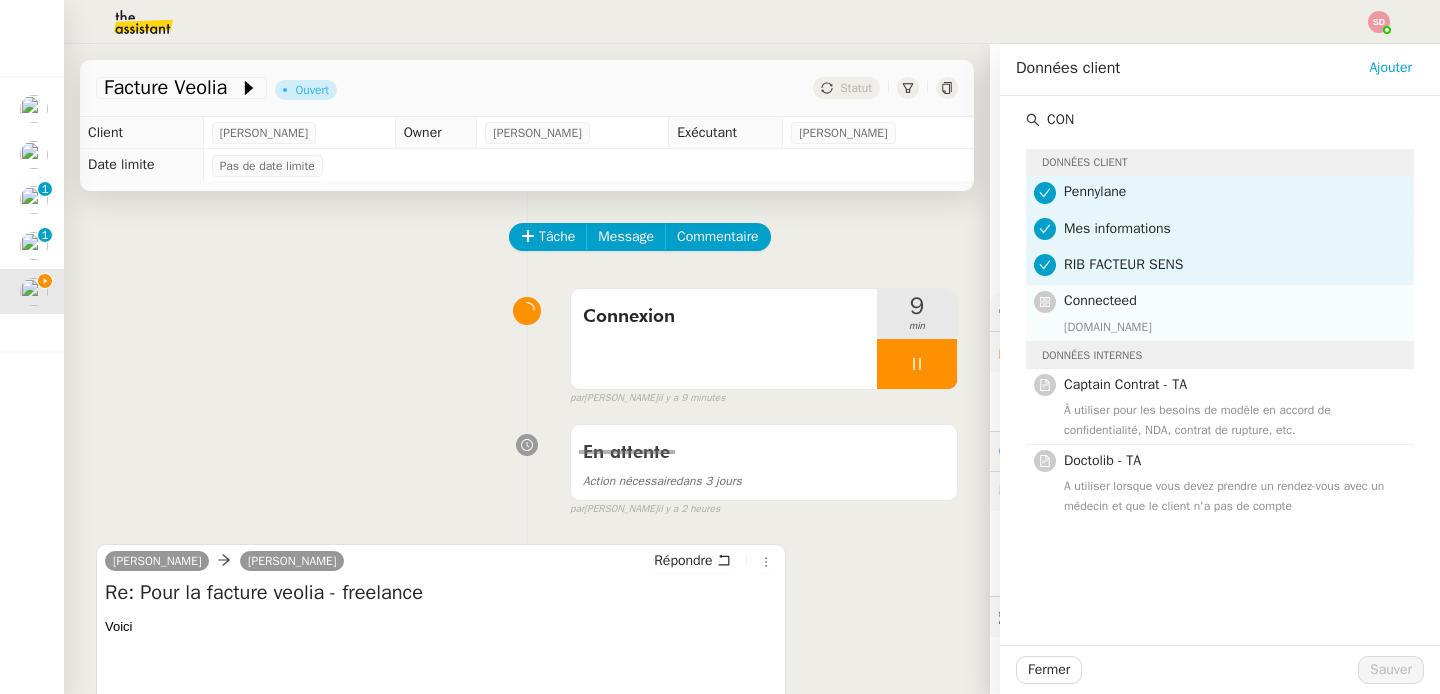 type on "CON" 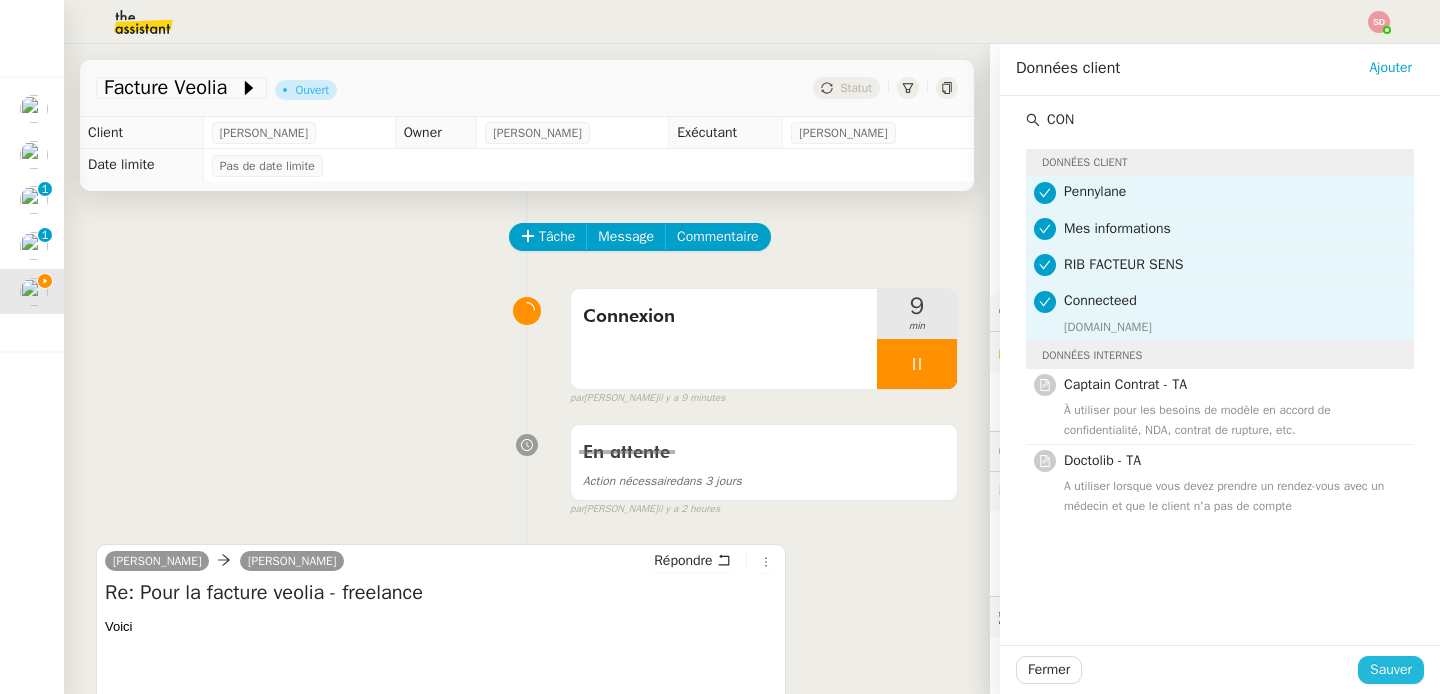 click on "Sauver" 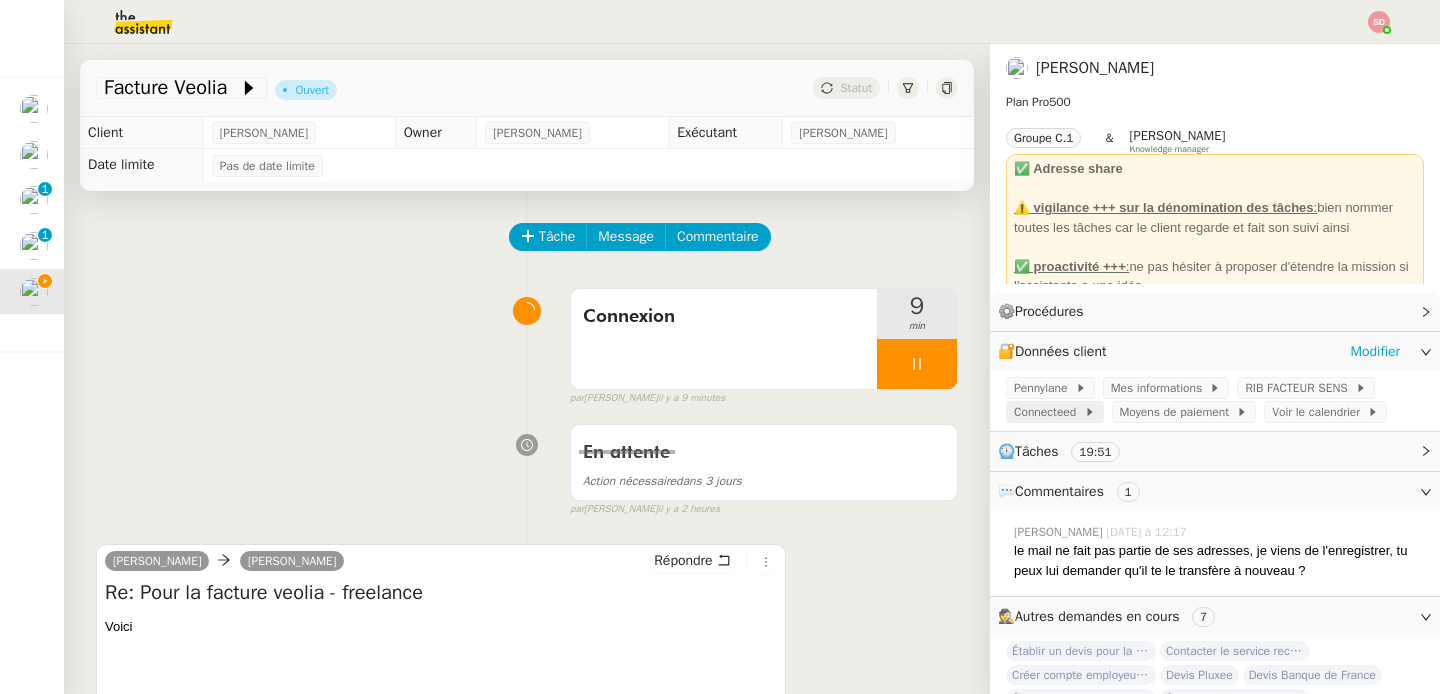 click on "Connecteed" 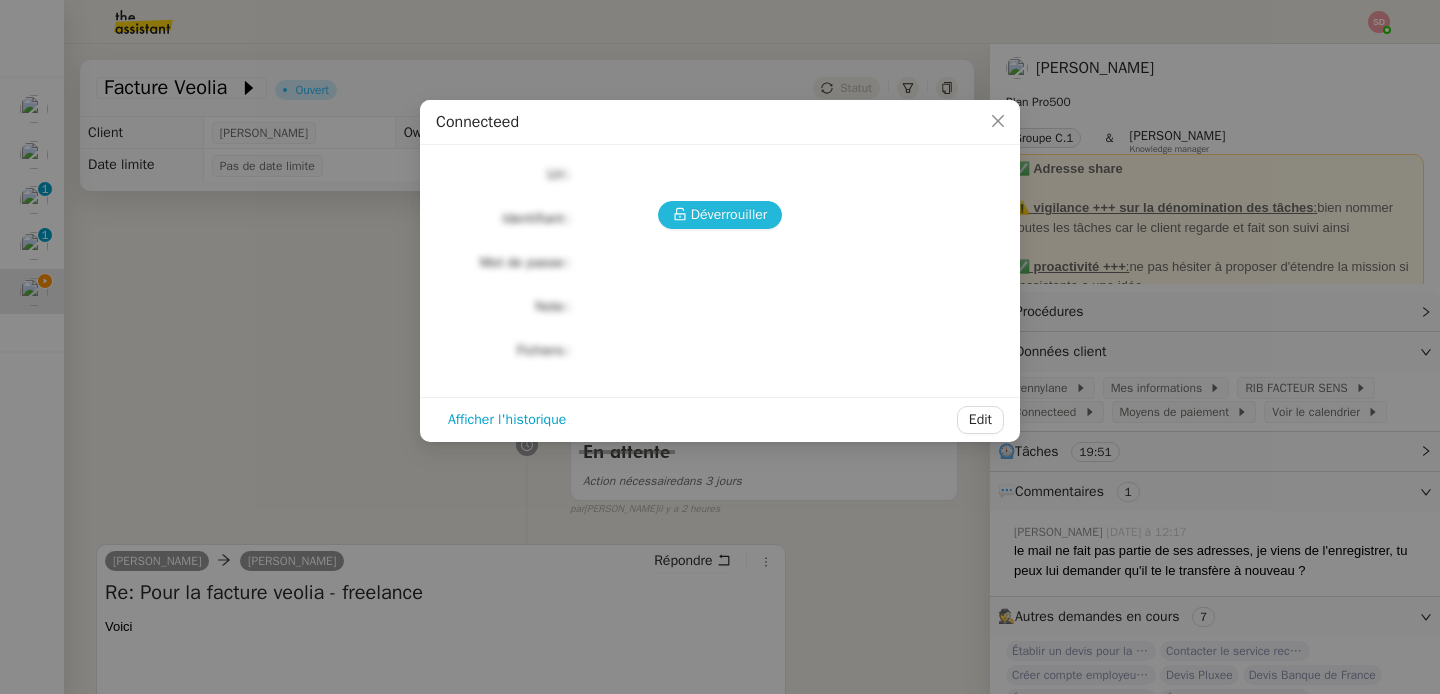 click 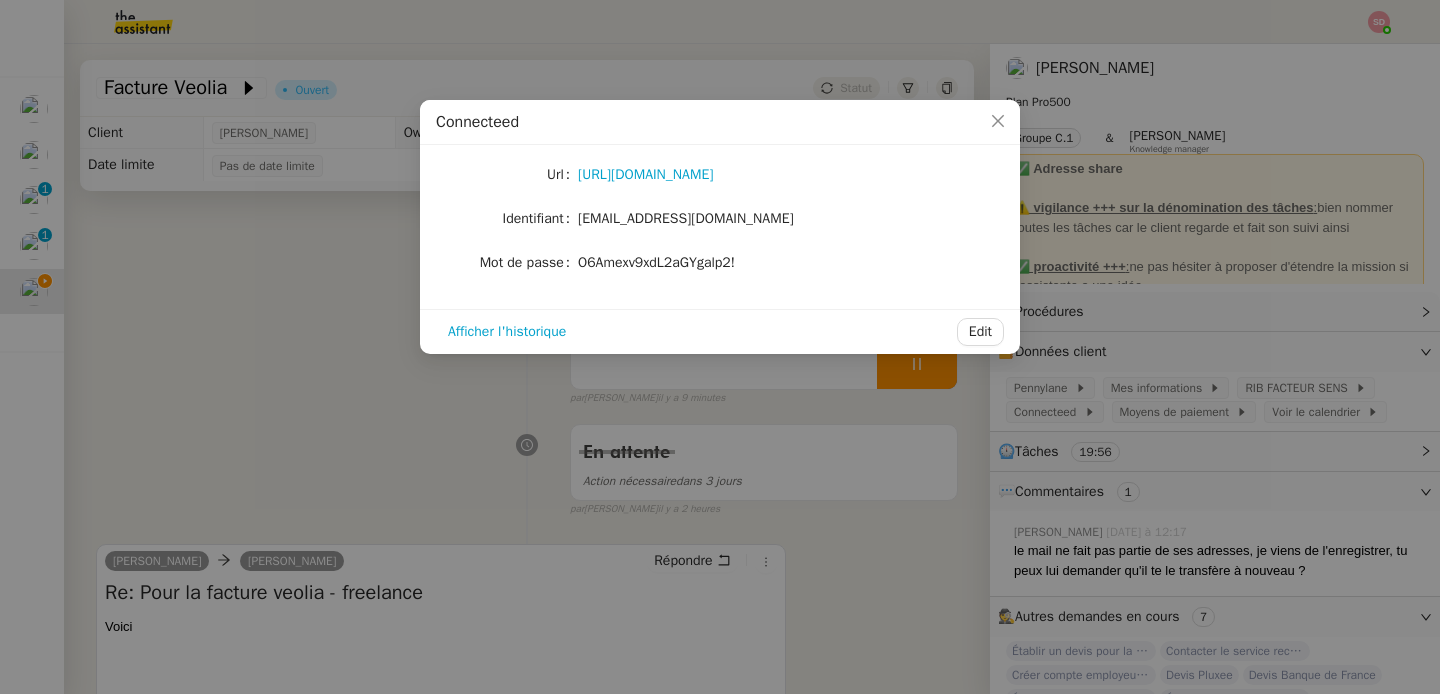 click on "Connecteed Url [URL][DOMAIN_NAME]    Identifiant [EMAIL_ADDRESS][DOMAIN_NAME] Mot de passe [SECURITY_DATA] Afficher l'historique Edit" at bounding box center (720, 347) 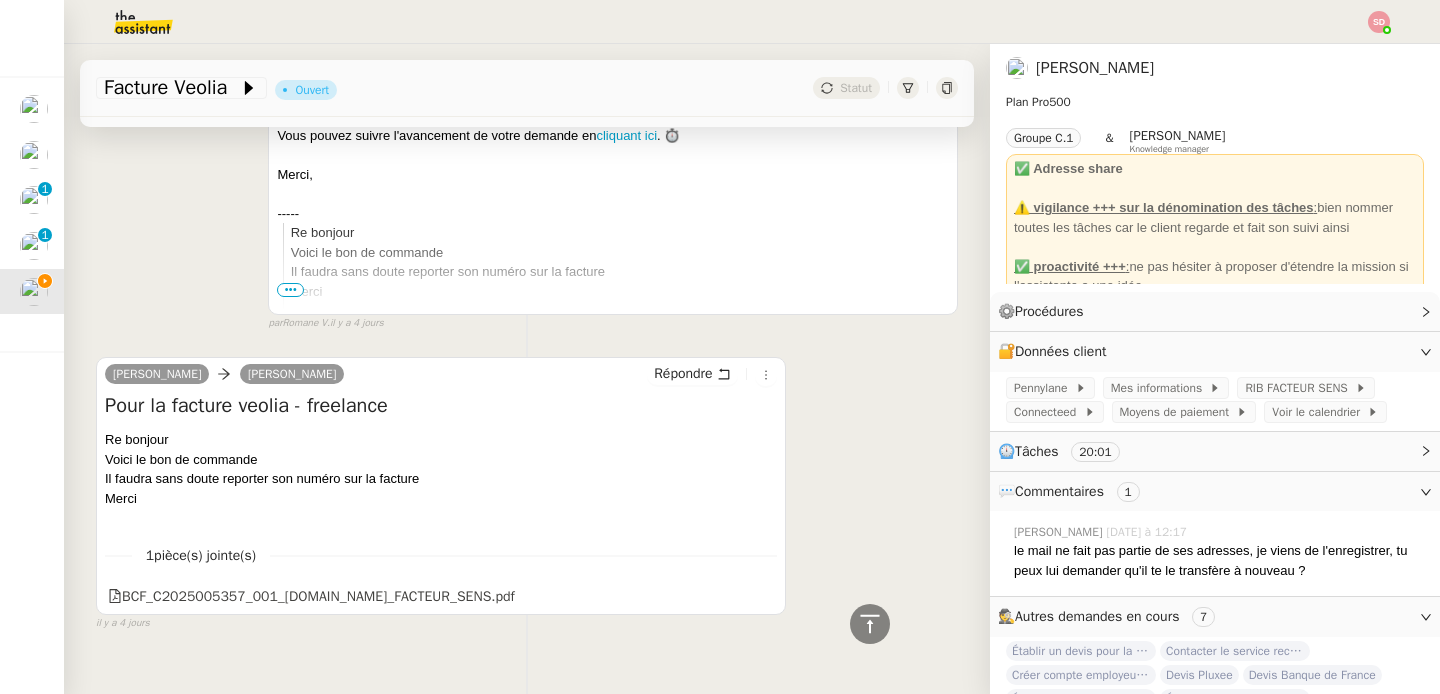 scroll, scrollTop: 5880, scrollLeft: 0, axis: vertical 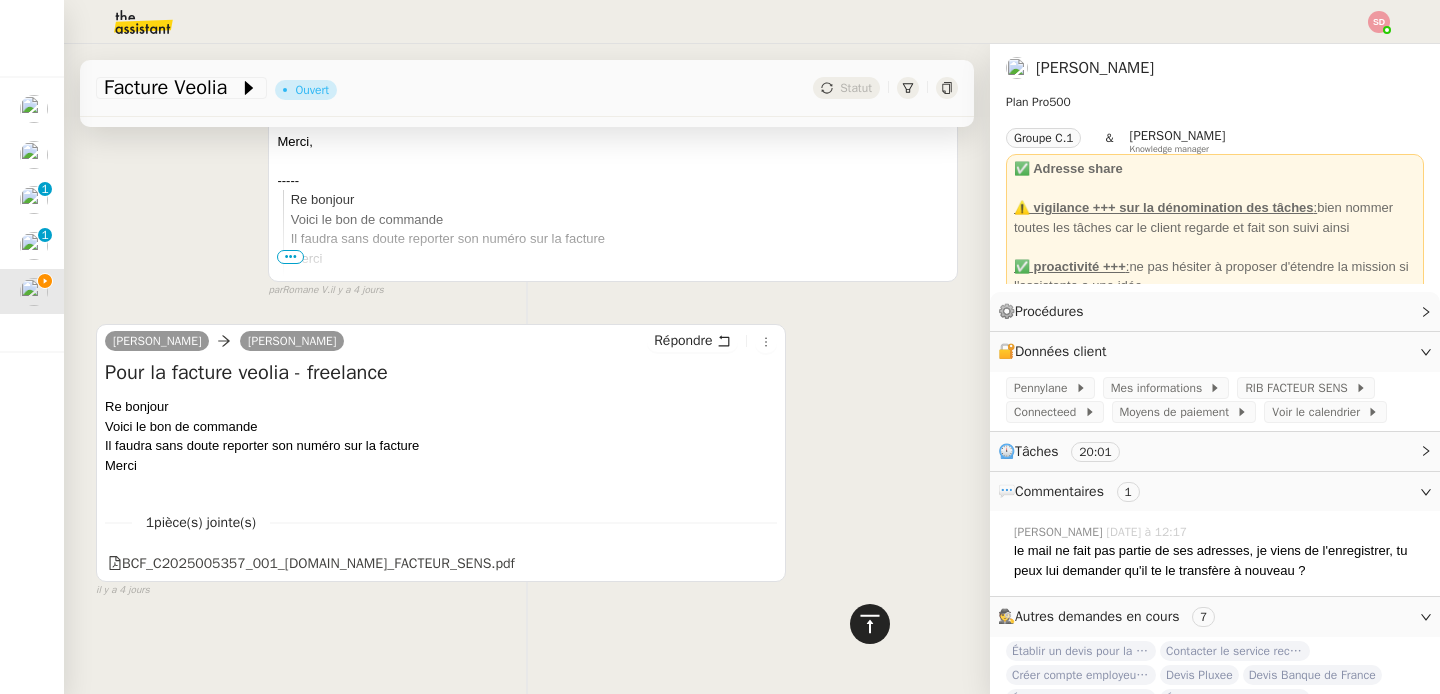click 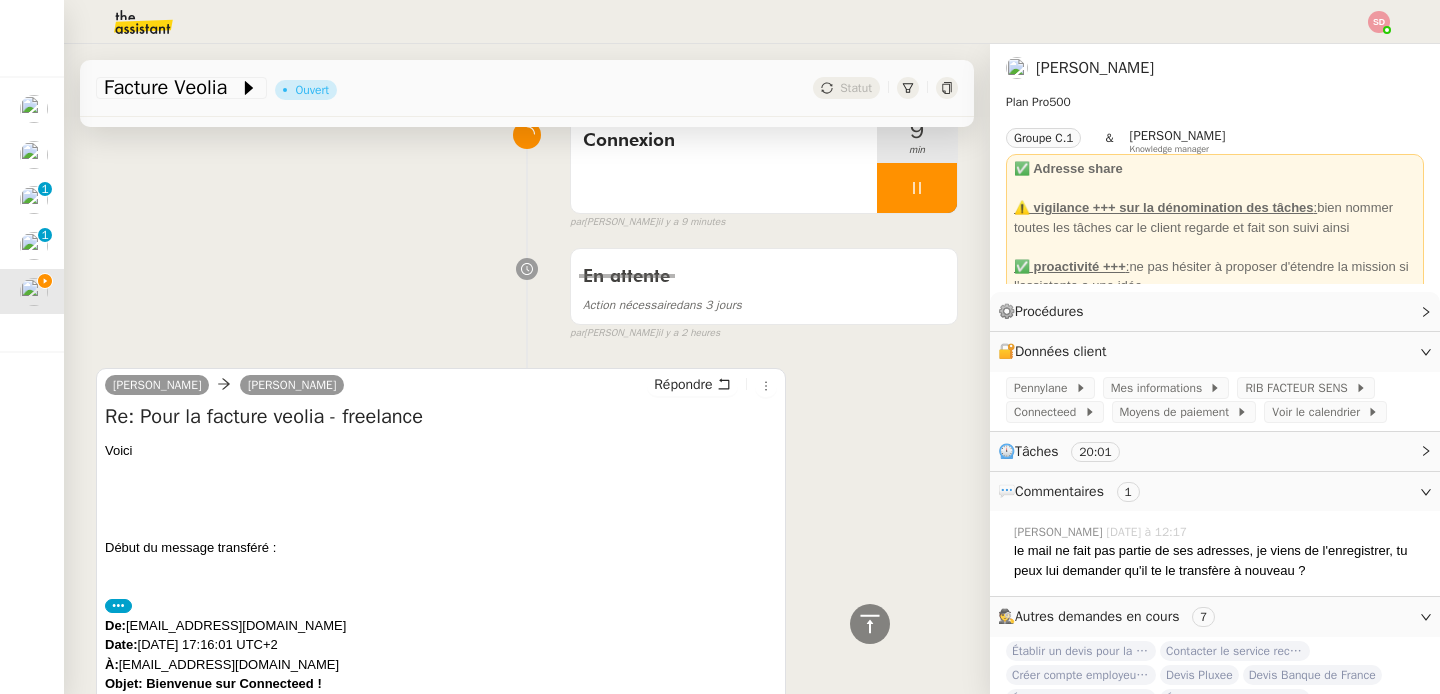scroll, scrollTop: 0, scrollLeft: 0, axis: both 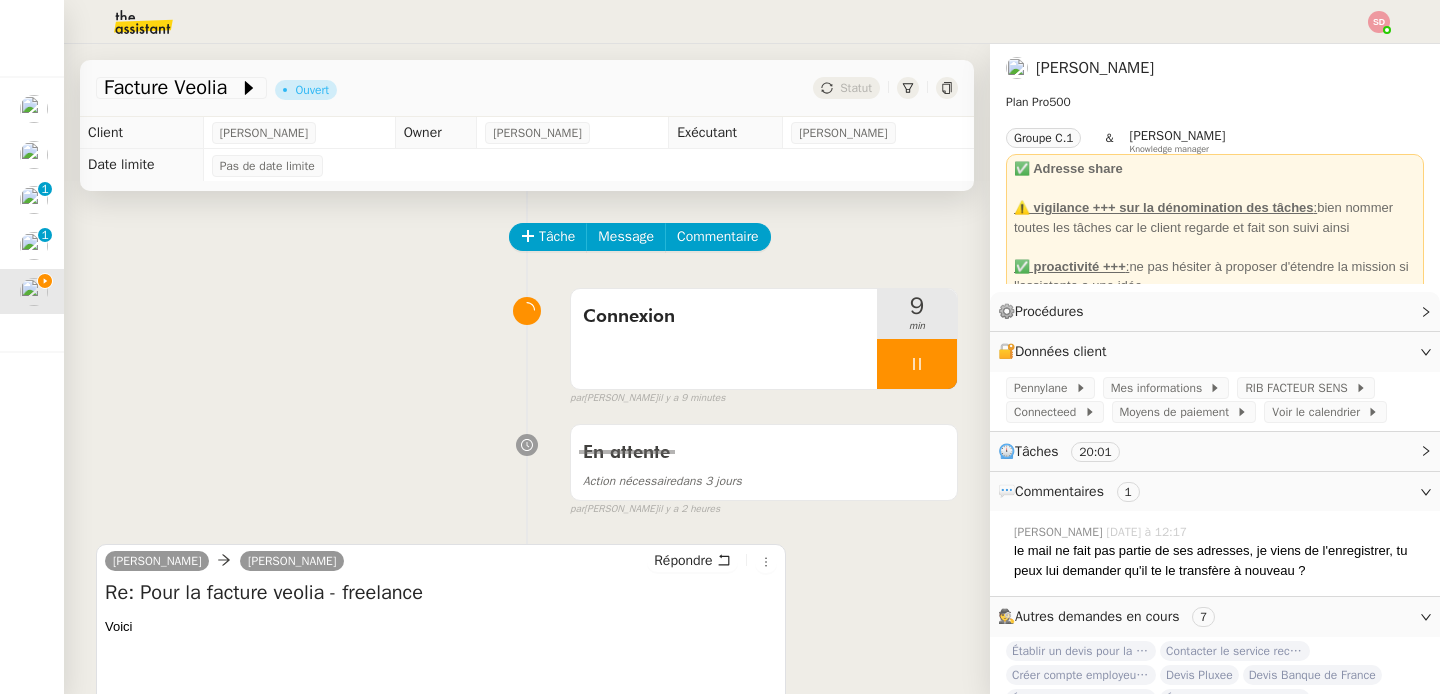 click on "Répondre" at bounding box center [711, 561] 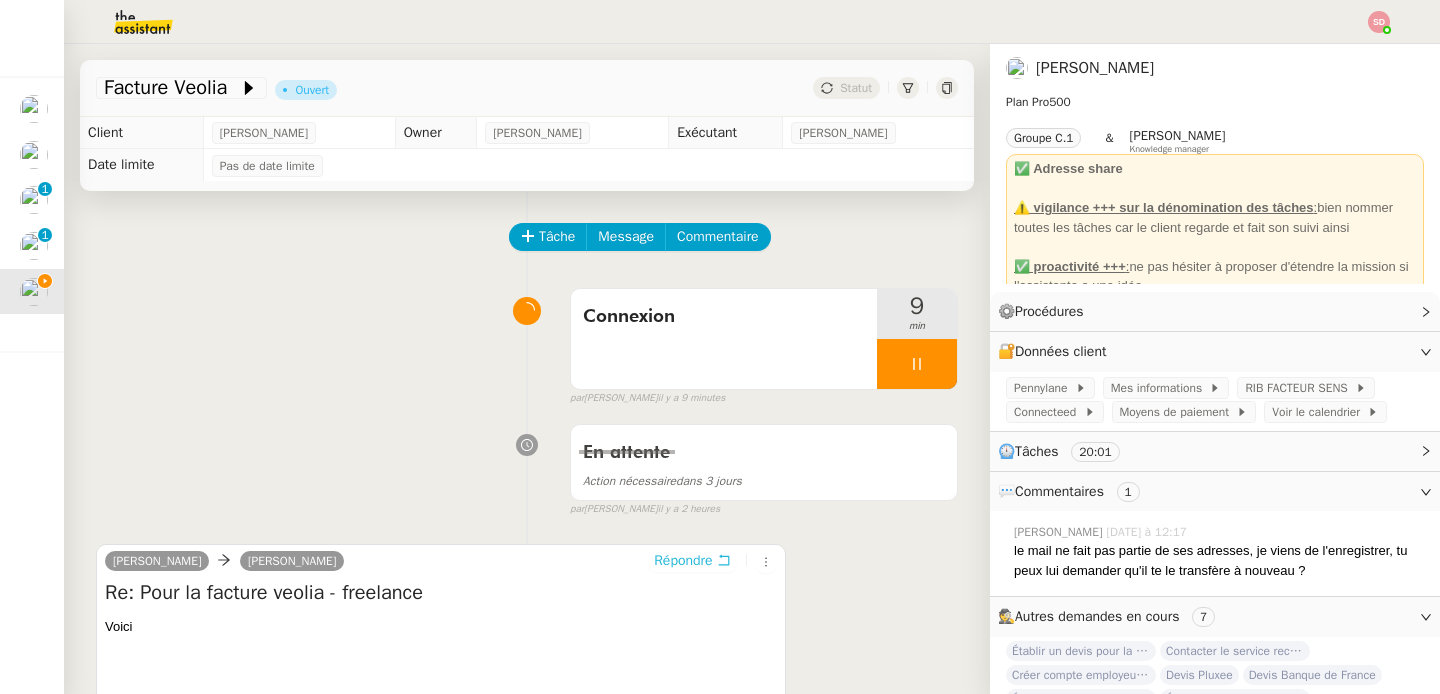 click on "Répondre" at bounding box center (683, 561) 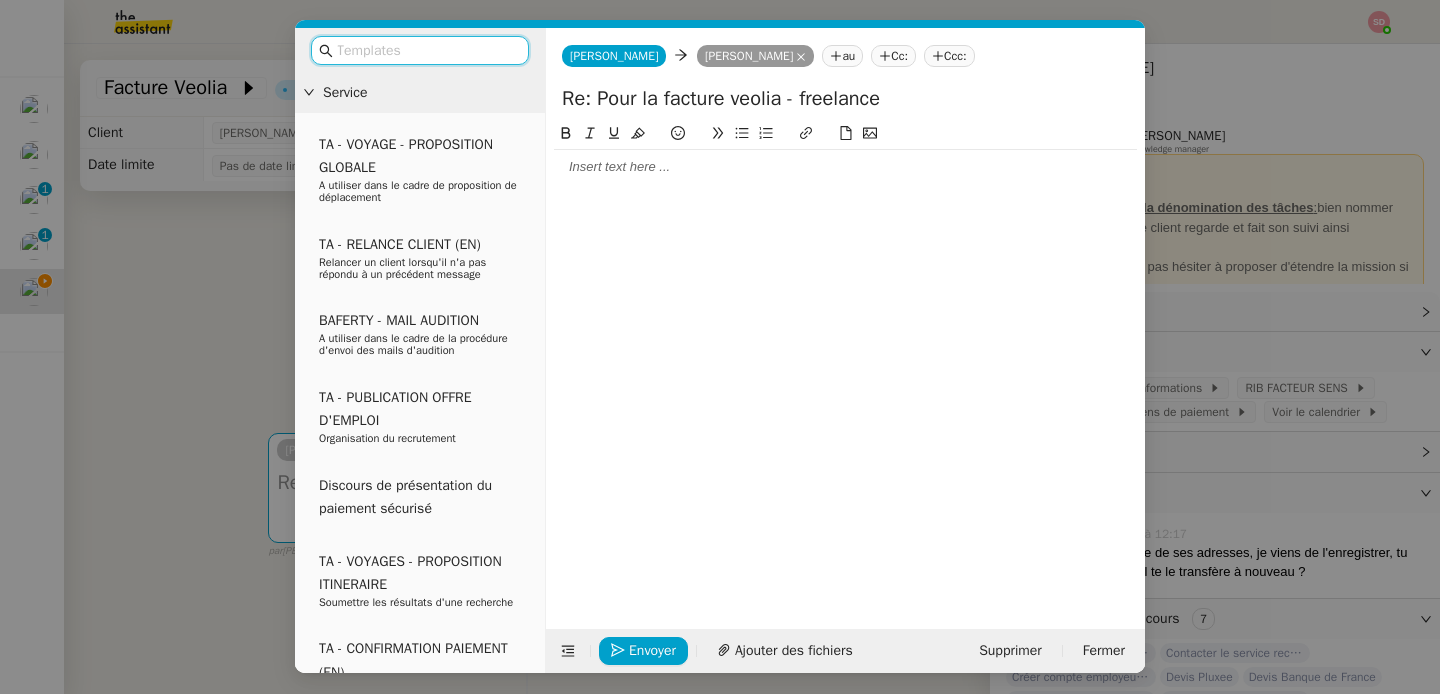 click 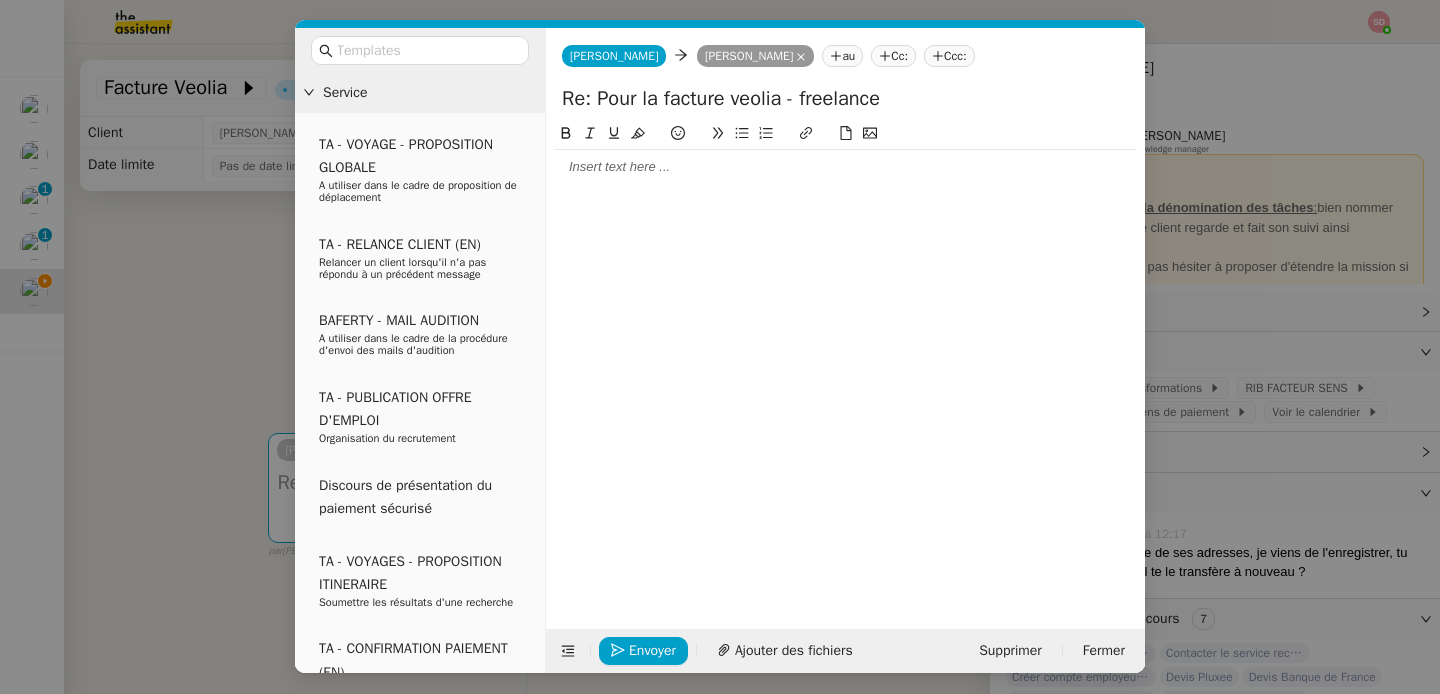type 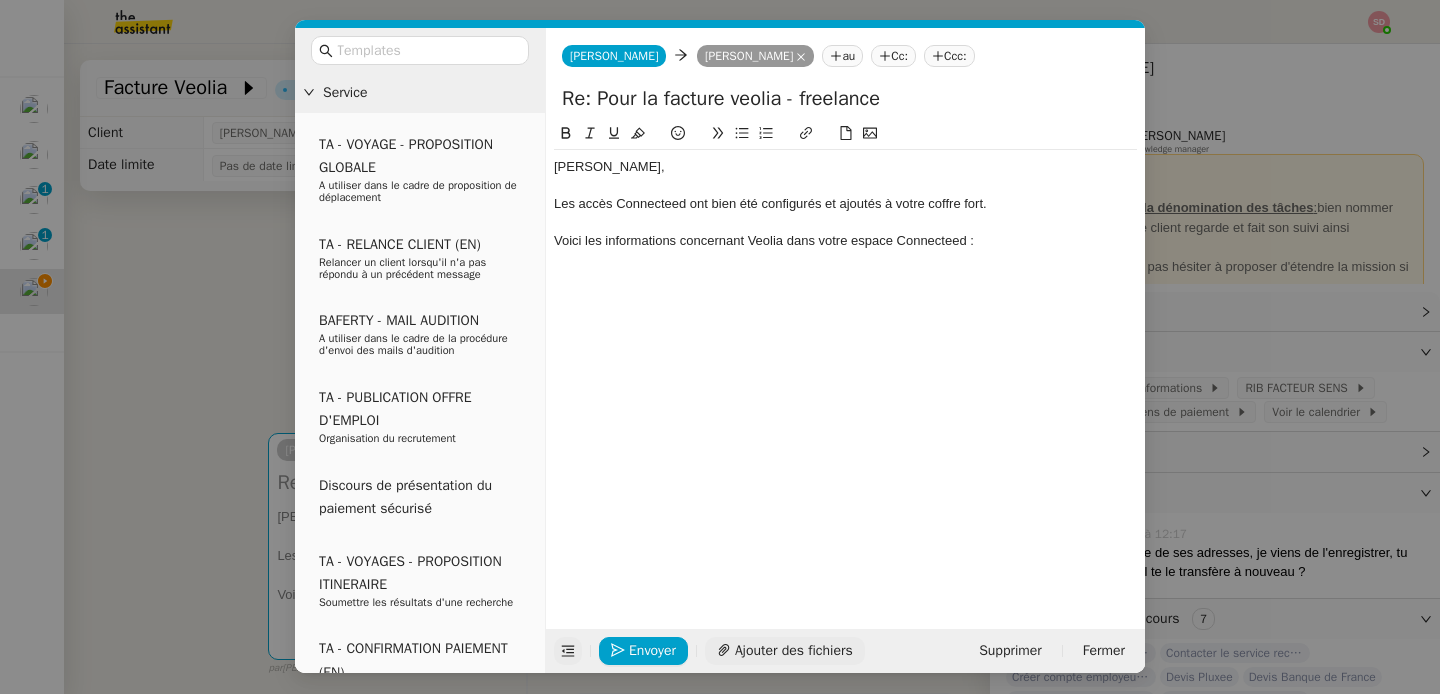 click 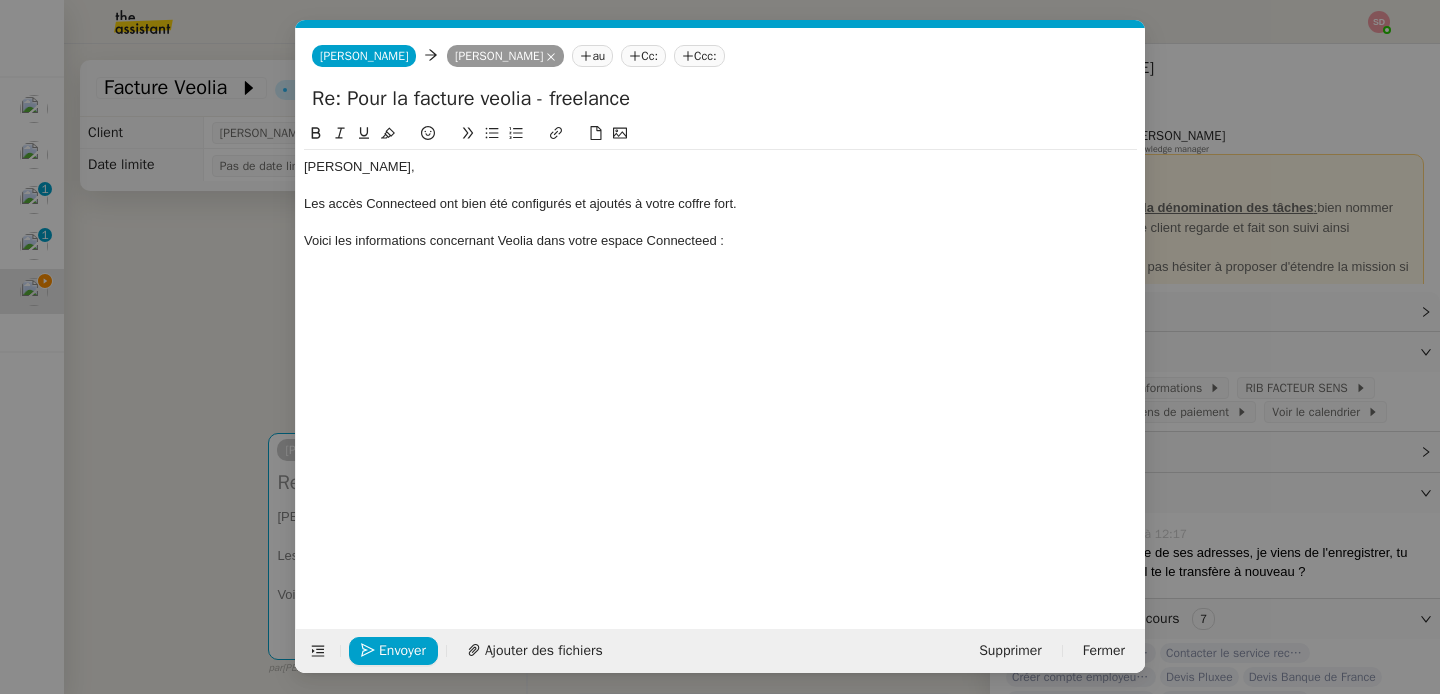 click 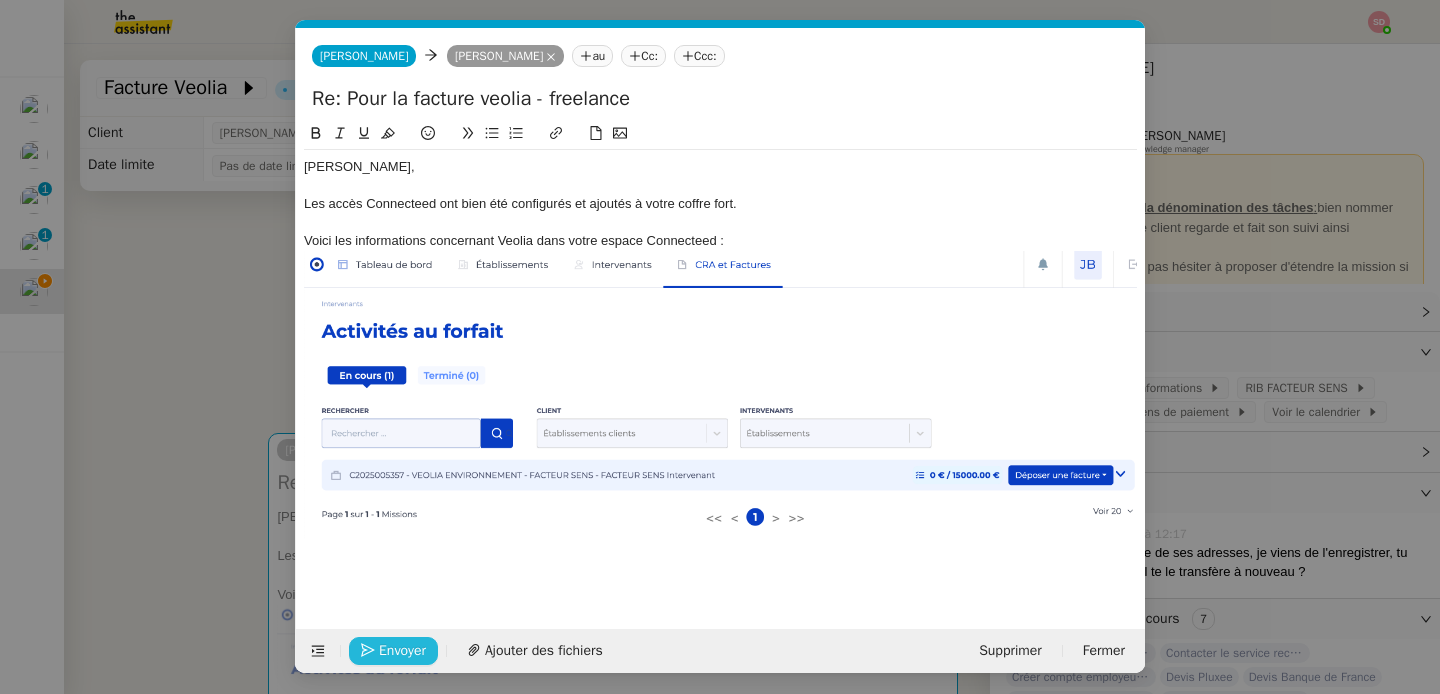 click on "Envoyer" 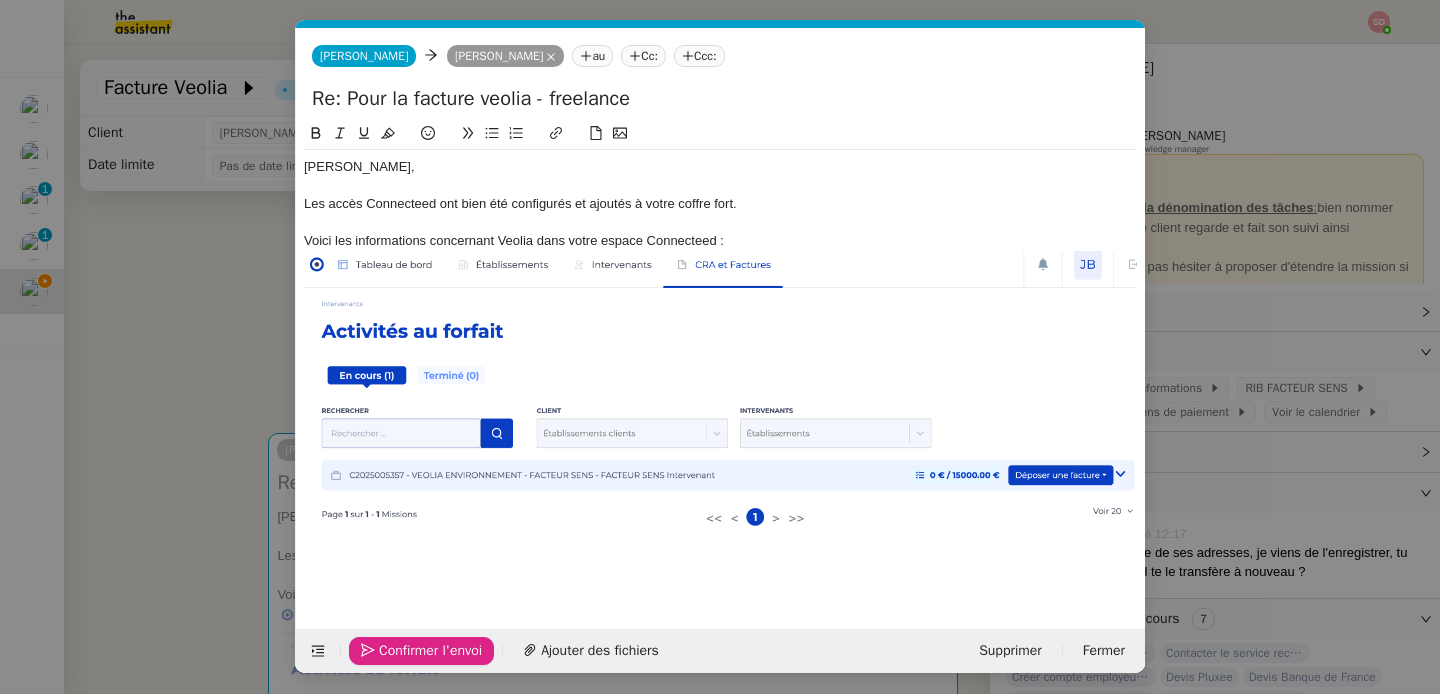 click on "Confirmer l'envoi" 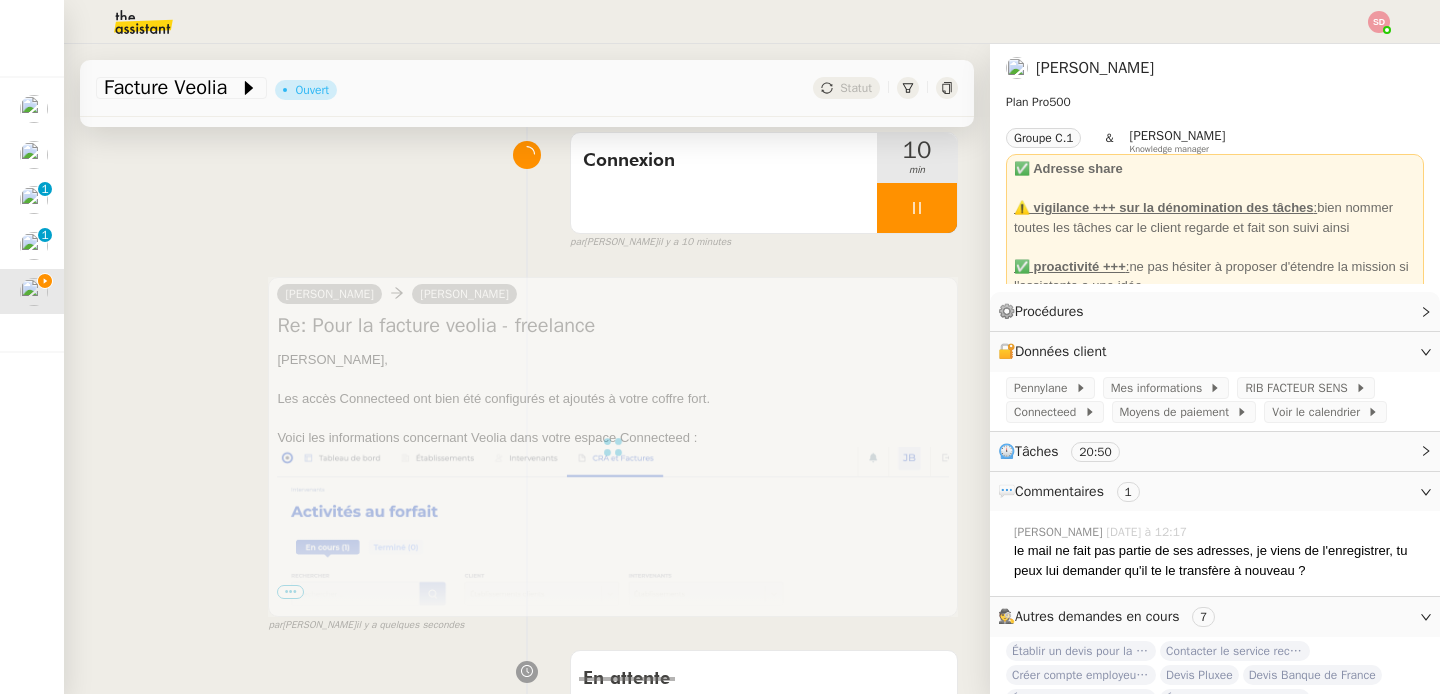 scroll, scrollTop: 0, scrollLeft: 0, axis: both 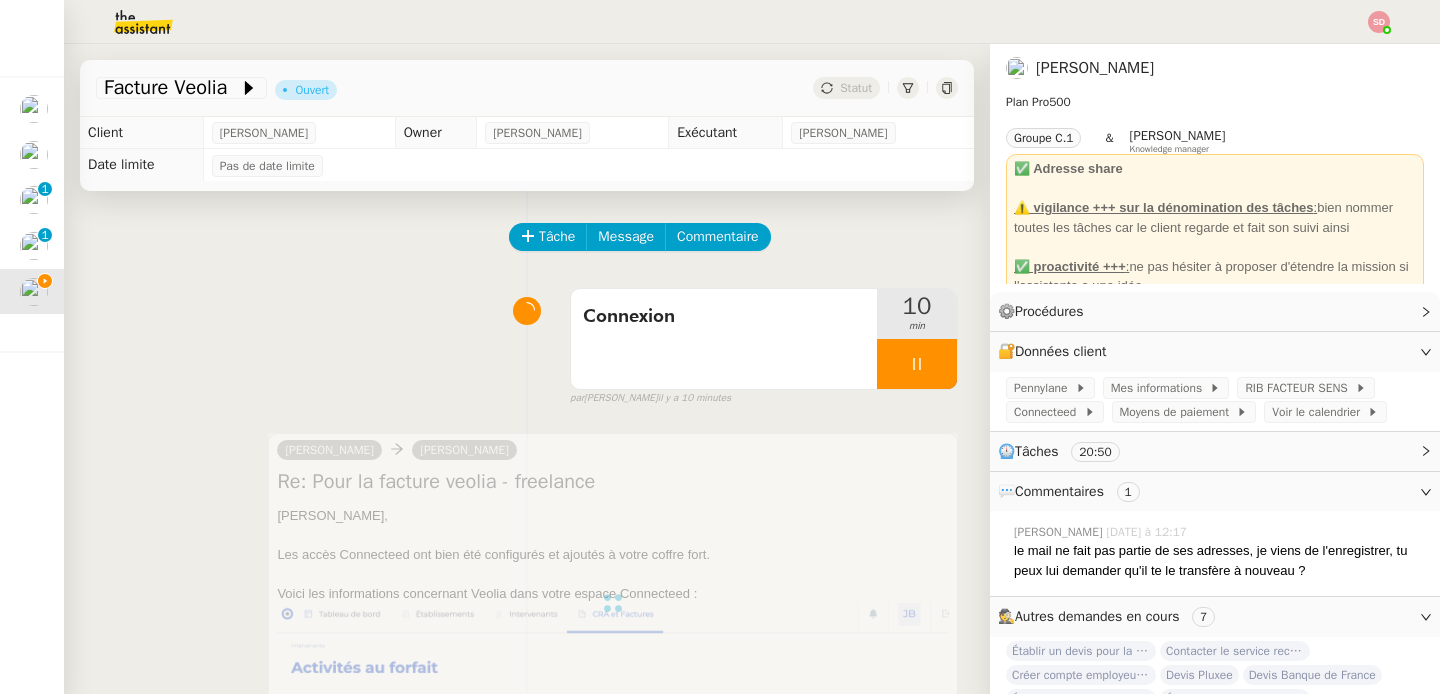 click at bounding box center [917, 364] 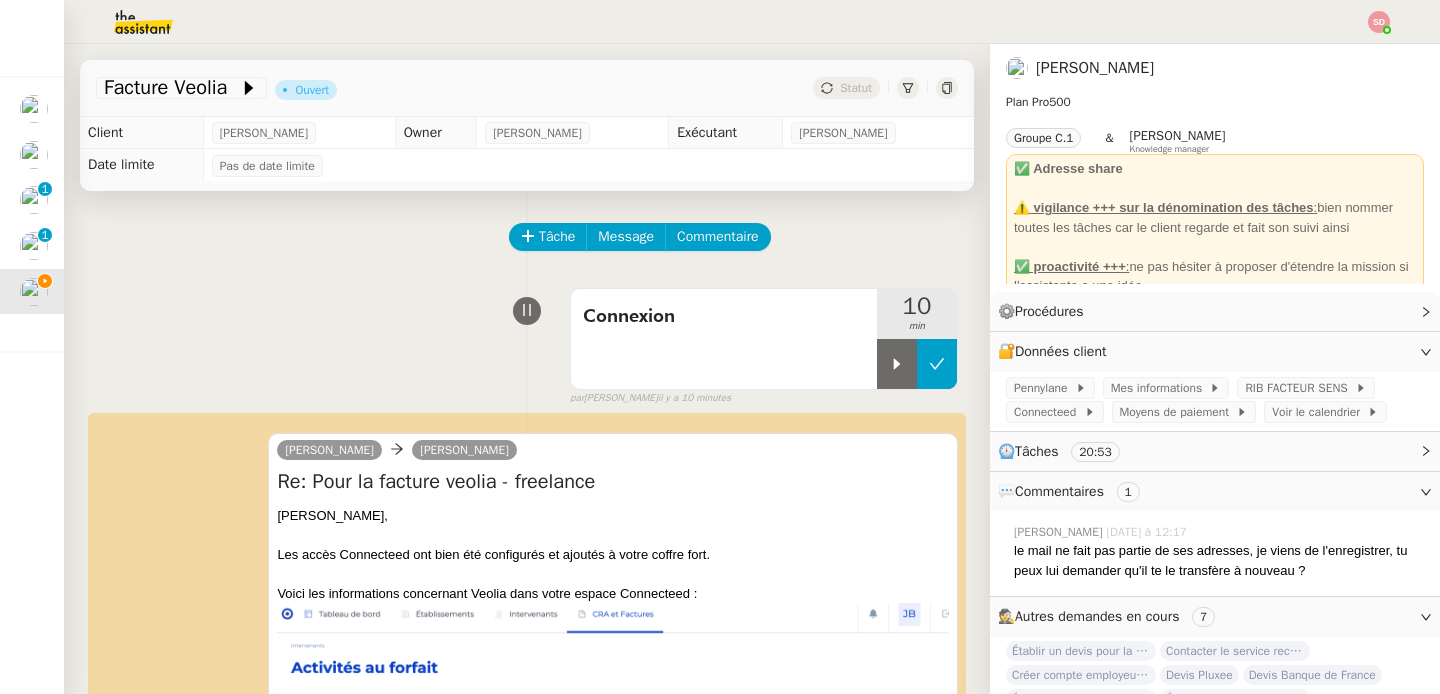 click at bounding box center (937, 364) 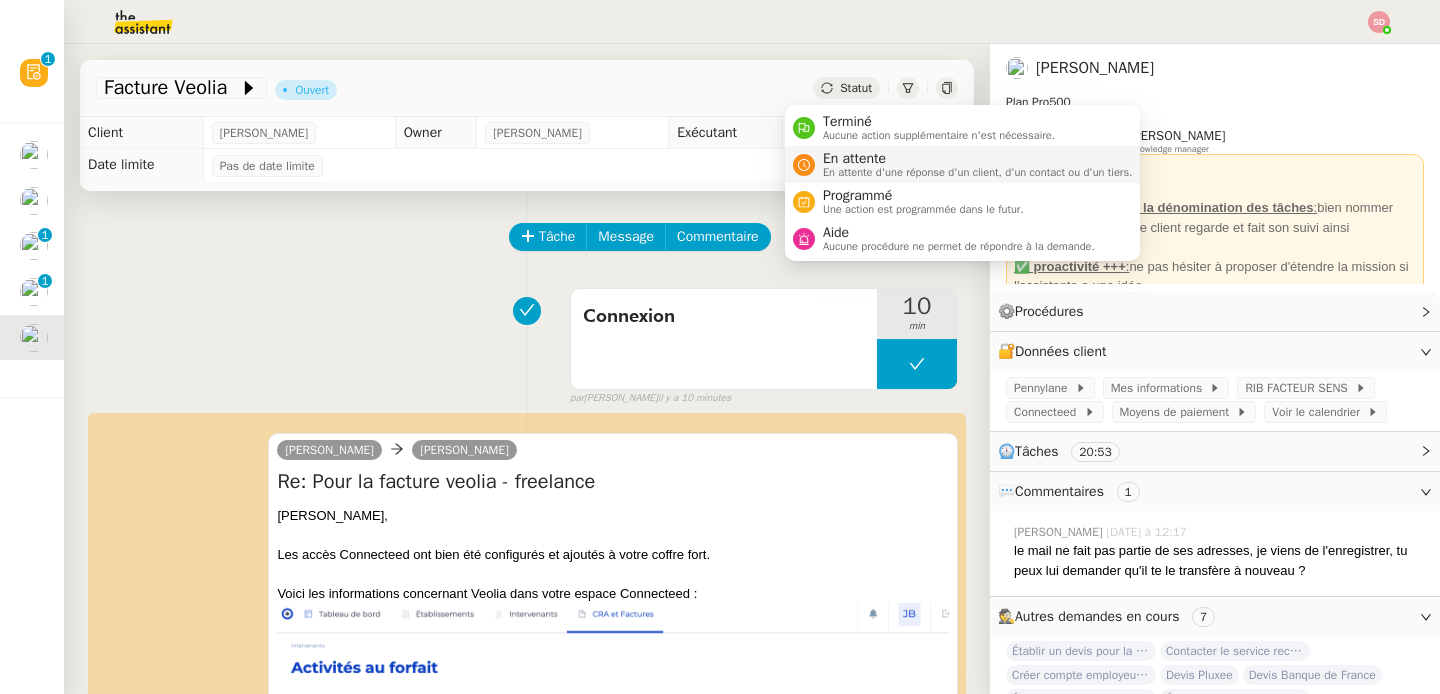 click on "En attente" at bounding box center [978, 159] 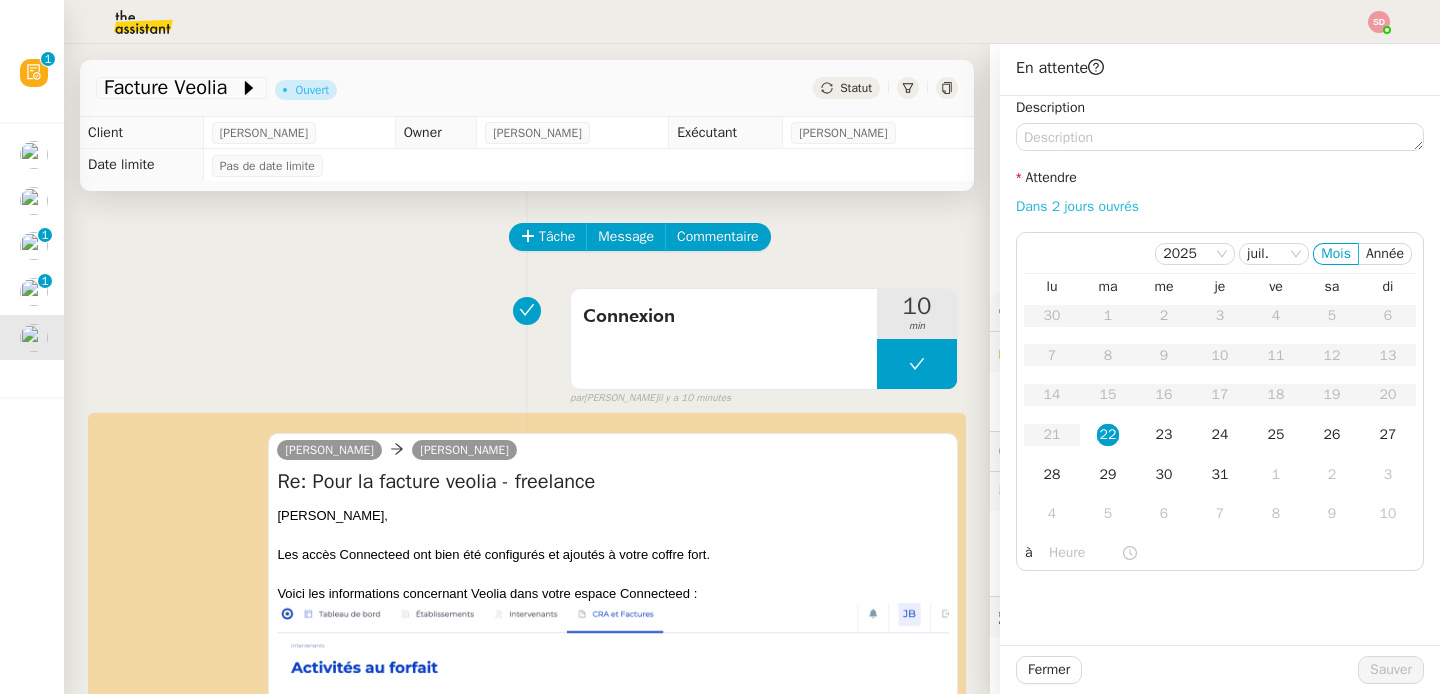 click on "Dans 2 jours ouvrés" 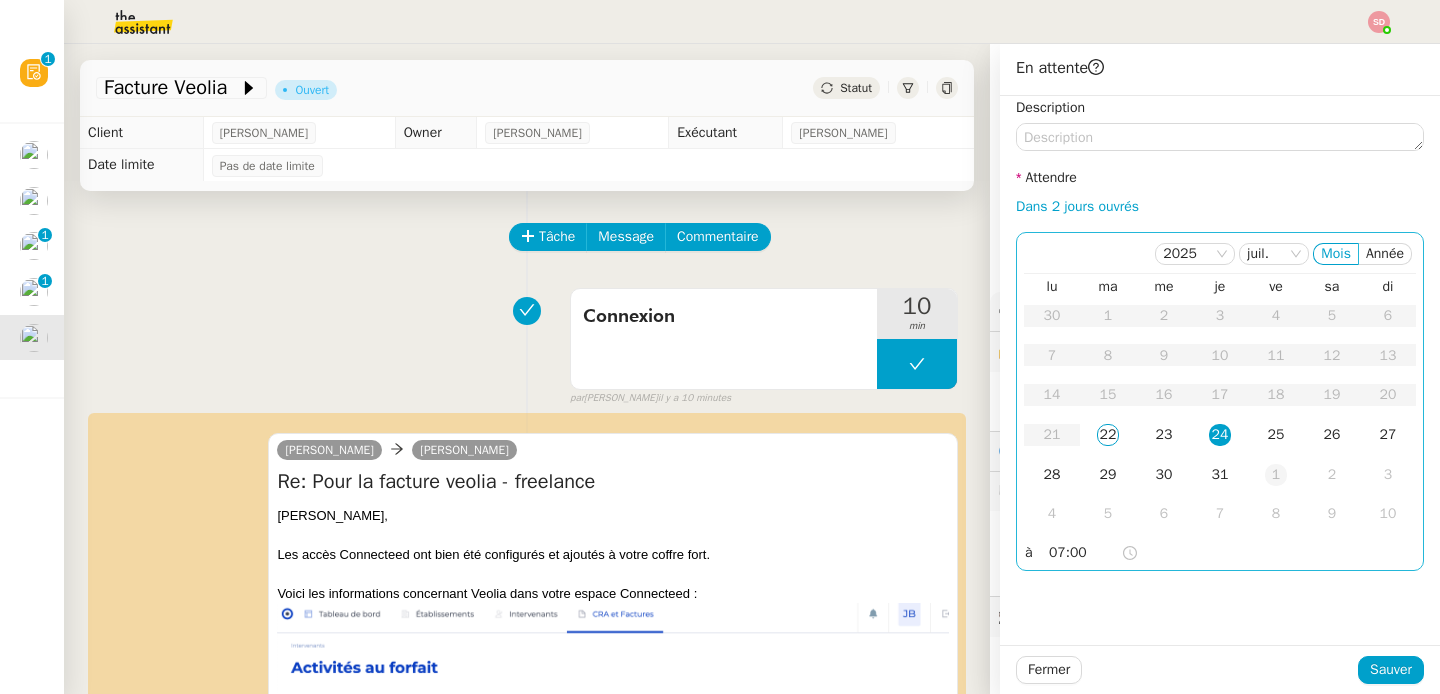 drag, startPoint x: 1257, startPoint y: 429, endPoint x: 1273, endPoint y: 468, distance: 42.154476 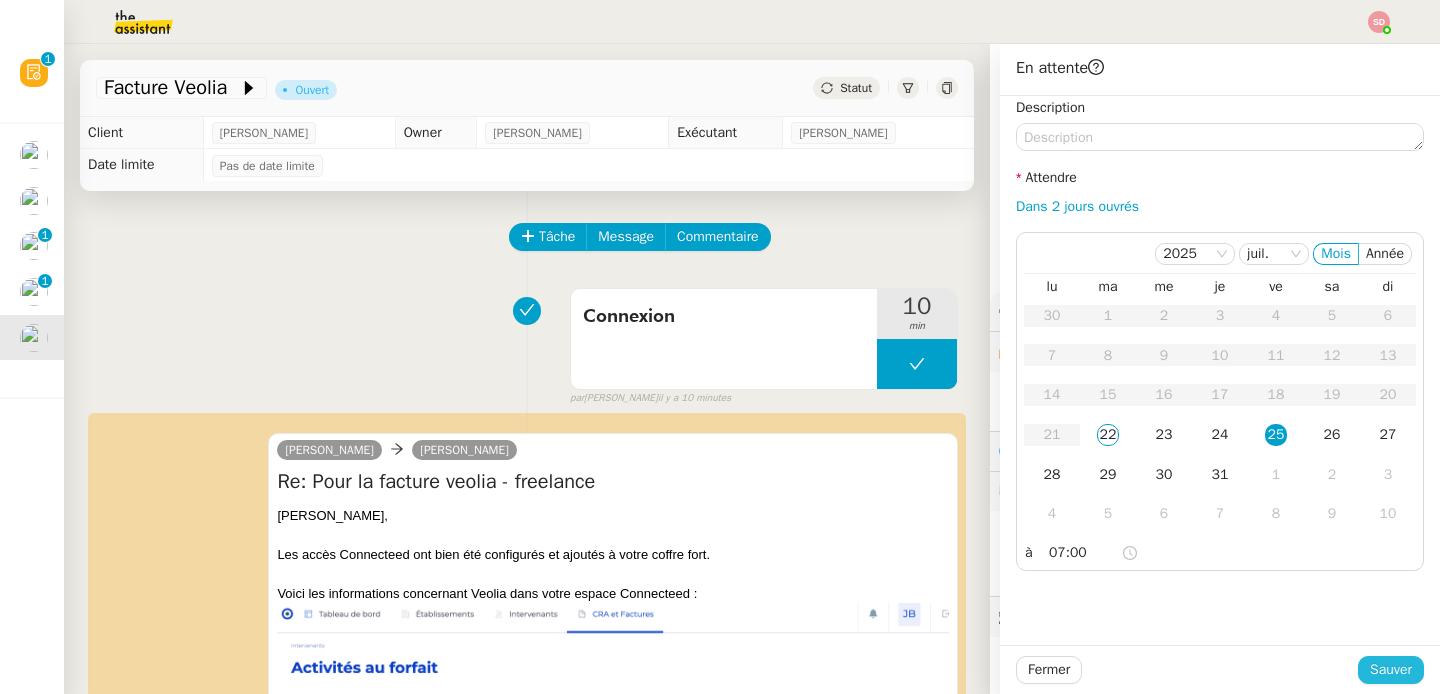 click on "Sauver" 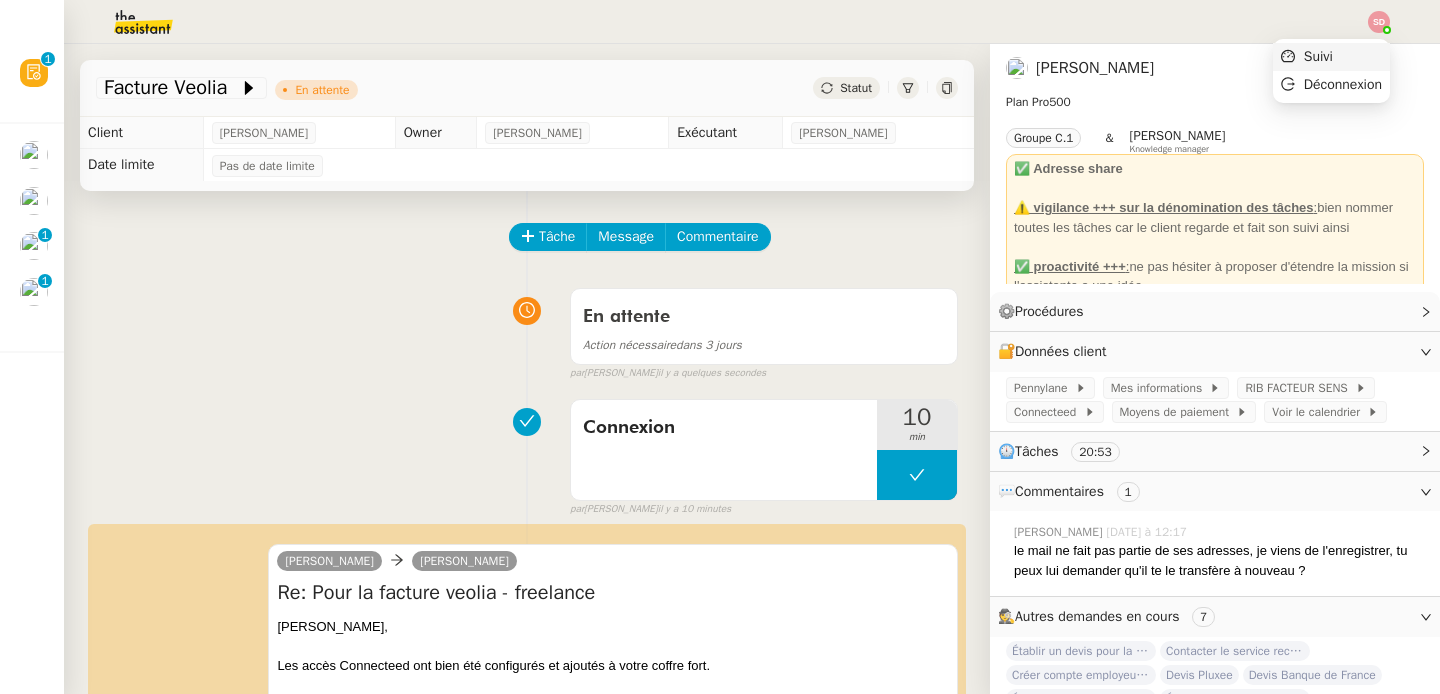 click on "Suivi" at bounding box center [1331, 57] 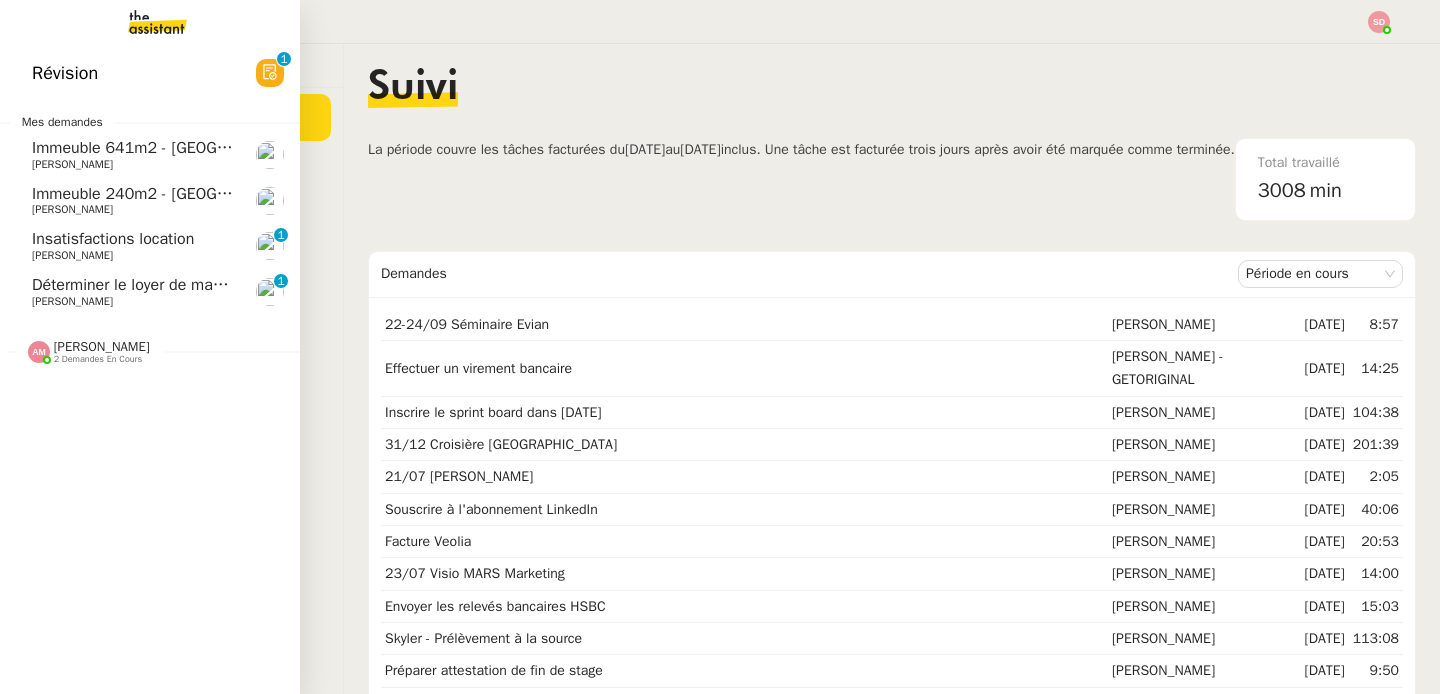 click on "2 demandes en cours" 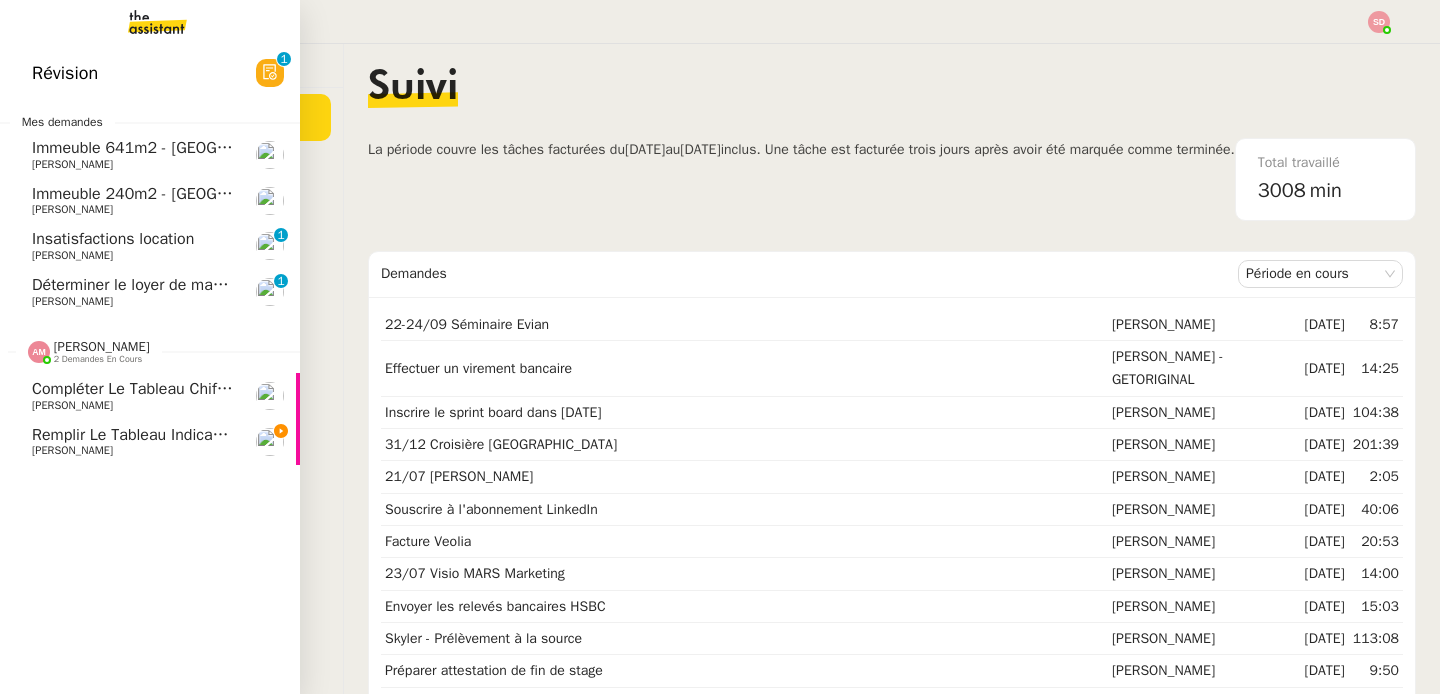 click on "2 demandes en cours" 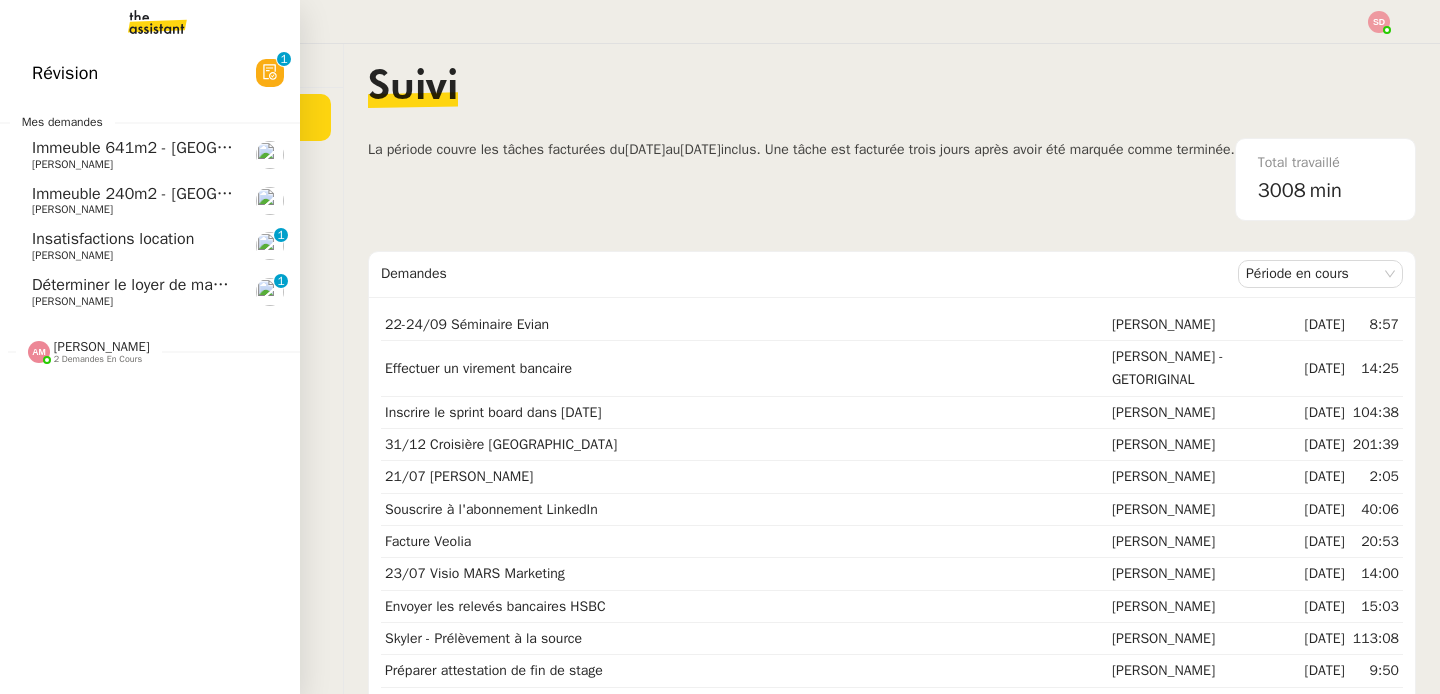 click on "Déterminer le loyer de marché et l'indexation" 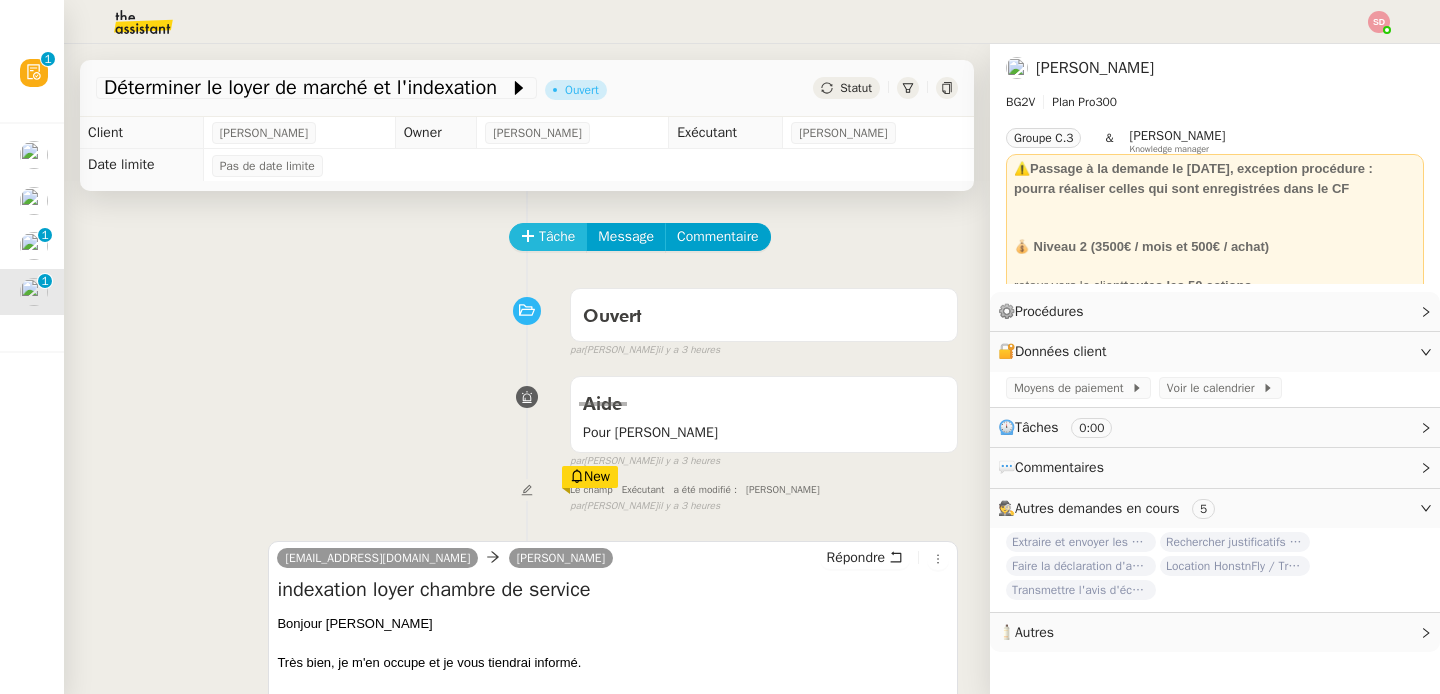 click 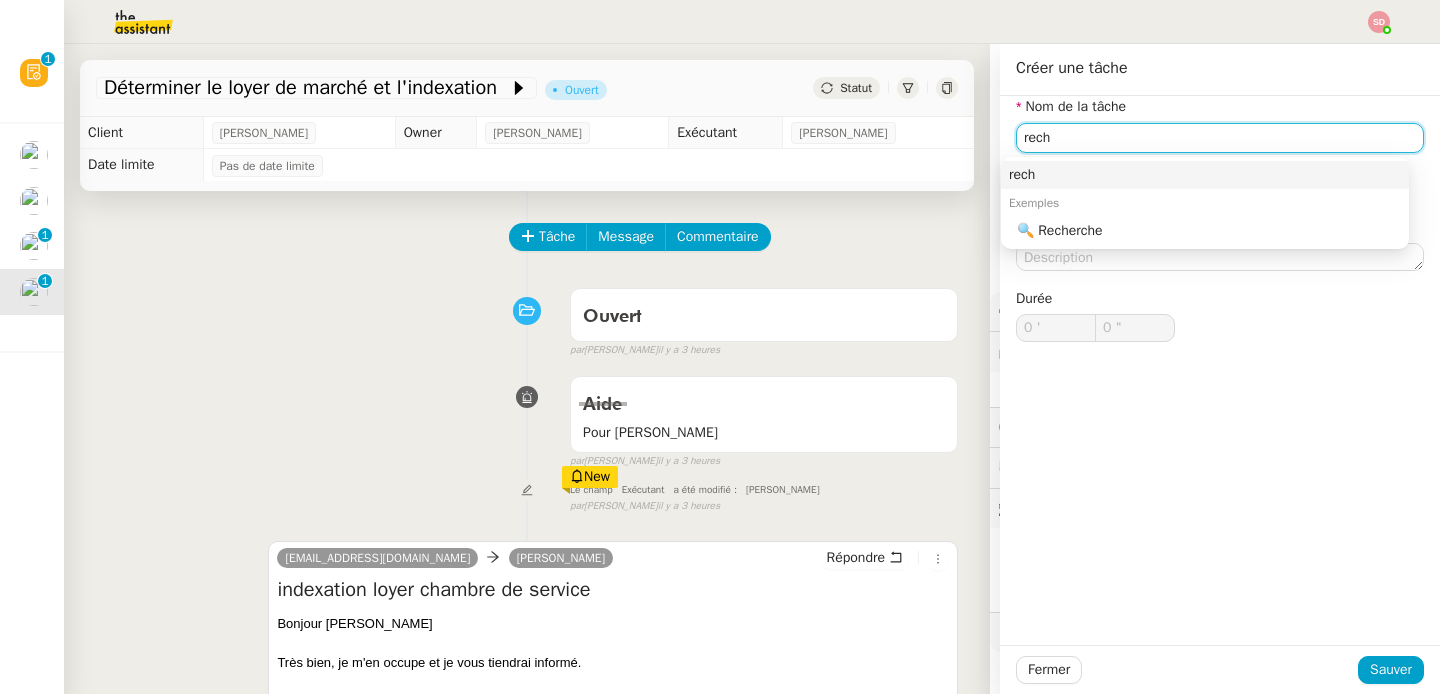 click on "🔍 Recherche" 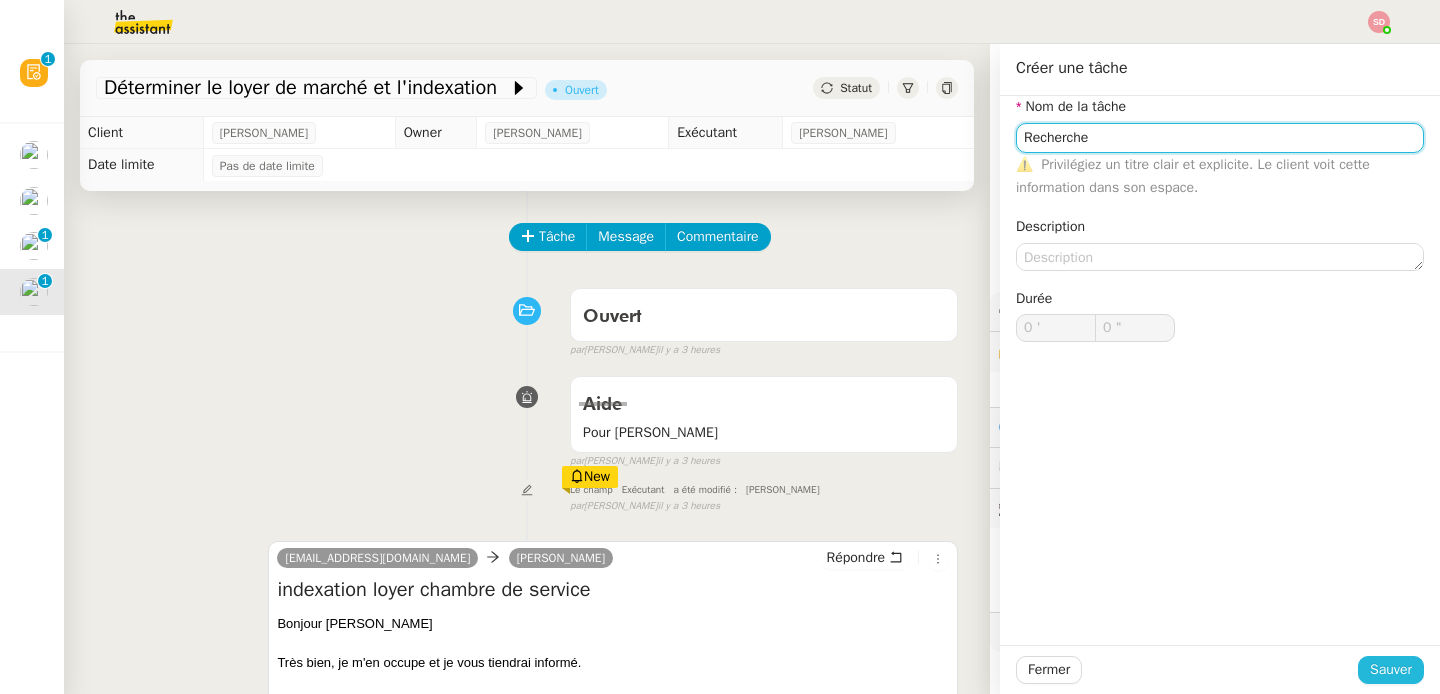 type on "Recherche" 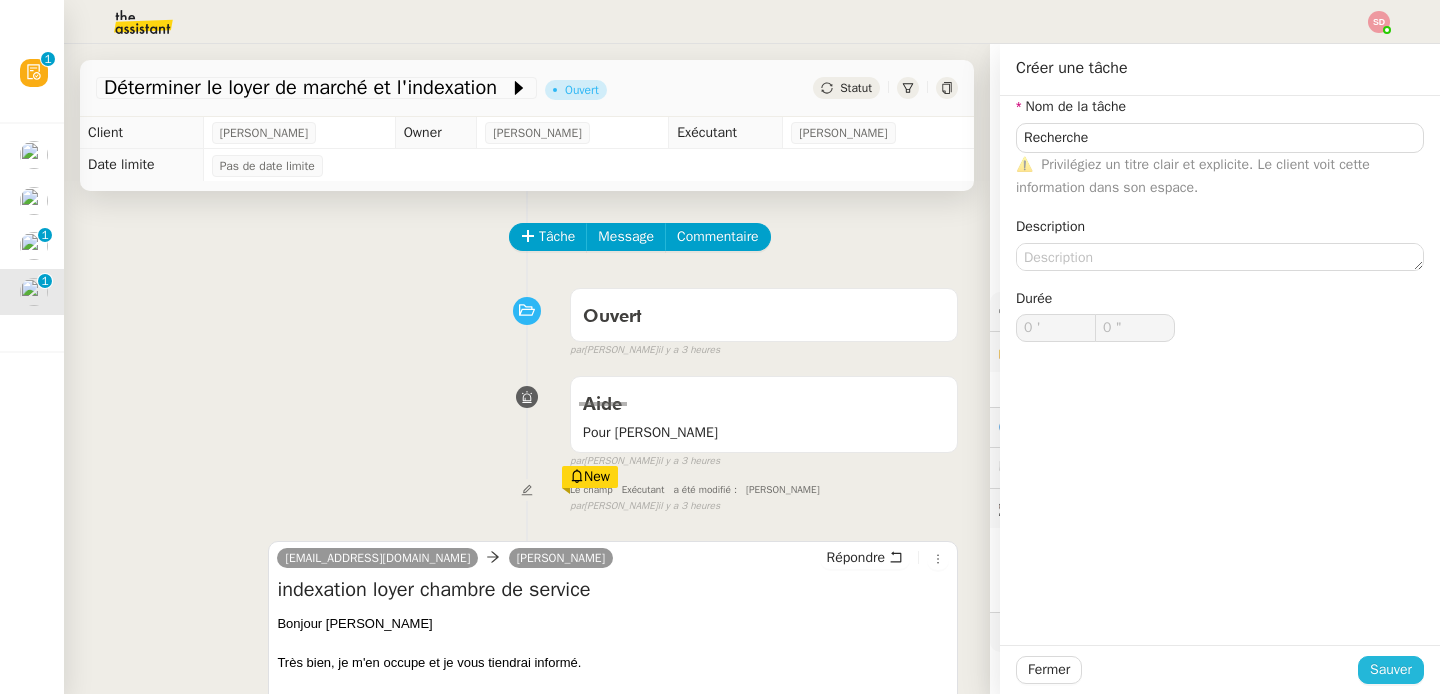 click on "Sauver" 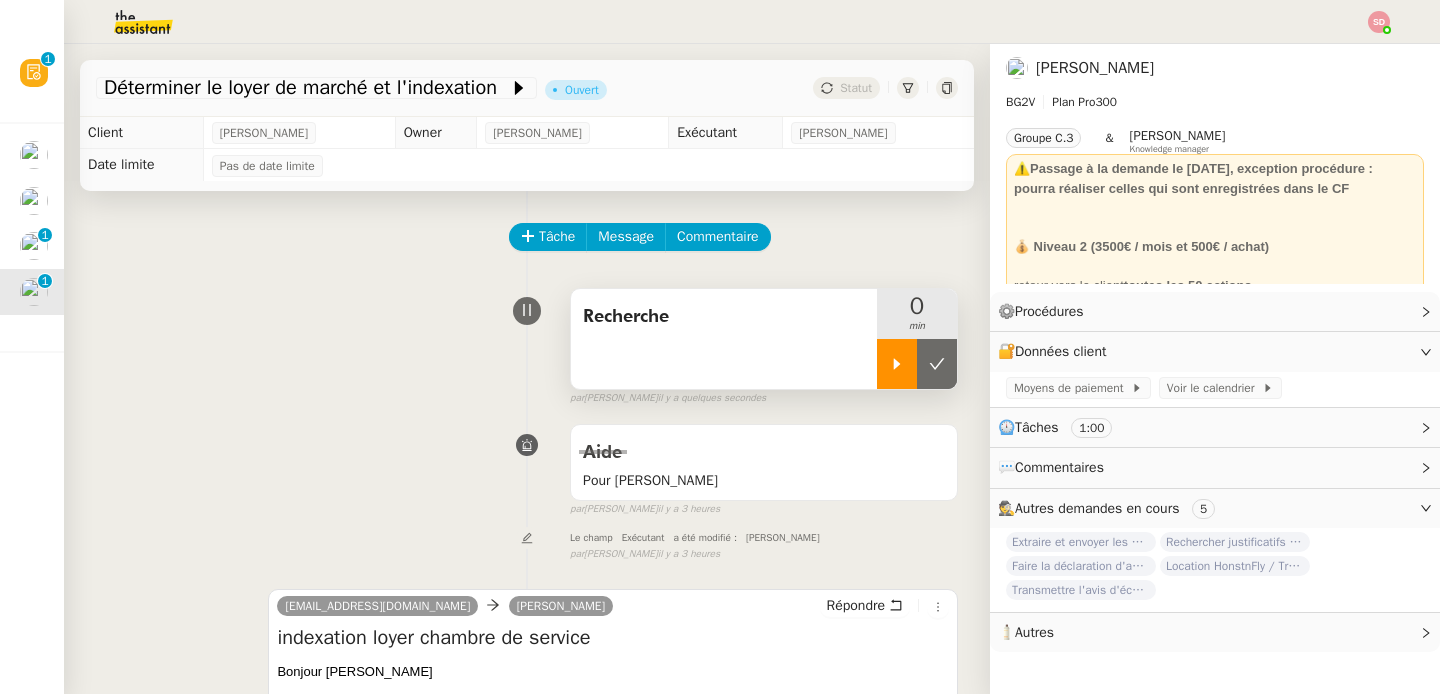 click 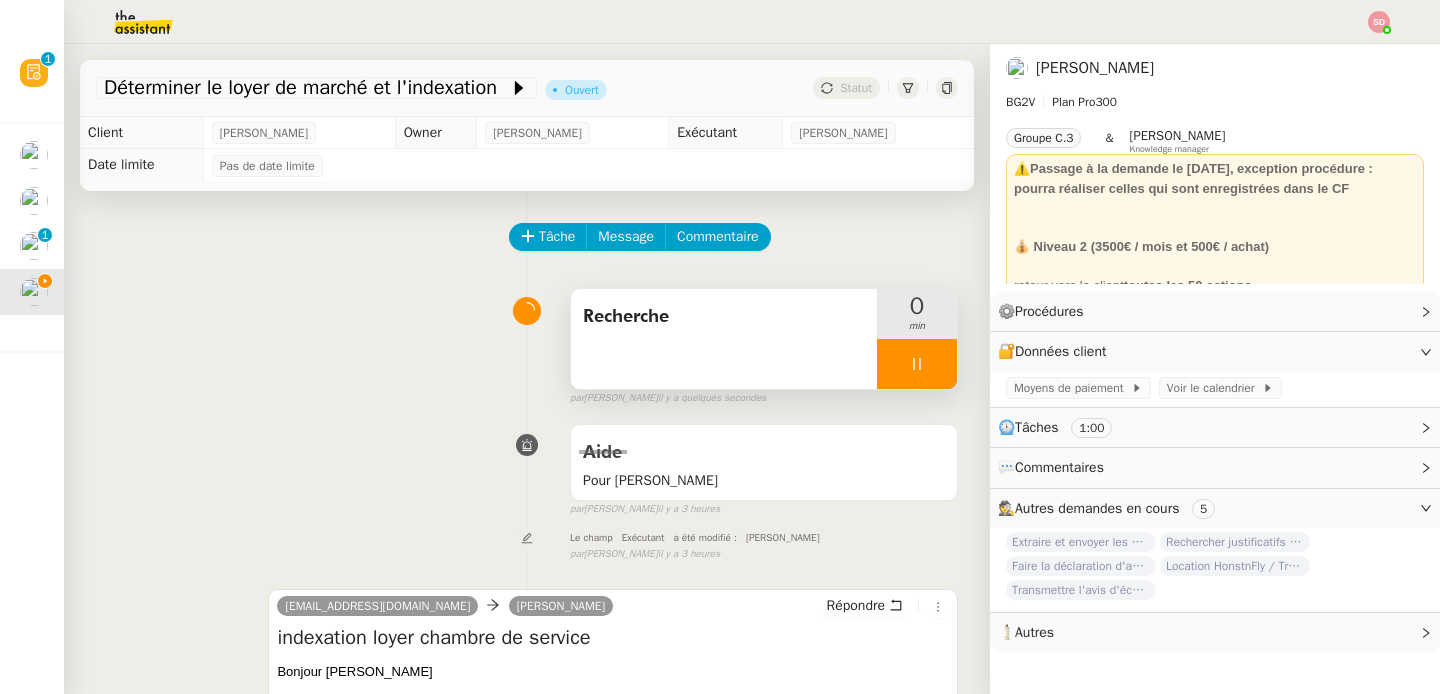 scroll, scrollTop: 695, scrollLeft: 0, axis: vertical 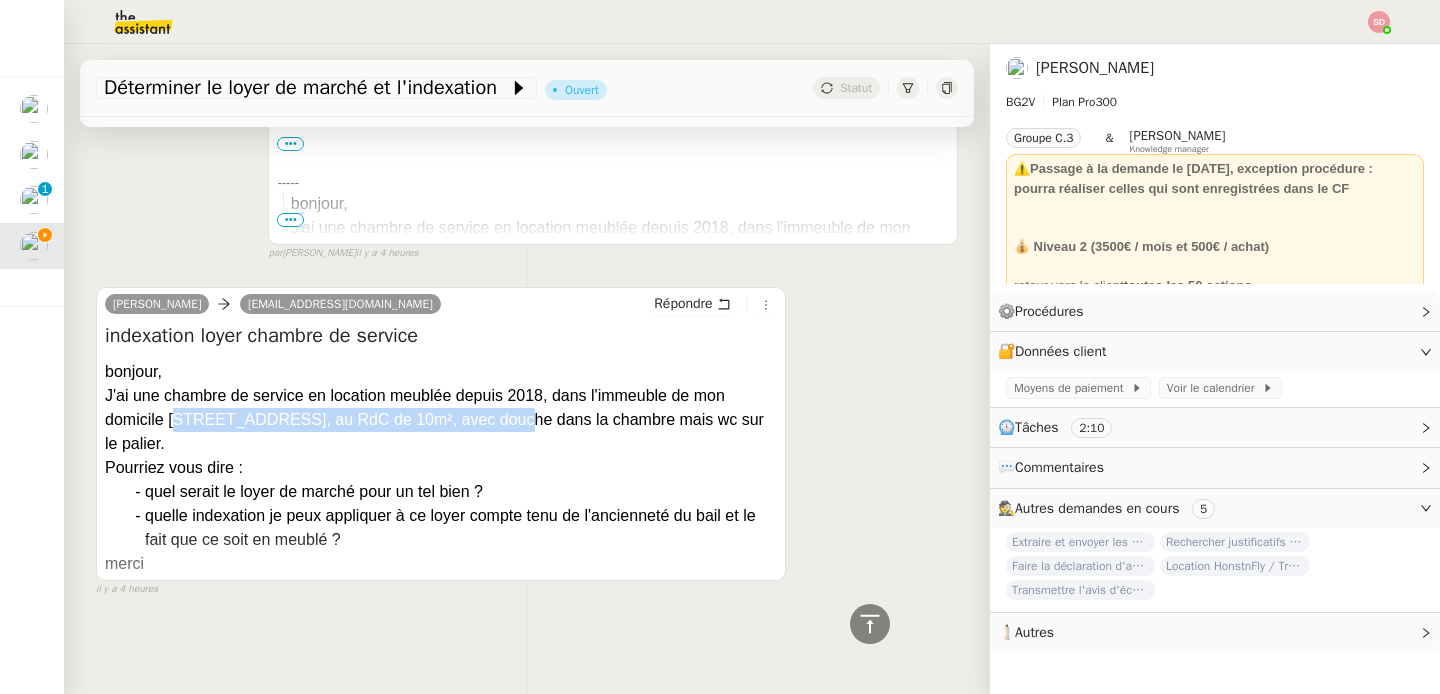 drag, startPoint x: 168, startPoint y: 412, endPoint x: 464, endPoint y: 402, distance: 296.16888 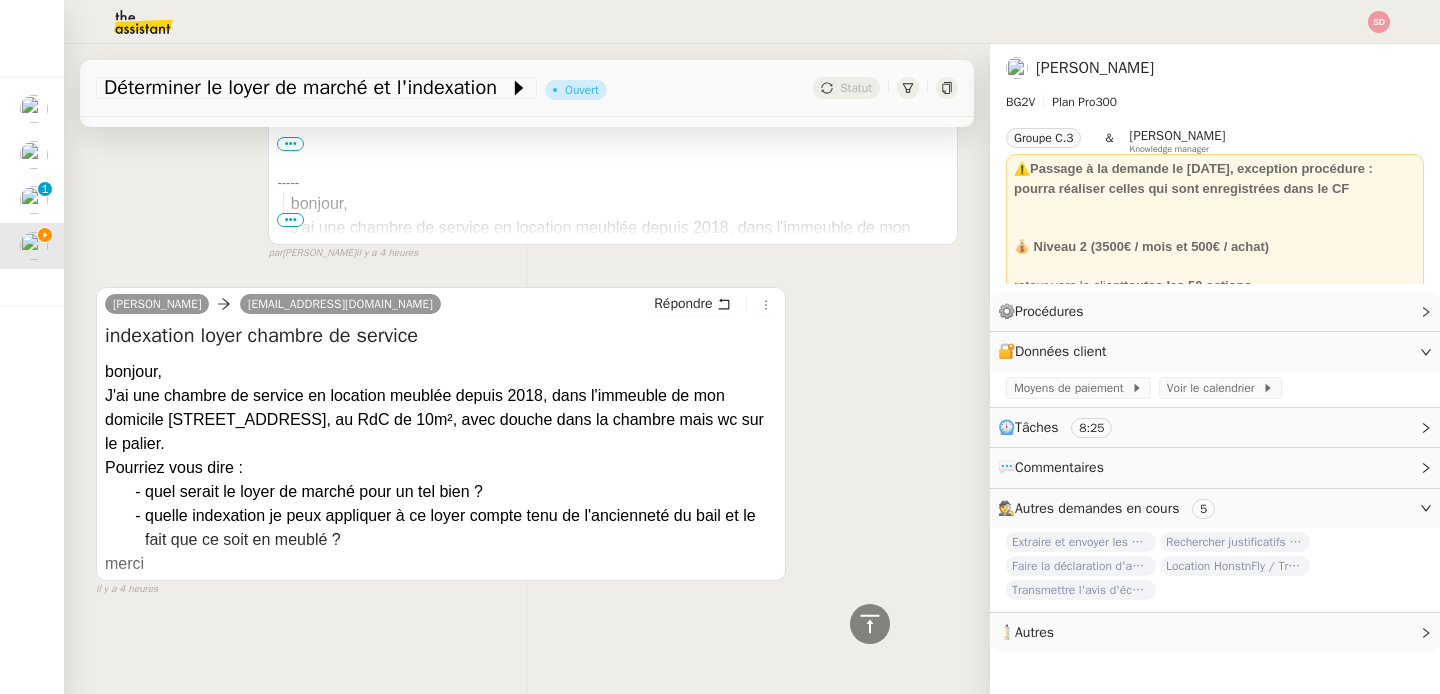 click on "J'ai une chambre de service en location meublée depuis 2018, dans l'immeuble de mon domicile [STREET_ADDRESS], au RdC de 10m², avec douche dans la chambre mais wc sur le palier." at bounding box center [441, 420] 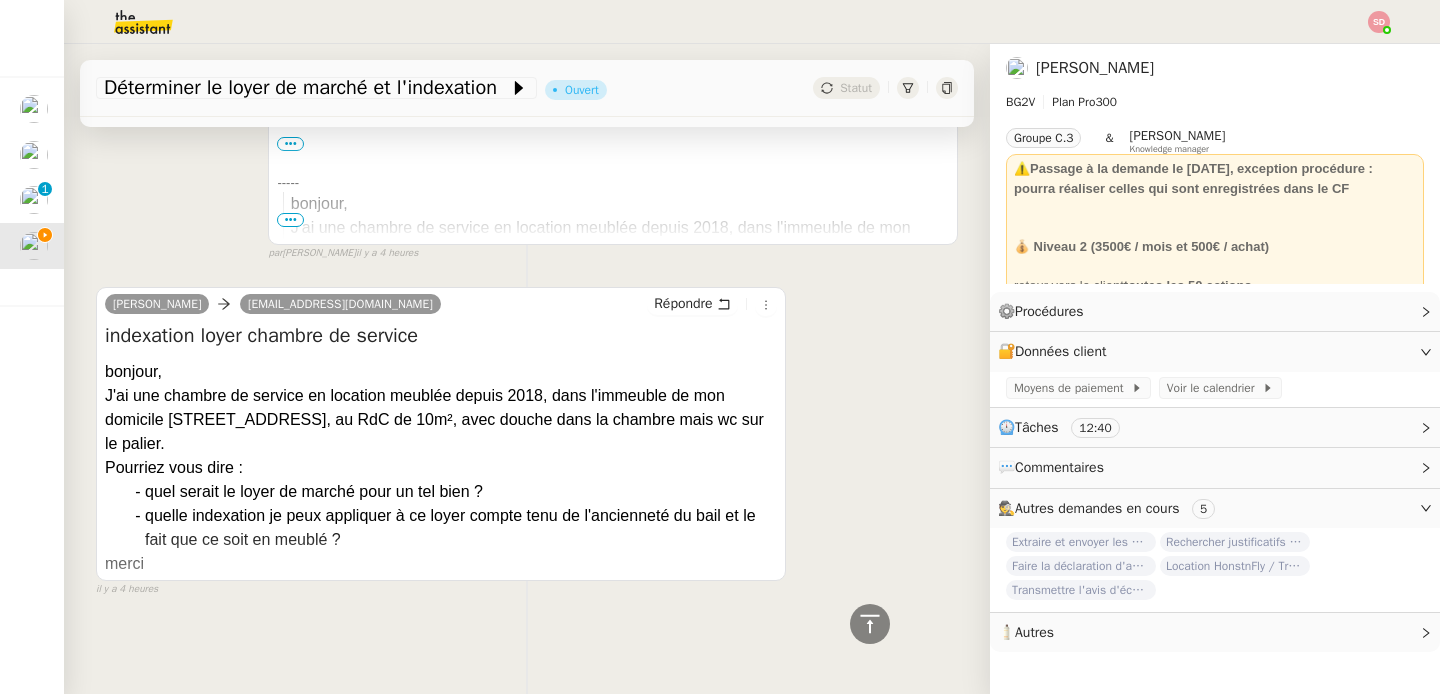 scroll, scrollTop: 0, scrollLeft: 0, axis: both 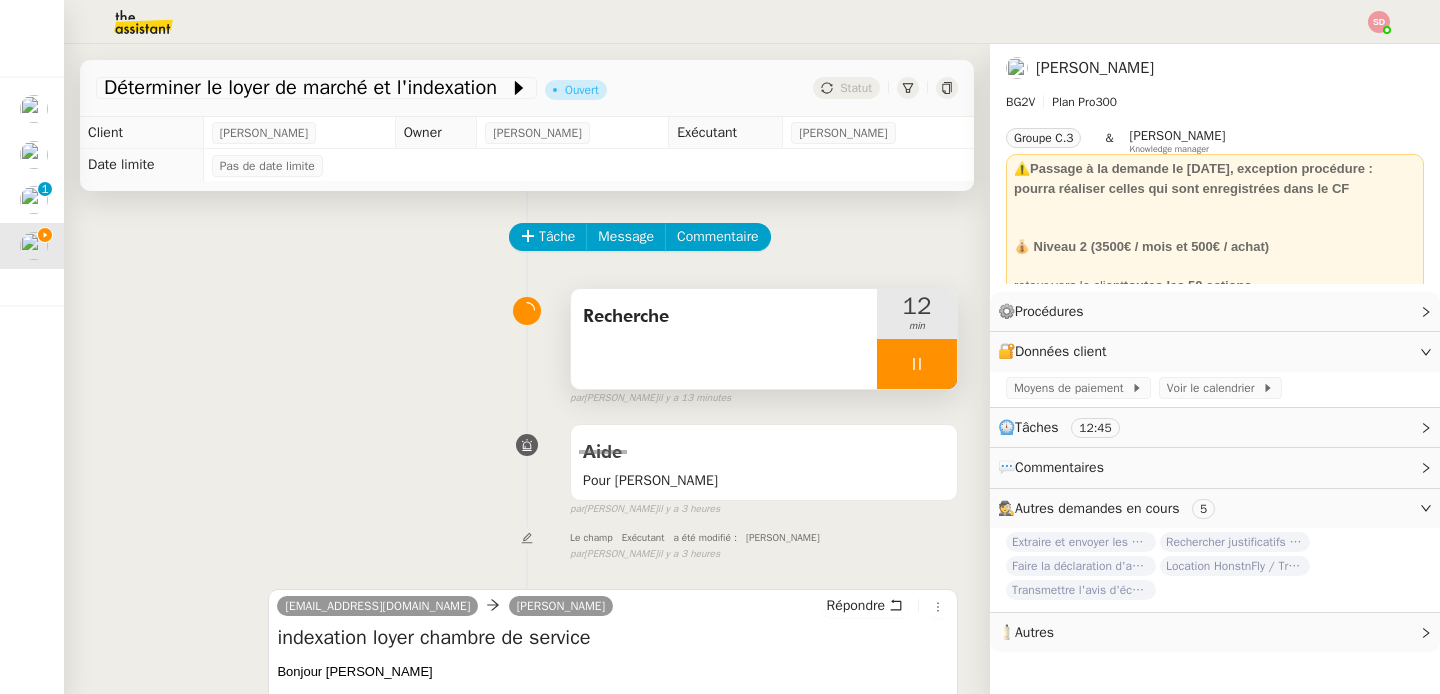 click at bounding box center [917, 364] 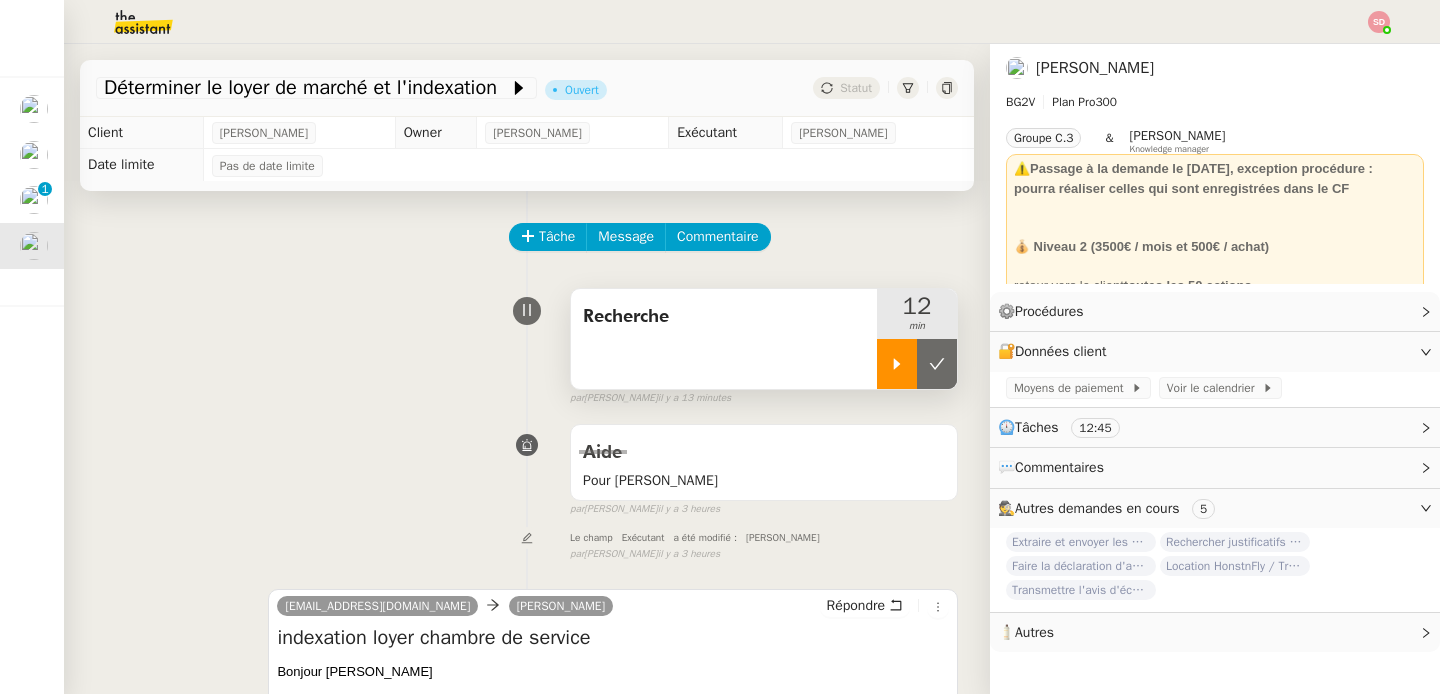 click at bounding box center [897, 364] 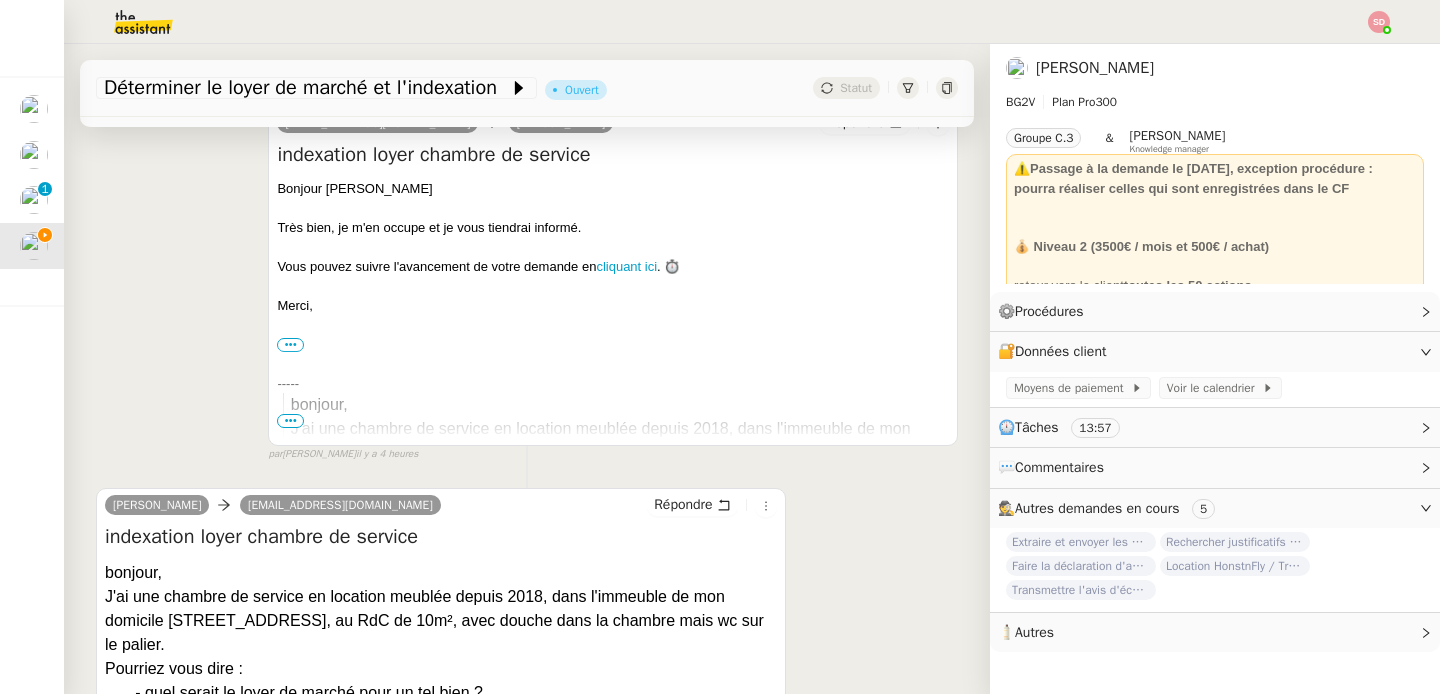 scroll, scrollTop: 578, scrollLeft: 0, axis: vertical 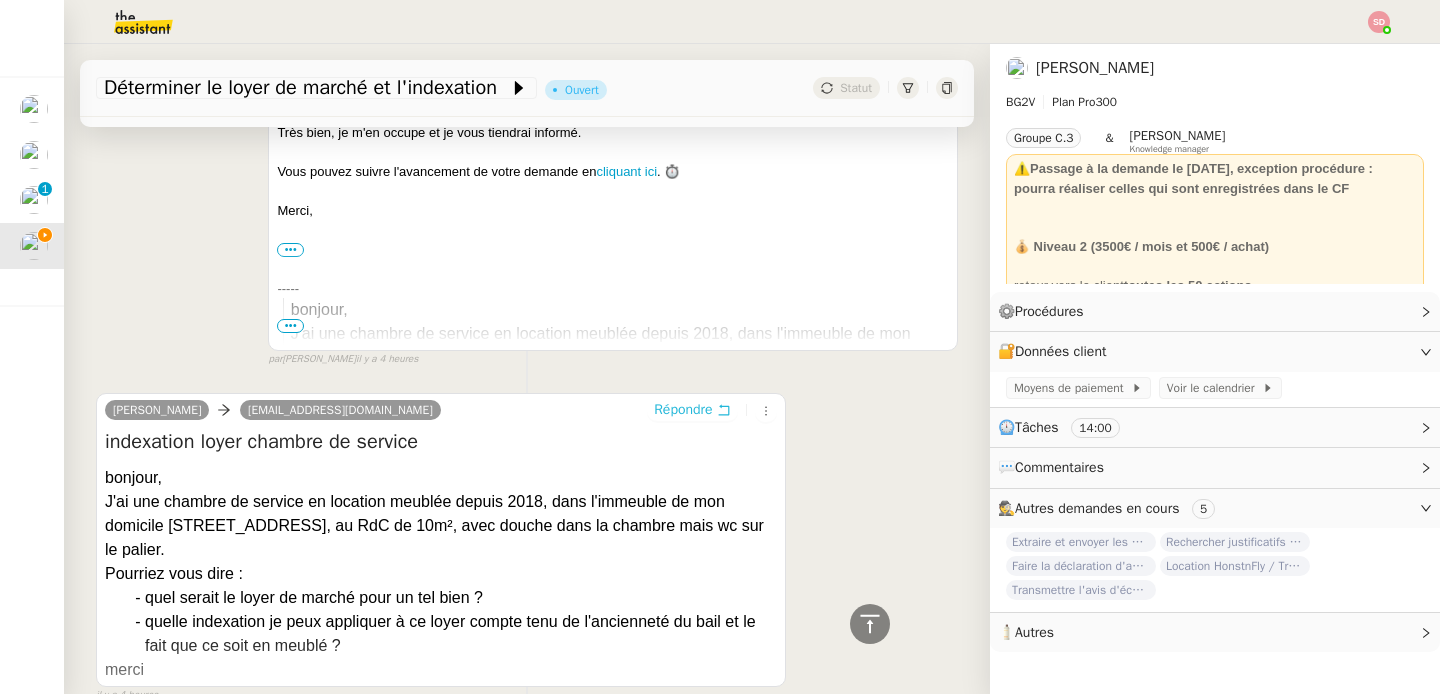 click on "Répondre" at bounding box center (683, 410) 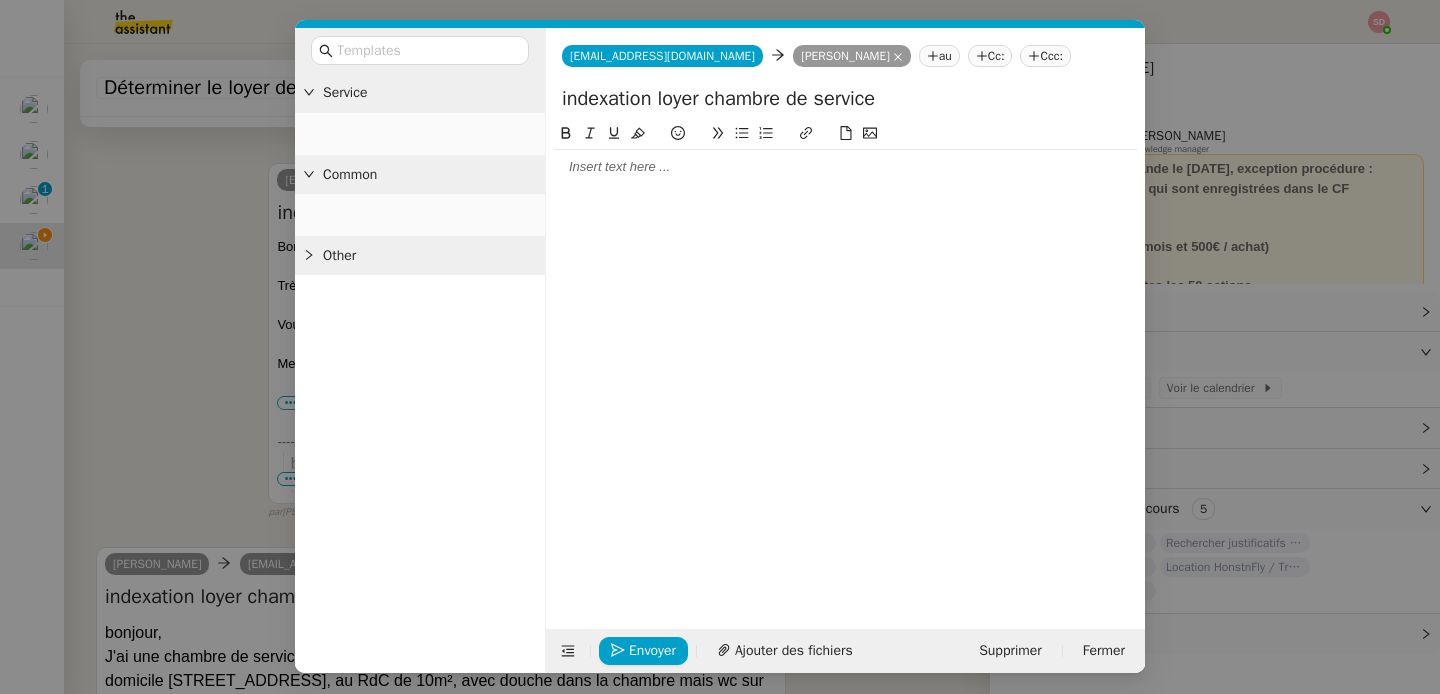 scroll, scrollTop: 731, scrollLeft: 0, axis: vertical 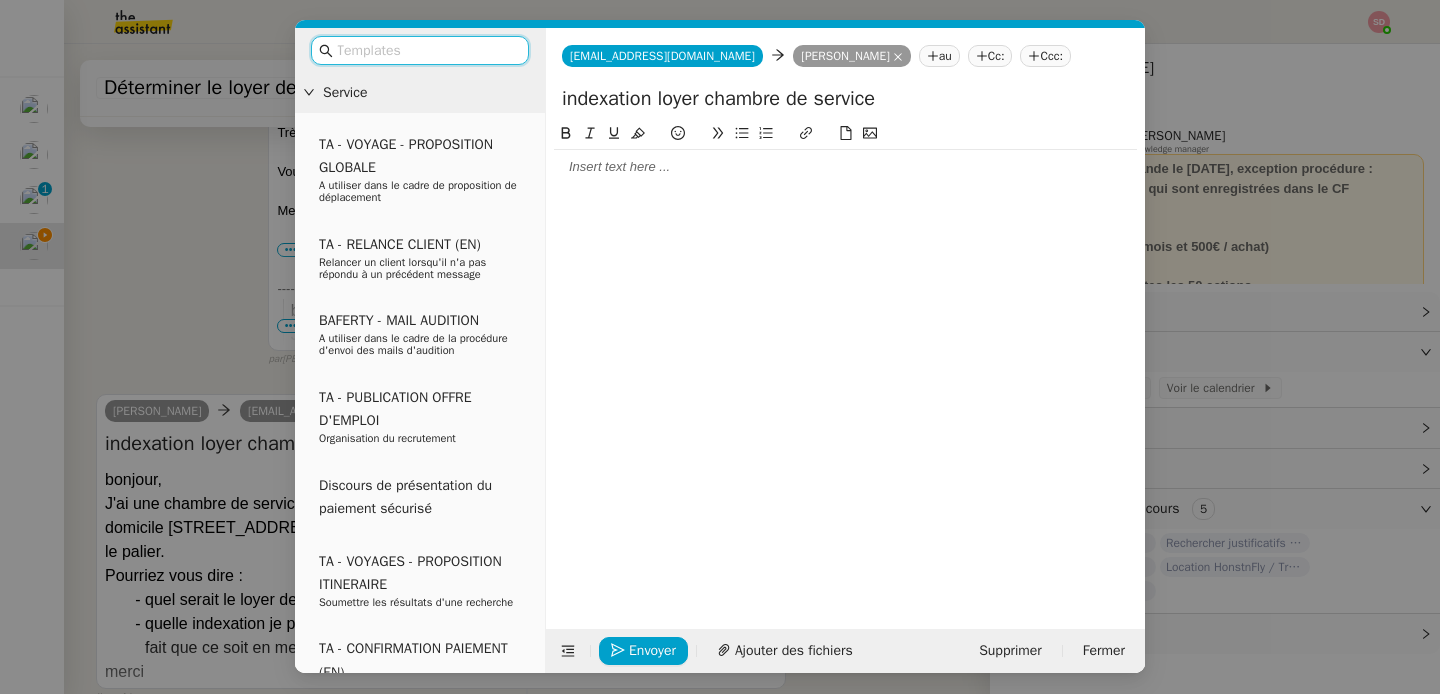 click 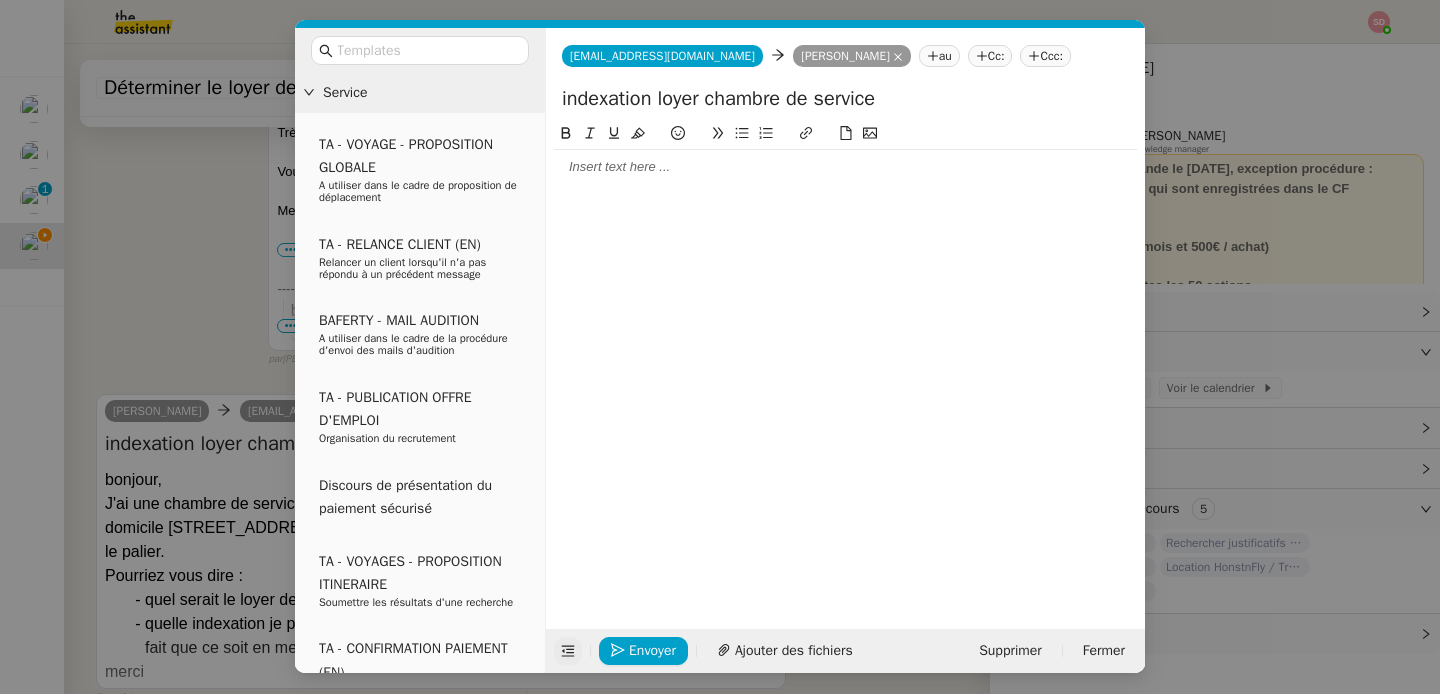 click 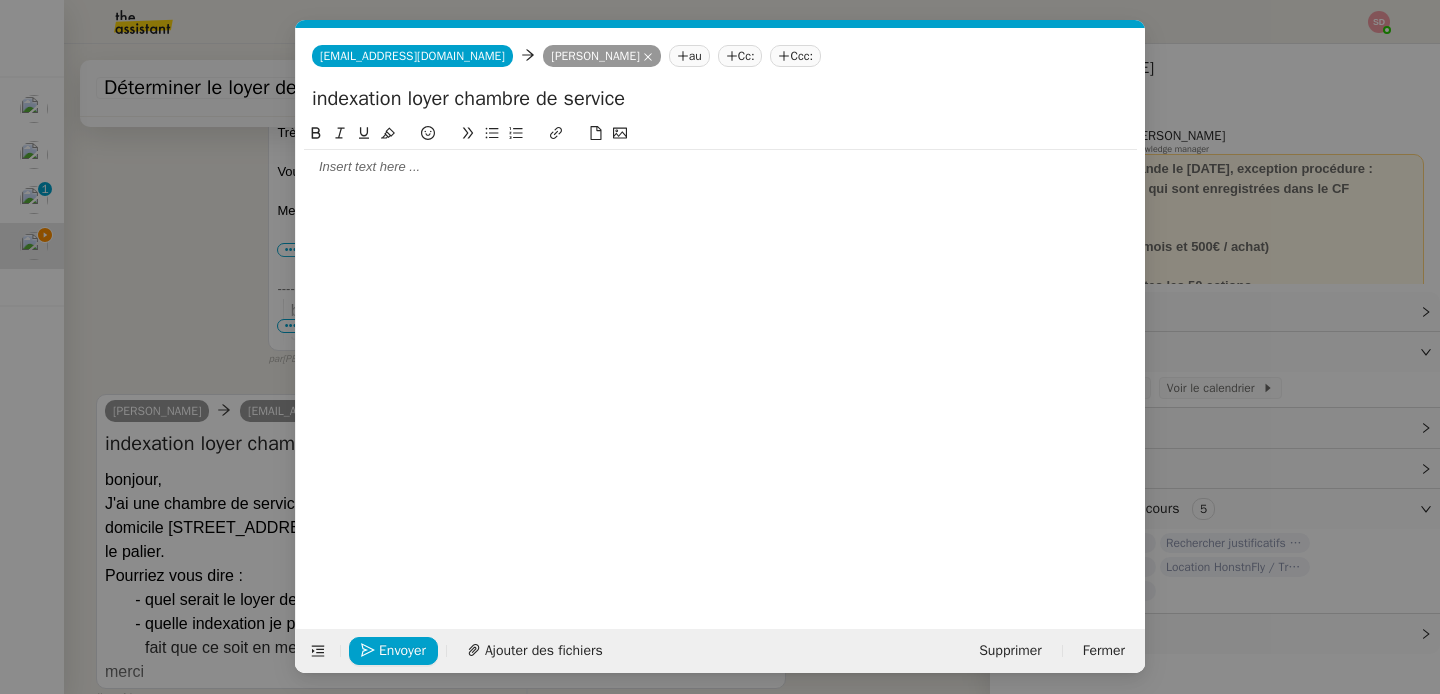 click 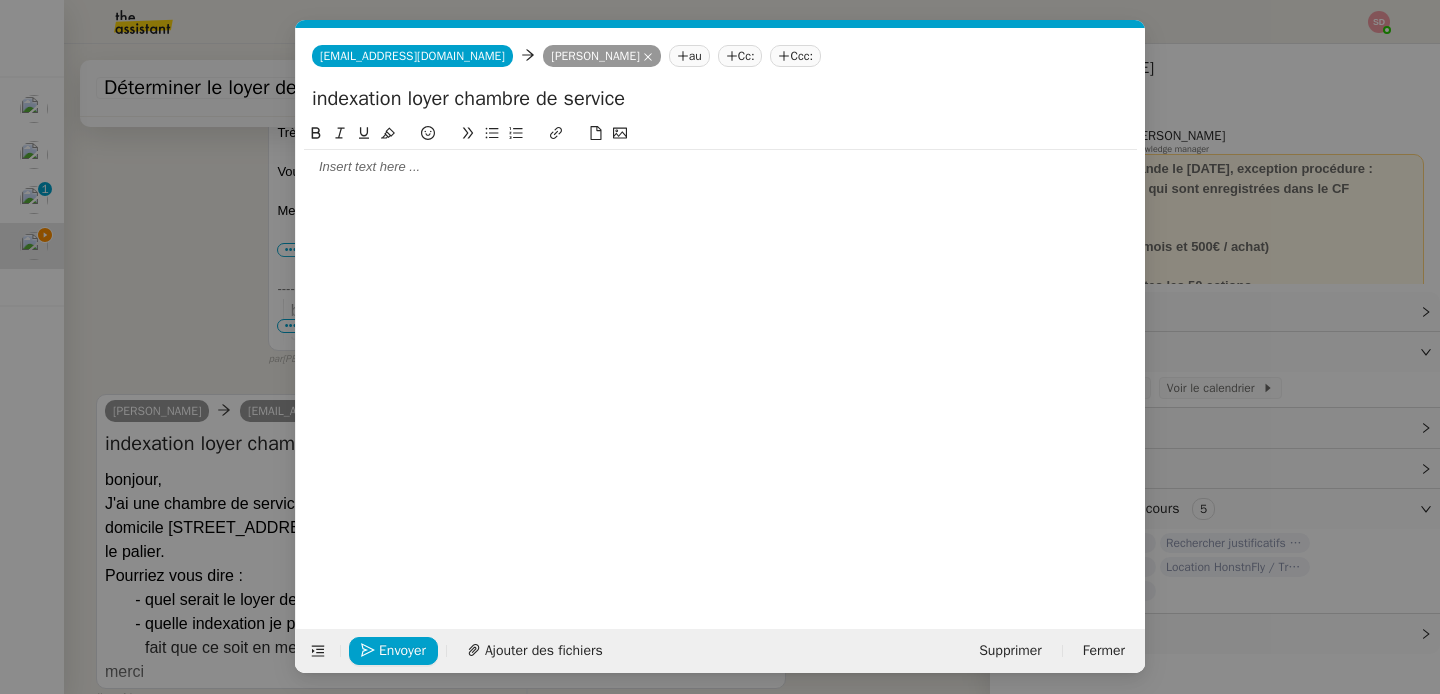 type 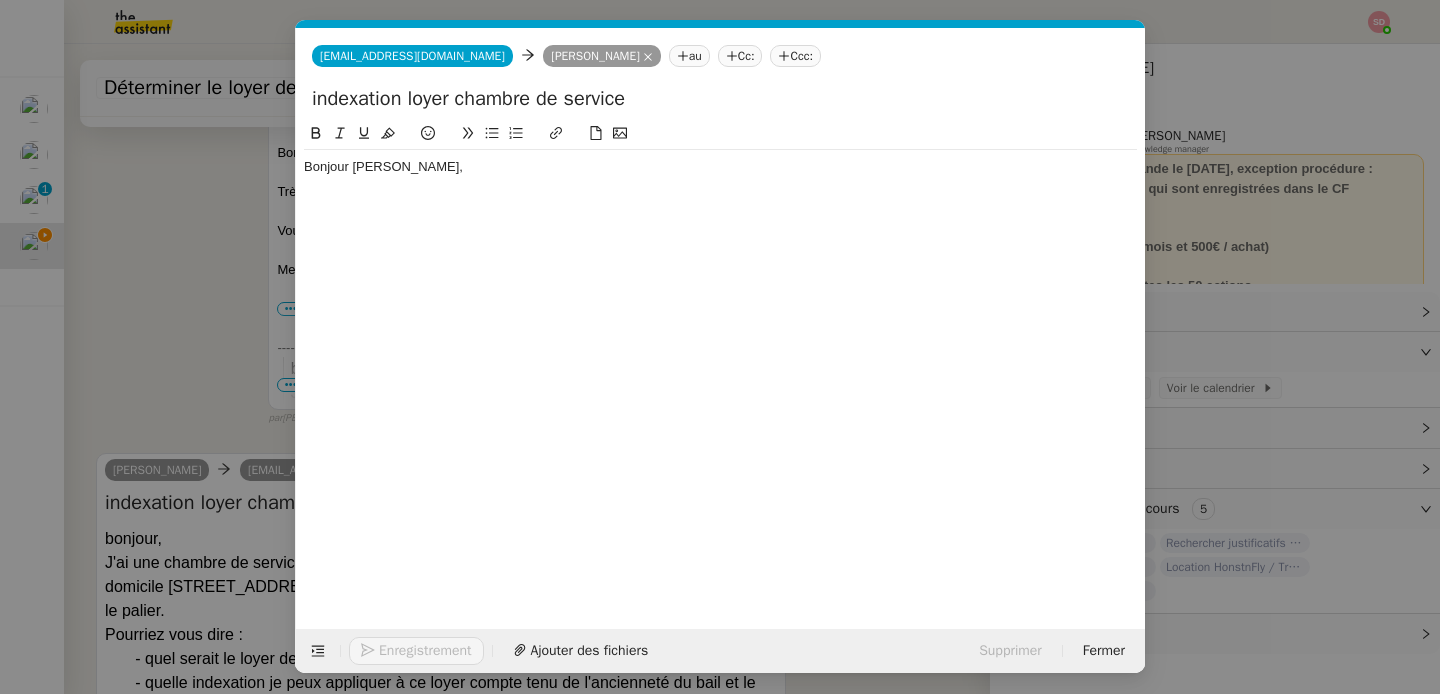 scroll, scrollTop: 789, scrollLeft: 0, axis: vertical 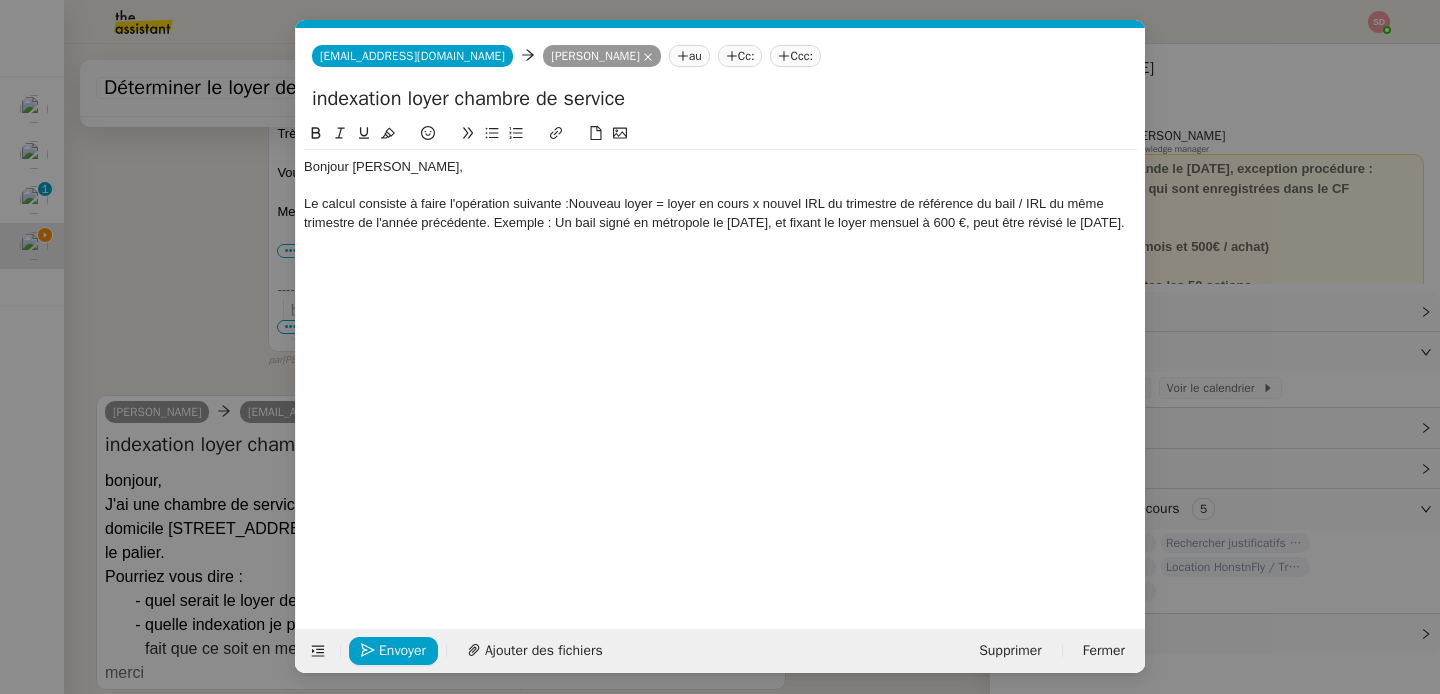click on "Le calcul consiste à faire l'opération suivante :  Nouveau loyer = loyer en cours x nouvel IRL du trimestre de référence du bail / IRL du même trimestre de l'année précédente . Exemple : Un bail signé en métropole le [DATE], et fixant le loyer mensuel à 600 €, peut être révisé le [DATE]." 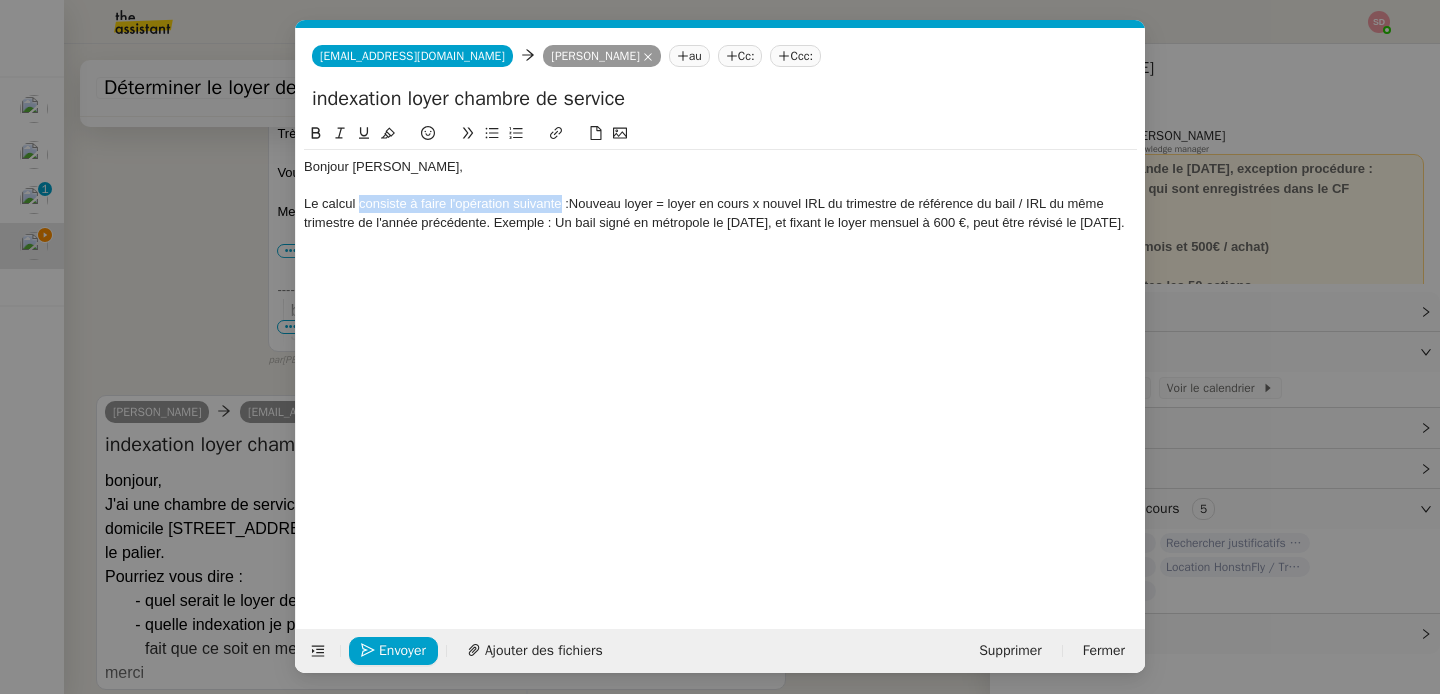 drag, startPoint x: 360, startPoint y: 205, endPoint x: 559, endPoint y: 201, distance: 199.04019 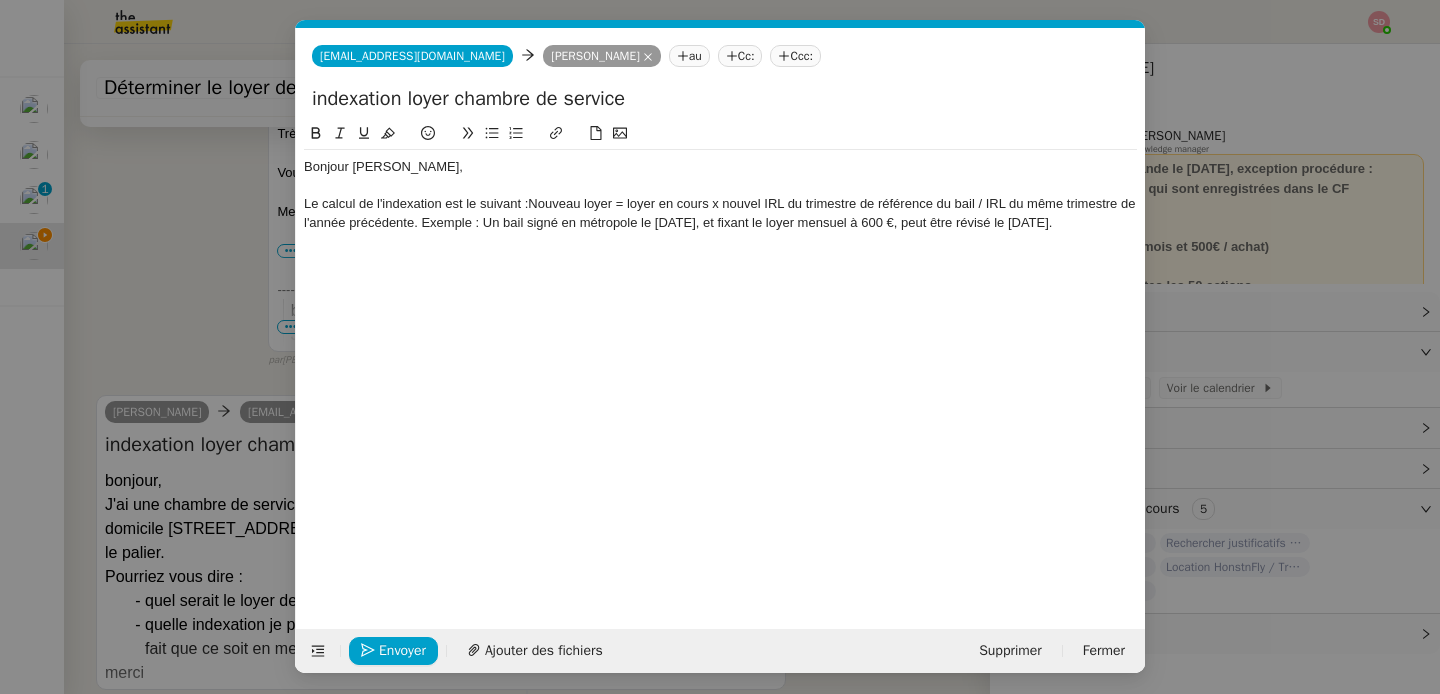 click on "Nouveau loyer = loyer en cours x nouvel IRL du trimestre de référence du bail / IRL du même trimestre de l'année précédente" 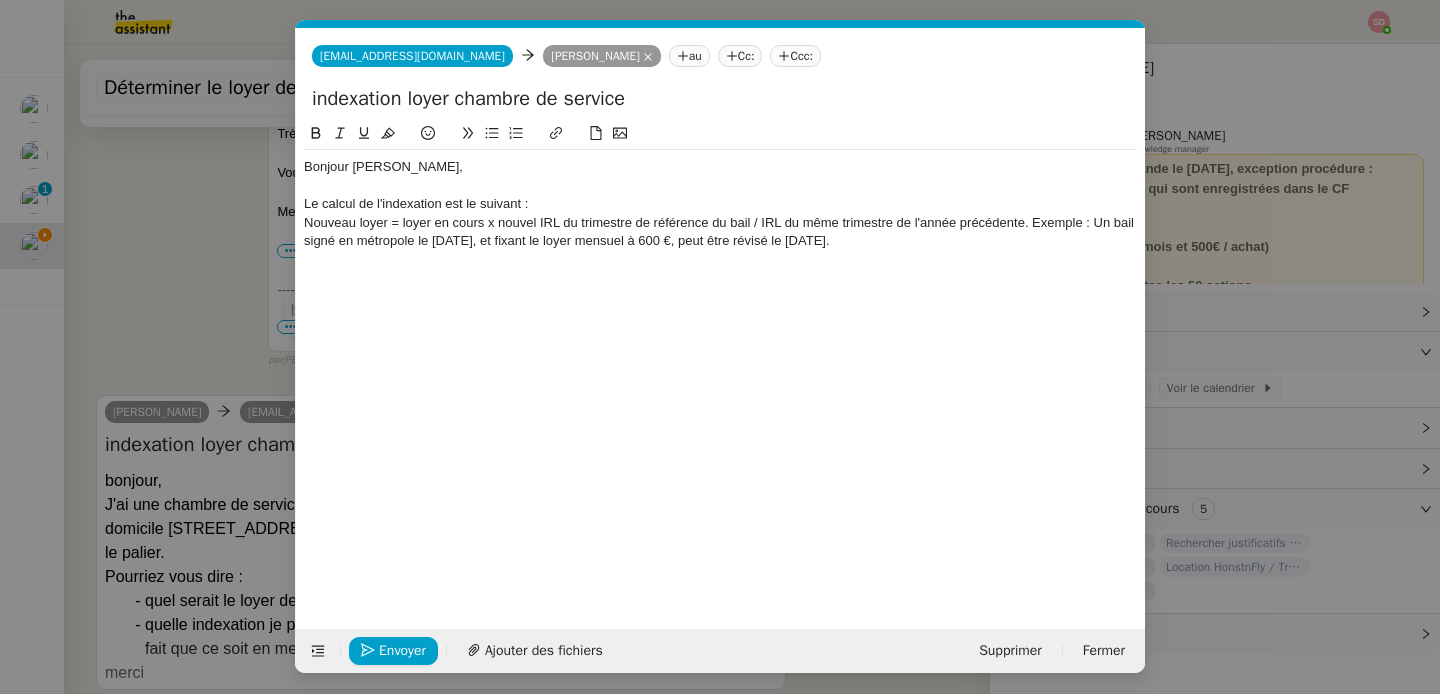scroll, scrollTop: 887, scrollLeft: 0, axis: vertical 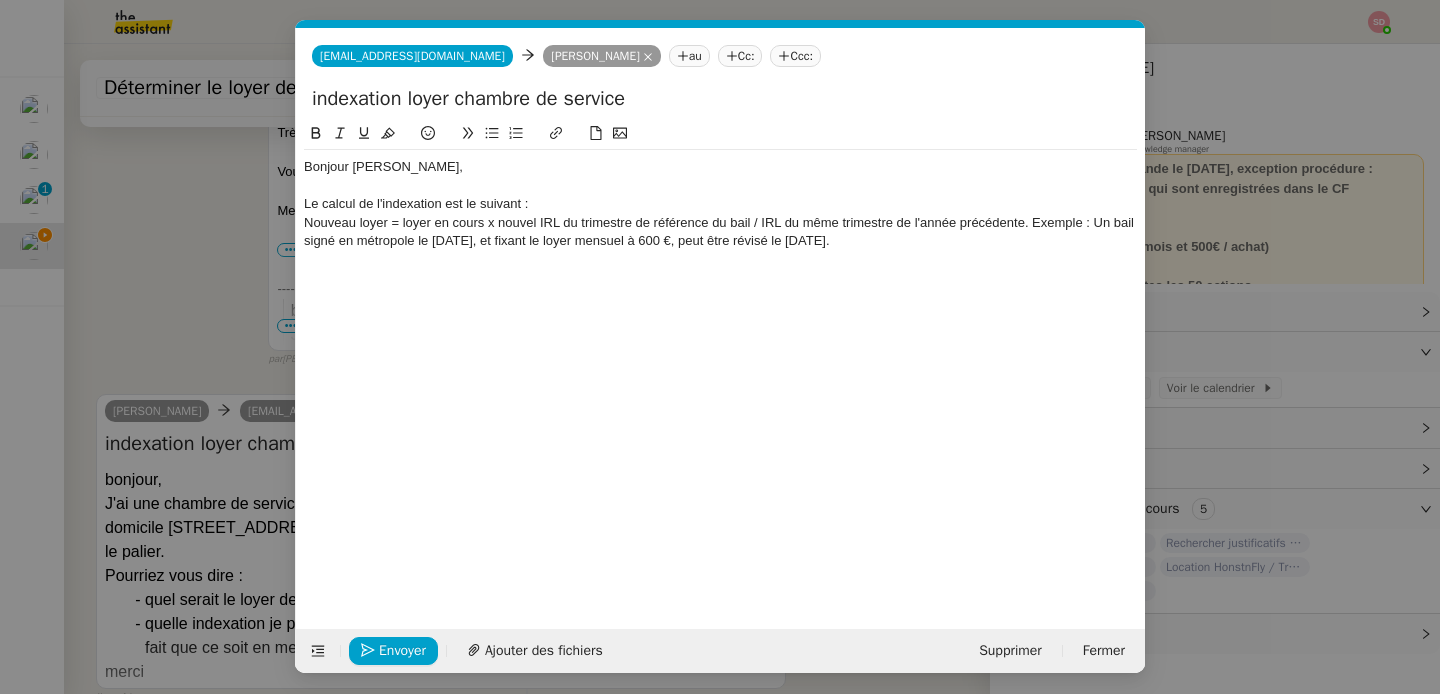 click on "Nouveau loyer = loyer en cours x nouvel IRL du trimestre de référence du bail / IRL du même trimestre de l'année précédente" 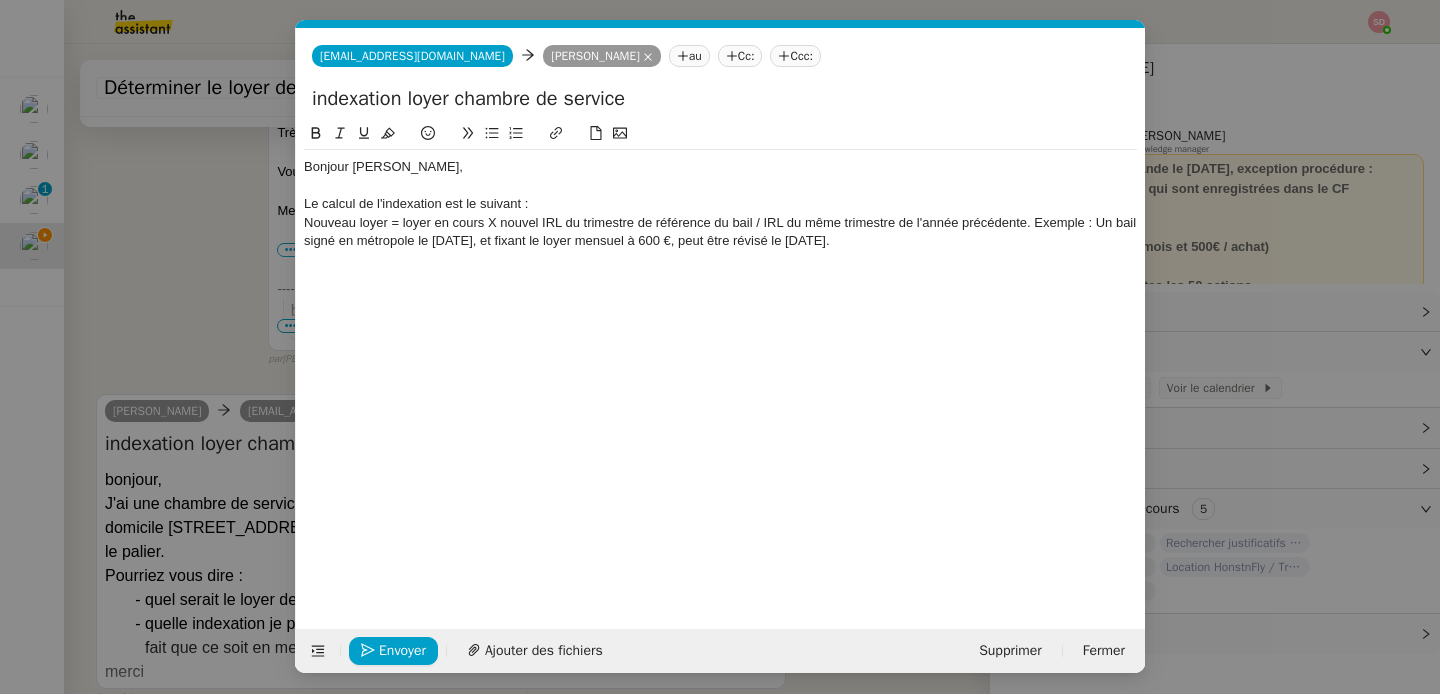 click on "Nouveau loyer = loyer en cours X nouvel IRL du trimestre de référence du bail / IRL du même trimestre de l'année précédente . Exemple : Un bail signé en métropole le [DATE], et fixant le loyer mensuel à 600 €, peut être révisé le [DATE]." 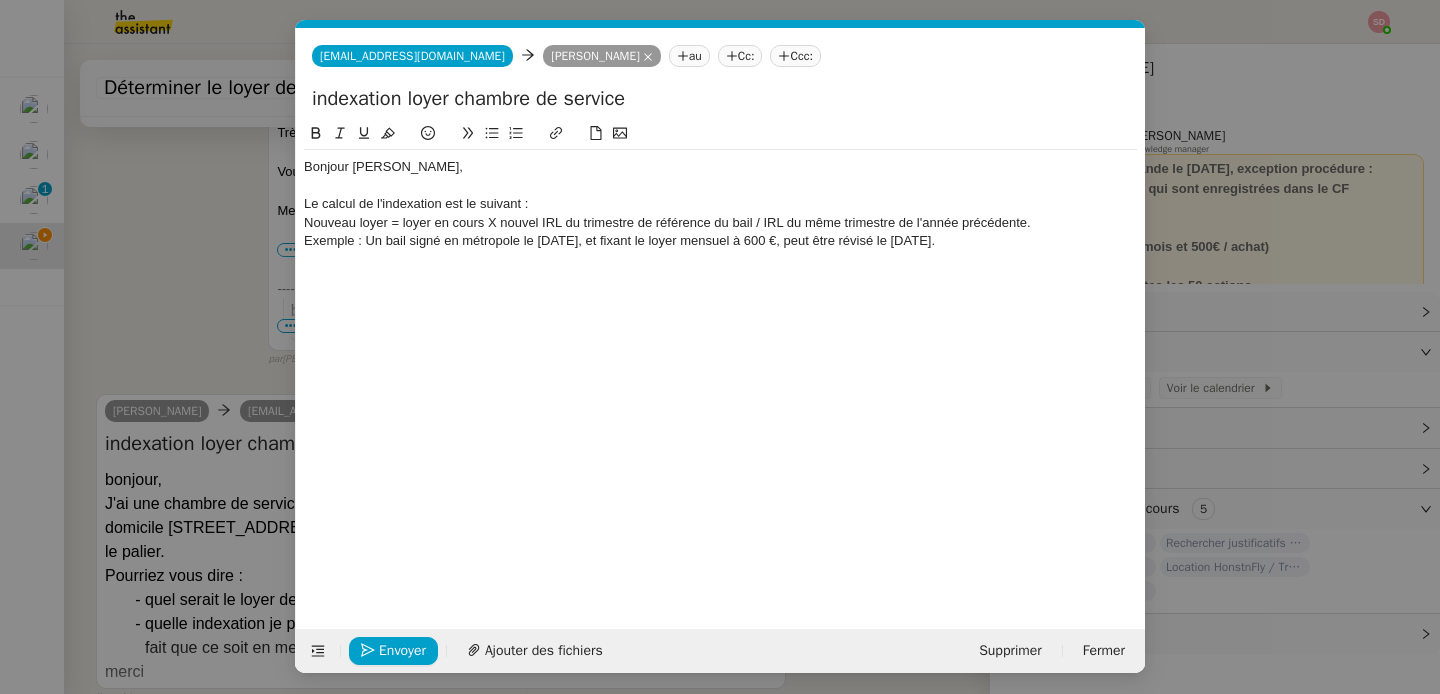 scroll, scrollTop: 906, scrollLeft: 0, axis: vertical 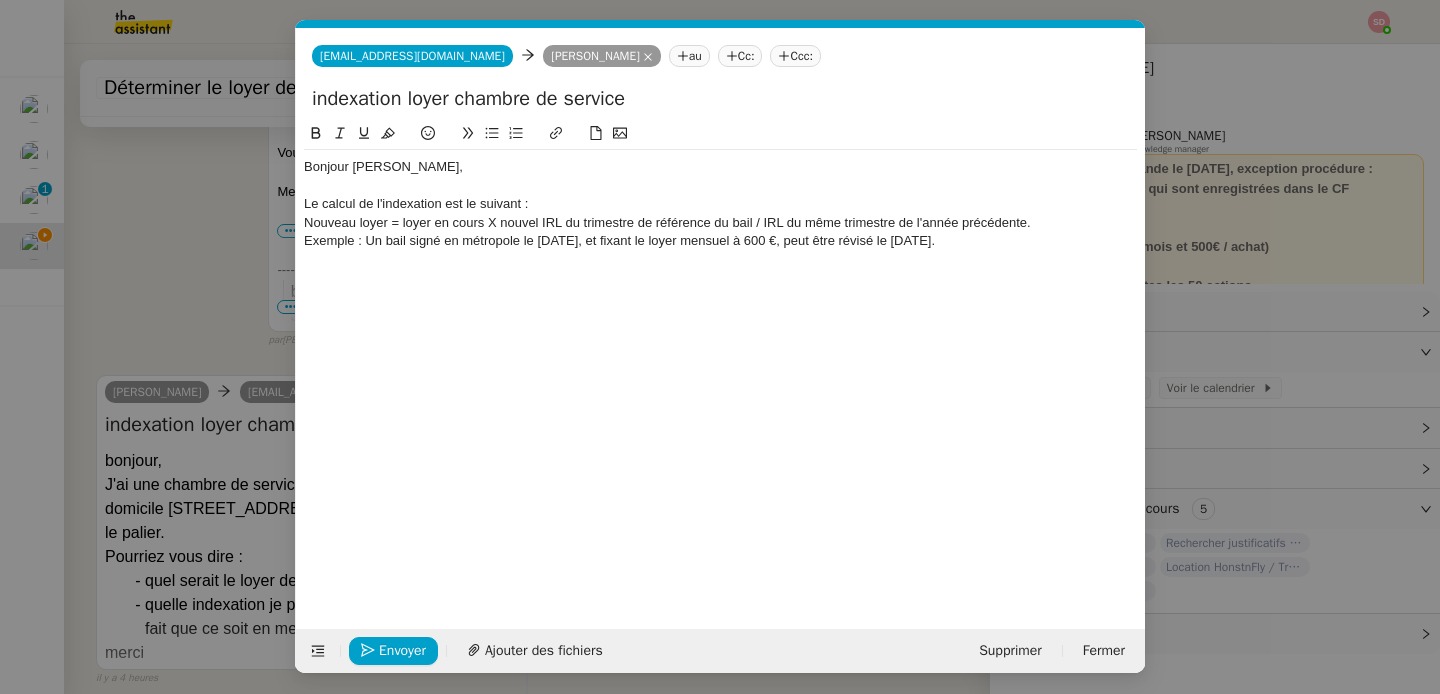 click on "Exemple : Un bail signé en métropole le [DATE], et fixant le loyer mensuel à 600 €, peut être révisé le [DATE]." 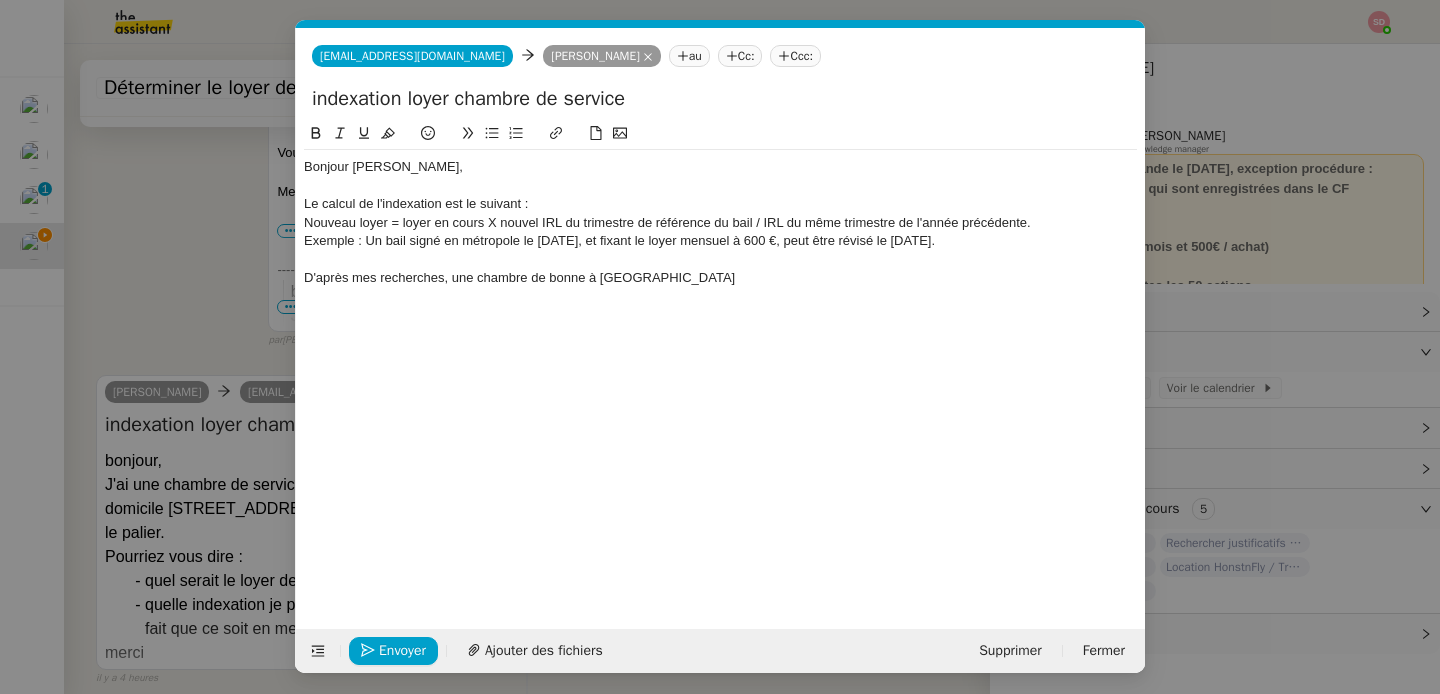 scroll, scrollTop: 945, scrollLeft: 0, axis: vertical 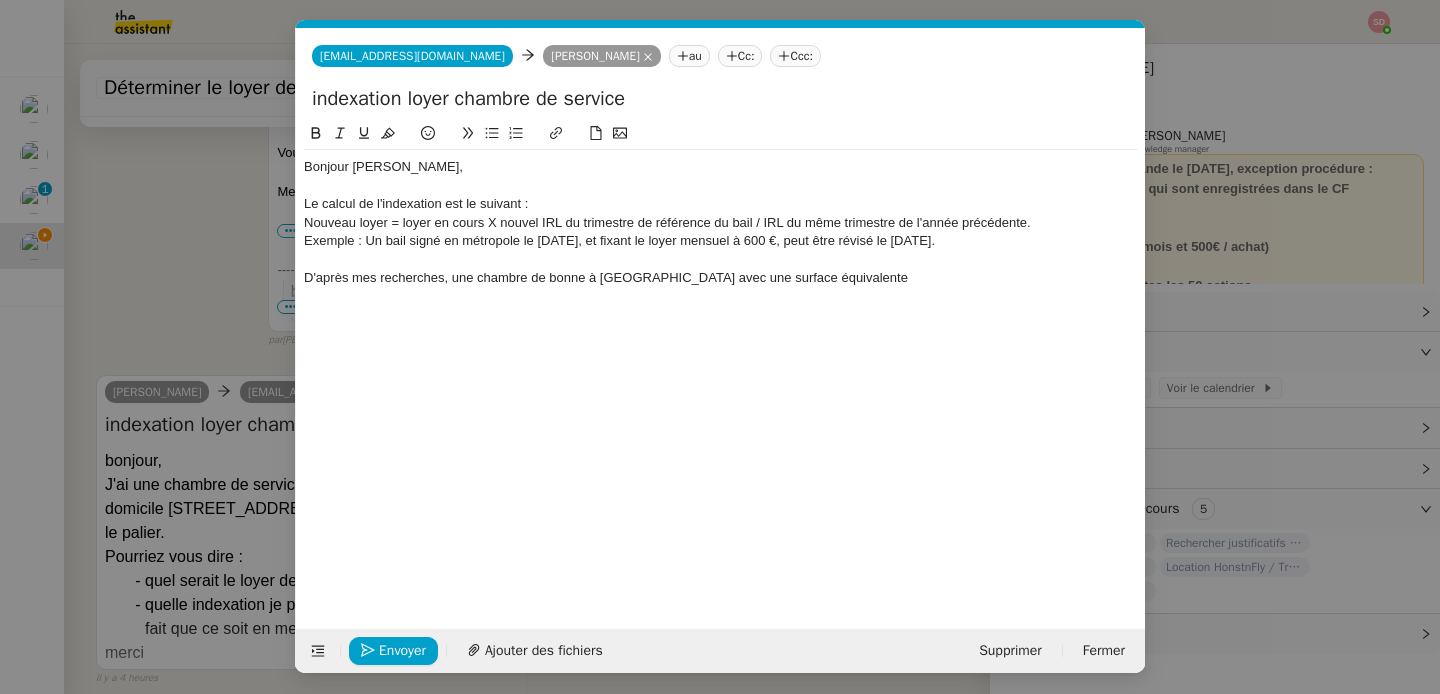click on "D'après mes recherches, une chambre de bonne à [GEOGRAPHIC_DATA] avec une surface équivalente" 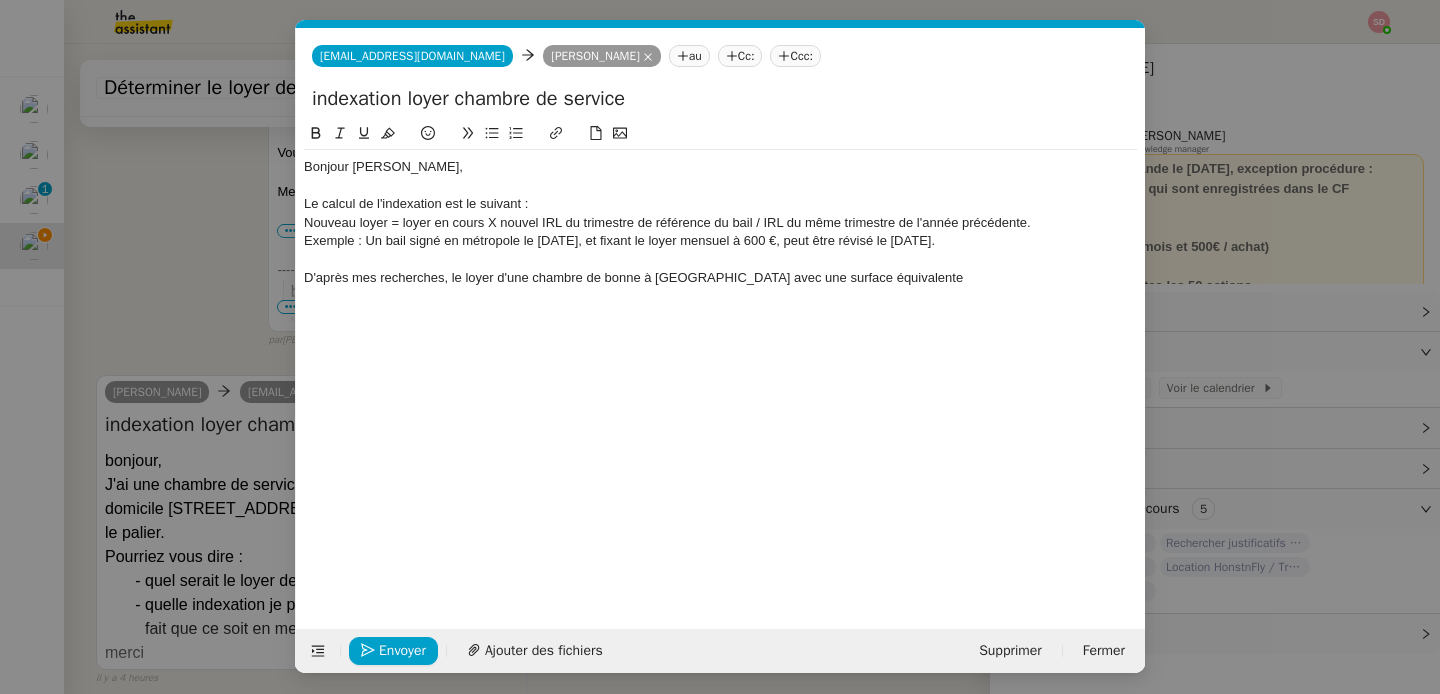 click on "D'après mes recherches, le loyer d'une chambre de bonne à [GEOGRAPHIC_DATA] avec une surface équivalente" 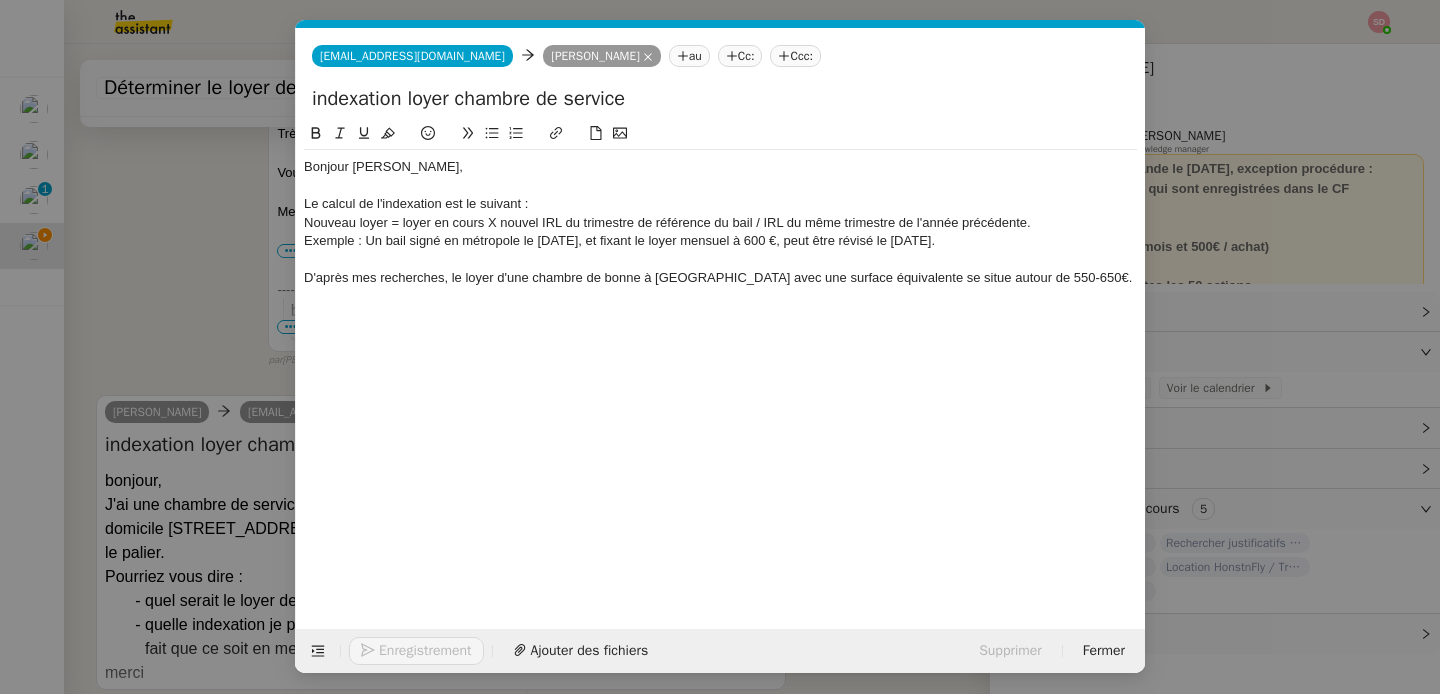 scroll, scrollTop: 993, scrollLeft: 0, axis: vertical 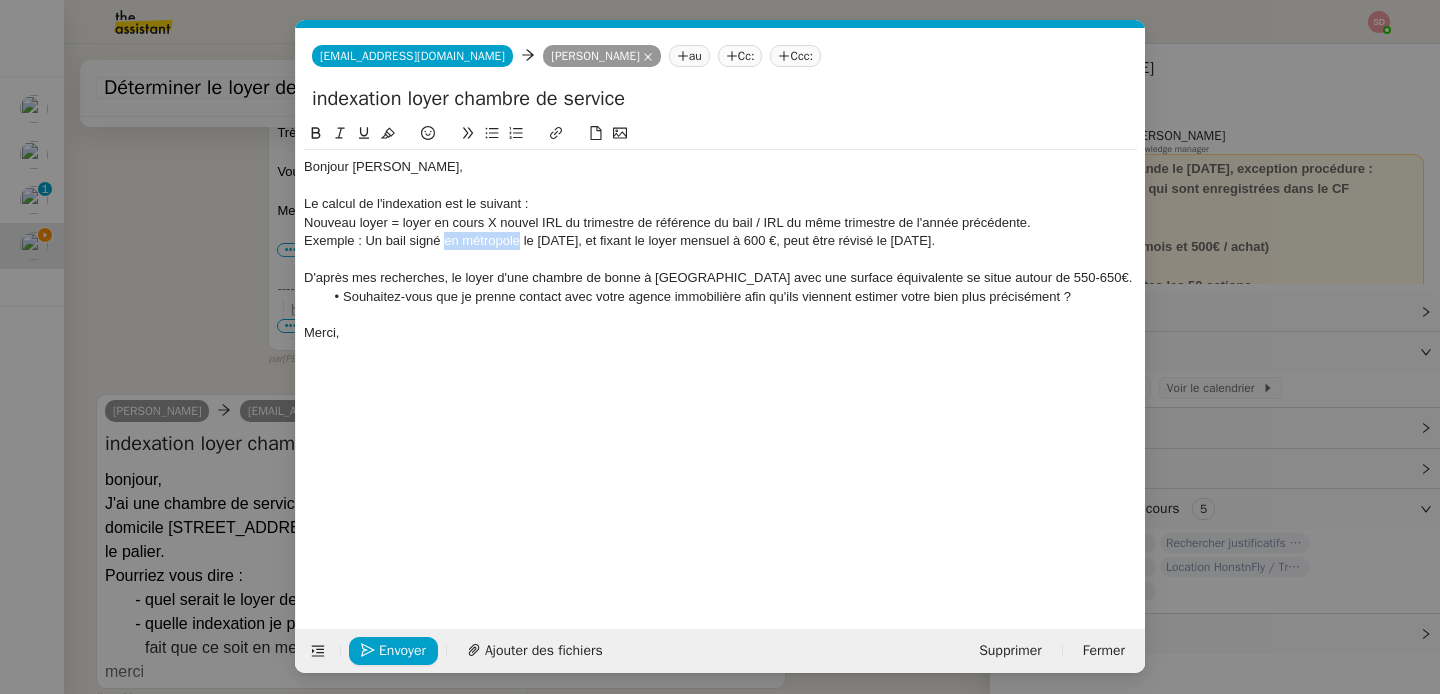 drag, startPoint x: 445, startPoint y: 247, endPoint x: 516, endPoint y: 241, distance: 71.25307 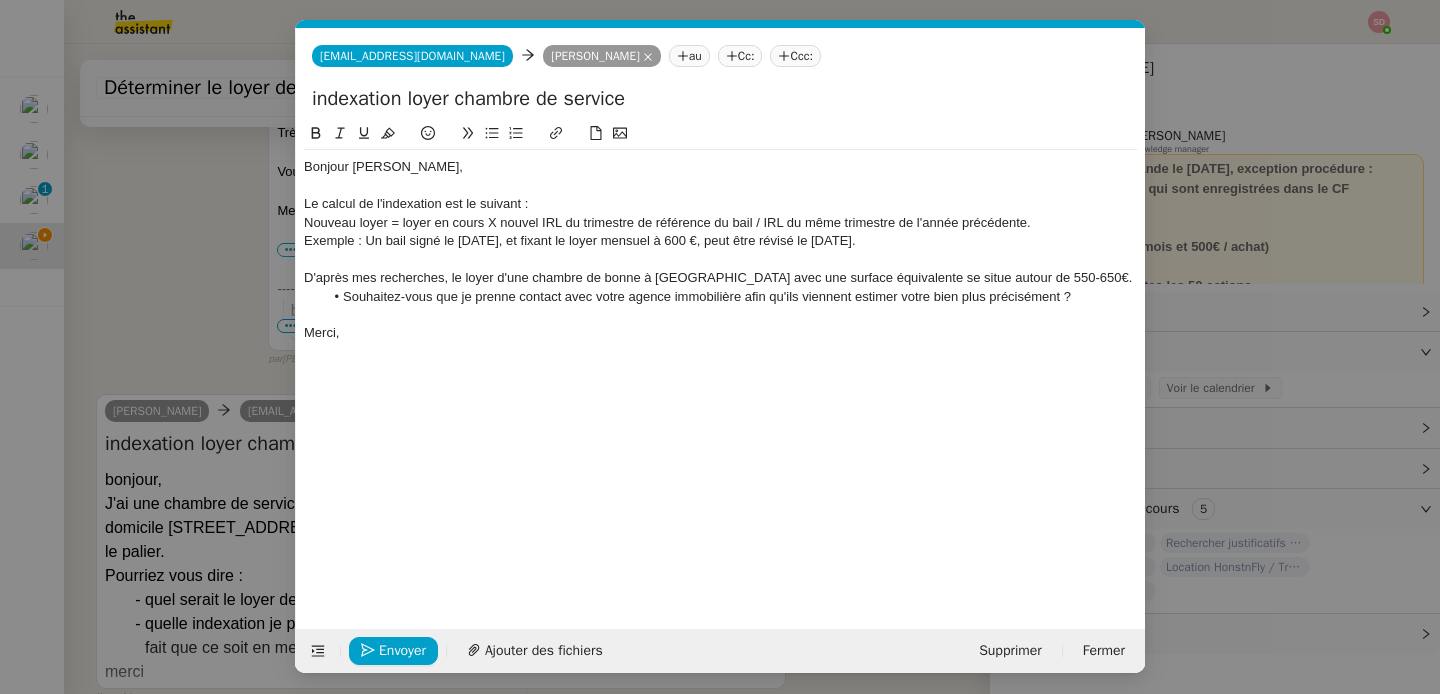 click on "Merci," 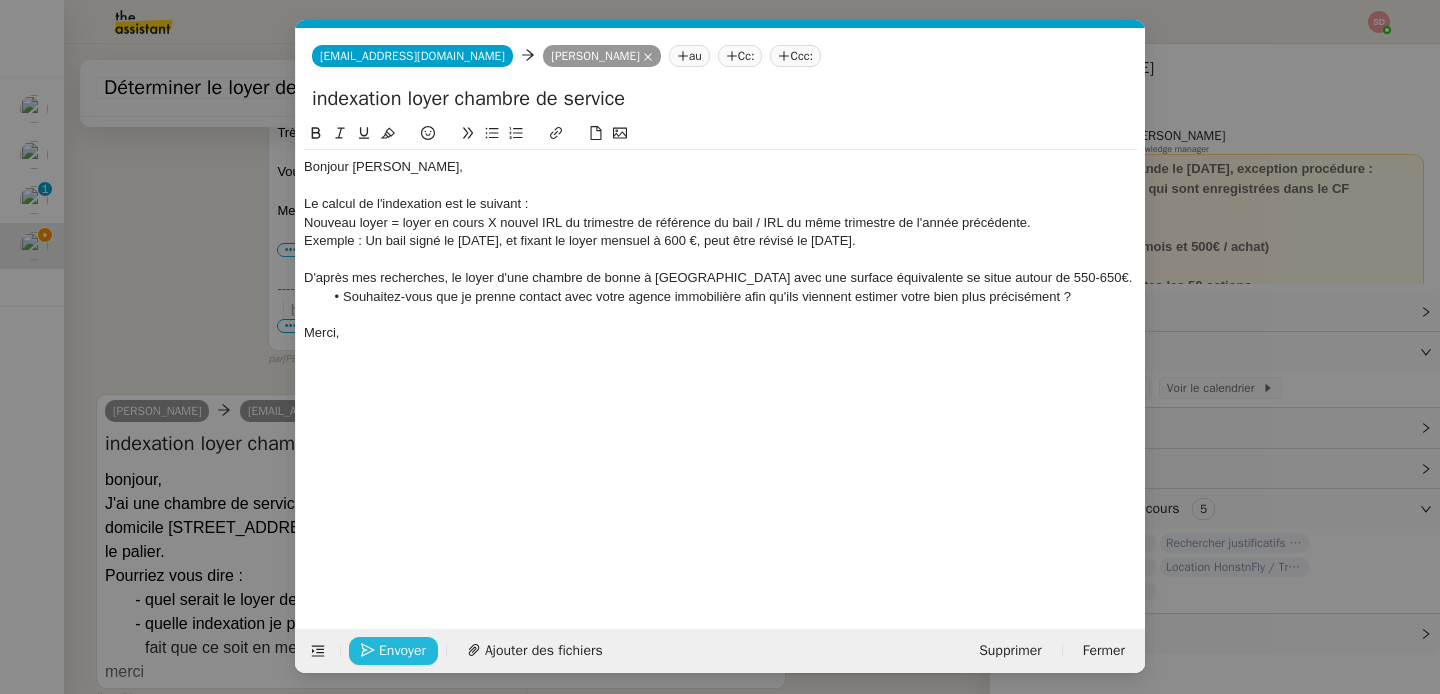 click on "Envoyer" 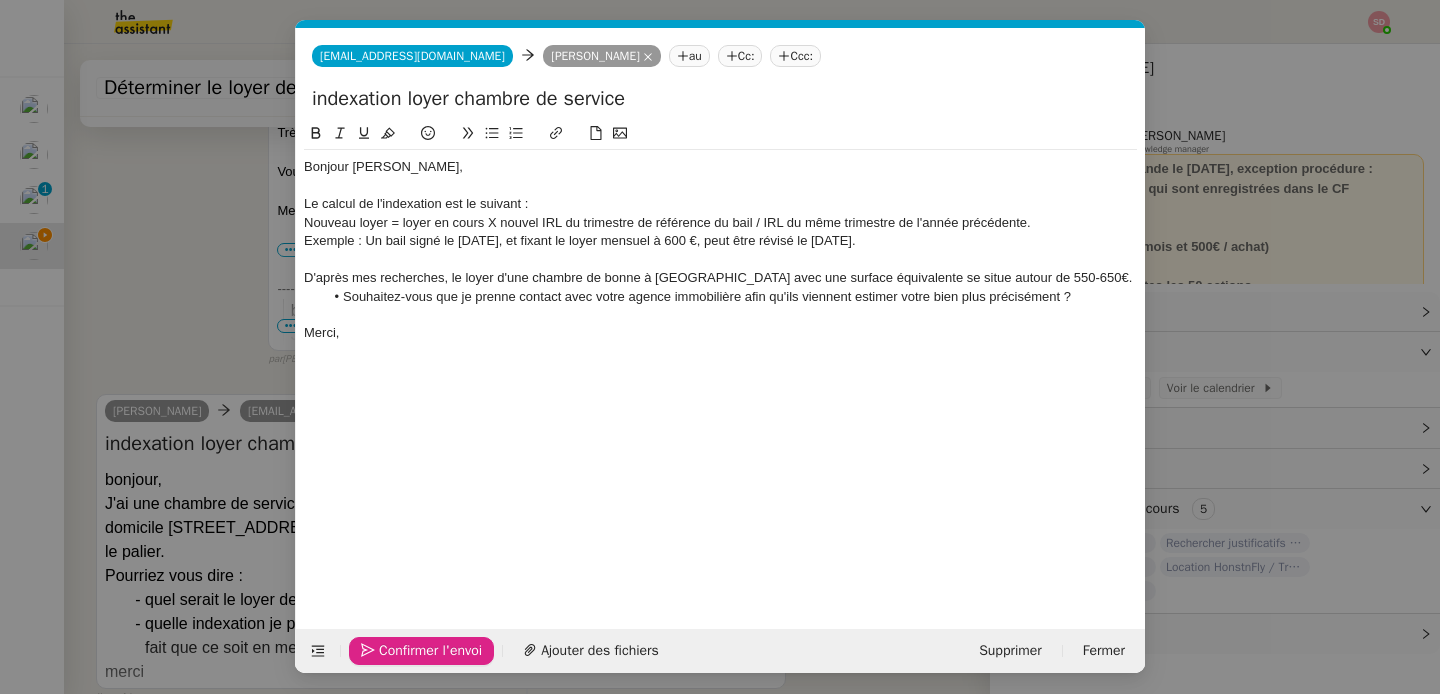 click on "Confirmer l'envoi" 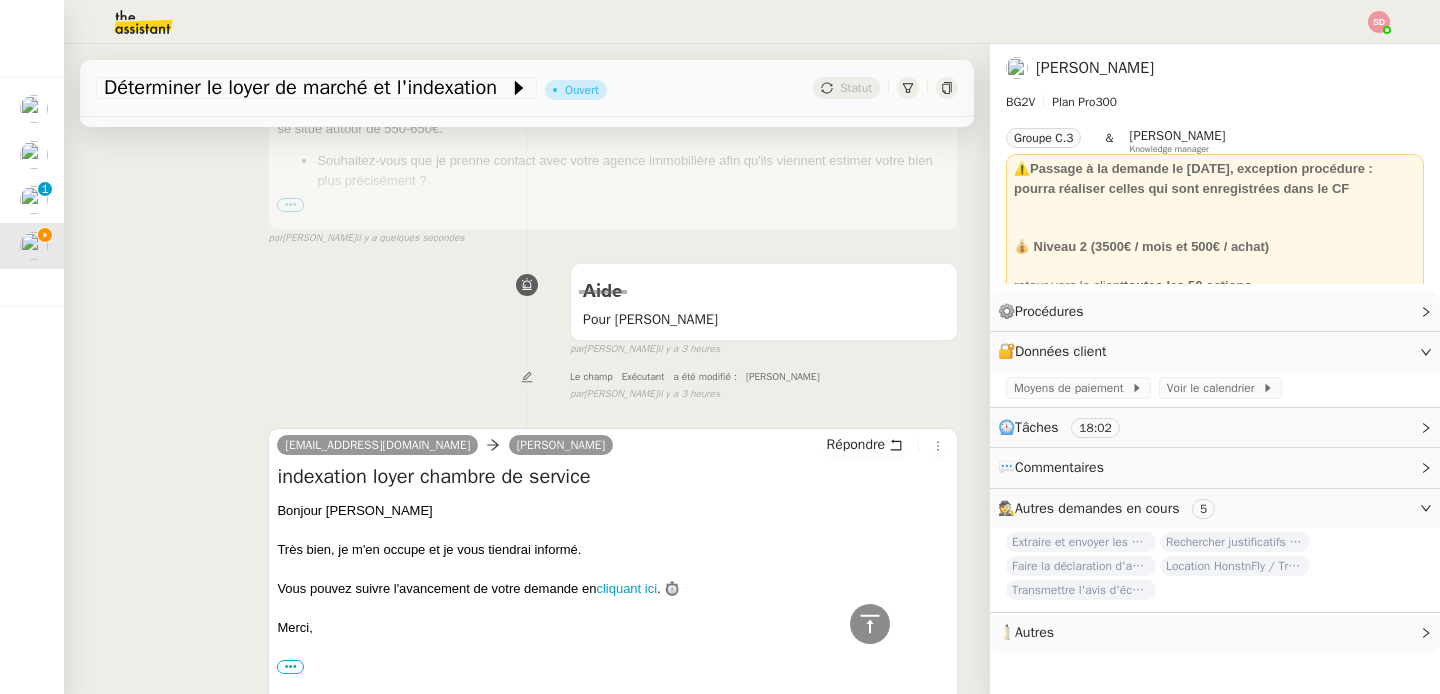 scroll, scrollTop: 0, scrollLeft: 0, axis: both 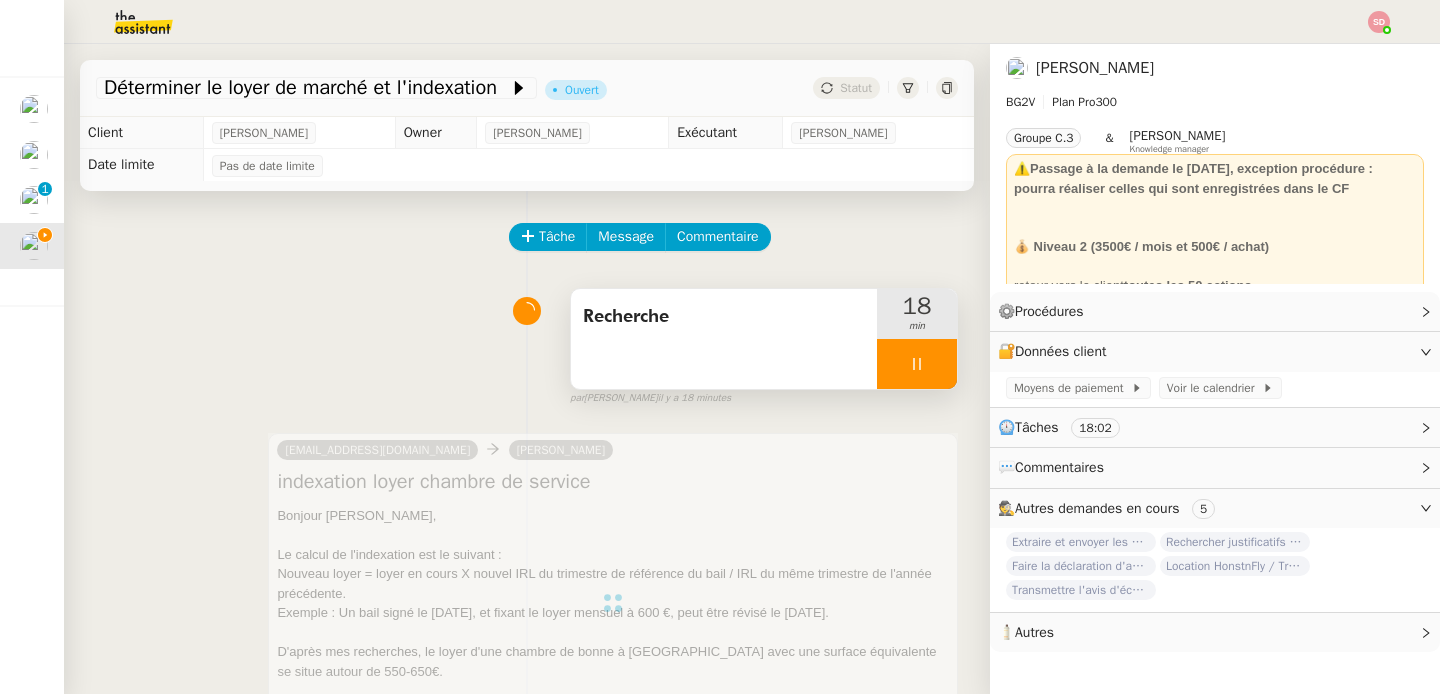 click at bounding box center (917, 364) 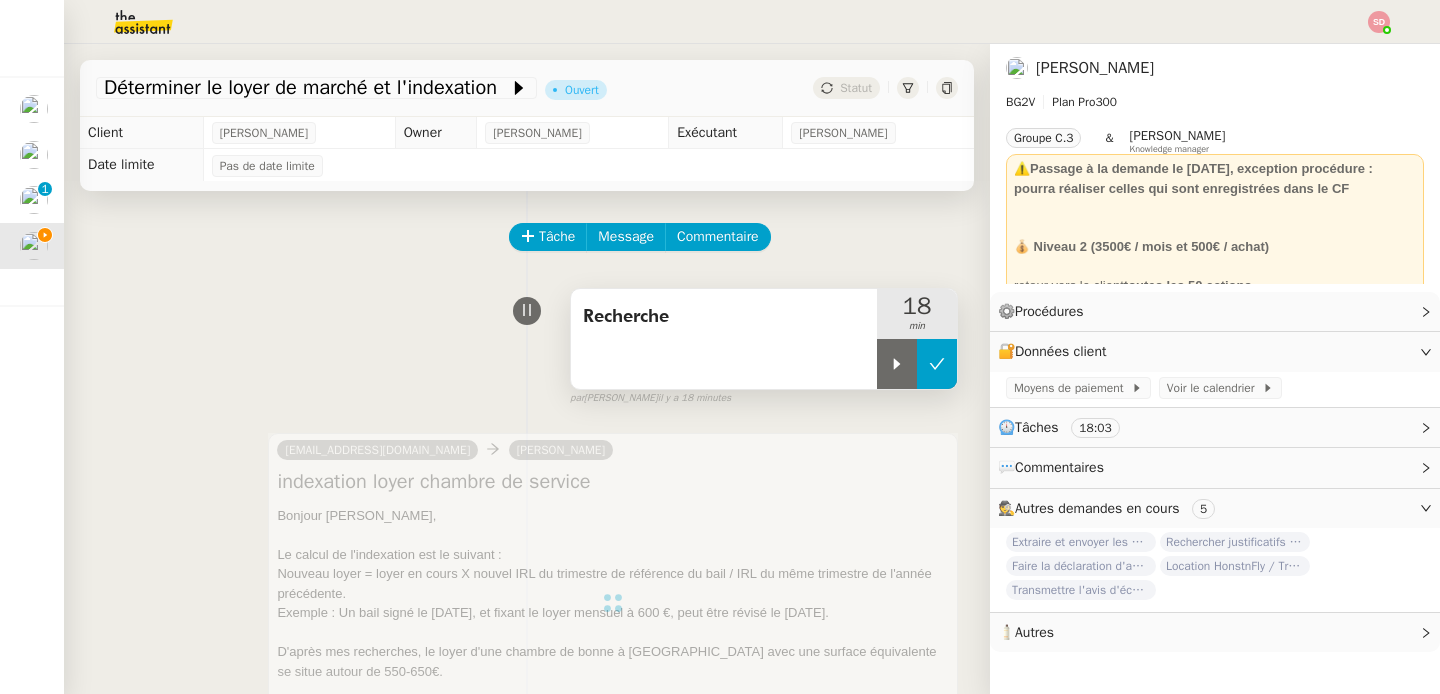 click at bounding box center (937, 364) 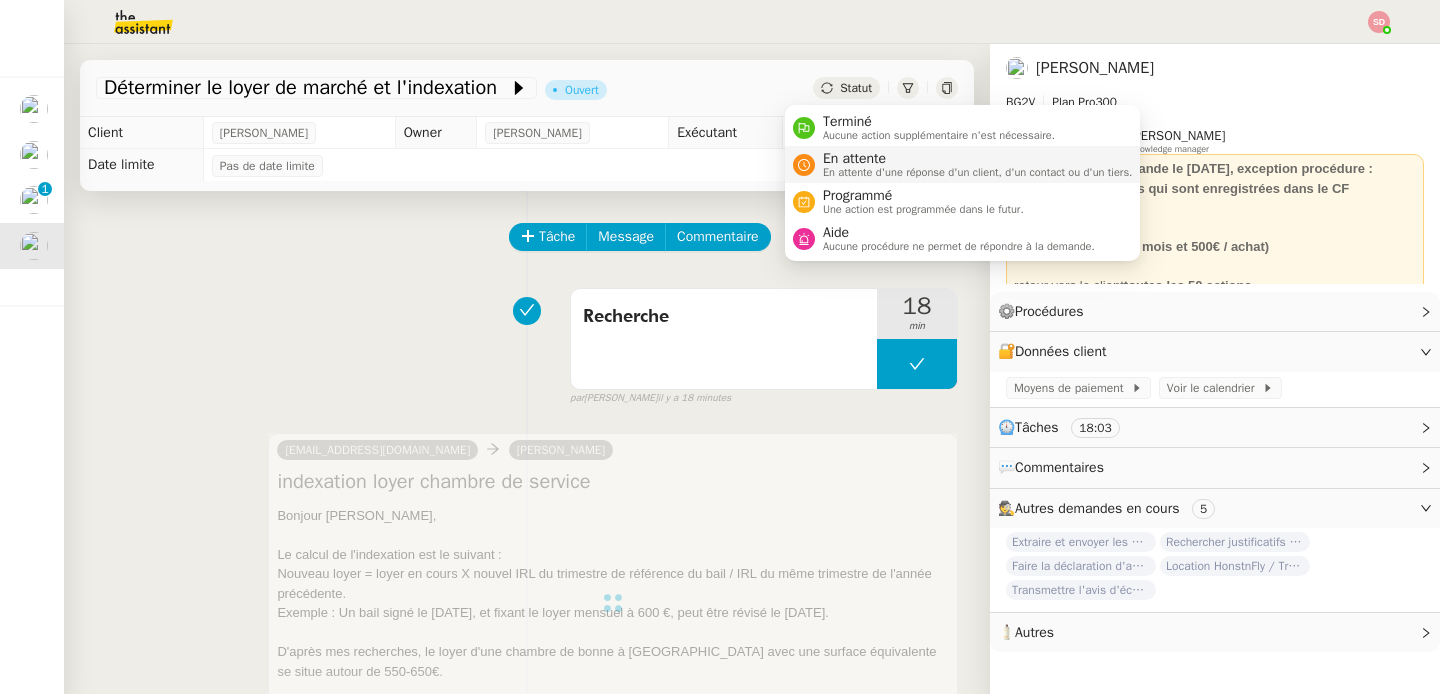 click on "En attente En attente d'une réponse d'un client, d'un contact ou d'un tiers." at bounding box center [974, 164] 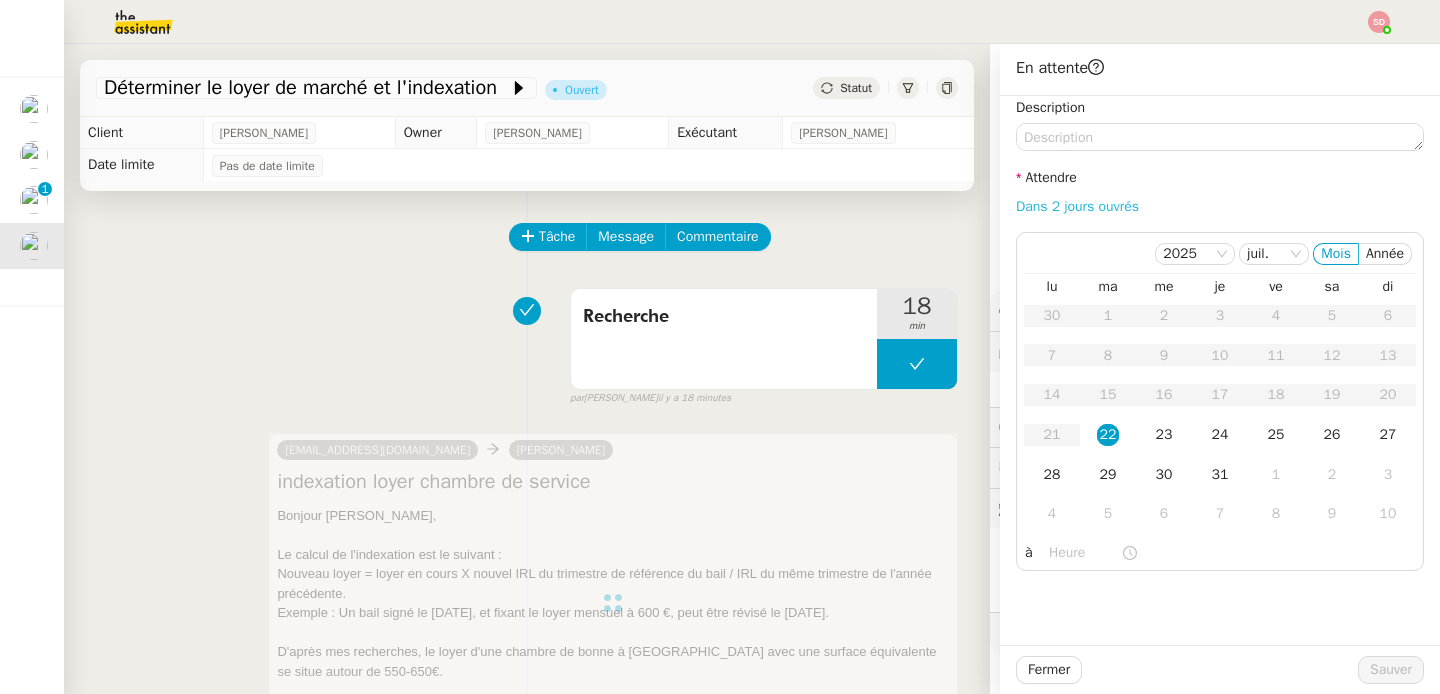 click on "Dans 2 jours ouvrés" 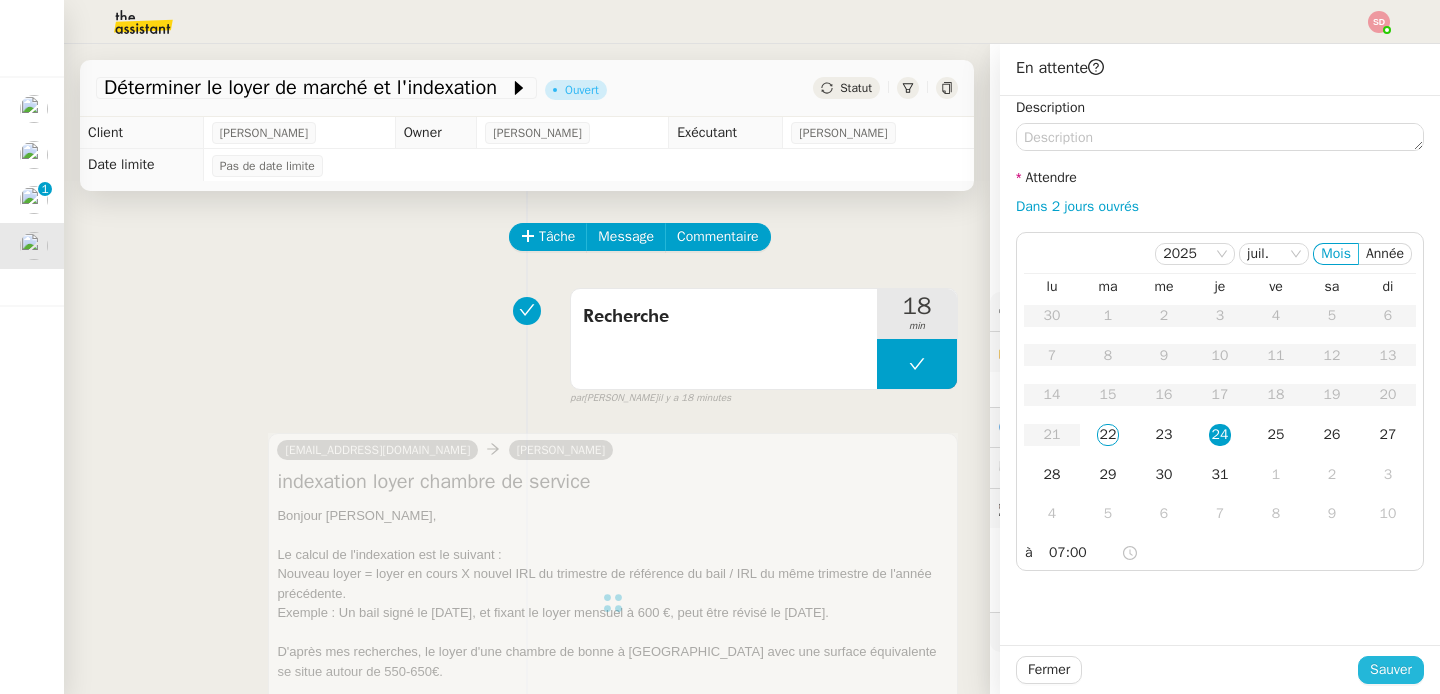 click on "Sauver" 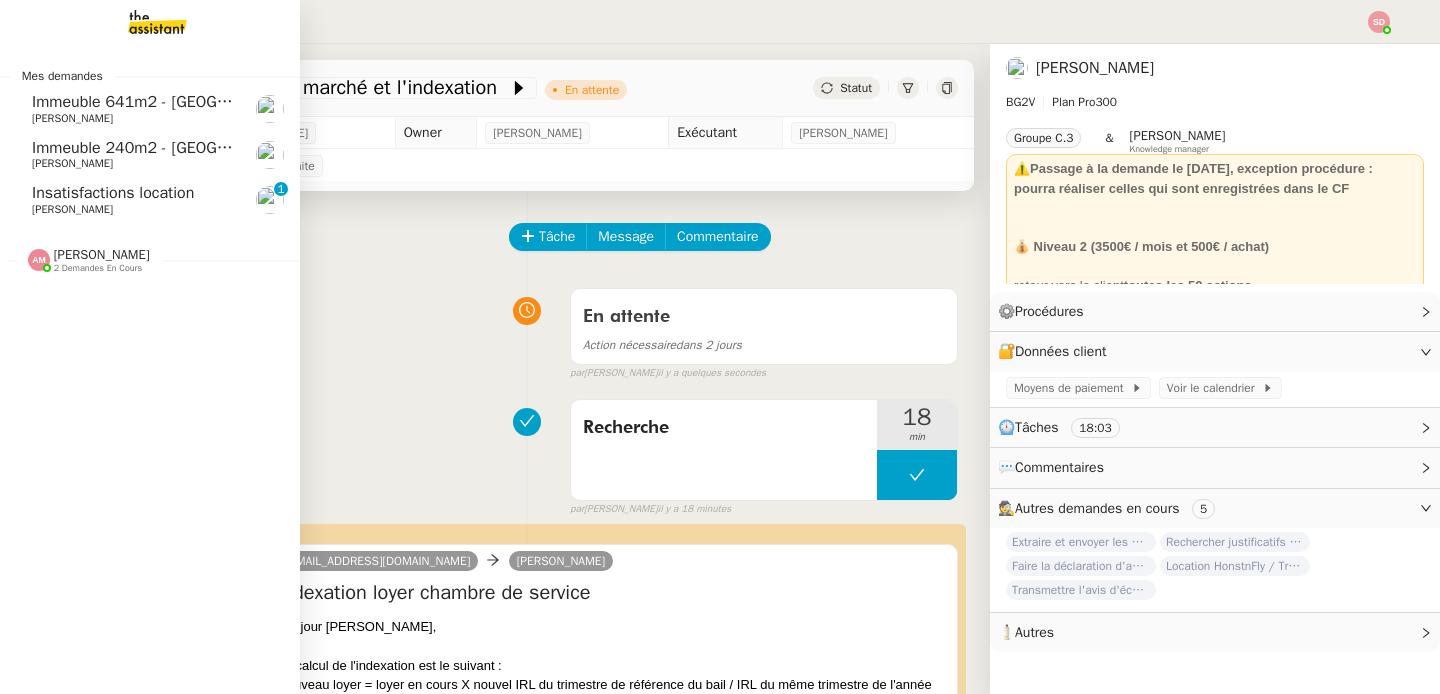 click on "Immeuble 240m2 - [GEOGRAPHIC_DATA] 13010 - 385 000€    [PERSON_NAME]" 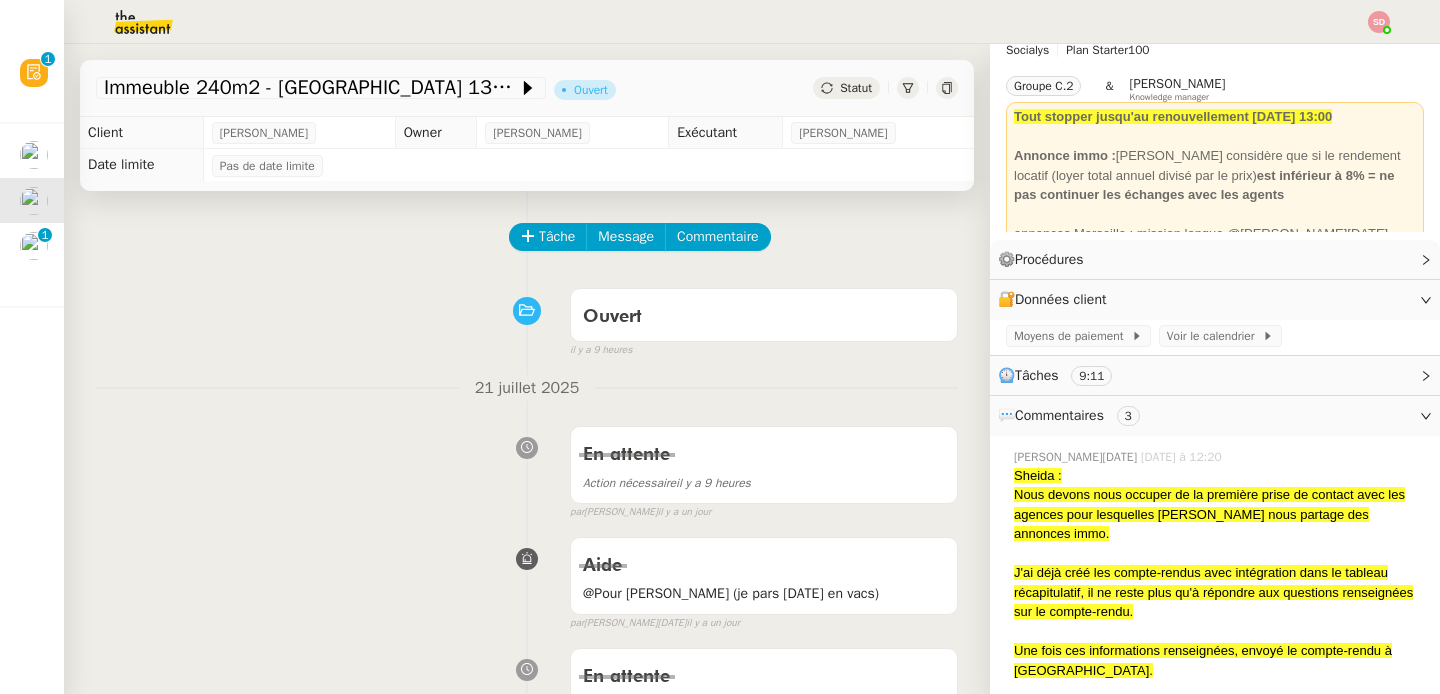 scroll, scrollTop: 277, scrollLeft: 0, axis: vertical 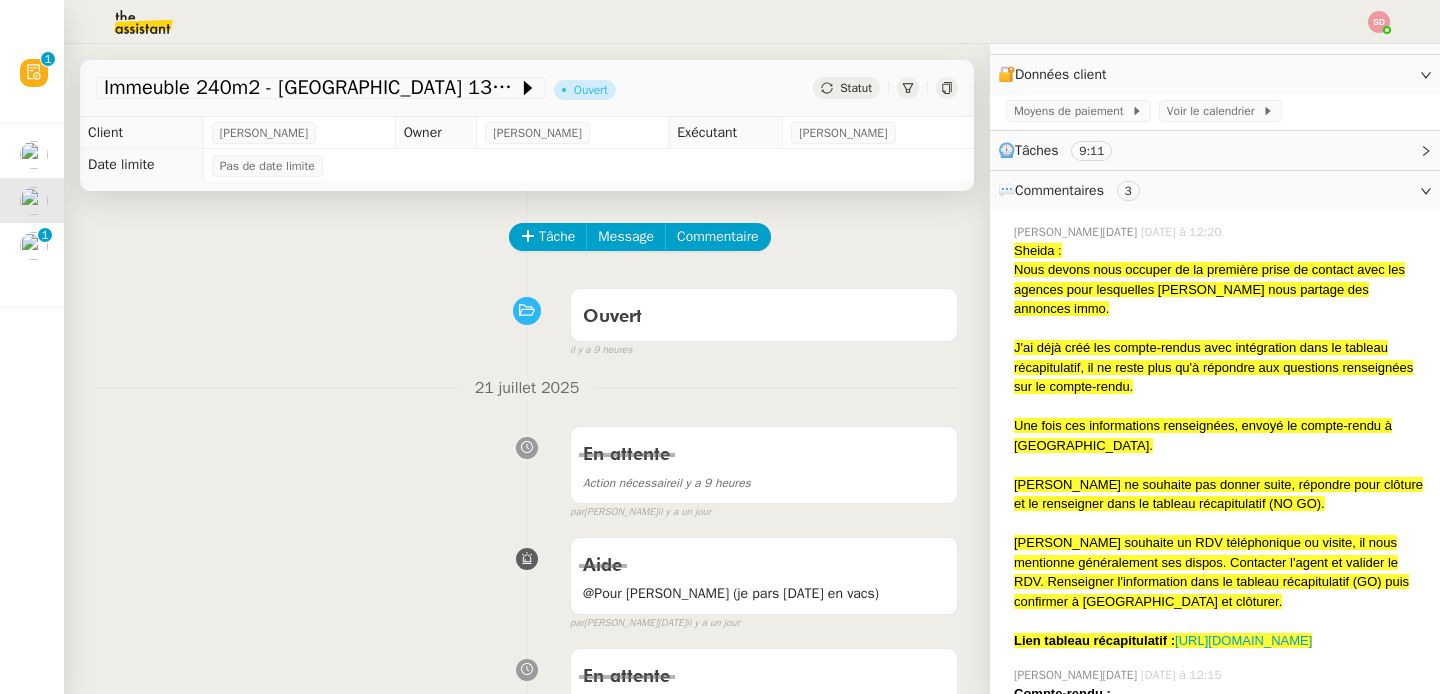click on "⏲️  Tâches     9:11" 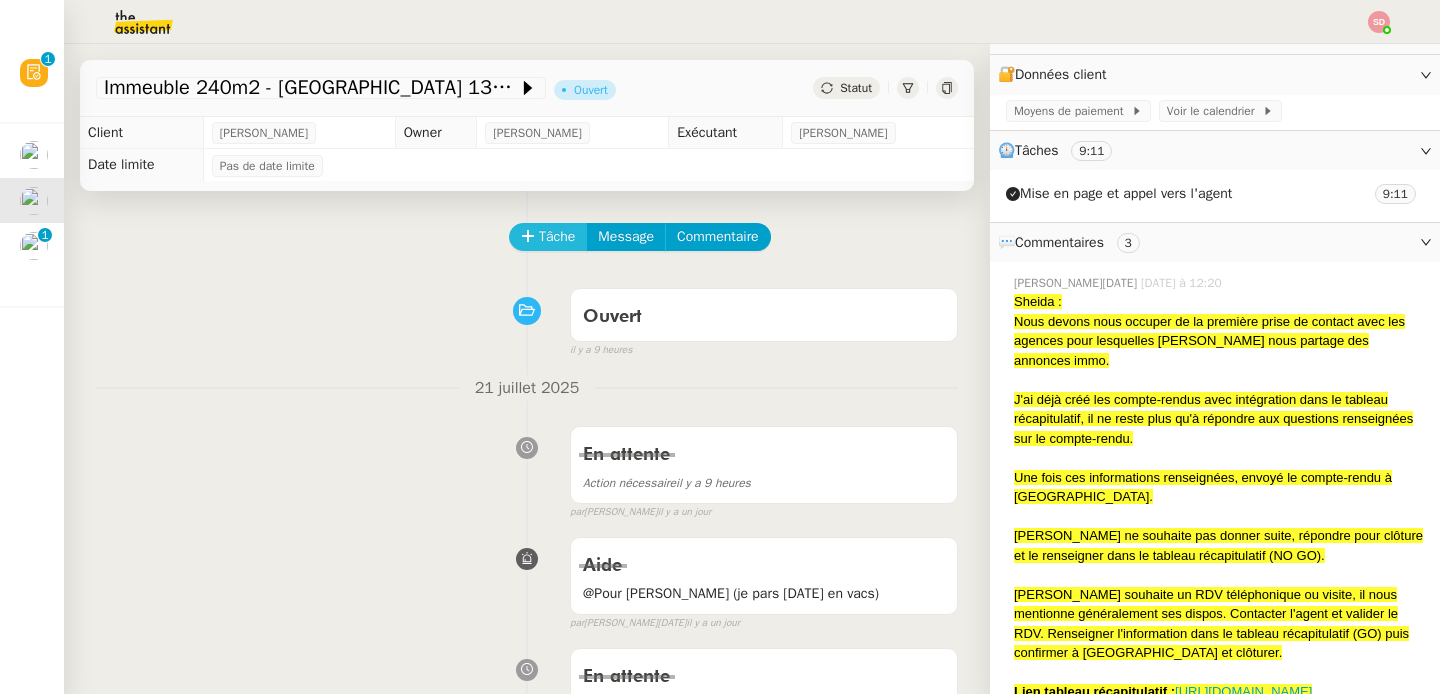 click on "Tâche" 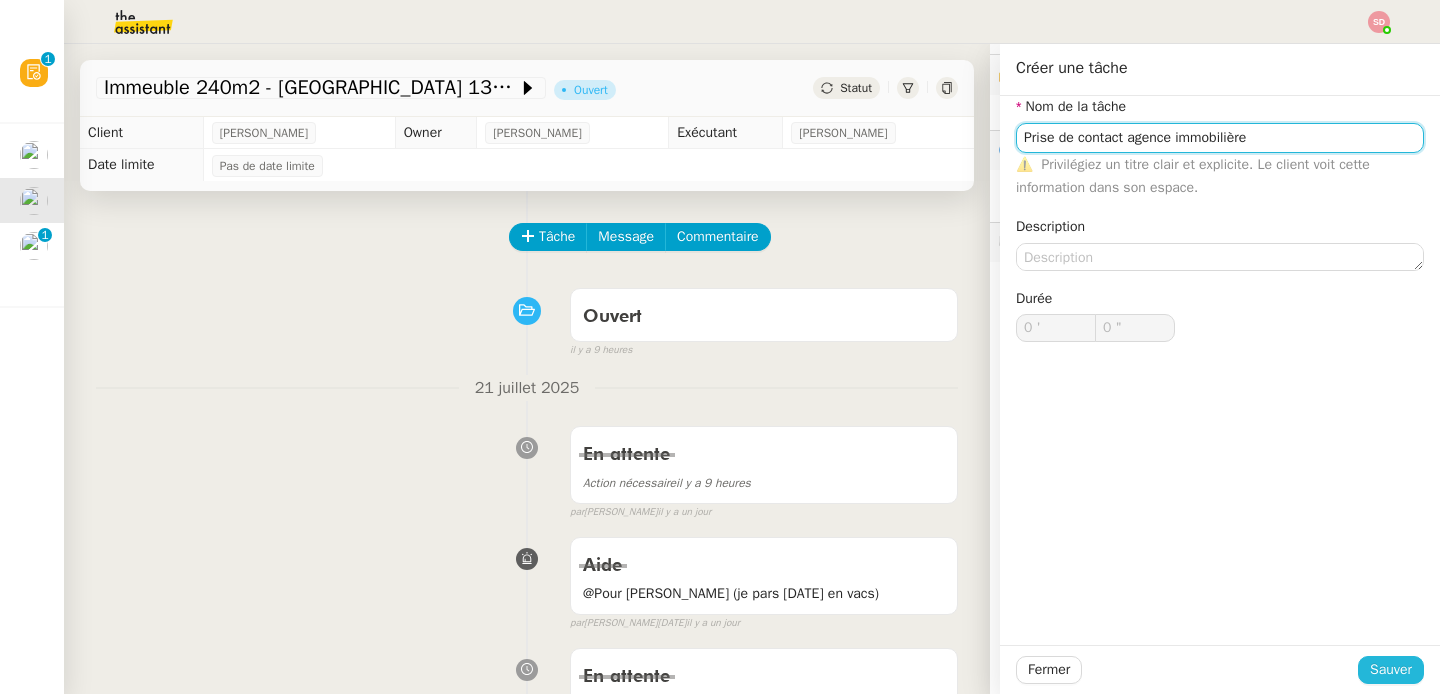 type on "Prise de contact agence immobilière" 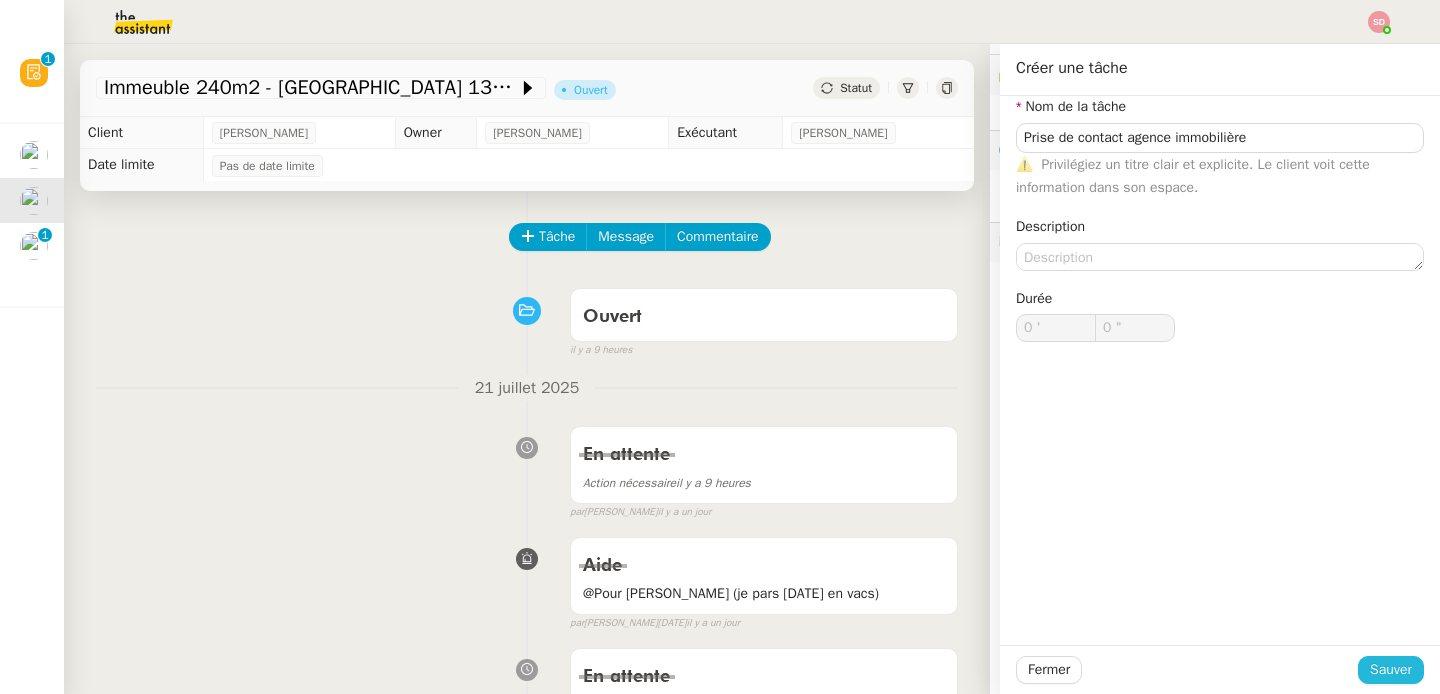 click on "Sauver" 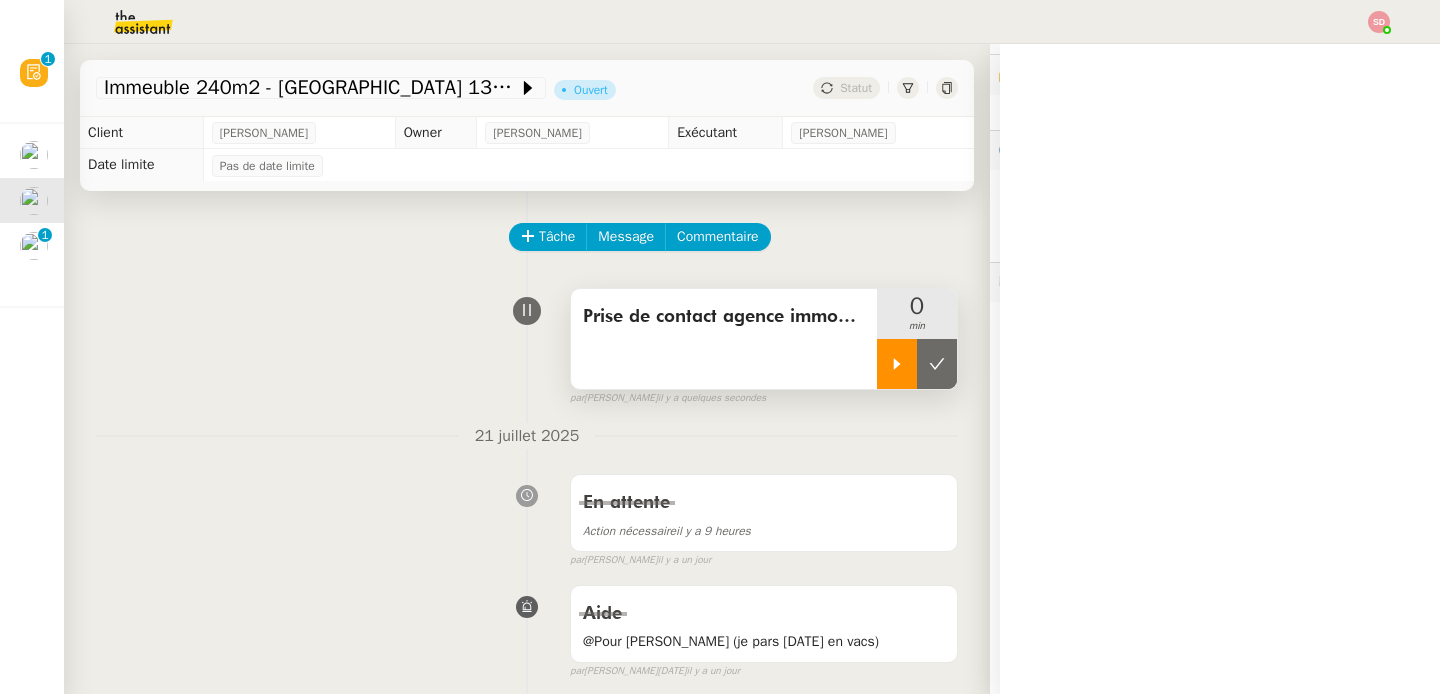 click at bounding box center [897, 364] 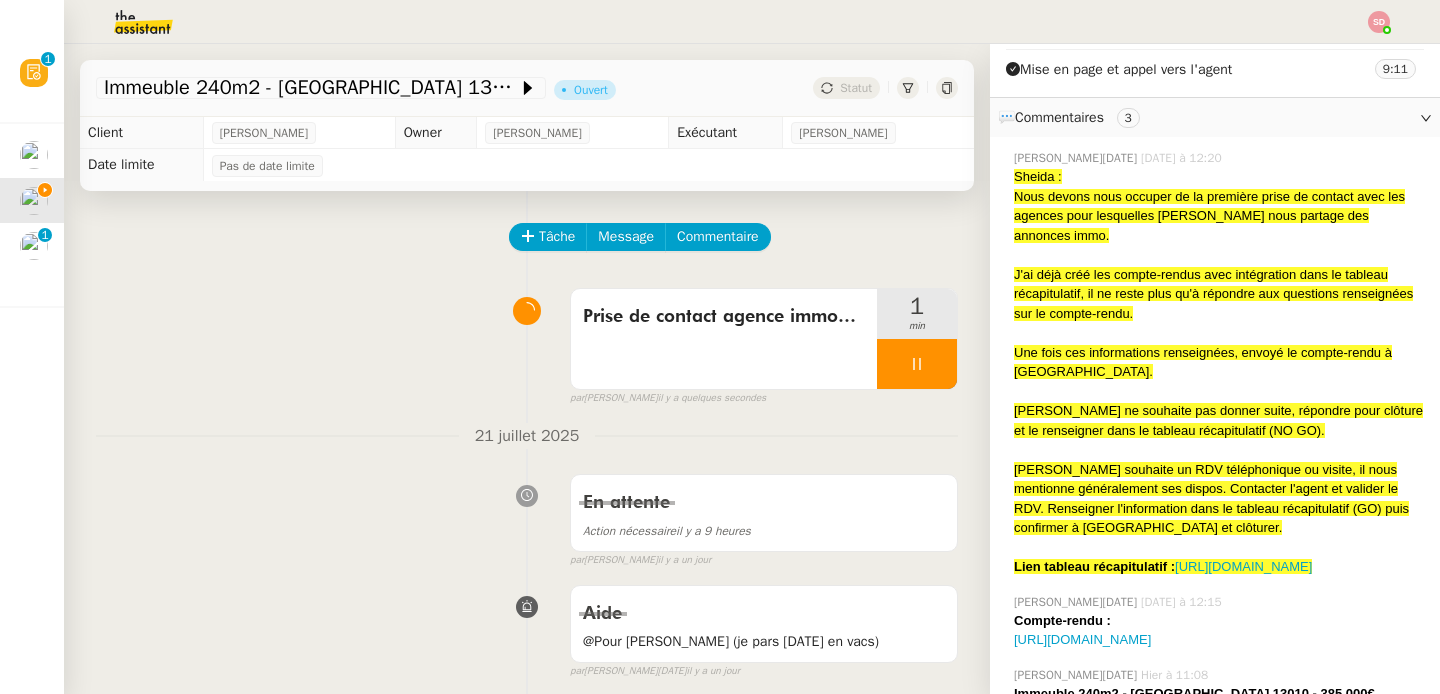 scroll, scrollTop: 450, scrollLeft: 0, axis: vertical 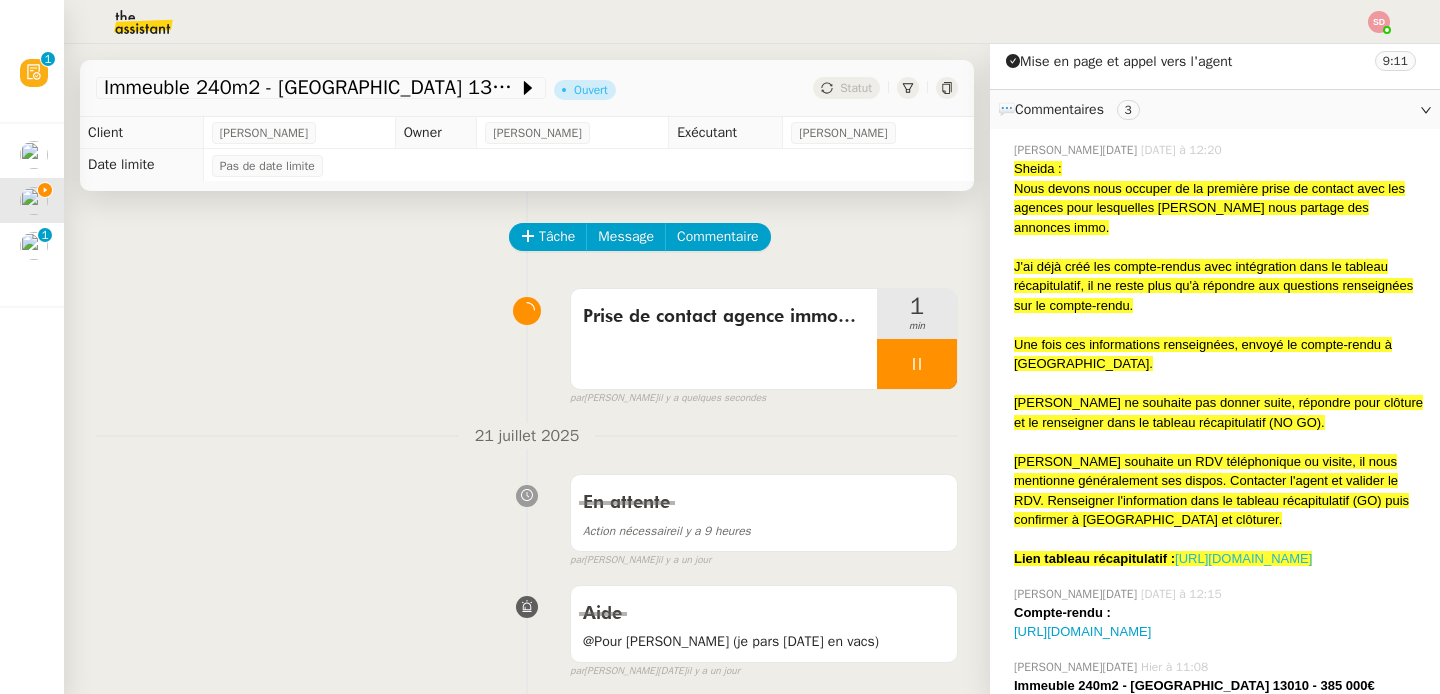 click on "[URL][DOMAIN_NAME]" 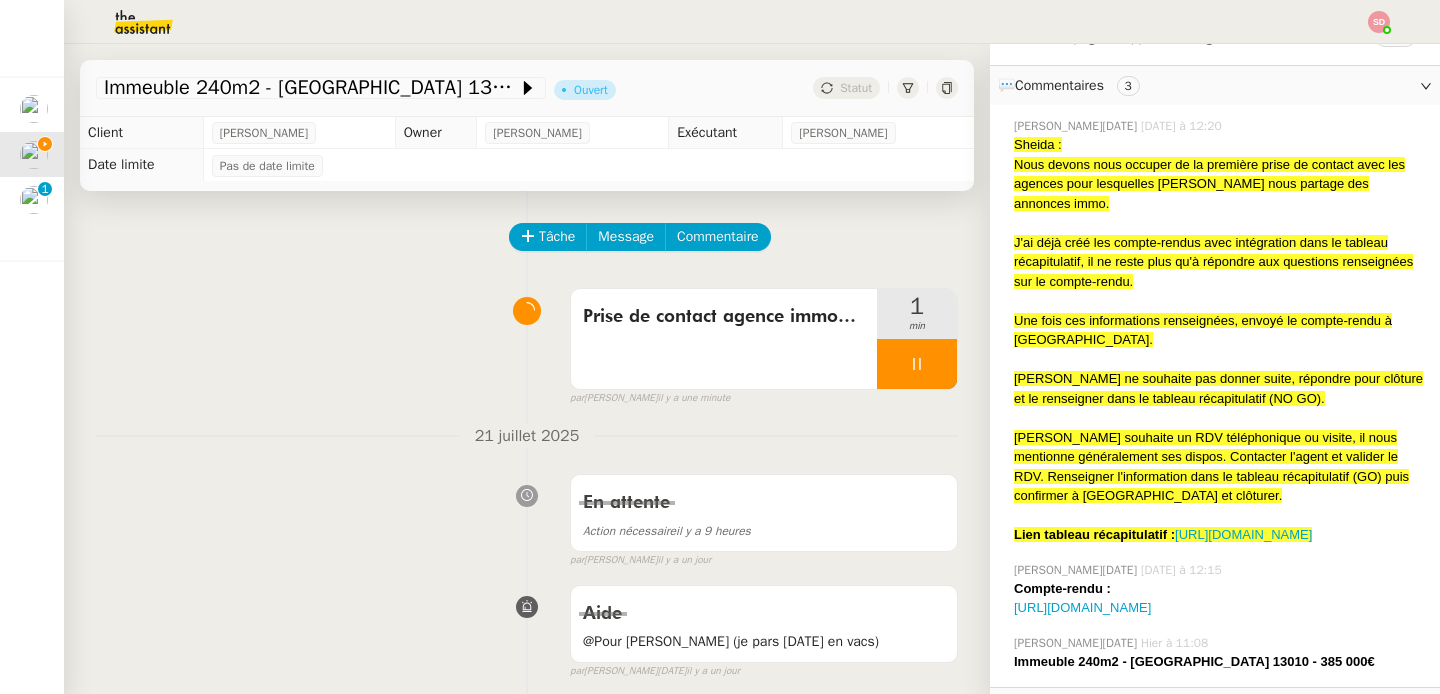 scroll, scrollTop: 497, scrollLeft: 0, axis: vertical 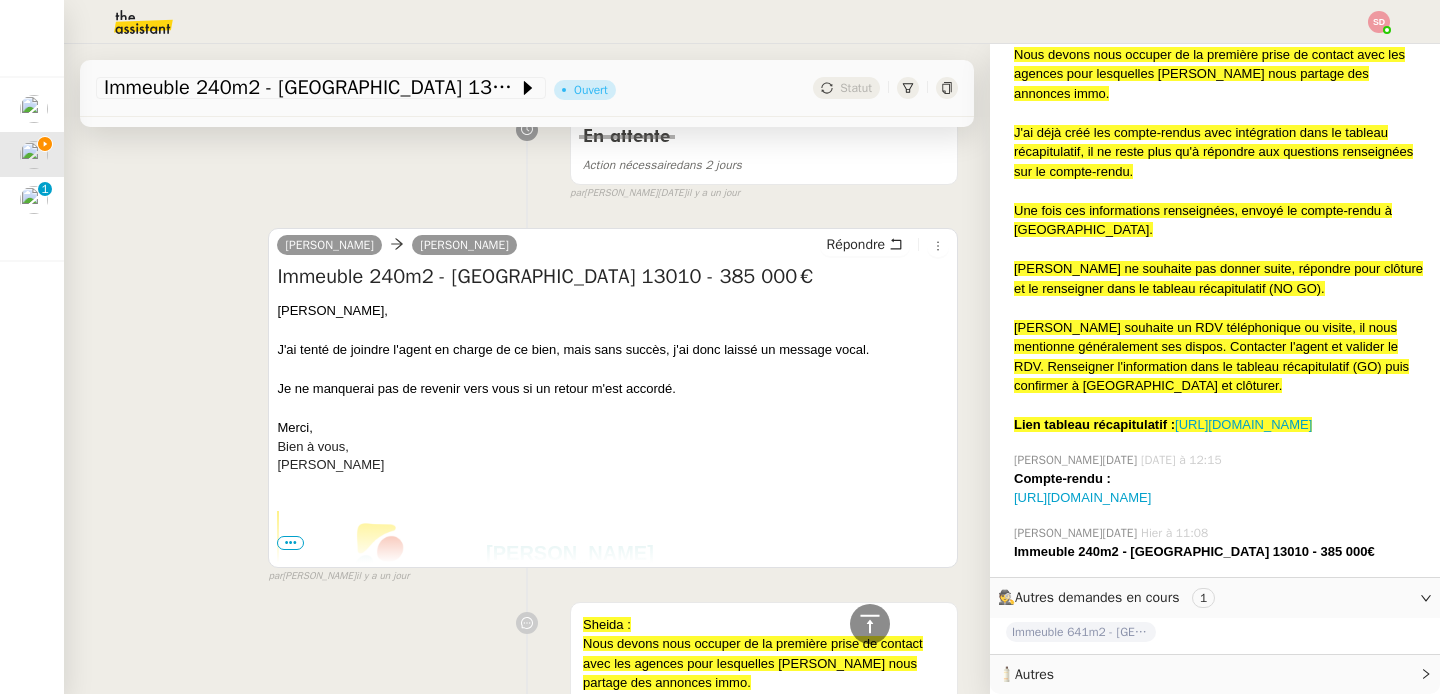 click on "🧴  Autres" 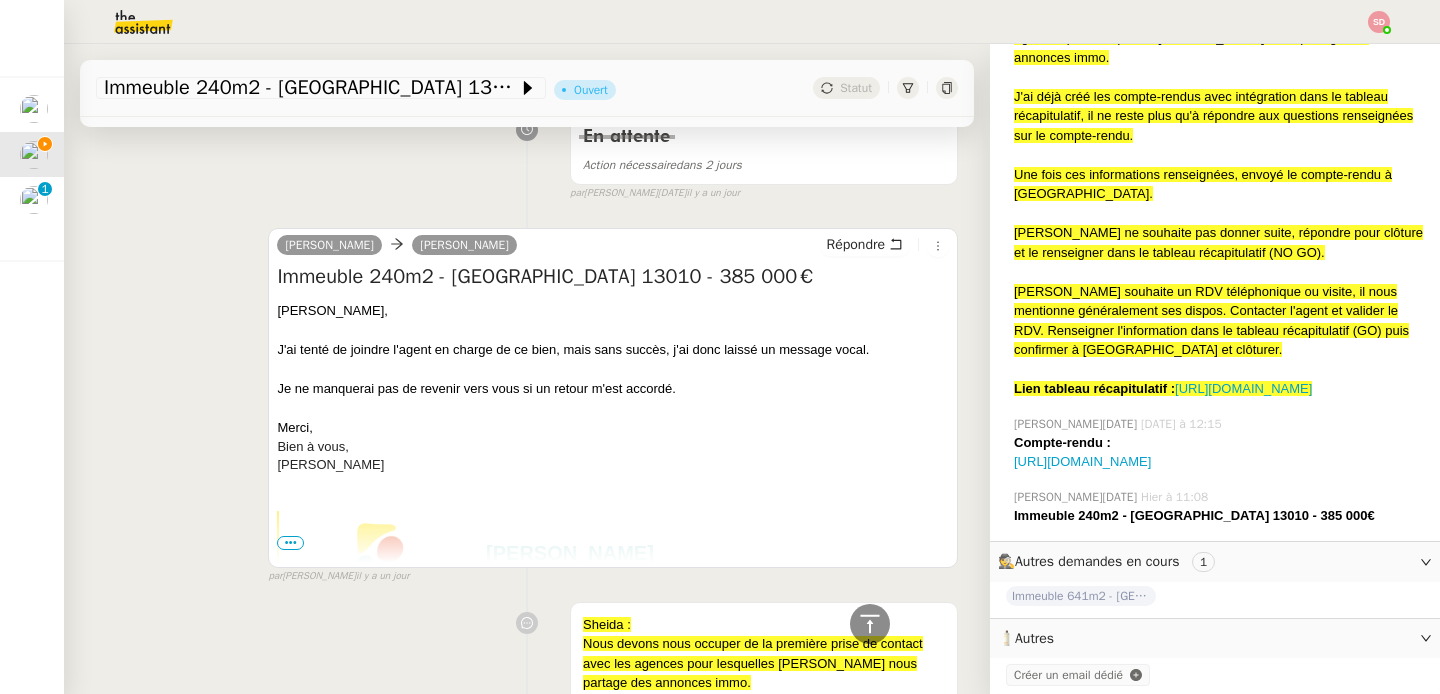 scroll, scrollTop: 669, scrollLeft: 0, axis: vertical 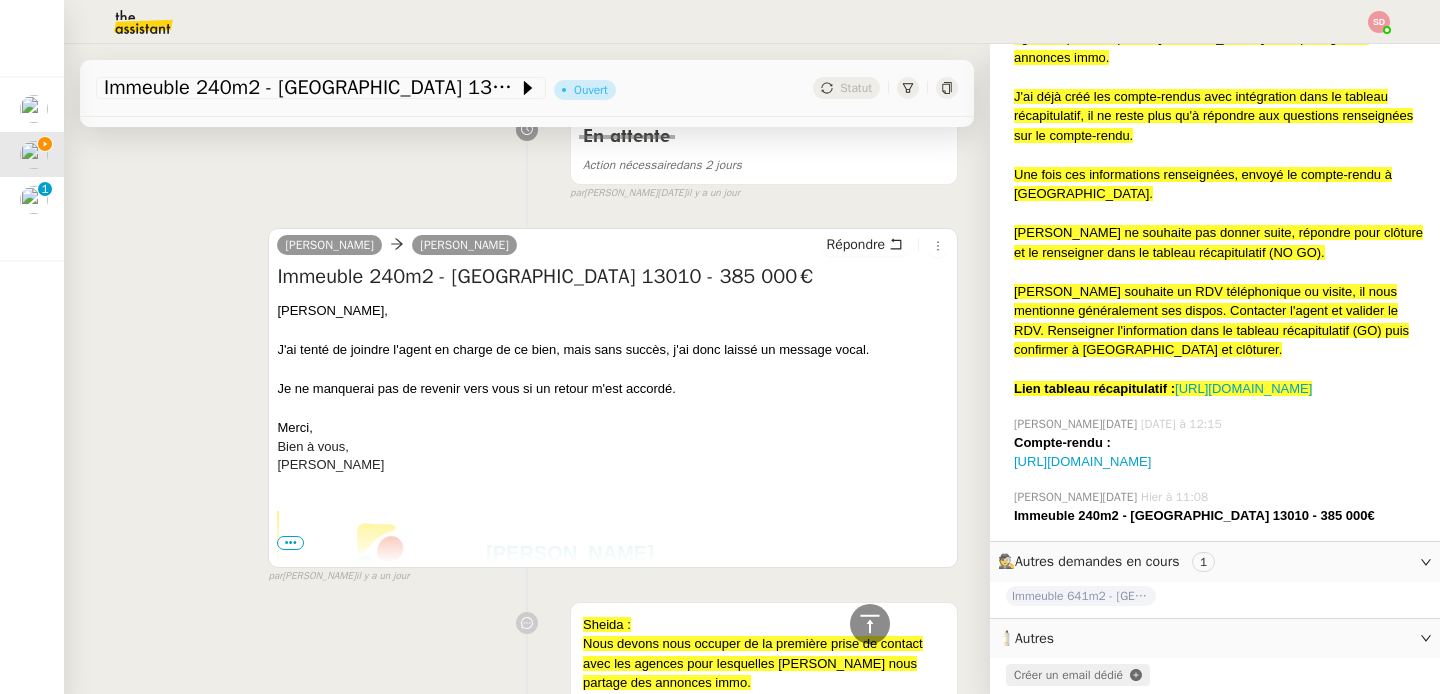 click on "Créer un email dédié" 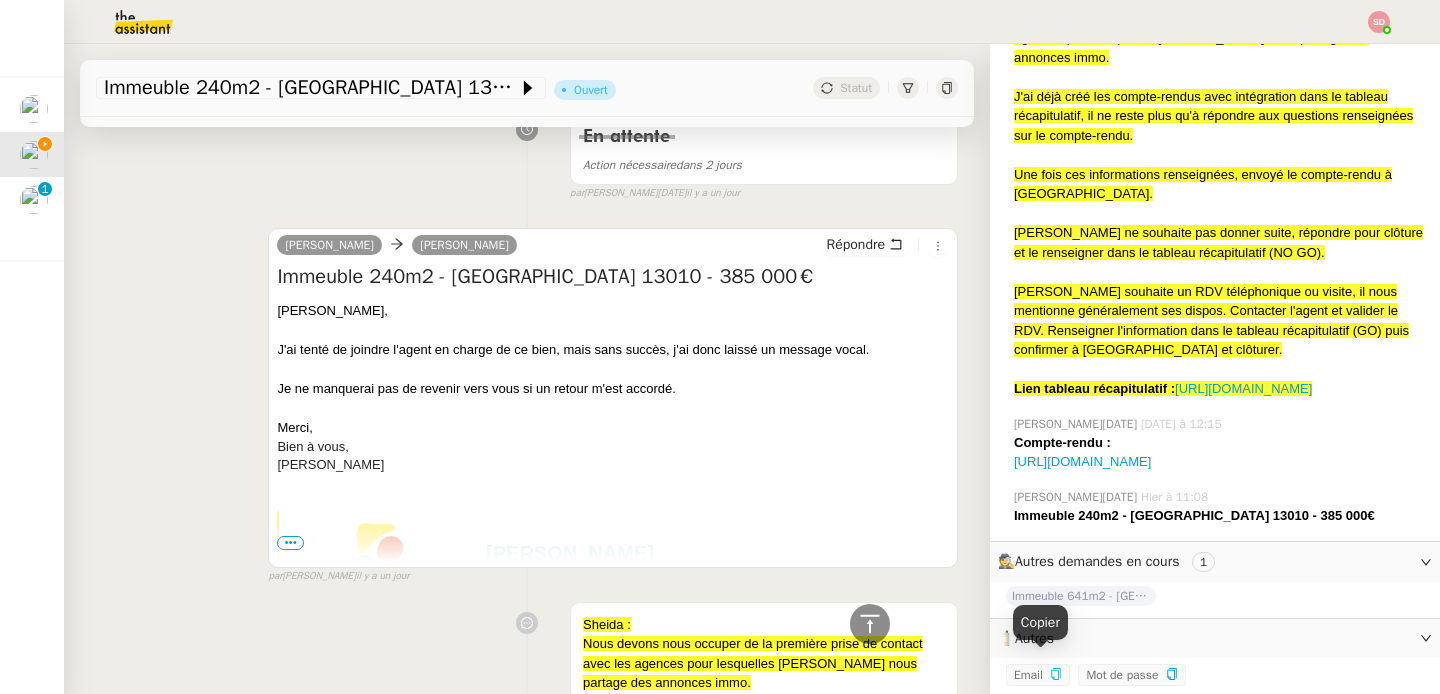 click 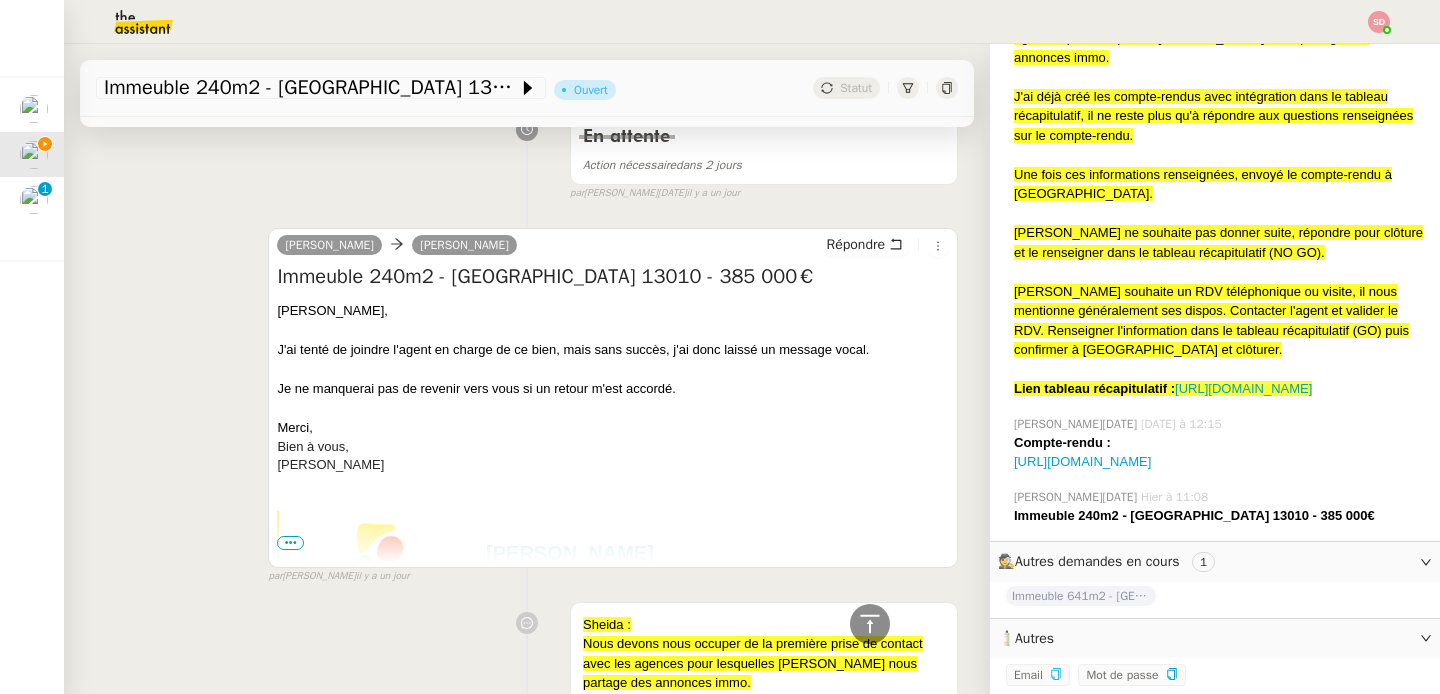 scroll, scrollTop: 0, scrollLeft: 0, axis: both 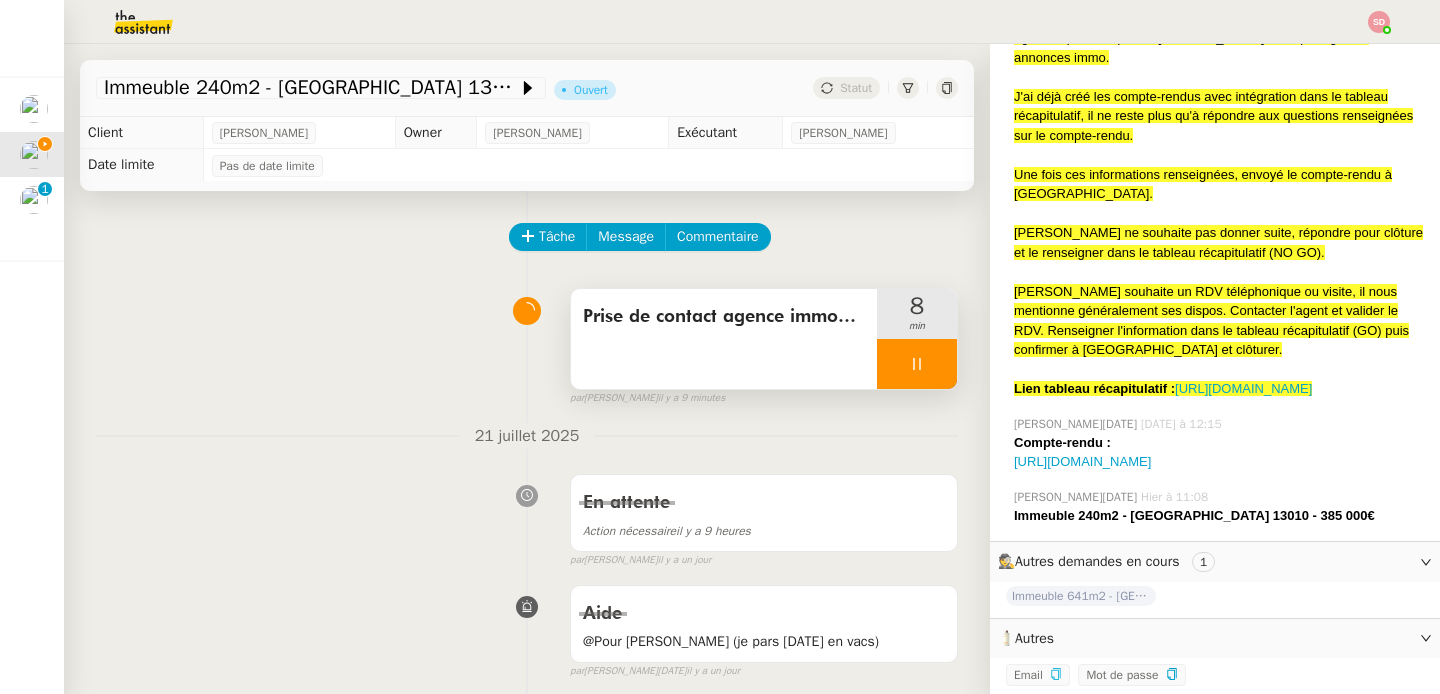 click at bounding box center [917, 364] 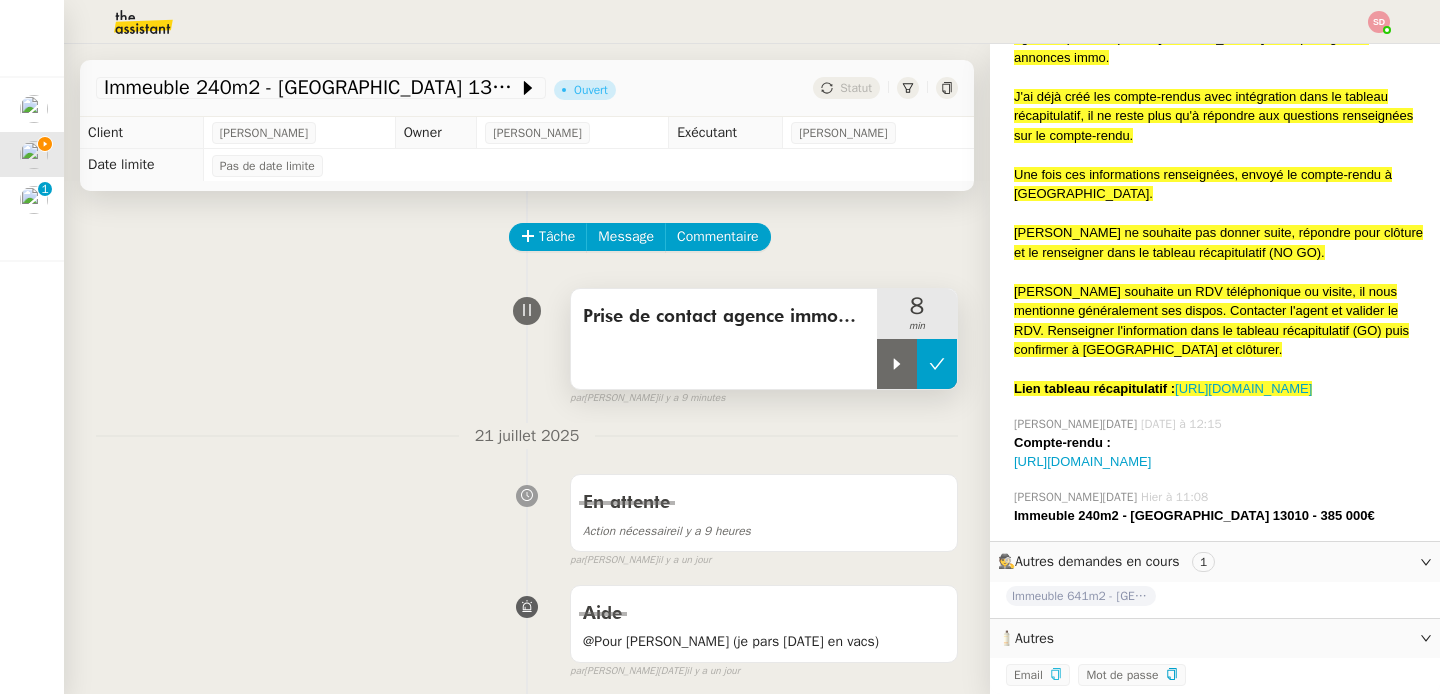 click at bounding box center (937, 364) 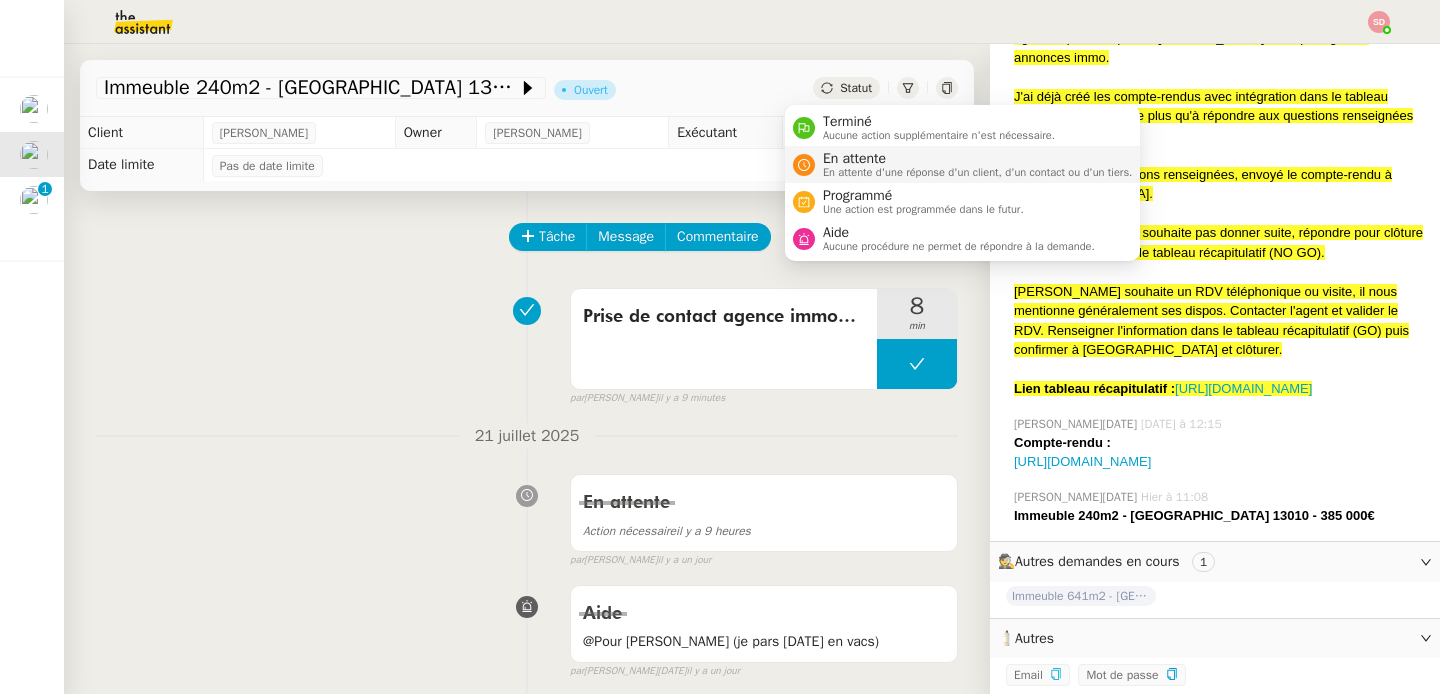 click on "En attente En attente d'une réponse d'un client, d'un contact ou d'un tiers." at bounding box center (974, 164) 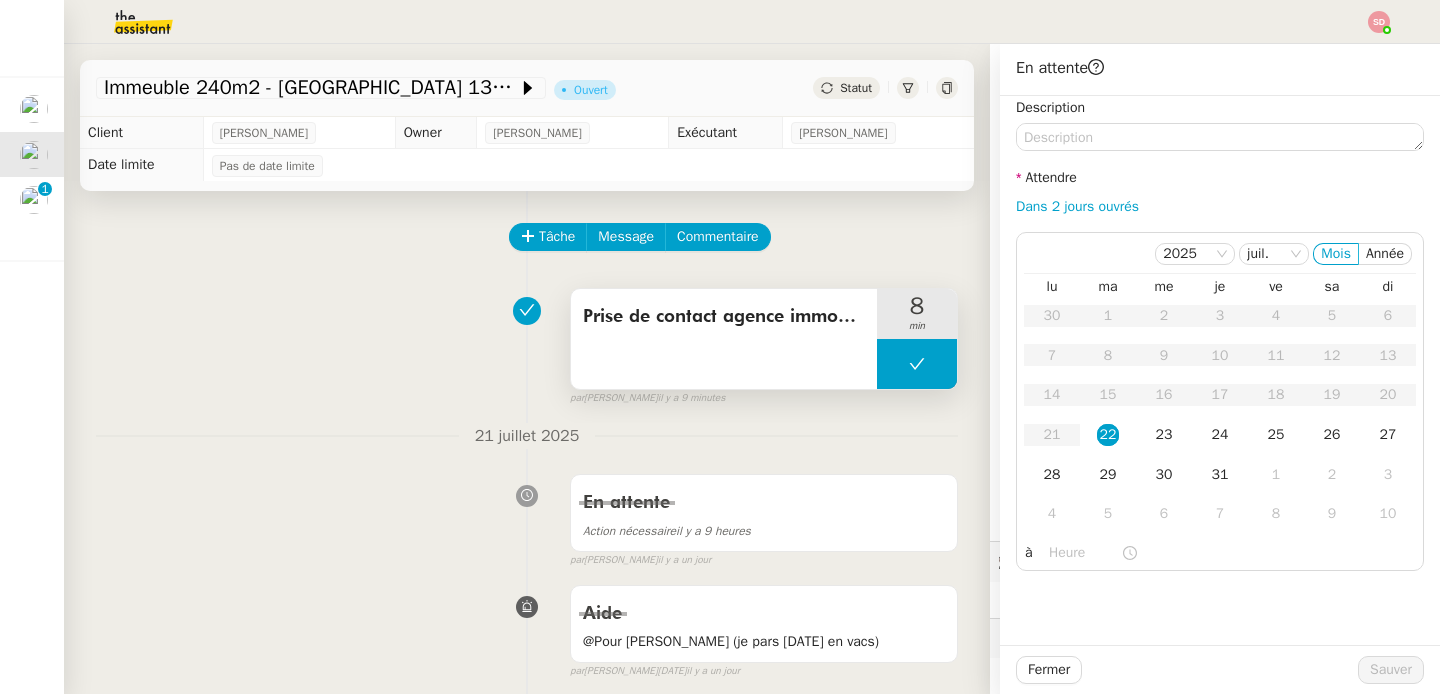 click at bounding box center (917, 364) 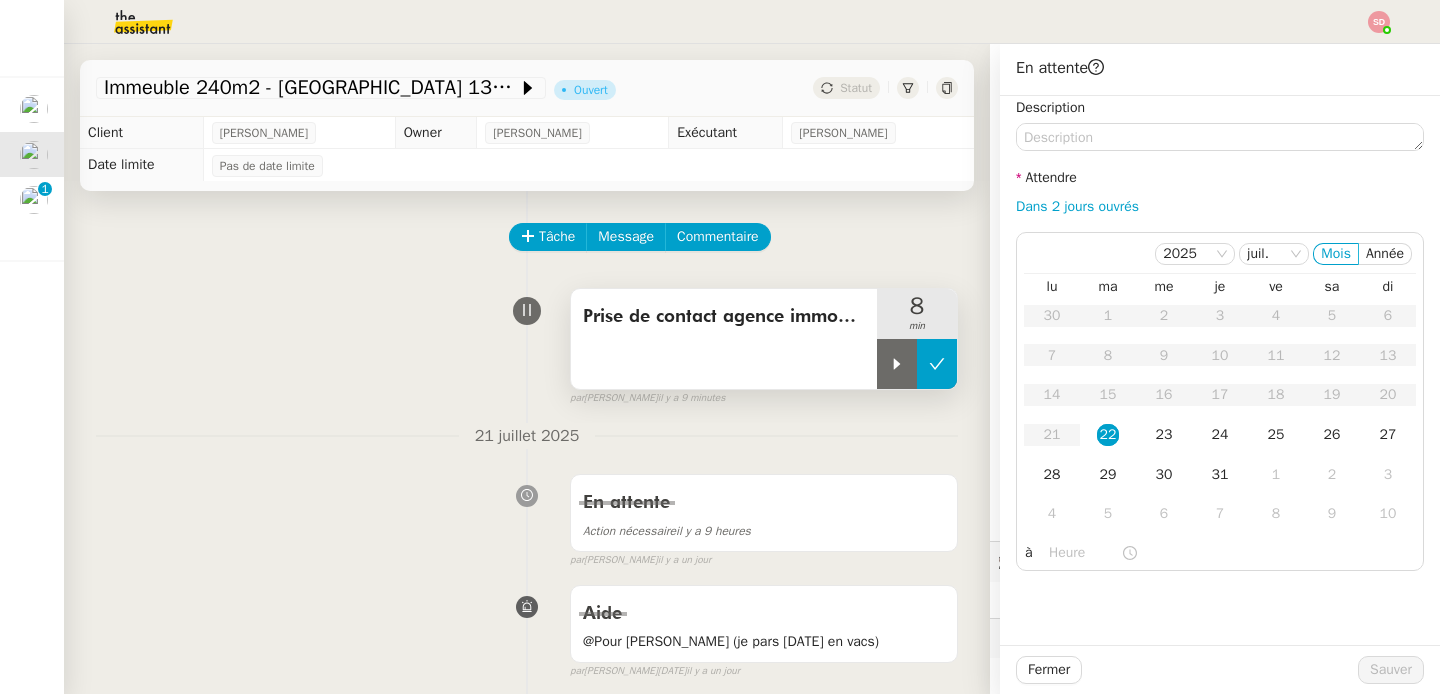 click at bounding box center [897, 364] 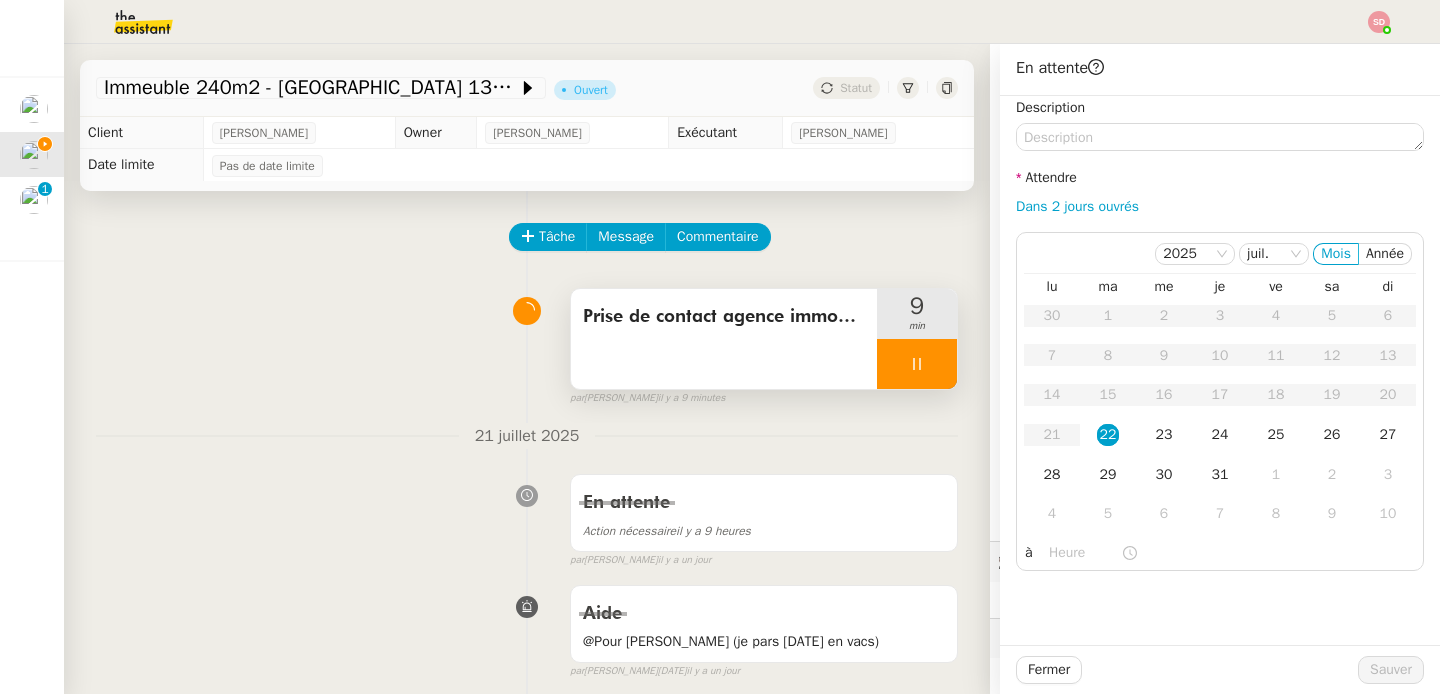 click at bounding box center (917, 364) 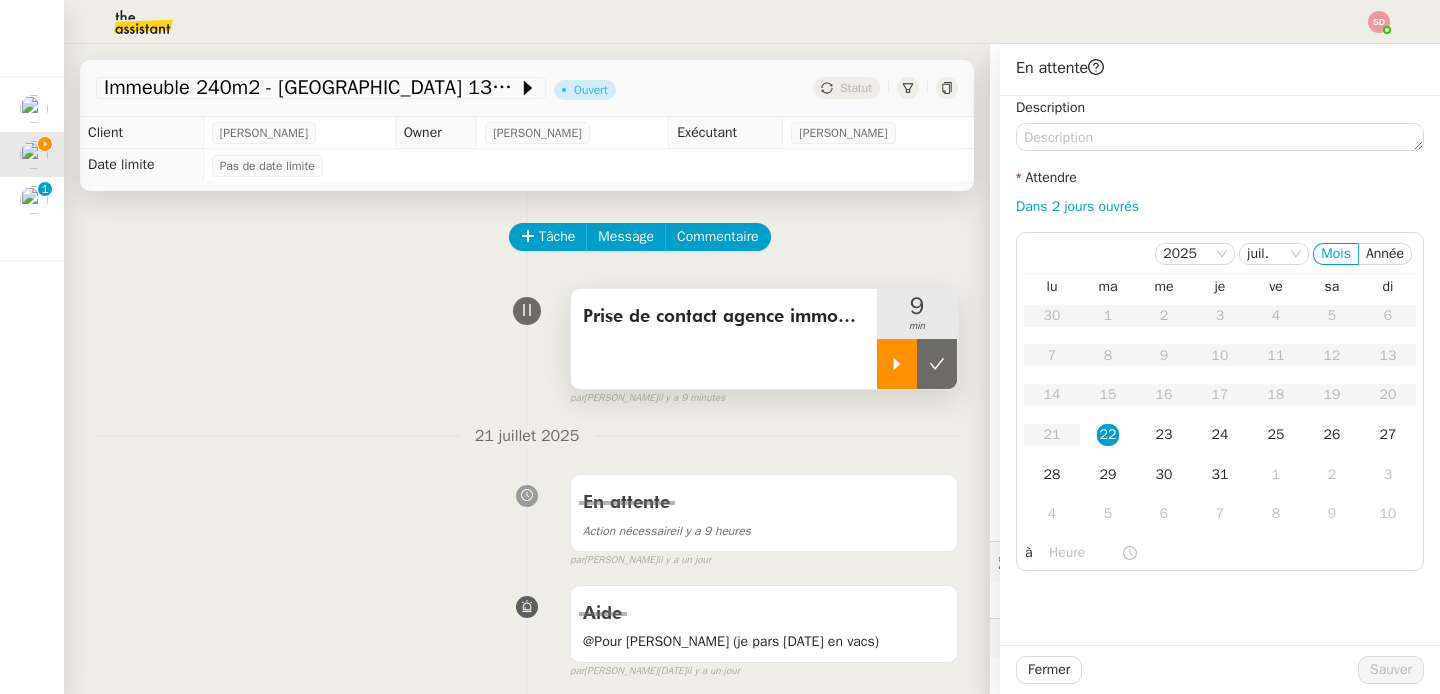 click at bounding box center (937, 364) 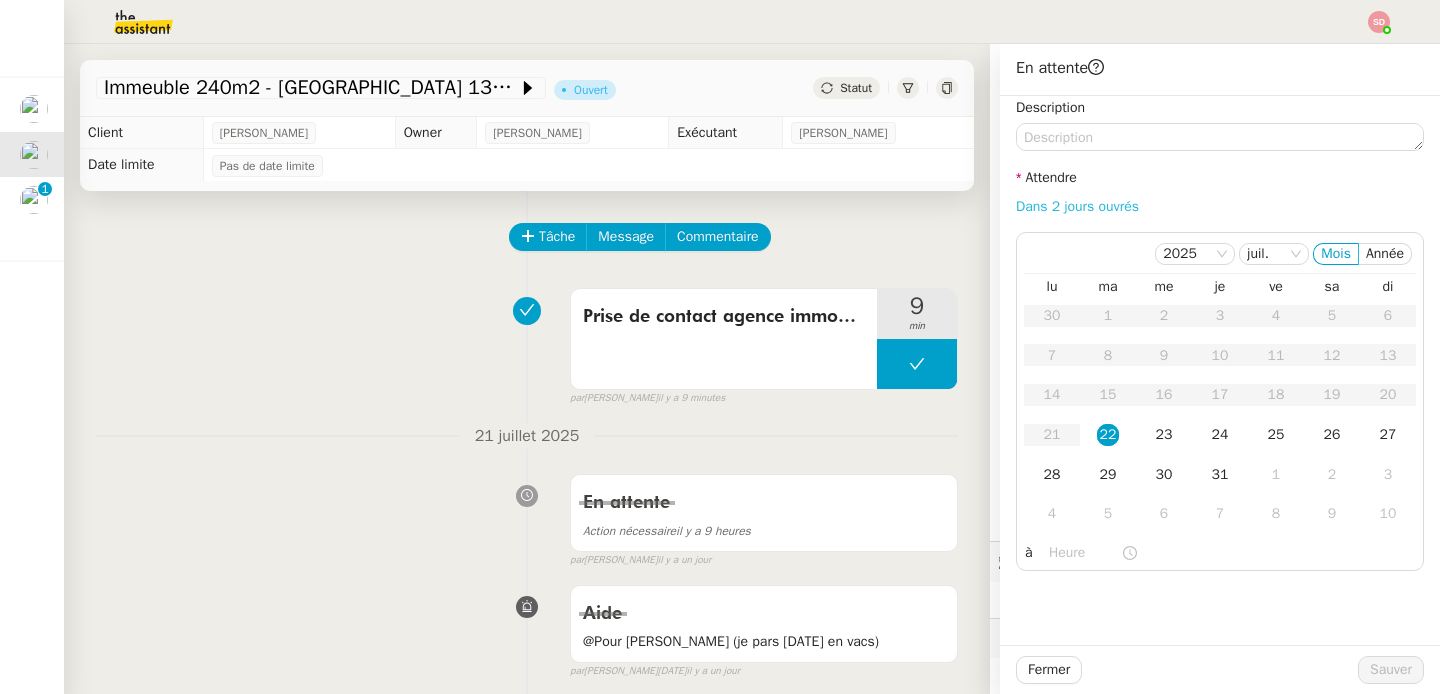 click on "Dans 2 jours ouvrés" 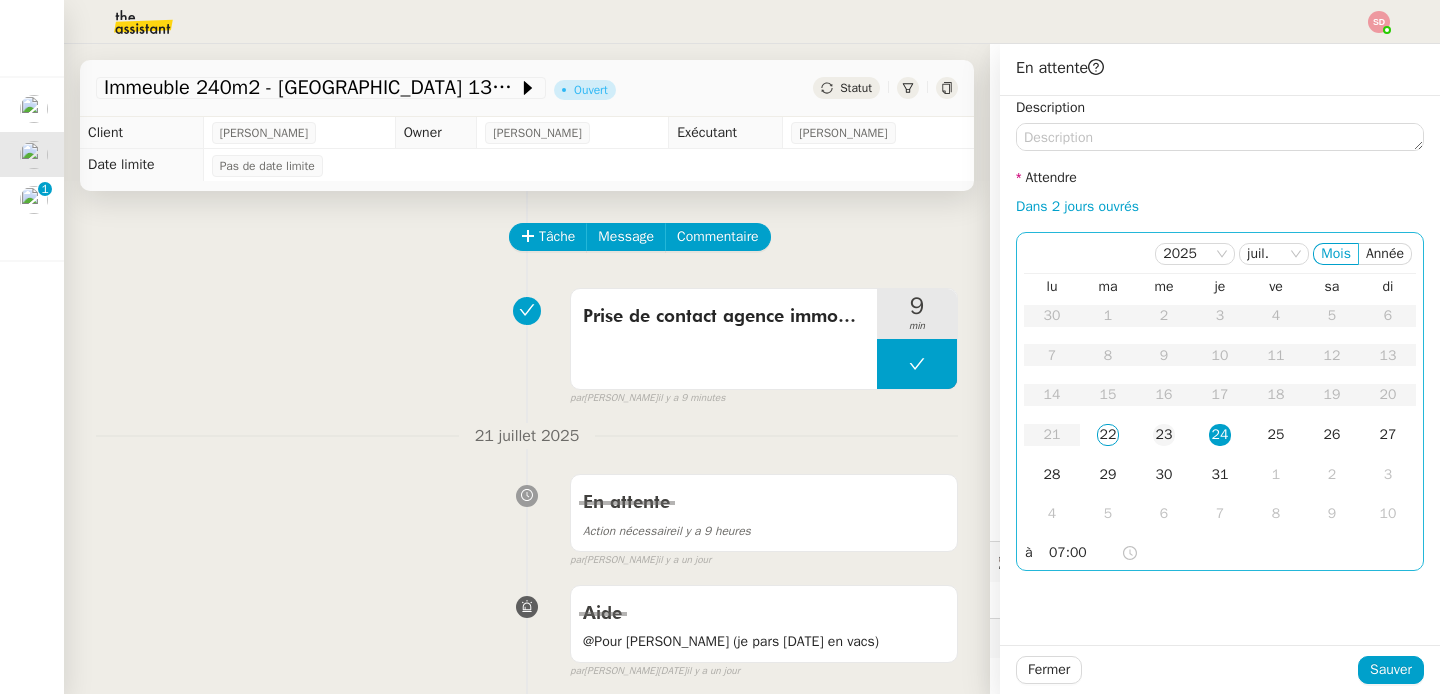 click on "23" 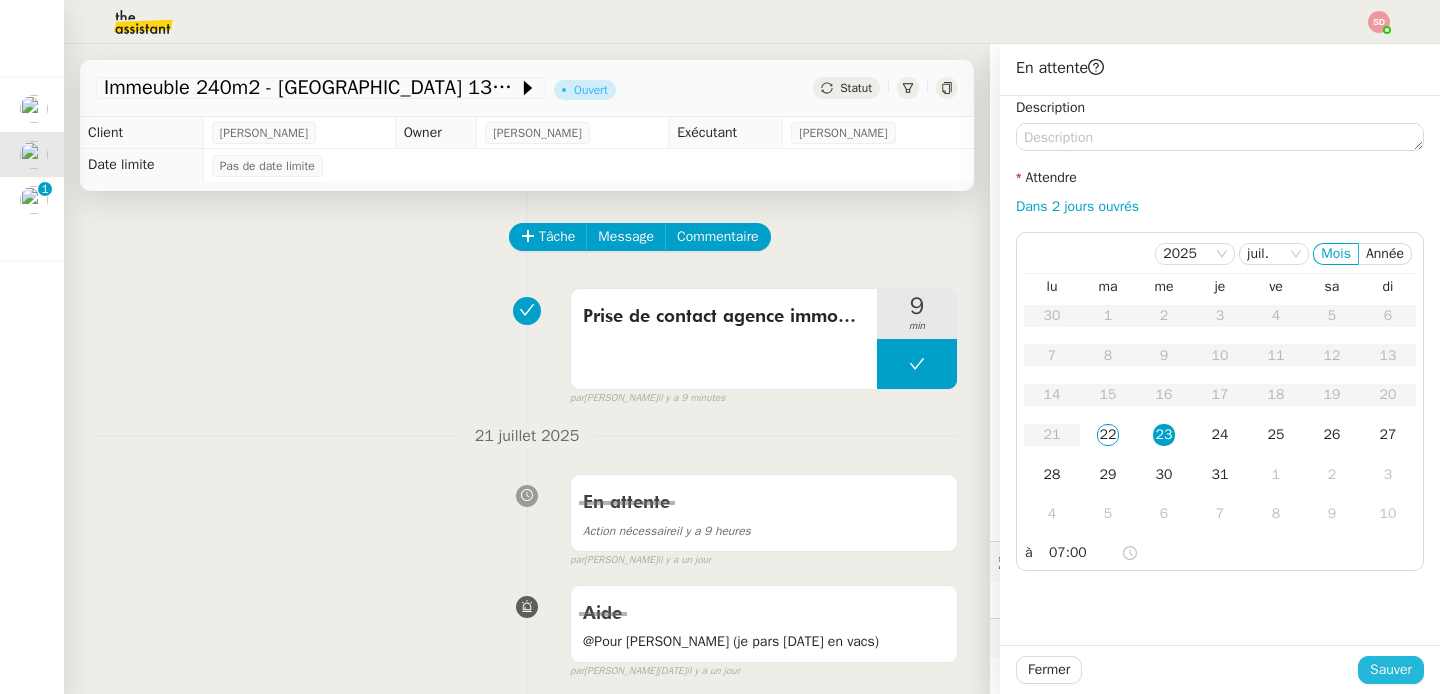 click on "Sauver" 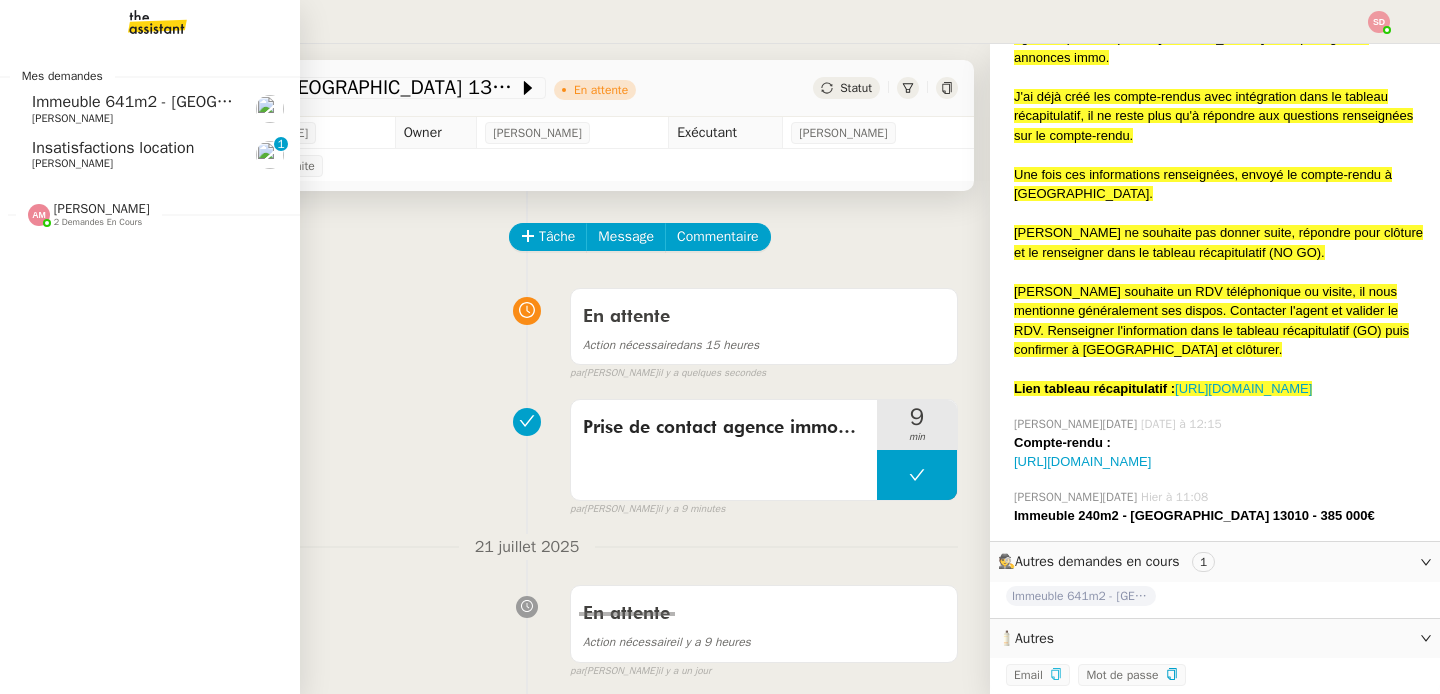 click on "Immeuble 641m2 - [GEOGRAPHIC_DATA] 13003 - 695 000€" 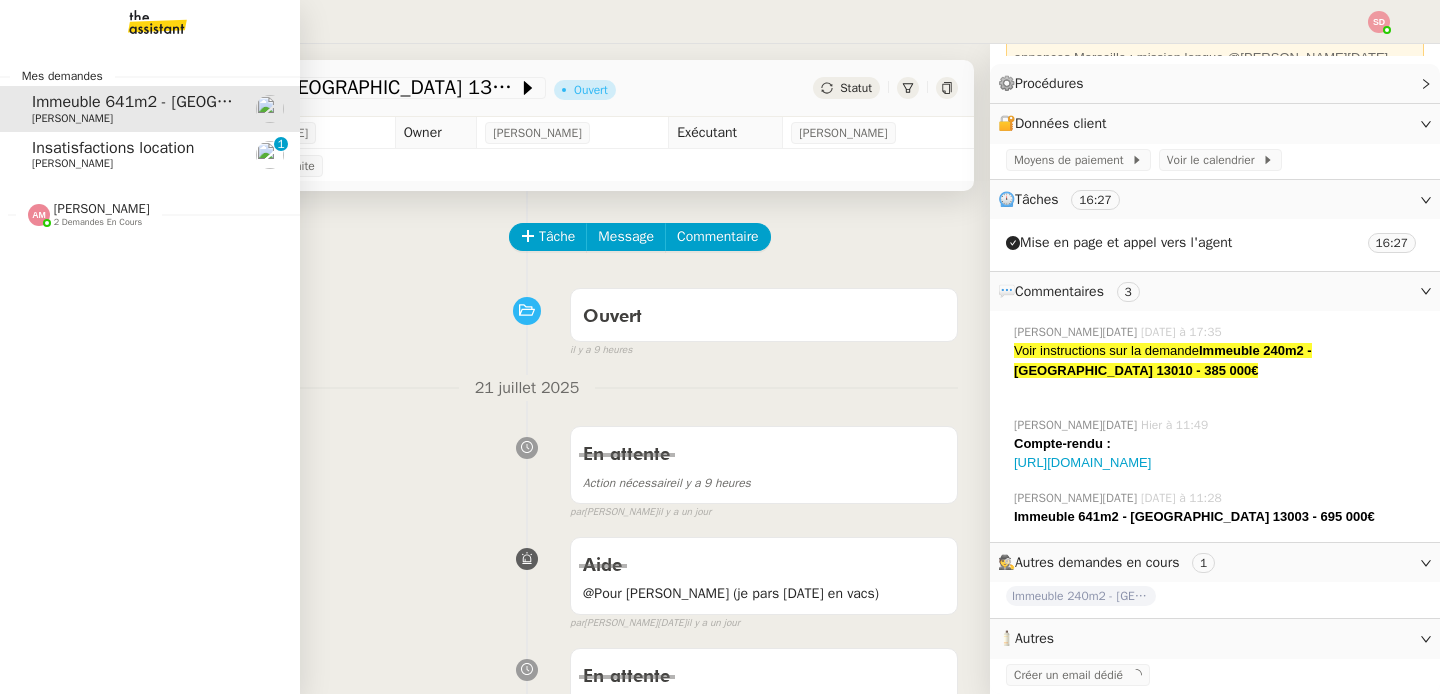 scroll, scrollTop: 258, scrollLeft: 0, axis: vertical 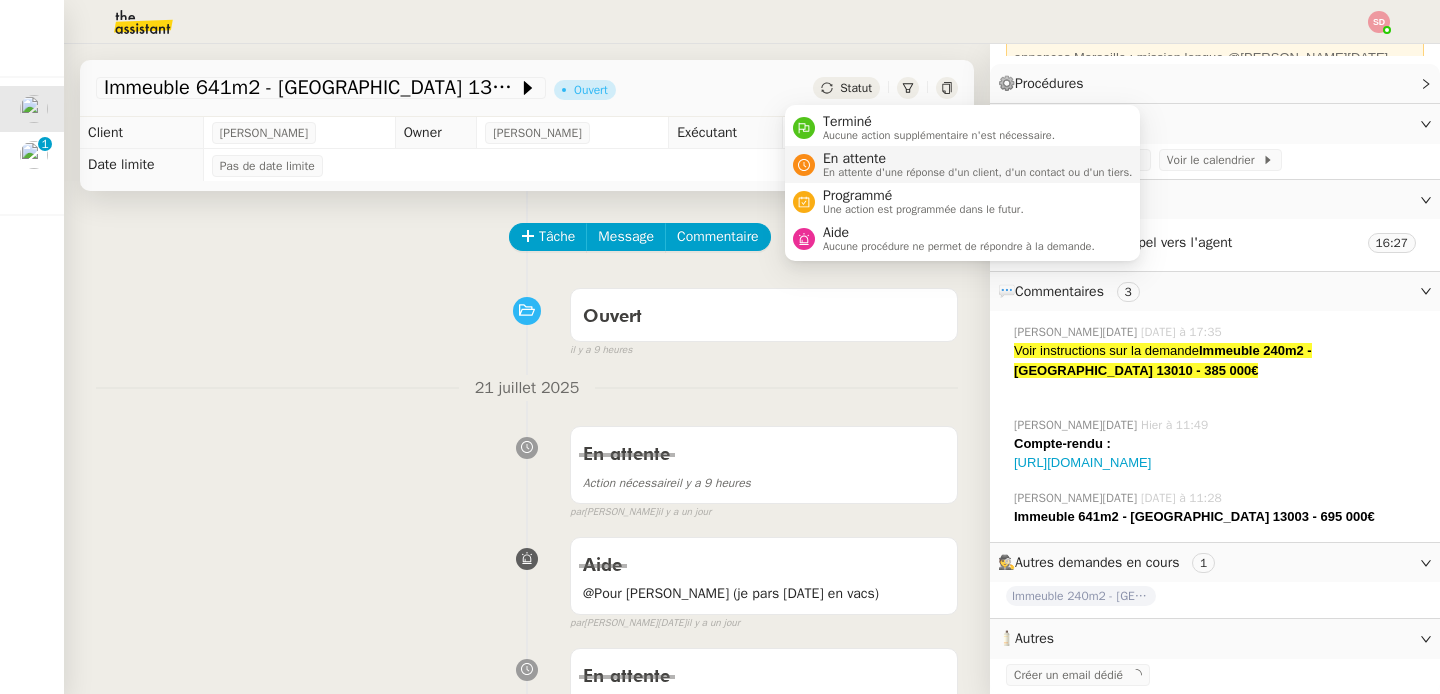 click on "En attente d'une réponse d'un client, d'un contact ou d'un tiers." at bounding box center [978, 172] 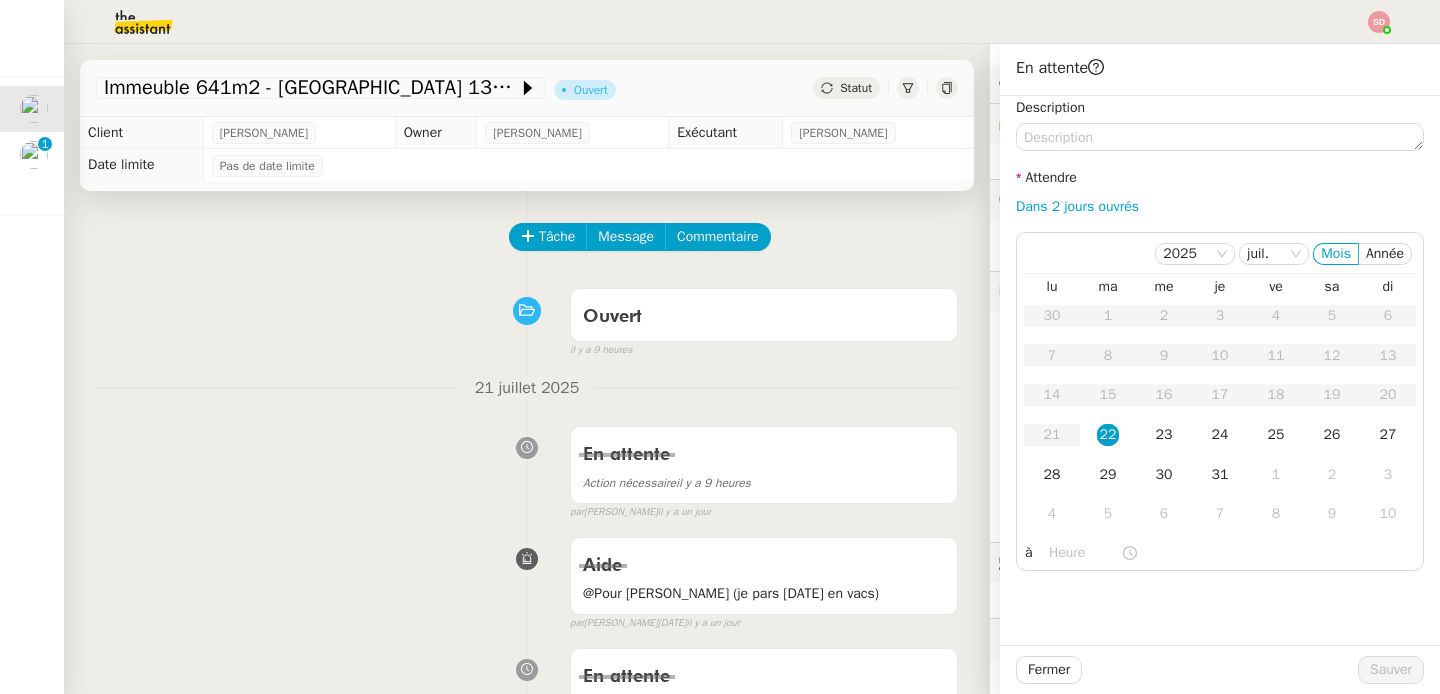 scroll, scrollTop: 258, scrollLeft: 0, axis: vertical 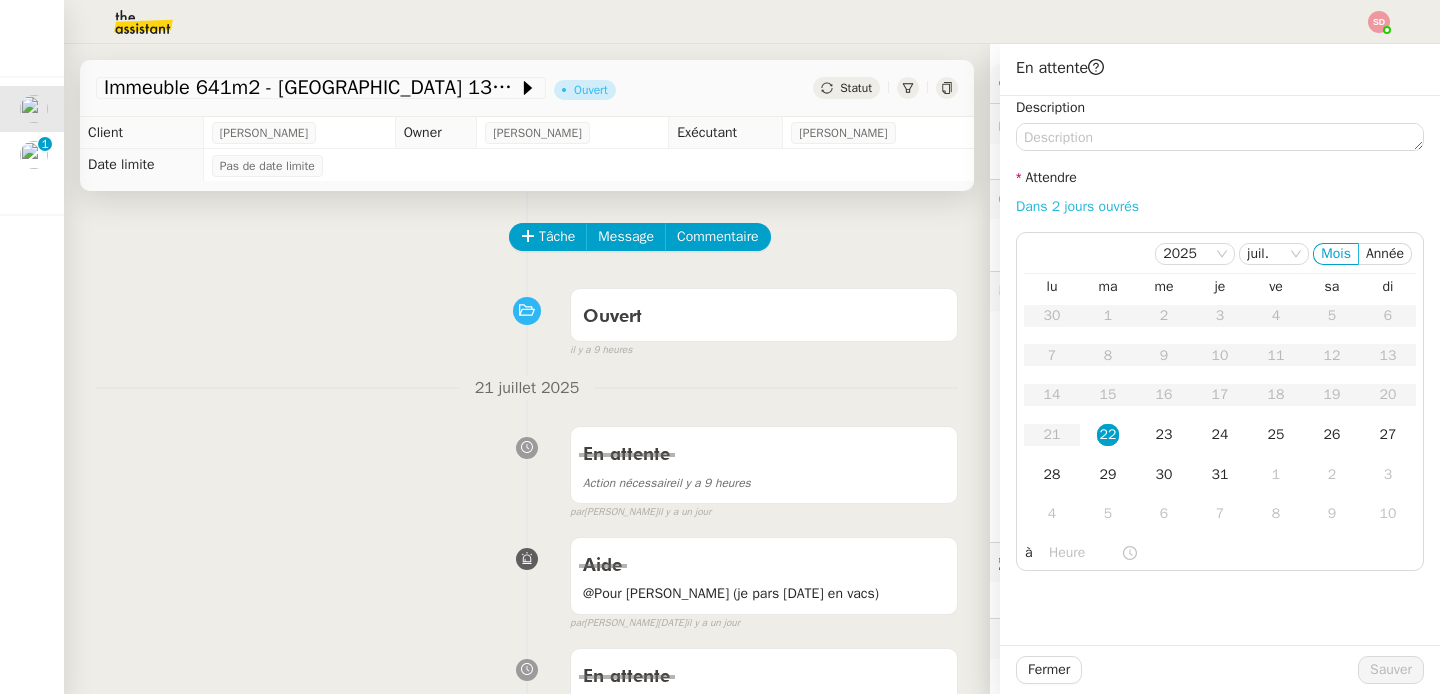 click on "Dans 2 jours ouvrés" 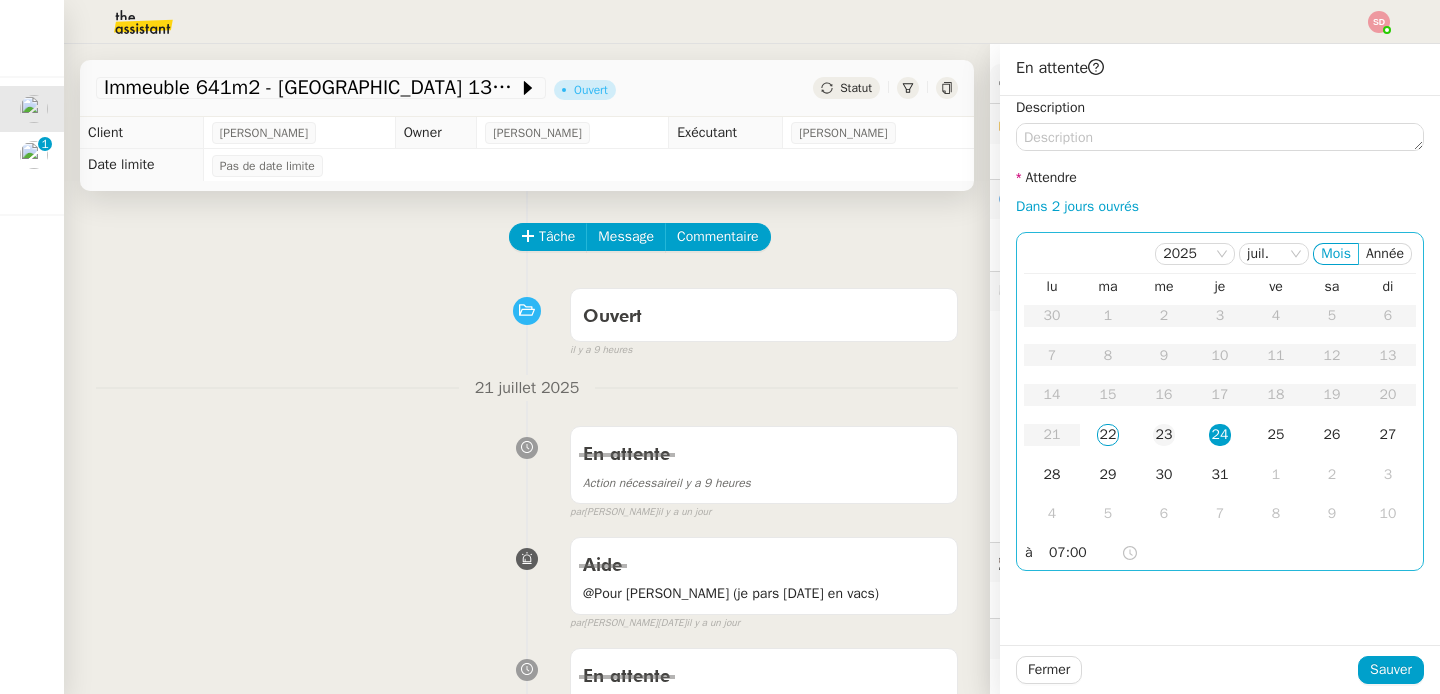 click on "23" 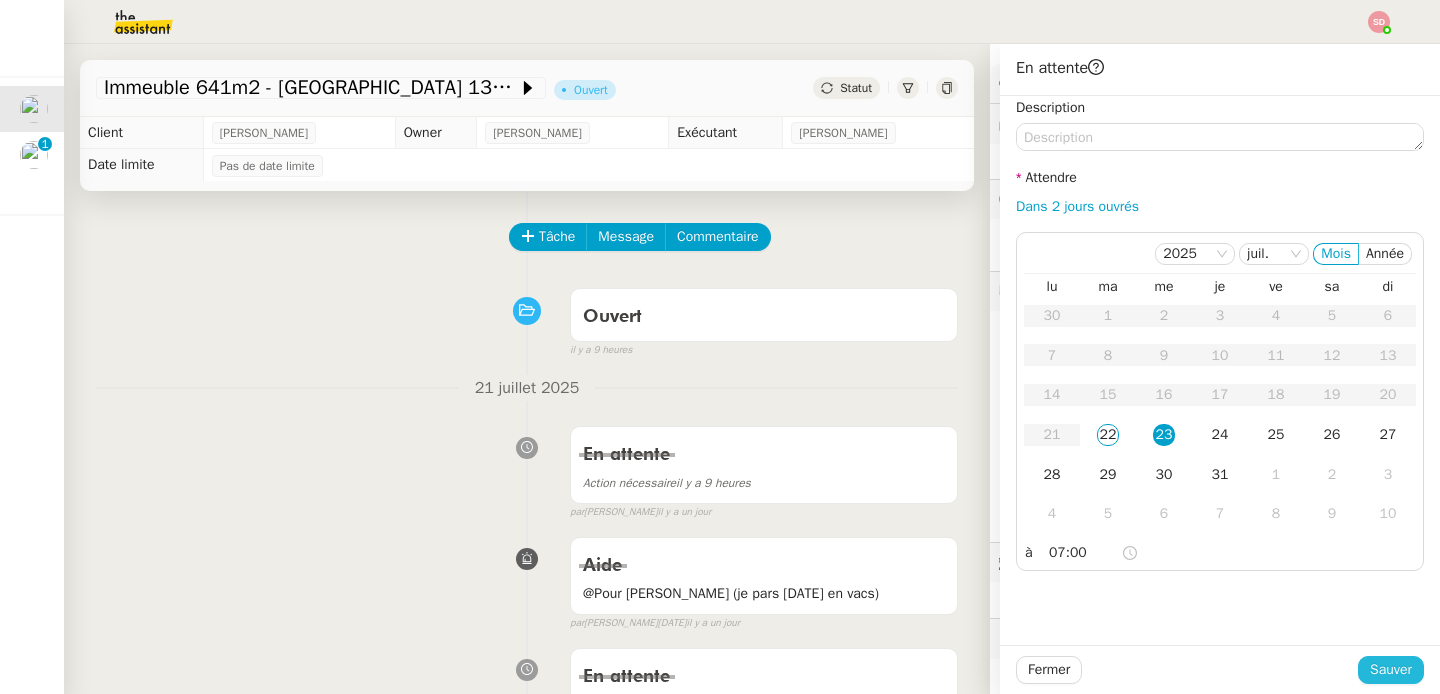 click on "Sauver" 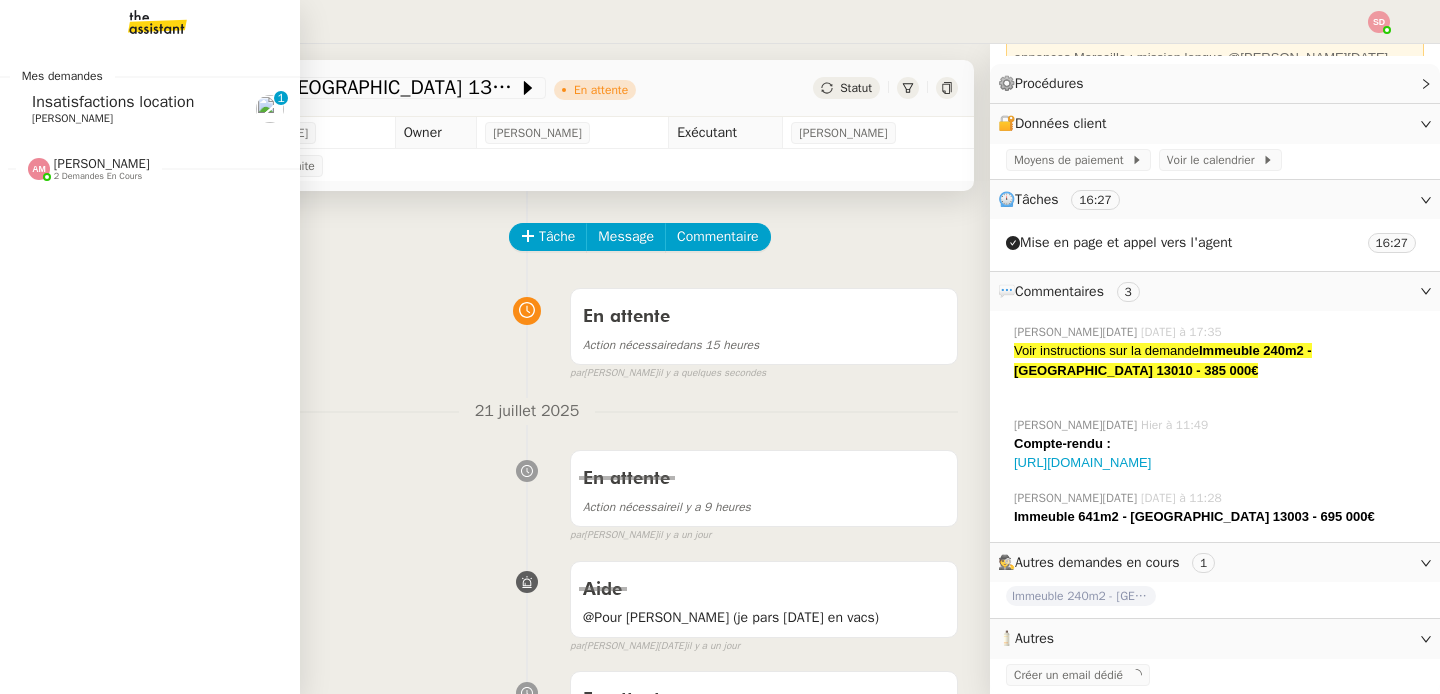 click on "[PERSON_NAME]" 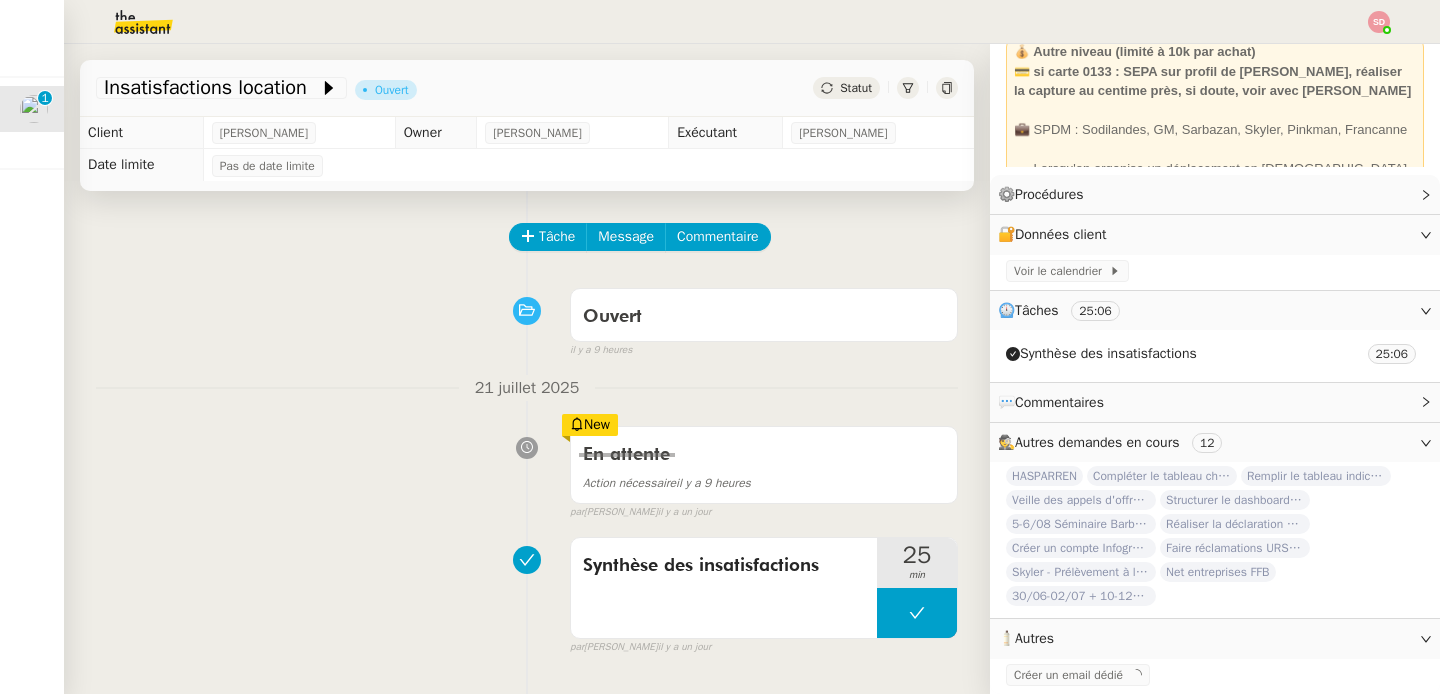 scroll, scrollTop: 128, scrollLeft: 0, axis: vertical 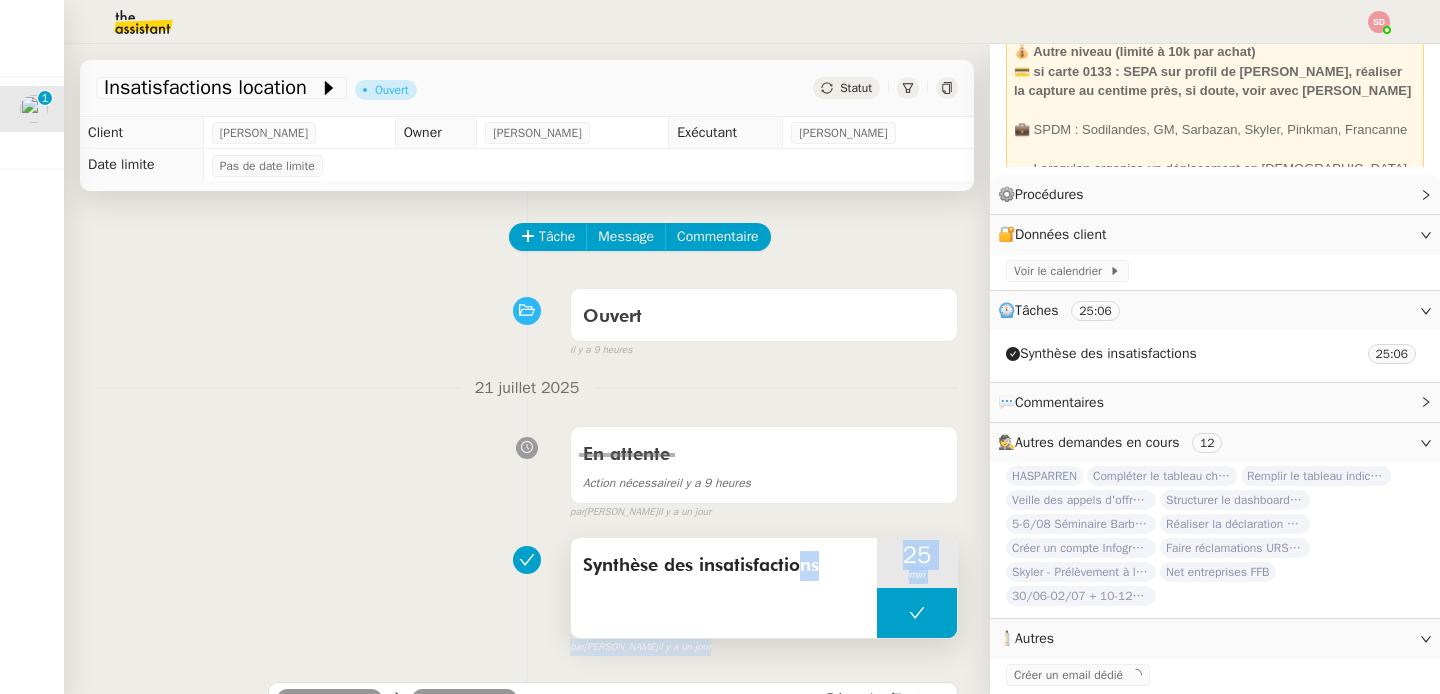 drag, startPoint x: 550, startPoint y: 564, endPoint x: 780, endPoint y: 558, distance: 230.07825 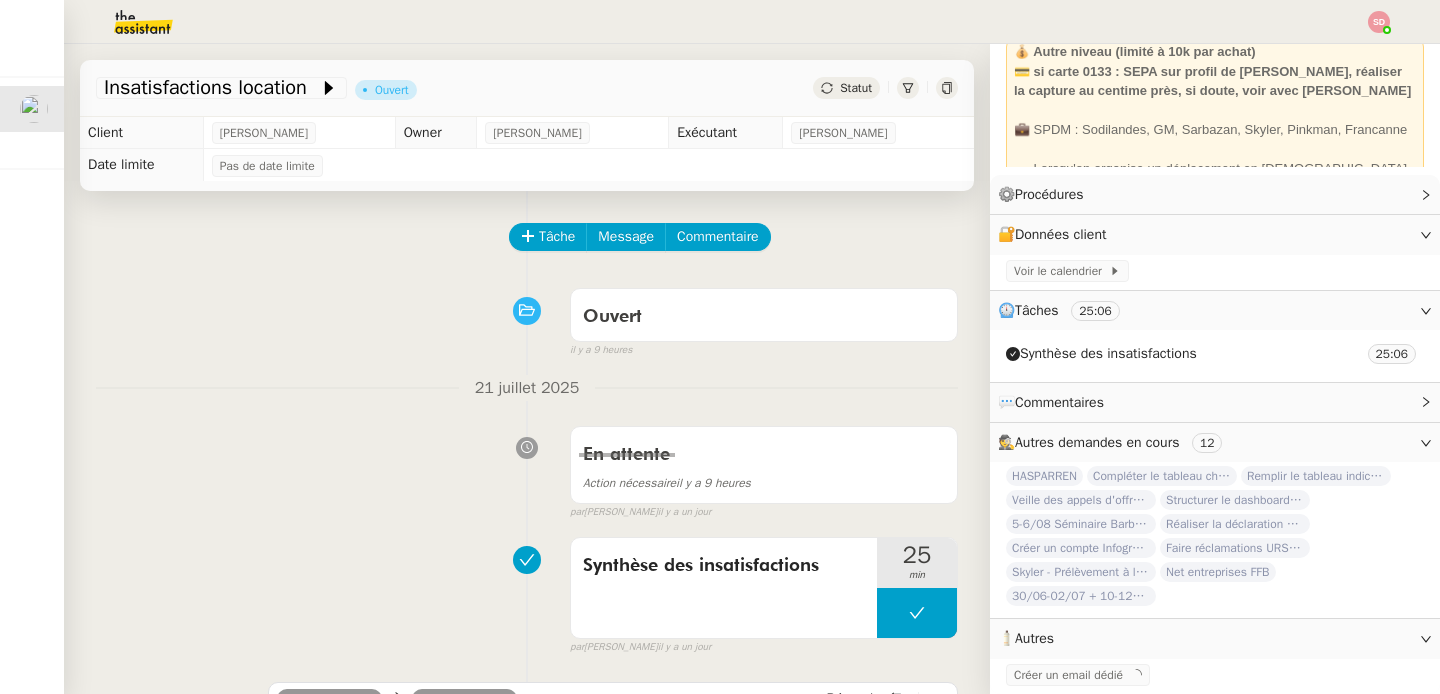 click on "il y a 9 heures" at bounding box center [764, 350] 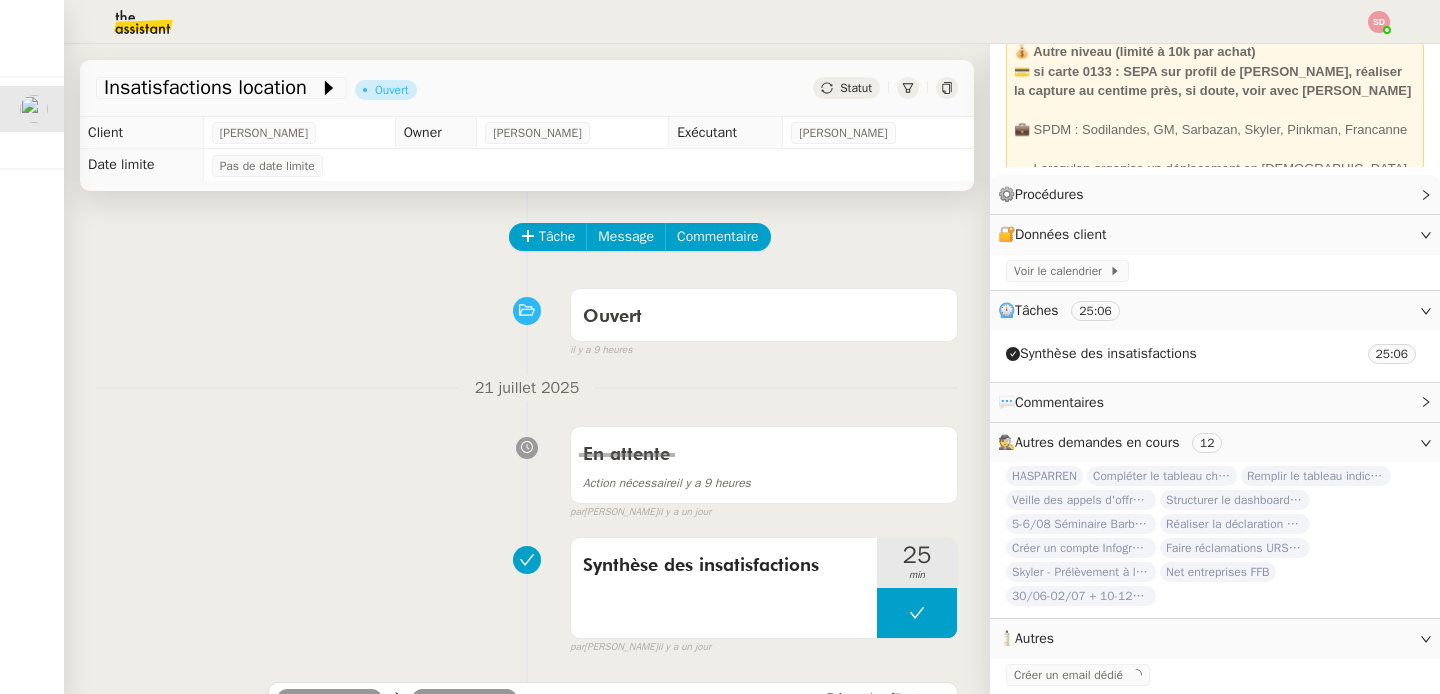 click on "Synthèse des insatisfactions" 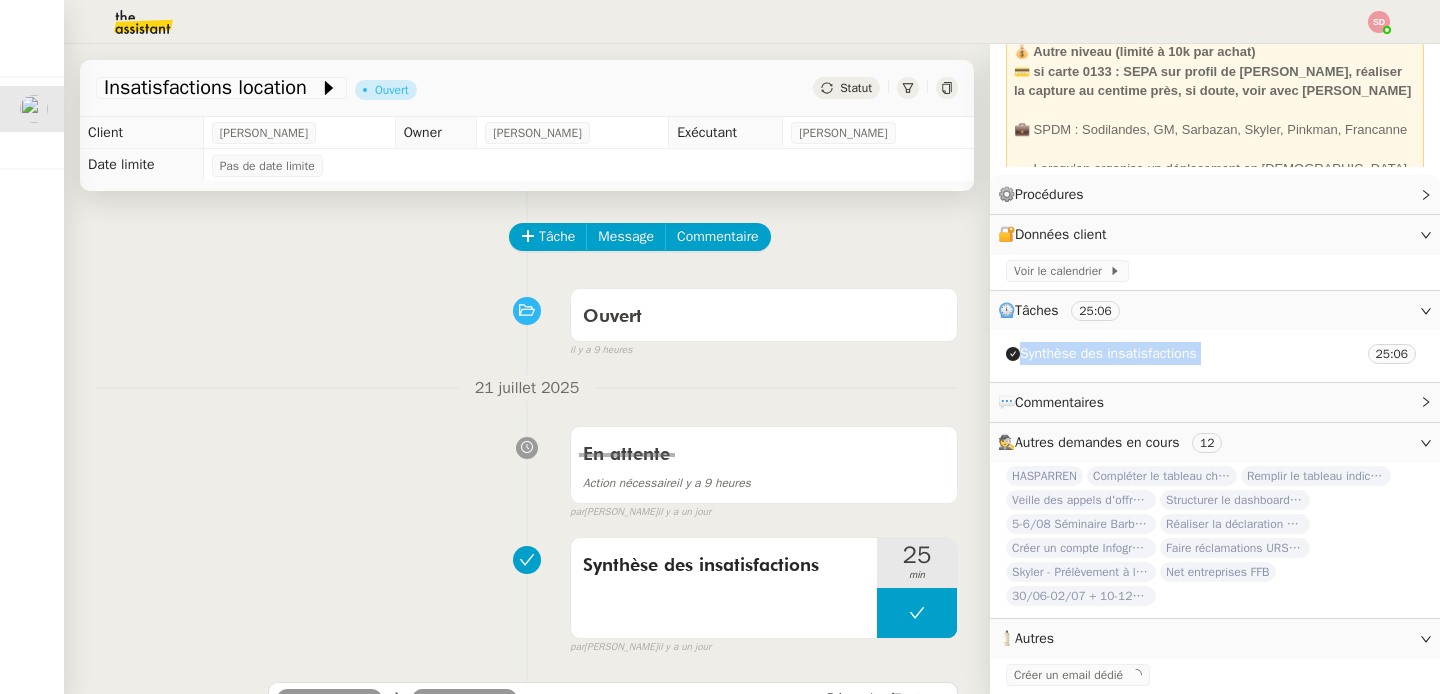click on "Synthèse des insatisfactions" 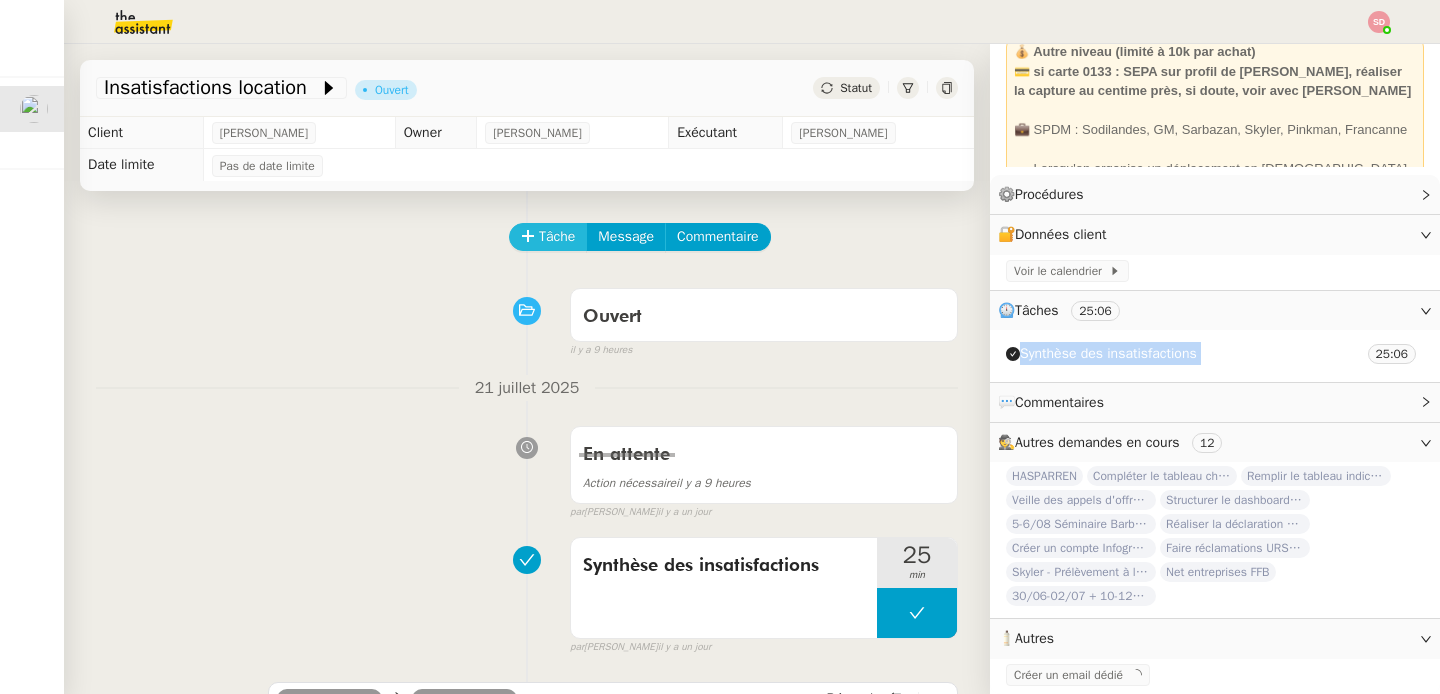 click on "Tâche" 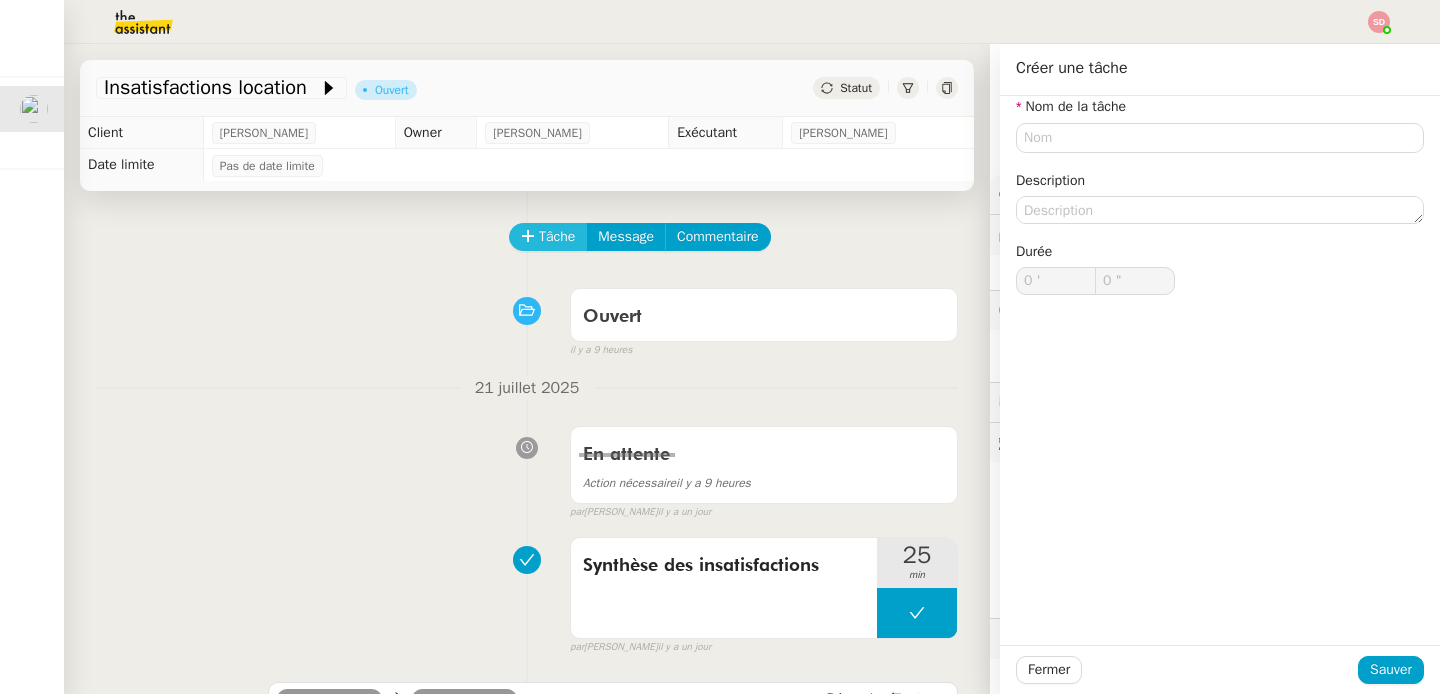 scroll, scrollTop: 128, scrollLeft: 0, axis: vertical 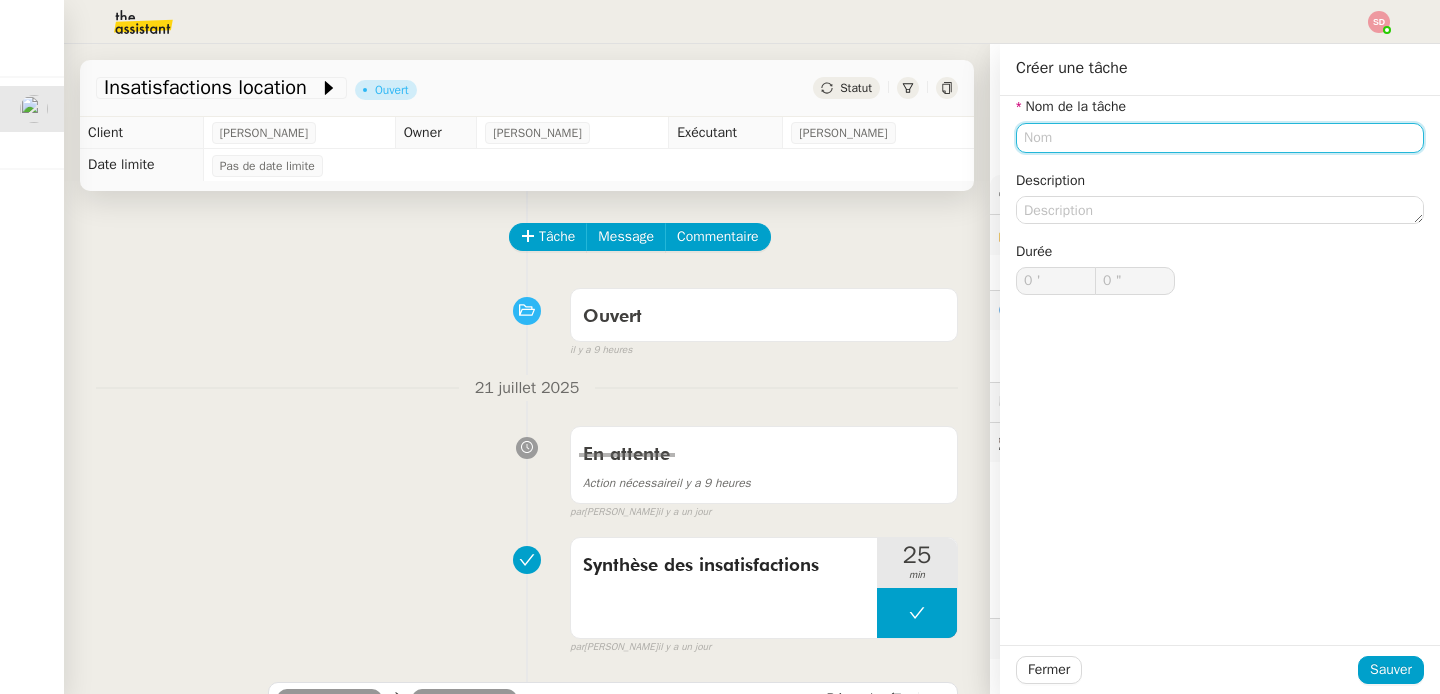 paste on "Synthèse des insatisfactions" 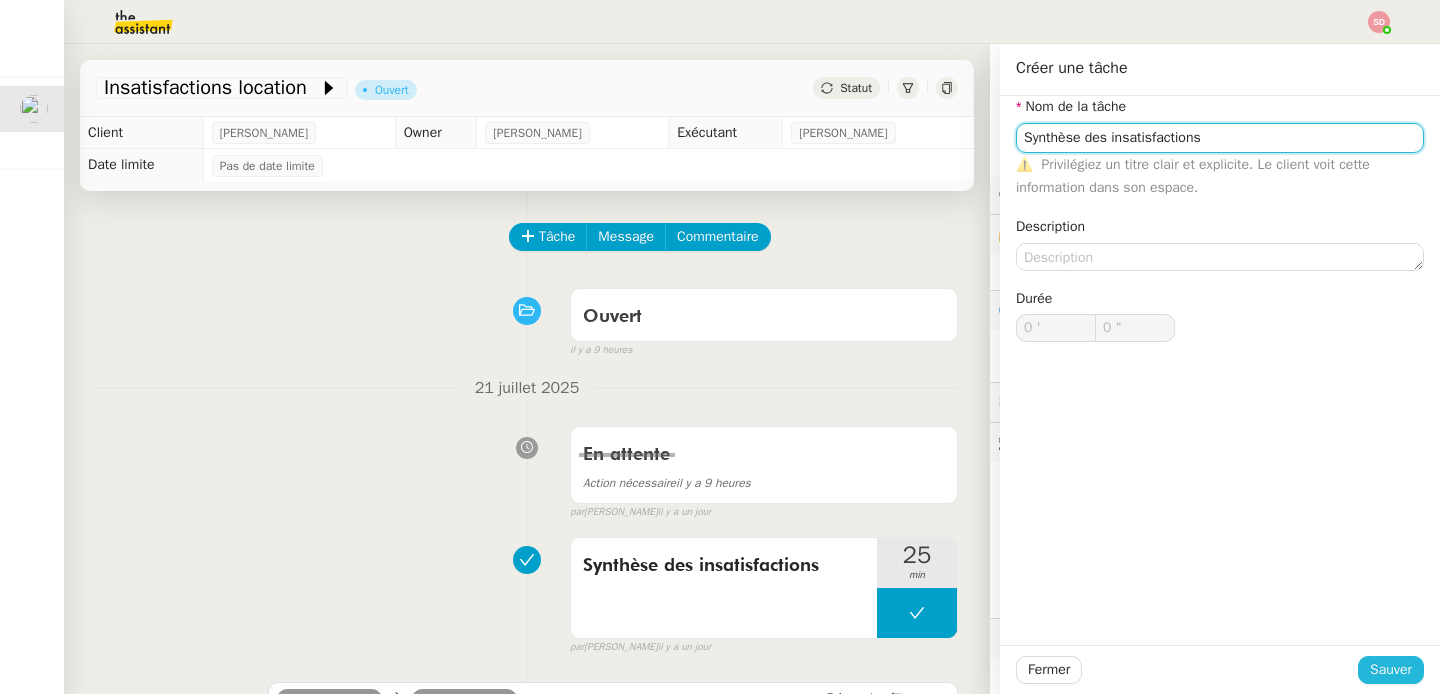 type on "Synthèse des insatisfactions" 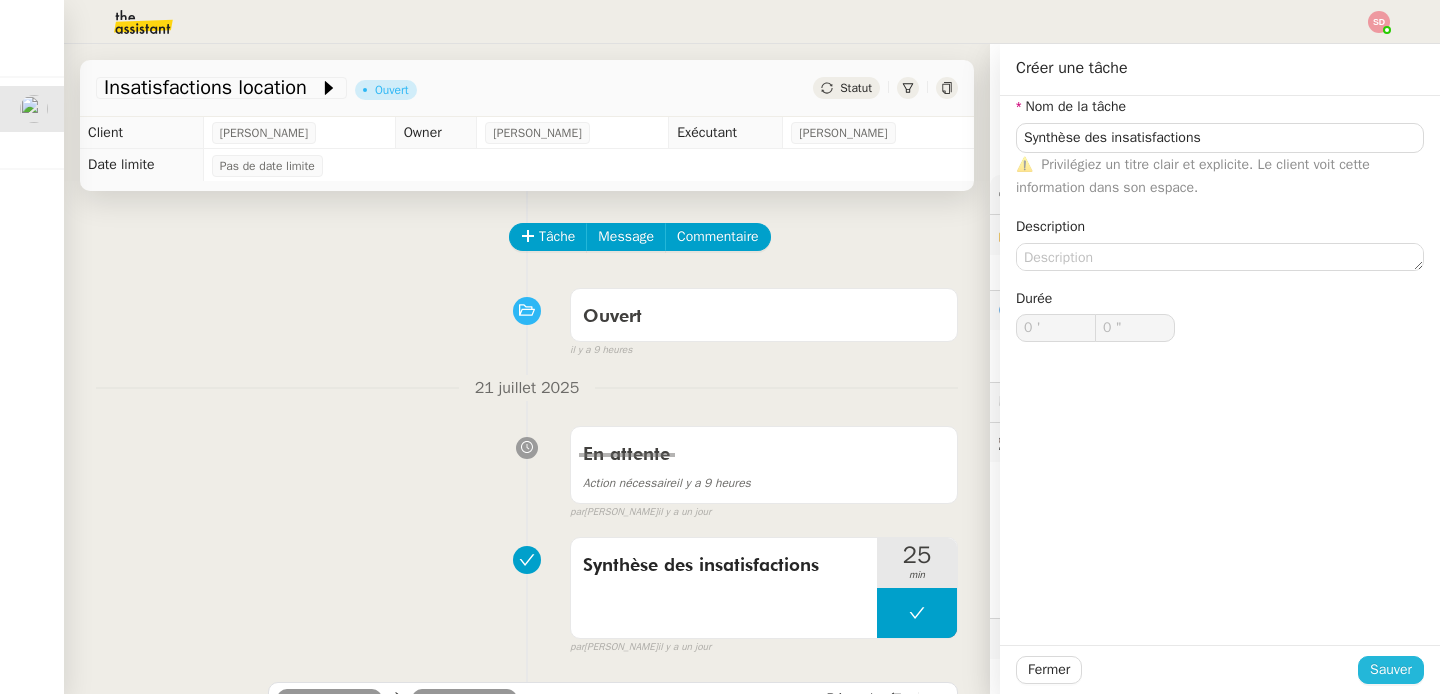 click on "Sauver" 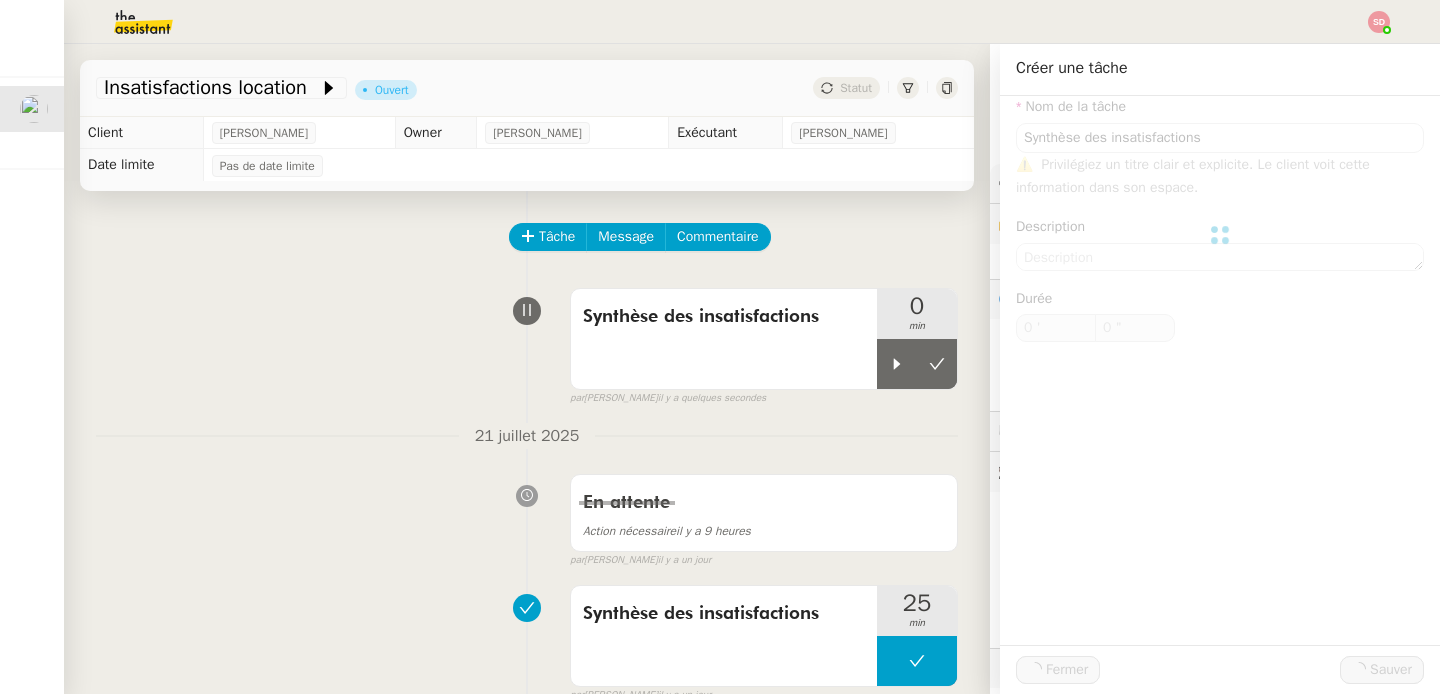 scroll, scrollTop: 139, scrollLeft: 0, axis: vertical 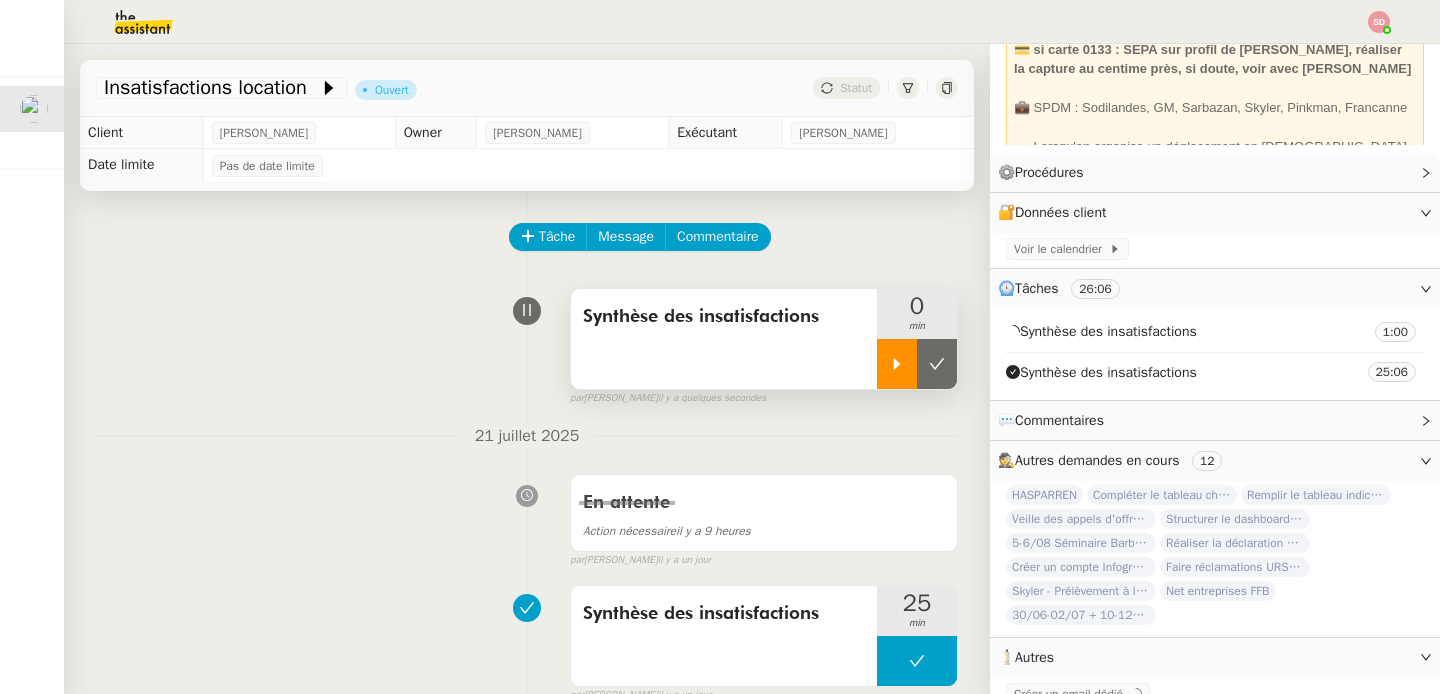click at bounding box center [897, 364] 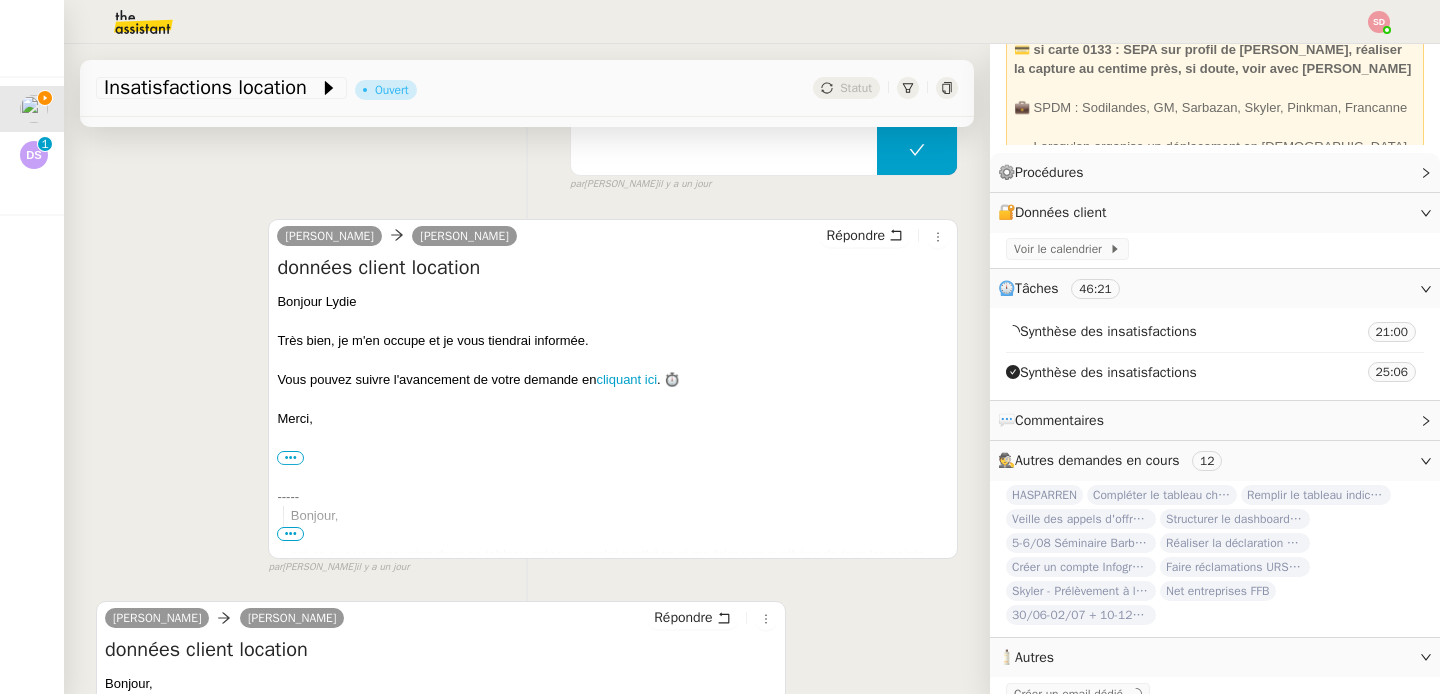 scroll, scrollTop: 679, scrollLeft: 0, axis: vertical 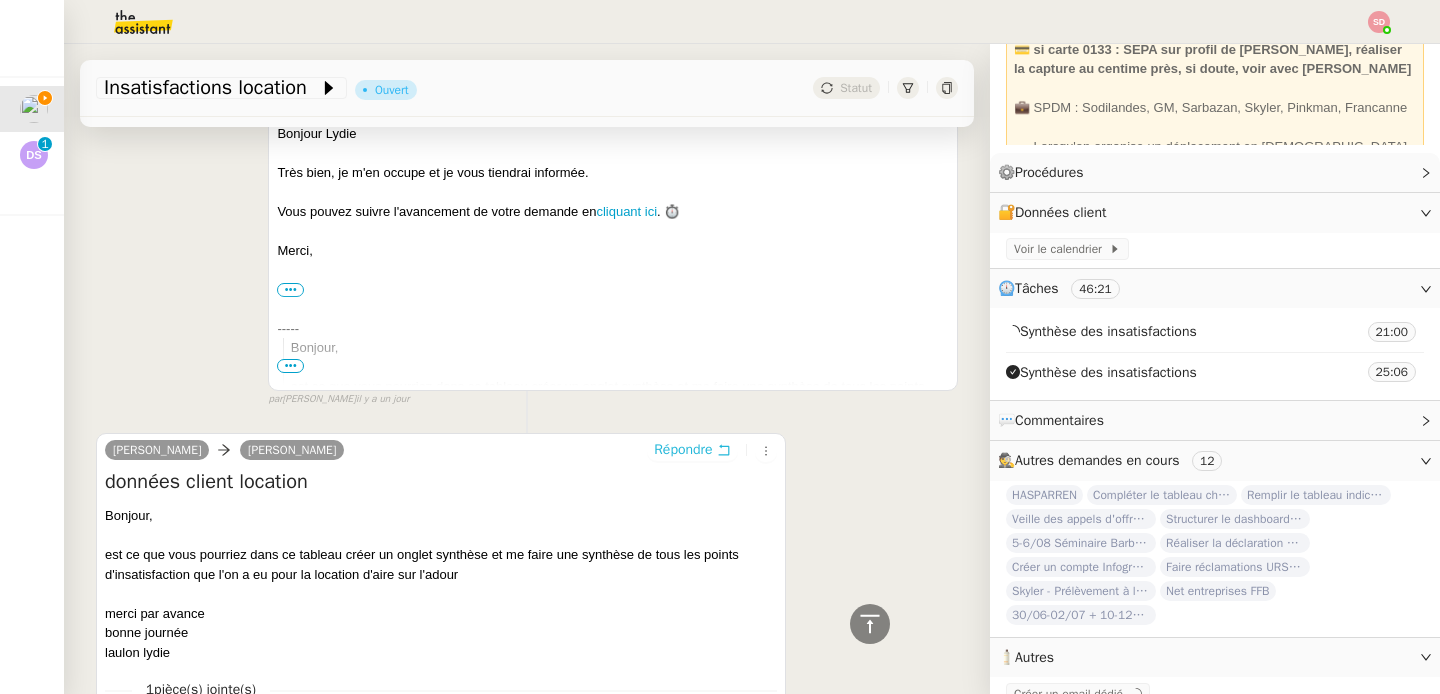 click on "Répondre" at bounding box center (683, 450) 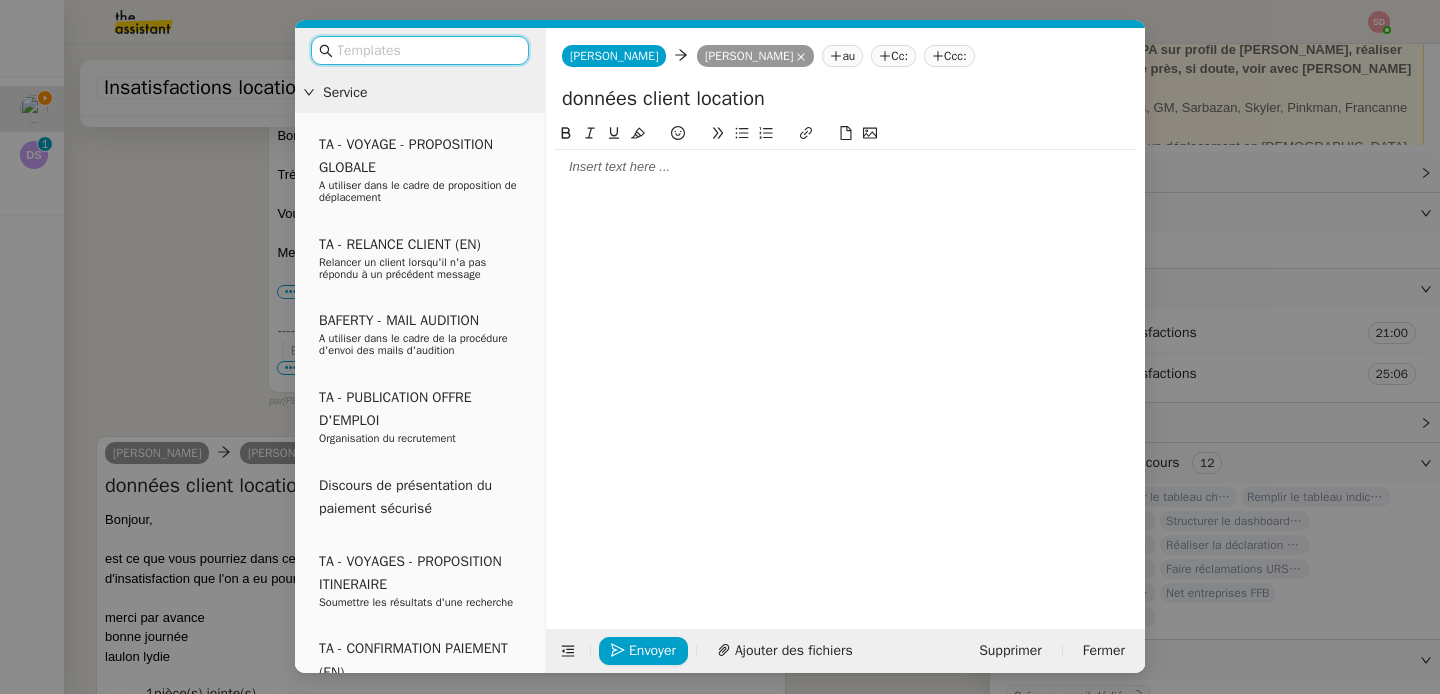 scroll, scrollTop: 832, scrollLeft: 0, axis: vertical 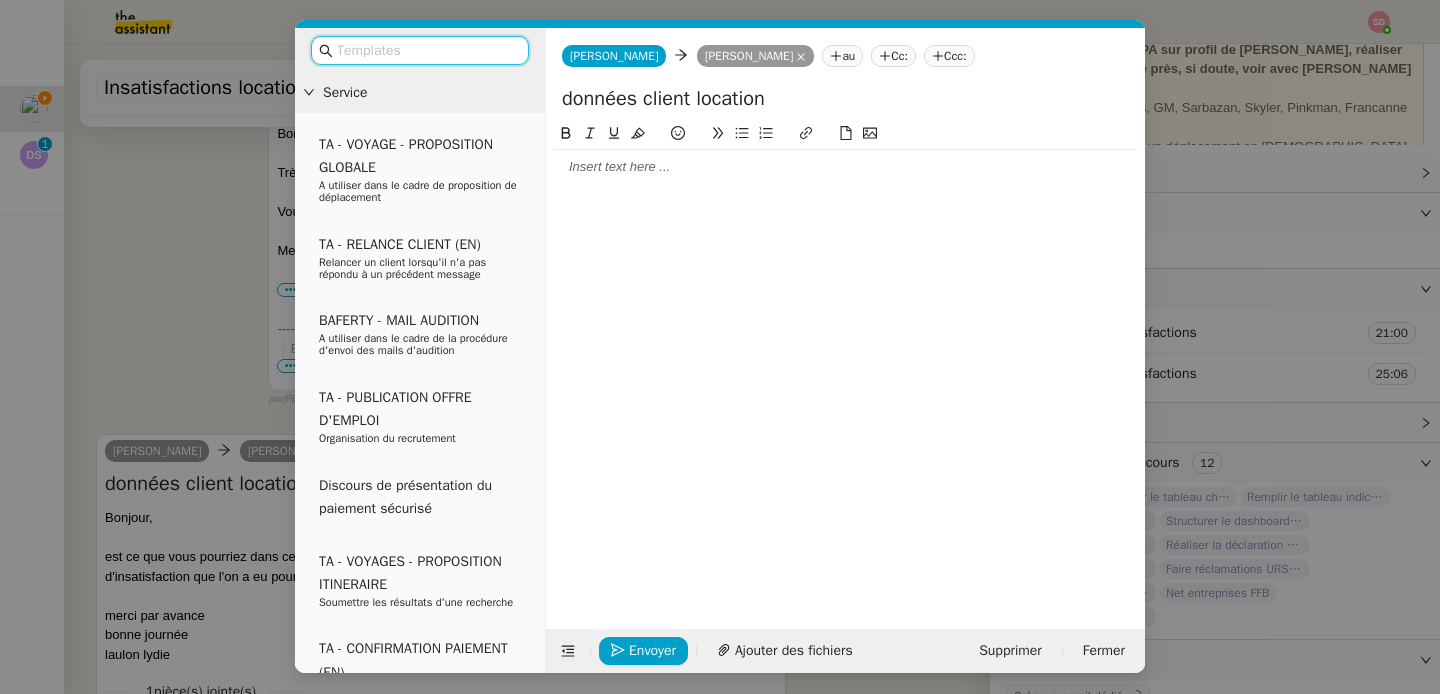 click 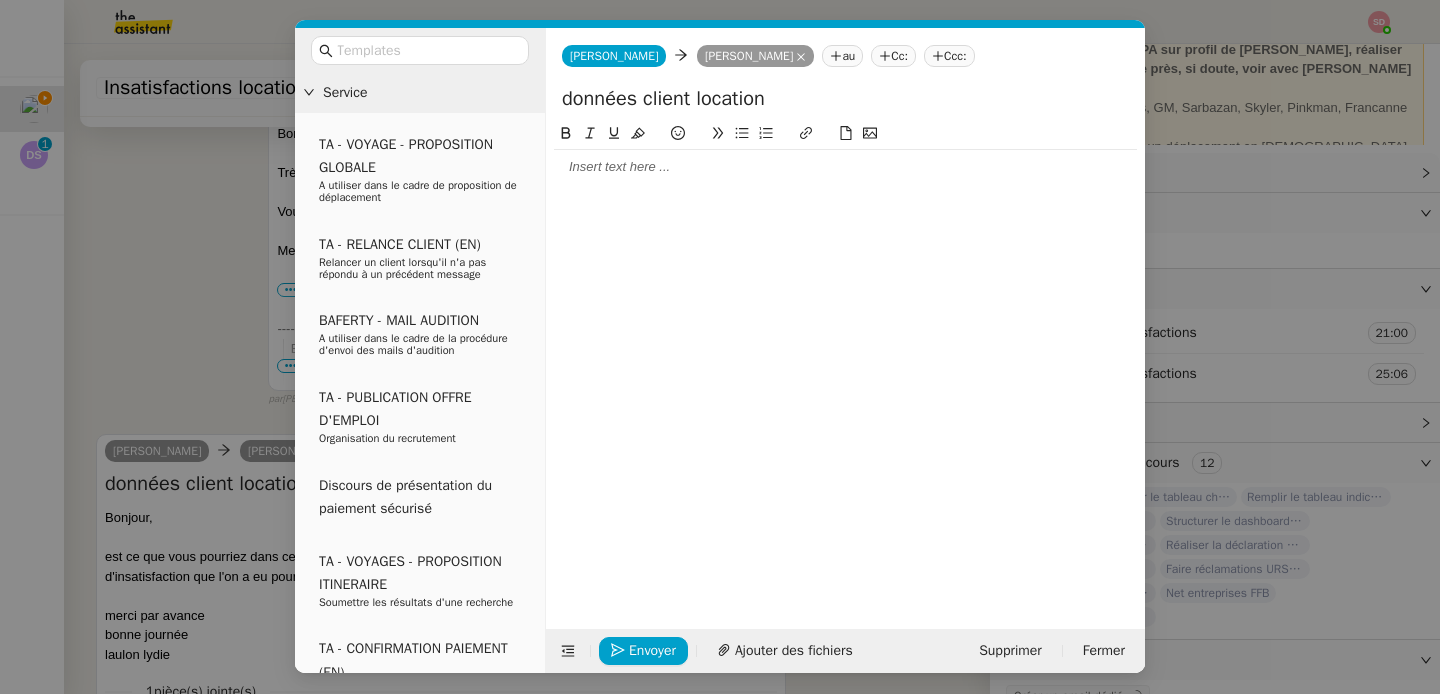 type 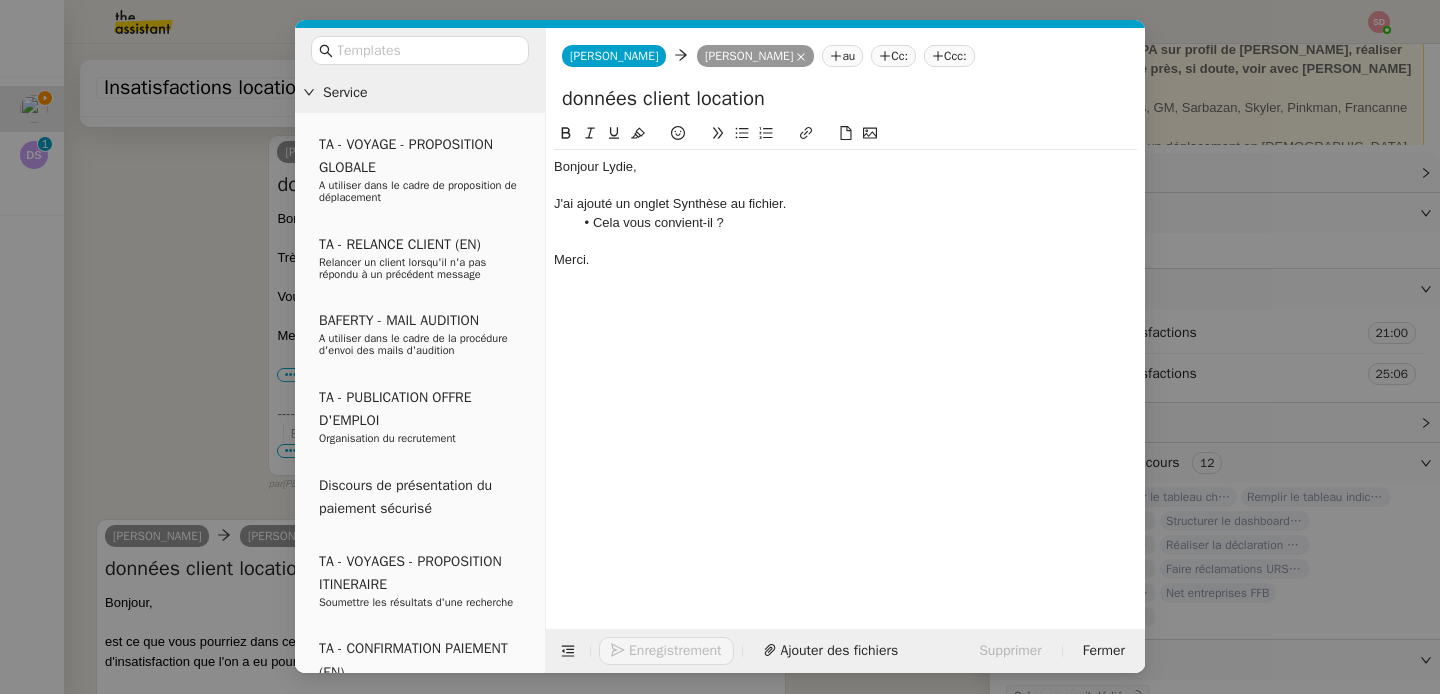 scroll, scrollTop: 975, scrollLeft: 0, axis: vertical 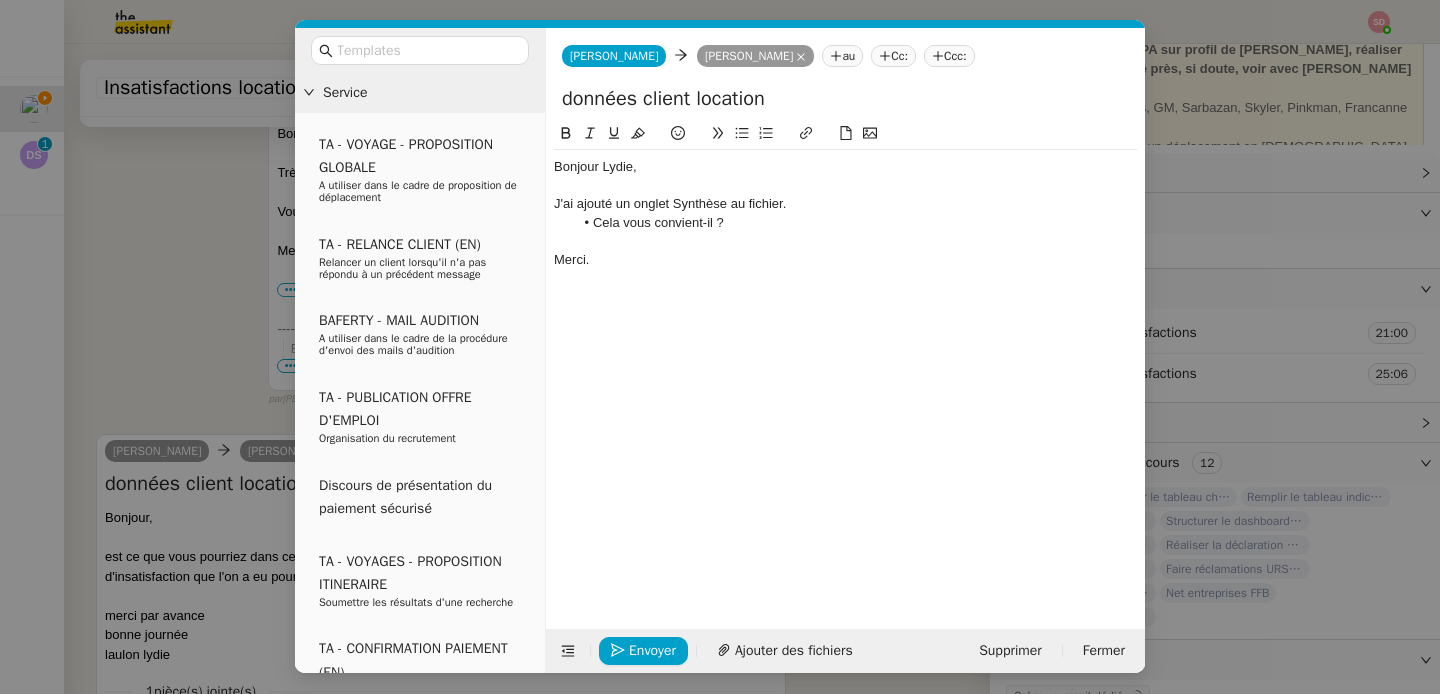 click on "J'ai ajouté un onglet Synthèse au fichier." 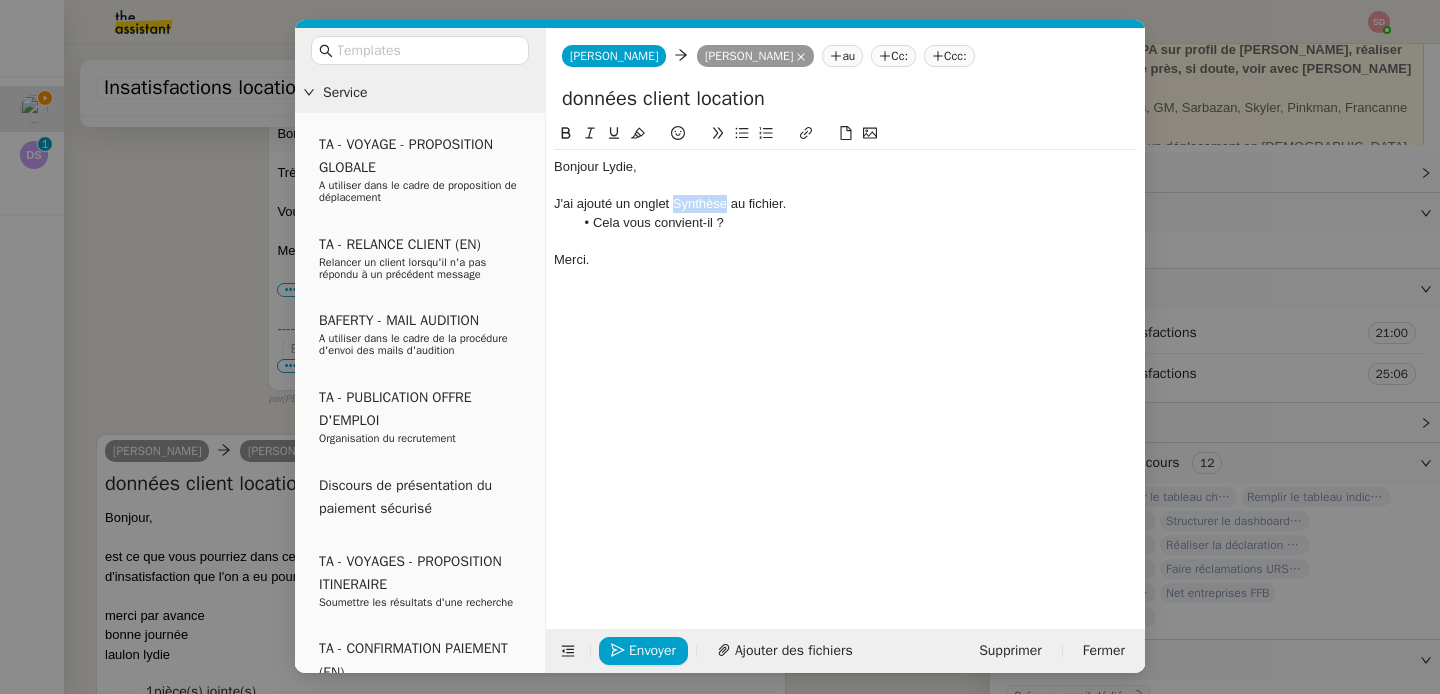 click on "J'ai ajouté un onglet Synthèse au fichier." 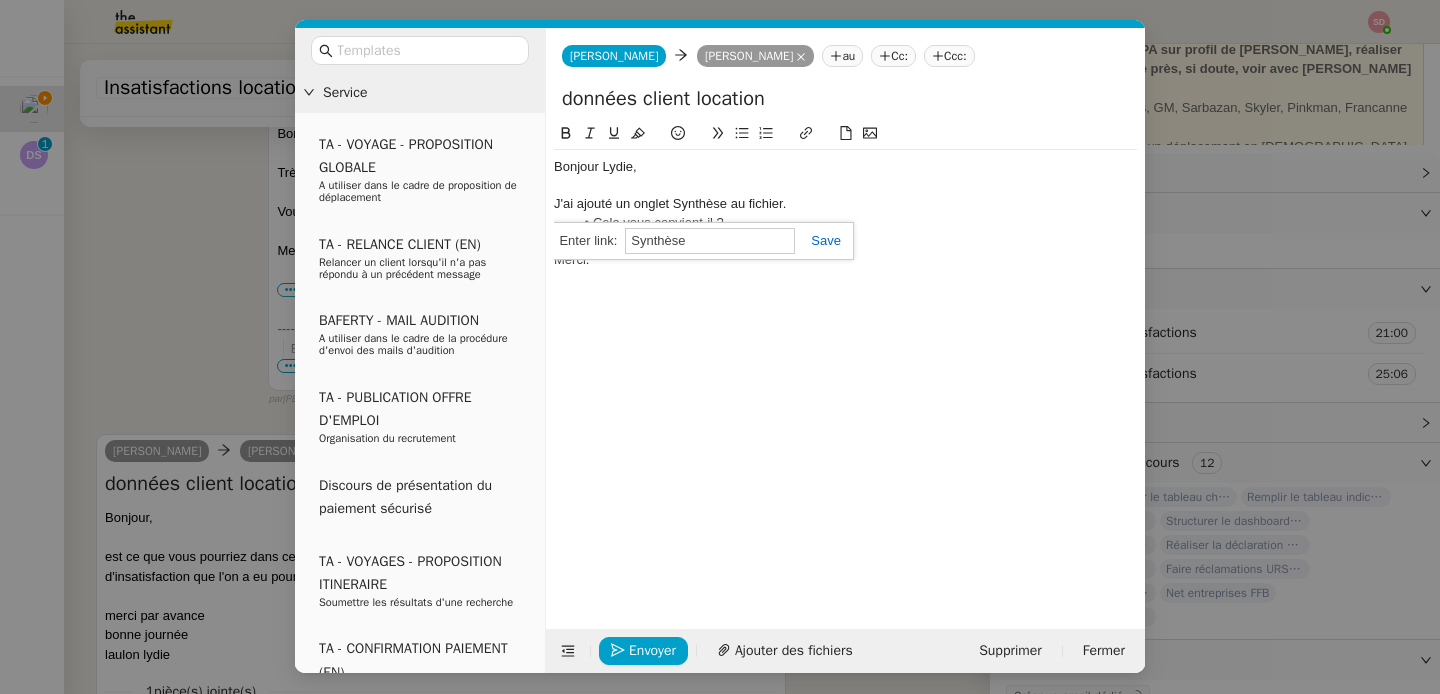 paste on "[URL][DOMAIN_NAME]" 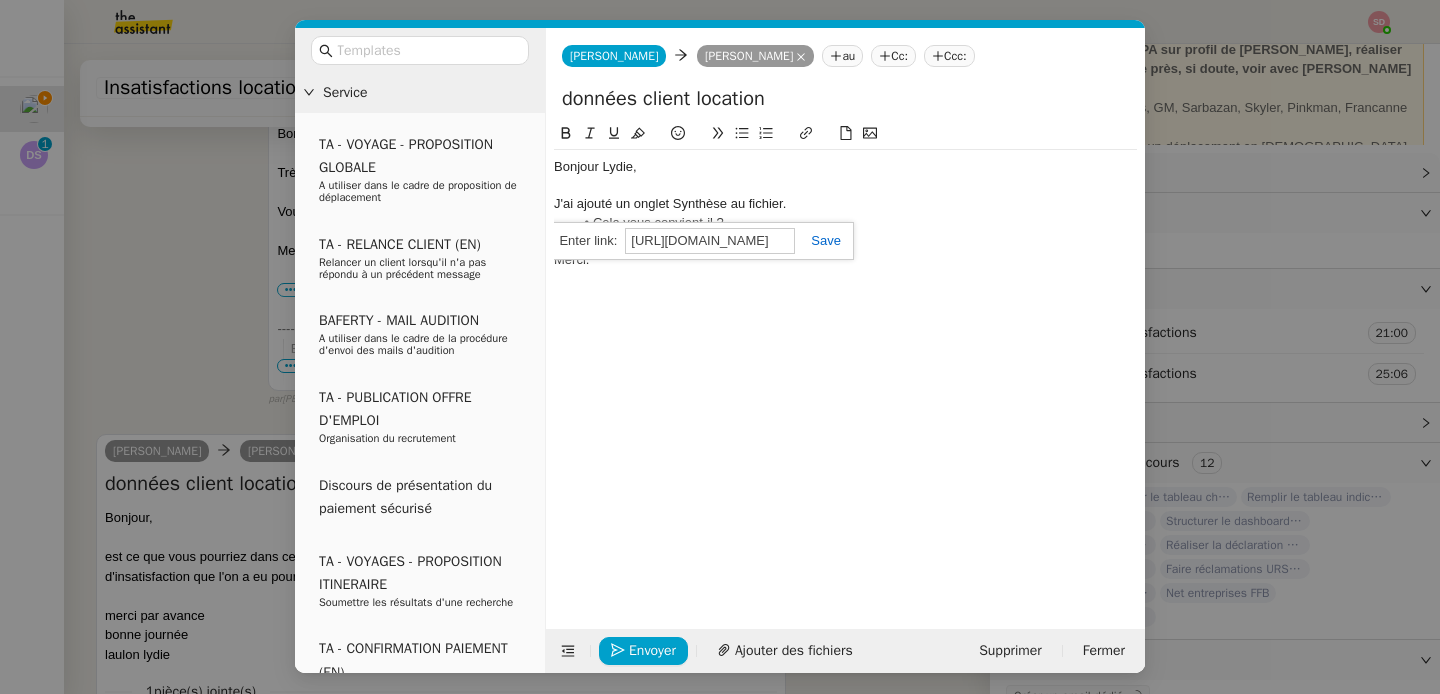 scroll, scrollTop: 0, scrollLeft: 495, axis: horizontal 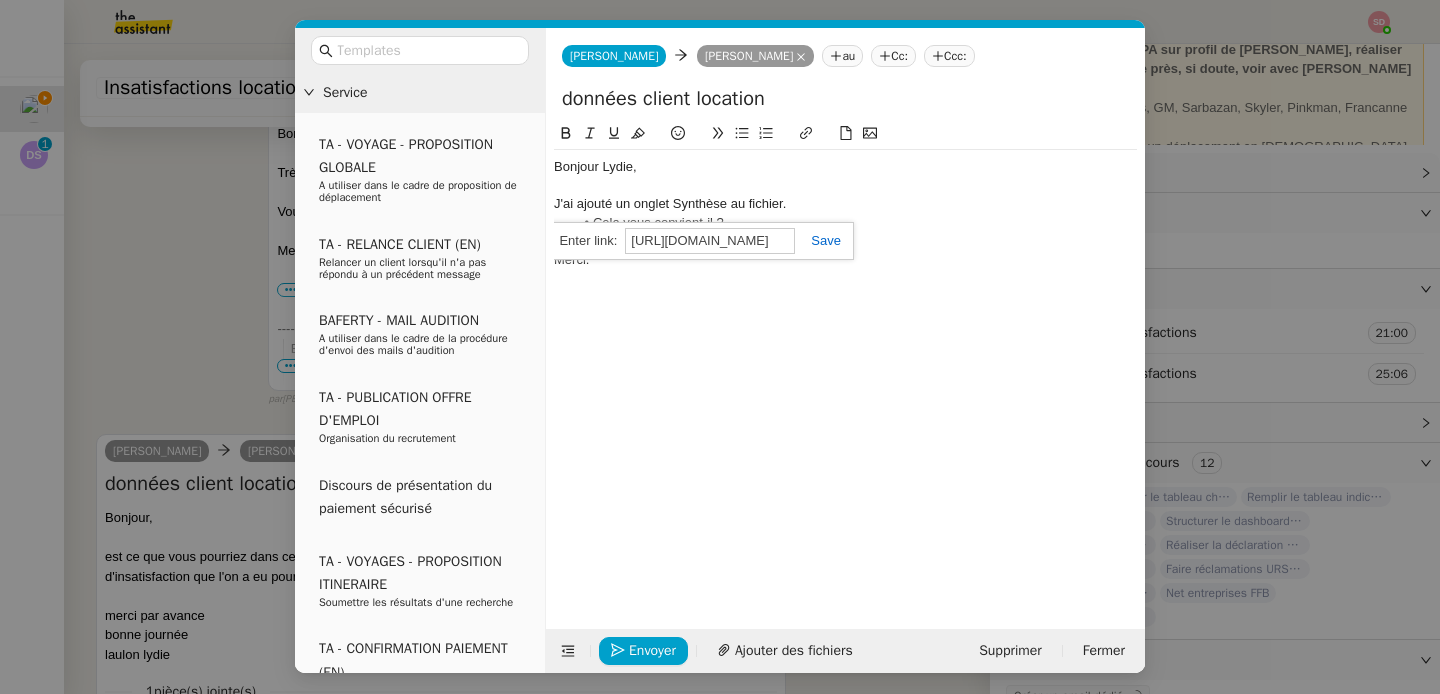 type on "[URL][DOMAIN_NAME]" 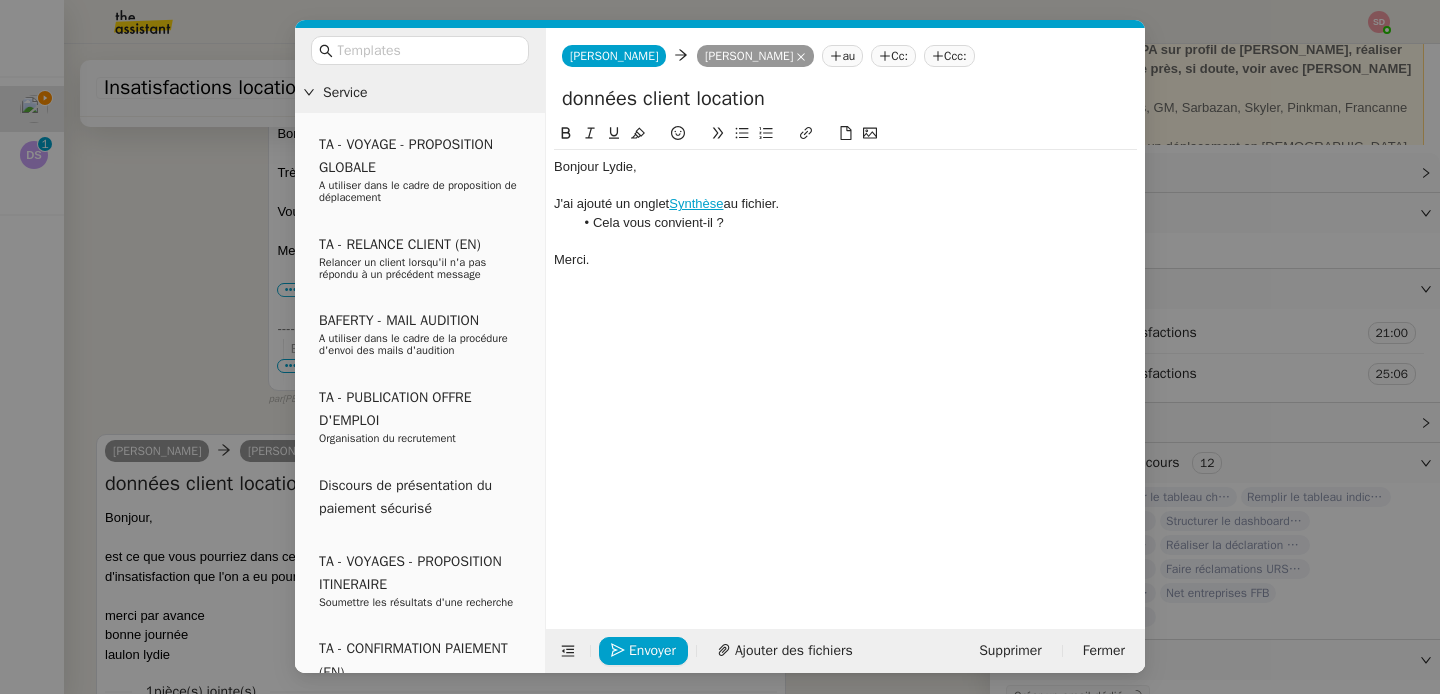 scroll, scrollTop: 0, scrollLeft: 0, axis: both 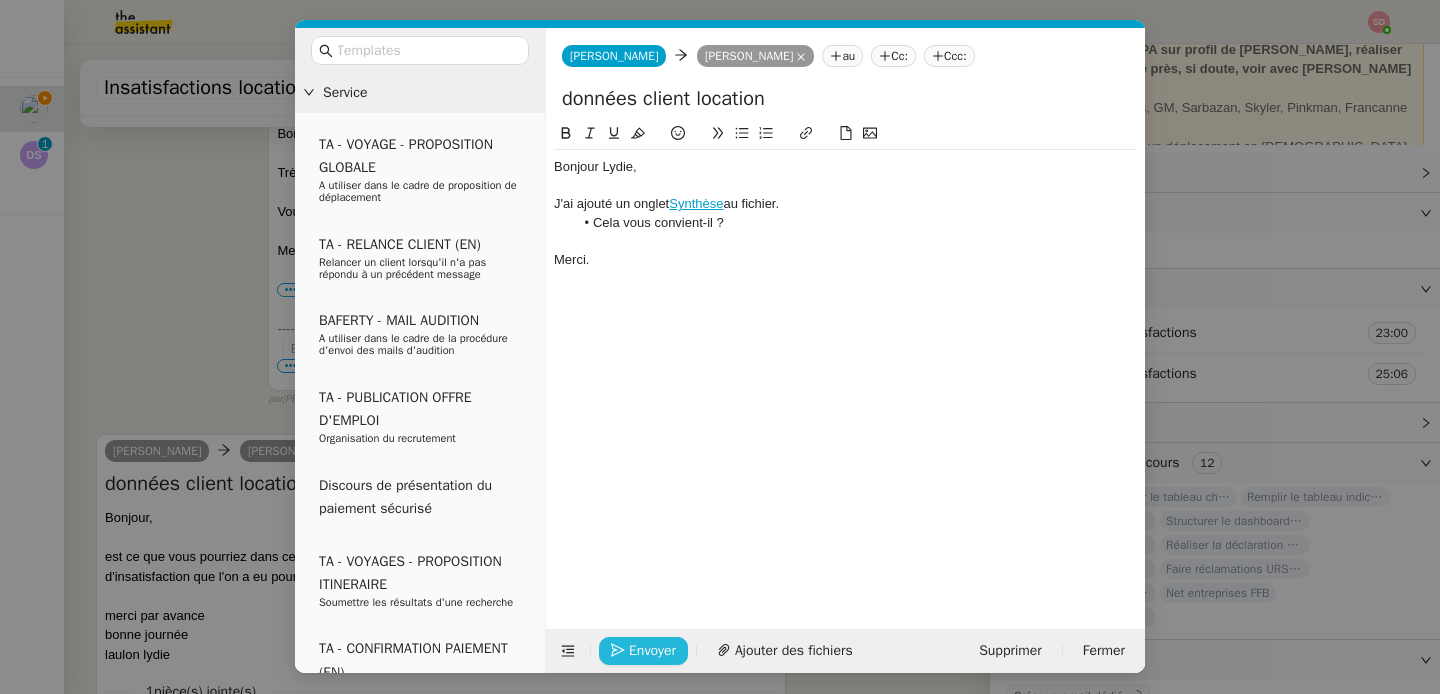 click on "Envoyer" 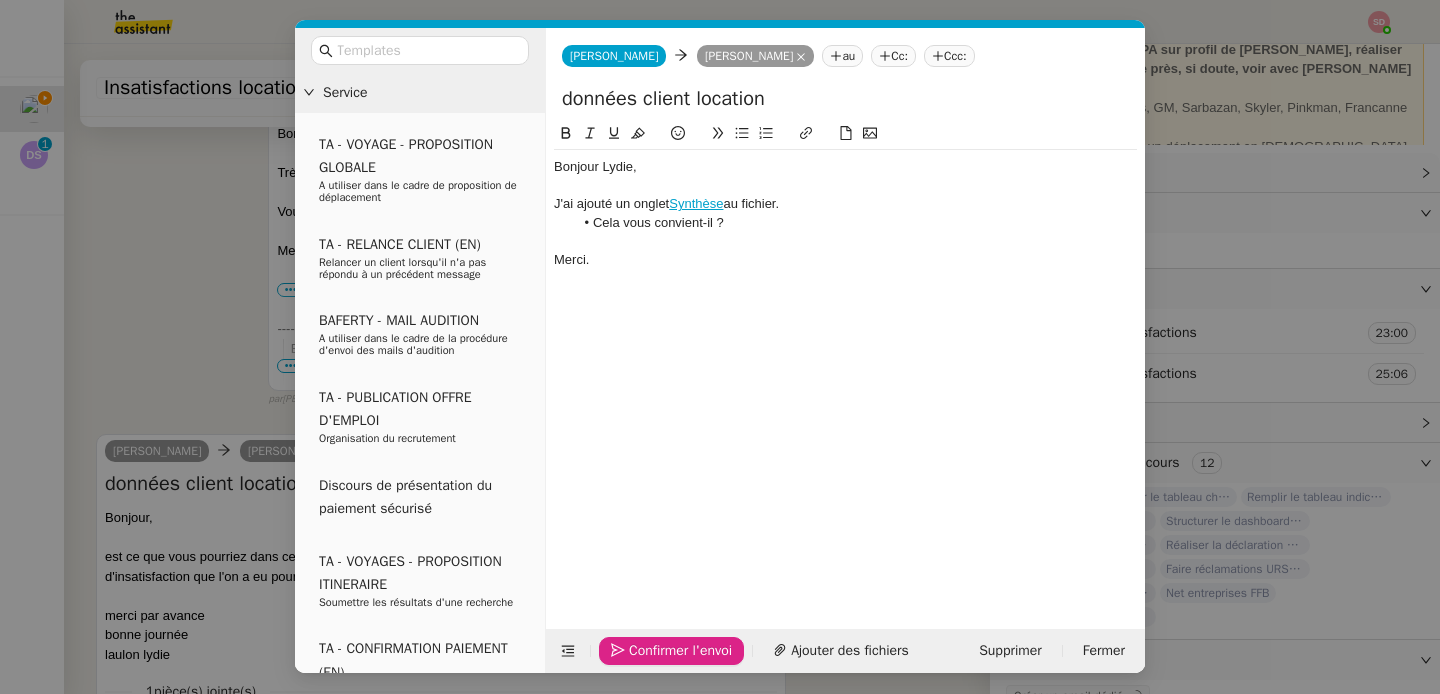 click on "Confirmer l'envoi" 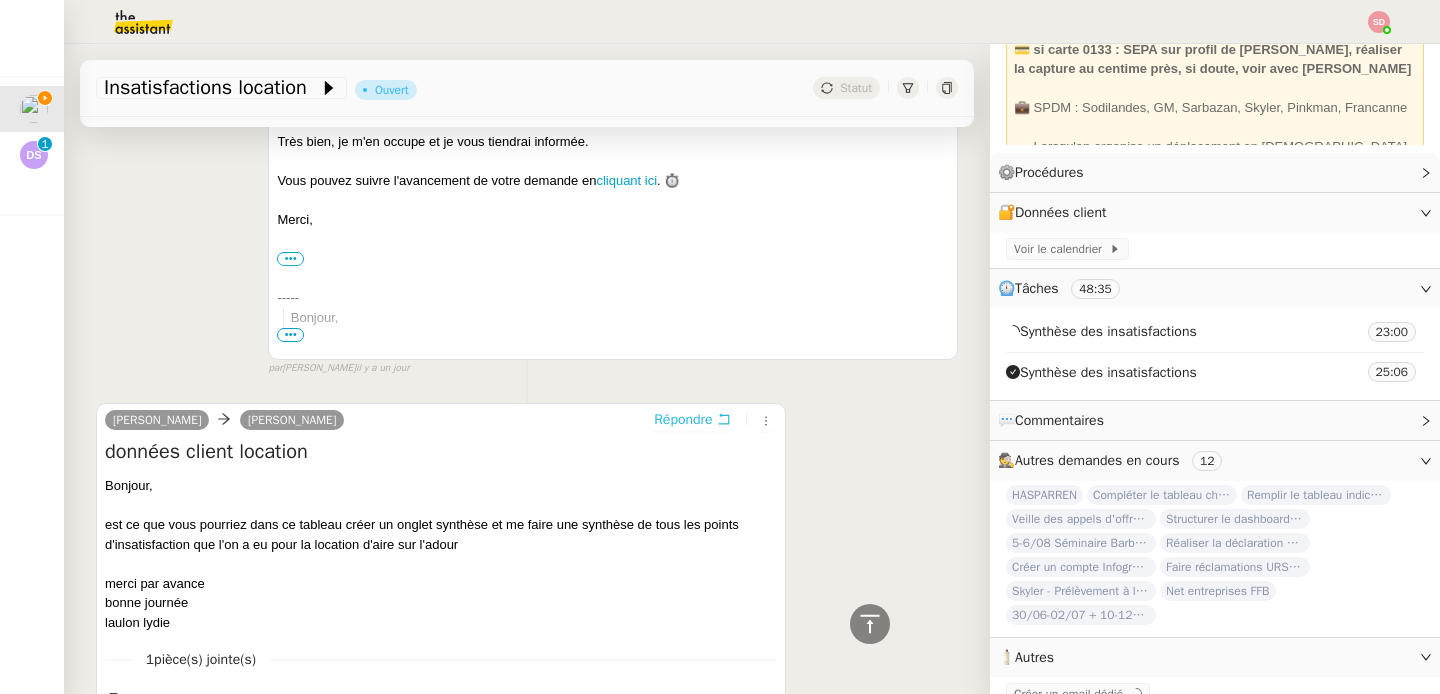scroll, scrollTop: 943, scrollLeft: 0, axis: vertical 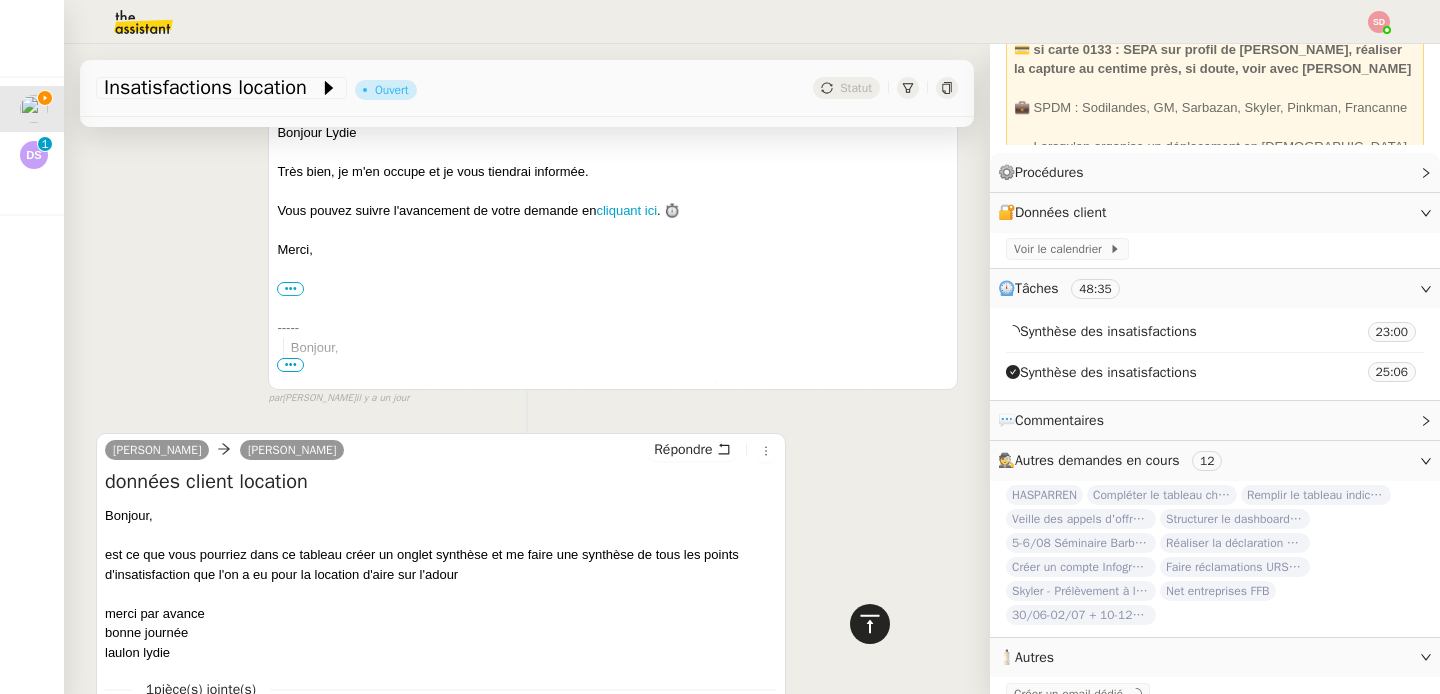 click 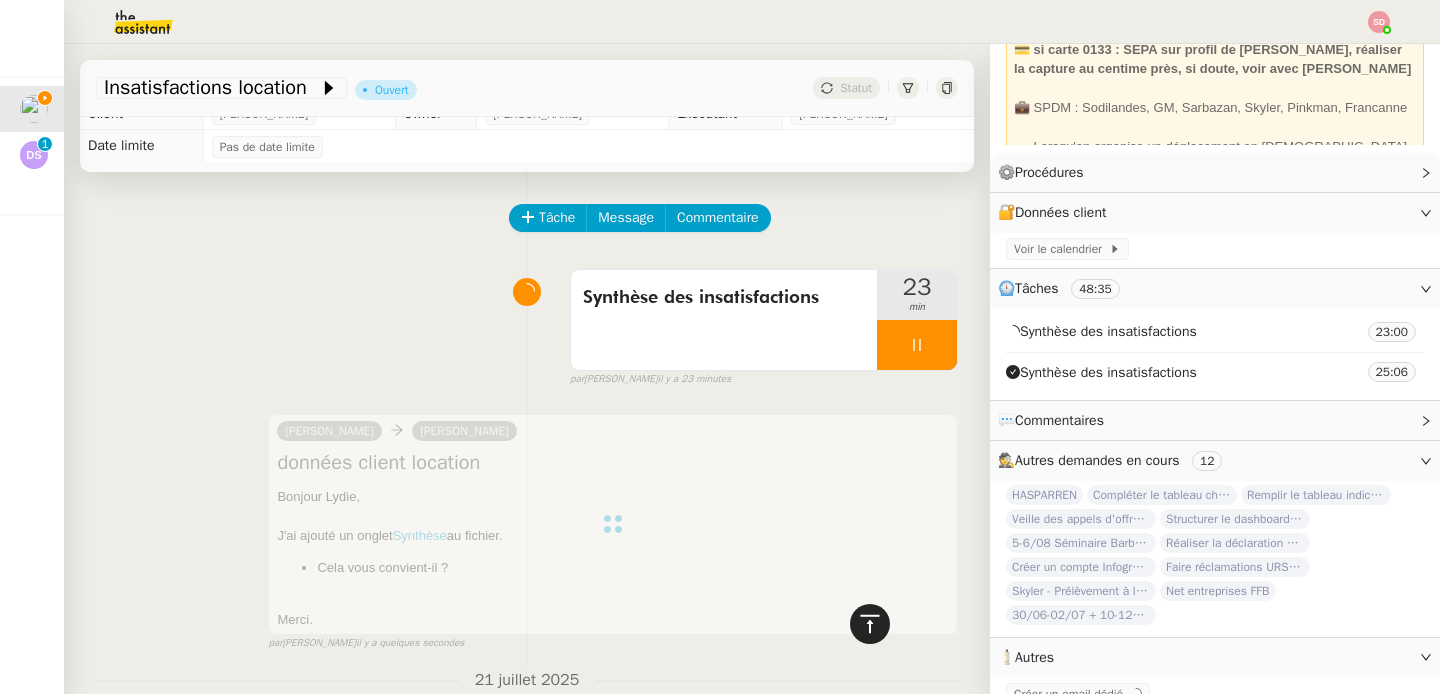 scroll, scrollTop: 0, scrollLeft: 0, axis: both 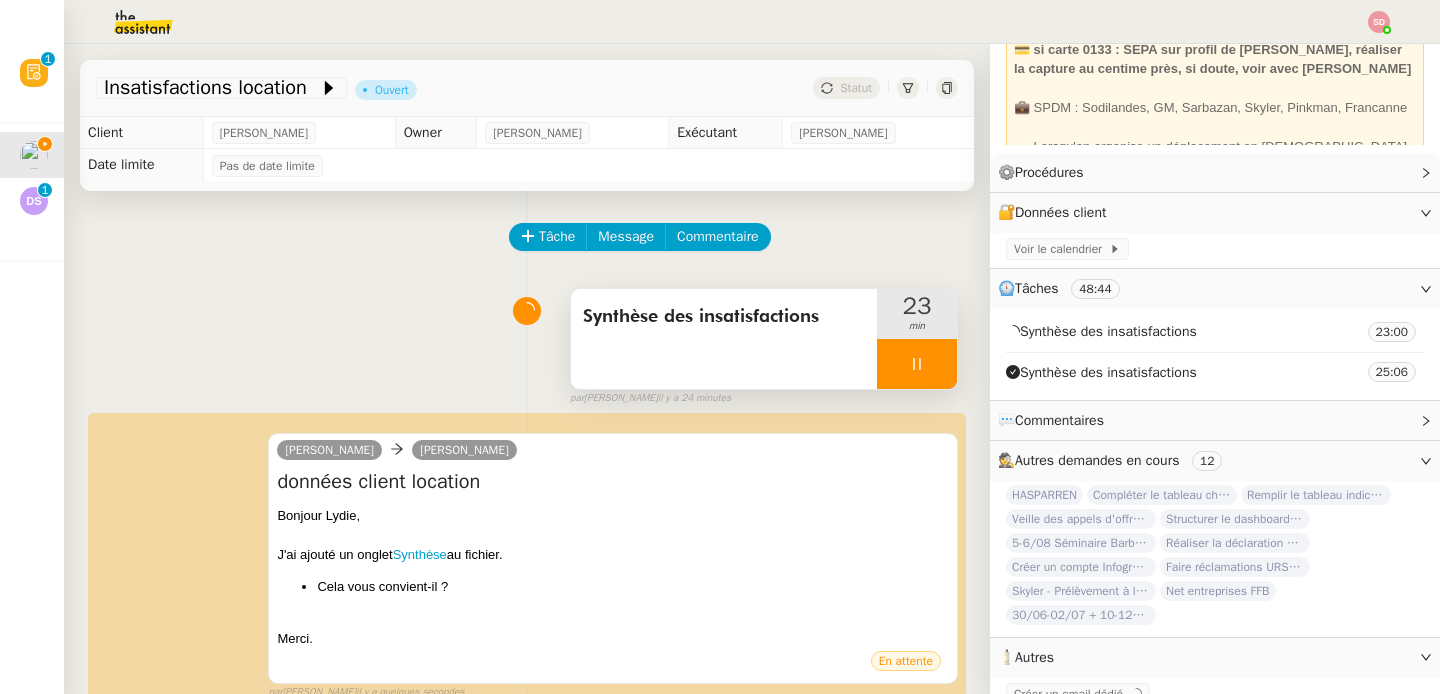 click at bounding box center [917, 364] 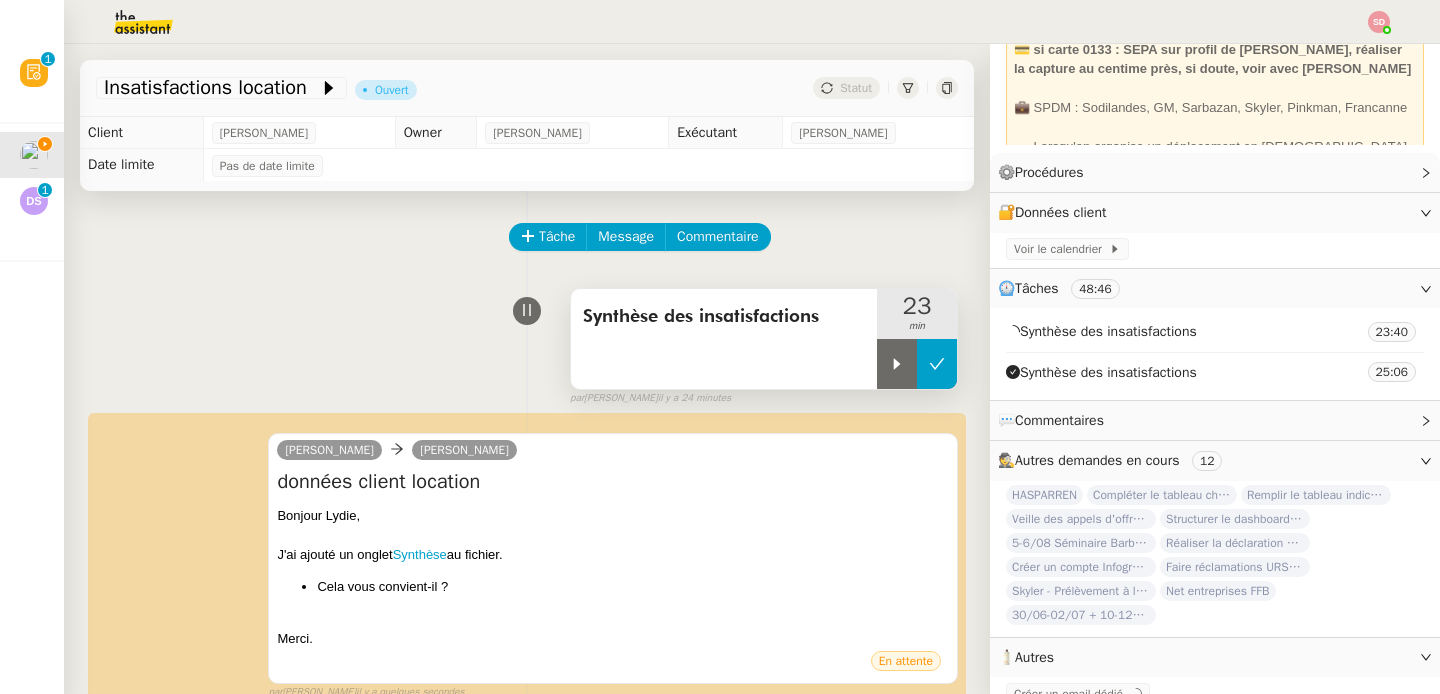 click at bounding box center (937, 364) 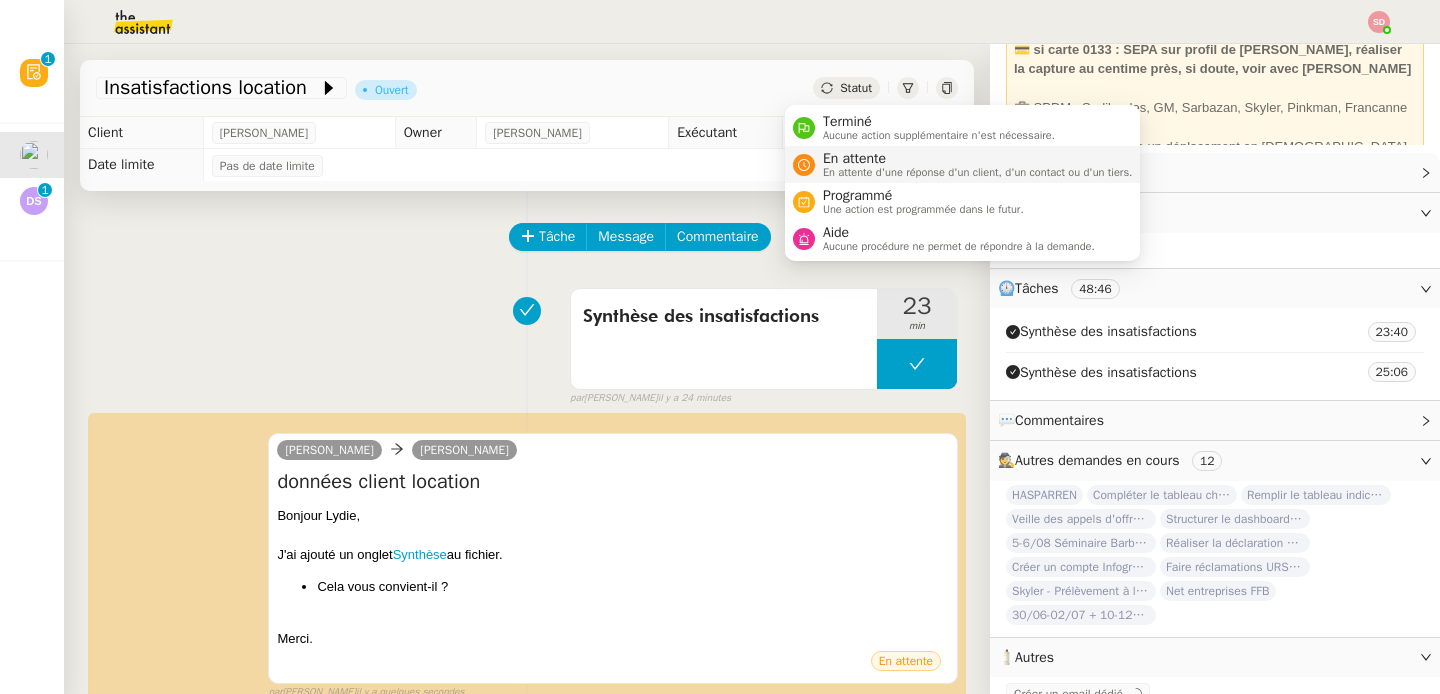 click on "En attente" at bounding box center [978, 159] 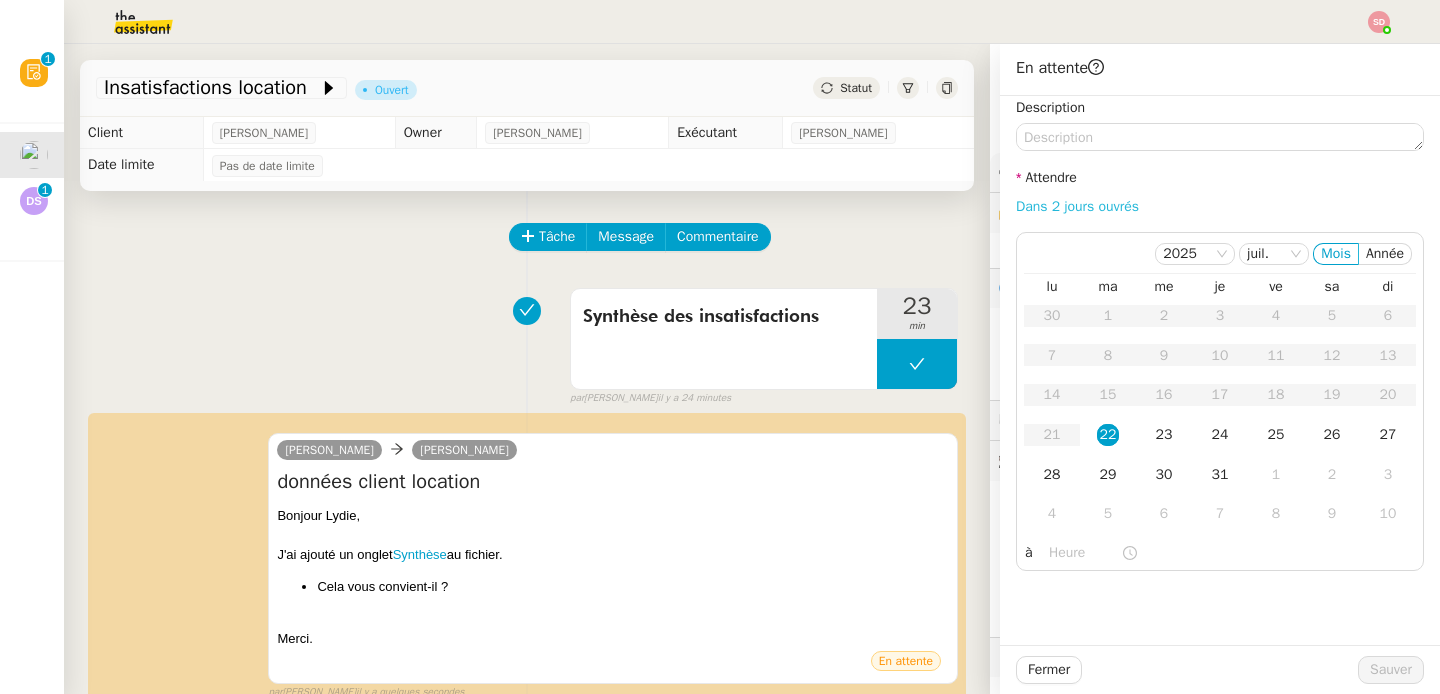 click on "Dans 2 jours ouvrés" 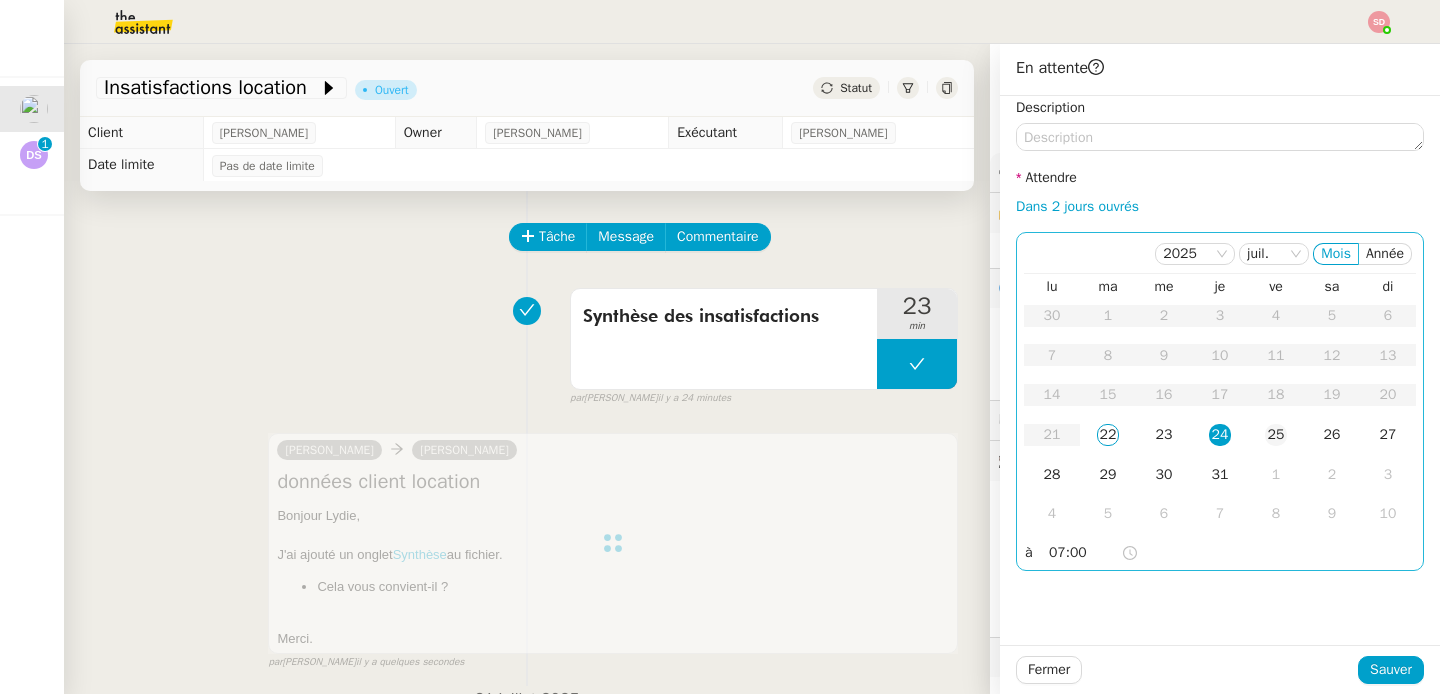 click on "25" 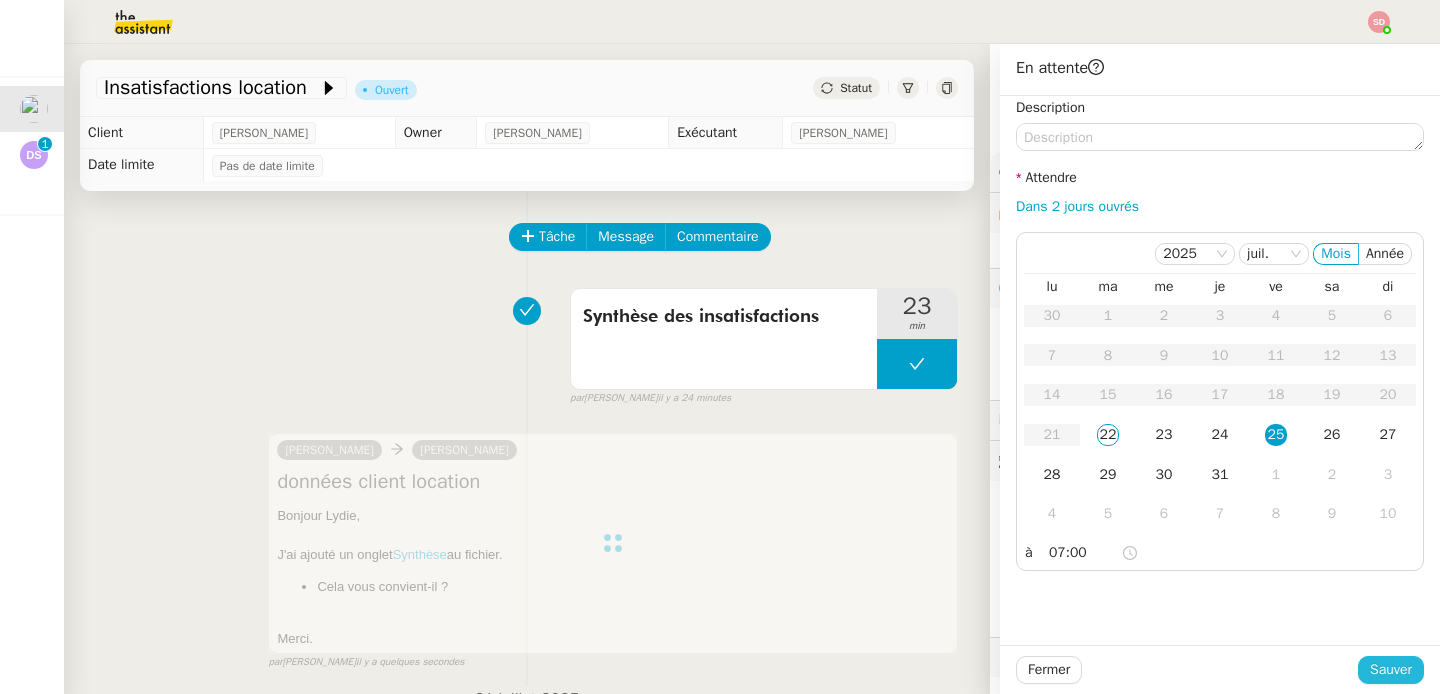 click on "Sauver" 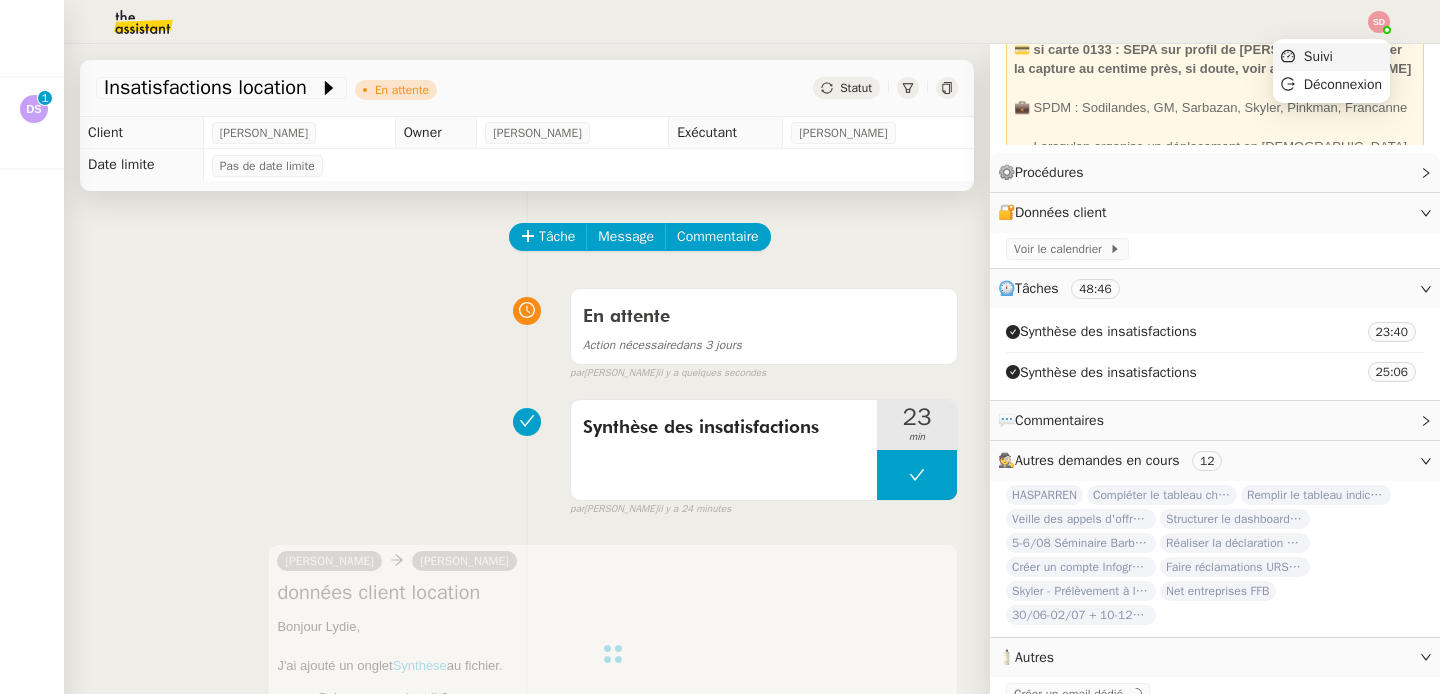click on "Suivi" at bounding box center [1331, 57] 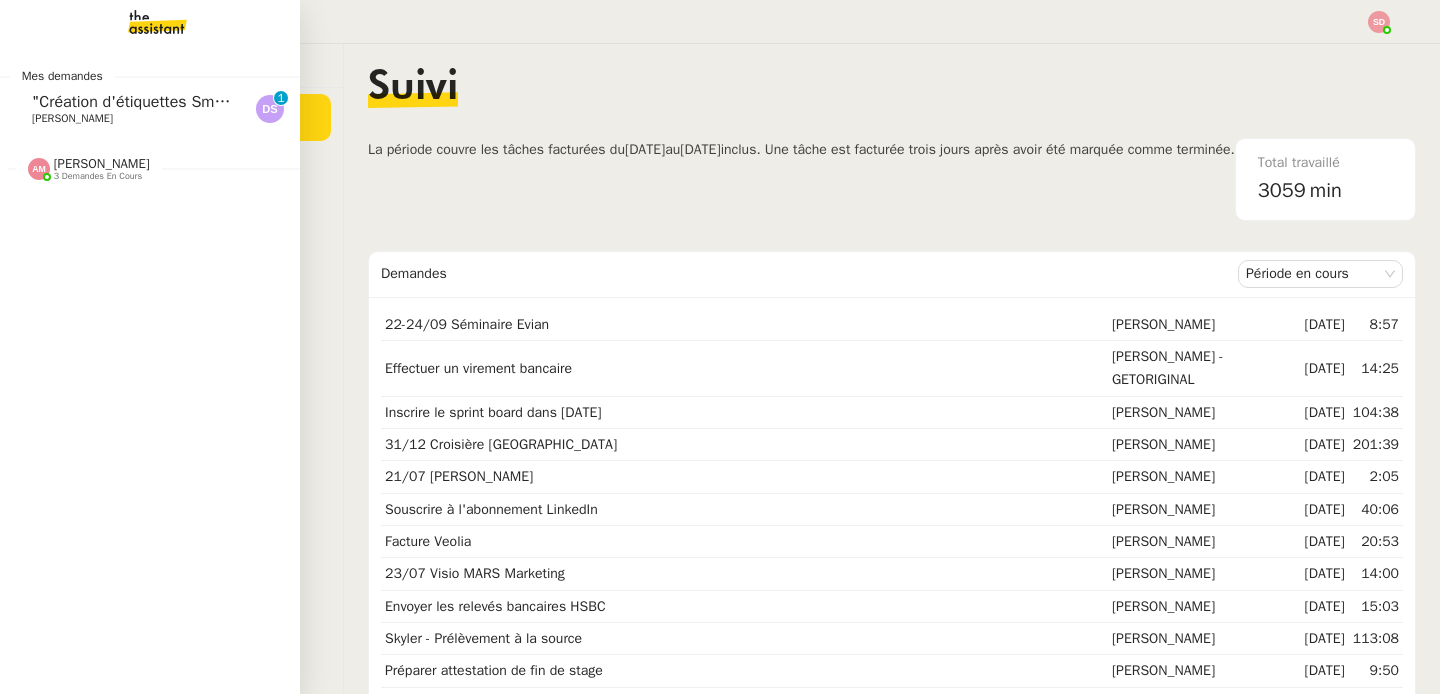 click on ""Création d'étiquettes Smart green Execution (réponses)" a été modifié récemment." 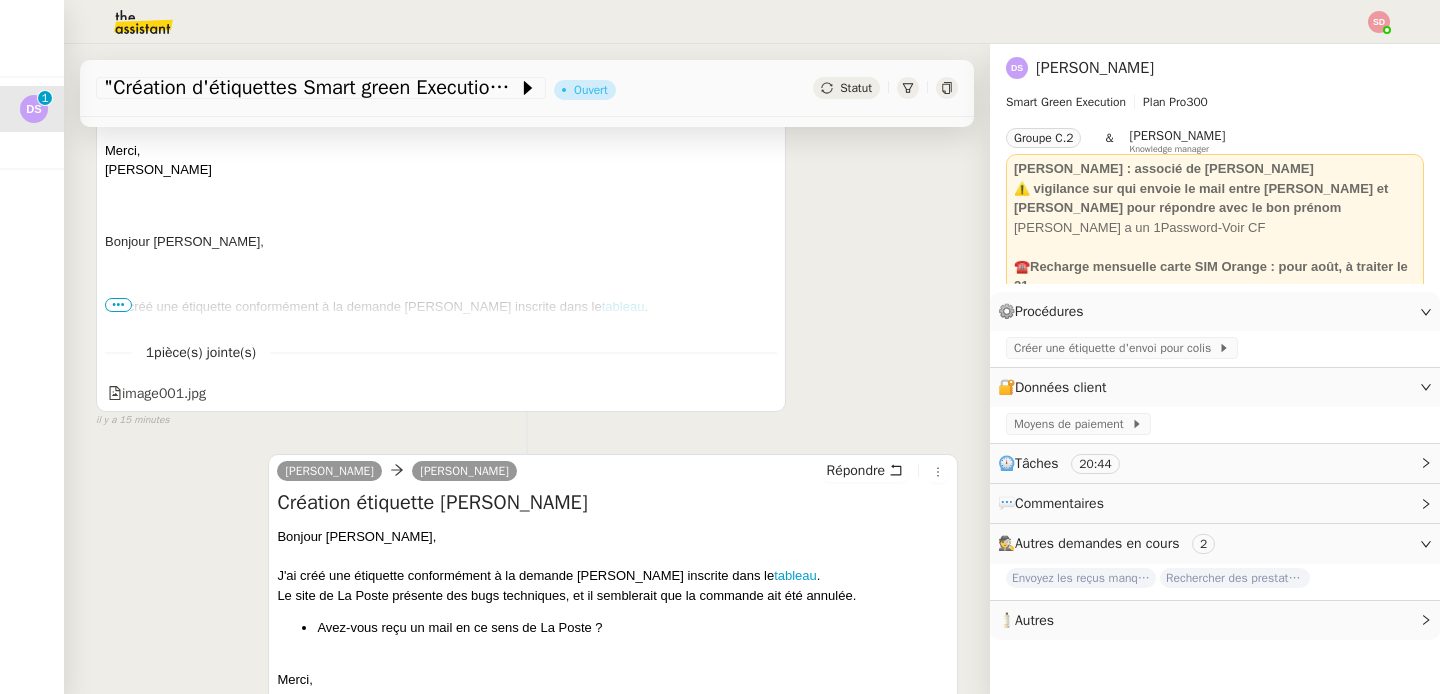 scroll, scrollTop: 543, scrollLeft: 0, axis: vertical 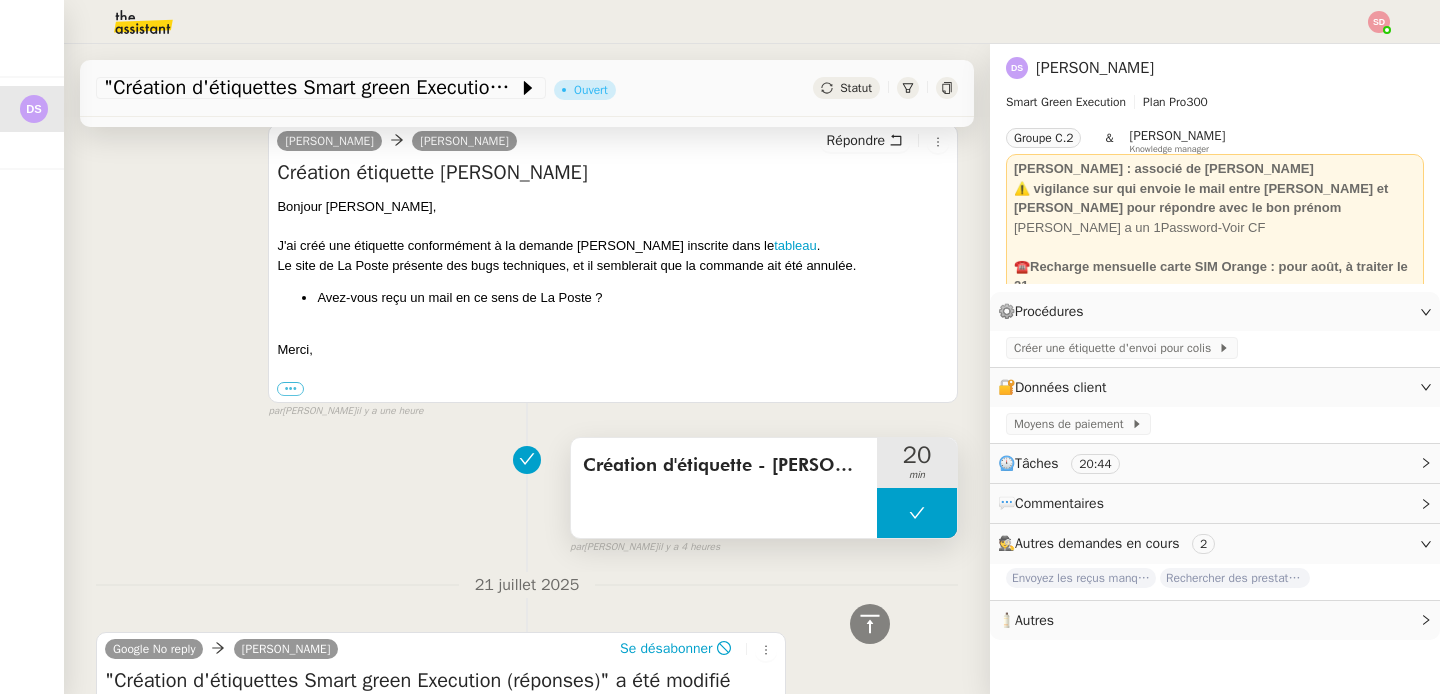 click at bounding box center [917, 513] 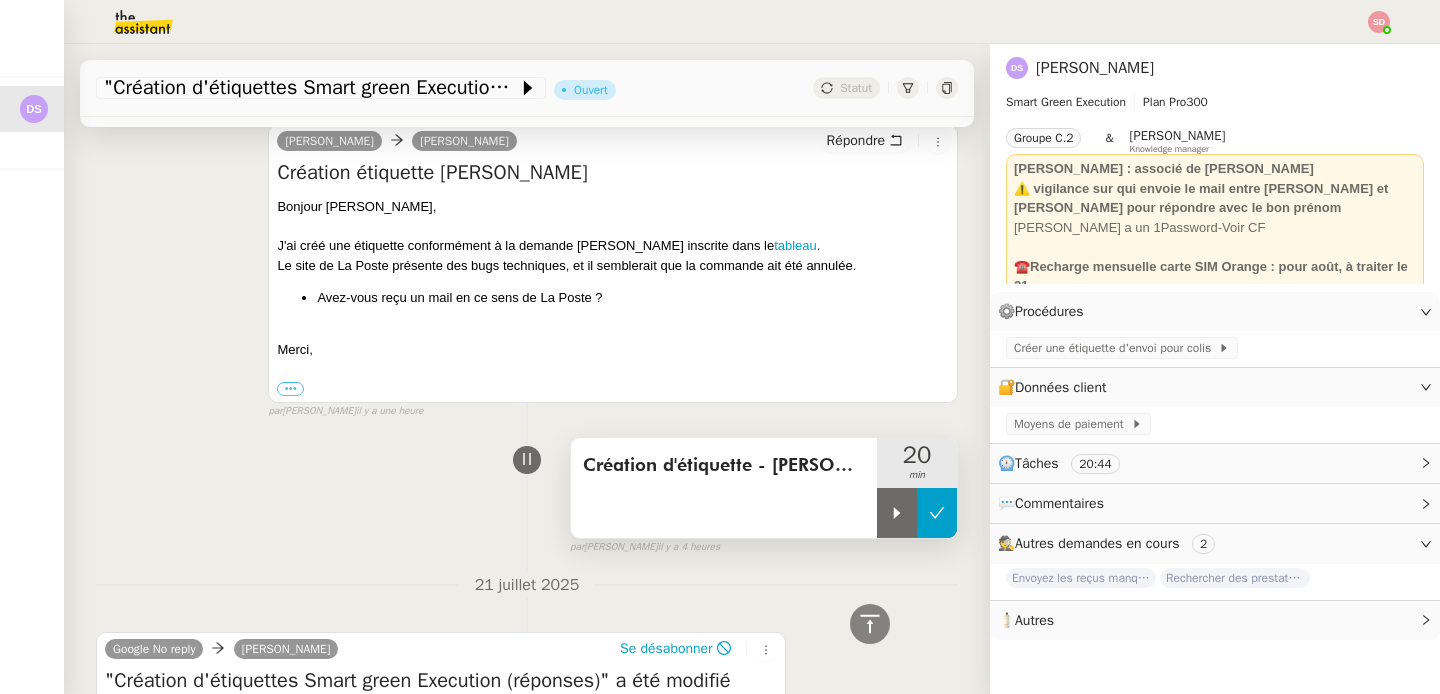 click 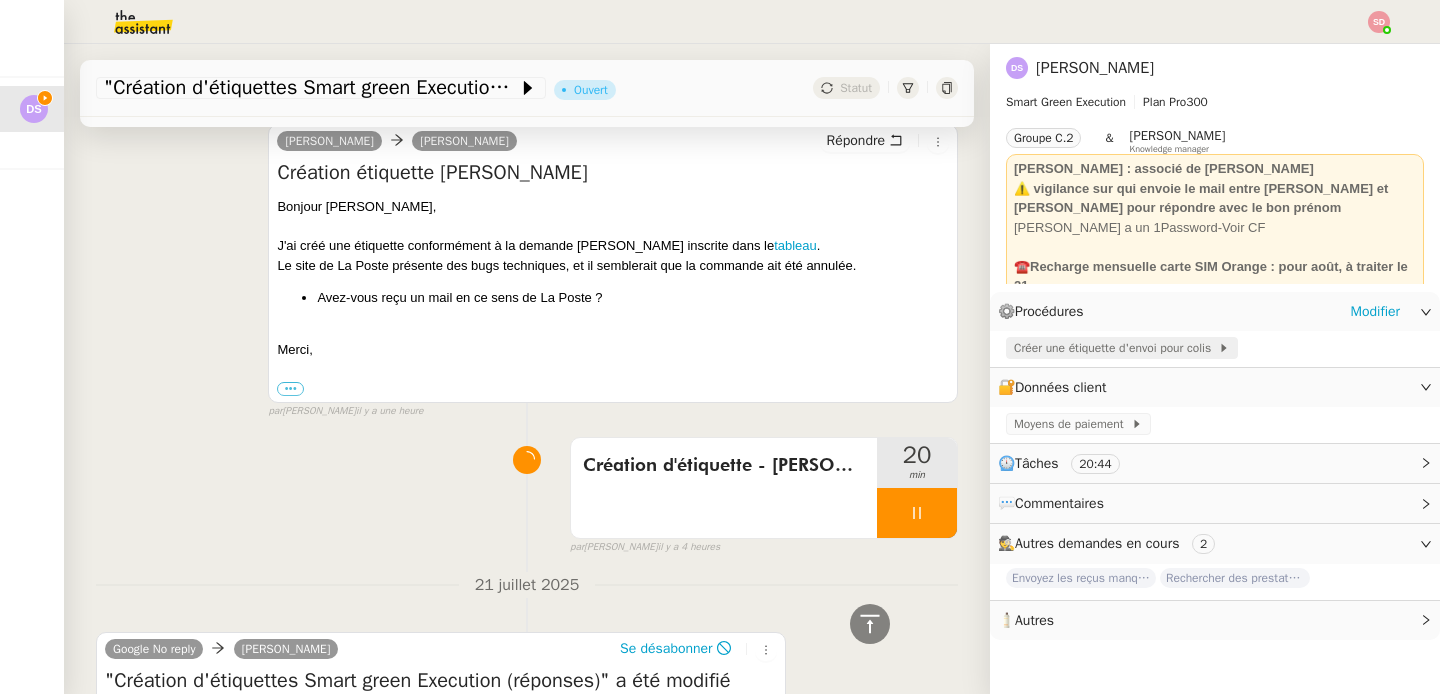 click on "Créer une étiquette d'envoi pour colis" 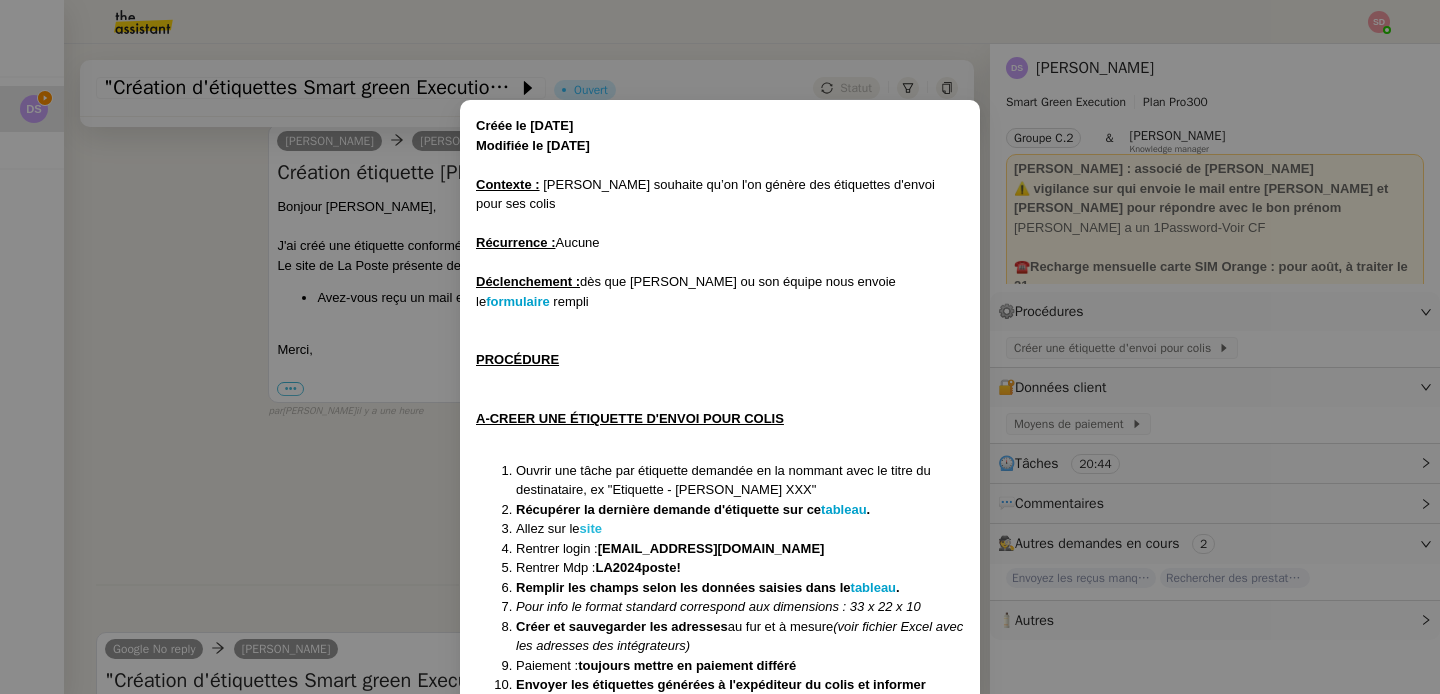 click on "site" at bounding box center (591, 528) 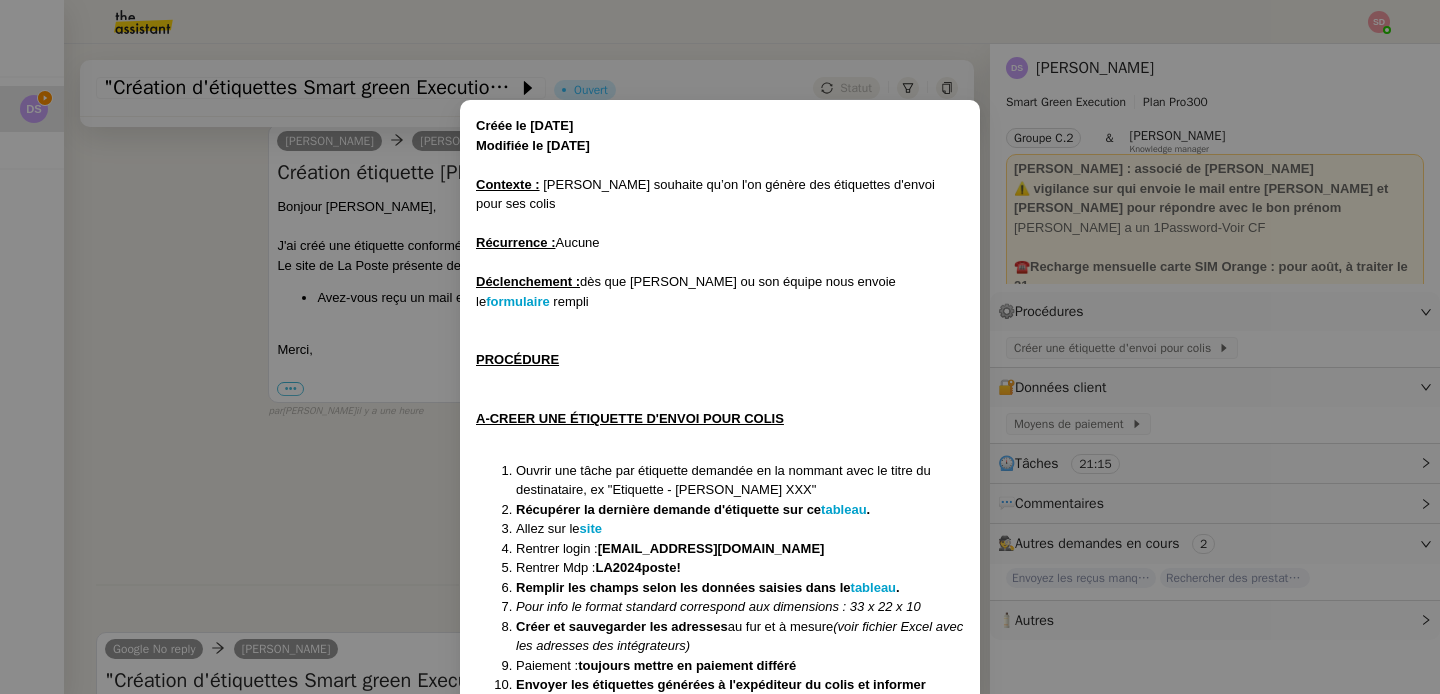 click on "[EMAIL_ADDRESS][DOMAIN_NAME]" at bounding box center [711, 548] 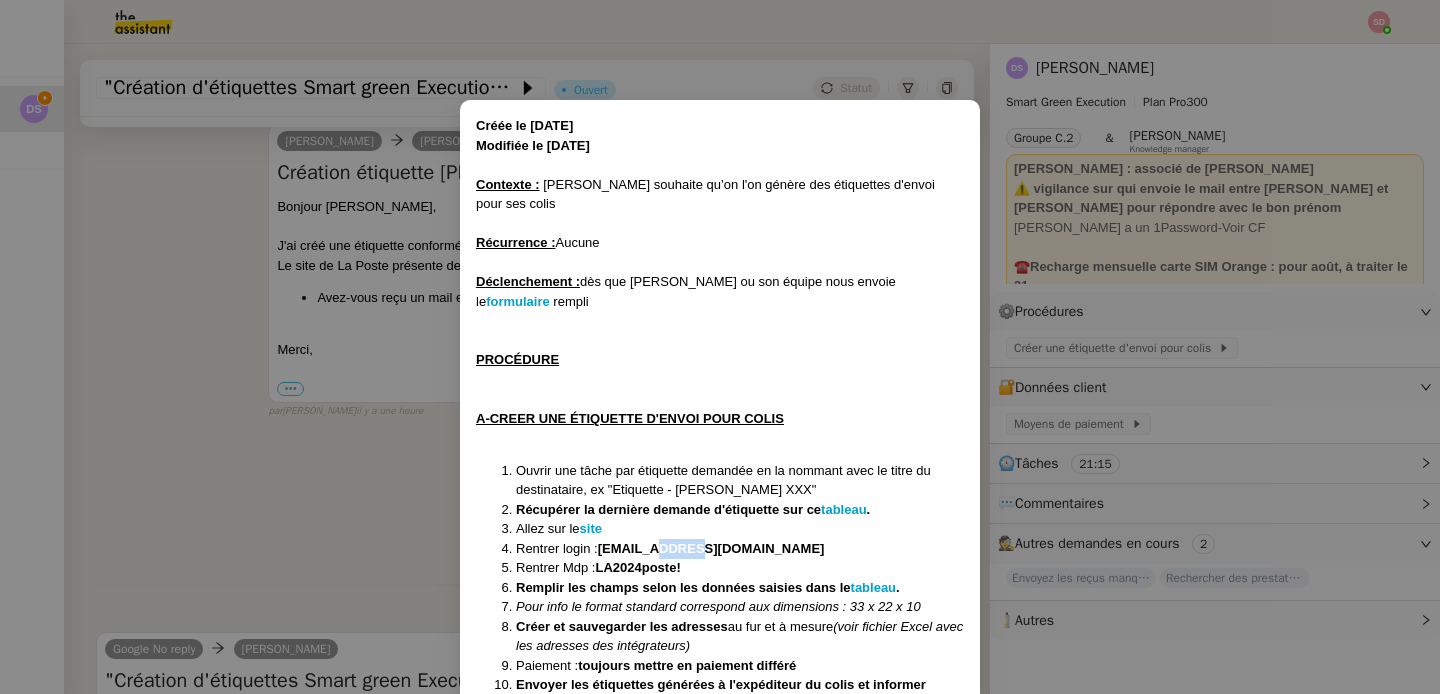 click on "[EMAIL_ADDRESS][DOMAIN_NAME]" at bounding box center [711, 548] 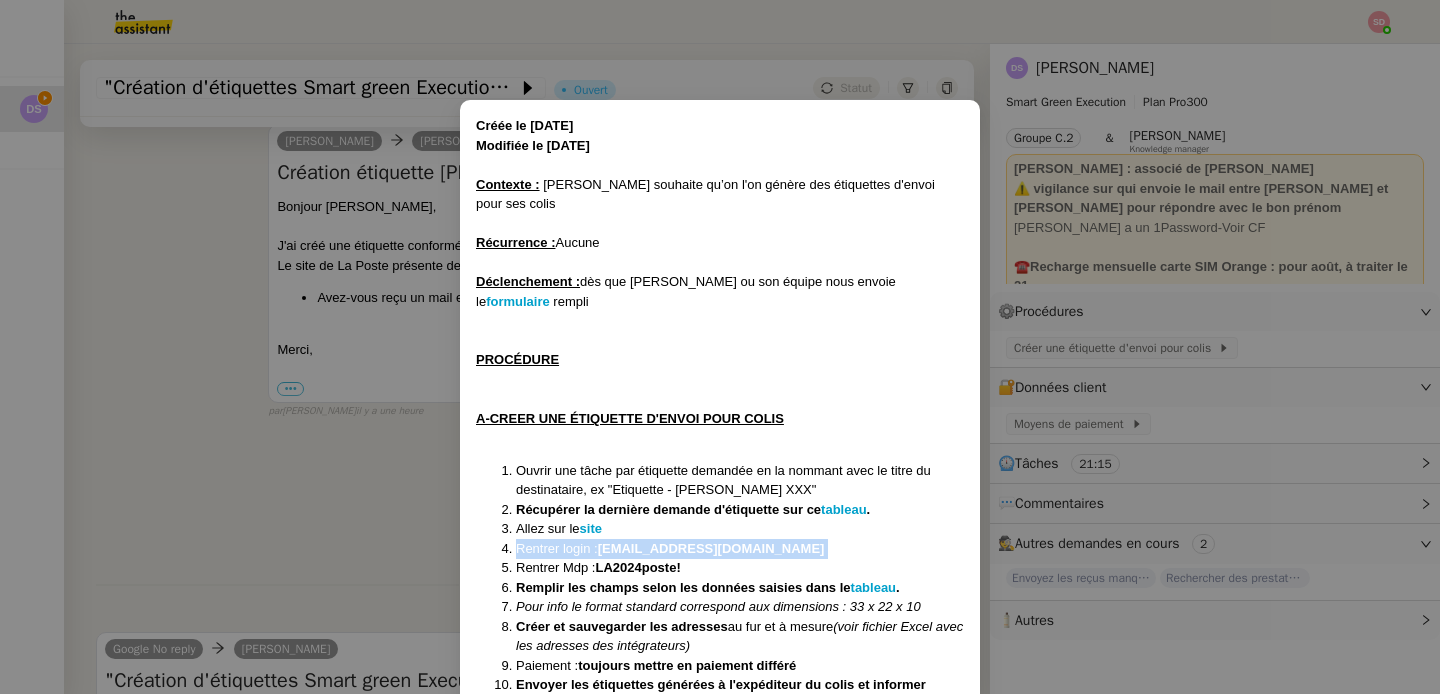 click on "[EMAIL_ADDRESS][DOMAIN_NAME]" at bounding box center [711, 548] 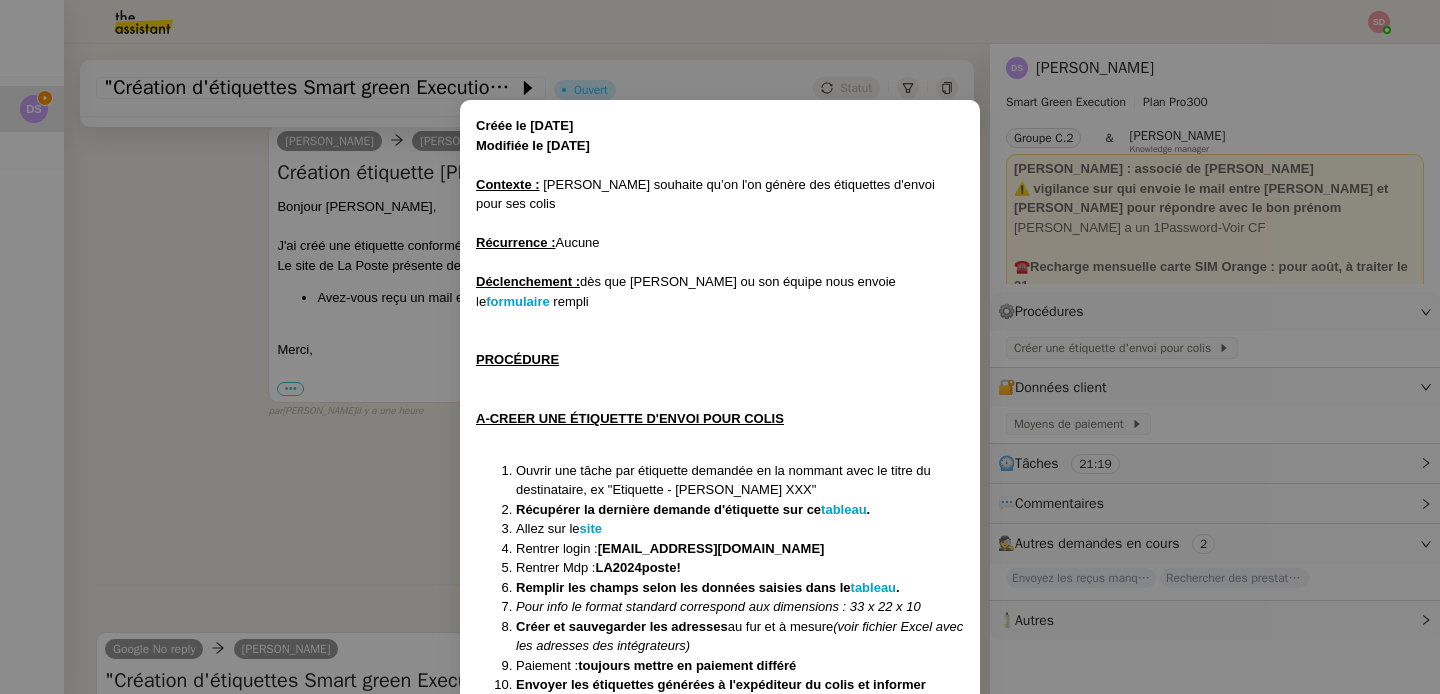 drag, startPoint x: 607, startPoint y: 511, endPoint x: 833, endPoint y: 501, distance: 226.22113 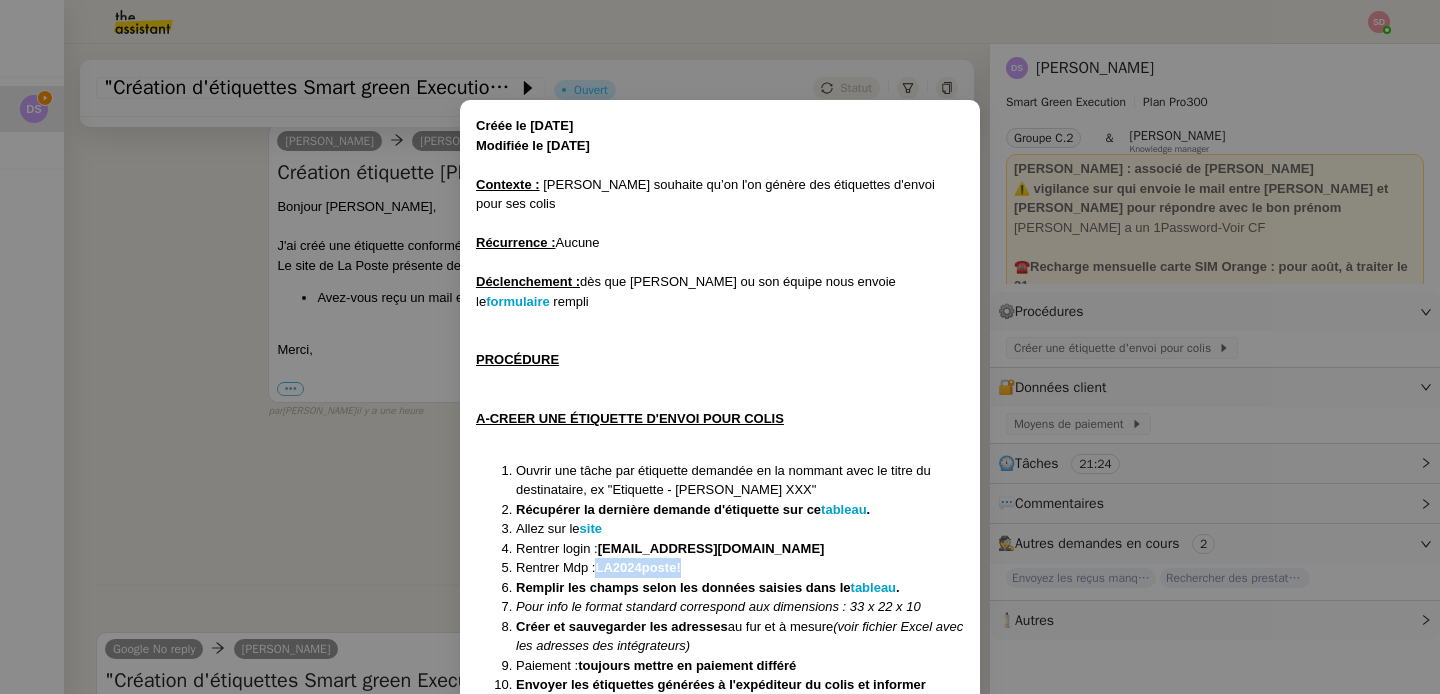 drag, startPoint x: 598, startPoint y: 528, endPoint x: 732, endPoint y: 523, distance: 134.09325 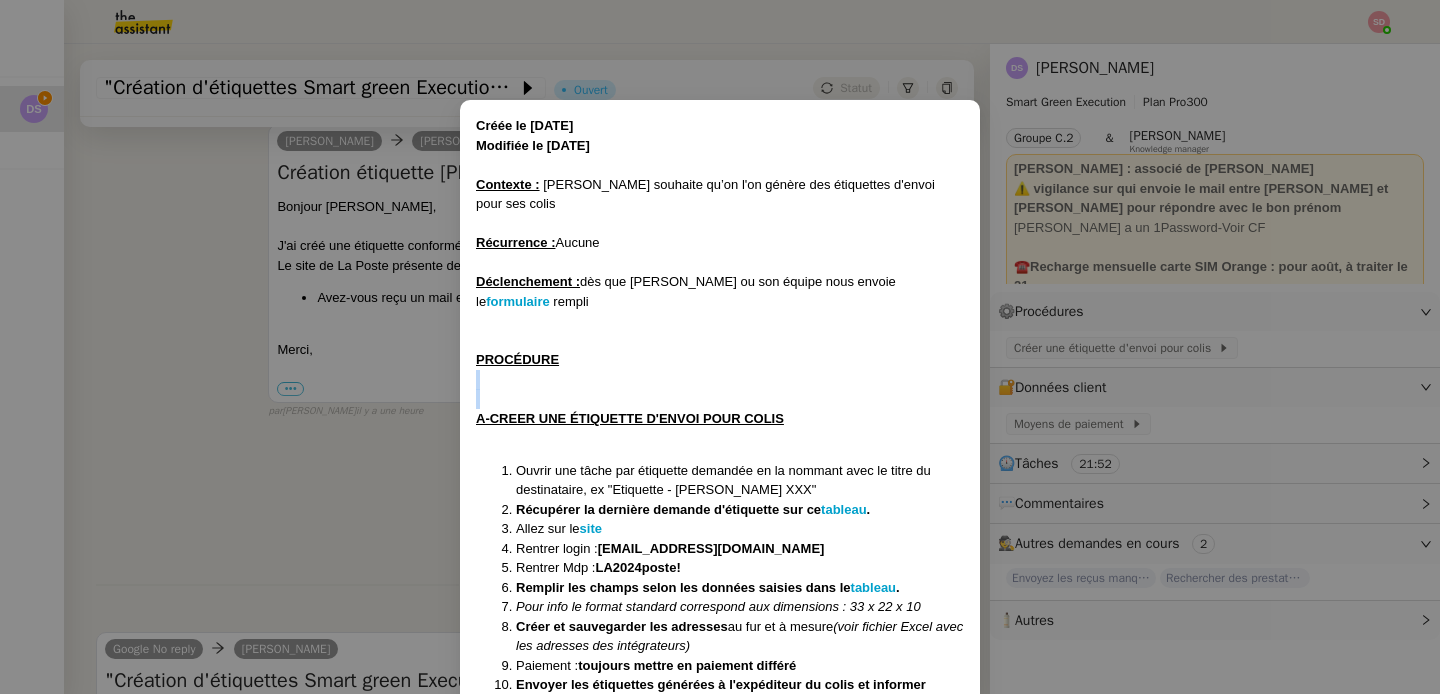 click on "Créée le [DATE] Modifiée le [DATE] Contexte :   [PERSON_NAME] souhaite qu’on l'on génère des étiquettes d'envoi pour ses colis Récurrence :  Aucune Déclenchement :  dès que [PERSON_NAME] ou son équipe nous envoie le  formulaire   rempli PROCÉDURE A-CREER UNE ÉTIQUETTE D'ENVOI POUR COLIS Ouvrir une tâche par étiquette demandée en la nommant avec le titre du destinataire, ex "Etiquette - [PERSON_NAME] XXX" Récupérer la dernière demande d'étiquette sur ce  tableau . Allez sur le  site   Rentrer login :   [EMAIL_ADDRESS][DOMAIN_NAME] Rentrer Mdp :  LA2024poste! Remplir les champs selon les données saisies dans le  tableau . Pour info le format standard correspond aux dimensions : 33 x 22 x 10 Créer et sauvegarder les adresses  au fur et à mesure  (voir fichier Excel avec les adresses des intégrateurs) Paiement :  toujours mettre en paiement différé Envoyer les étiquettes générées à l'expéditeur du colis et informer [PERSON_NAME]." at bounding box center [720, 347] 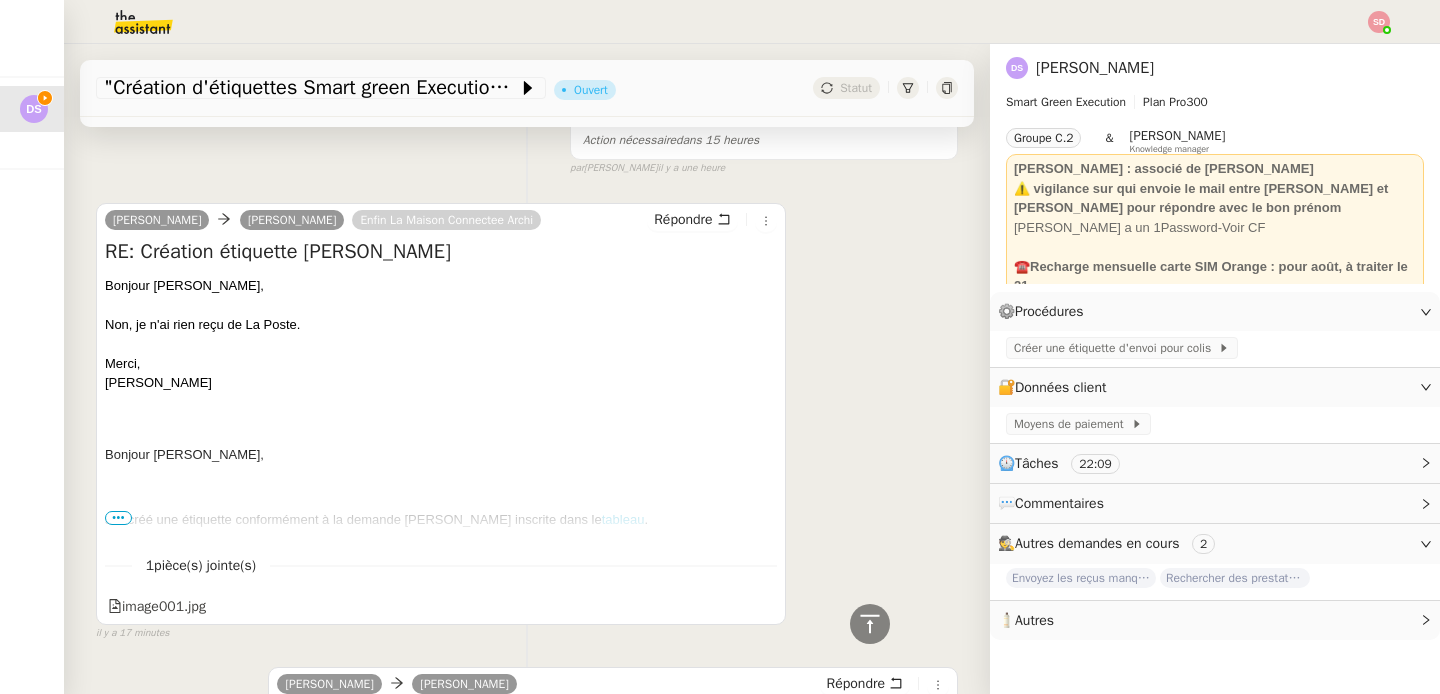 scroll, scrollTop: 0, scrollLeft: 0, axis: both 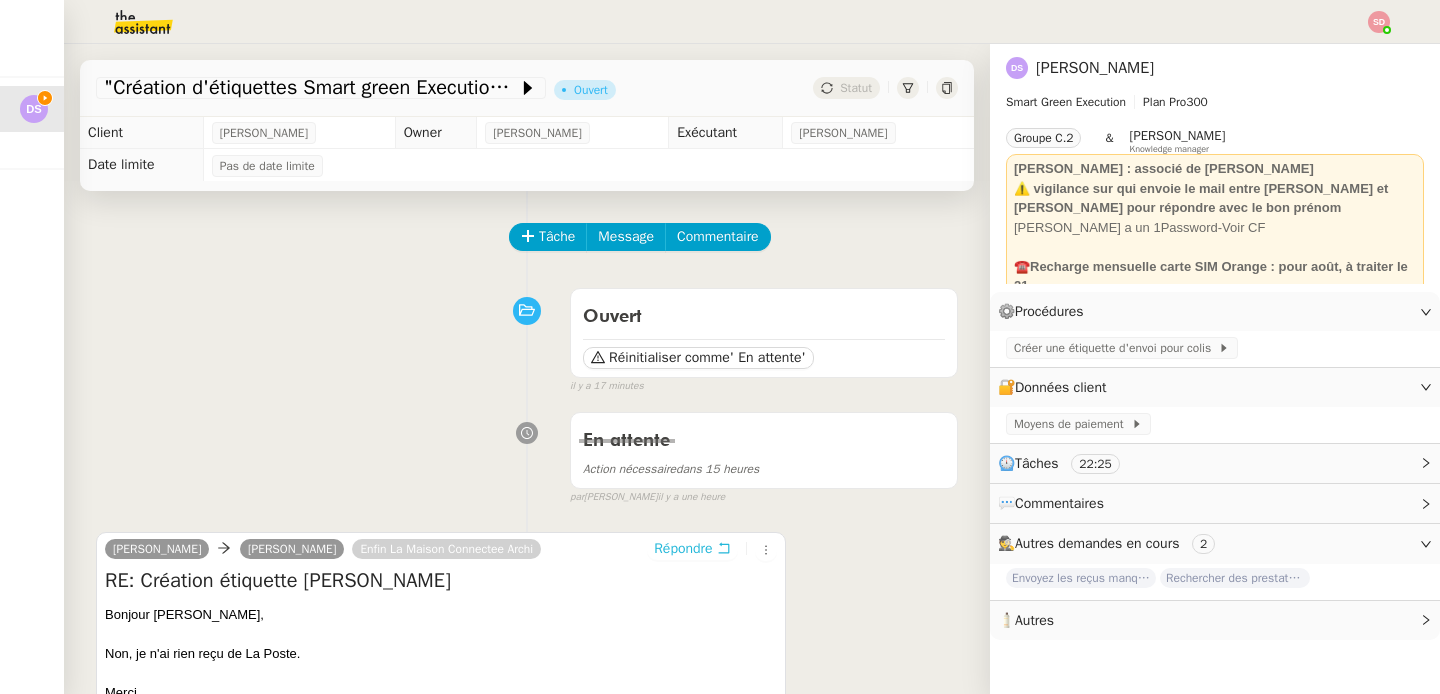 click on "Répondre" at bounding box center [683, 549] 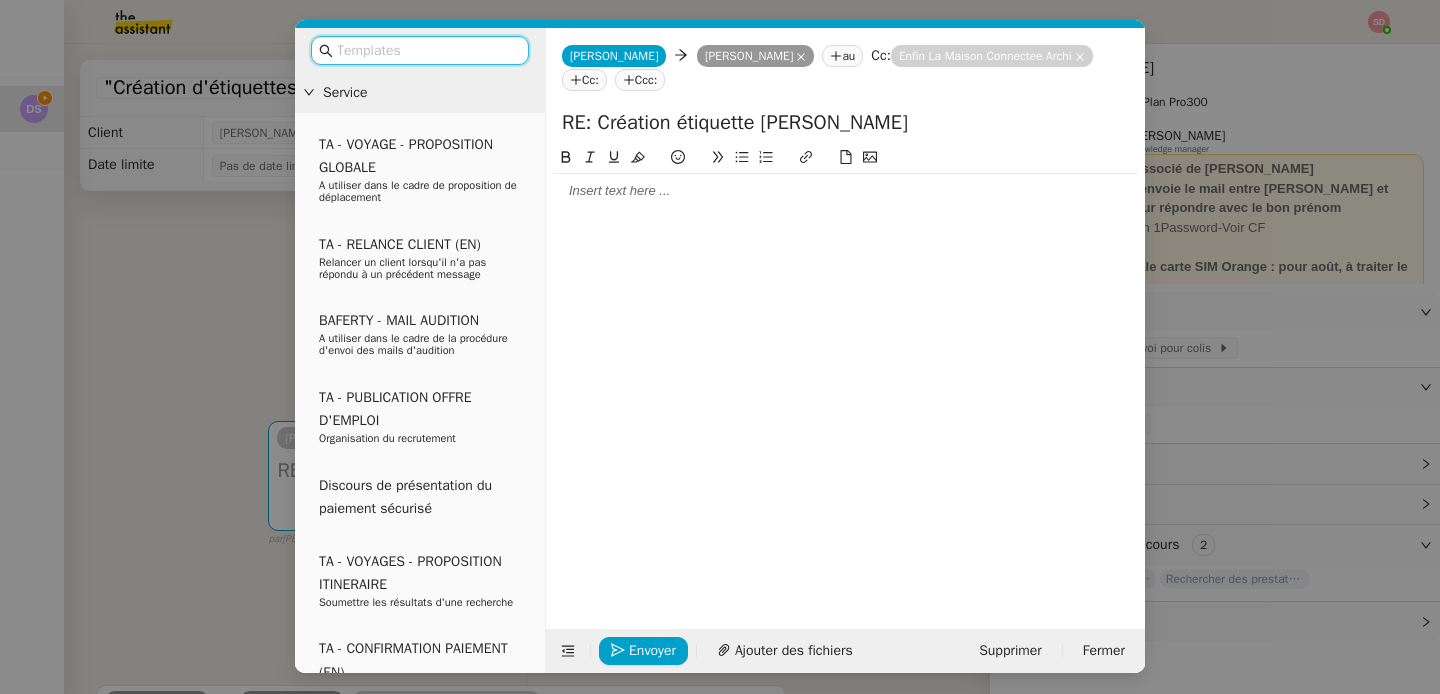 click 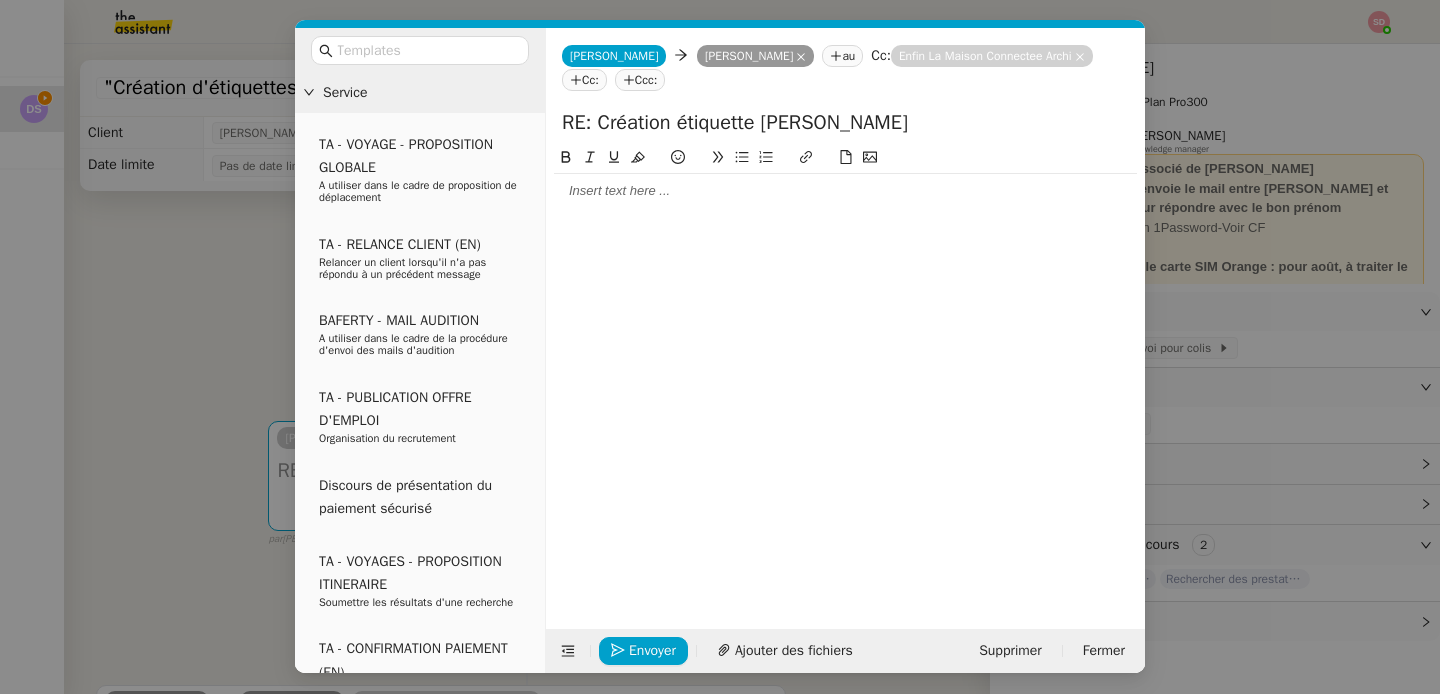 type 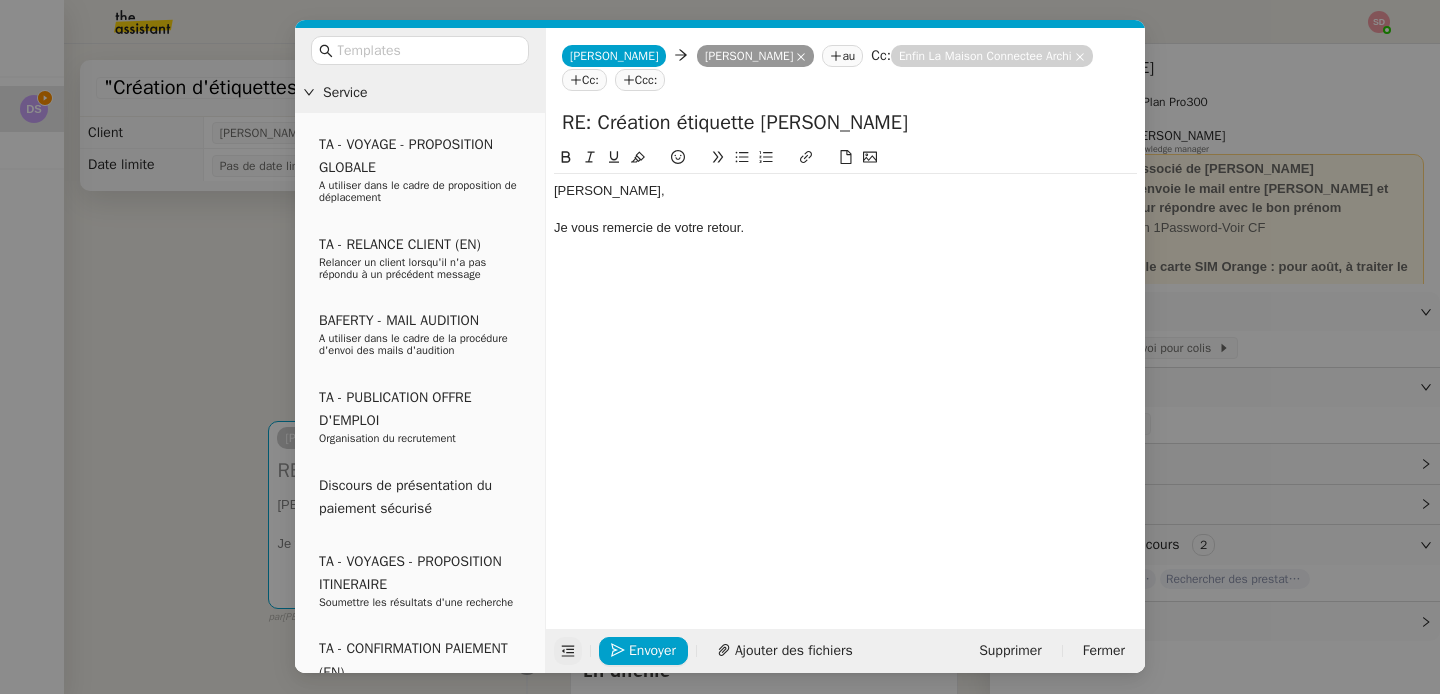 click 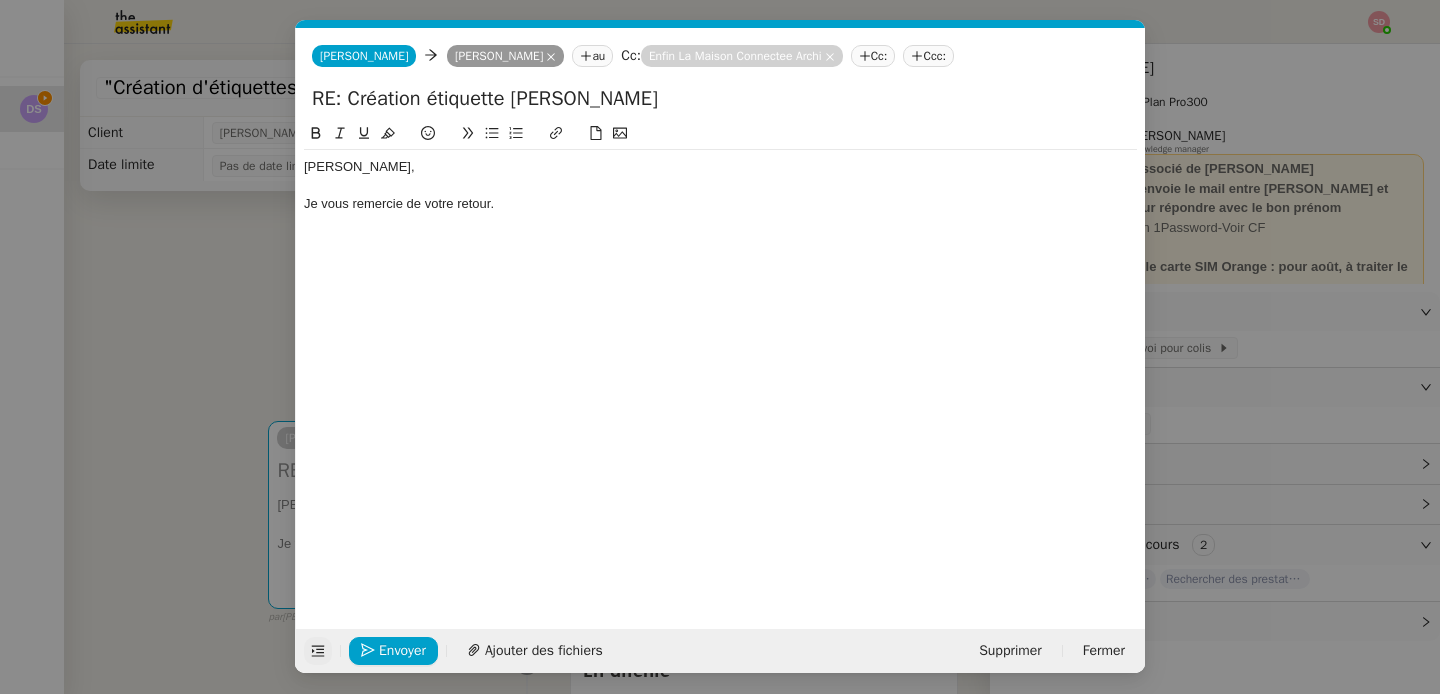 click 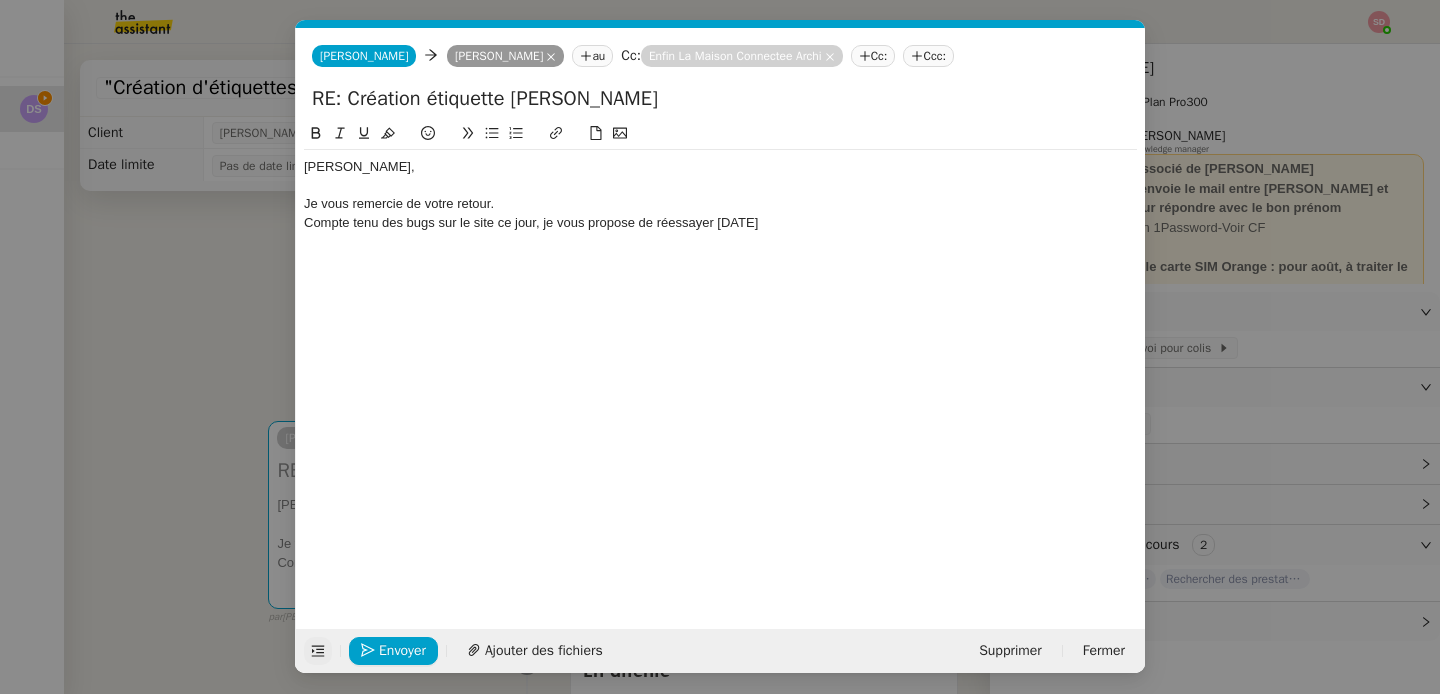 click on "Compte tenu des bugs sur le site ce jour, je vous propose de réessayer demain" 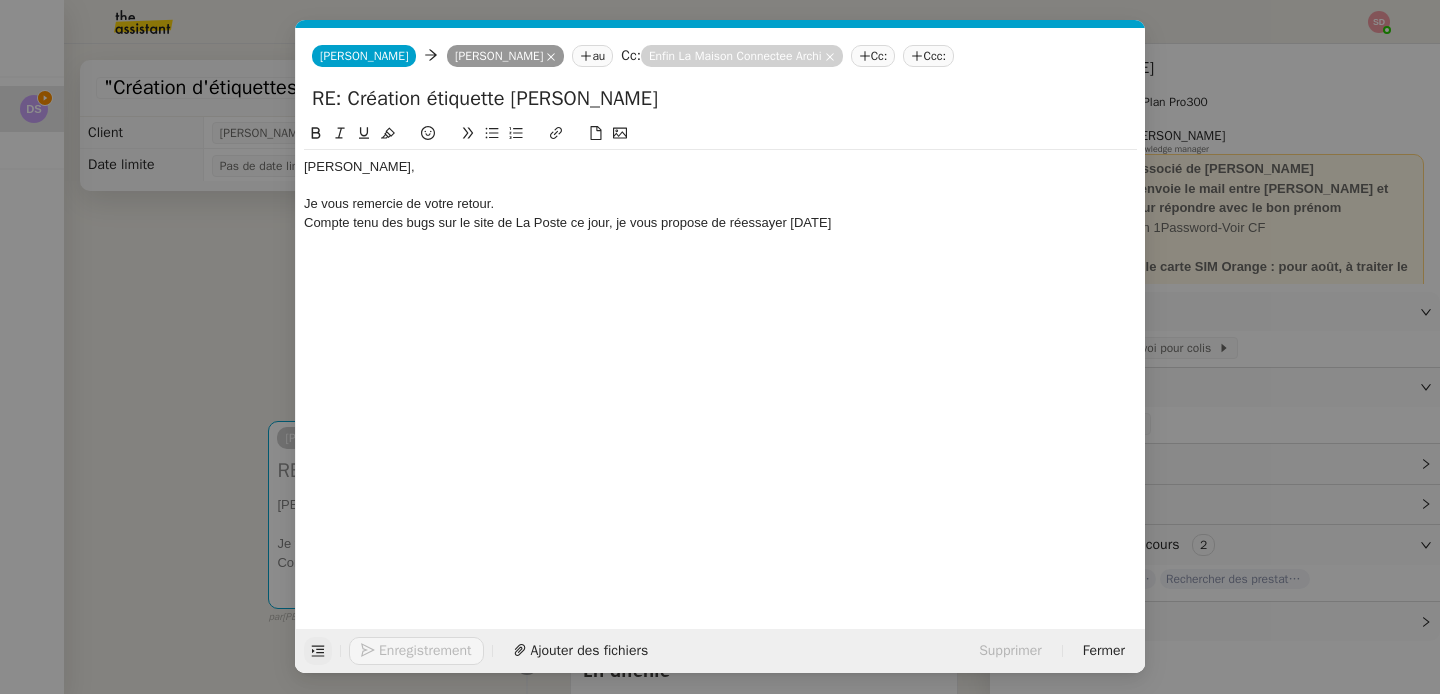 click on "Compte tenu des bugs sur le site de La Poste ce jour, je vous propose de réessayer demain" 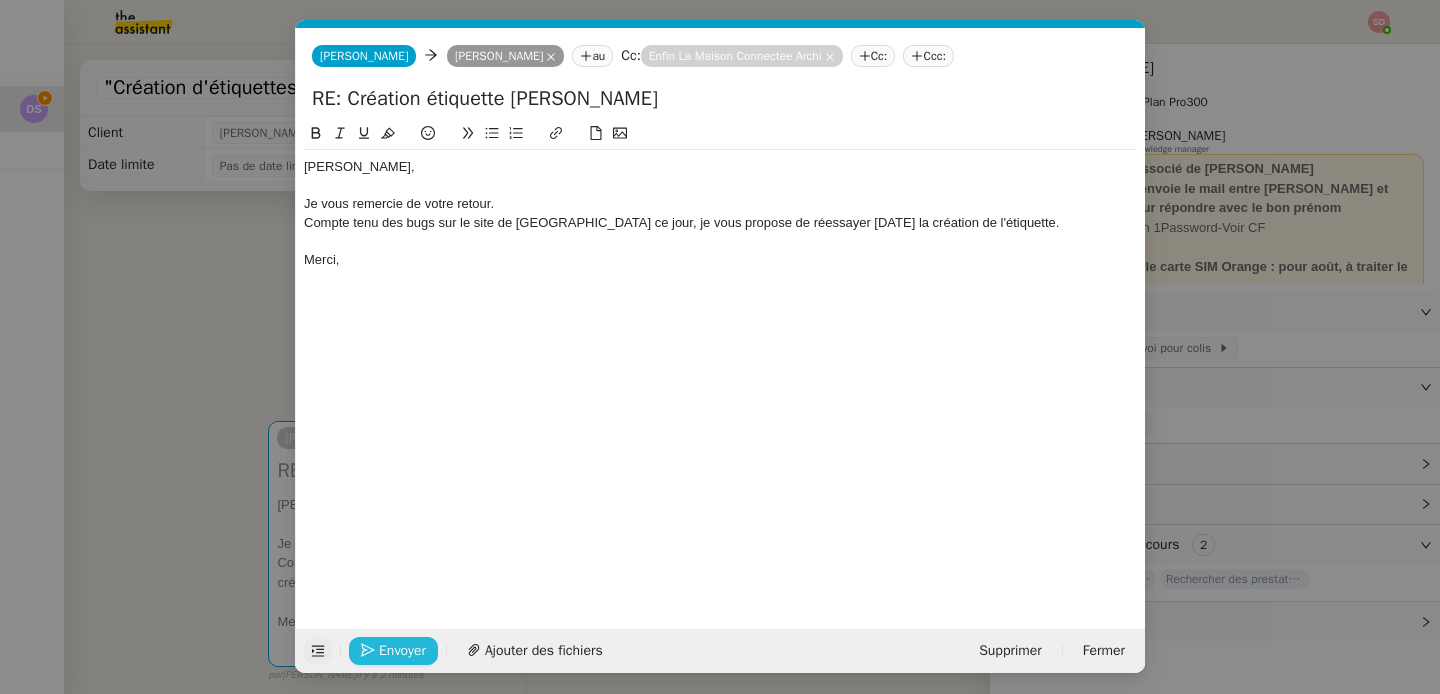 click on "Envoyer" 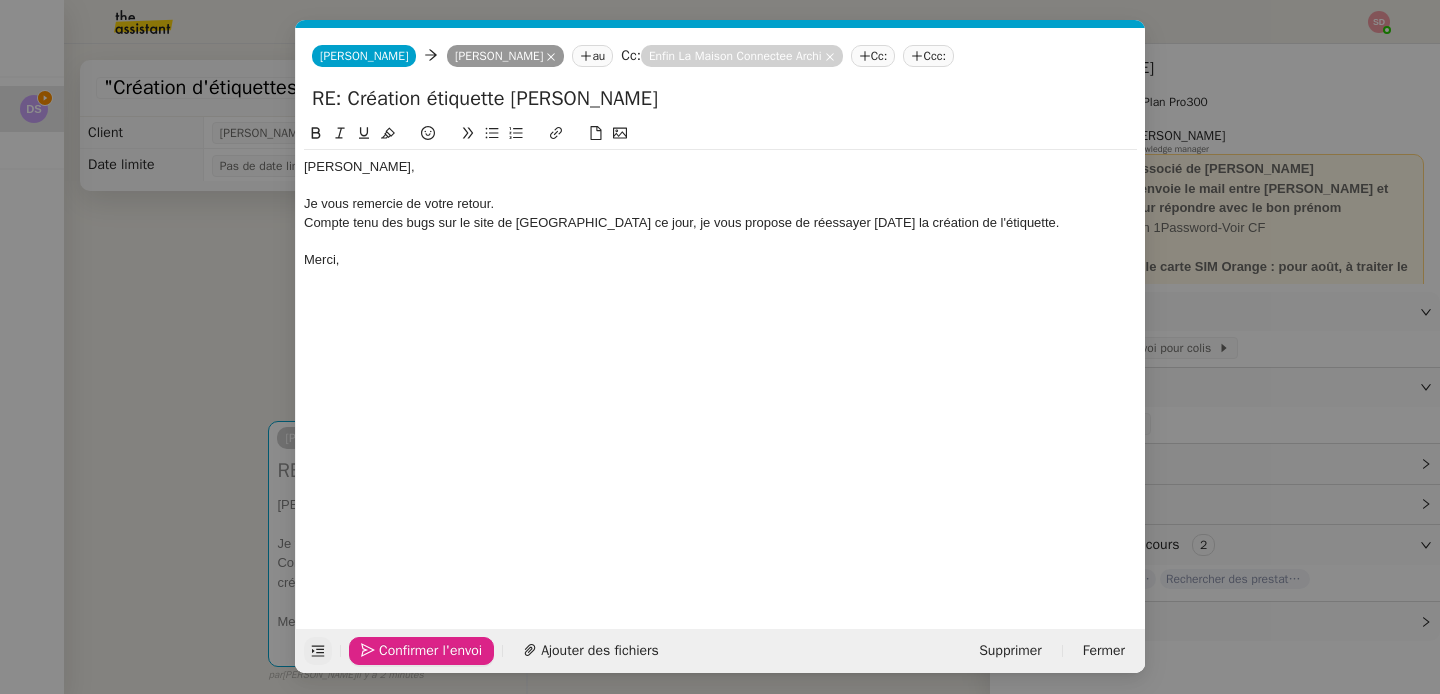 click on "Confirmer l'envoi" 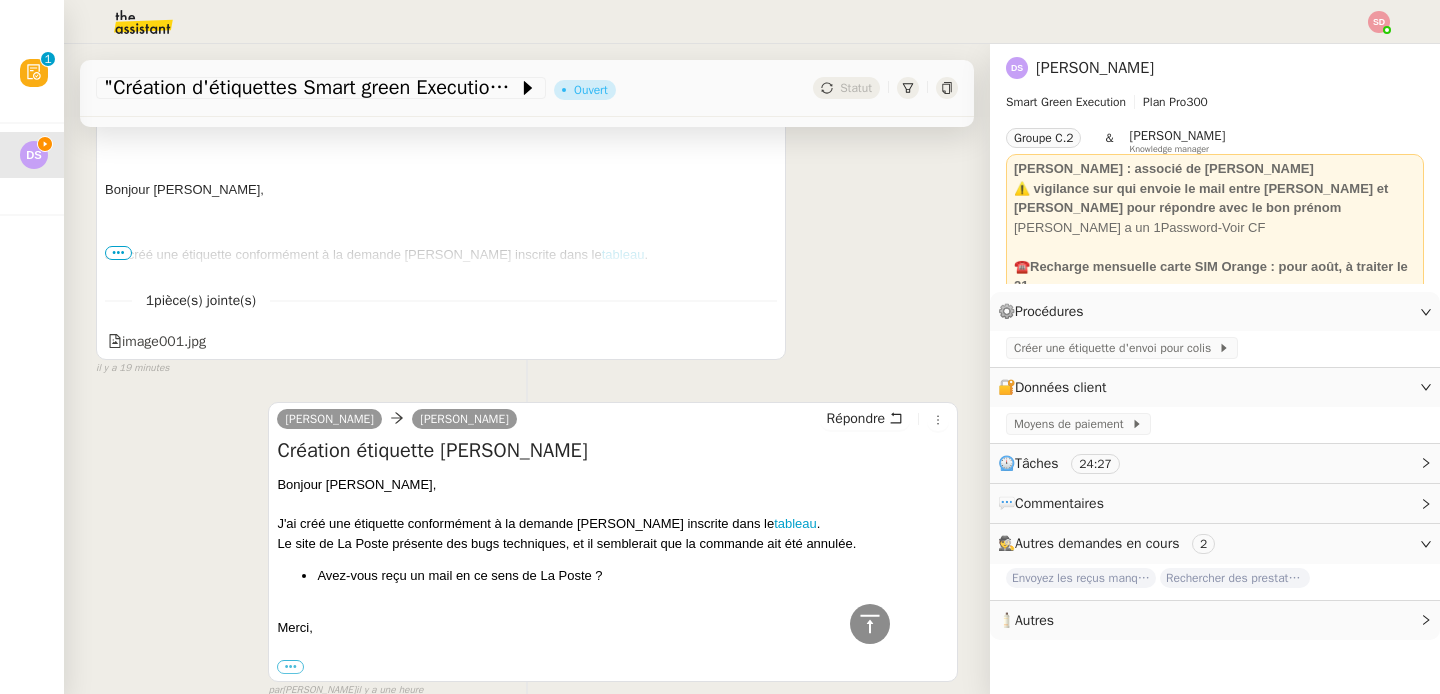 scroll, scrollTop: 1098, scrollLeft: 0, axis: vertical 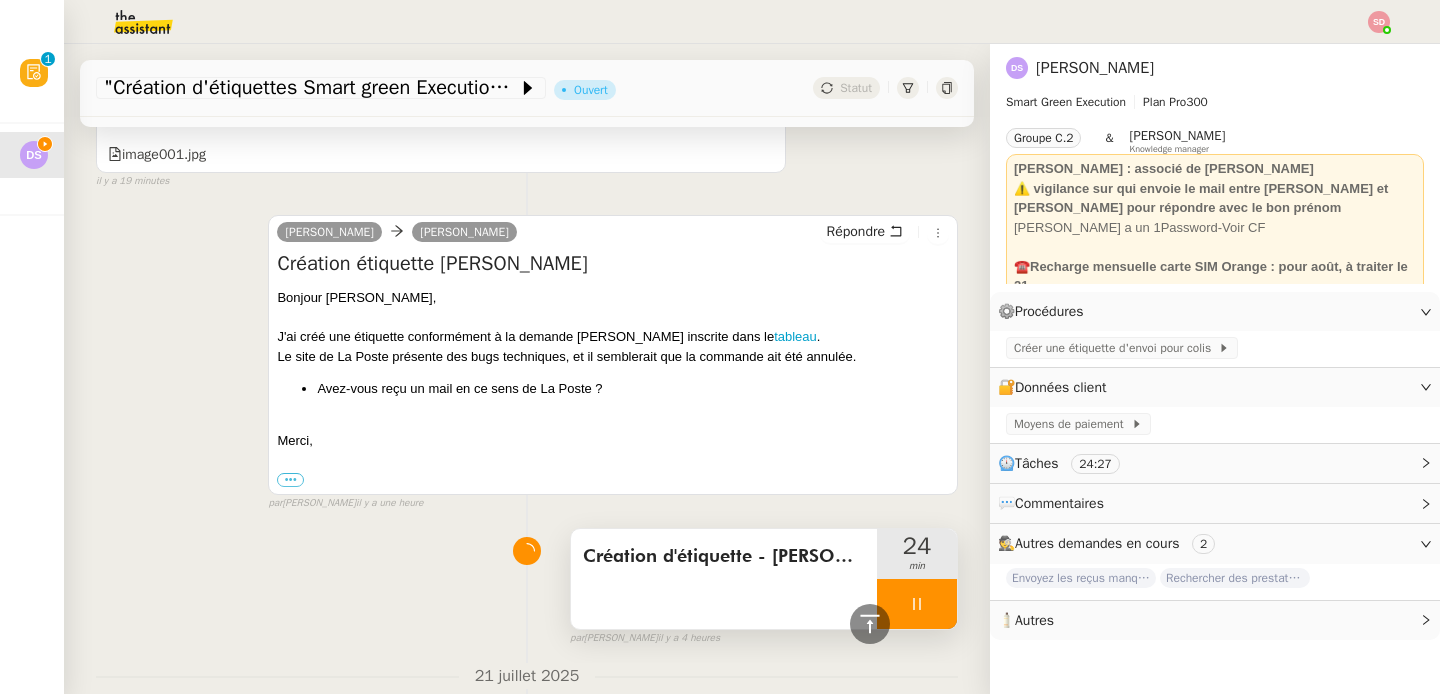 click at bounding box center [917, 604] 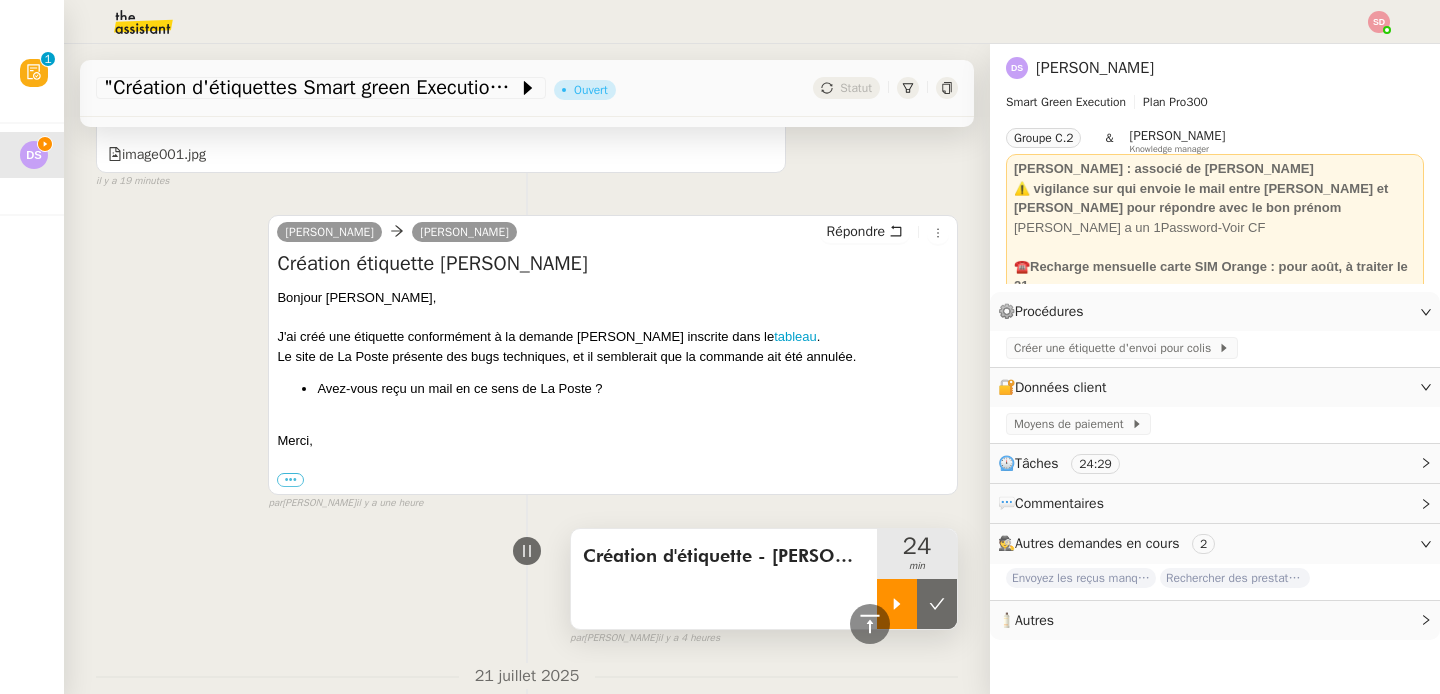 click at bounding box center [937, 604] 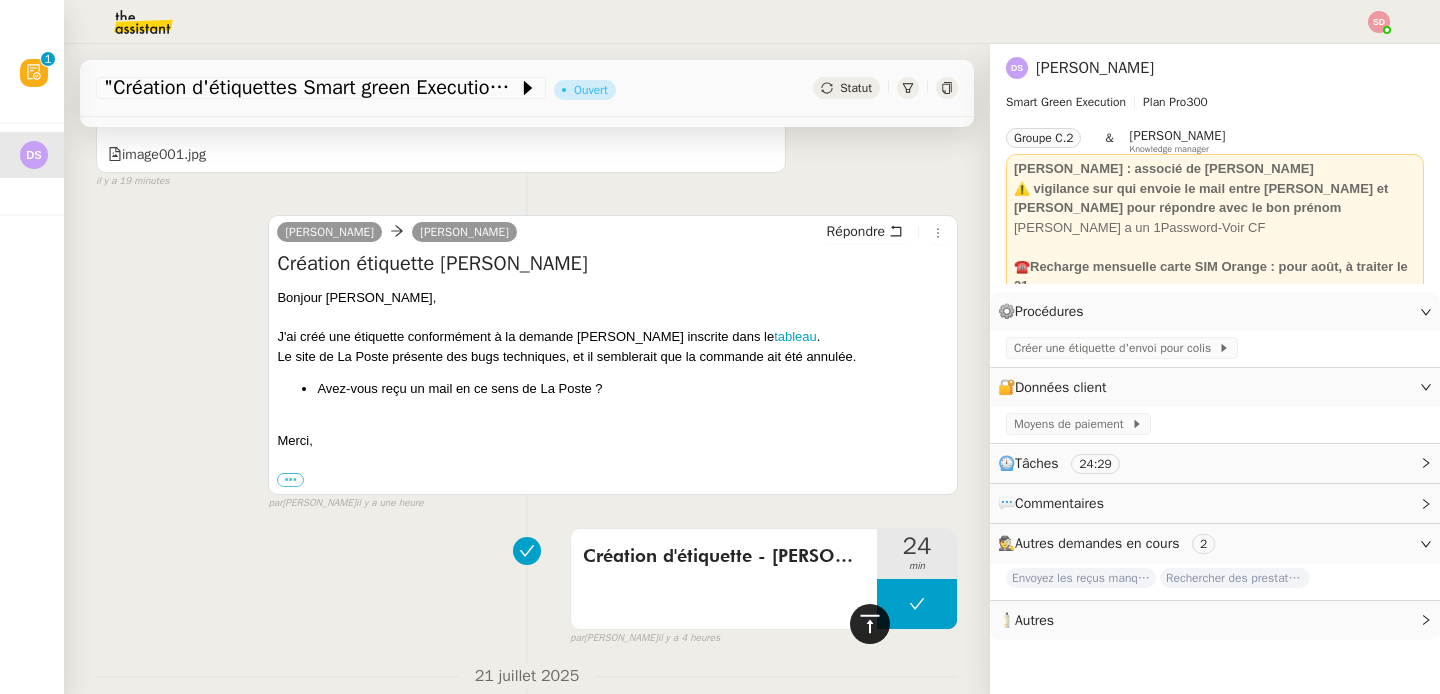 click 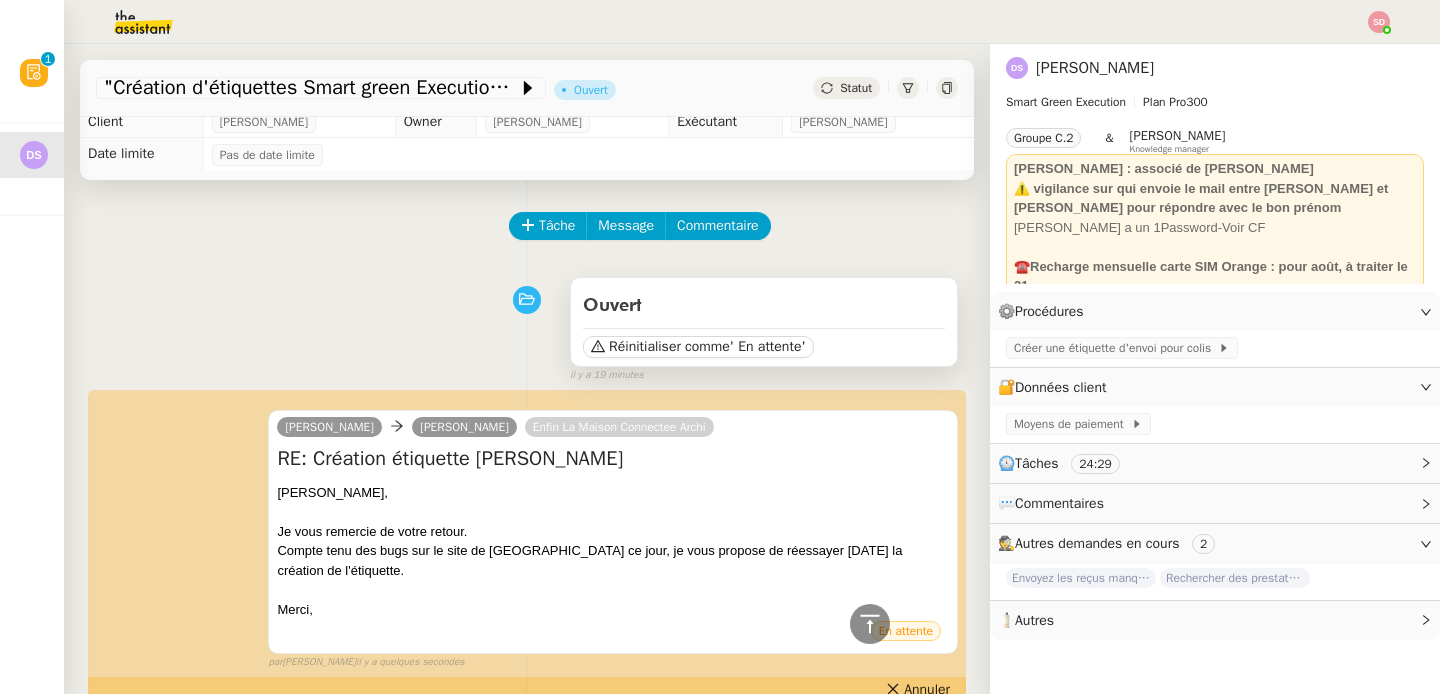 scroll, scrollTop: 0, scrollLeft: 0, axis: both 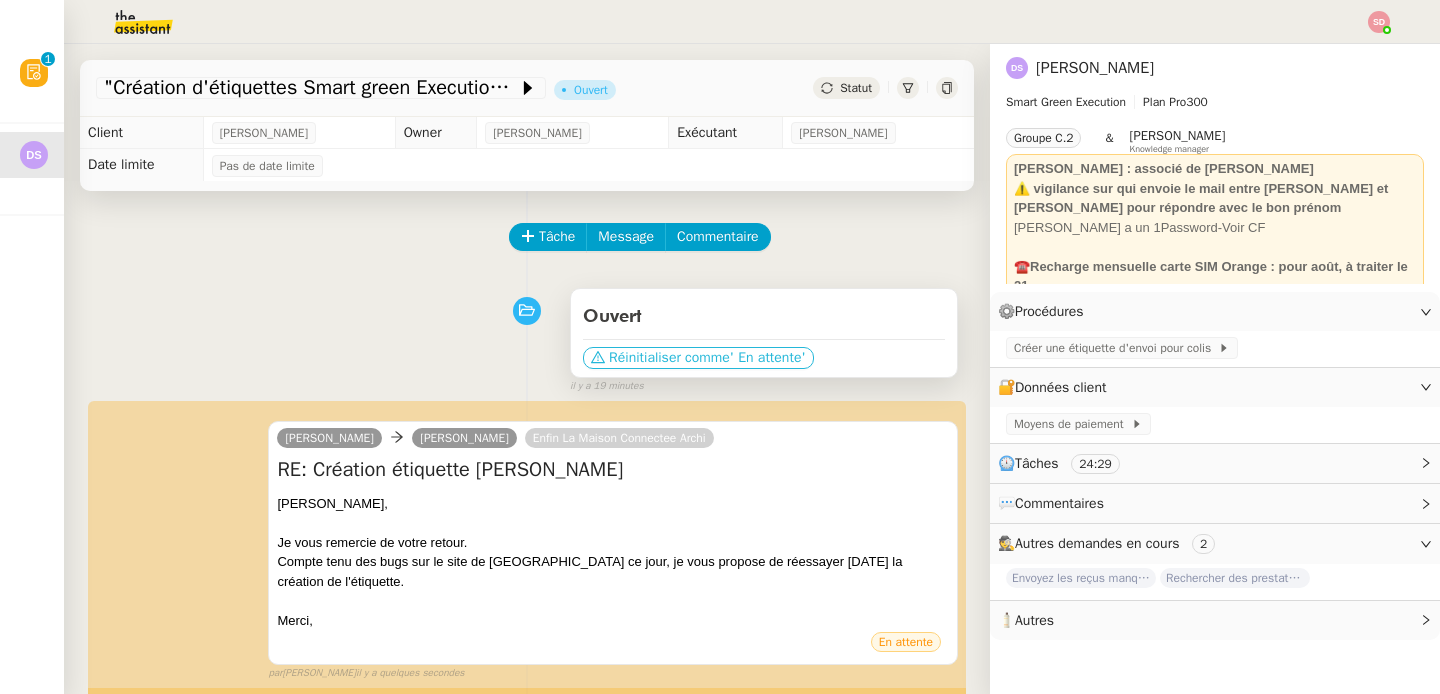 click on "' En attente'" at bounding box center [768, 358] 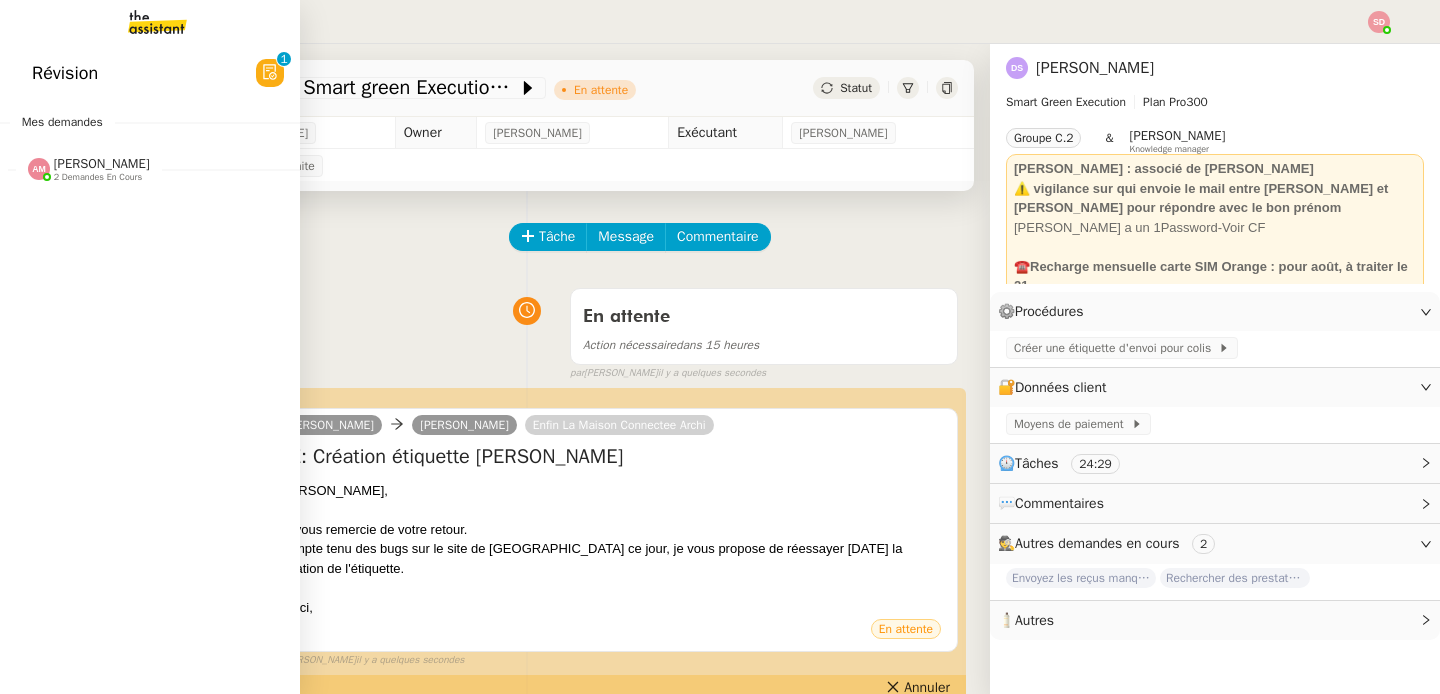 click on "2 demandes en cours" 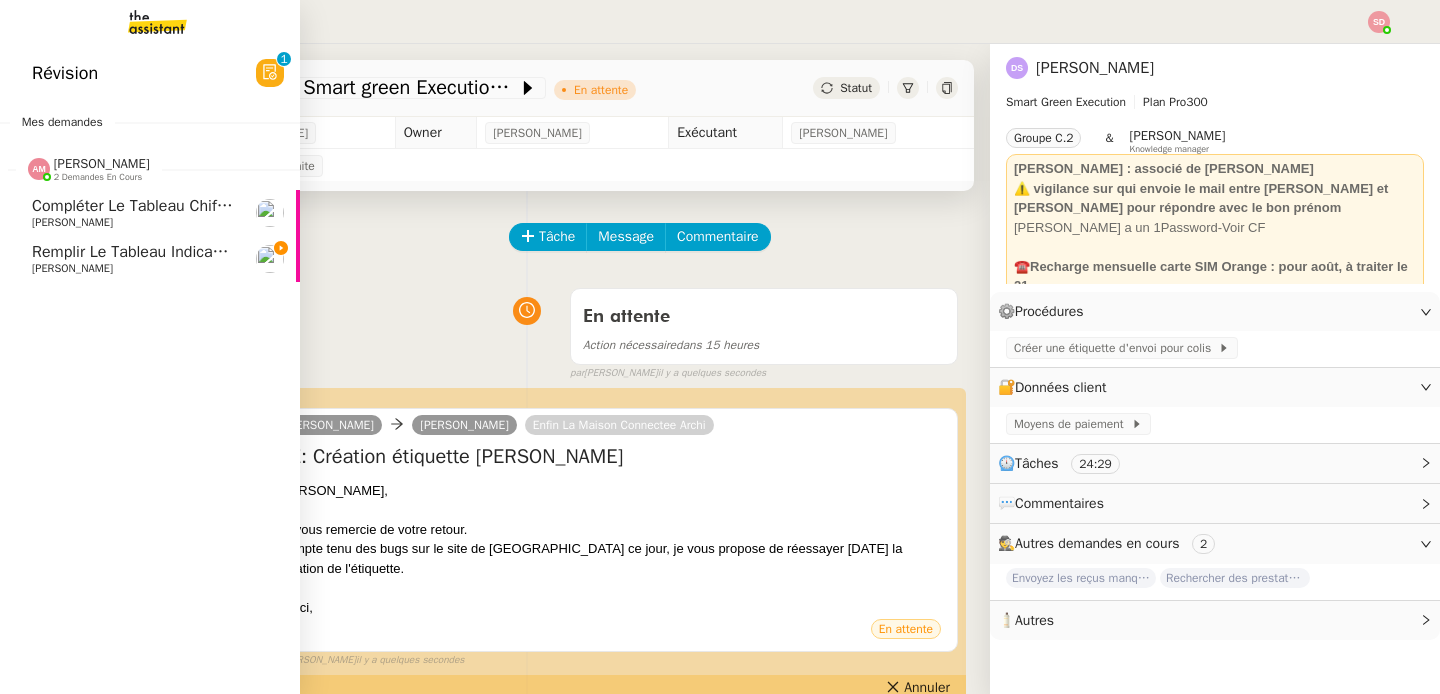 click on "Remplir le tableau indicateurs client" 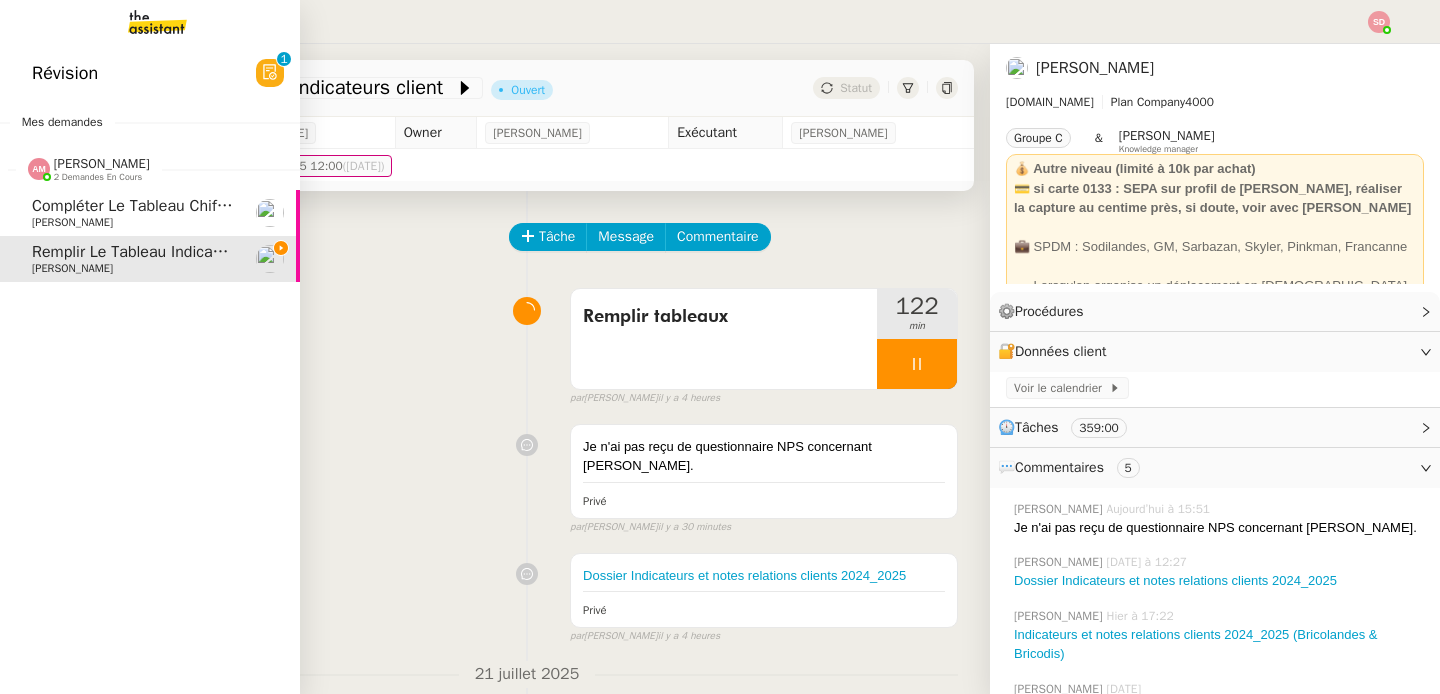 click on "Compléter le tableau chiffres clients" 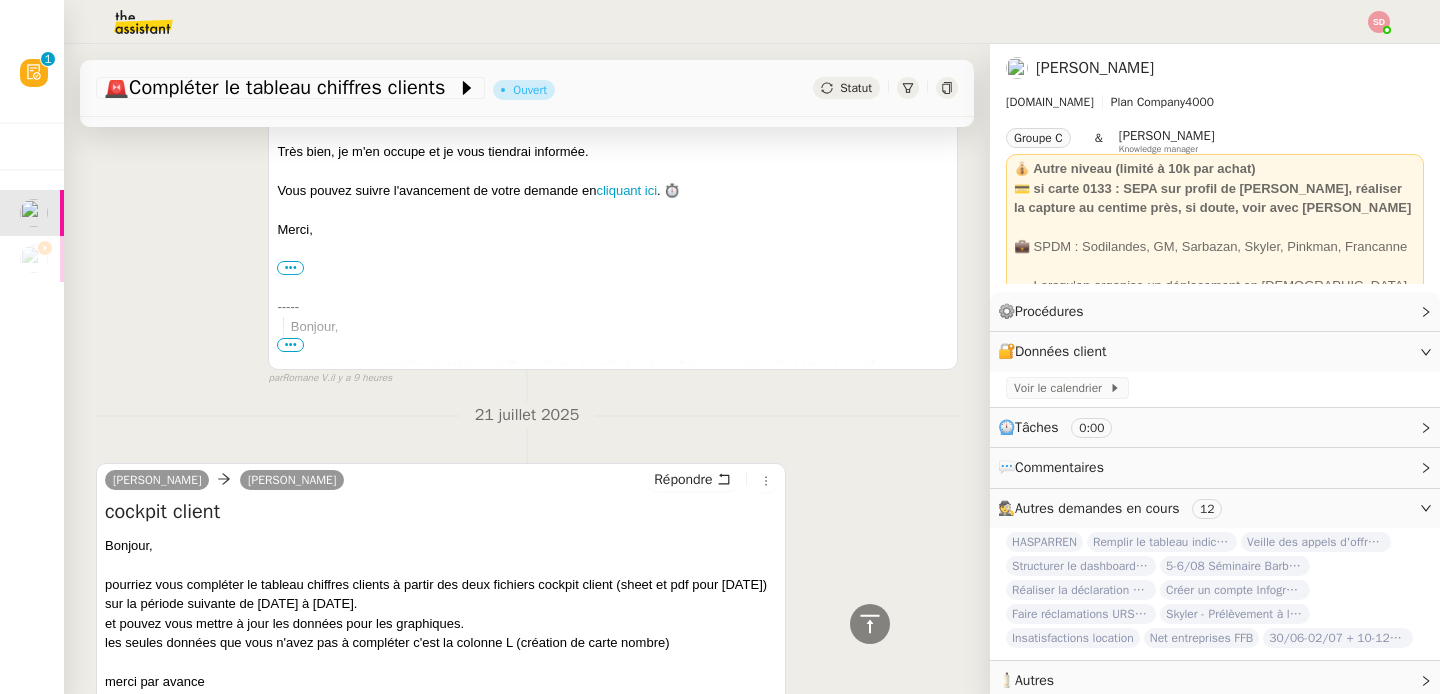 scroll, scrollTop: 0, scrollLeft: 0, axis: both 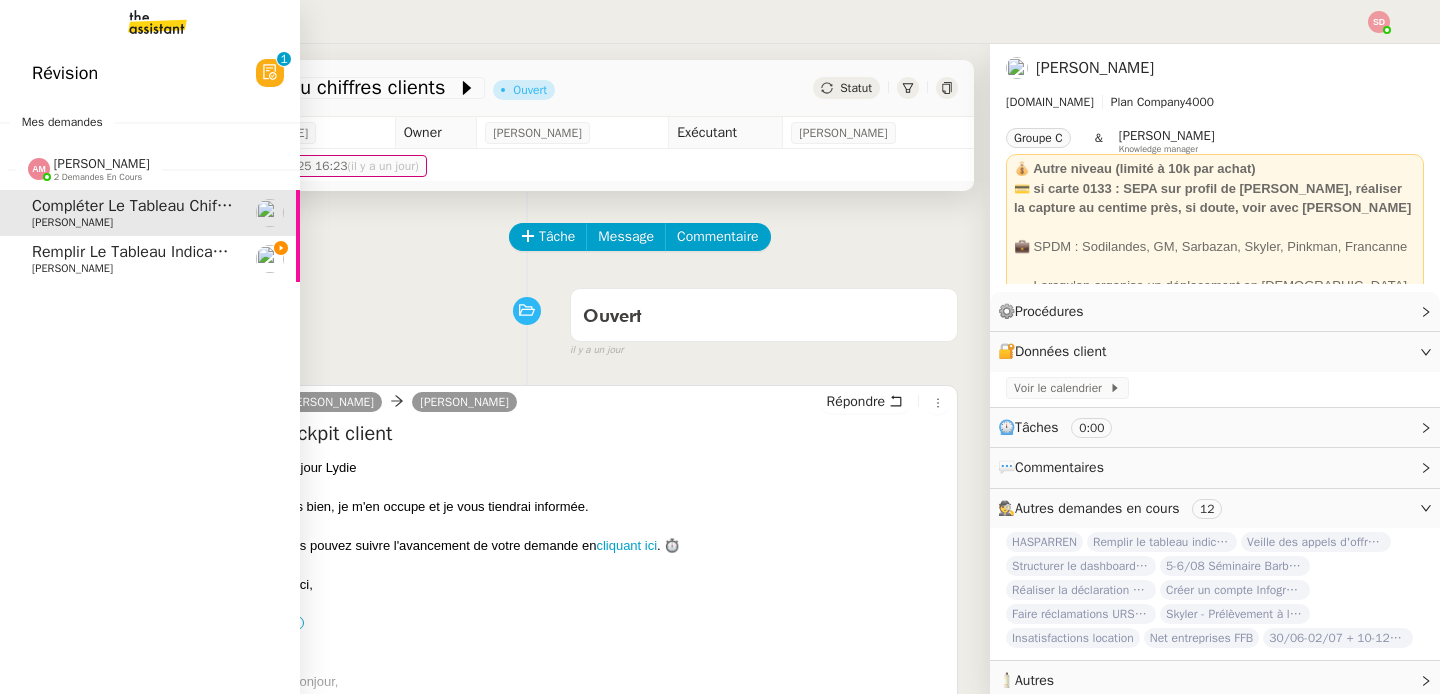 click on "Remplir le tableau indicateurs client" 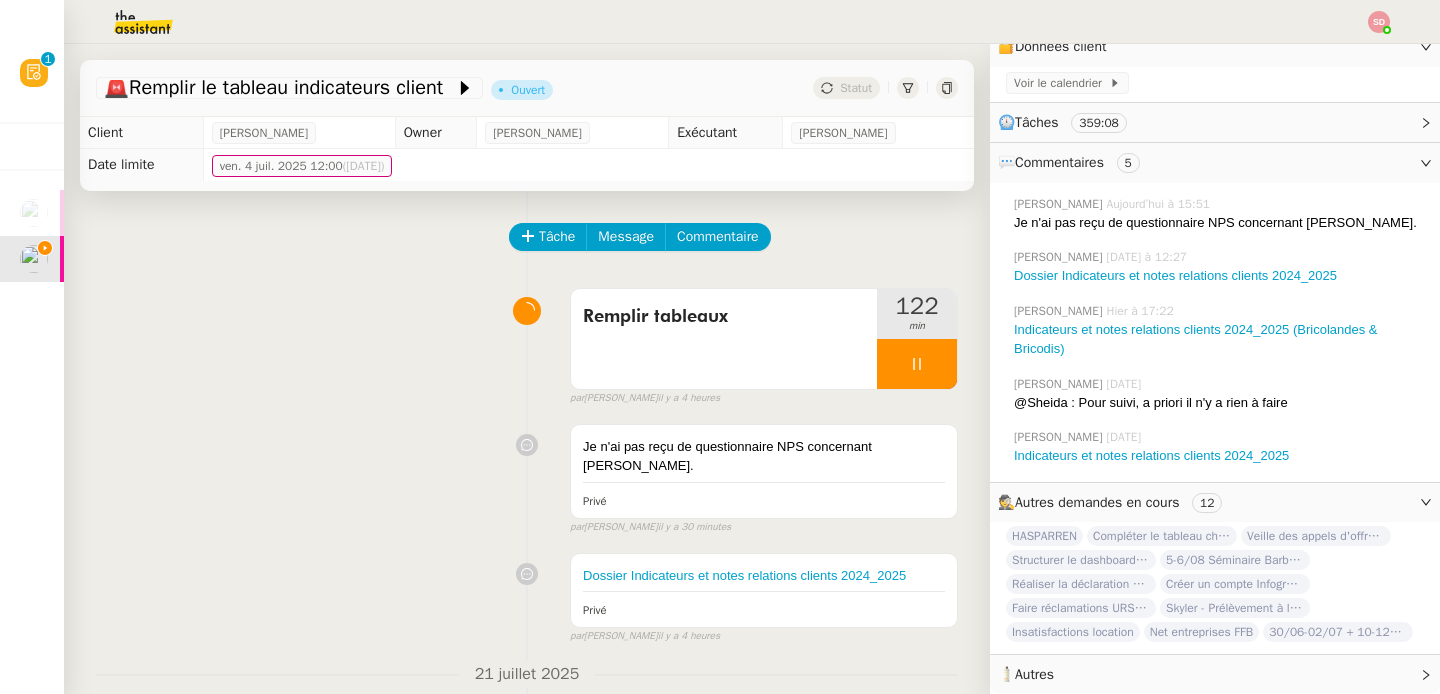 scroll, scrollTop: 340, scrollLeft: 0, axis: vertical 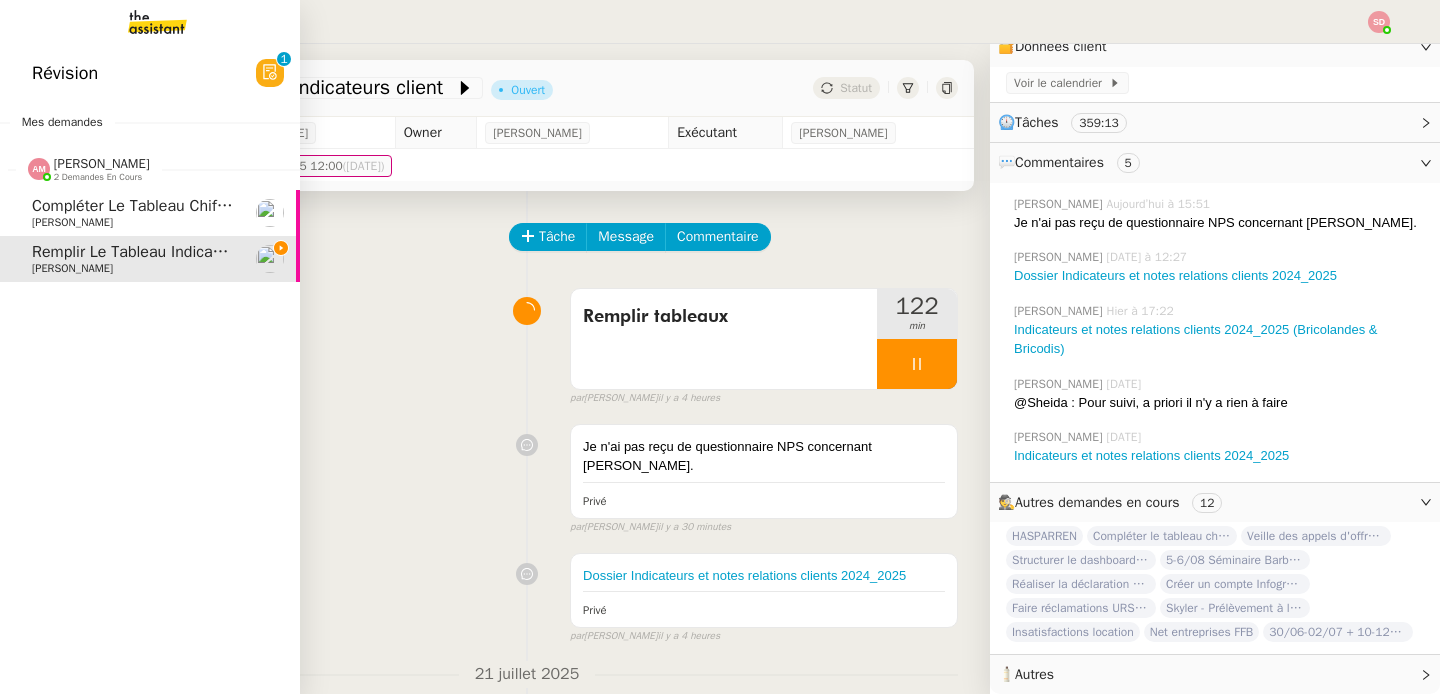 click 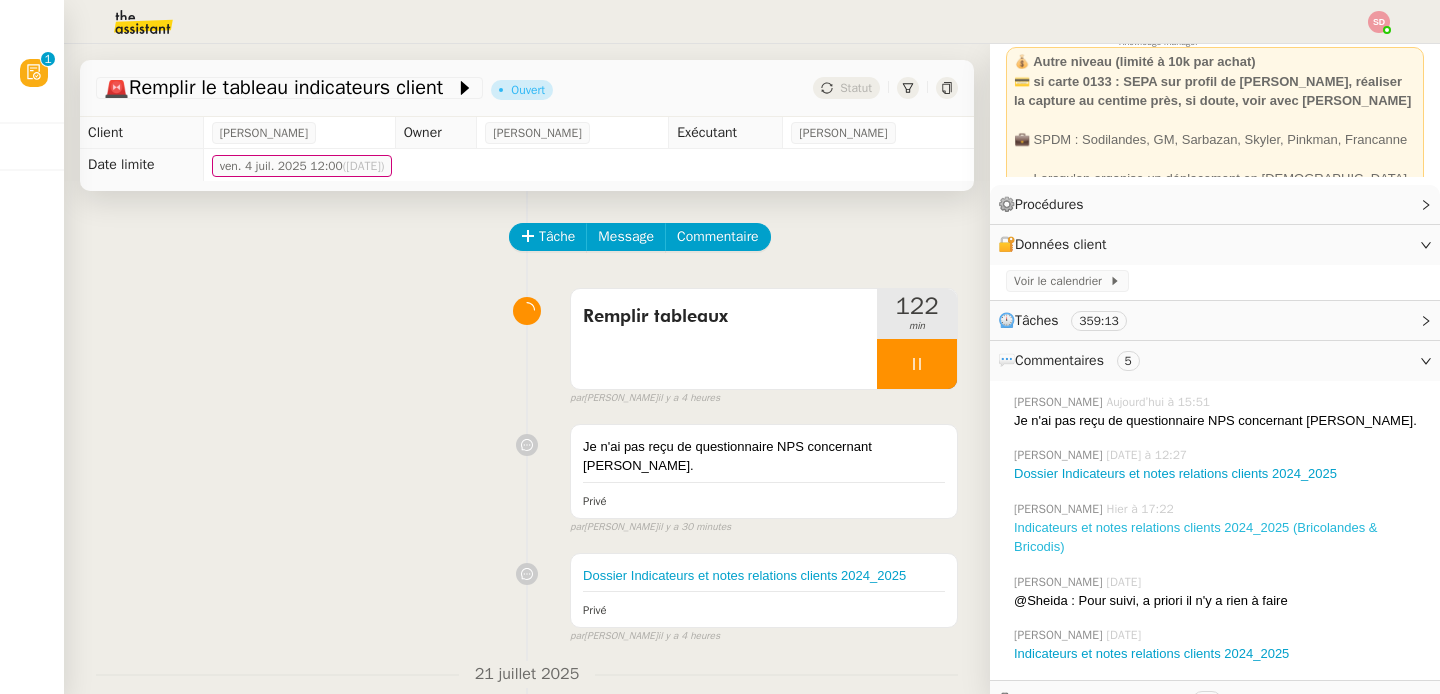 scroll, scrollTop: 0, scrollLeft: 0, axis: both 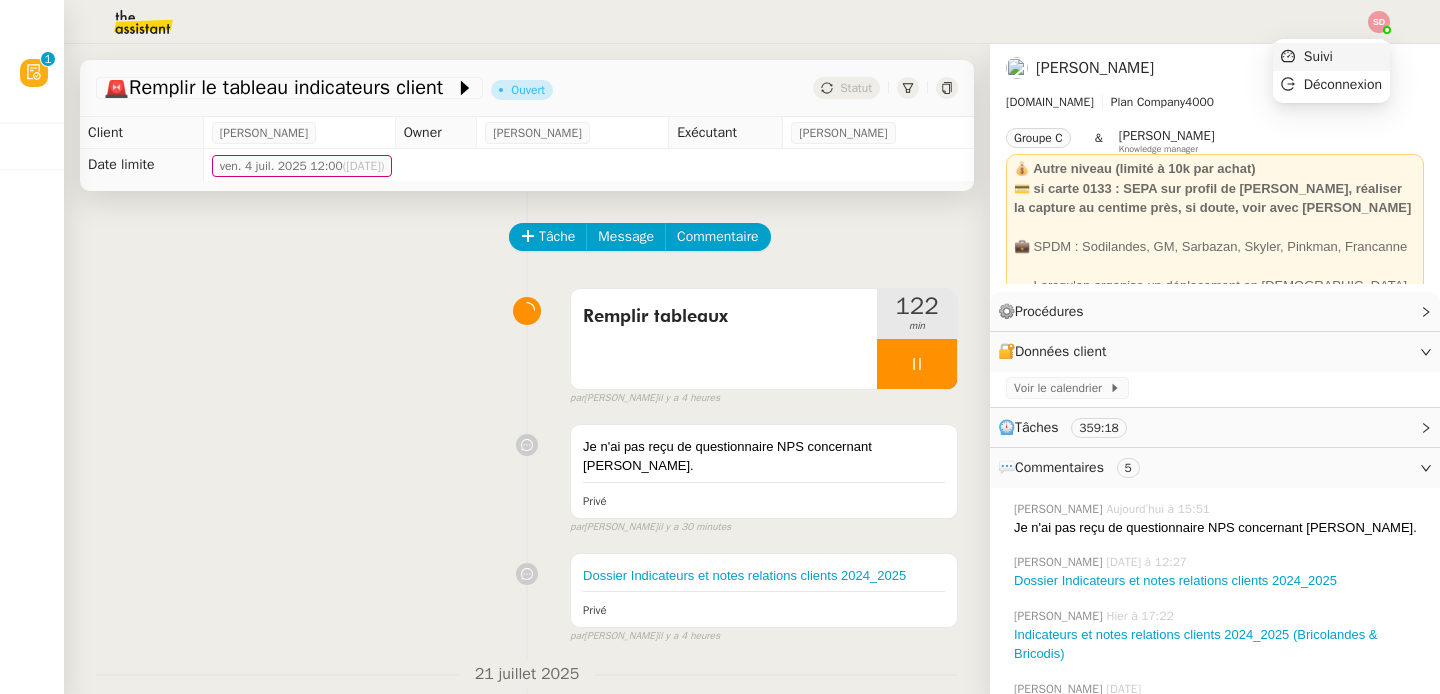 click on "Suivi" at bounding box center (1331, 57) 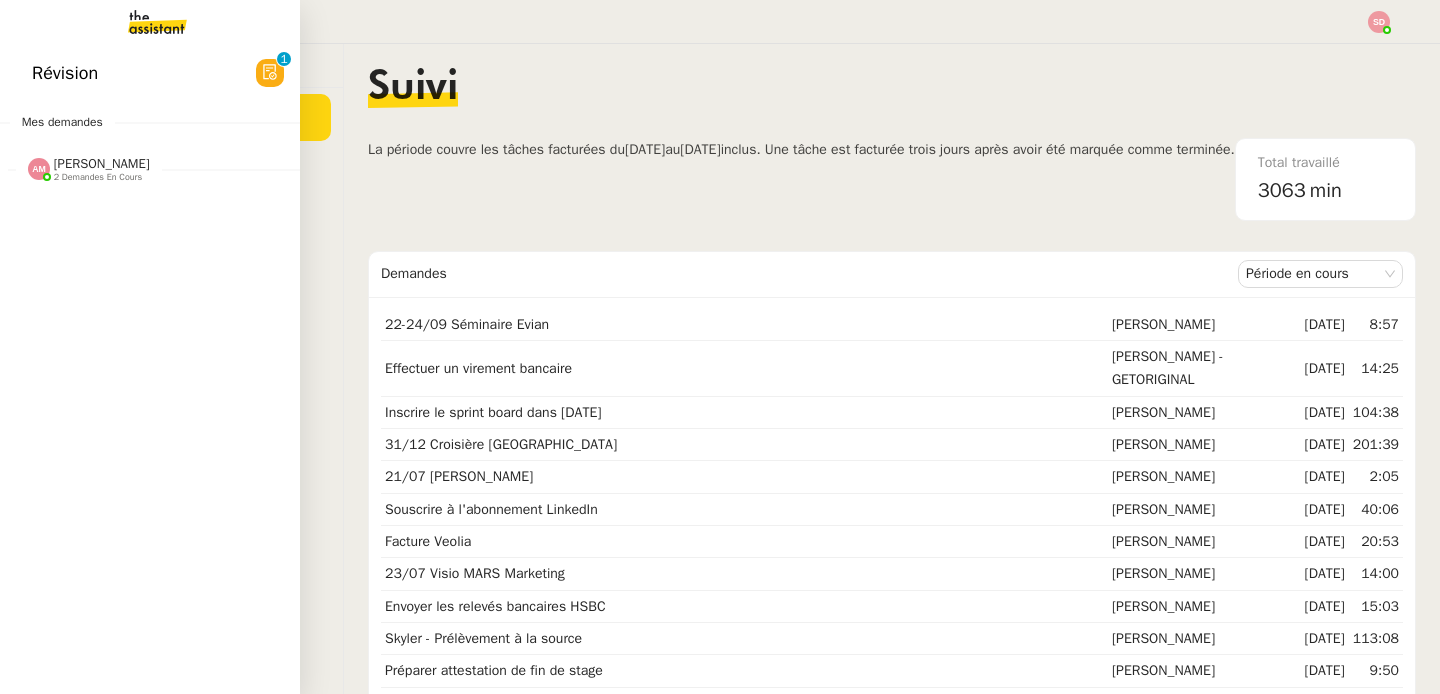 click on "Révision" 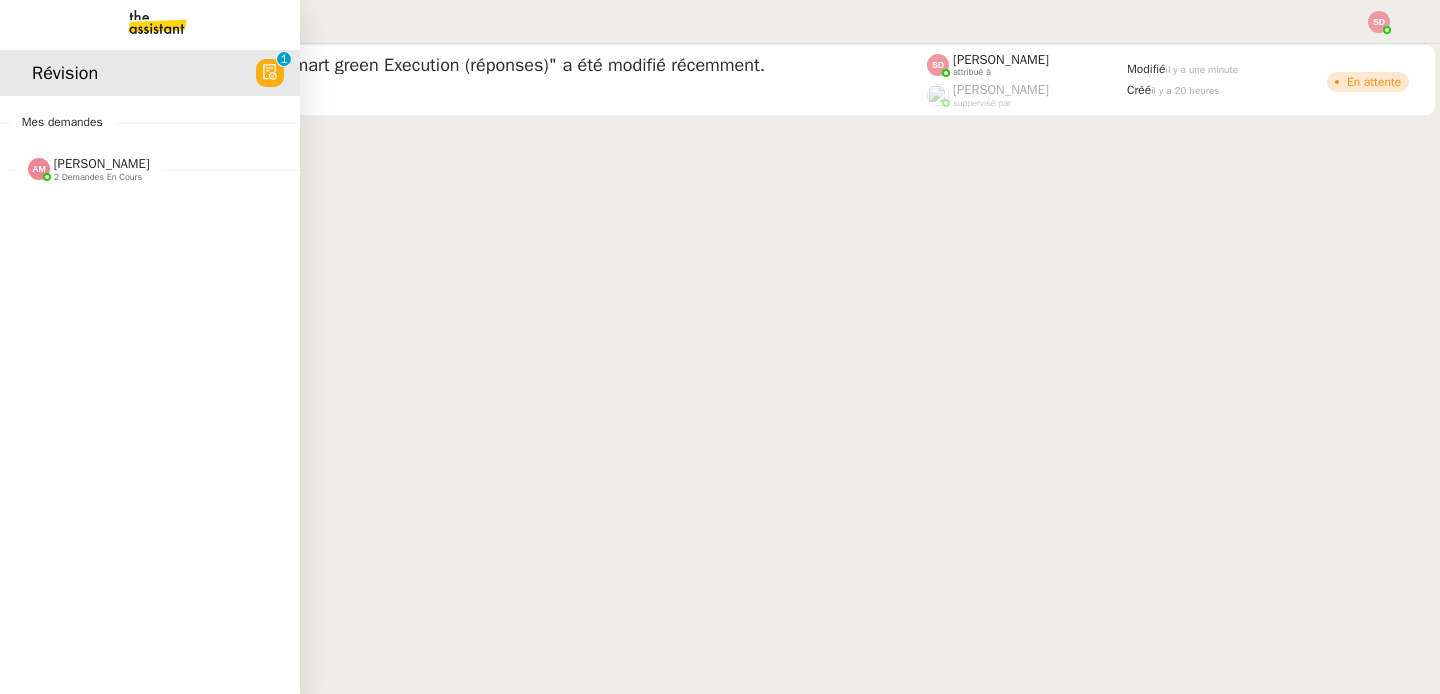 click 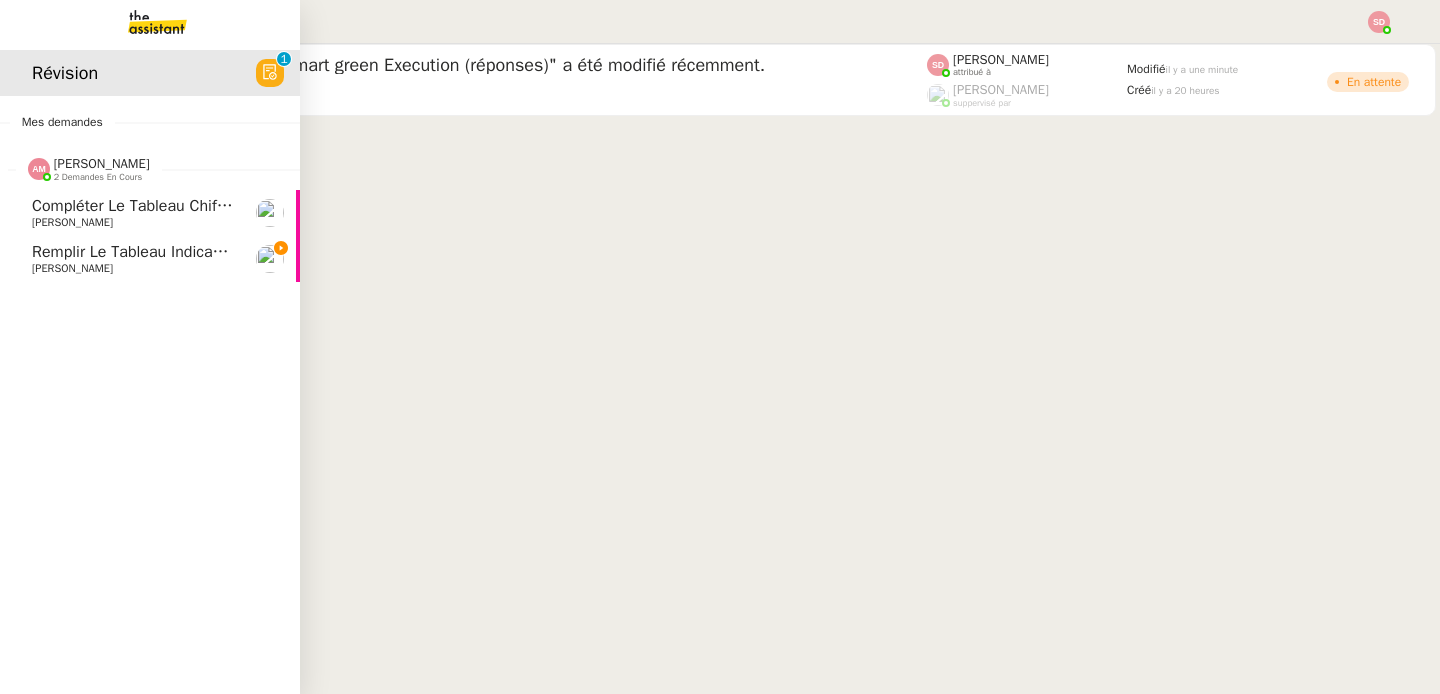 click 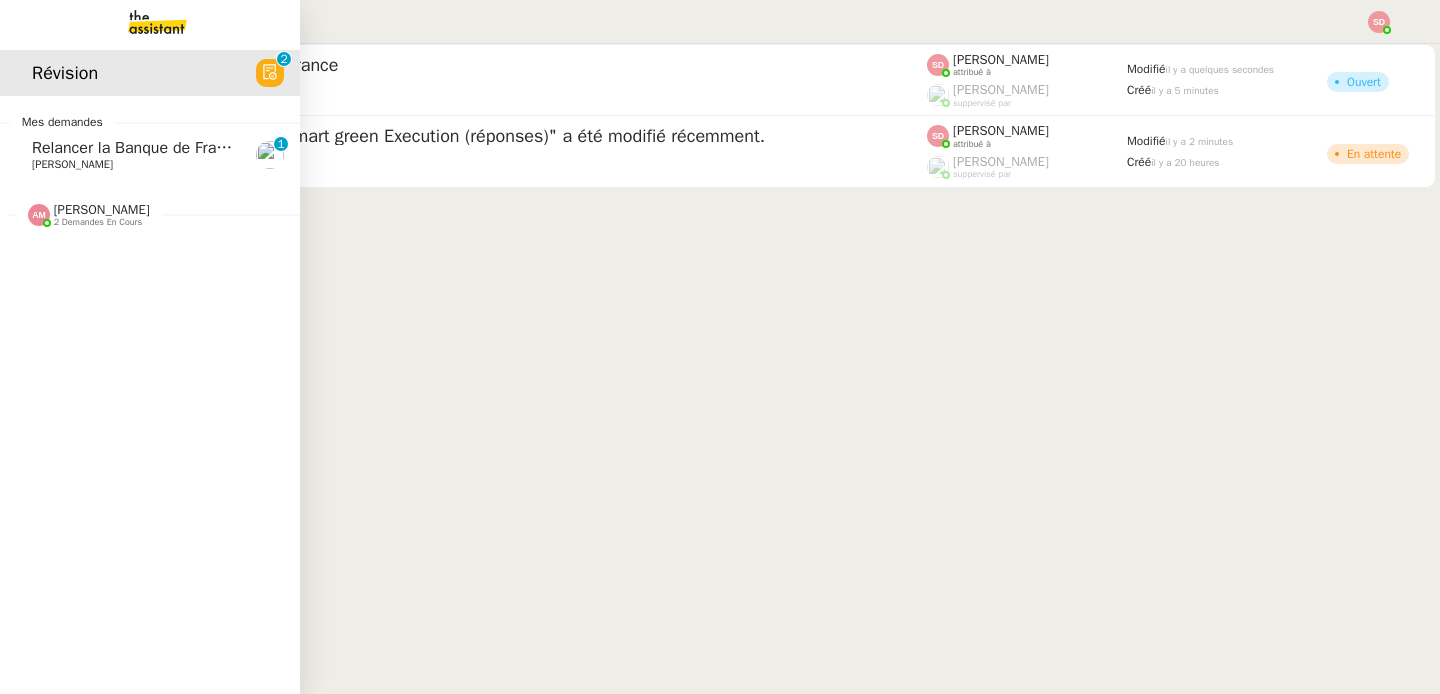 click on "[PERSON_NAME]" 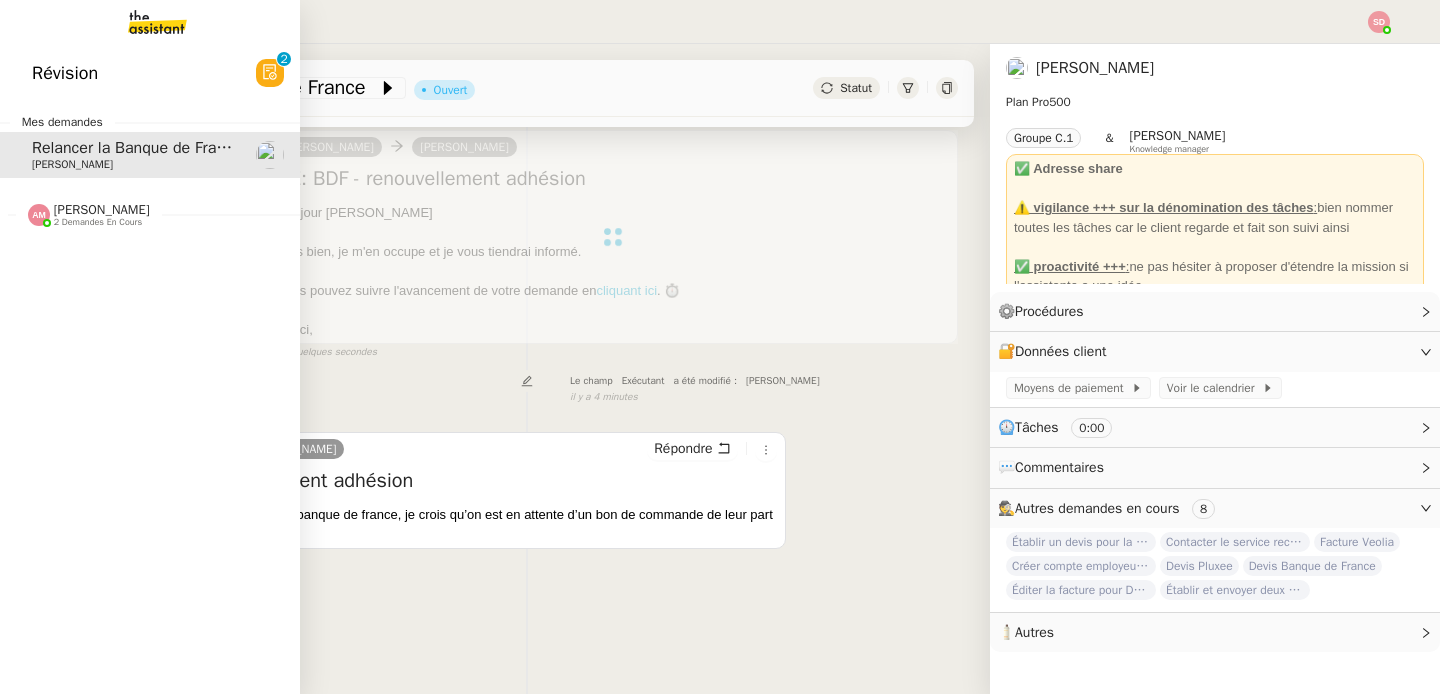 scroll, scrollTop: 265, scrollLeft: 0, axis: vertical 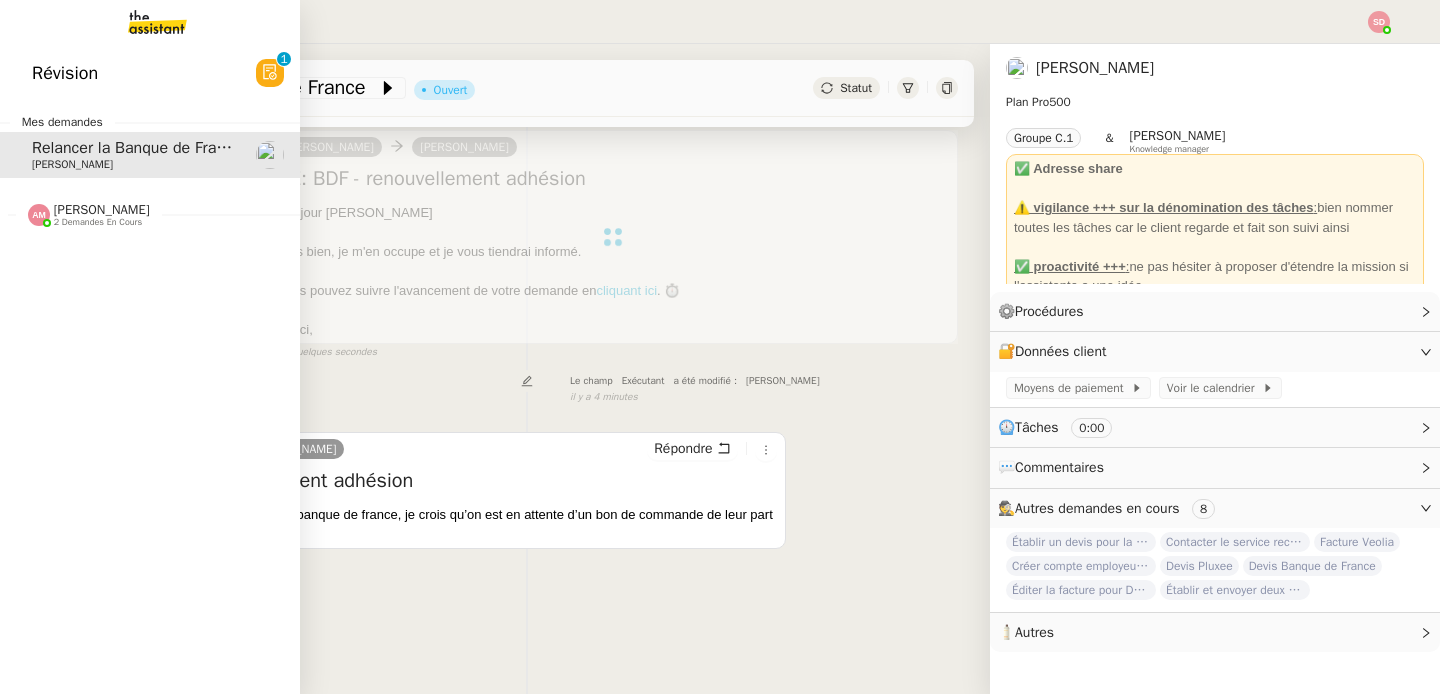 click at bounding box center [141, 22] 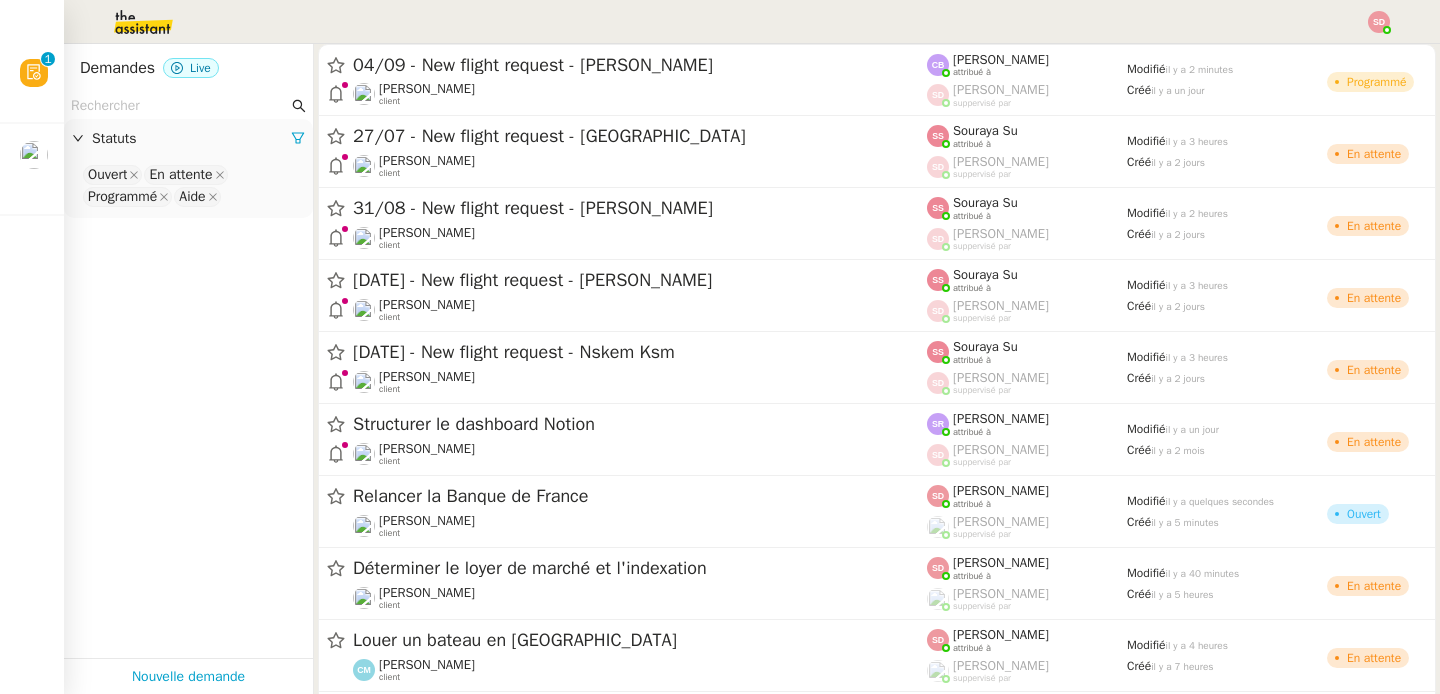 click 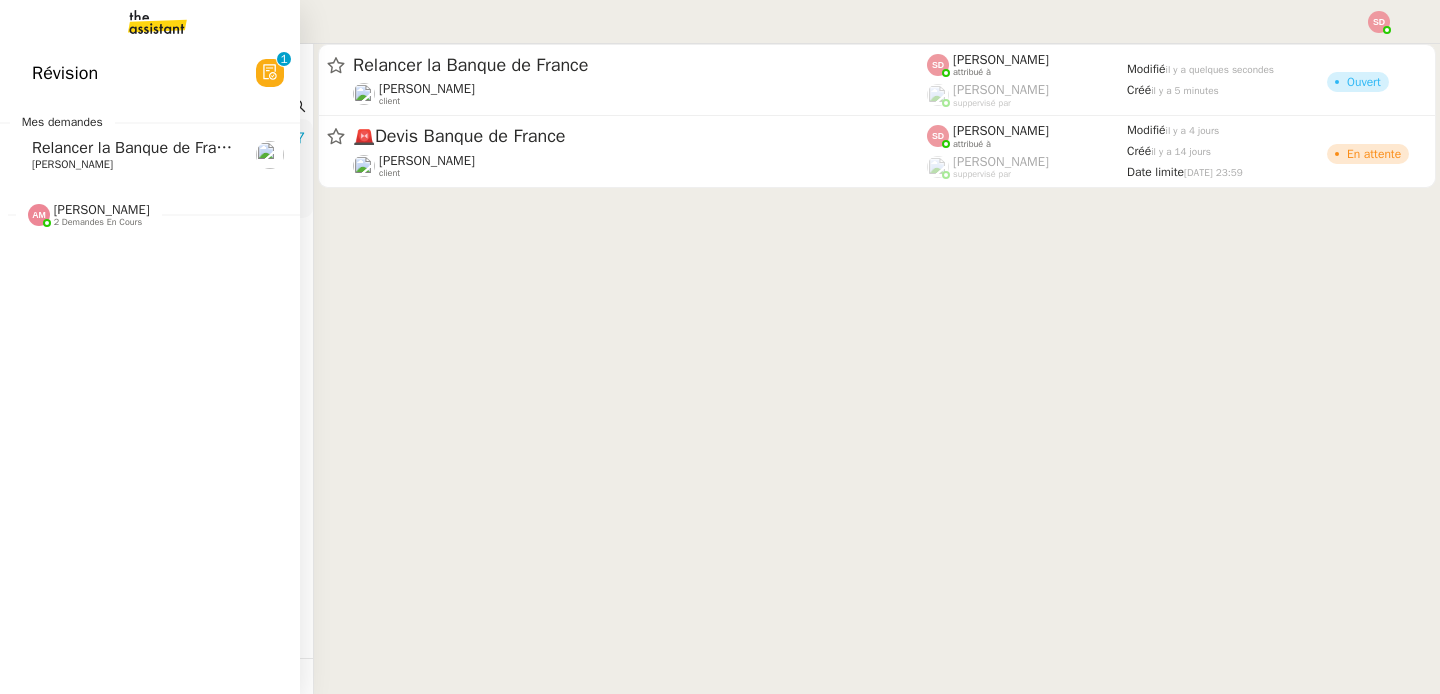 type on "banque de france" 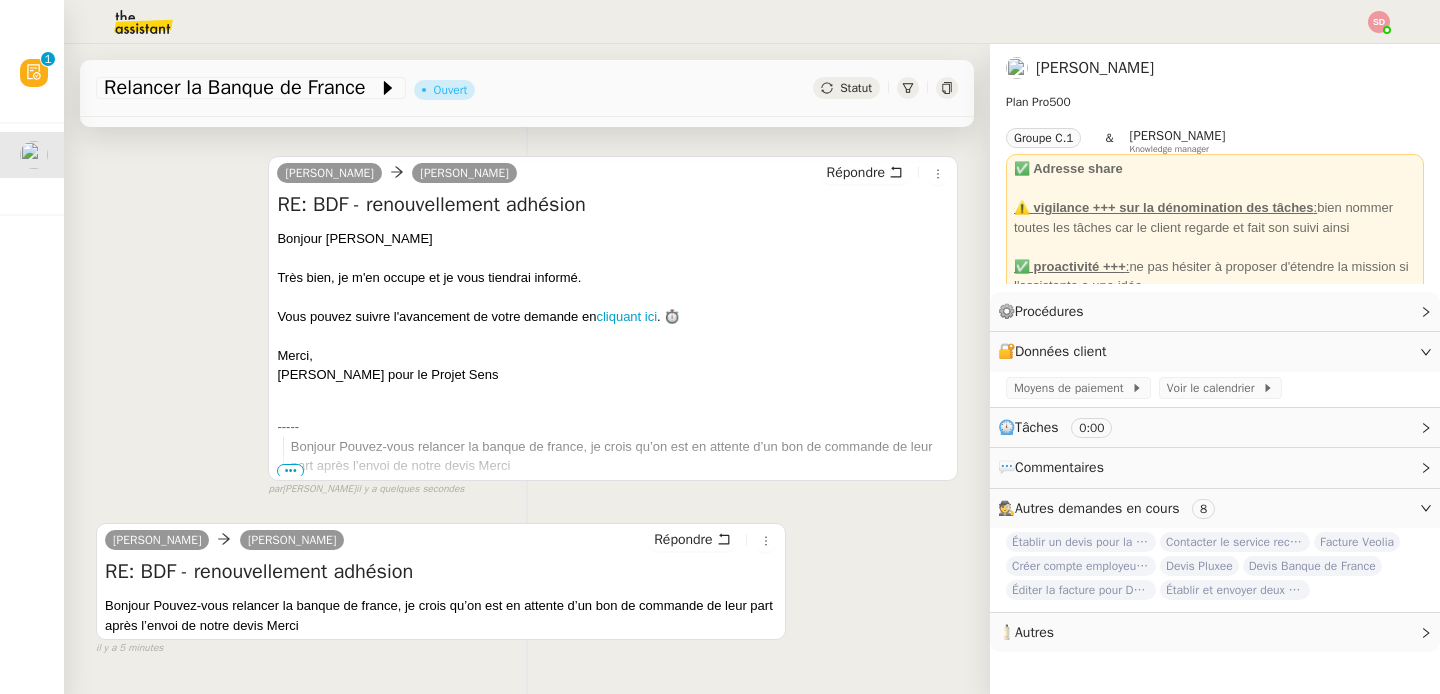 scroll, scrollTop: 298, scrollLeft: 0, axis: vertical 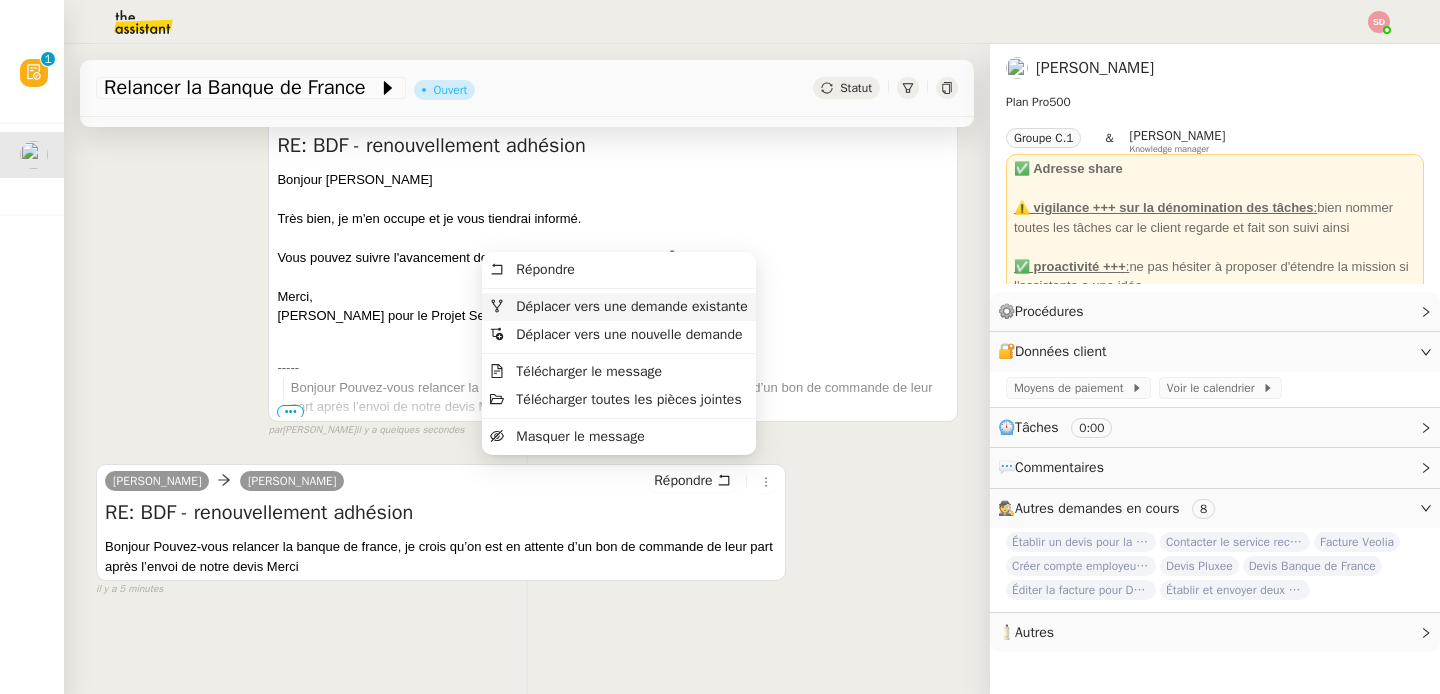click on "Déplacer vers une demande existante" at bounding box center [631, 306] 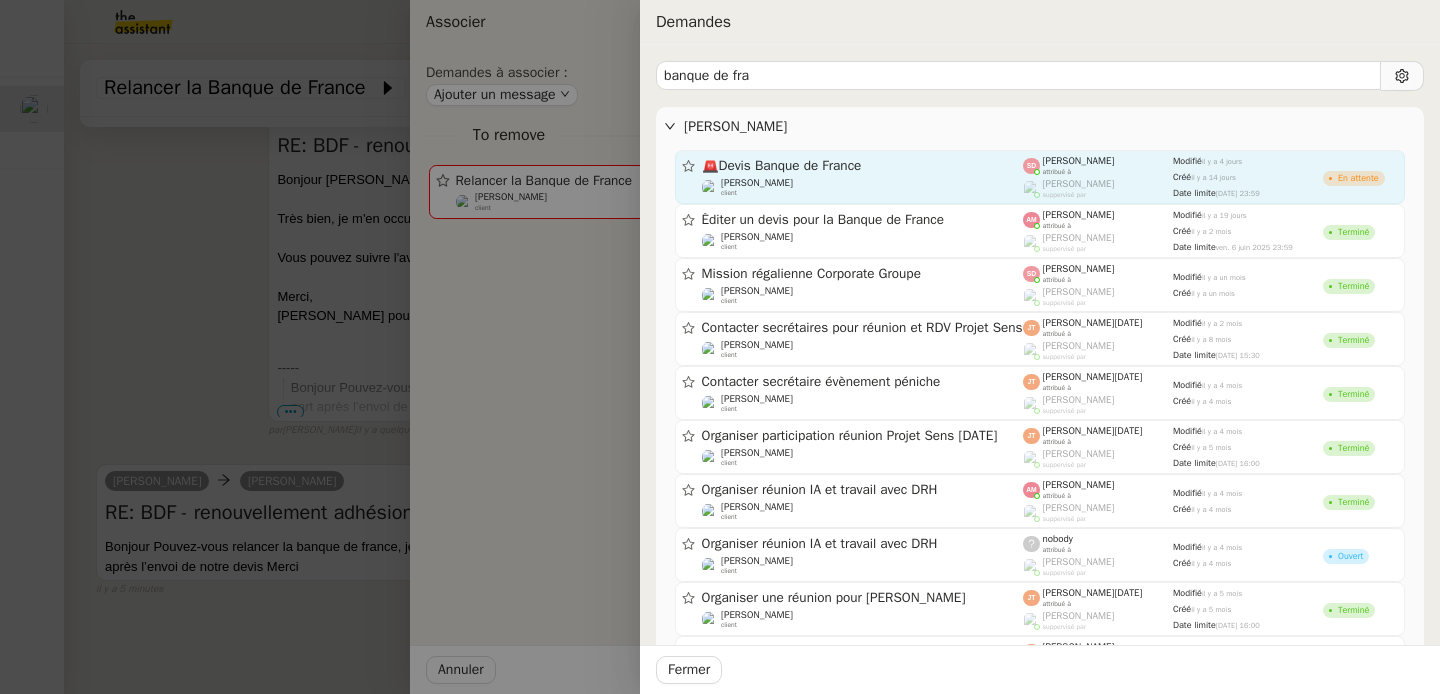 type on "banque de fra" 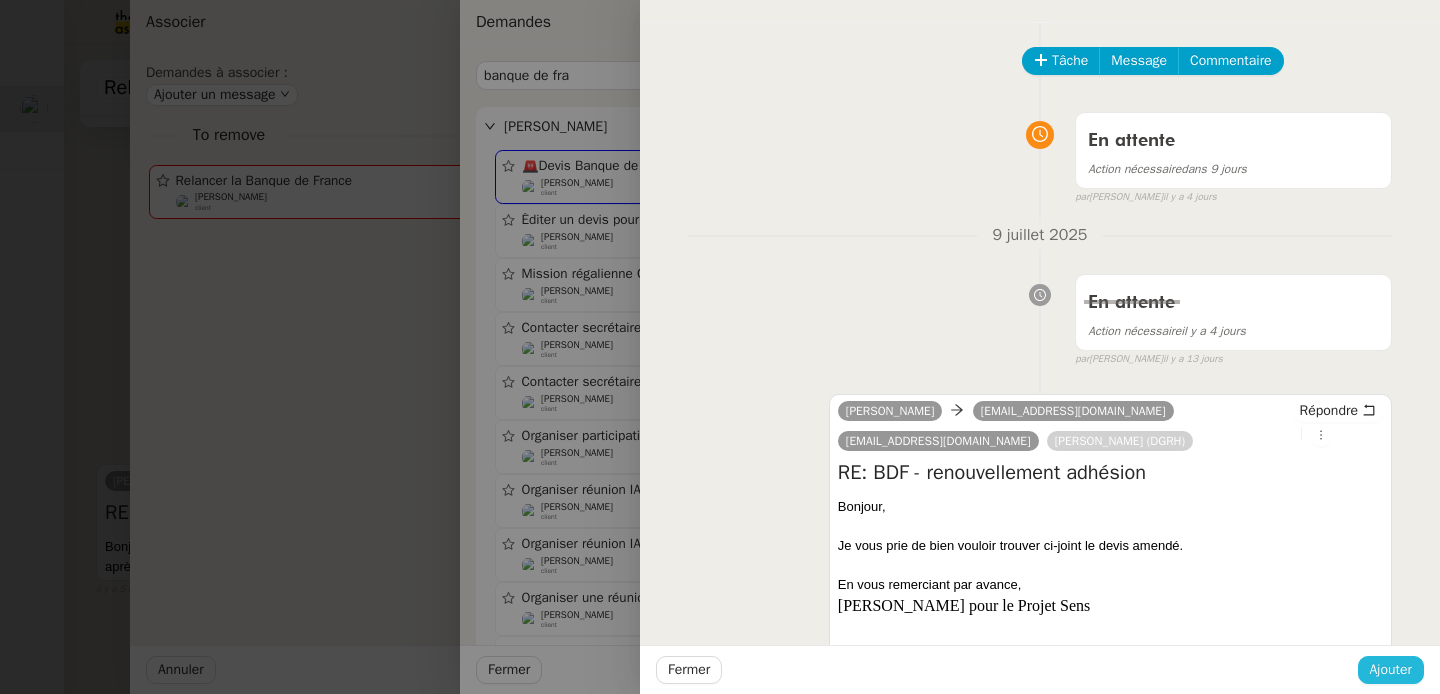 click on "Ajouter" at bounding box center (1391, 669) 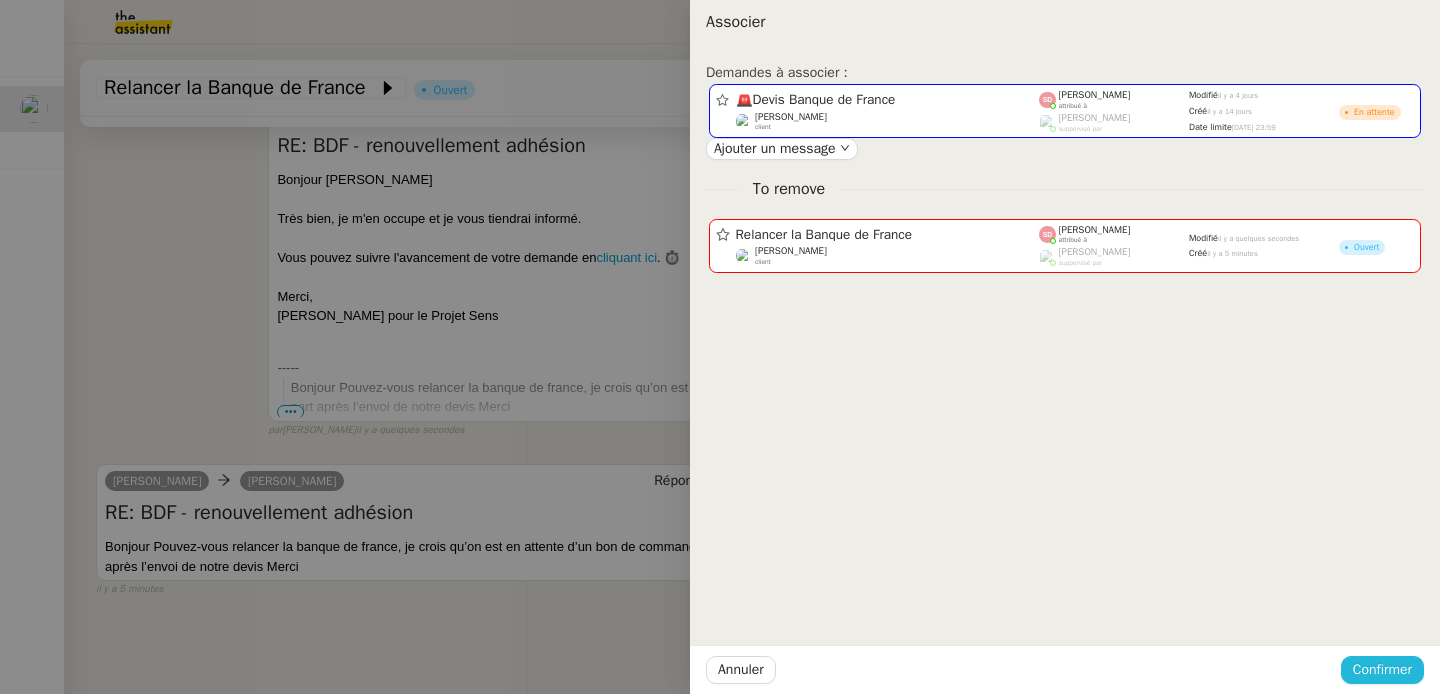 click on "Confirmer" at bounding box center (1382, 669) 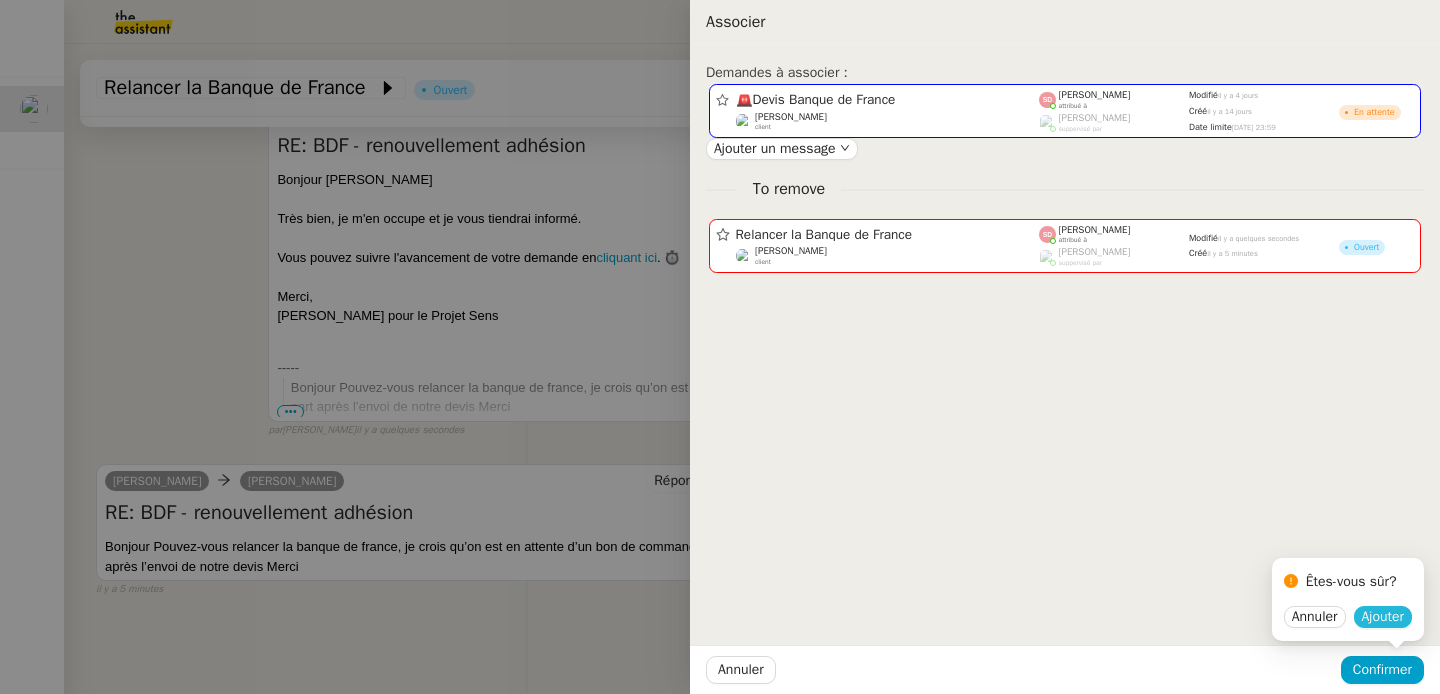 click on "Ajouter" at bounding box center (1383, 617) 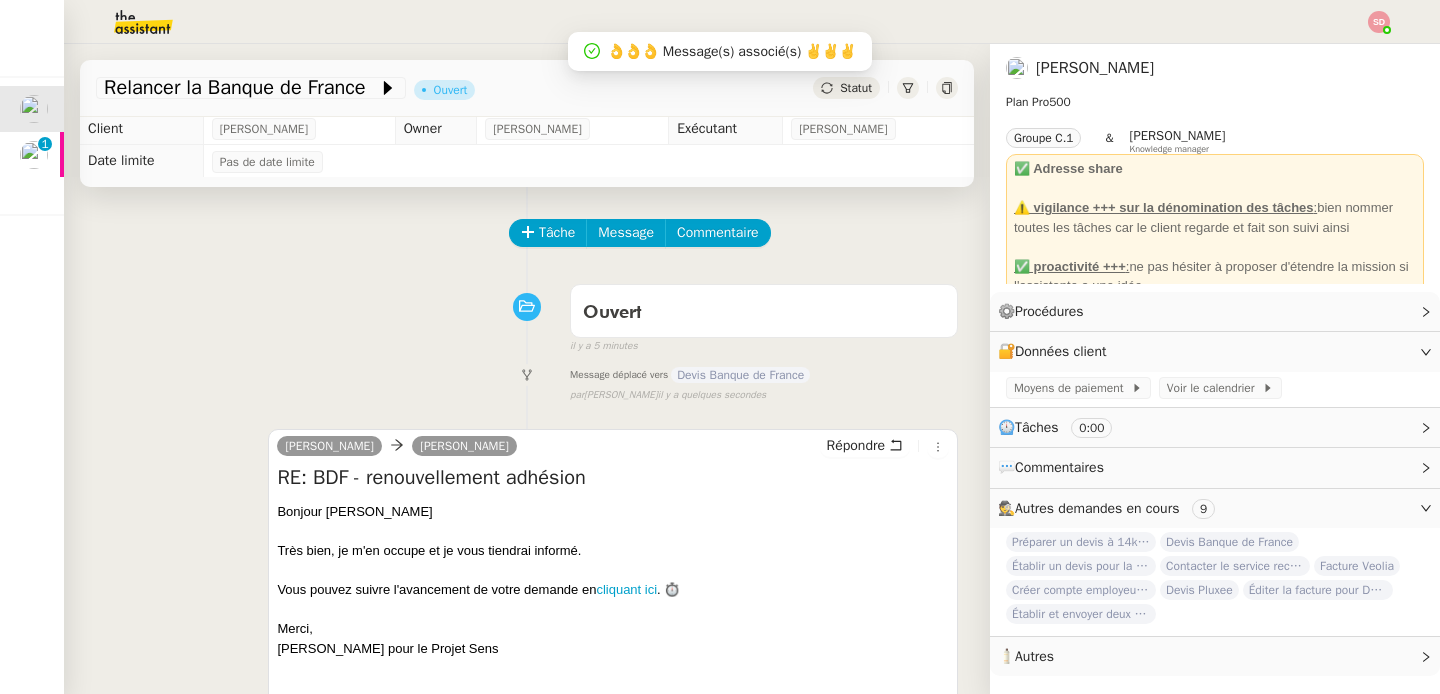 scroll, scrollTop: 0, scrollLeft: 0, axis: both 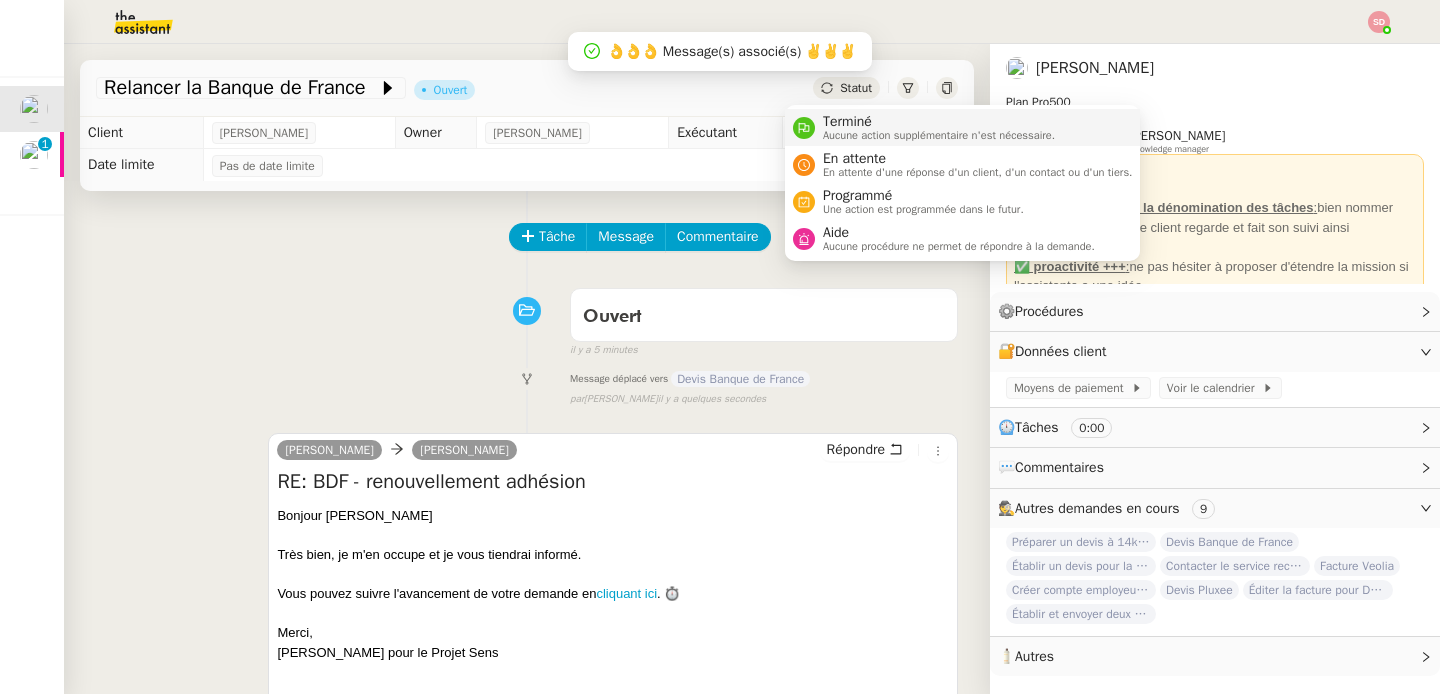 click on "Terminé" at bounding box center [939, 122] 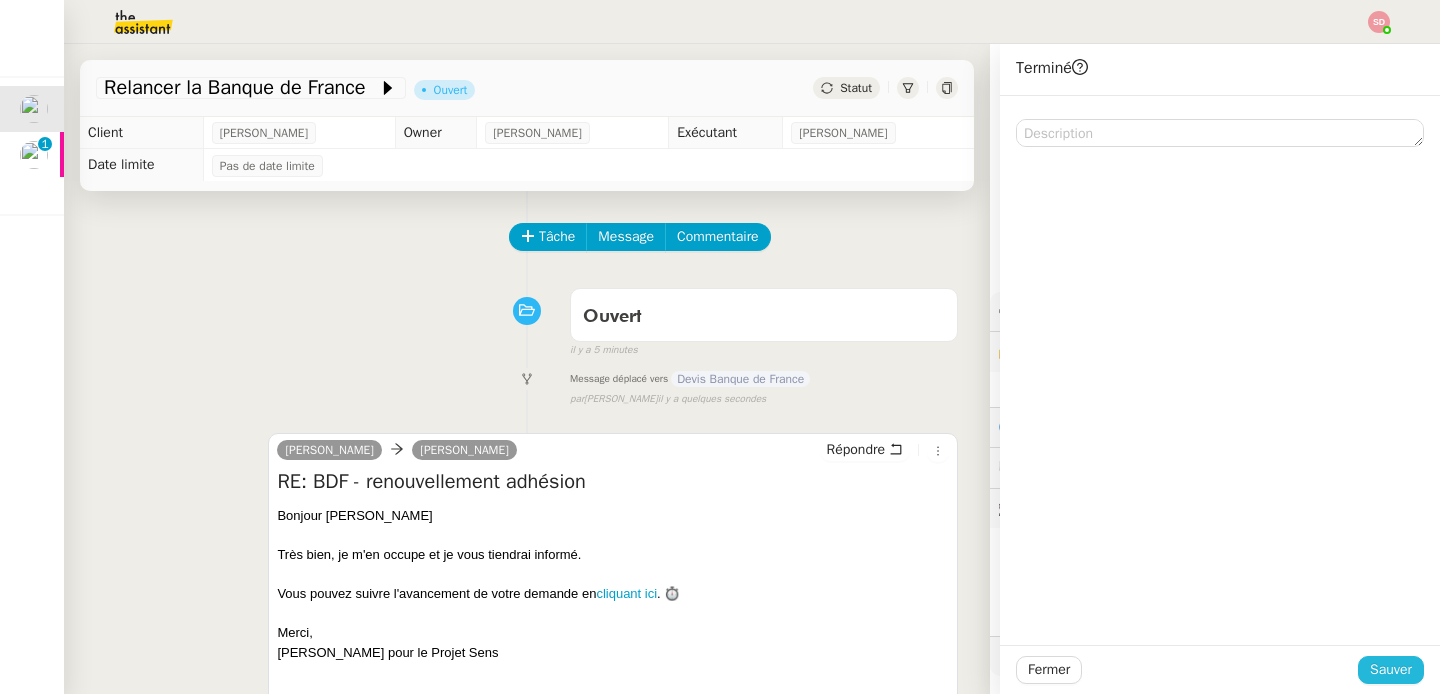 click on "Sauver" 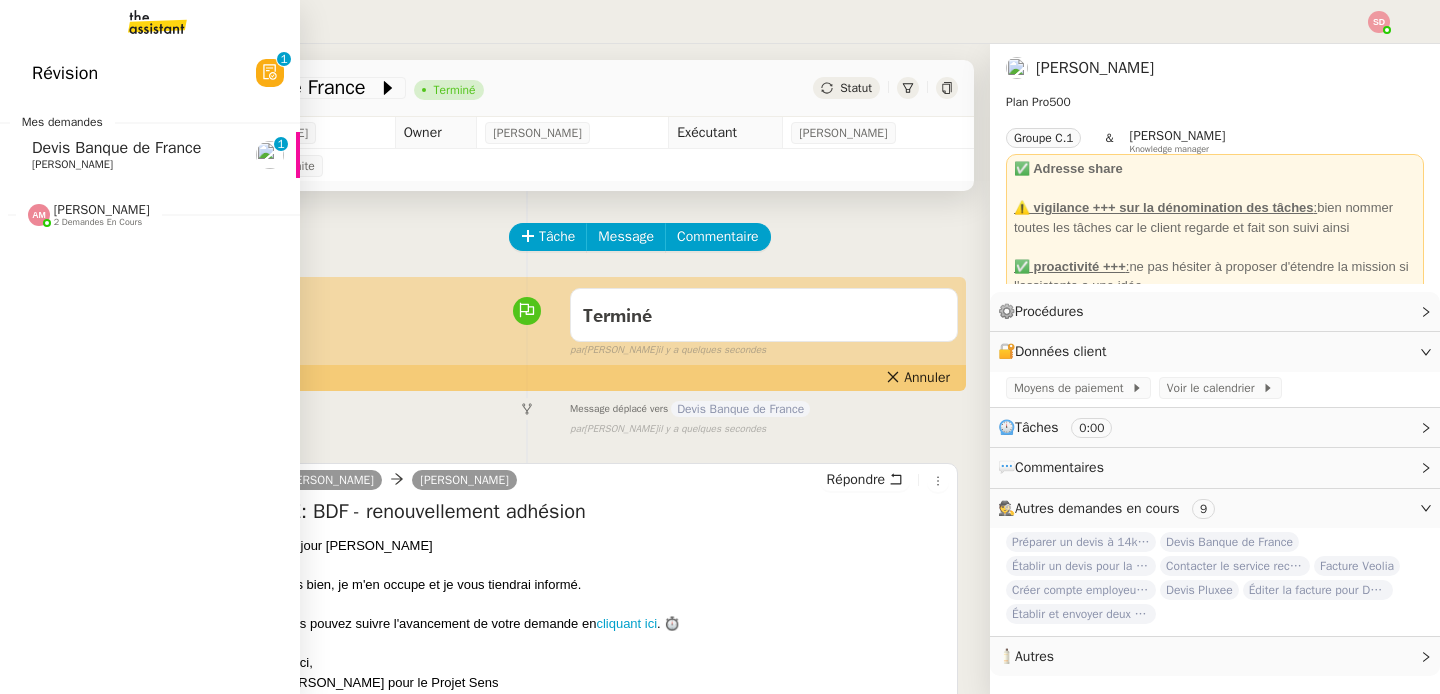 click on "Devis Banque de France" 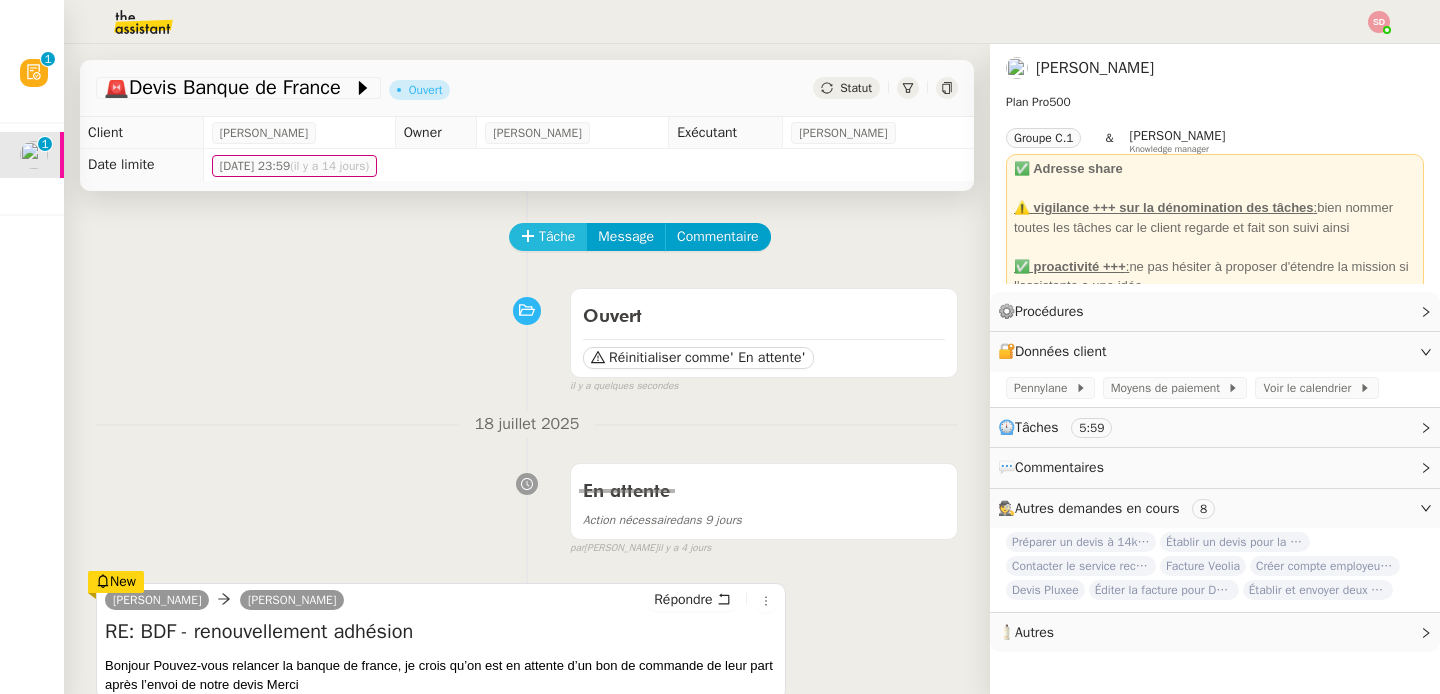 click on "Tâche" 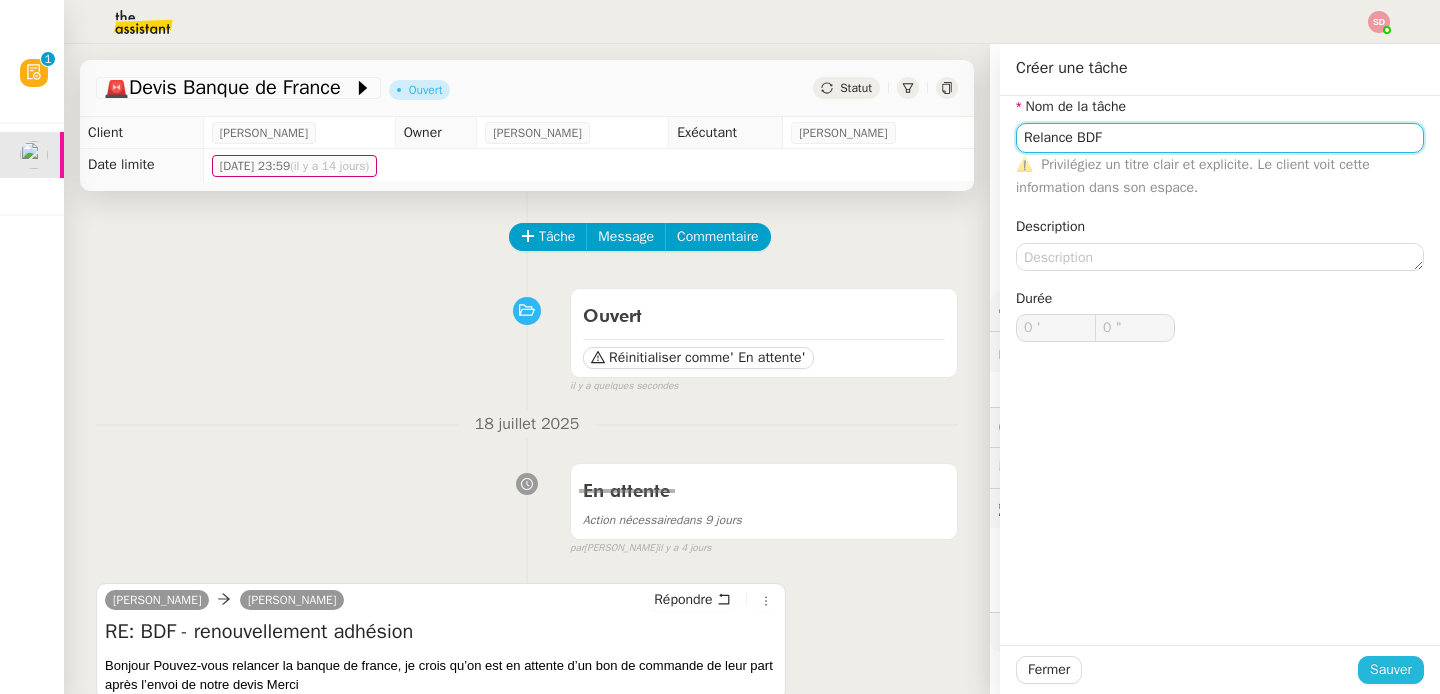 type on "Relance BDF" 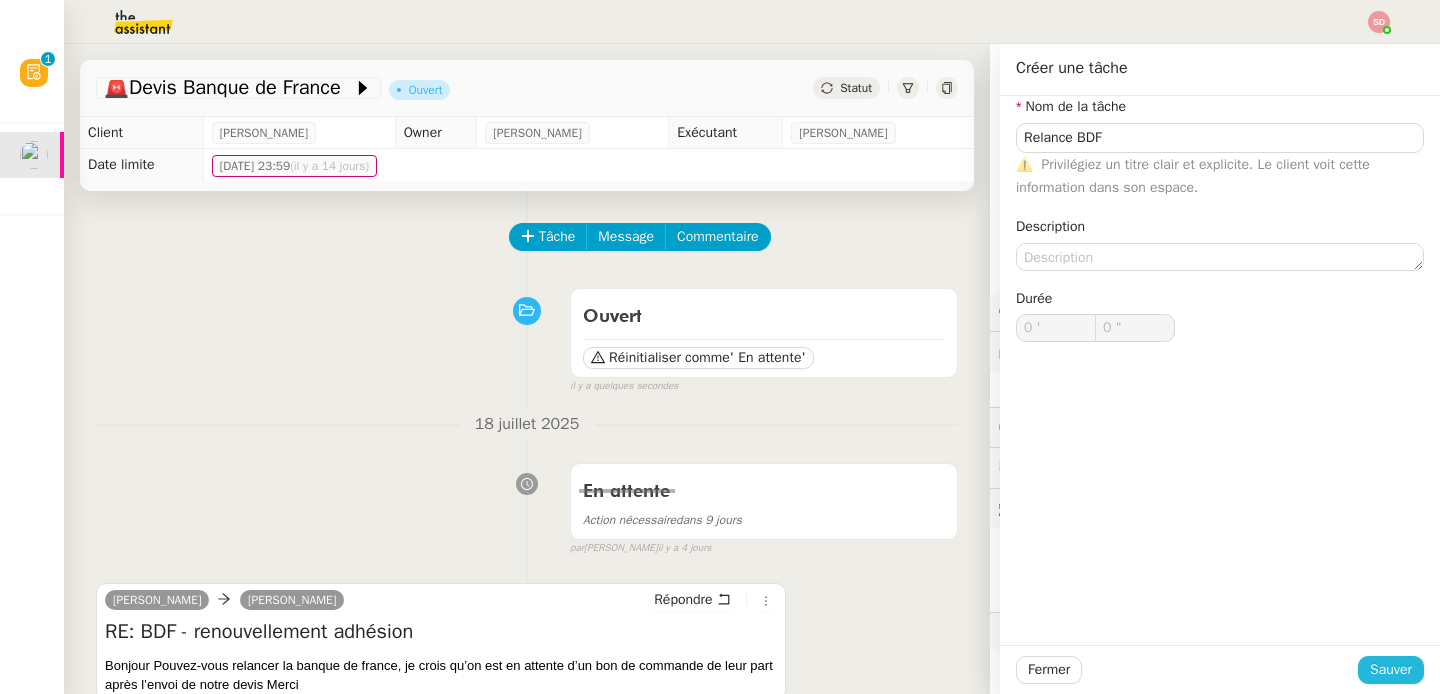 click on "Sauver" 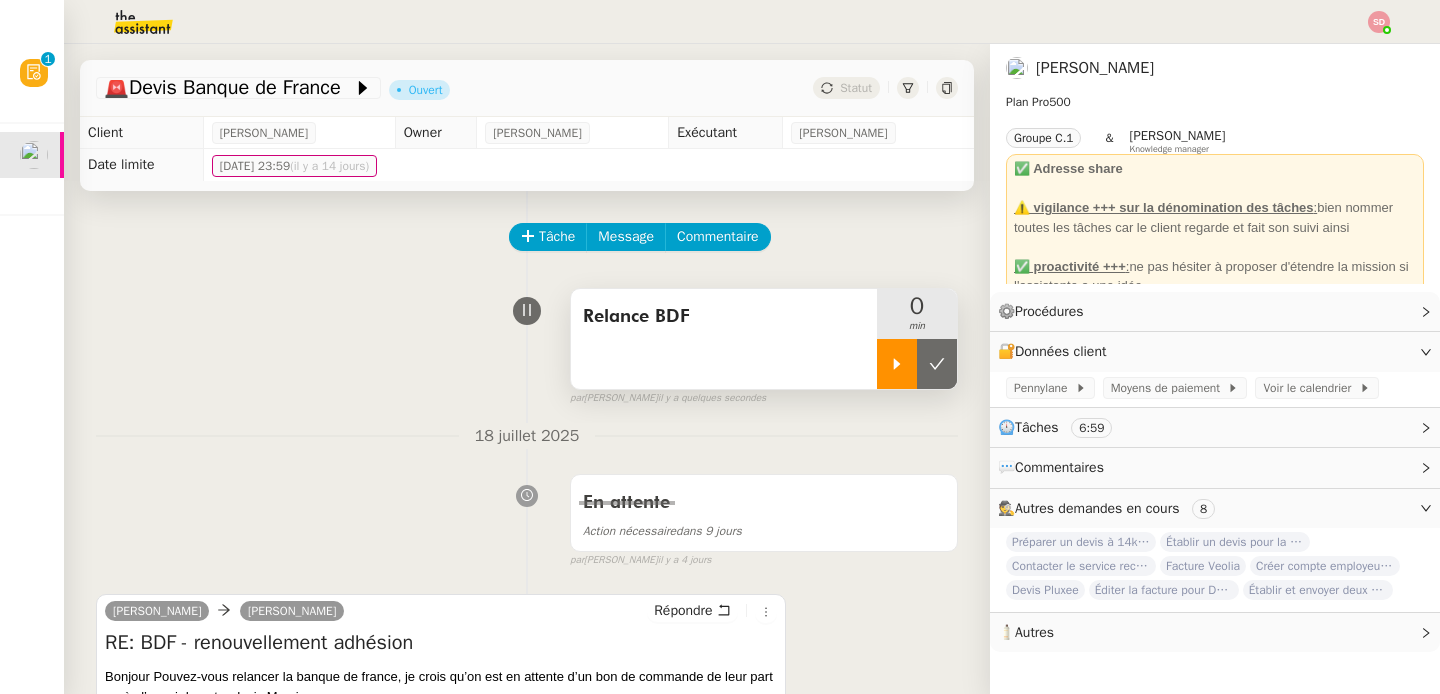 click at bounding box center (897, 364) 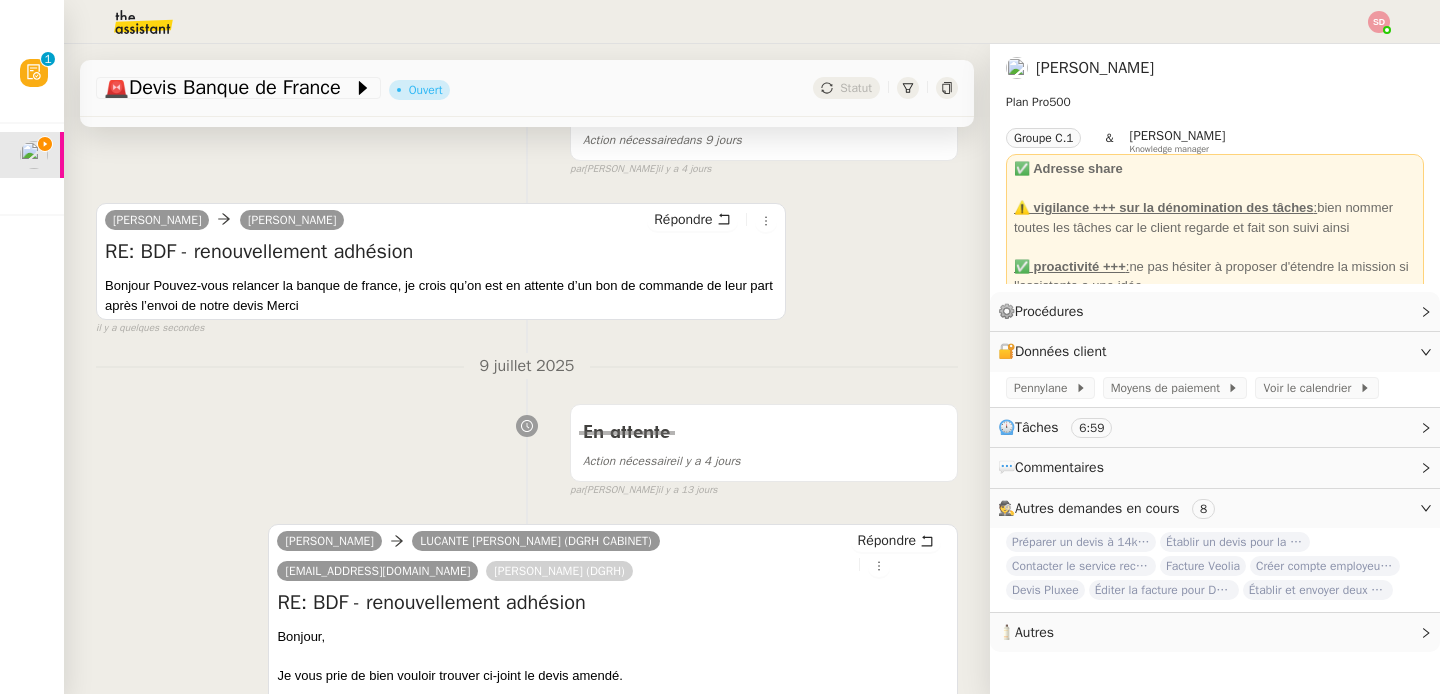 scroll, scrollTop: 422, scrollLeft: 0, axis: vertical 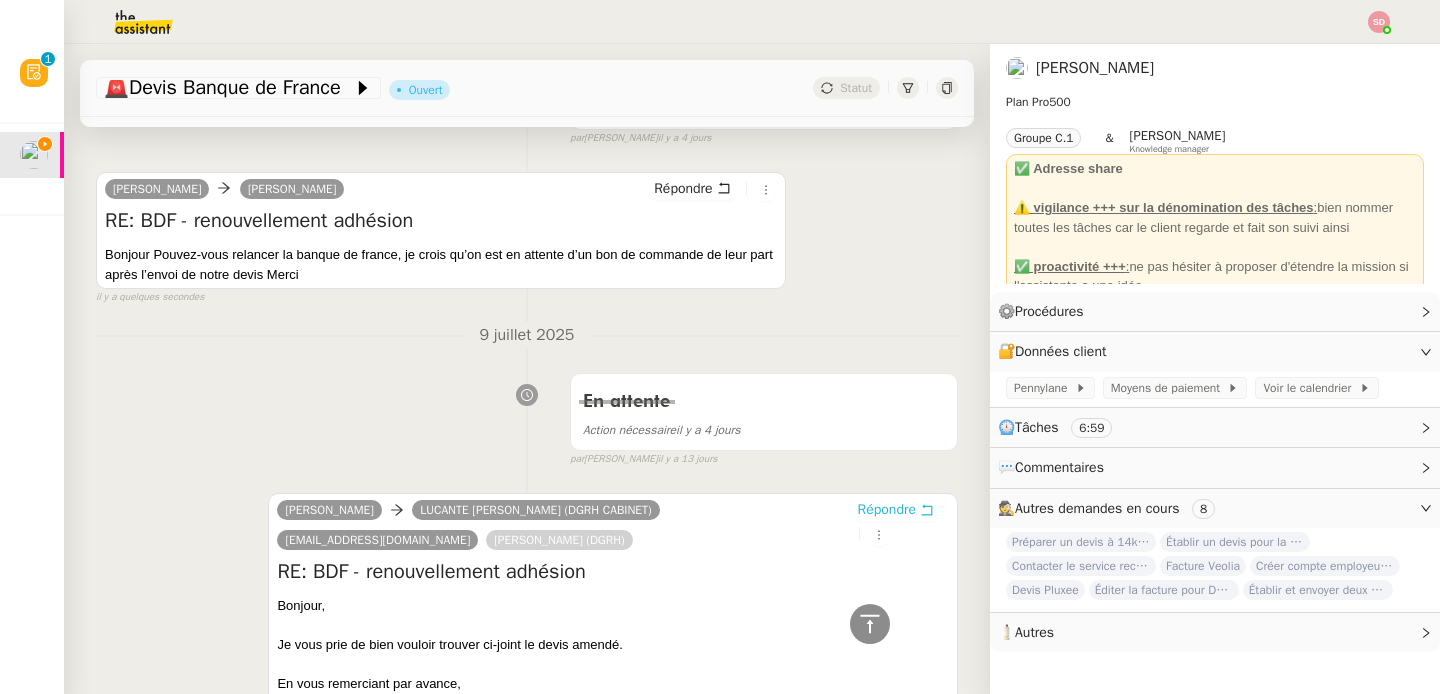 click on "Répondre" at bounding box center (887, 510) 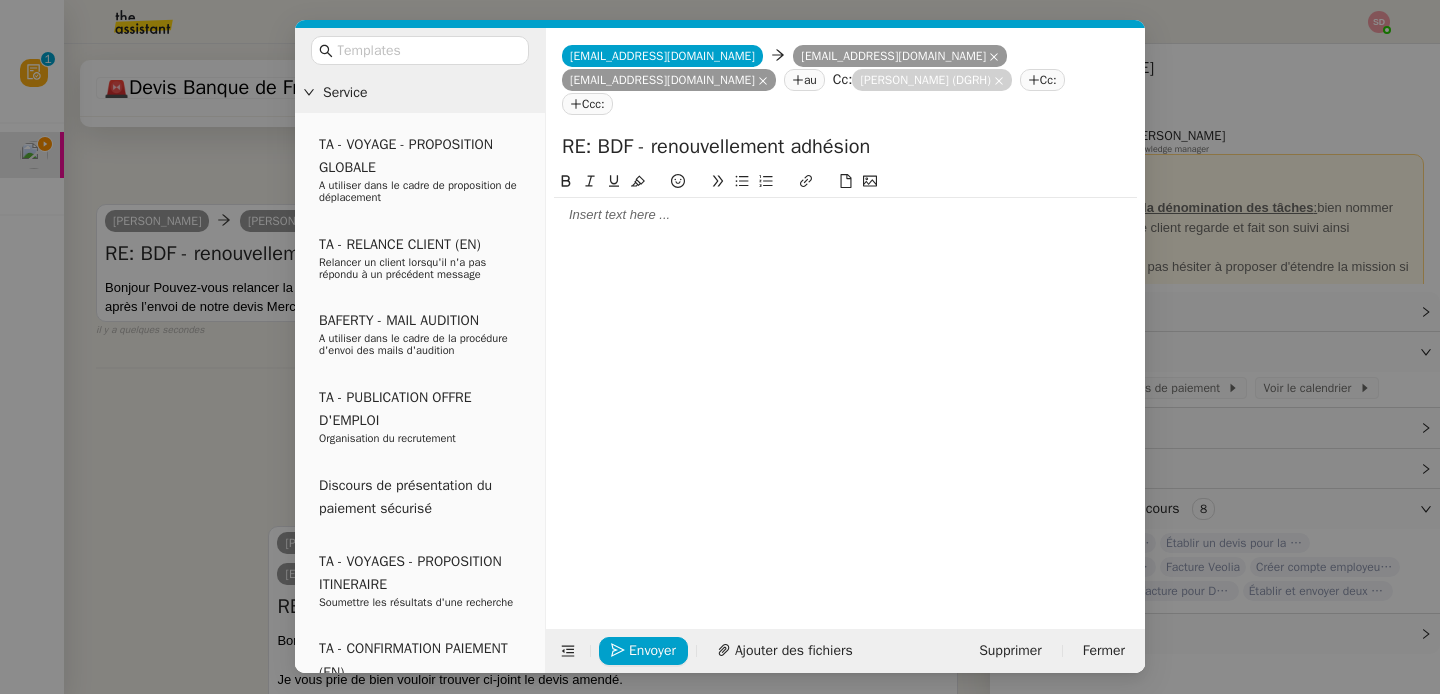 scroll, scrollTop: 575, scrollLeft: 0, axis: vertical 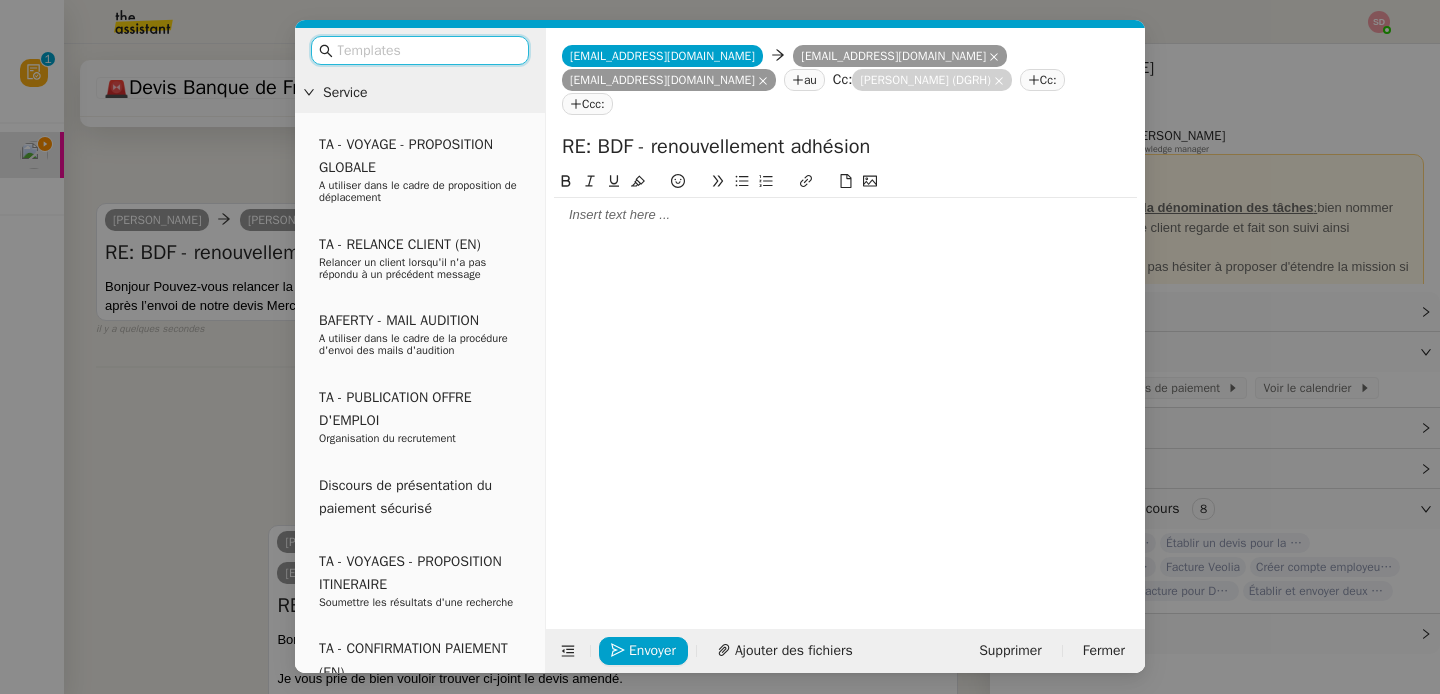 click 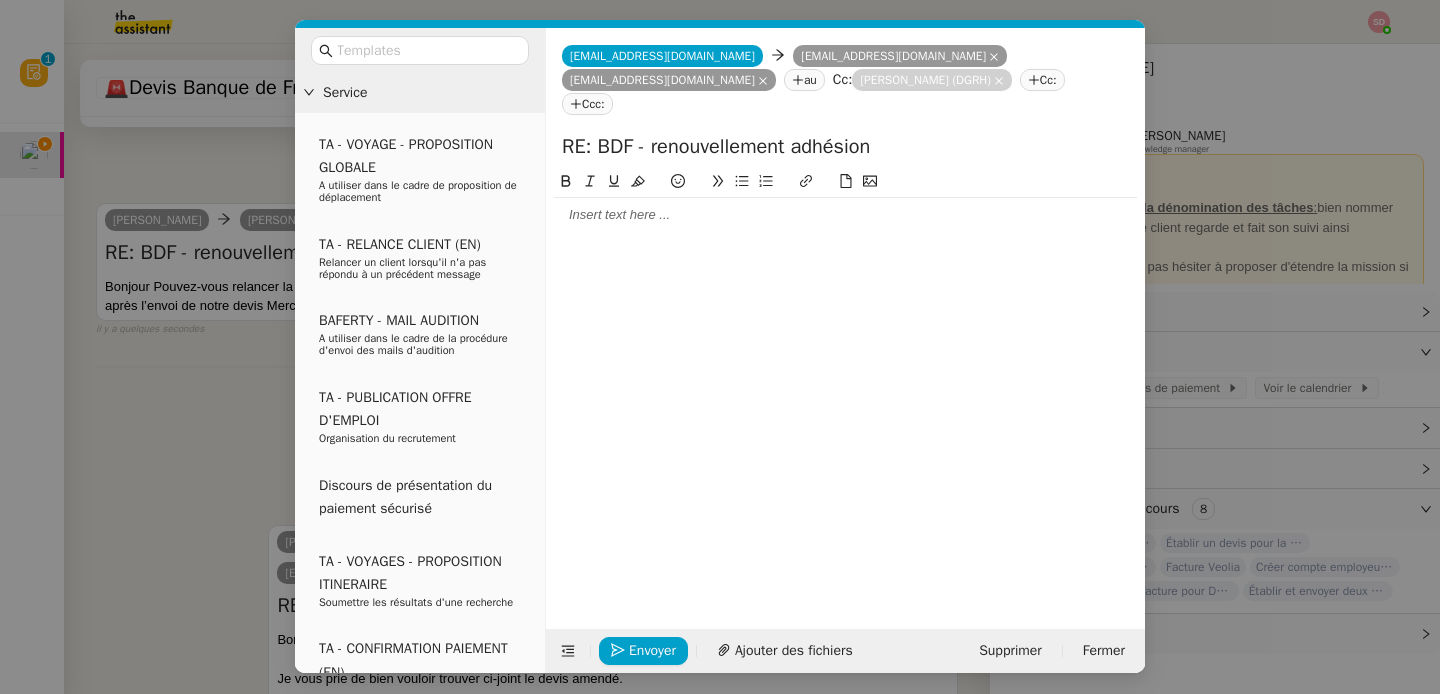 type 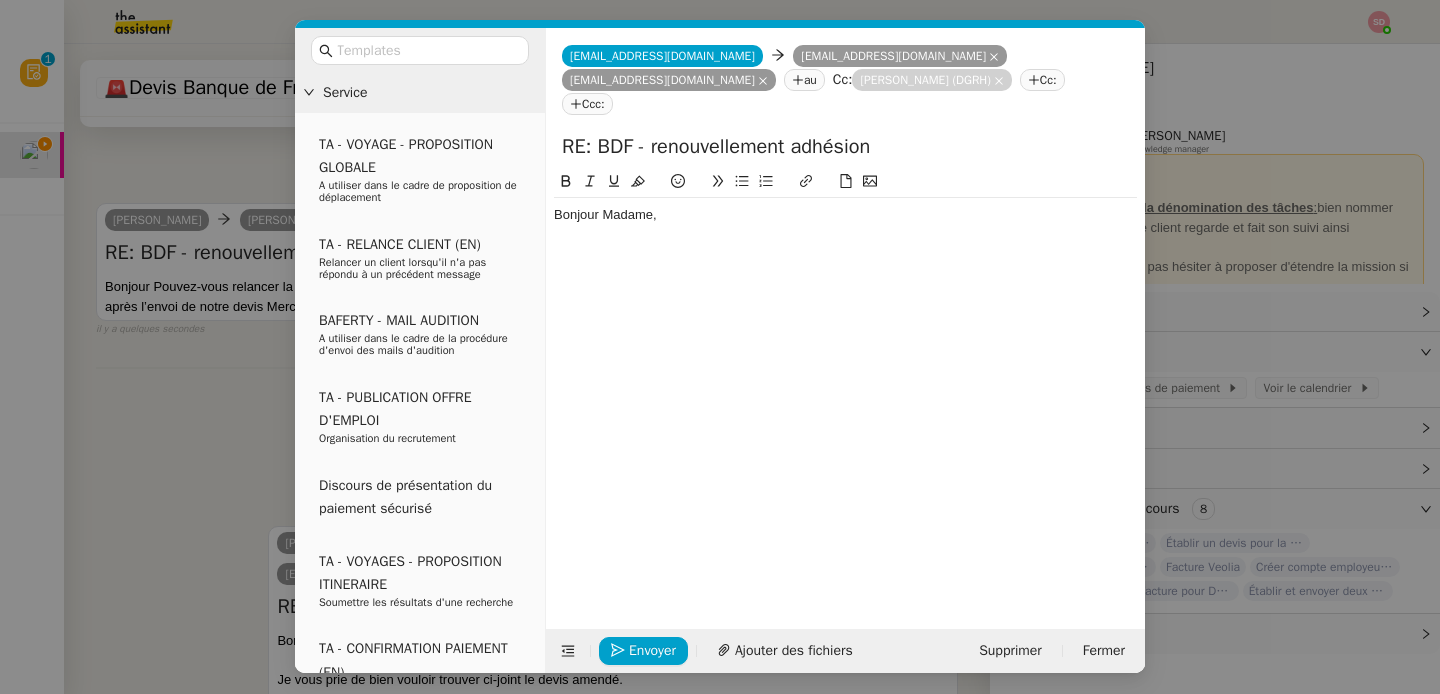 click on "Service TA - VOYAGE - PROPOSITION GLOBALE    A utiliser dans le cadre de proposition de déplacement TA - RELANCE CLIENT (EN)    Relancer un client lorsqu'il n'a pas répondu à un précédent message BAFERTY - MAIL AUDITION    A utiliser dans le cadre de la procédure d'envoi des mails d'audition TA - PUBLICATION OFFRE D'EMPLOI     Organisation du recrutement Discours de présentation du paiement sécurisé    TA - VOYAGES - PROPOSITION ITINERAIRE    Soumettre les résultats d'une recherche TA - CONFIRMATION PAIEMENT (EN)    Confirmer avec le client de modèle de transaction - Attention Plan Pro nécessaire. TA - COURRIER EXPEDIE (recommandé)    A utiliser dans le cadre de l'envoi d'un courrier recommandé TA - PARTAGE DE CALENDRIER (EN)    A utiliser pour demander au client de partager son calendrier afin de faciliter l'accès et la gestion PSPI - Appel de fonds MJL    A utiliser dans le cadre de la procédure d'appel de fonds MJL TA - RELANCE CLIENT    TA - AR PROCEDURES        21 YIELD" at bounding box center (720, 347) 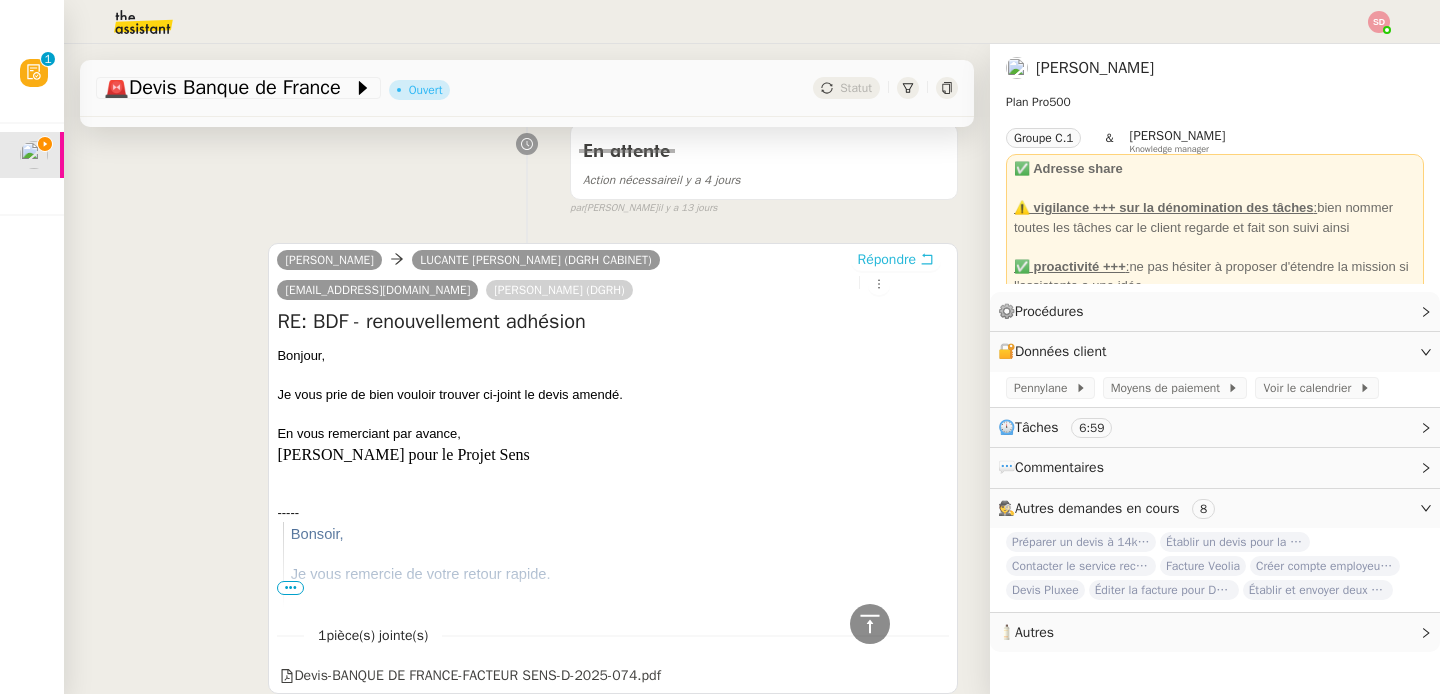 scroll, scrollTop: 914, scrollLeft: 0, axis: vertical 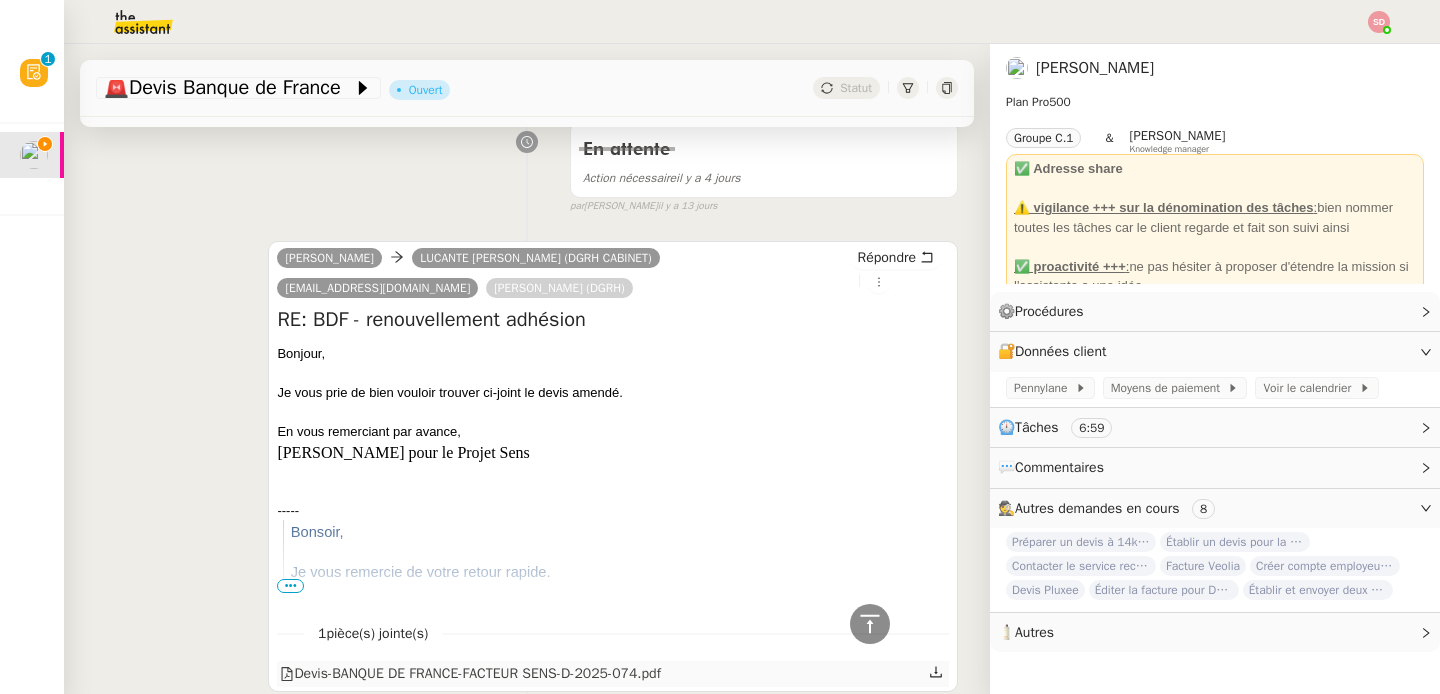 click on "Devis-BANQUE DE FRANCE-FACTEUR SENS-D-2025-074.pdf" 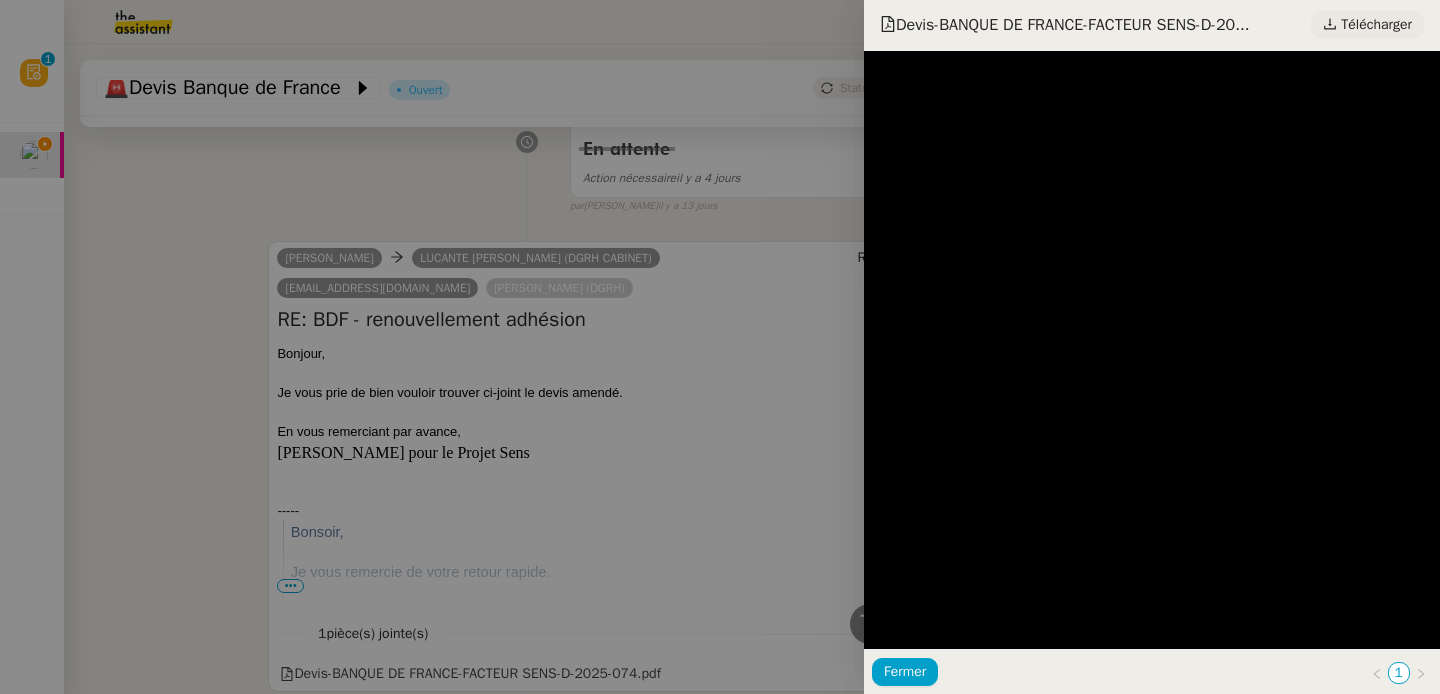 click on "Télécharger" at bounding box center (1376, 25) 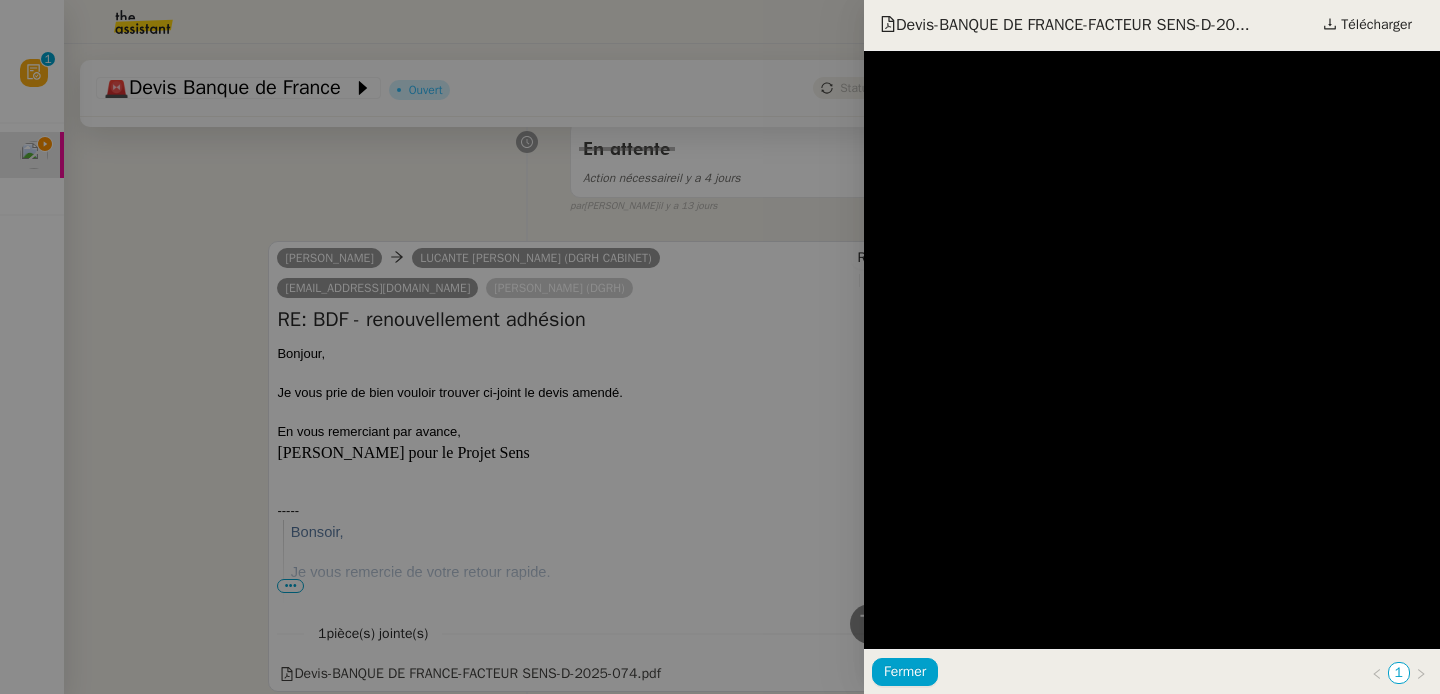 click at bounding box center (720, 347) 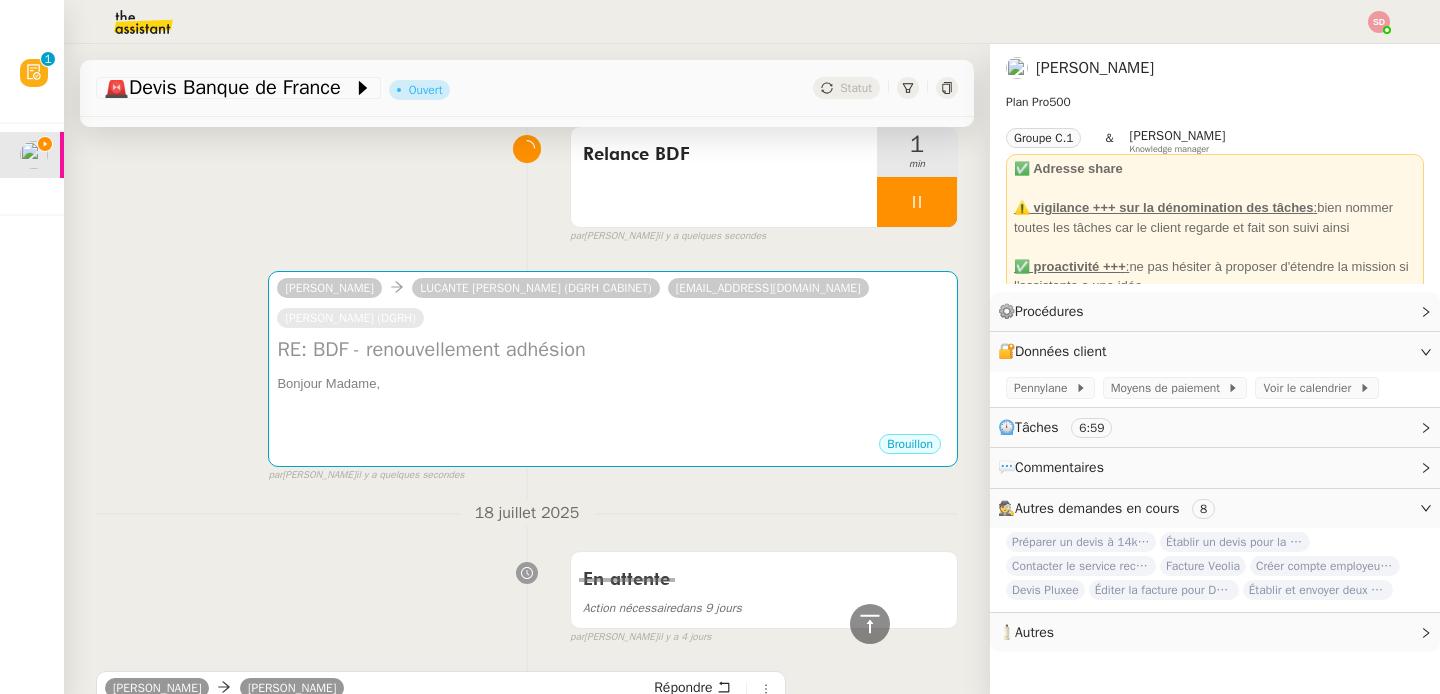 scroll, scrollTop: 0, scrollLeft: 0, axis: both 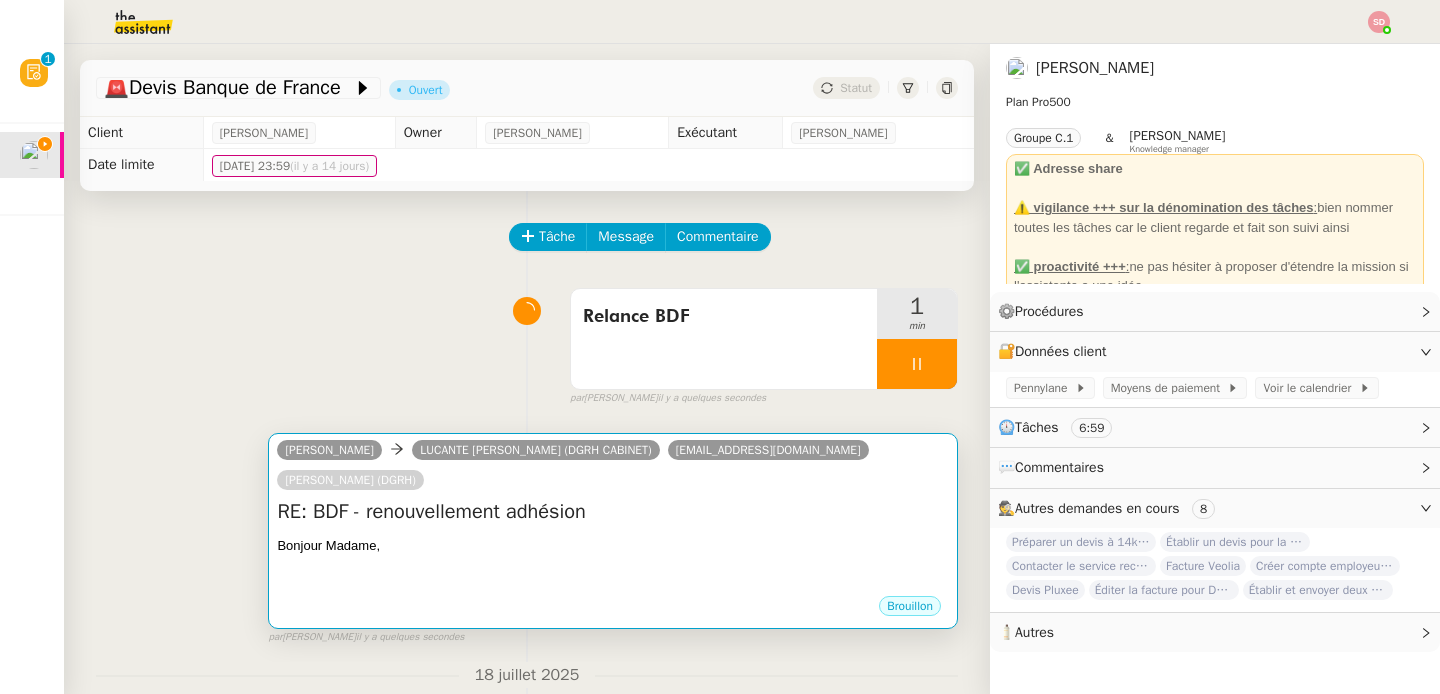 click on "Bonjour Madame," at bounding box center [613, 546] 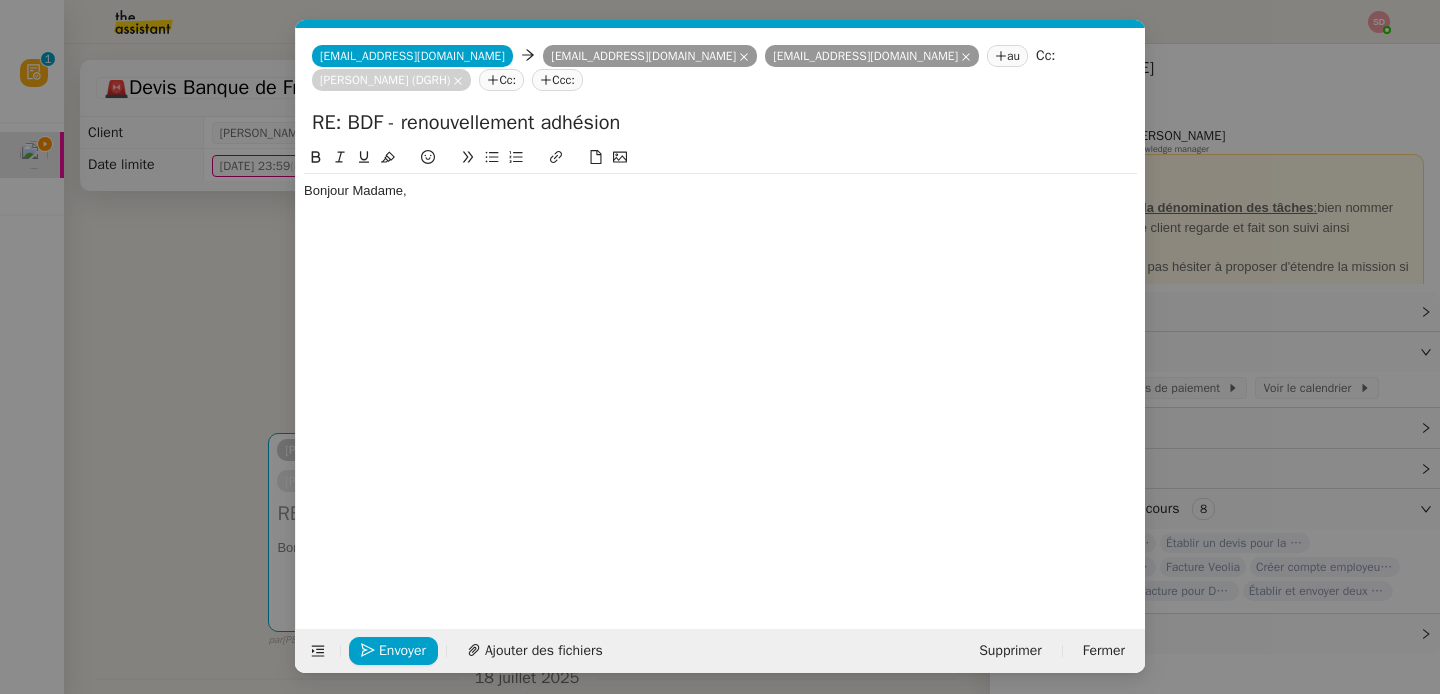 scroll, scrollTop: 0, scrollLeft: 42, axis: horizontal 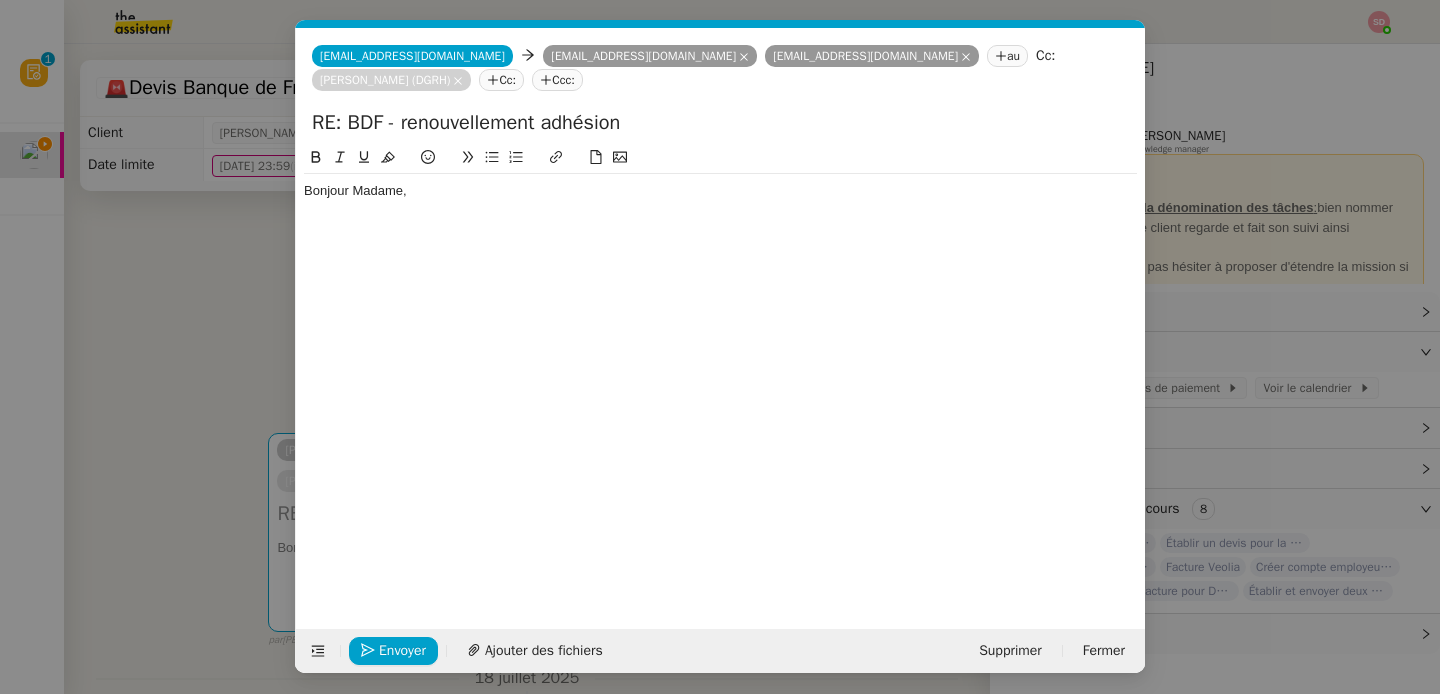 click 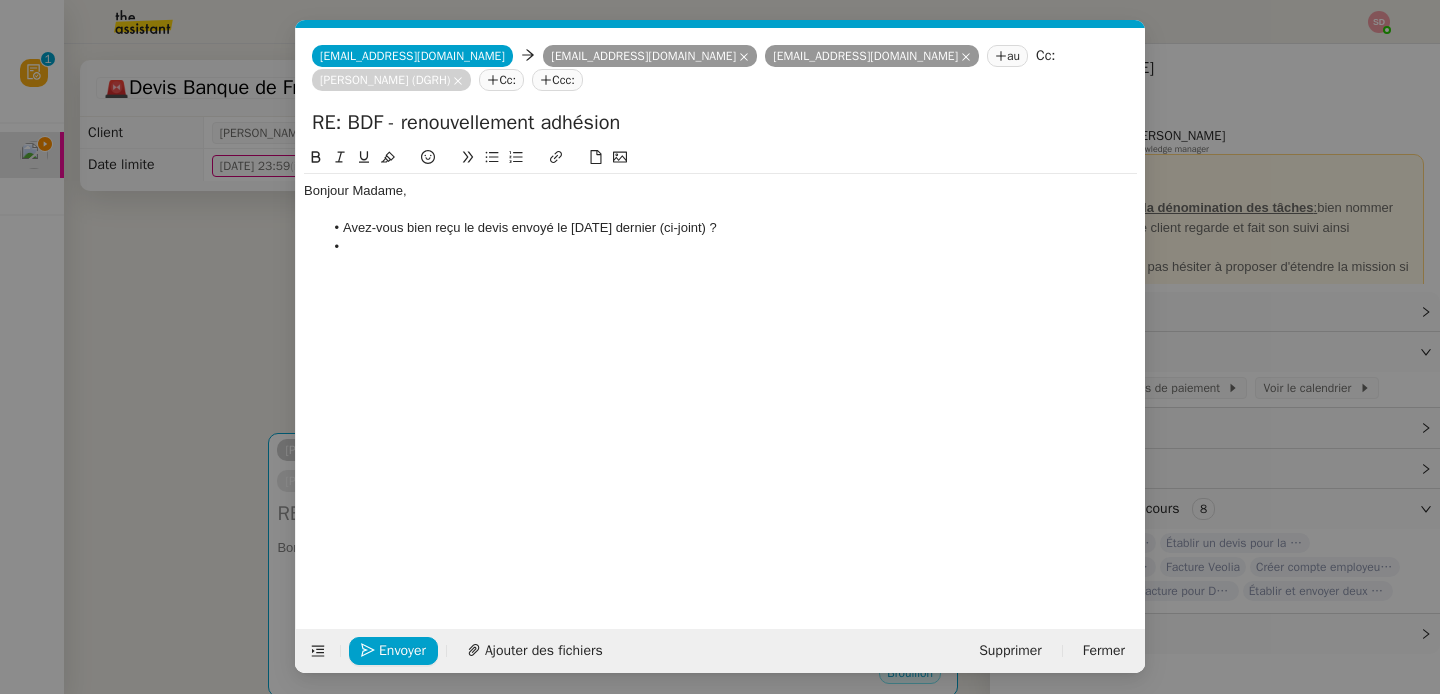 click on "Service TA - VOYAGE - PROPOSITION GLOBALE    A utiliser dans le cadre de proposition de déplacement TA - RELANCE CLIENT (EN)    Relancer un client lorsqu'il n'a pas répondu à un précédent message BAFERTY - MAIL AUDITION    A utiliser dans le cadre de la procédure d'envoi des mails d'audition TA - PUBLICATION OFFRE D'EMPLOI     Organisation du recrutement Discours de présentation du paiement sécurisé    TA - VOYAGES - PROPOSITION ITINERAIRE    Soumettre les résultats d'une recherche TA - CONFIRMATION PAIEMENT (EN)    Confirmer avec le client de modèle de transaction - Attention Plan Pro nécessaire. TA - COURRIER EXPEDIE (recommandé)    A utiliser dans le cadre de l'envoi d'un courrier recommandé TA - PARTAGE DE CALENDRIER (EN)    A utiliser pour demander au client de partager son calendrier afin de faciliter l'accès et la gestion PSPI - Appel de fonds MJL    A utiliser dans le cadre de la procédure d'appel de fonds MJL TA - RELANCE CLIENT    TA - AR PROCEDURES        21 YIELD" at bounding box center [720, 347] 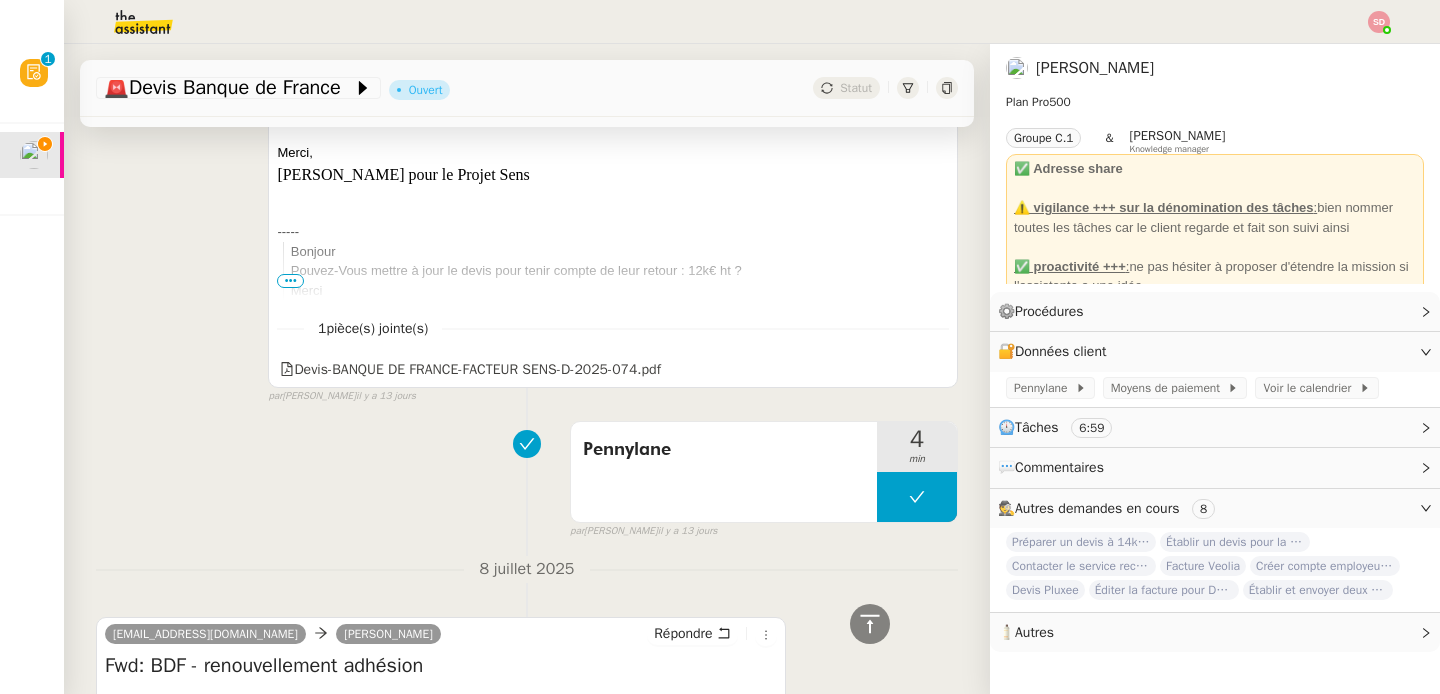 scroll, scrollTop: 2648, scrollLeft: 0, axis: vertical 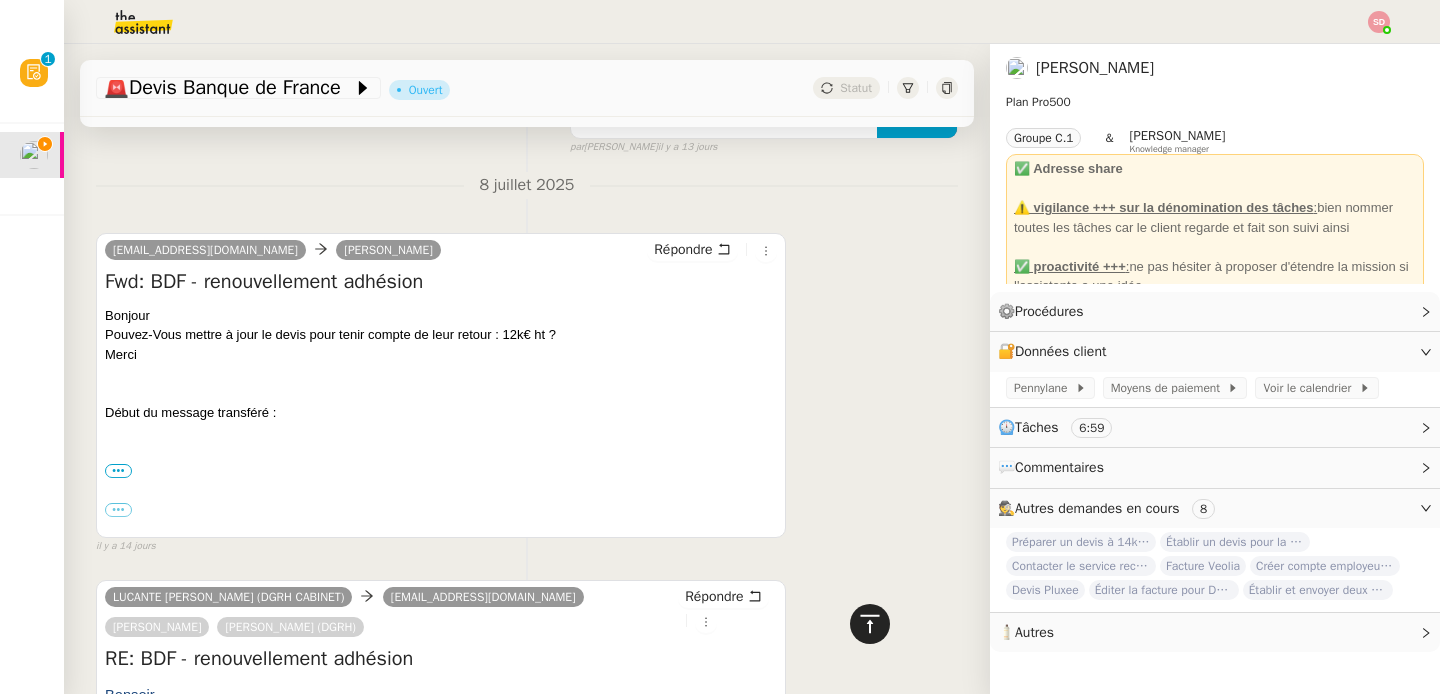 click 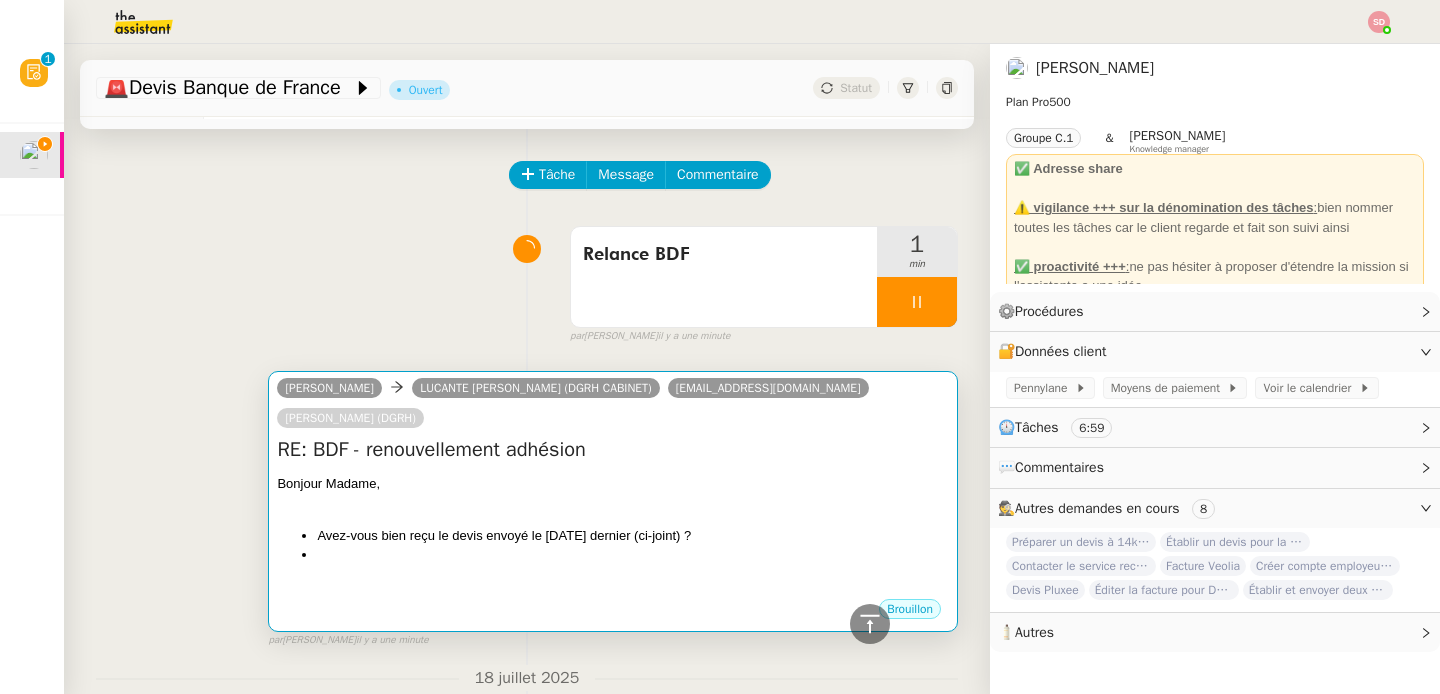 scroll, scrollTop: 0, scrollLeft: 0, axis: both 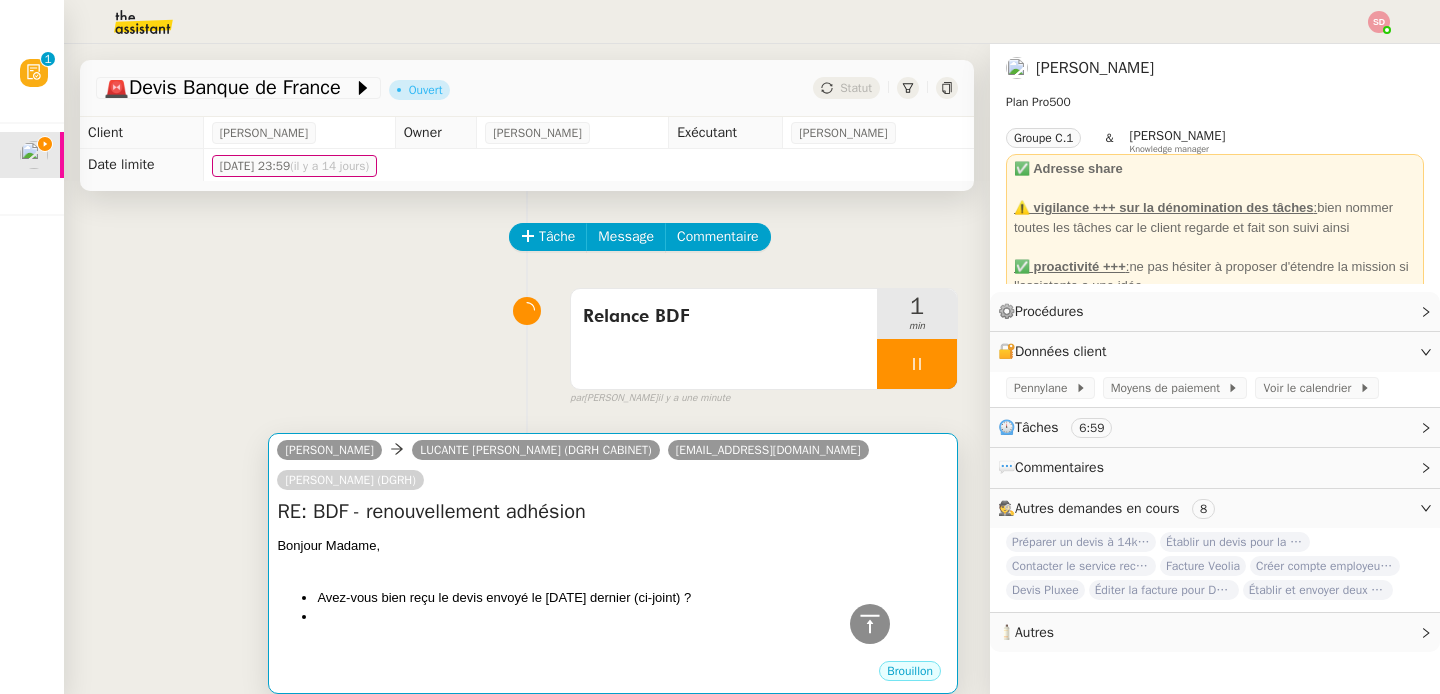 click on "Avez-vous bien reçu le devis envoyé le 9 juillet dernier (ci-joint) ?" at bounding box center [633, 598] 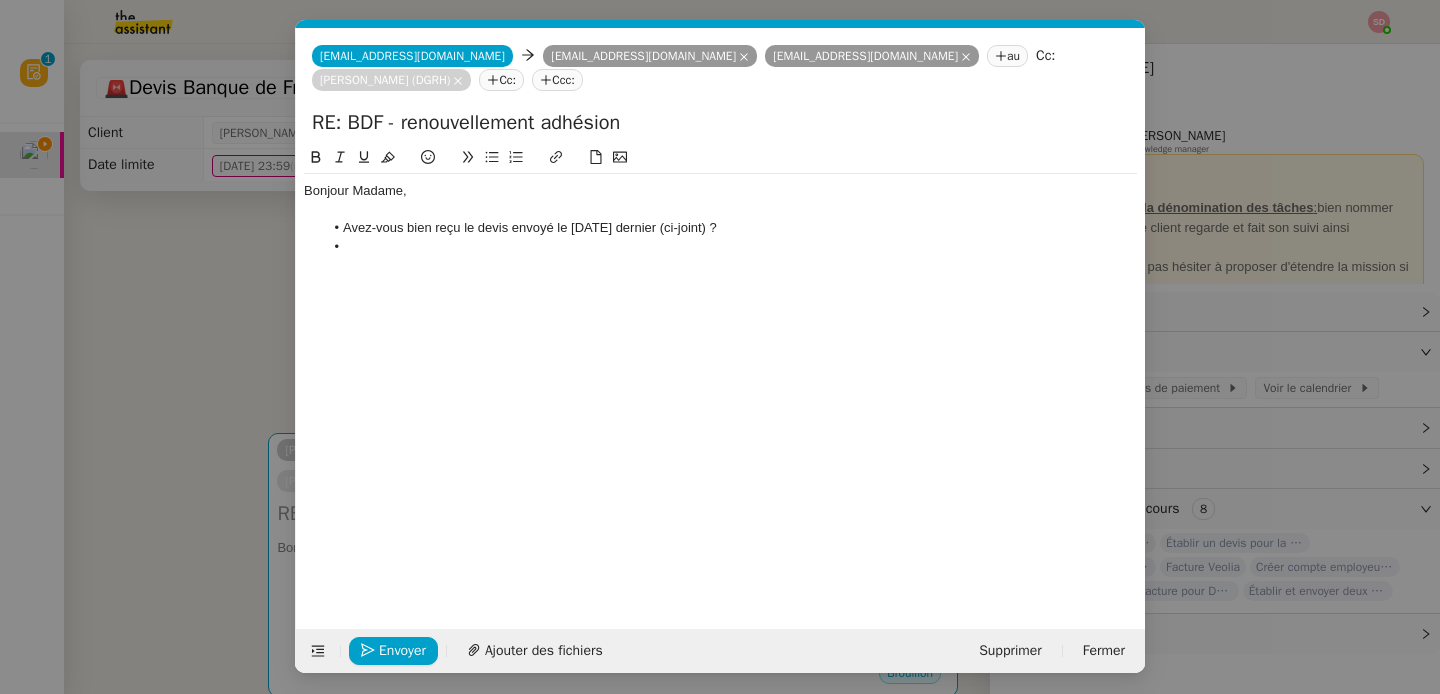scroll, scrollTop: 0, scrollLeft: 42, axis: horizontal 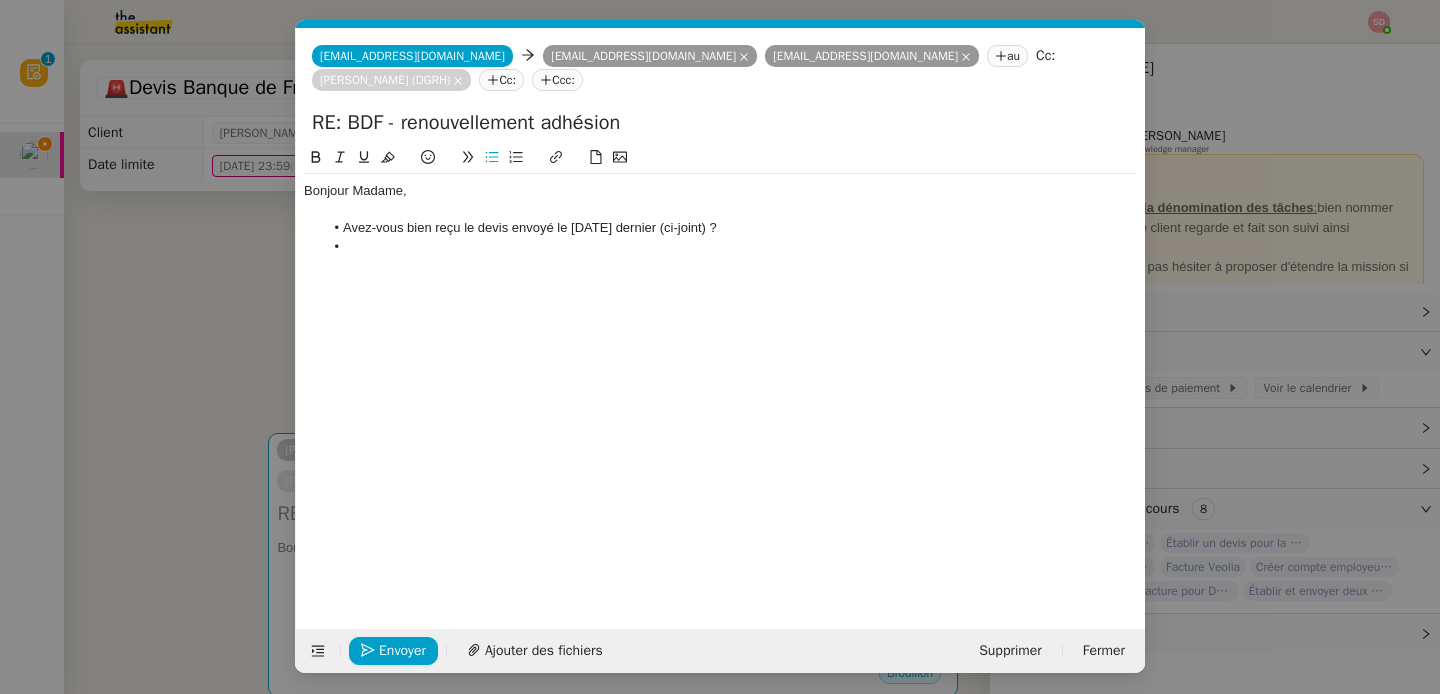 type 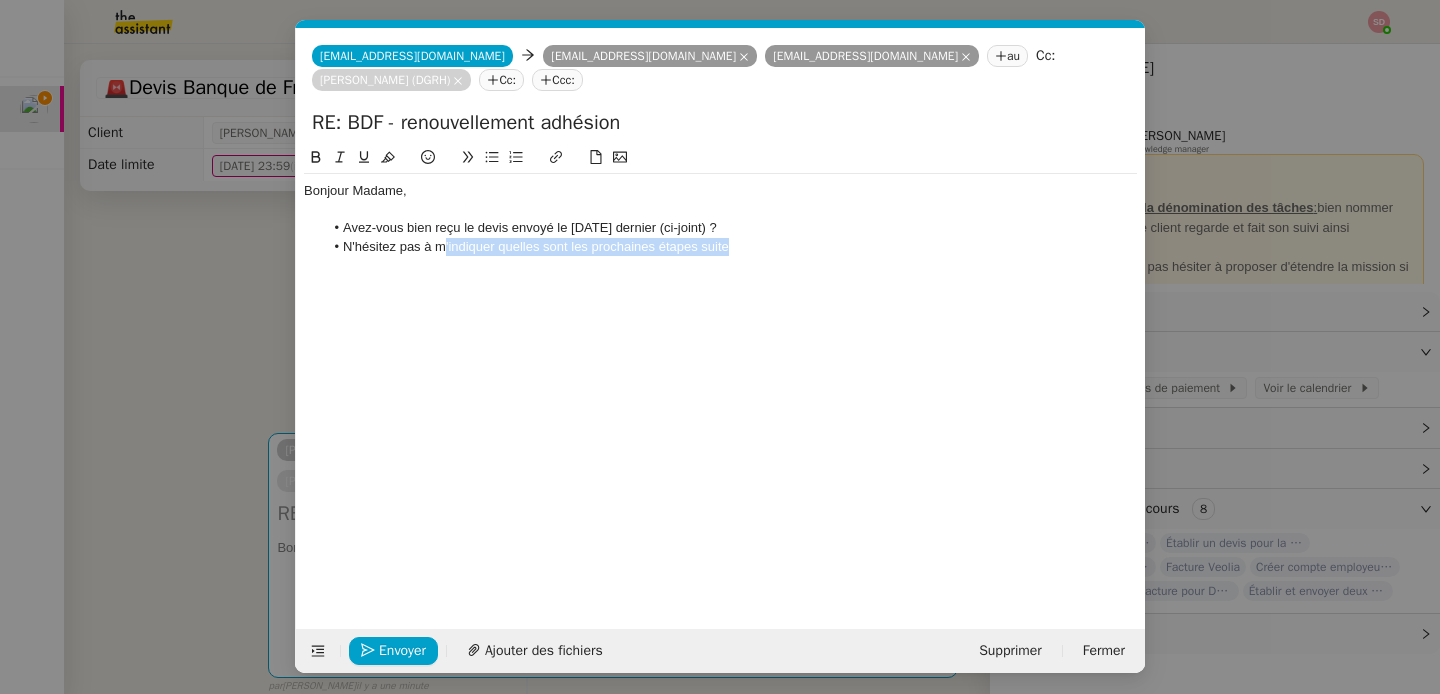 drag, startPoint x: 445, startPoint y: 250, endPoint x: 755, endPoint y: 244, distance: 310.05804 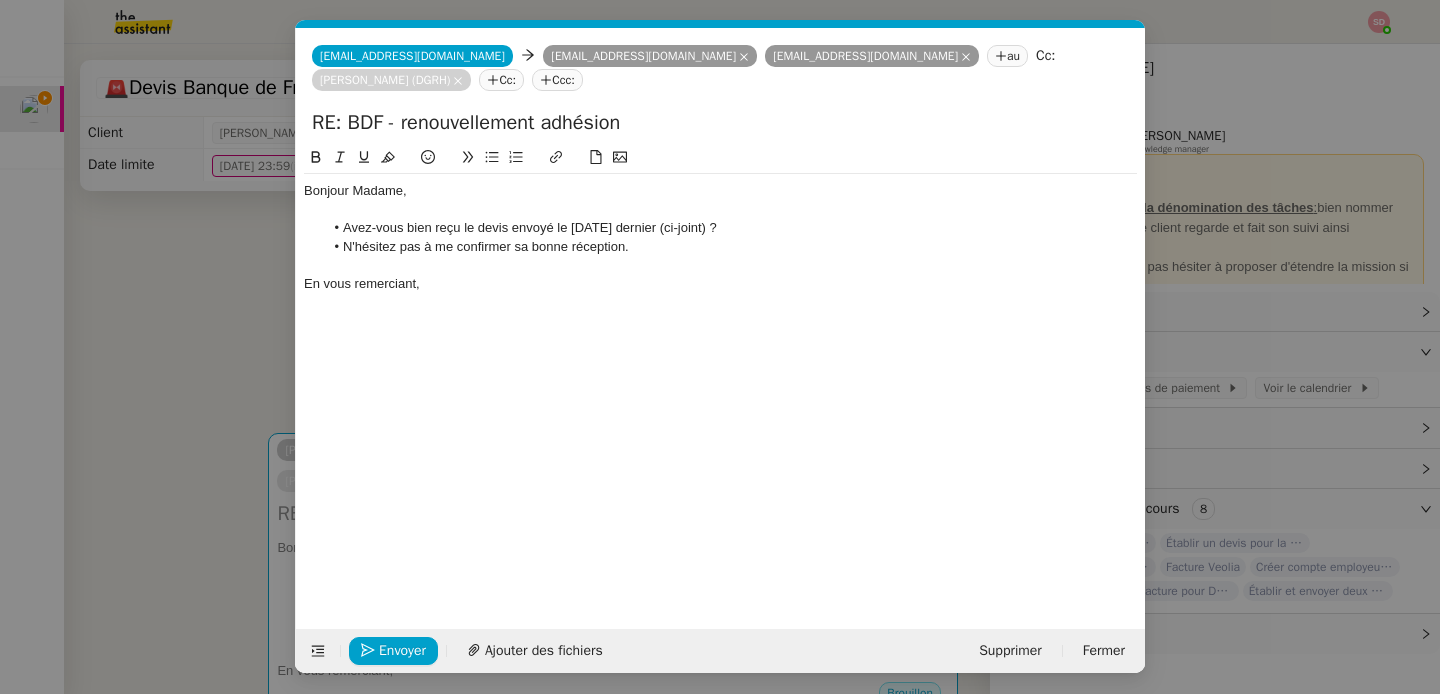 click on "Avez-vous bien reçu le devis envoyé le 9 juillet dernier (ci-joint) ?" 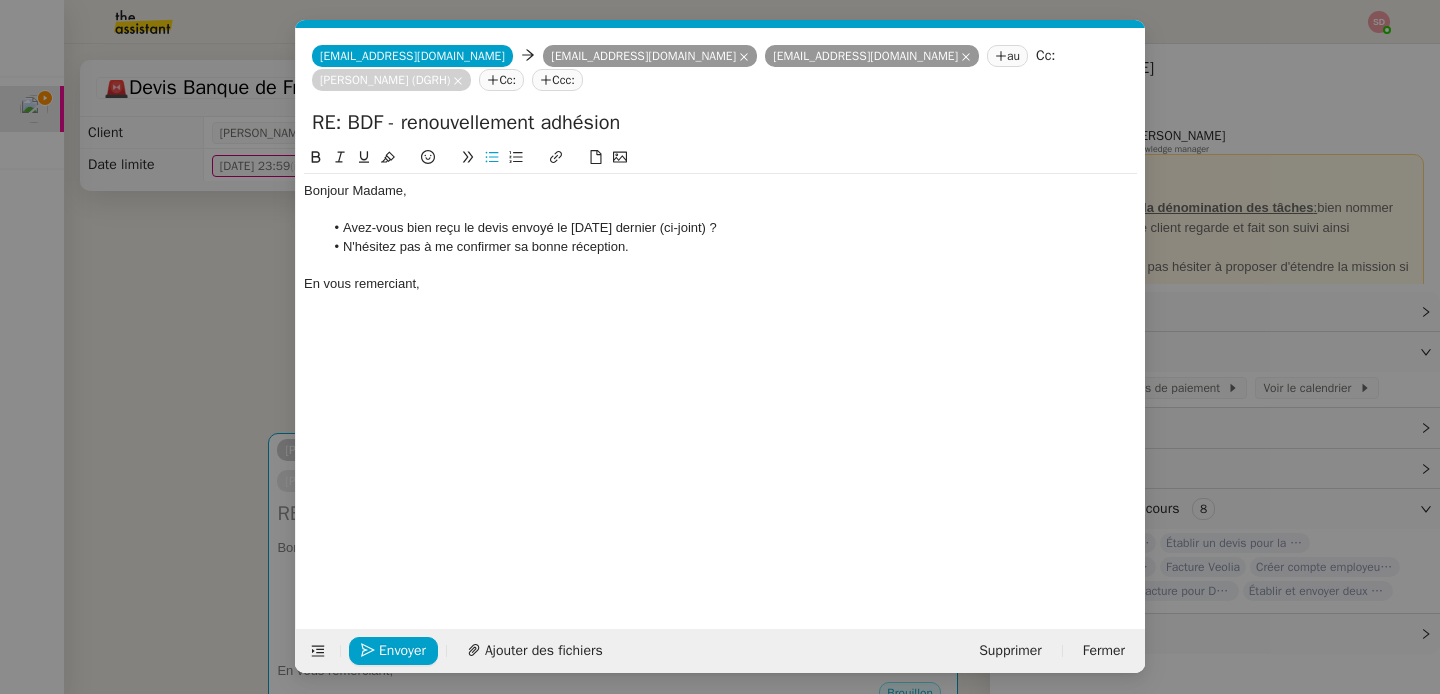 click on "Avez-vous bien reçu le devis envoyé le 9 juillet dernier (ci-joint) ?" 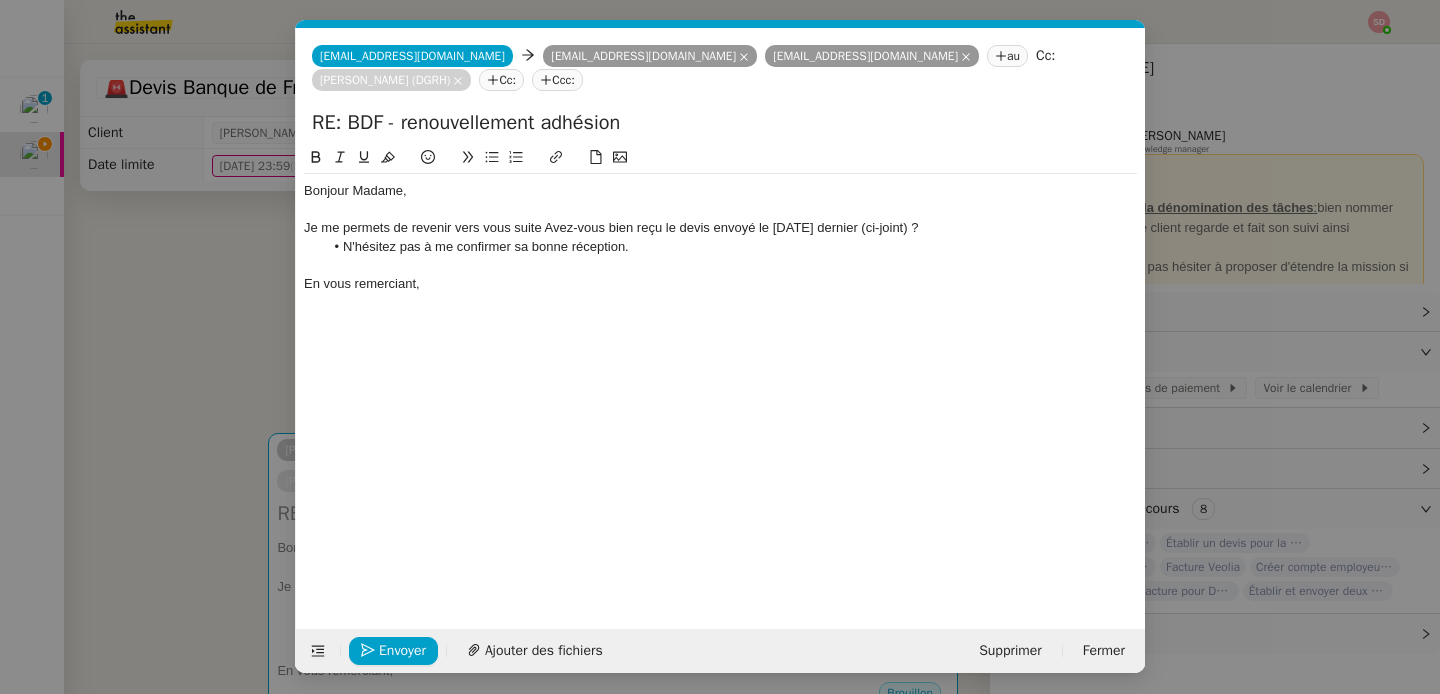 click on "Service TA - VOYAGE - PROPOSITION GLOBALE    A utiliser dans le cadre de proposition de déplacement TA - RELANCE CLIENT (EN)    Relancer un client lorsqu'il n'a pas répondu à un précédent message BAFERTY - MAIL AUDITION    A utiliser dans le cadre de la procédure d'envoi des mails d'audition TA - PUBLICATION OFFRE D'EMPLOI     Organisation du recrutement Discours de présentation du paiement sécurisé    TA - VOYAGES - PROPOSITION ITINERAIRE    Soumettre les résultats d'une recherche TA - CONFIRMATION PAIEMENT (EN)    Confirmer avec le client de modèle de transaction - Attention Plan Pro nécessaire. TA - COURRIER EXPEDIE (recommandé)    A utiliser dans le cadre de l'envoi d'un courrier recommandé TA - PARTAGE DE CALENDRIER (EN)    A utiliser pour demander au client de partager son calendrier afin de faciliter l'accès et la gestion PSPI - Appel de fonds MJL    A utiliser dans le cadre de la procédure d'appel de fonds MJL TA - RELANCE CLIENT    TA - AR PROCEDURES        21 YIELD" at bounding box center (720, 347) 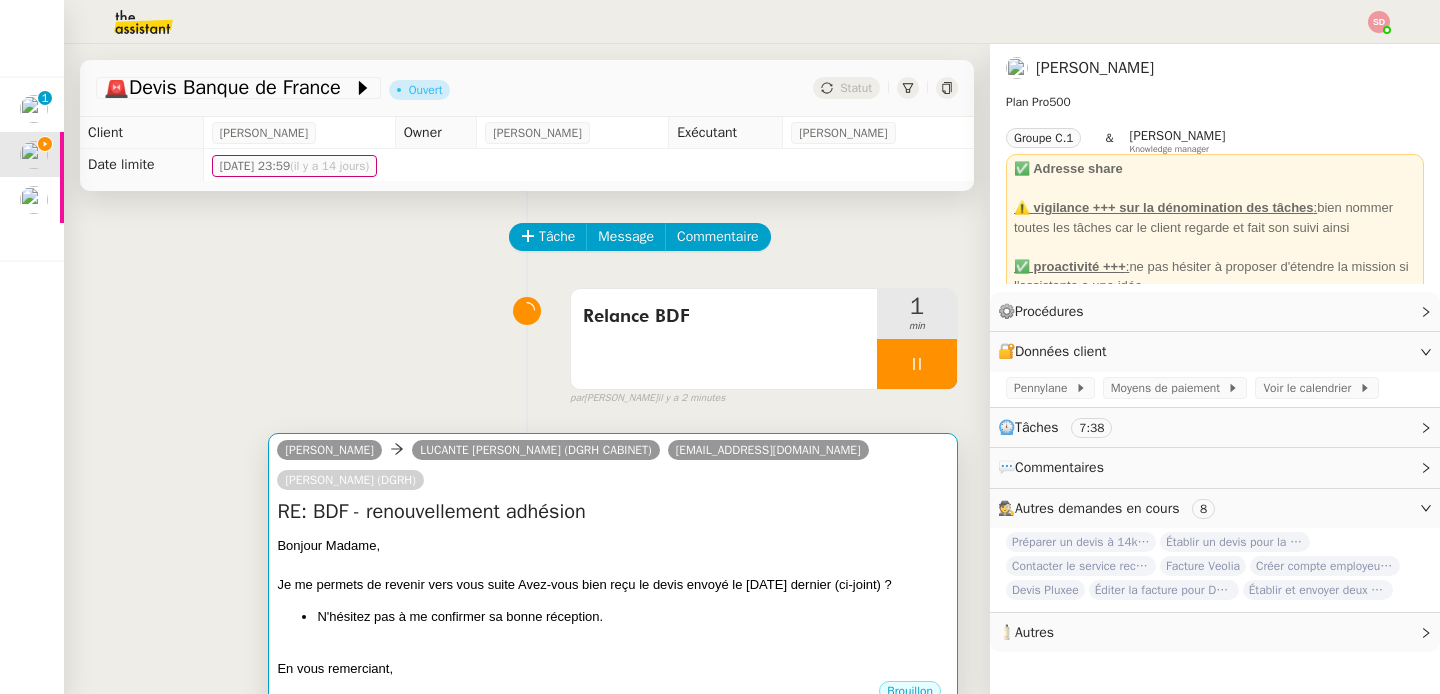 click on "Bonjour Madame, Je me permets de revenir vers vous suite Avez-vous bien reçu le devis envoyé le 9 juillet dernier (ci-joint) ? N'hésitez pas à me confirmer sa bonne réception. En vous remerciant," at bounding box center (613, 607) 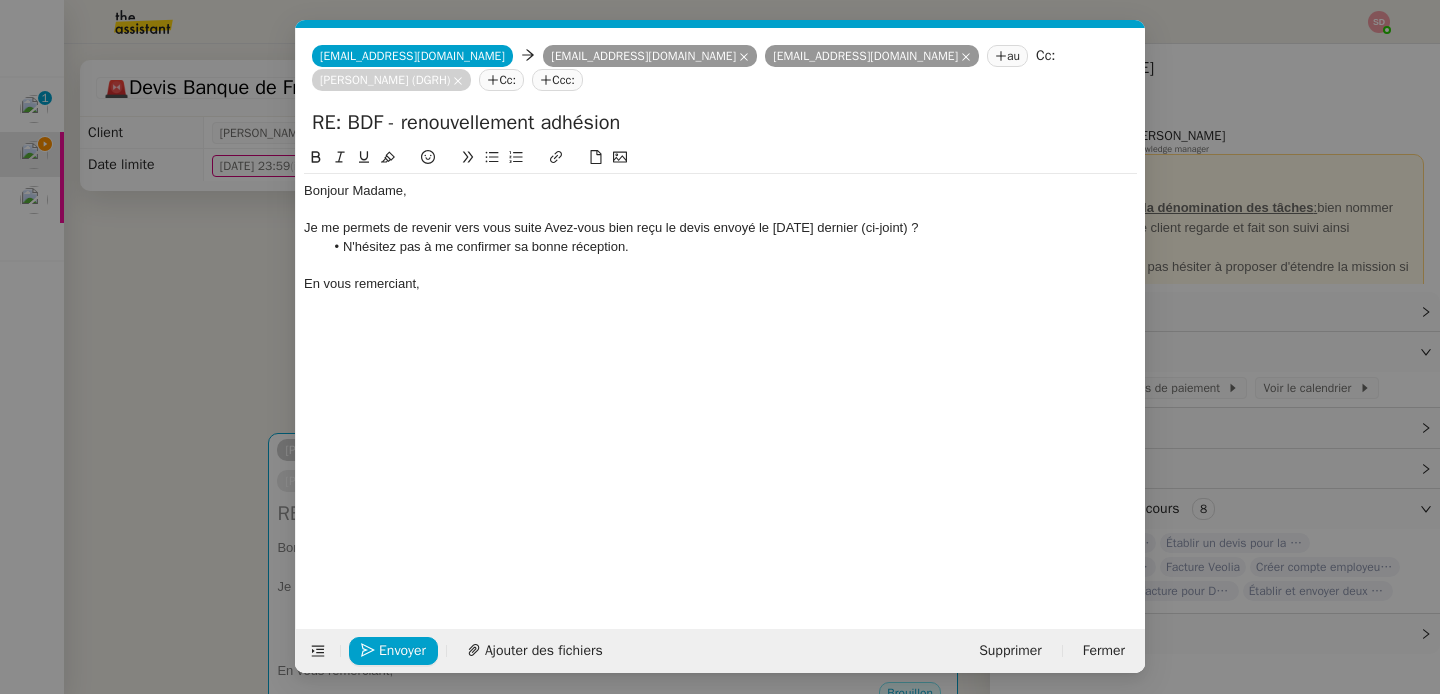 scroll, scrollTop: 0, scrollLeft: 42, axis: horizontal 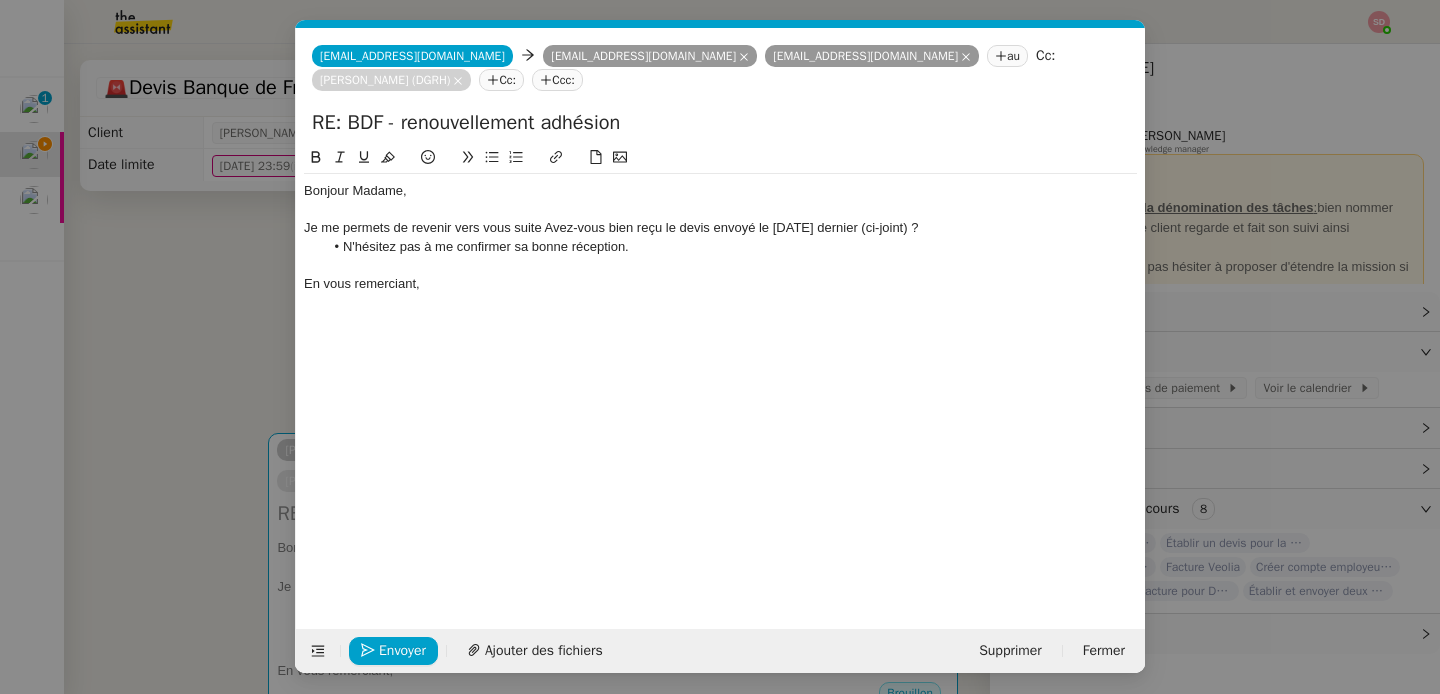 click on "Je me permets de revenir vers vous suite Avez-vous bien reçu le devis envoyé le 9 juillet dernier (ci-joint) ?" 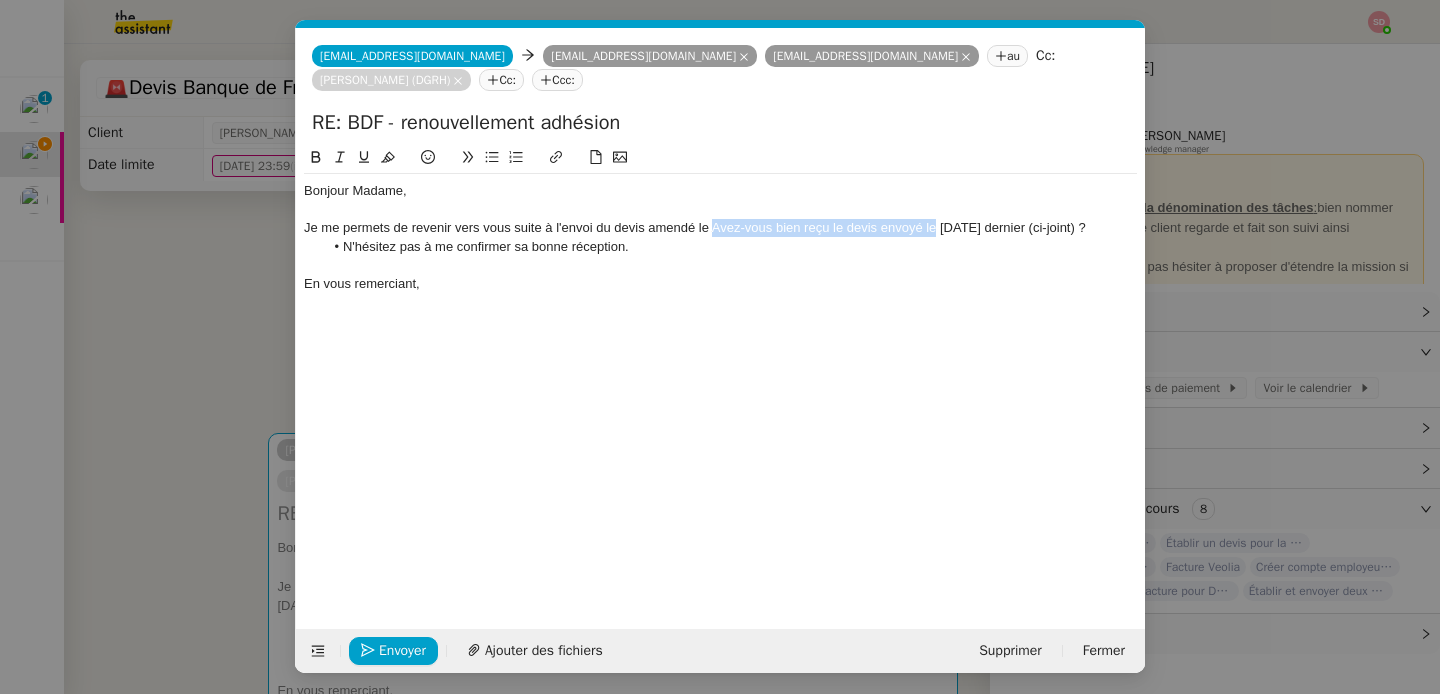 drag, startPoint x: 711, startPoint y: 228, endPoint x: 936, endPoint y: 231, distance: 225.02 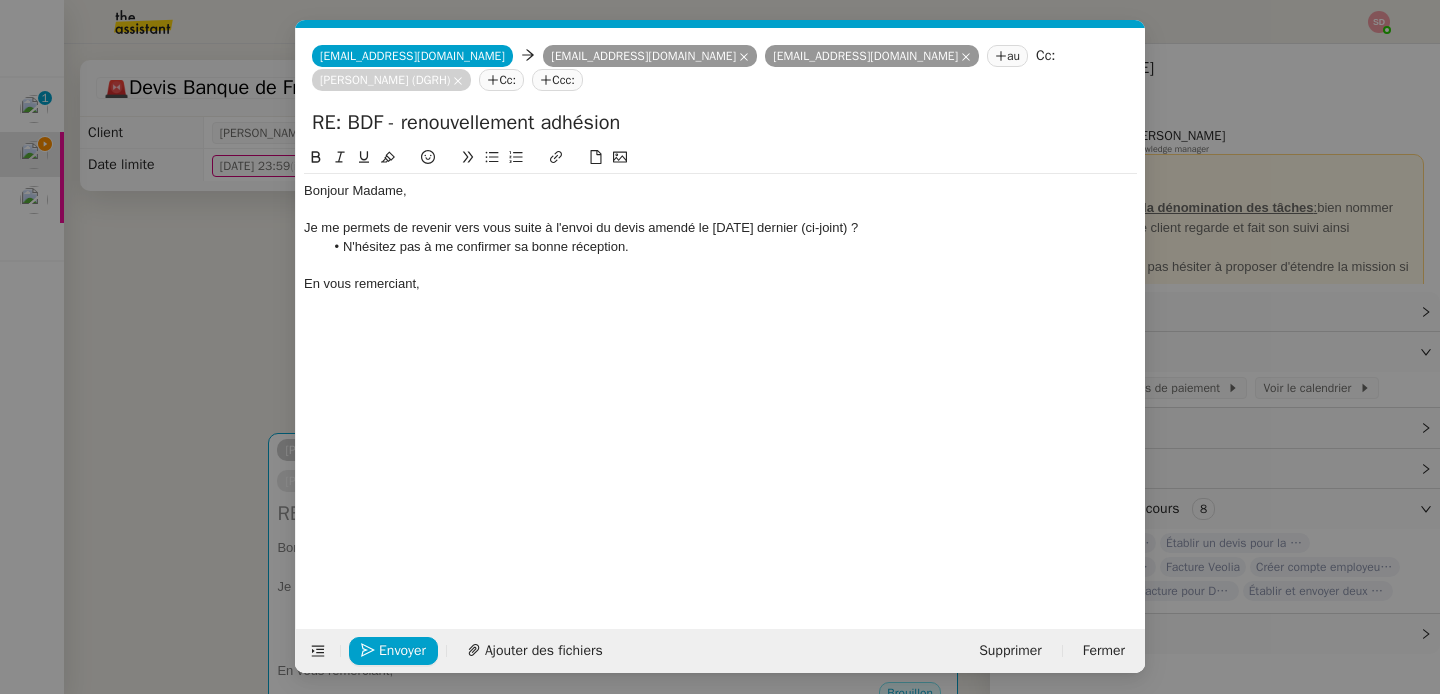 click on "Je me permets de revenir vers vous suite à l'envoi du devis amendé le 9 juillet dernier (ci-joint) ?" 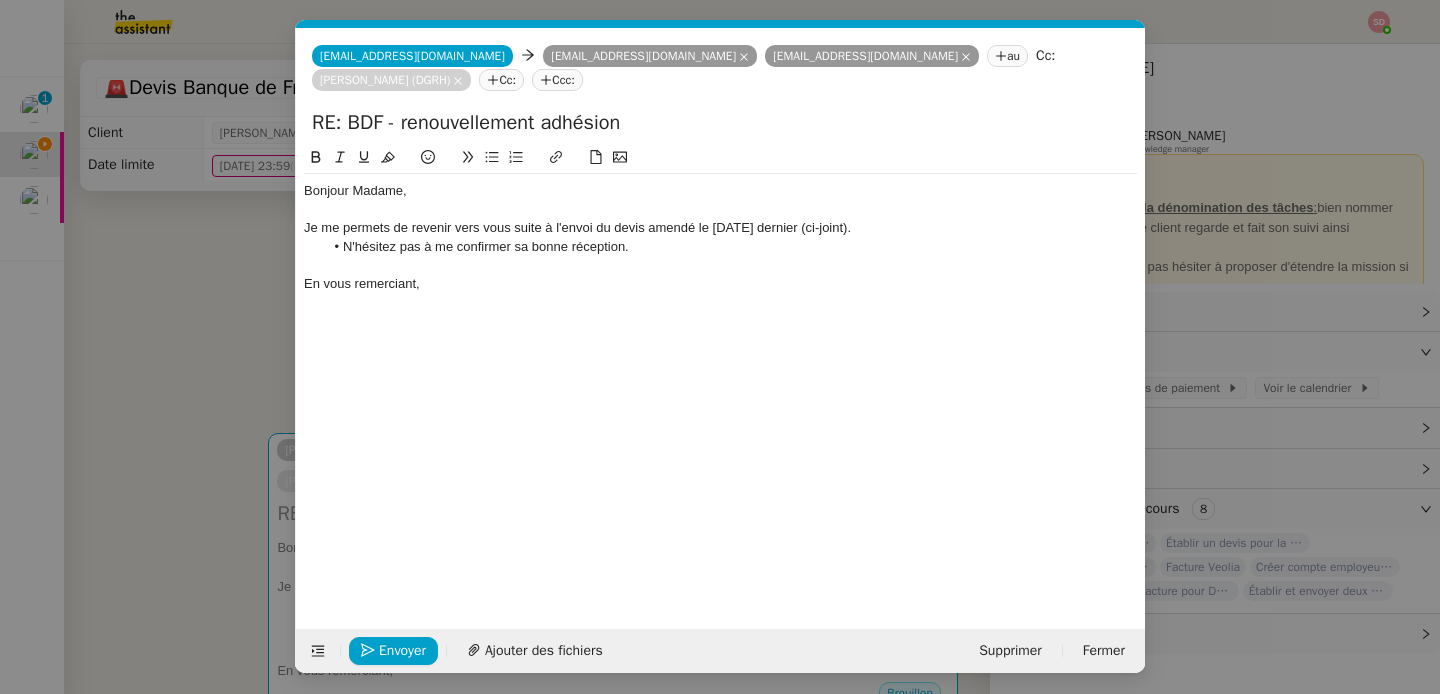 click on "N'hésitez pas à me confirmer sa bonne réception." 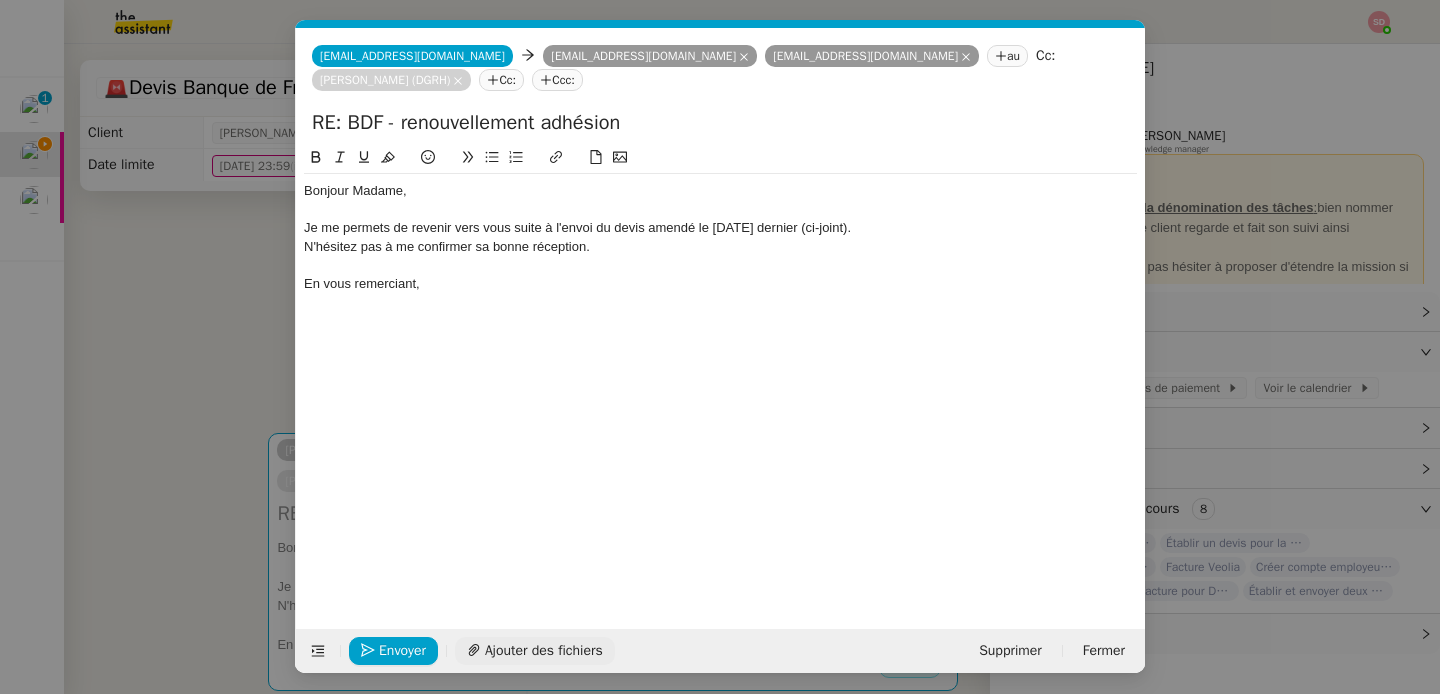 click on "Ajouter des fichiers" 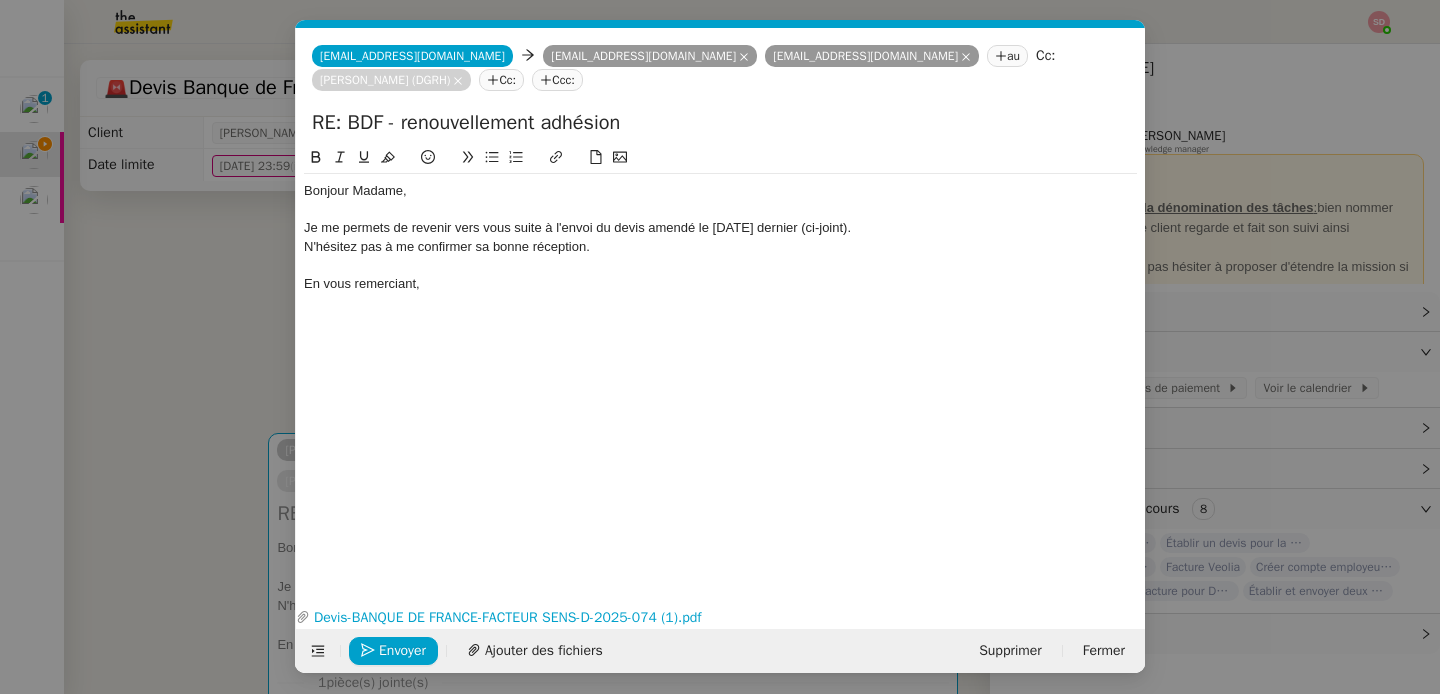 click on "Service TA - VOYAGE - PROPOSITION GLOBALE    A utiliser dans le cadre de proposition de déplacement TA - RELANCE CLIENT (EN)    Relancer un client lorsqu'il n'a pas répondu à un précédent message BAFERTY - MAIL AUDITION    A utiliser dans le cadre de la procédure d'envoi des mails d'audition TA - PUBLICATION OFFRE D'EMPLOI     Organisation du recrutement Discours de présentation du paiement sécurisé    TA - VOYAGES - PROPOSITION ITINERAIRE    Soumettre les résultats d'une recherche TA - CONFIRMATION PAIEMENT (EN)    Confirmer avec le client de modèle de transaction - Attention Plan Pro nécessaire. TA - COURRIER EXPEDIE (recommandé)    A utiliser dans le cadre de l'envoi d'un courrier recommandé TA - PARTAGE DE CALENDRIER (EN)    A utiliser pour demander au client de partager son calendrier afin de faciliter l'accès et la gestion PSPI - Appel de fonds MJL    A utiliser dans le cadre de la procédure d'appel de fonds MJL TA - RELANCE CLIENT    TA - AR PROCEDURES        21 YIELD" at bounding box center [720, 347] 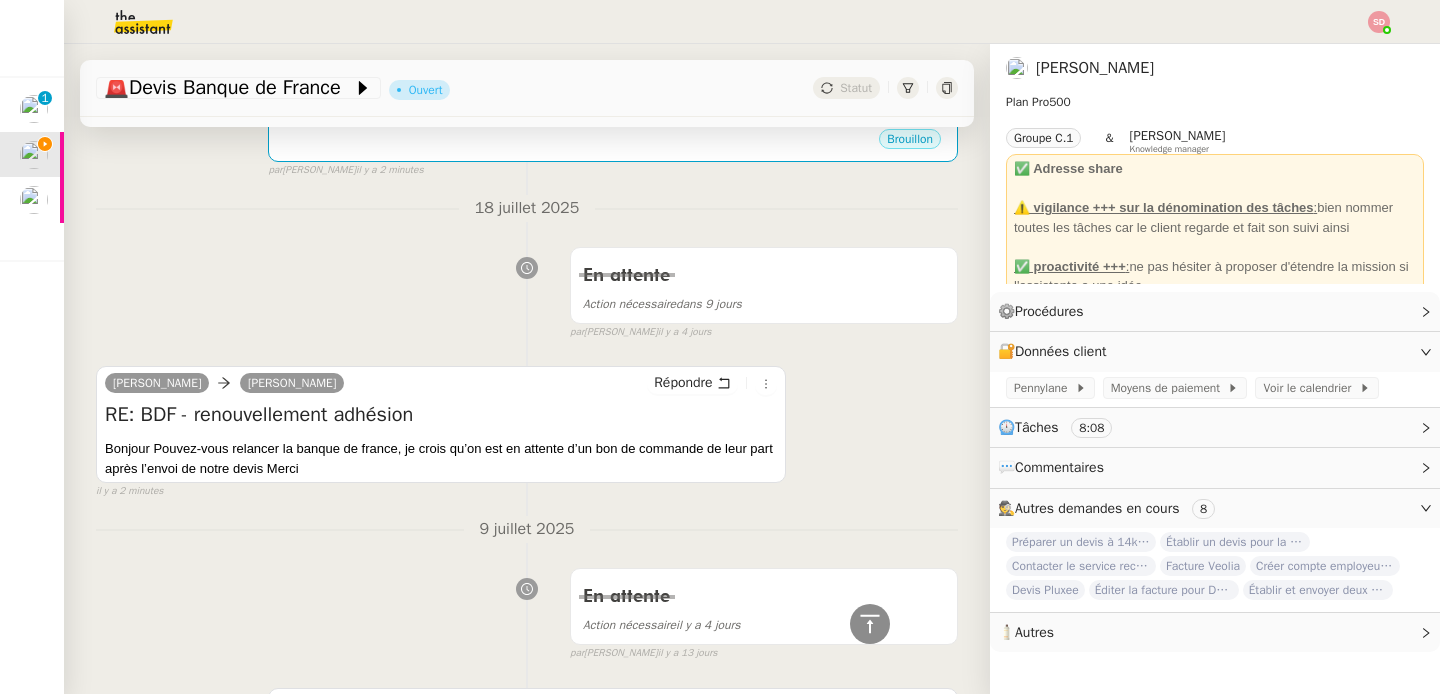 scroll, scrollTop: 0, scrollLeft: 0, axis: both 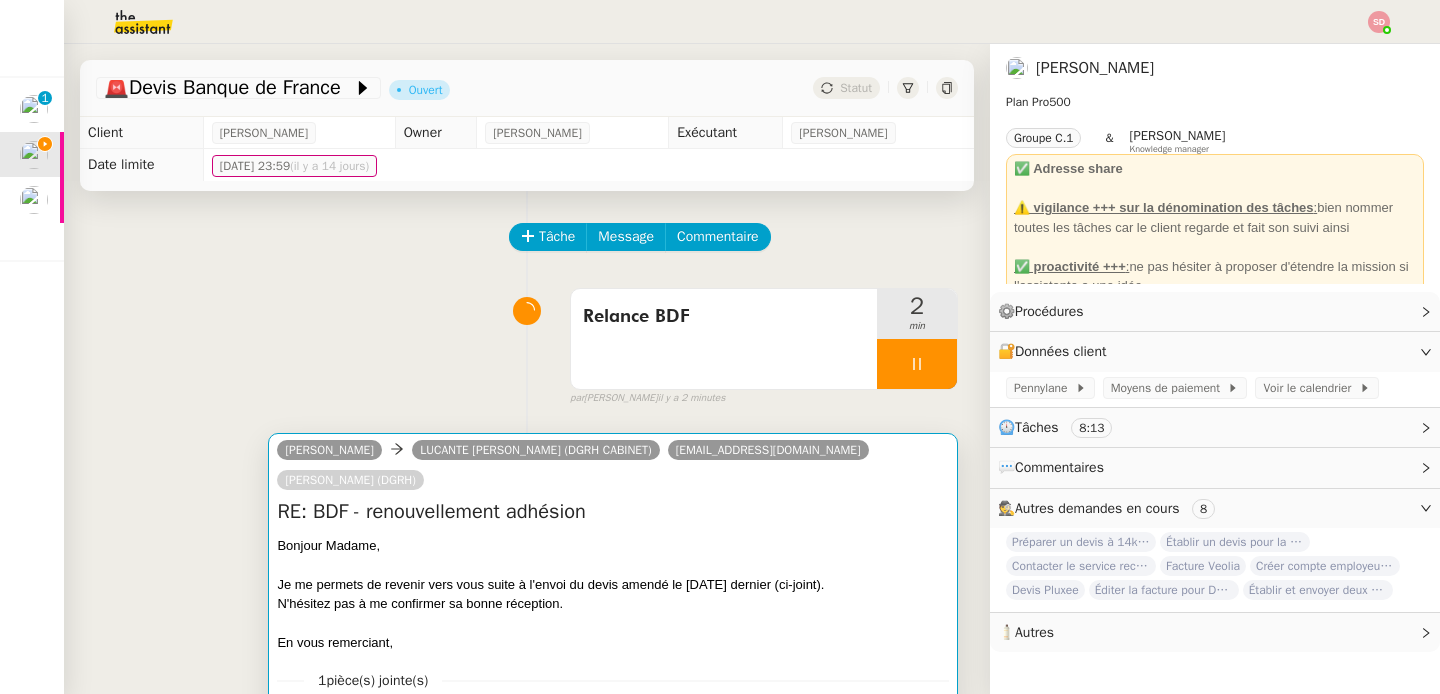 click on "N'hésitez pas à me confirmer sa bonne réception." at bounding box center [613, 604] 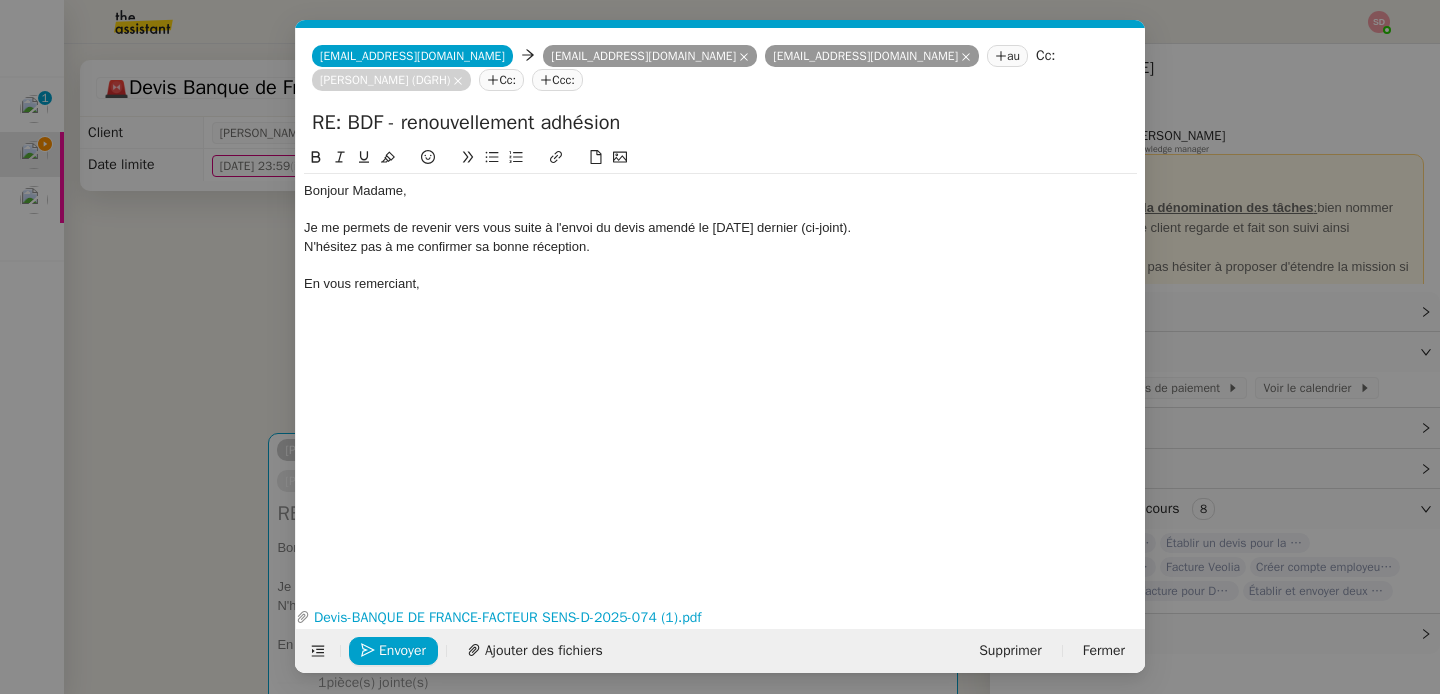 scroll, scrollTop: 0, scrollLeft: 42, axis: horizontal 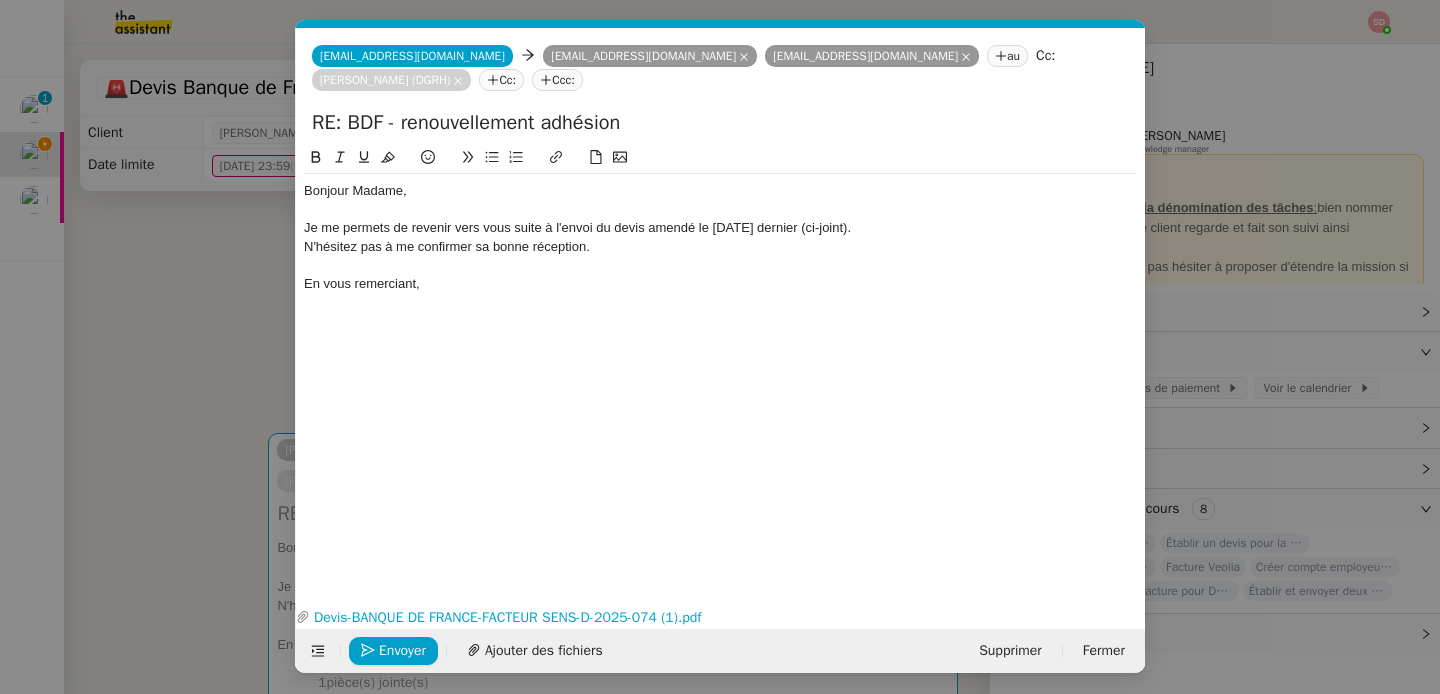click on "Cc:" 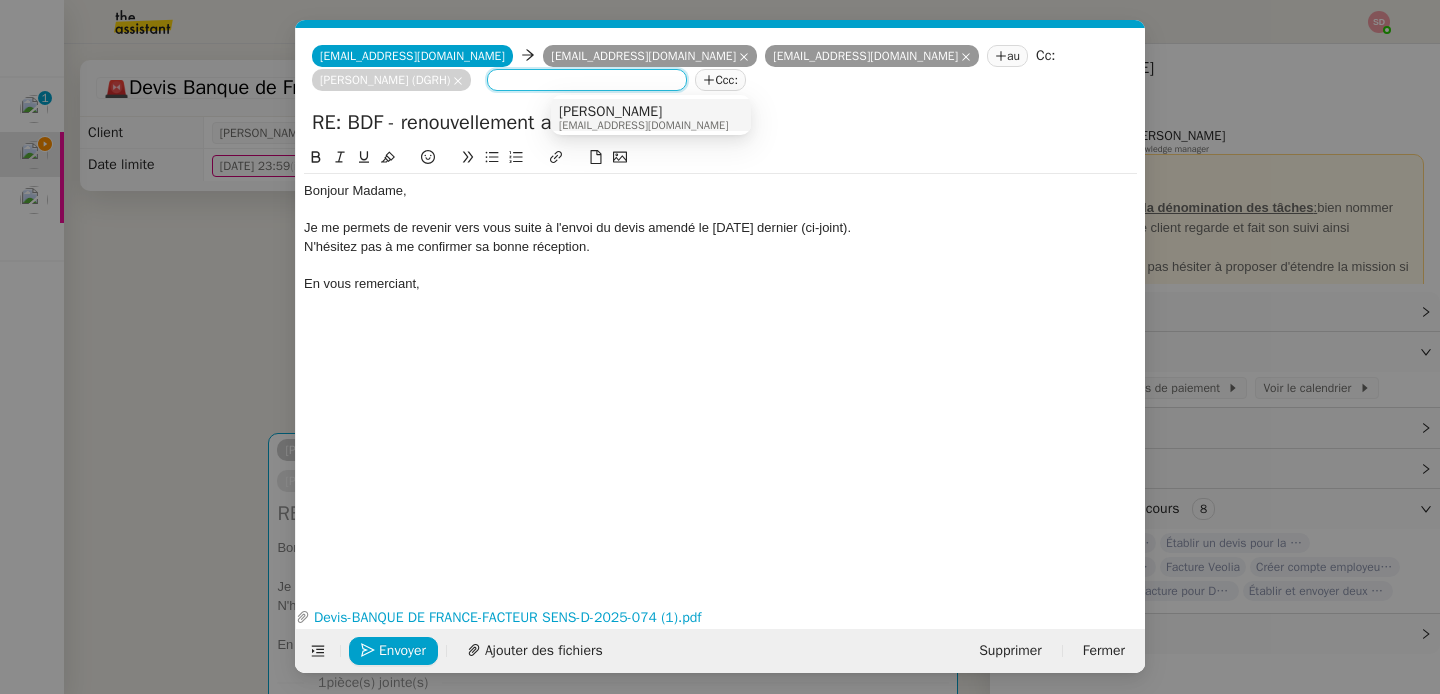 click on "[PERSON_NAME]" at bounding box center [643, 112] 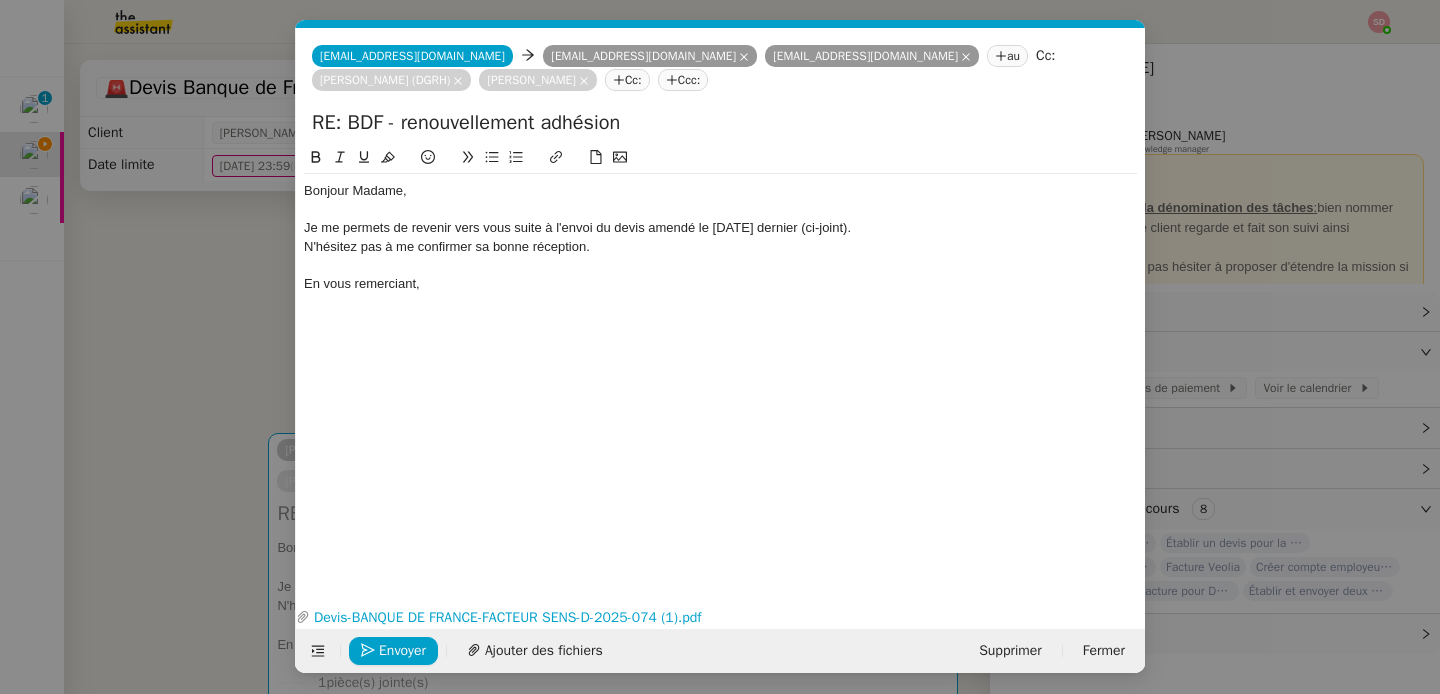 click 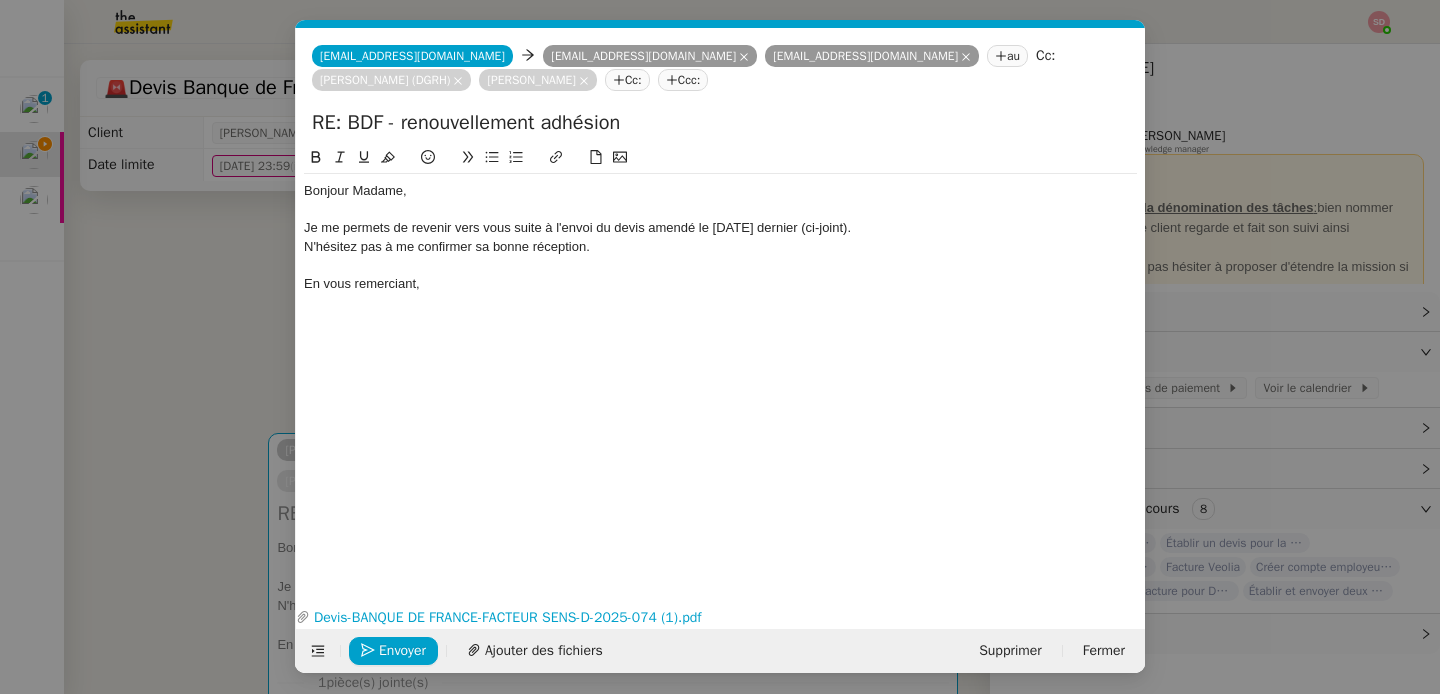 click on "En vous remerciant," 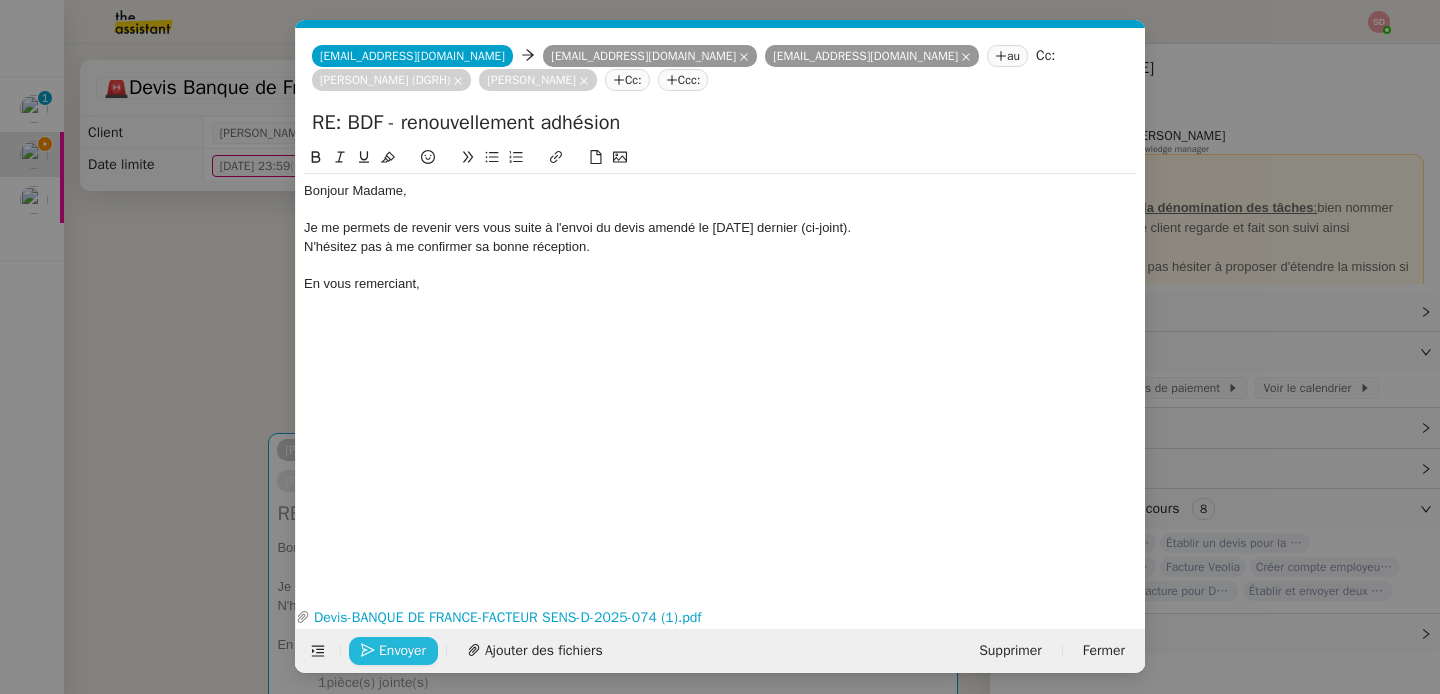 click on "Envoyer" 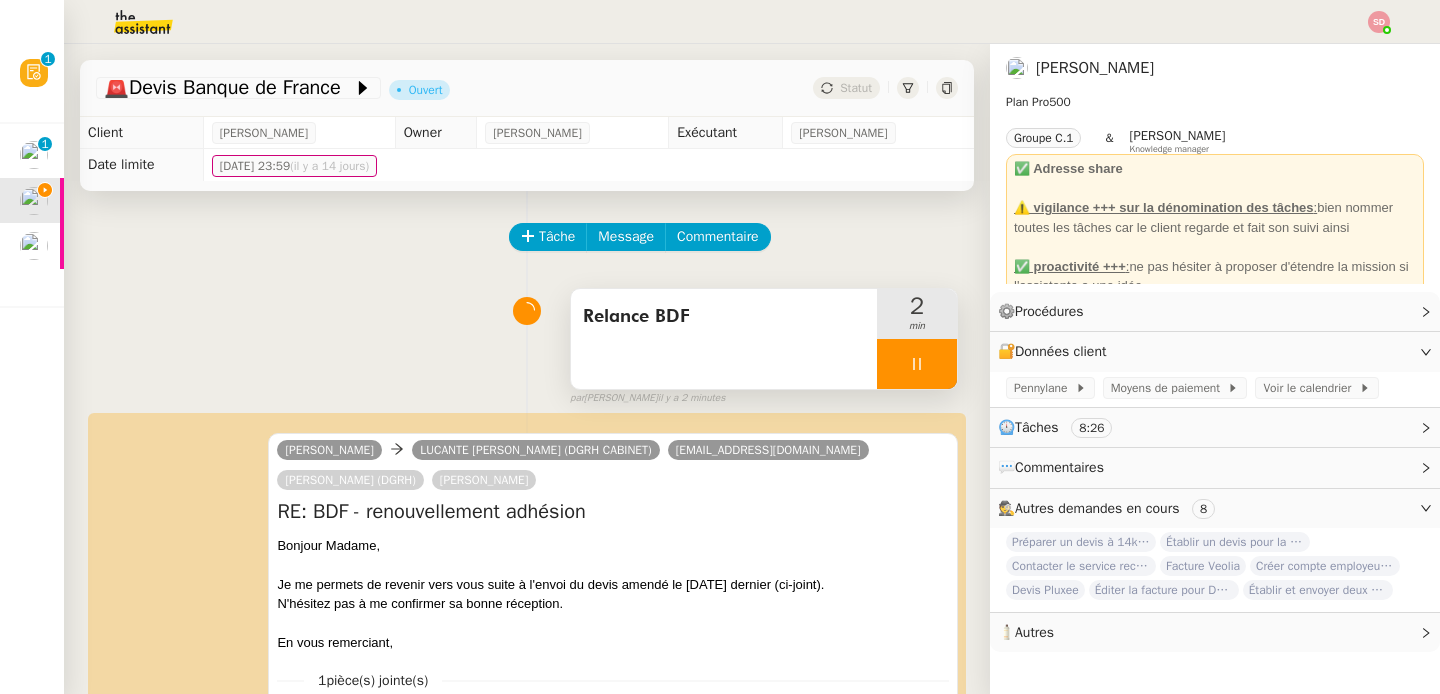 click at bounding box center (917, 364) 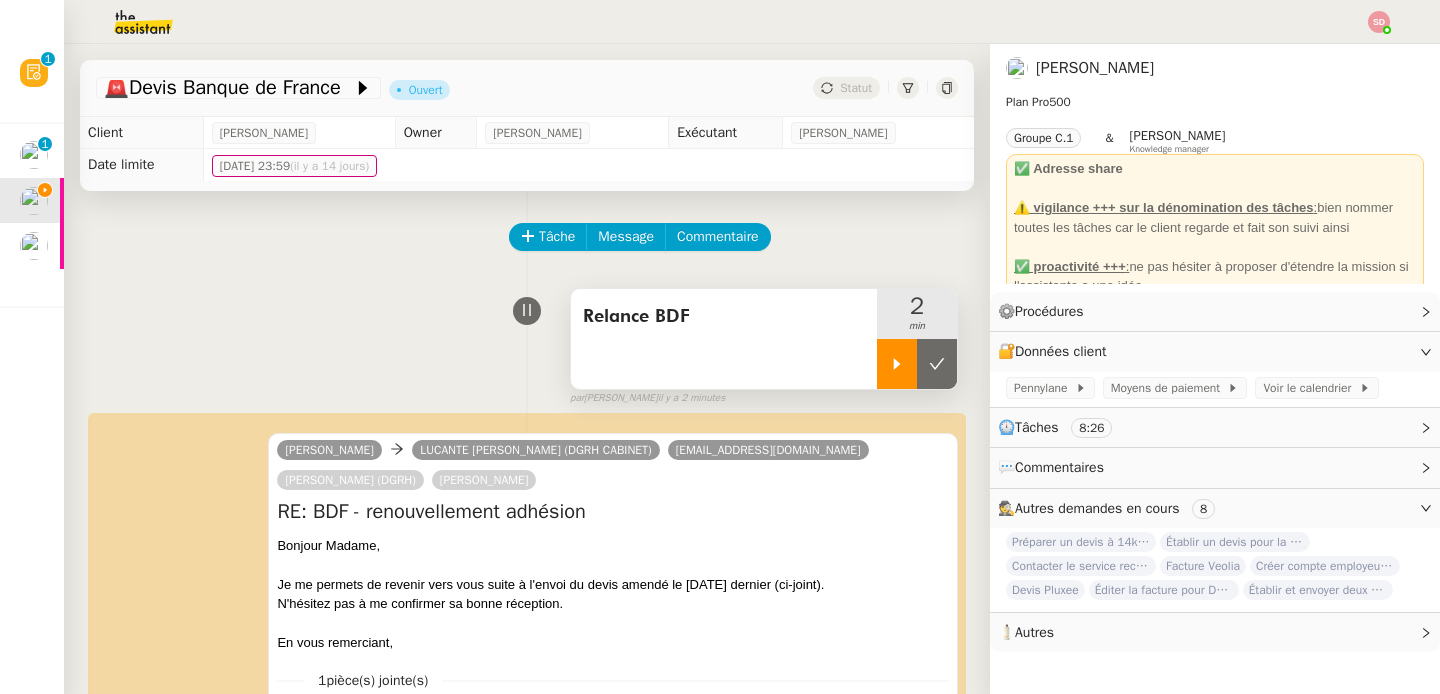 click at bounding box center (937, 364) 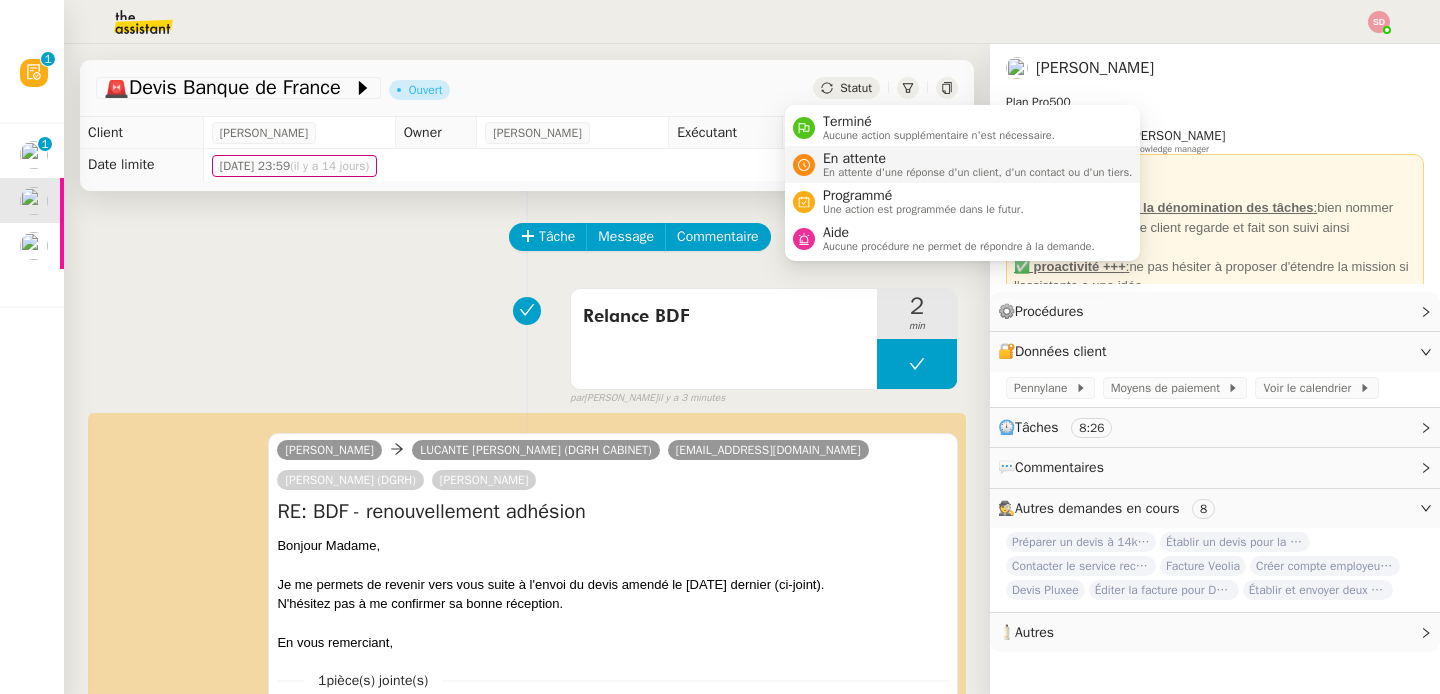 click 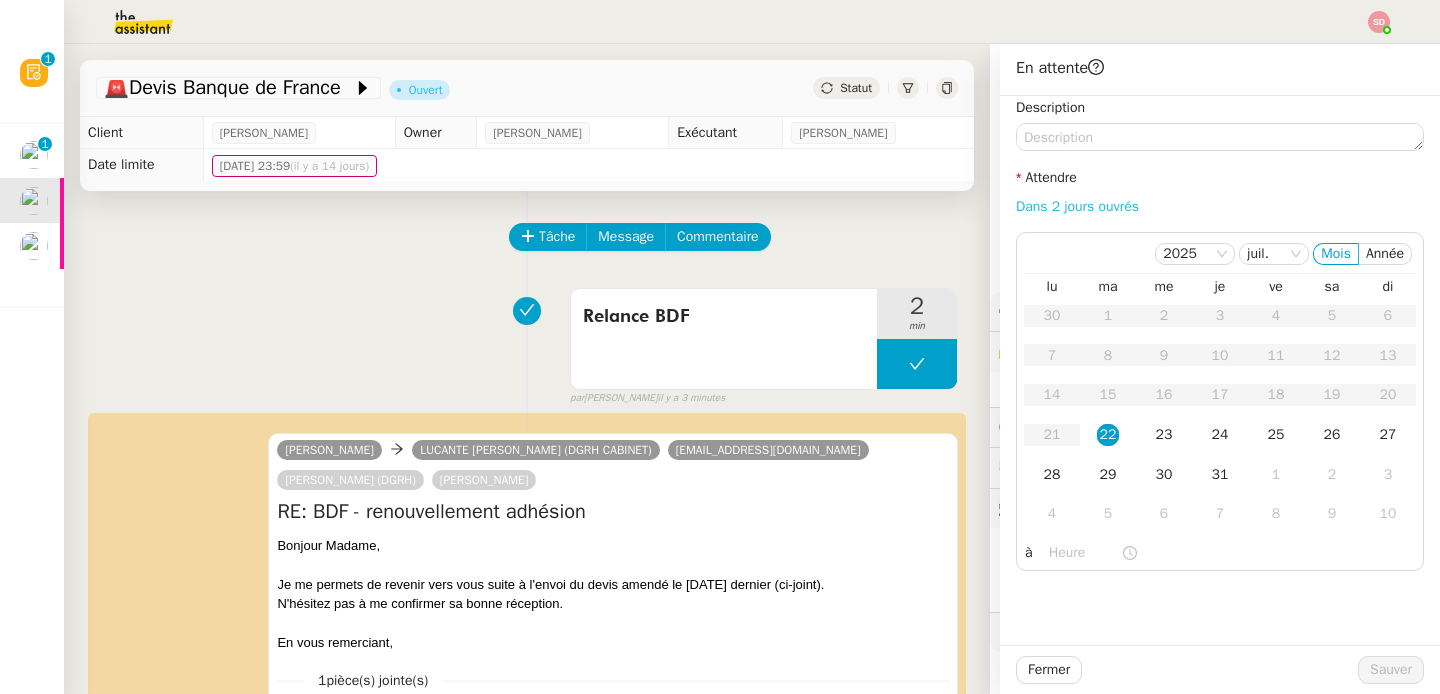 click on "Dans 2 jours ouvrés" 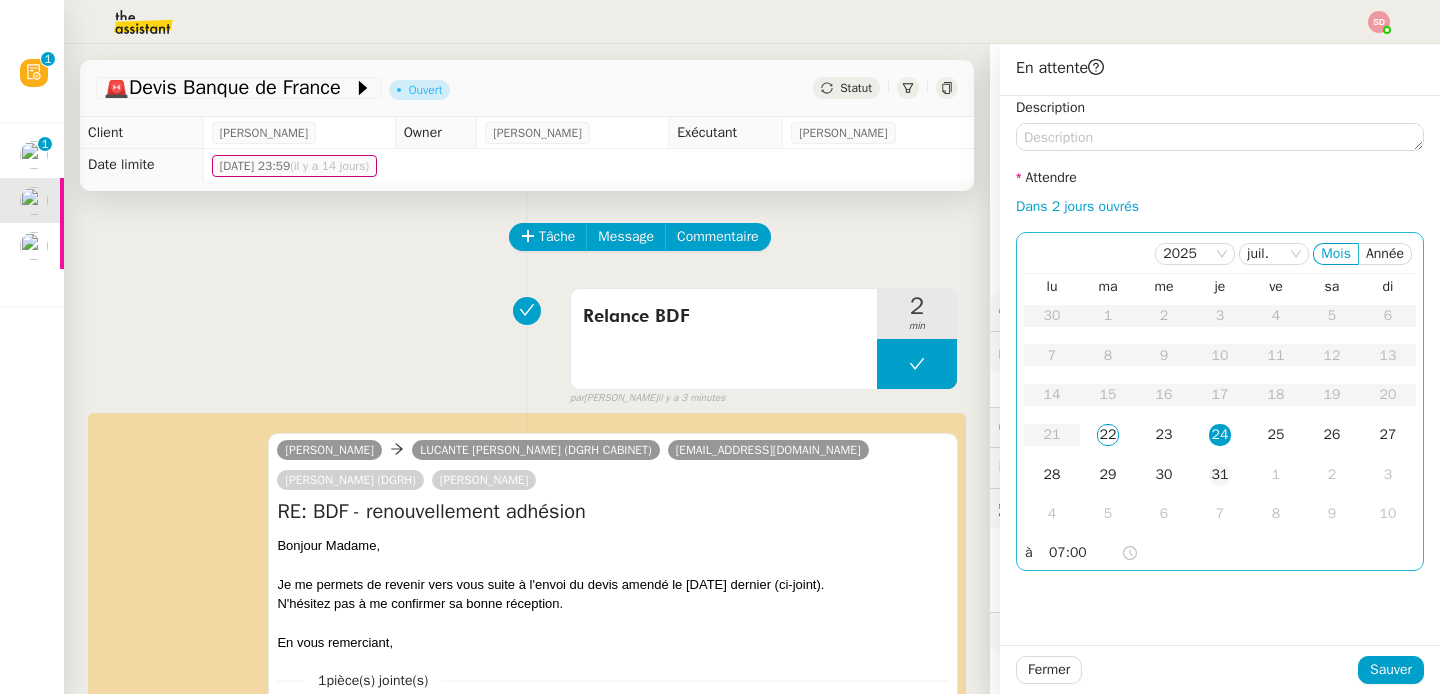 click on "31" 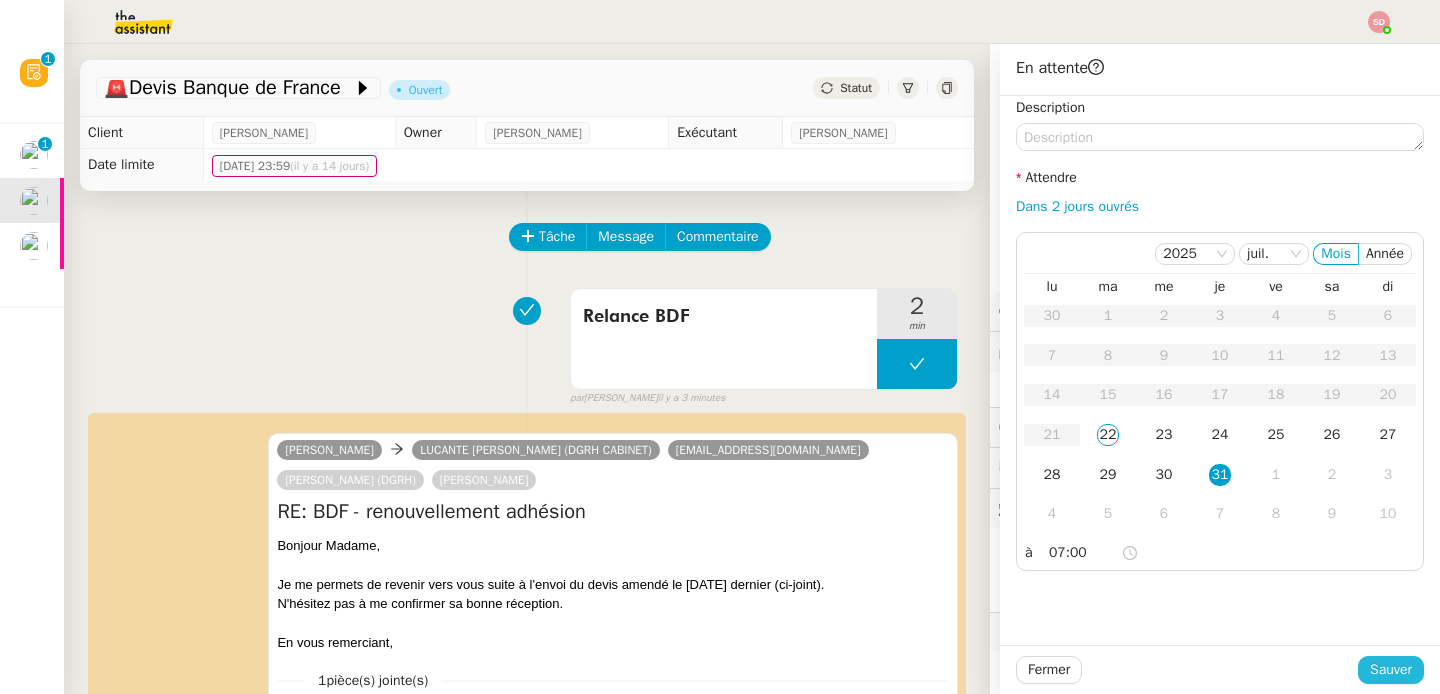 click on "Sauver" 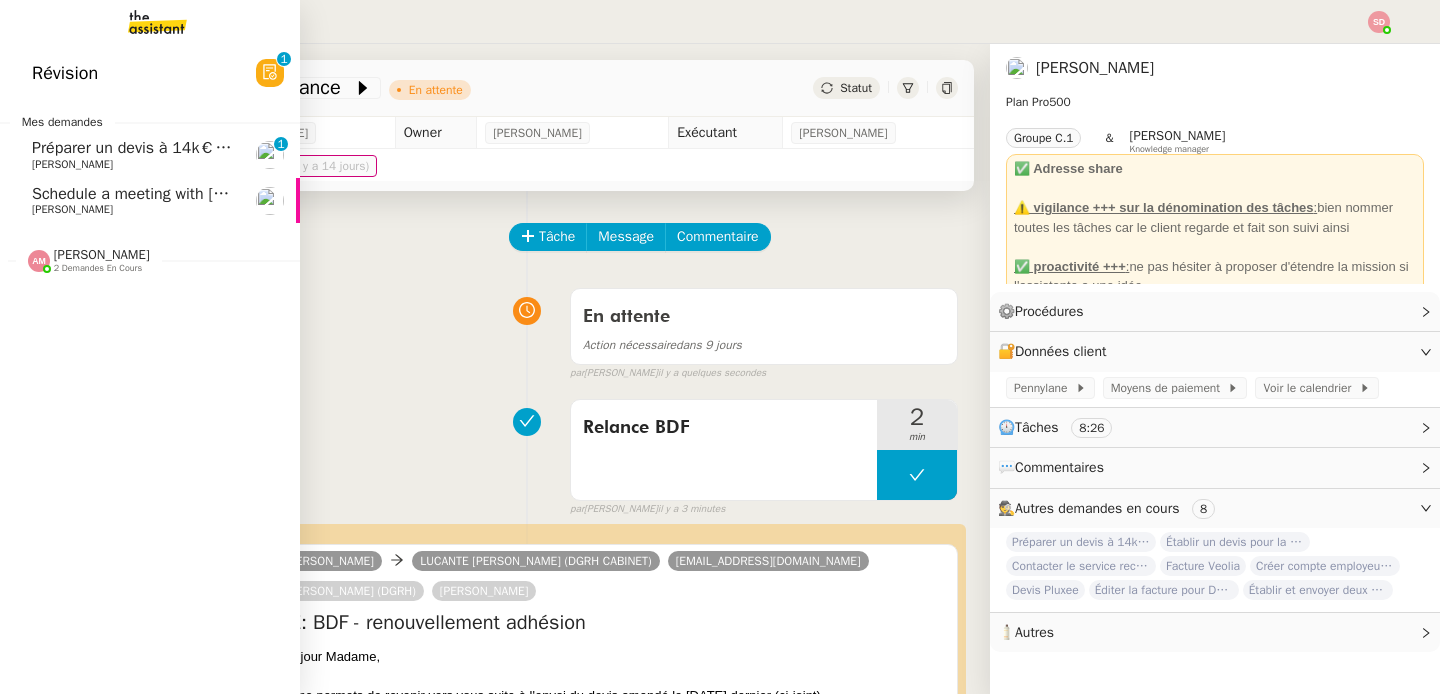 click on "Schedule a meeting with Max next week" 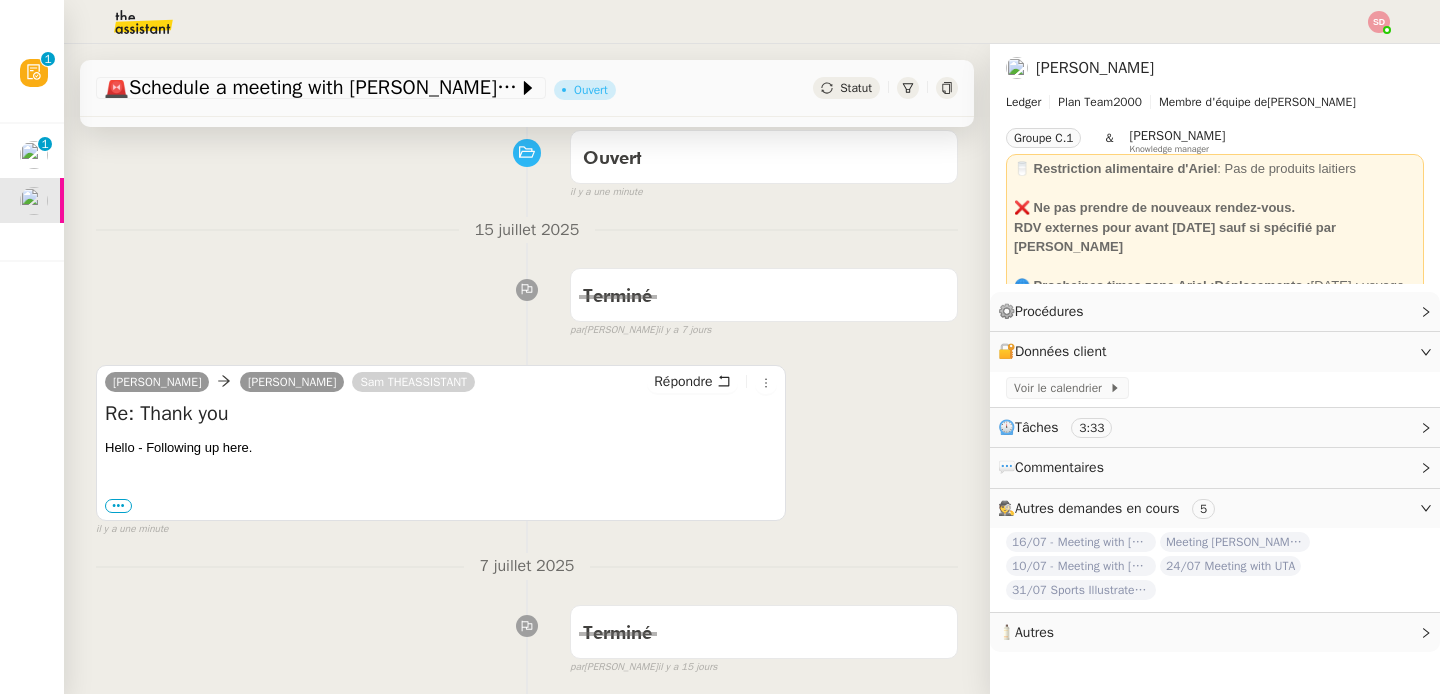 scroll, scrollTop: 225, scrollLeft: 0, axis: vertical 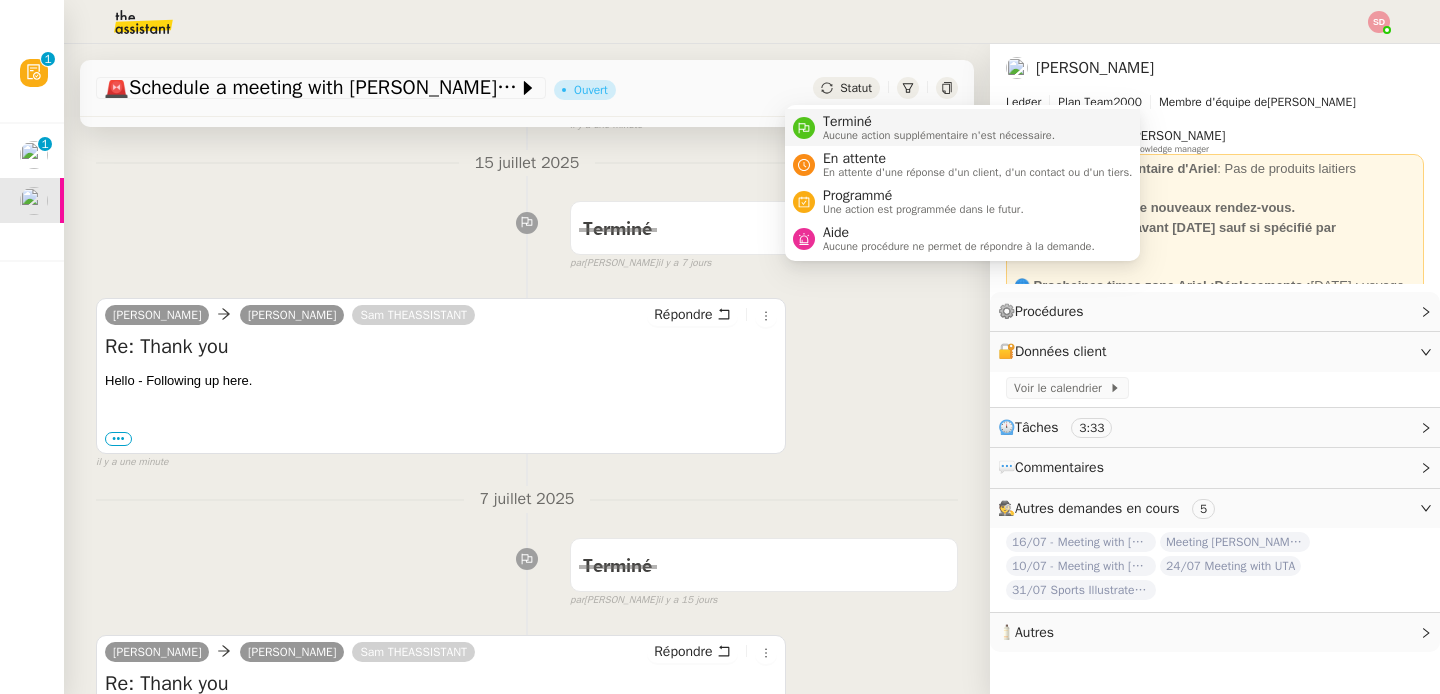 click on "Terminé Aucune action supplémentaire n'est nécessaire." at bounding box center [963, 127] 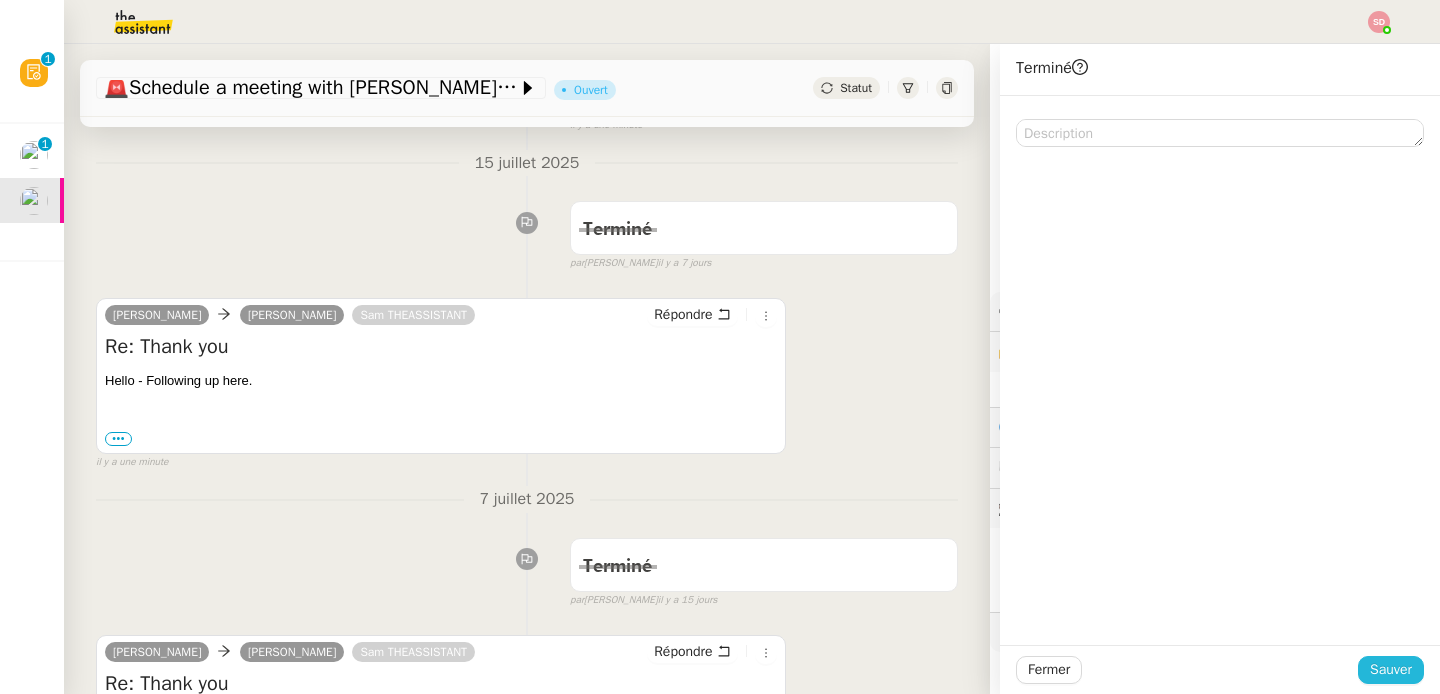 click on "Sauver" 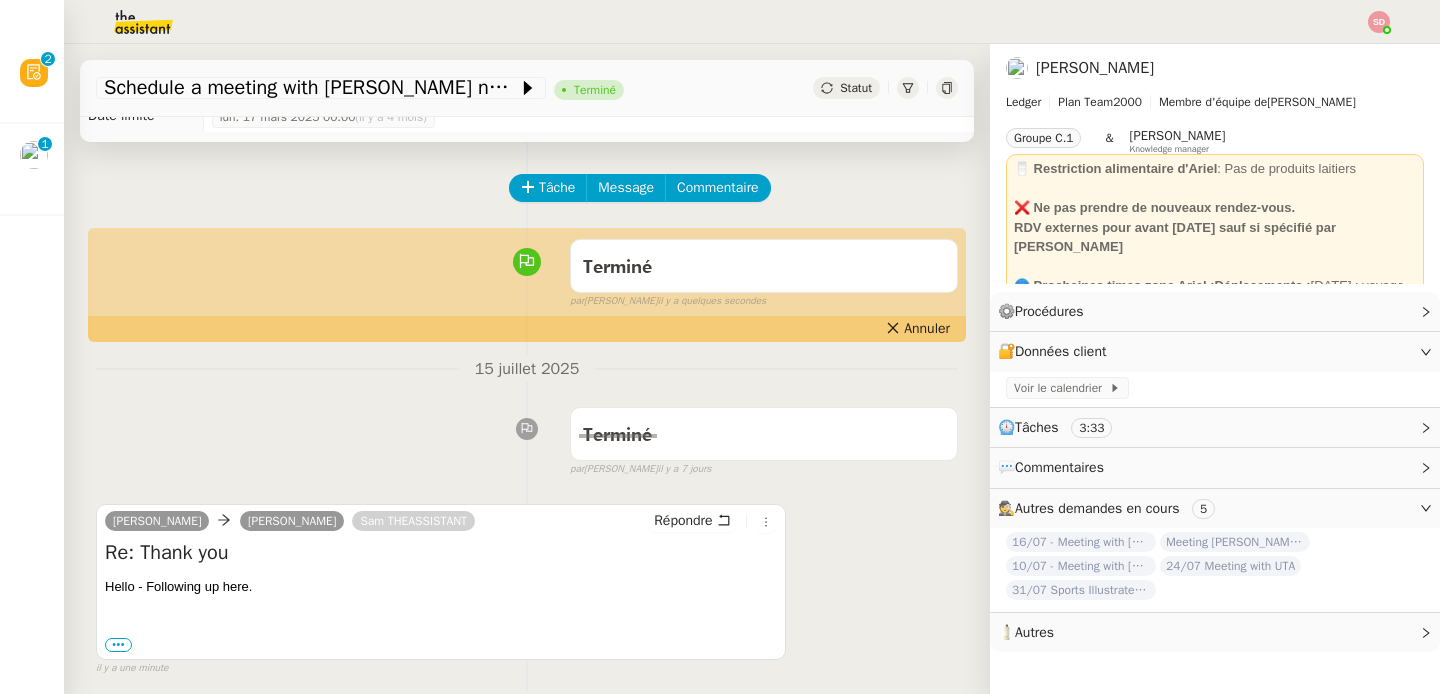 scroll, scrollTop: 0, scrollLeft: 0, axis: both 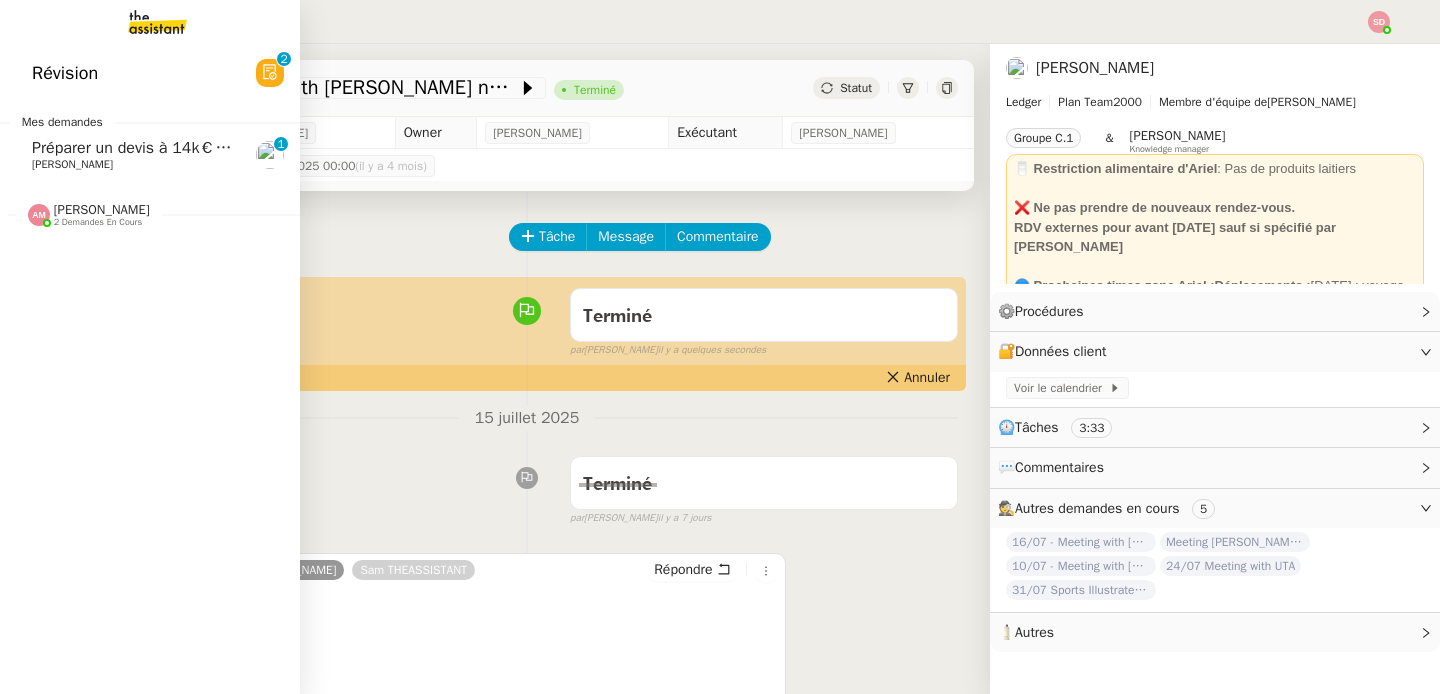 click on "Préparer un devis à 14k€ HT" 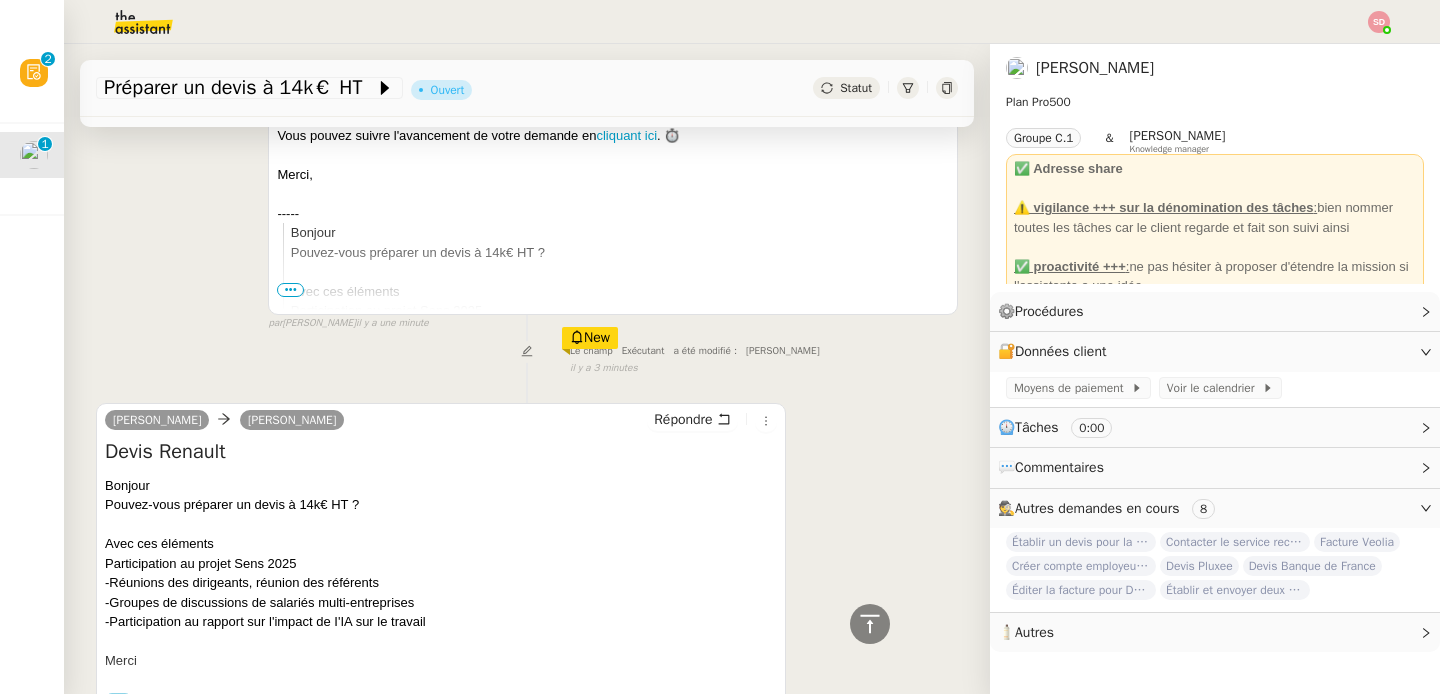 scroll, scrollTop: 0, scrollLeft: 0, axis: both 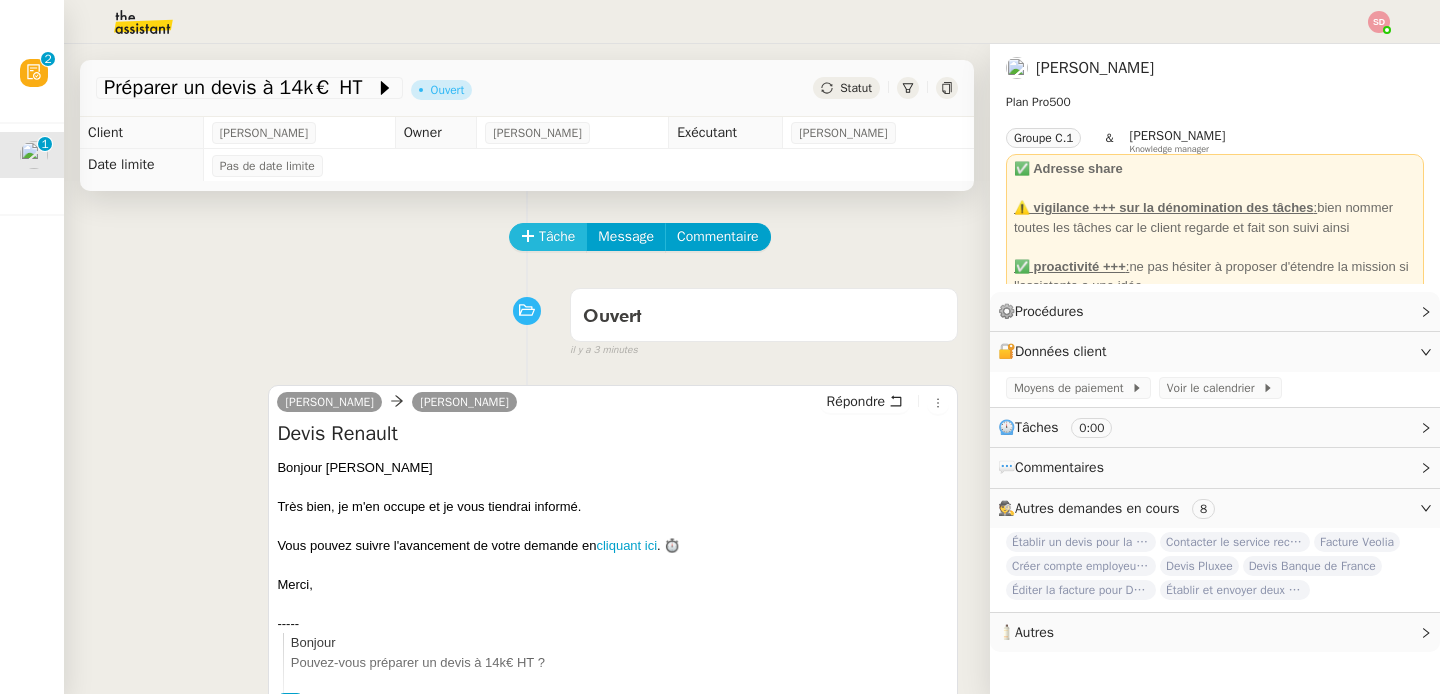 click on "Tâche" 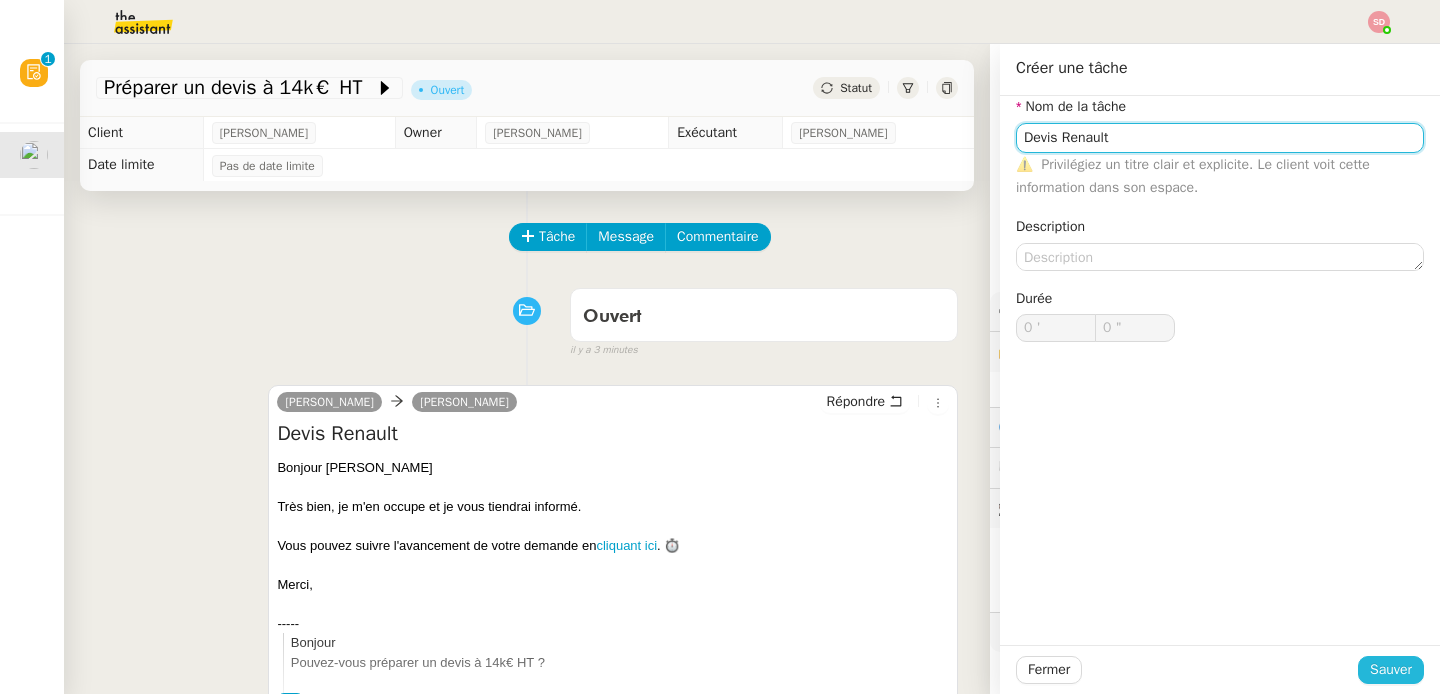 type on "Devis Renault" 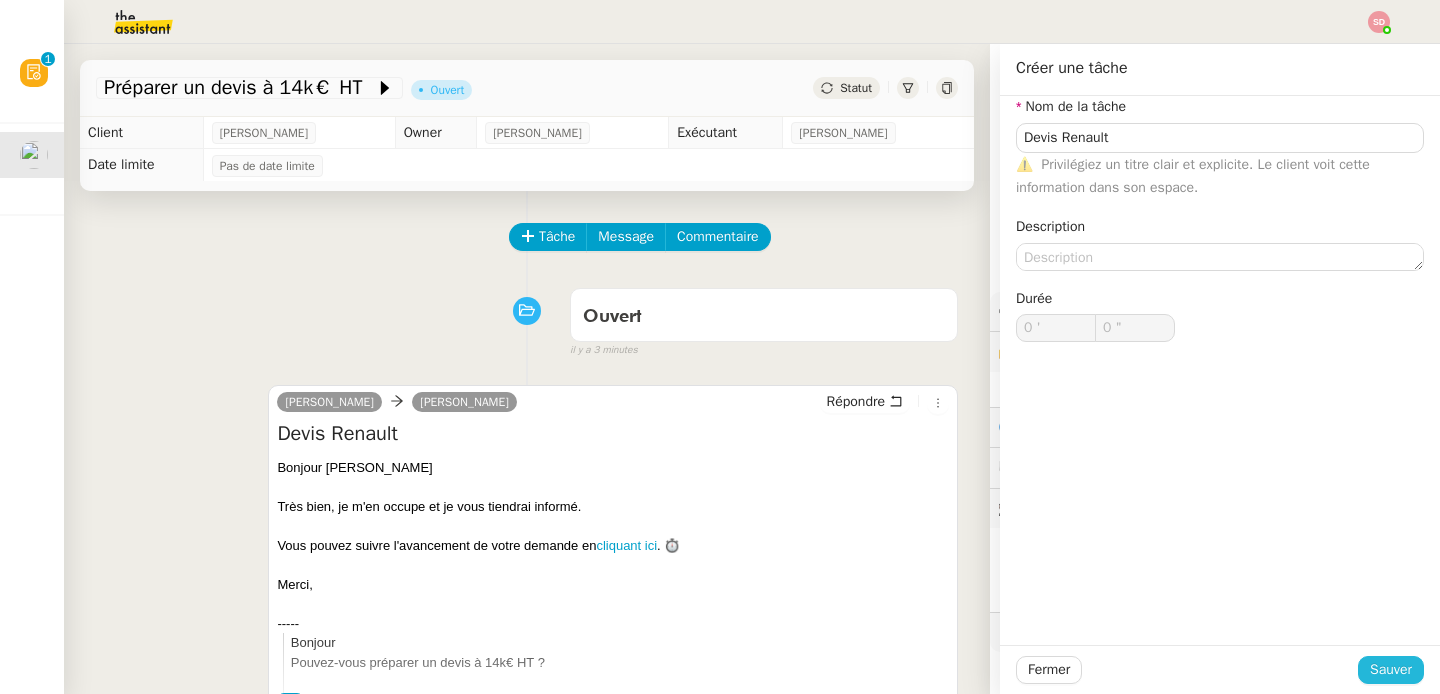 click on "Sauver" 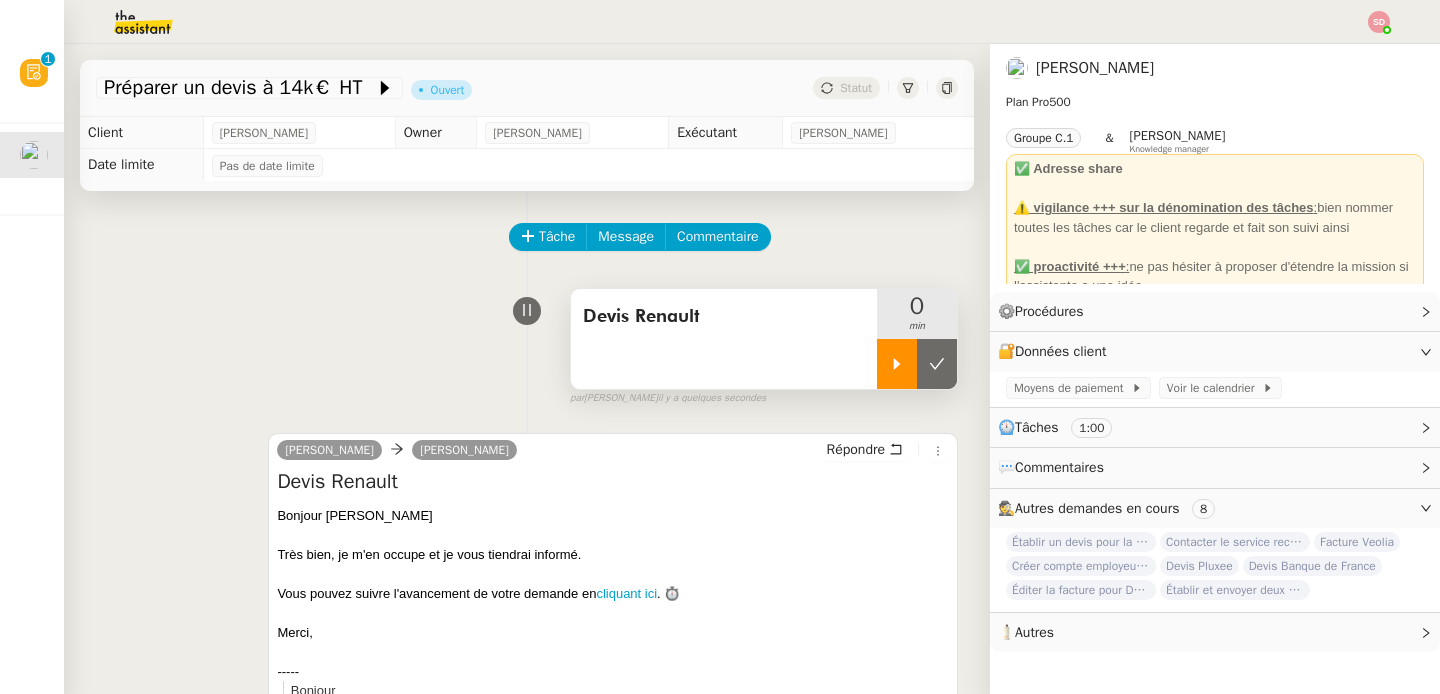 click at bounding box center [897, 364] 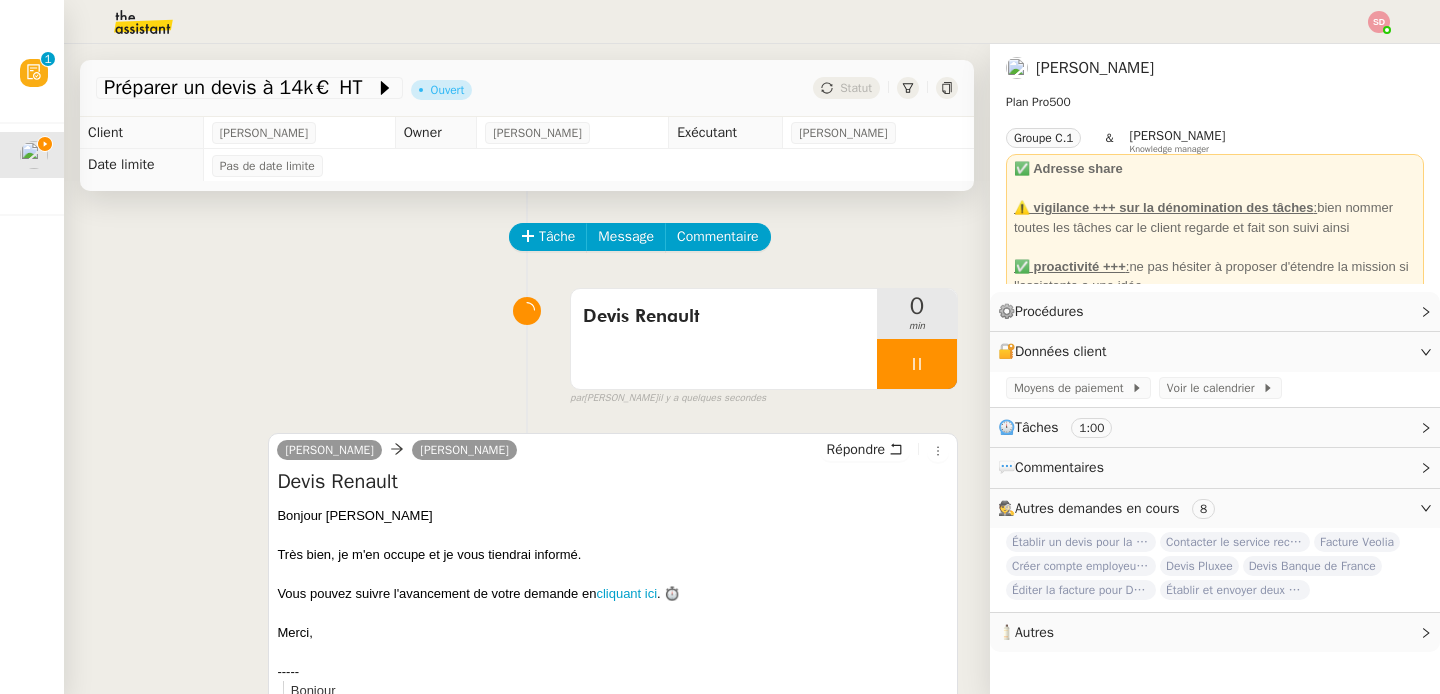 scroll, scrollTop: 601, scrollLeft: 0, axis: vertical 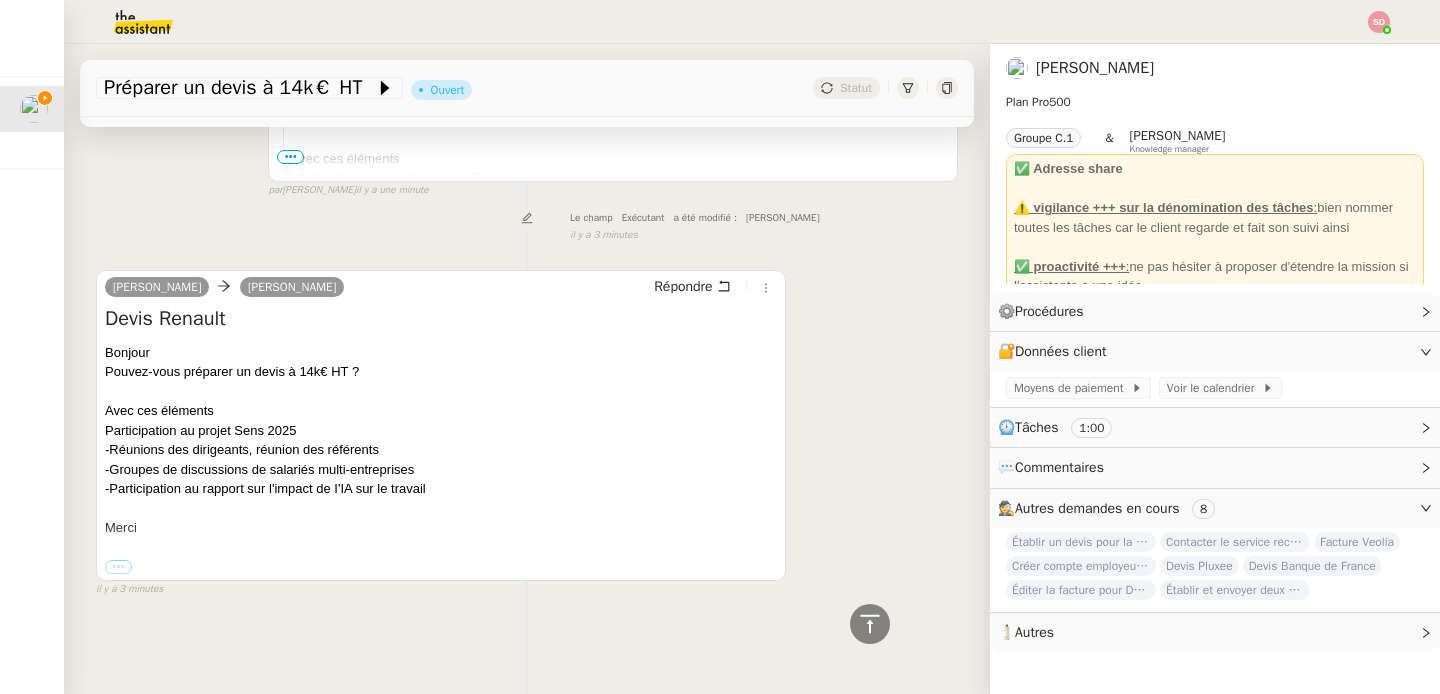 click on "•••" at bounding box center [118, 567] 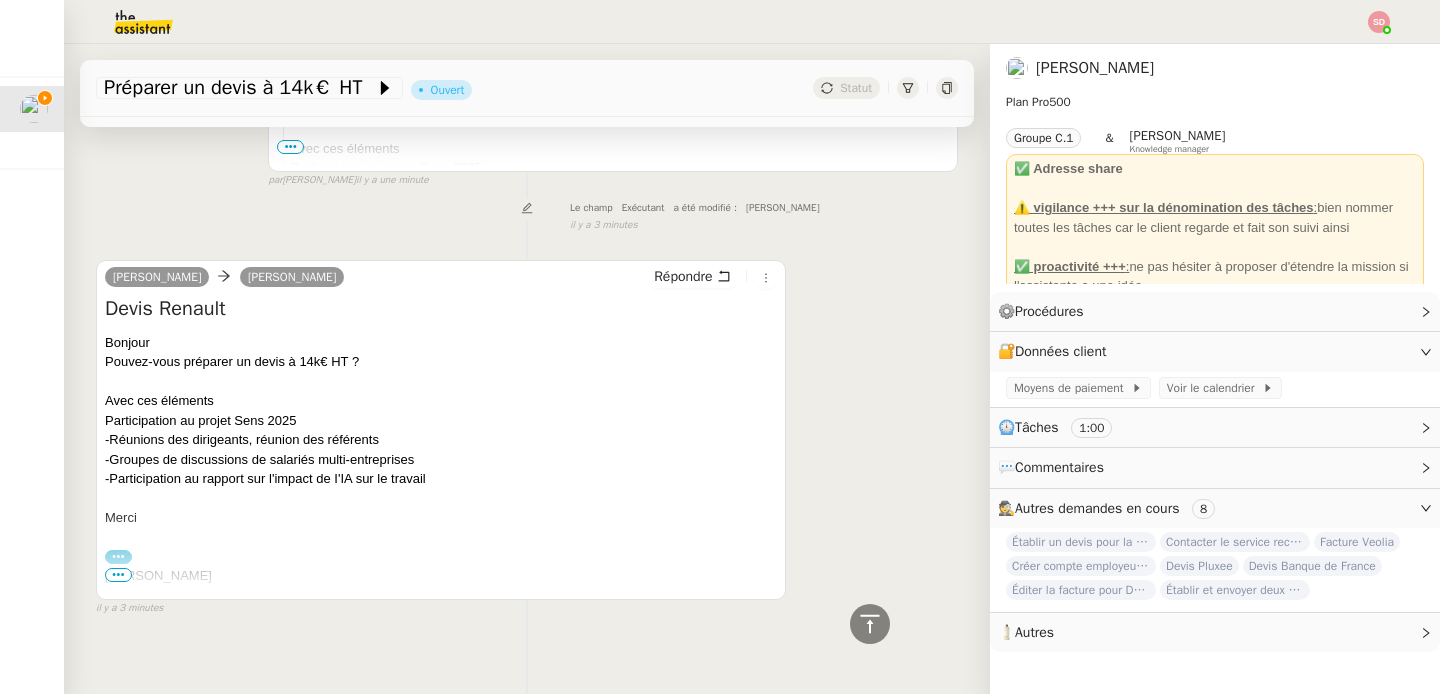 click on "•••" at bounding box center [118, 575] 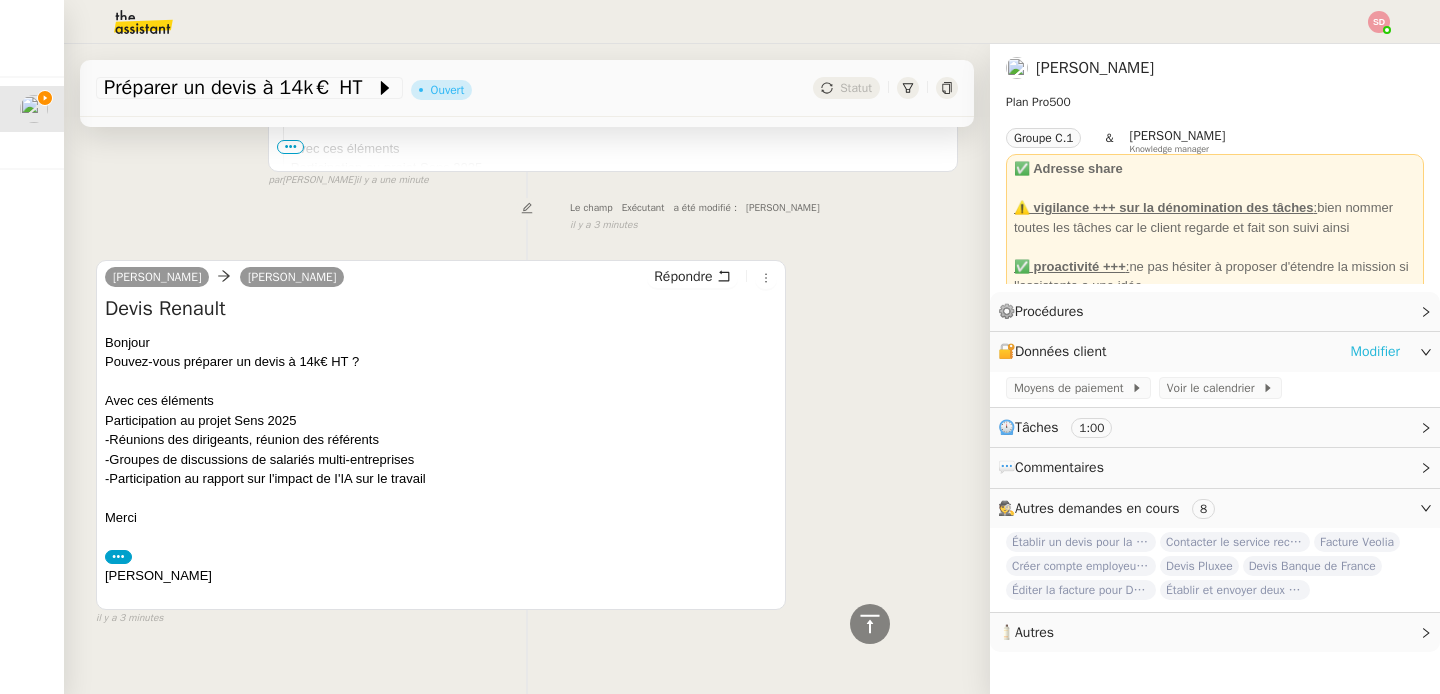 click on "Modifier" 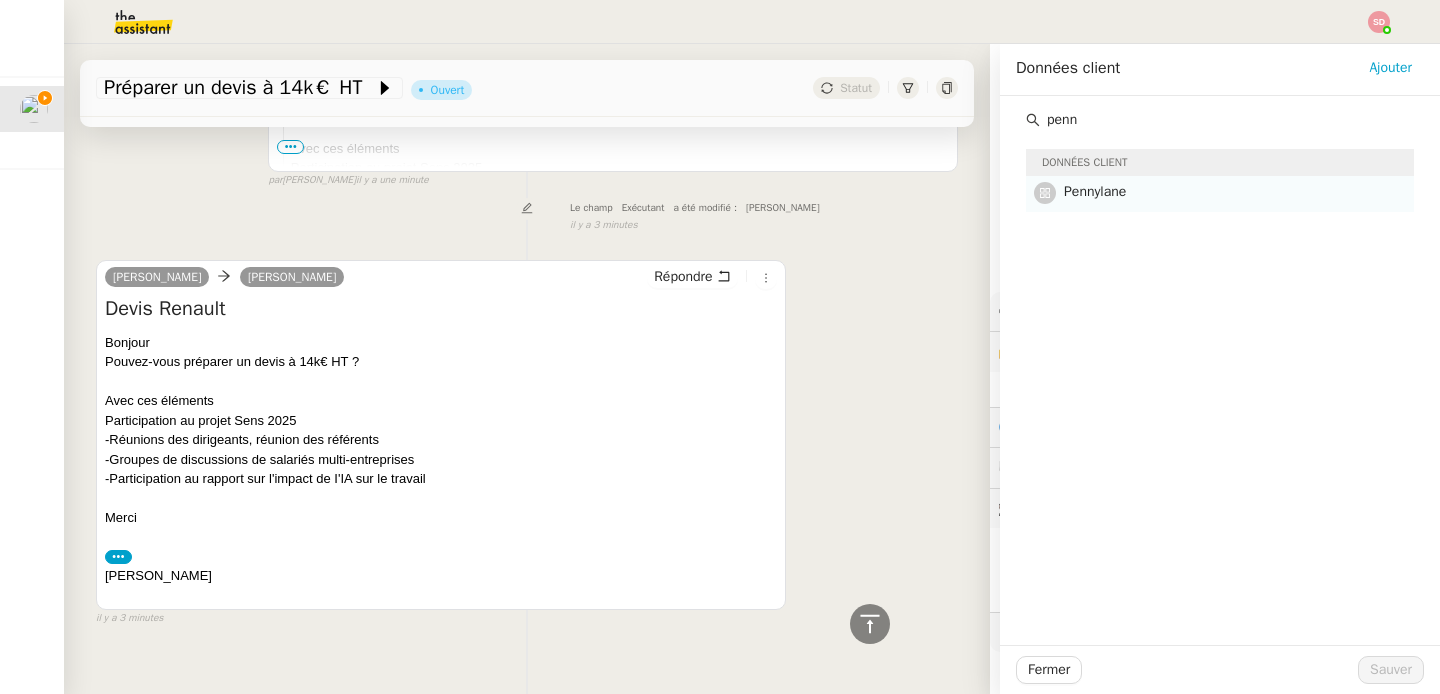 type on "penn" 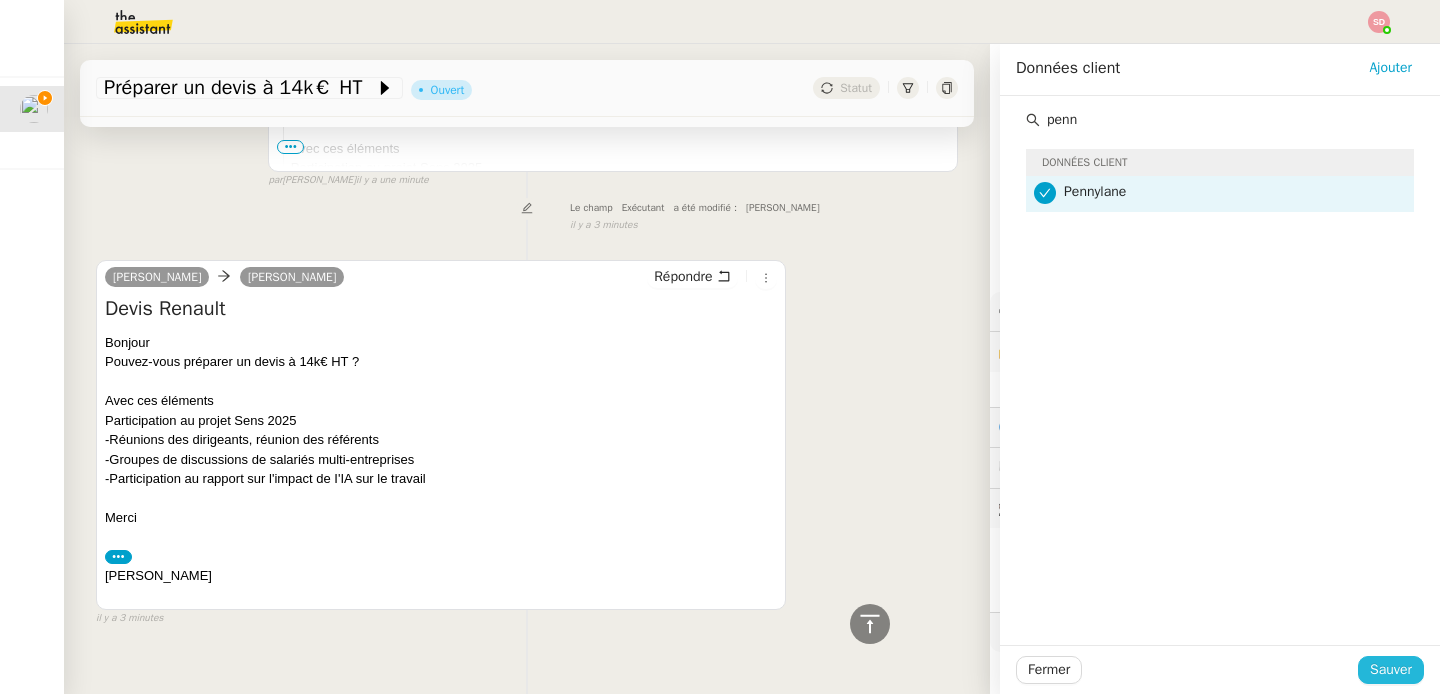 click on "Sauver" 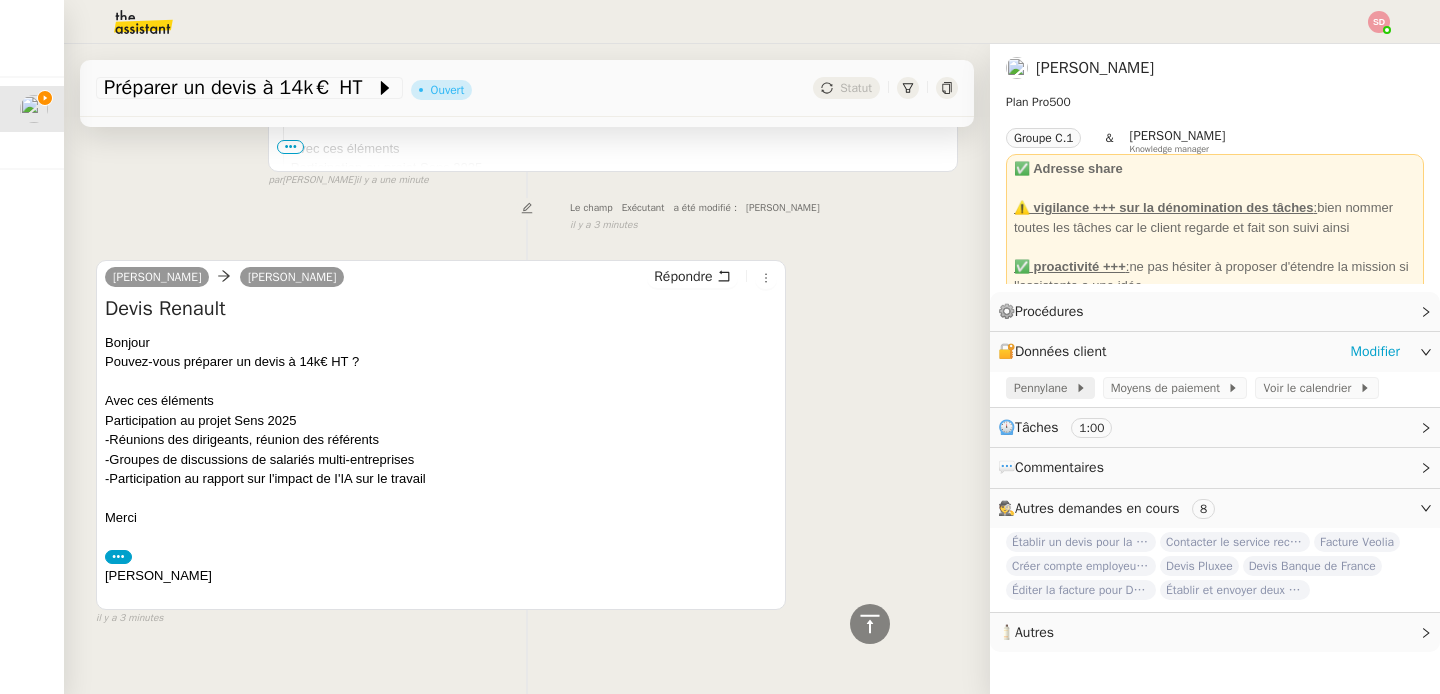 click on "Pennylane" 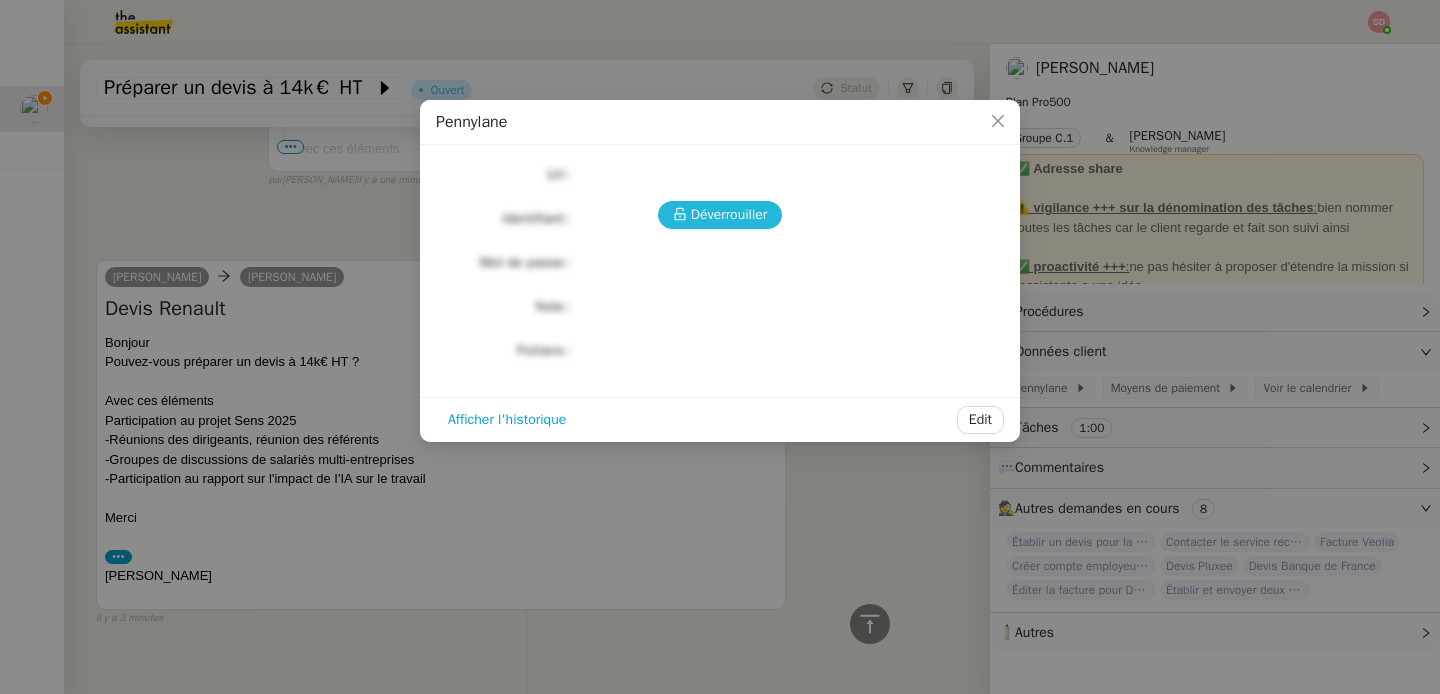click on "Déverrouiller" at bounding box center (729, 214) 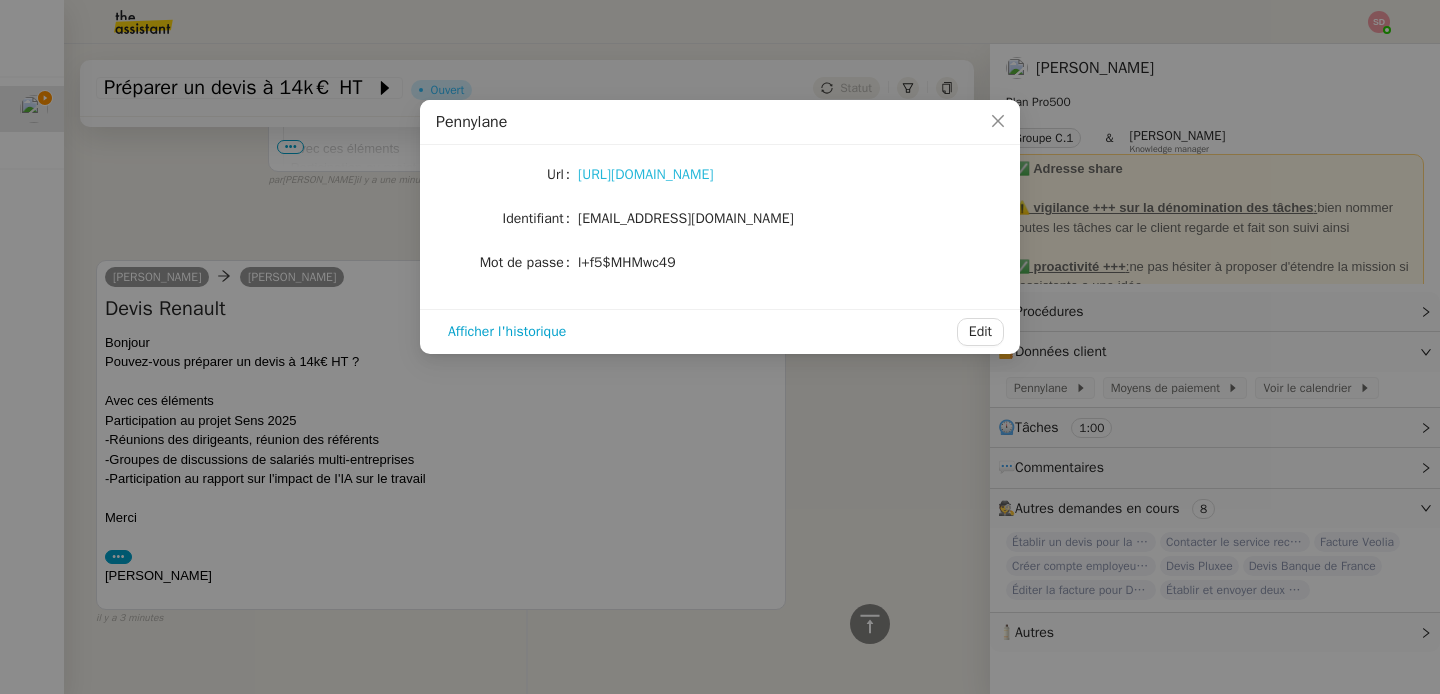 click on "https://app.pennylane.com/auth/login" 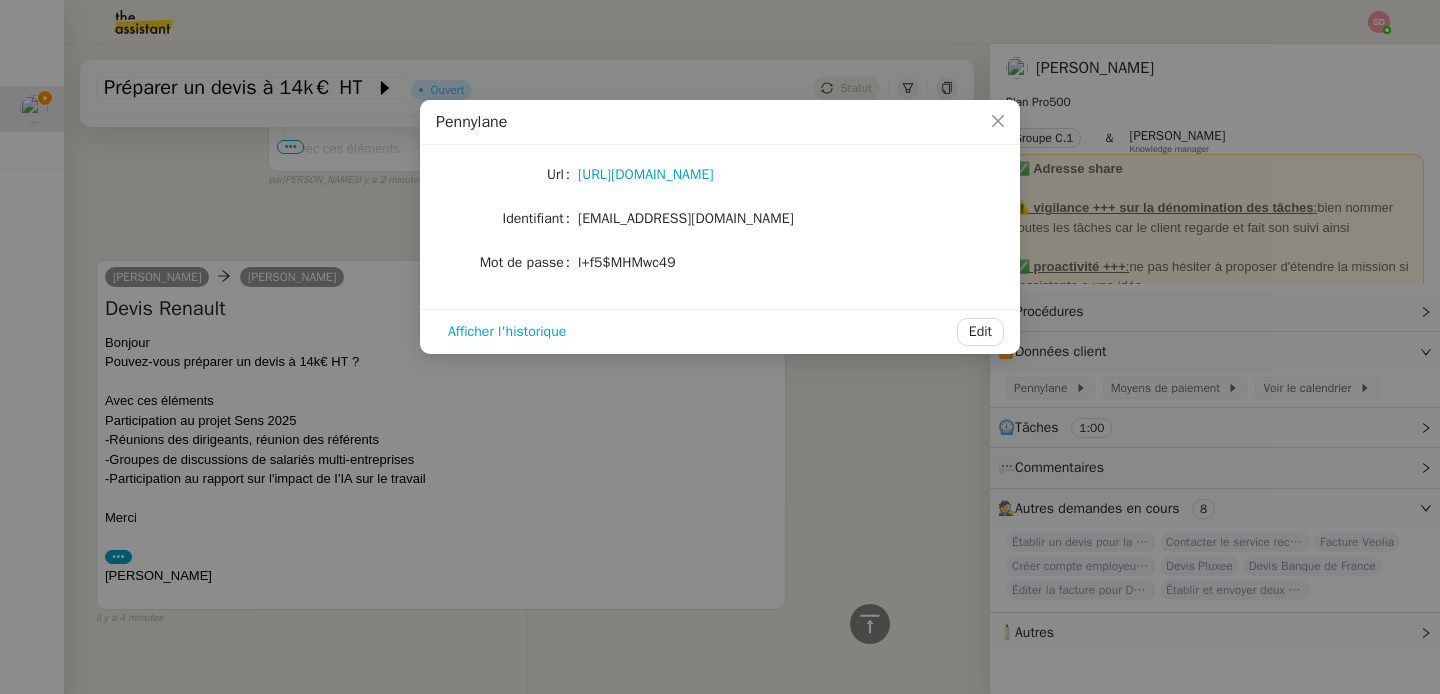 click on "Pennylane Url https://app.pennylane.com/auth/login    Identifiant marie@projet-sens.com Mot de passe l+f5$MHMwc49 Afficher l'historique Edit" at bounding box center (720, 347) 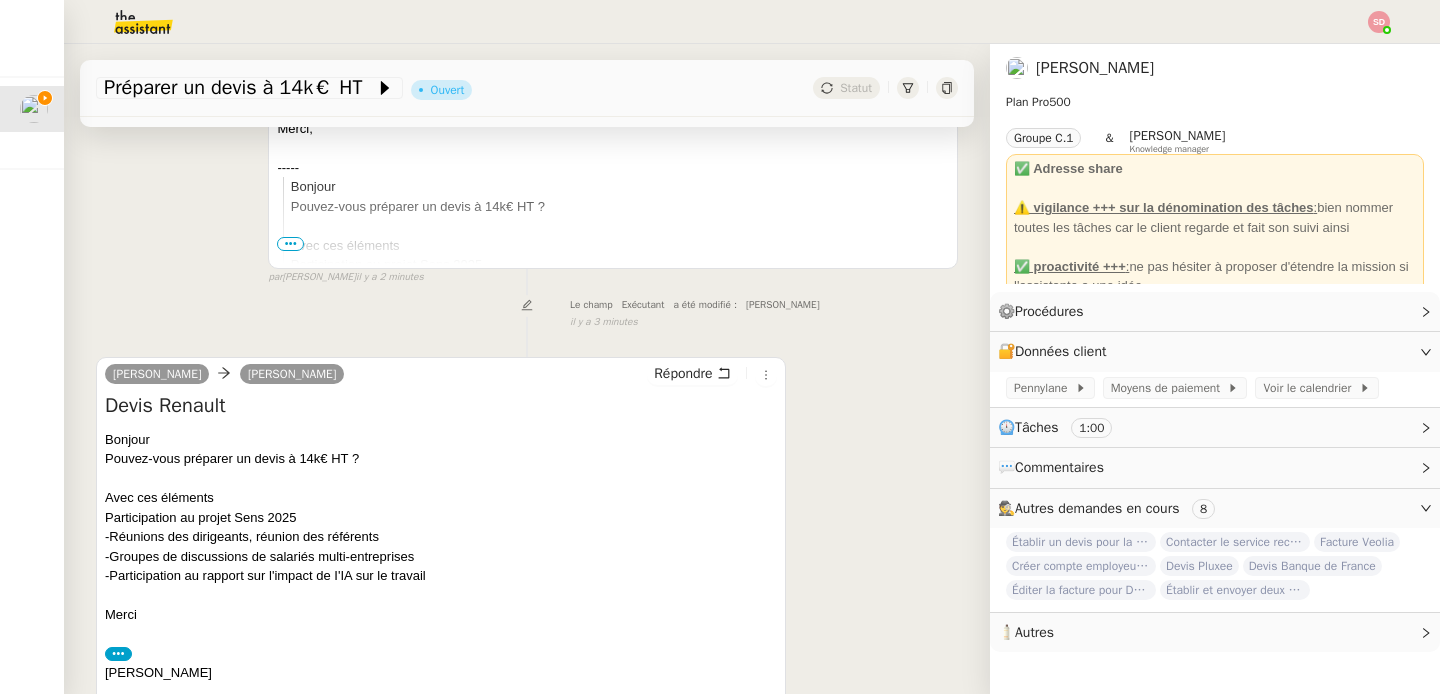 scroll, scrollTop: 640, scrollLeft: 0, axis: vertical 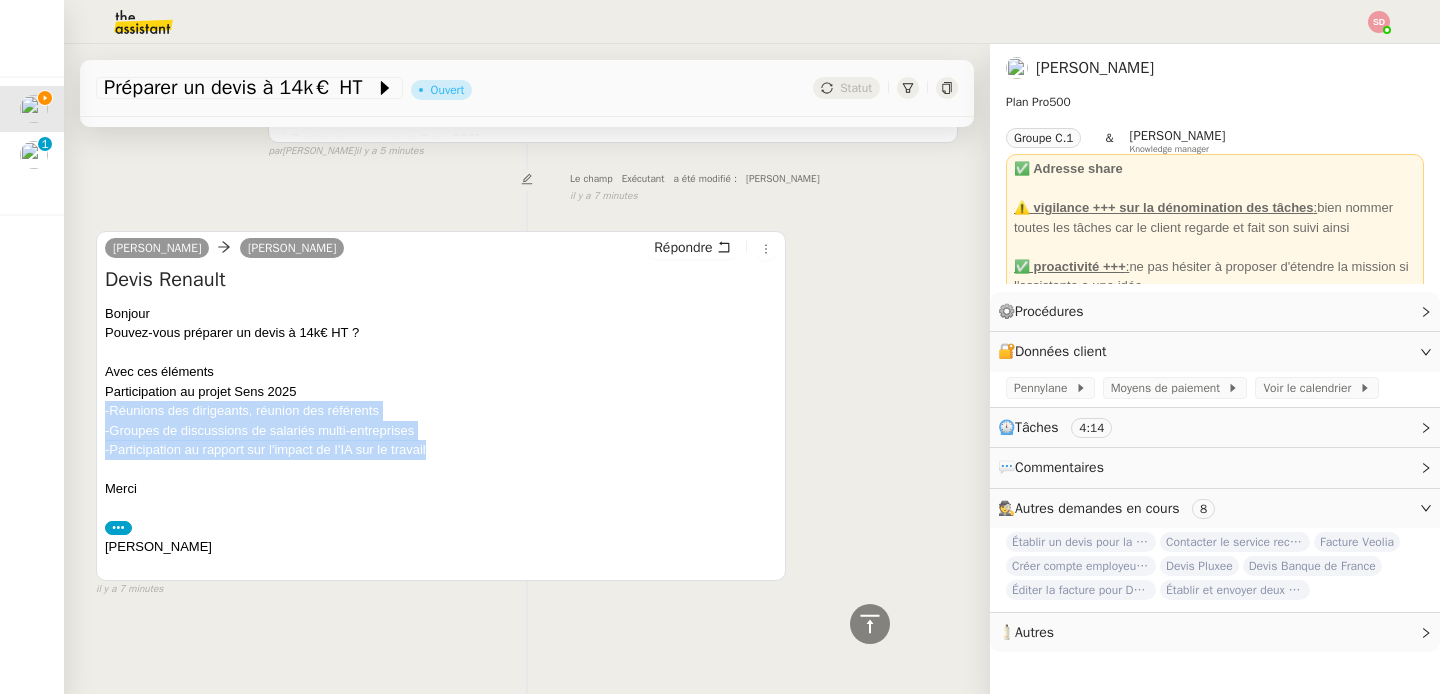 drag, startPoint x: 105, startPoint y: 403, endPoint x: 457, endPoint y: 437, distance: 353.63824 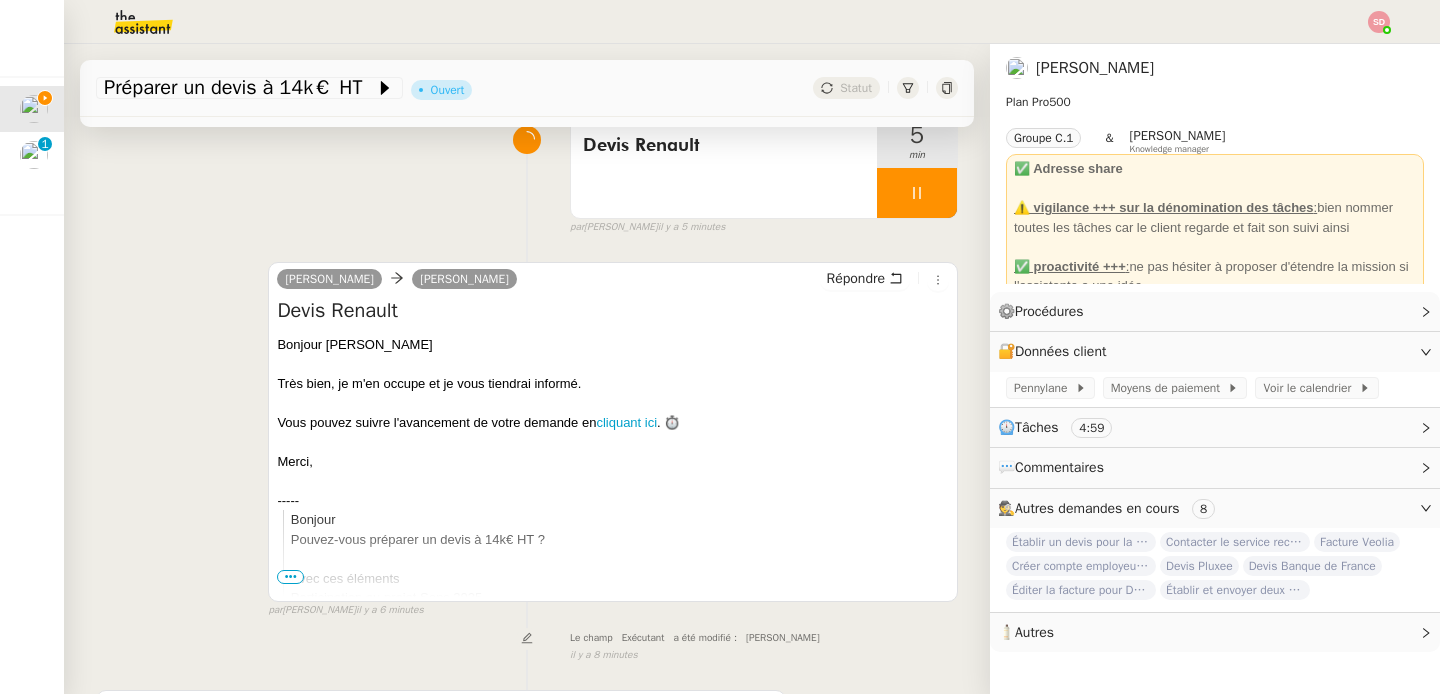 scroll, scrollTop: 391, scrollLeft: 0, axis: vertical 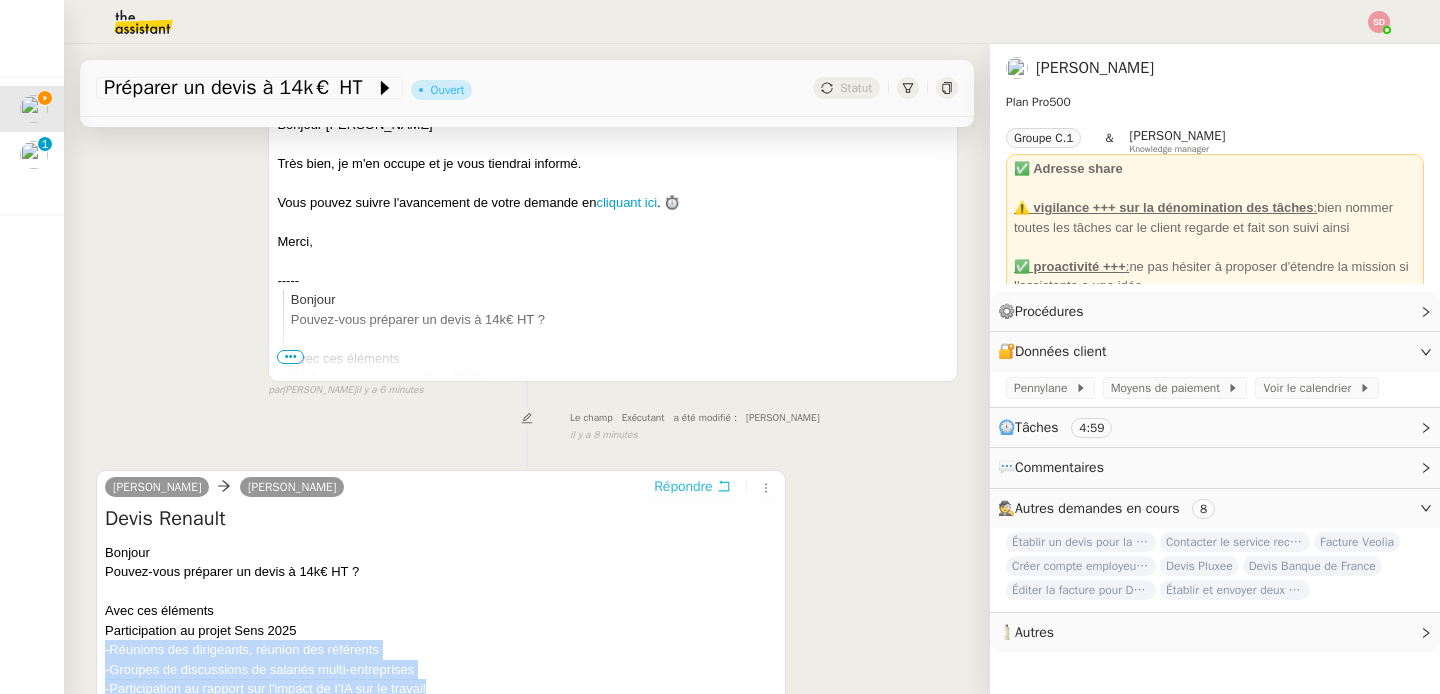 click on "Répondre" at bounding box center (683, 487) 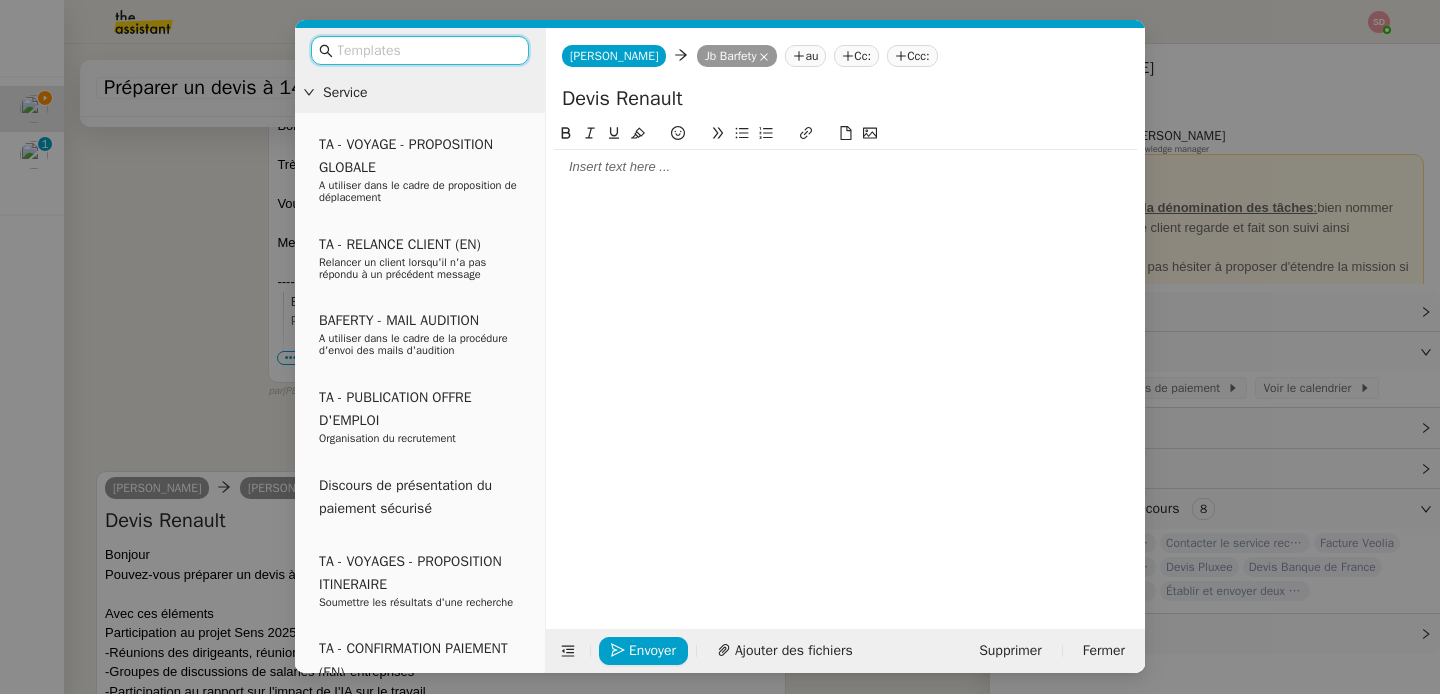 scroll, scrollTop: 543, scrollLeft: 0, axis: vertical 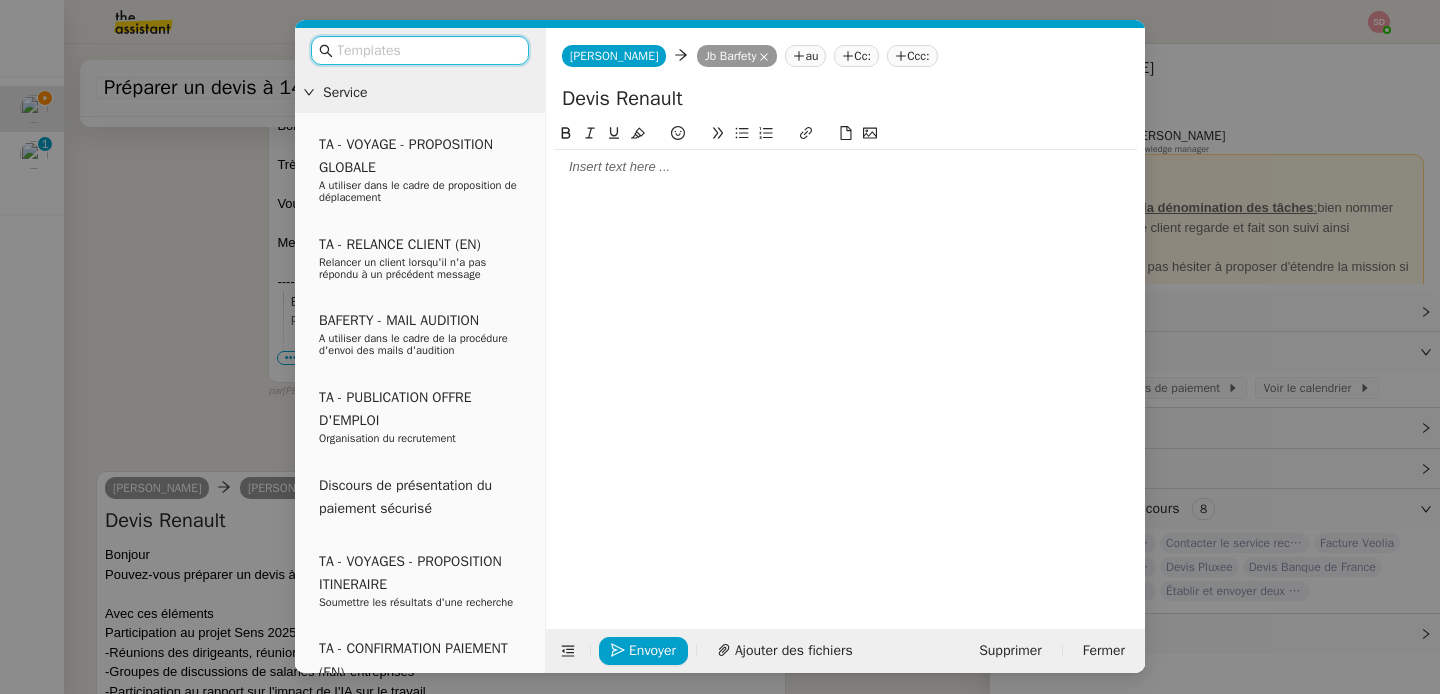 click 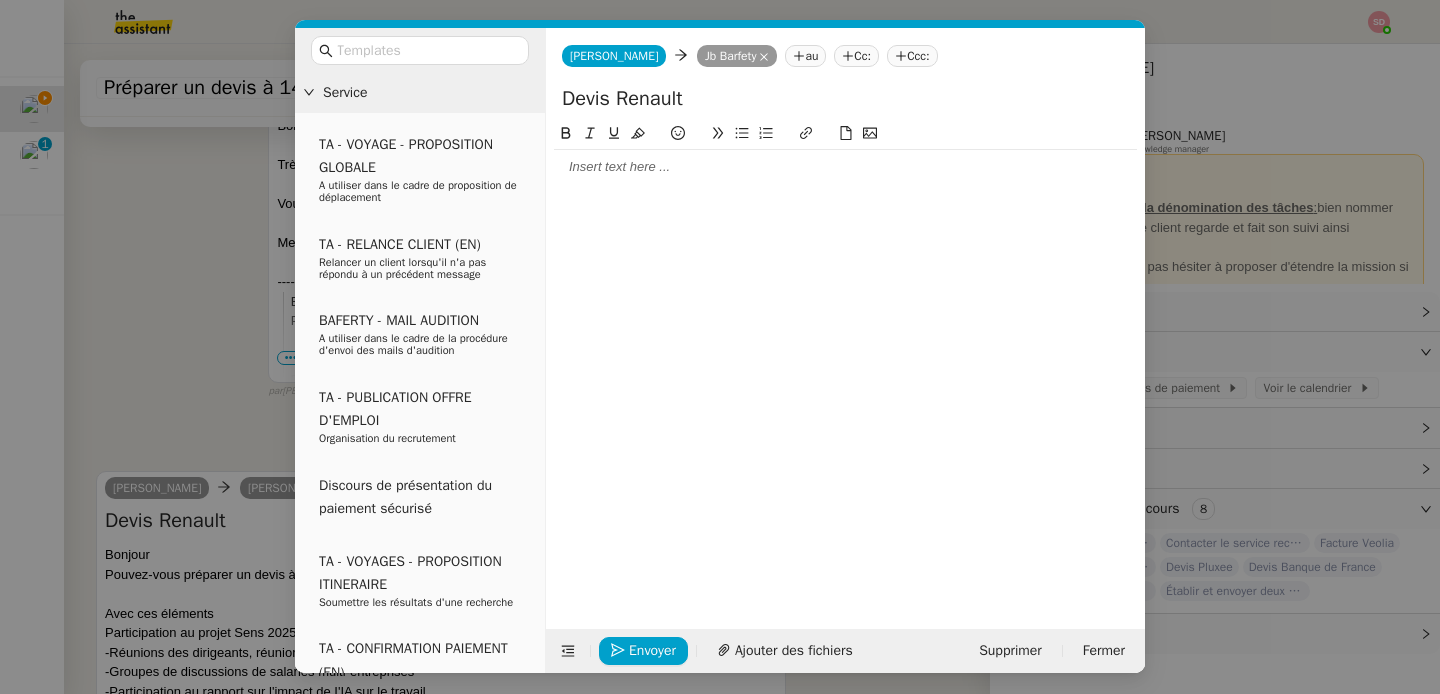 type 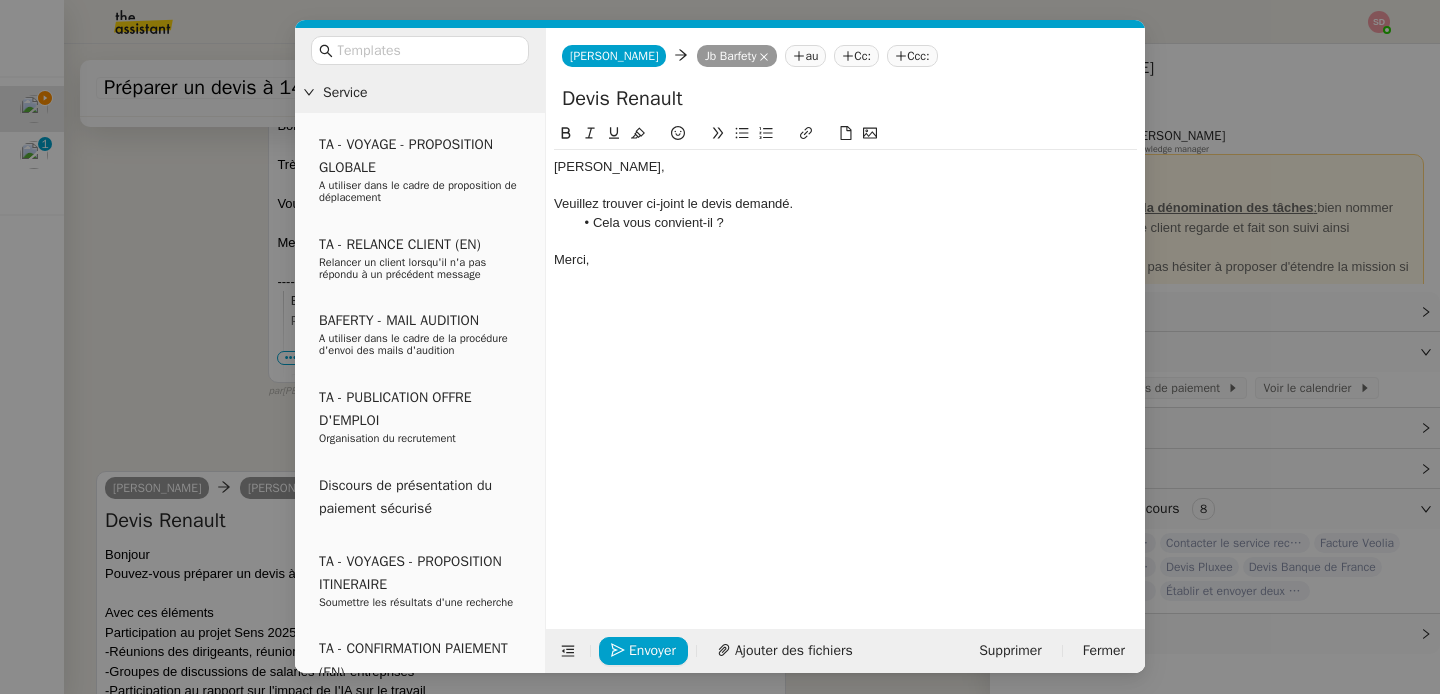 scroll, scrollTop: 686, scrollLeft: 0, axis: vertical 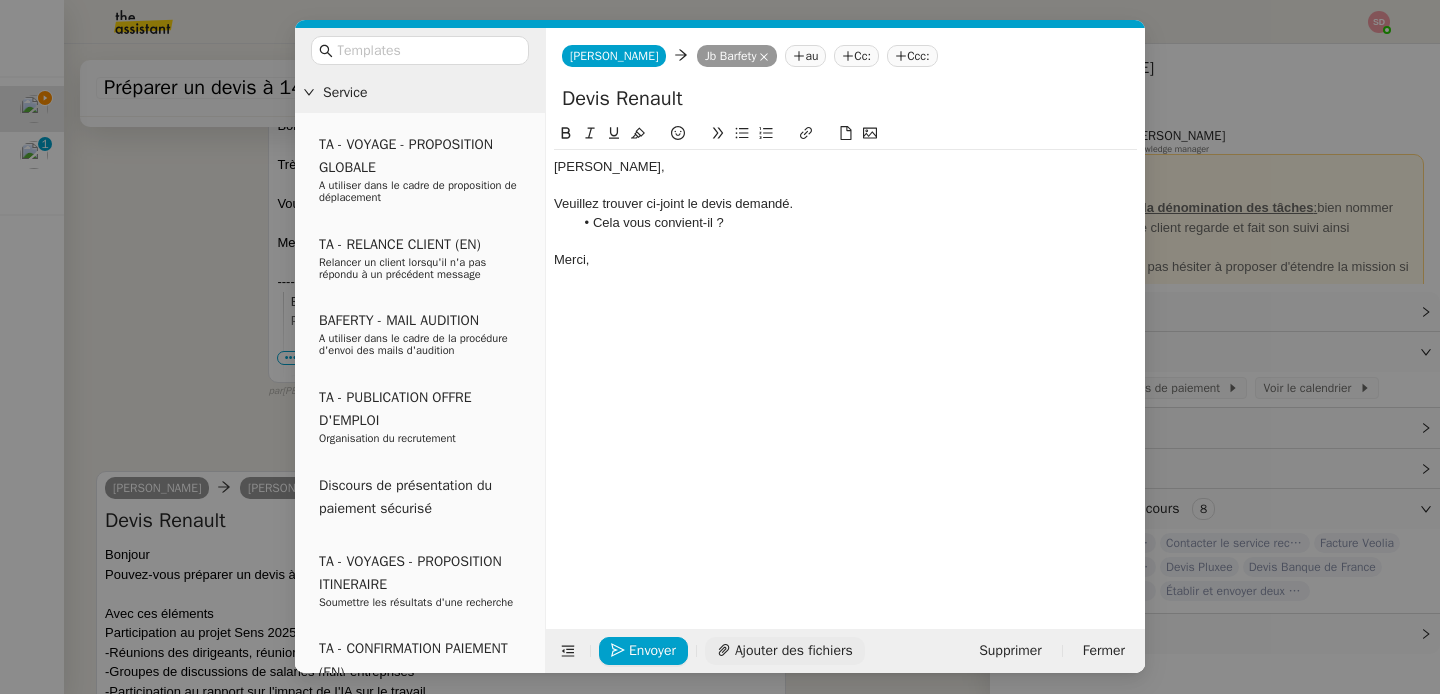 click on "Ajouter des fichiers" 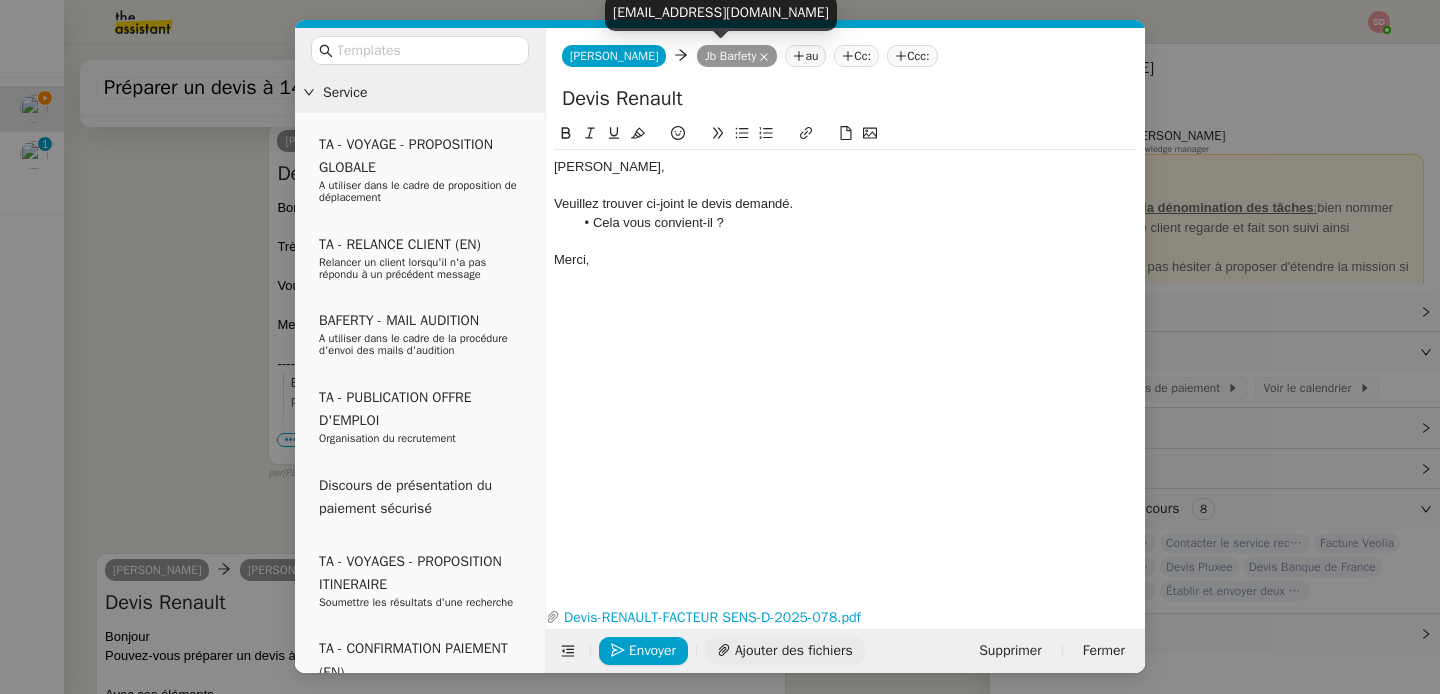 scroll, scrollTop: 768, scrollLeft: 0, axis: vertical 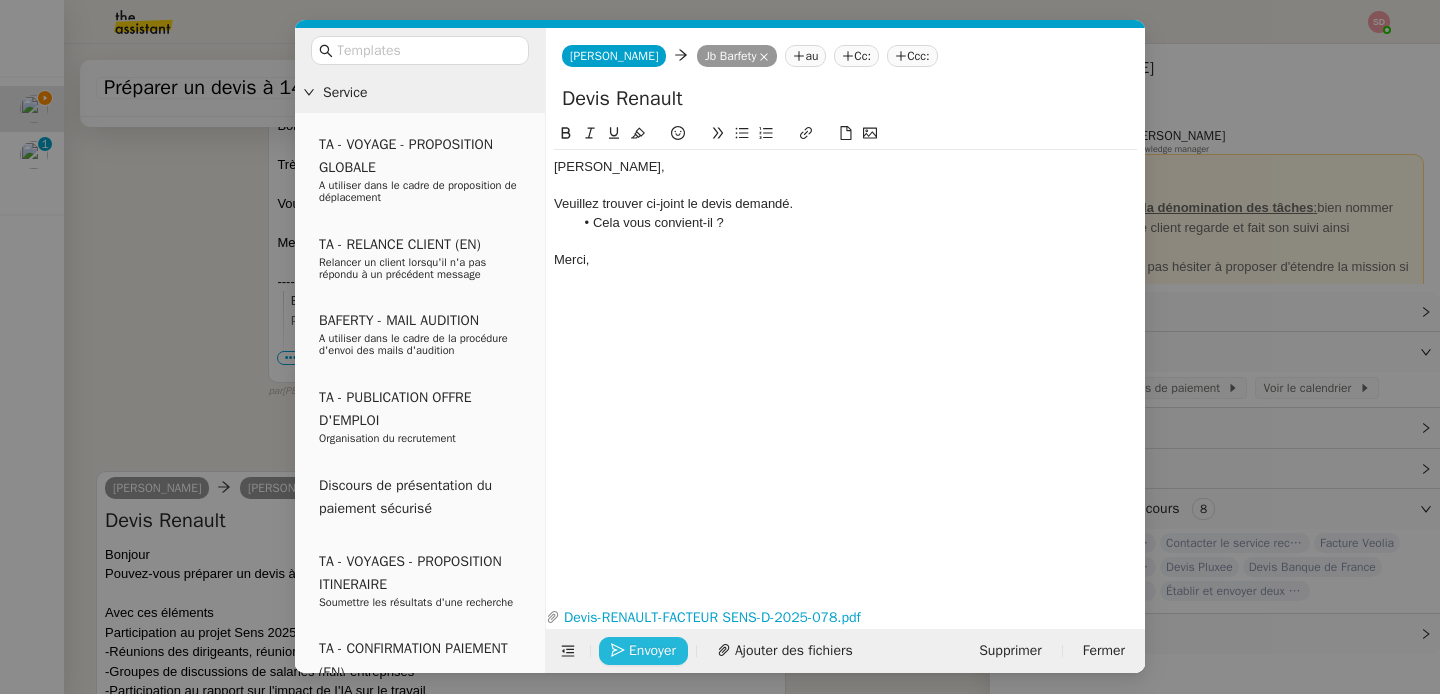 click on "Envoyer" 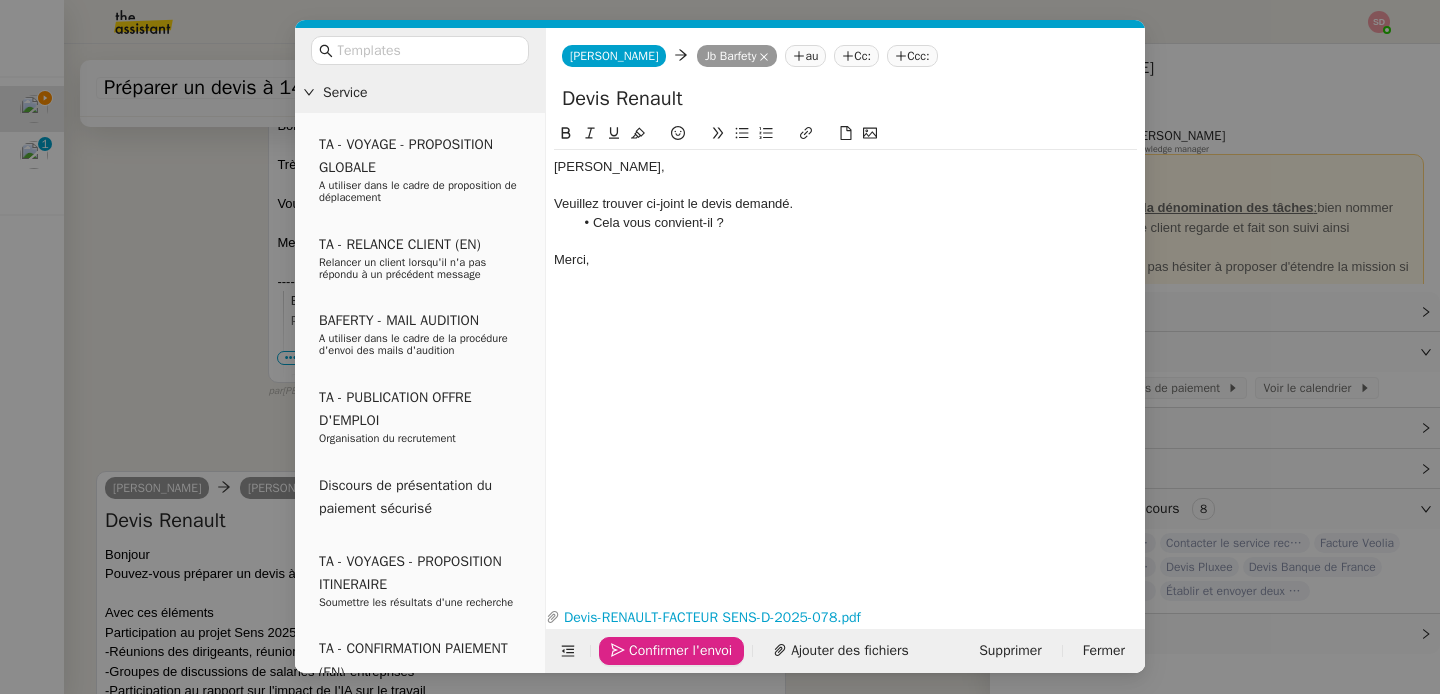 click on "Confirmer l'envoi" 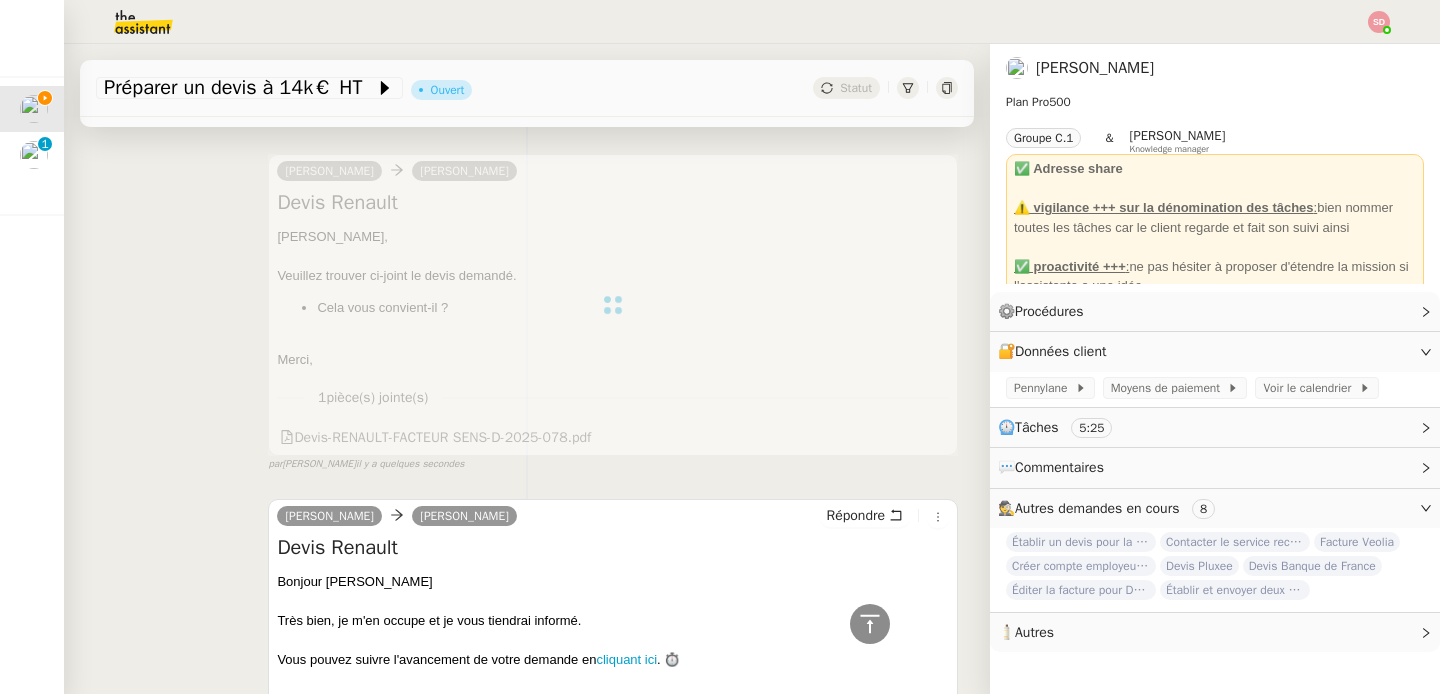 scroll, scrollTop: 0, scrollLeft: 0, axis: both 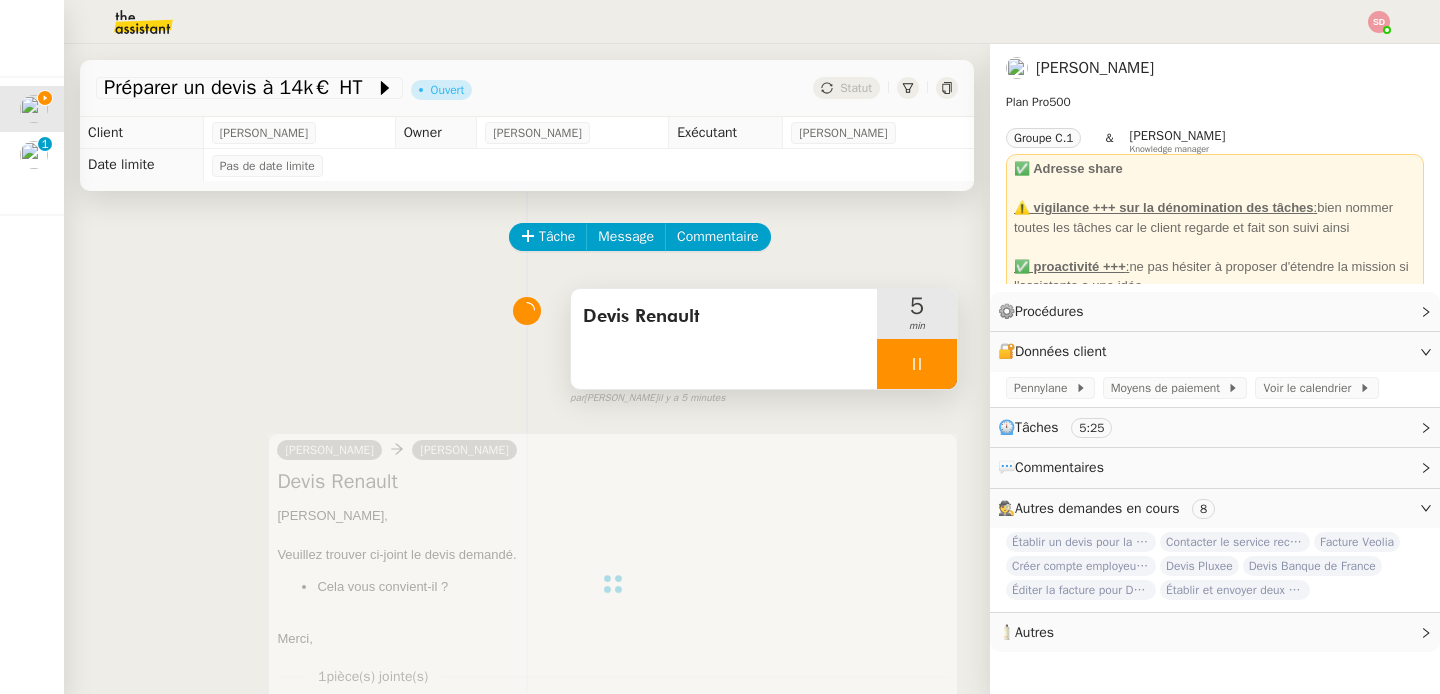 click at bounding box center [917, 364] 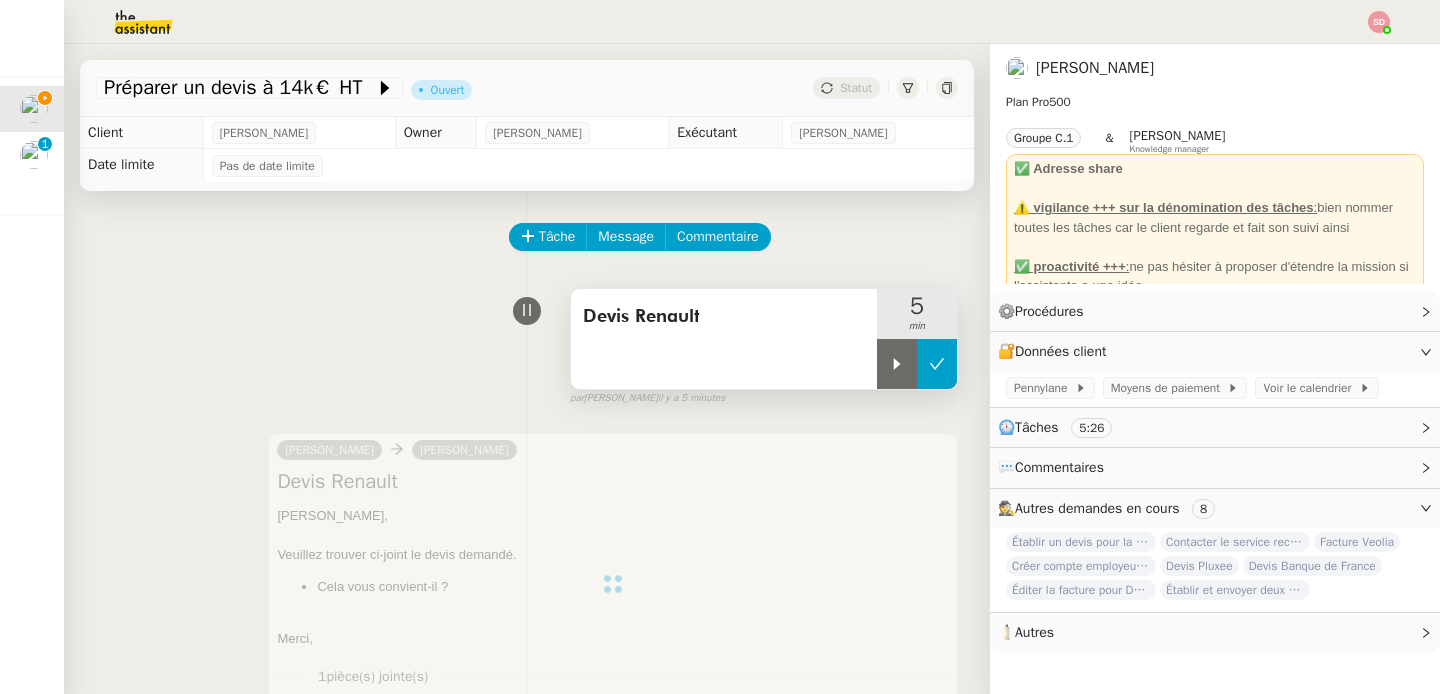 click 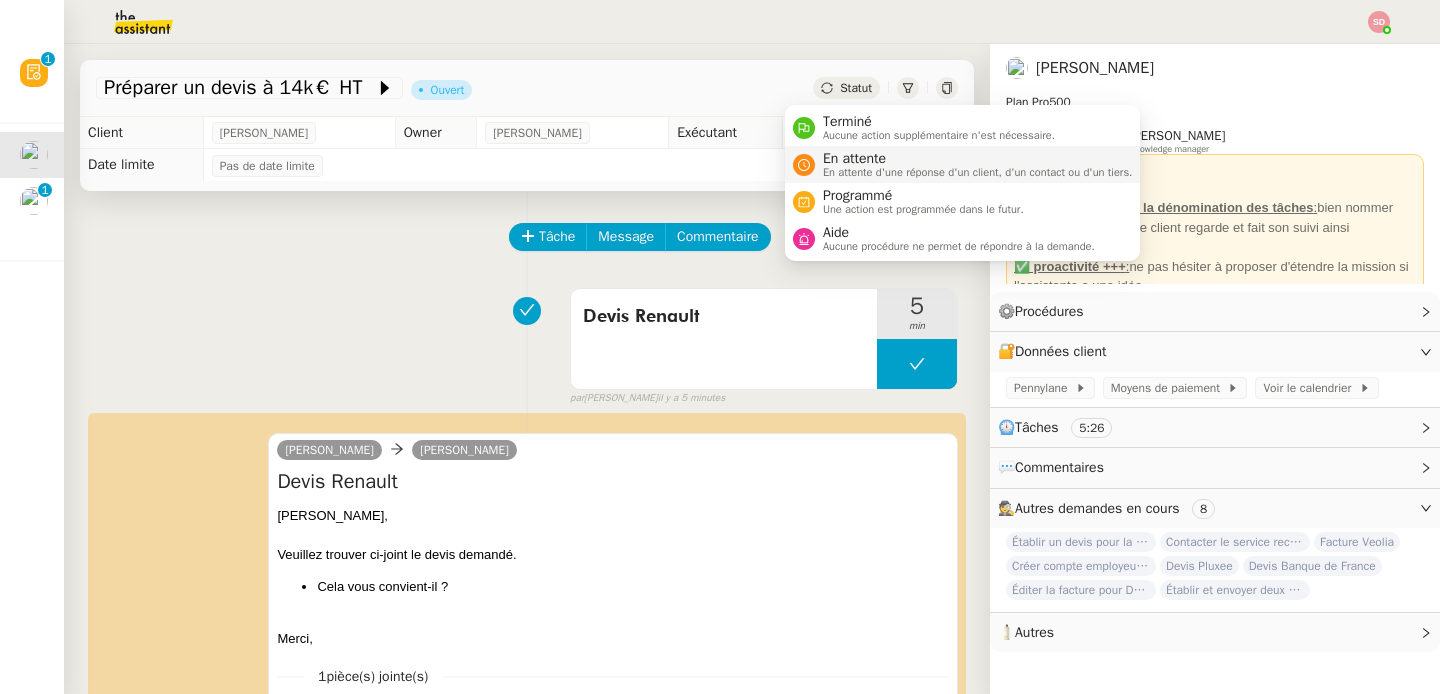 click on "En attente" at bounding box center [978, 159] 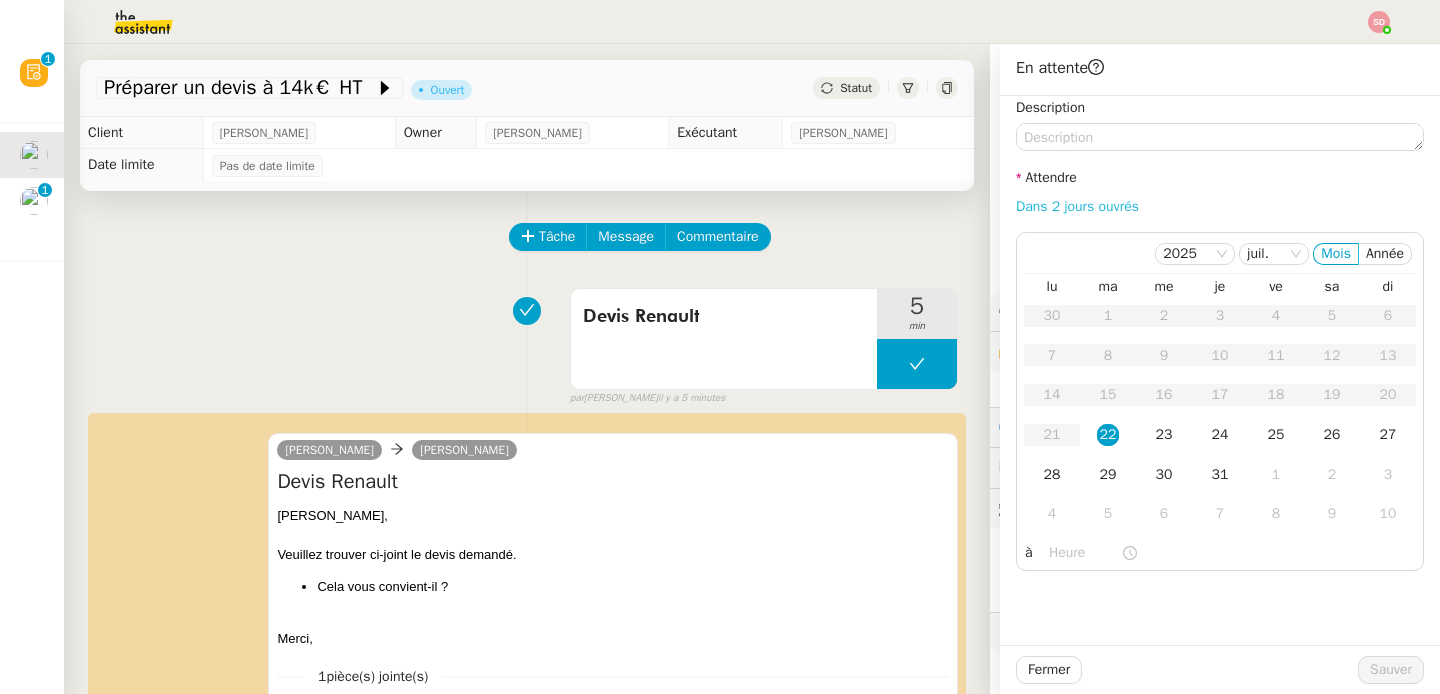 click on "Dans 2 jours ouvrés" 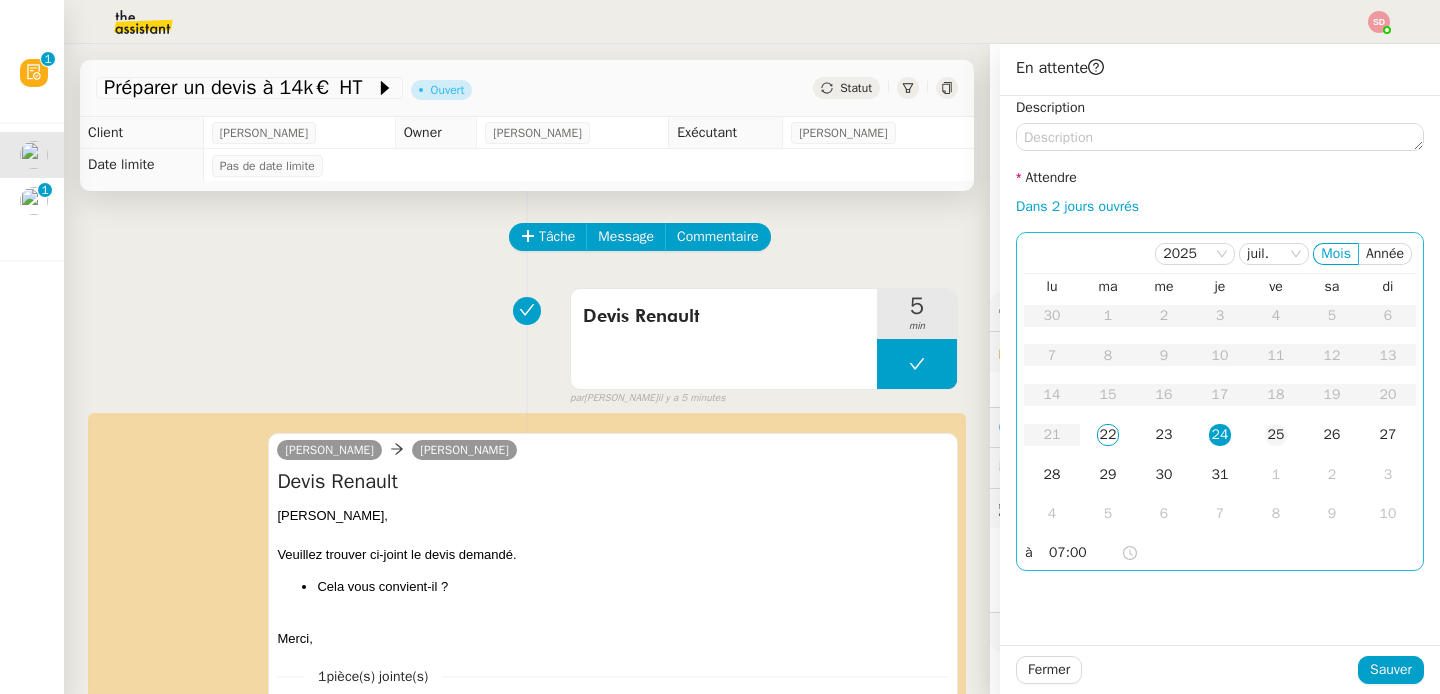 click on "25" 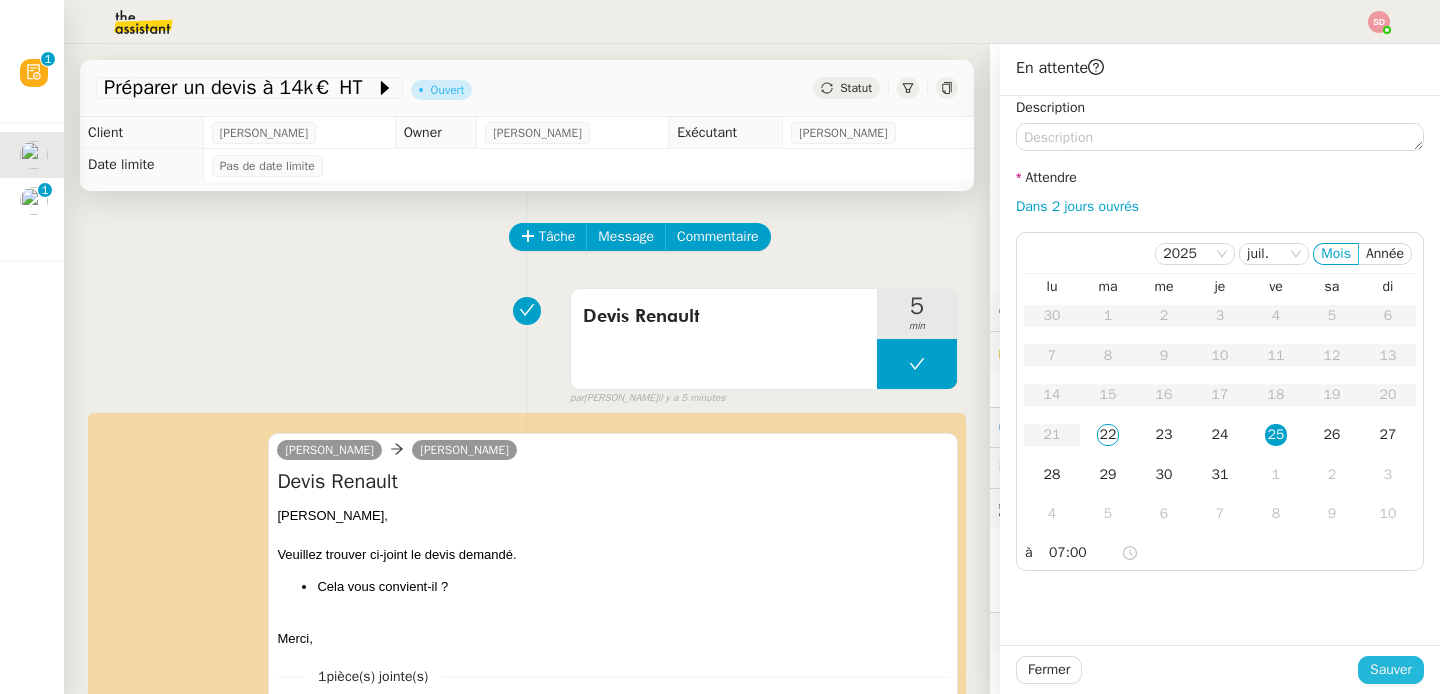 click on "Sauver" 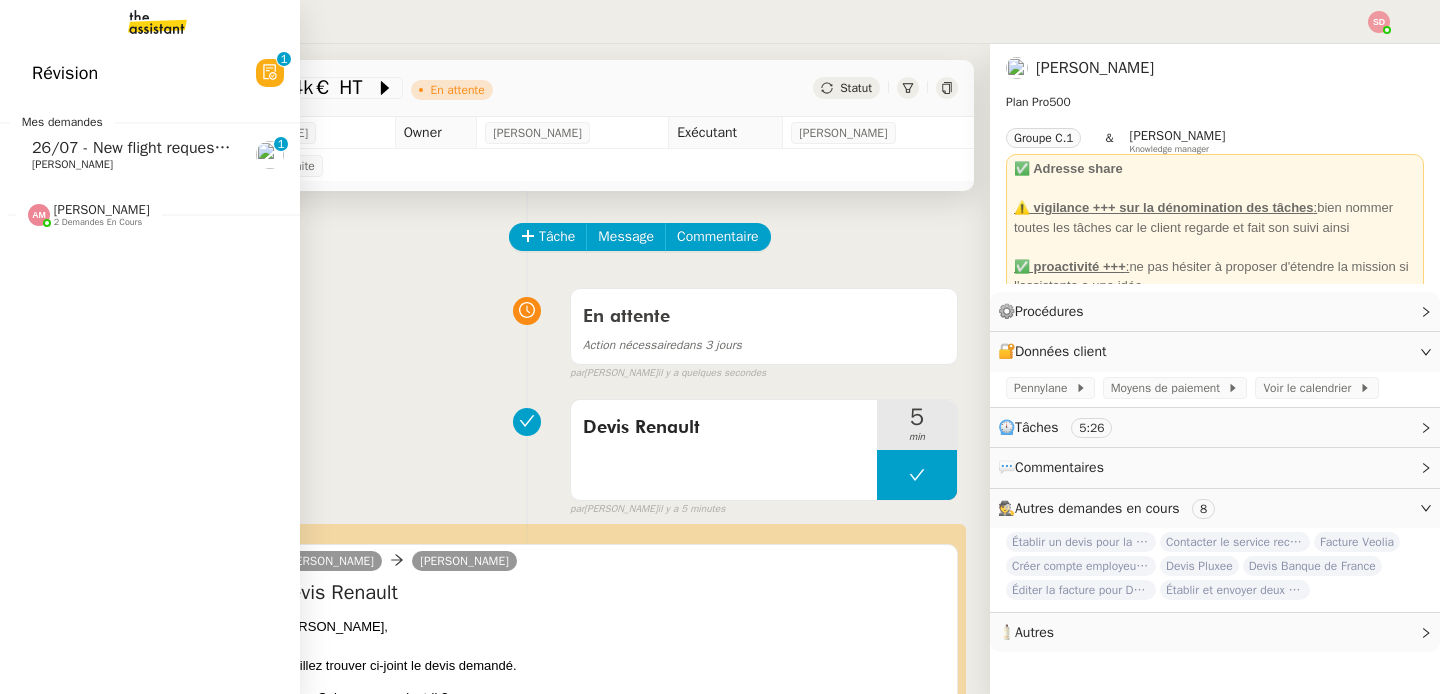 click on "26/07 - New flight request - [PERSON_NAME]     0   1   2   3   4   5   6   7   8   9" 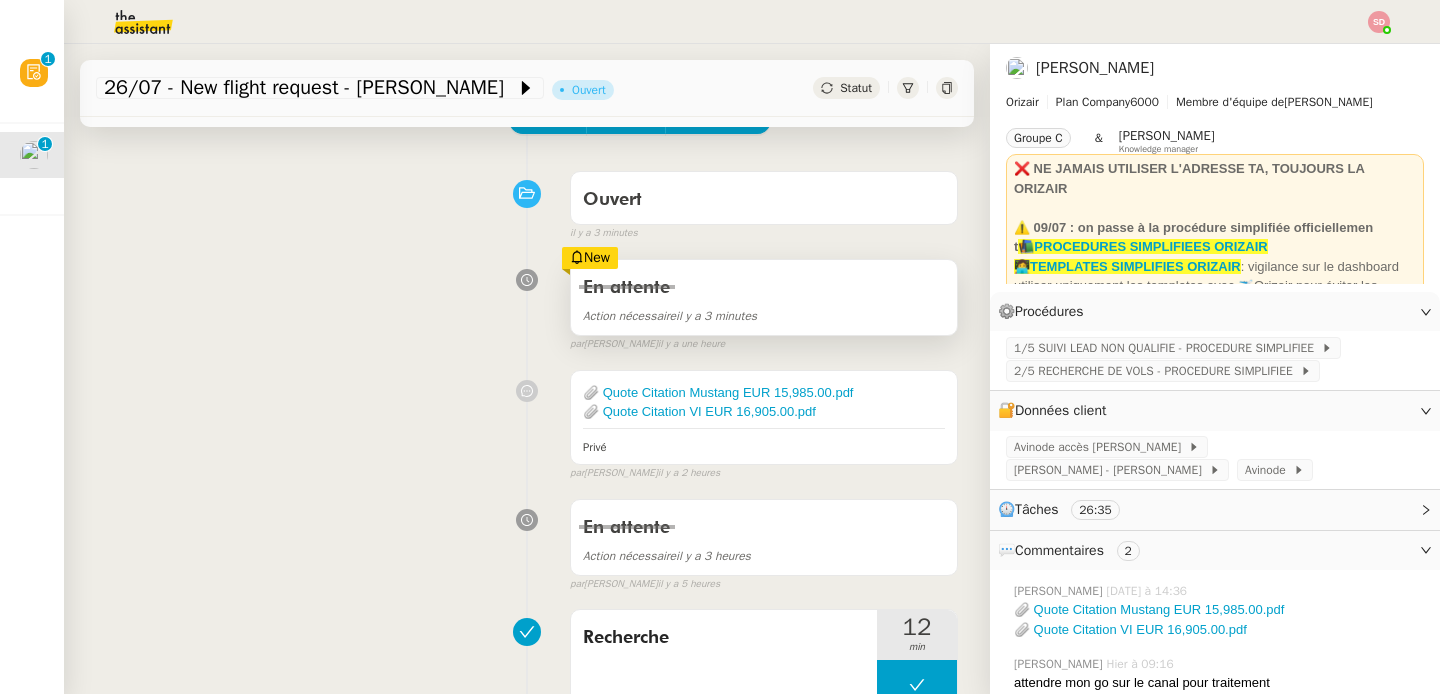 scroll, scrollTop: 181, scrollLeft: 0, axis: vertical 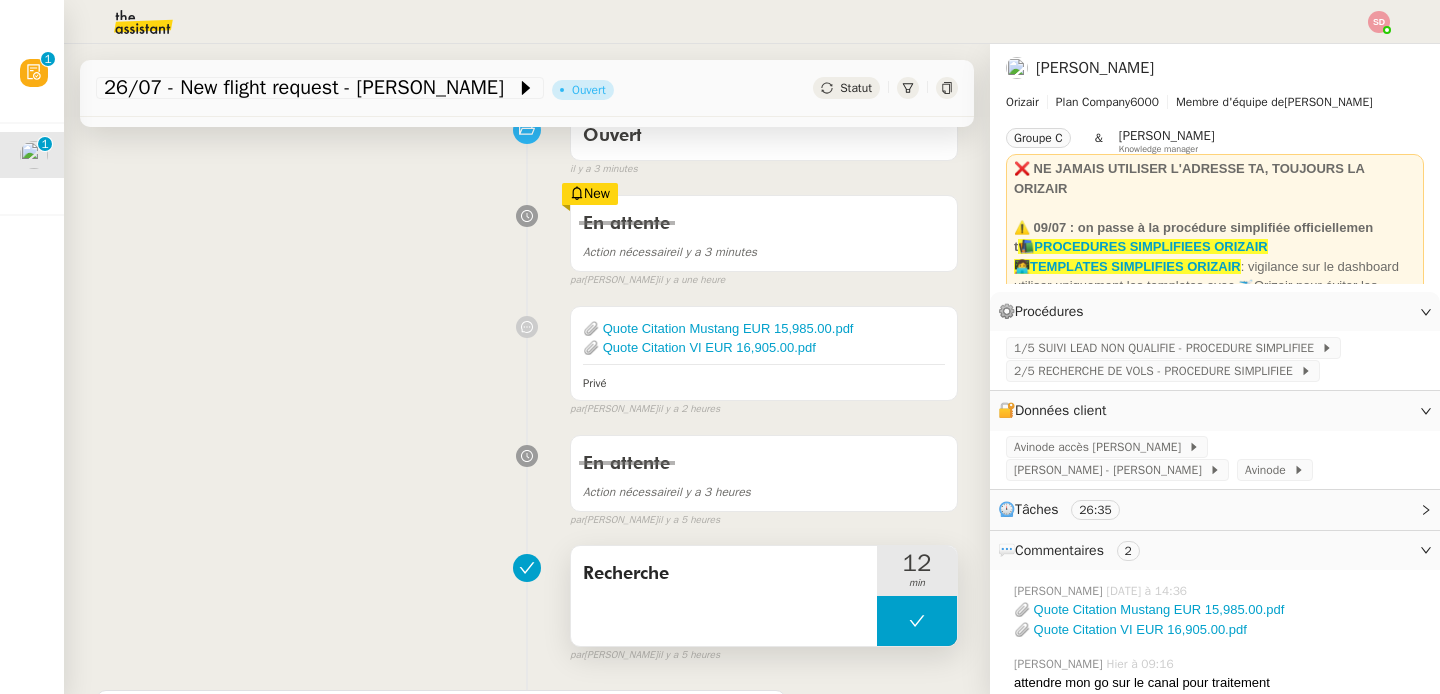 click 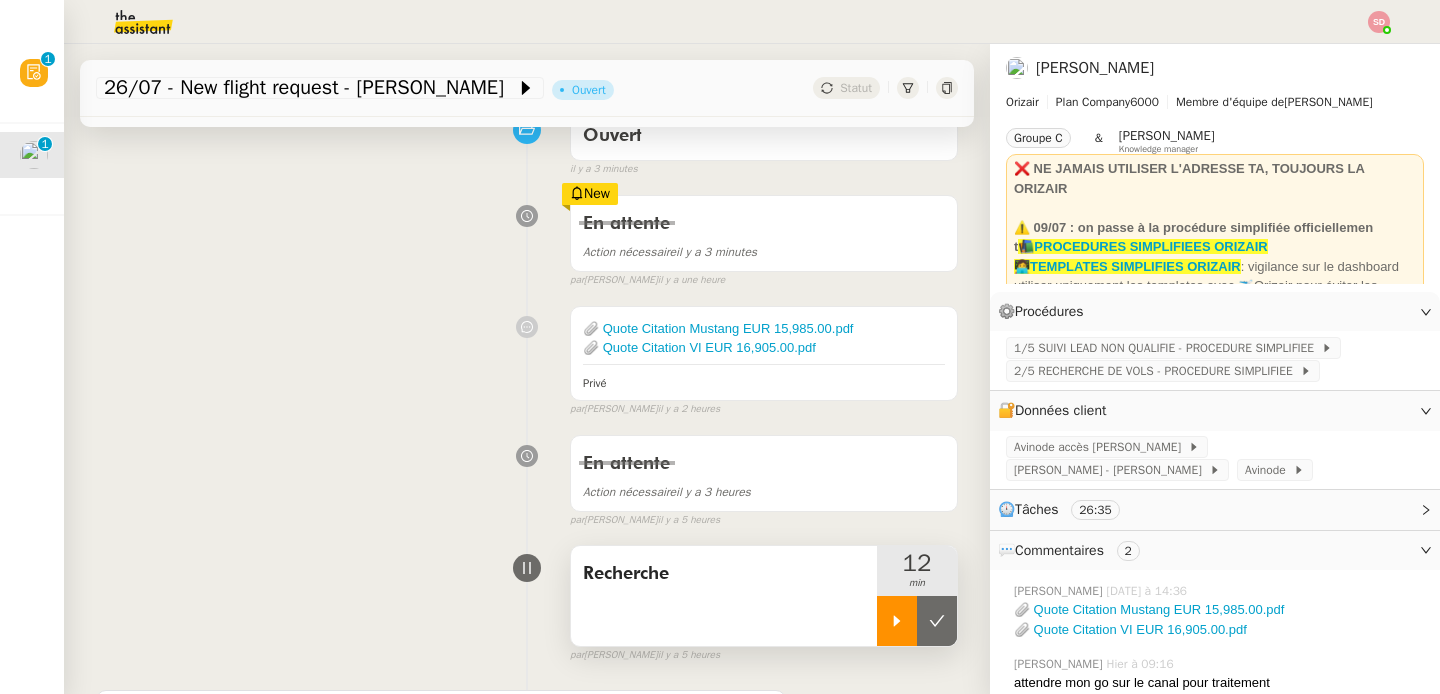 click 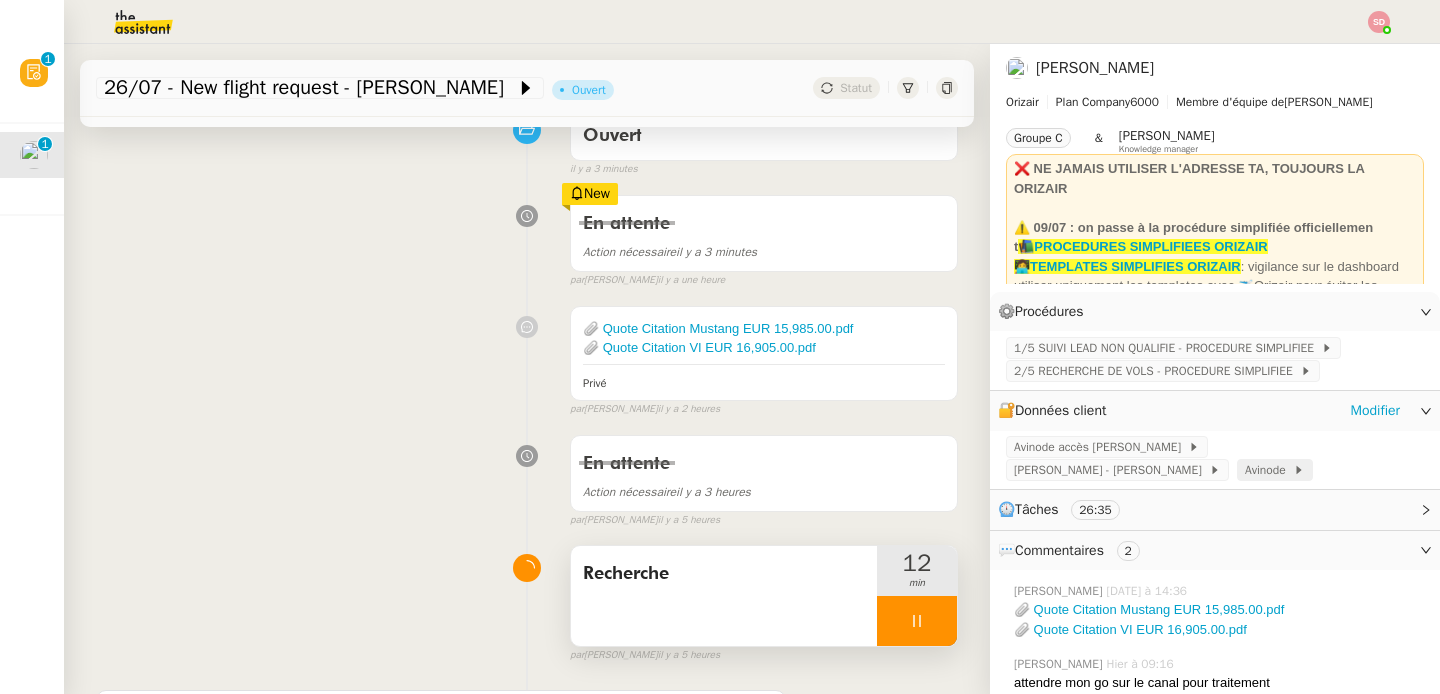 click on "Avinode" 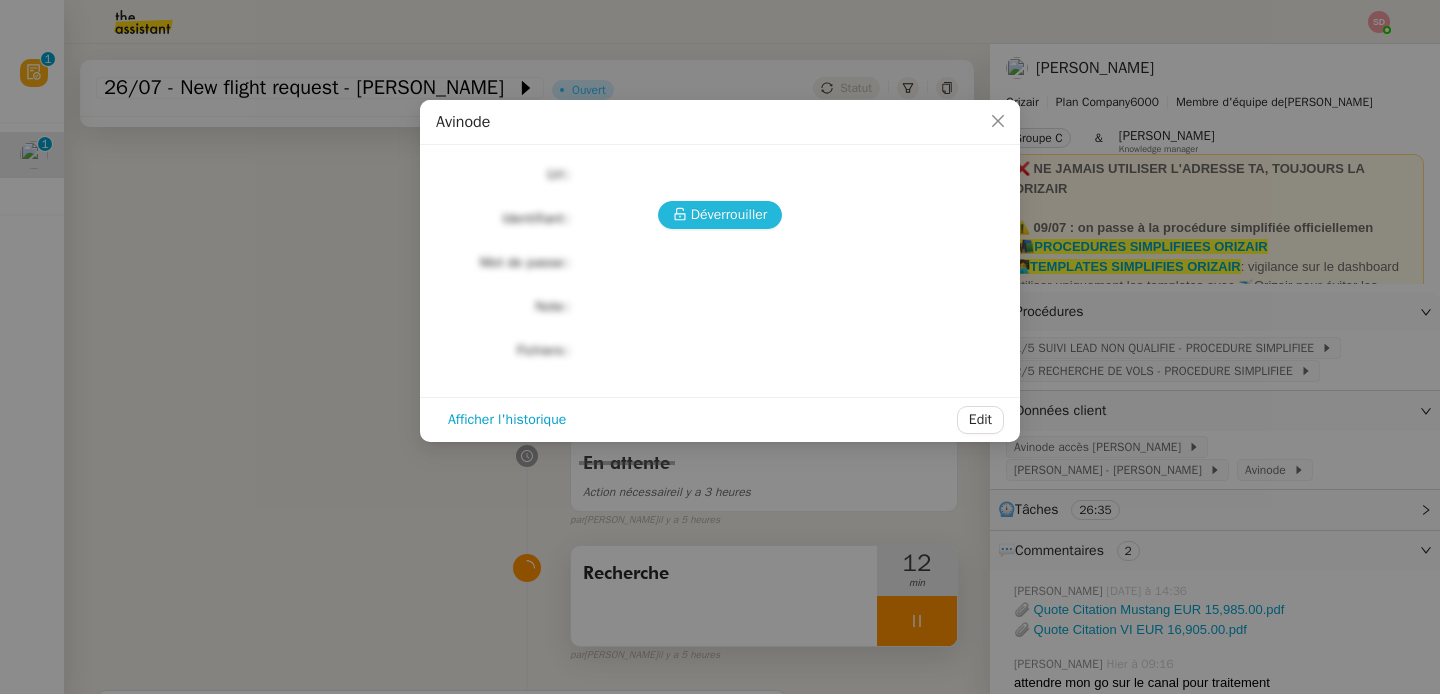 click 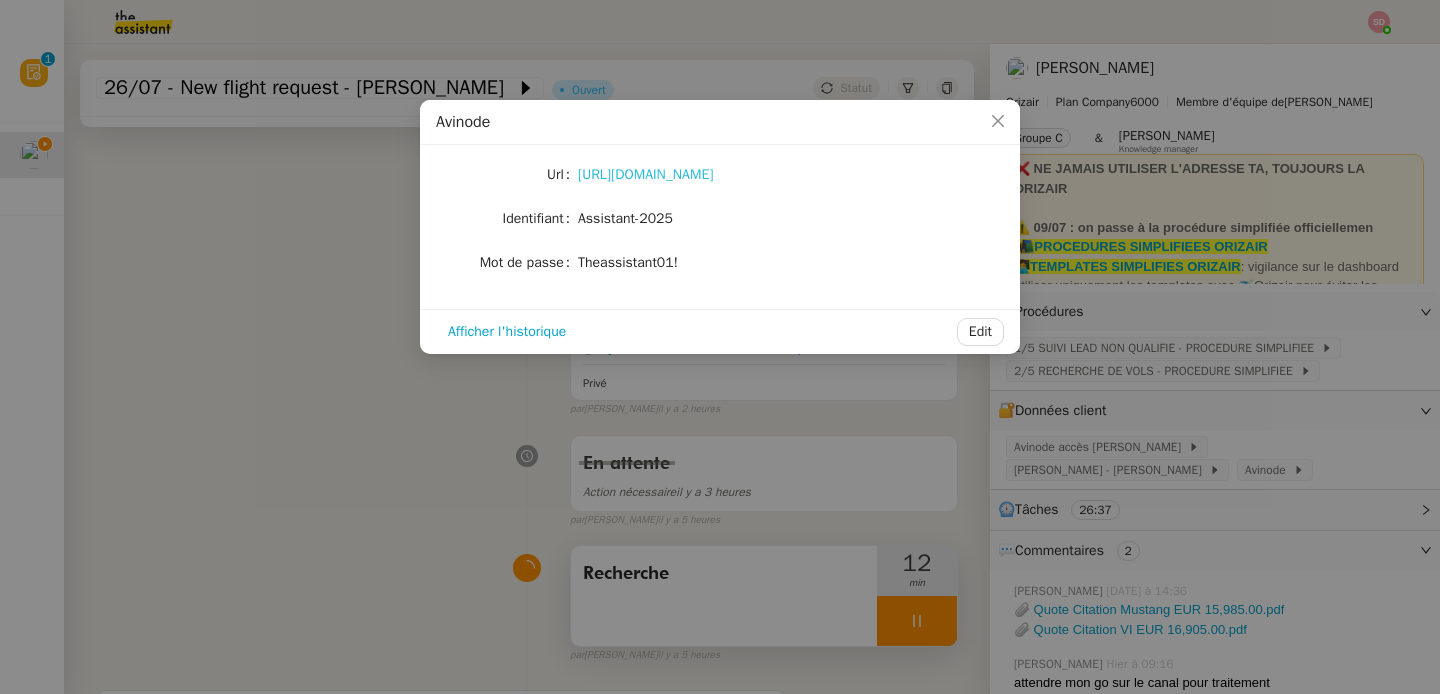 click on "[URL][DOMAIN_NAME]" 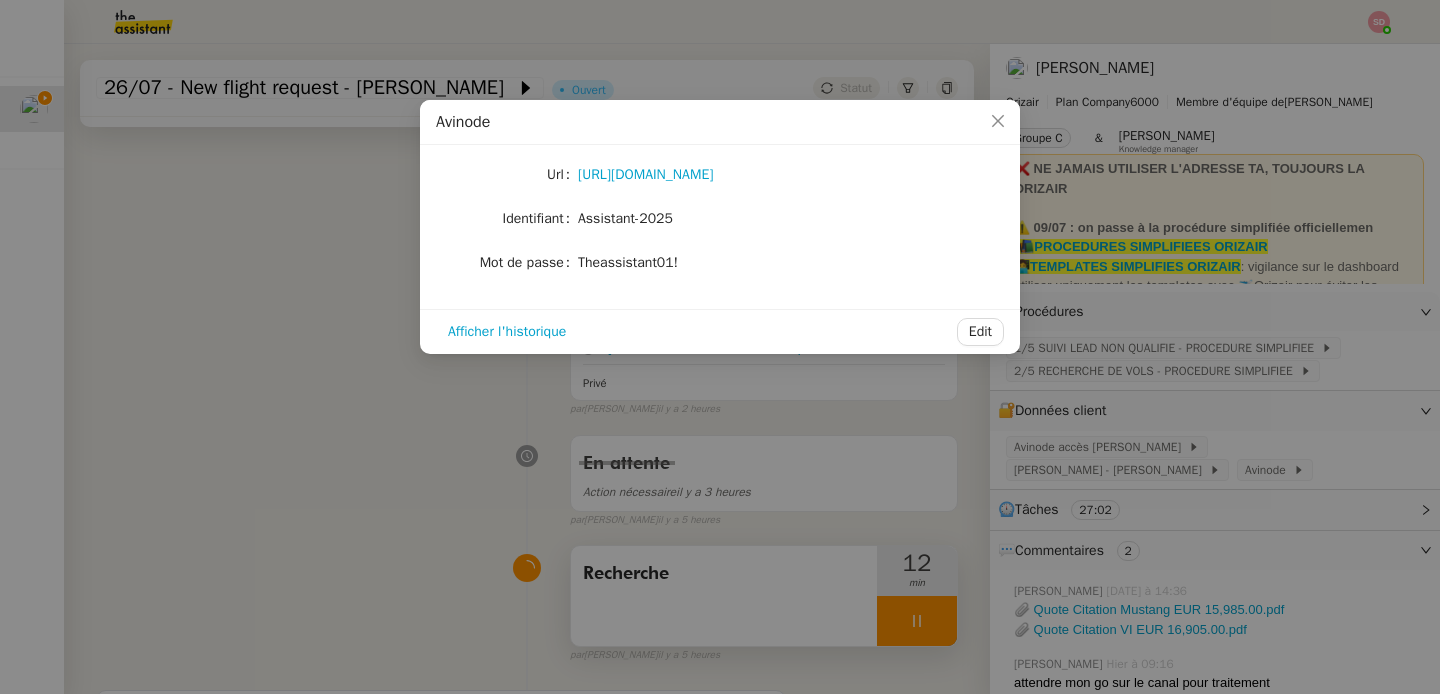 click on "Avinode  Url [URL][DOMAIN_NAME]    Identifiant Assistant-2025 Mot de passe [SECURITY_DATA] Afficher l'historique Edit" at bounding box center (720, 347) 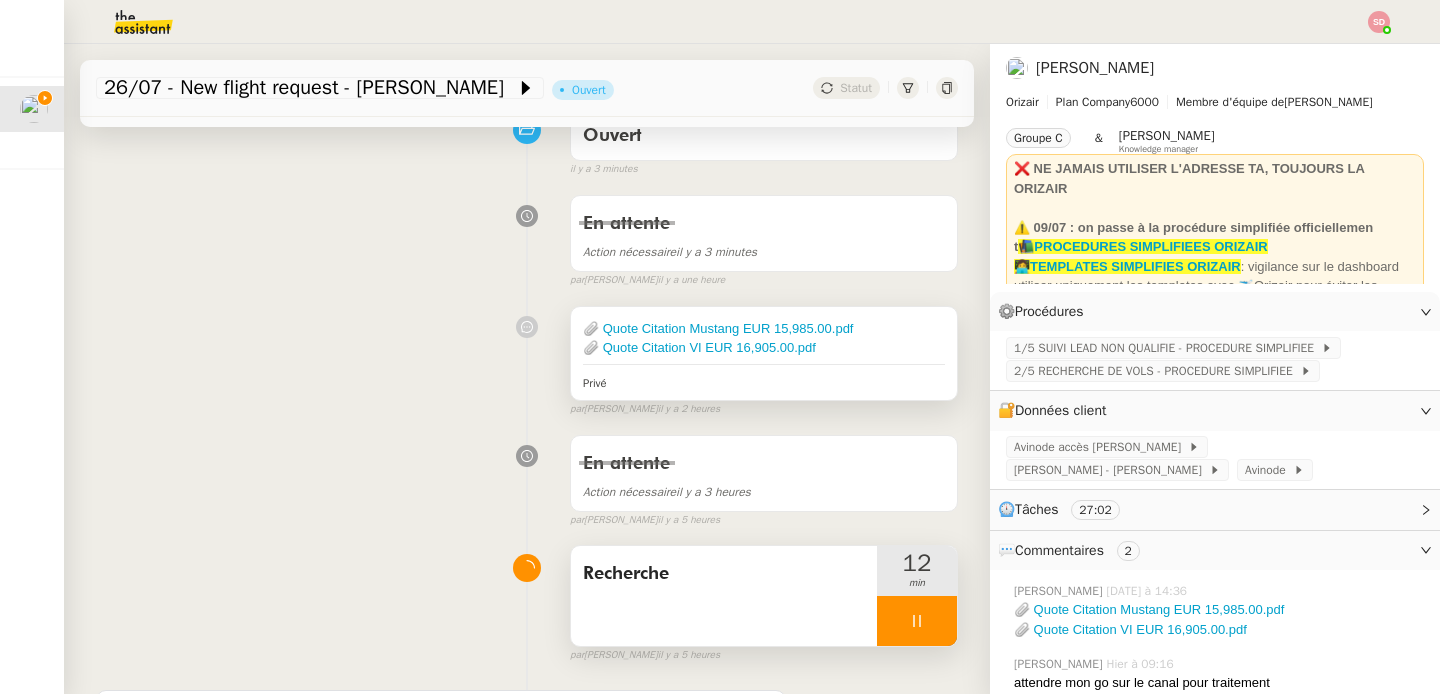 click on "📎 Quote Citation Mustang  EUR 15,985.00.pdf" at bounding box center [764, 329] 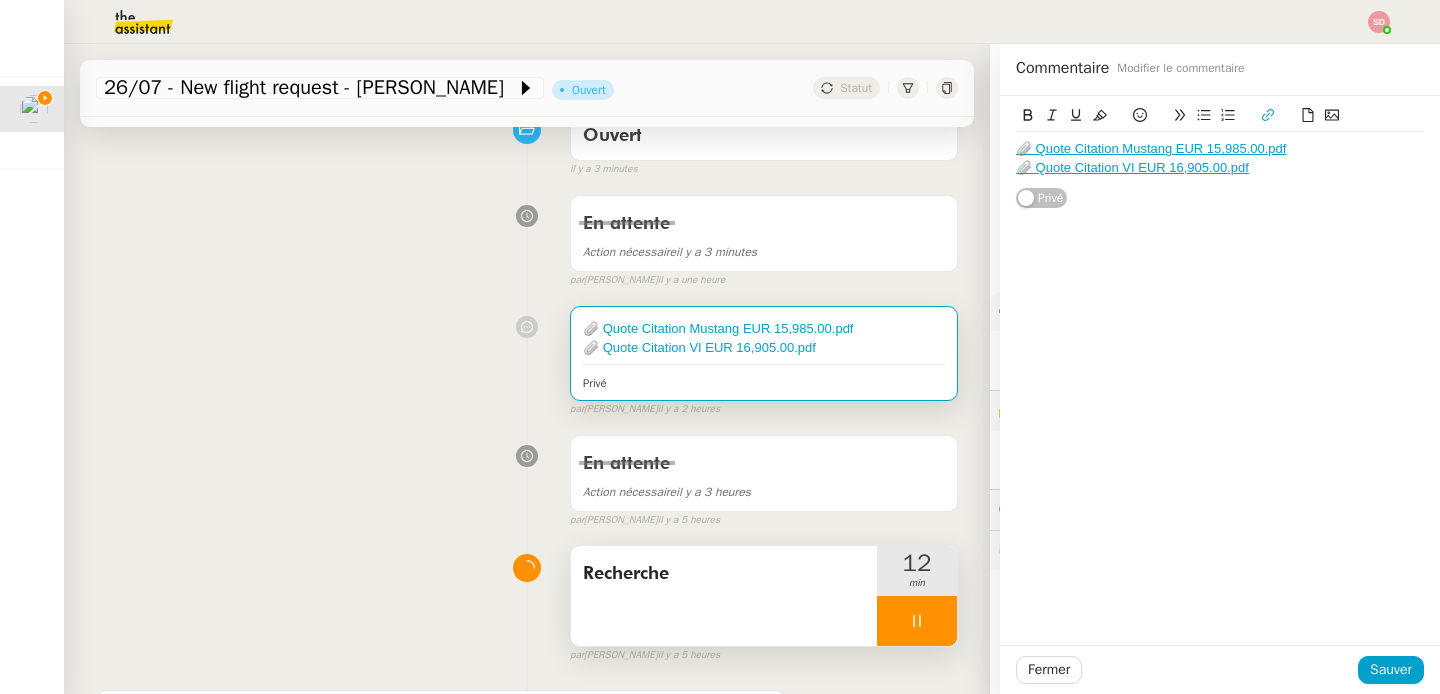 click on "📎 Quote Citation Mustang EUR 15,985.00.pdf" 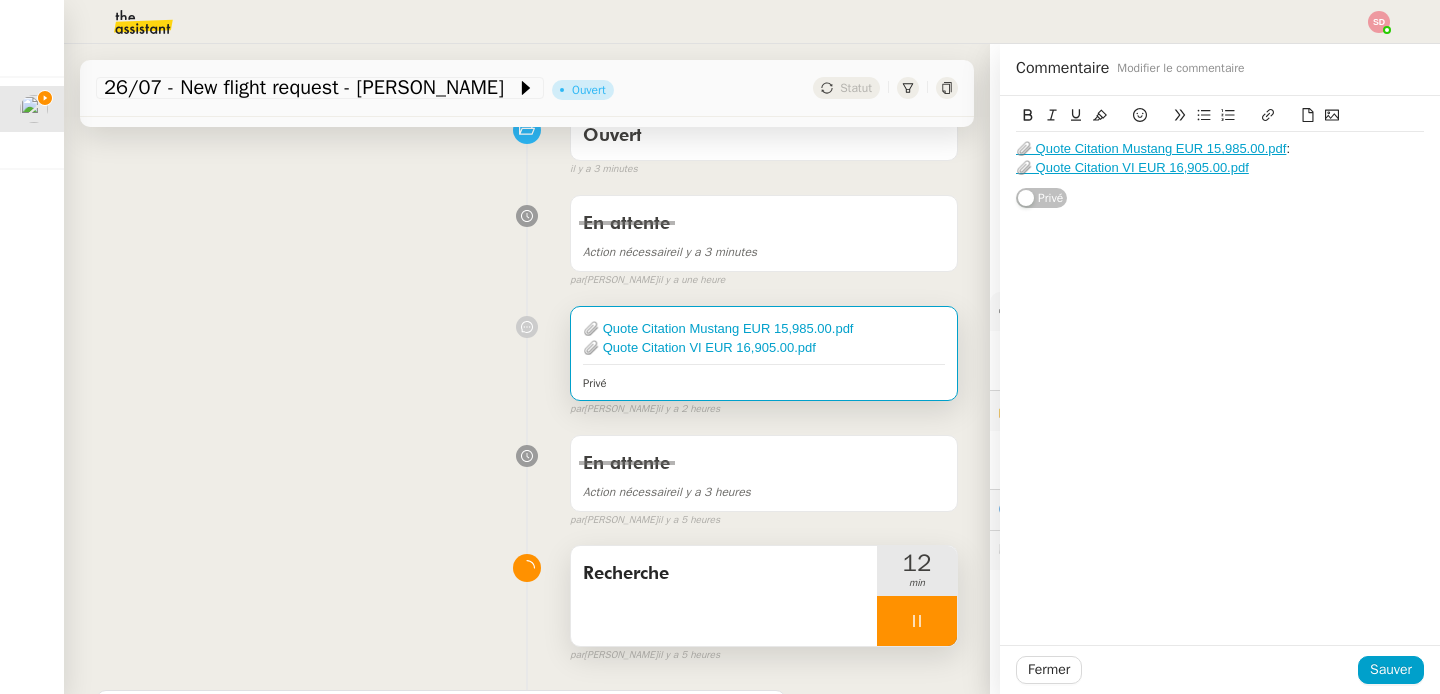 scroll, scrollTop: 0, scrollLeft: 0, axis: both 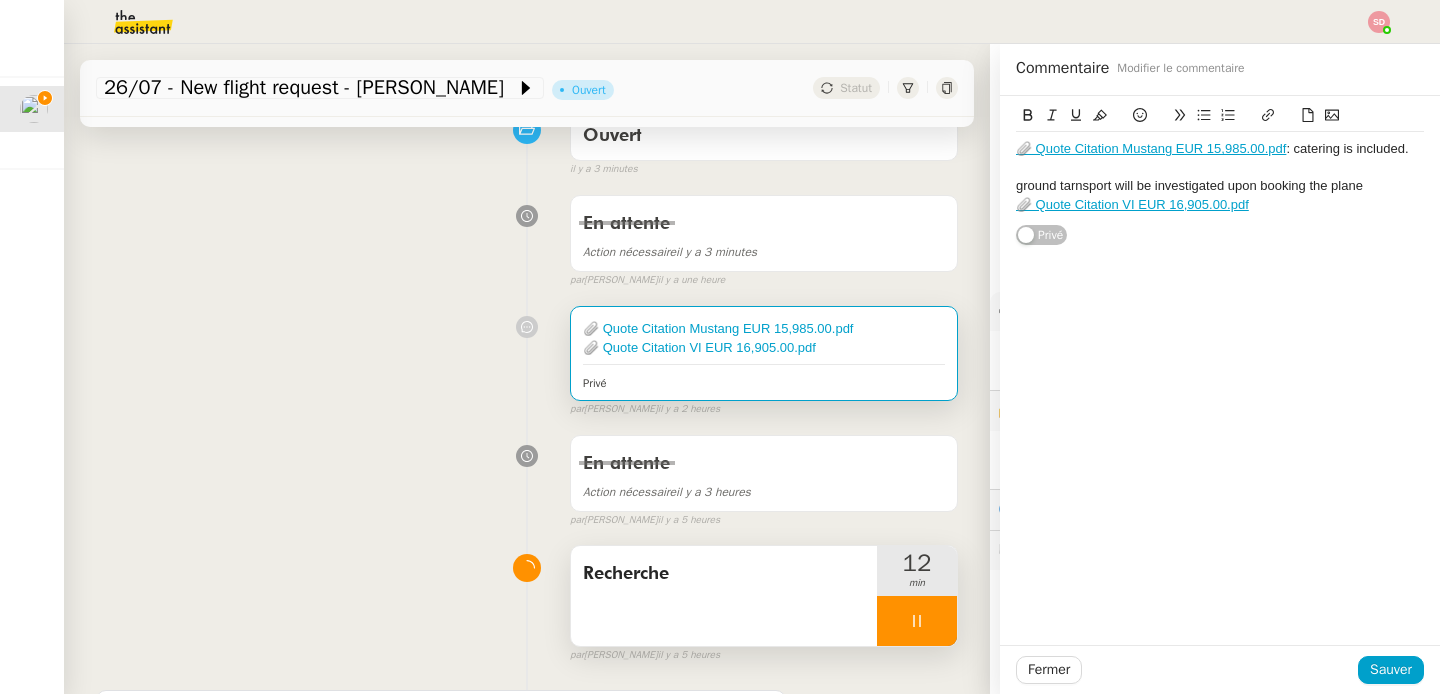 click 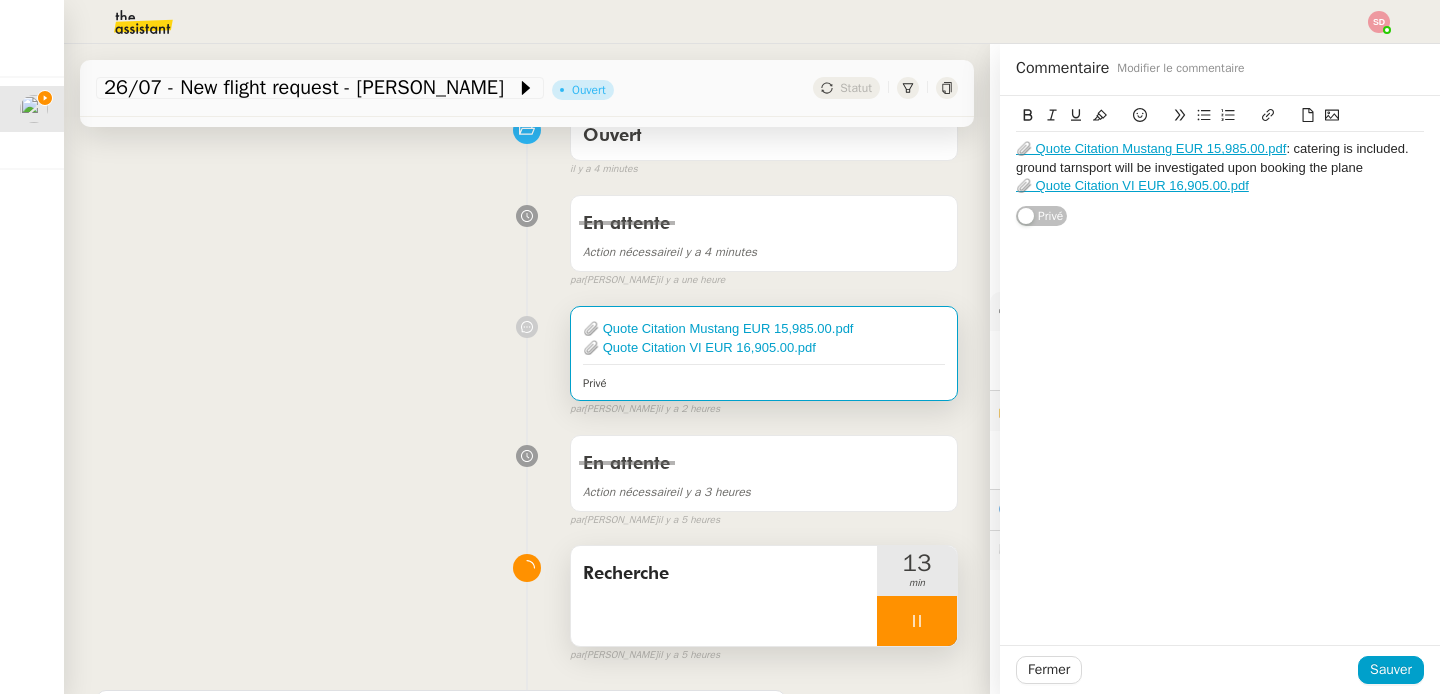 click on "📎 Quote Citation VI EUR 16,905.00.pdf" 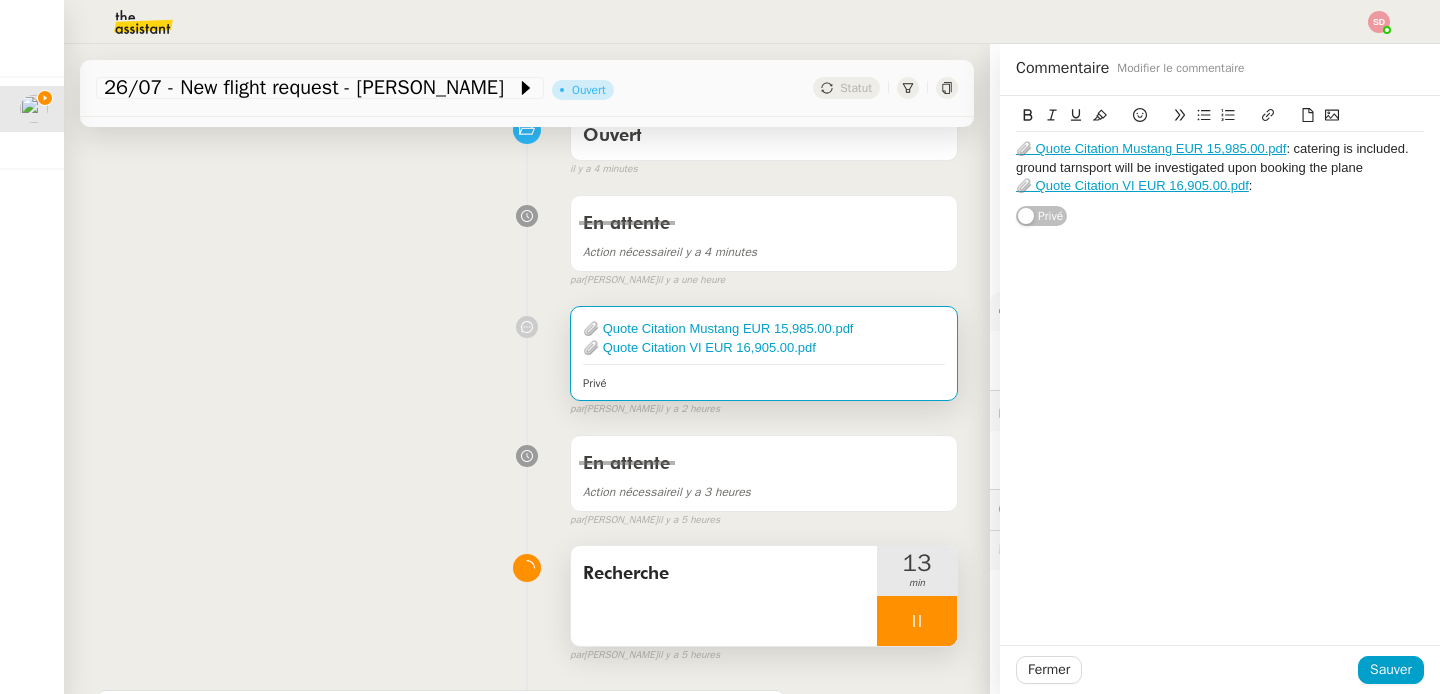 scroll, scrollTop: 0, scrollLeft: 0, axis: both 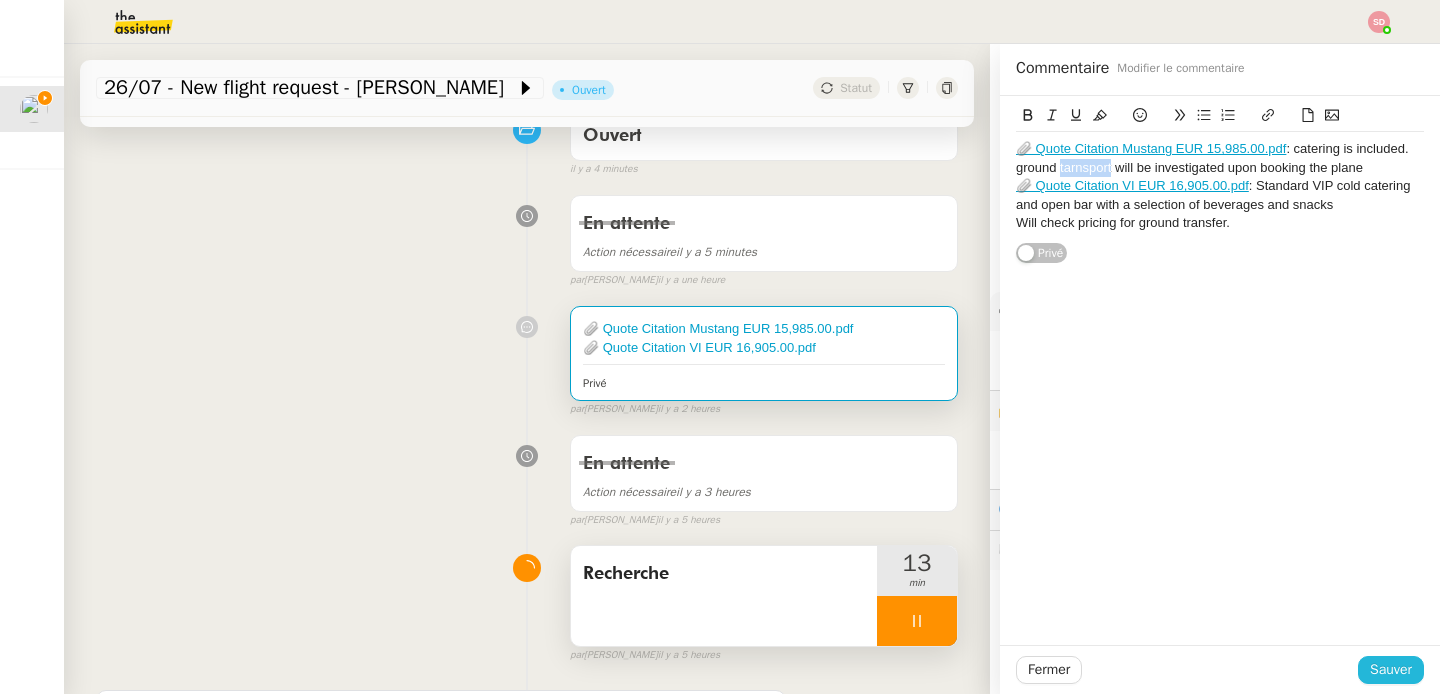 click on "Sauver" 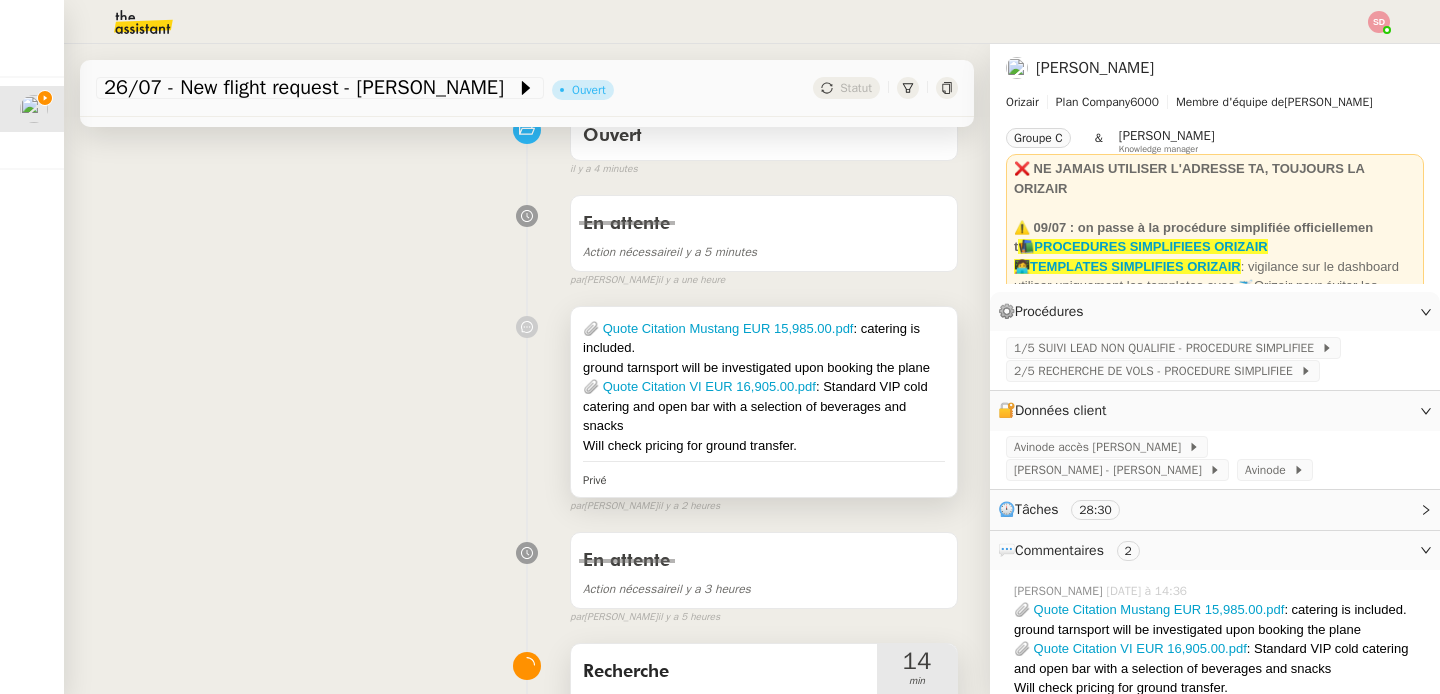 click on "📎 Quote Citation VI EUR 16,905.00.pdf  : Standard VIP cold catering and open bar with a selection of beverages and snacks" at bounding box center (764, 406) 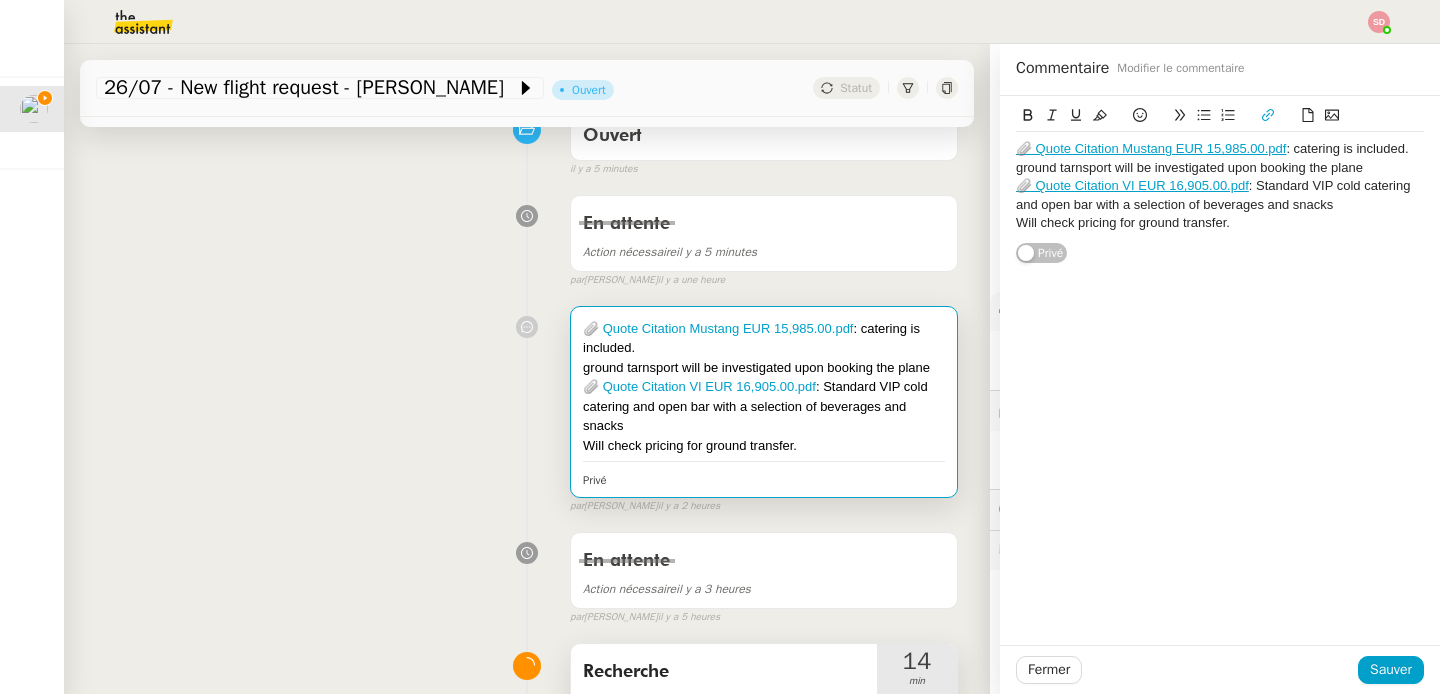 click on "📎 Quote Citation Mustang EUR 15,985.00.pdf  : catering is included." 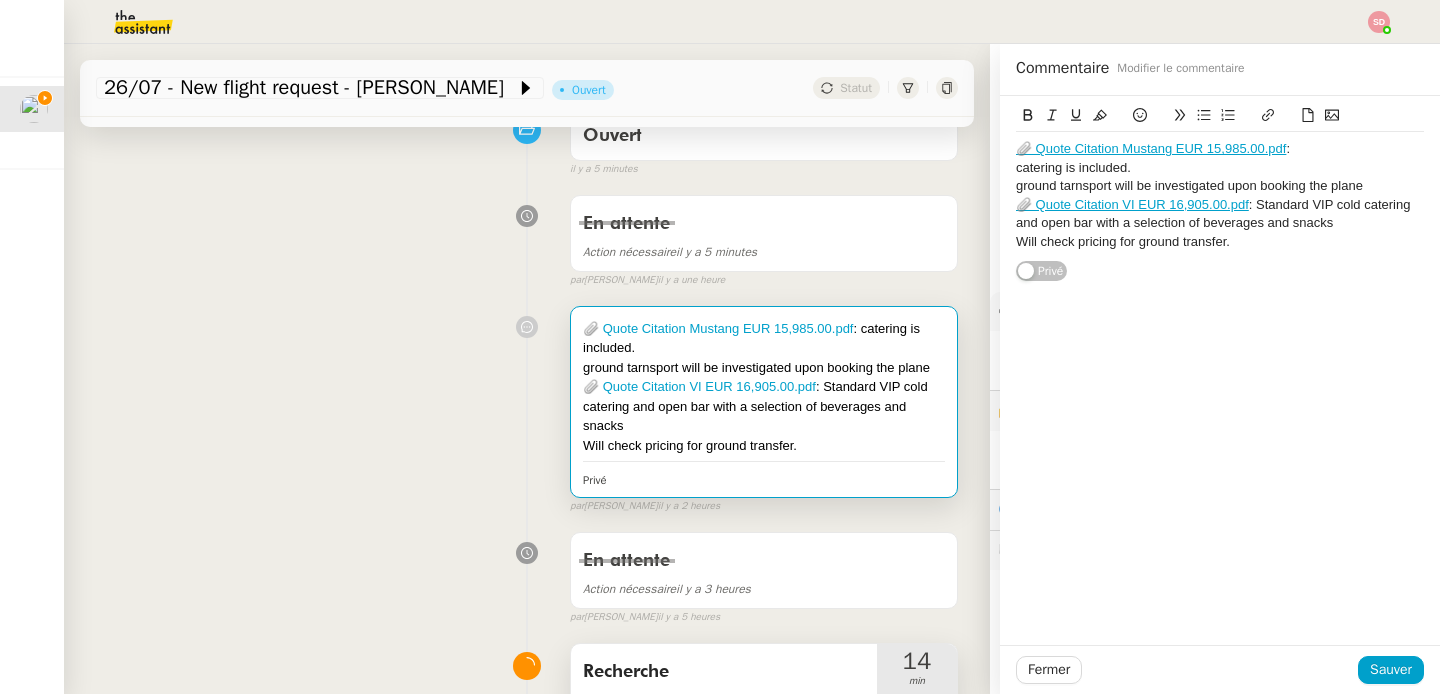 type 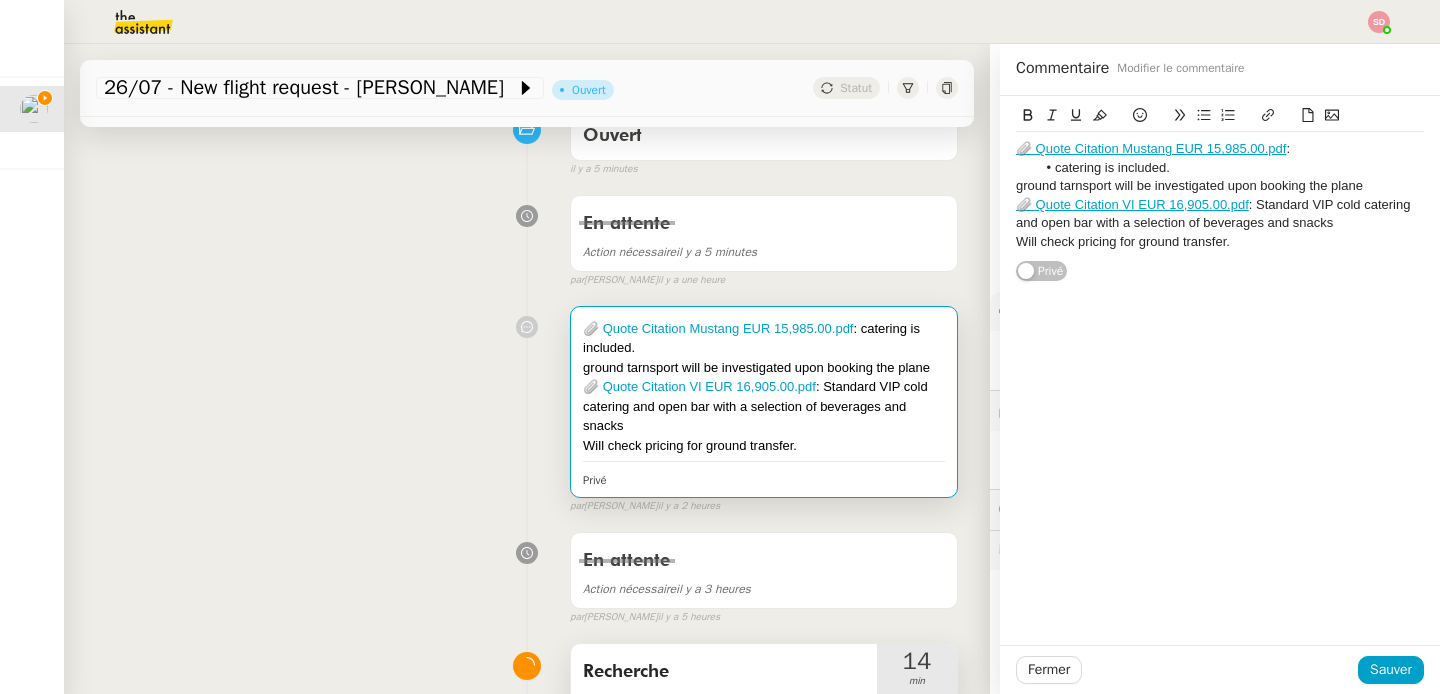 click on "📎 Quote Citation Mustang EUR 15,985.00.pdf  :  catering is included. ground tarnsport will be investigated upon booking the plane 📎 Quote Citation VI EUR 16,905.00.pdf  : Standard VIP cold catering and open bar with a selection of beverages and snacks Will check pricing for ground transfer. Privé" 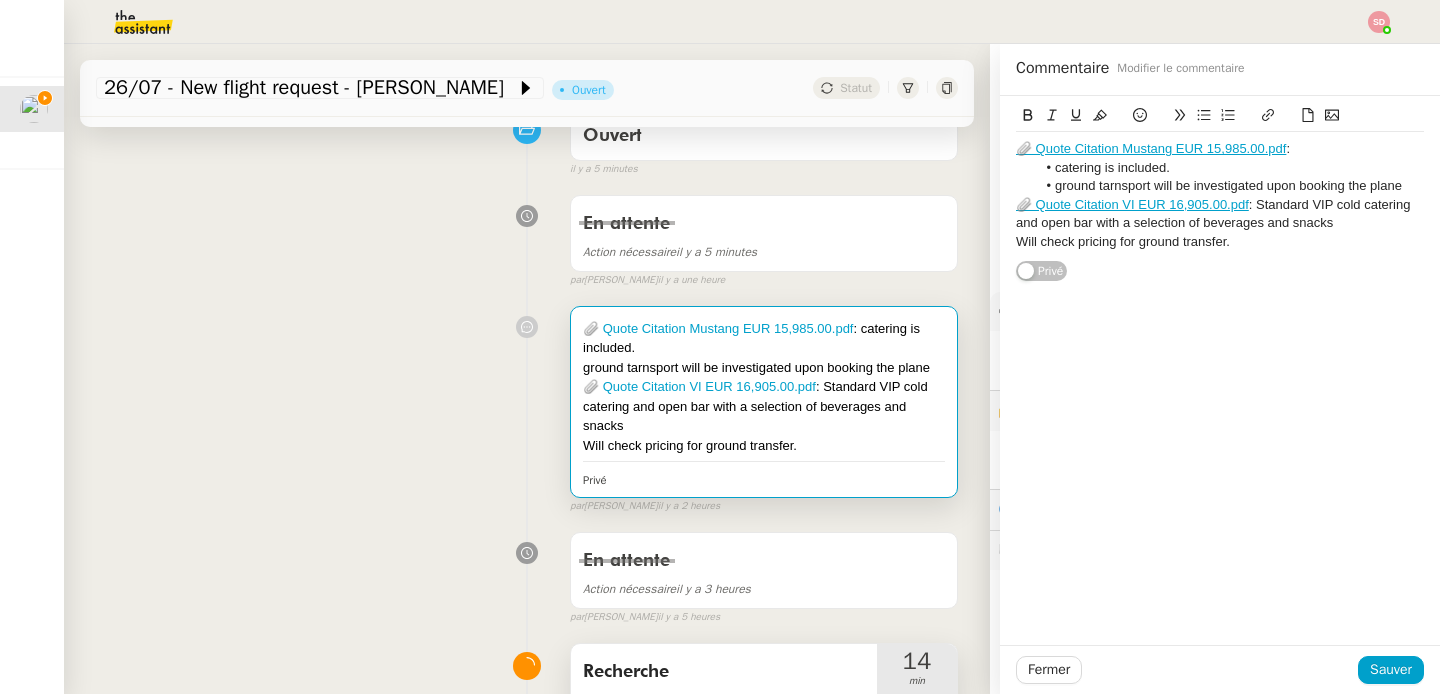 click on "📎 Quote Citation VI EUR 16,905.00.pdf  : Standard VIP cold catering and open bar with a selection of beverages and snacks" 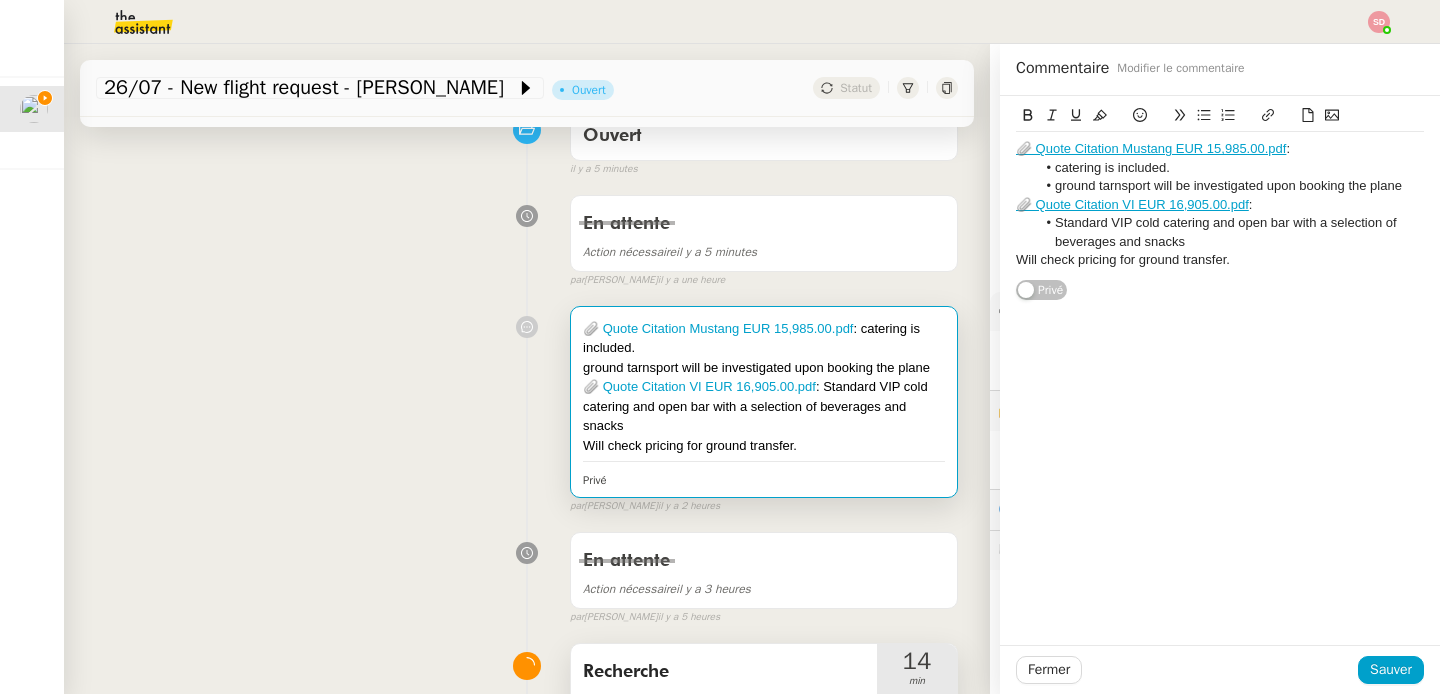 click on "Will check pricing for ground transfer." 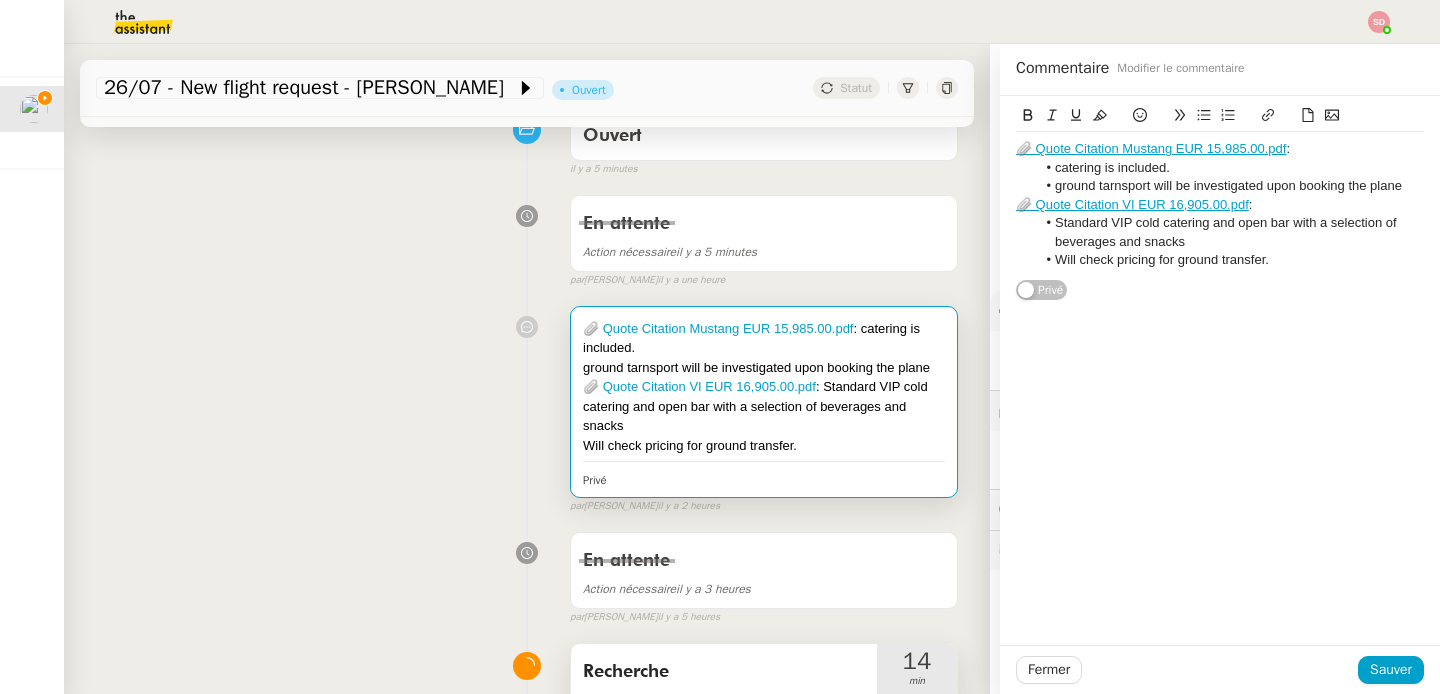 click on "ground tarnsport will be investigated upon booking the plane" 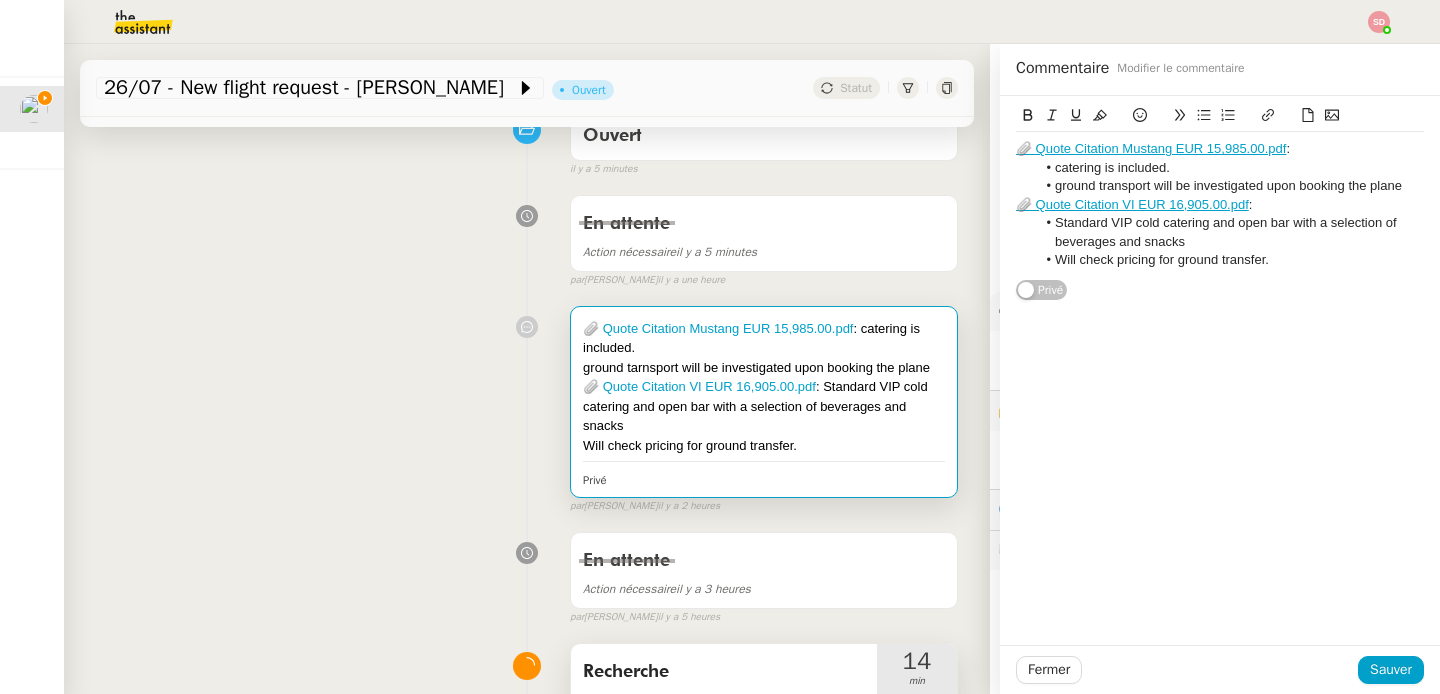 click on "📎 Quote Citation Mustang EUR 15,985.00.pdf  :  catering is included. ground transport will be investigated upon booking the plane 📎 Quote Citation VI EUR 16,905.00.pdf  :  Standard VIP cold catering and open bar with a selection of beverages and snacks Will check pricing for ground transfer. Privé" 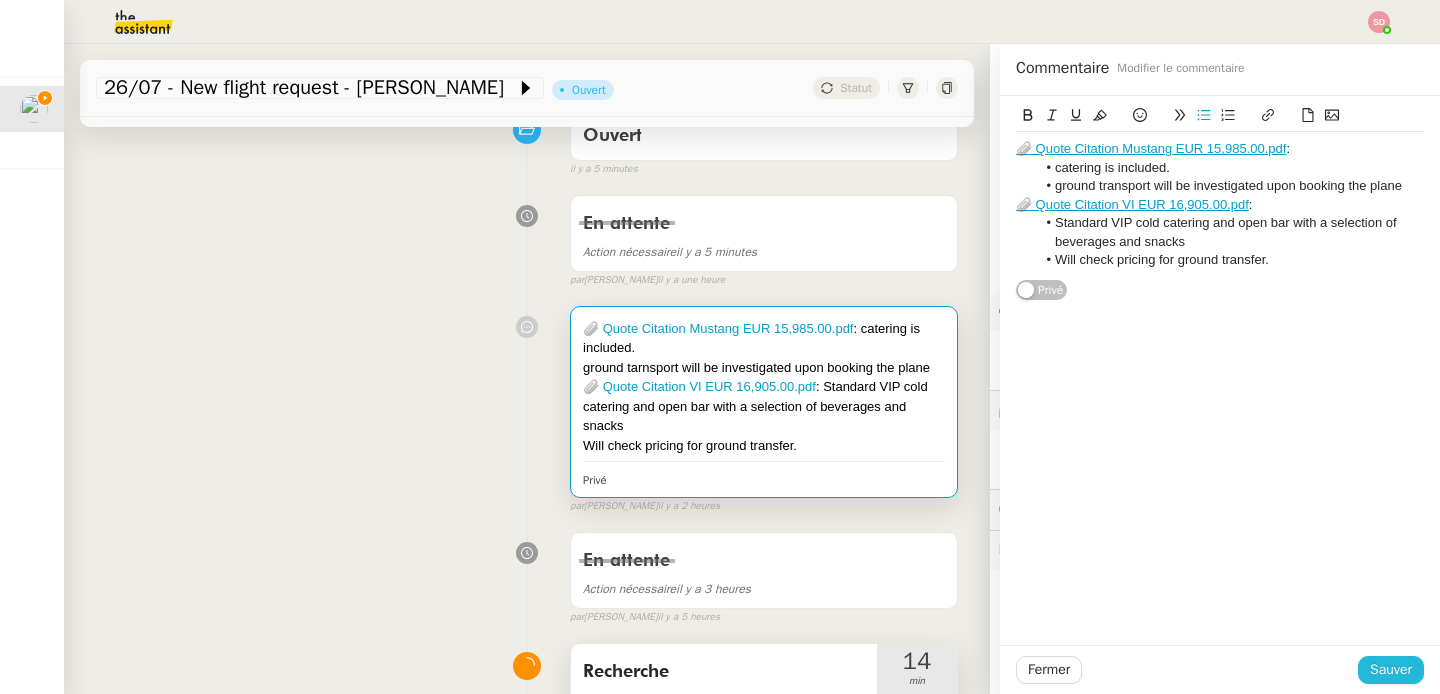 click on "Sauver" 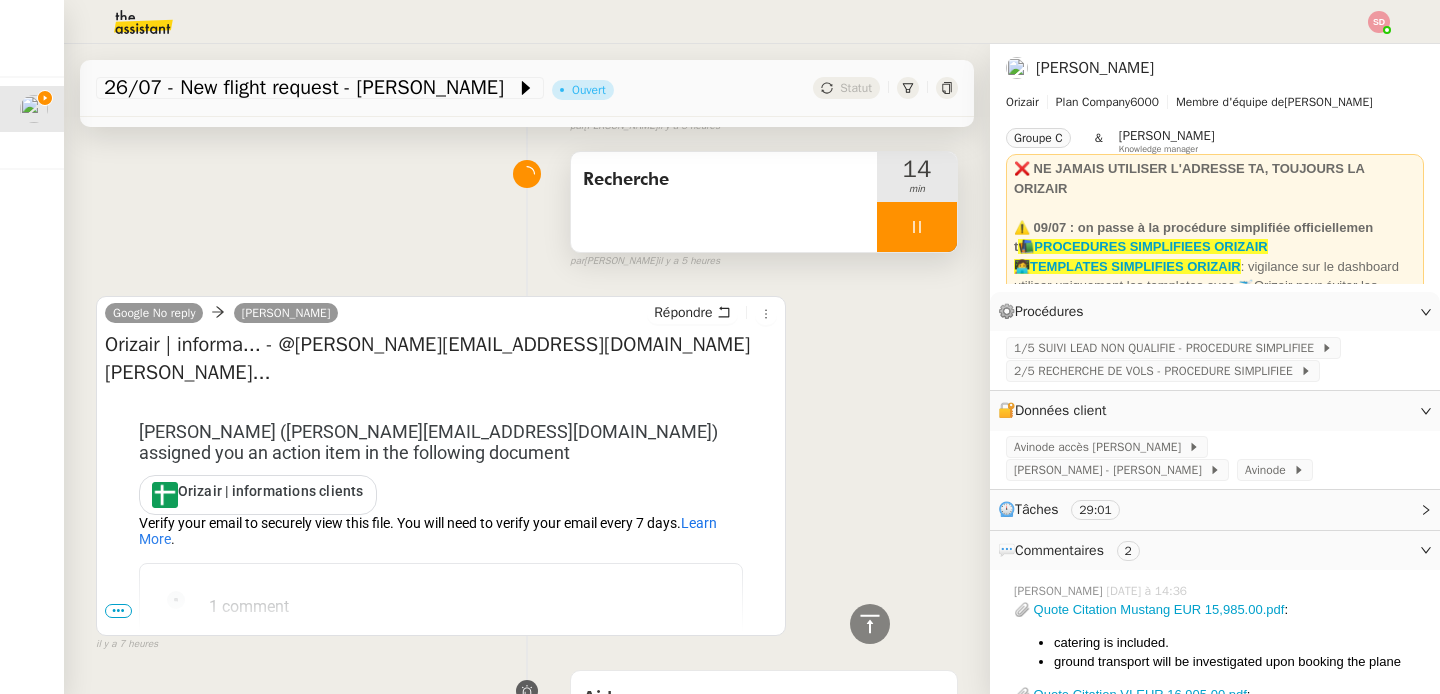 scroll, scrollTop: 737, scrollLeft: 0, axis: vertical 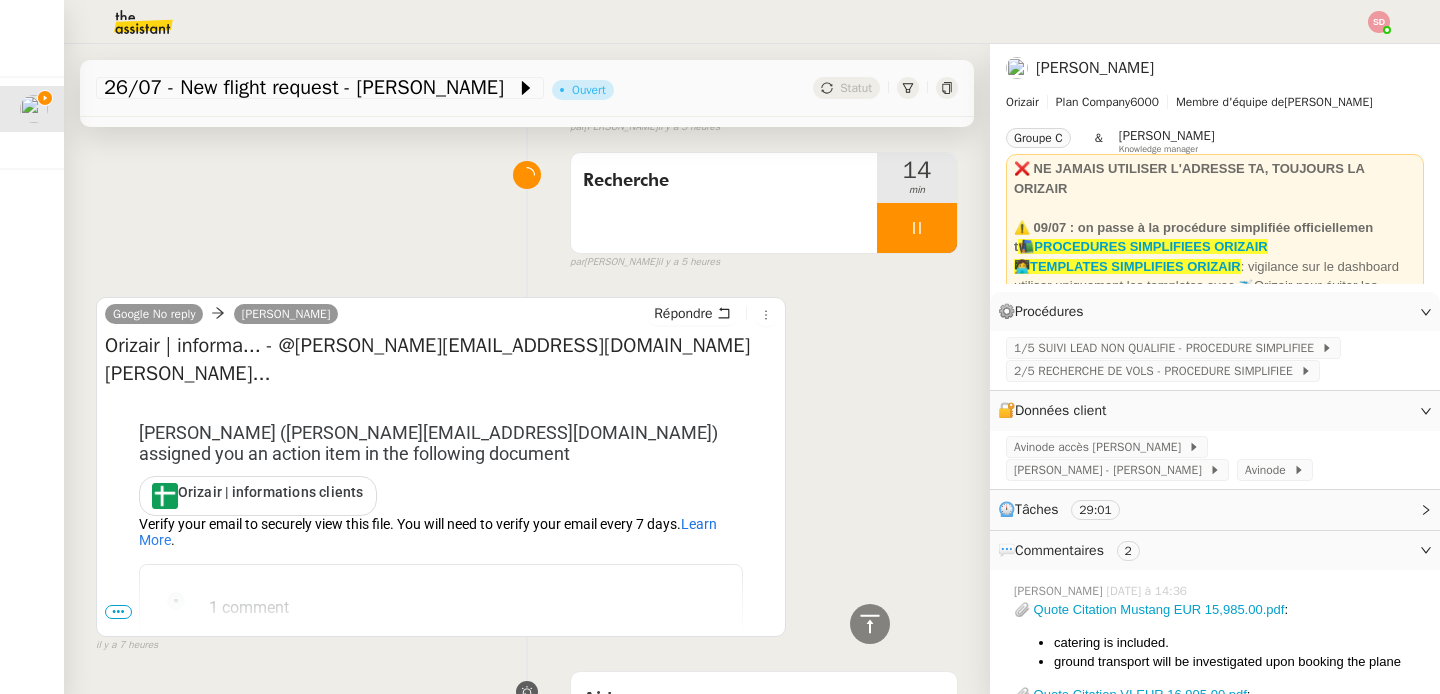 click at bounding box center [917, 228] 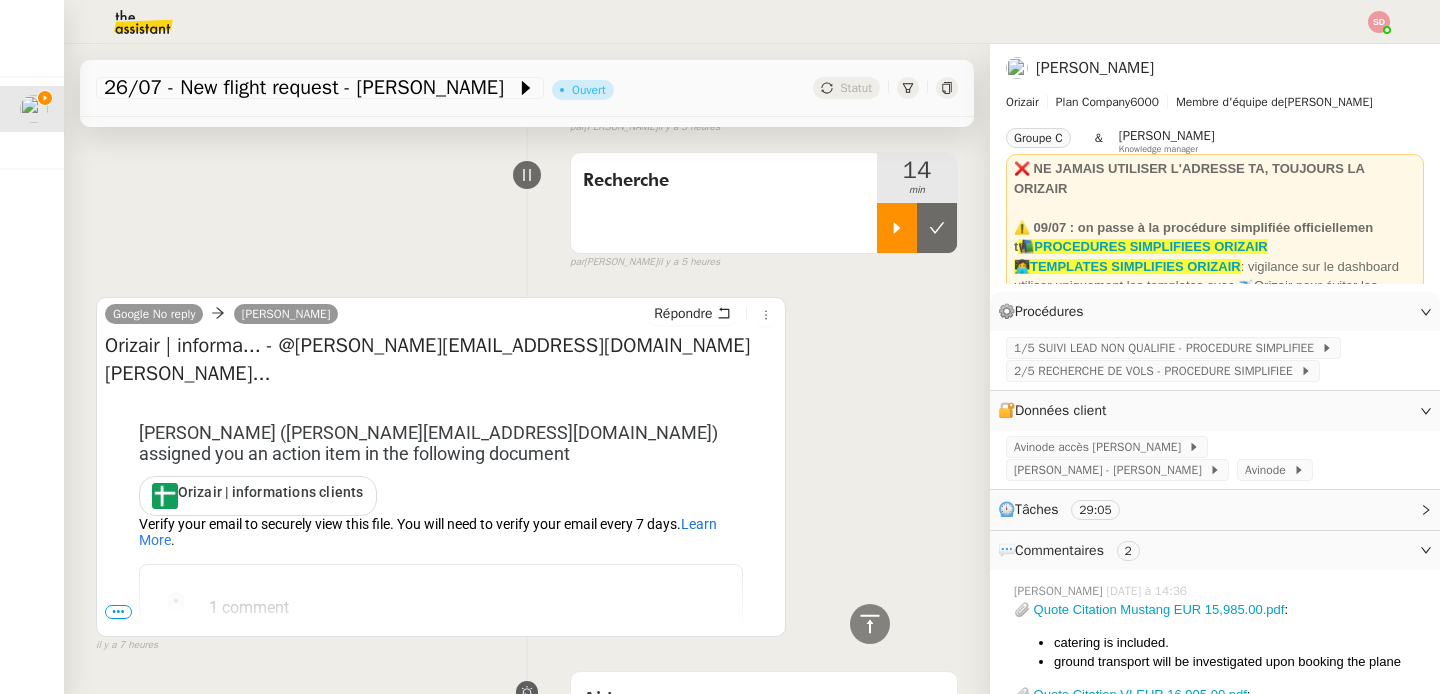 click at bounding box center [937, 228] 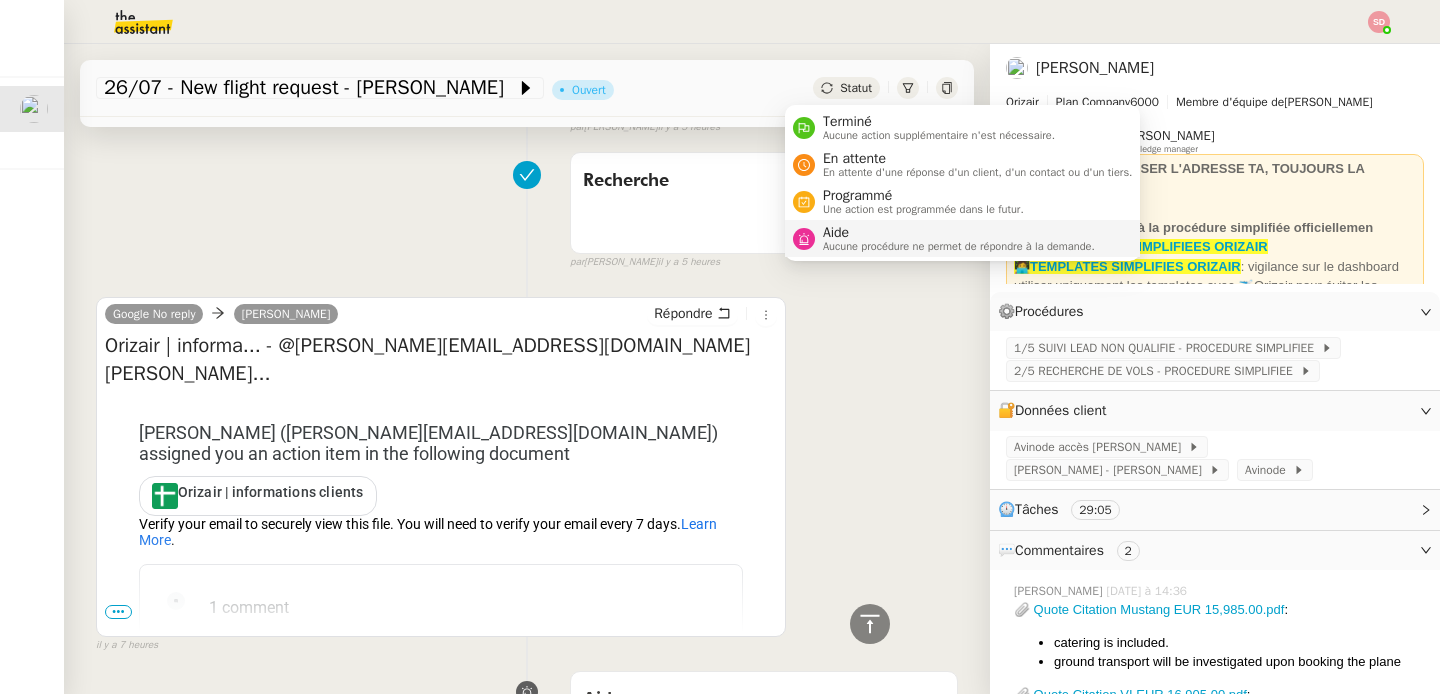 click 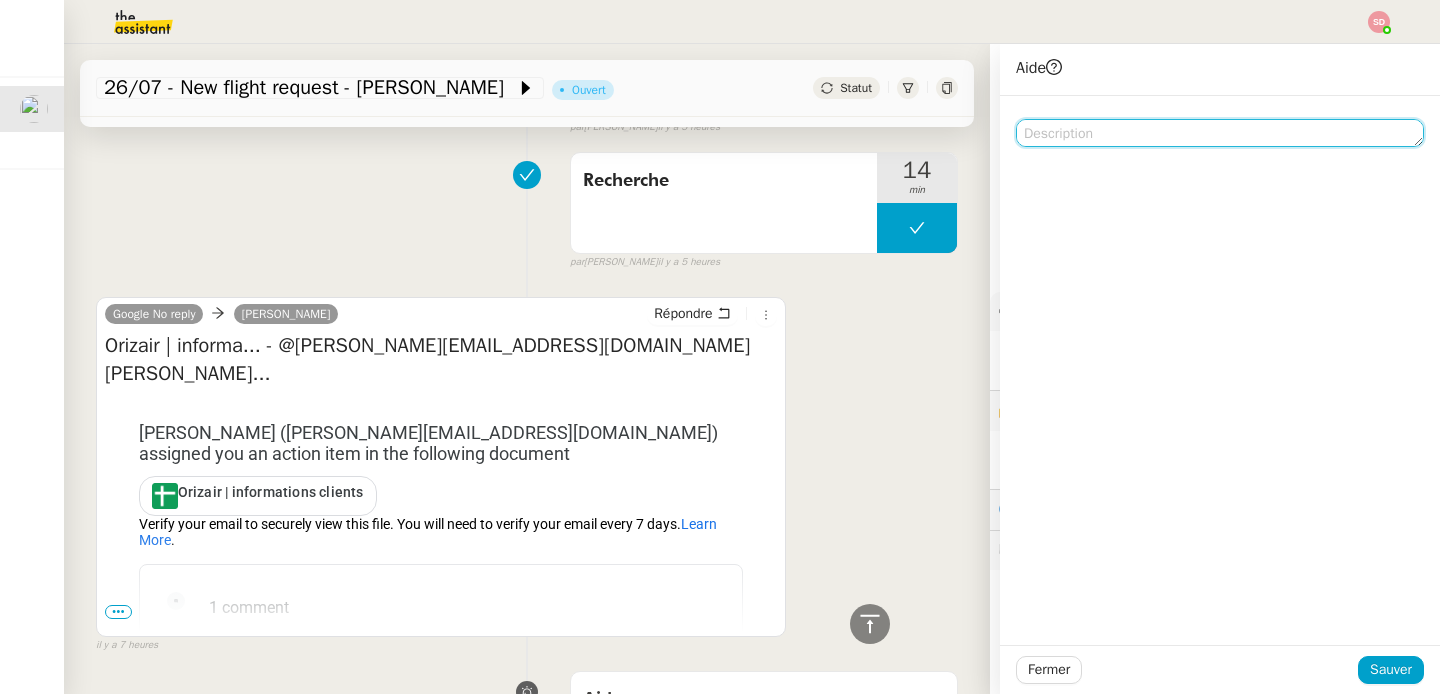click 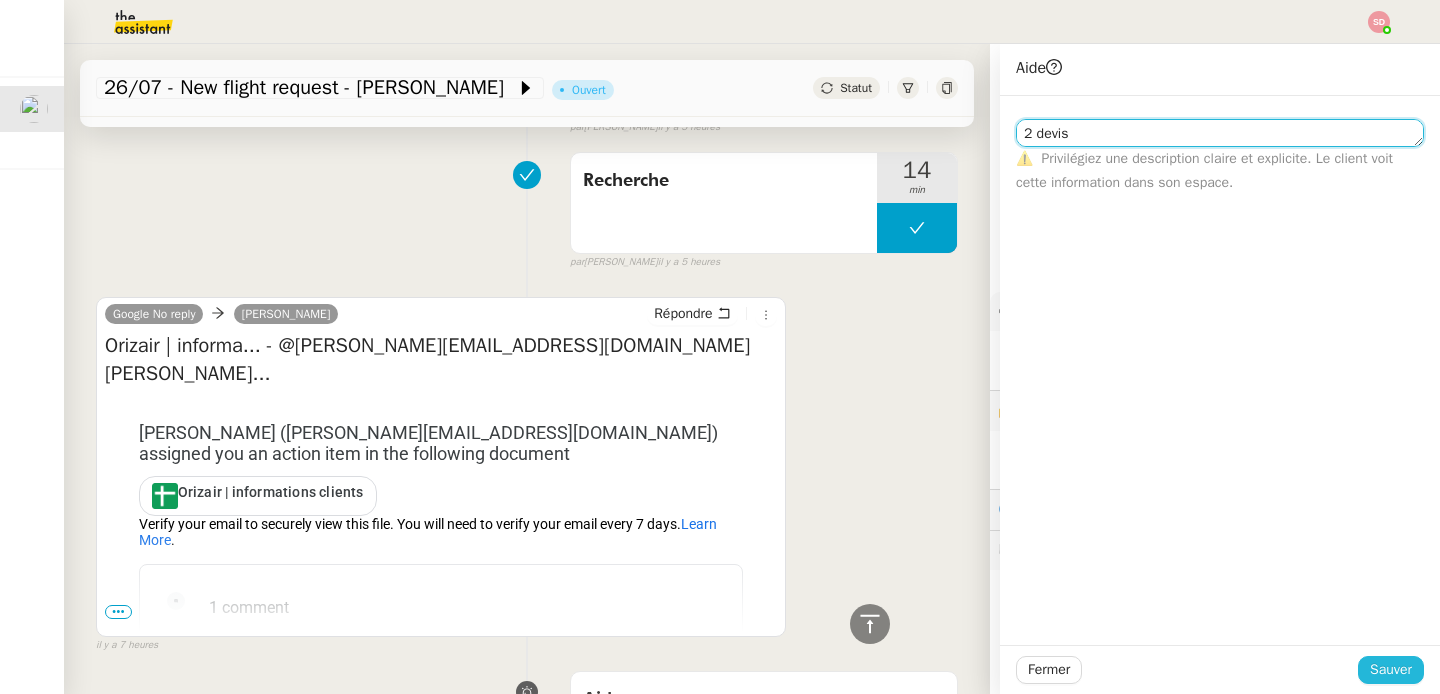 type on "2 devis" 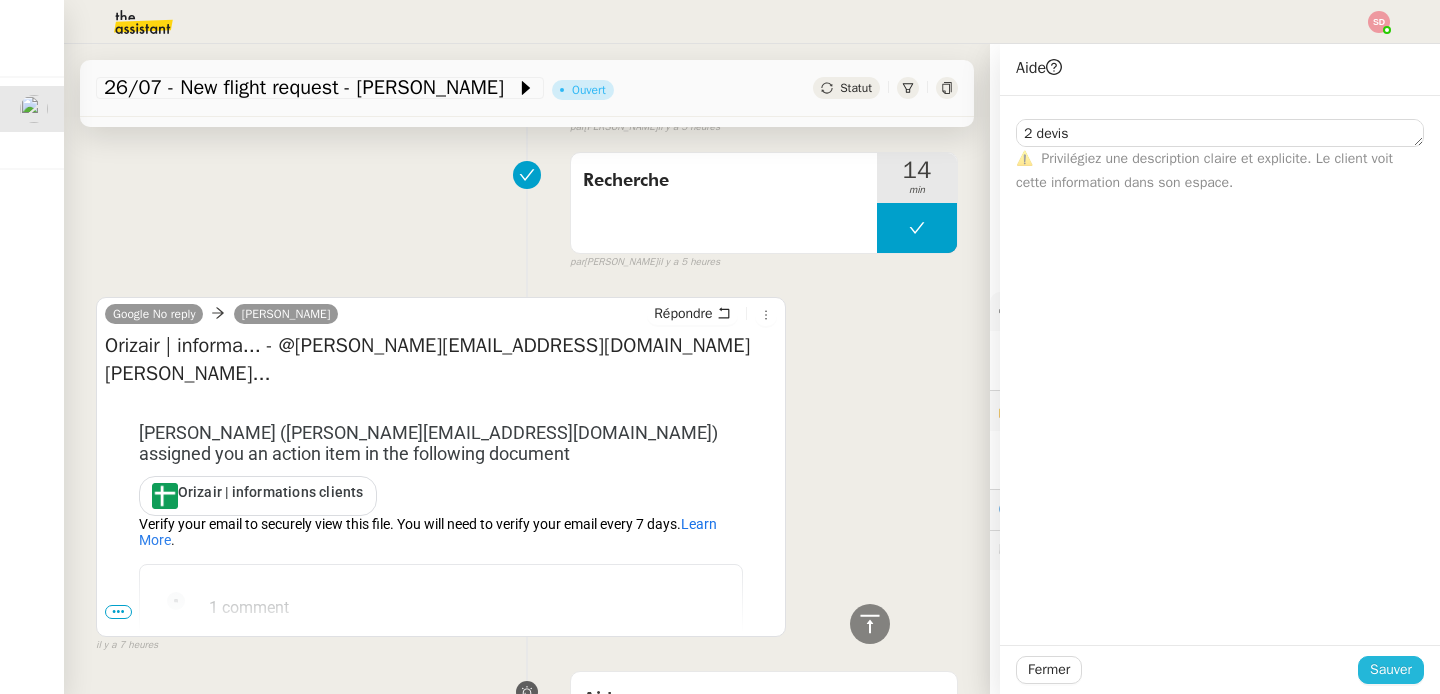 click on "Sauver" 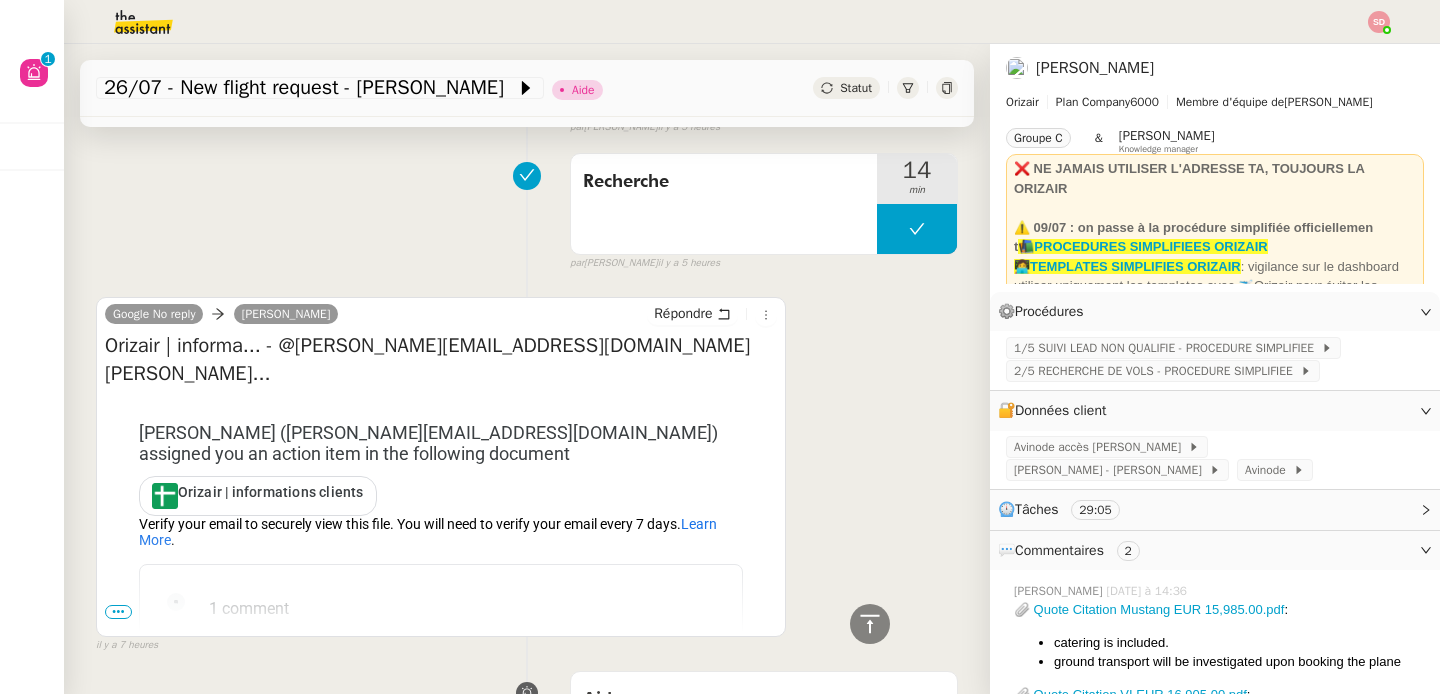 scroll, scrollTop: 0, scrollLeft: 0, axis: both 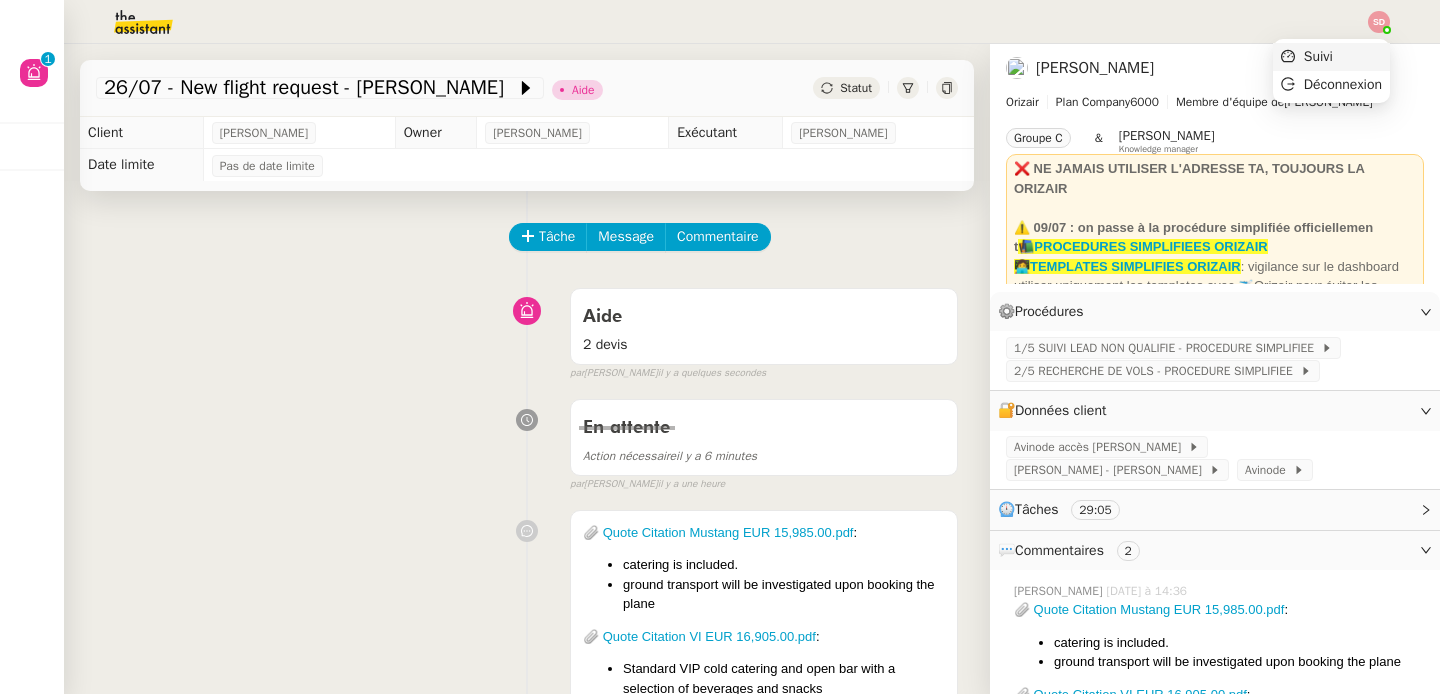 click on "Suivi" at bounding box center (1331, 57) 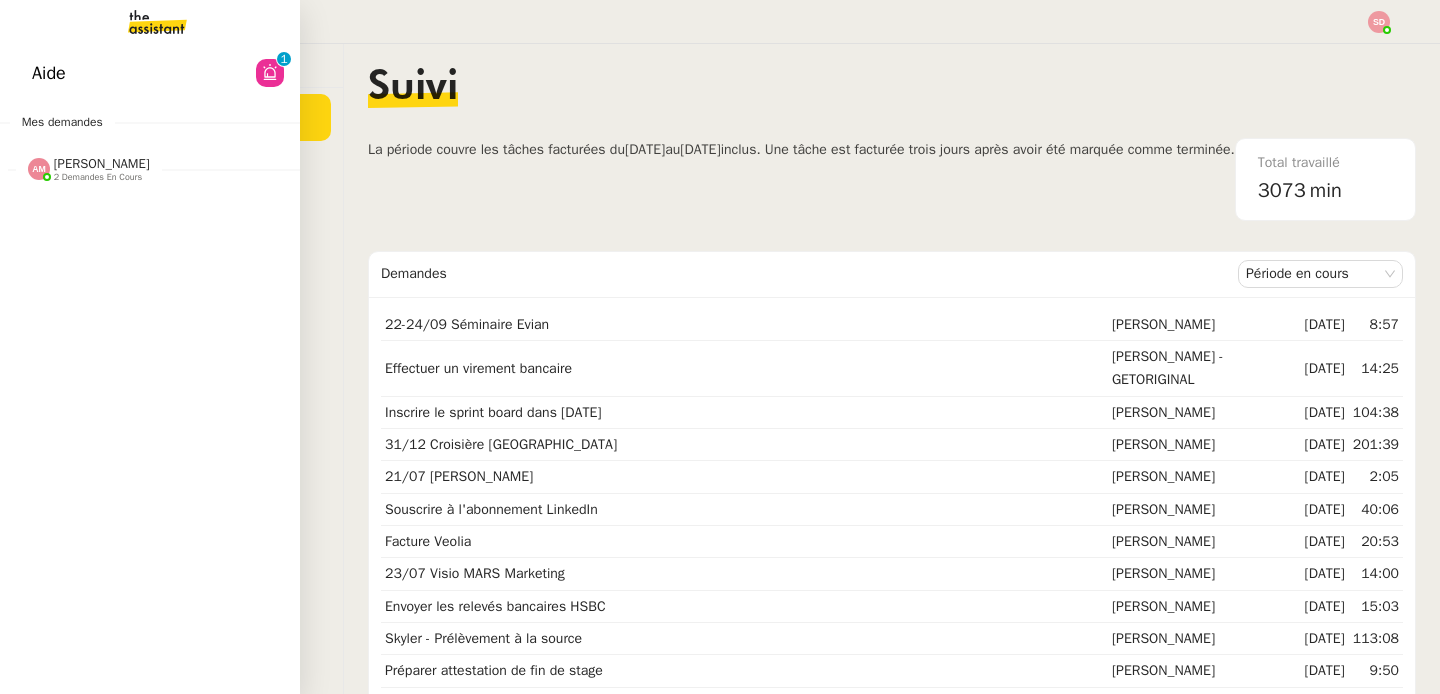 click on "2 demandes en cours" 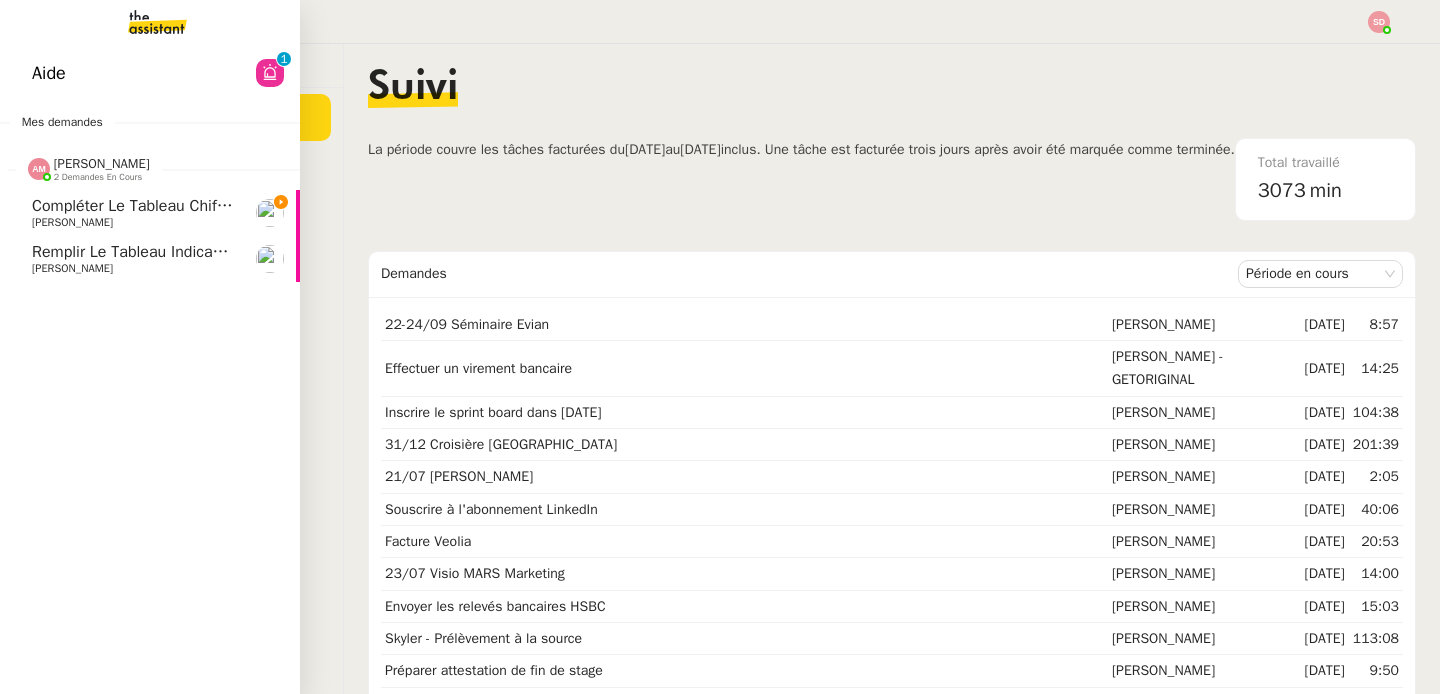 click on "2 demandes en cours" 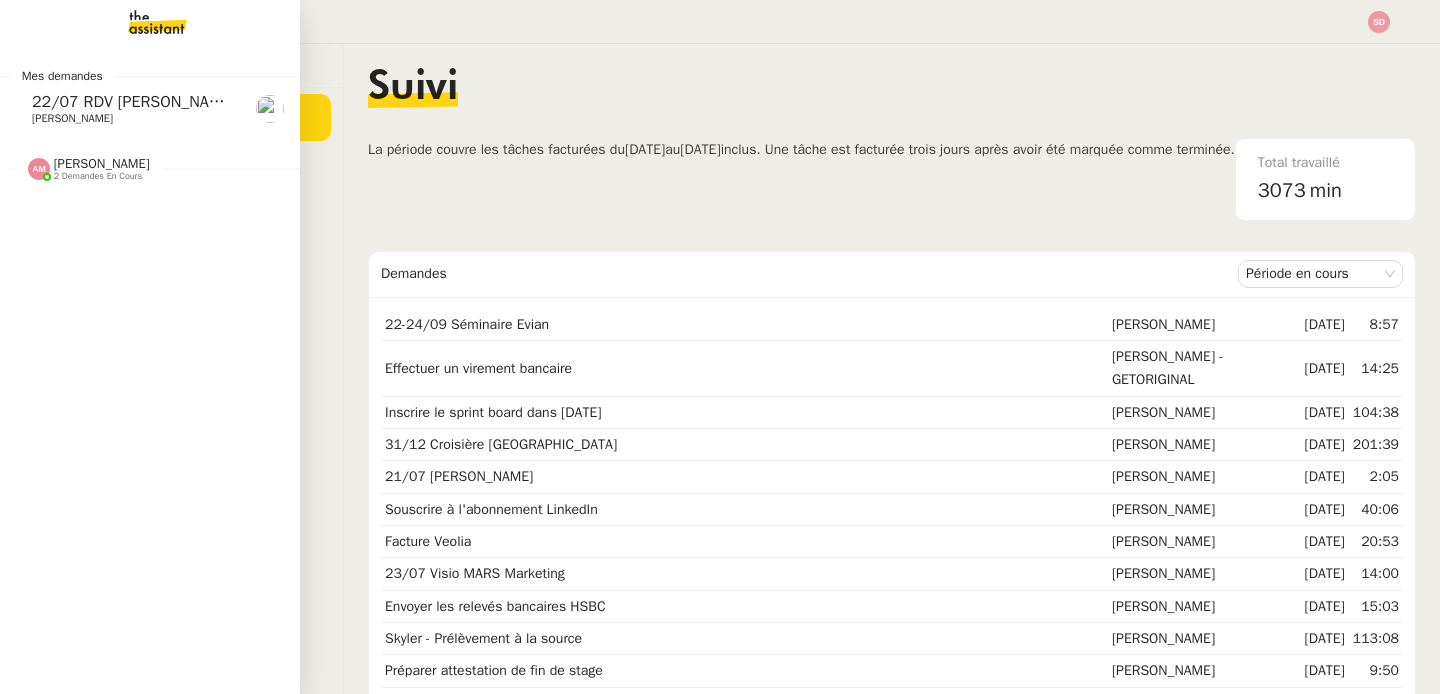 click on "[PERSON_NAME]" 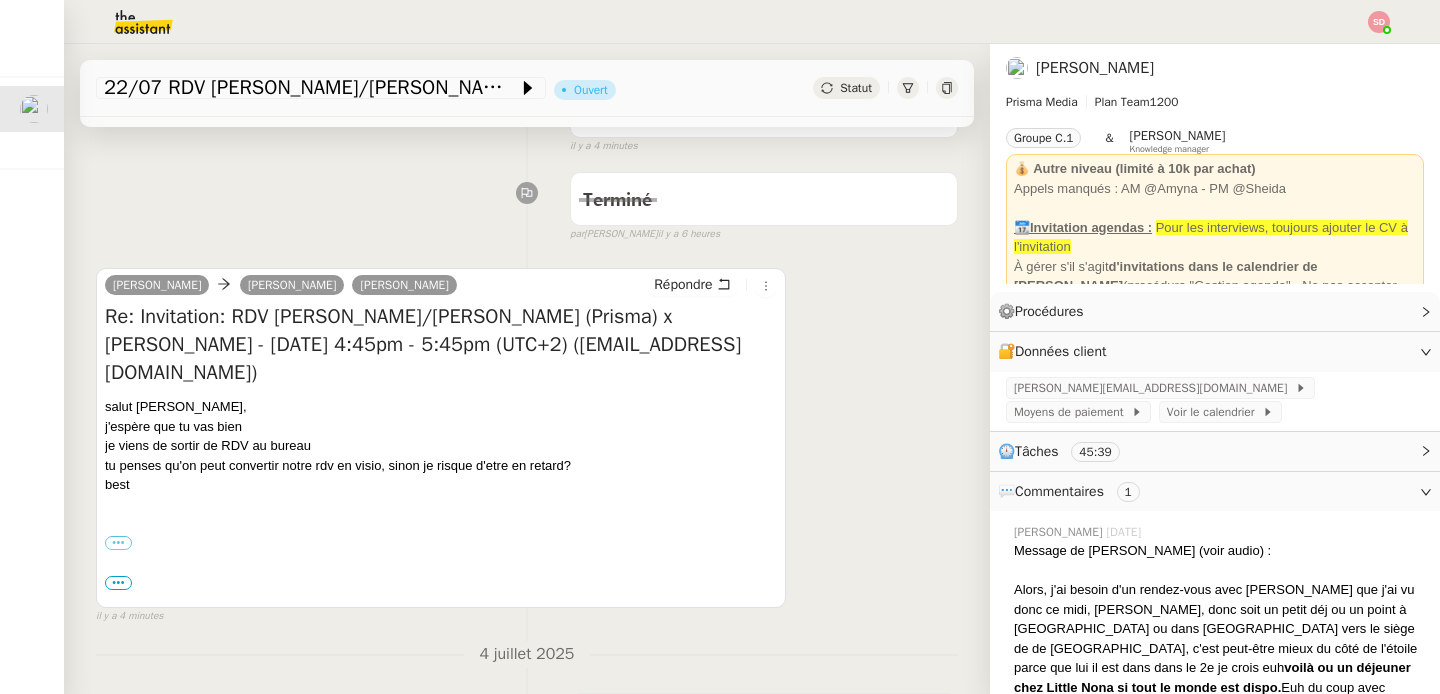 scroll, scrollTop: 0, scrollLeft: 0, axis: both 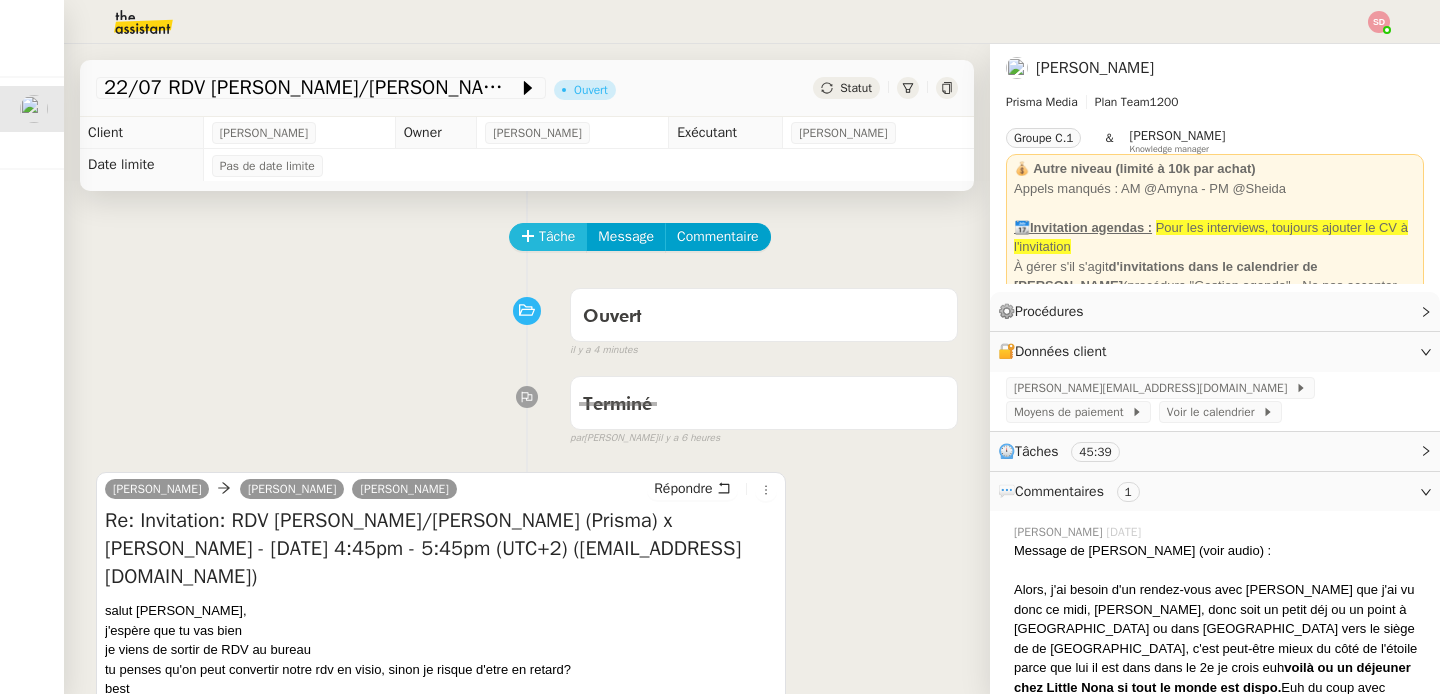 click on "Tâche" 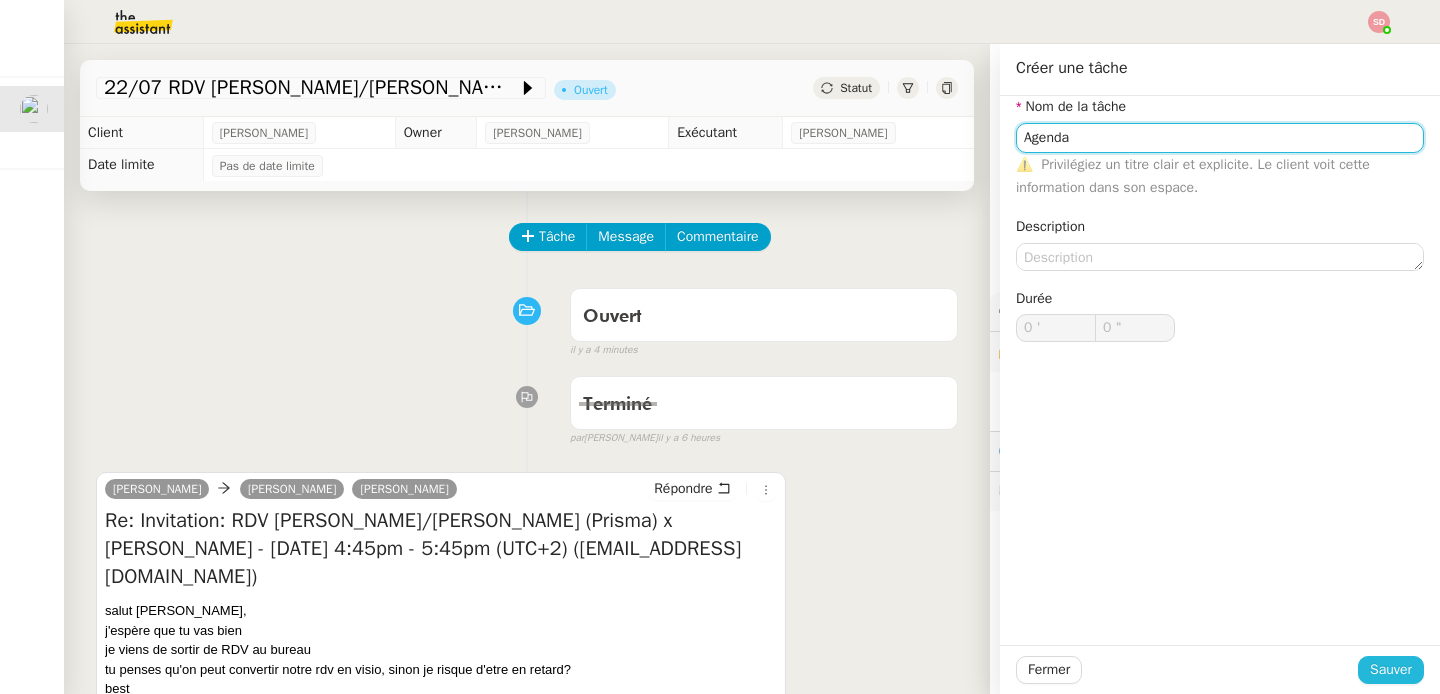 type on "Agenda" 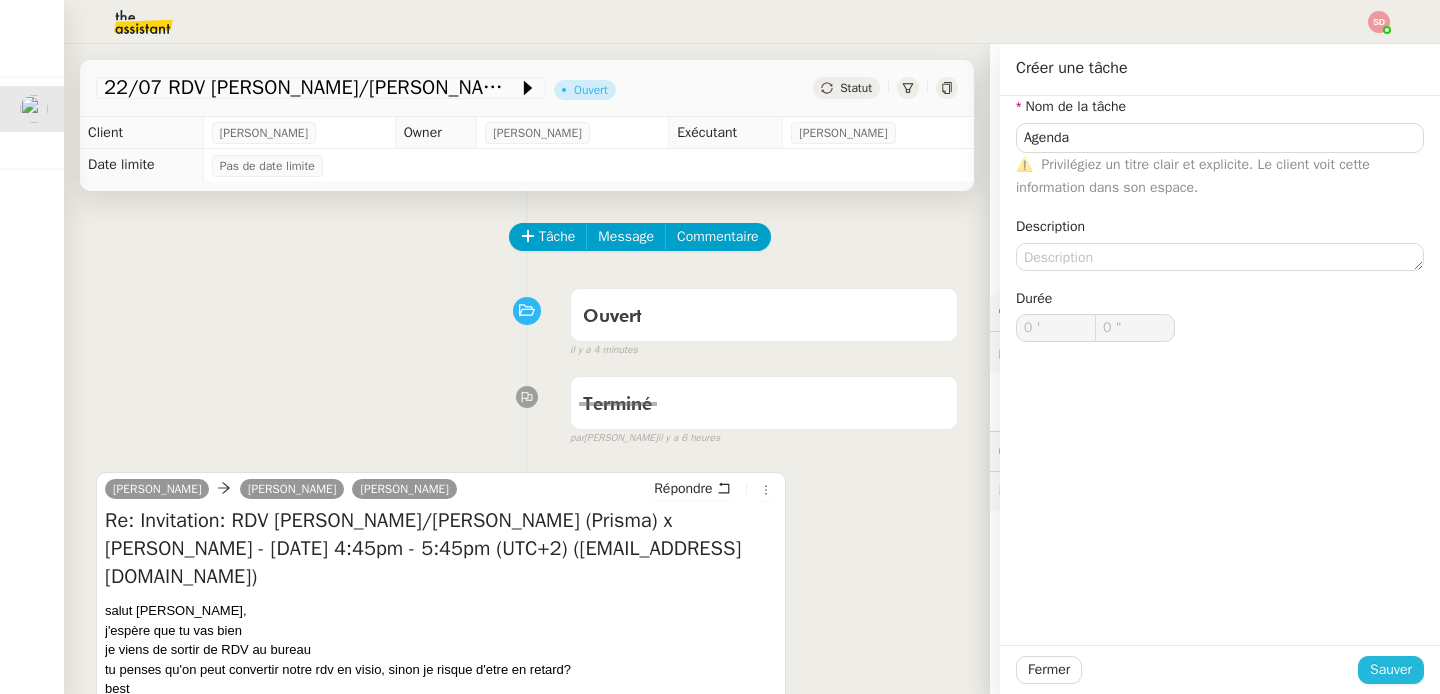 click on "Sauver" 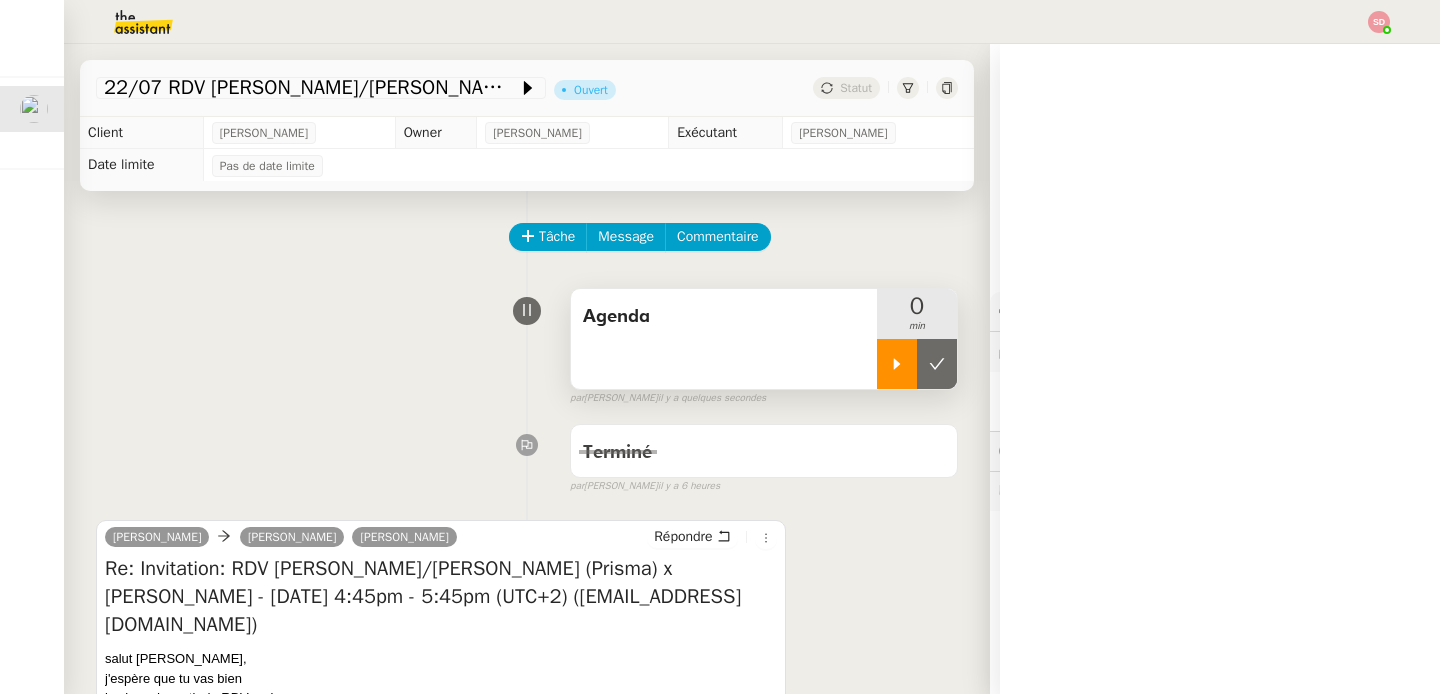 click at bounding box center [897, 364] 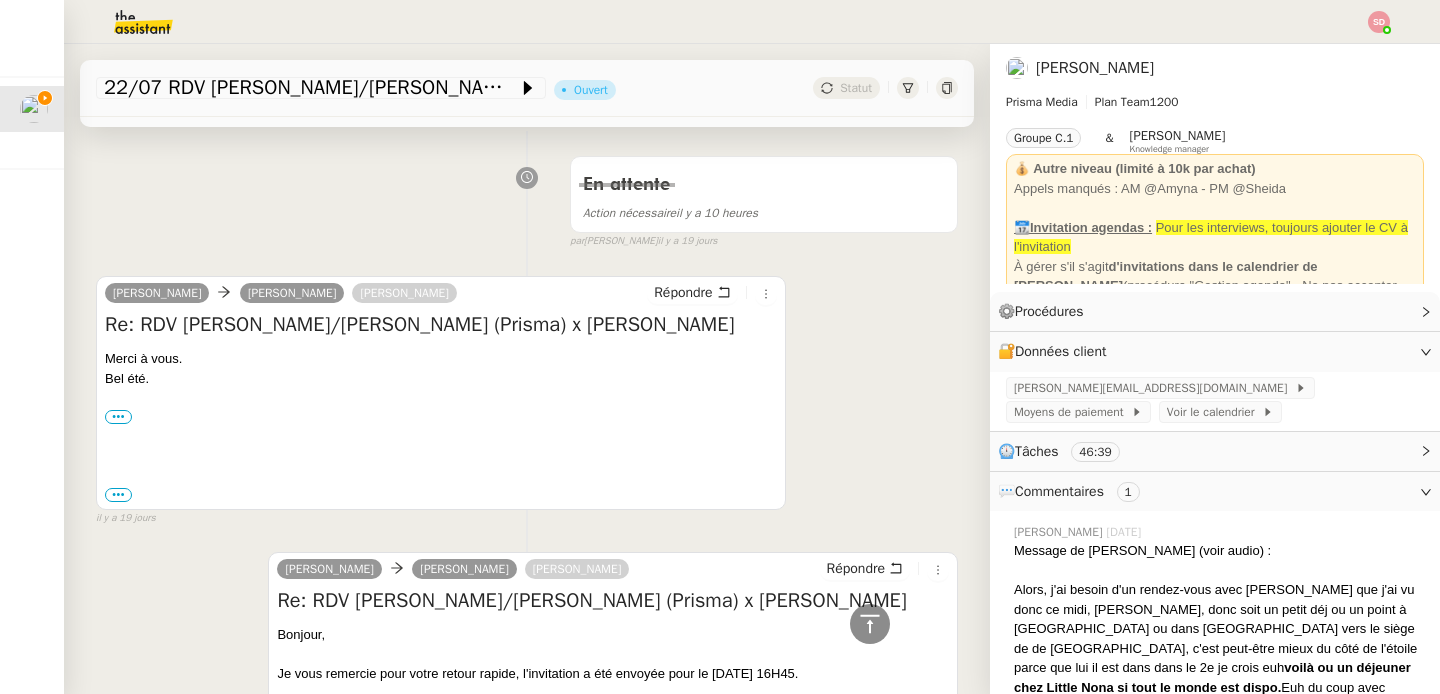 scroll, scrollTop: 309, scrollLeft: 0, axis: vertical 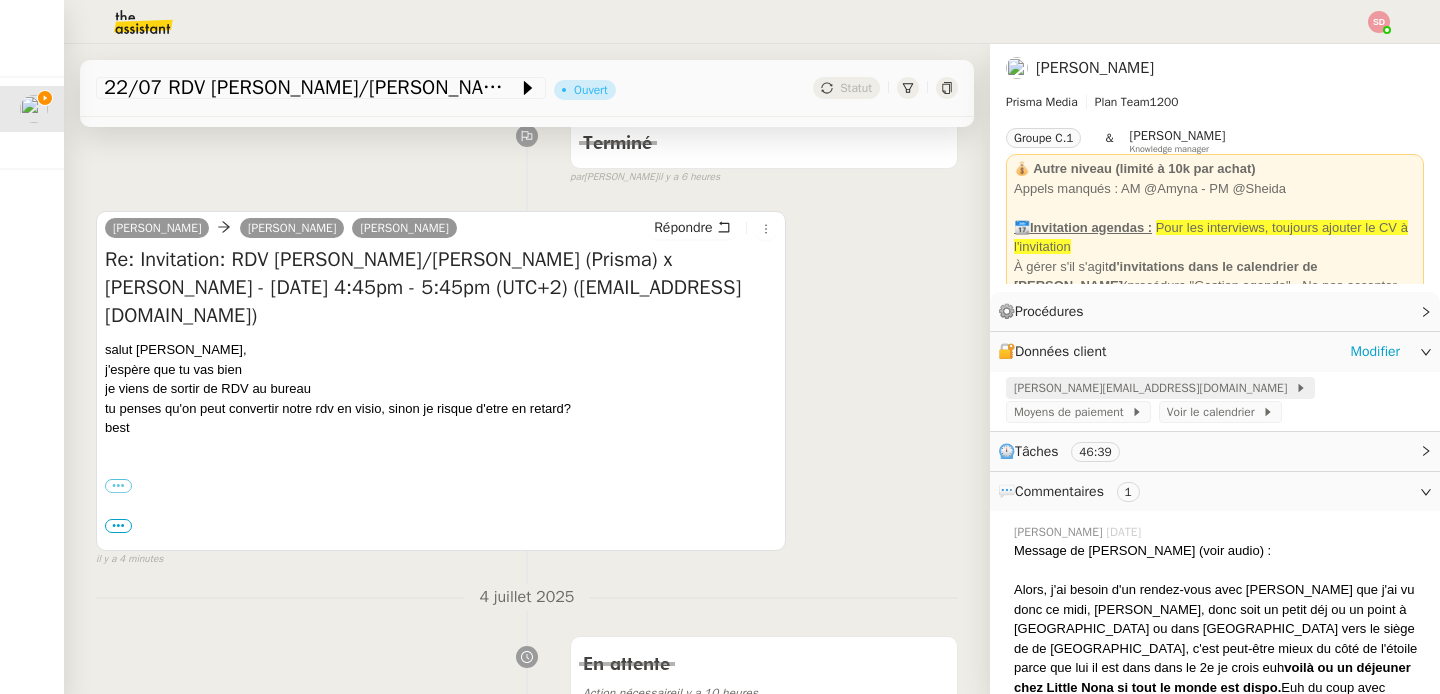 click on "lisa@prismamedia.com" 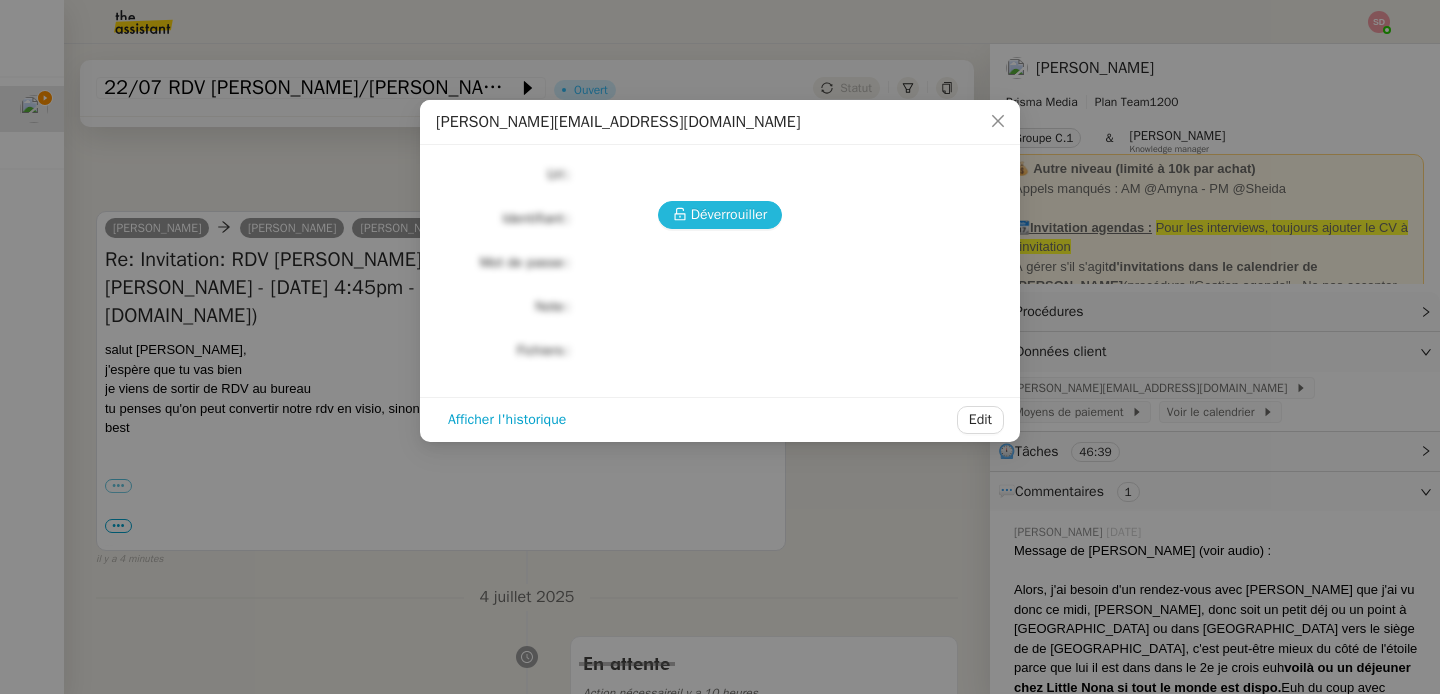click on "Déverrouiller" at bounding box center [729, 214] 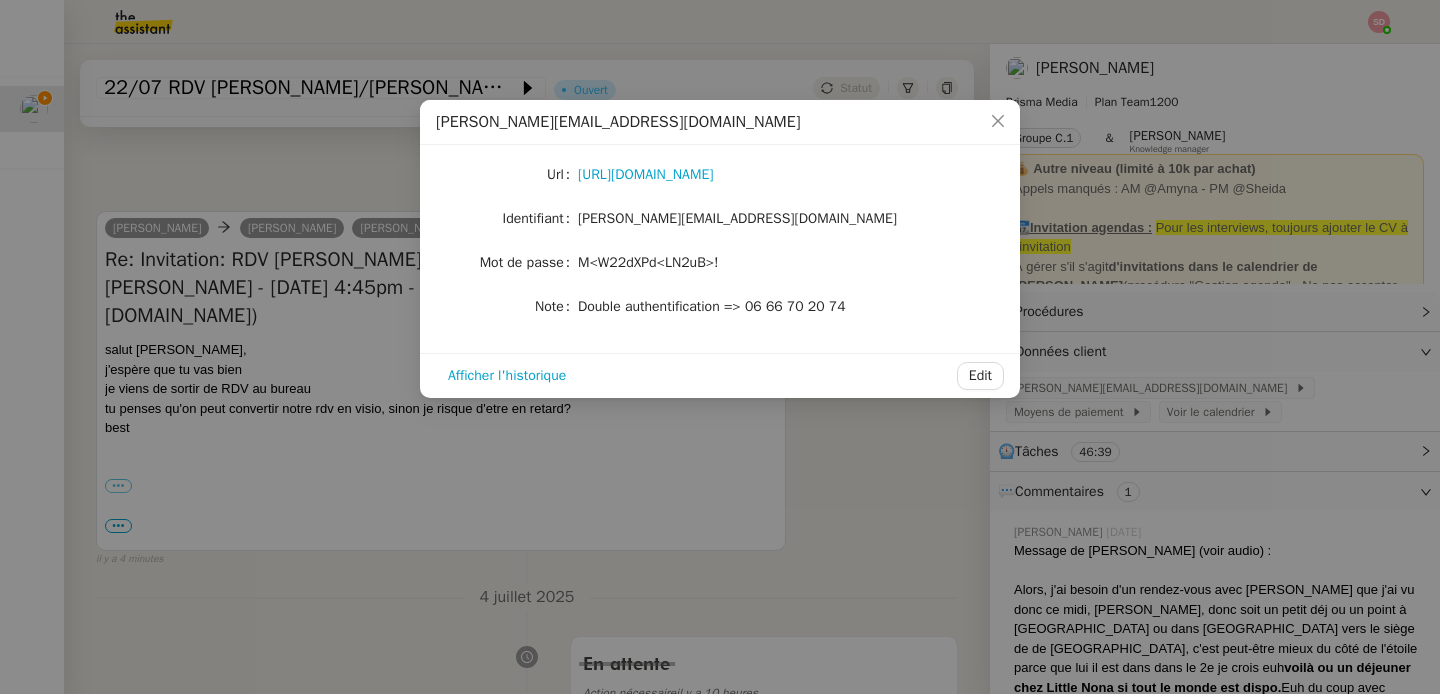click on "M<W22dXPd<LN2uB>!" 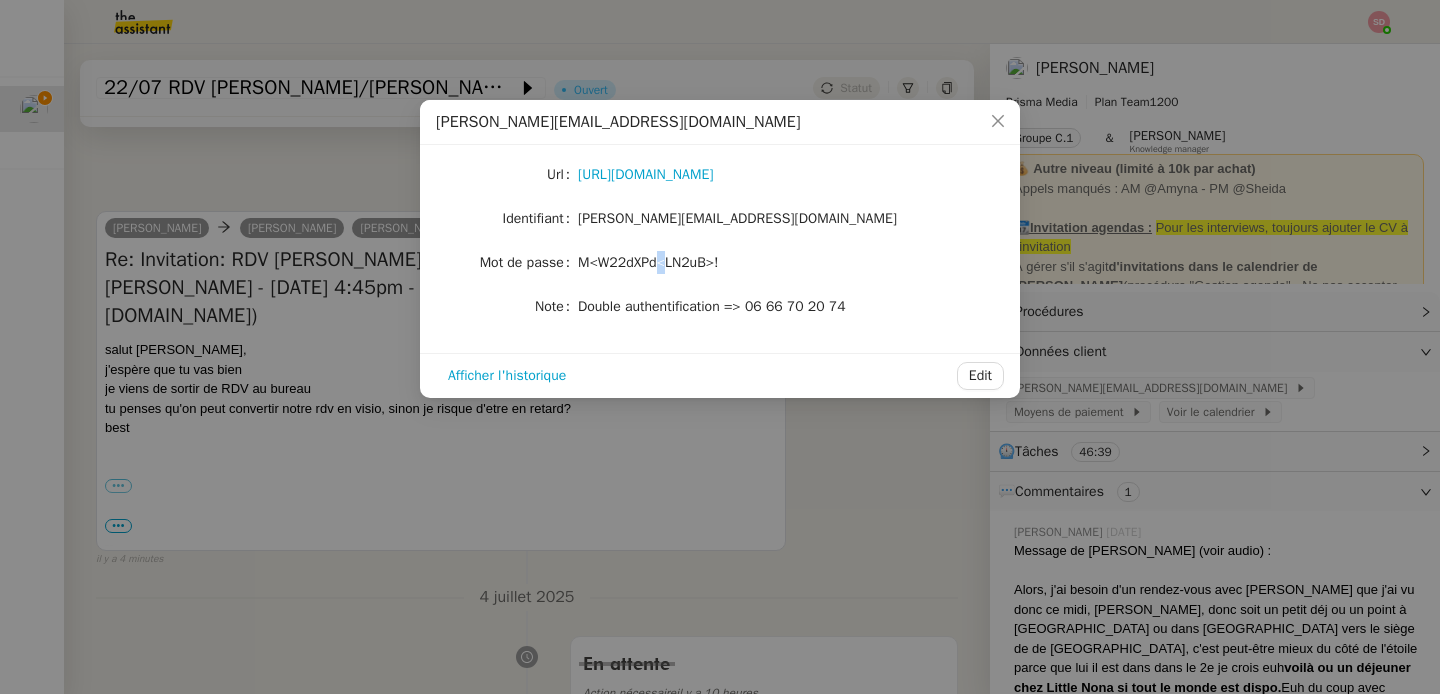click on "M<W22dXPd<LN2uB>!" 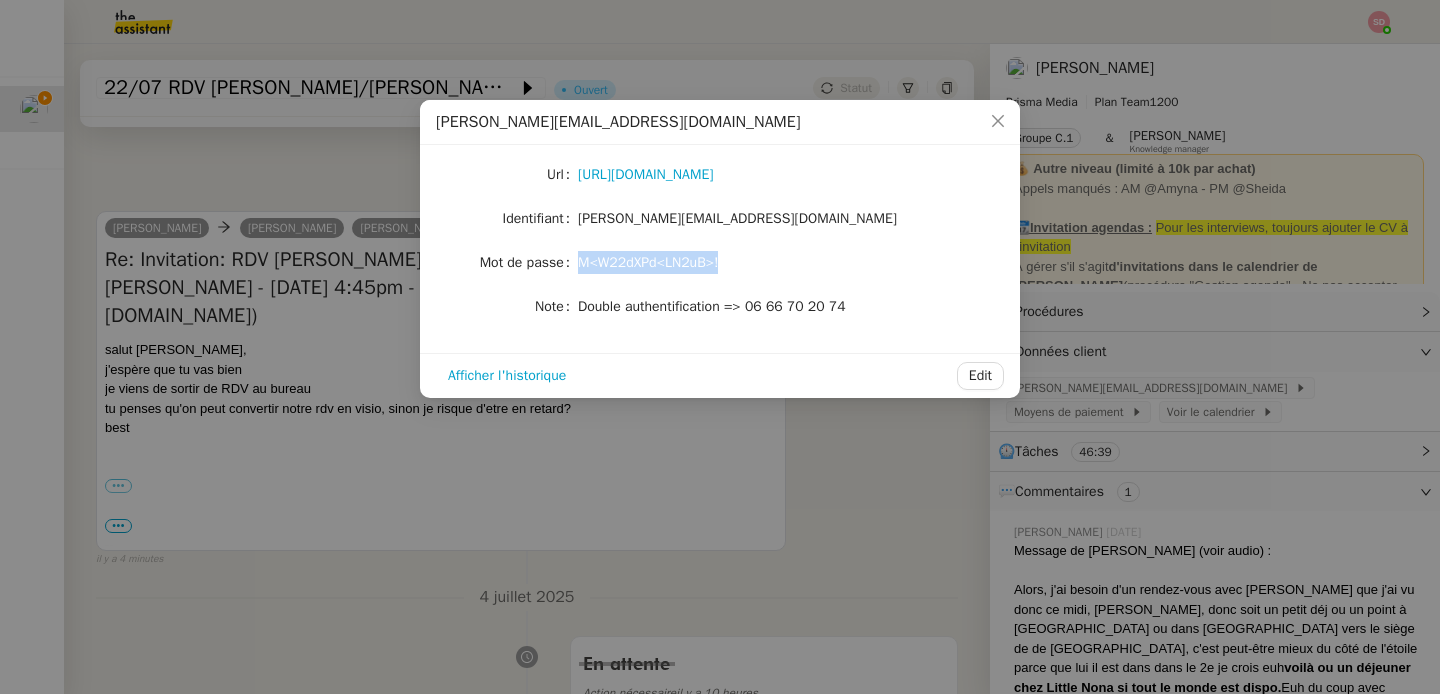 click on "M<W22dXPd<LN2uB>!" 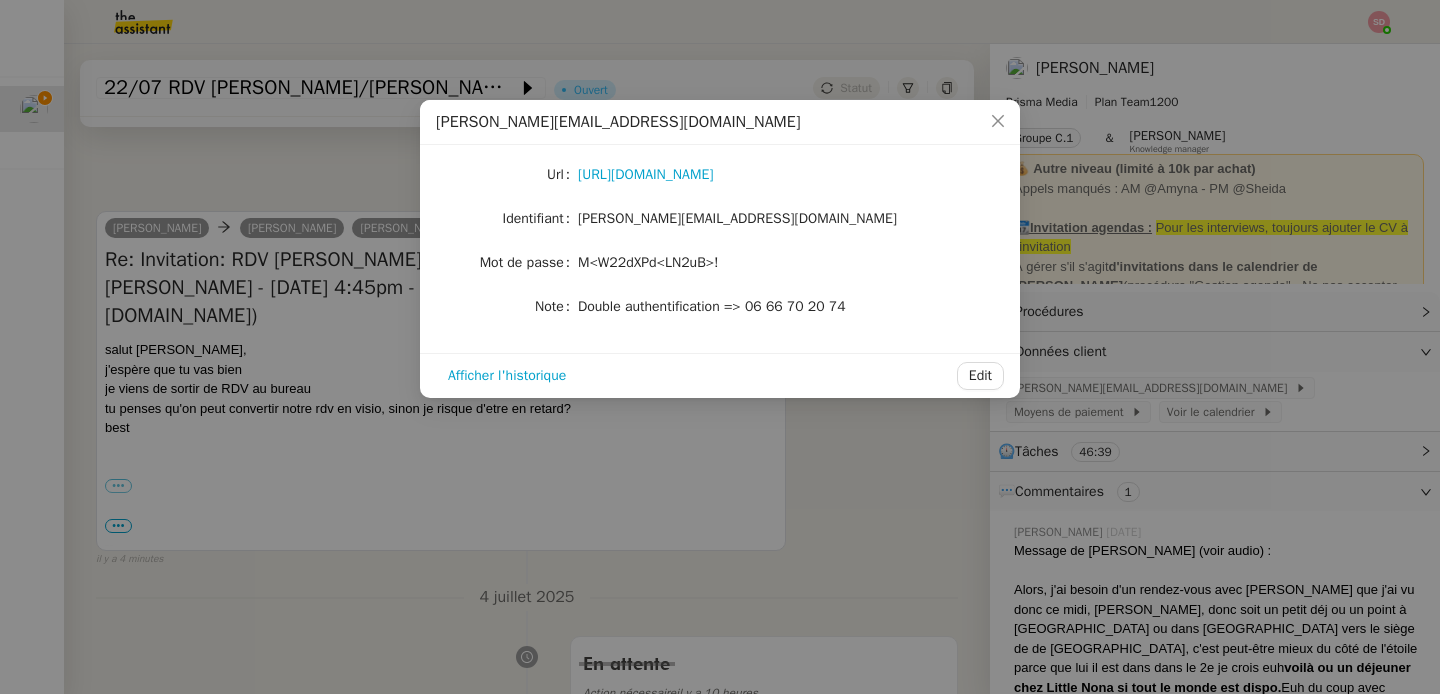 click on "lisa@prismamedia.com Url https://mail.google.com/mail/u/1/#inbox    Identifiant lisa@prismamedia.com Mot de passe M<W22dXPd<LN2uB>! Note Double authentification => 06 66 70 20 74
Afficher l'historique Edit" at bounding box center (720, 347) 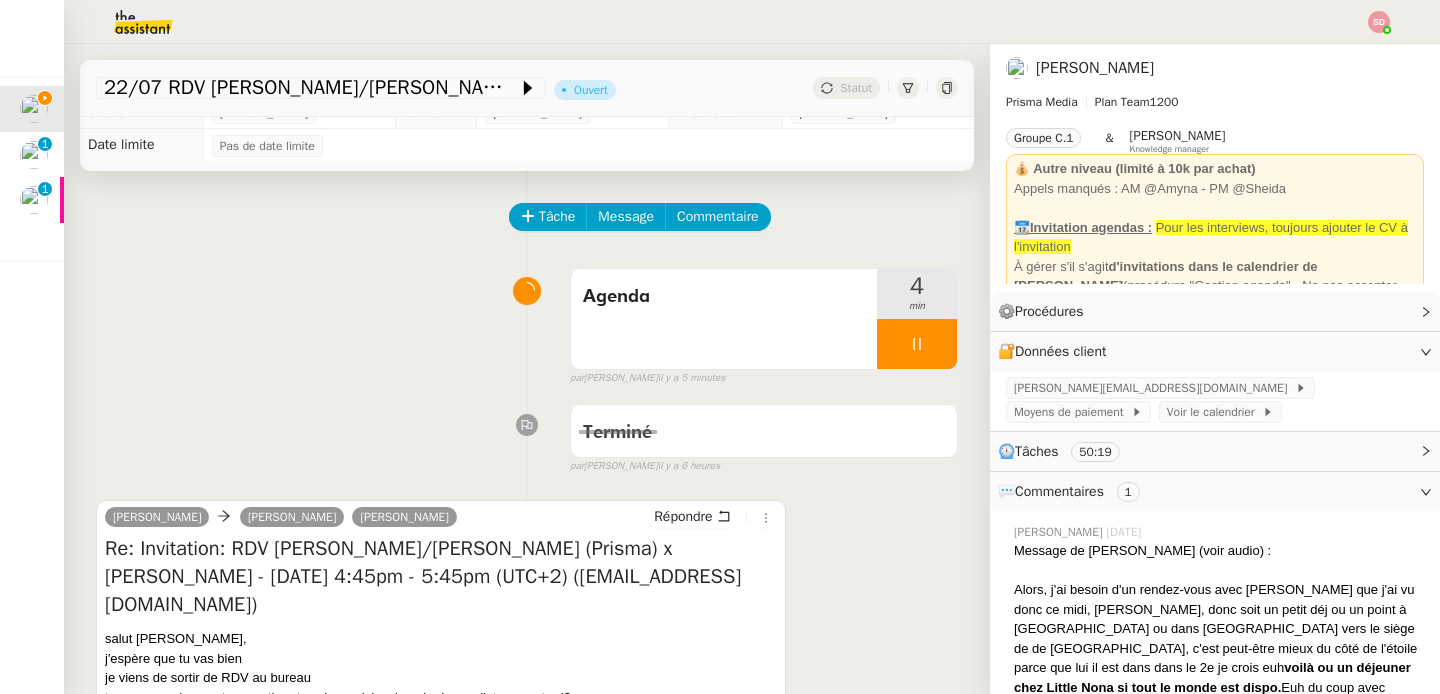 scroll, scrollTop: 19, scrollLeft: 0, axis: vertical 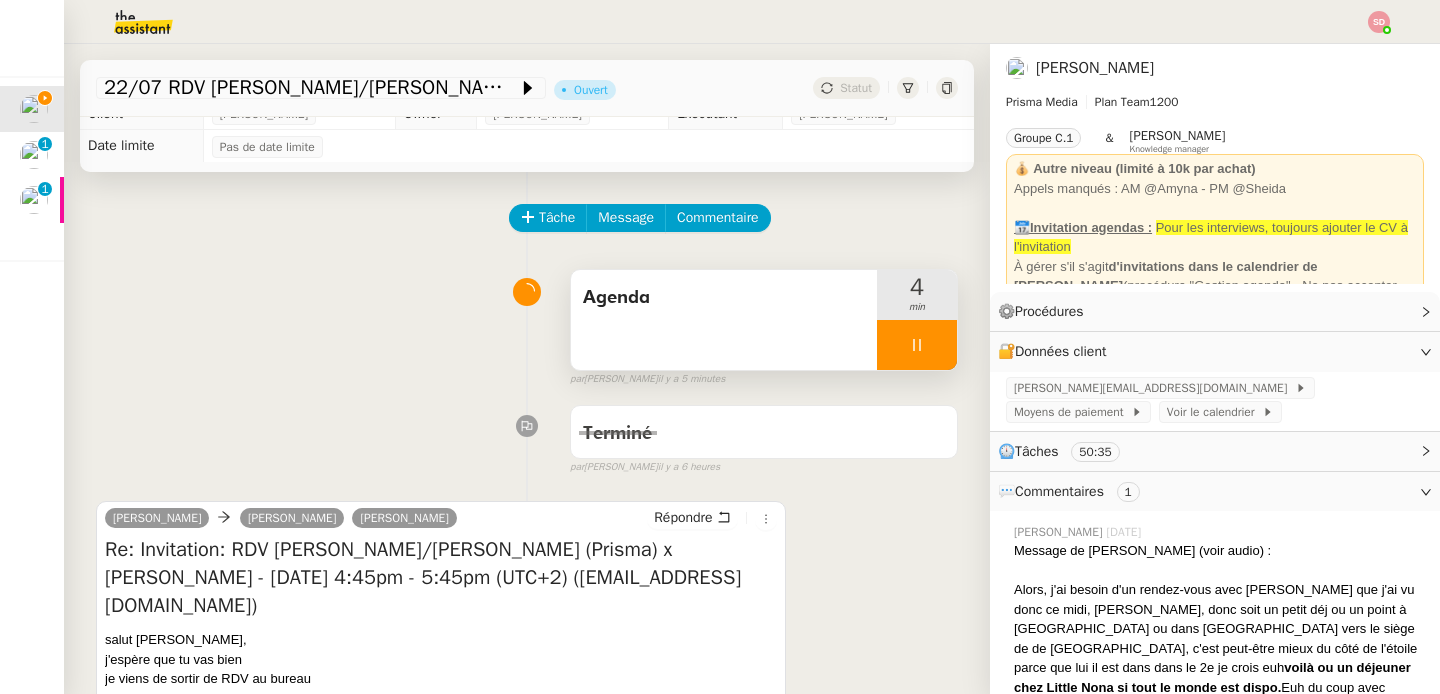 click at bounding box center [917, 345] 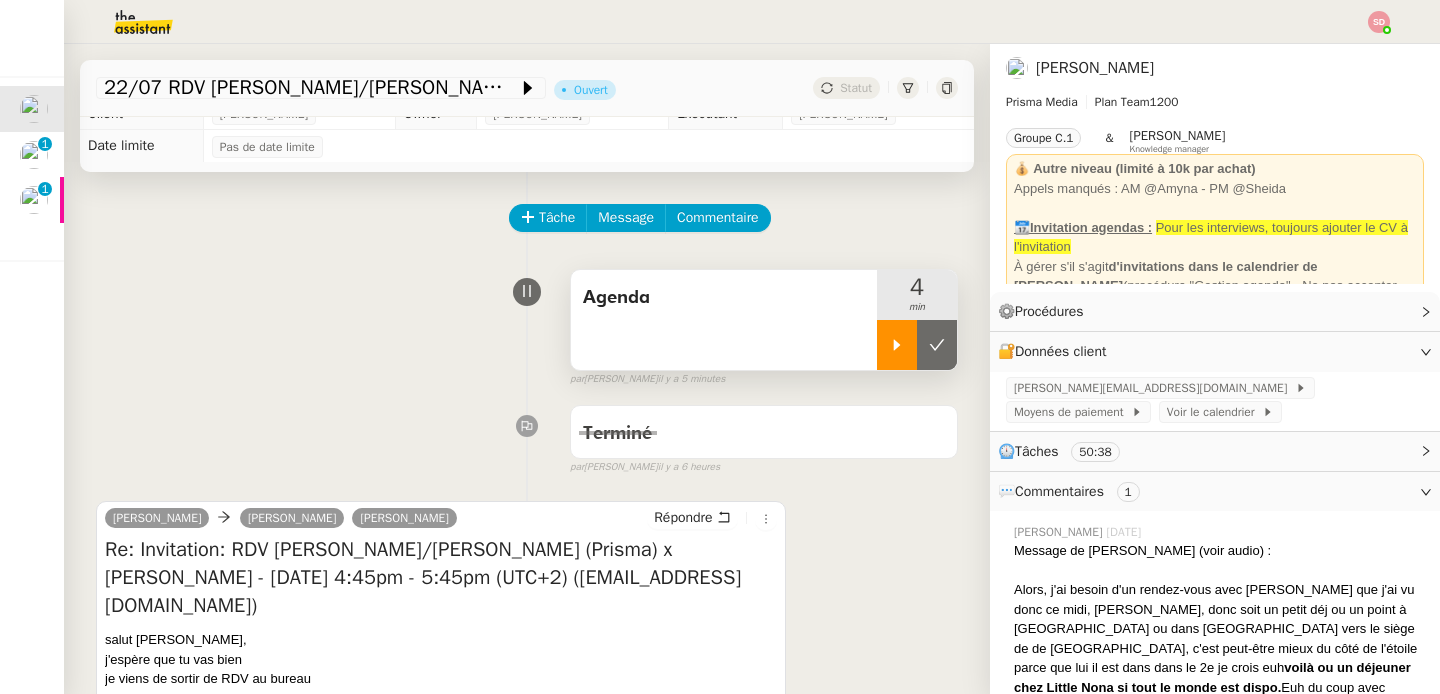 click at bounding box center [897, 345] 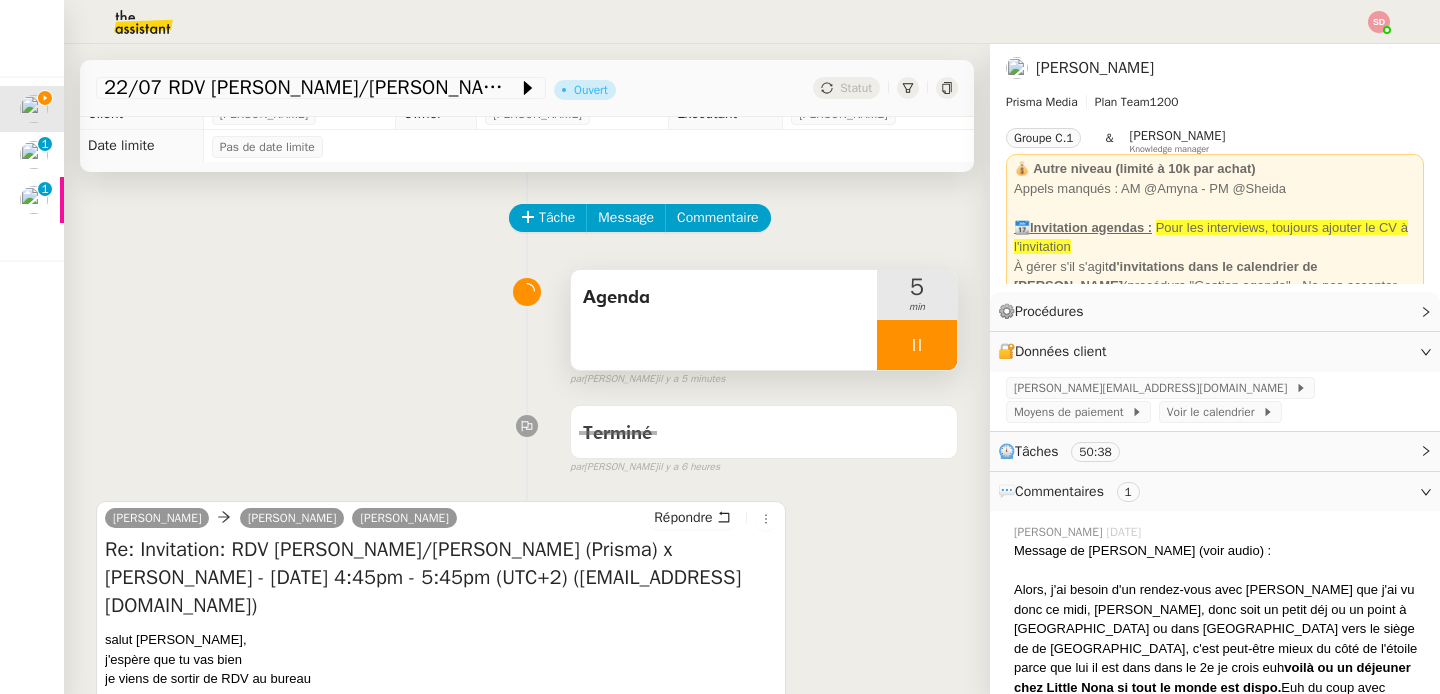 click at bounding box center [917, 345] 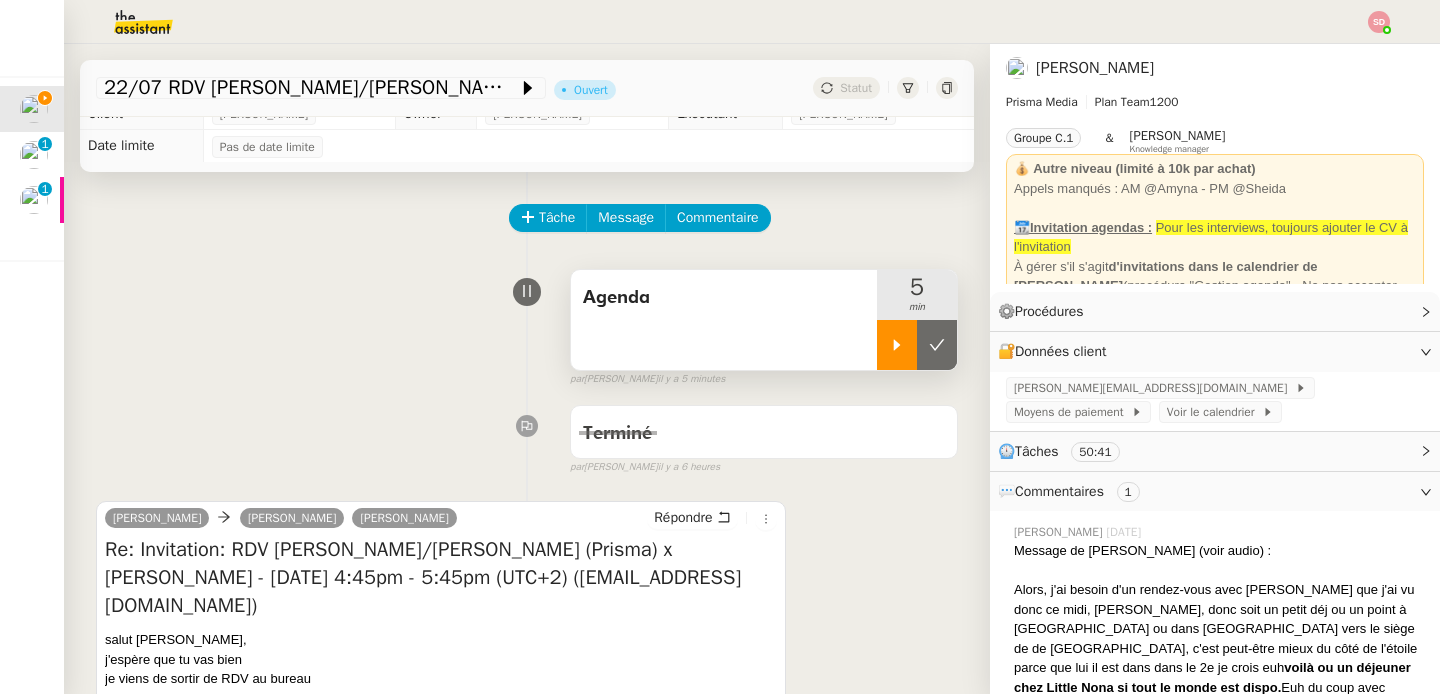 click 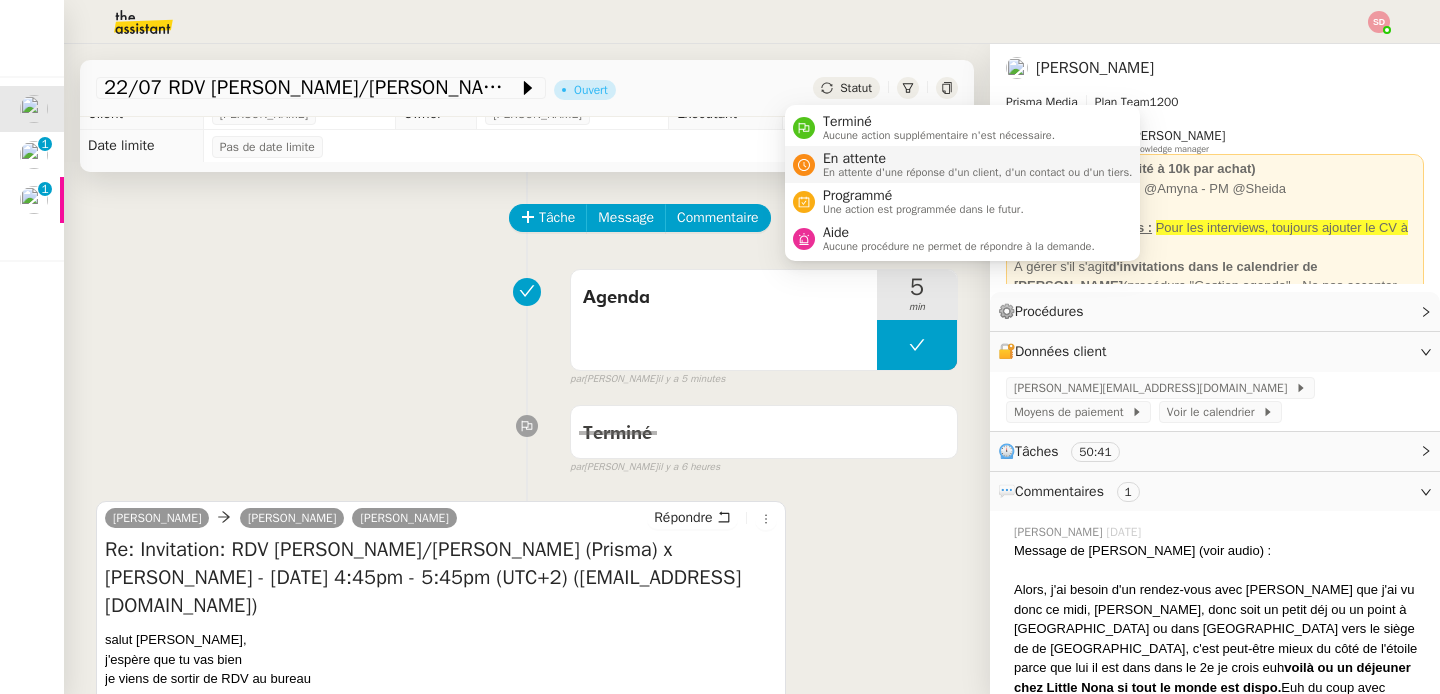 click on "En attente d'une réponse d'un client, d'un contact ou d'un tiers." at bounding box center (978, 172) 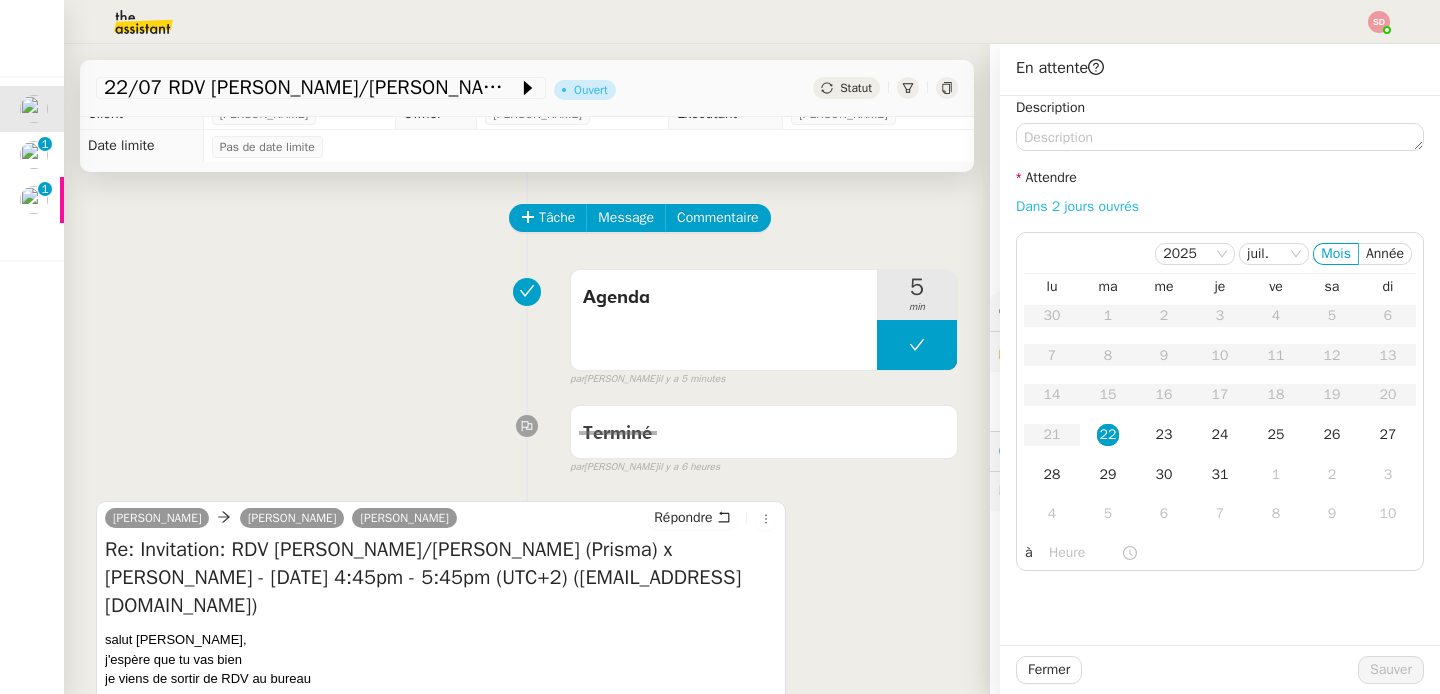 click on "Dans 2 jours ouvrés" 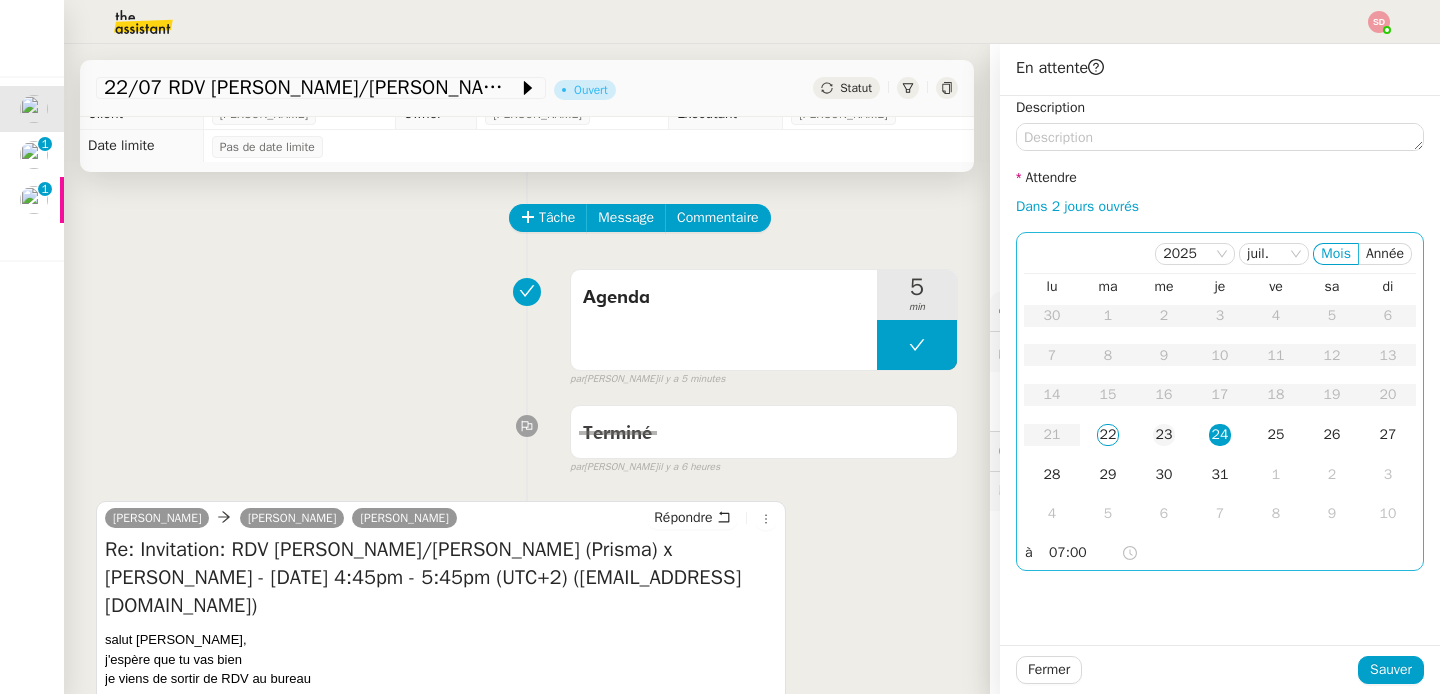 click on "23" 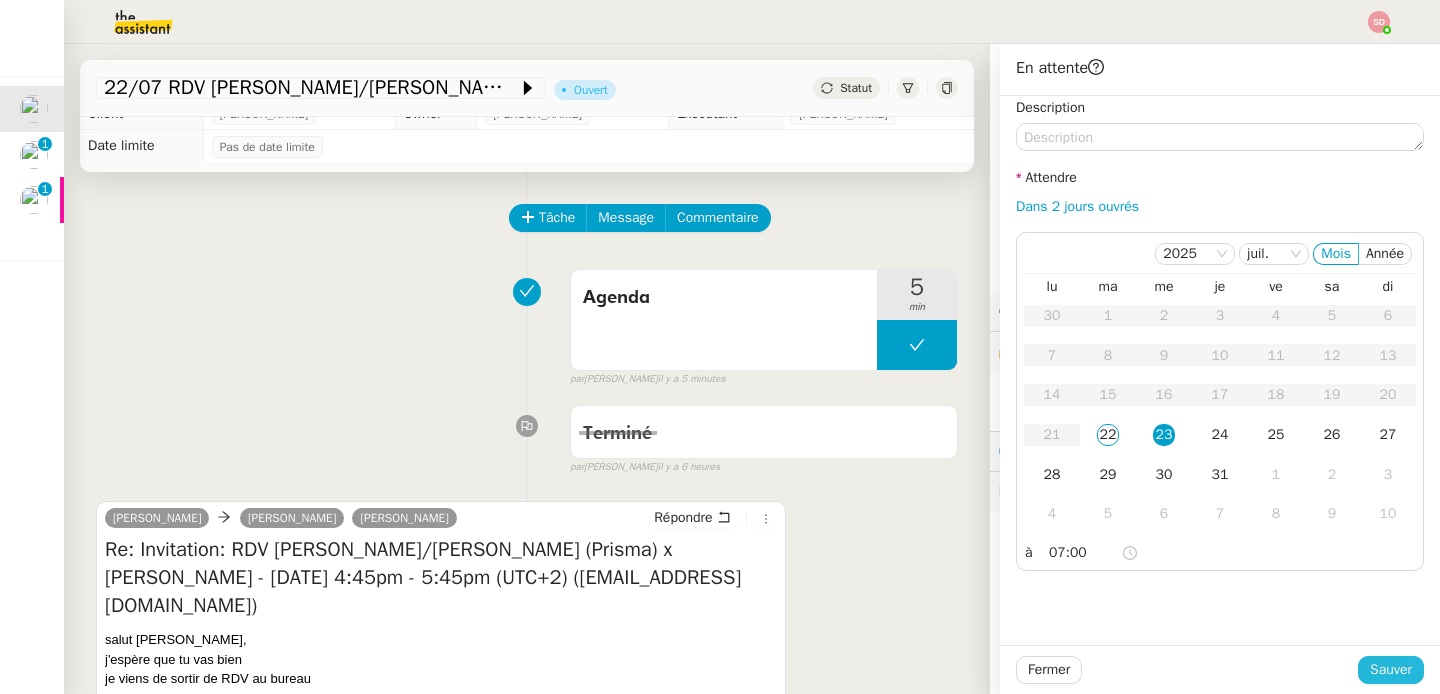 click on "Sauver" 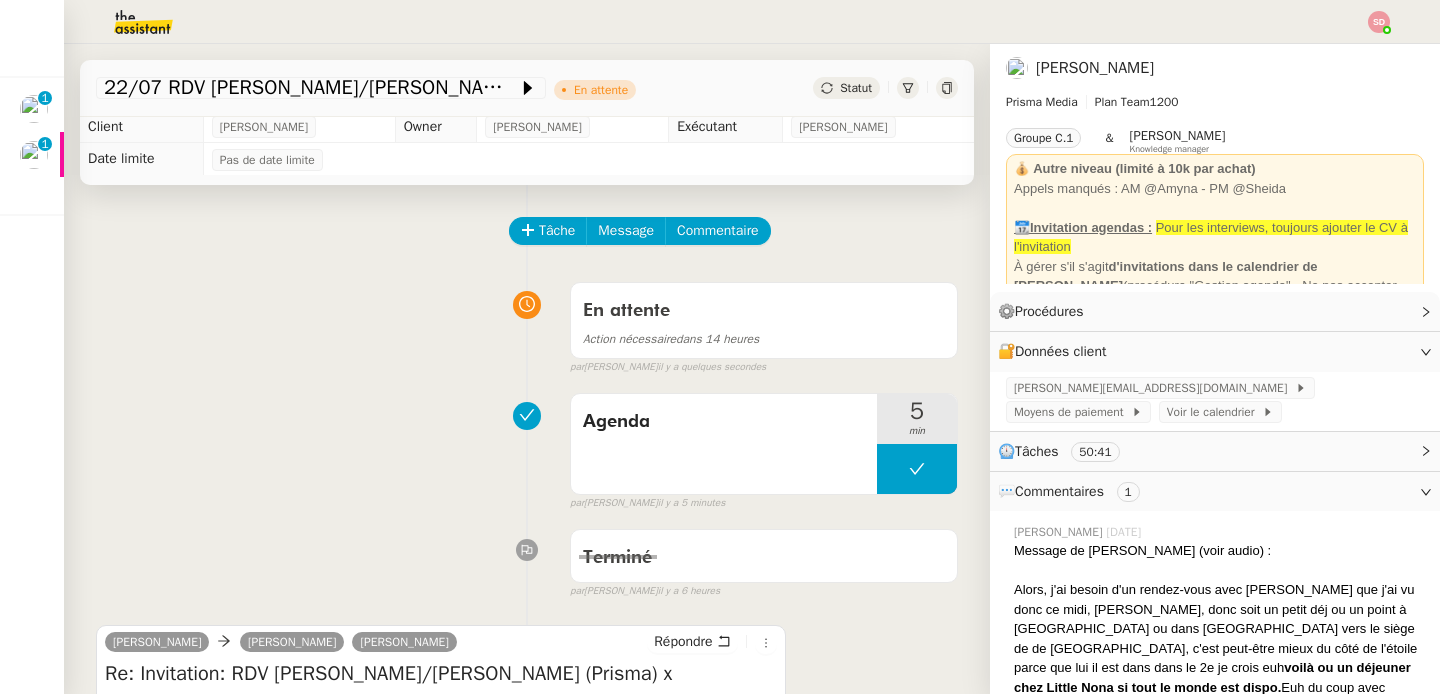 scroll, scrollTop: 0, scrollLeft: 0, axis: both 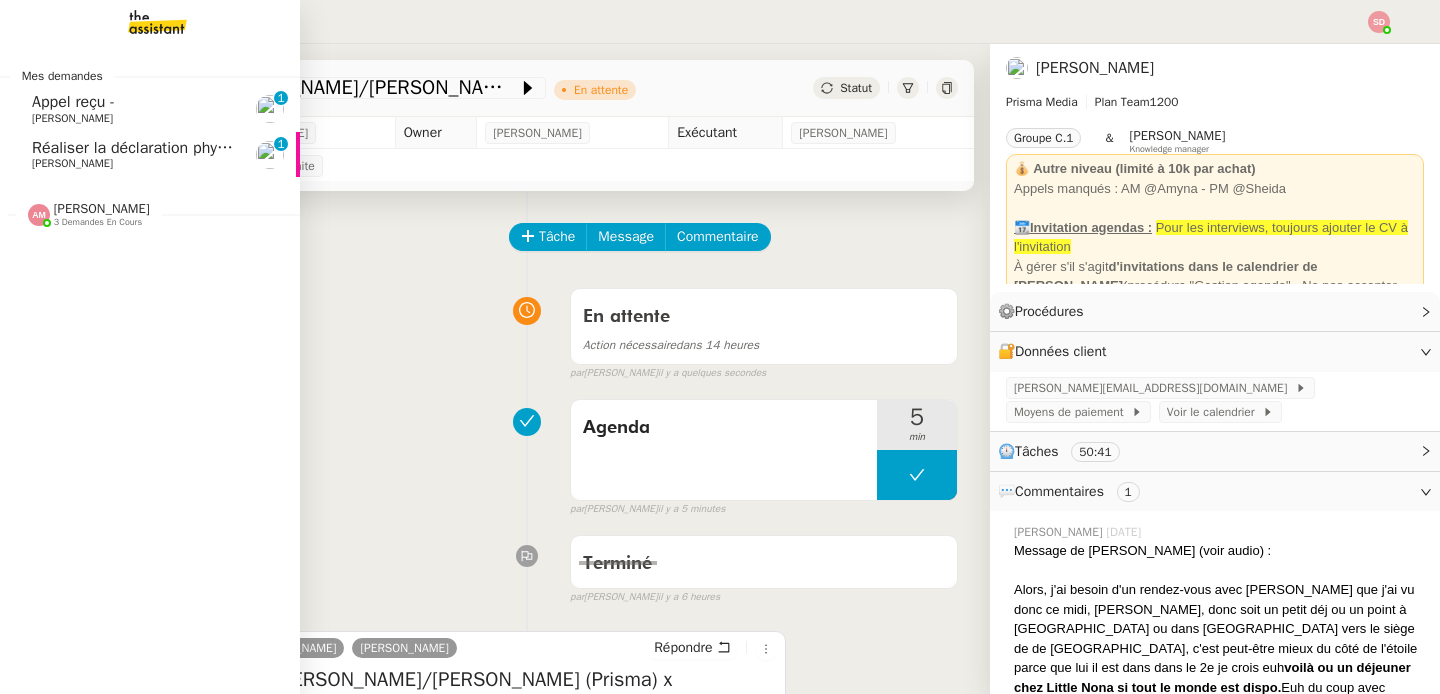 click on "Appel reçu -" 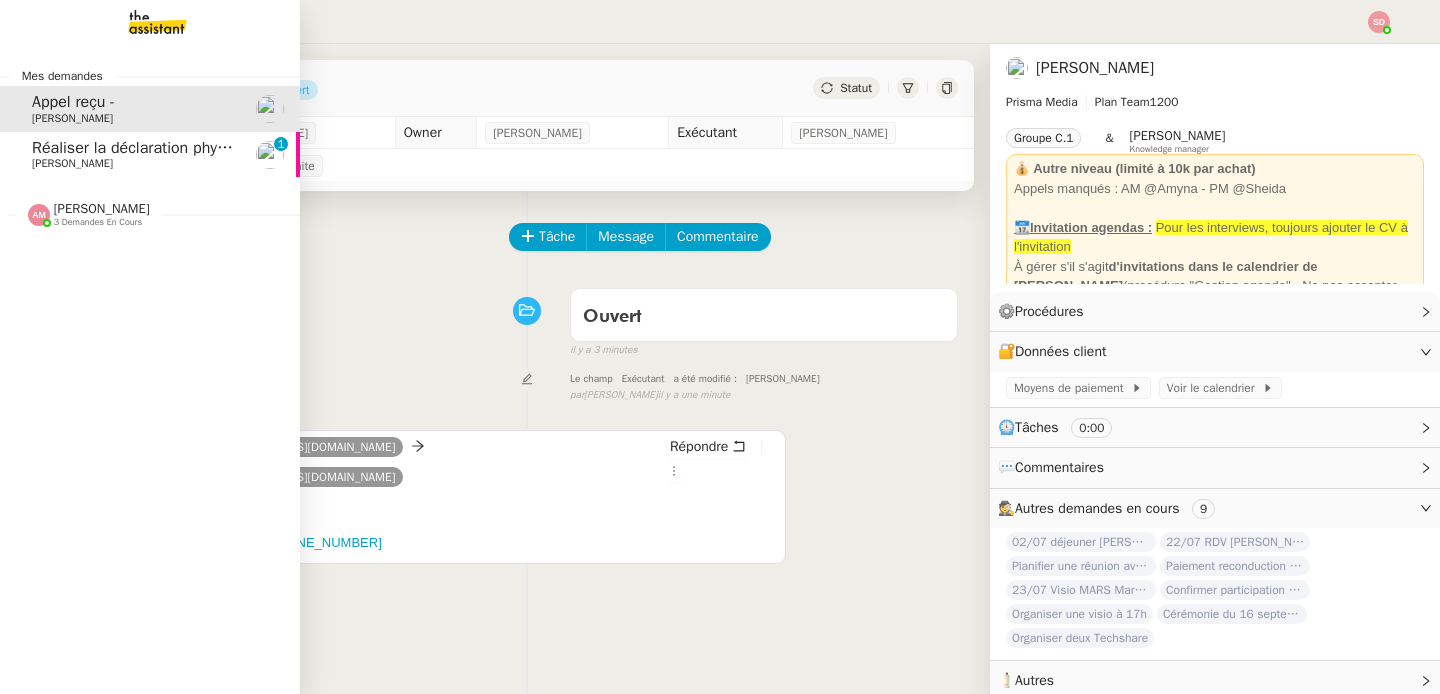 click on "Réaliser la déclaration phytosanitaire 2024" 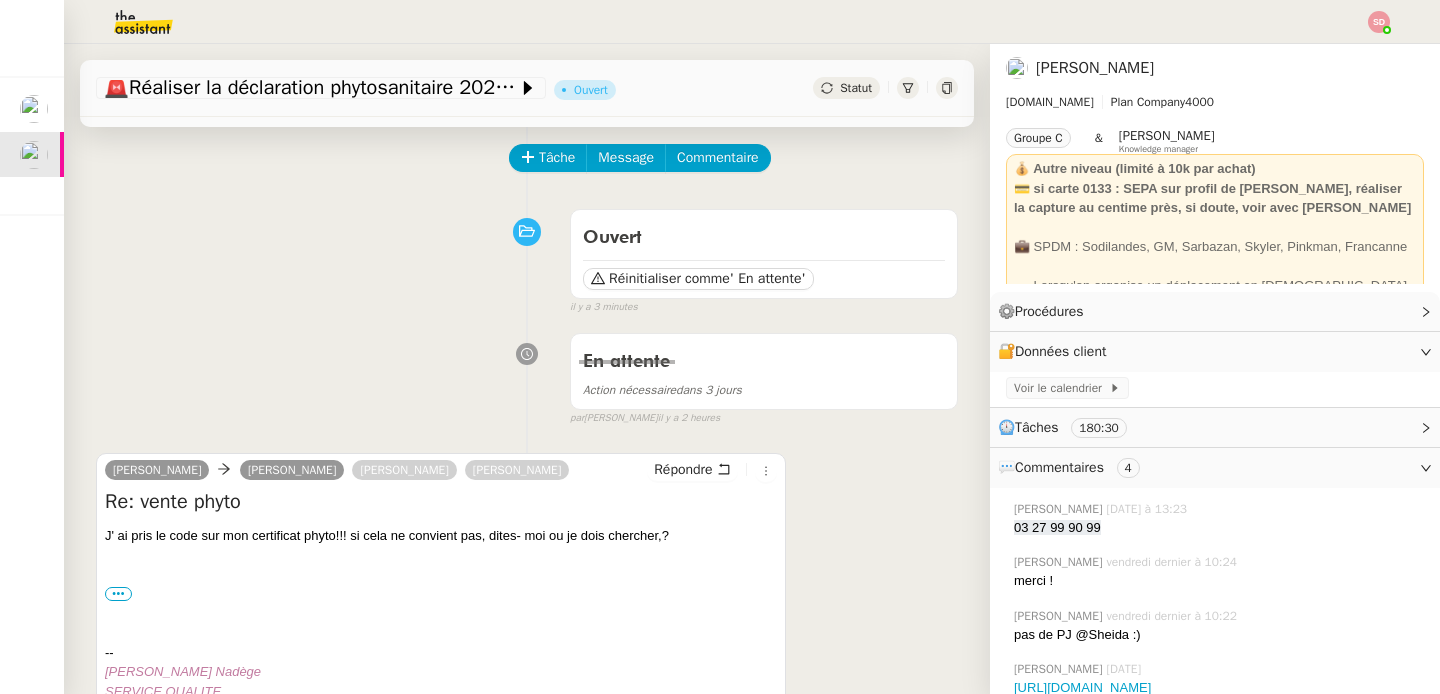 scroll, scrollTop: 340, scrollLeft: 0, axis: vertical 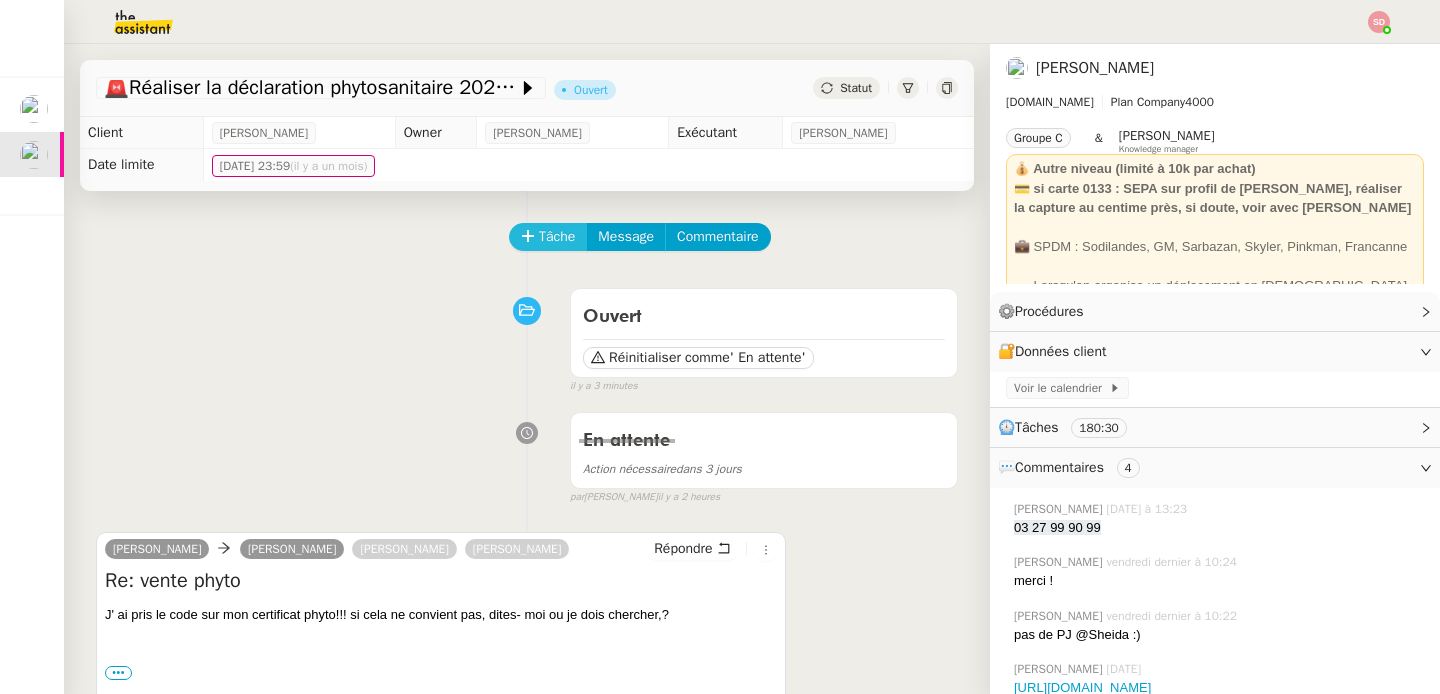 click on "Tâche" 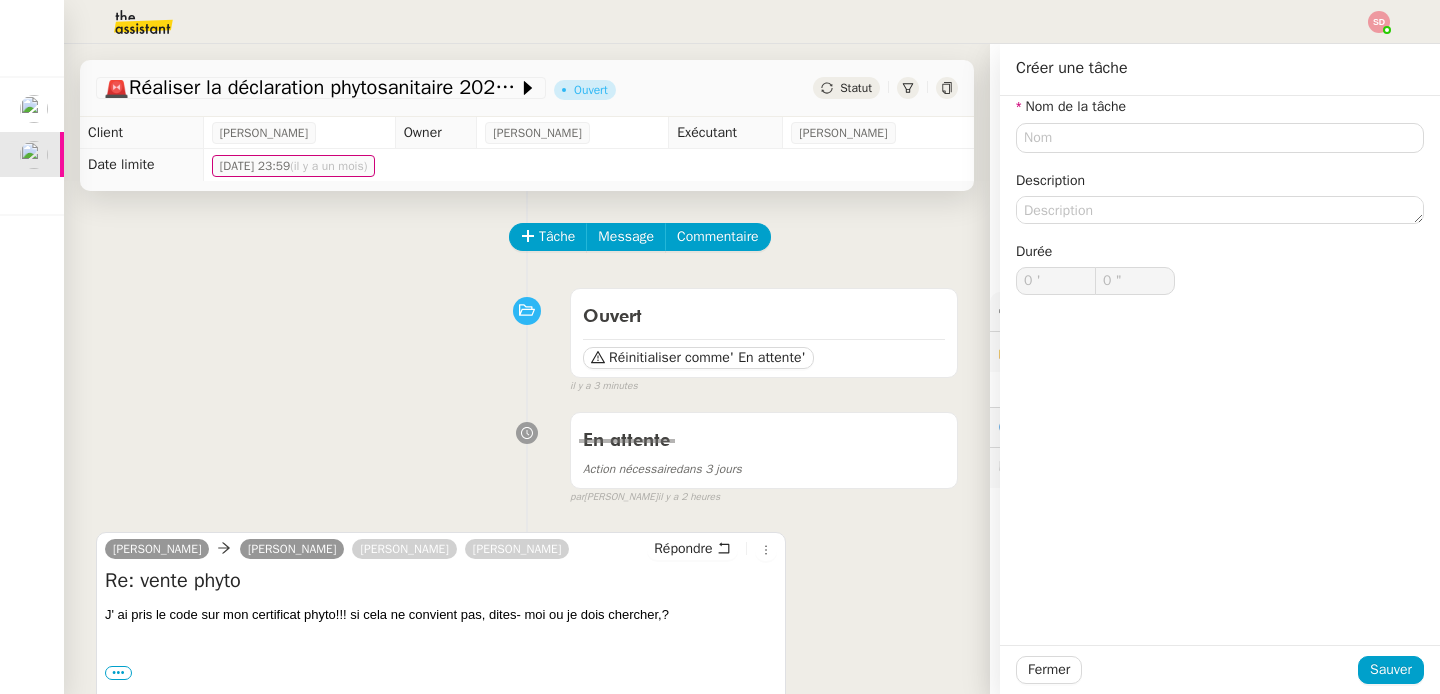 click on "Tâche Message Commentaire" 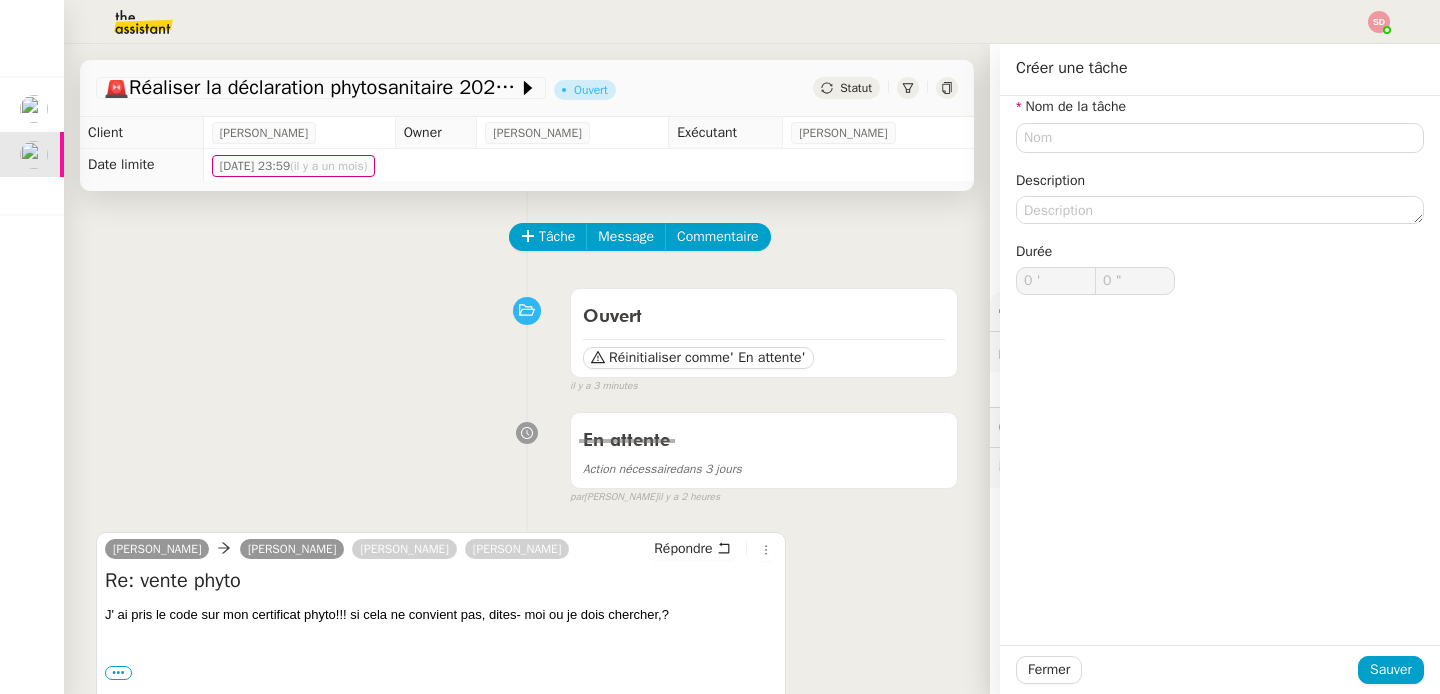 scroll, scrollTop: 0, scrollLeft: 0, axis: both 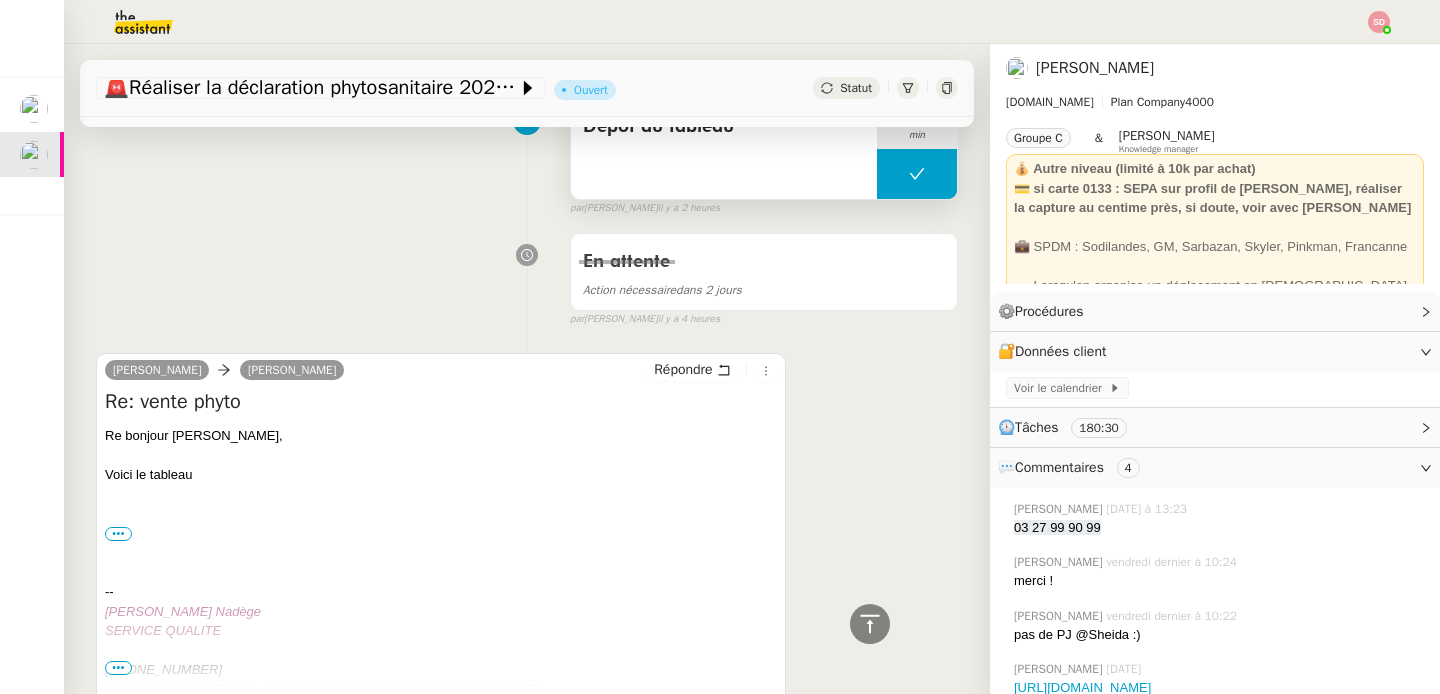 click at bounding box center [917, 174] 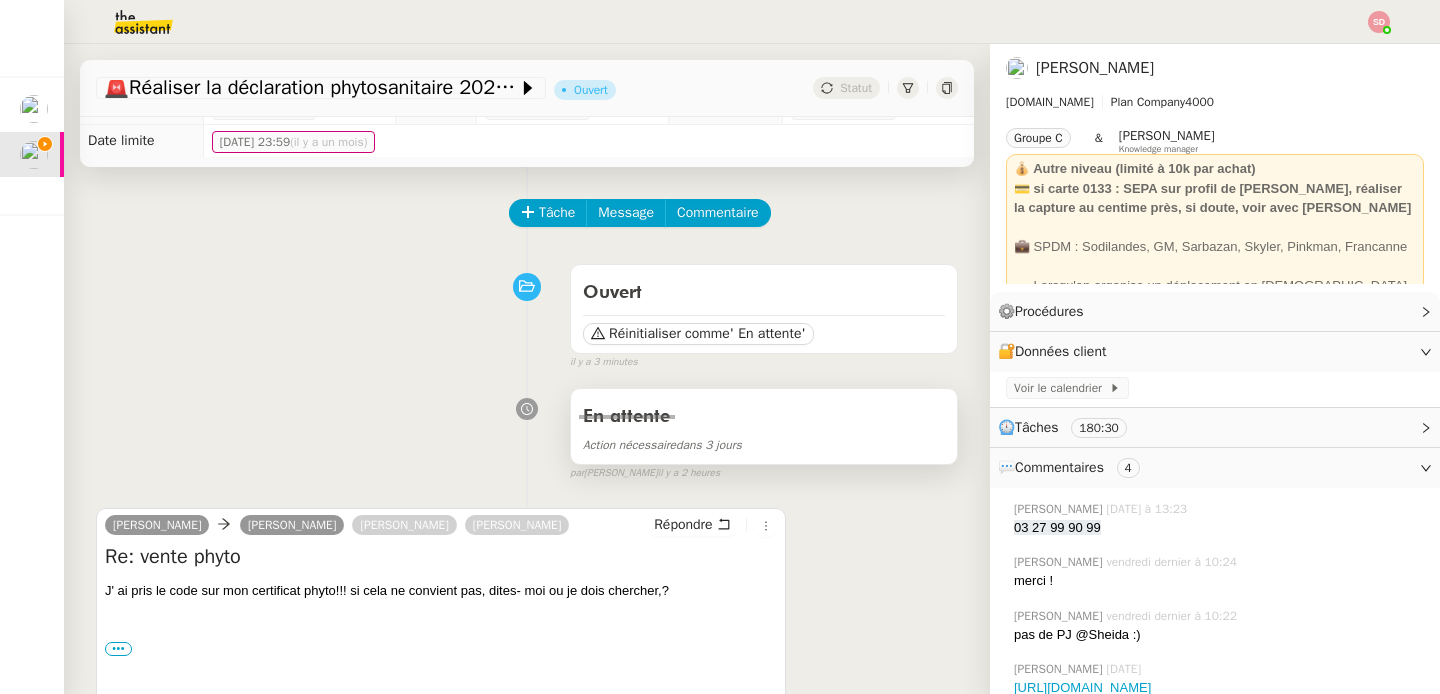 scroll, scrollTop: 0, scrollLeft: 0, axis: both 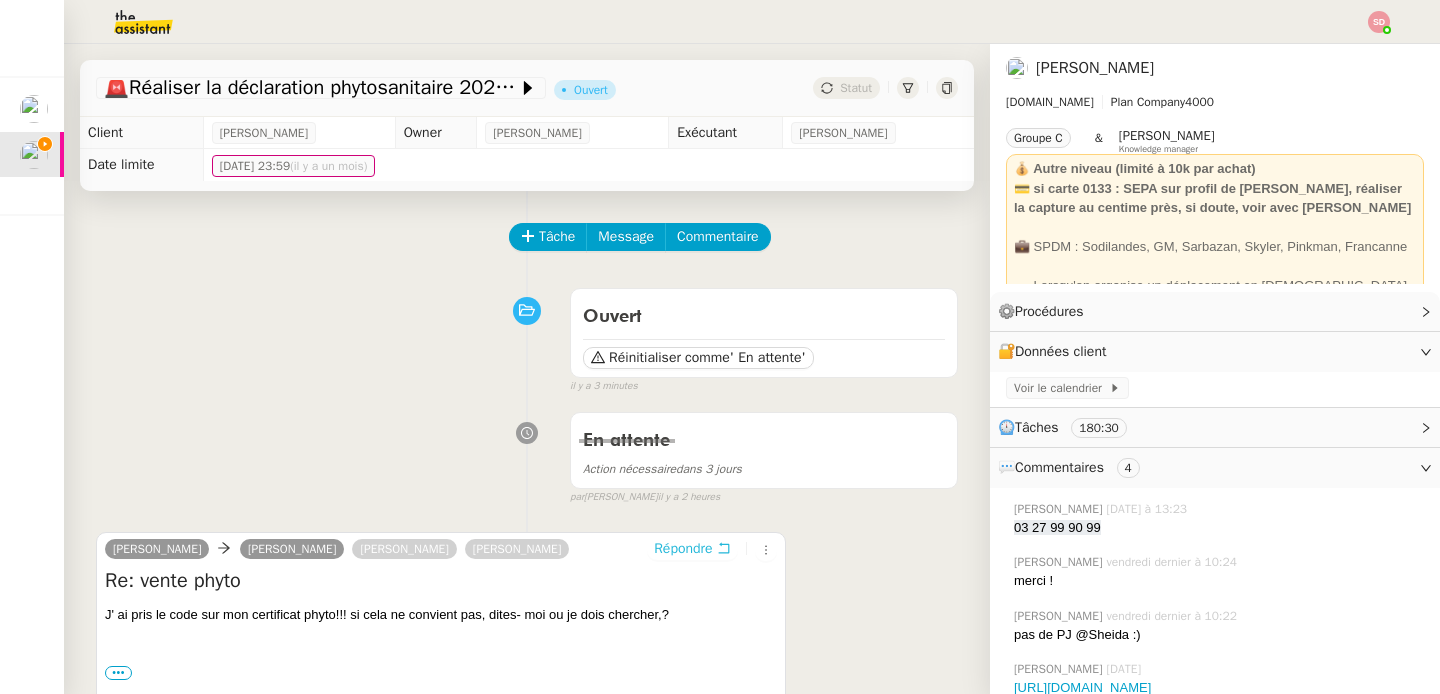 click on "Répondre" at bounding box center [683, 549] 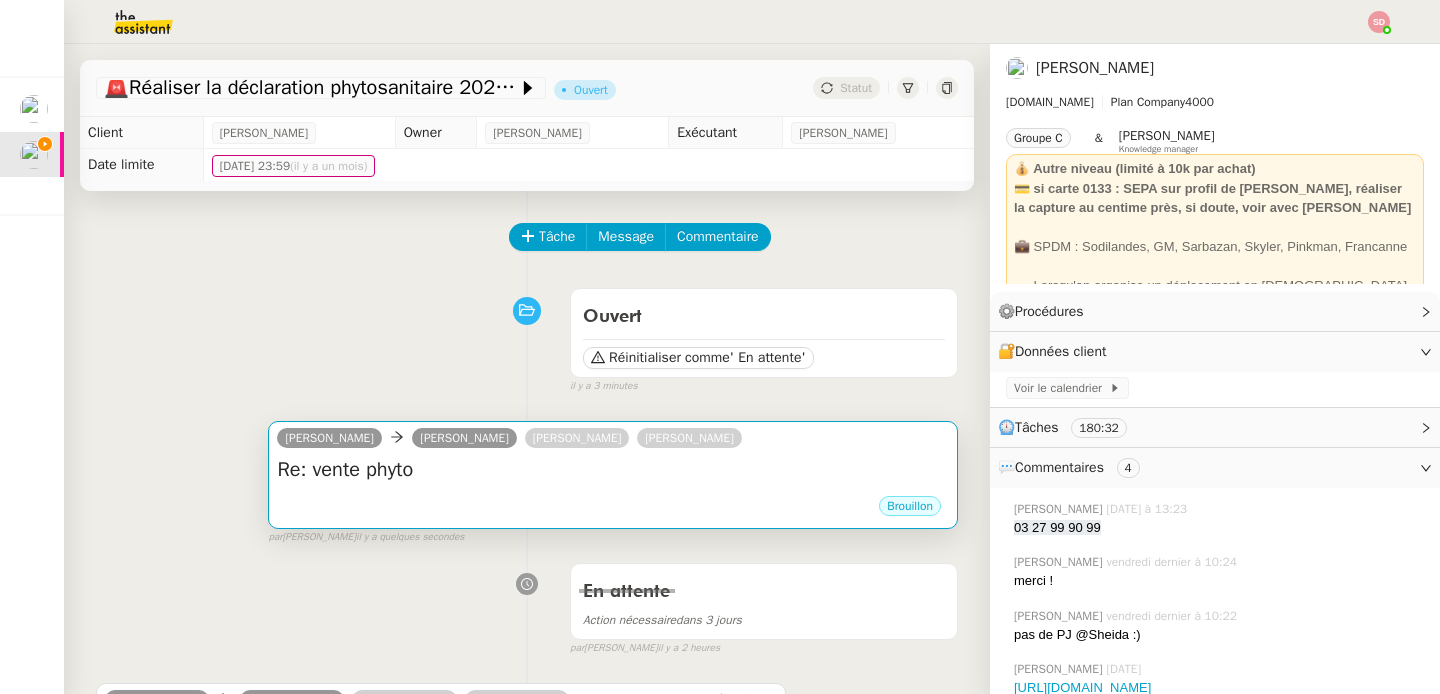 click on "Brouillon" at bounding box center [613, 509] 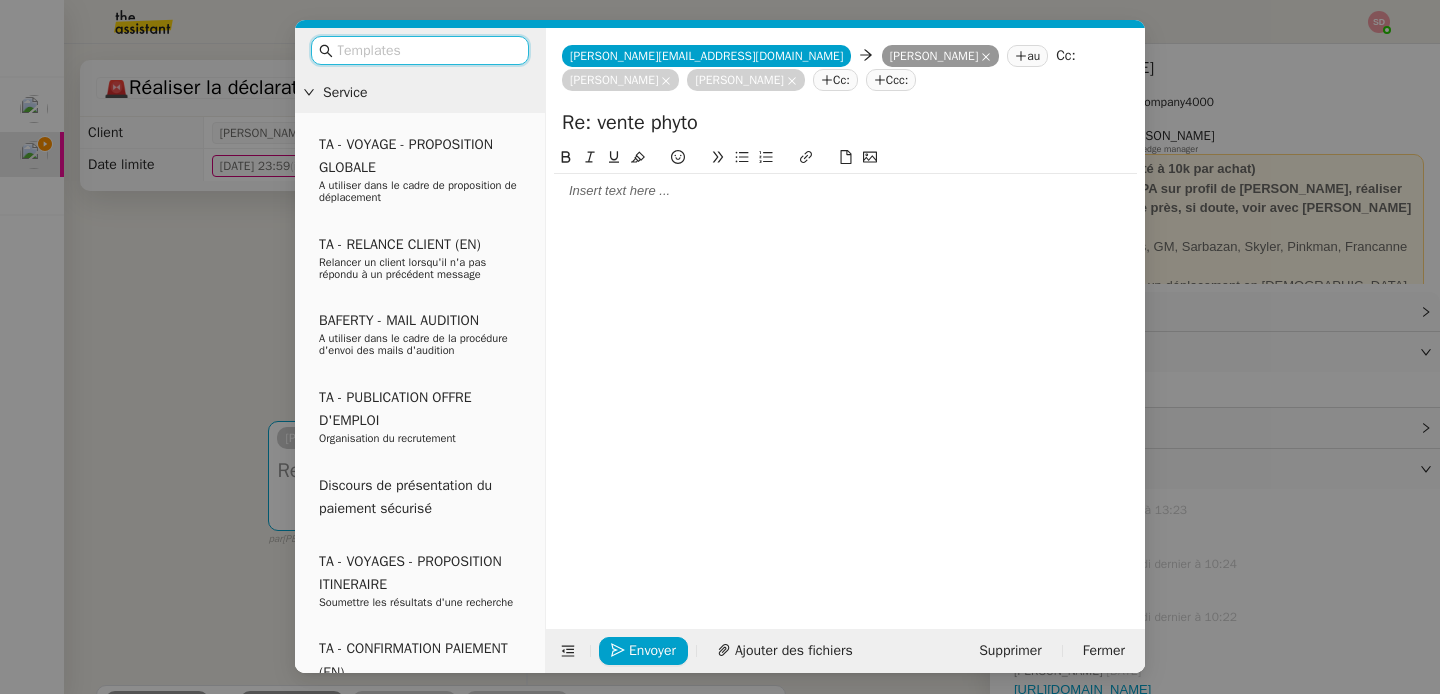 click 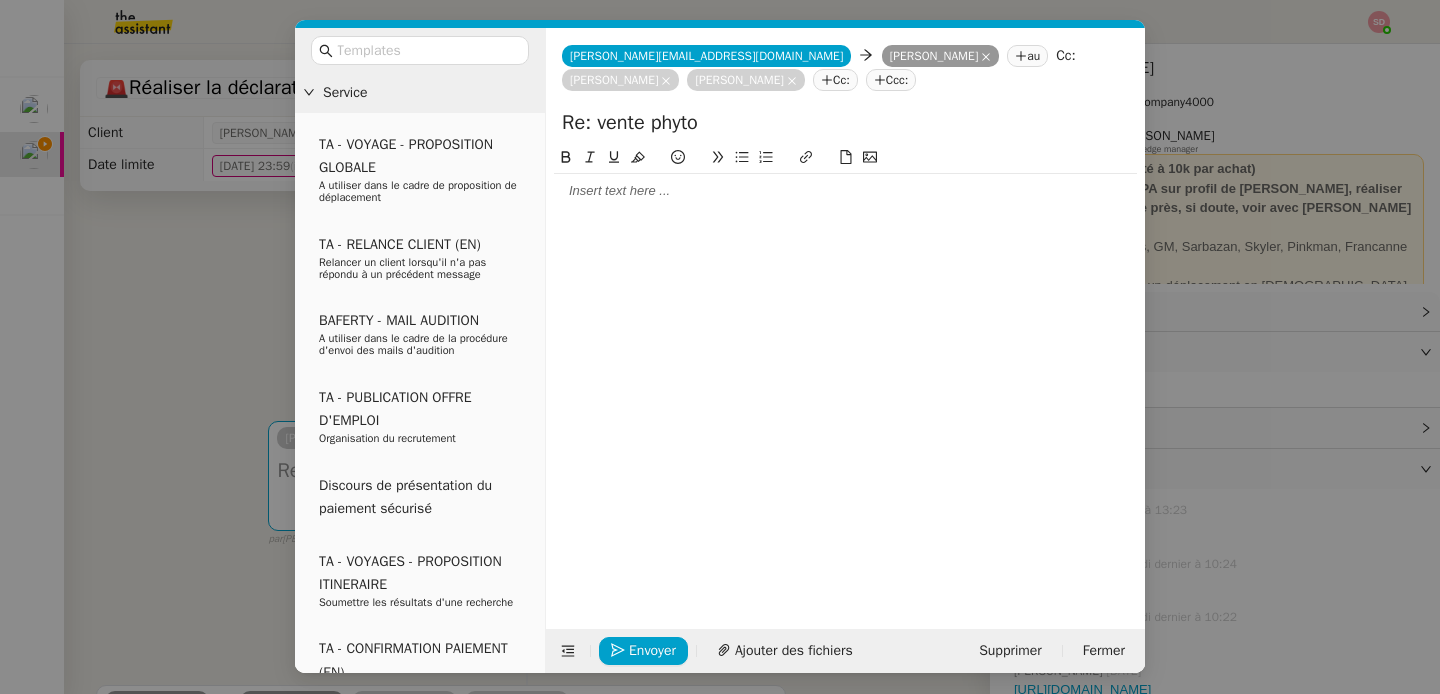 type 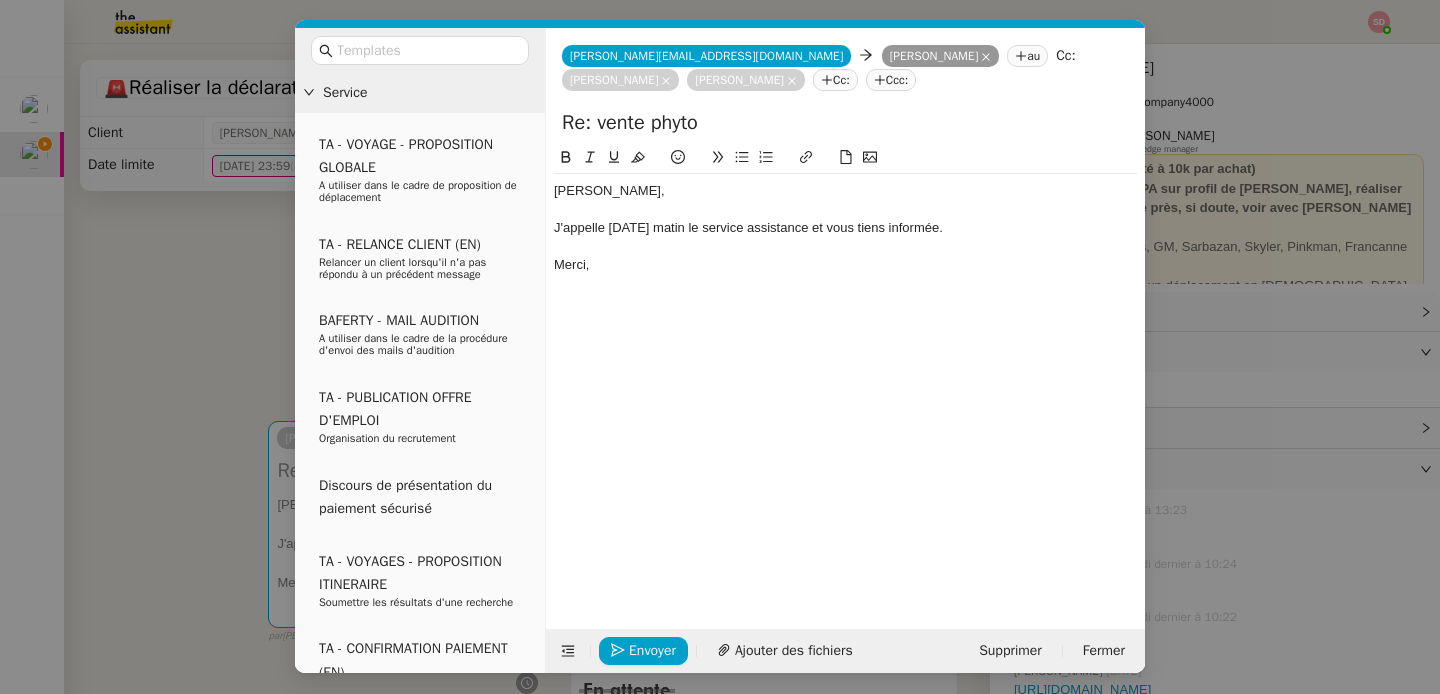 click 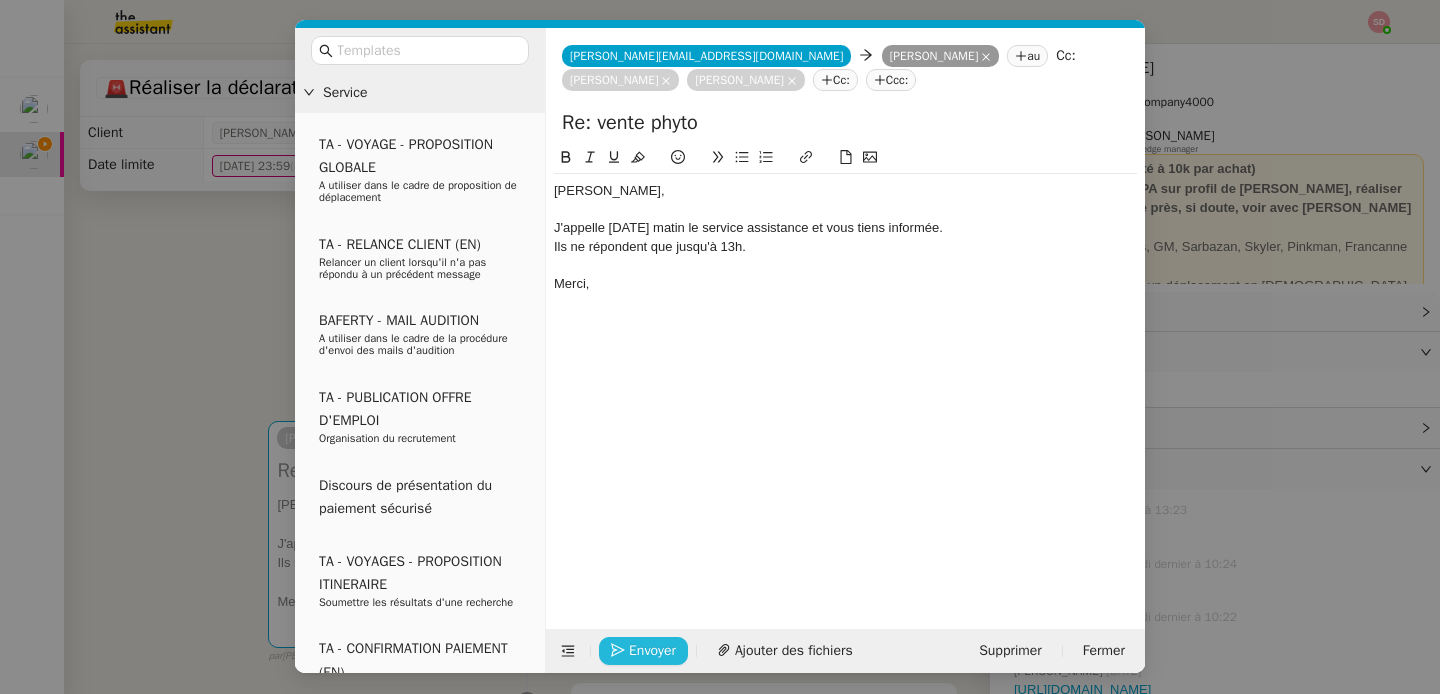 click on "Envoyer" 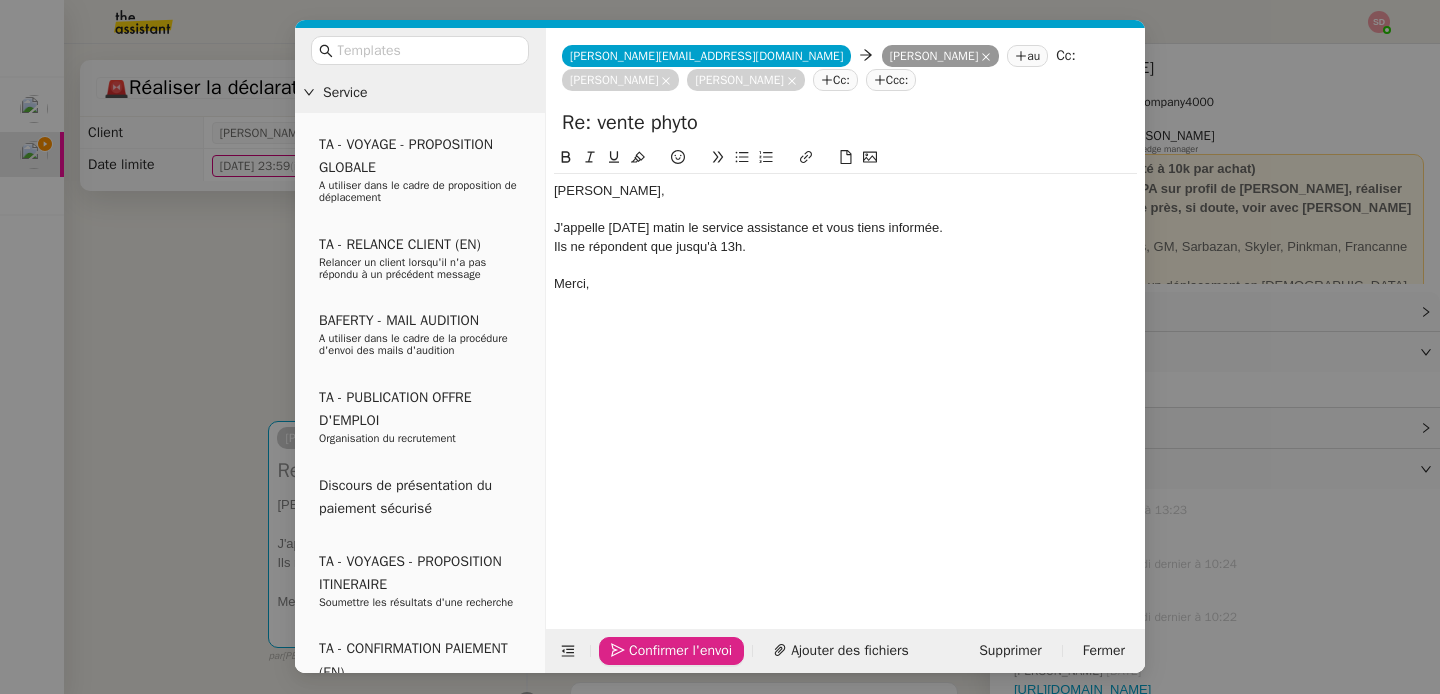 click on "Confirmer l'envoi" 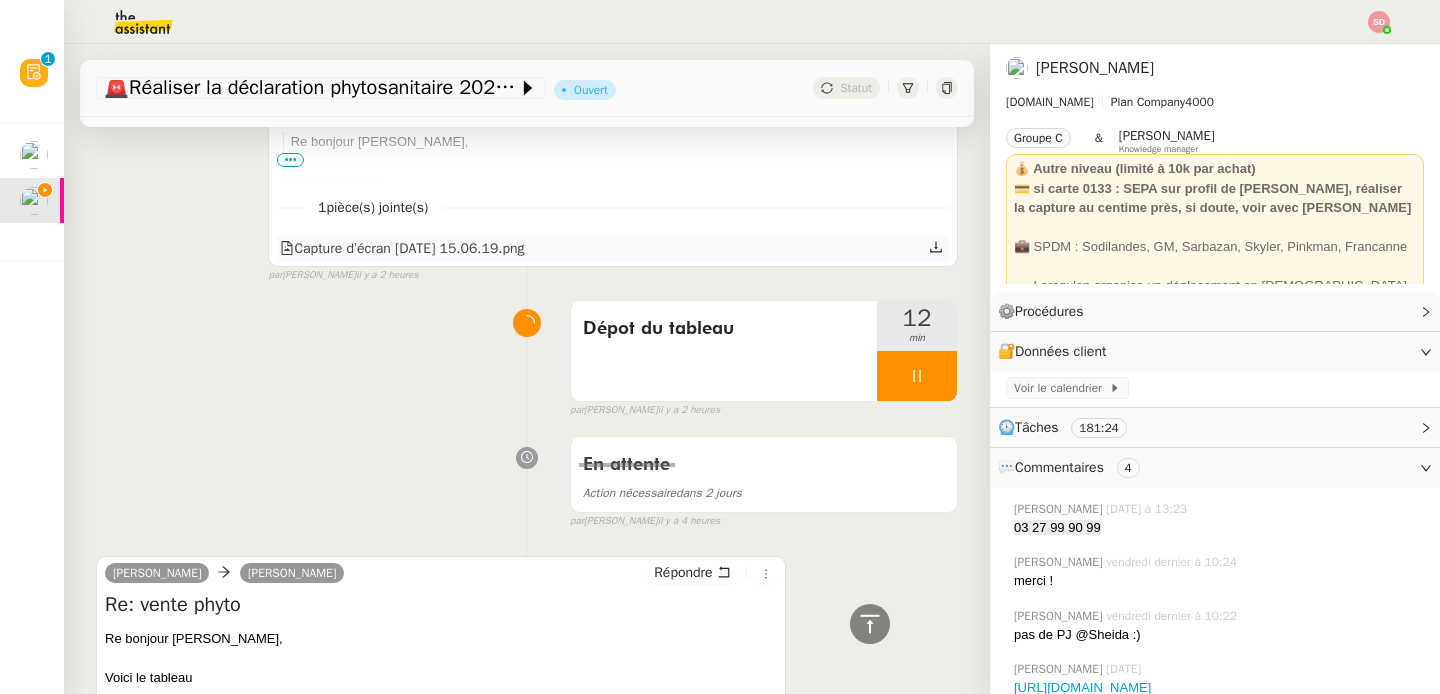 scroll, scrollTop: 1436, scrollLeft: 0, axis: vertical 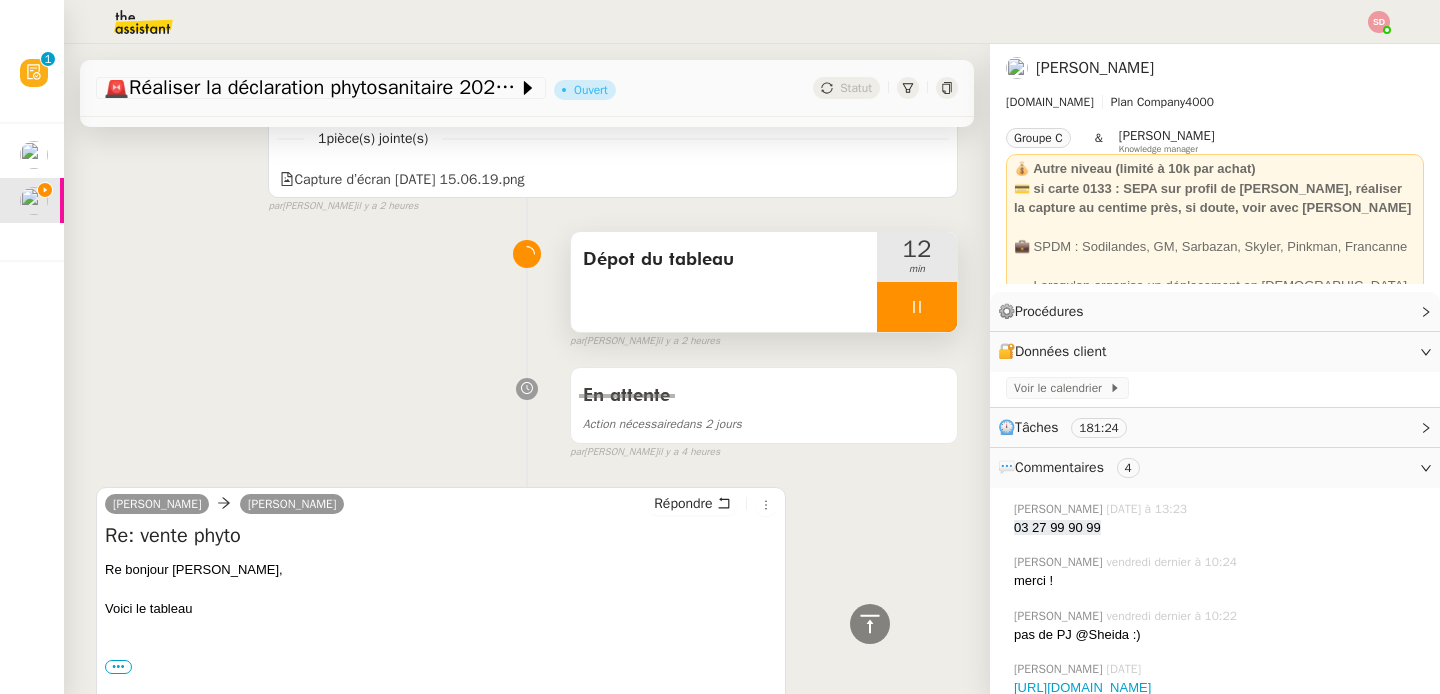 click at bounding box center [917, 307] 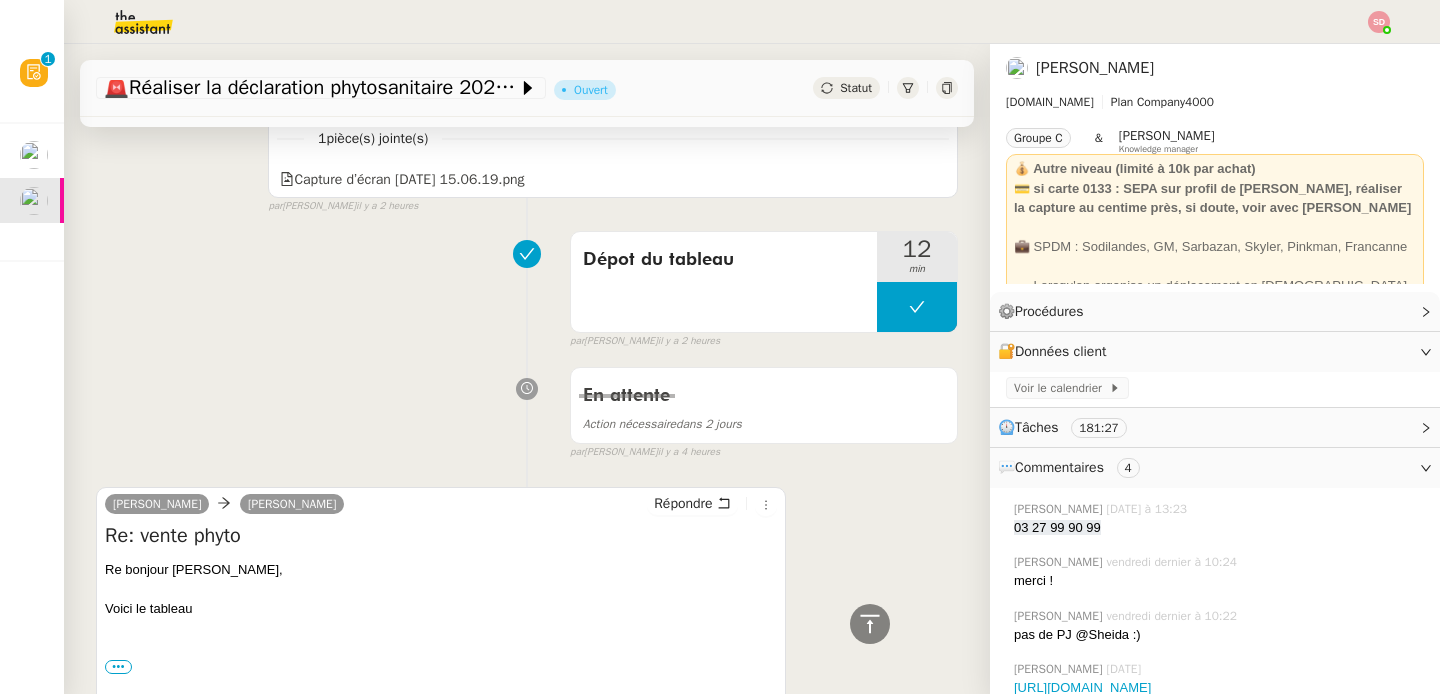 click 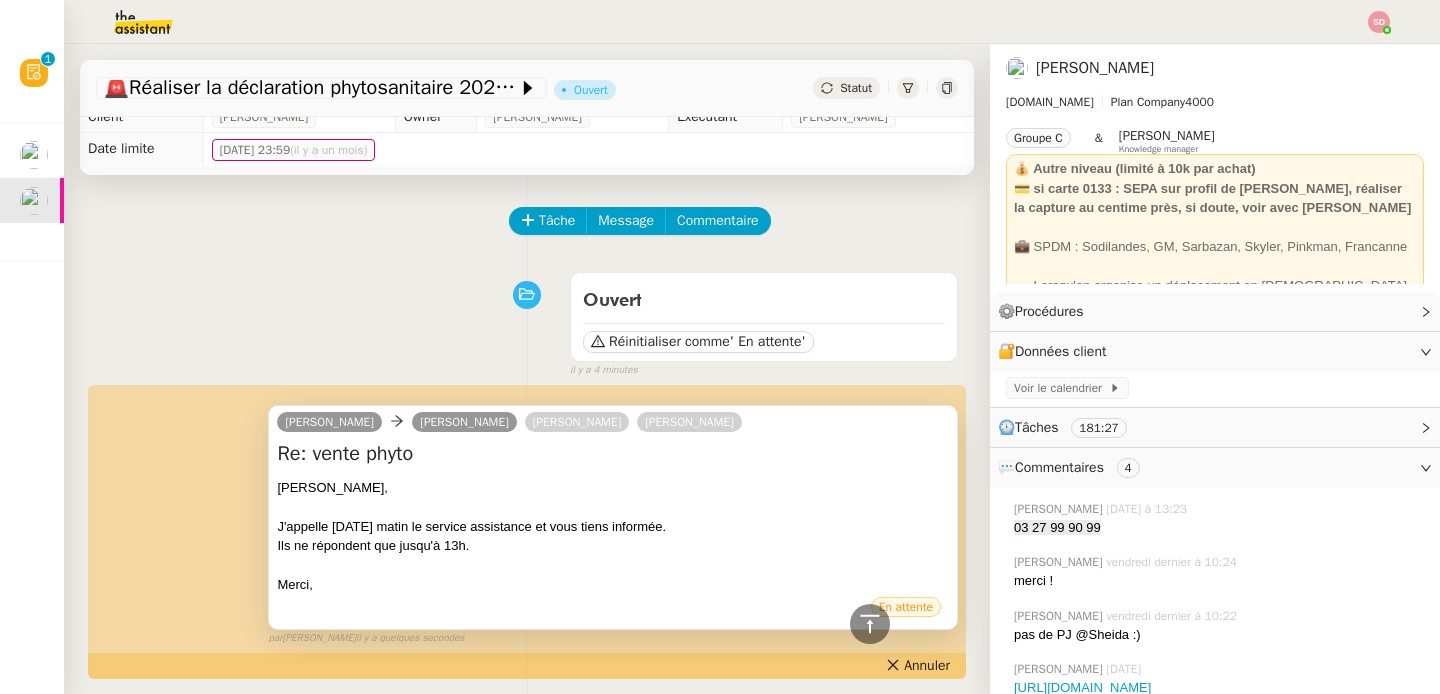 scroll, scrollTop: 0, scrollLeft: 0, axis: both 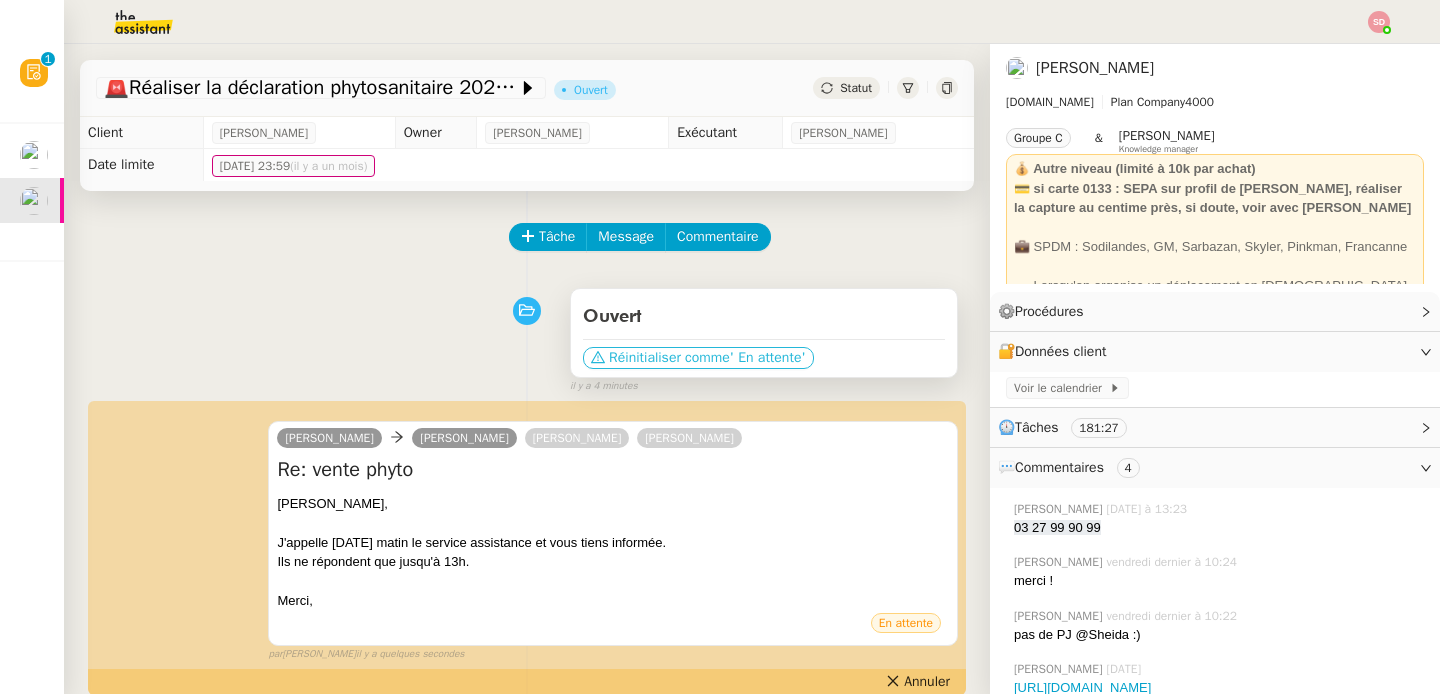 click on "' En attente'" at bounding box center [768, 358] 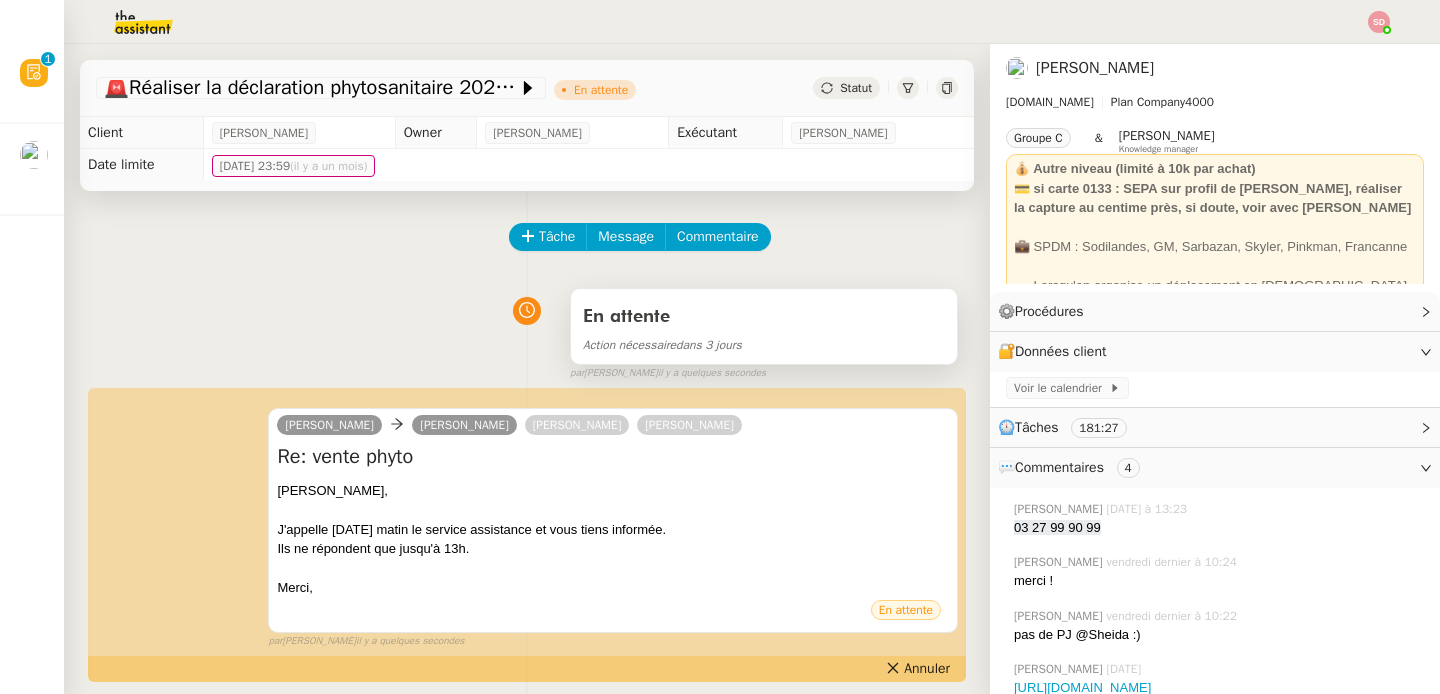 click on "En attente" at bounding box center (626, 317) 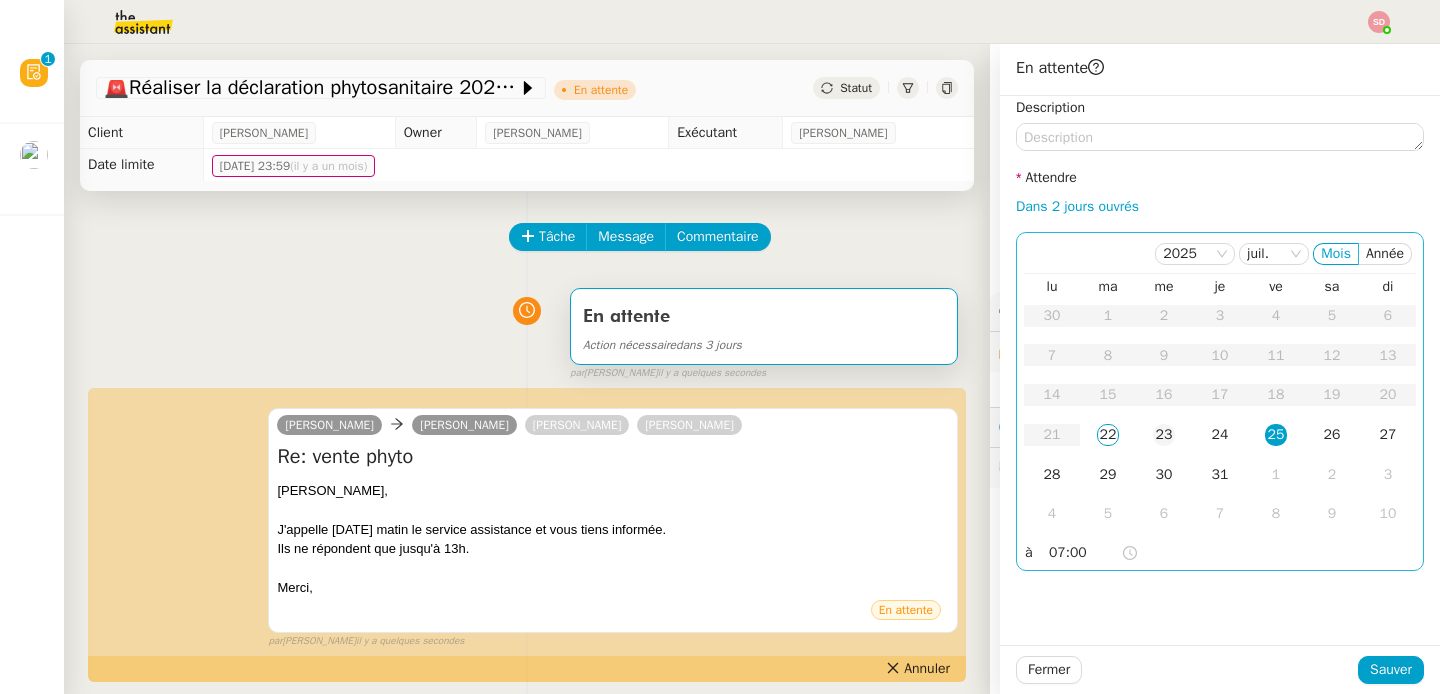 click on "23" 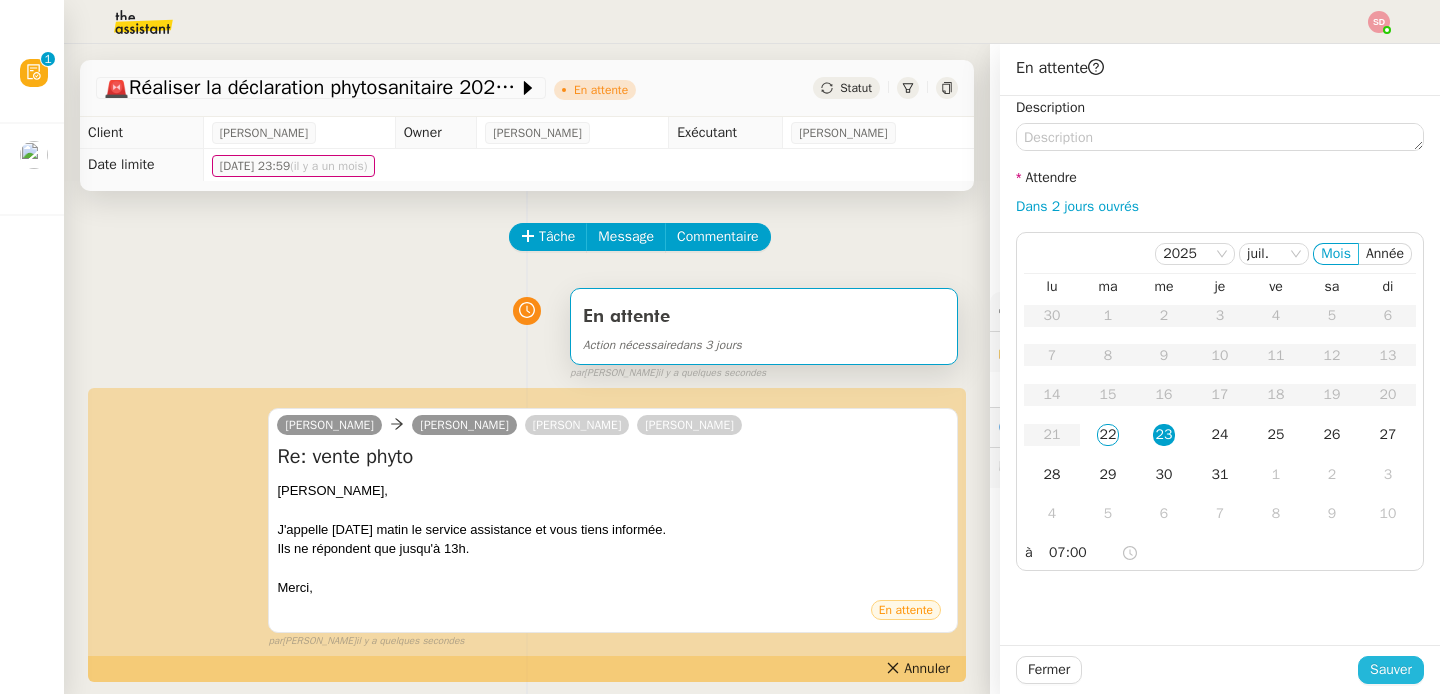 click on "Sauver" 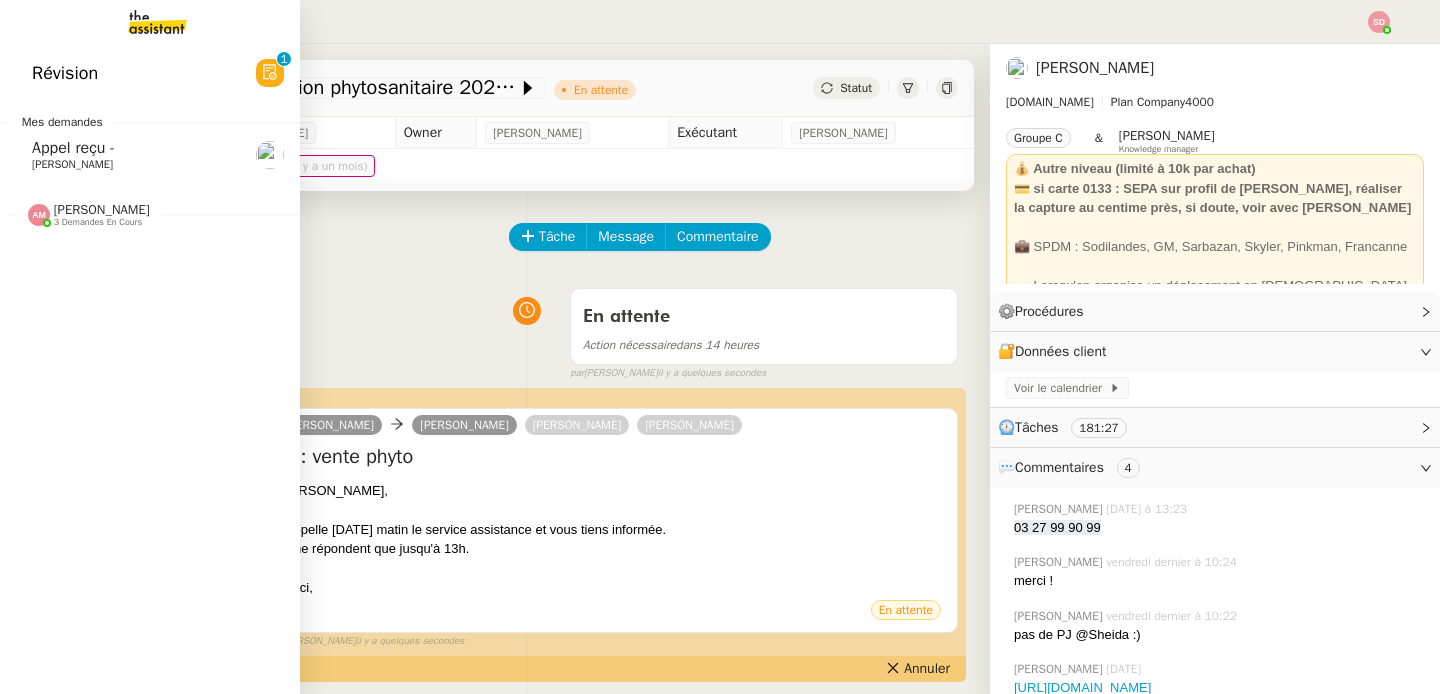 click on "Appel reçu -     David Berrebi" 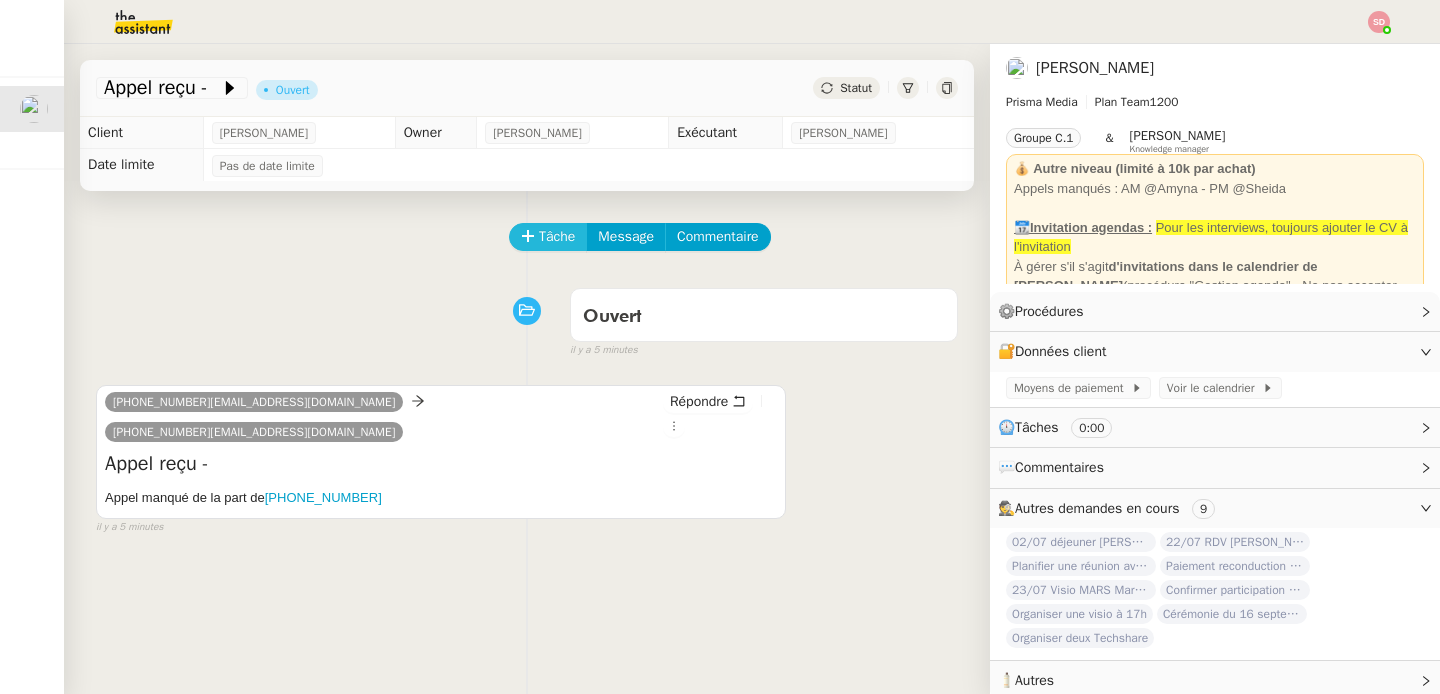click on "Tâche" 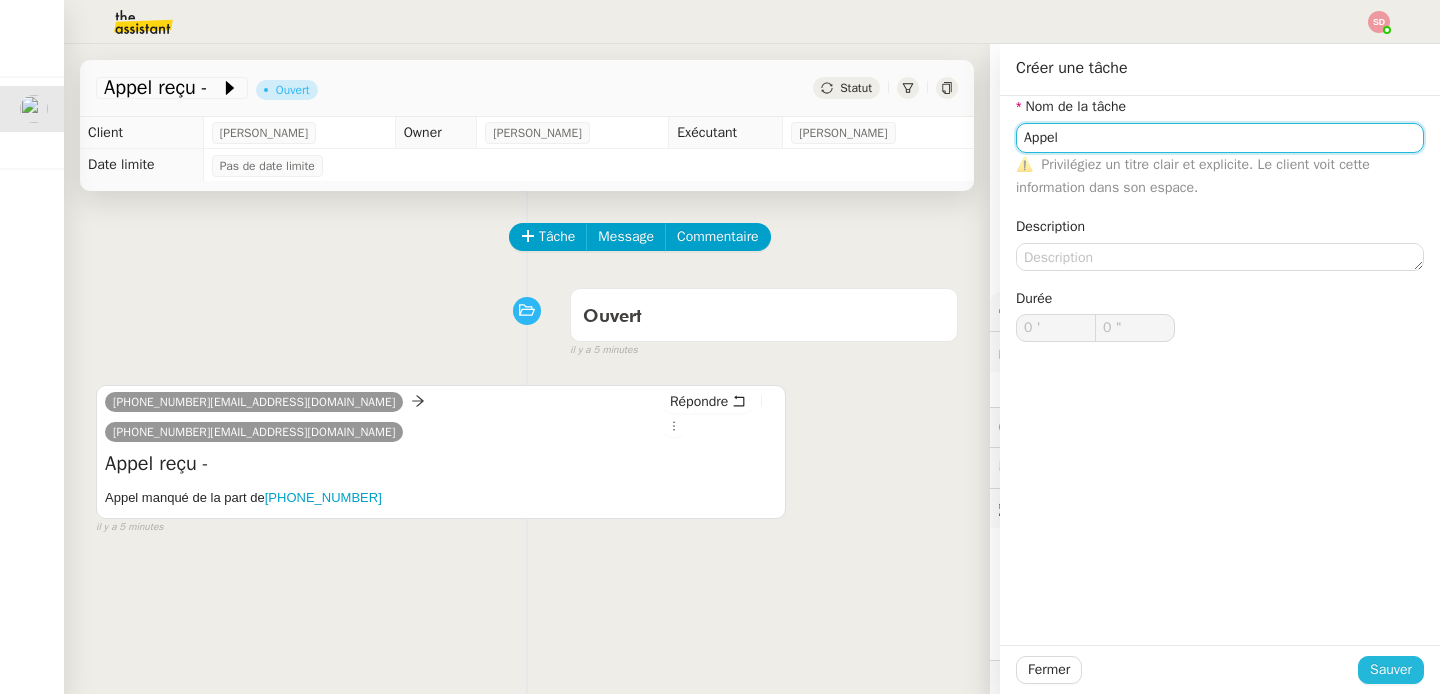 type on "Appel" 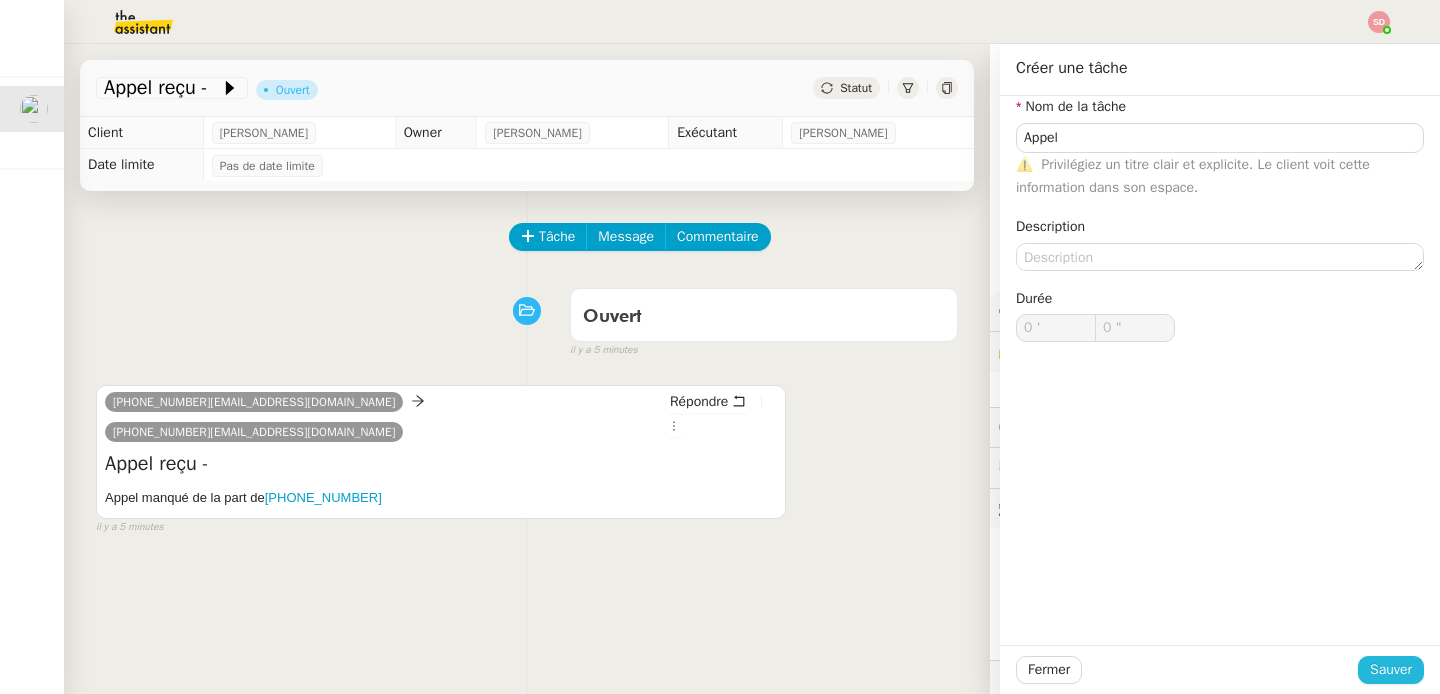click on "Sauver" 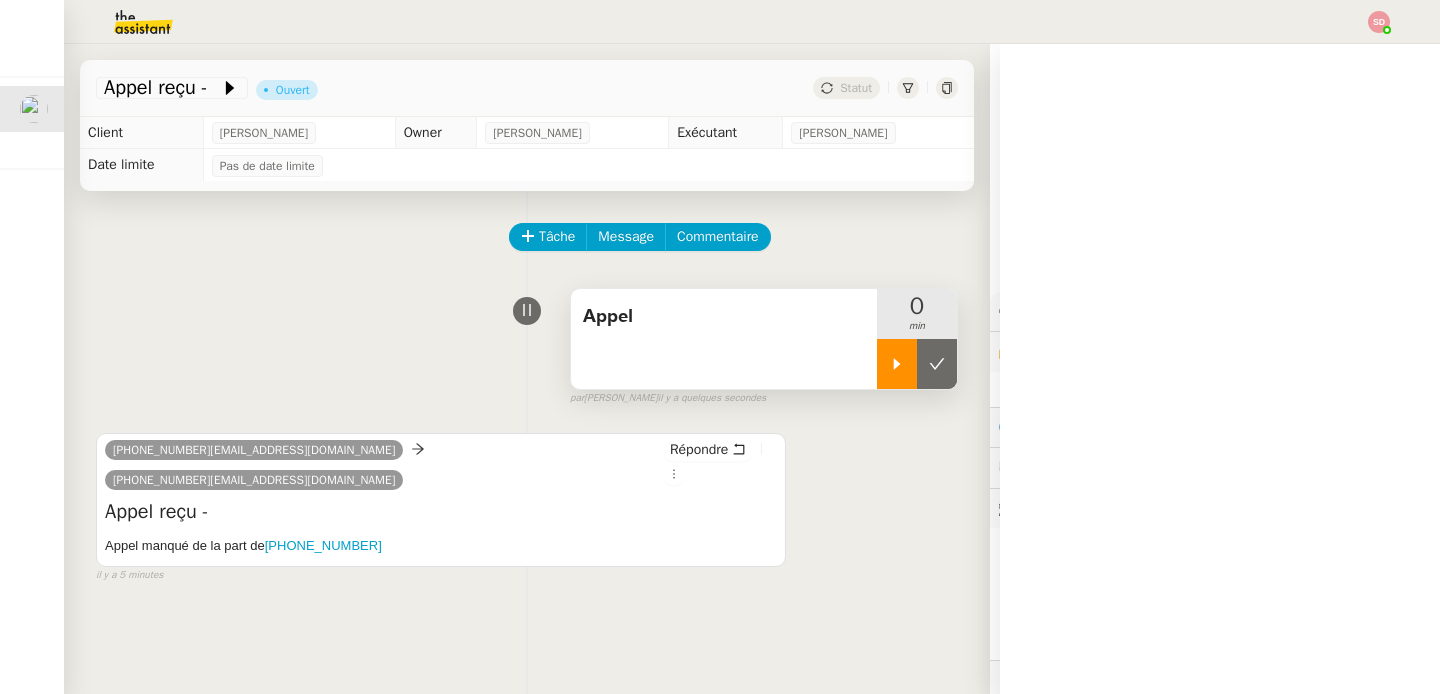 click 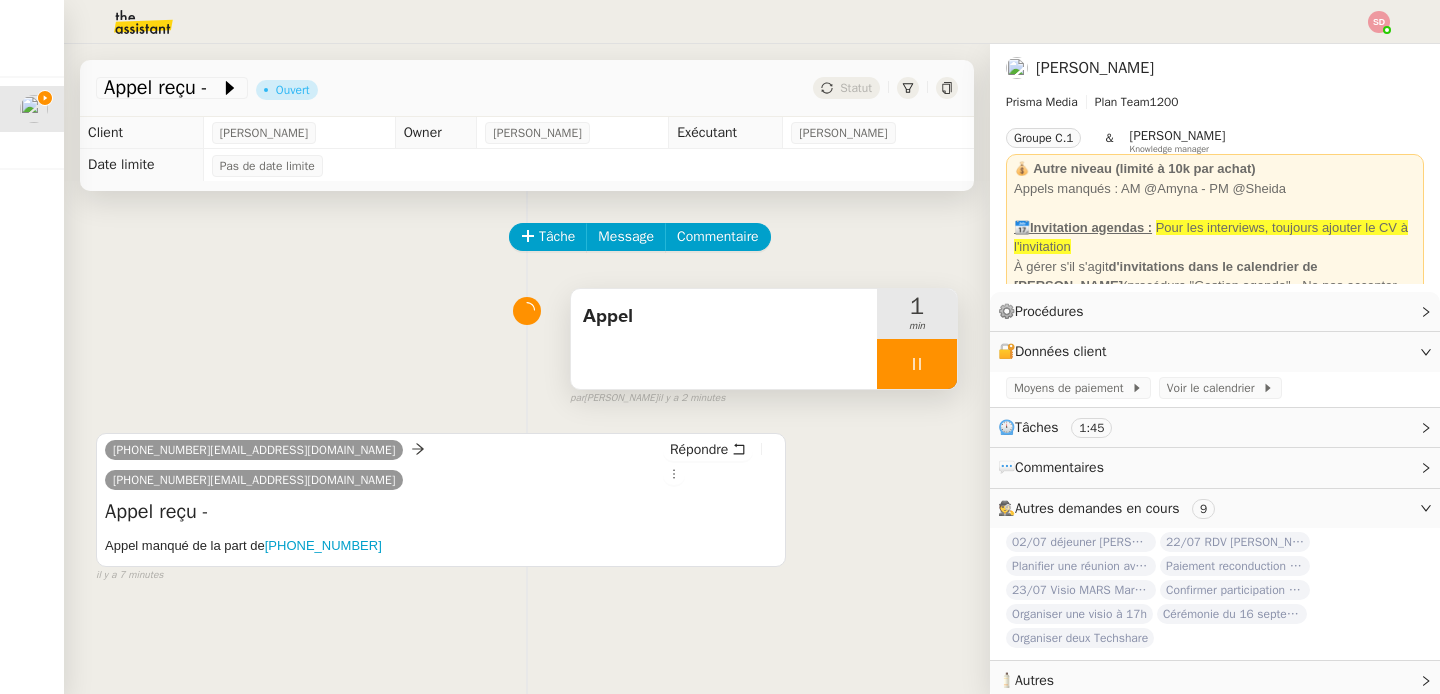 click at bounding box center (917, 364) 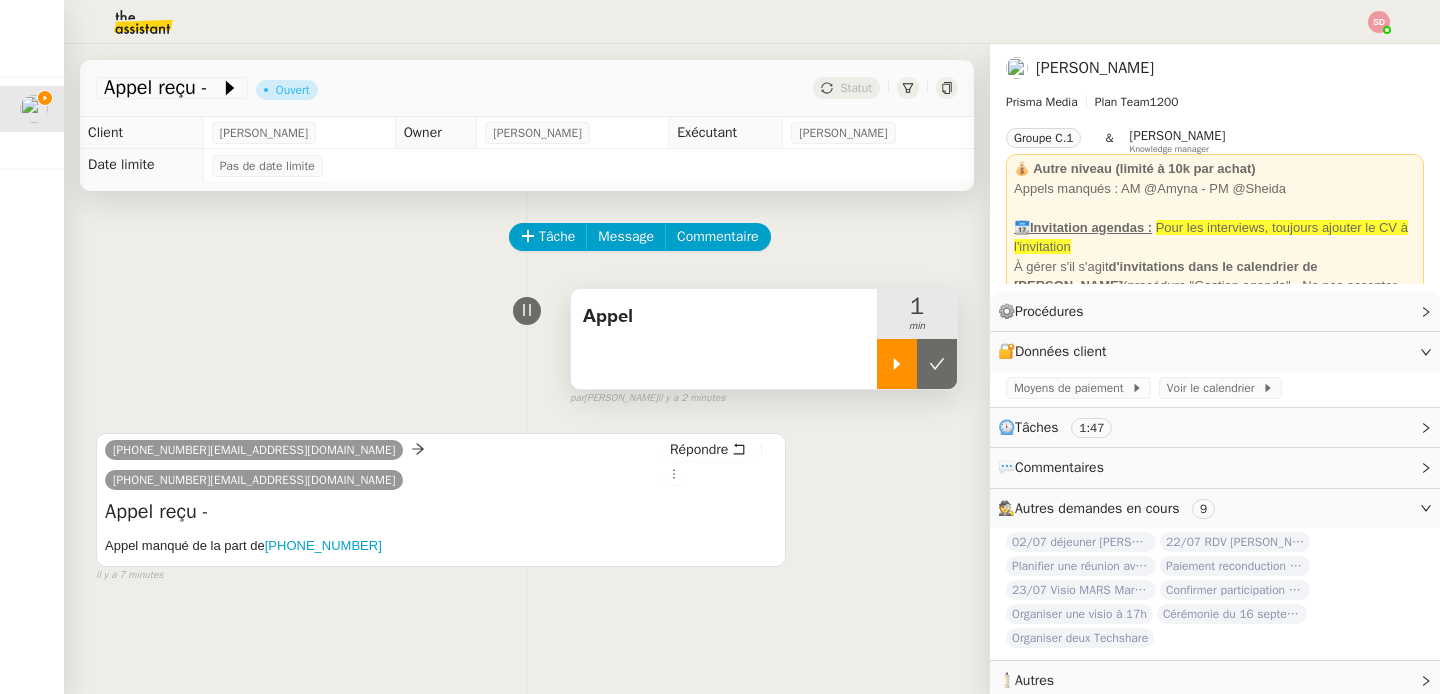 click 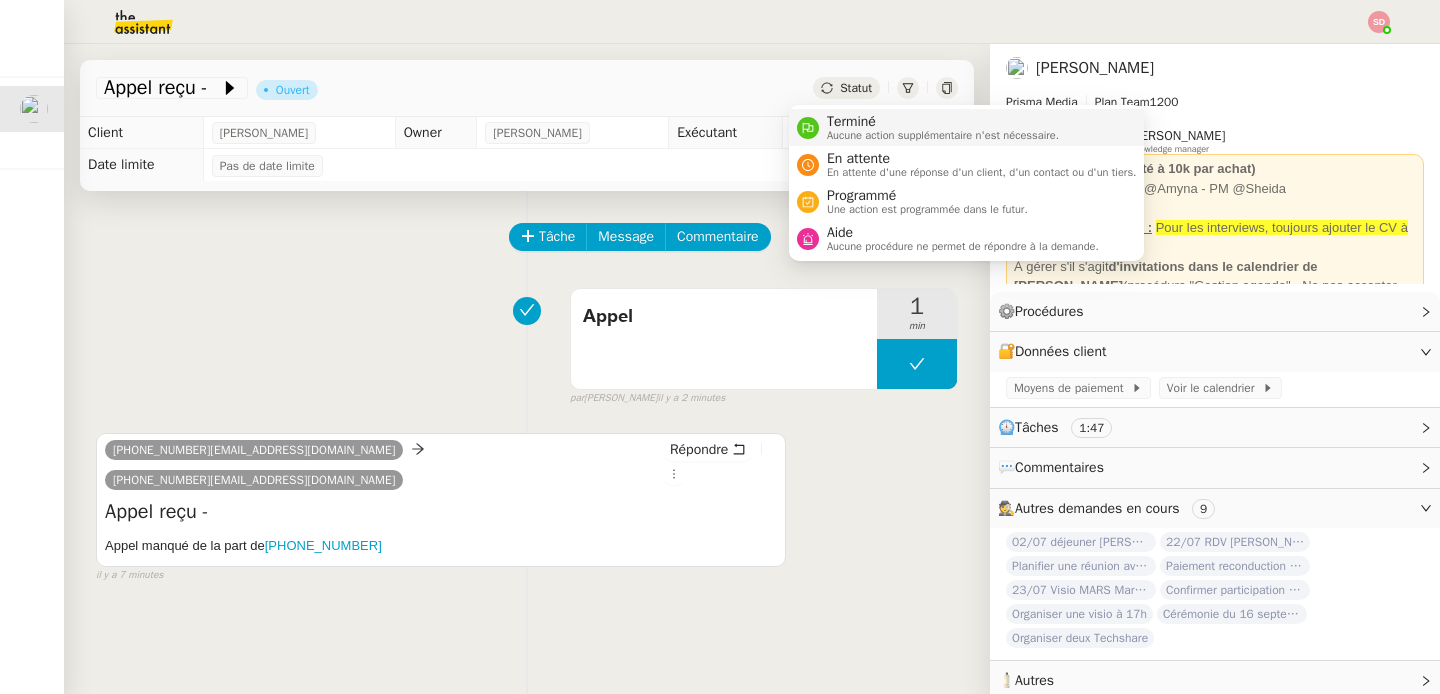 click on "Terminé Aucune action supplémentaire n'est nécessaire." at bounding box center (967, 127) 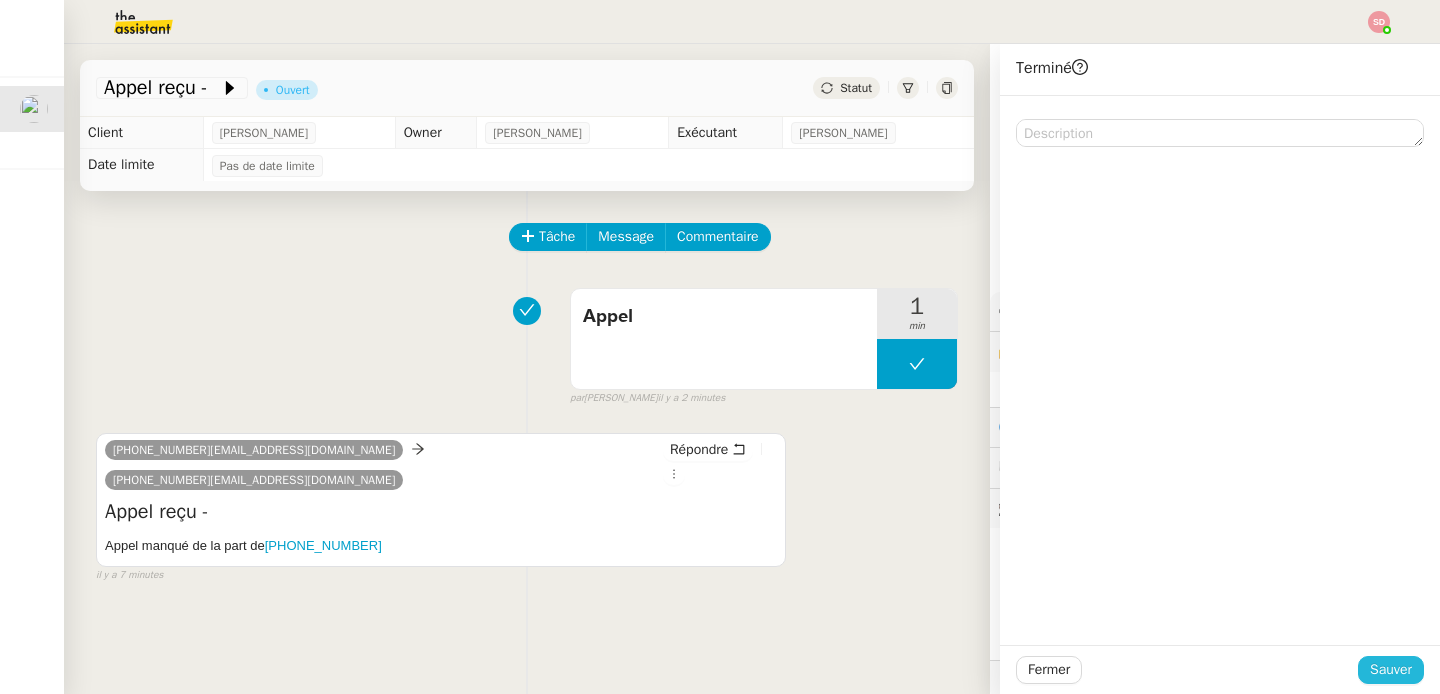 click on "Sauver" 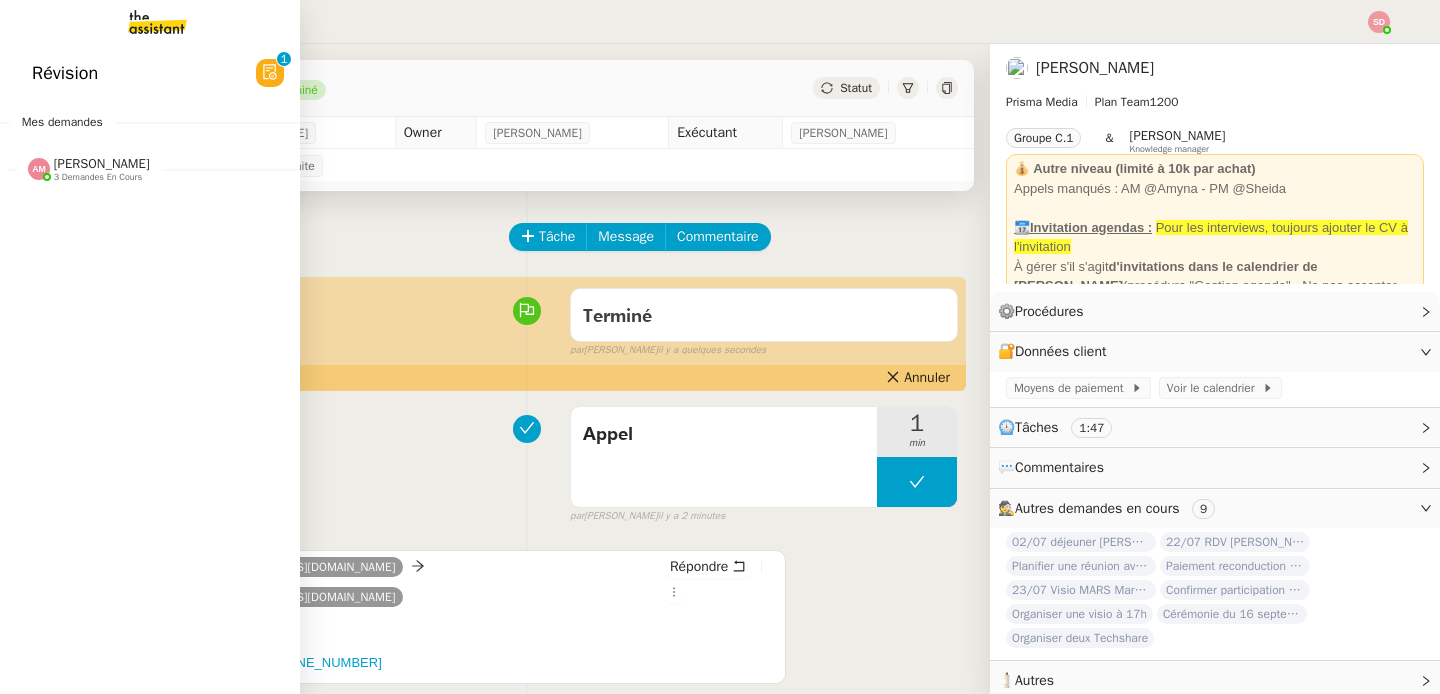 click 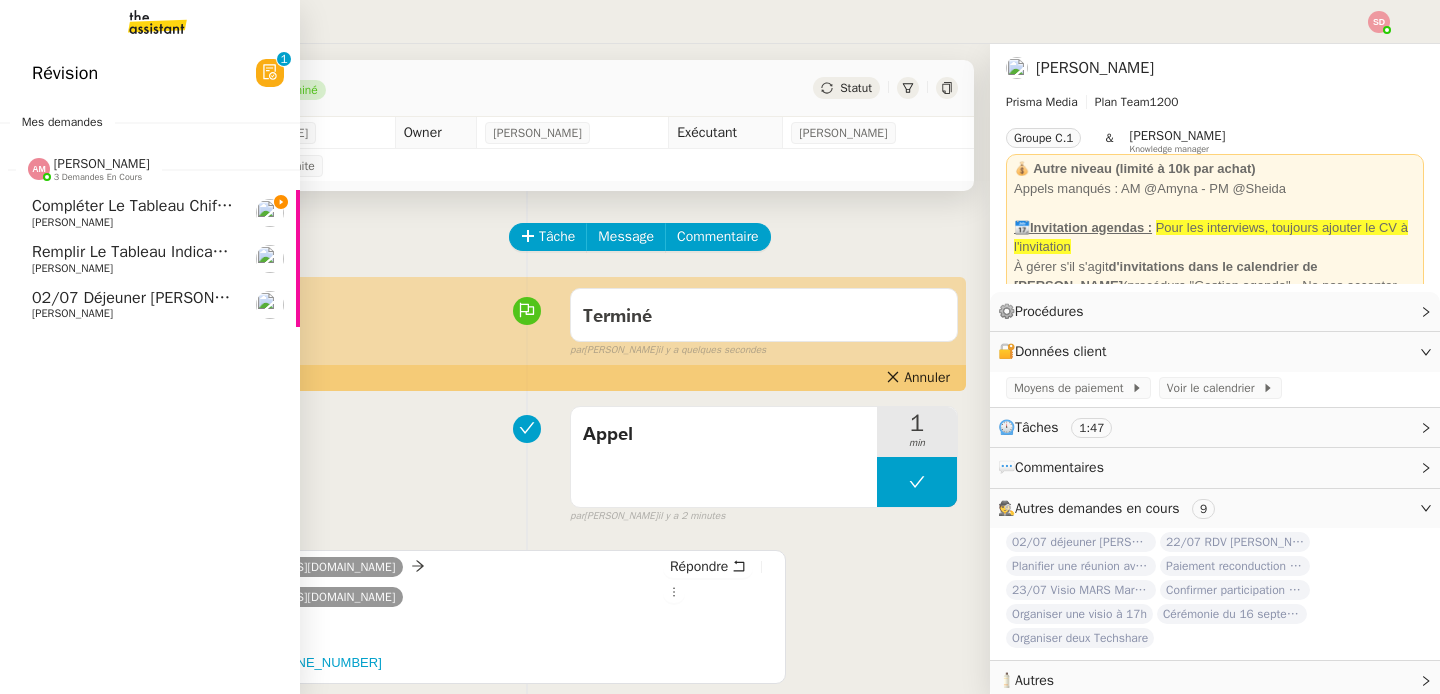 click on "Compléter le tableau chiffres clients" 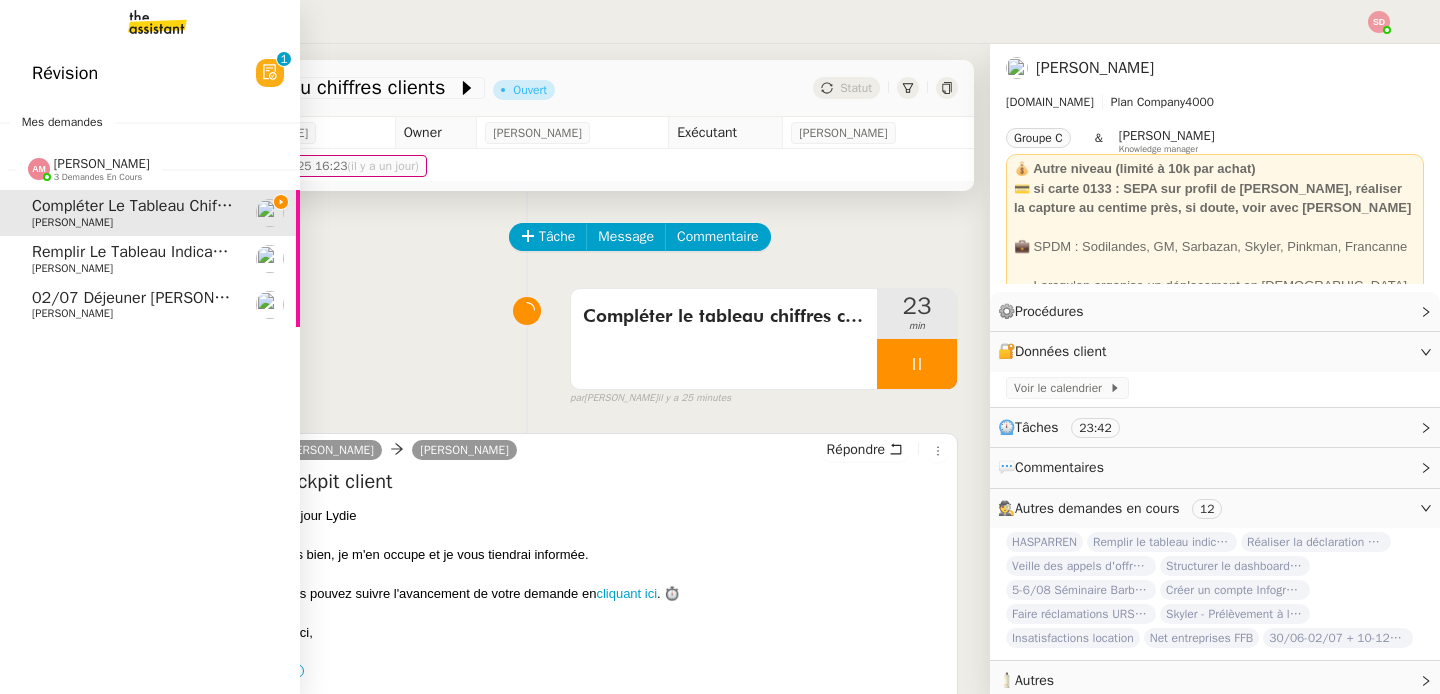 click on "Remplir le tableau indicateurs client" 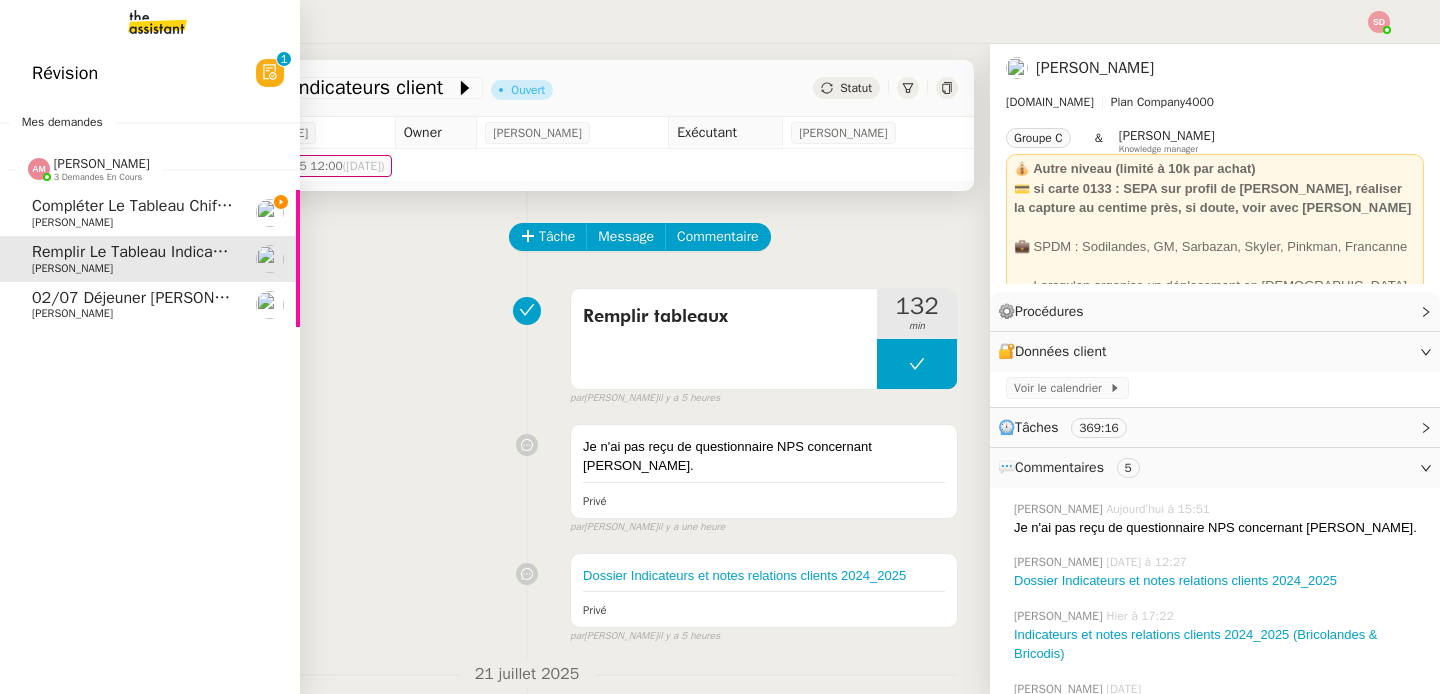 click on "02/07 déjeuner Marc Menasé" 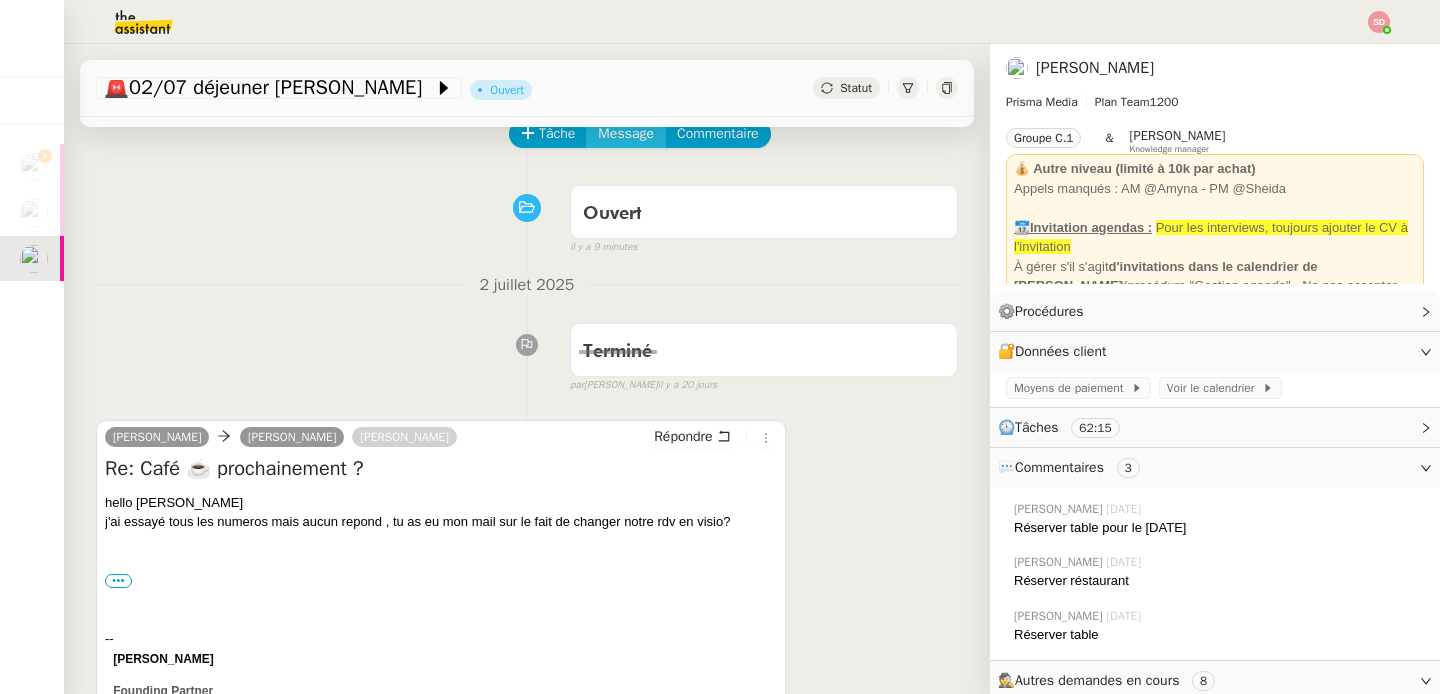 scroll, scrollTop: 0, scrollLeft: 0, axis: both 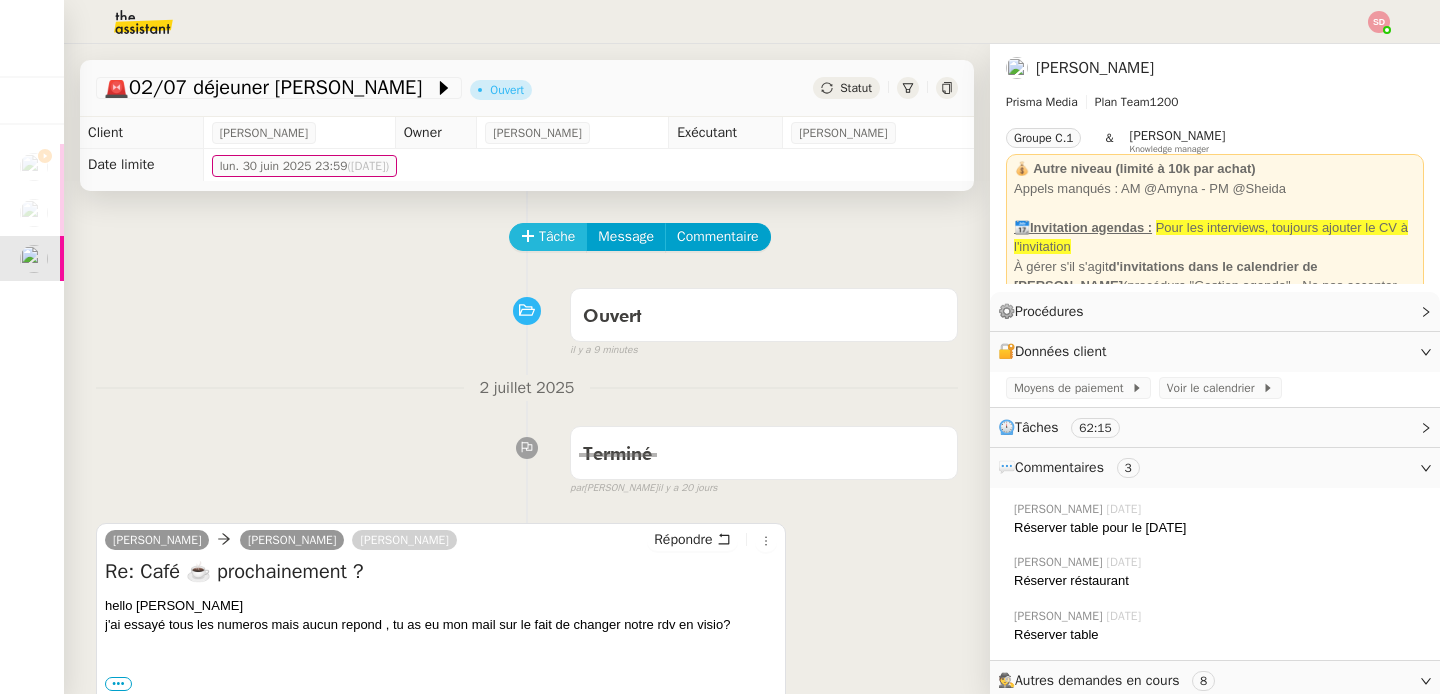 click on "Tâche" 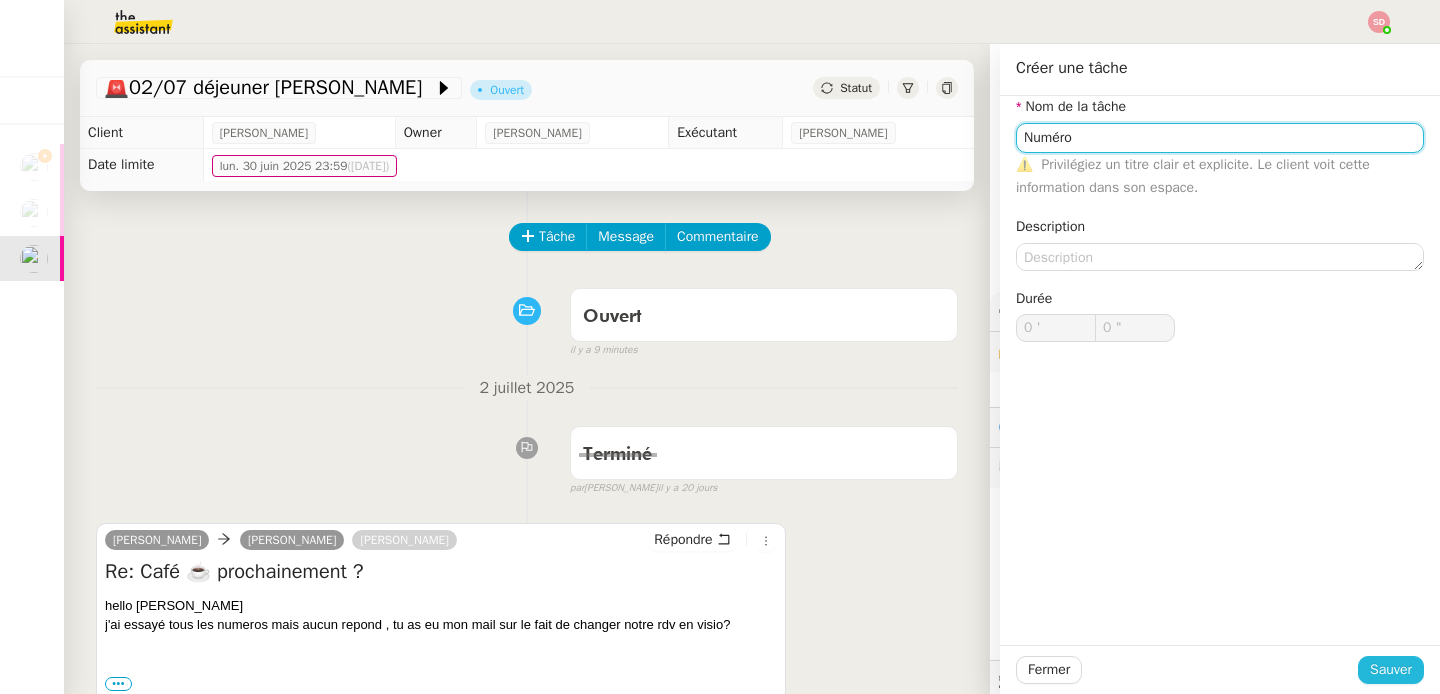 type on "Numéro" 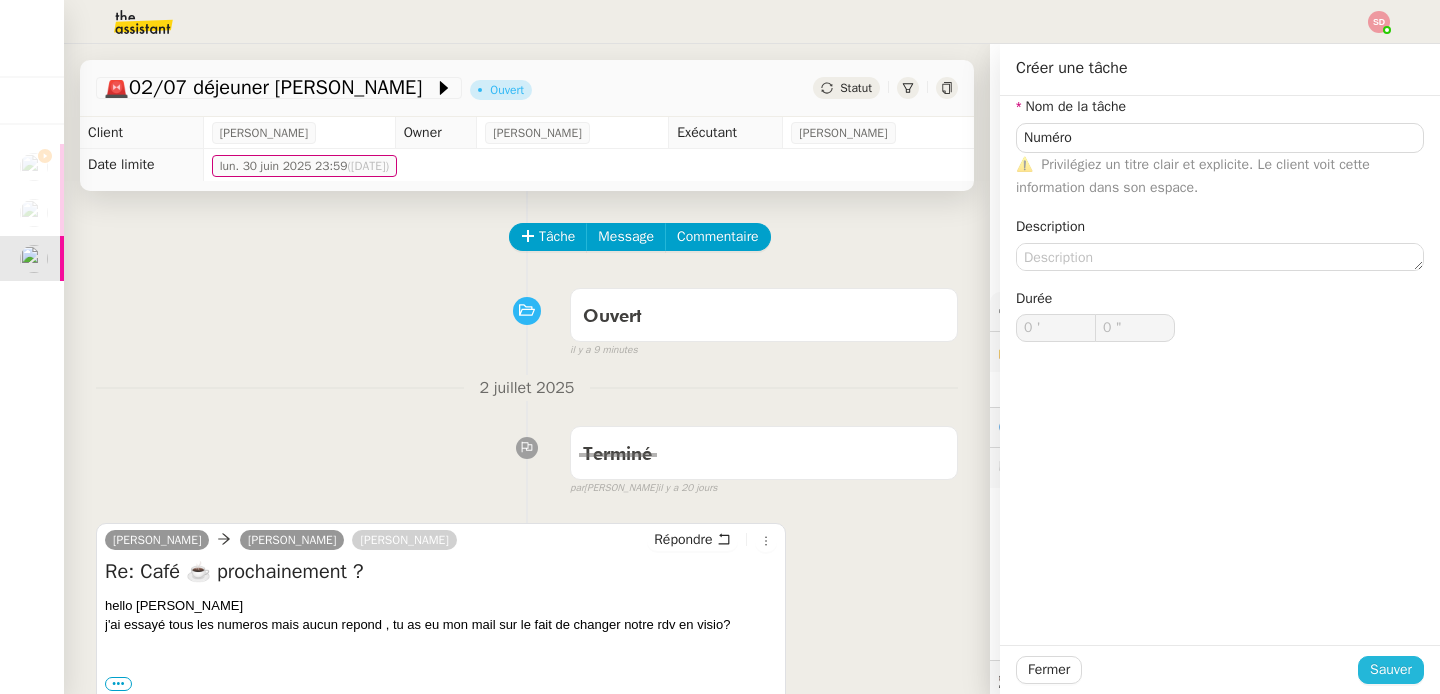 click on "Sauver" 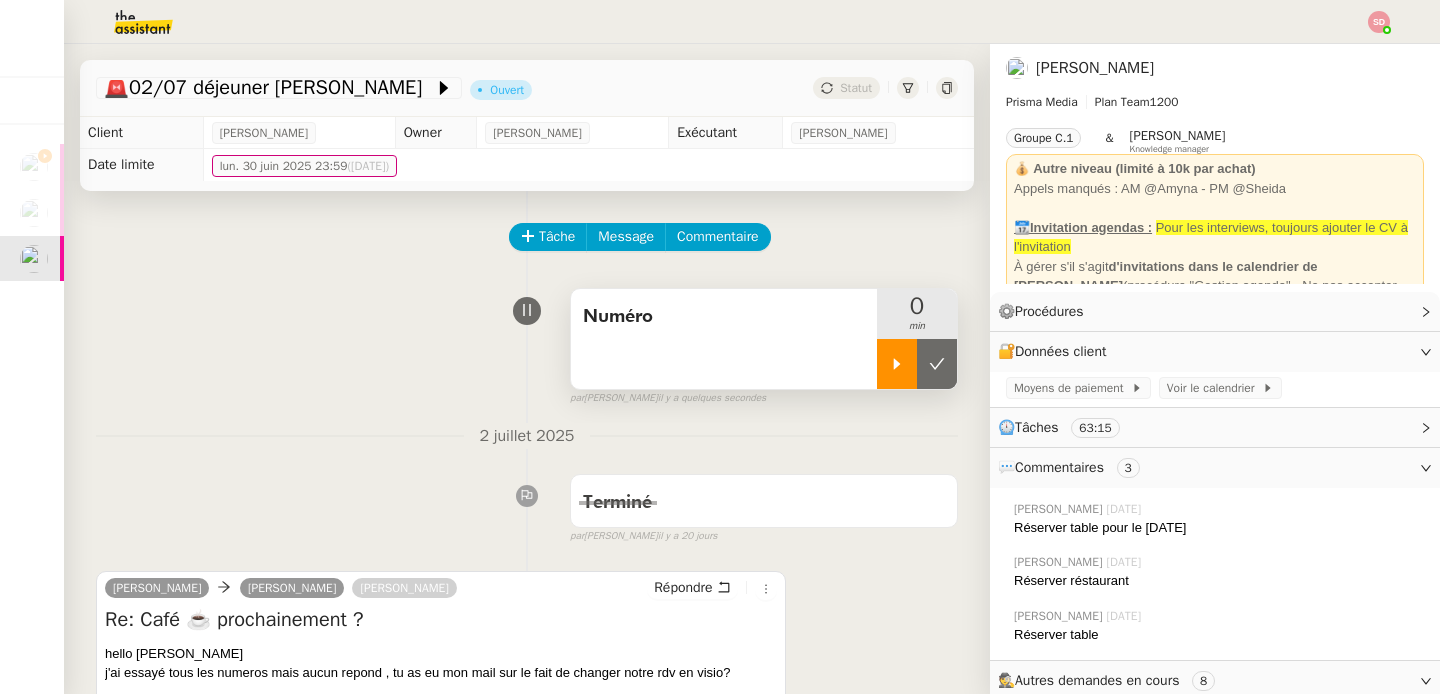 click at bounding box center (897, 364) 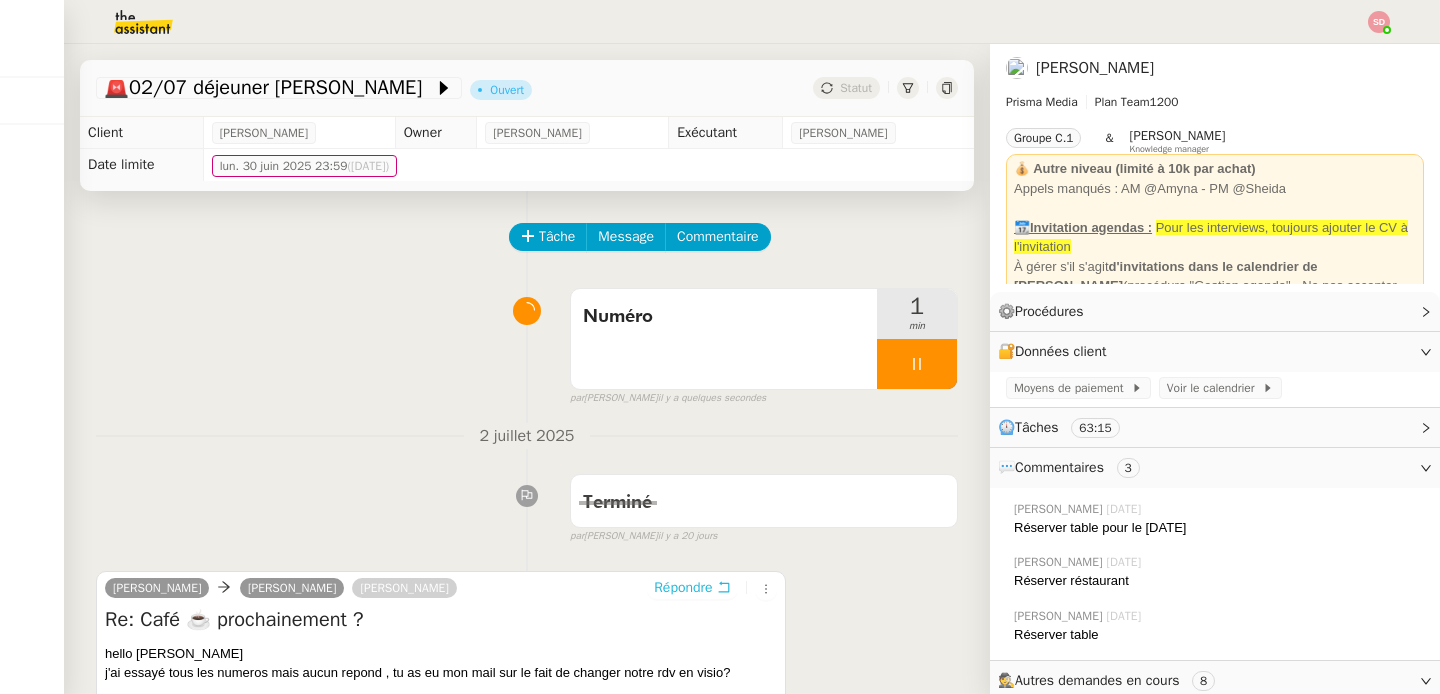 click on "Répondre" at bounding box center (683, 588) 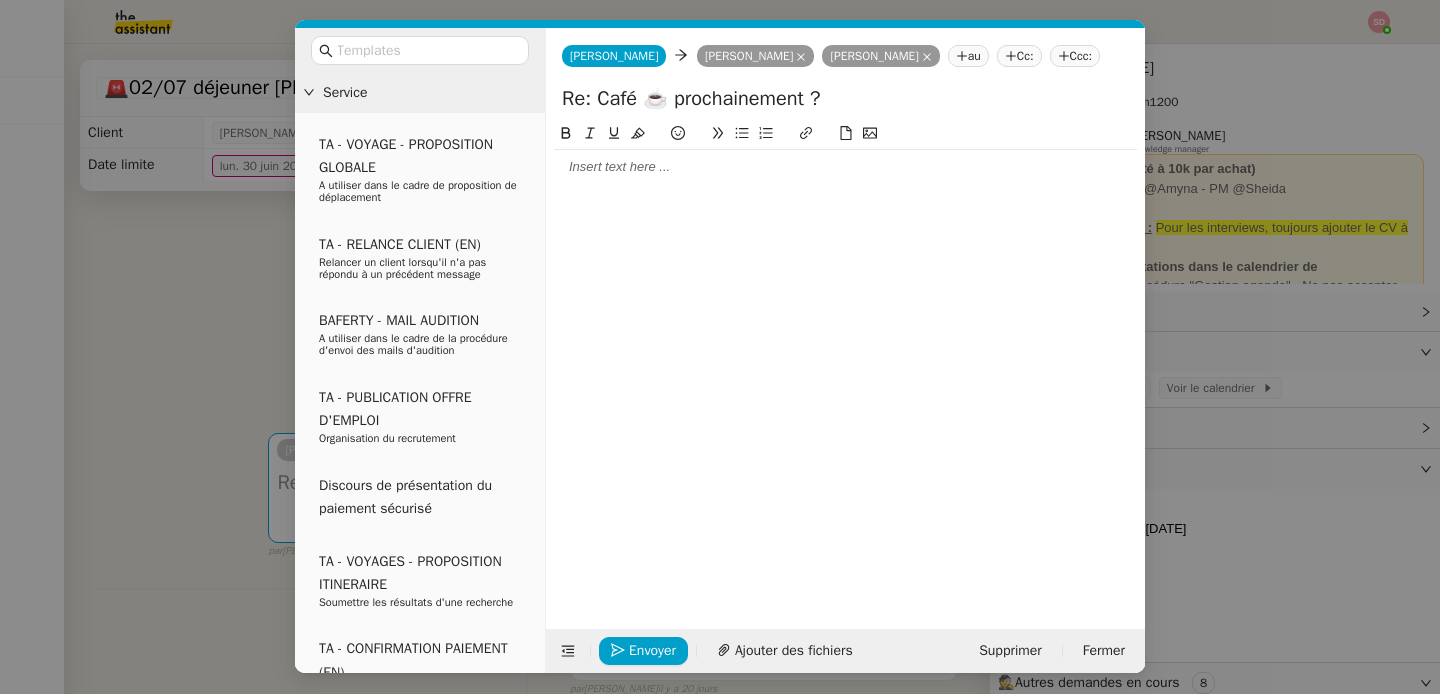 click 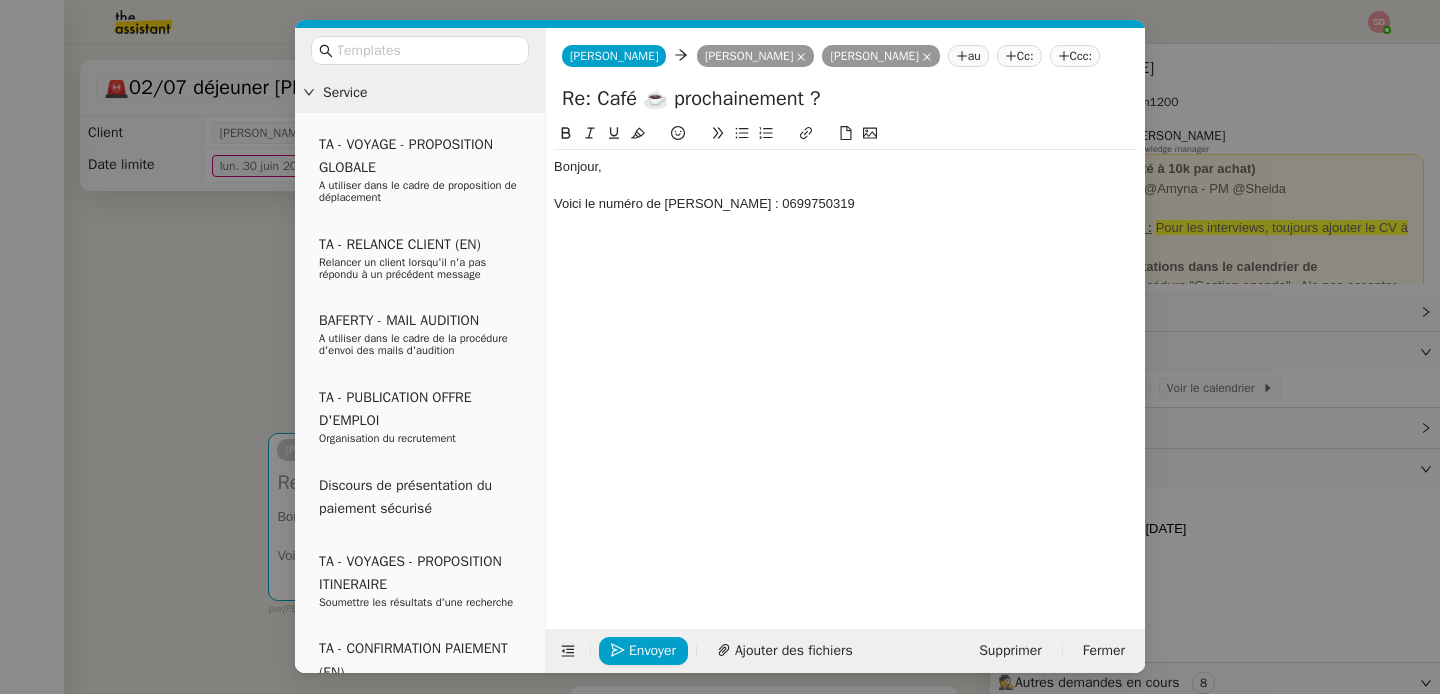 scroll, scrollTop: 0, scrollLeft: 0, axis: both 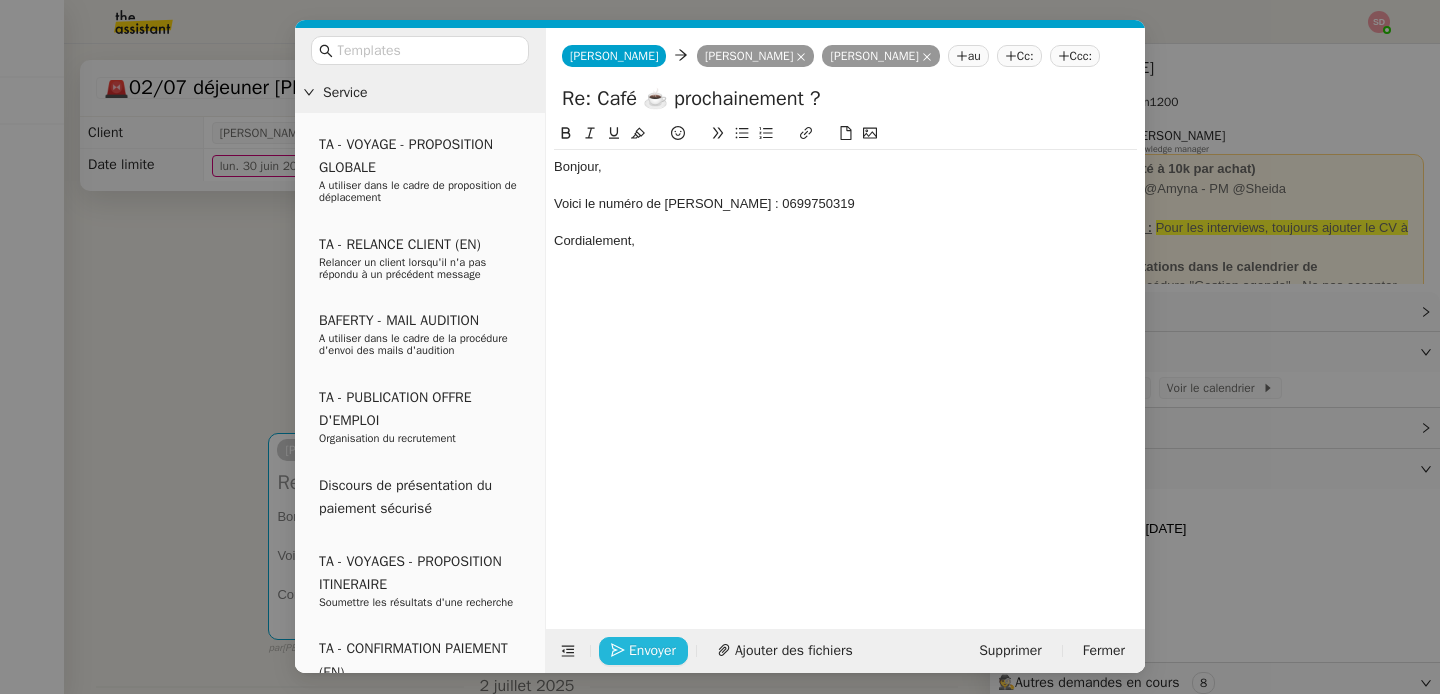click on "Envoyer" 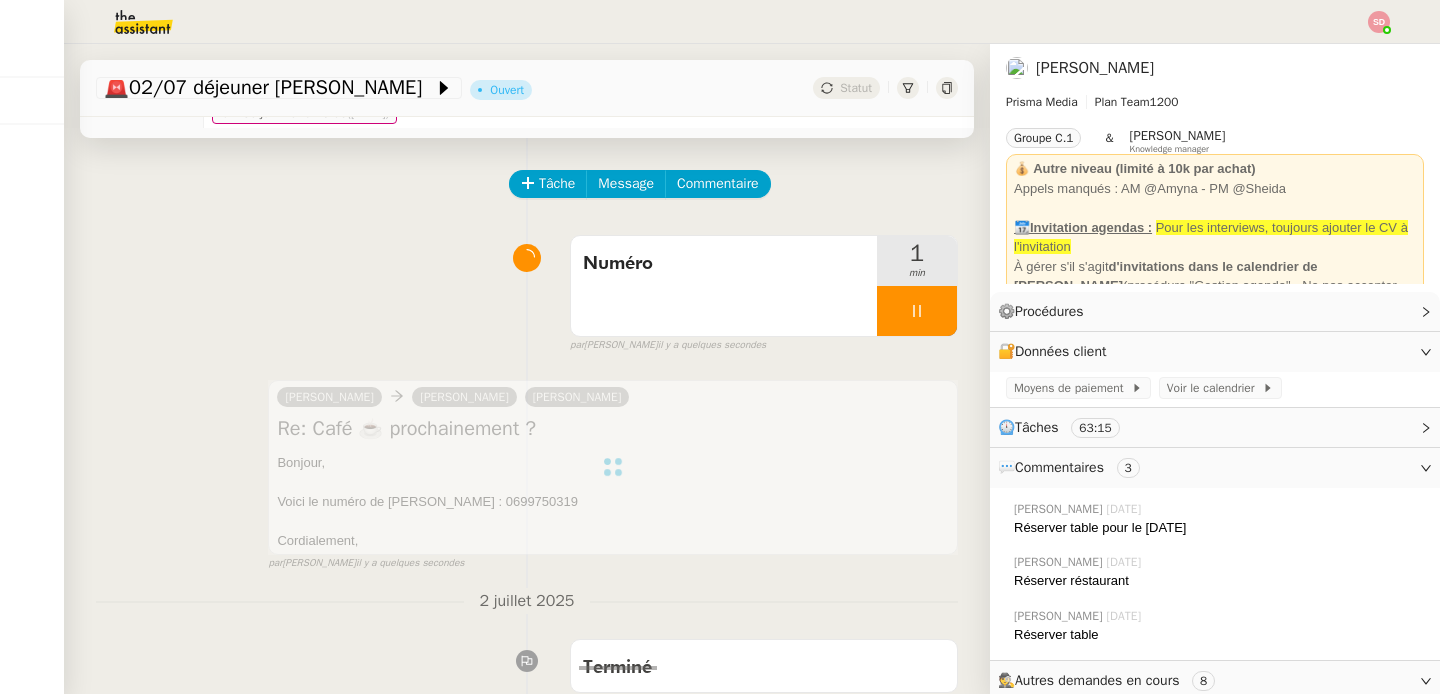 scroll, scrollTop: 0, scrollLeft: 0, axis: both 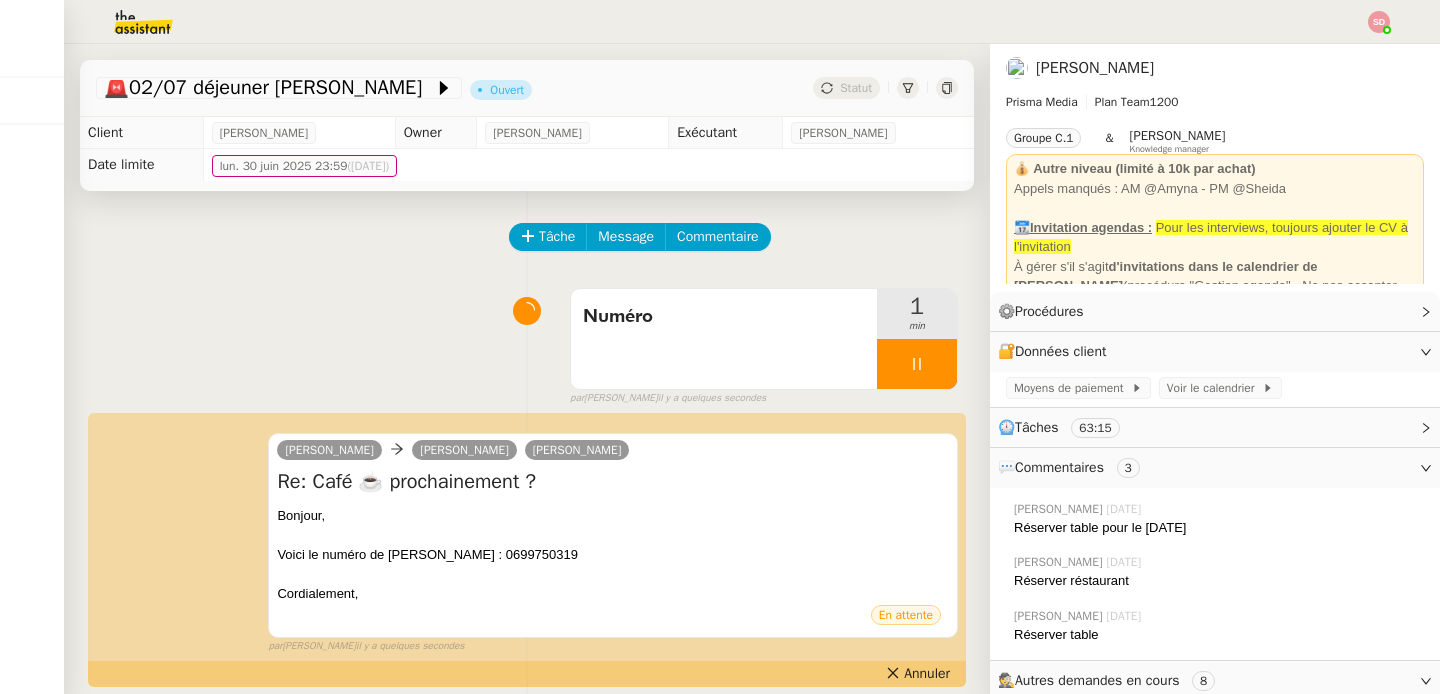 click on "Statut" 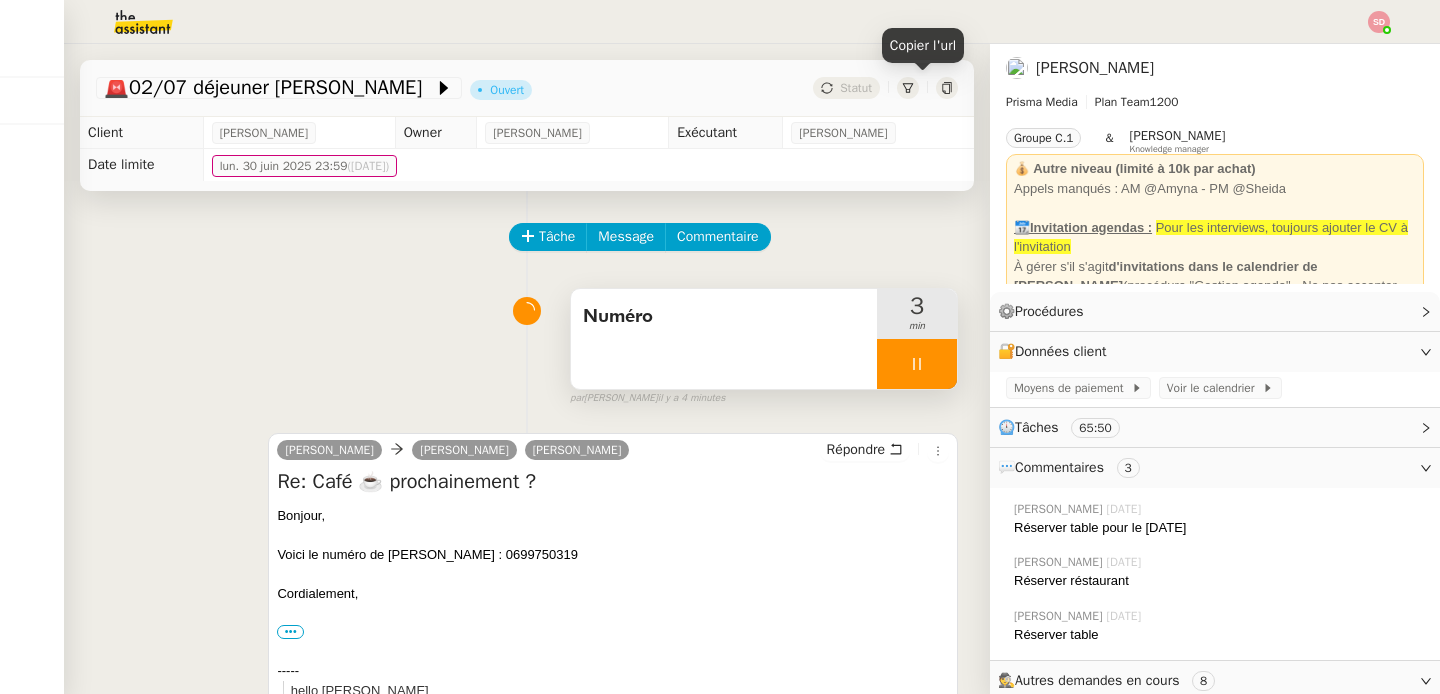 click at bounding box center [917, 364] 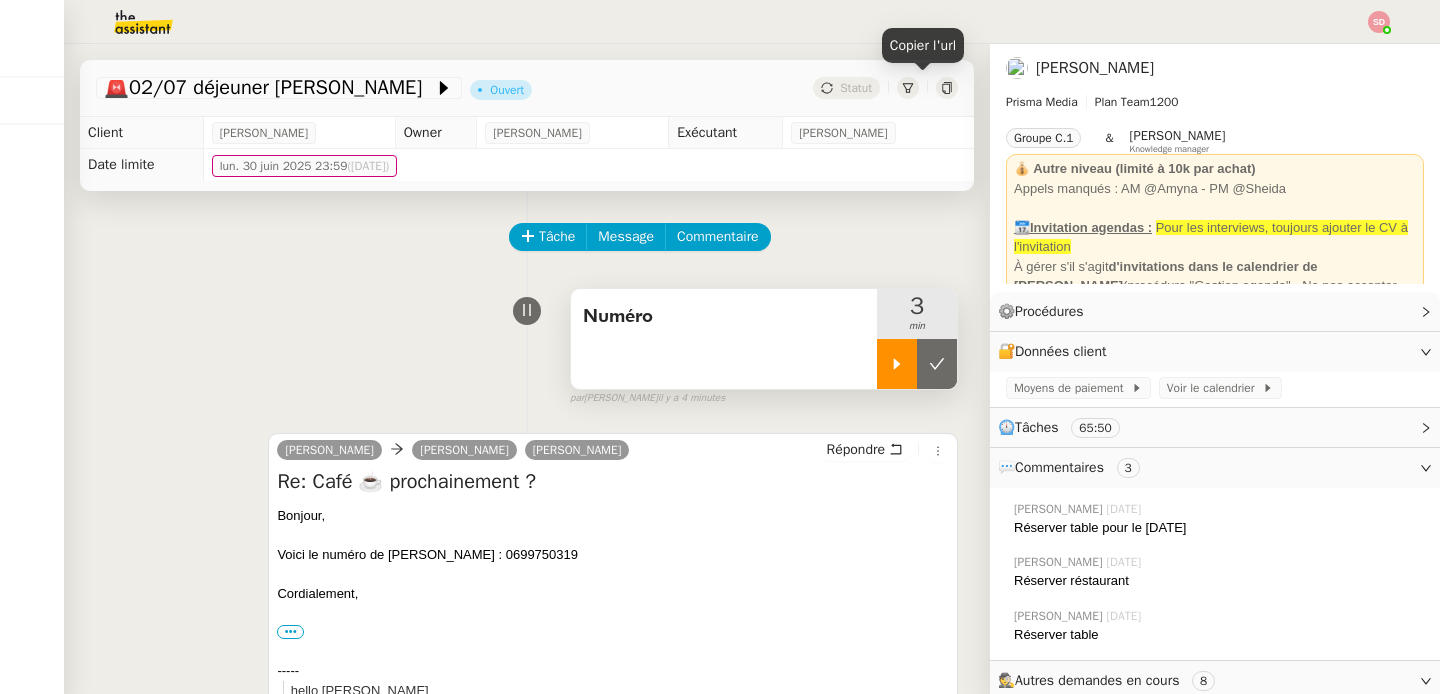 click at bounding box center (937, 364) 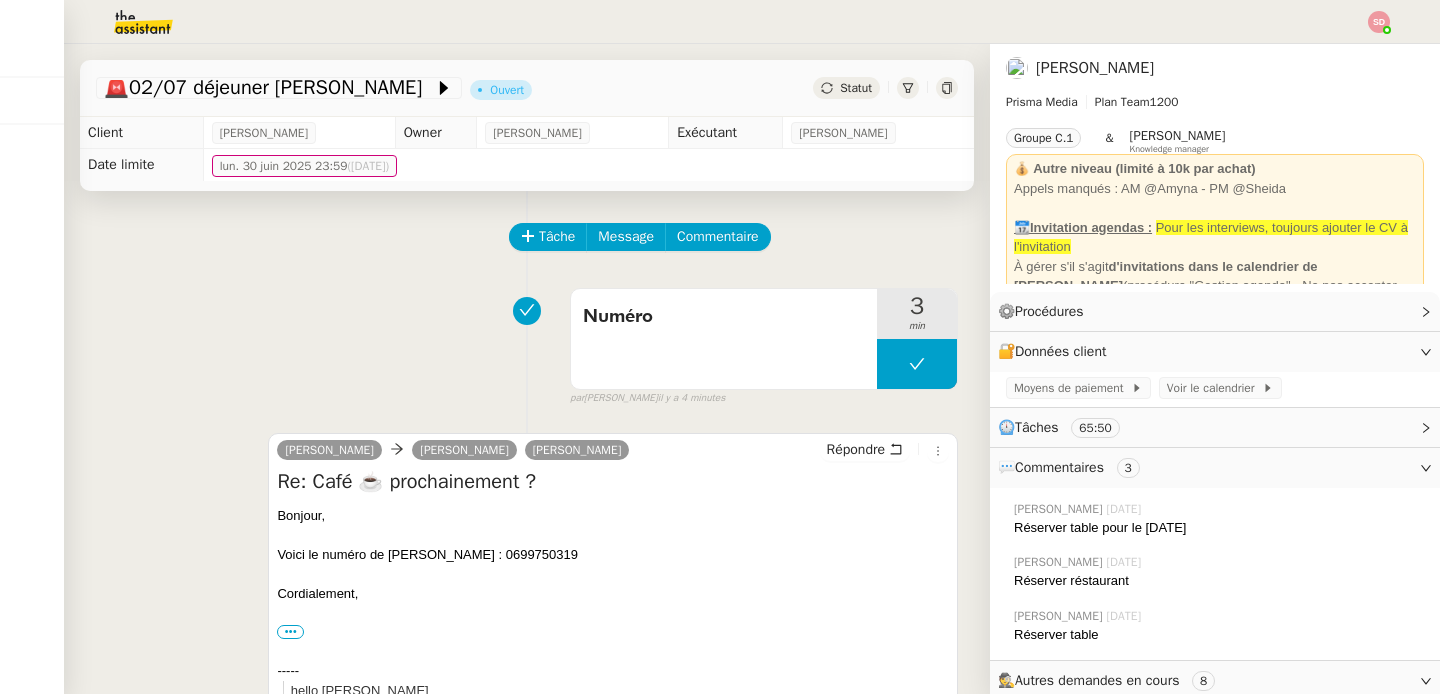 click on "Numéro     3 min false par   Sheida D.   il y a 4 minutes" at bounding box center [527, 343] 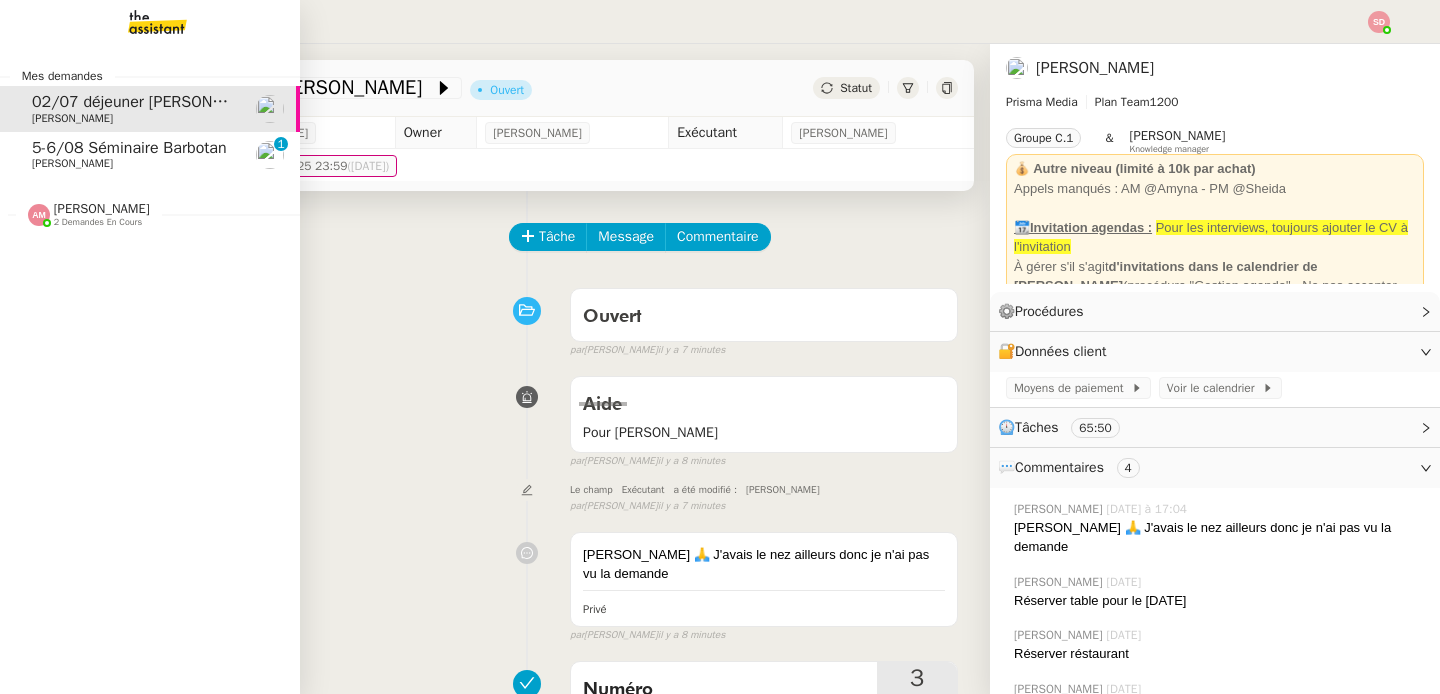 click on "[PERSON_NAME]" 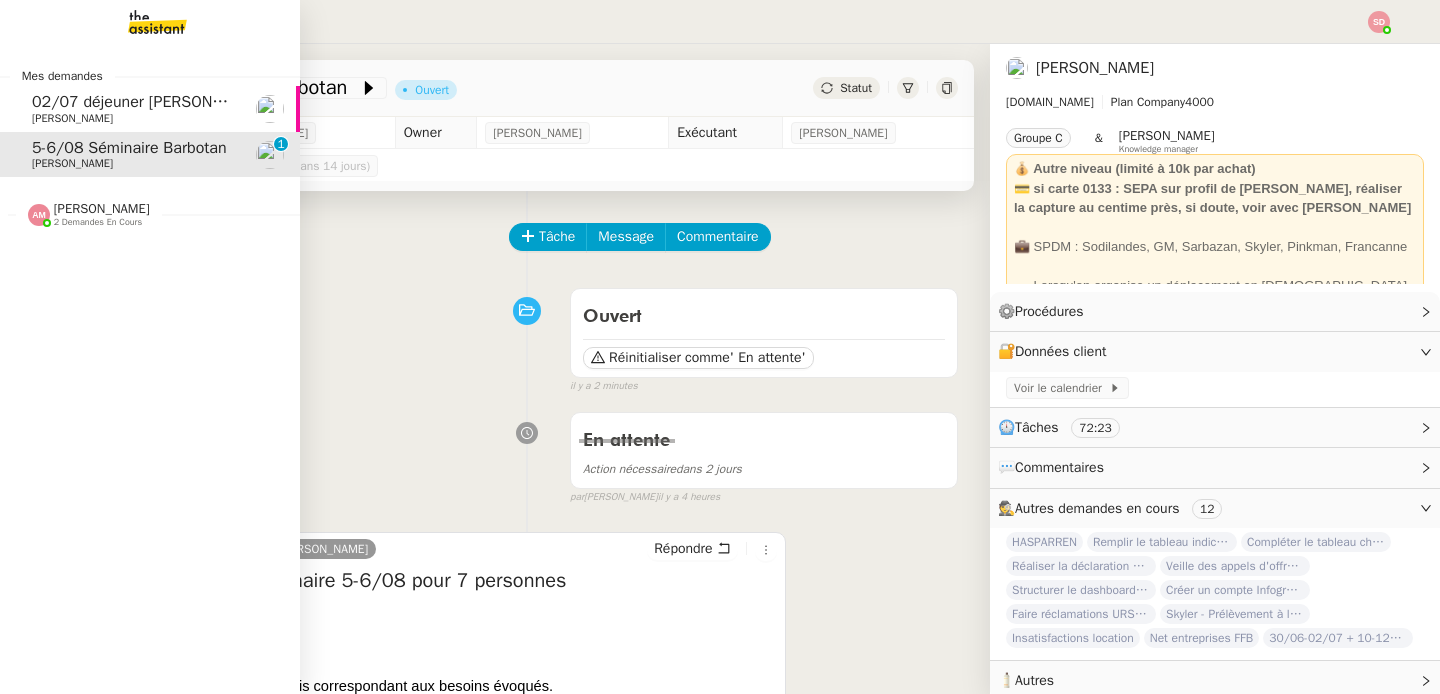 click on "02/07 déjeuner Marc Menasé" 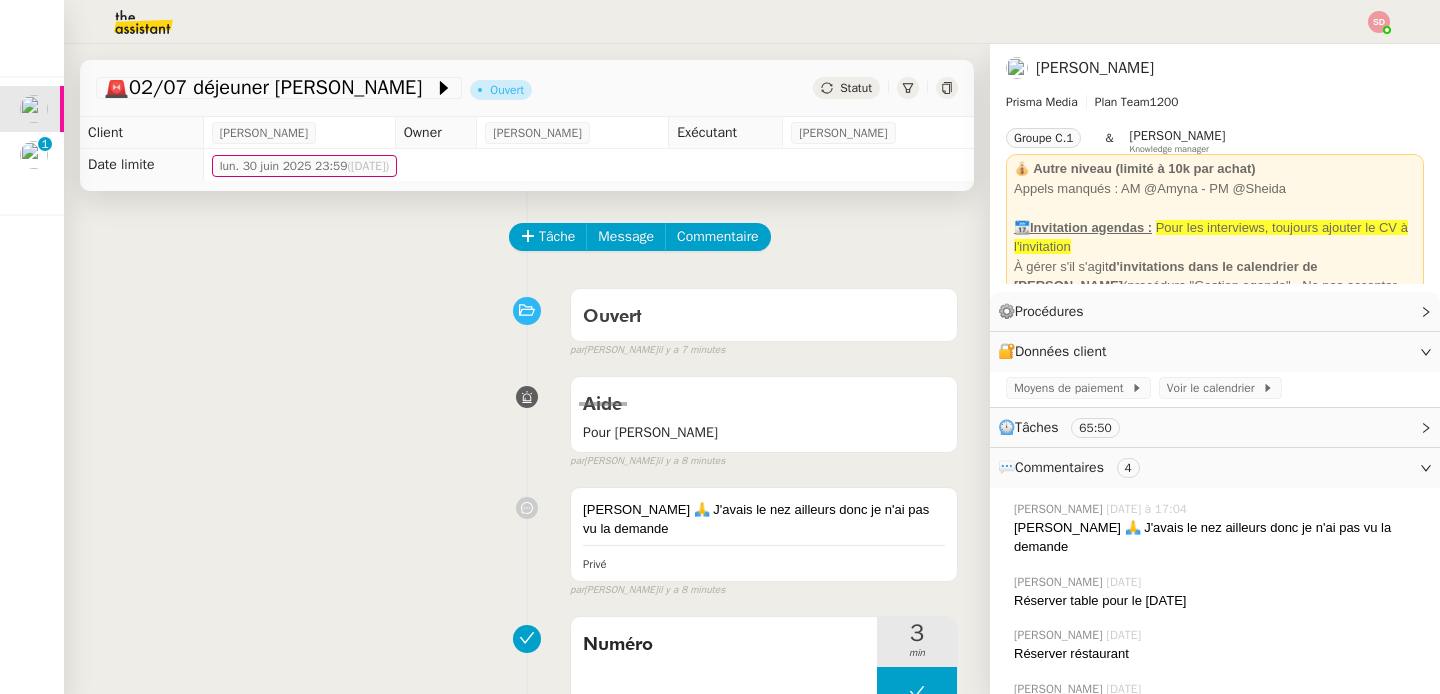 click on "Ouvert false par   Frédérique  A.   il y a 7 minutes" at bounding box center (527, 319) 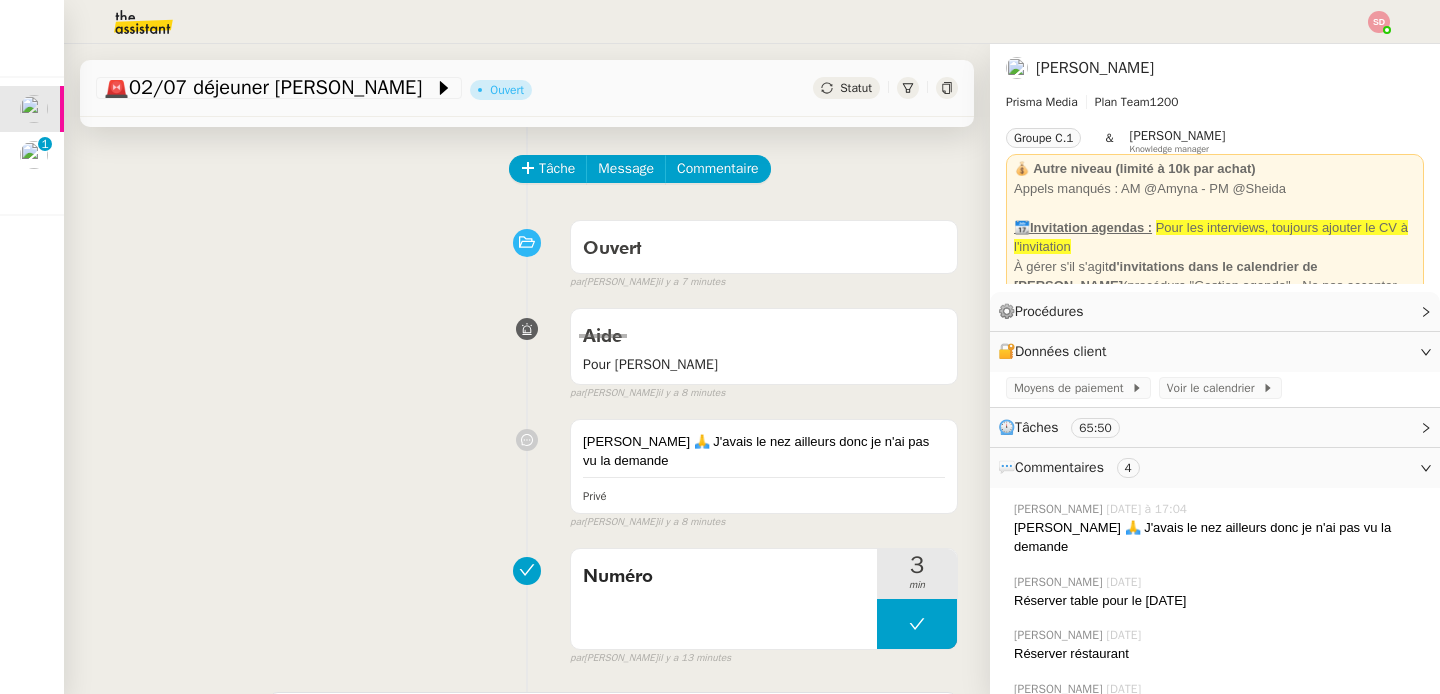 scroll, scrollTop: 0, scrollLeft: 0, axis: both 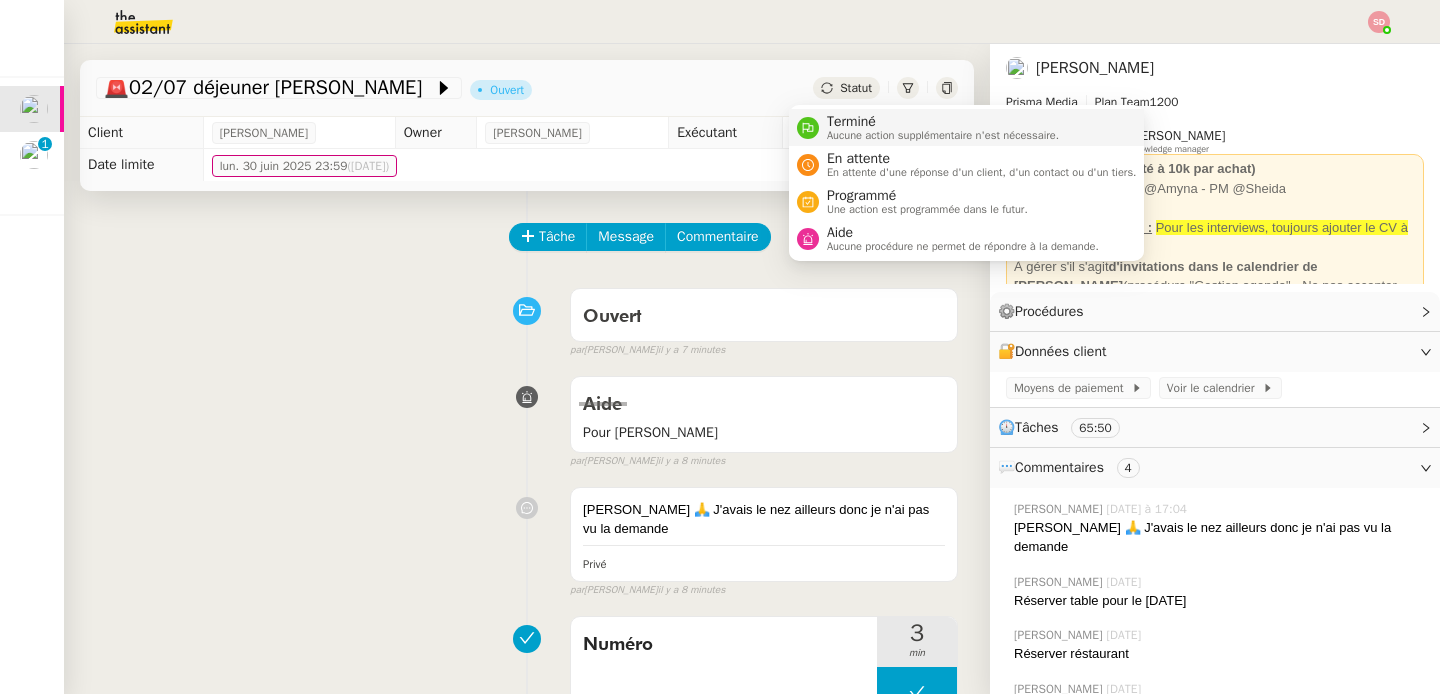 click on "Terminé Aucune action supplémentaire n'est nécessaire." at bounding box center [939, 127] 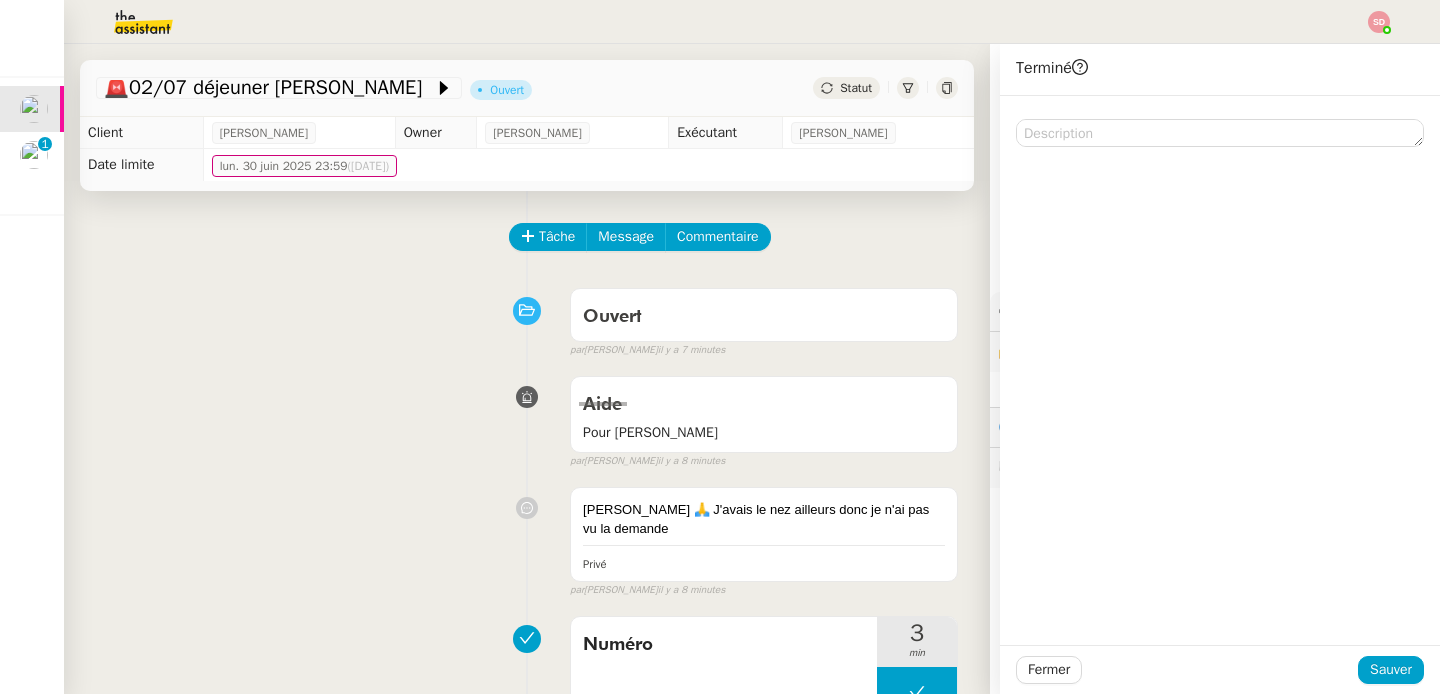 click on "Tâche Message Commentaire Veuillez patienter une erreur s'est produite 👌👌👌 message envoyé ✌️✌️✌️ Veuillez d'abord attribuer un client Une erreur s'est produite, veuillez réessayer Ouvert false par   Frédérique  A.   il y a 7 minutes 👌👌👌 message envoyé ✌️✌️✌️ une erreur s'est produite 👌👌👌 message envoyé ✌️✌️✌️ Votre message va être revu ✌️✌️✌️ une erreur s'est produite La taille des fichiers doit être de 10Mb au maximum. Aide Pour Sheida    false par   Amyna M.   il y a 8 minutes 👌👌👌 message envoyé ✌️✌️✌️ une erreur s'est produite 👌👌👌 message envoyé ✌️✌️✌️ Votre message va être revu ✌️✌️✌️ une erreur s'est produite La taille des fichiers doit être de 10Mb au maximum.
Merci Sheida 🙏 J'avais le nez ailleurs donc je n'ai pas vu la demande  Privé false par   Amyna M.   il y a 8 minutes 👌👌👌 message envoyé ✌️✌️✌️ une erreur s'est produite" 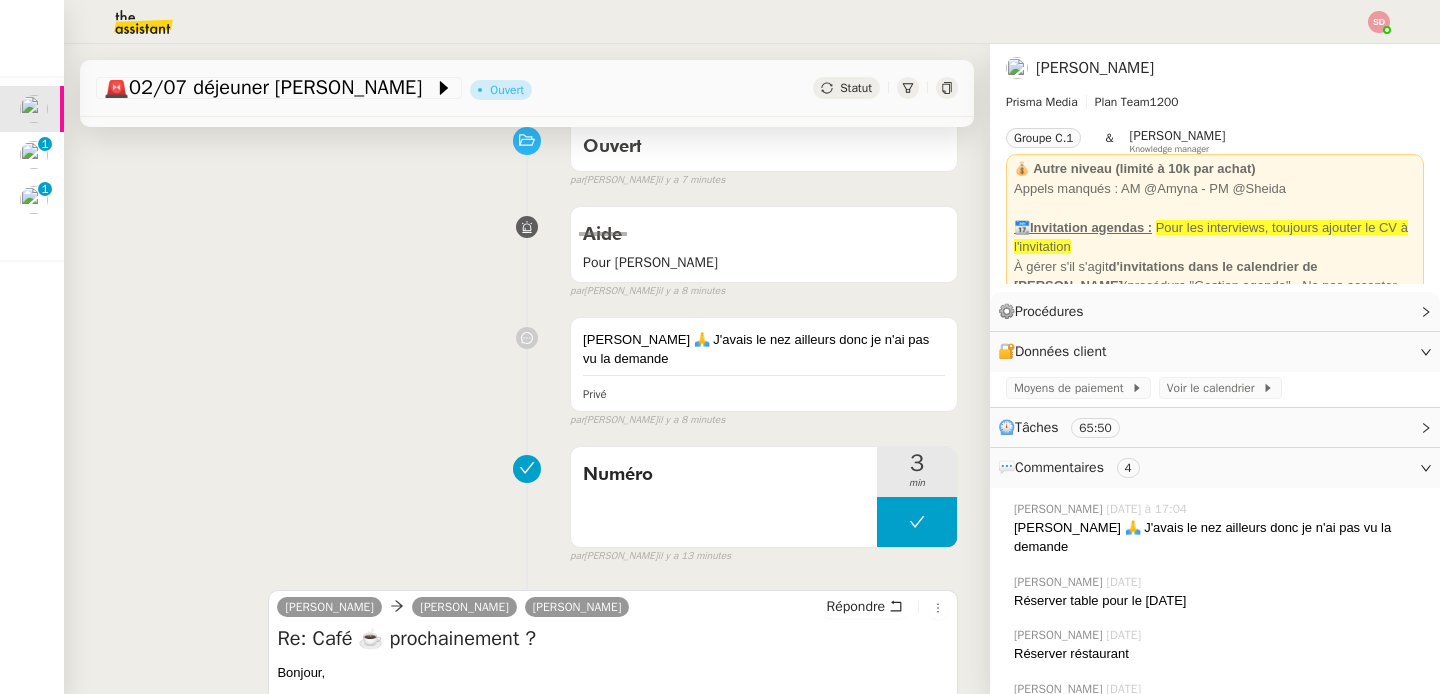 scroll, scrollTop: 0, scrollLeft: 0, axis: both 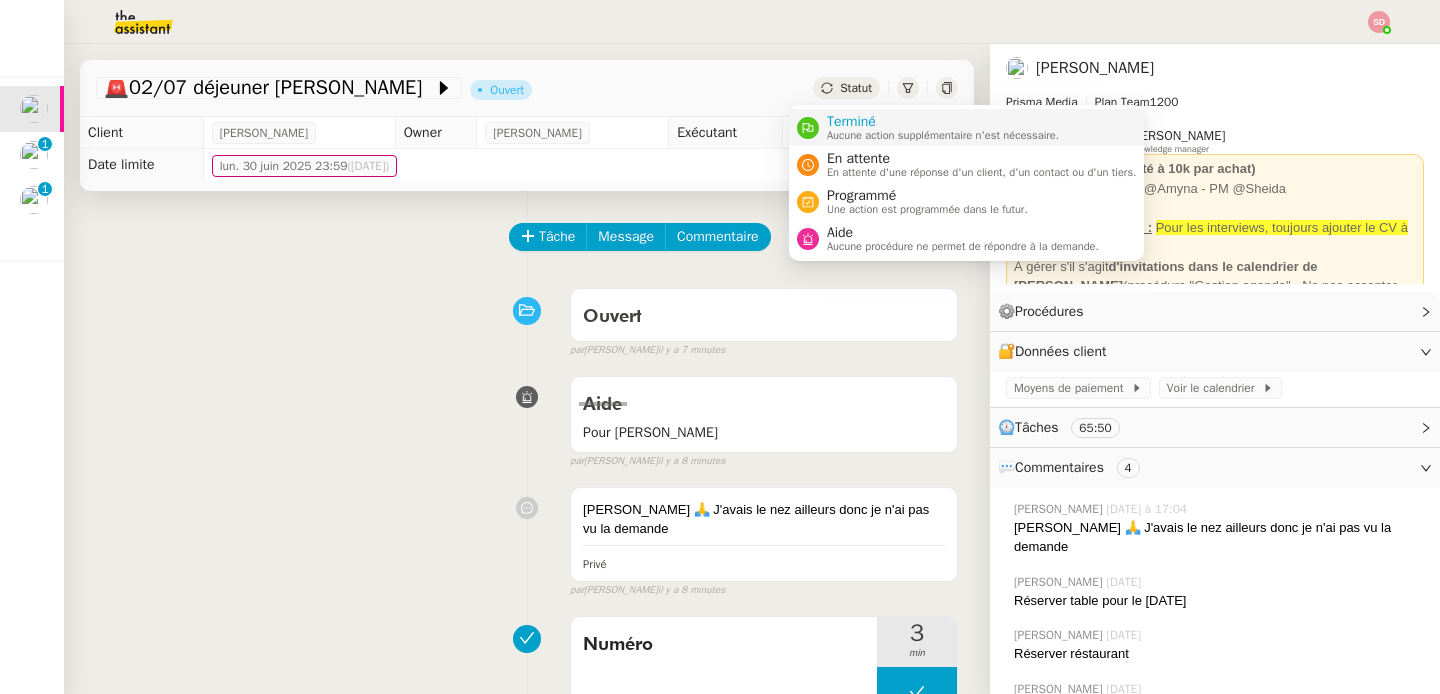 click on "Aucune action supplémentaire n'est nécessaire." at bounding box center (943, 135) 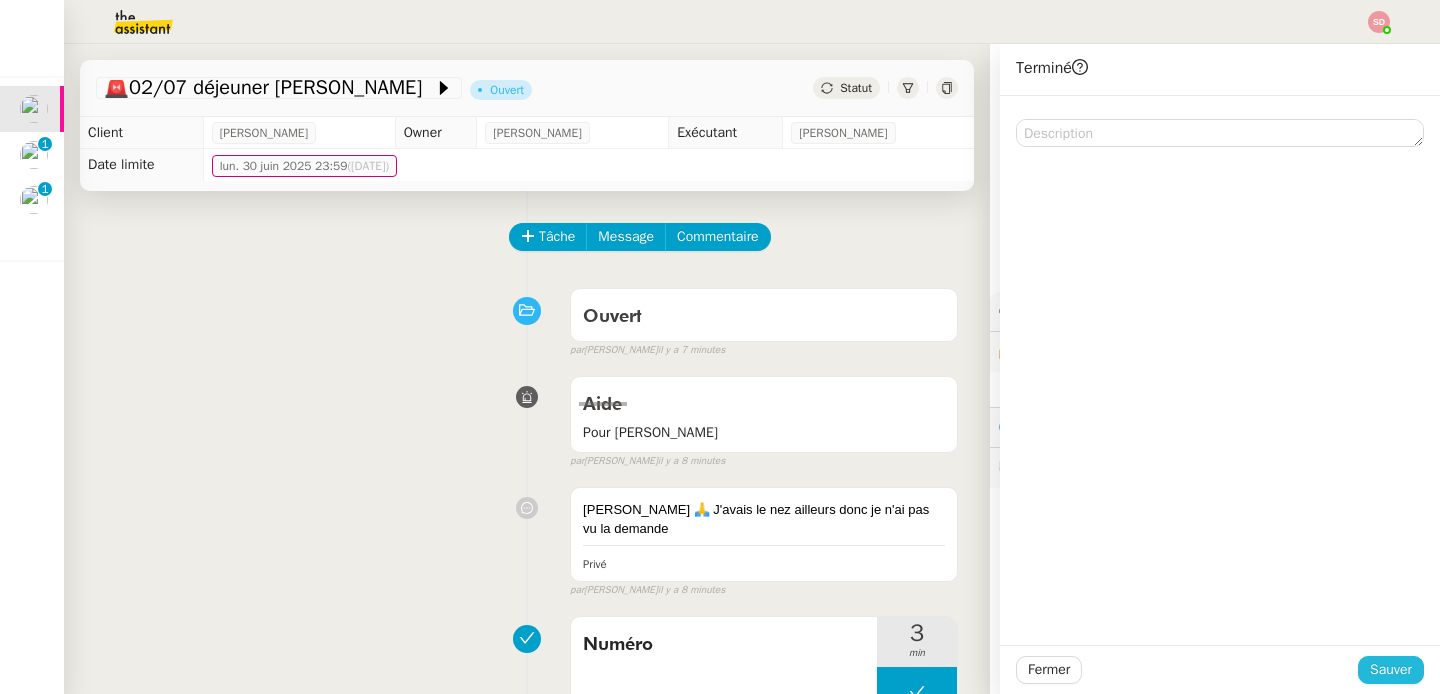 click on "Sauver" 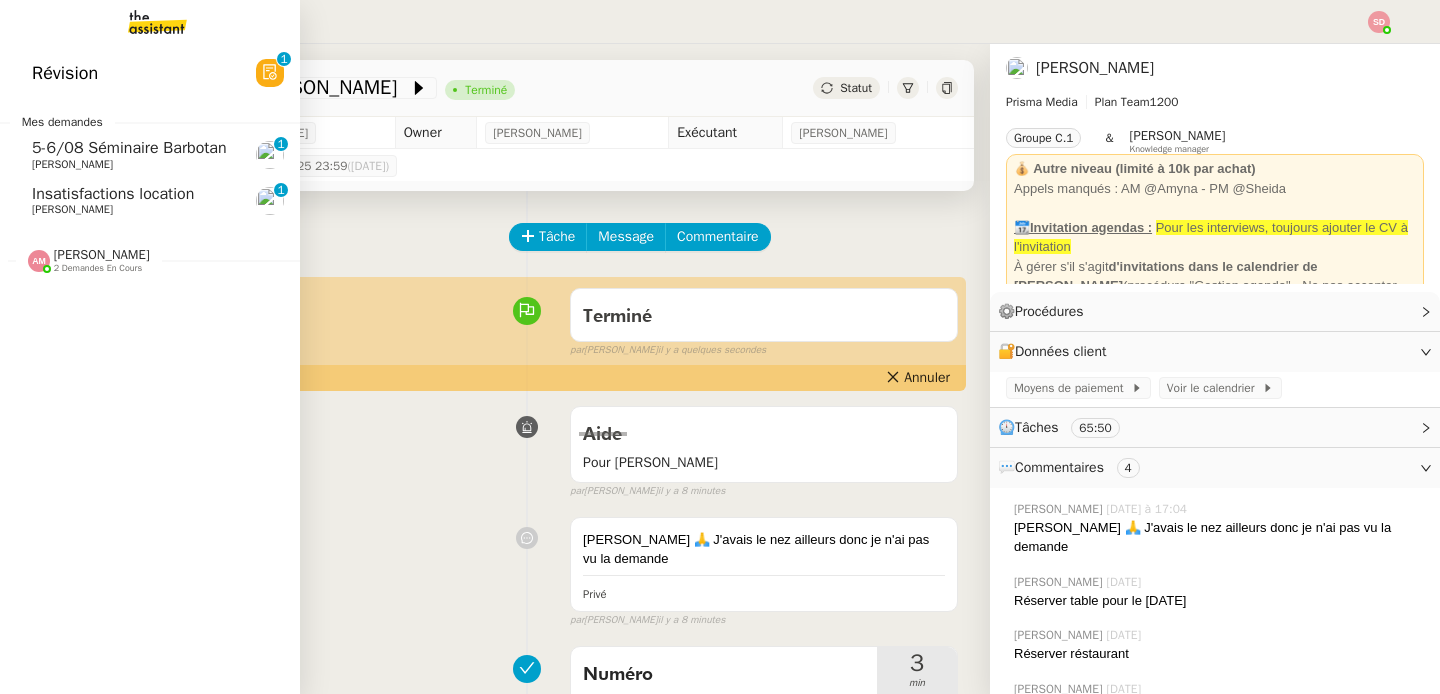 click on "Insatisfactions location" 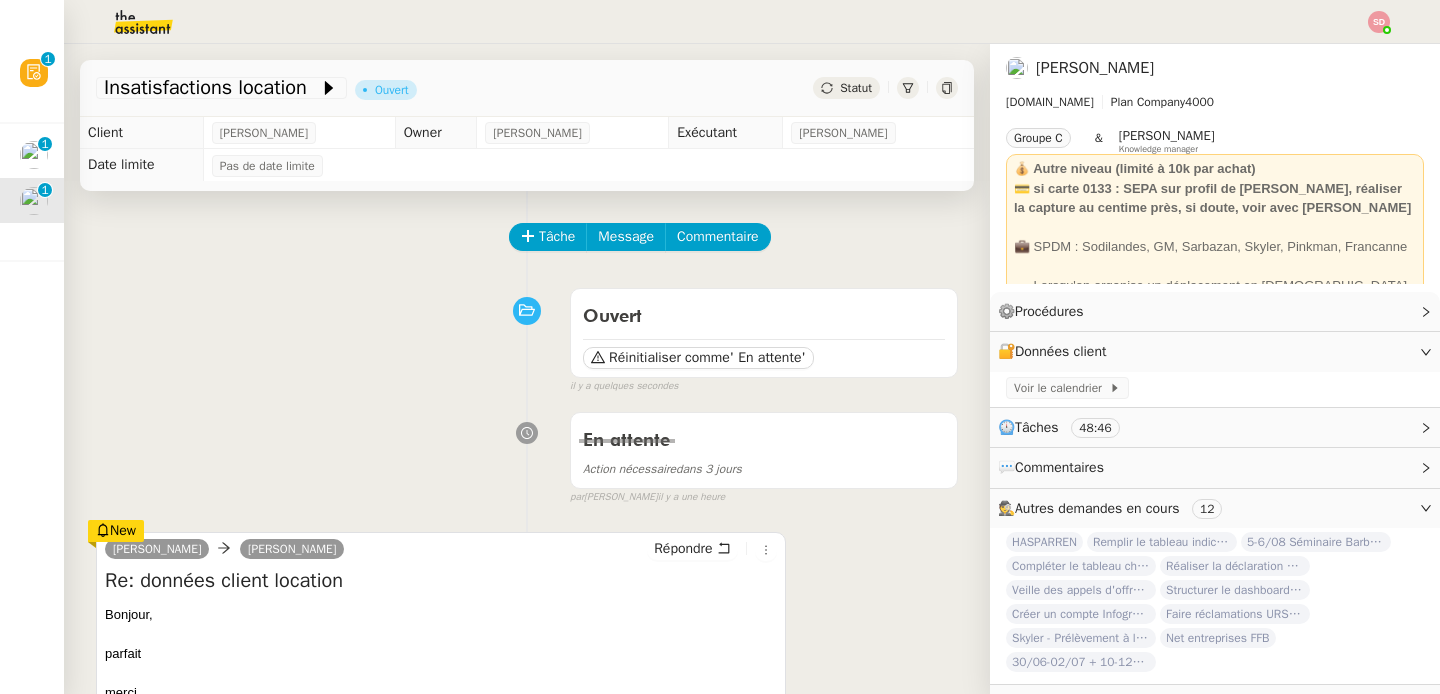 scroll, scrollTop: 370, scrollLeft: 0, axis: vertical 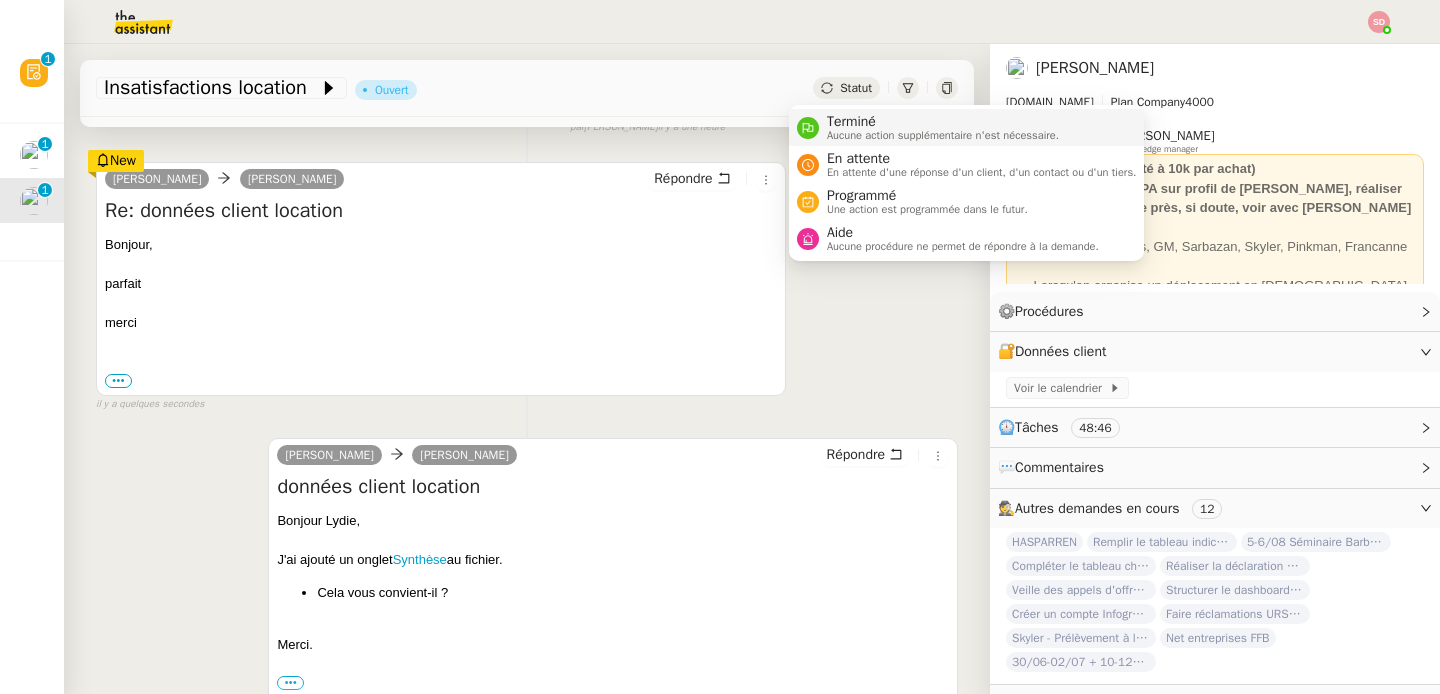 click on "Aucune action supplémentaire n'est nécessaire." at bounding box center [943, 135] 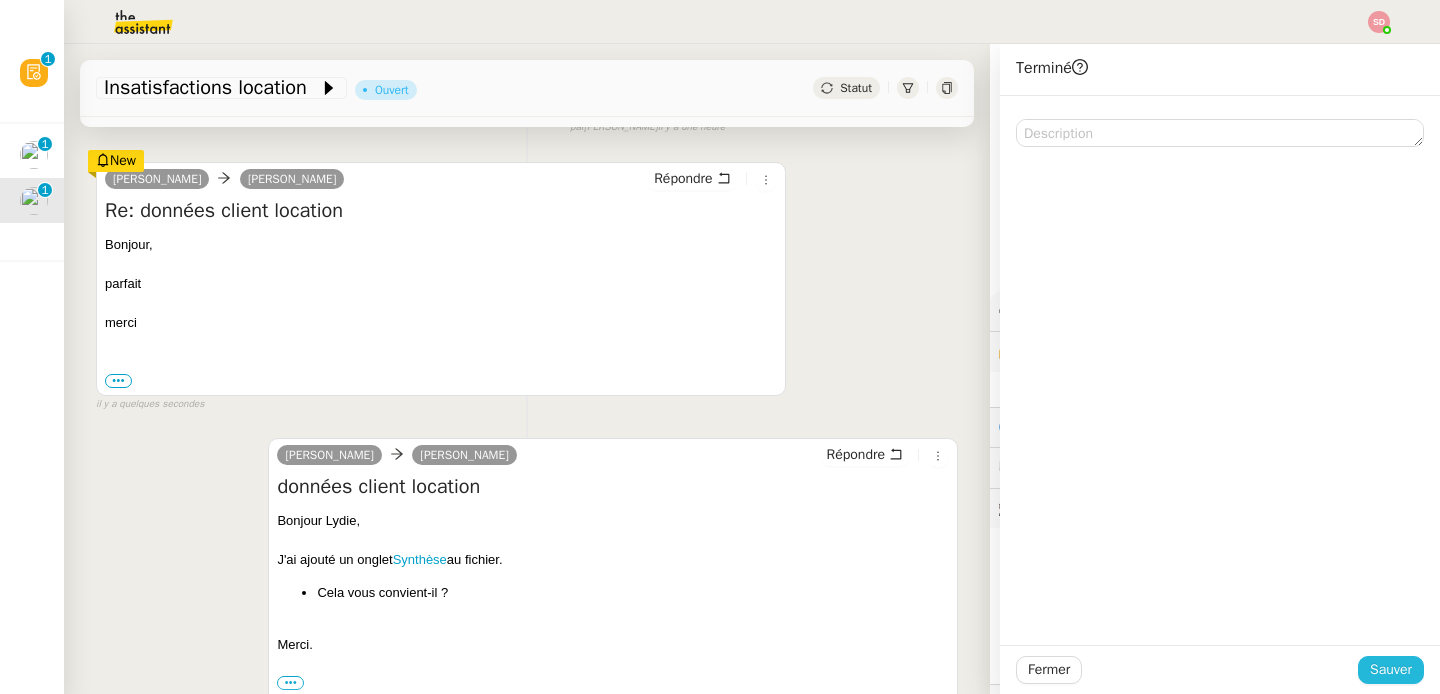 click on "Sauver" 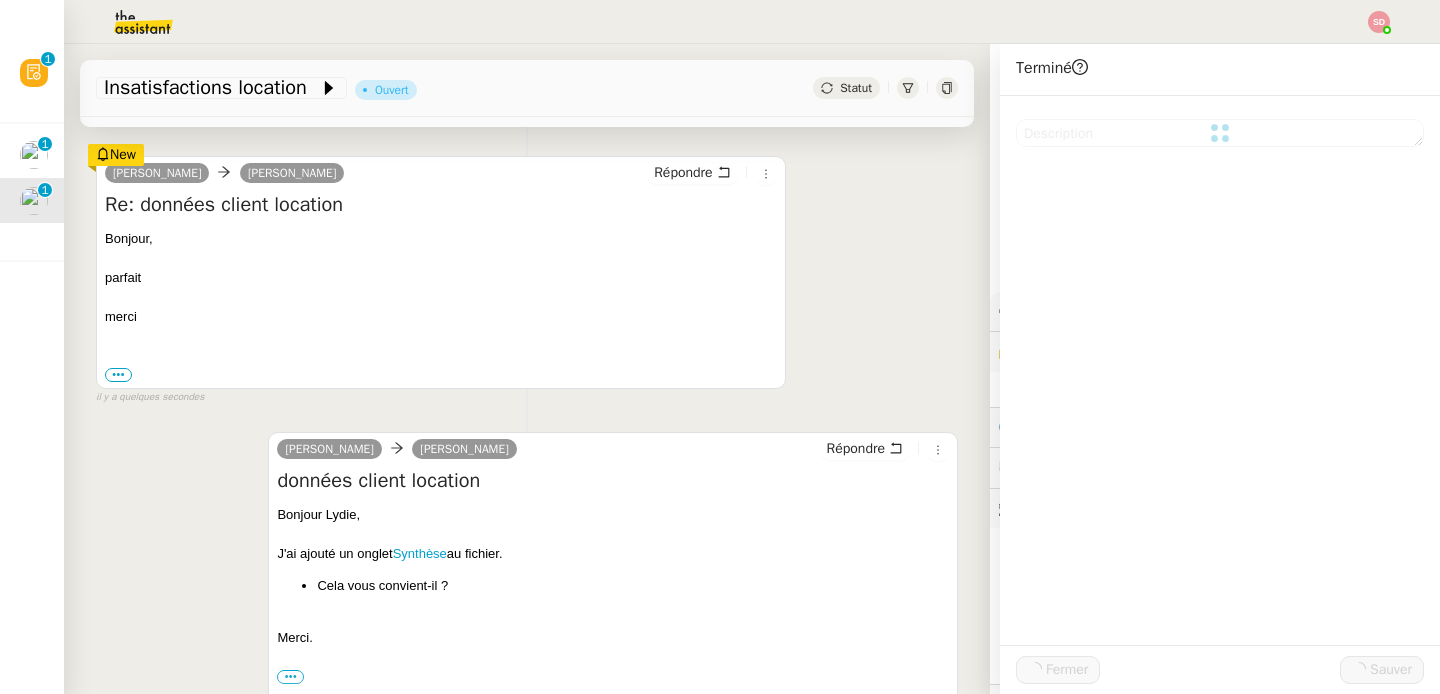 scroll, scrollTop: 364, scrollLeft: 0, axis: vertical 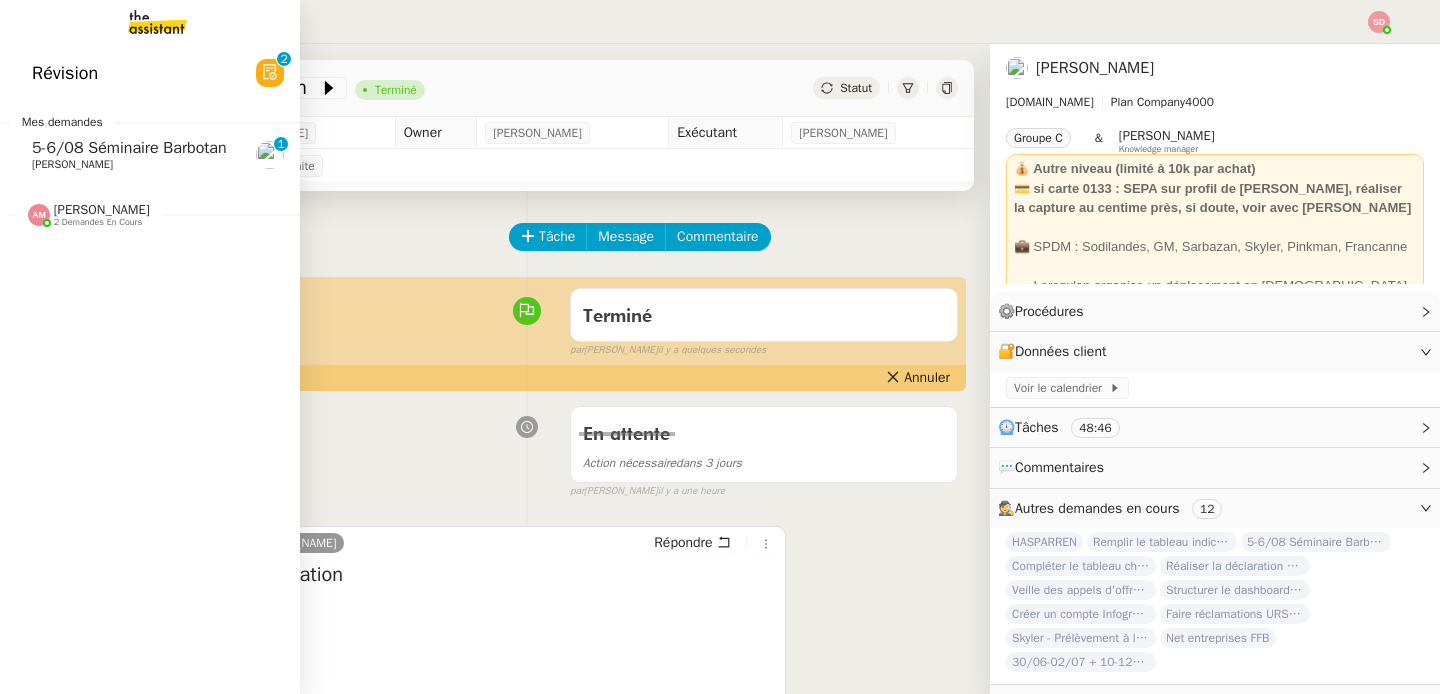 click on "5-6/08 Séminaire Barbotan" 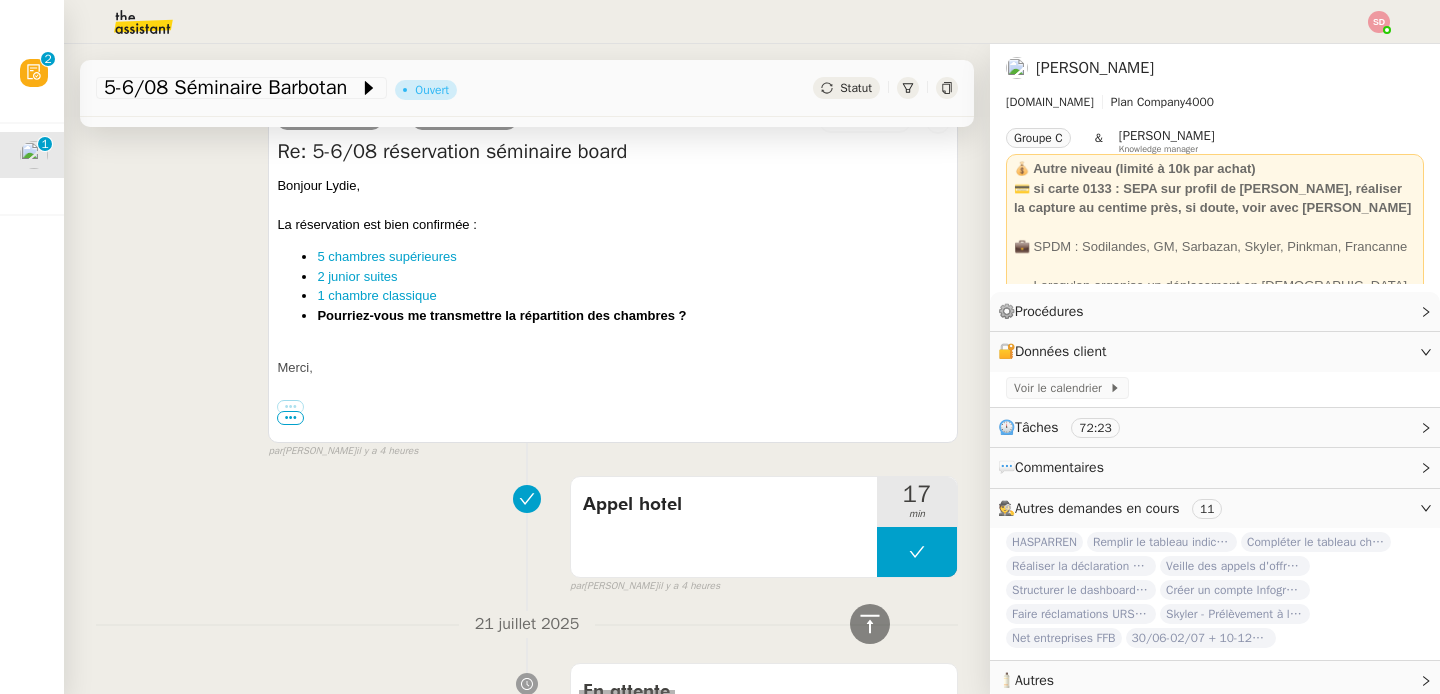 scroll, scrollTop: 1047, scrollLeft: 0, axis: vertical 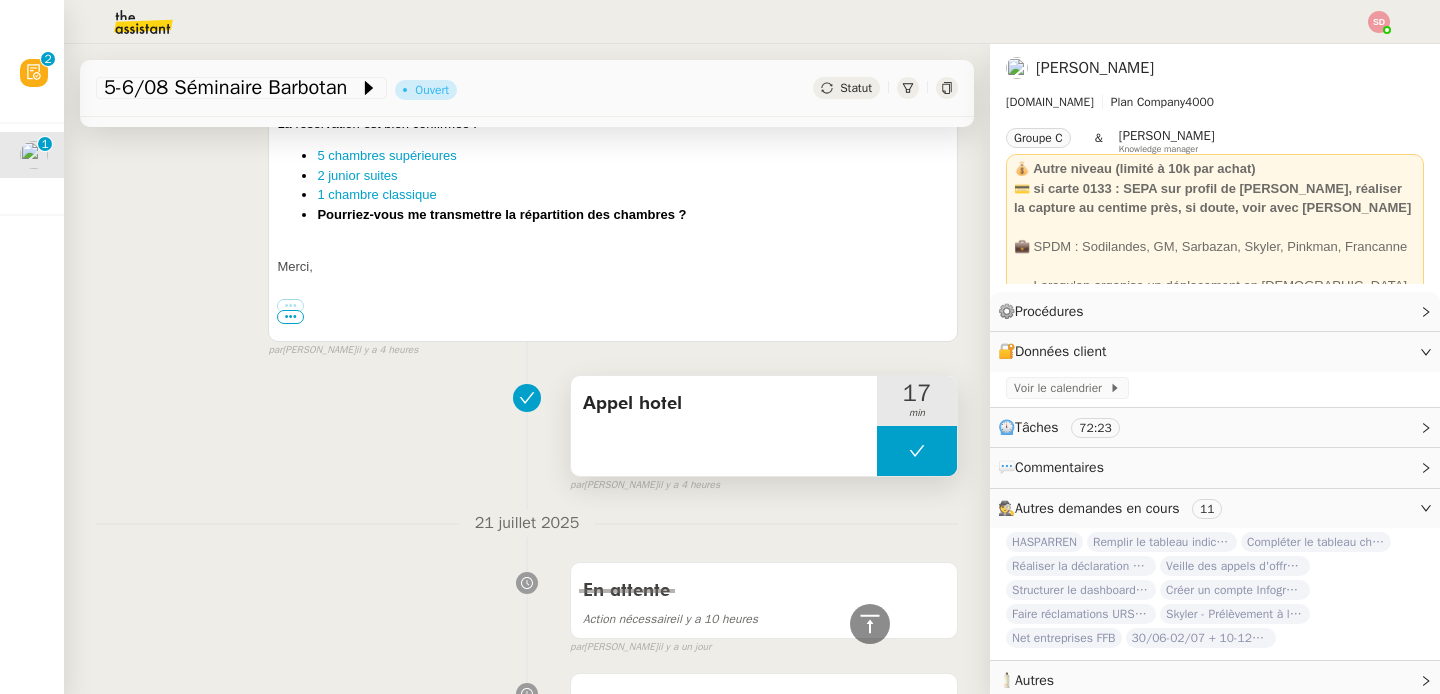 click at bounding box center [917, 451] 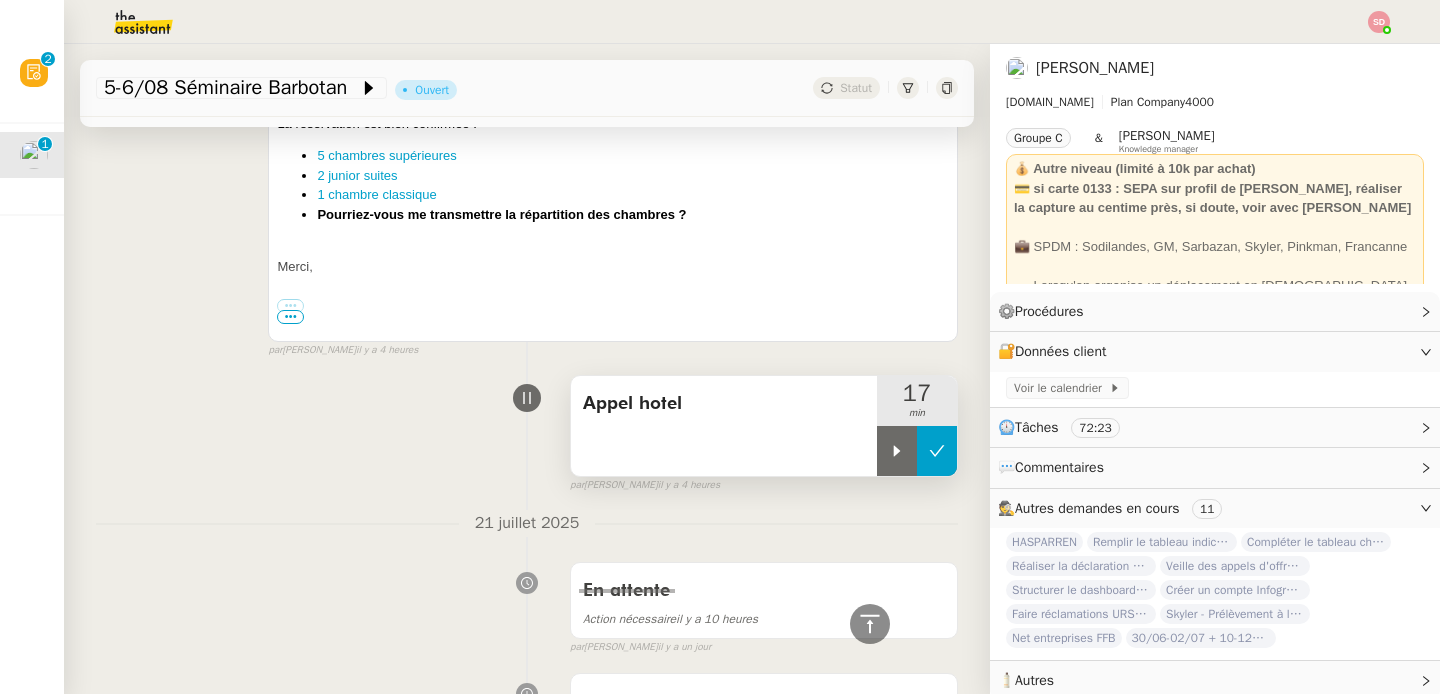 click at bounding box center (937, 451) 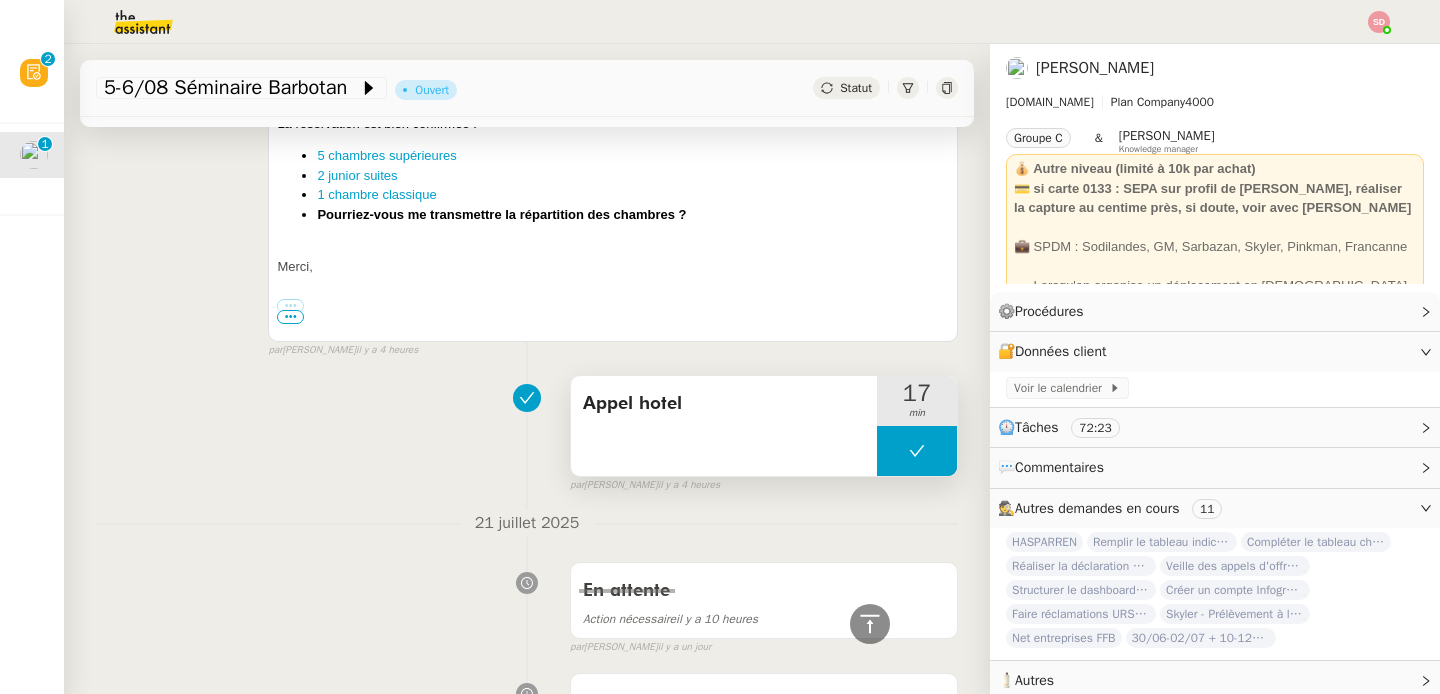 scroll, scrollTop: 83, scrollLeft: 0, axis: vertical 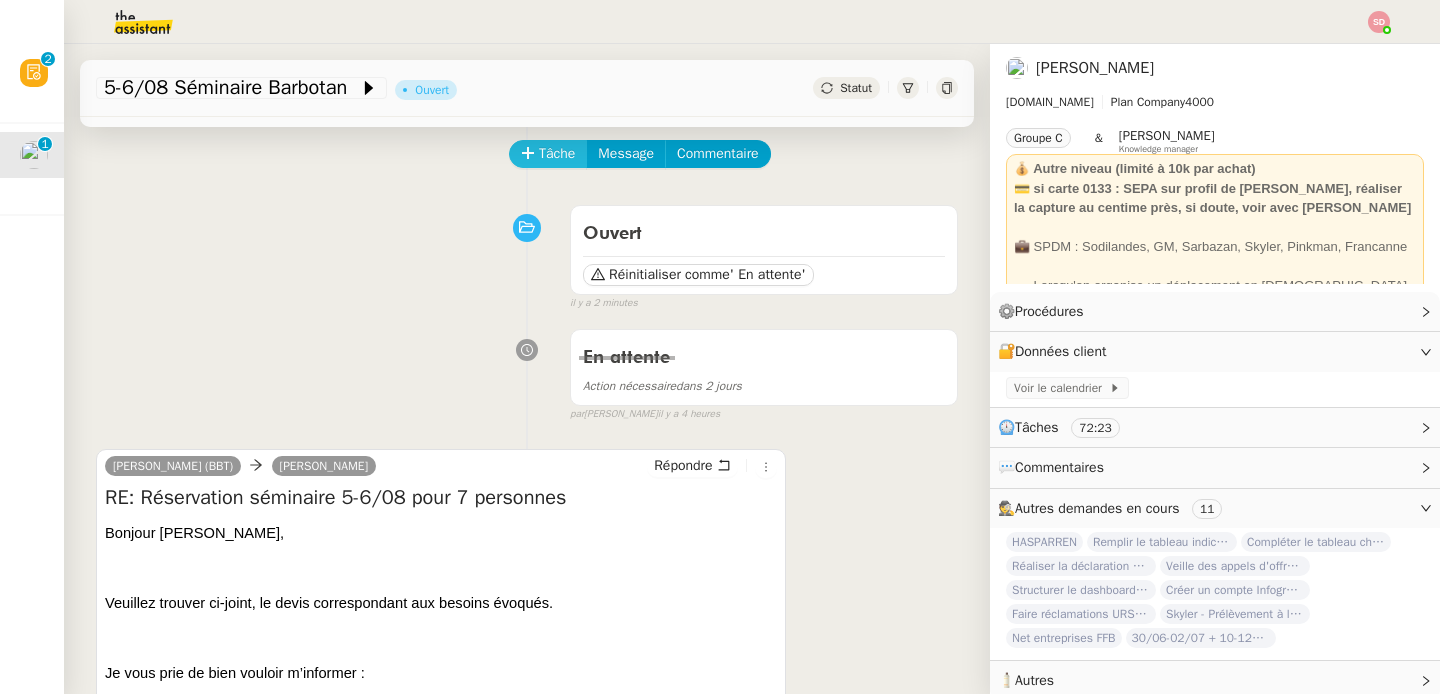 click on "Tâche" 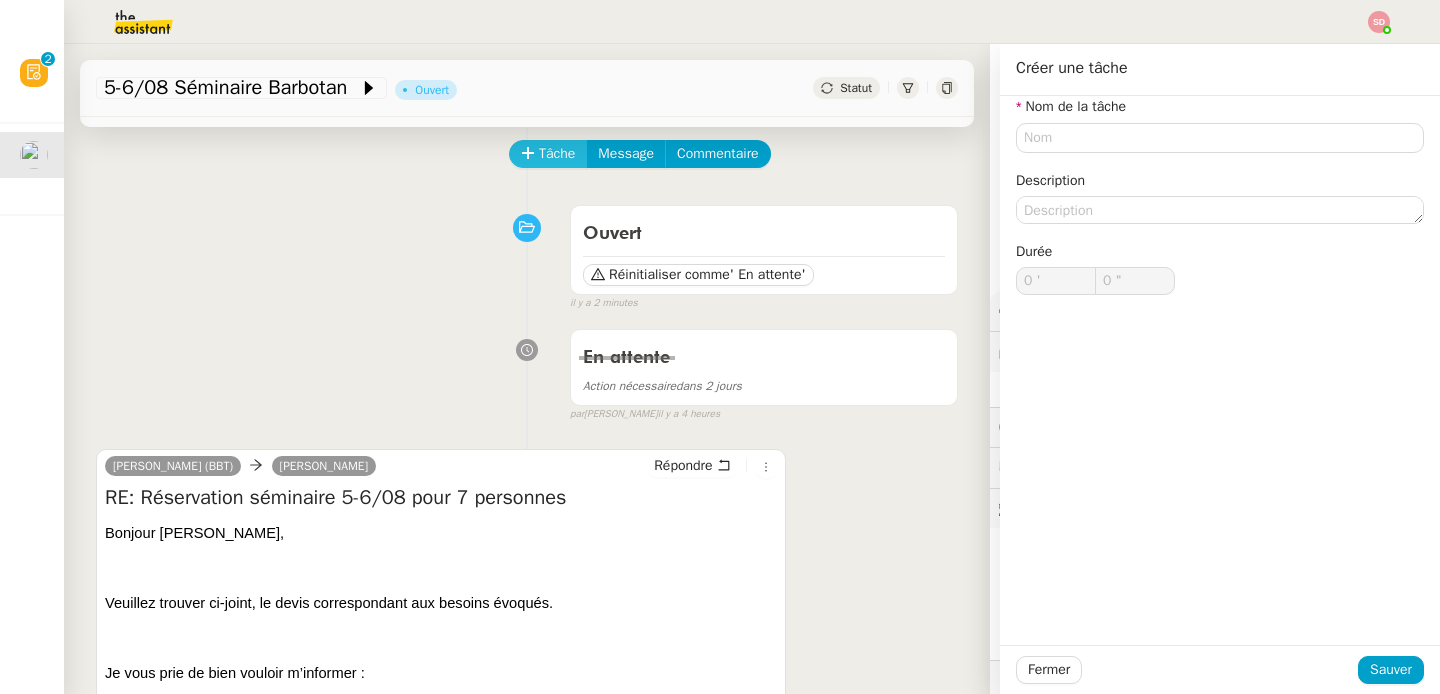 type on "0 '" 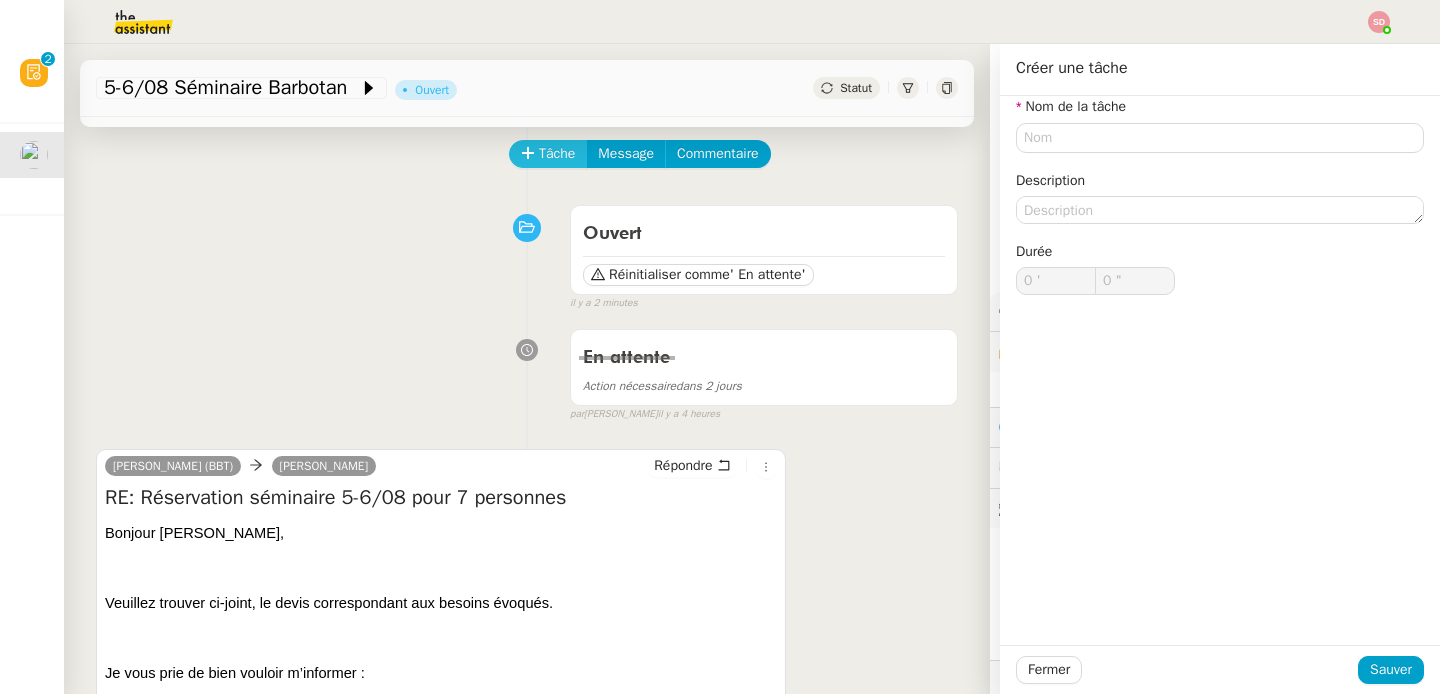 type on "0 "" 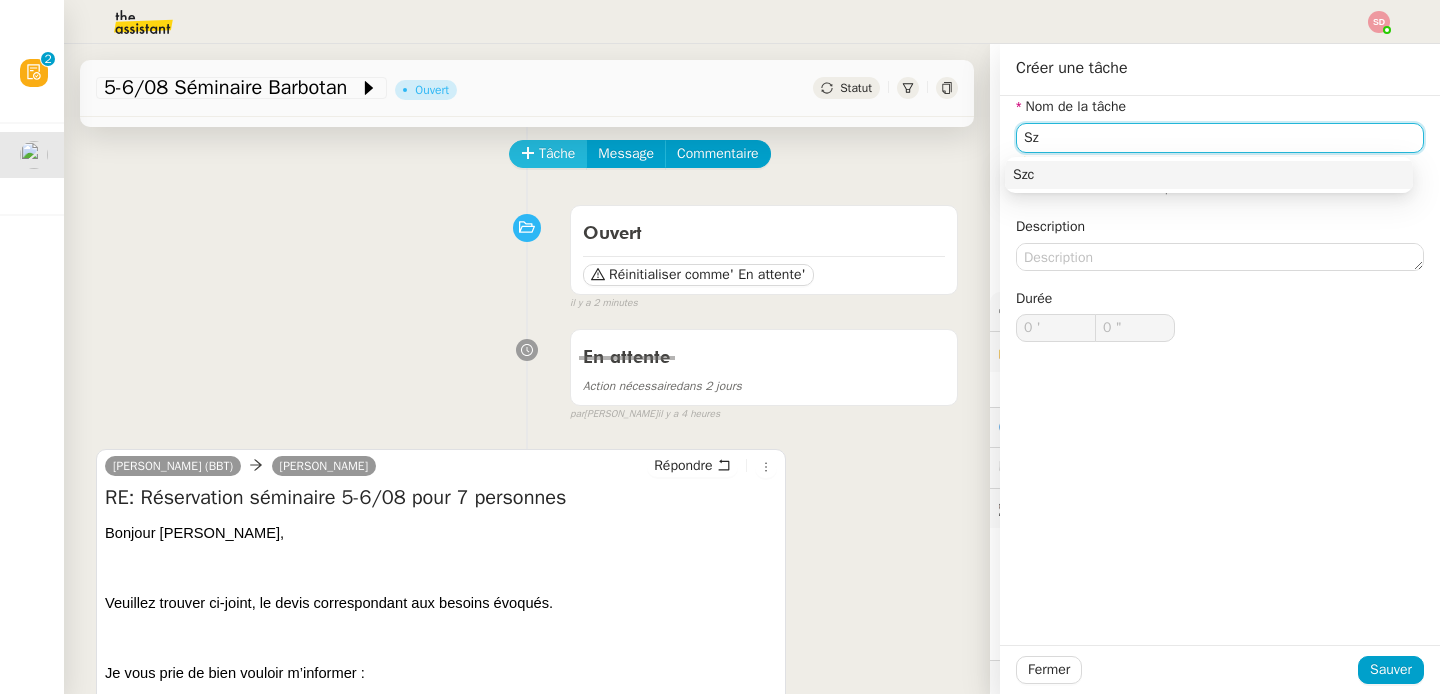 type on "S" 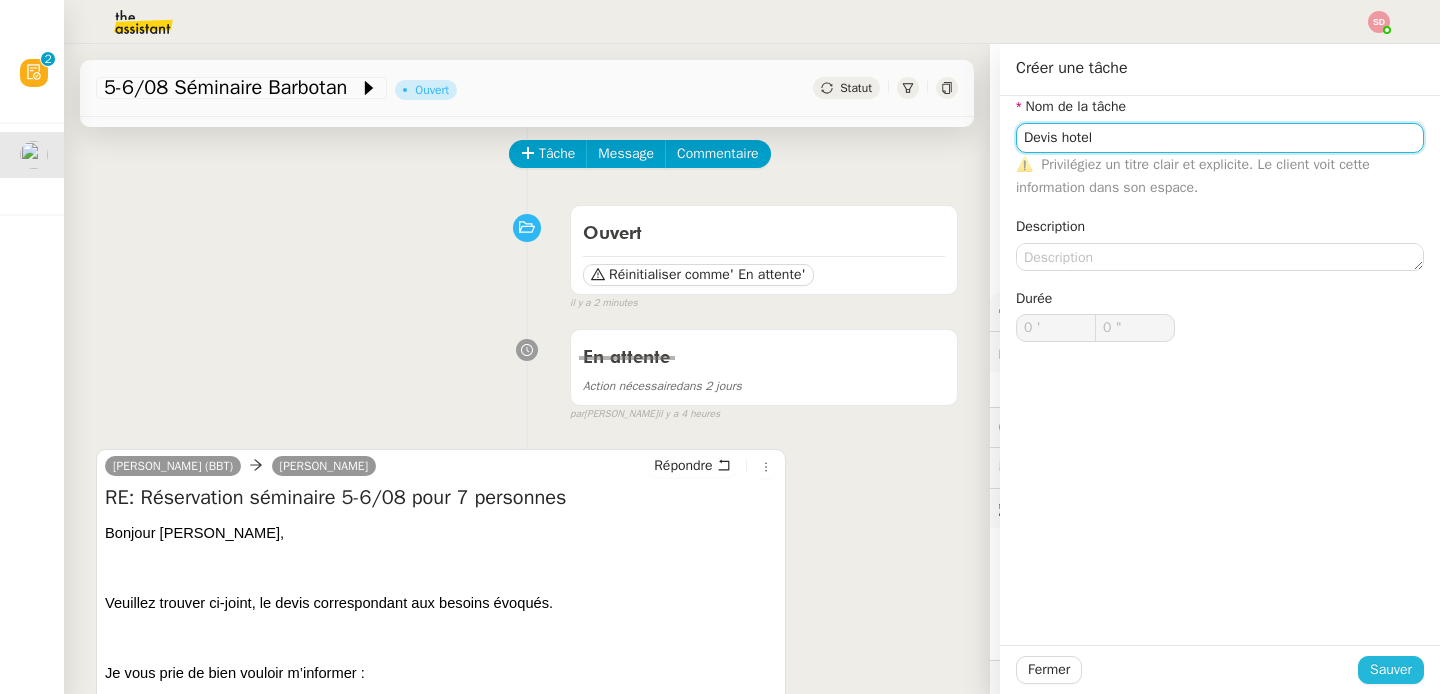 type on "Devis hotel" 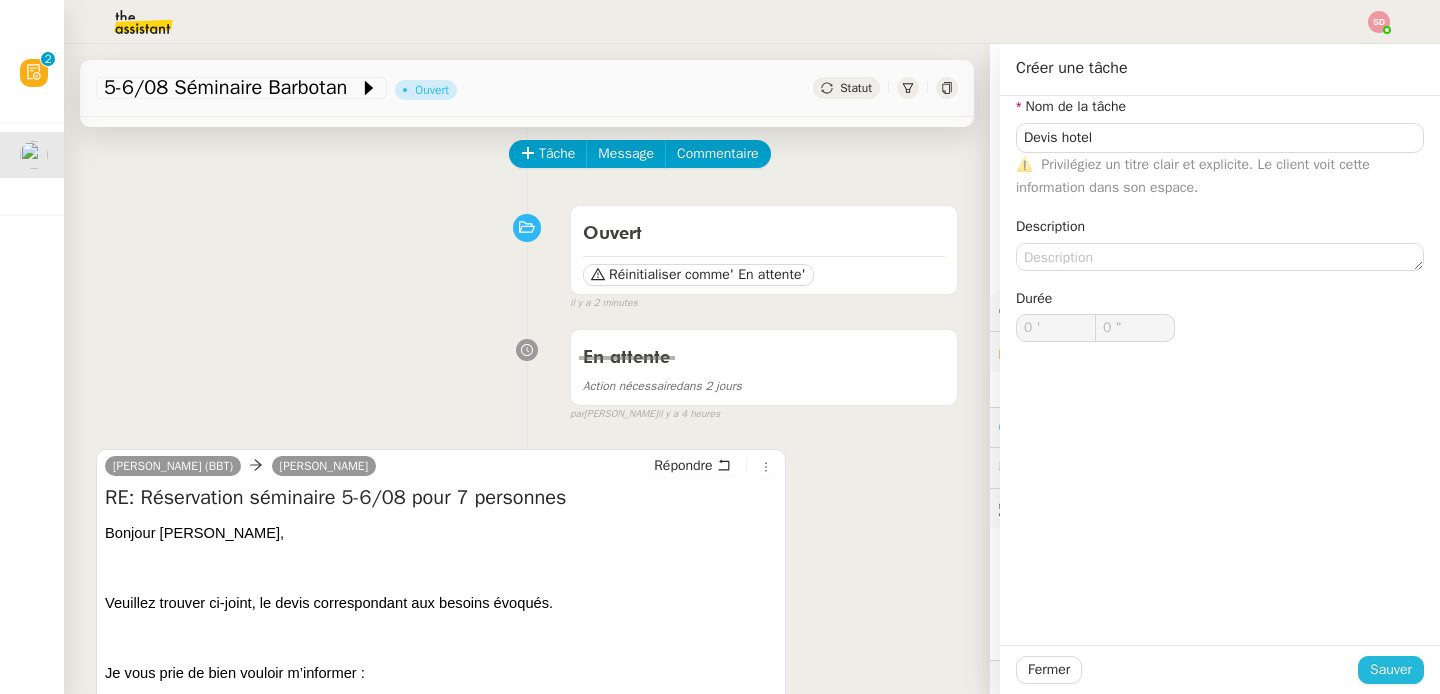 click on "Sauver" 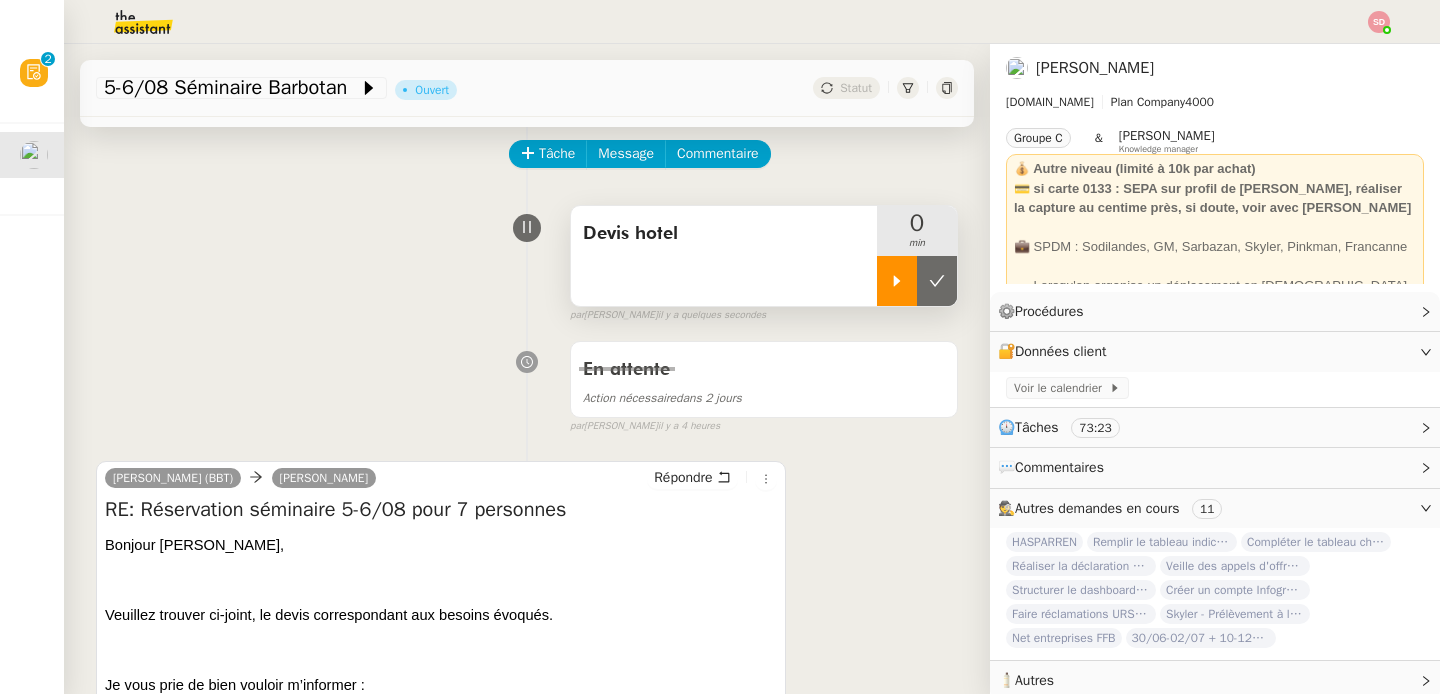 click 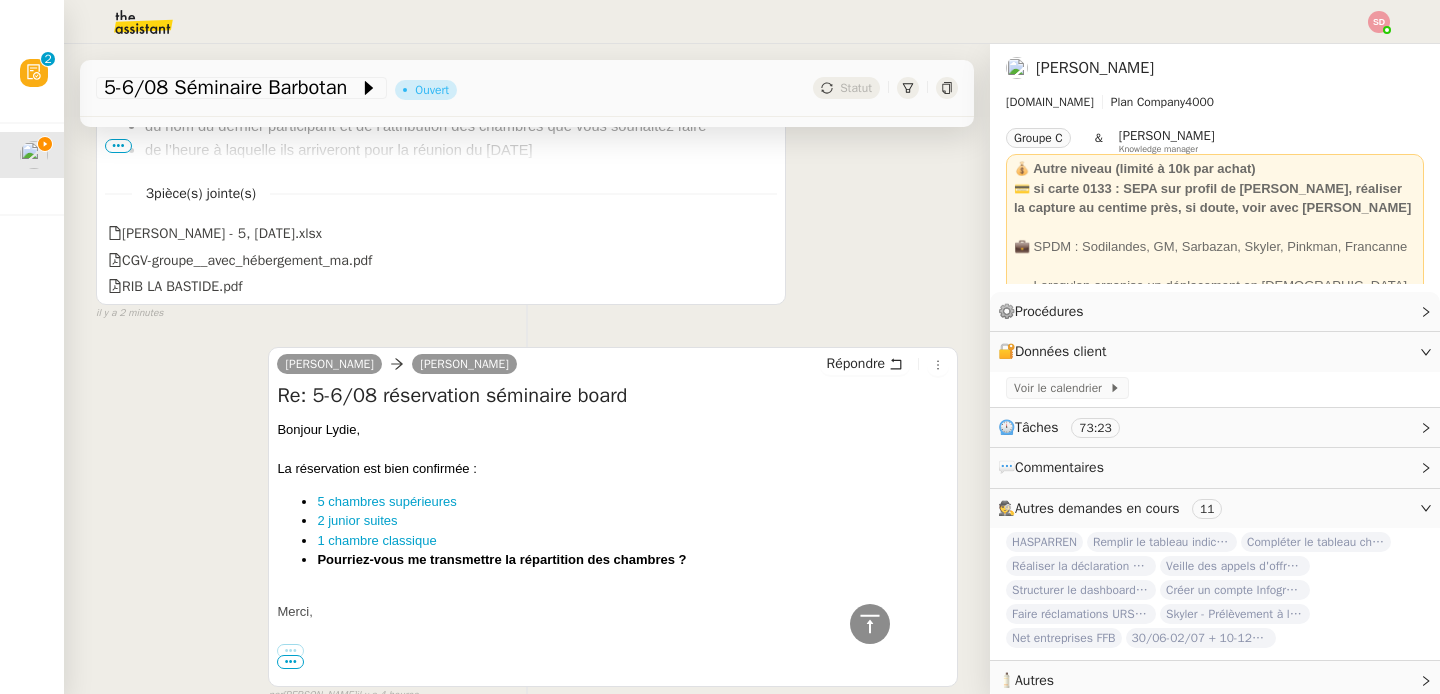 scroll, scrollTop: 734, scrollLeft: 0, axis: vertical 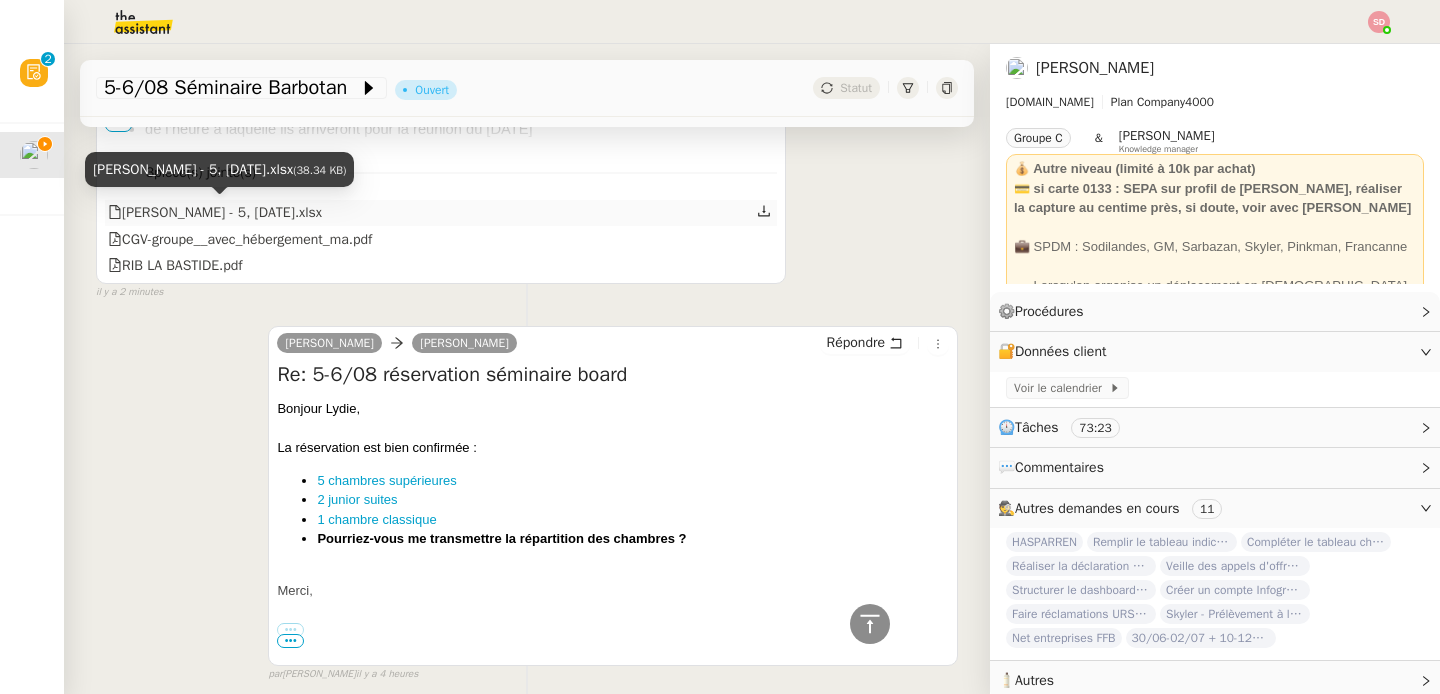 click on "Devis Leclerc - 5, 6 Aout 2025.xlsx" 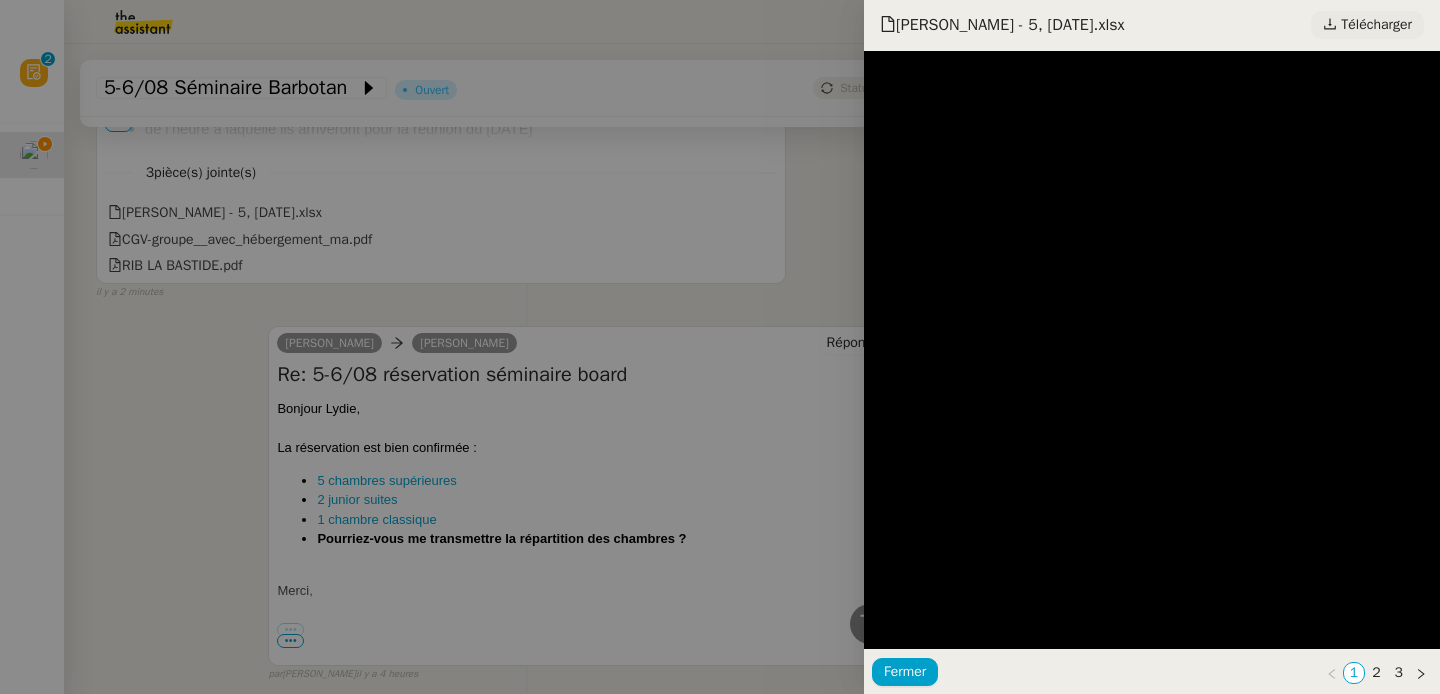 click on "Télécharger" at bounding box center (1376, 25) 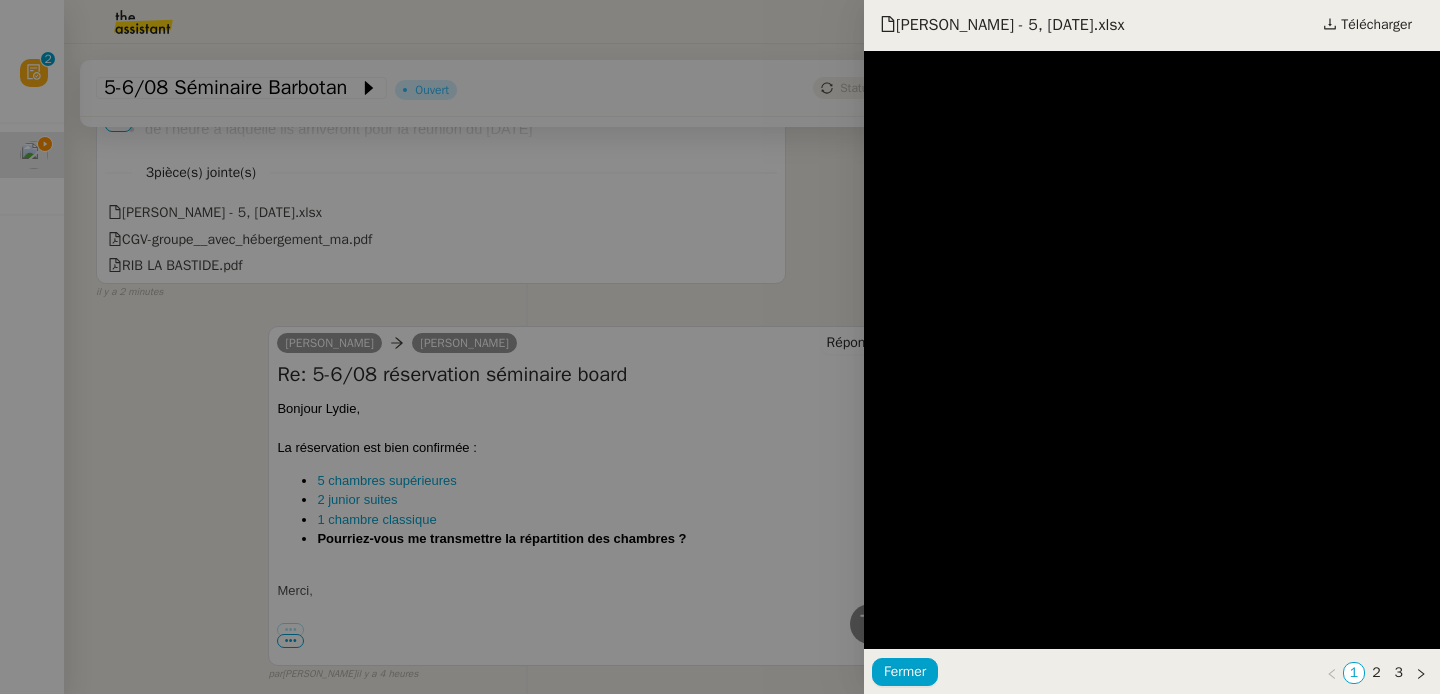 click at bounding box center (720, 347) 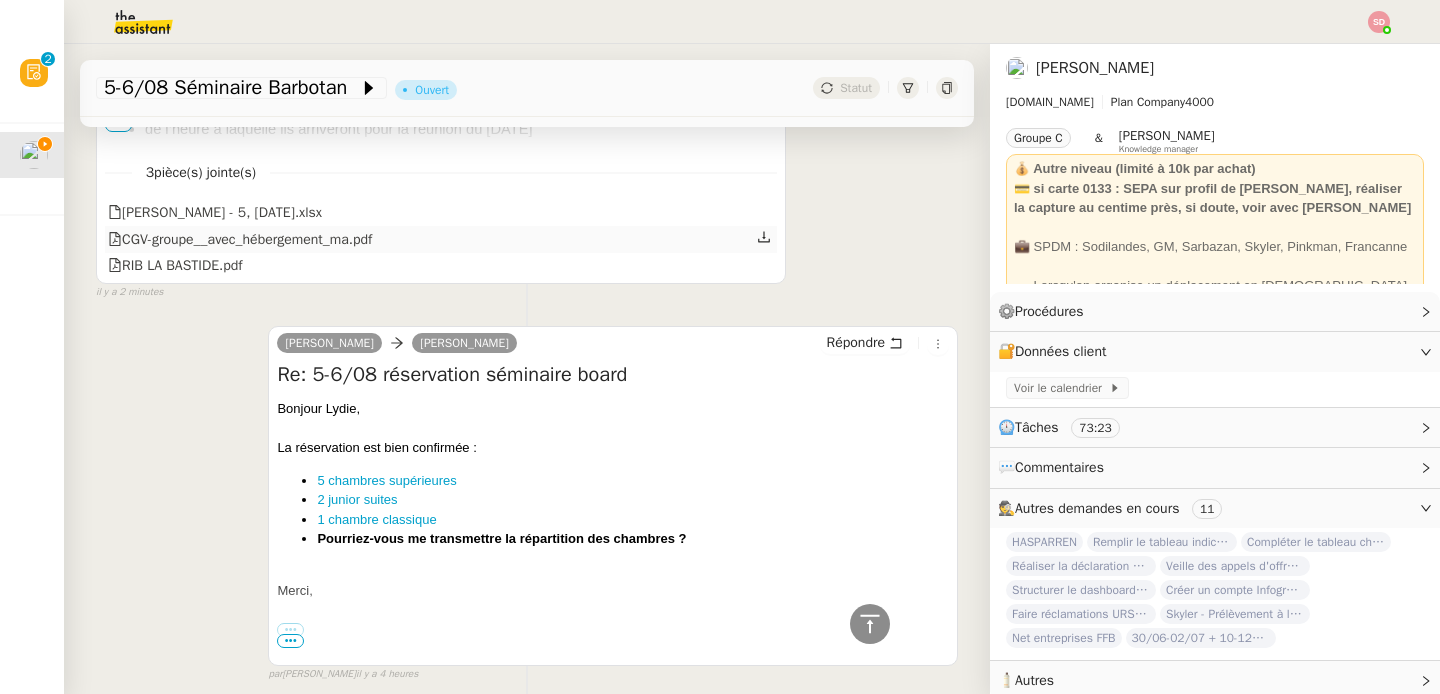click on "CGV-groupe__avec_hébergement_ma.pdf" 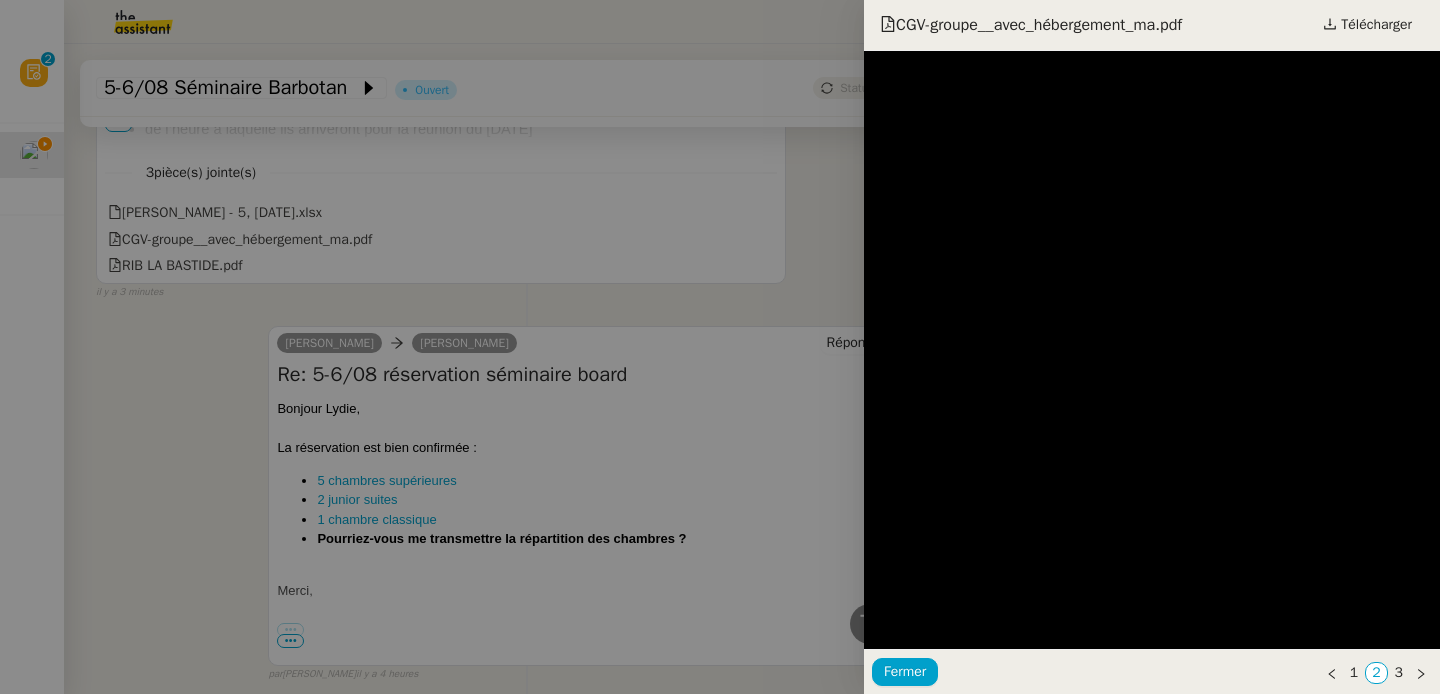 click at bounding box center (720, 347) 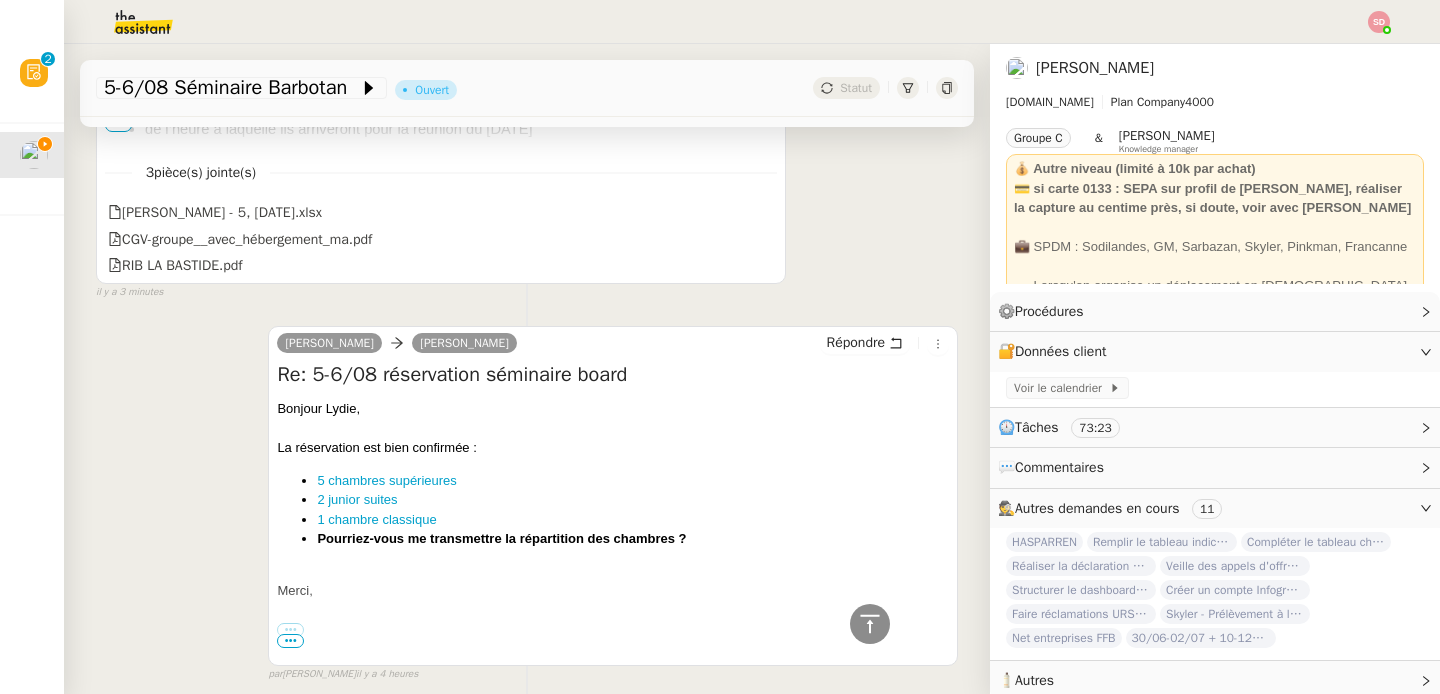 click on "RIB LA BASTIDE.pdf" 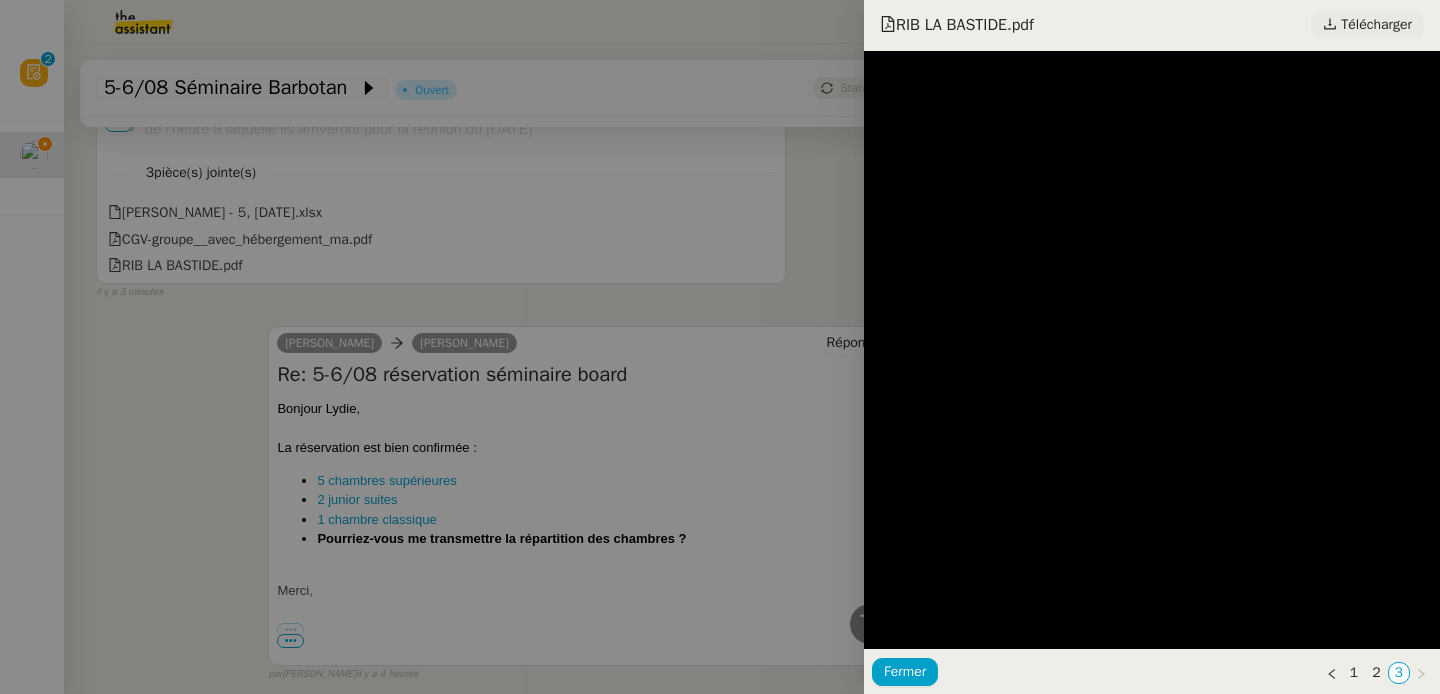 click on "Télécharger" at bounding box center [1376, 25] 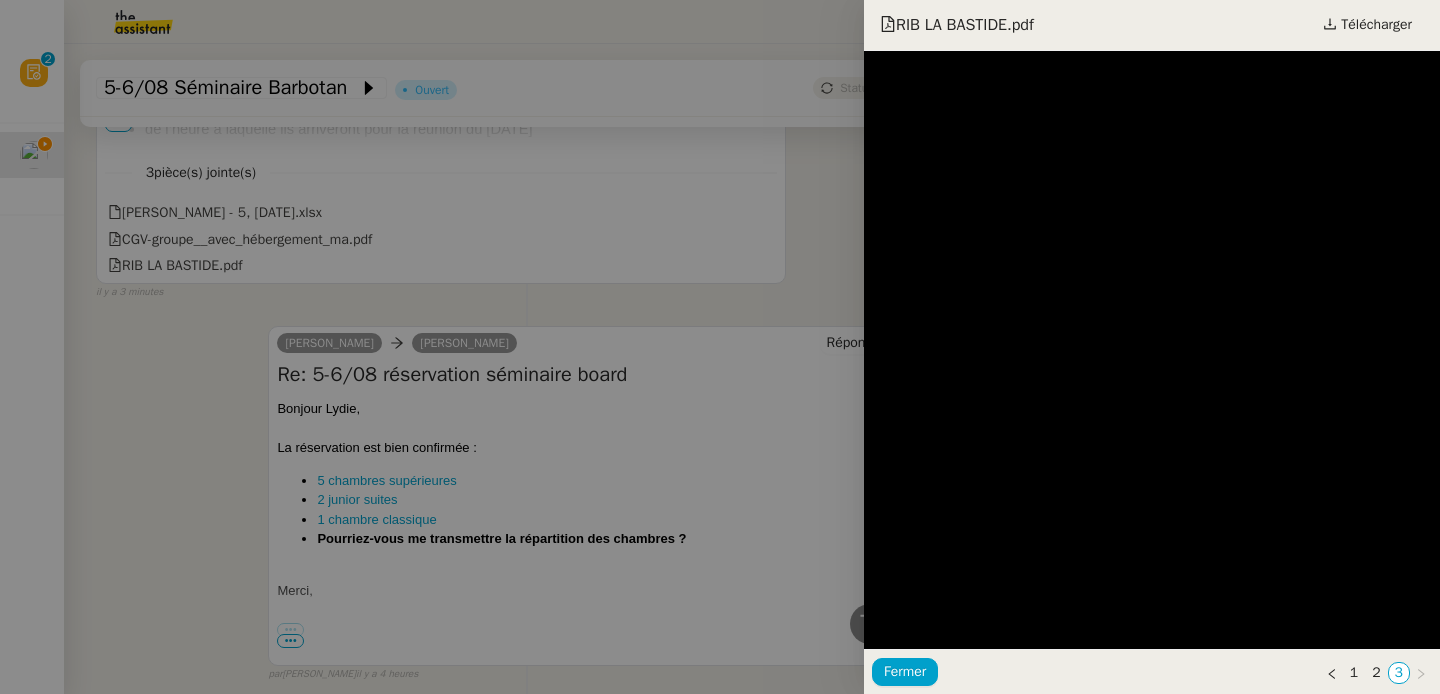 click at bounding box center (720, 347) 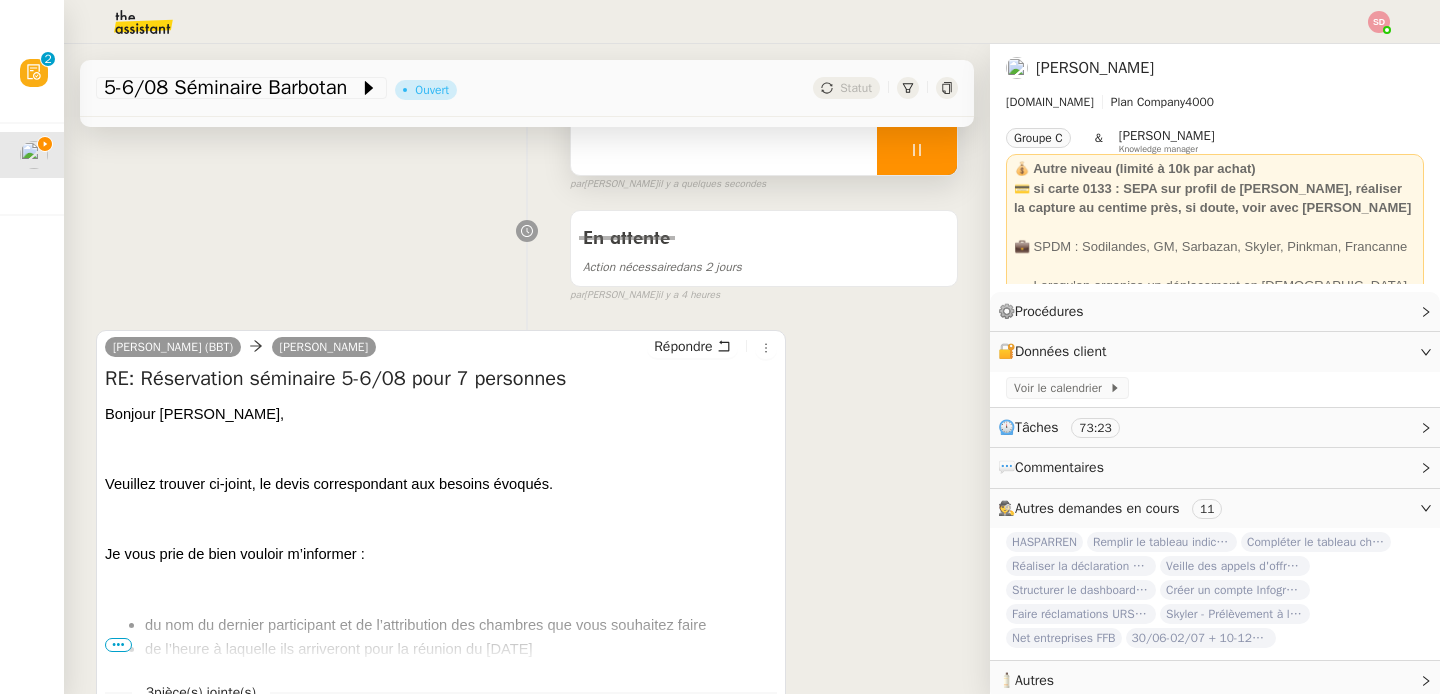 scroll, scrollTop: 305, scrollLeft: 0, axis: vertical 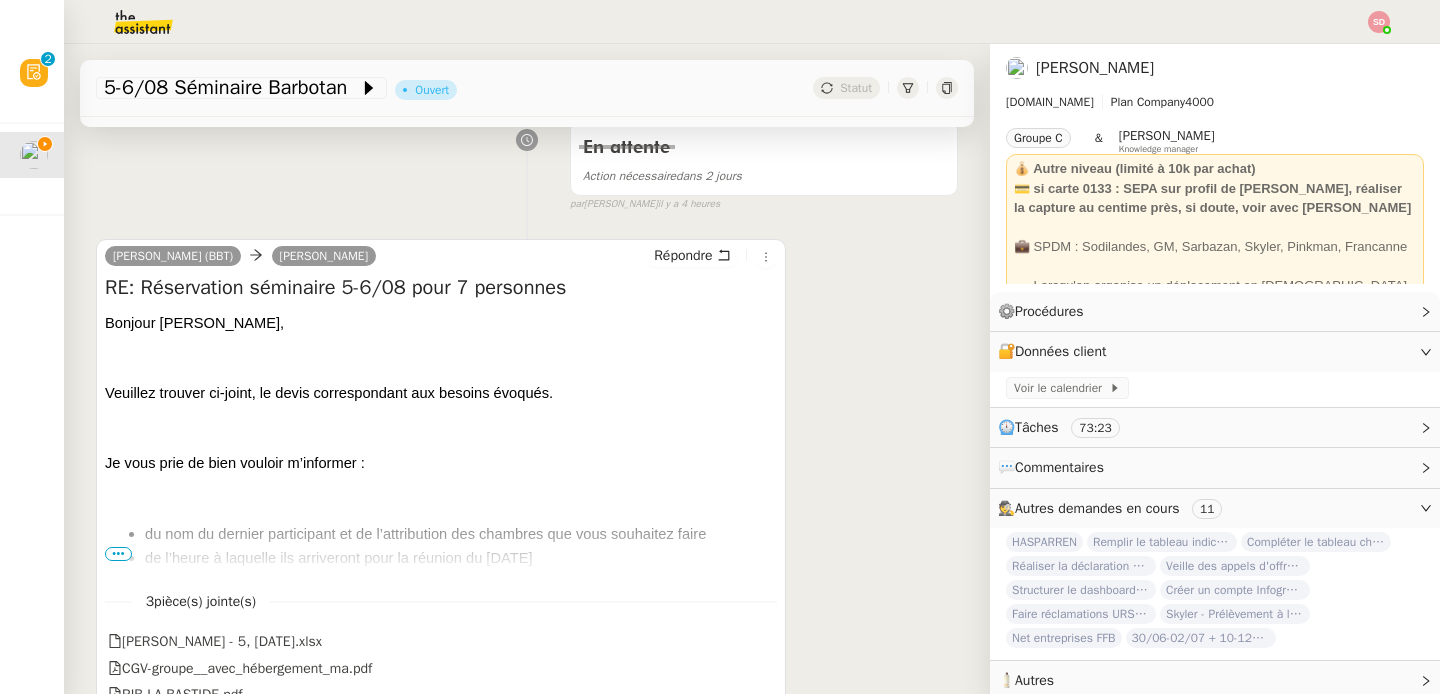 click on "•••" at bounding box center [118, 554] 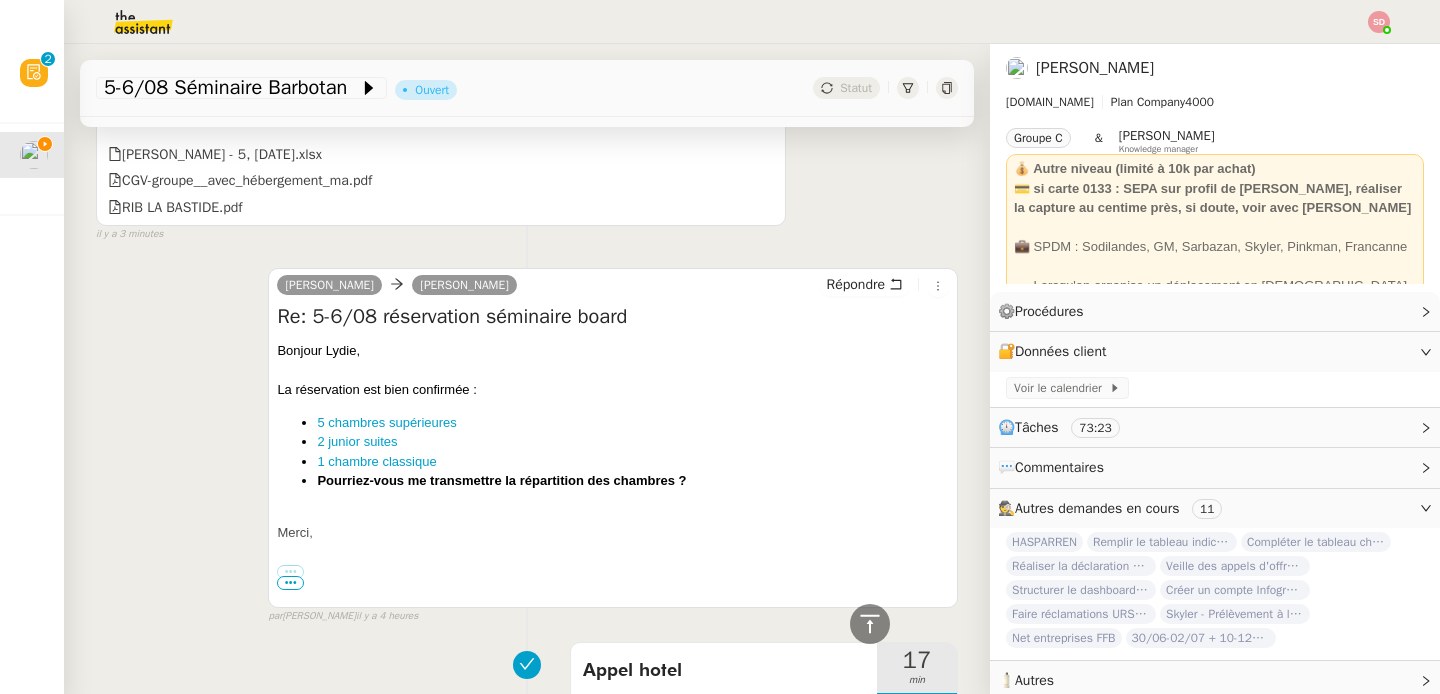 scroll, scrollTop: 4779, scrollLeft: 0, axis: vertical 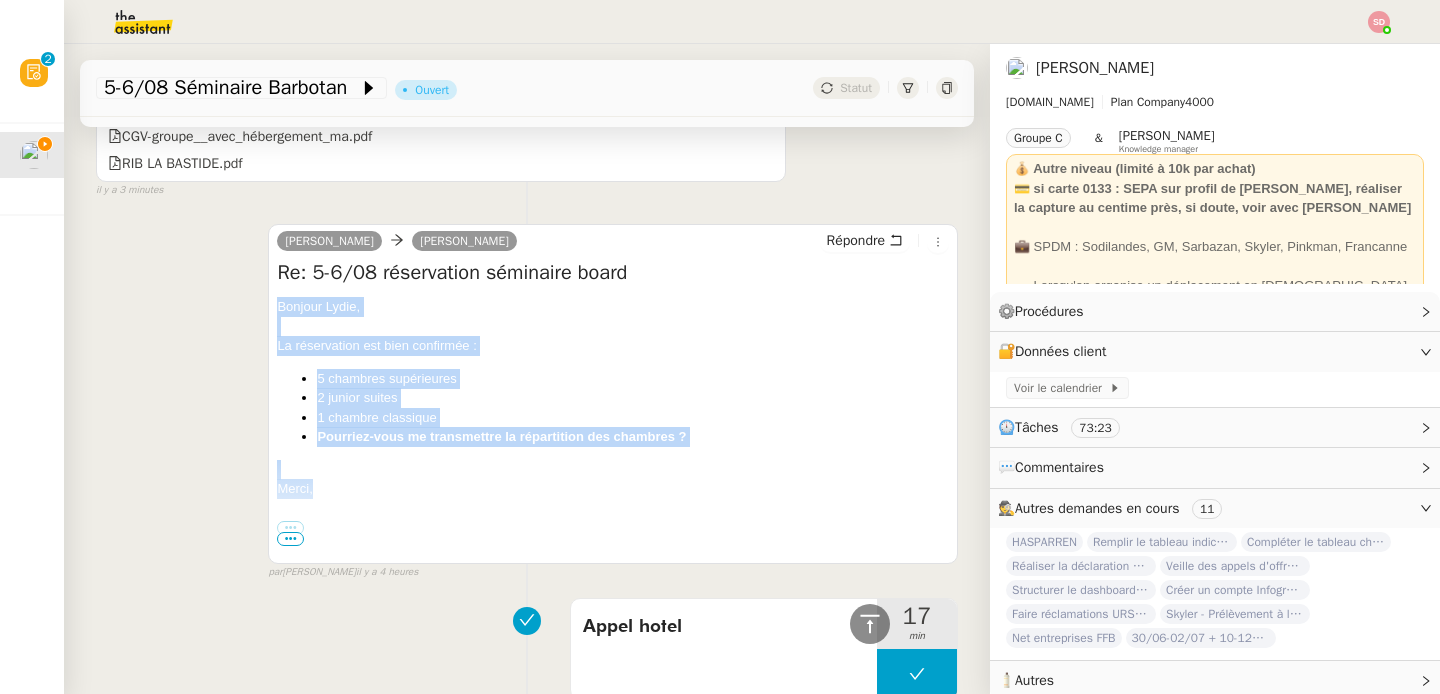 drag, startPoint x: 273, startPoint y: 329, endPoint x: 326, endPoint y: 508, distance: 186.68155 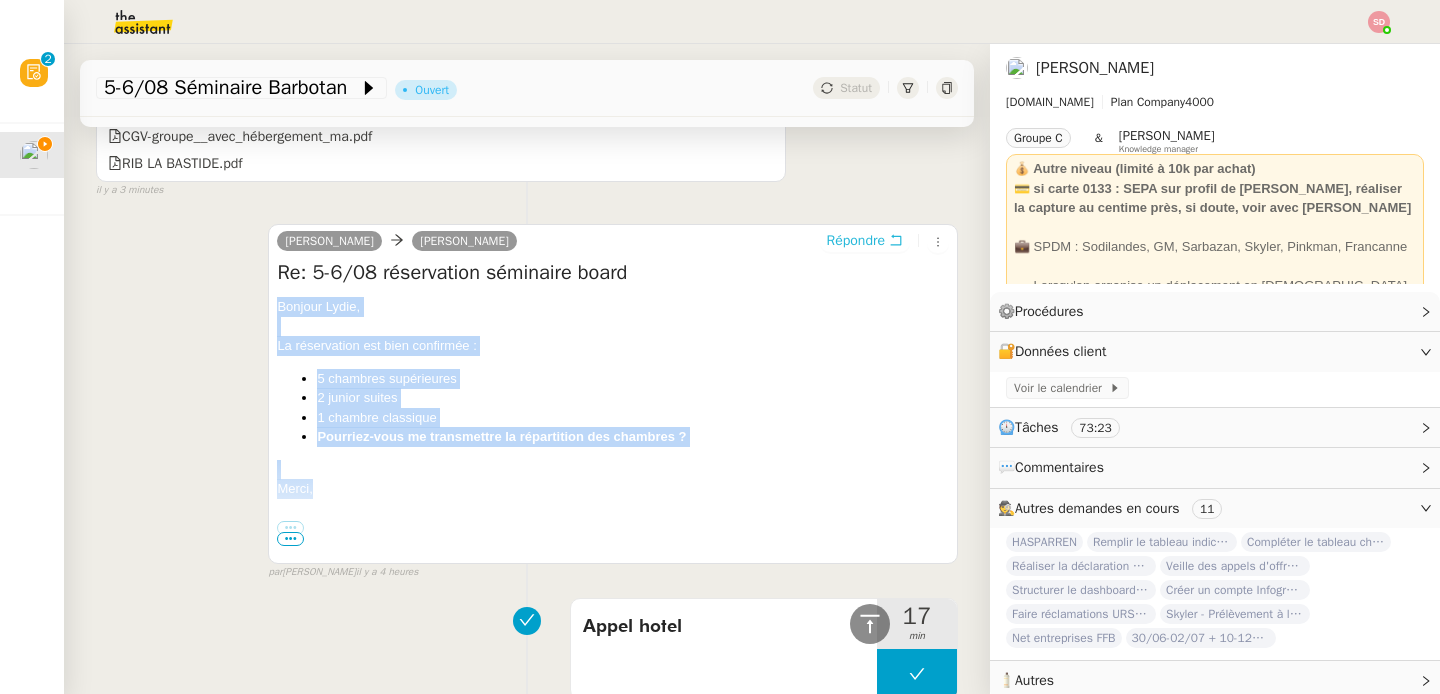 click on "Répondre" at bounding box center [856, 241] 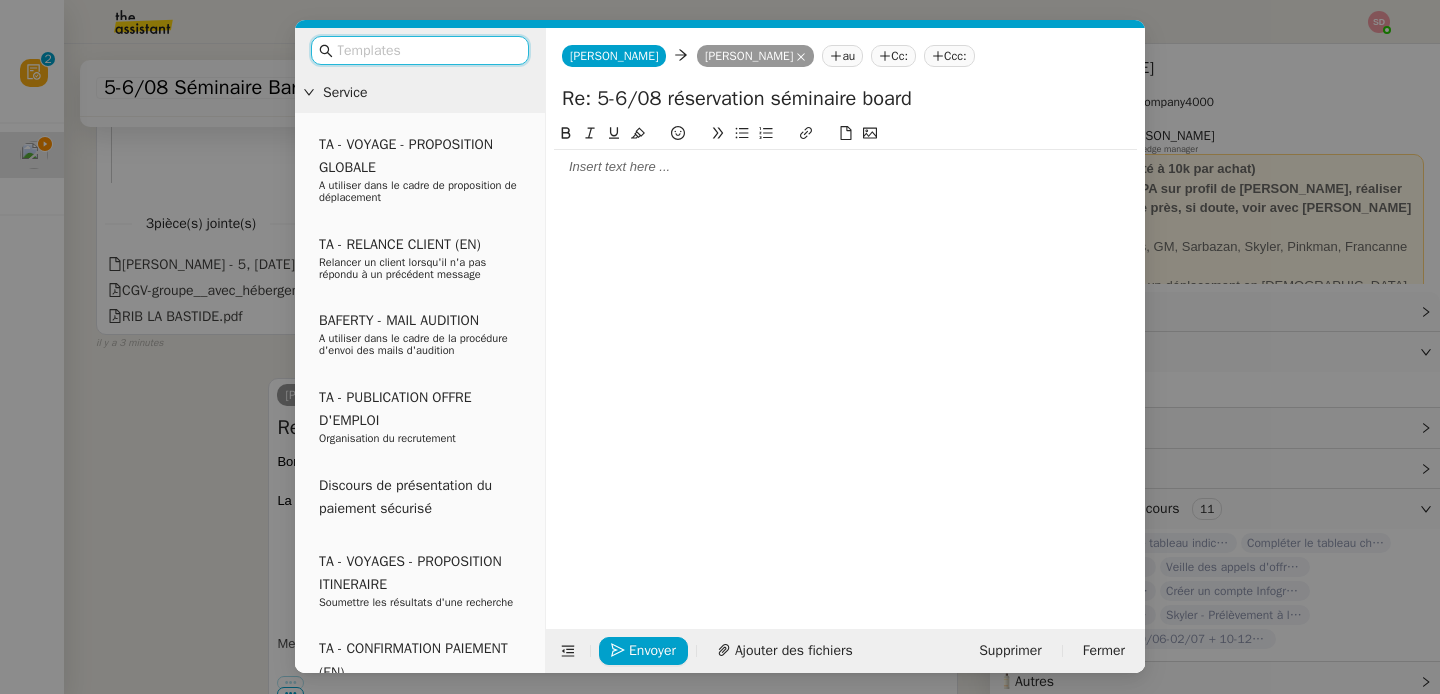scroll, scrollTop: 4933, scrollLeft: 0, axis: vertical 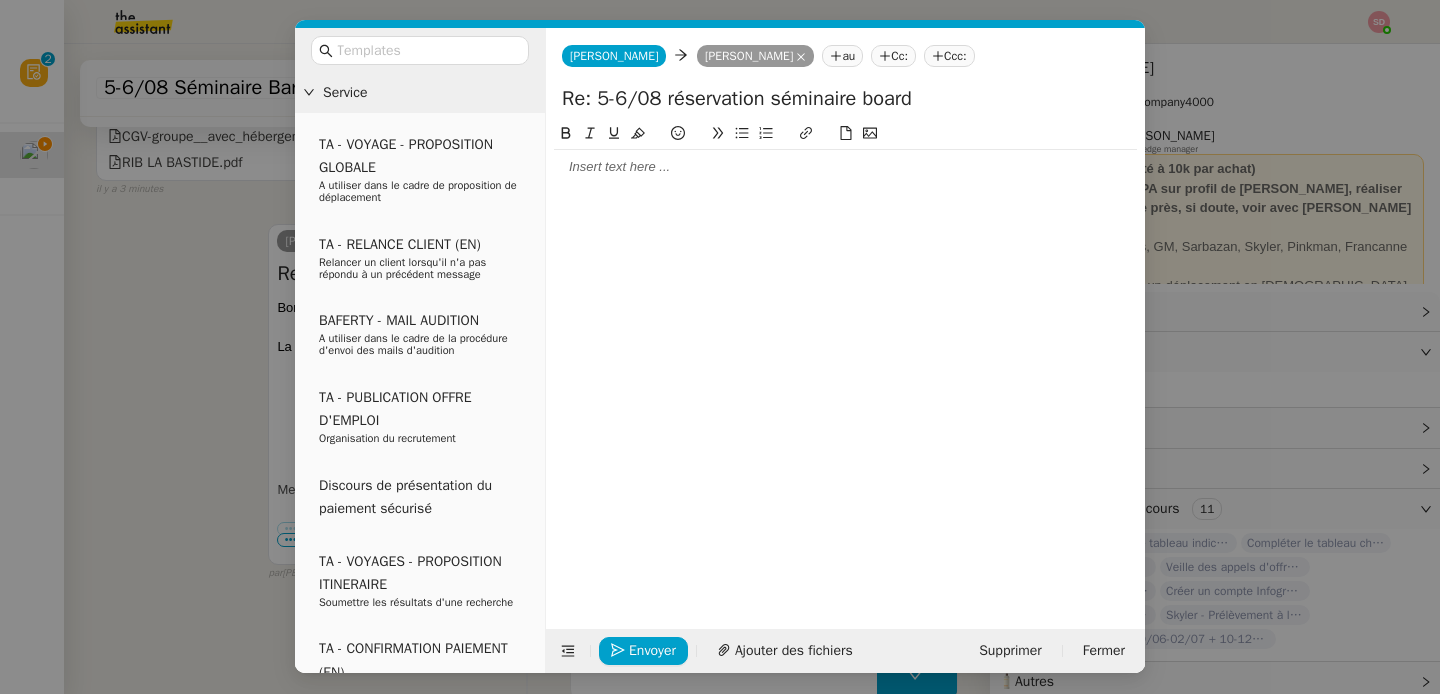 click 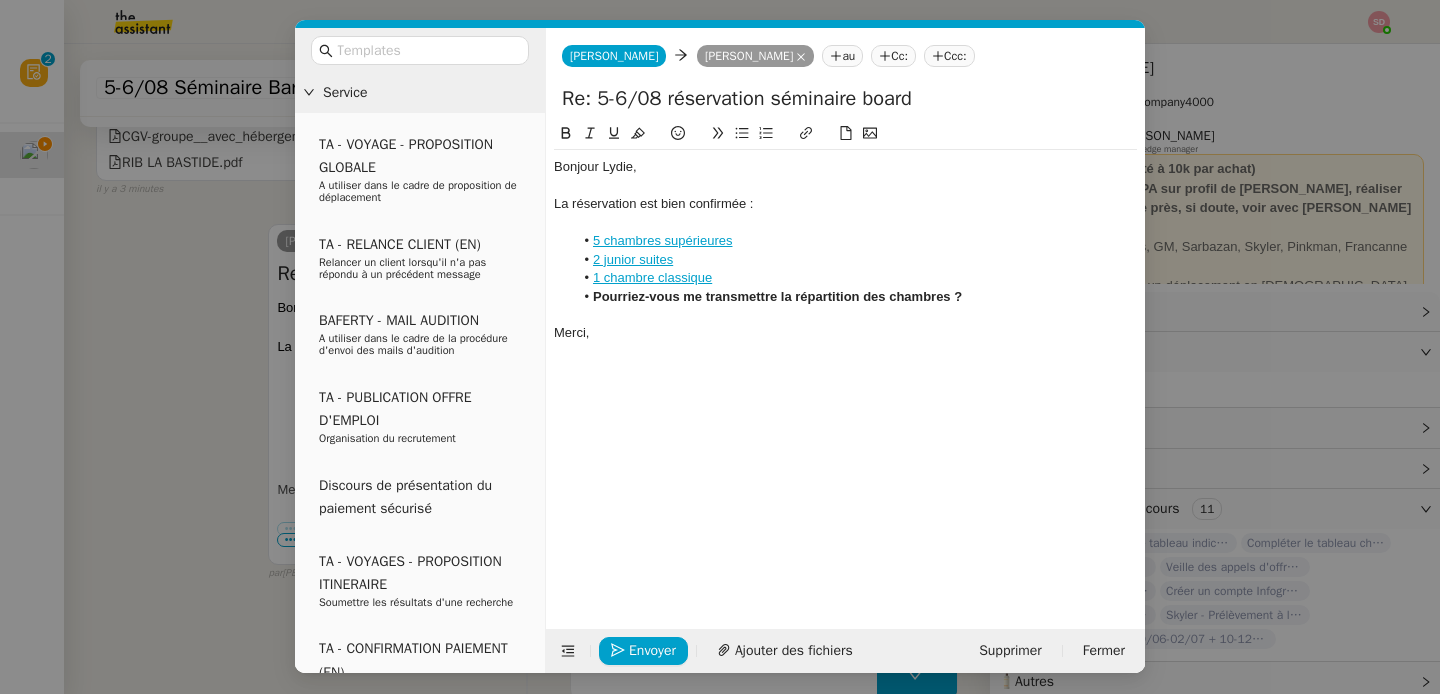 scroll, scrollTop: 0, scrollLeft: 0, axis: both 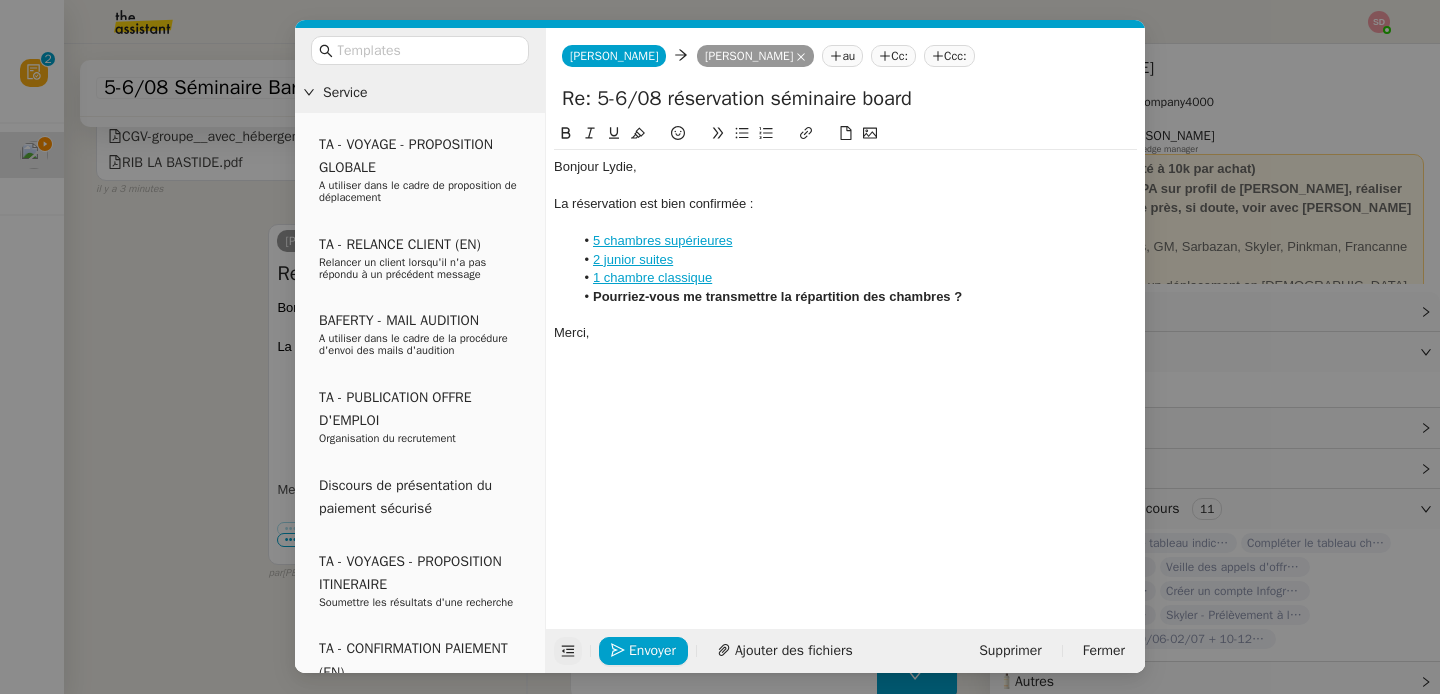 click 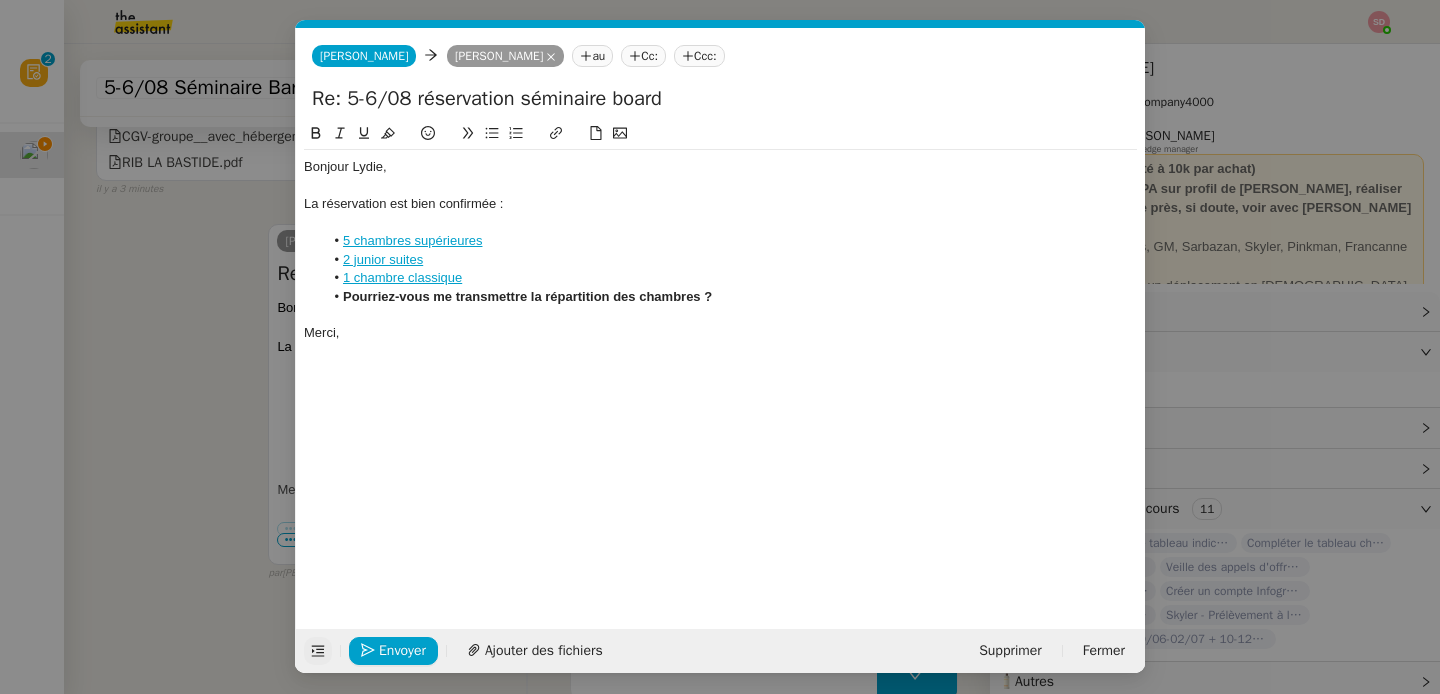 click 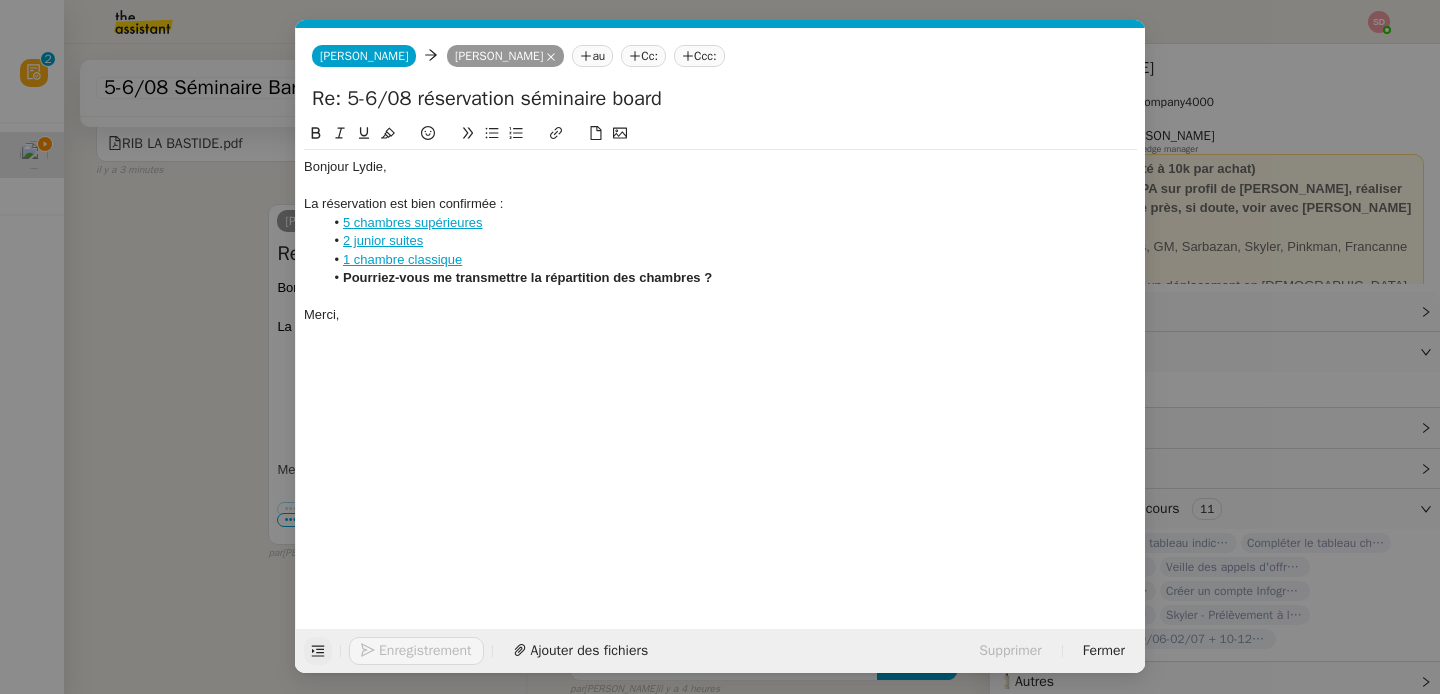 scroll, scrollTop: 5134, scrollLeft: 0, axis: vertical 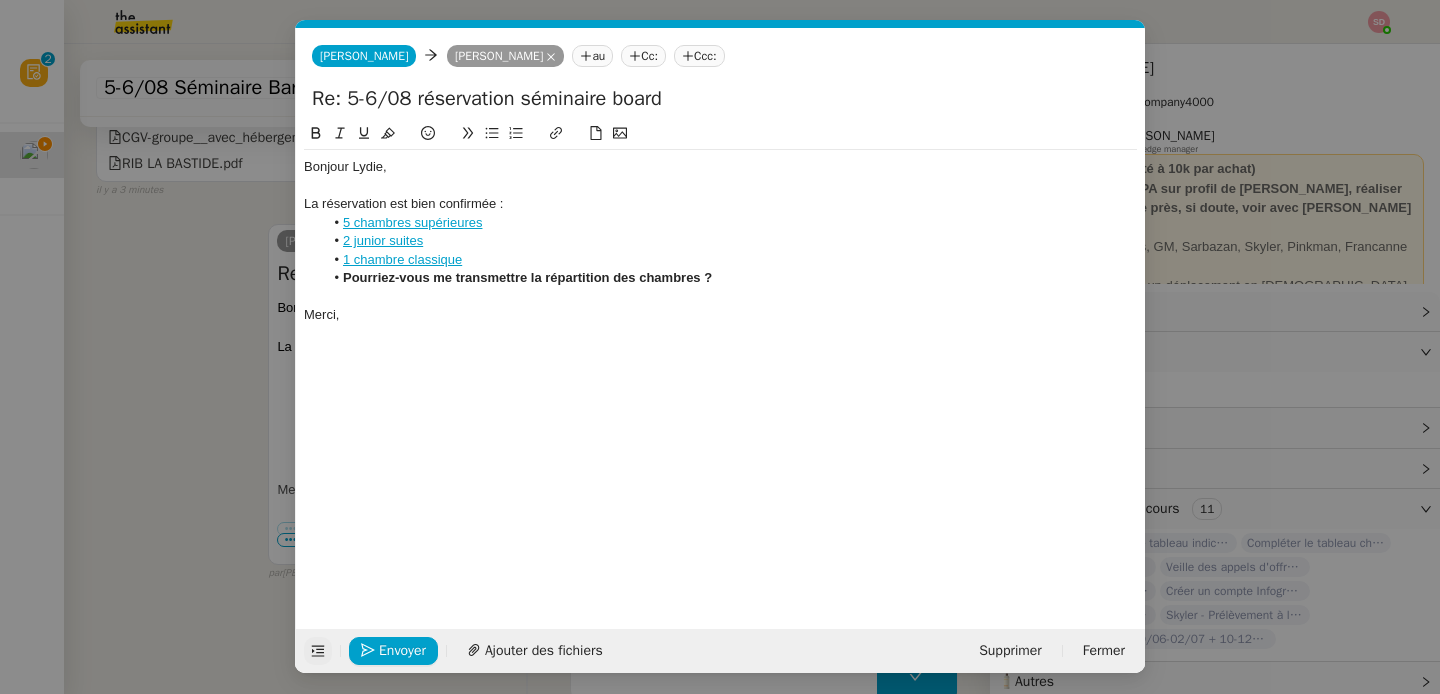 click on "Pourriez-vous me transmettre la répartition des chambres ?" 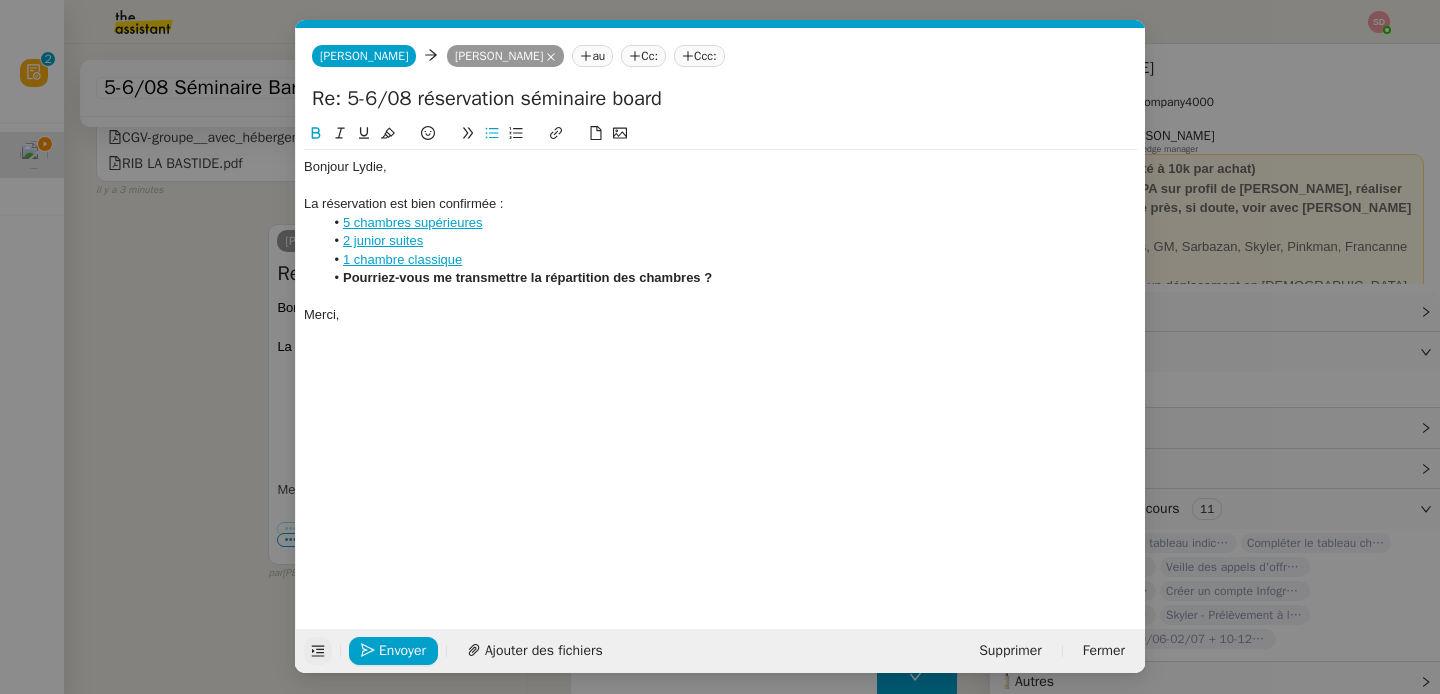 type 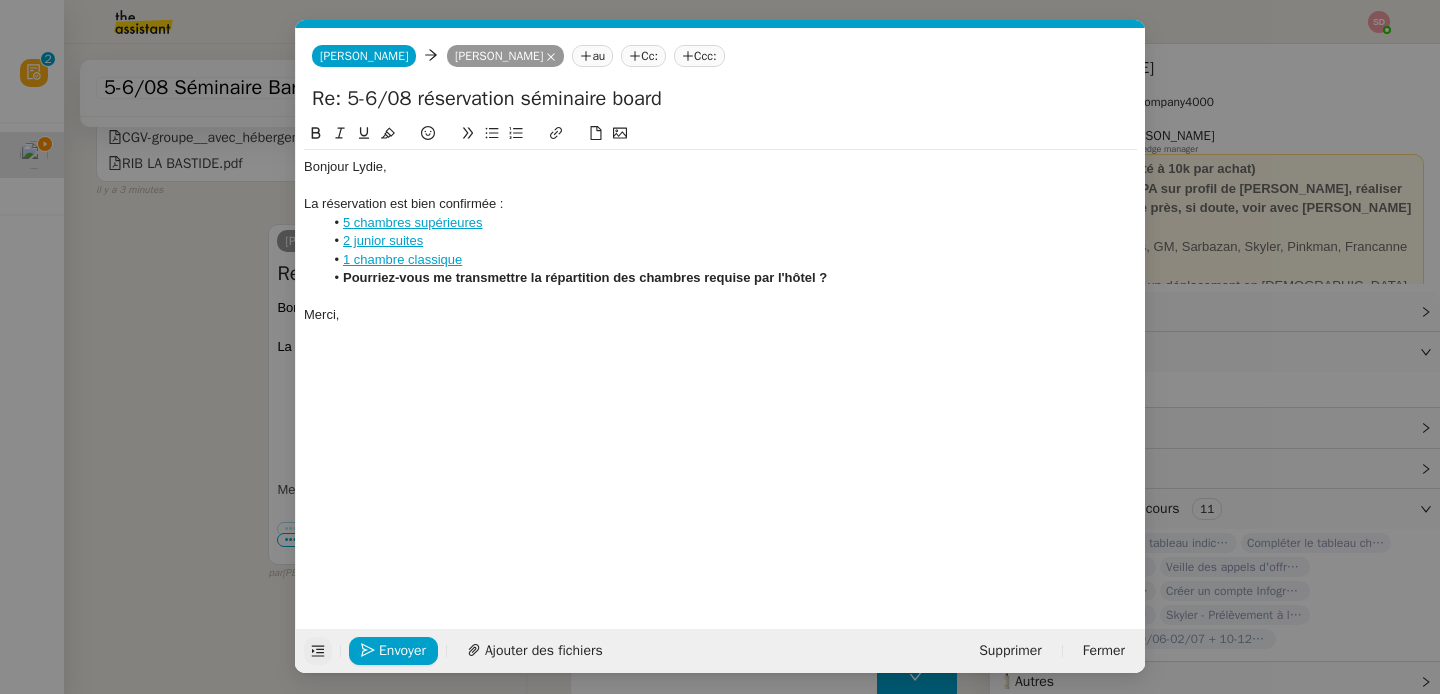 click on "Pourriez-vous me transmettre la répartition des chambres requise par l'hôtel ?" 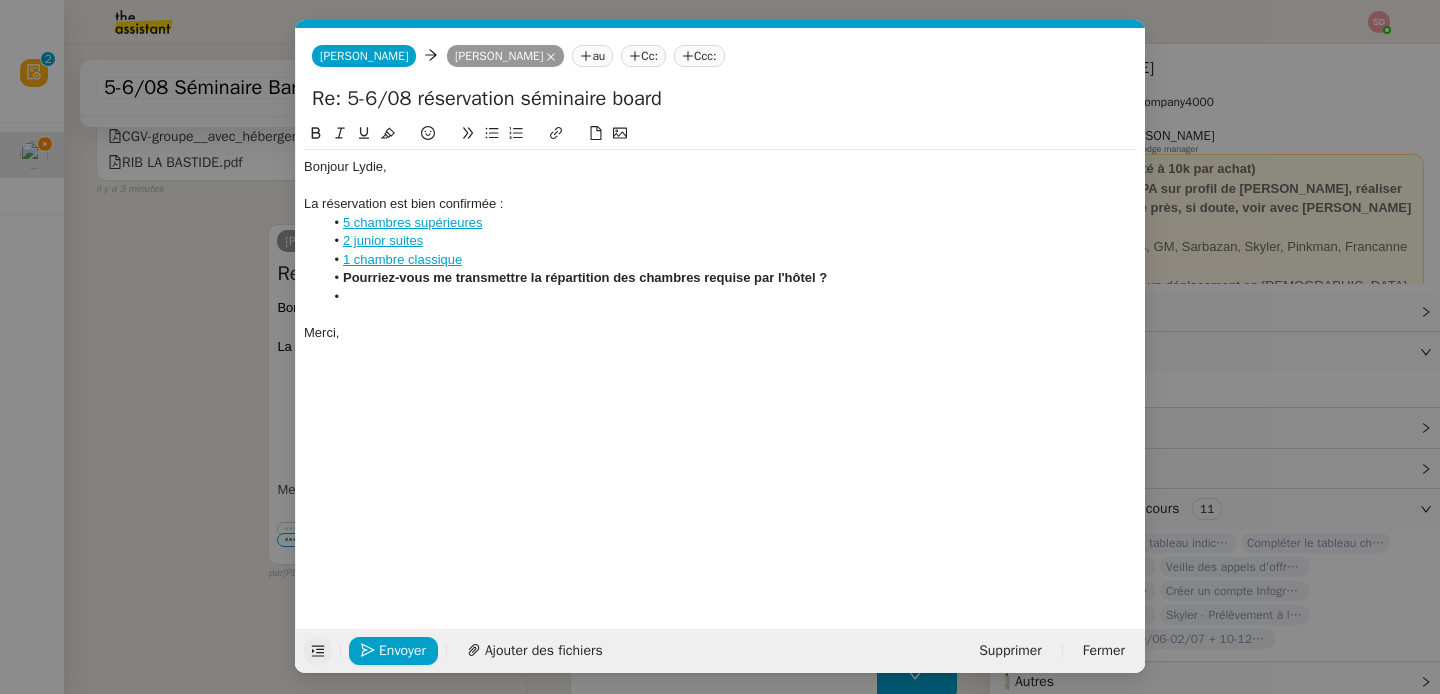click on "Service TA - VOYAGE - PROPOSITION GLOBALE    A utiliser dans le cadre de proposition de déplacement TA - RELANCE CLIENT (EN)    Relancer un client lorsqu'il n'a pas répondu à un précédent message BAFERTY - MAIL AUDITION    A utiliser dans le cadre de la procédure d'envoi des mails d'audition TA - PUBLICATION OFFRE D'EMPLOI     Organisation du recrutement Discours de présentation du paiement sécurisé    TA - VOYAGES - PROPOSITION ITINERAIRE    Soumettre les résultats d'une recherche TA - CONFIRMATION PAIEMENT (EN)    Confirmer avec le client de modèle de transaction - Attention Plan Pro nécessaire. TA - COURRIER EXPEDIE (recommandé)    A utiliser dans le cadre de l'envoi d'un courrier recommandé TA - PARTAGE DE CALENDRIER (EN)    A utiliser pour demander au client de partager son calendrier afin de faciliter l'accès et la gestion PSPI - Appel de fonds MJL    A utiliser dans le cadre de la procédure d'appel de fonds MJL TA - RELANCE CLIENT    TA - AR PROCEDURES        21 YIELD" at bounding box center [720, 347] 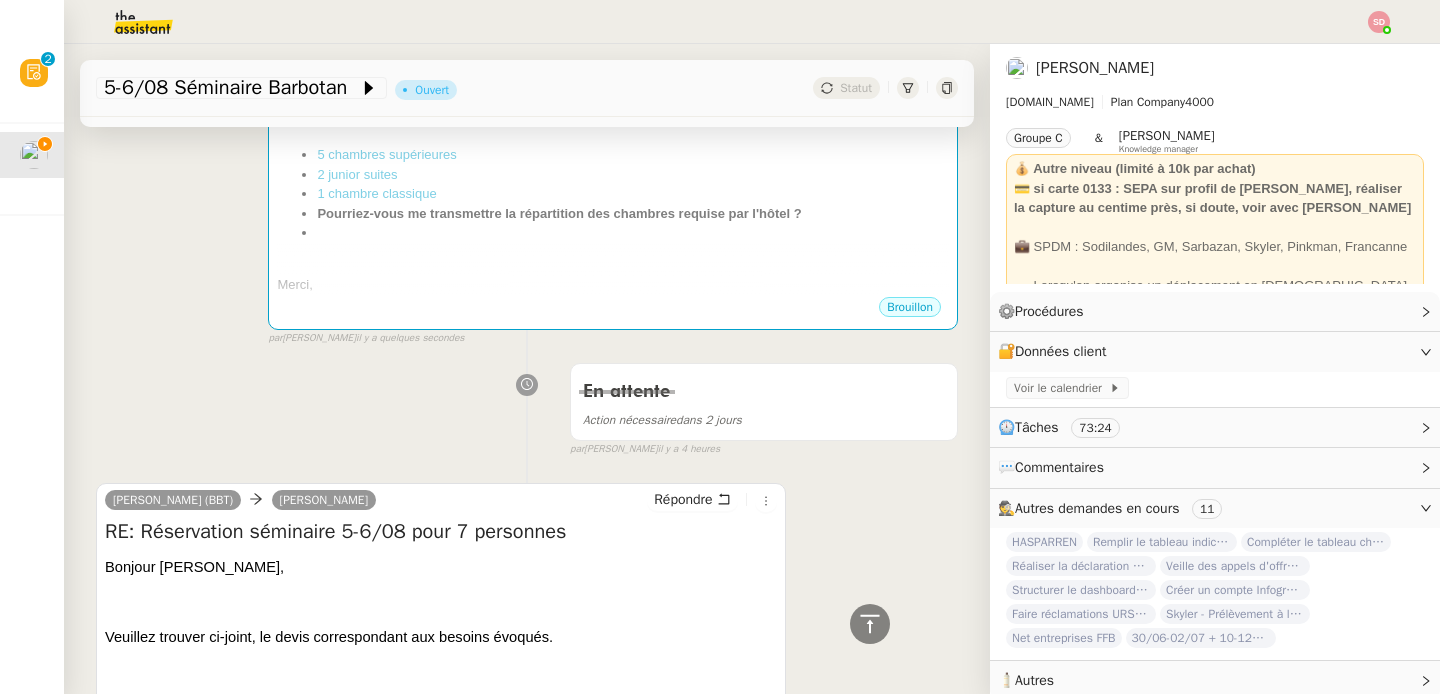 scroll, scrollTop: 0, scrollLeft: 0, axis: both 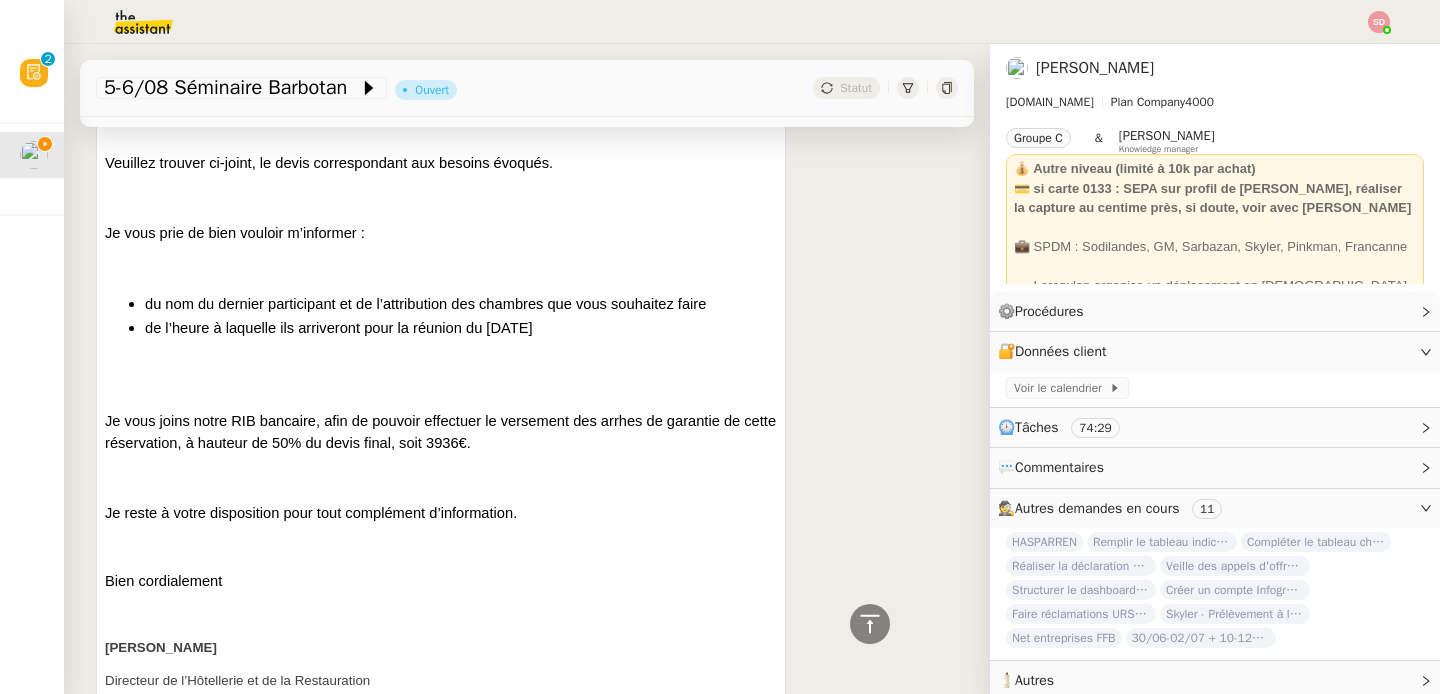 click on "de l’heure à laquelle ils arriveront pour la réunion du Mardi 5 Aout" at bounding box center (339, 328) 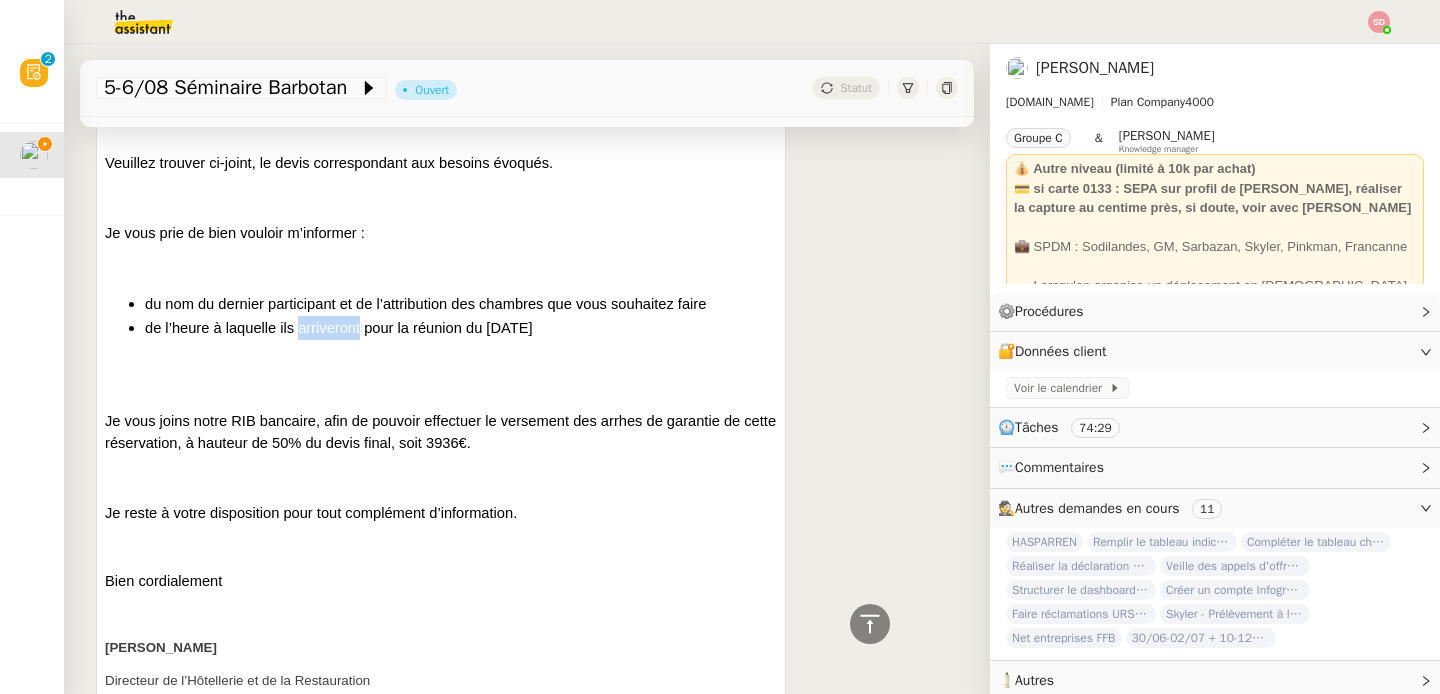 click on "de l’heure à laquelle ils arriveront pour la réunion du Mardi 5 Aout" at bounding box center [339, 328] 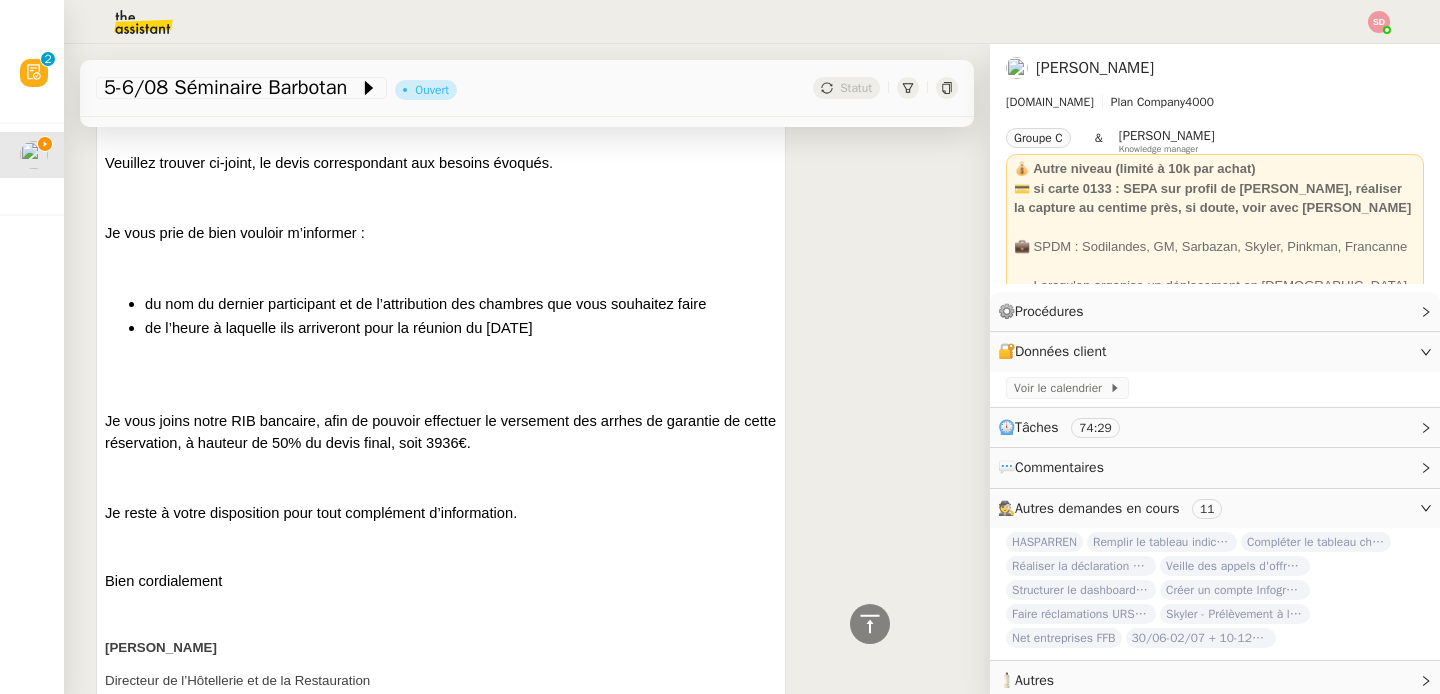 click on "de l’heure à laquelle ils arriveront pour la réunion du Mardi 5 Aout" at bounding box center (339, 328) 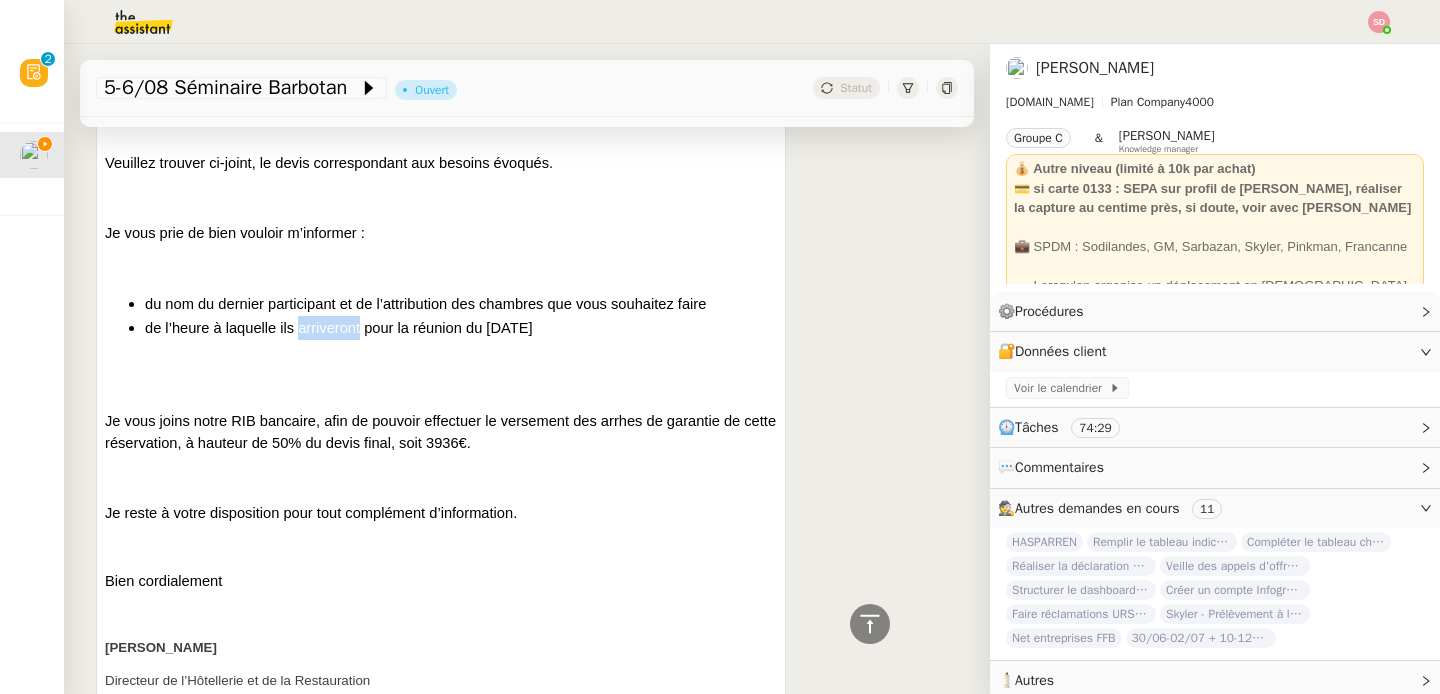 click on "de l’heure à laquelle ils arriveront pour la réunion du Mardi 5 Aout" at bounding box center (339, 328) 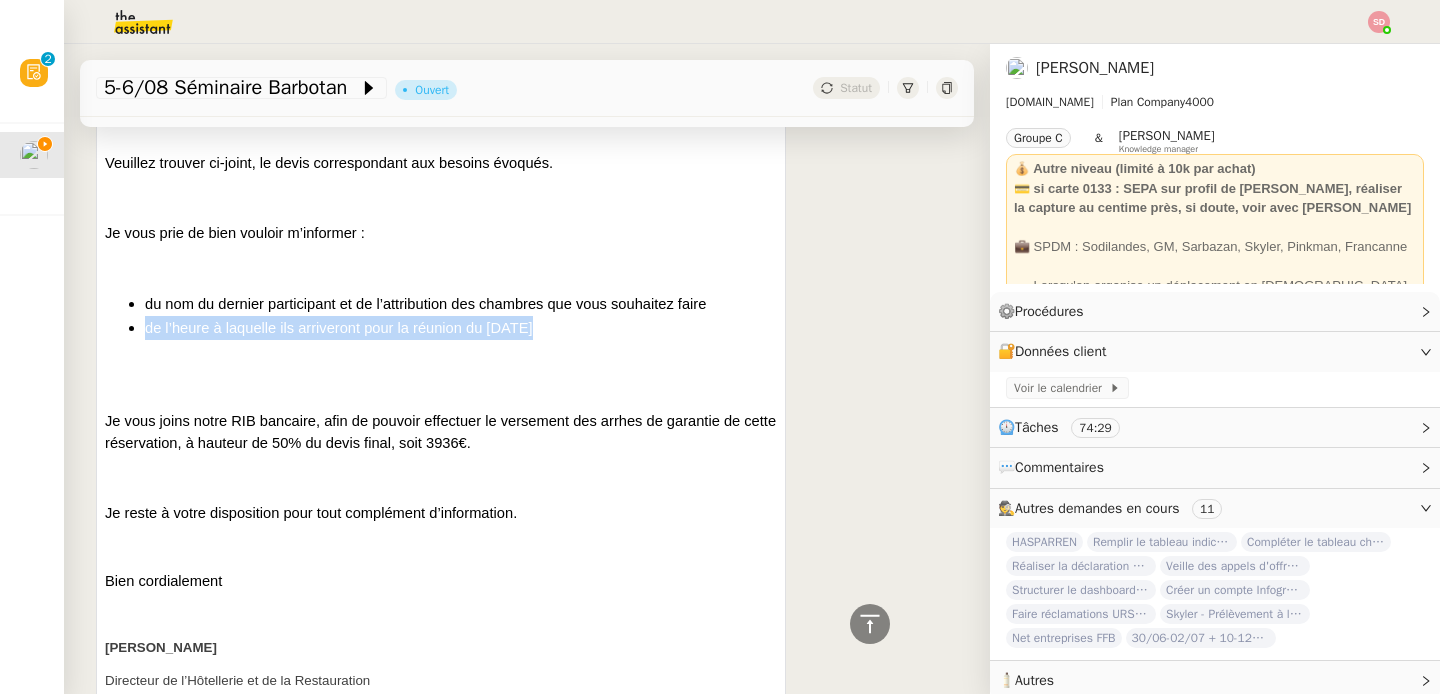 click on "de l’heure à laquelle ils arriveront pour la réunion du Mardi 5 Aout" at bounding box center [339, 328] 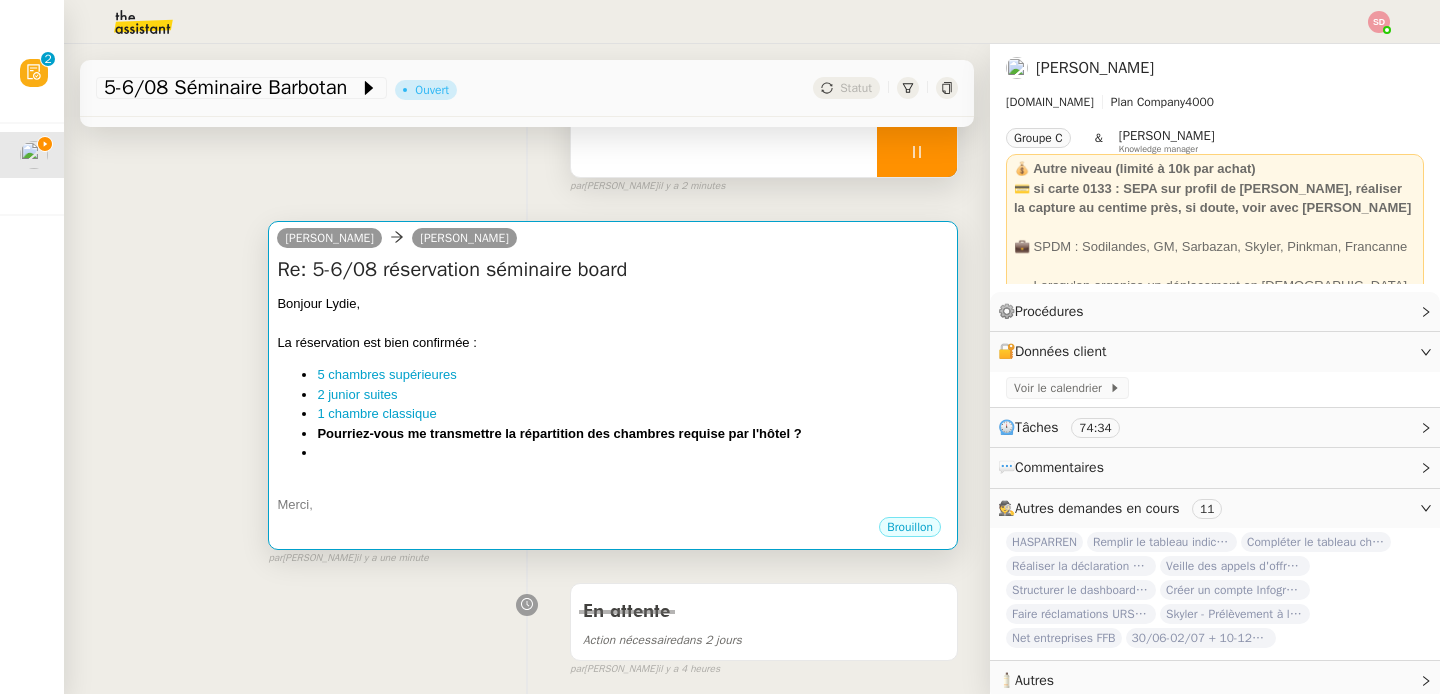 scroll, scrollTop: 0, scrollLeft: 0, axis: both 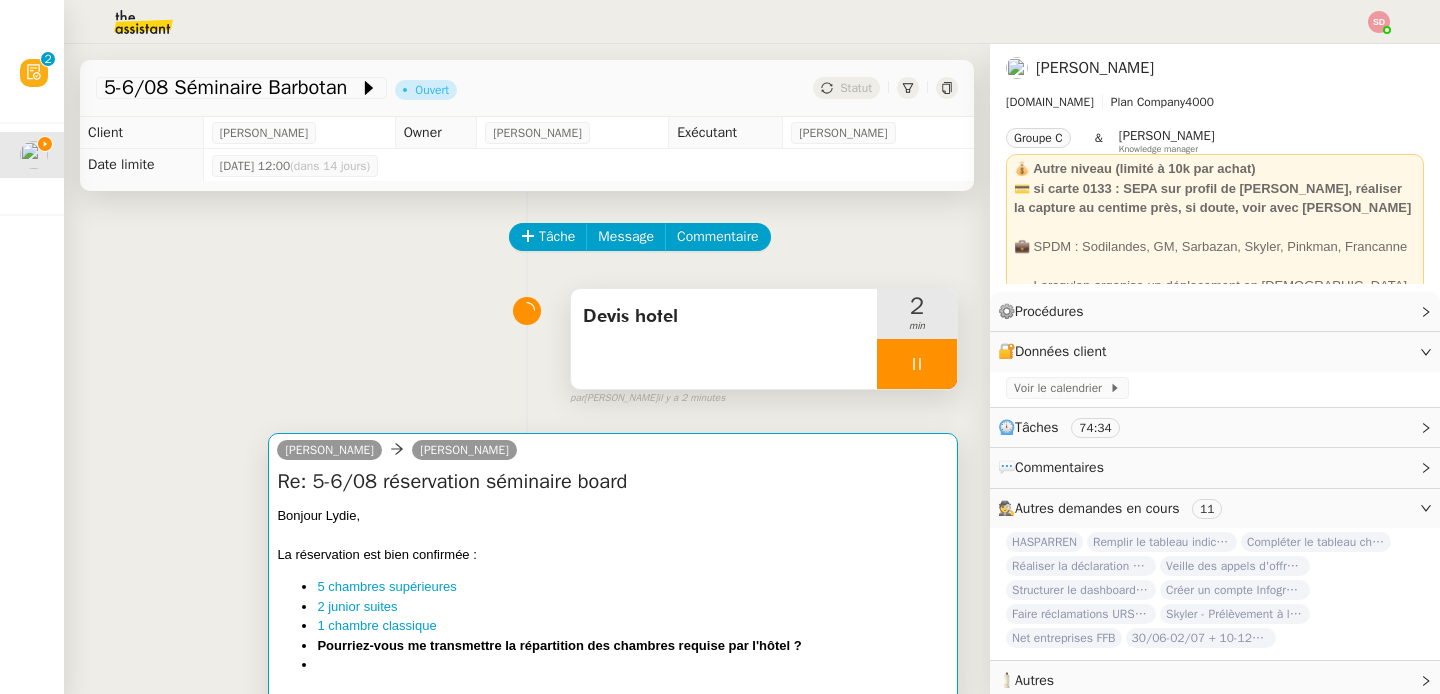 click on "Bonjour Lydie," at bounding box center (613, 516) 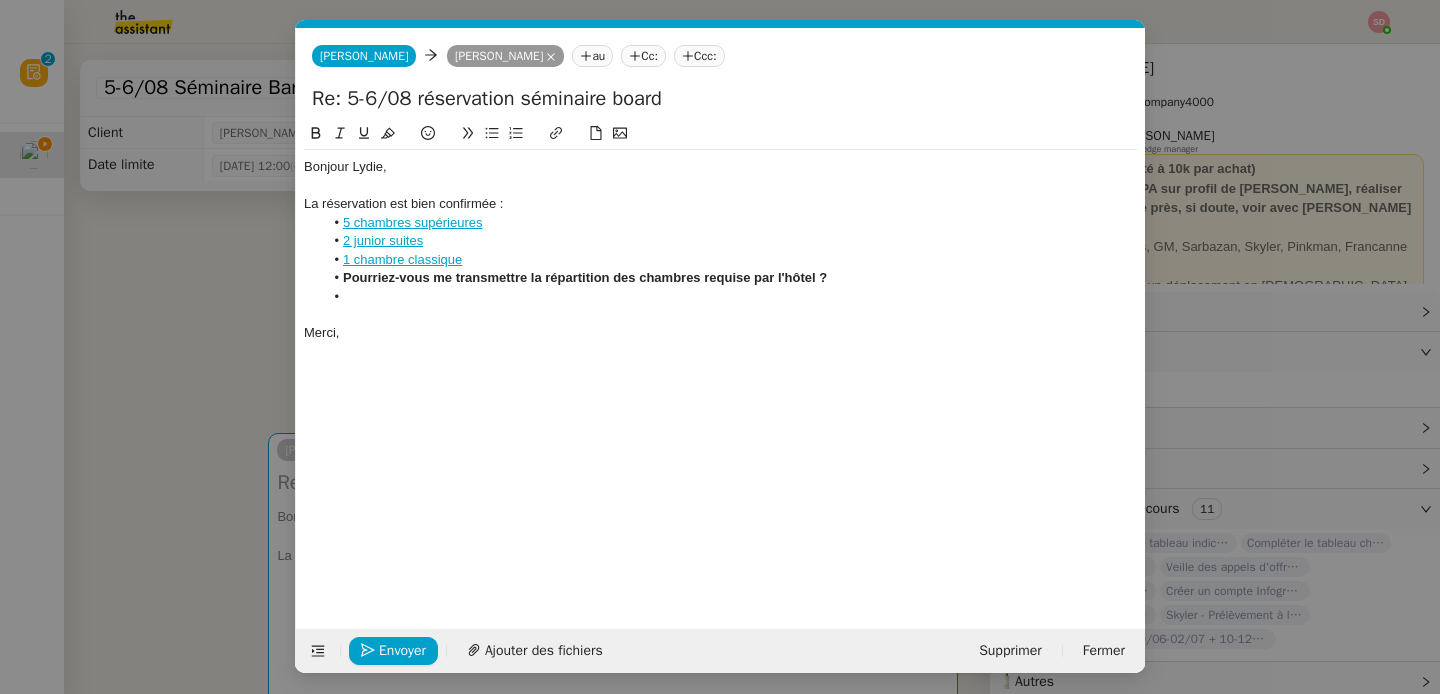 scroll, scrollTop: 0, scrollLeft: 42, axis: horizontal 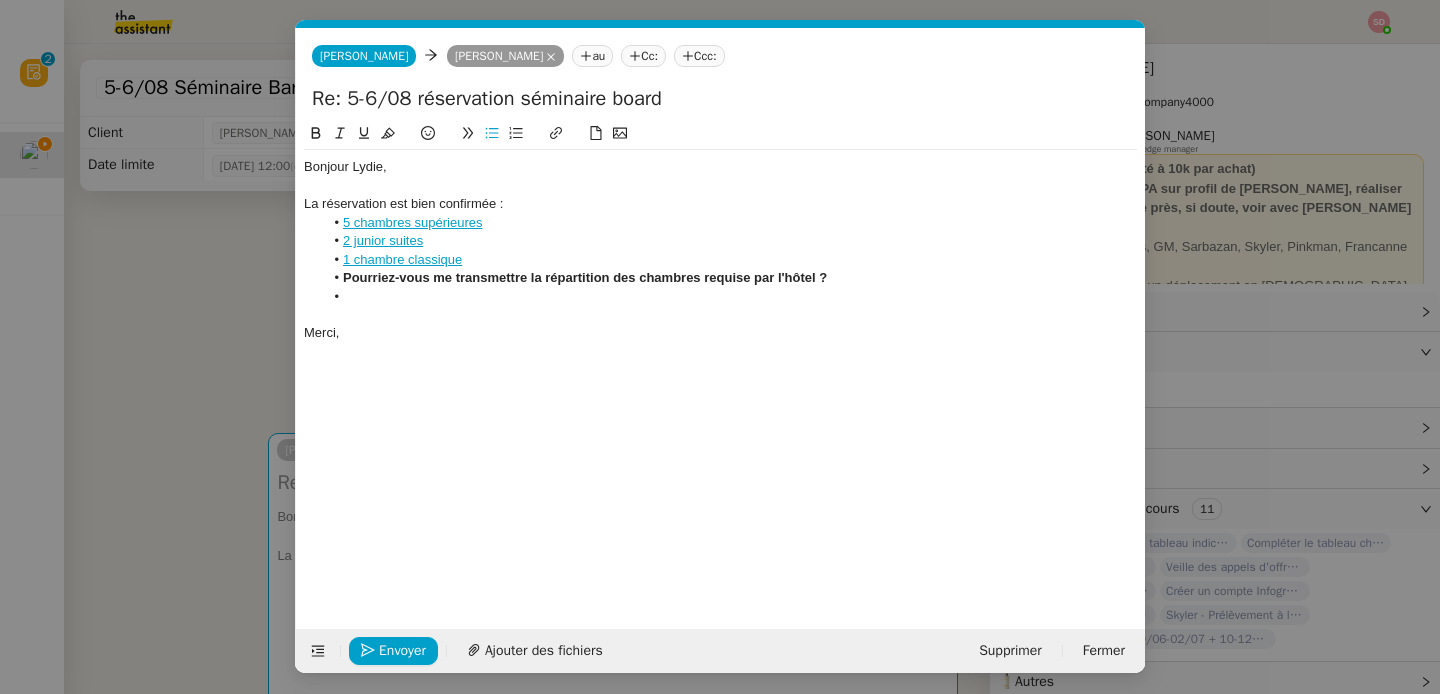 type 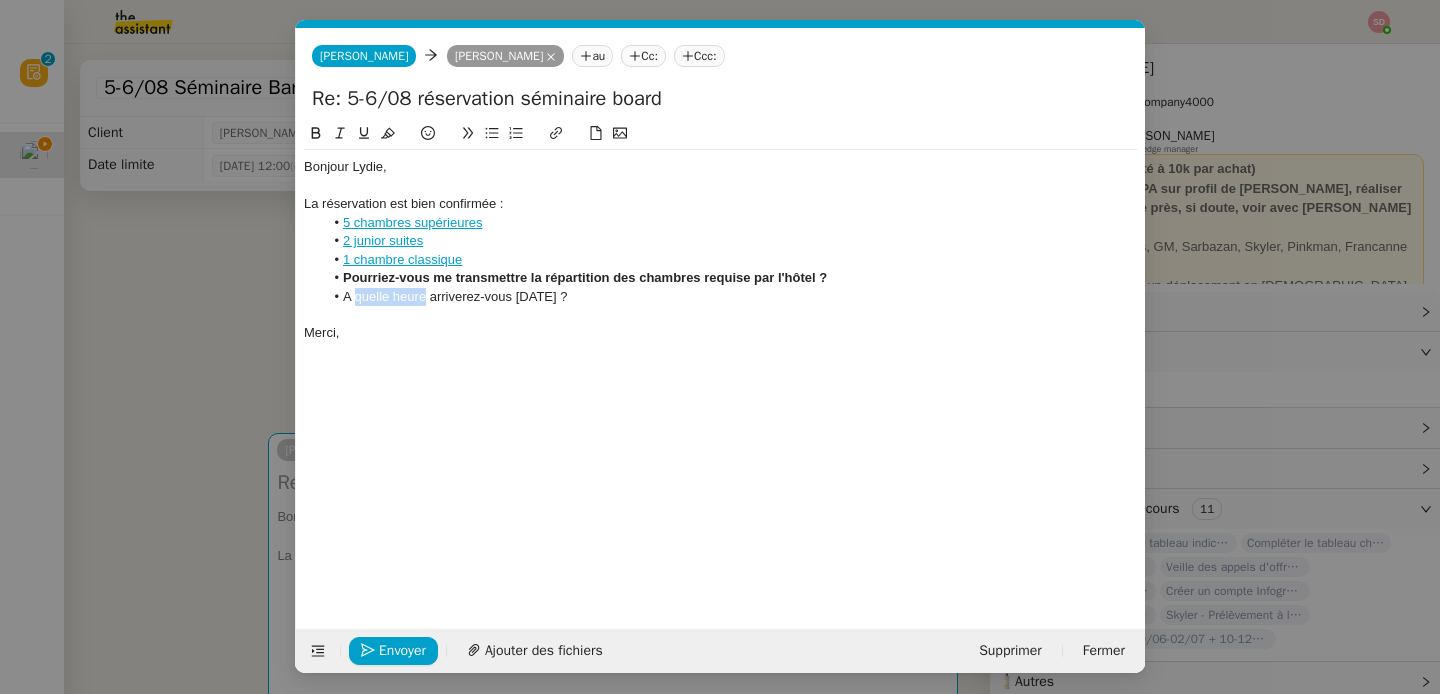 drag, startPoint x: 357, startPoint y: 300, endPoint x: 423, endPoint y: 293, distance: 66.37017 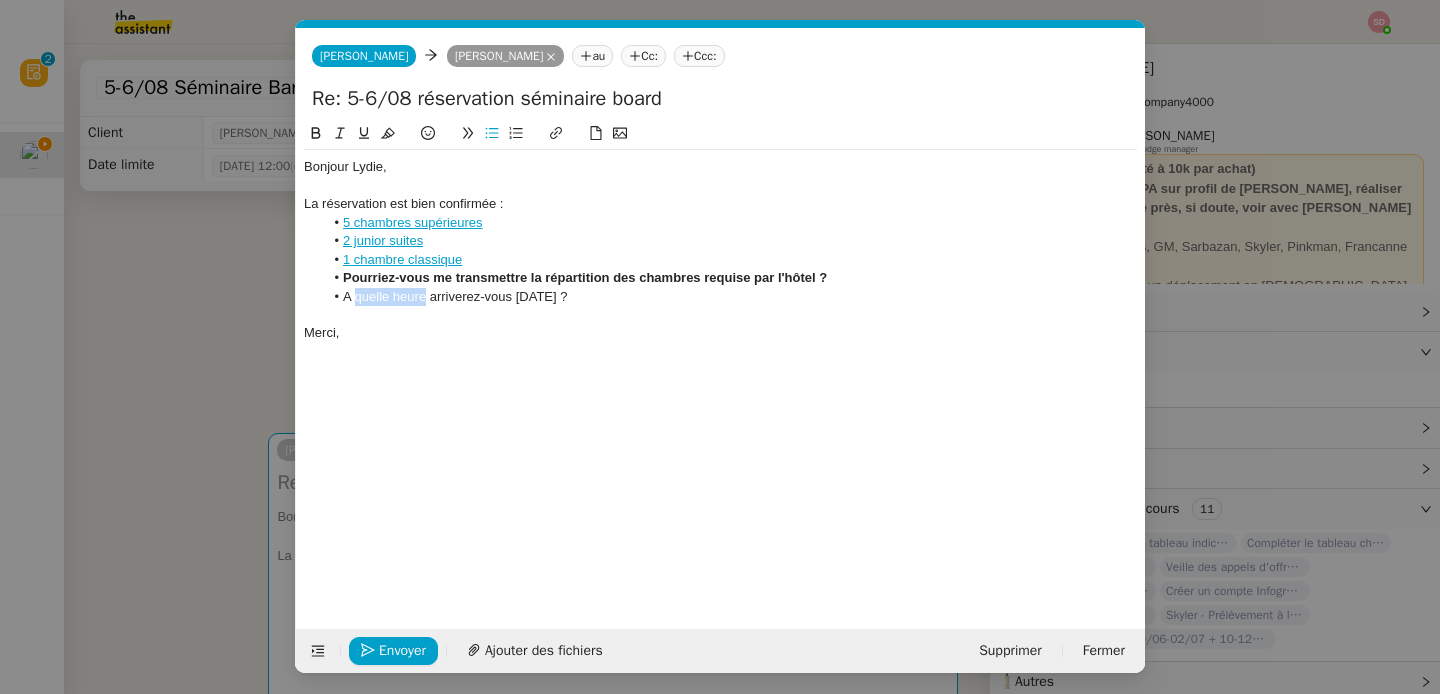 click 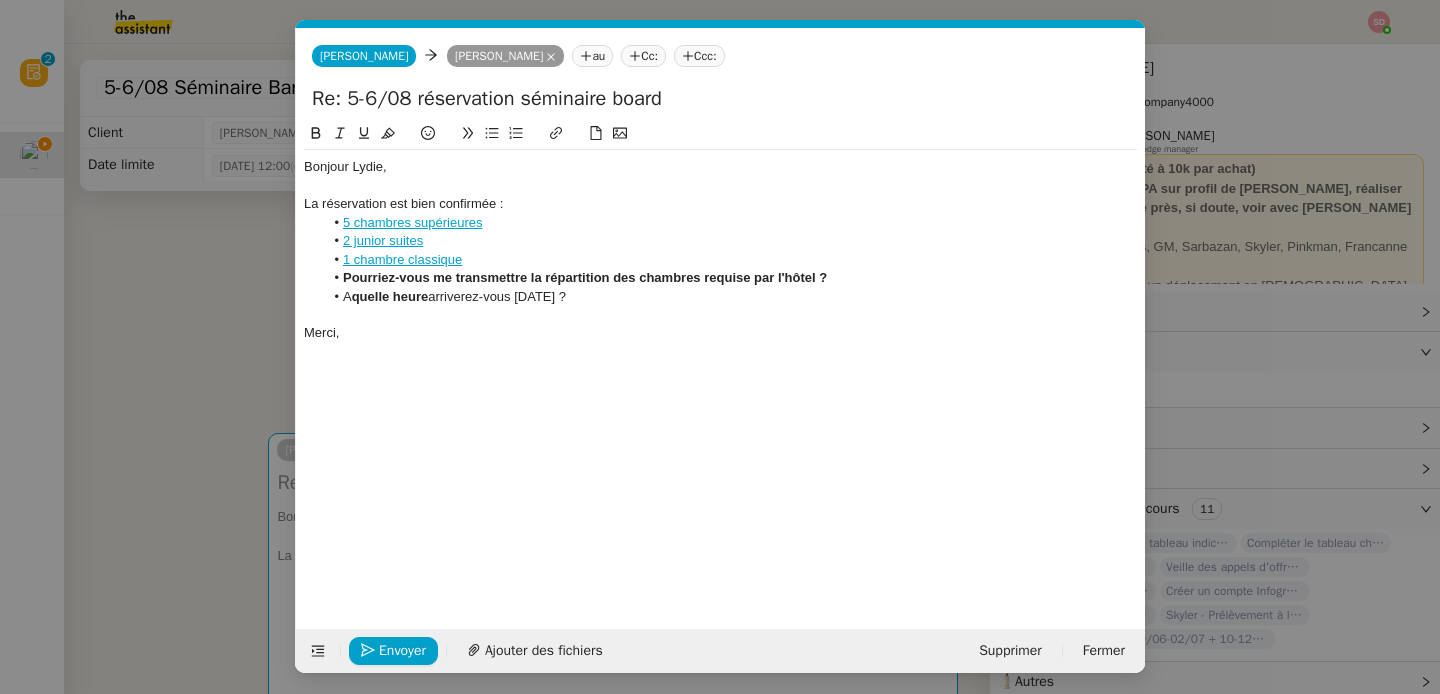 click on "A  quelle heure  arriverez-vous mardi 5 août ?" 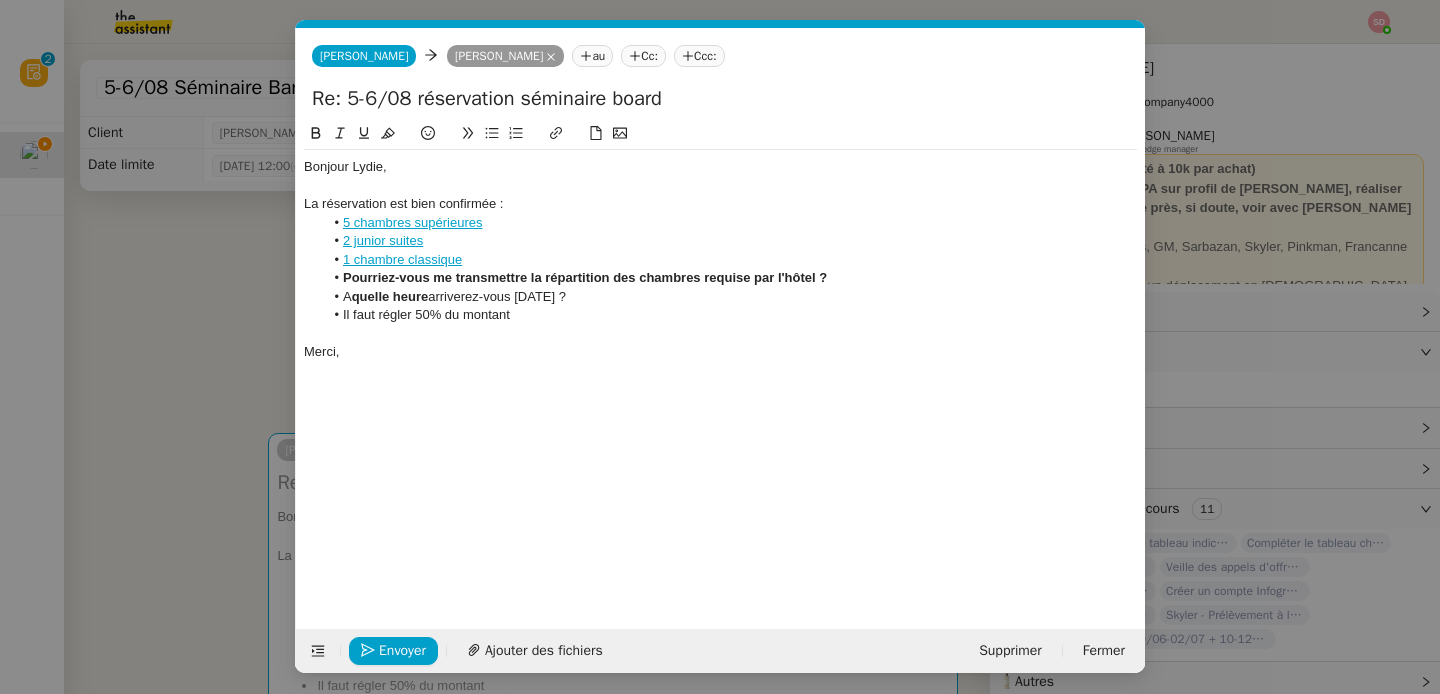 click on "Service TA - VOYAGE - PROPOSITION GLOBALE    A utiliser dans le cadre de proposition de déplacement TA - RELANCE CLIENT (EN)    Relancer un client lorsqu'il n'a pas répondu à un précédent message BAFERTY - MAIL AUDITION    A utiliser dans le cadre de la procédure d'envoi des mails d'audition TA - PUBLICATION OFFRE D'EMPLOI     Organisation du recrutement Discours de présentation du paiement sécurisé    TA - VOYAGES - PROPOSITION ITINERAIRE    Soumettre les résultats d'une recherche TA - CONFIRMATION PAIEMENT (EN)    Confirmer avec le client de modèle de transaction - Attention Plan Pro nécessaire. TA - COURRIER EXPEDIE (recommandé)    A utiliser dans le cadre de l'envoi d'un courrier recommandé TA - PARTAGE DE CALENDRIER (EN)    A utiliser pour demander au client de partager son calendrier afin de faciliter l'accès et la gestion PSPI - Appel de fonds MJL    A utiliser dans le cadre de la procédure d'appel de fonds MJL TA - RELANCE CLIENT    TA - AR PROCEDURES        21 YIELD" at bounding box center [720, 347] 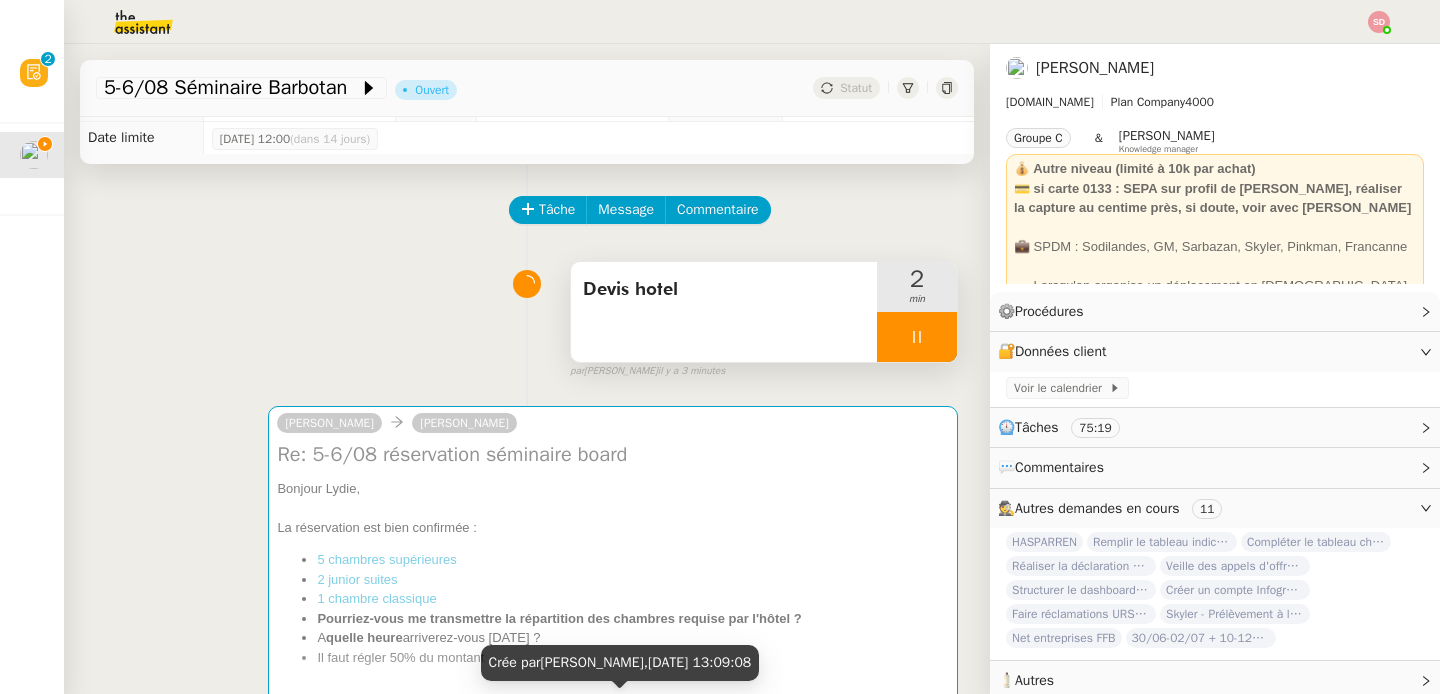scroll, scrollTop: 26, scrollLeft: 0, axis: vertical 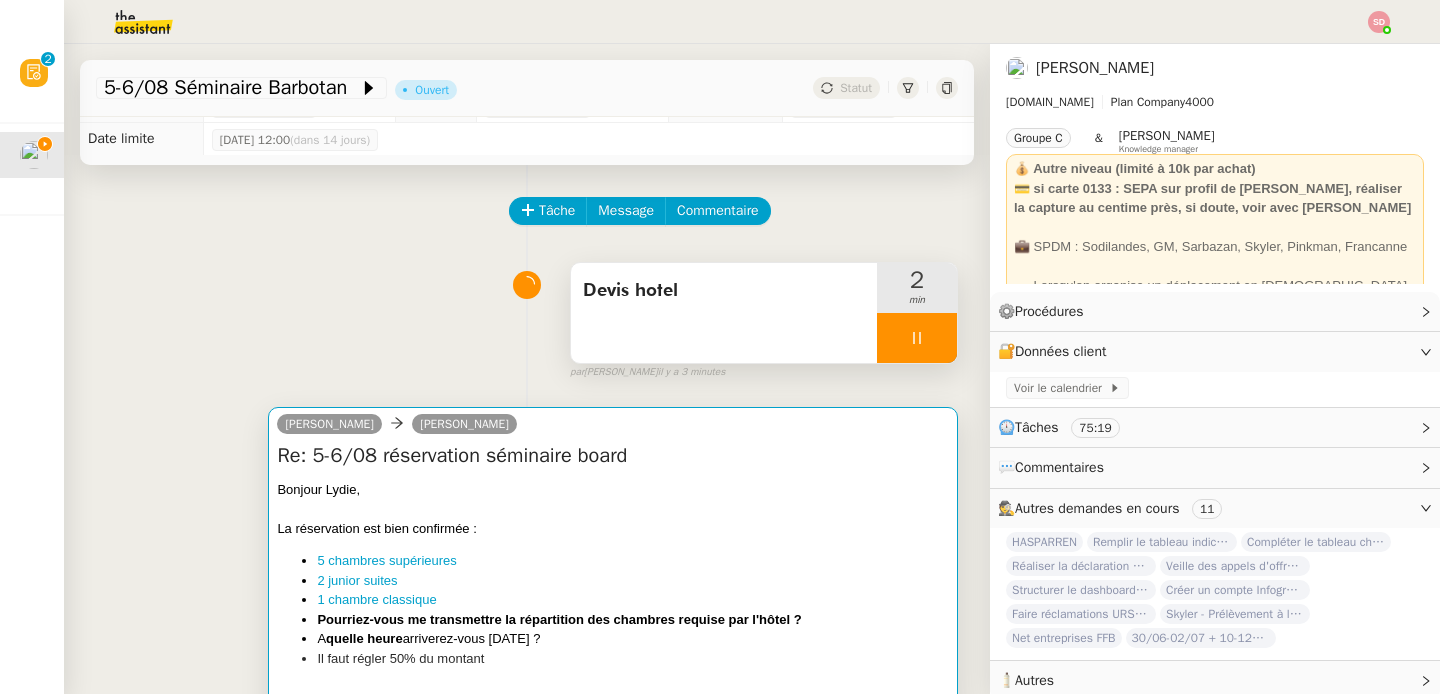 click on "La réservation est bien confirmée :" at bounding box center (613, 529) 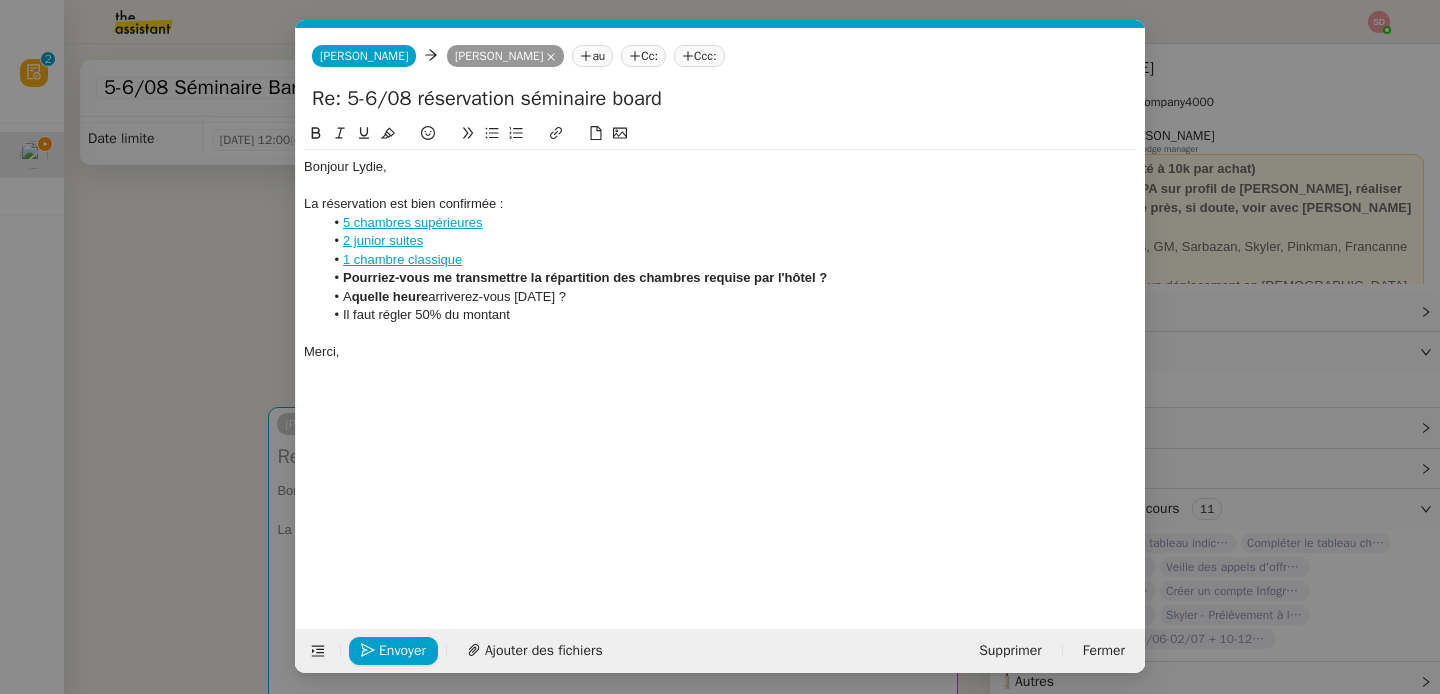 scroll, scrollTop: 0, scrollLeft: 42, axis: horizontal 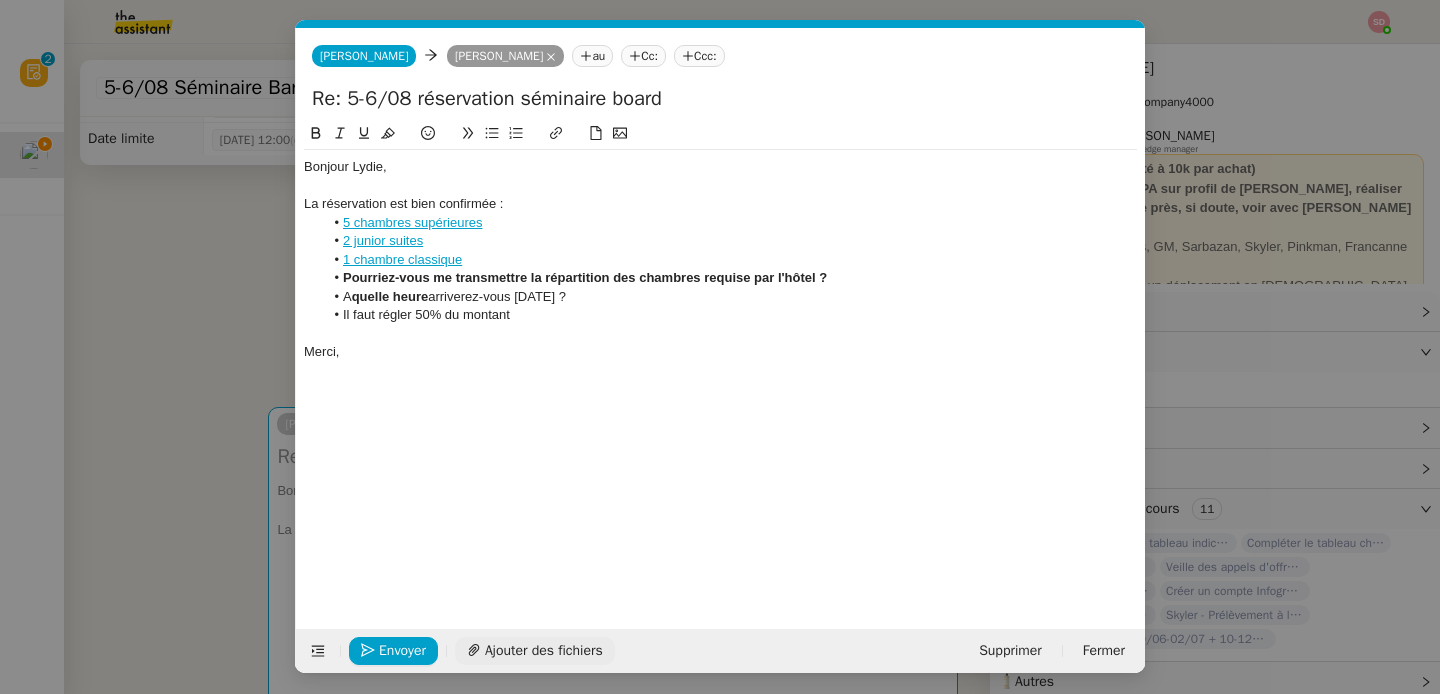 click on "Ajouter des fichiers" 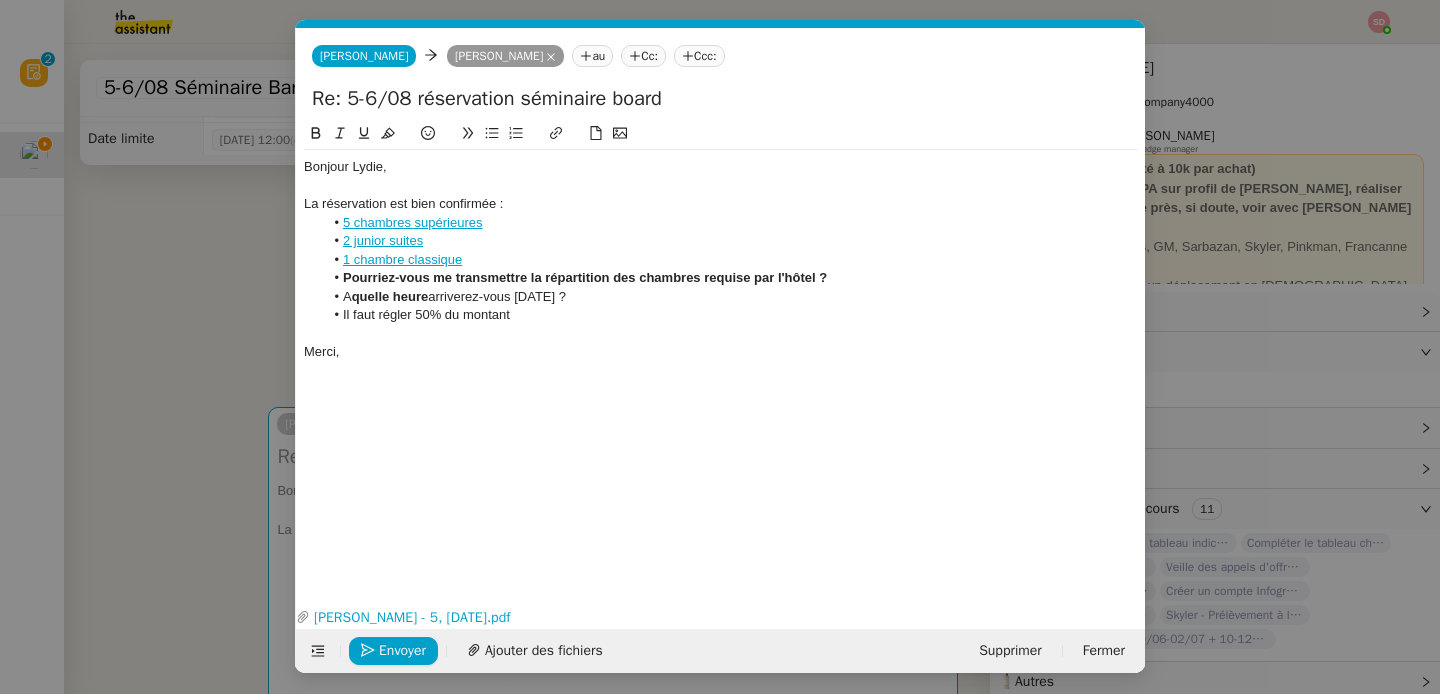 click on "Devis Leclerc - 5, 6 Aout 2025.pdf" 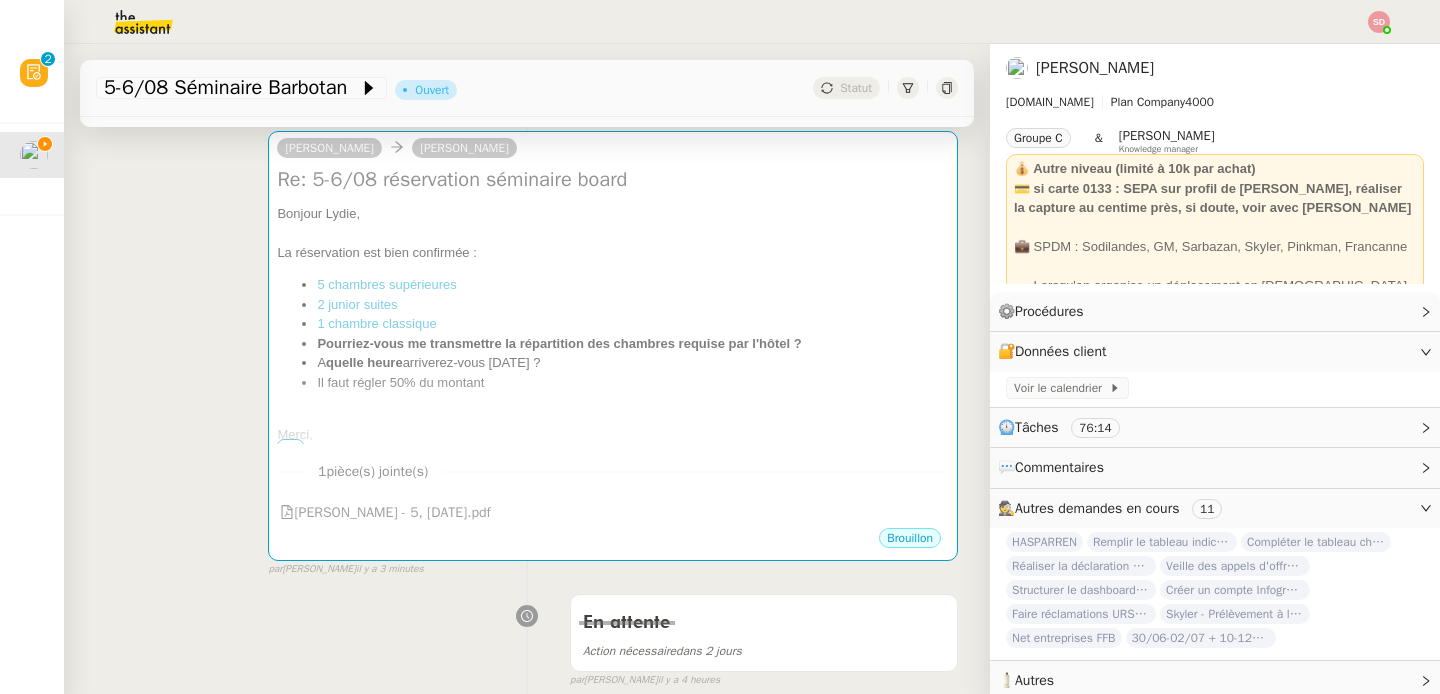scroll, scrollTop: 278, scrollLeft: 0, axis: vertical 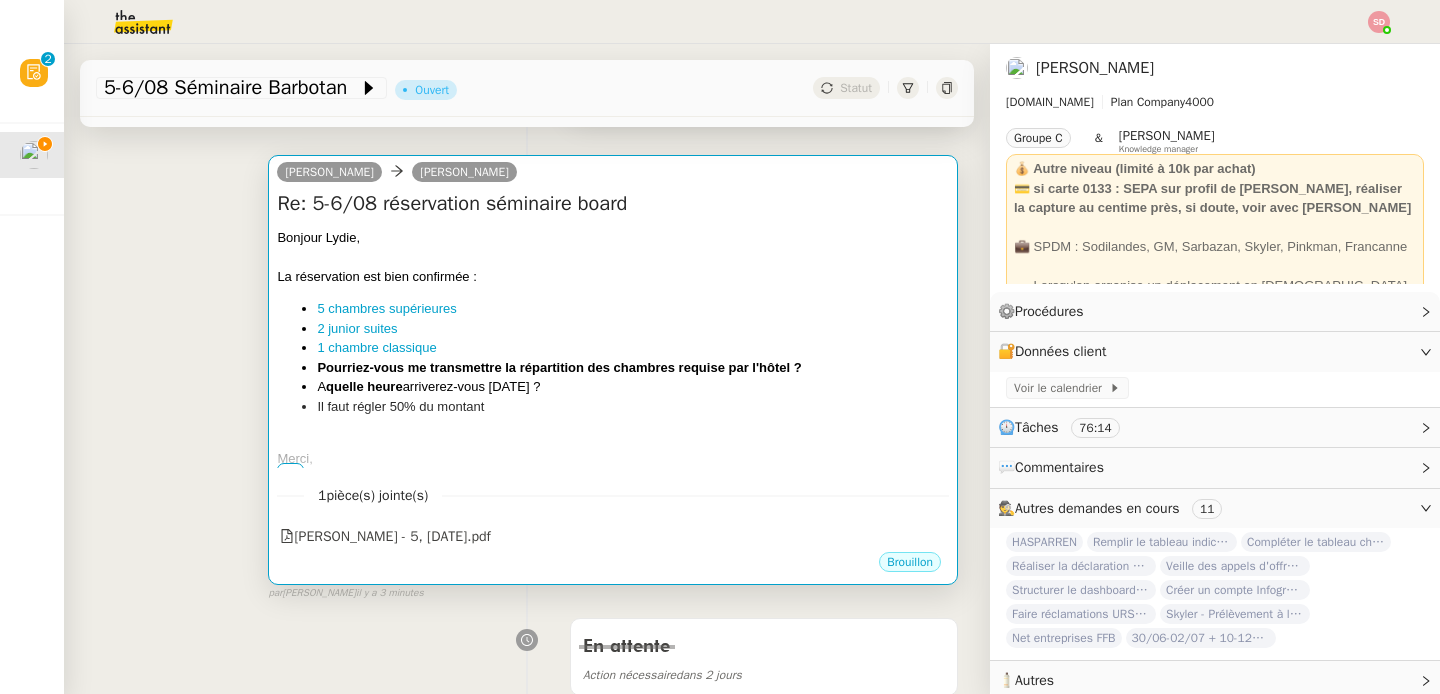 click on "2 junior suites" at bounding box center (633, 329) 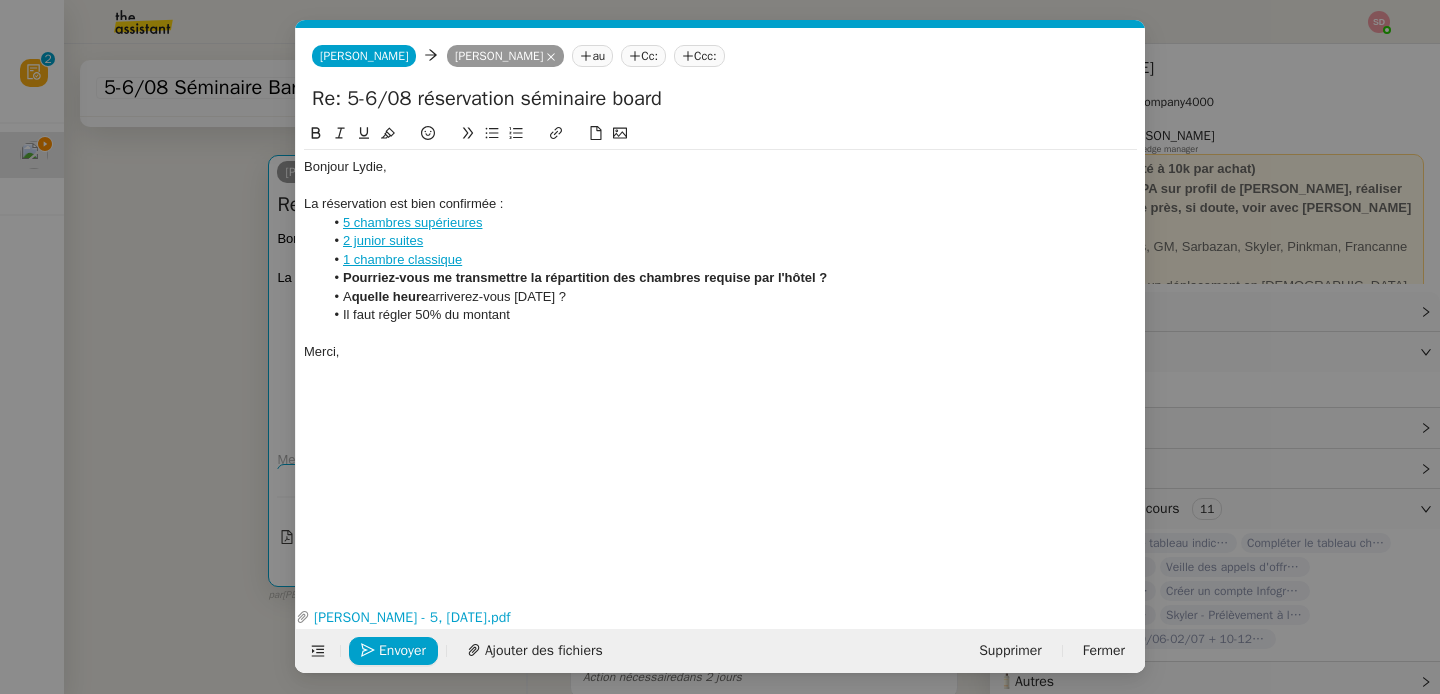 scroll, scrollTop: 0, scrollLeft: 42, axis: horizontal 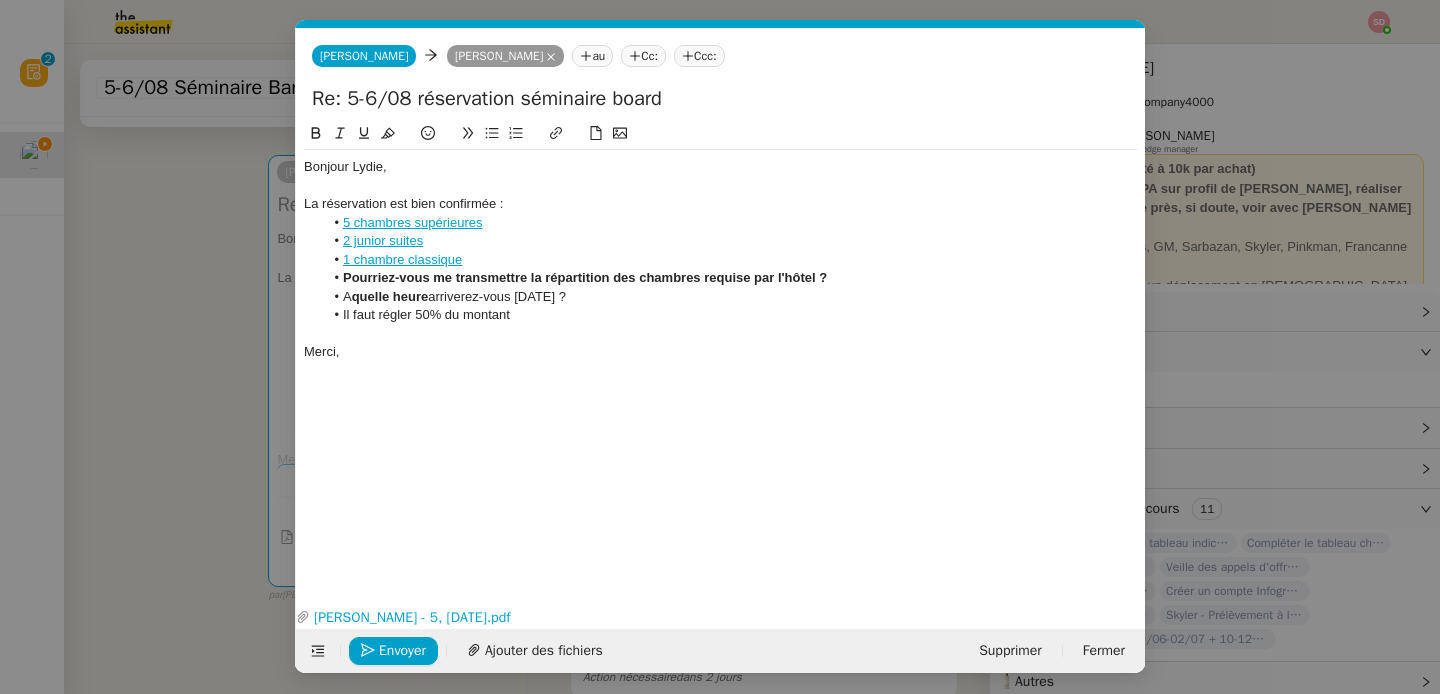 click on "Il faut régler 50% du montant" 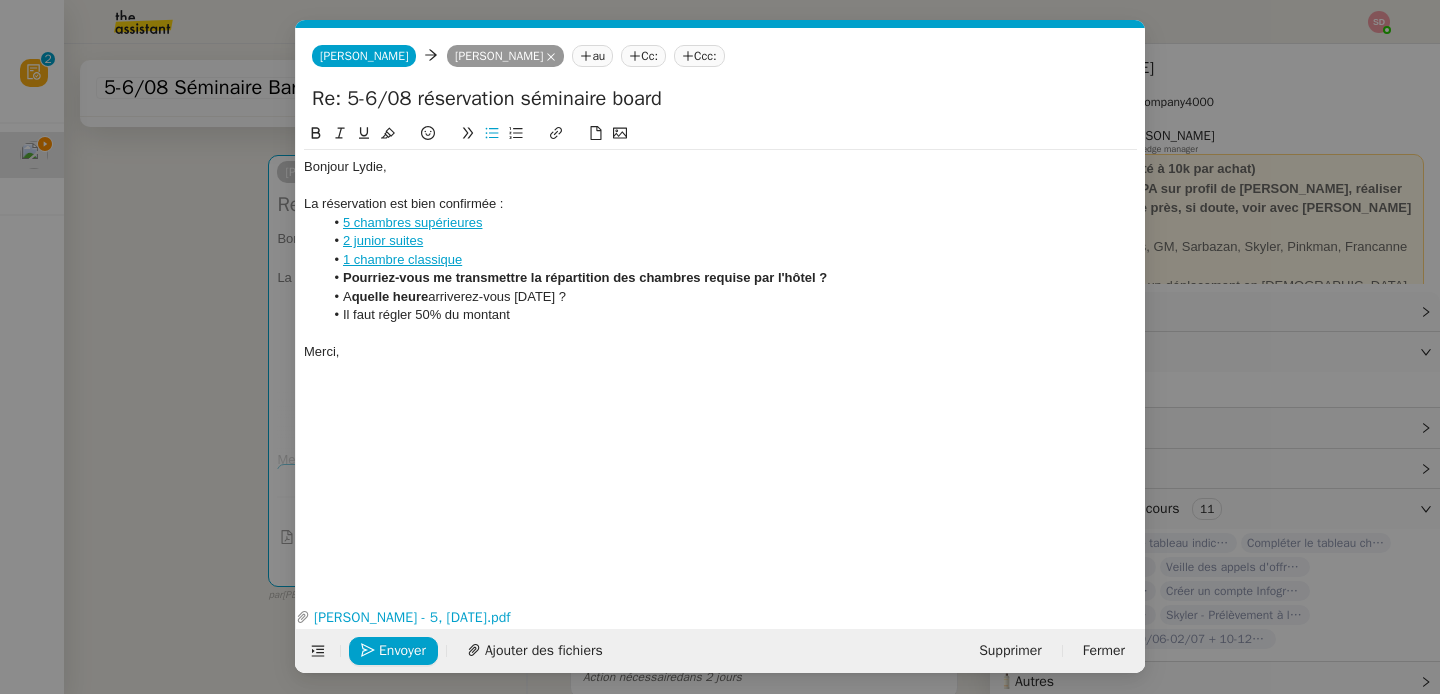 type 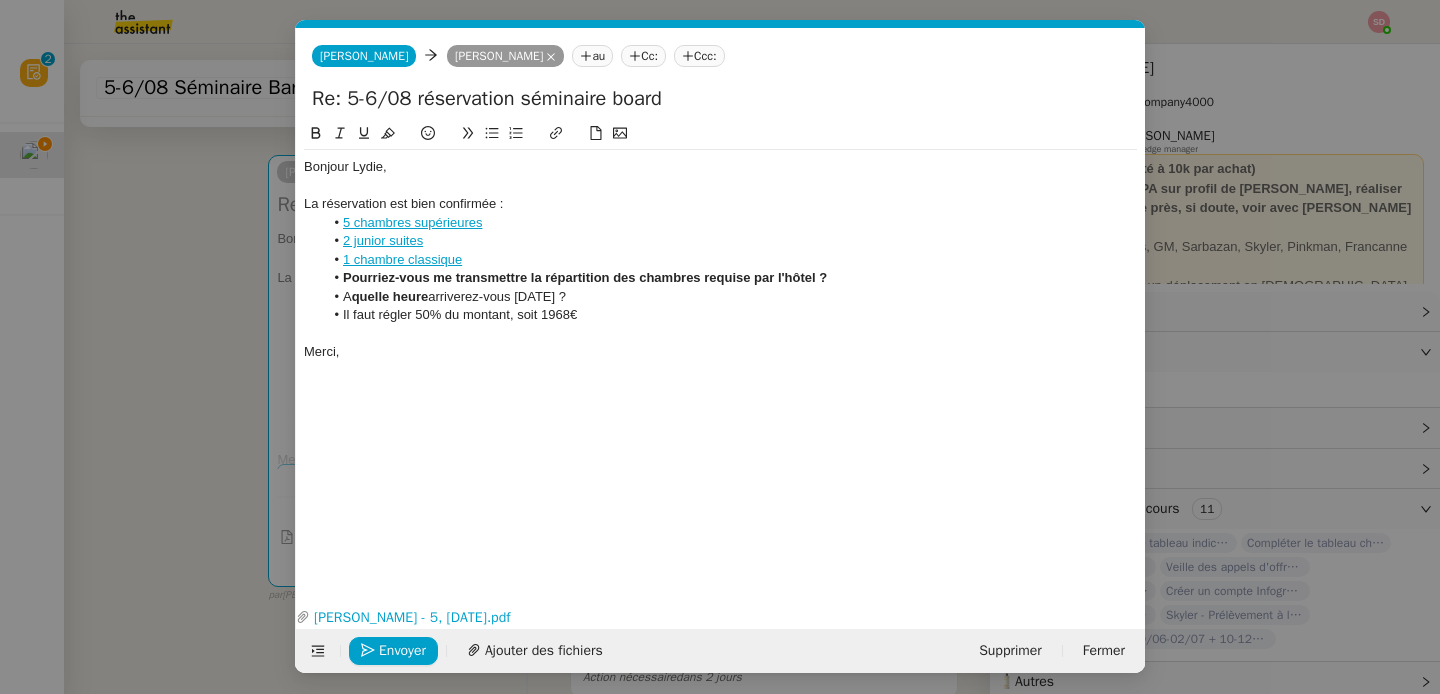 click on "Il faut régler 50% du montant, soit 1968€" 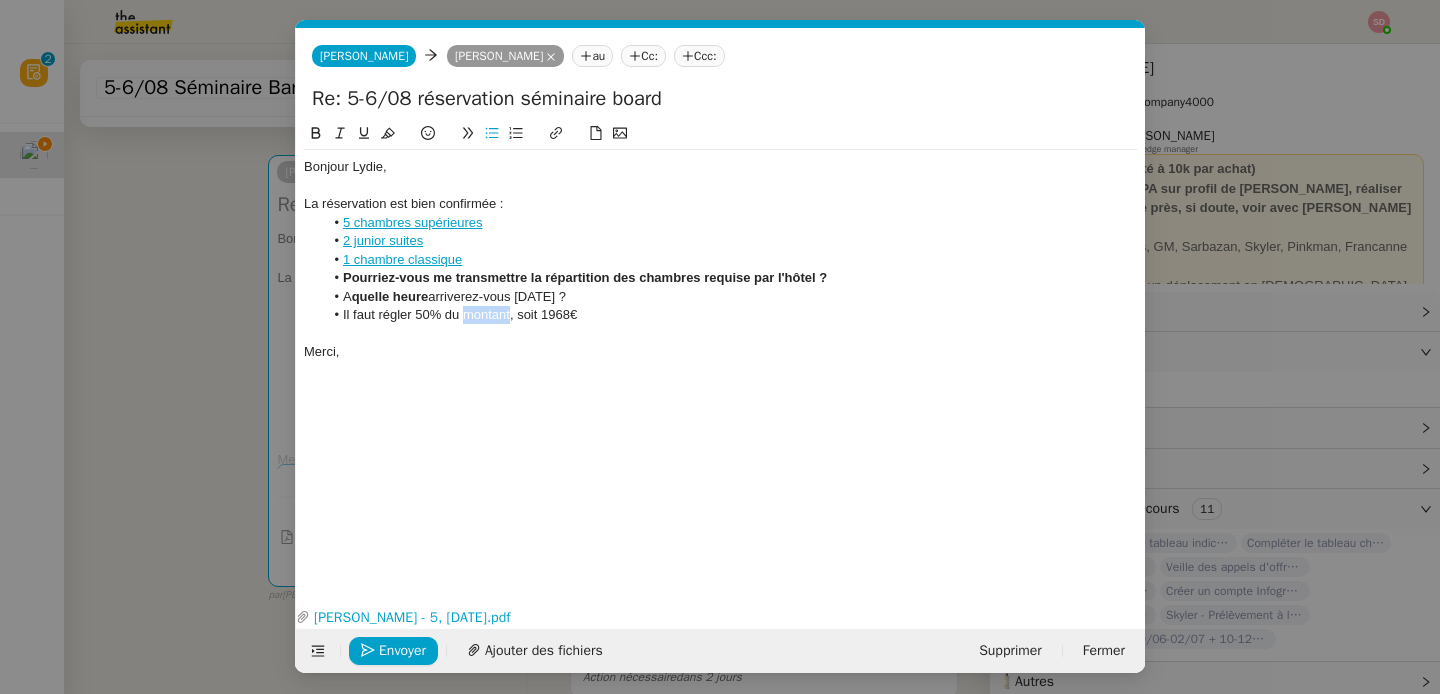 click on "Il faut régler 50% du montant, soit 1968€" 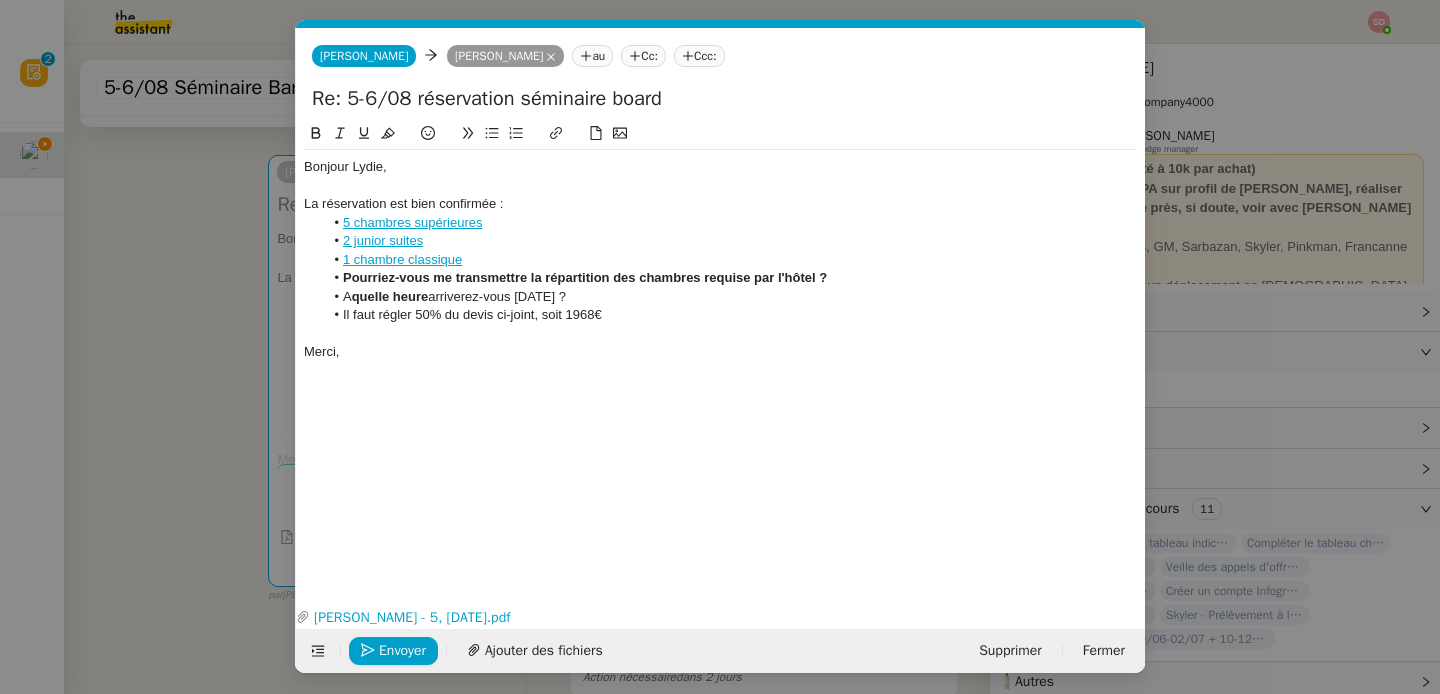 click on "Il faut régler 50% du devis ci-joint, soit 1968€" 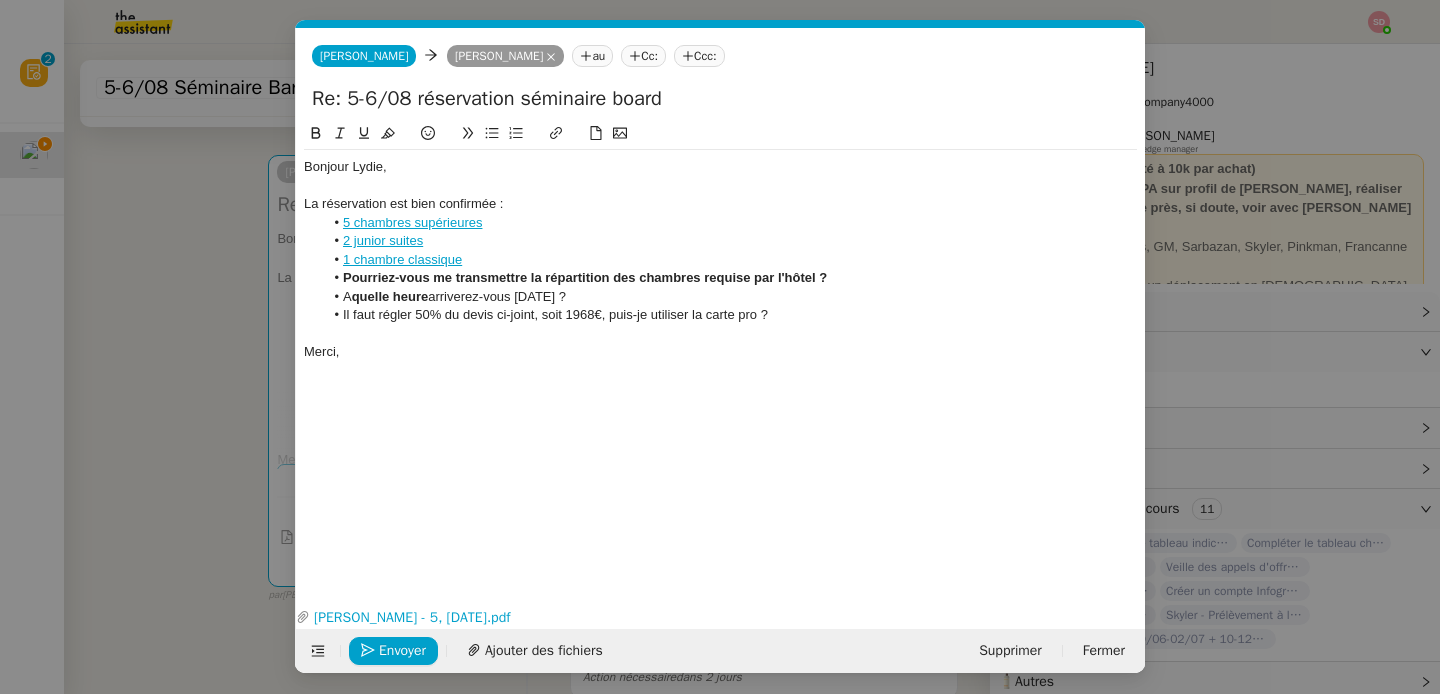 drag, startPoint x: 380, startPoint y: 321, endPoint x: 486, endPoint y: 318, distance: 106.04244 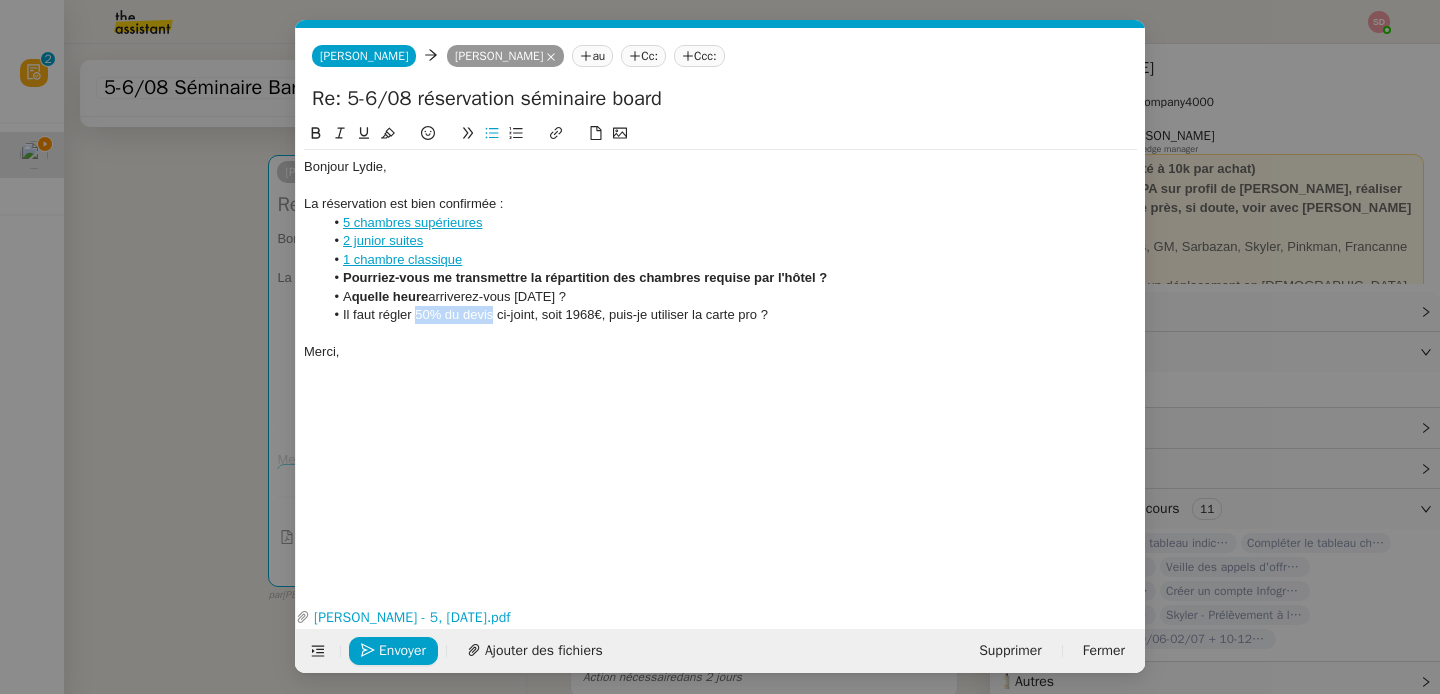 drag, startPoint x: 493, startPoint y: 316, endPoint x: 415, endPoint y: 322, distance: 78.23043 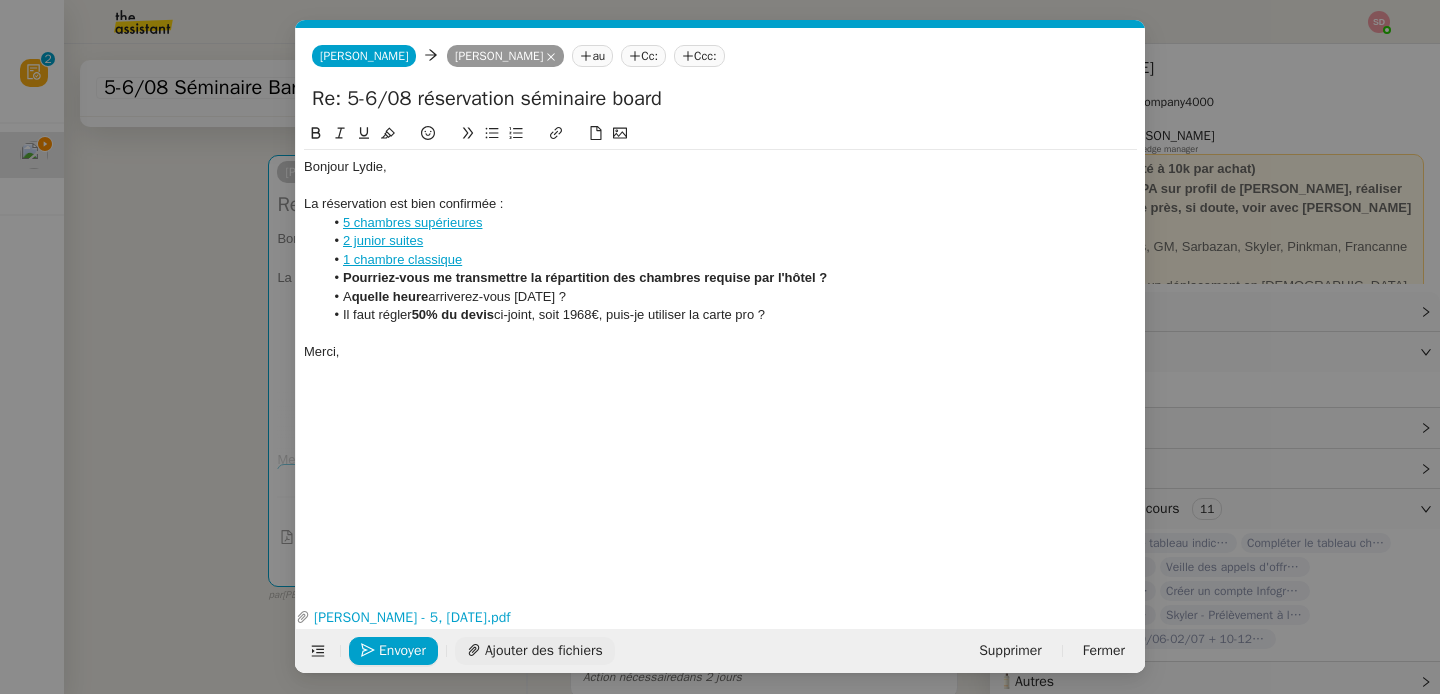 click on "Ajouter des fichiers" 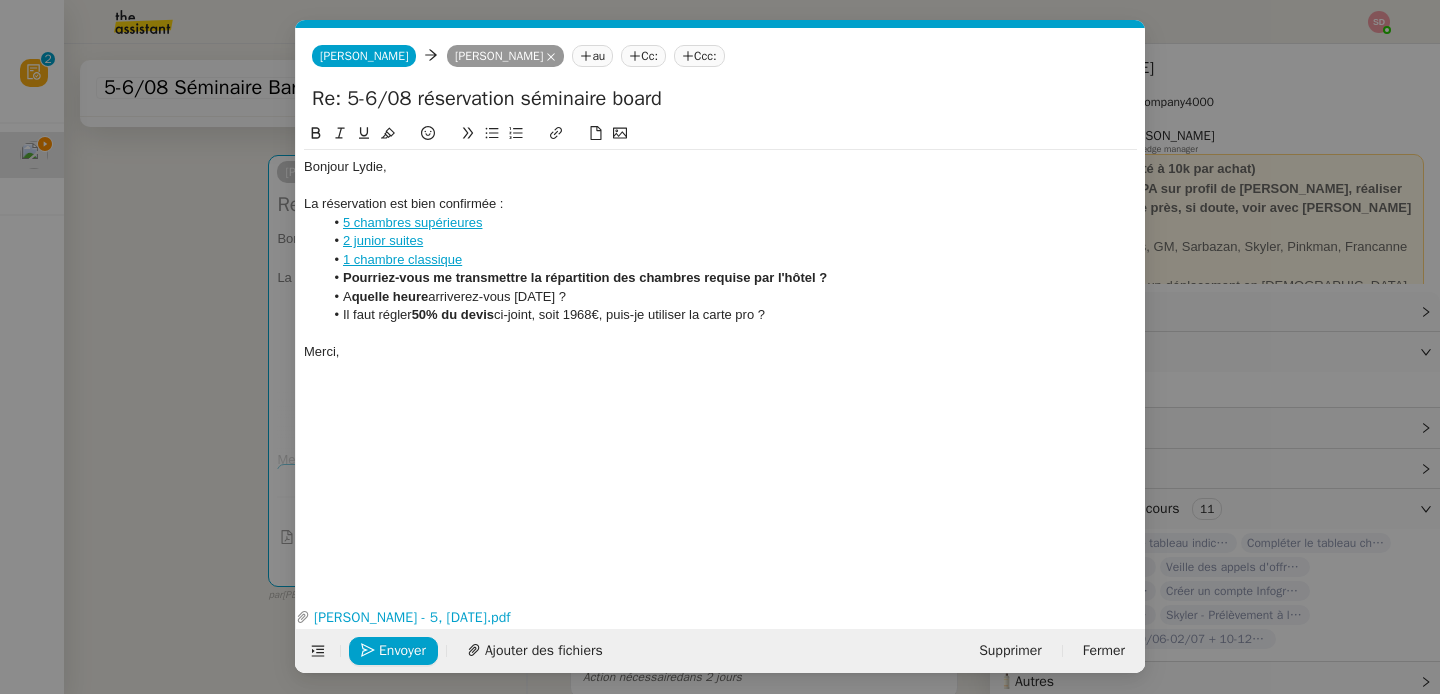 click on "Merci," 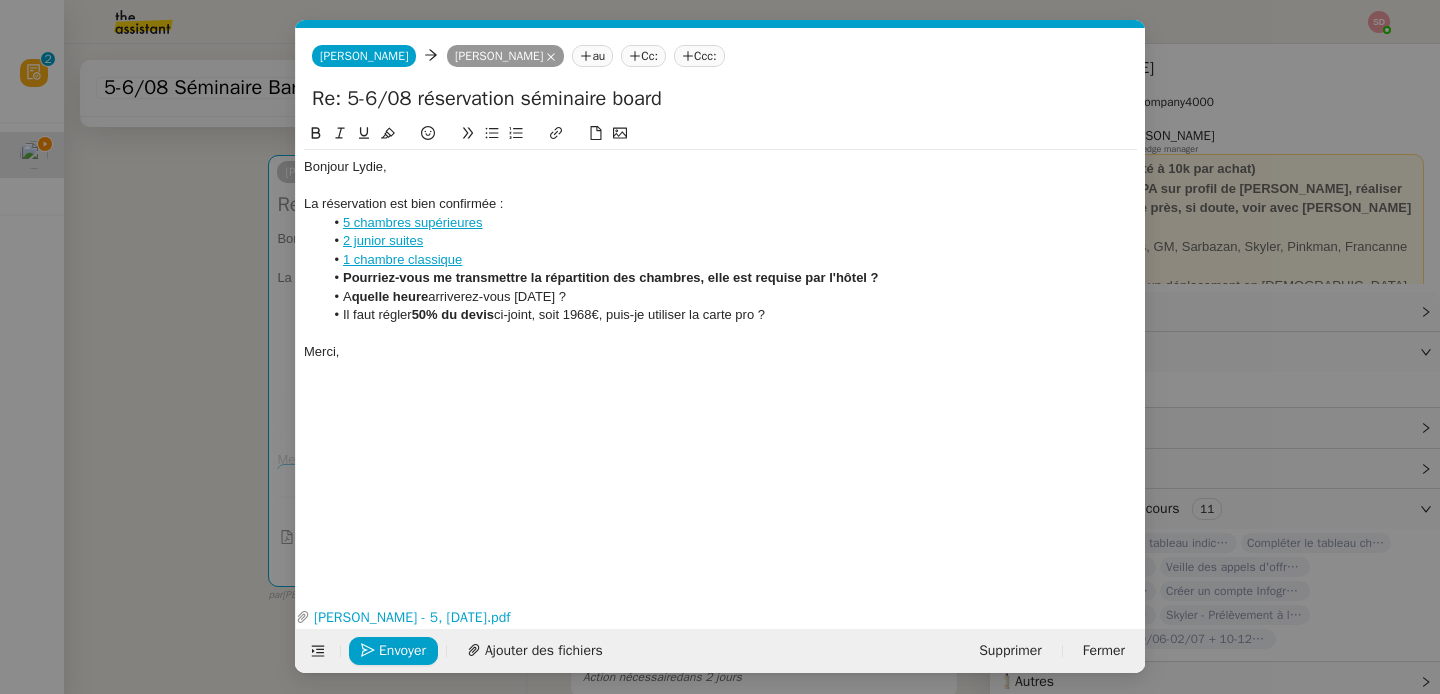 click on "Il faut régler  50% du devis  ci-joint, soit 1968€, puis-je utiliser la carte pro ?" 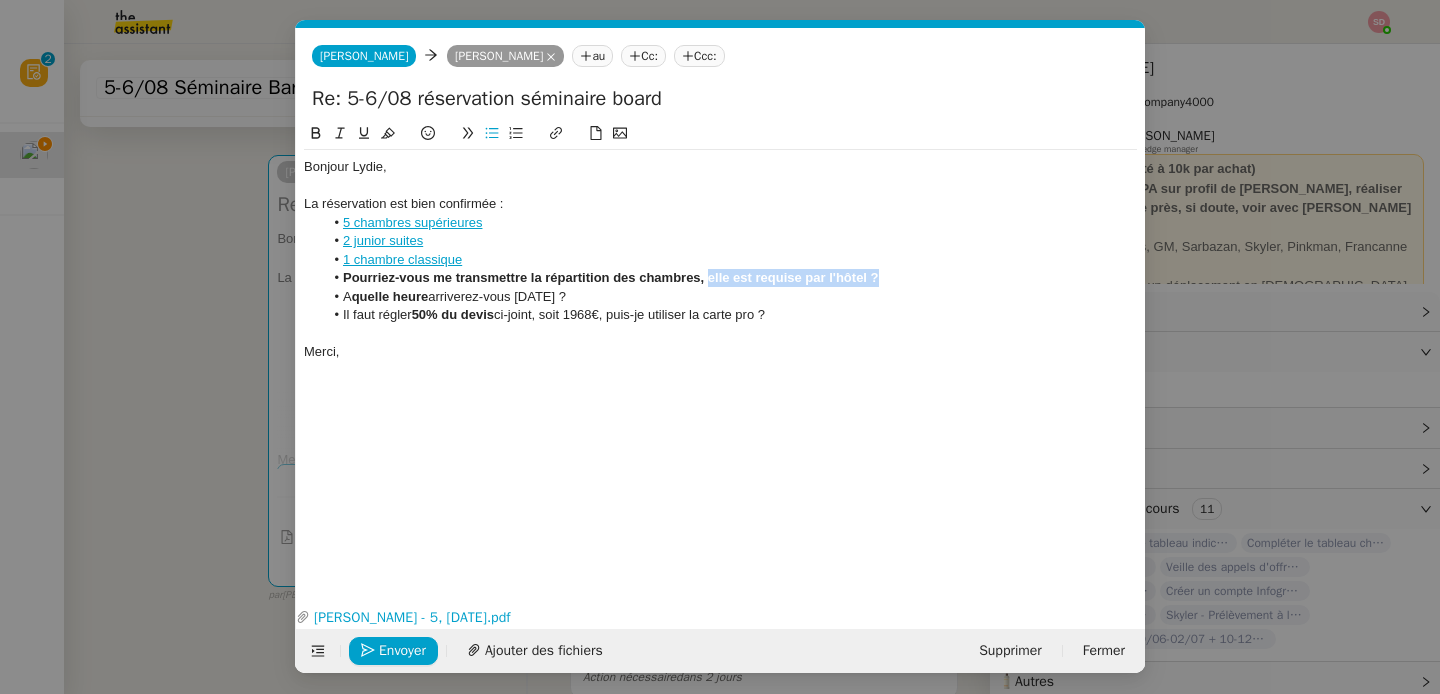 drag, startPoint x: 707, startPoint y: 281, endPoint x: 891, endPoint y: 279, distance: 184.01086 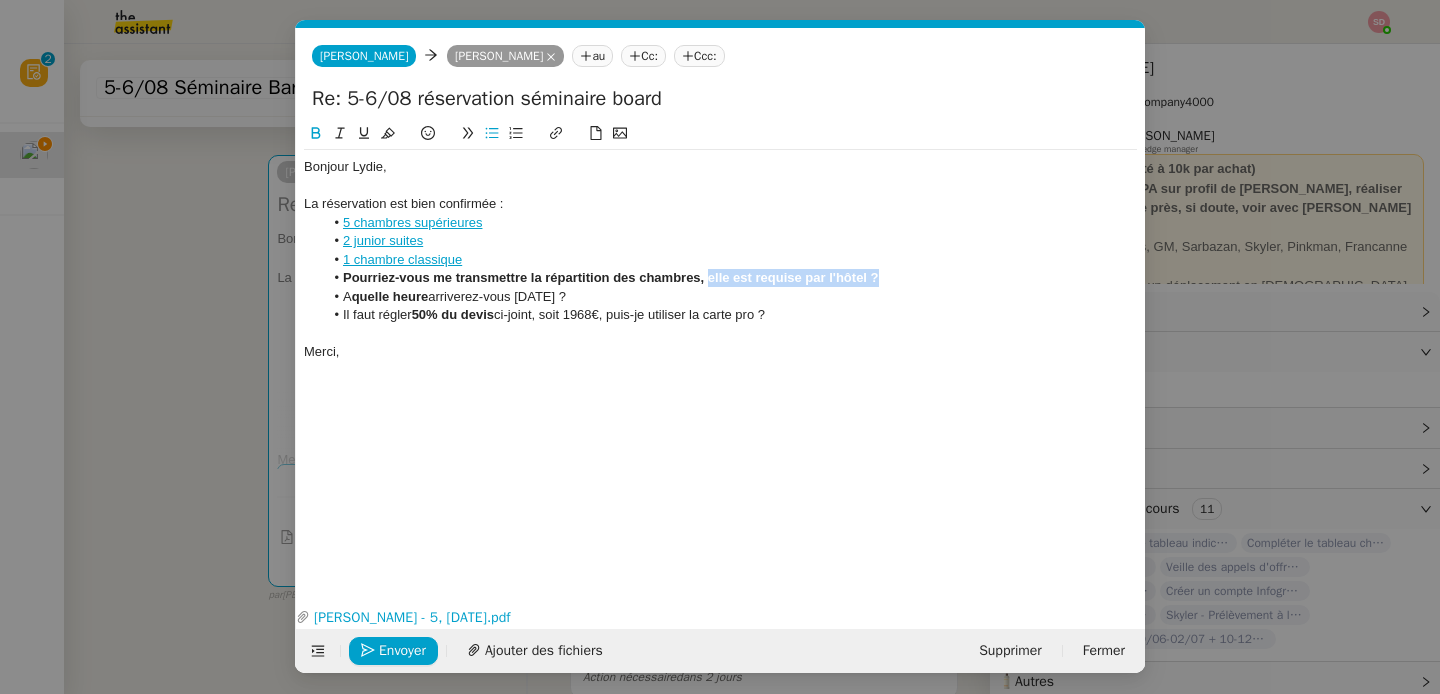click 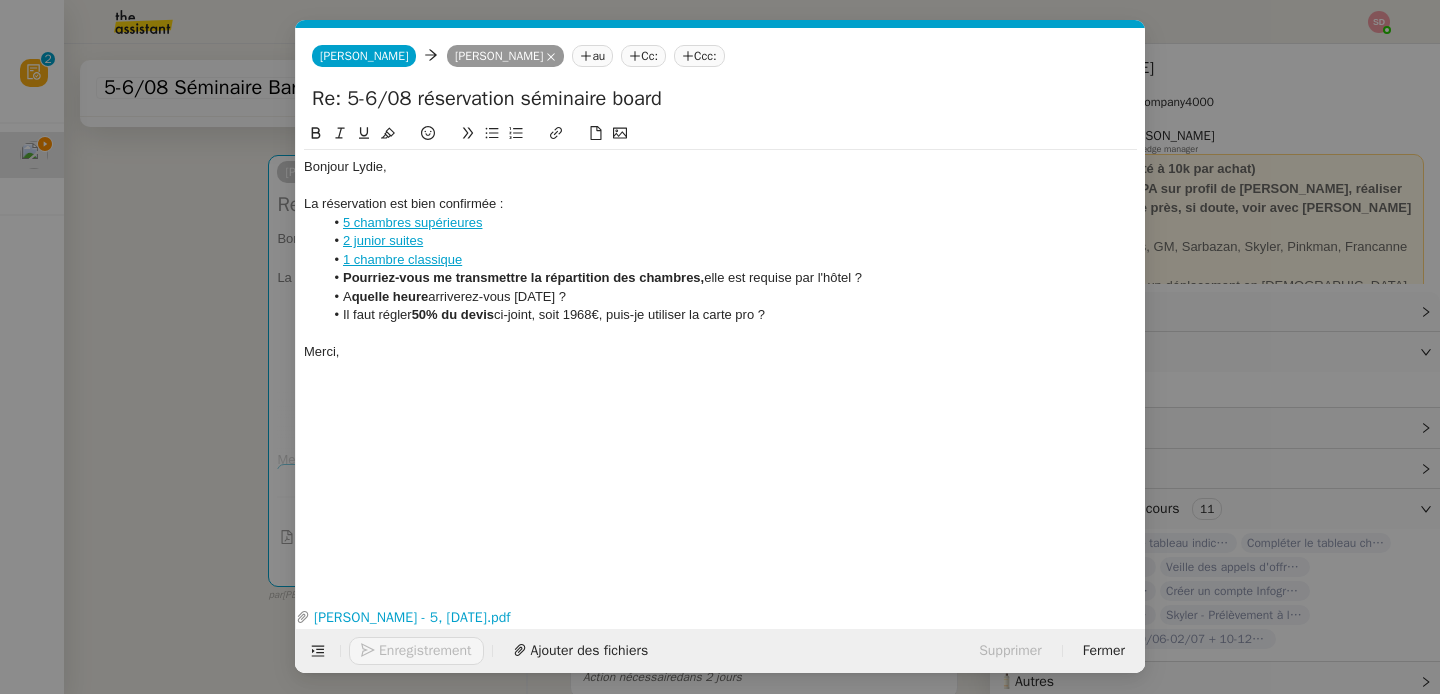 click on "Il faut régler  50% du devis  ci-joint, soit 1968€, puis-je utiliser la carte pro ?" 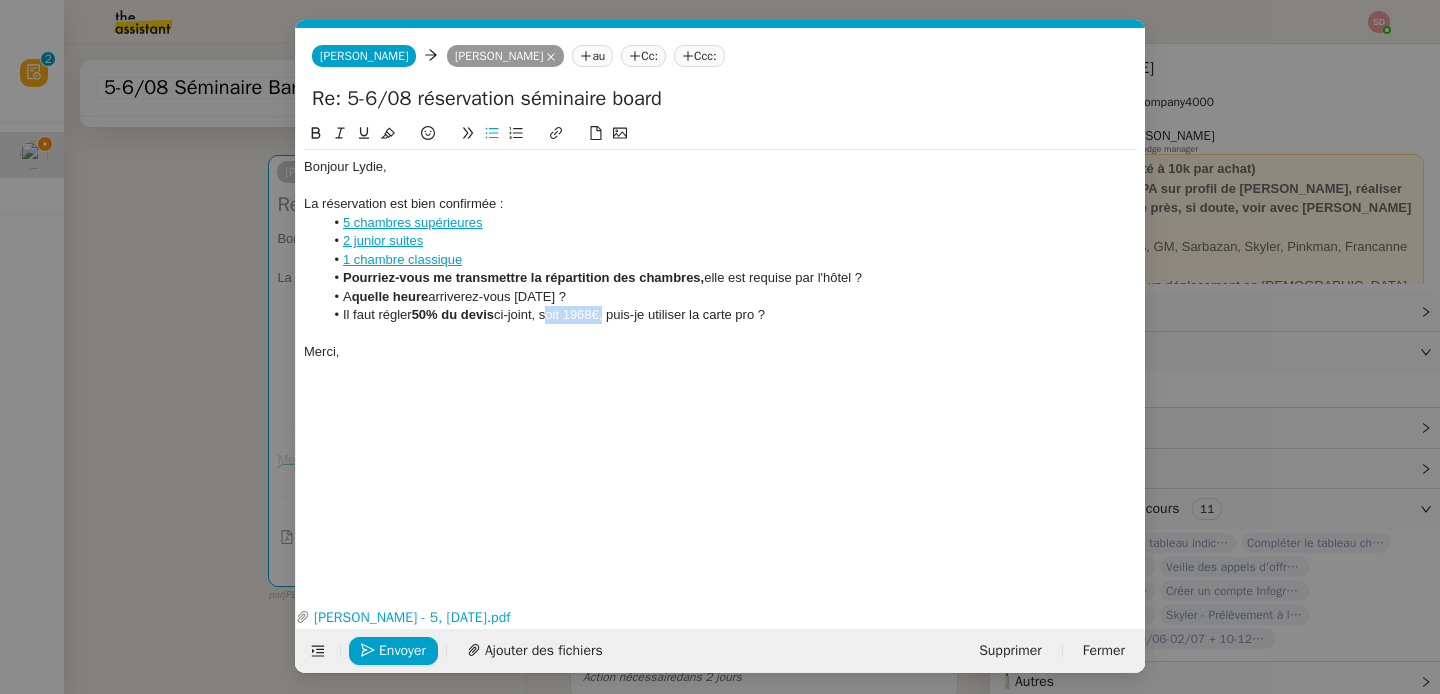 drag, startPoint x: 546, startPoint y: 317, endPoint x: 610, endPoint y: 315, distance: 64.03124 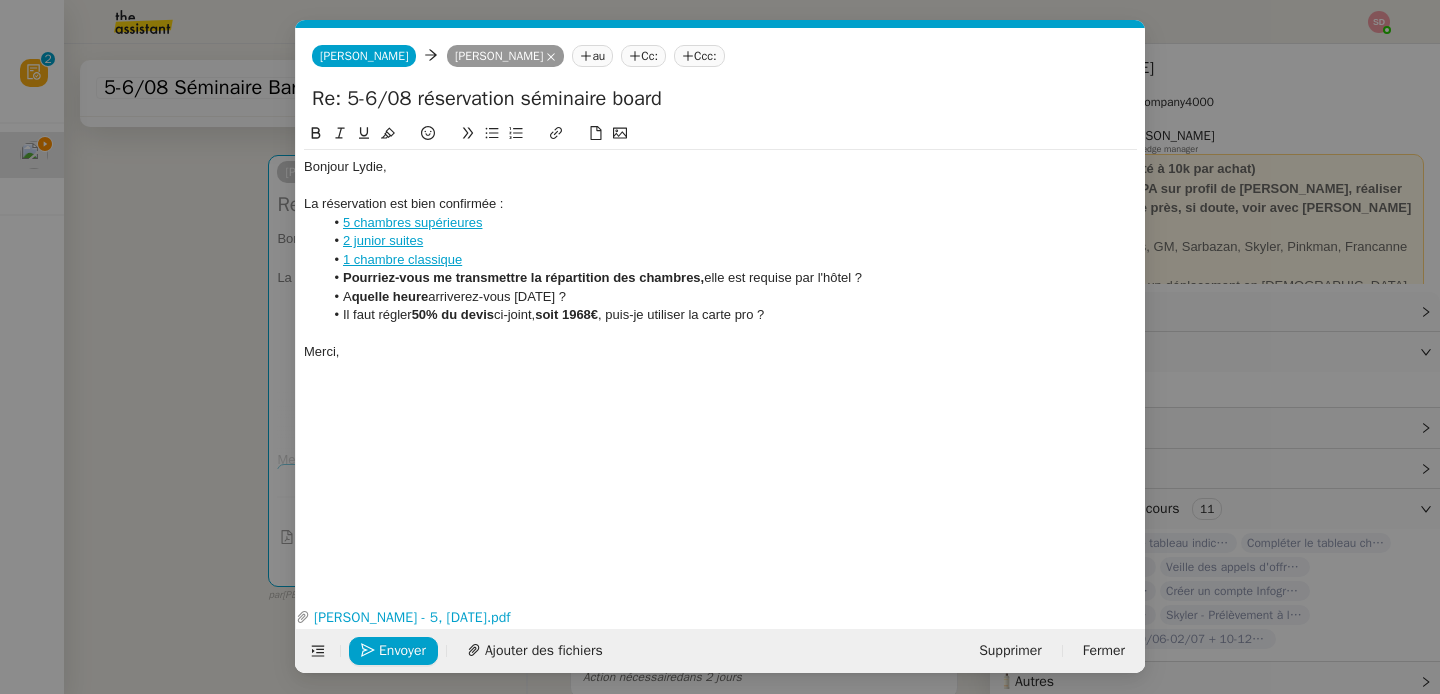 click on "Il faut régler  50% du devis  ci-joint,  soit 1968€ , puis-je utiliser la carte pro ?" 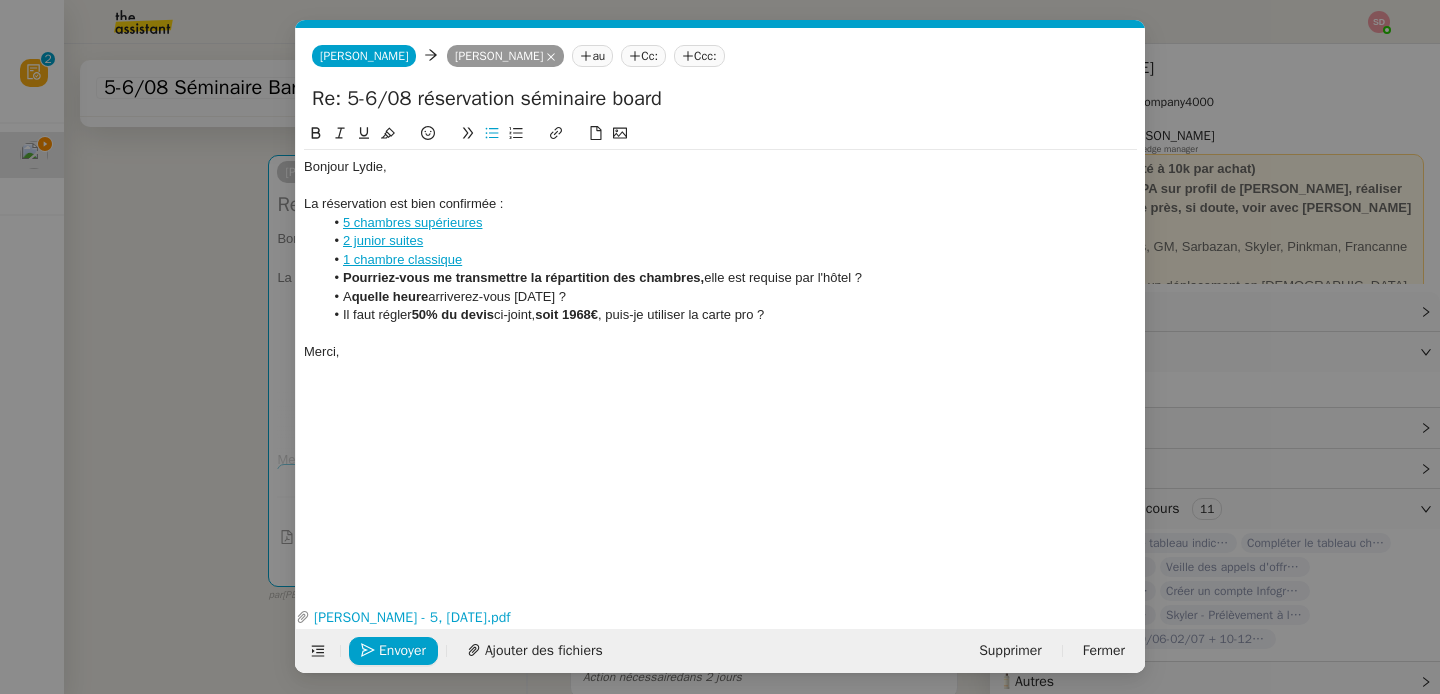 click on "Service TA - VOYAGE - PROPOSITION GLOBALE    A utiliser dans le cadre de proposition de déplacement TA - RELANCE CLIENT (EN)    Relancer un client lorsqu'il n'a pas répondu à un précédent message BAFERTY - MAIL AUDITION    A utiliser dans le cadre de la procédure d'envoi des mails d'audition TA - PUBLICATION OFFRE D'EMPLOI     Organisation du recrutement Discours de présentation du paiement sécurisé    TA - VOYAGES - PROPOSITION ITINERAIRE    Soumettre les résultats d'une recherche TA - CONFIRMATION PAIEMENT (EN)    Confirmer avec le client de modèle de transaction - Attention Plan Pro nécessaire. TA - COURRIER EXPEDIE (recommandé)    A utiliser dans le cadre de l'envoi d'un courrier recommandé TA - PARTAGE DE CALENDRIER (EN)    A utiliser pour demander au client de partager son calendrier afin de faciliter l'accès et la gestion PSPI - Appel de fonds MJL    A utiliser dans le cadre de la procédure d'appel de fonds MJL TA - RELANCE CLIENT    TA - AR PROCEDURES        21 YIELD" at bounding box center (720, 347) 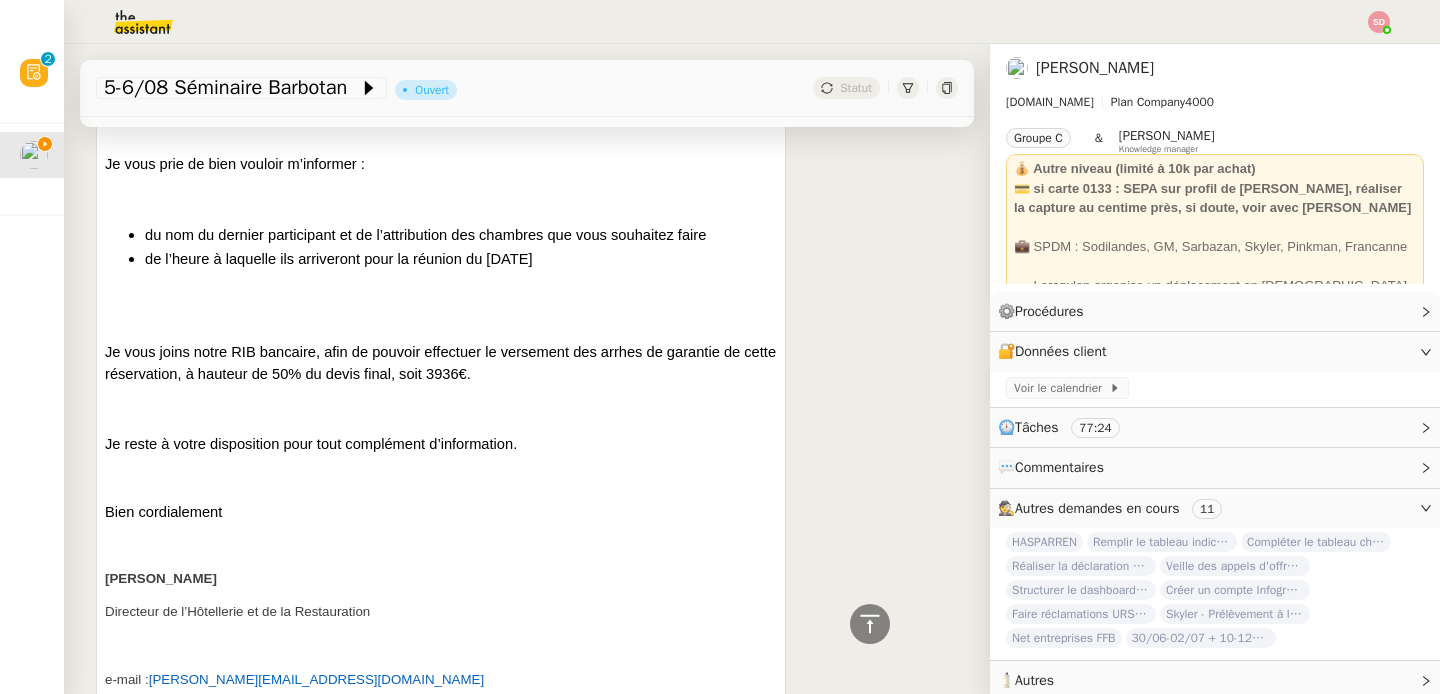 scroll, scrollTop: 1377, scrollLeft: 0, axis: vertical 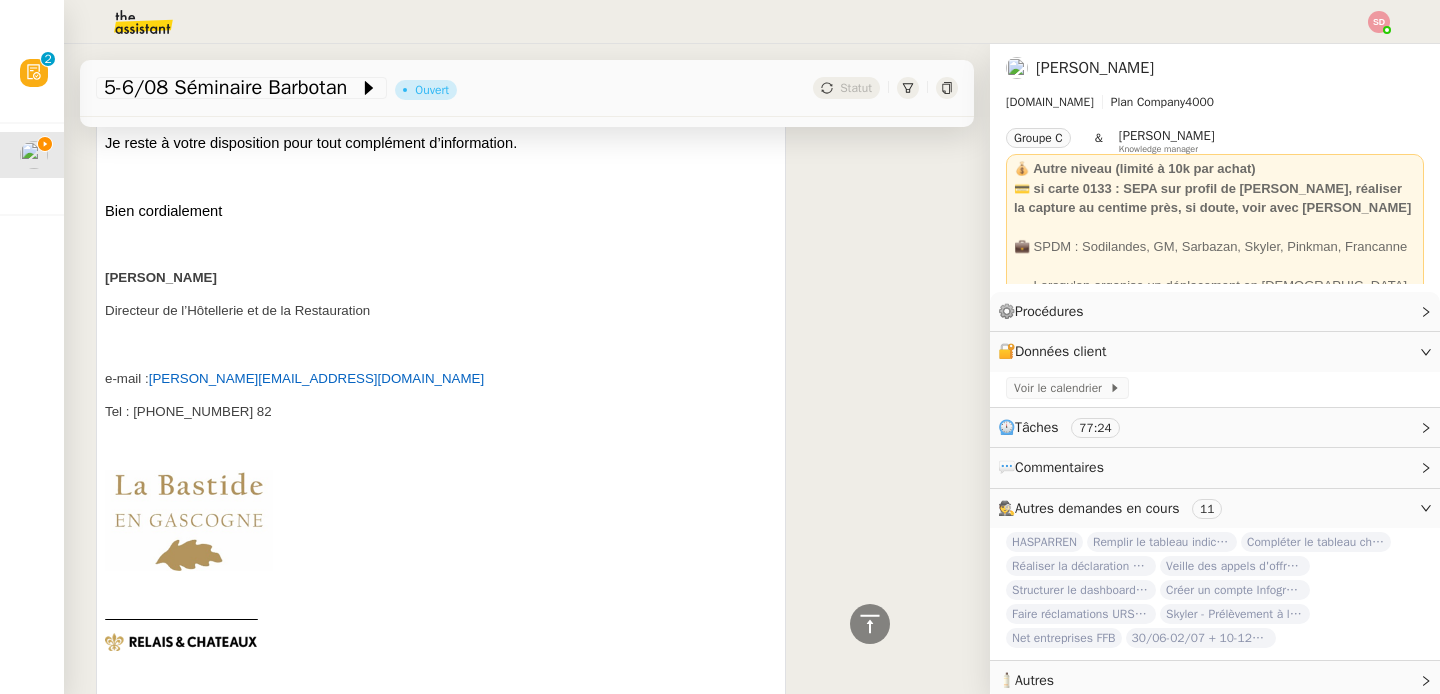 click on "Damien Sancey" at bounding box center (161, 277) 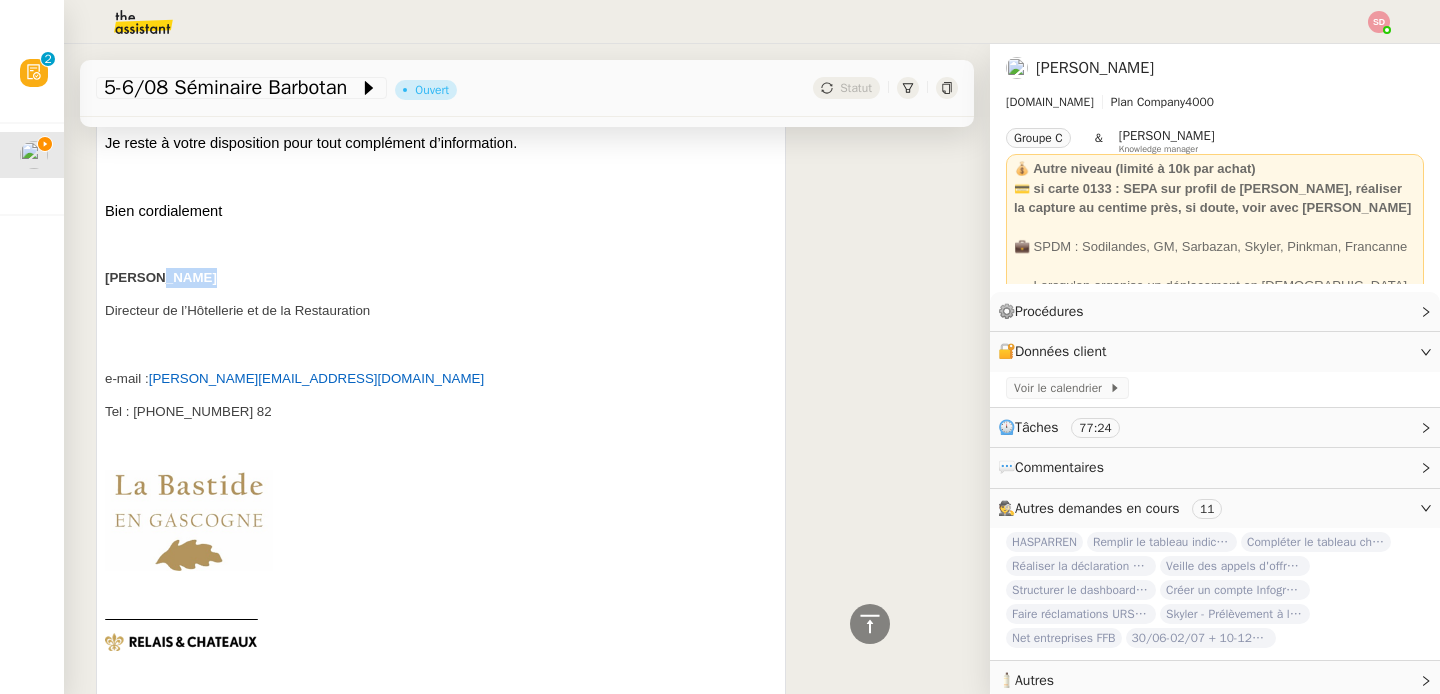 click on "Damien Sancey" at bounding box center (161, 277) 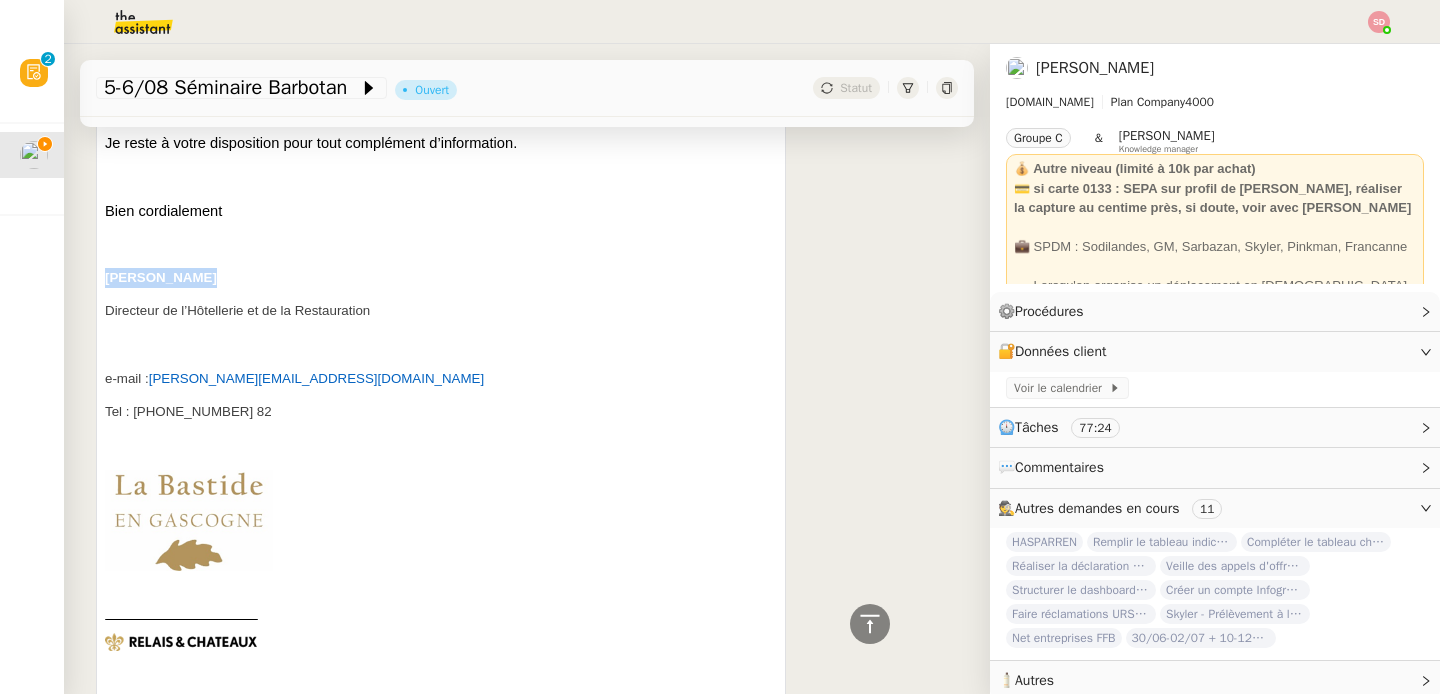 click on "Damien Sancey" at bounding box center [161, 277] 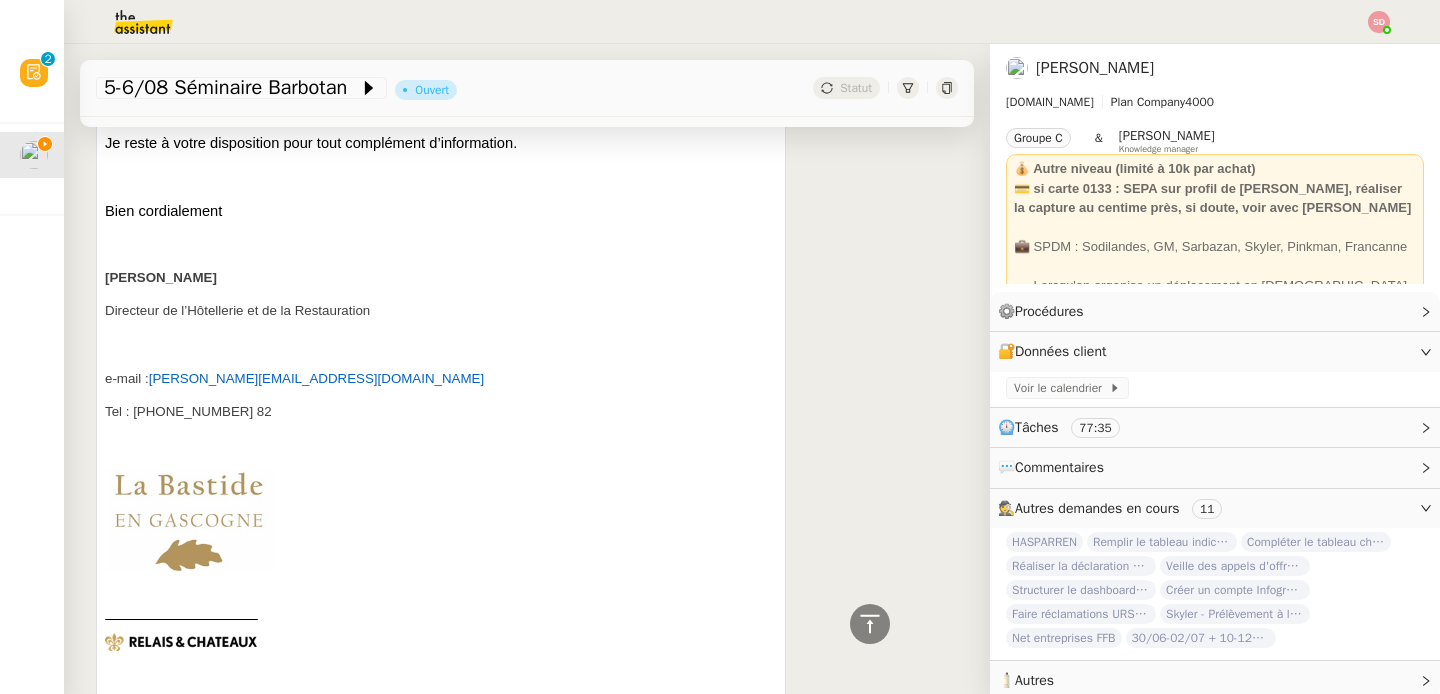 click on "SANCEY Damien (BBT)      camille  Répondre RE: Réservation séminaire 5-6/08 pour 7 personnes
Bonjour Camille,
Veuillez trouver ci-joint, le devis correspondant aux besoins évoqués.
Je vous prie de bien vouloir m’informer :
du nom du dernier participant et de l’attribution des chambres que vous souhaitez faire de l’heure à laquelle ils arriveront pour la réunion du Mardi 5 Aout
Je vous joins notre RIB bancaire, afin de pouvoir effectuer le versement des arrhes de garantie de cette réservation, à hauteur de 50% du devis final, soit 3936€.
Je reste à votre disposition pour tout complément d’information.
Bien cordialement
Damien Sancey
Directeur de l’Hôtellerie et de la Restauration
e-mail :
damien.sancey@chainethermale.fr
Tel : +33 (0)5 62 08 32 82
De :  camille.t5mv@theassistant.com <camille.t5mv@theassistant.com>
Envoyé :" at bounding box center (527, 1847) 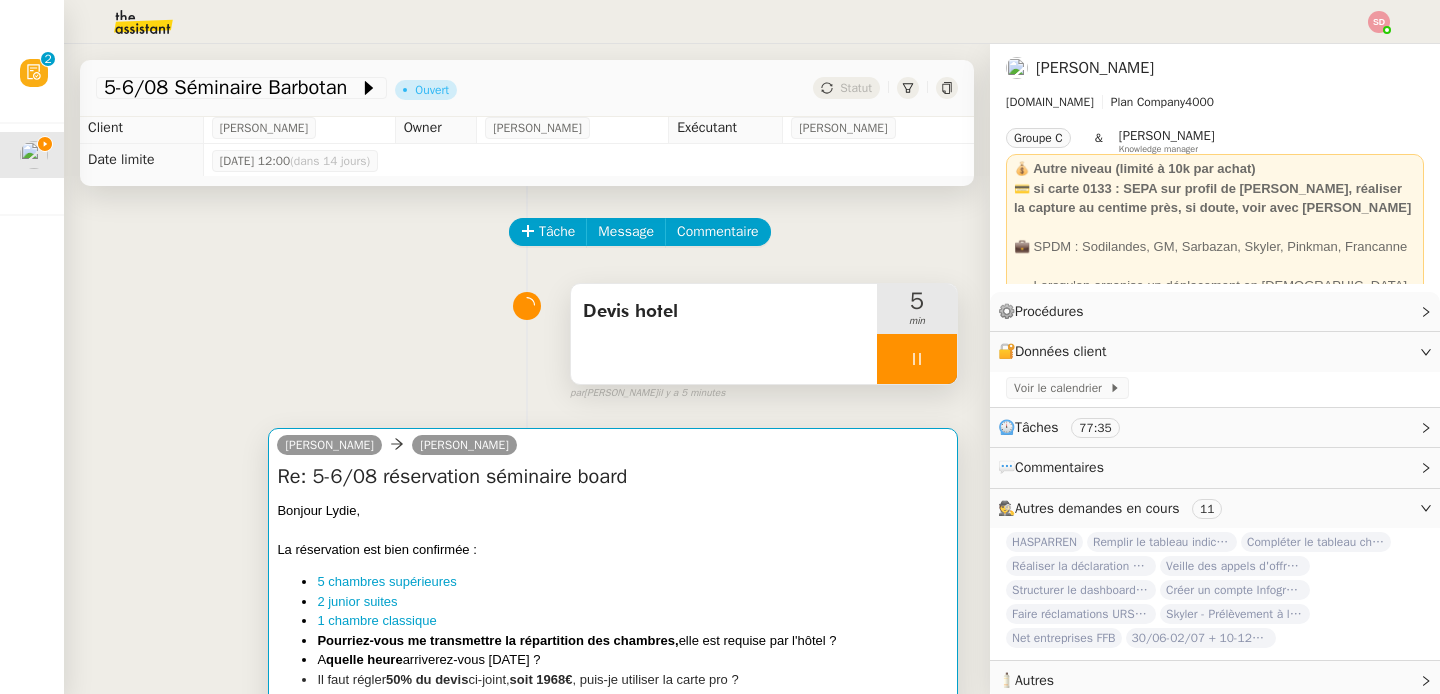 scroll, scrollTop: 0, scrollLeft: 0, axis: both 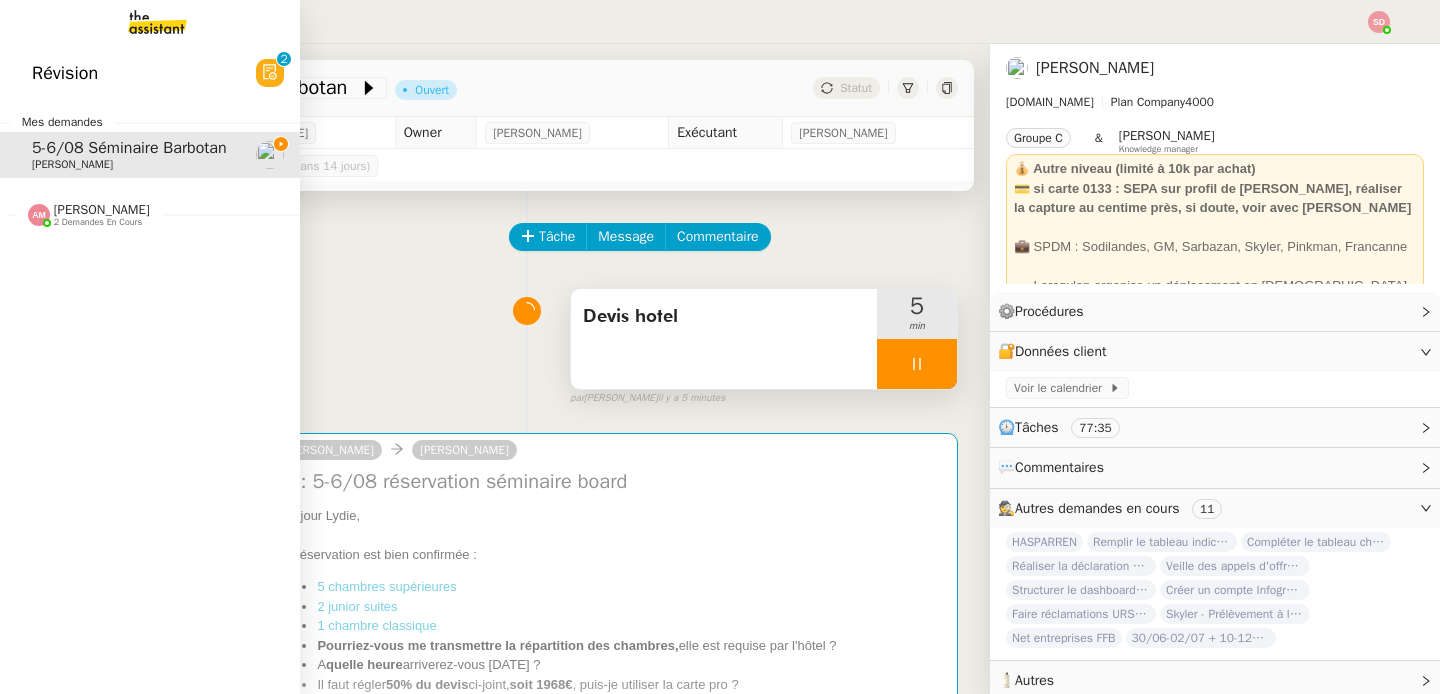 click 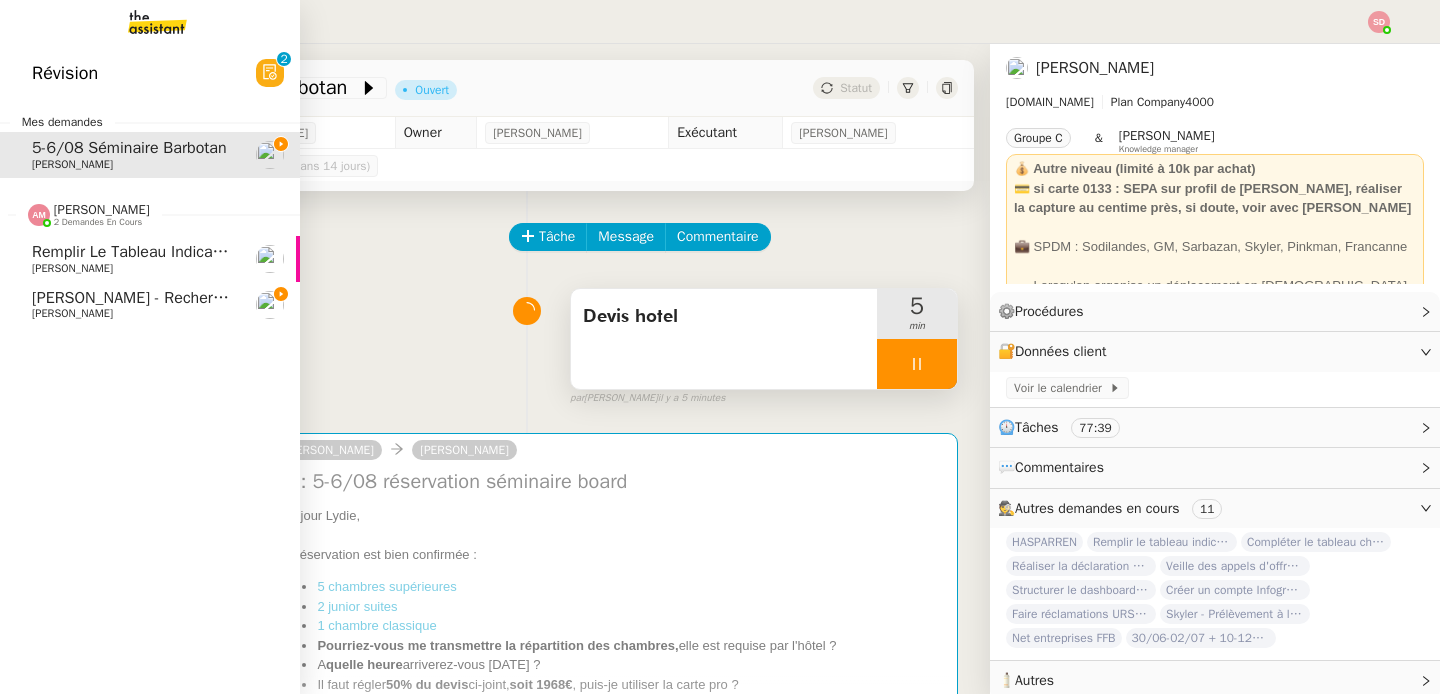 click on "PRISO Diane - recherche de vols" 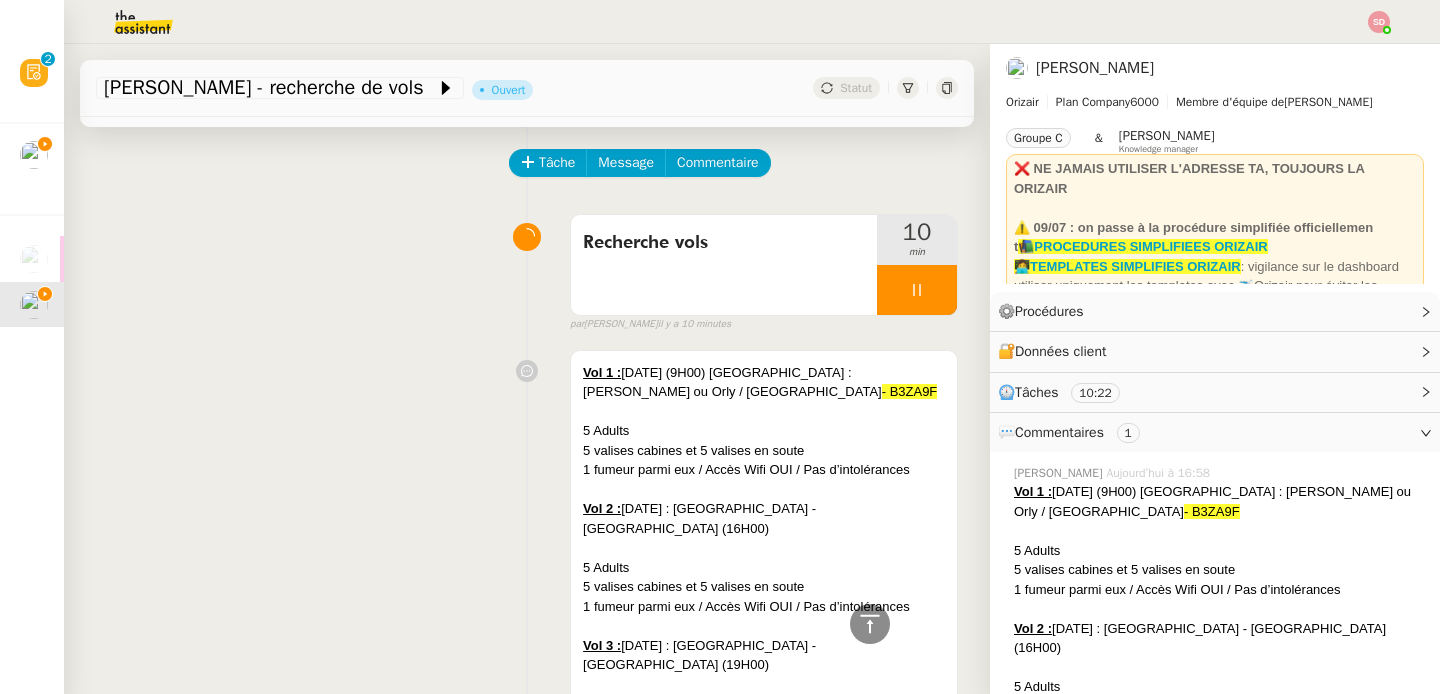 scroll, scrollTop: 0, scrollLeft: 0, axis: both 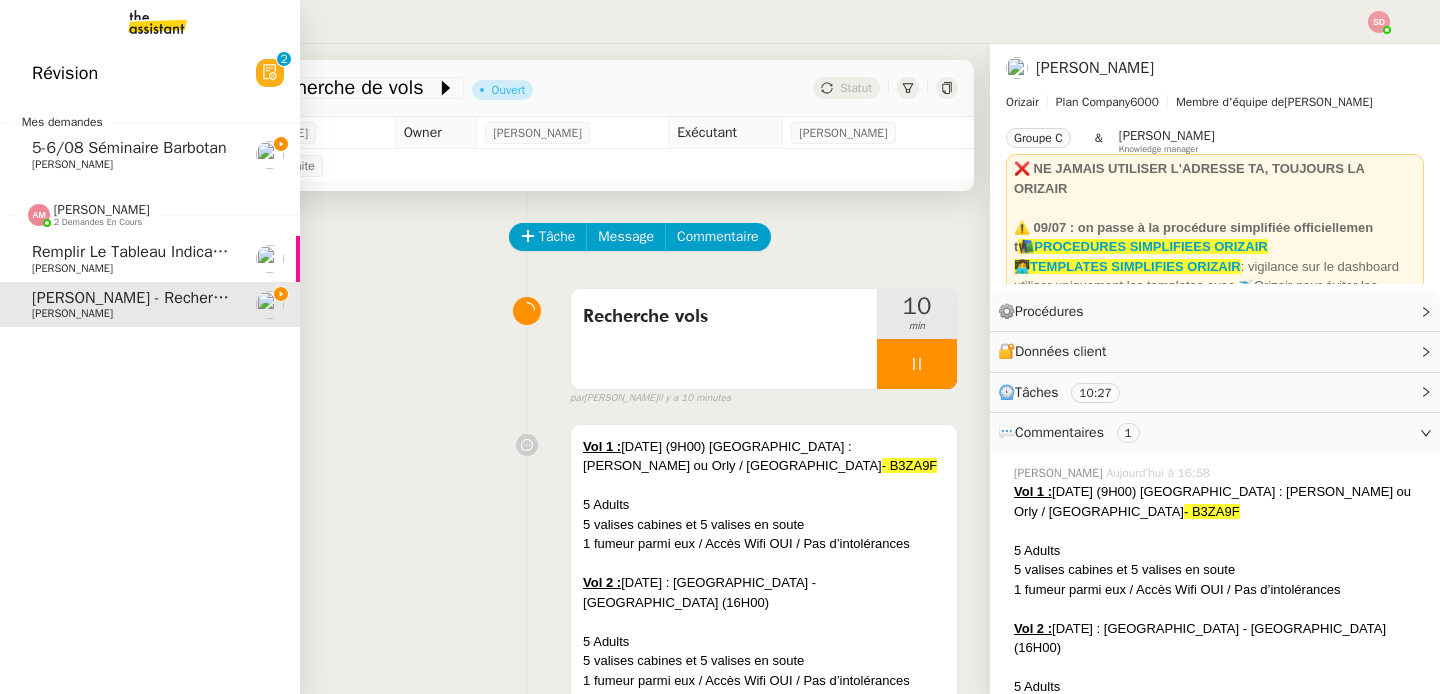 click on "[PERSON_NAME]" 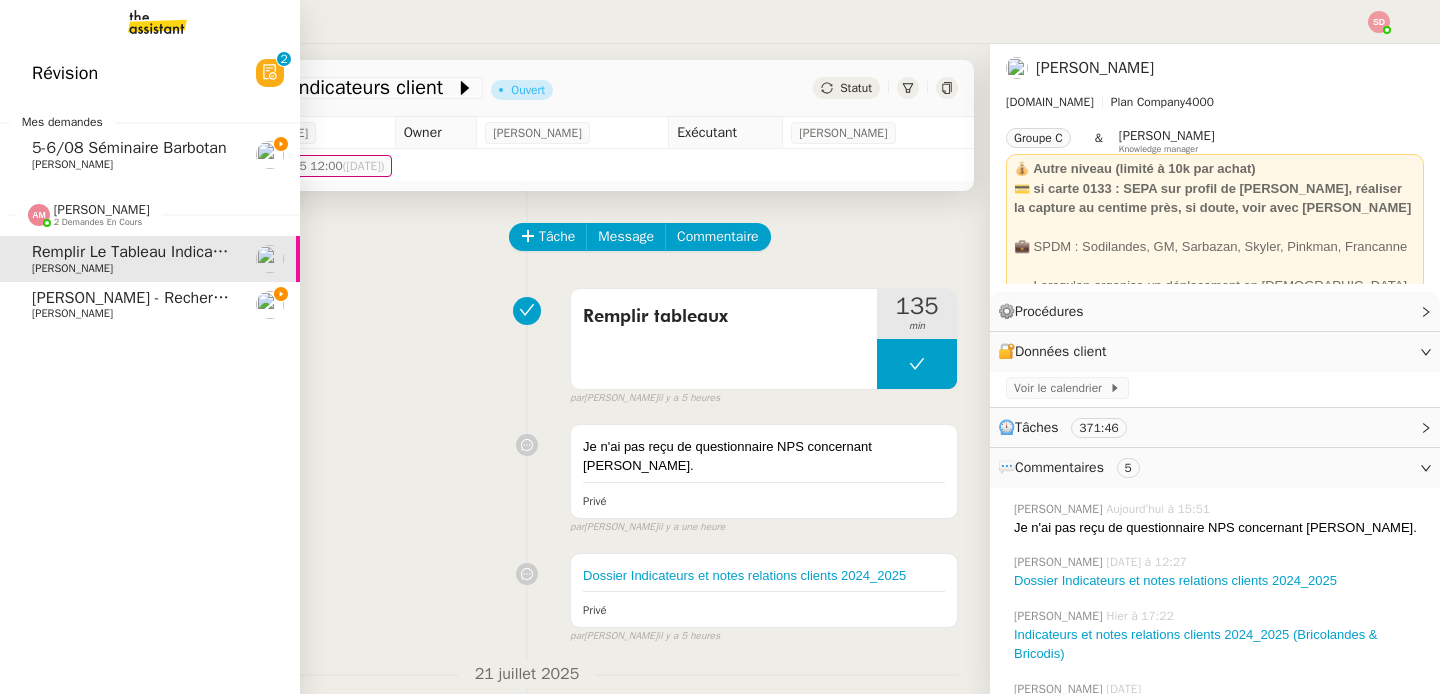 click on "[PERSON_NAME]" 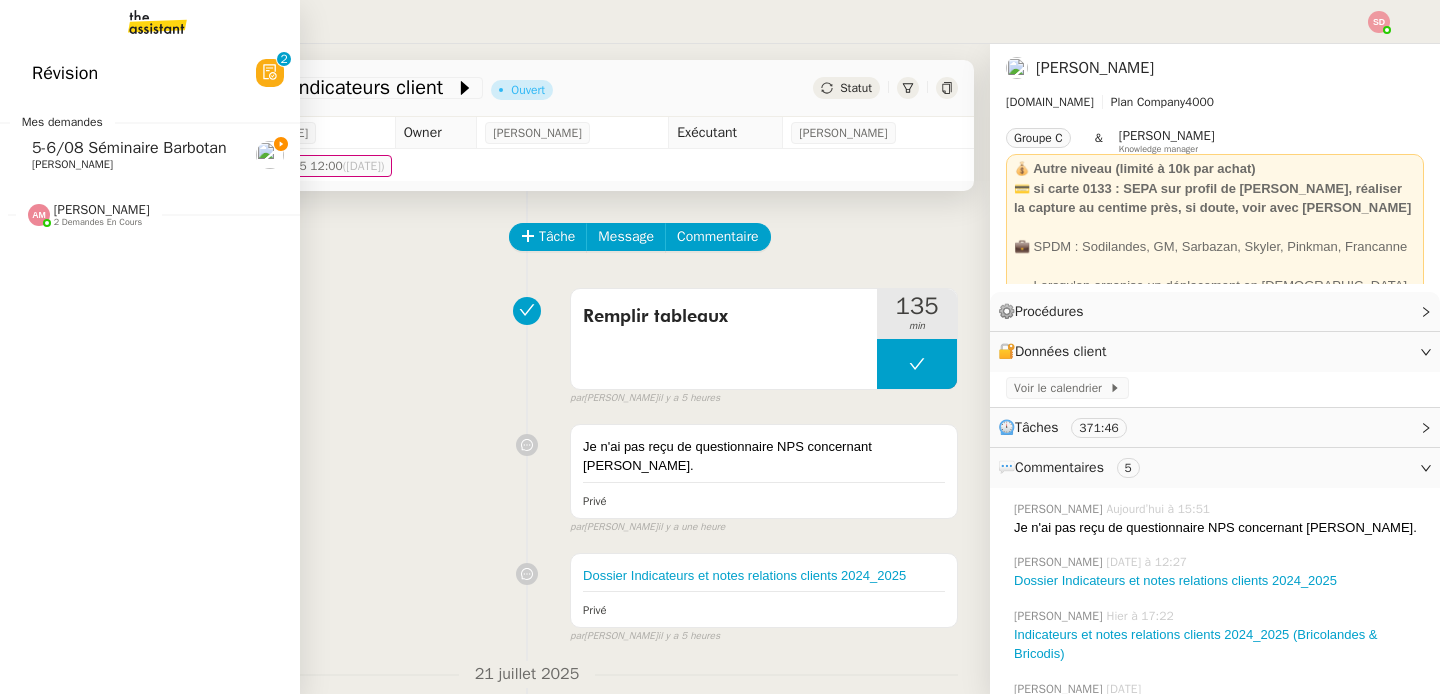 click on "[PERSON_NAME]" 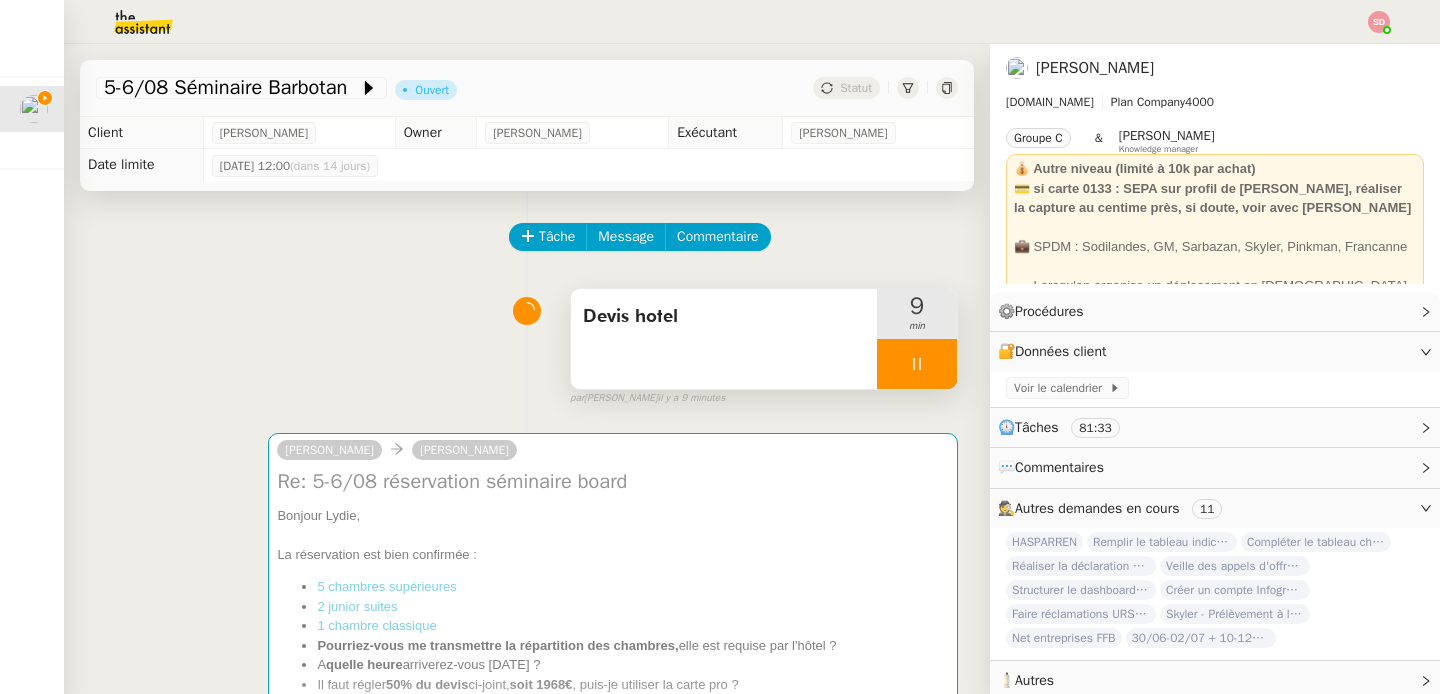 click at bounding box center (917, 364) 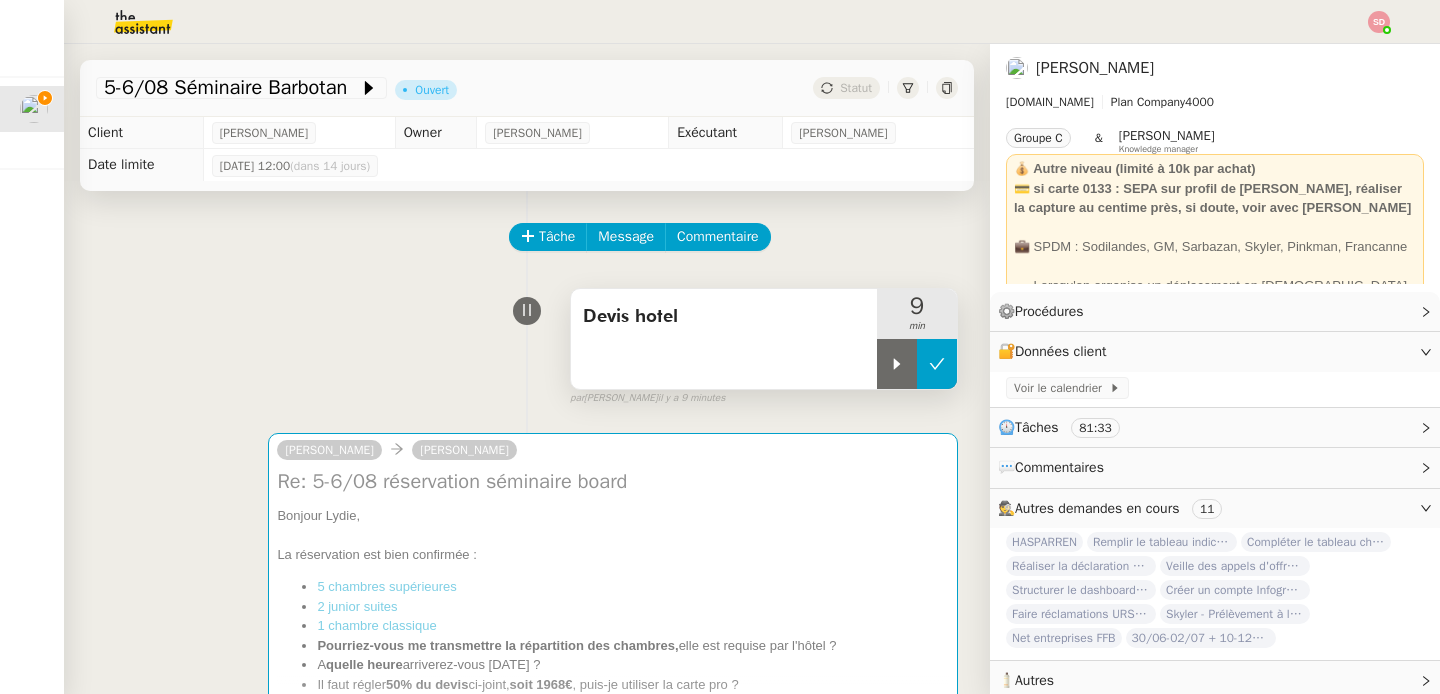 click at bounding box center (937, 364) 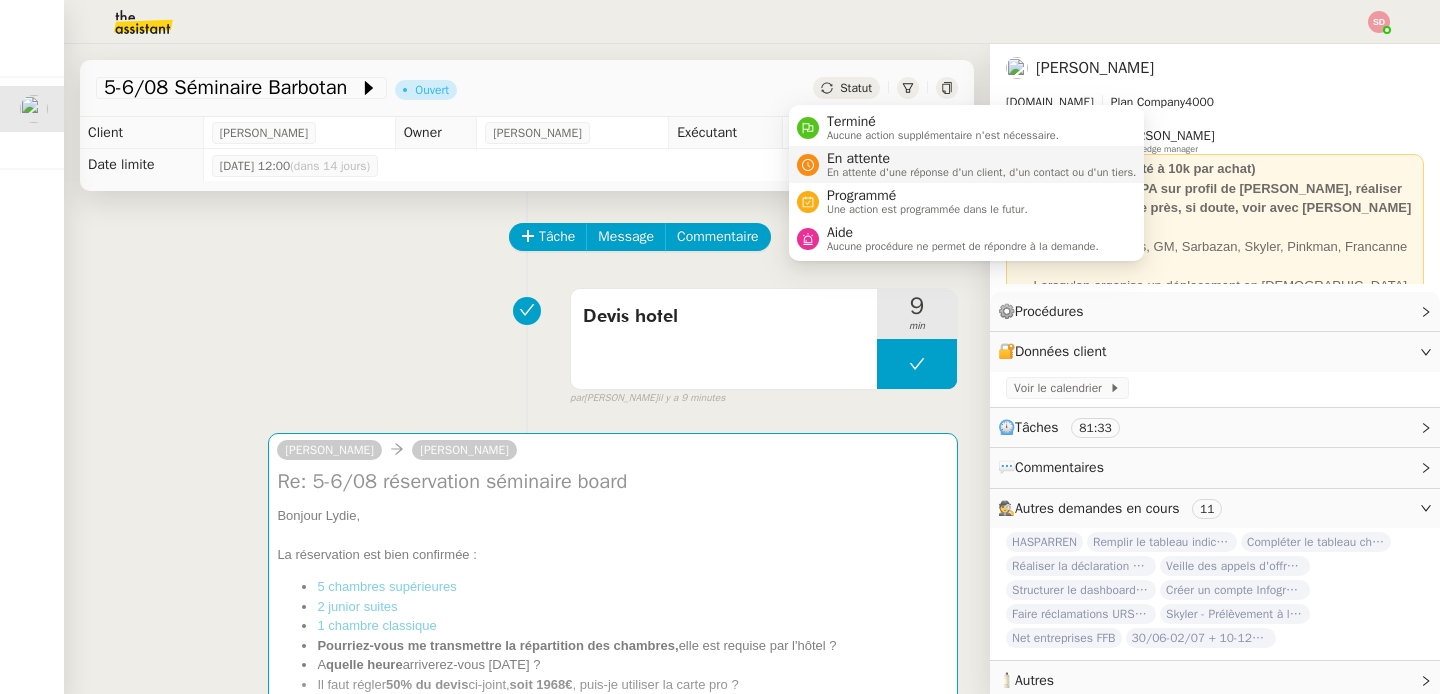 click at bounding box center (808, 165) 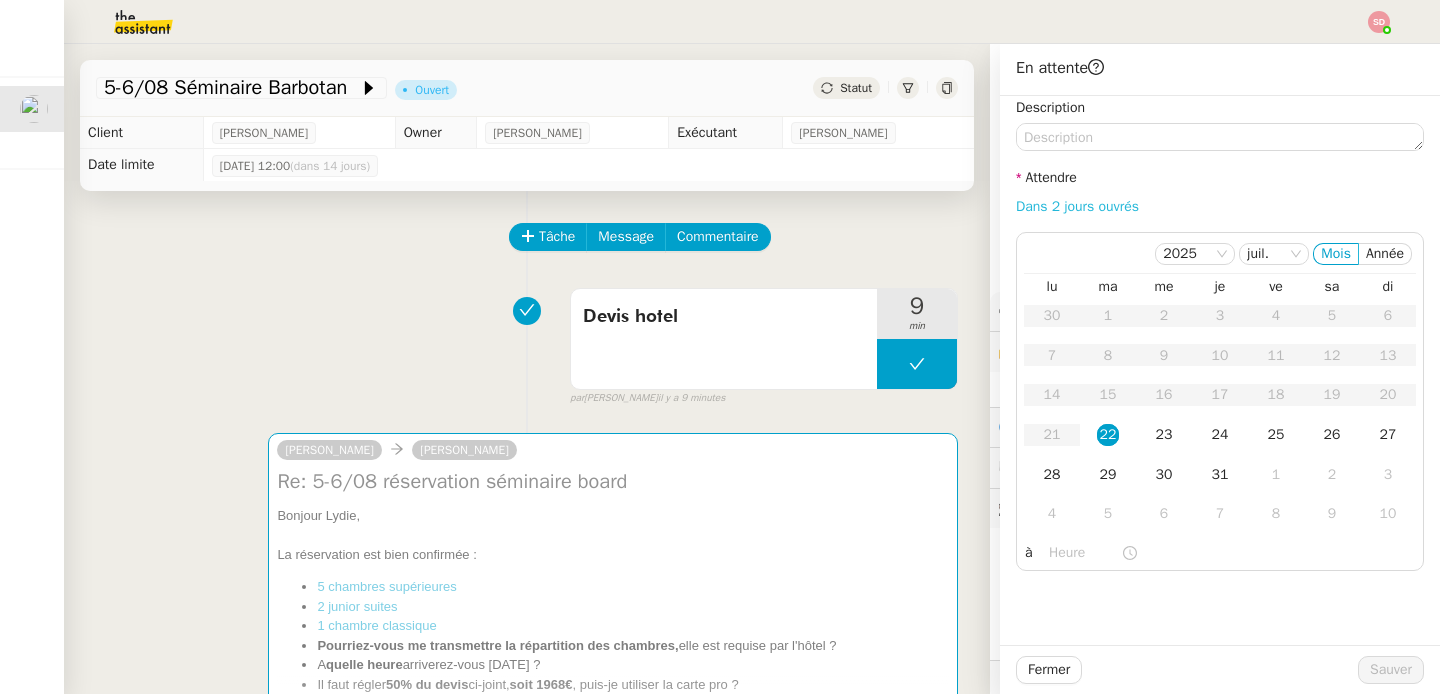 click on "Dans 2 jours ouvrés" 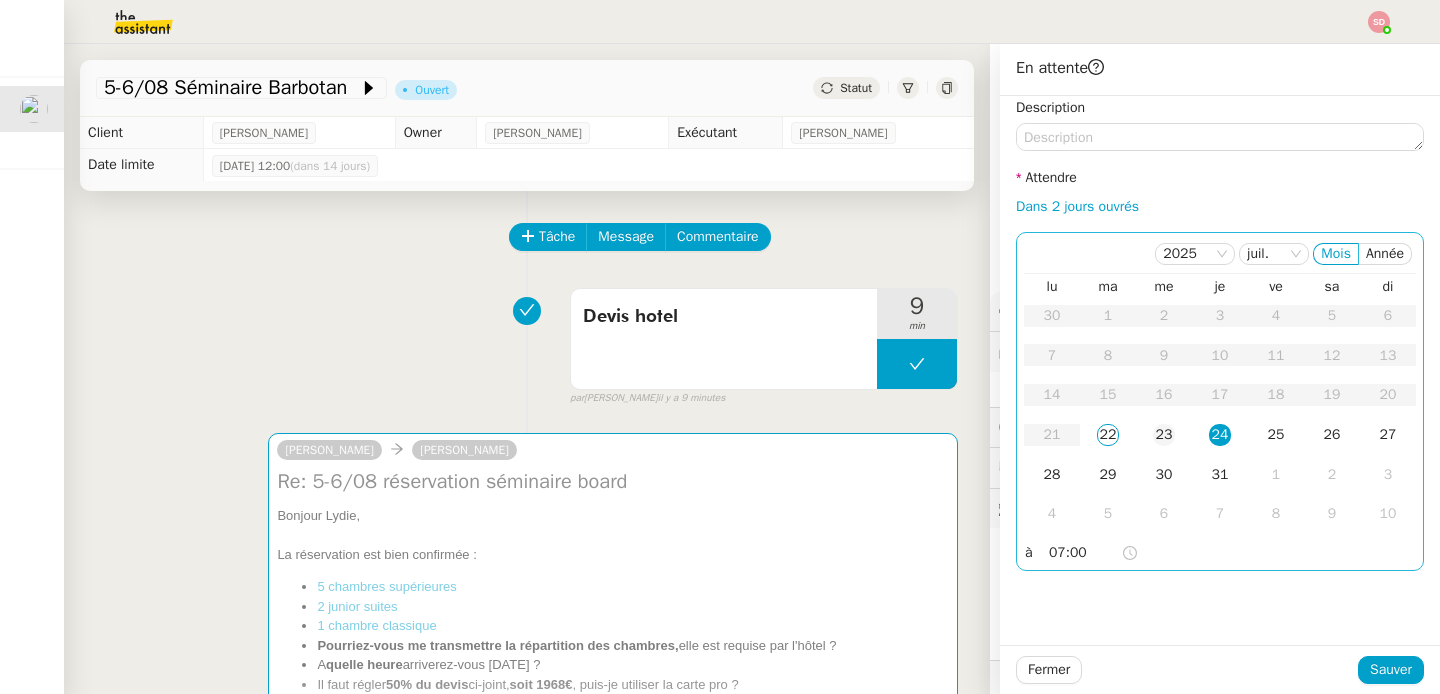 click on "23" 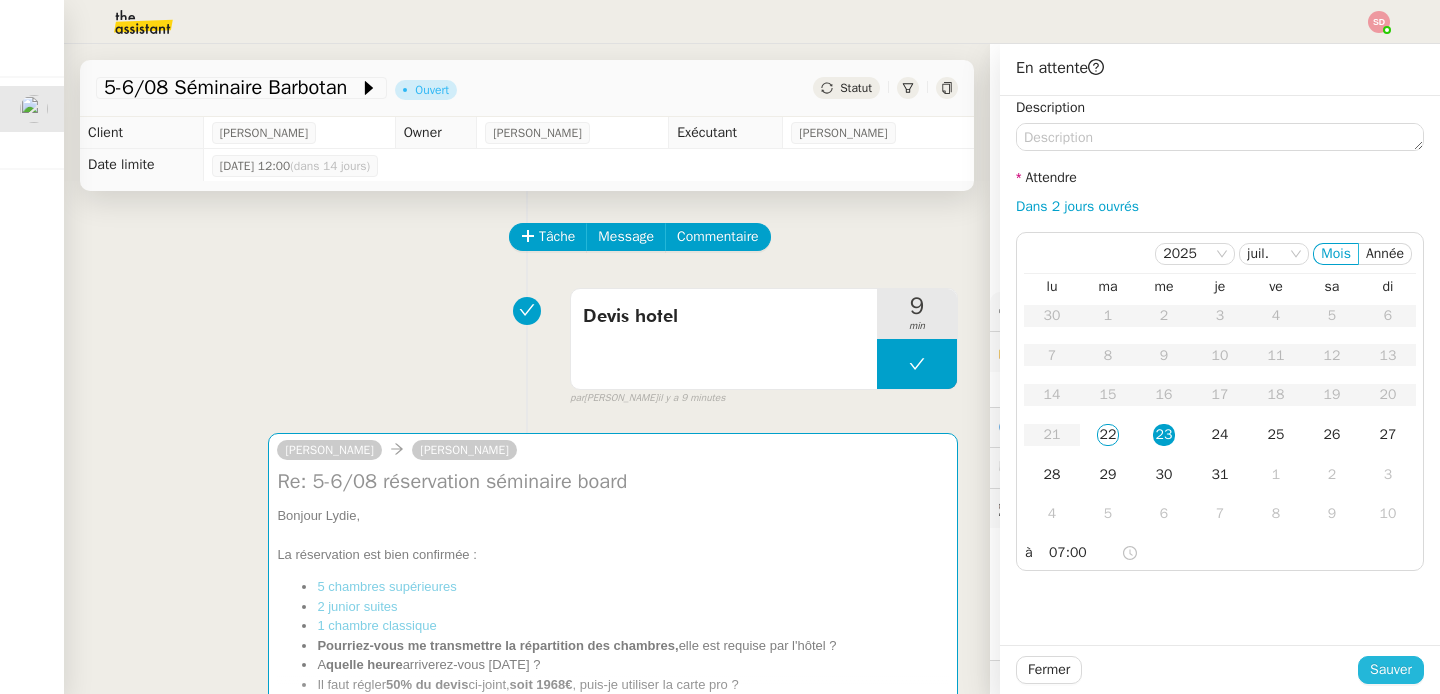 click on "Sauver" 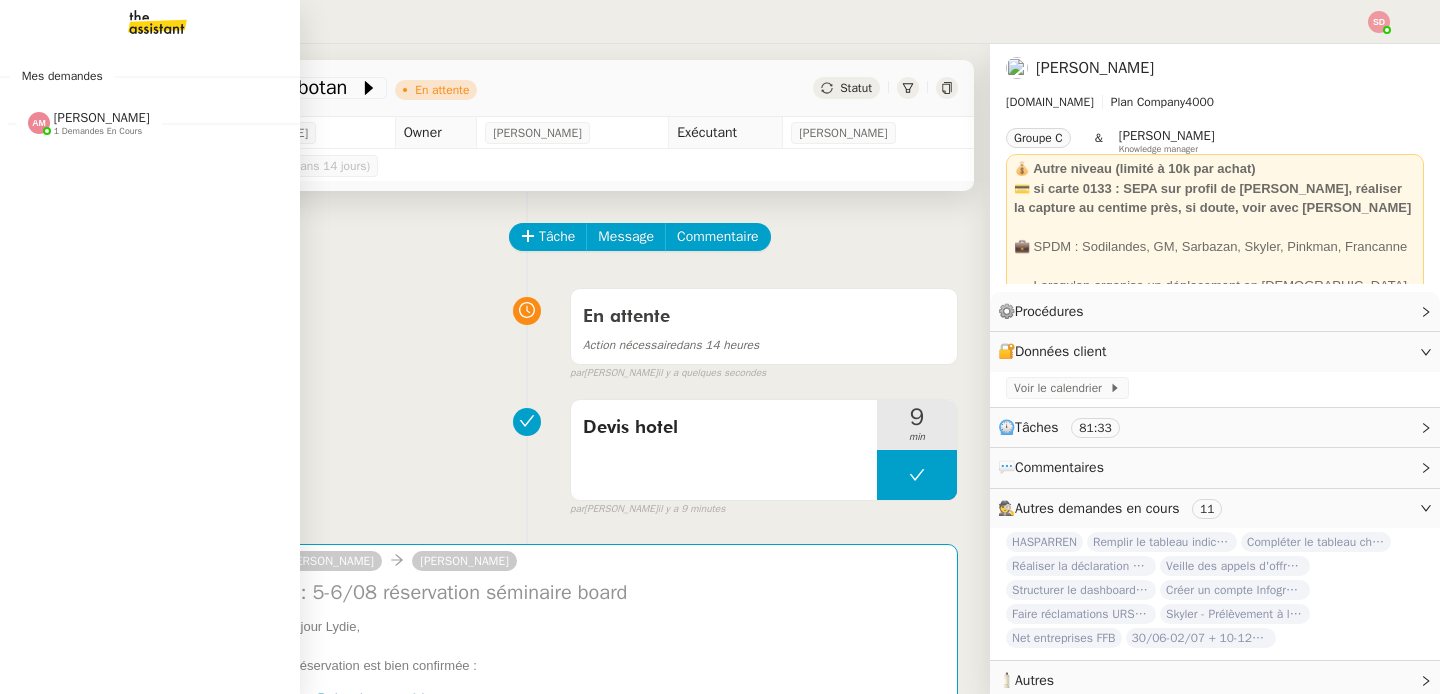 click on "1 demandes en cours" 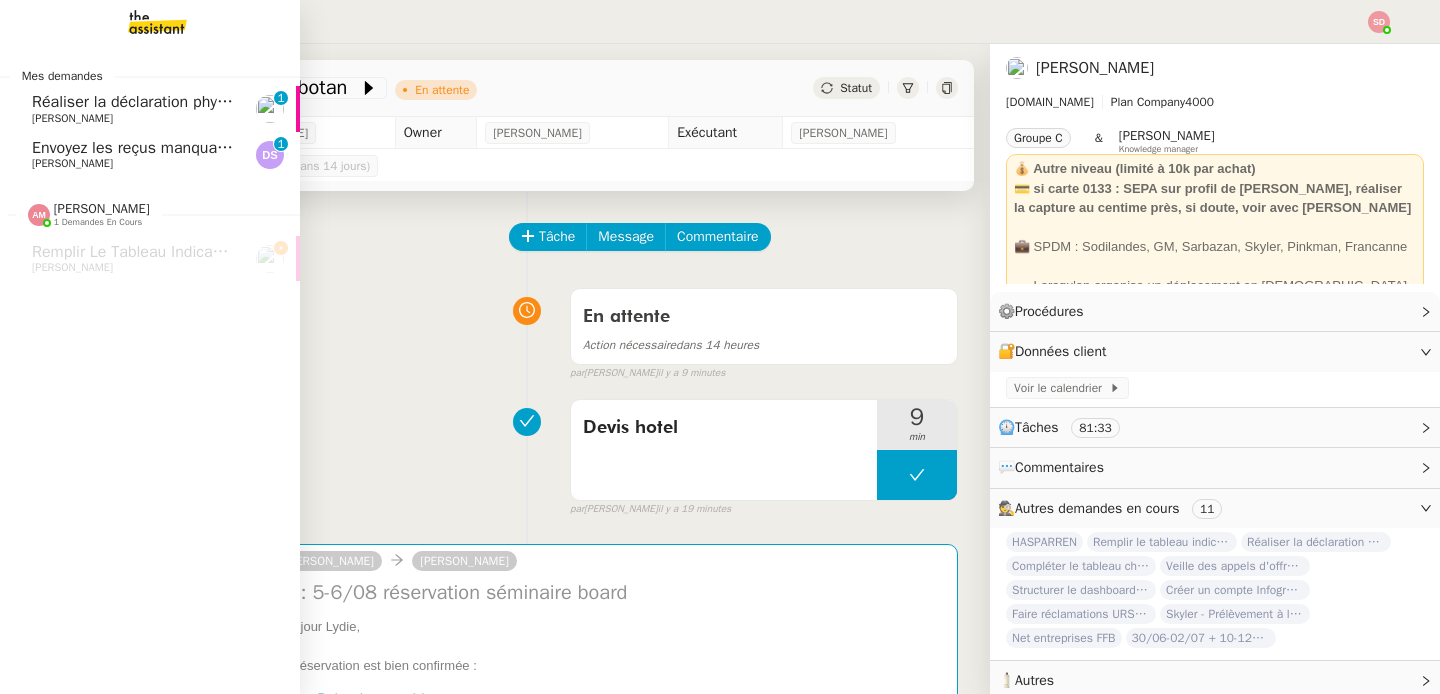 click on "Réaliser la déclaration phytosanitaire 2024" 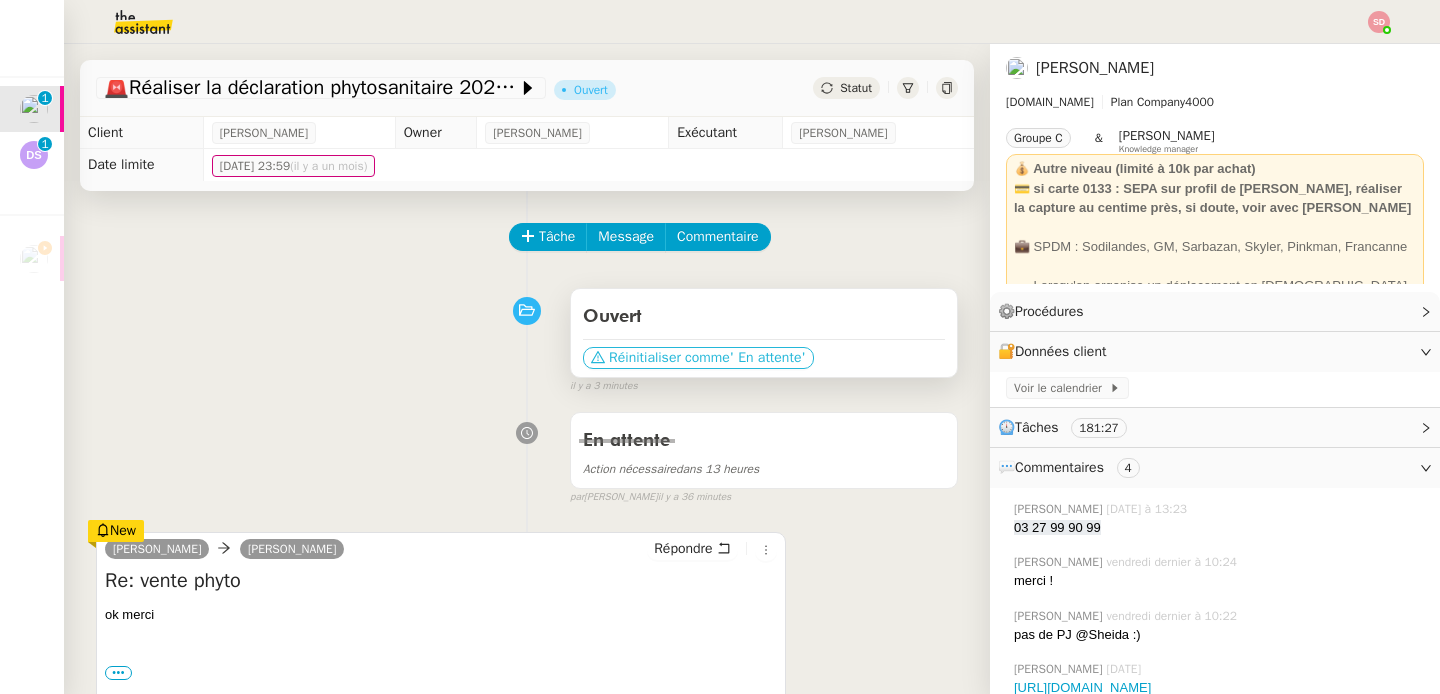 click on "Réinitialiser comme" at bounding box center [669, 358] 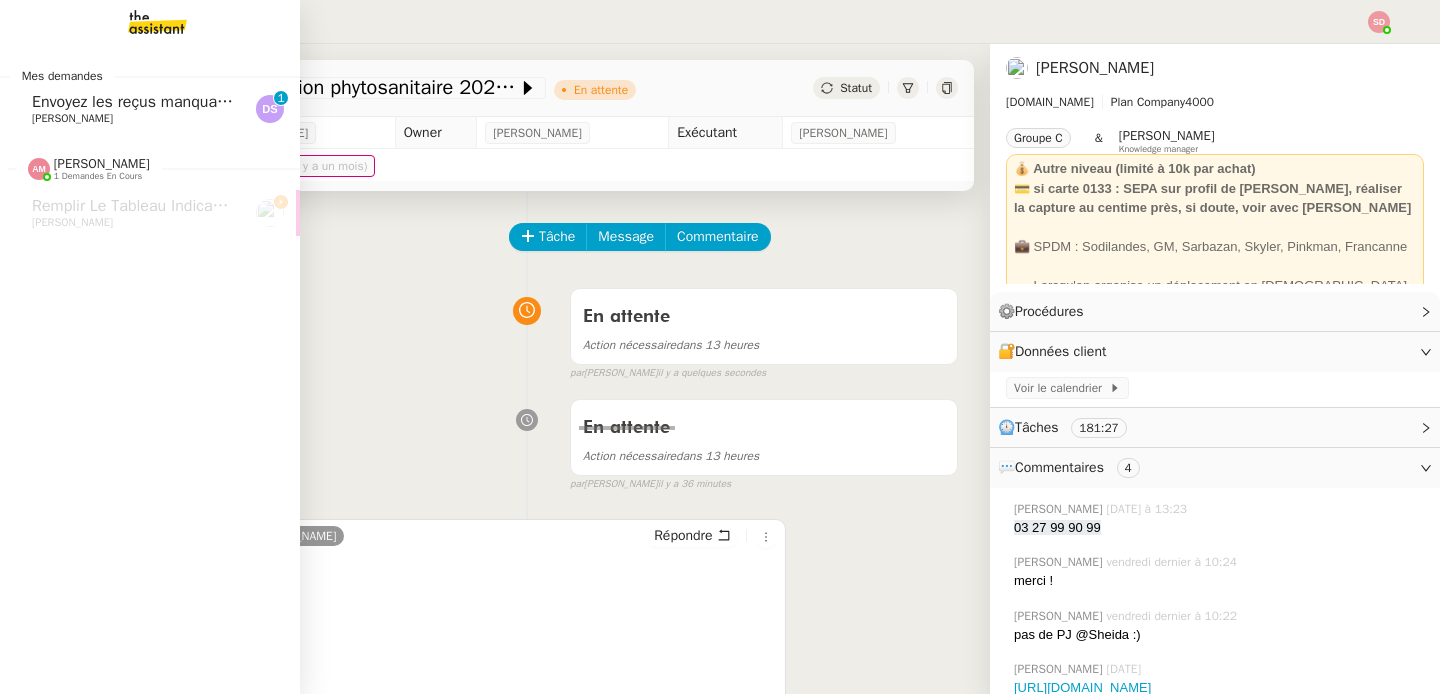 click on "Envoyez les reçus manquants" 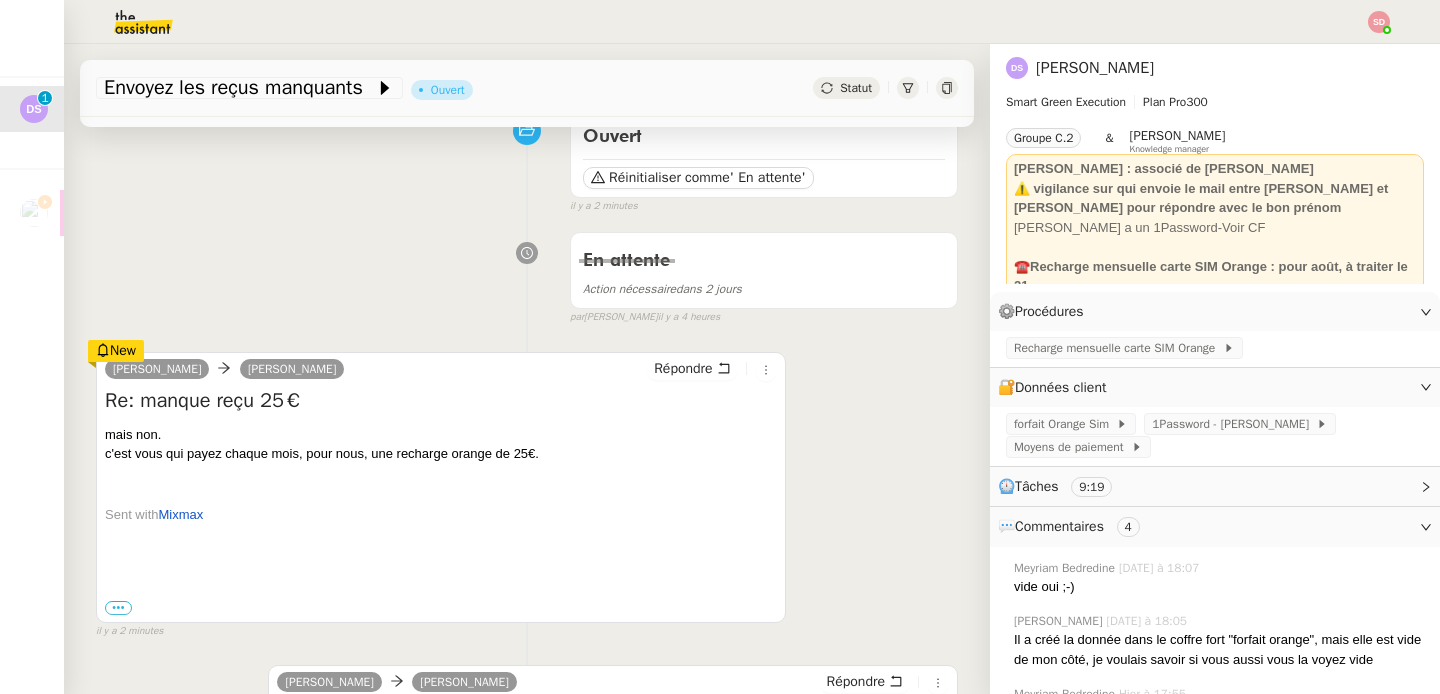 scroll, scrollTop: 203, scrollLeft: 0, axis: vertical 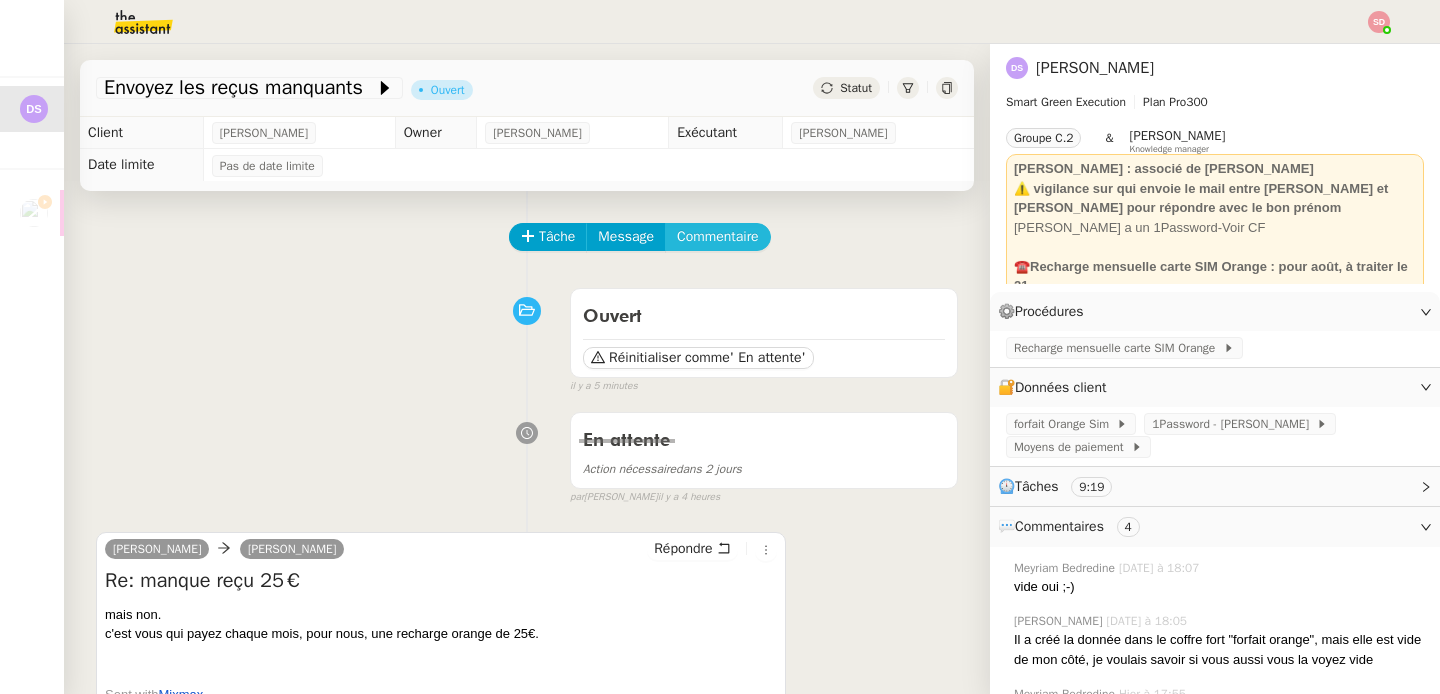 click on "Commentaire" 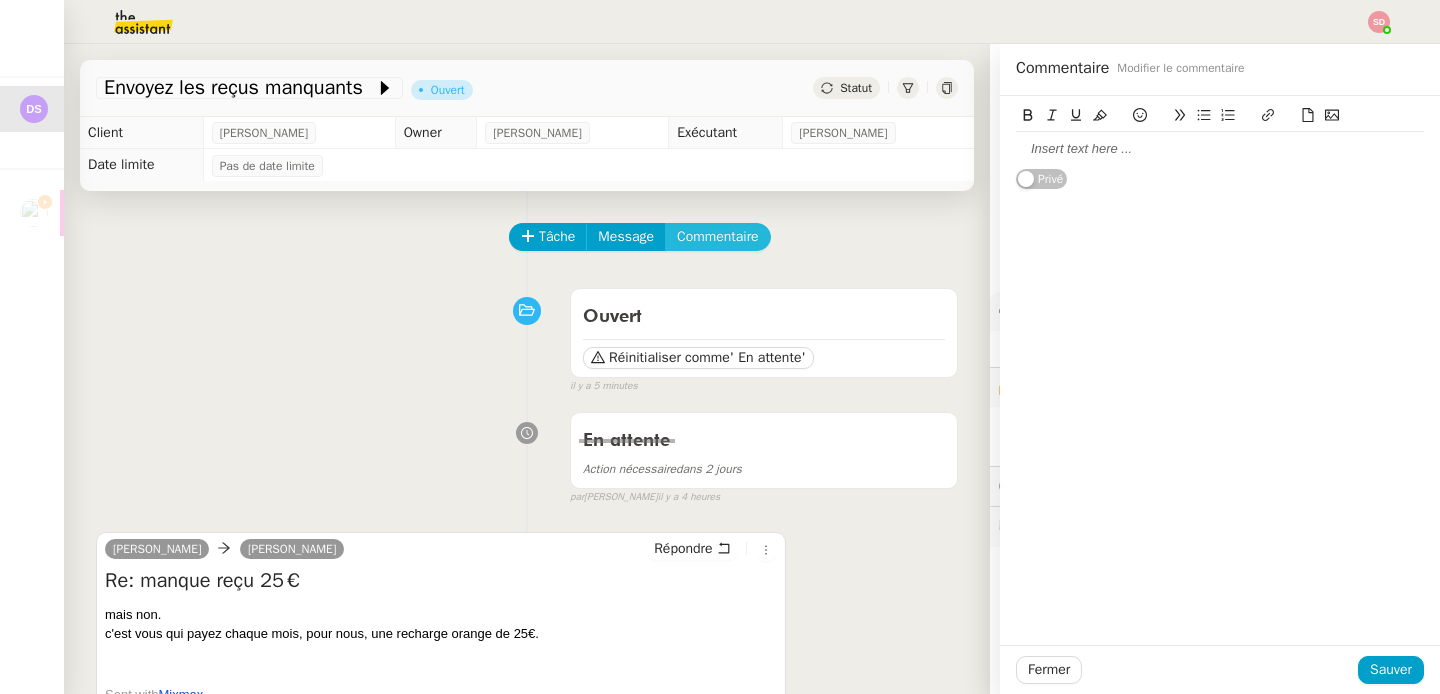 type 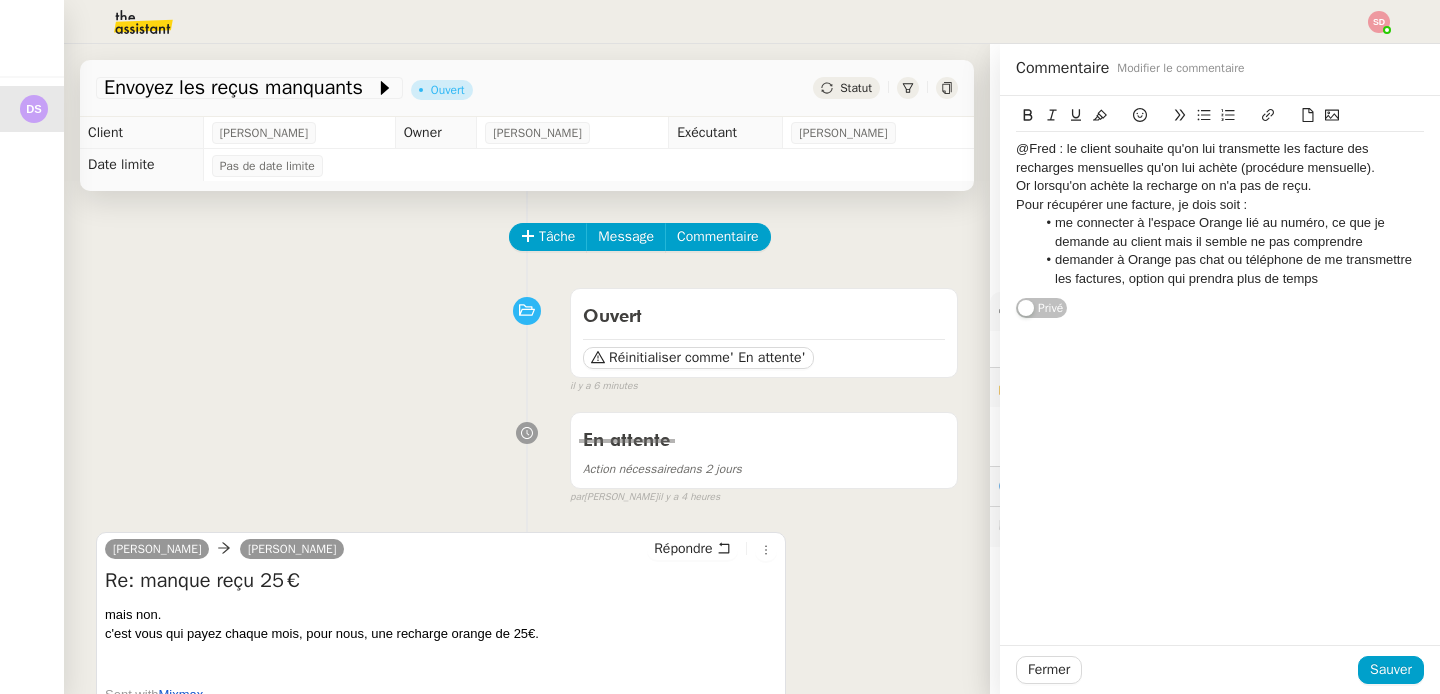 click on "me connecter à l'espace Orange lié au numéro, ce que je demande au client mais il semble ne pas comprendre" 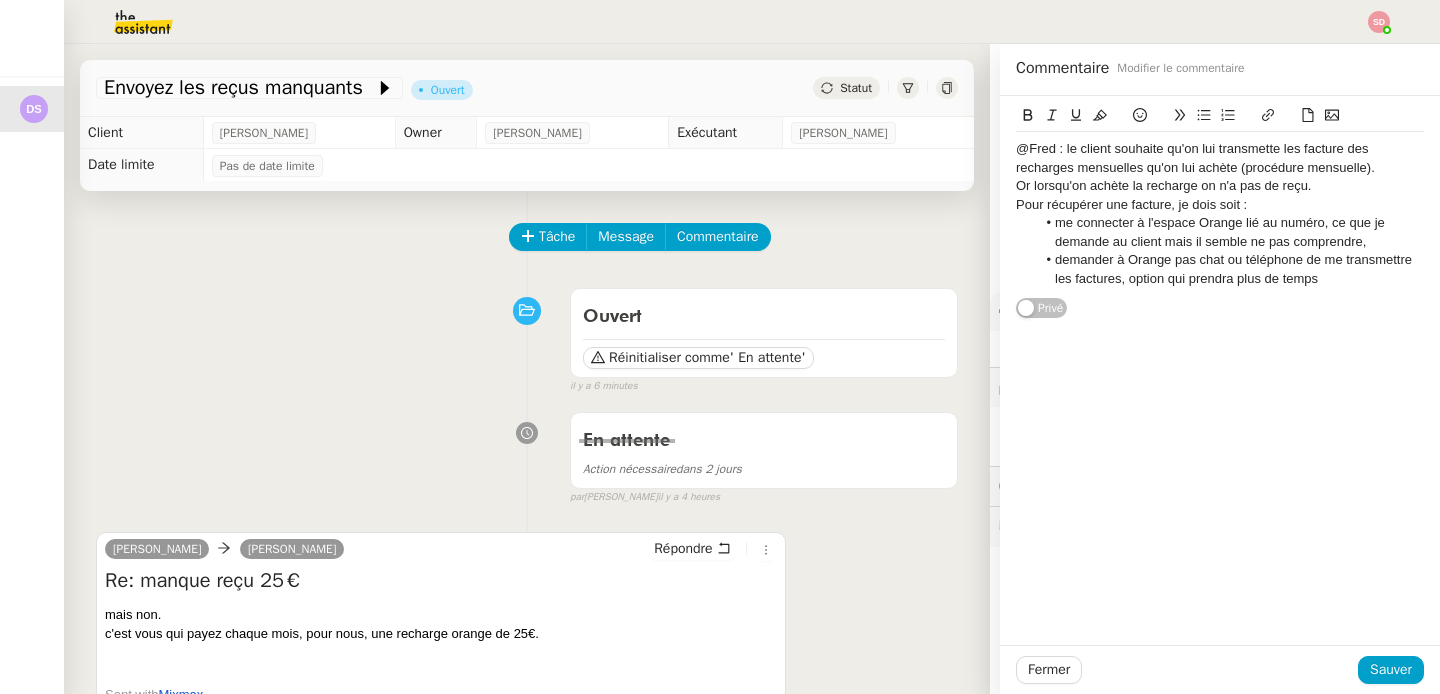 click on "demander à Orange pas chat ou téléphone de me transmettre les factures, option qui prendra plus de temps" 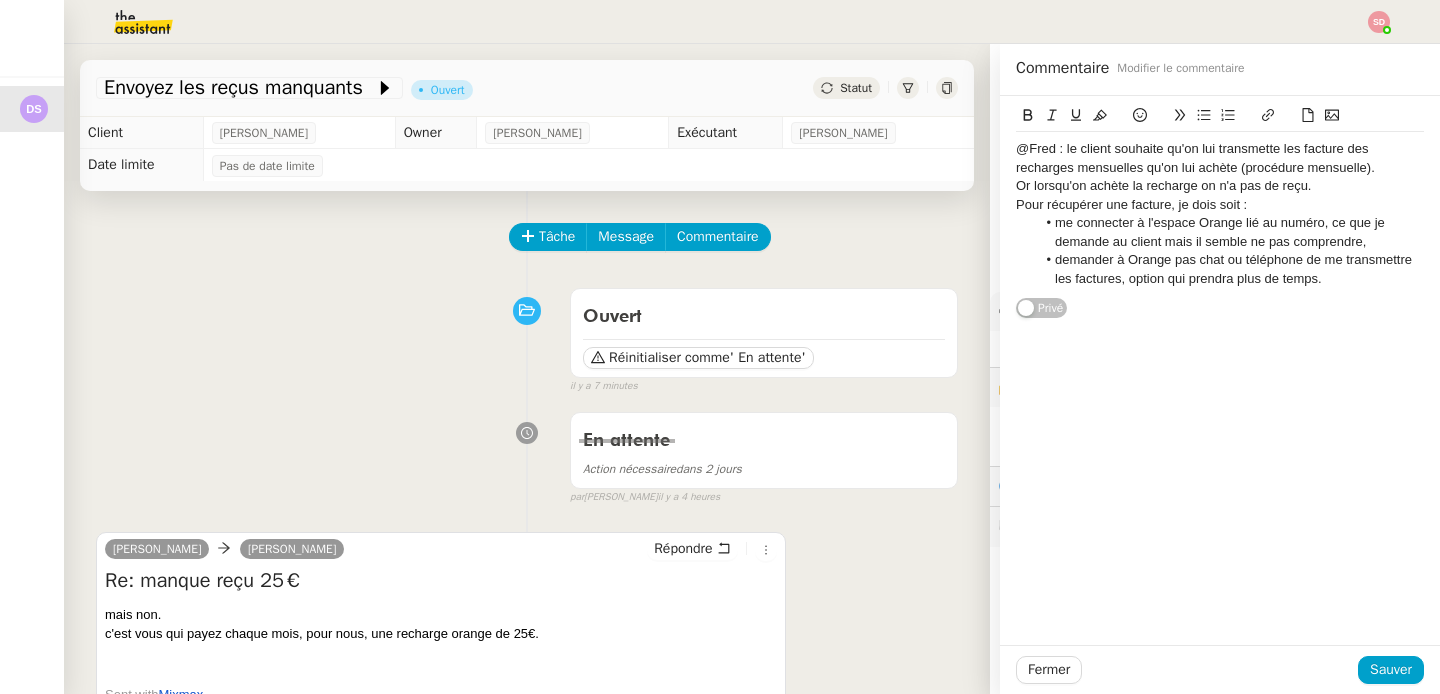 click on "Fermer Sauver" 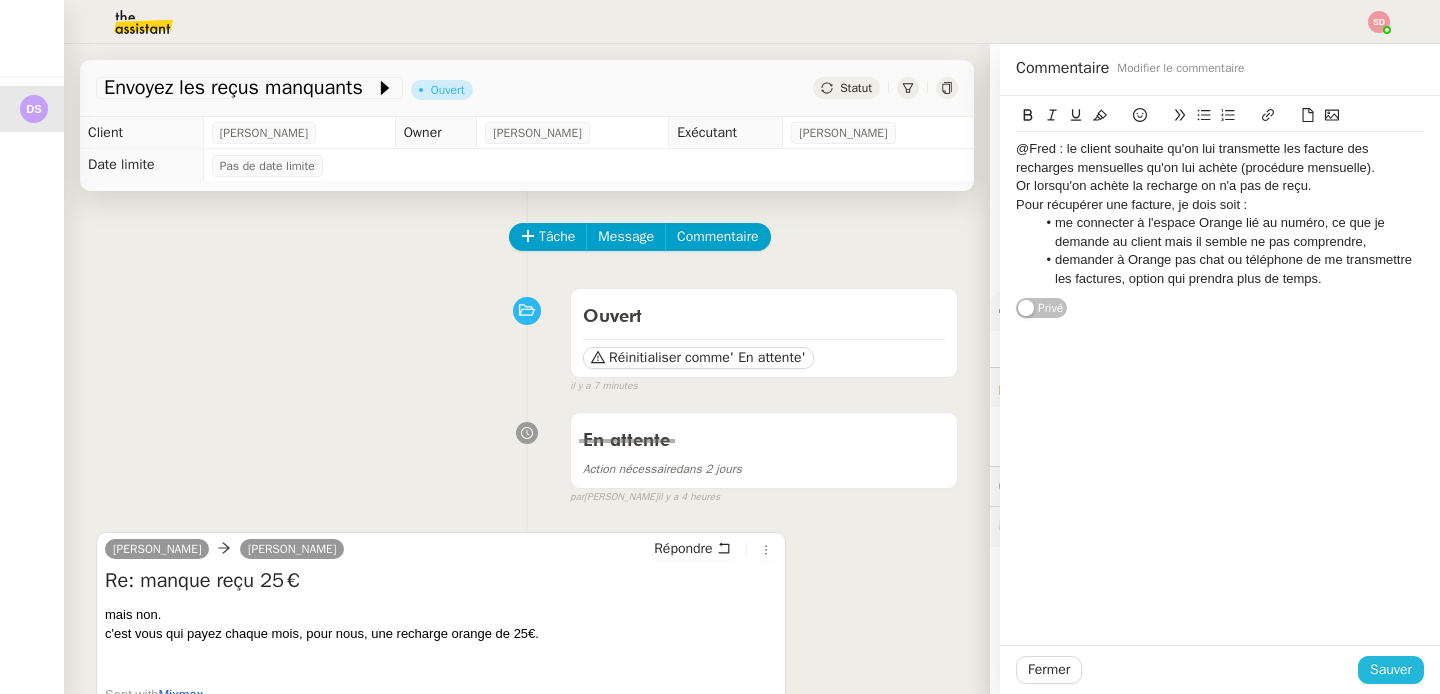 click on "Sauver" 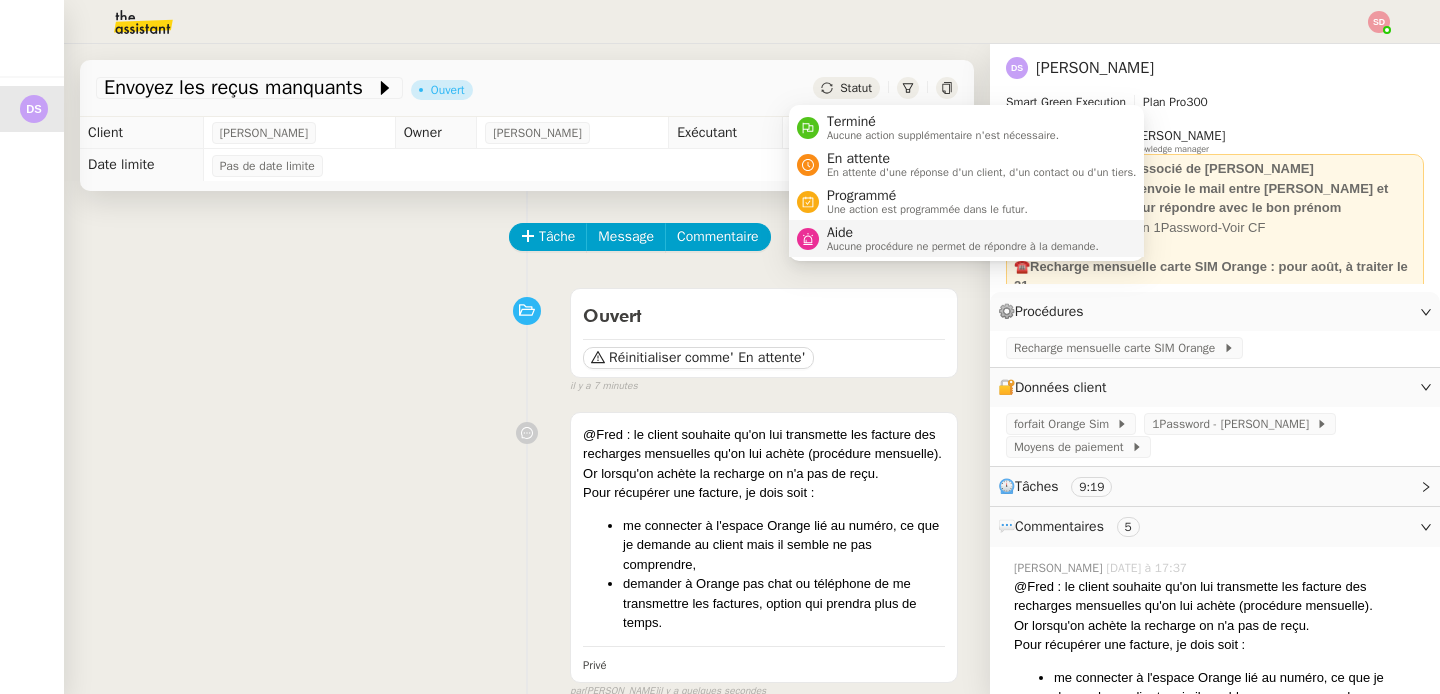 click on "Aide Aucune procédure ne permet de répondre à la demande." at bounding box center (959, 238) 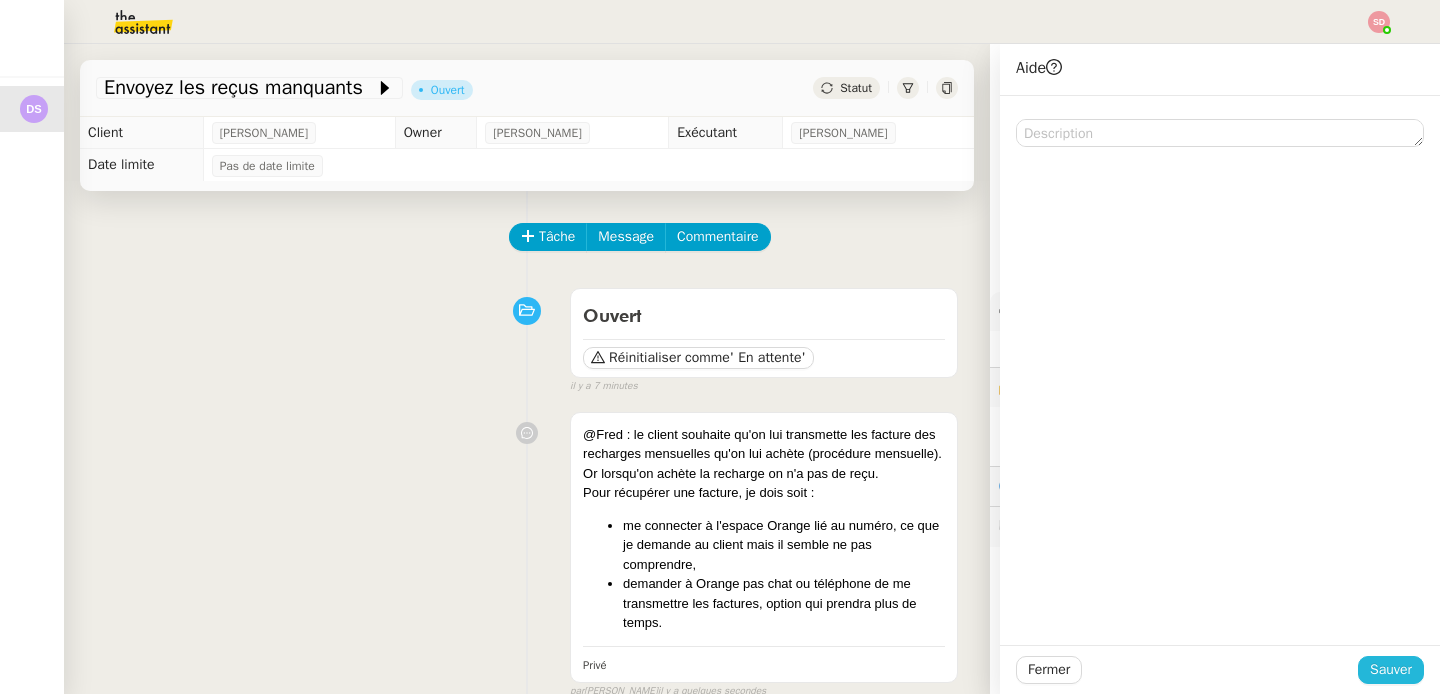 click on "Sauver" 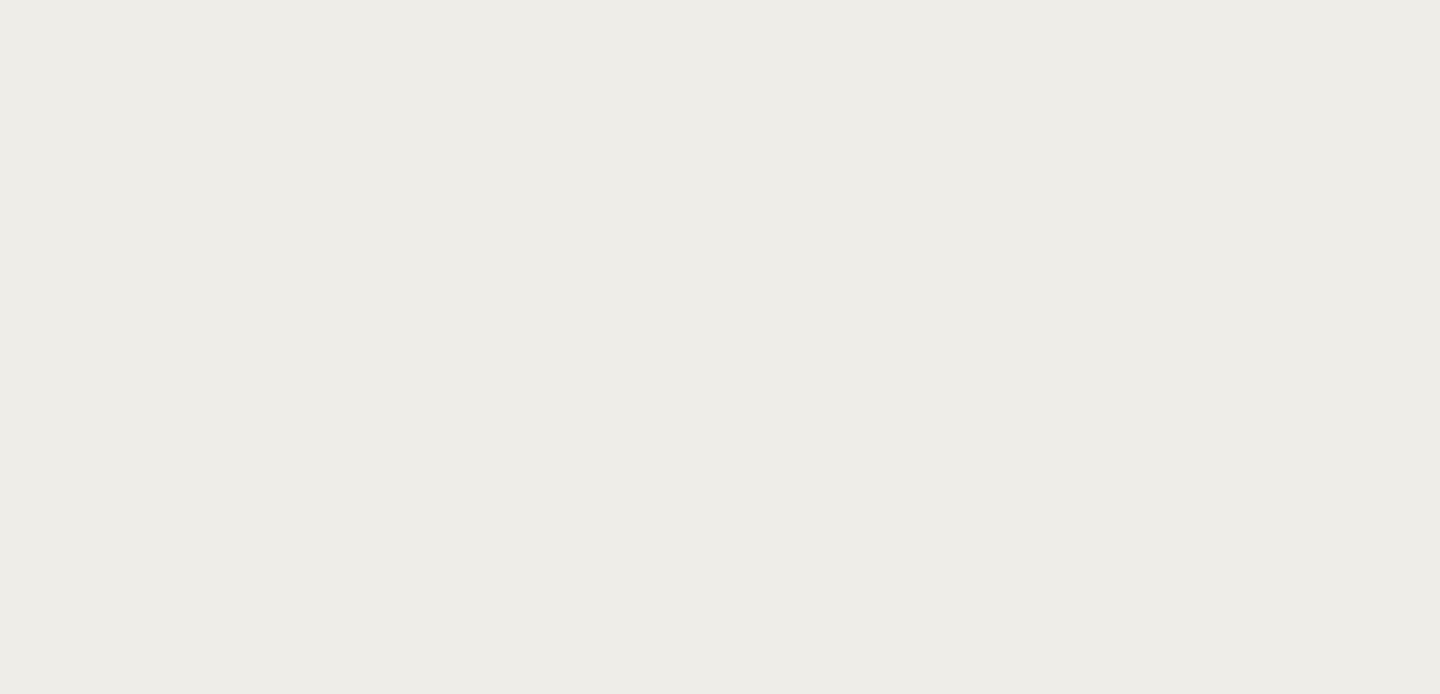 scroll, scrollTop: 0, scrollLeft: 0, axis: both 